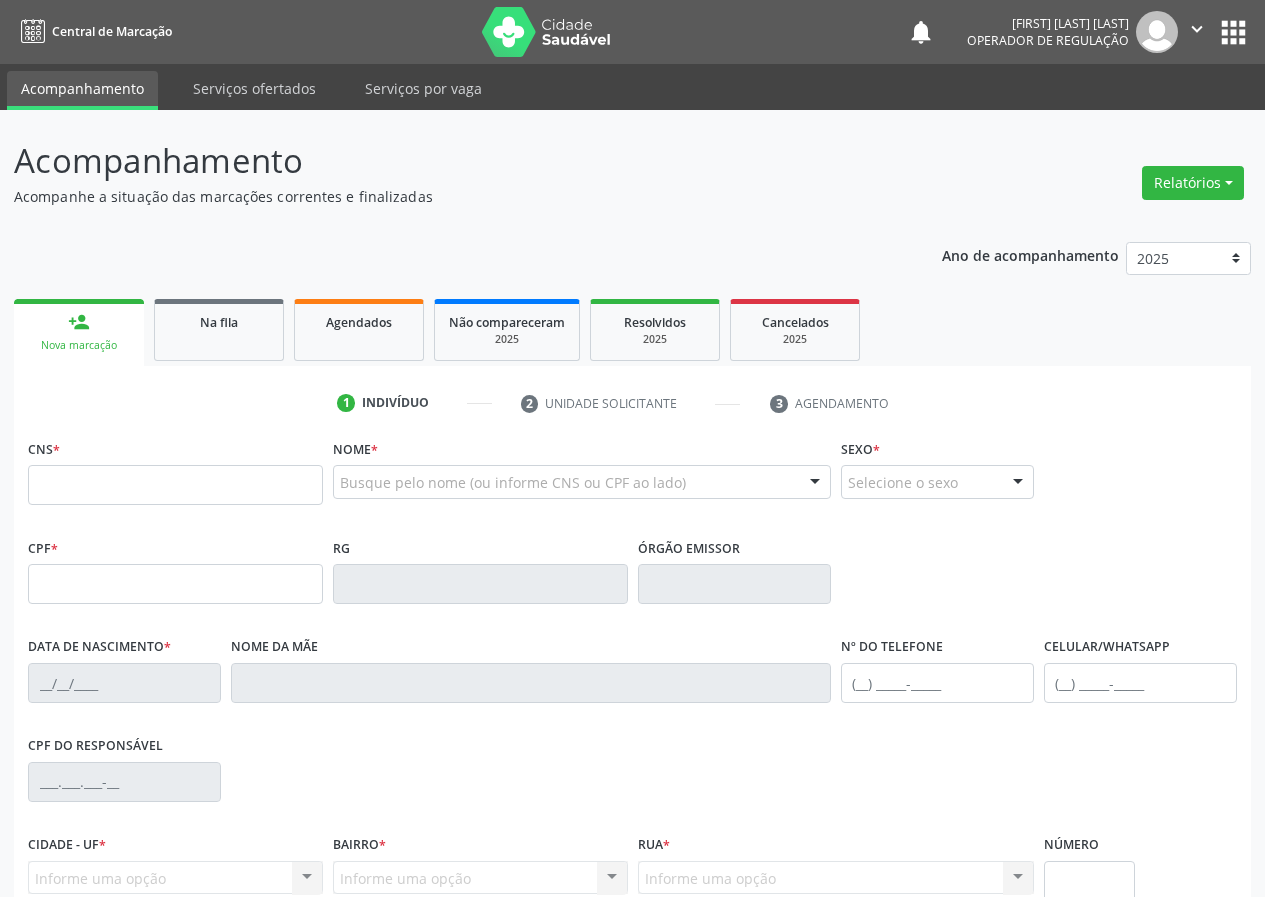 scroll, scrollTop: 0, scrollLeft: 0, axis: both 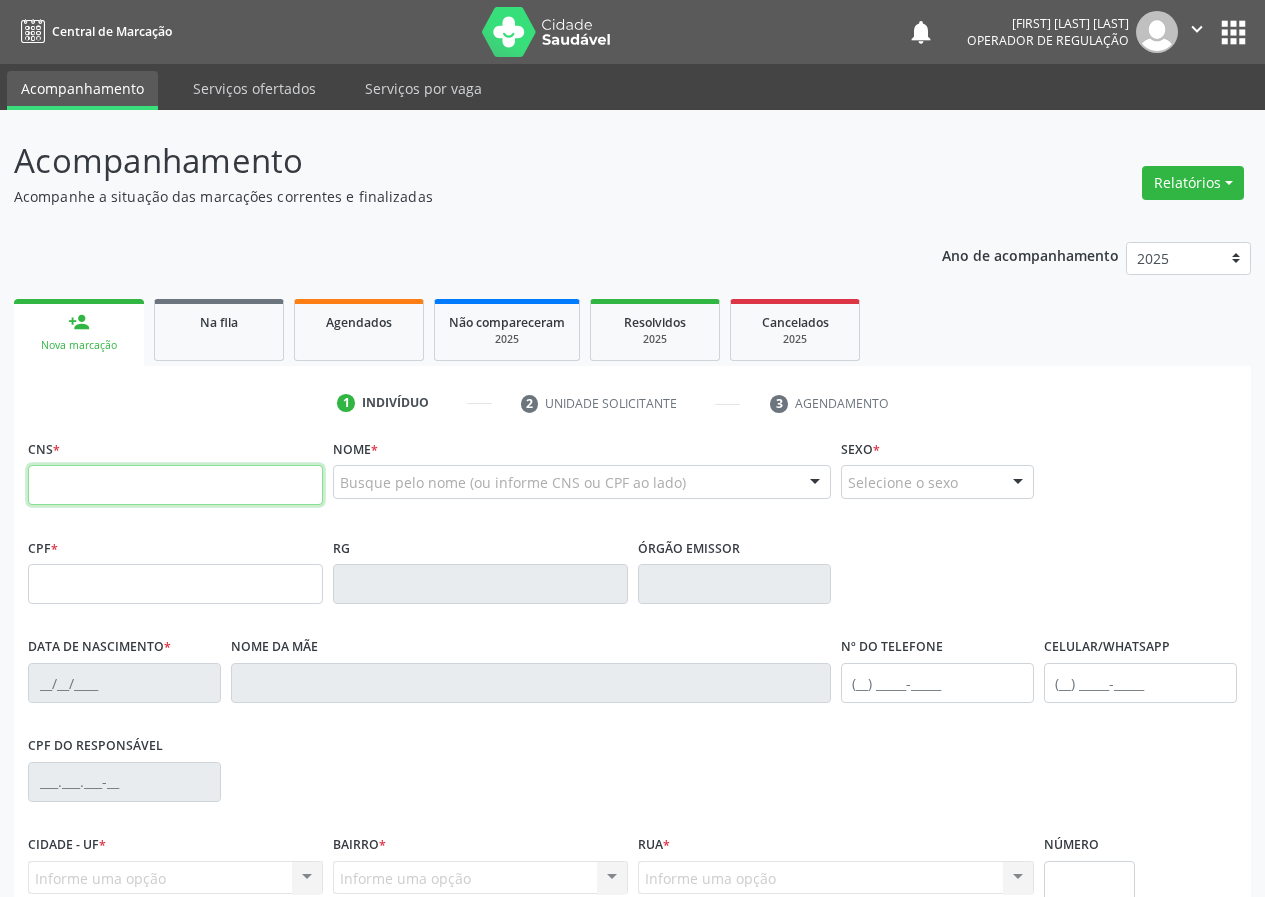 click at bounding box center (175, 485) 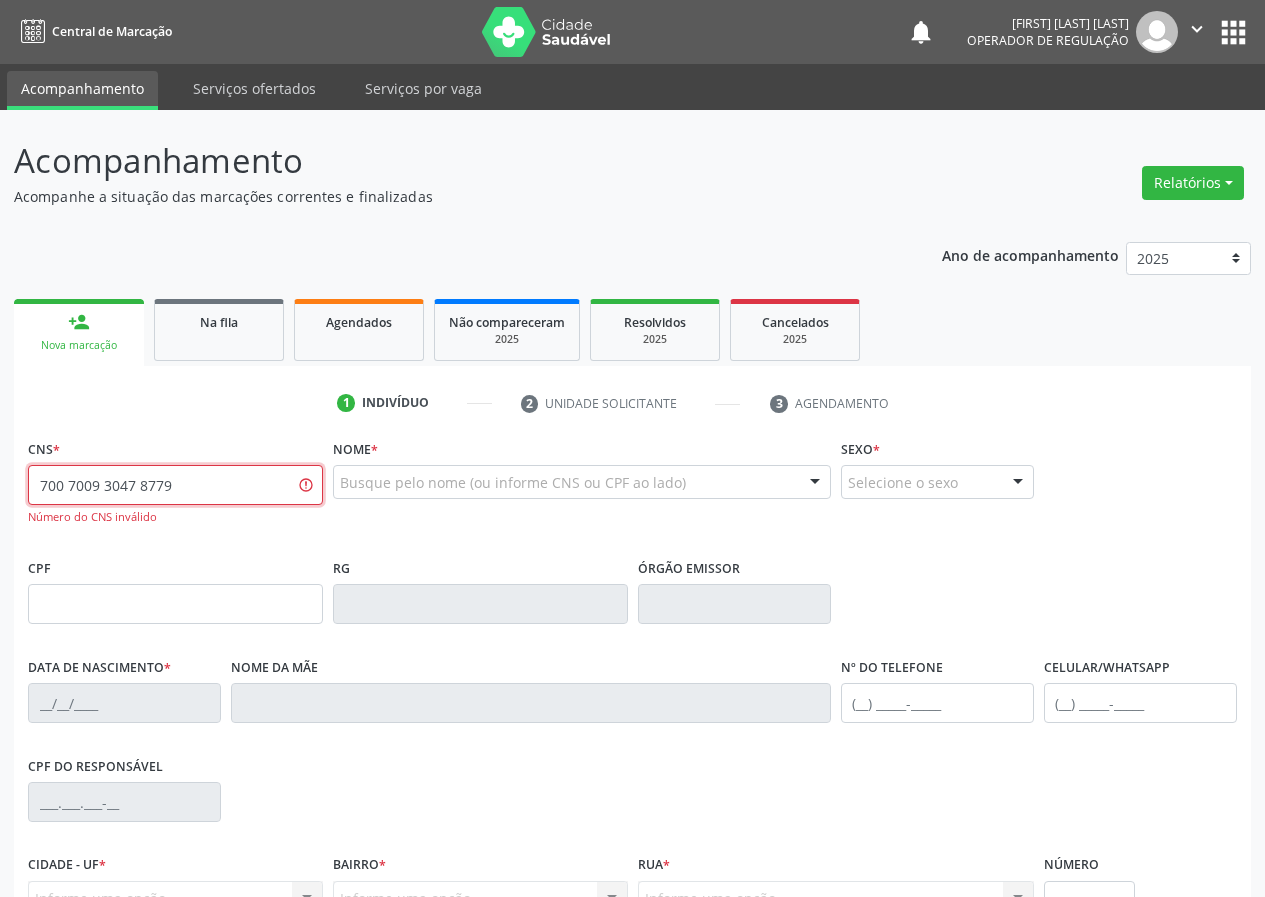 type on "700 7009 3047 8779" 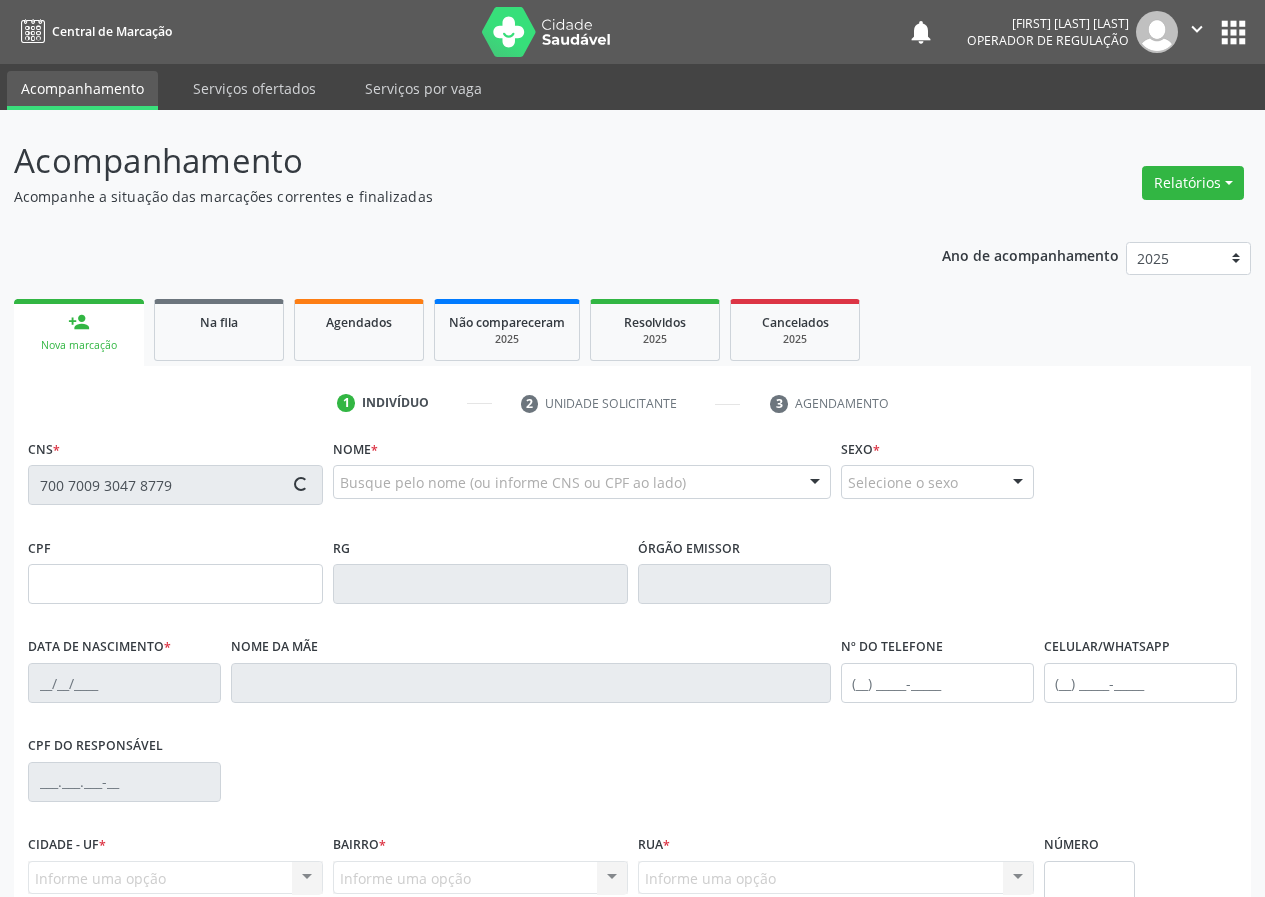 type on "[CPF]" 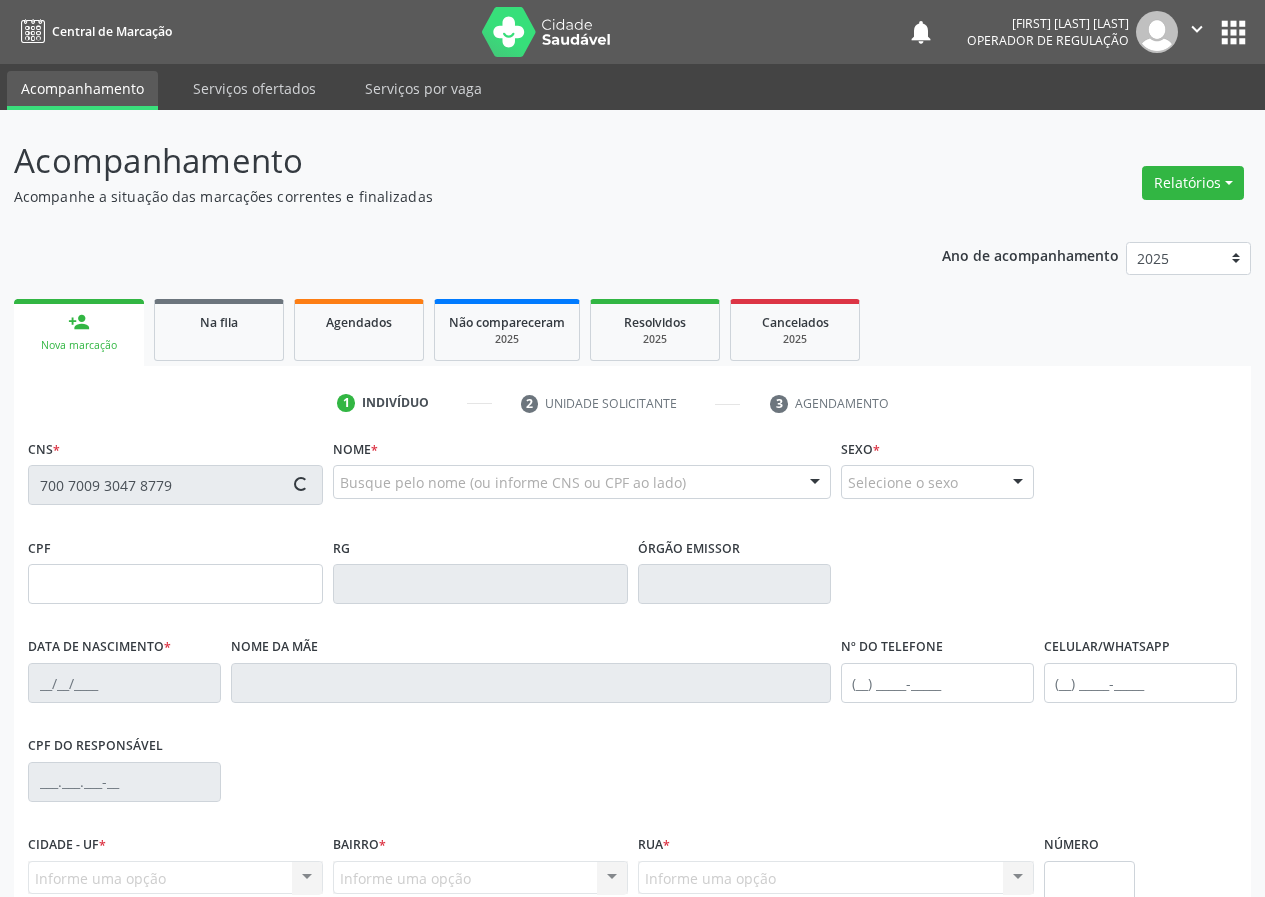type on "[DATE]" 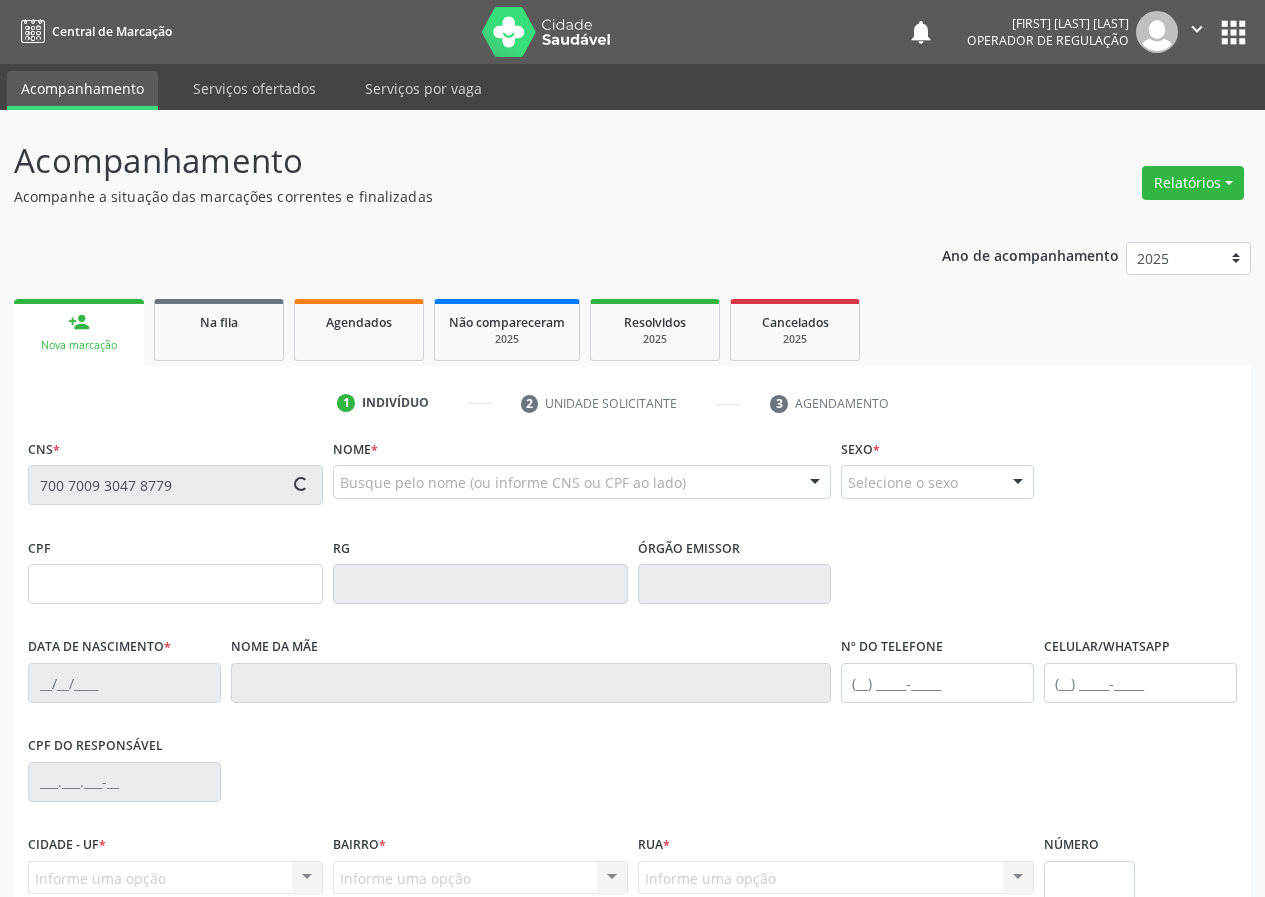 type on "([PHONE])" 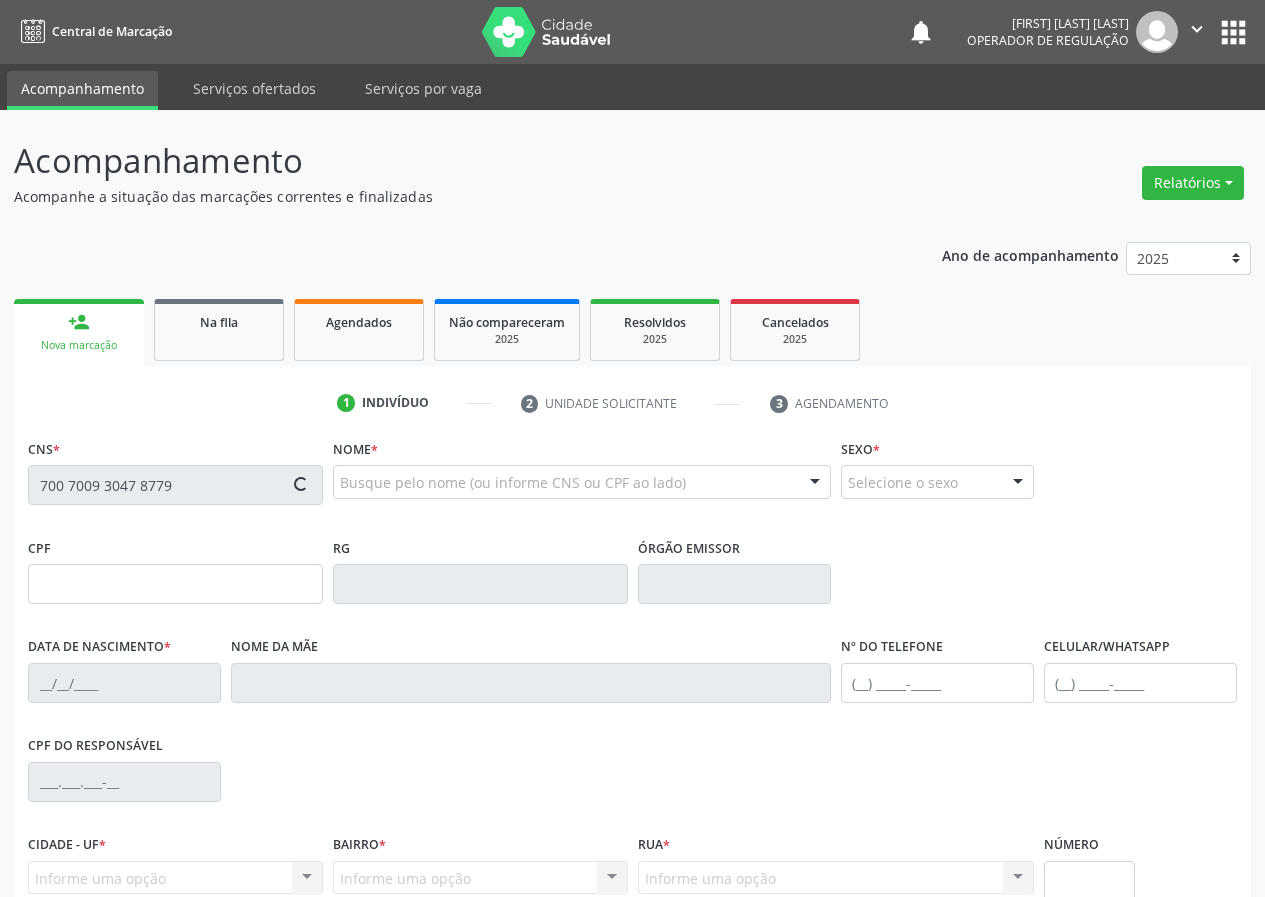 type on "(83) 99323-5065" 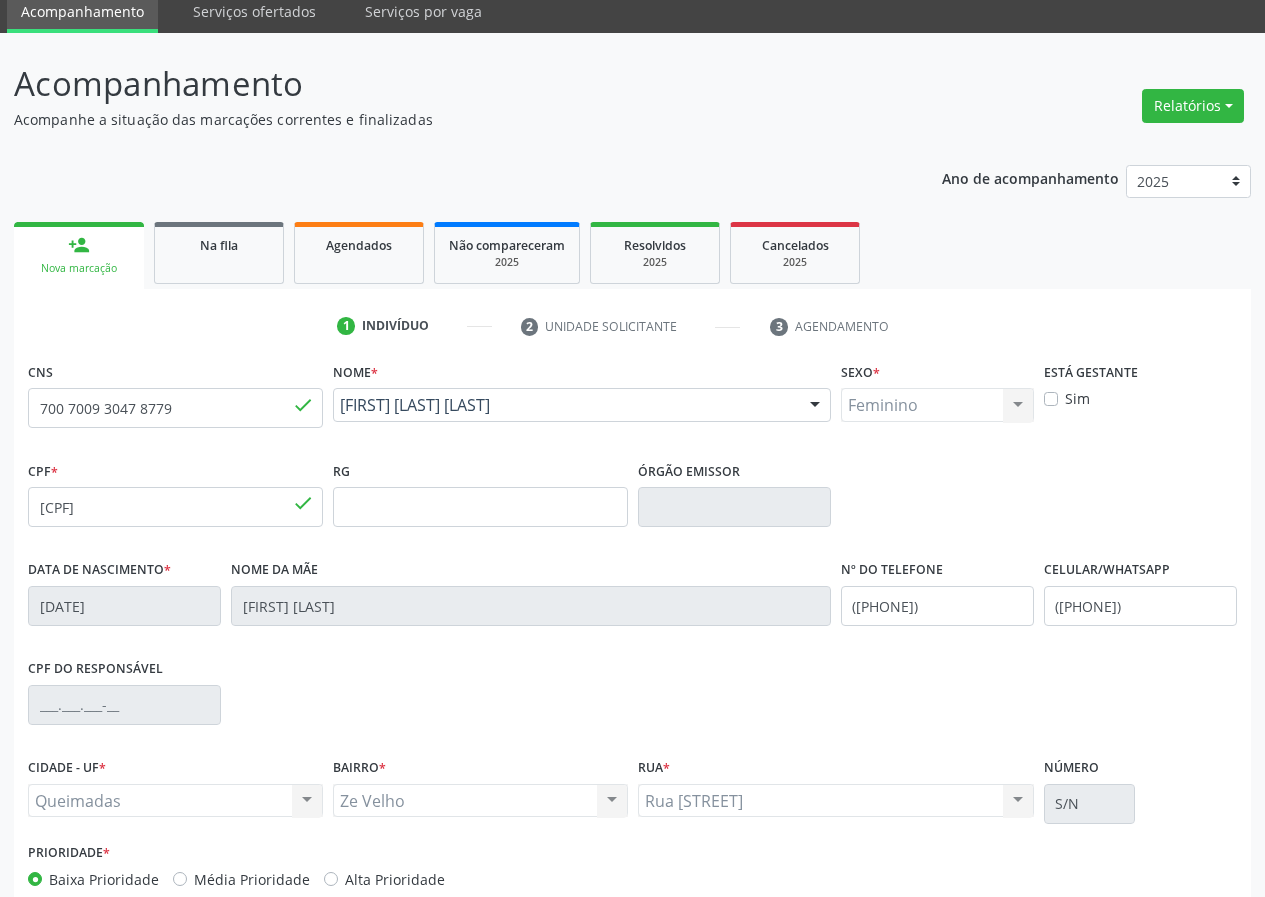 scroll, scrollTop: 187, scrollLeft: 0, axis: vertical 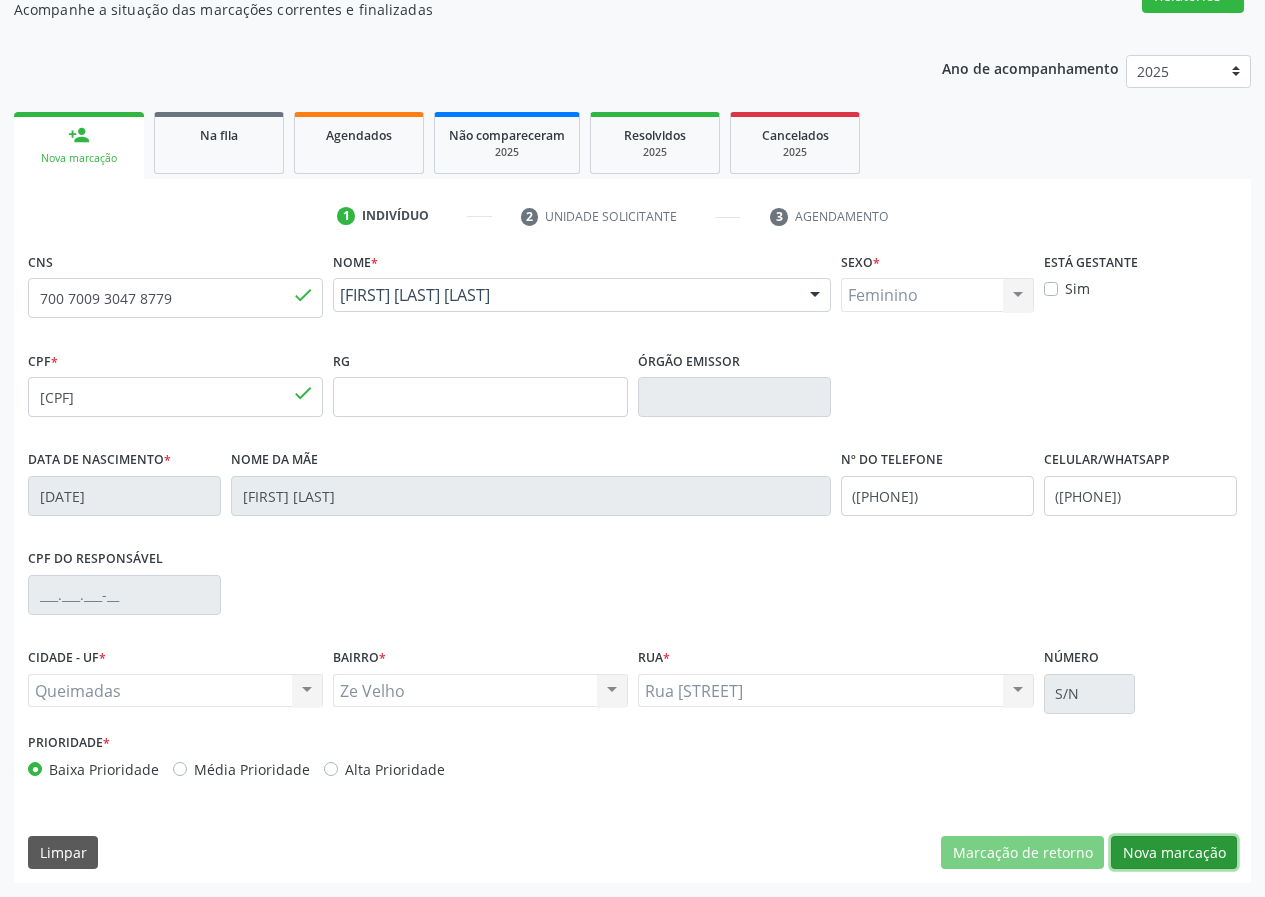 drag, startPoint x: 1179, startPoint y: 857, endPoint x: 488, endPoint y: 723, distance: 703.87286 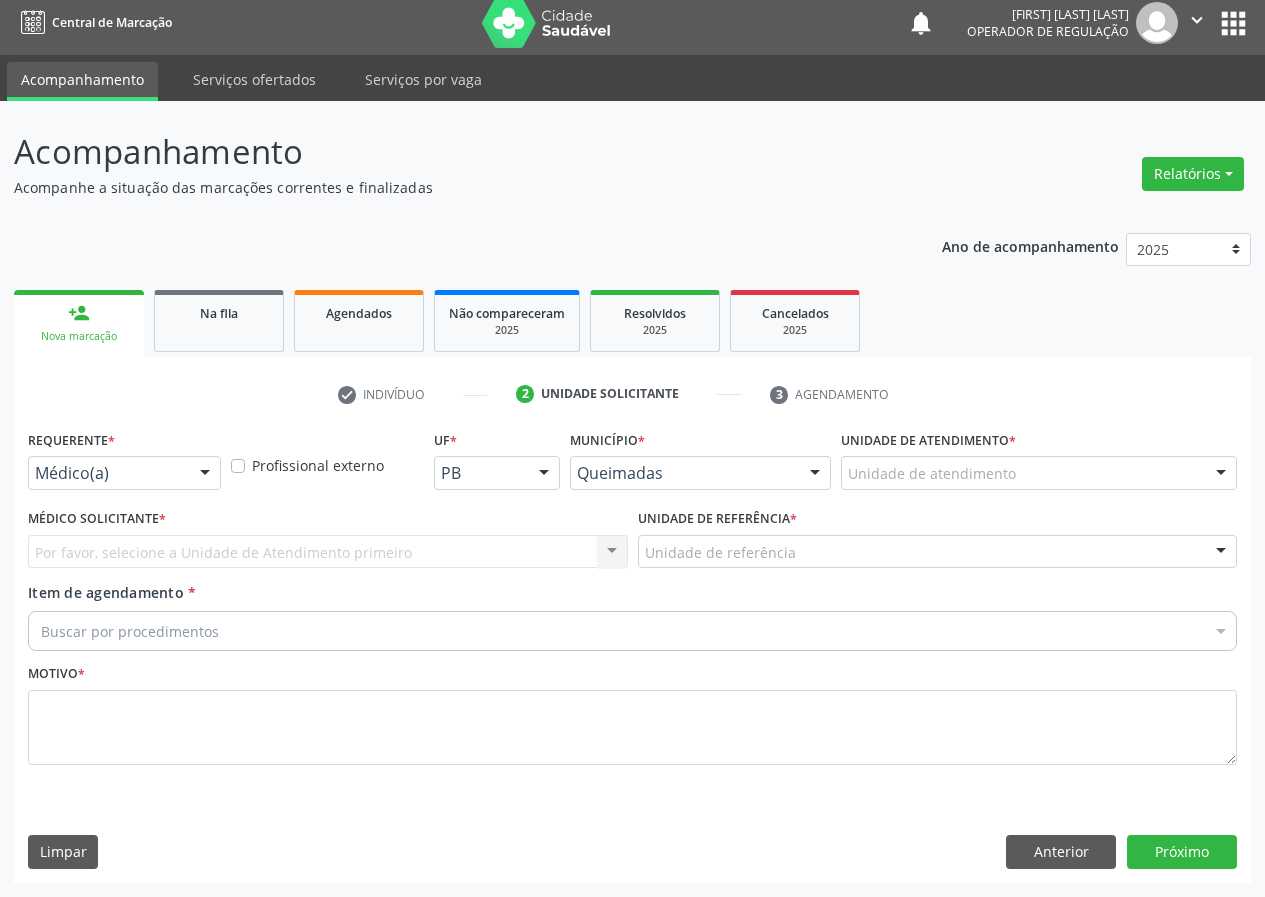 scroll, scrollTop: 9, scrollLeft: 0, axis: vertical 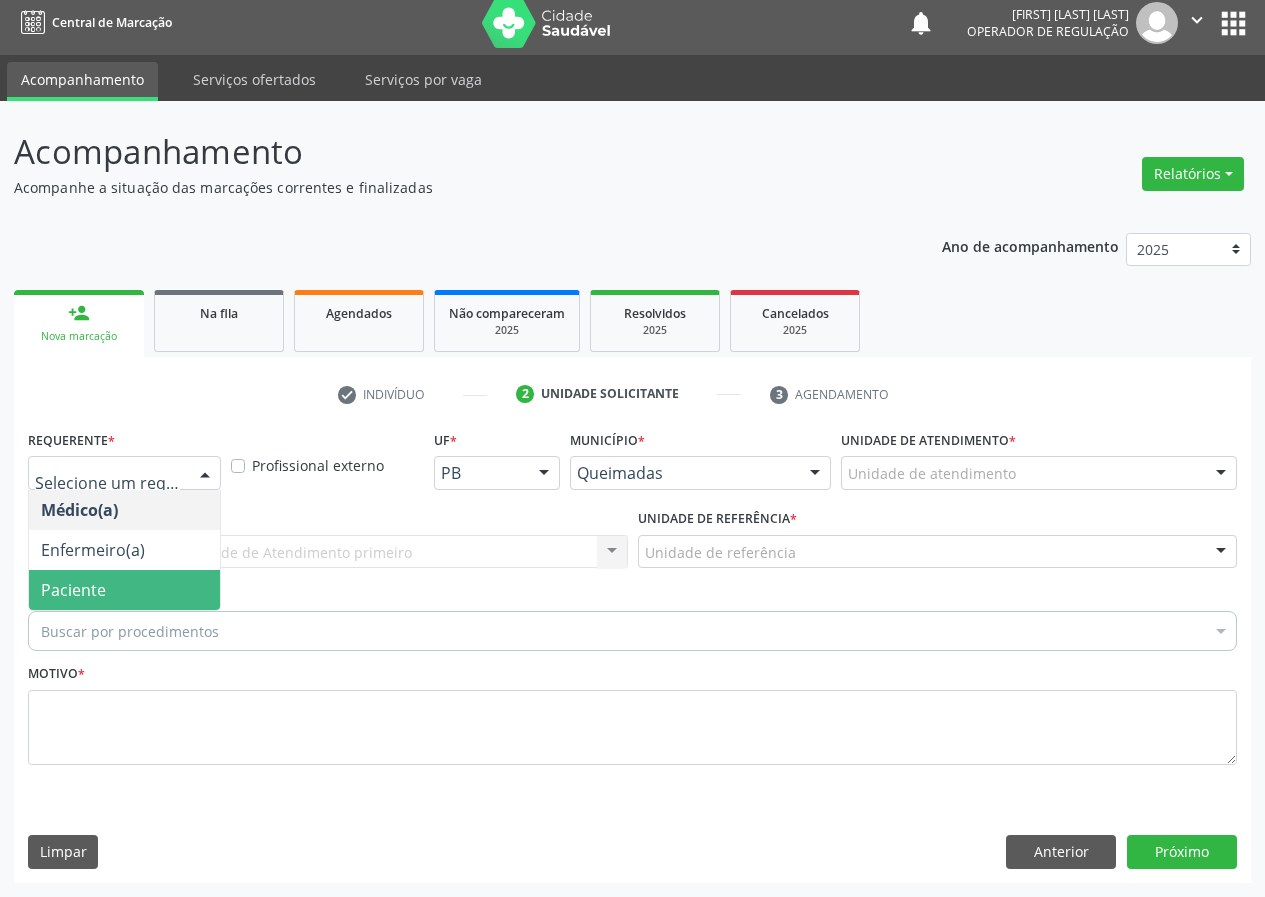 drag, startPoint x: 160, startPoint y: 590, endPoint x: 318, endPoint y: 543, distance: 164.84235 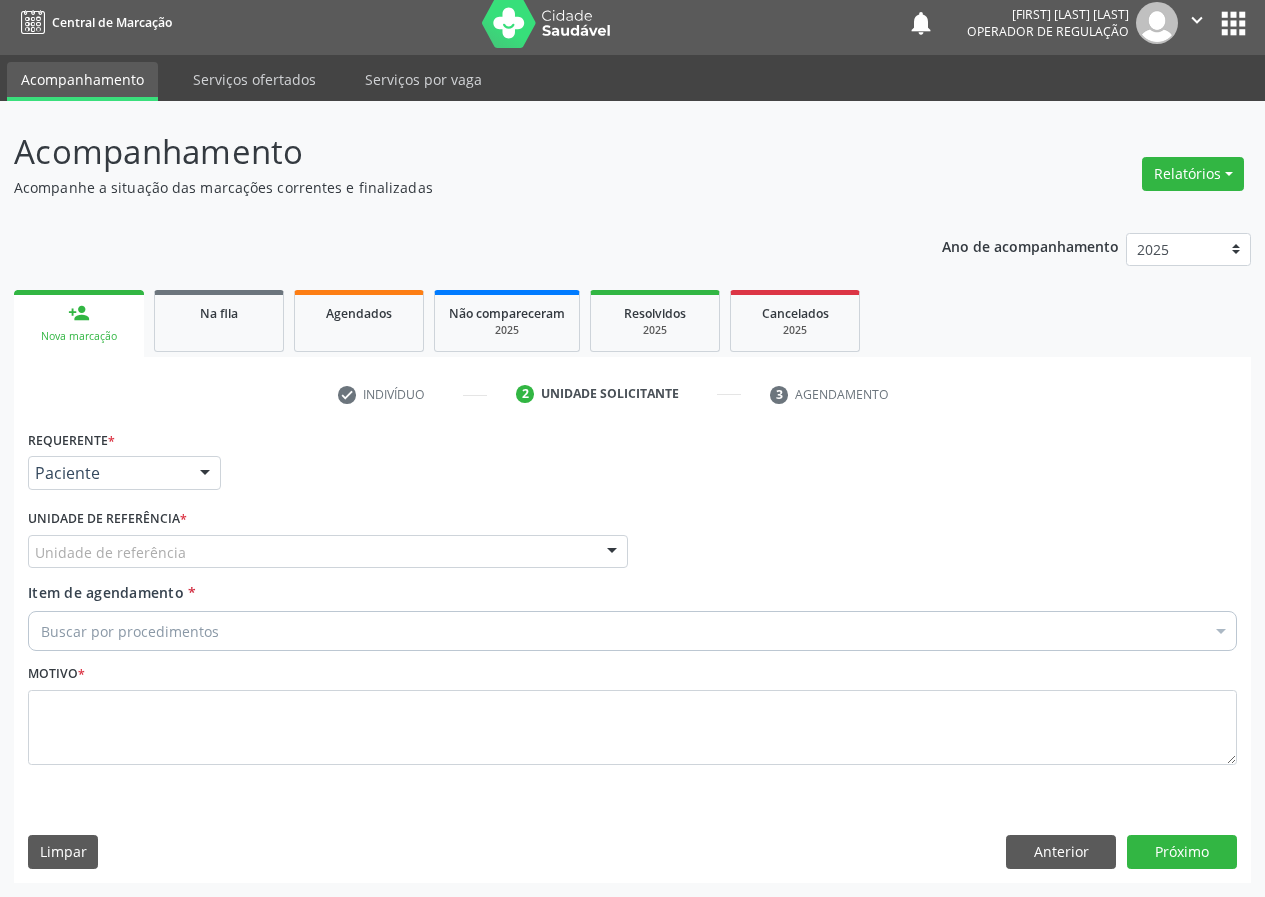 click on "Unidade de referência" at bounding box center [328, 552] 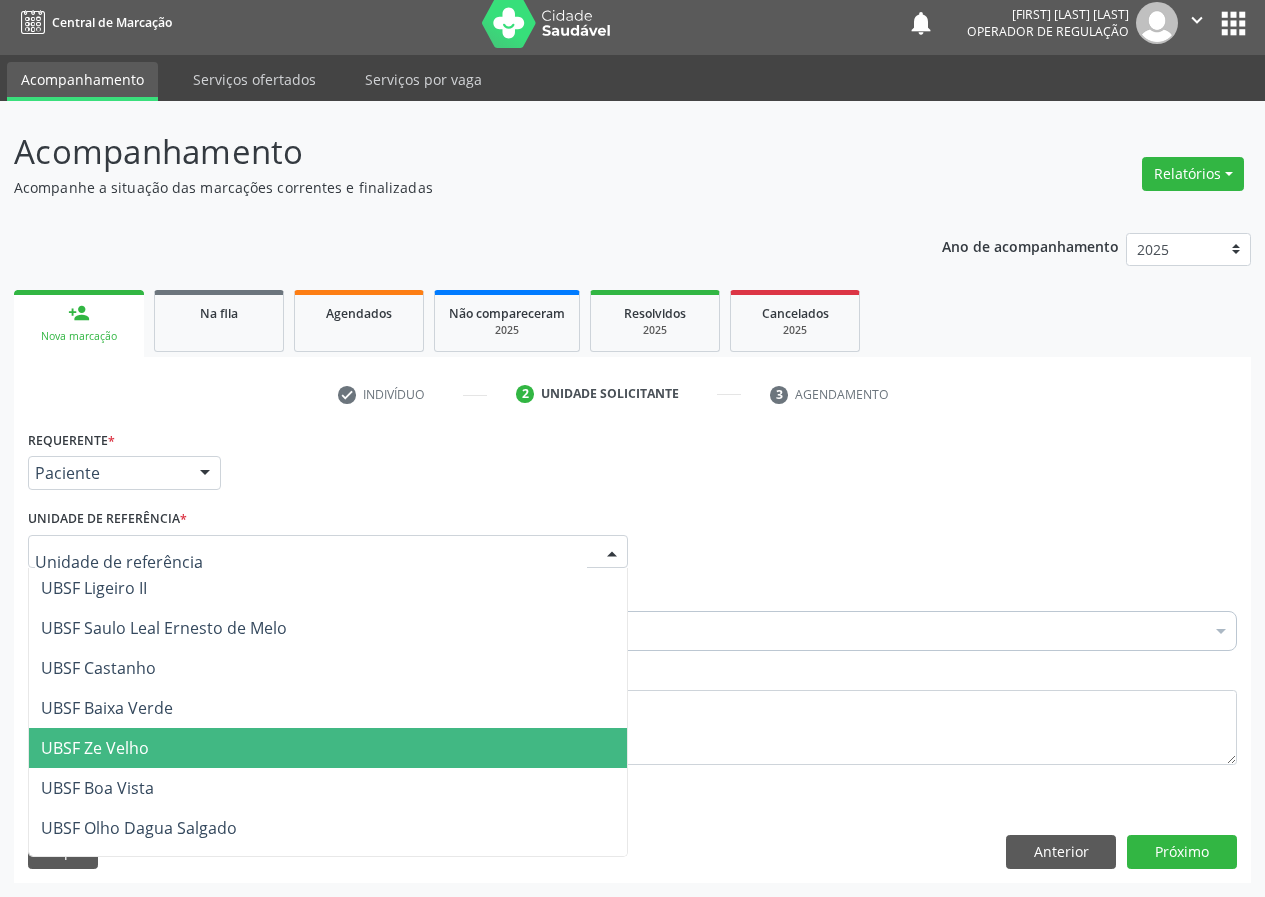 drag, startPoint x: 94, startPoint y: 737, endPoint x: 25, endPoint y: 759, distance: 72.42237 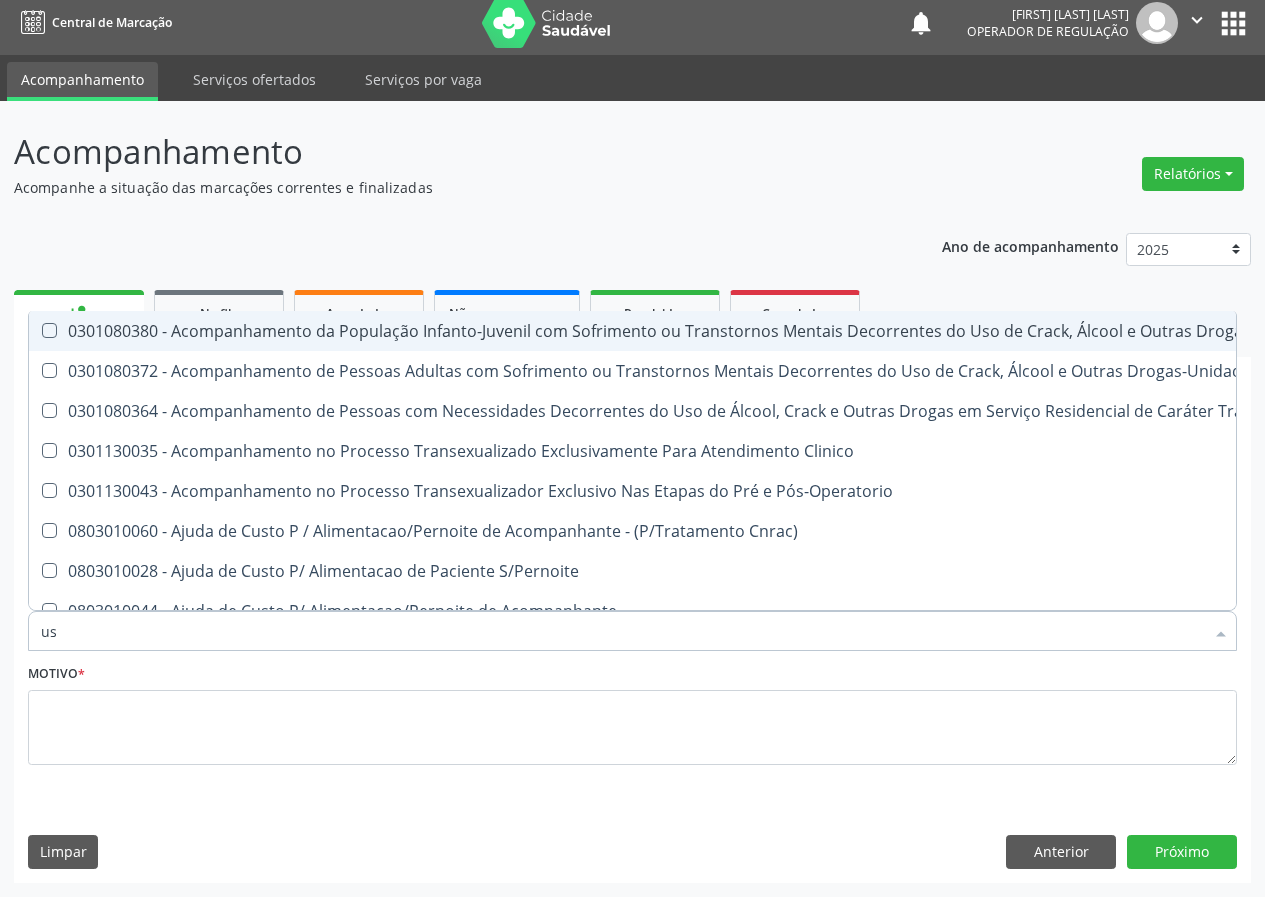 type on "usg" 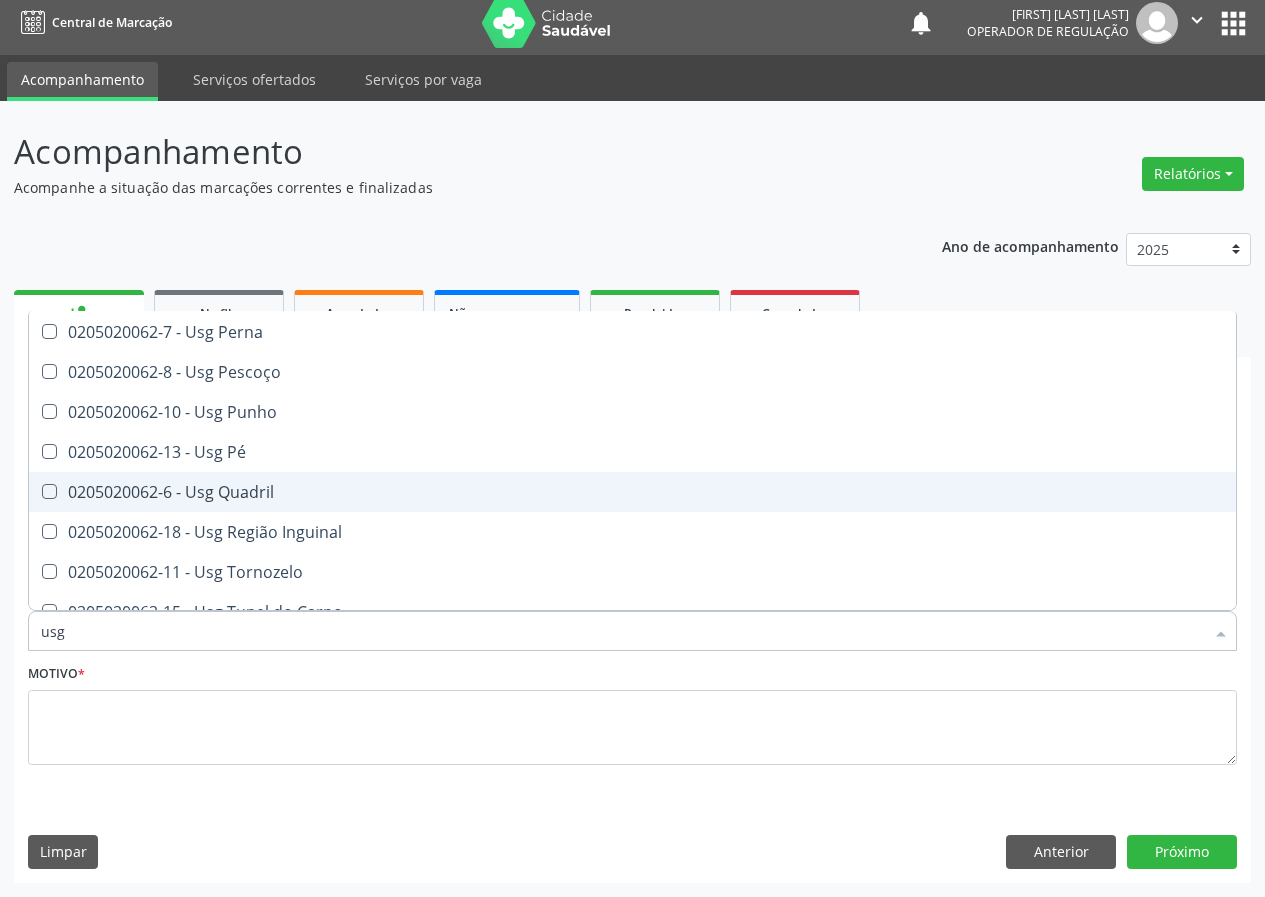 scroll, scrollTop: 461, scrollLeft: 0, axis: vertical 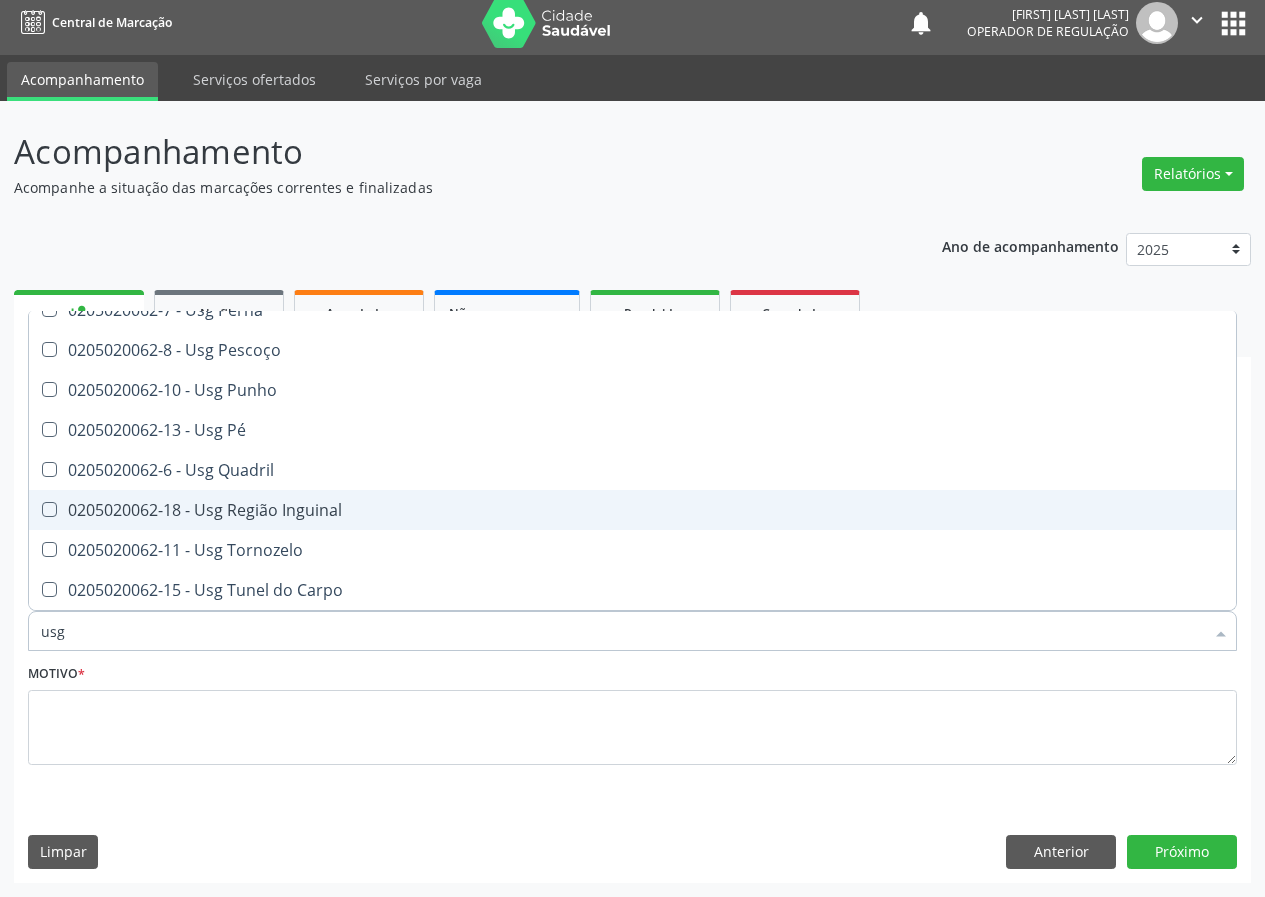 click on "0205020062-18 - Usg Região Inguinal" at bounding box center [632, 510] 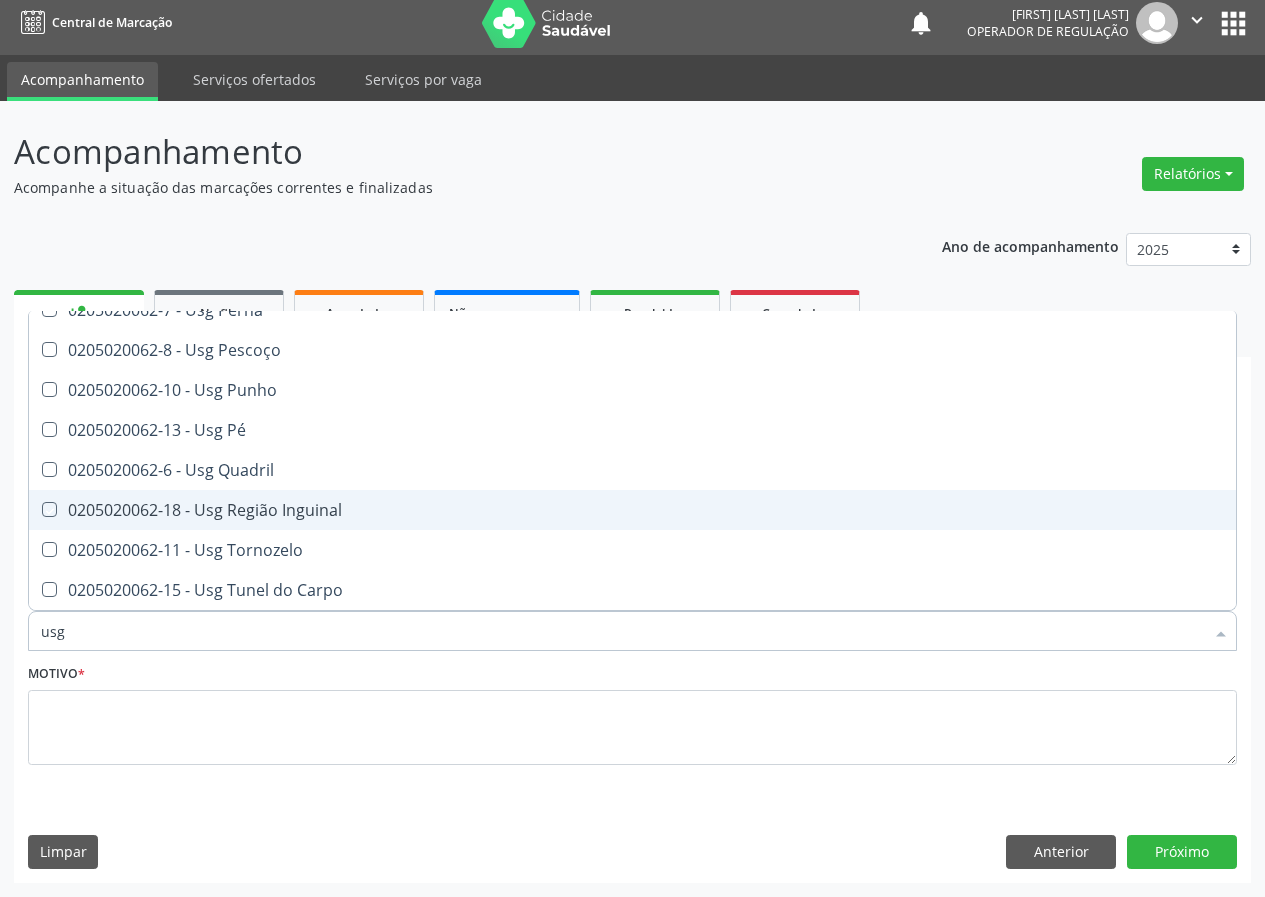 checkbox on "true" 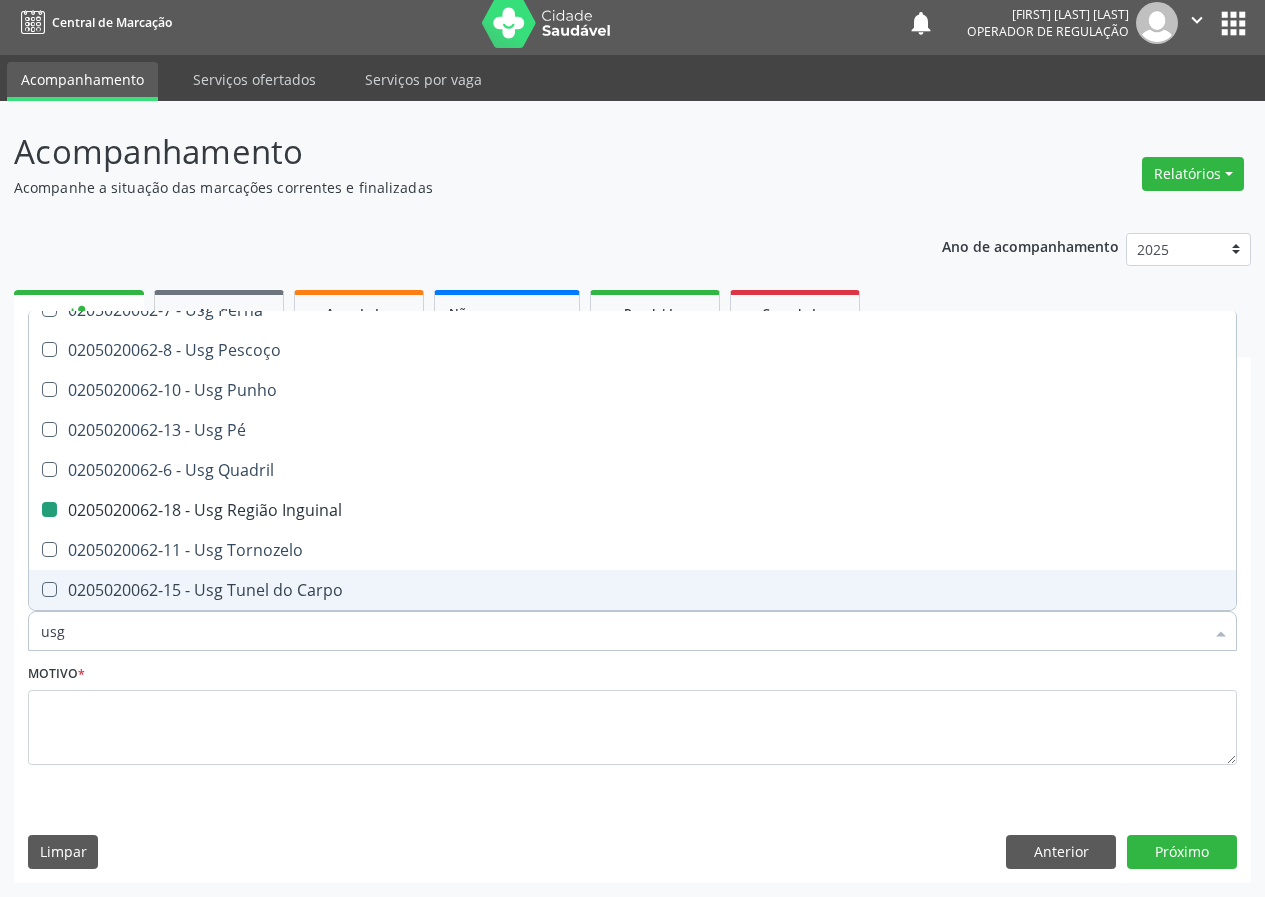 click on "Motivo
*" at bounding box center (632, 719) 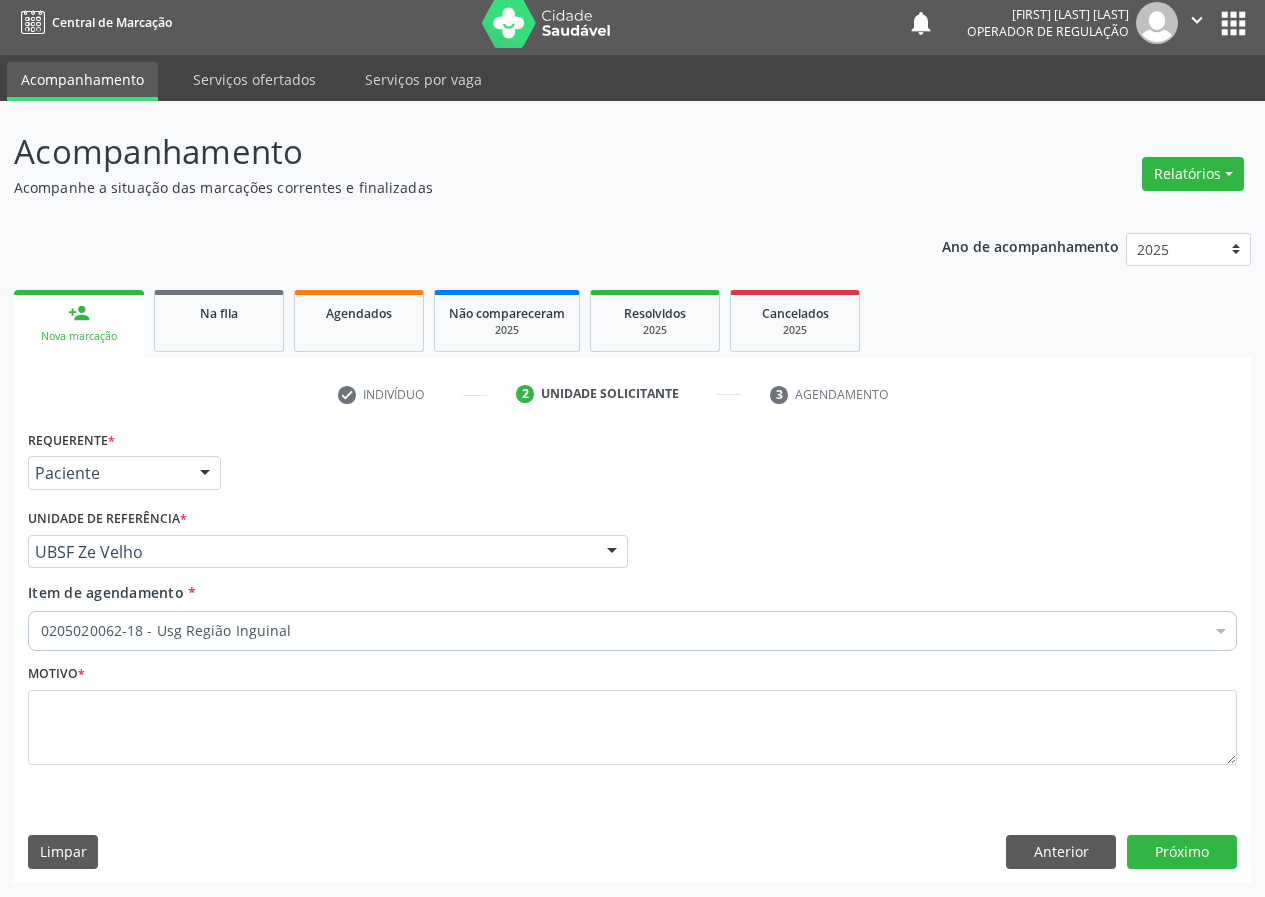 checkbox on "true" 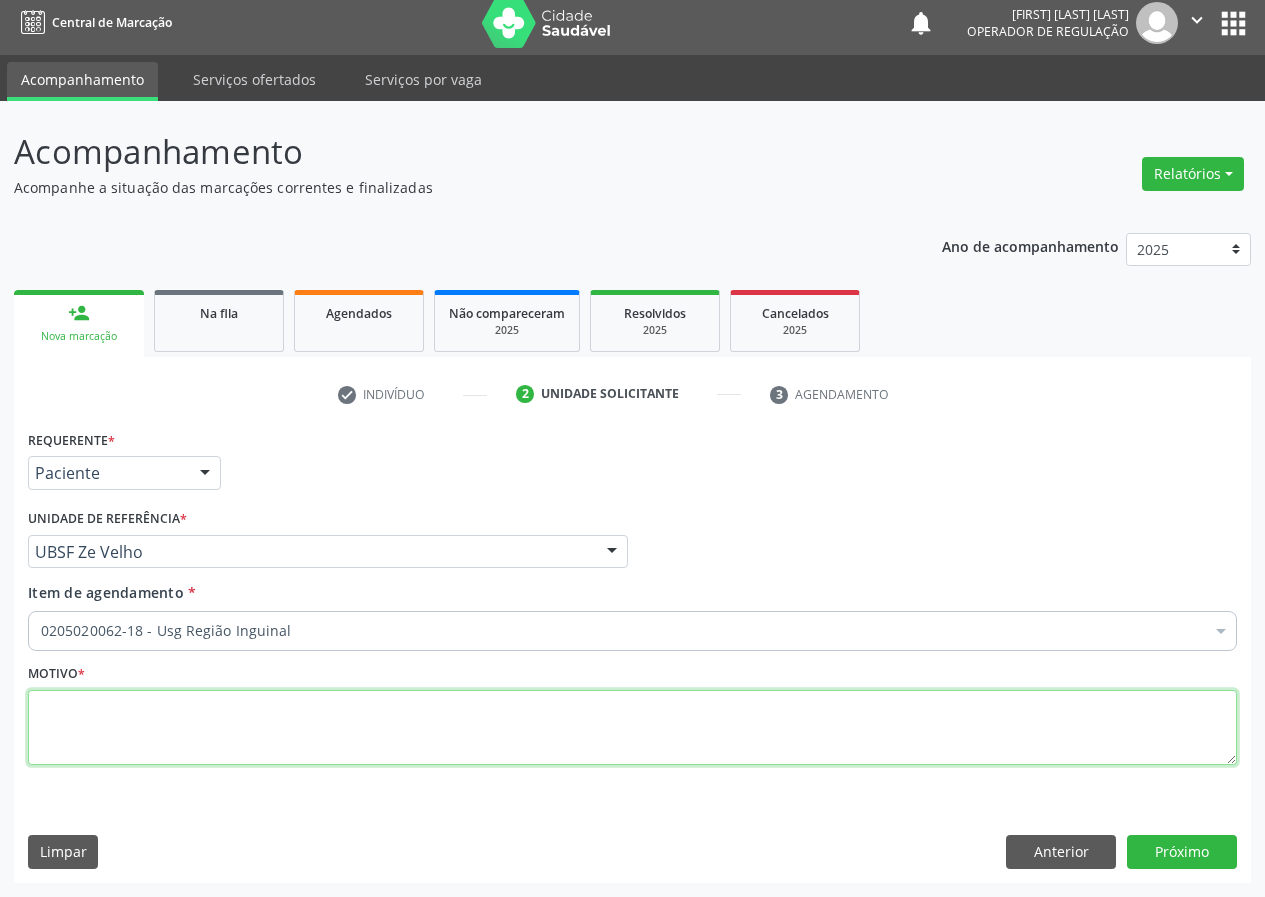 click at bounding box center (632, 728) 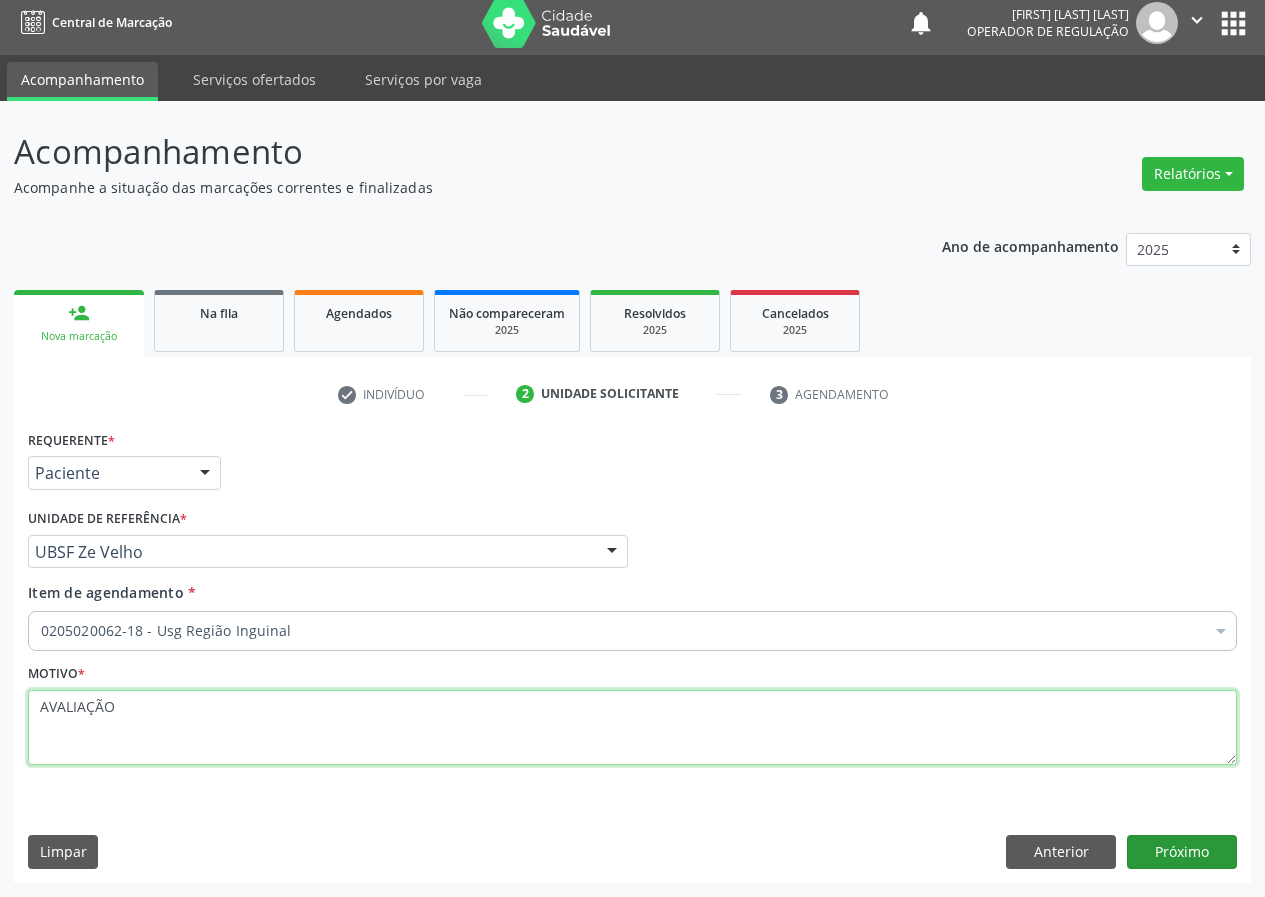 type on "AVALIAÇÃO" 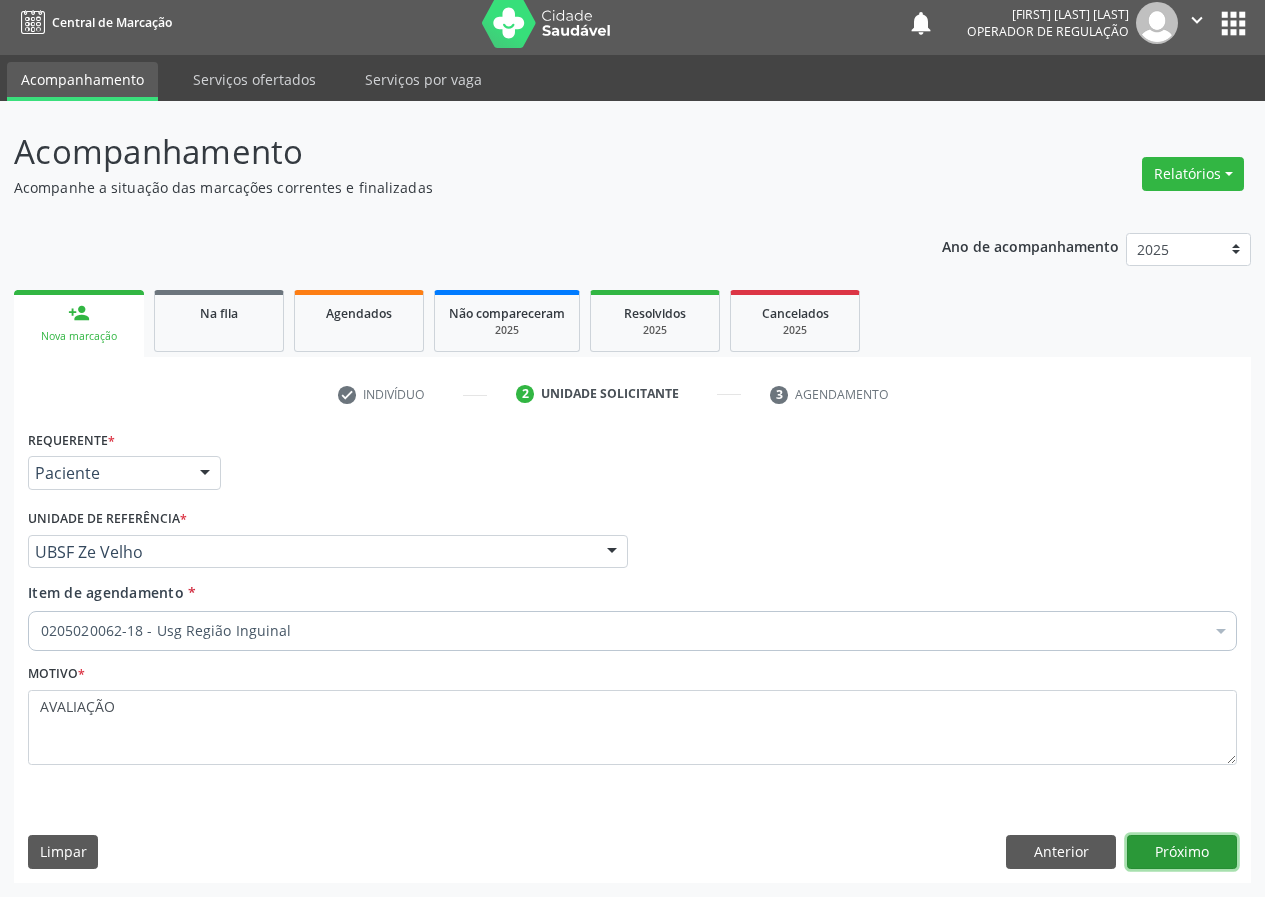drag, startPoint x: 1184, startPoint y: 850, endPoint x: 0, endPoint y: 775, distance: 1186.373 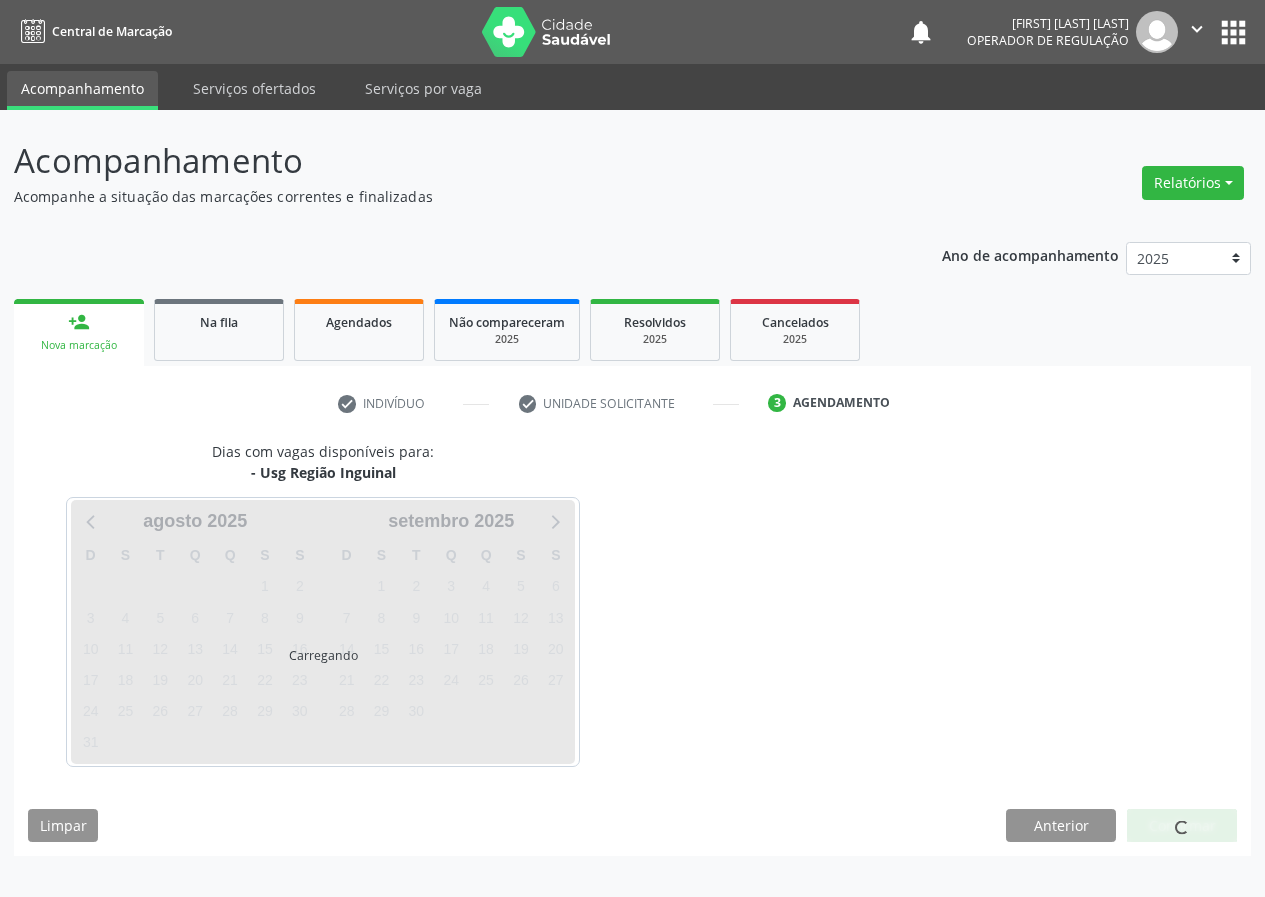scroll, scrollTop: 0, scrollLeft: 0, axis: both 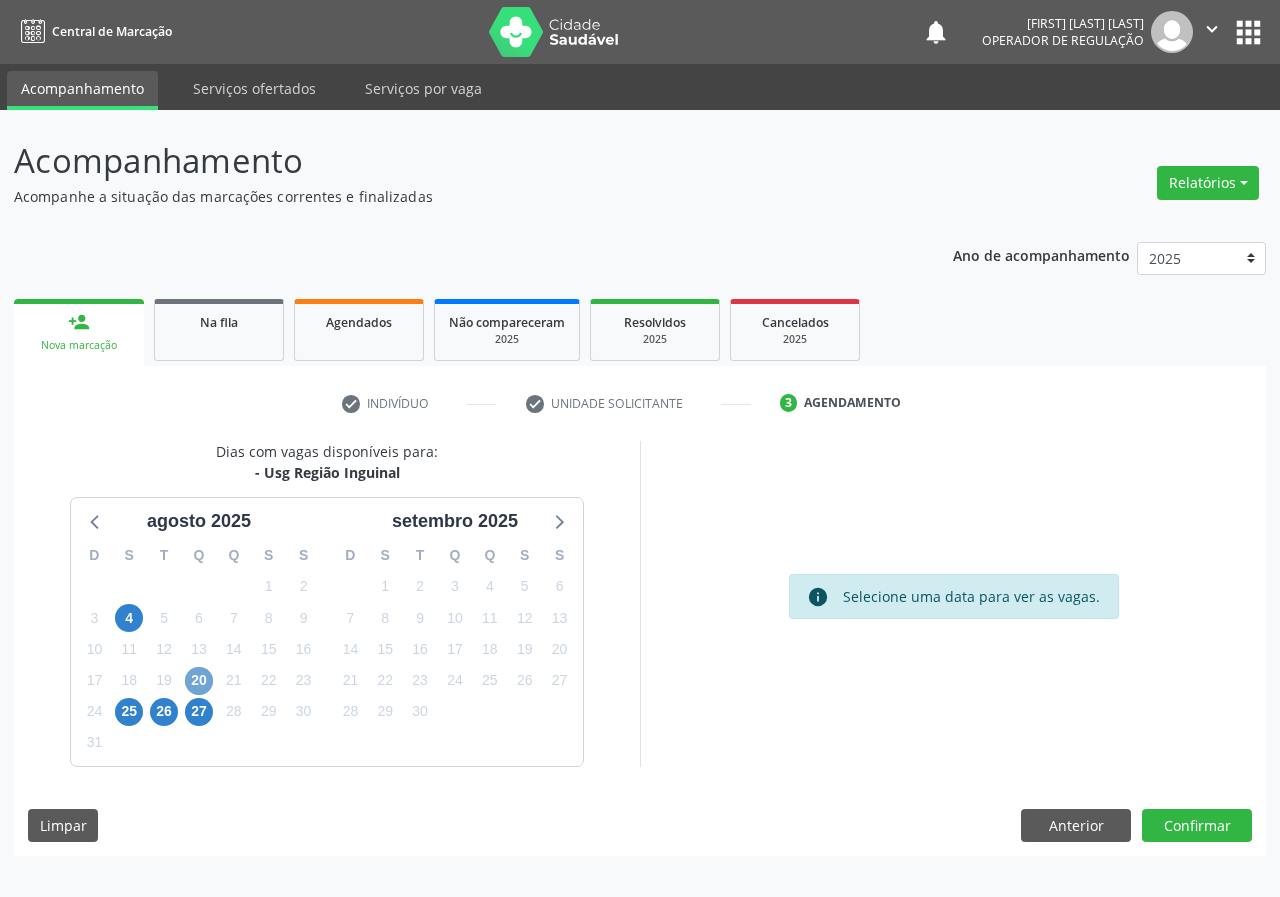 click on "20" at bounding box center (199, 681) 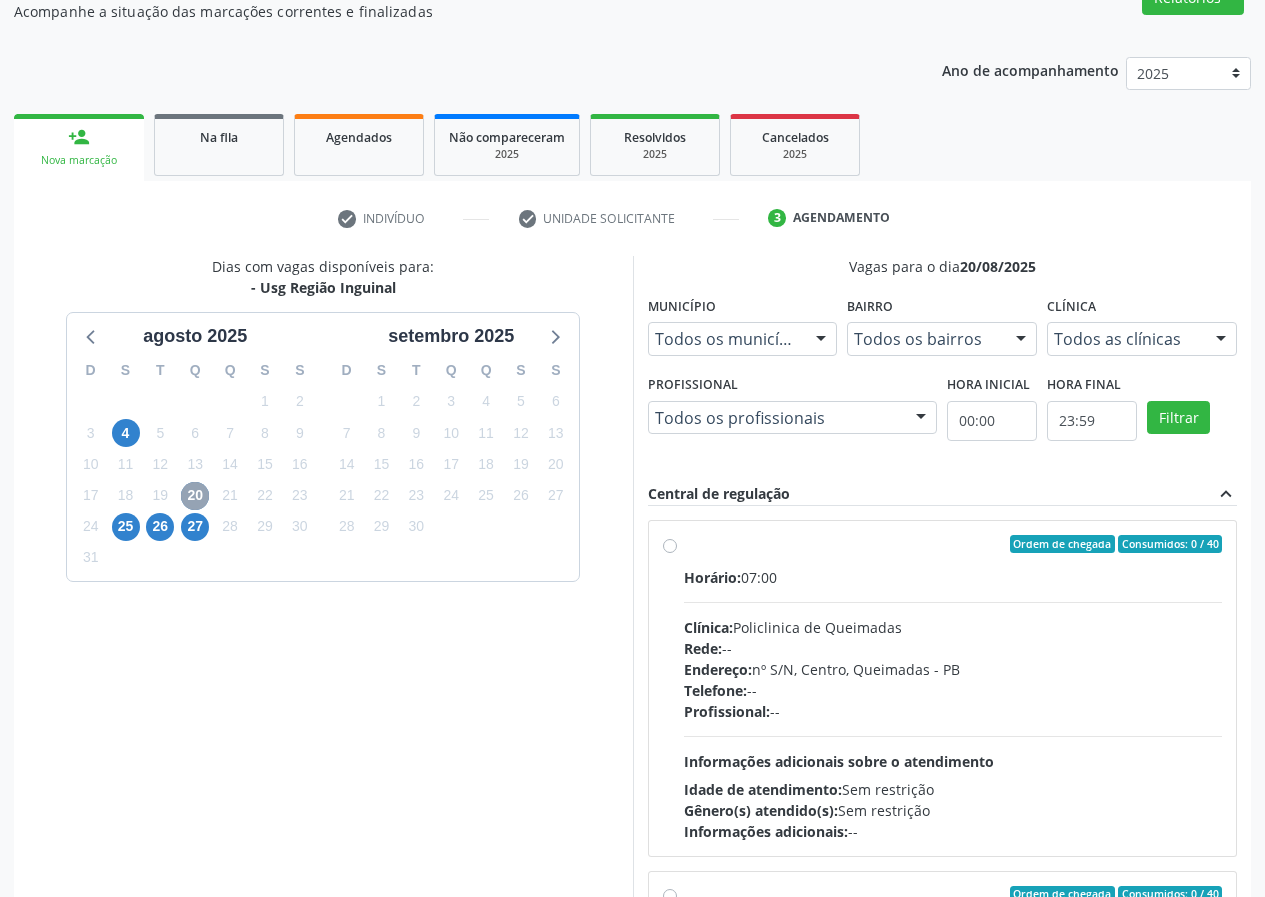 scroll, scrollTop: 200, scrollLeft: 0, axis: vertical 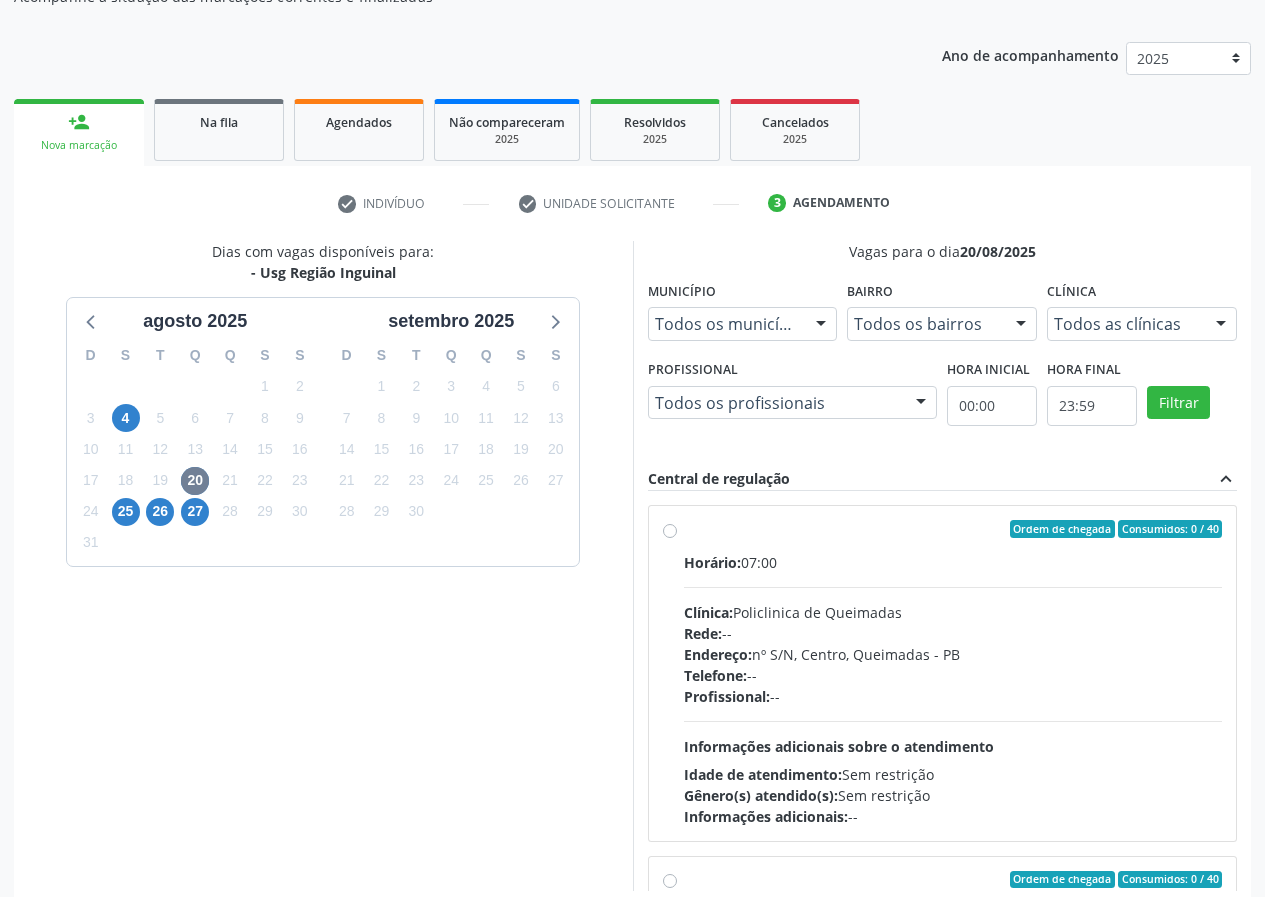 click on "Ordem de chegada
Consumidos: 0 / 40
Horário:   07:00
Clínica:  Policlinica de Queimadas
Rede:
--
Endereço:   nº S/N, Centro, Queimadas - PB
Telefone:   --
Profissional:
--
Informações adicionais sobre o atendimento
Idade de atendimento:
Sem restrição
Gênero(s) atendido(s):
Sem restrição
Informações adicionais:
--" at bounding box center (953, 673) 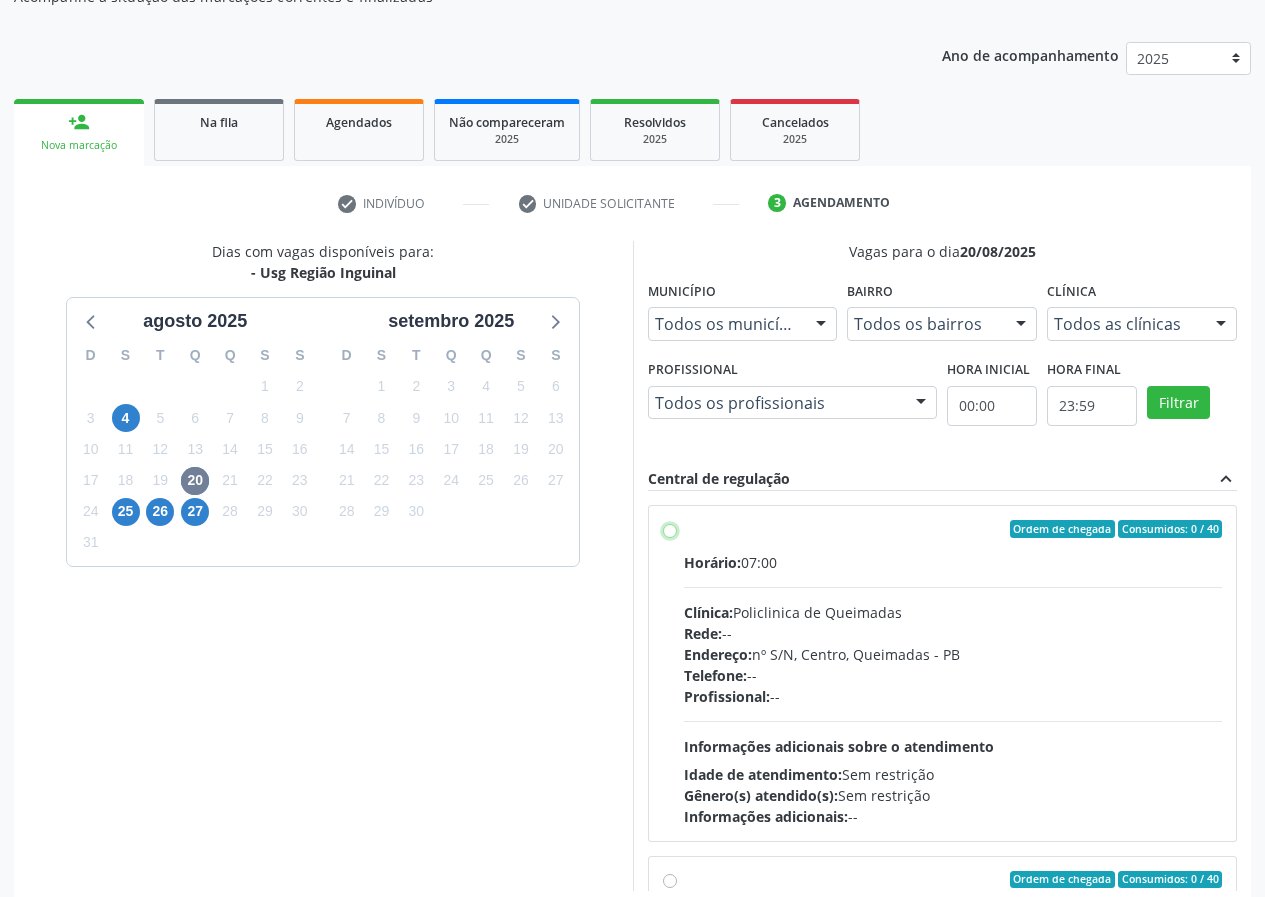 click on "Ordem de chegada
Consumidos: 0 / 40
Horário:   07:00
Clínica:  Policlinica de Queimadas
Rede:
--
Endereço:   nº S/N, Centro, Queimadas - PB
Telefone:   --
Profissional:
--
Informações adicionais sobre o atendimento
Idade de atendimento:
Sem restrição
Gênero(s) atendido(s):
Sem restrição
Informações adicionais:
--" at bounding box center (670, 529) 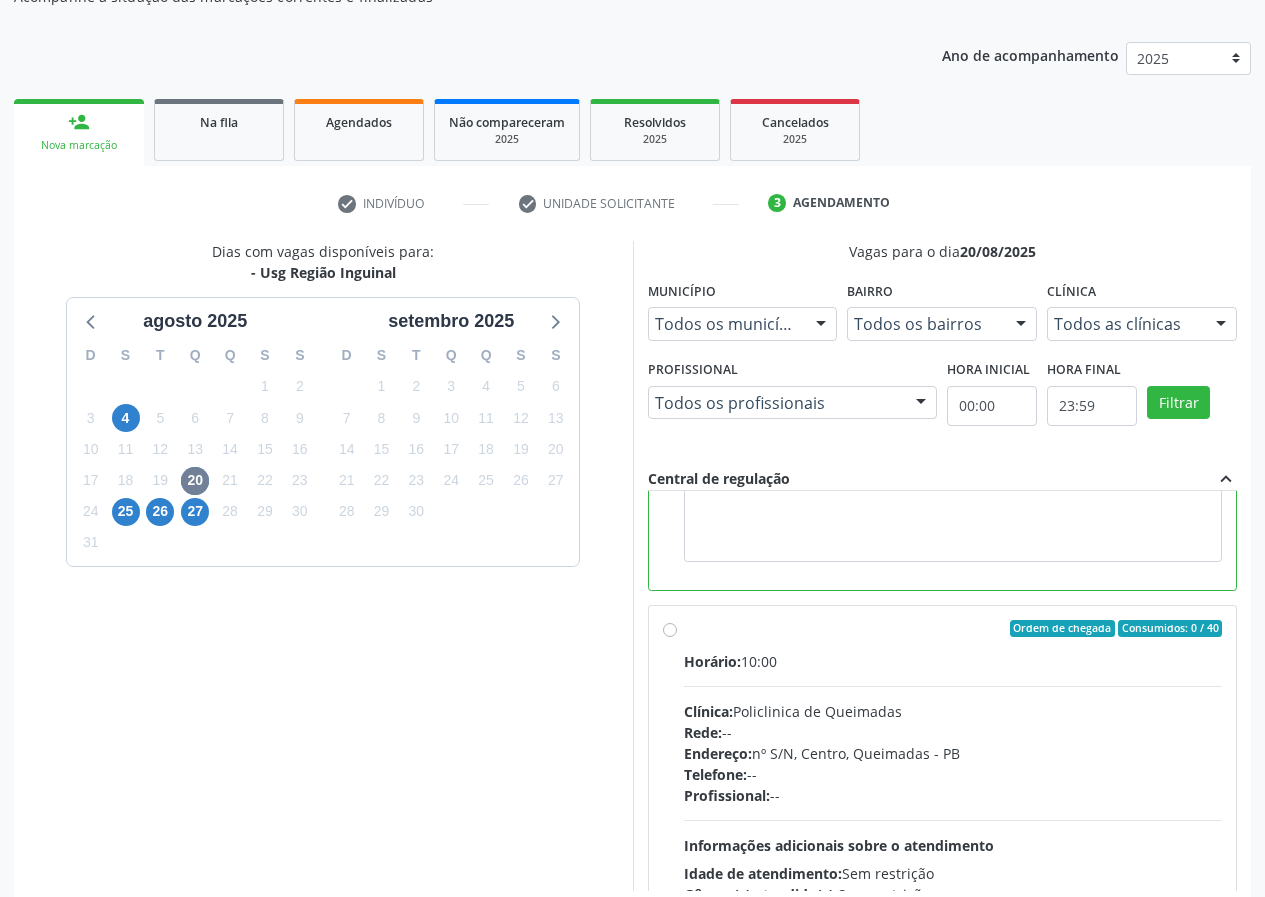 scroll, scrollTop: 450, scrollLeft: 0, axis: vertical 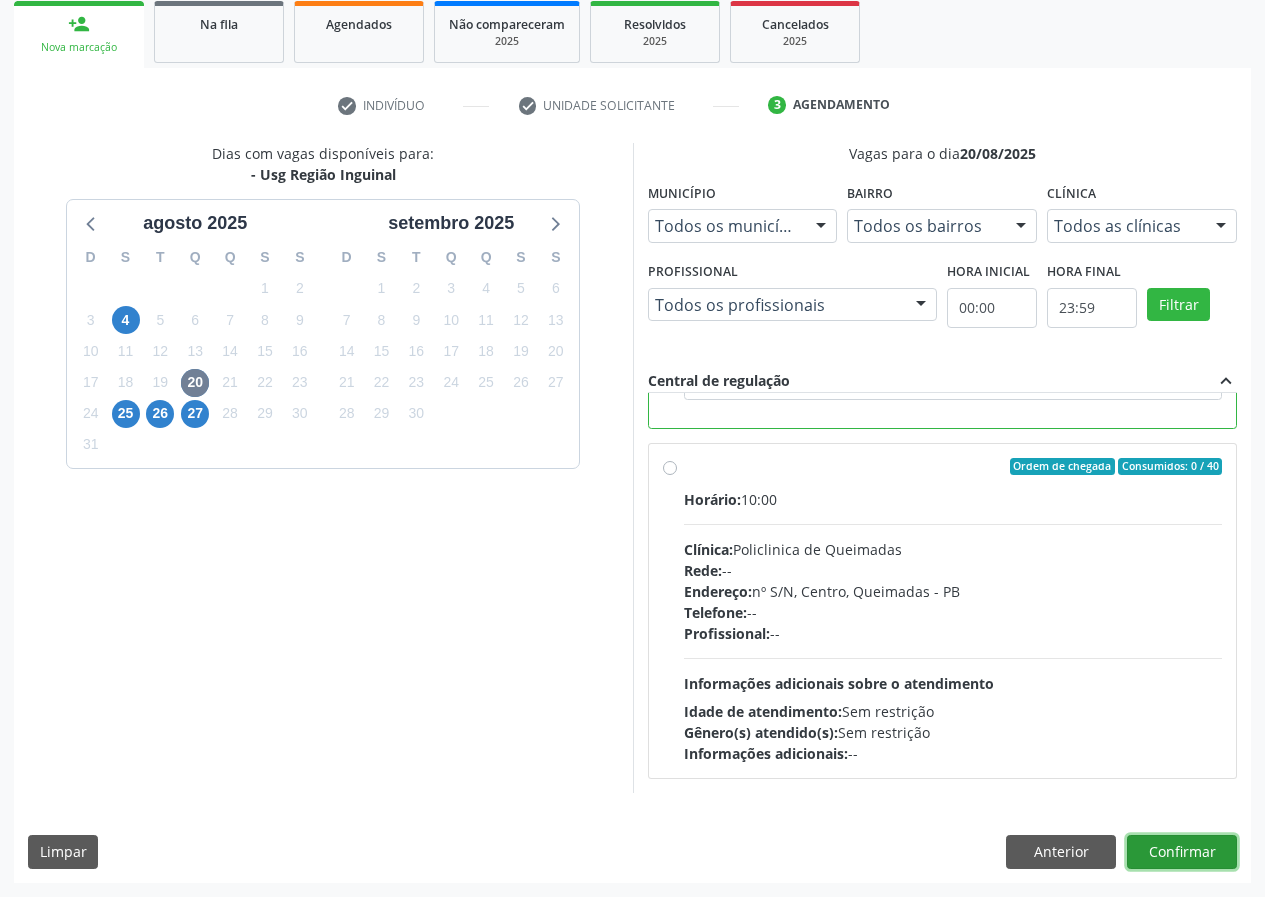 click on "Confirmar" at bounding box center [1182, 852] 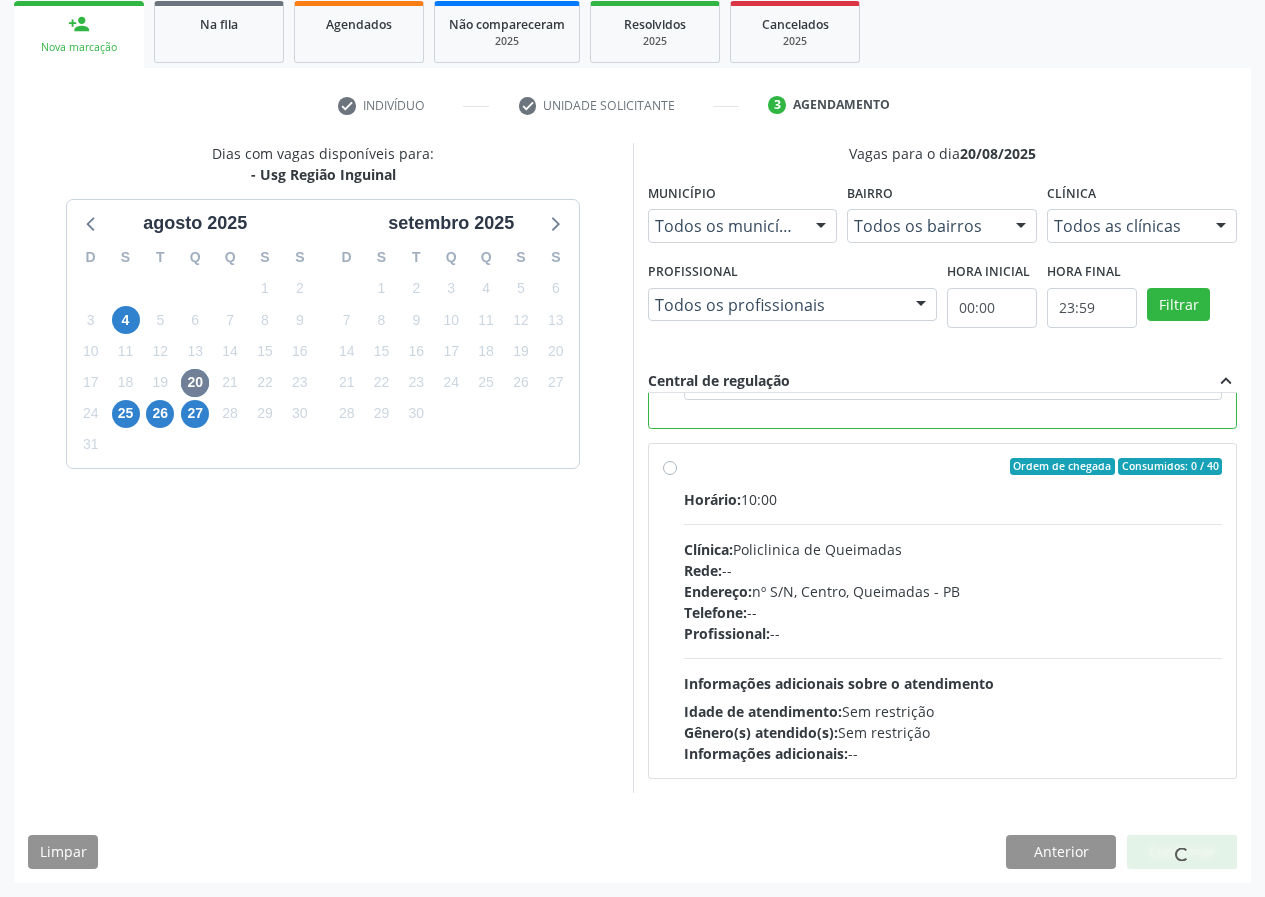 scroll, scrollTop: 0, scrollLeft: 0, axis: both 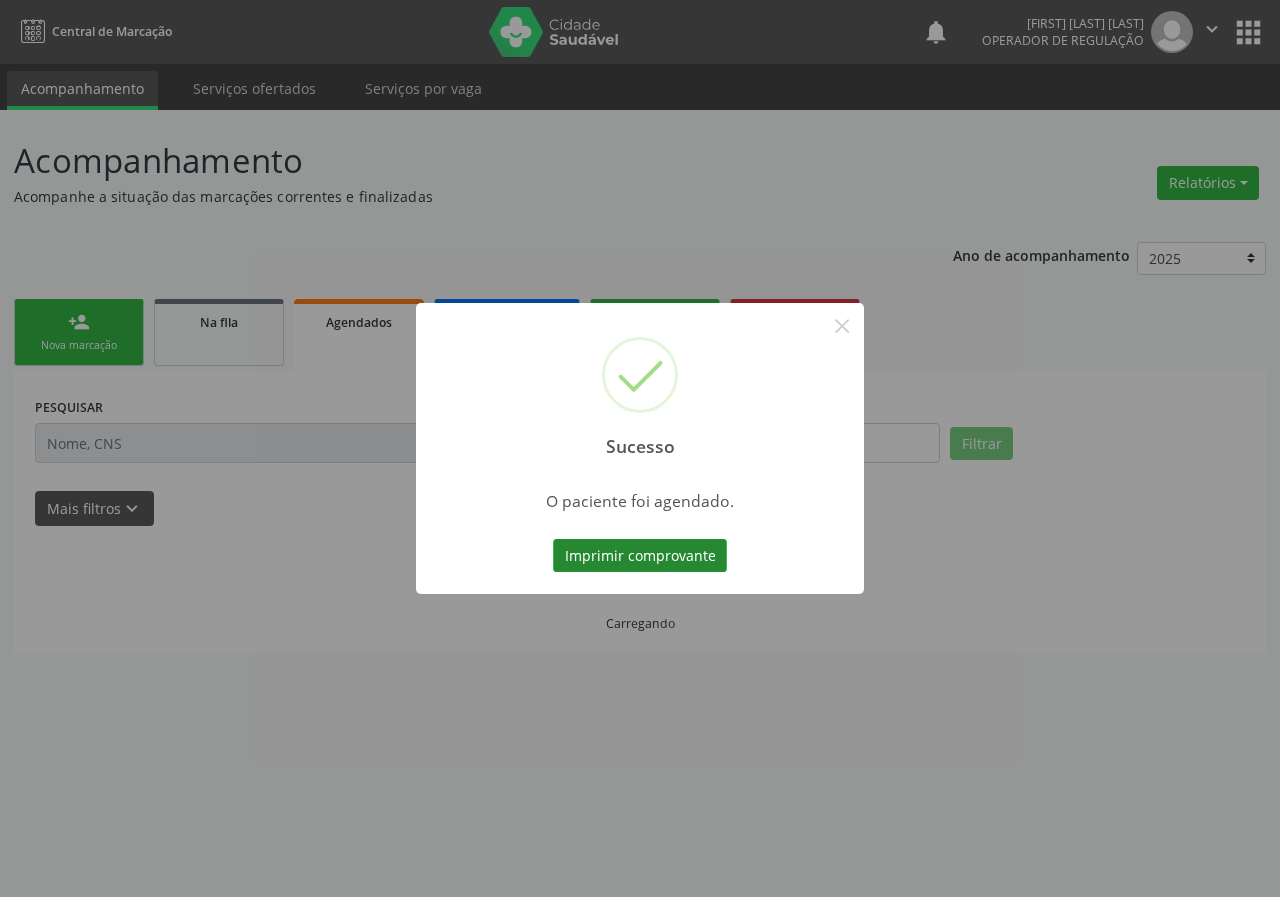 click on "Imprimir comprovante" at bounding box center [640, 556] 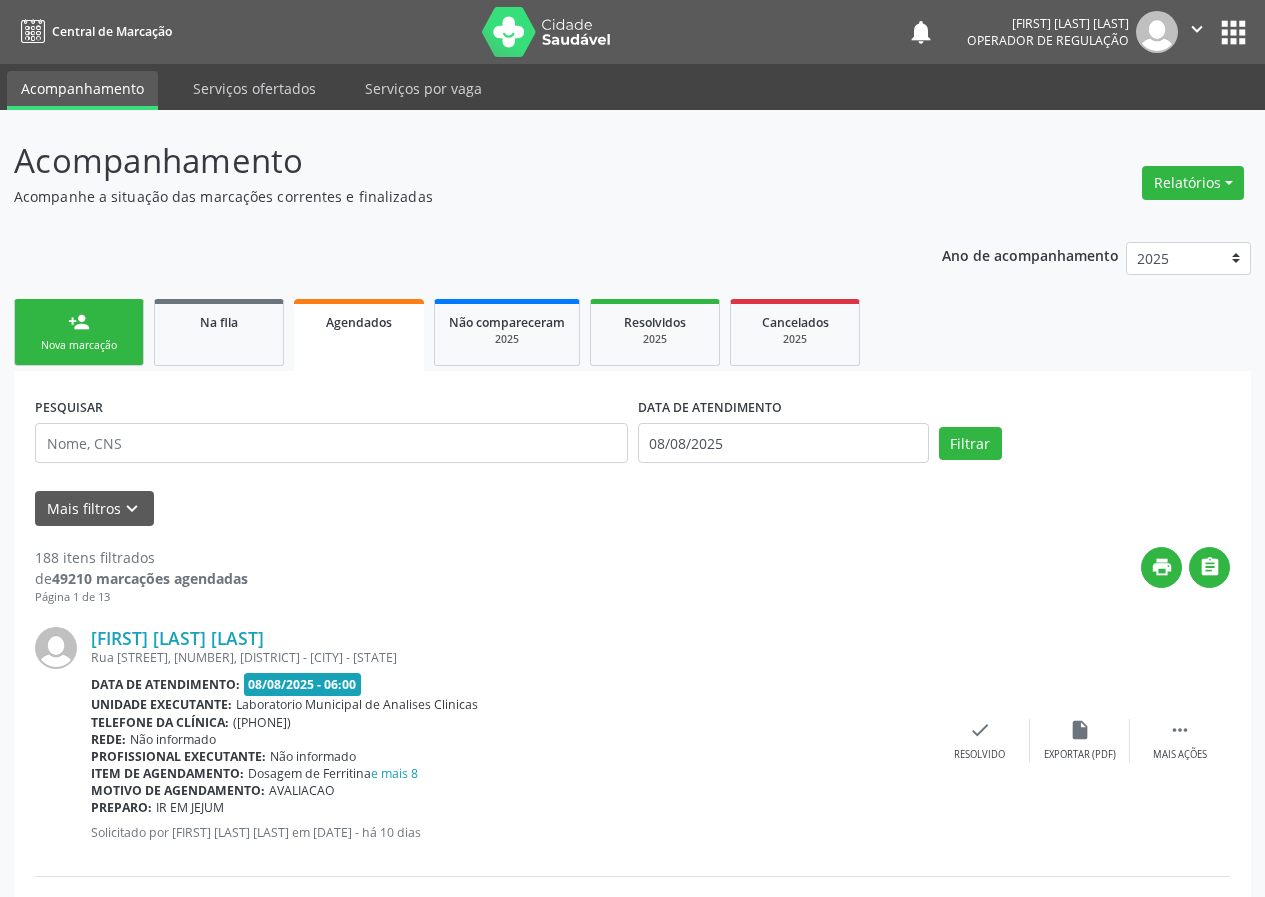 click on "person_add" at bounding box center (79, 322) 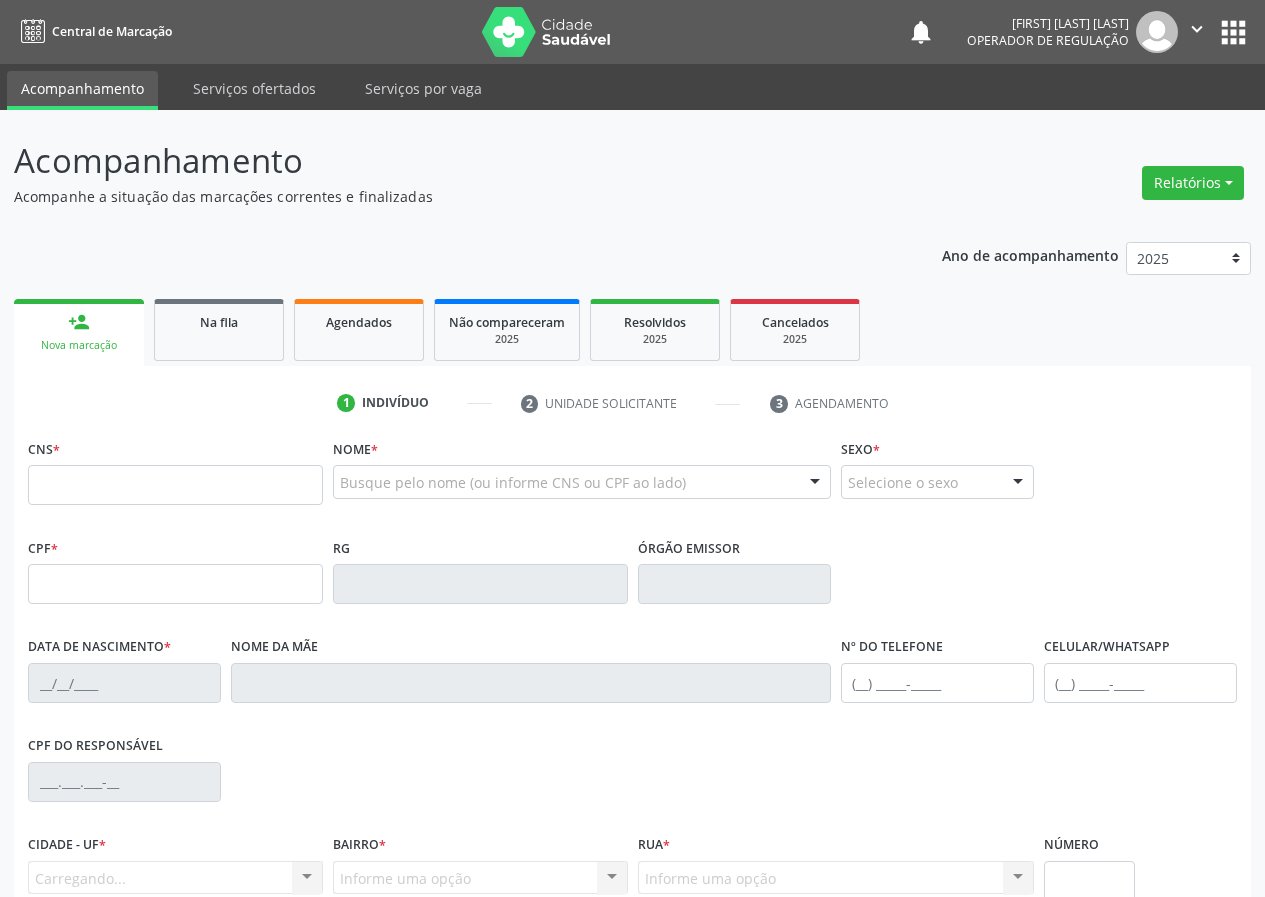 click on "Nova marcação" at bounding box center [79, 345] 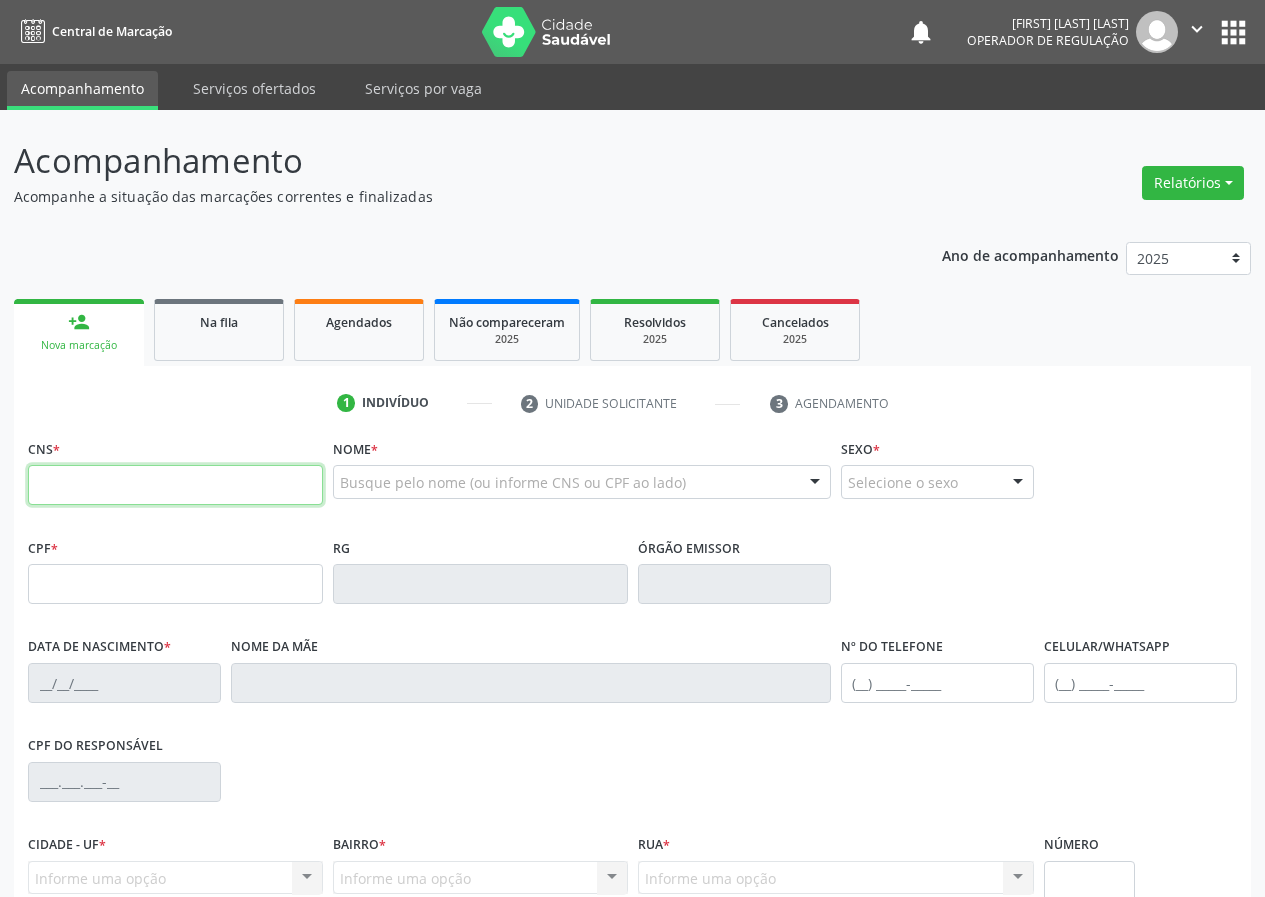 click at bounding box center (175, 485) 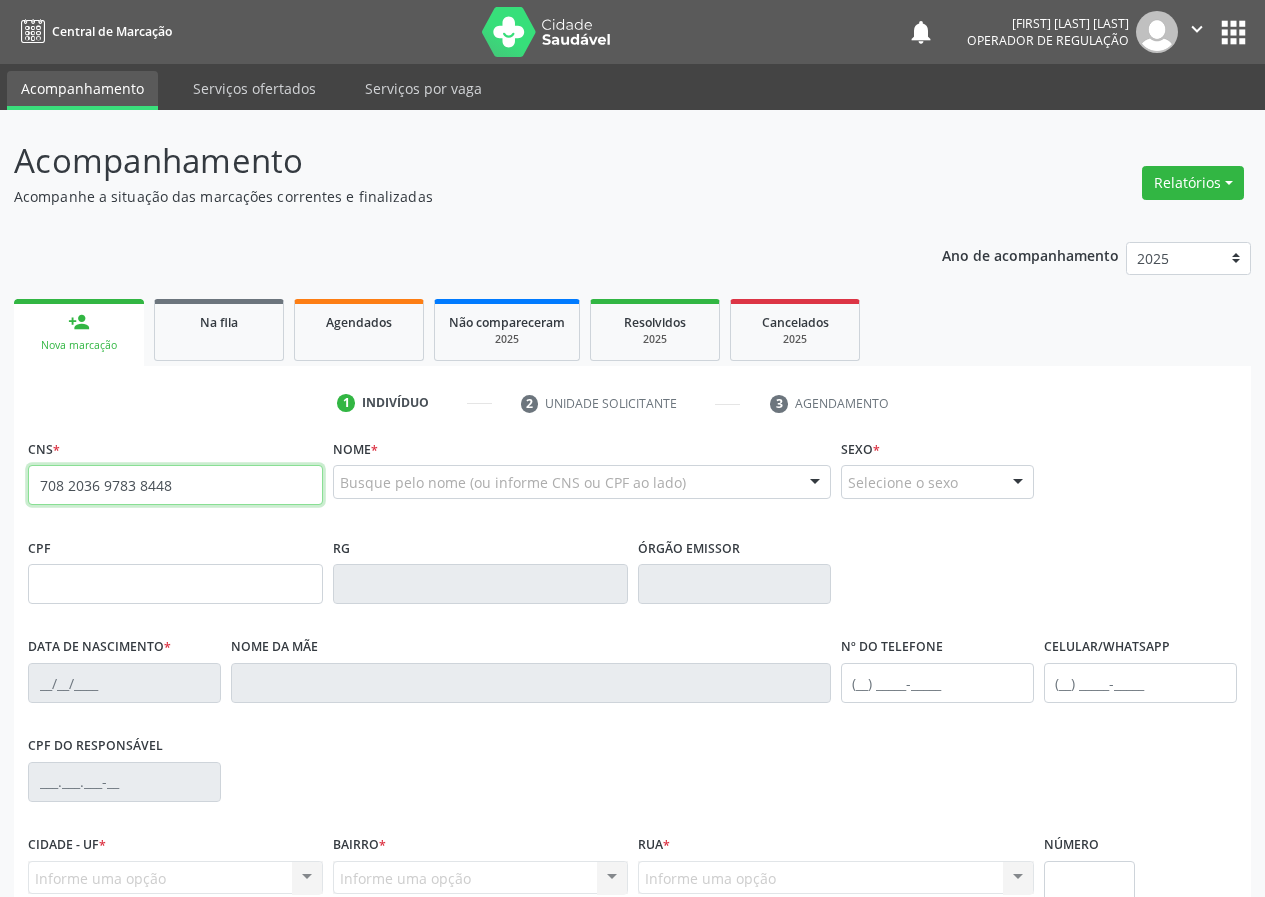 type on "708 2036 9783 8448" 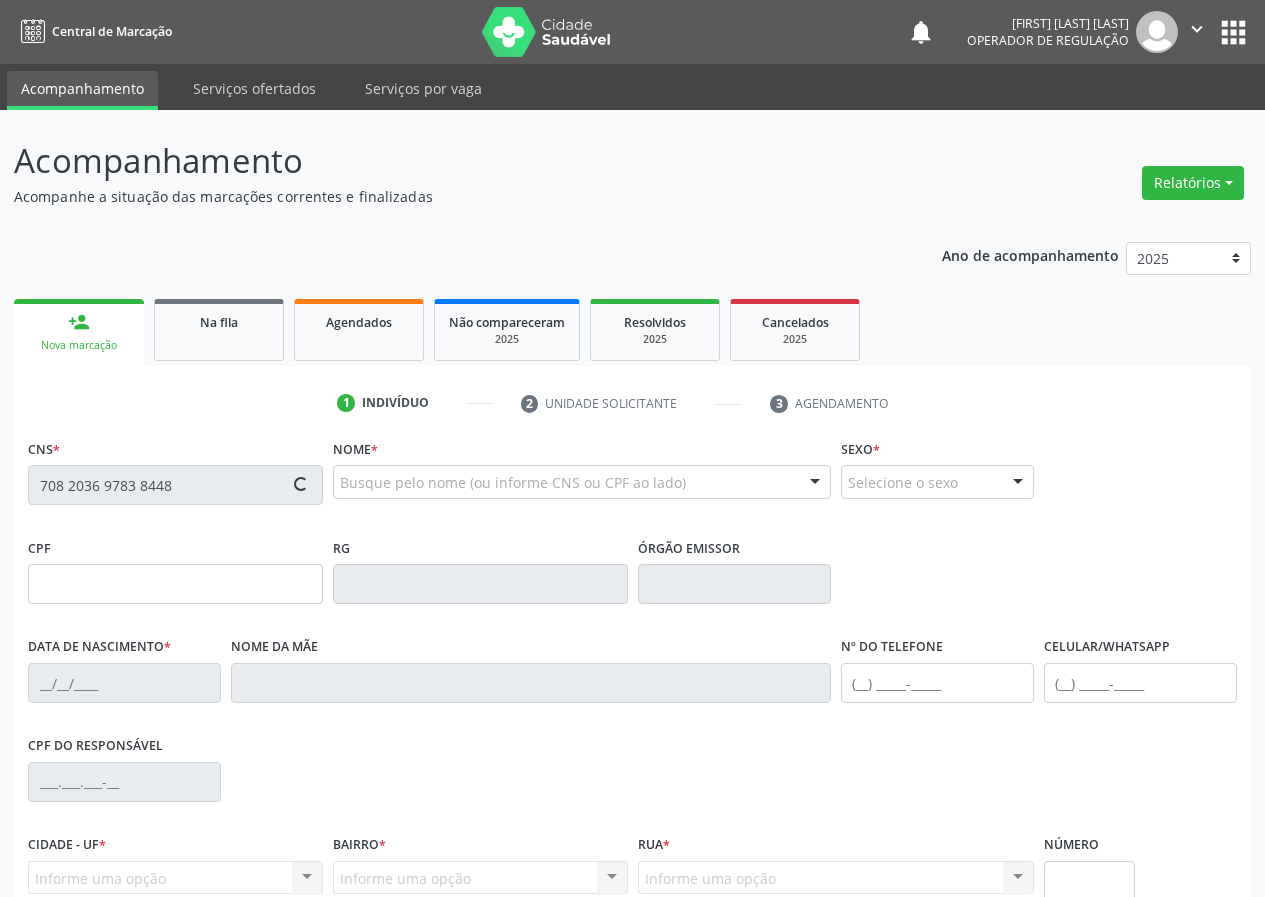 type on "091.882.854-64" 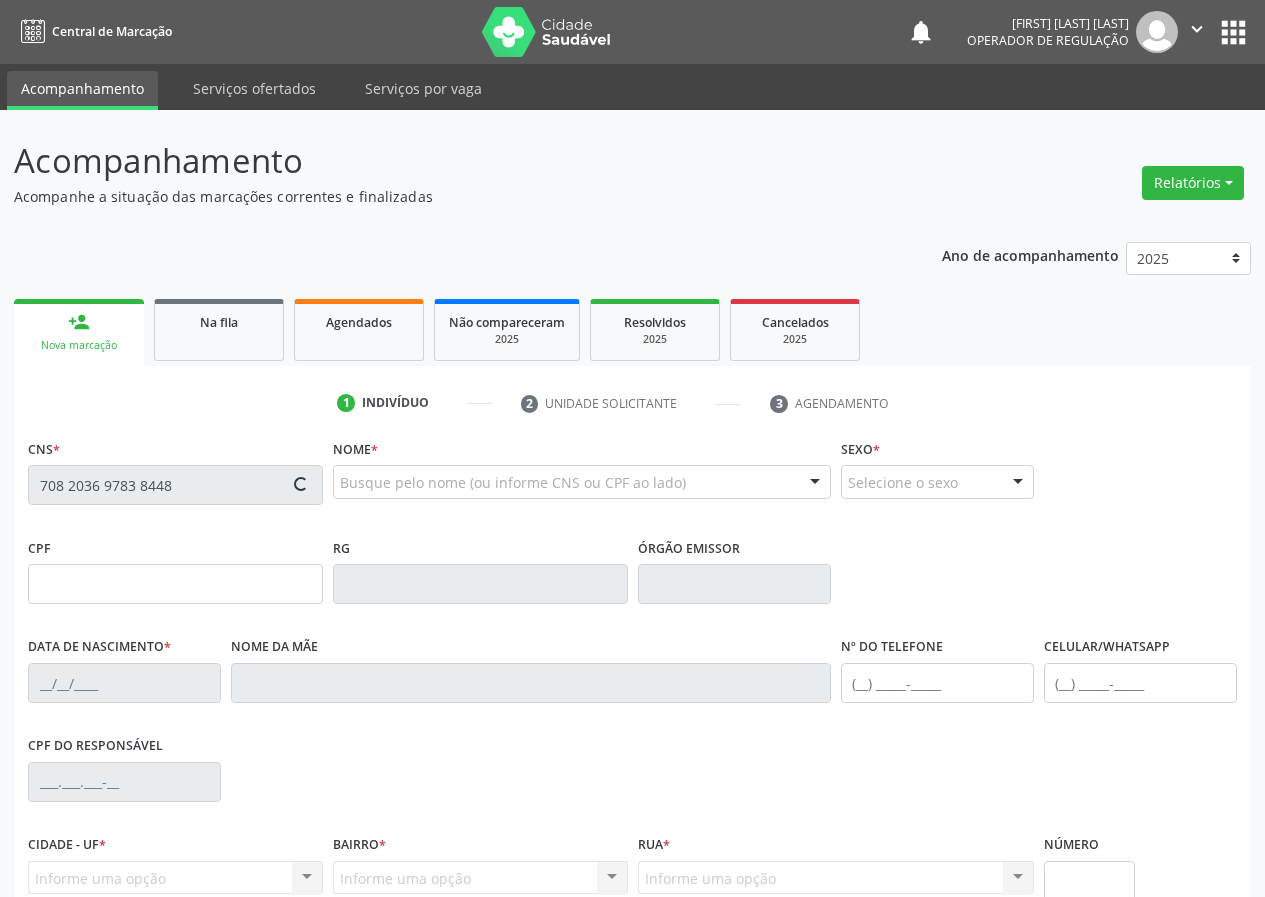 type on "19/11/1990" 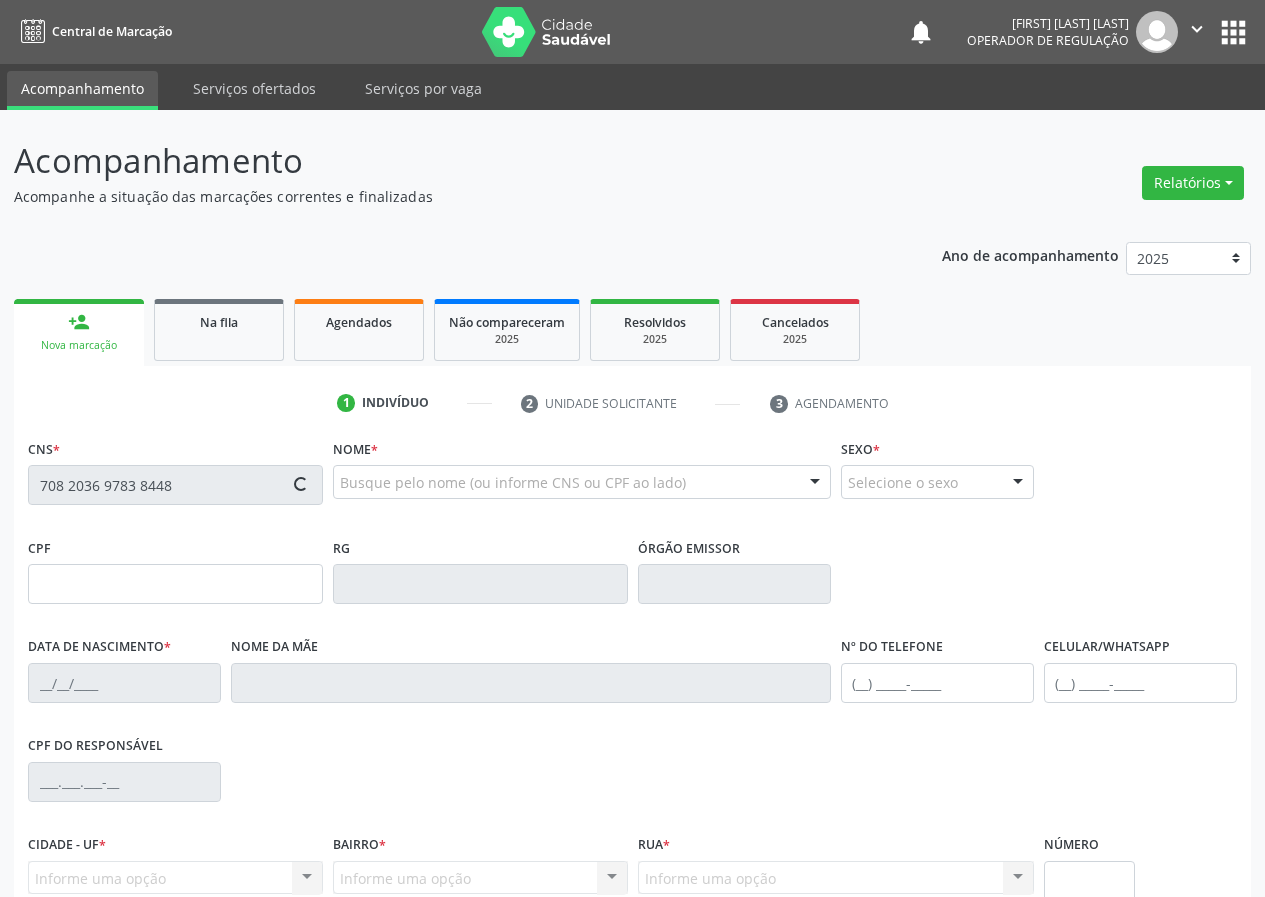 type on "Maria das Neves Maciel da Silva" 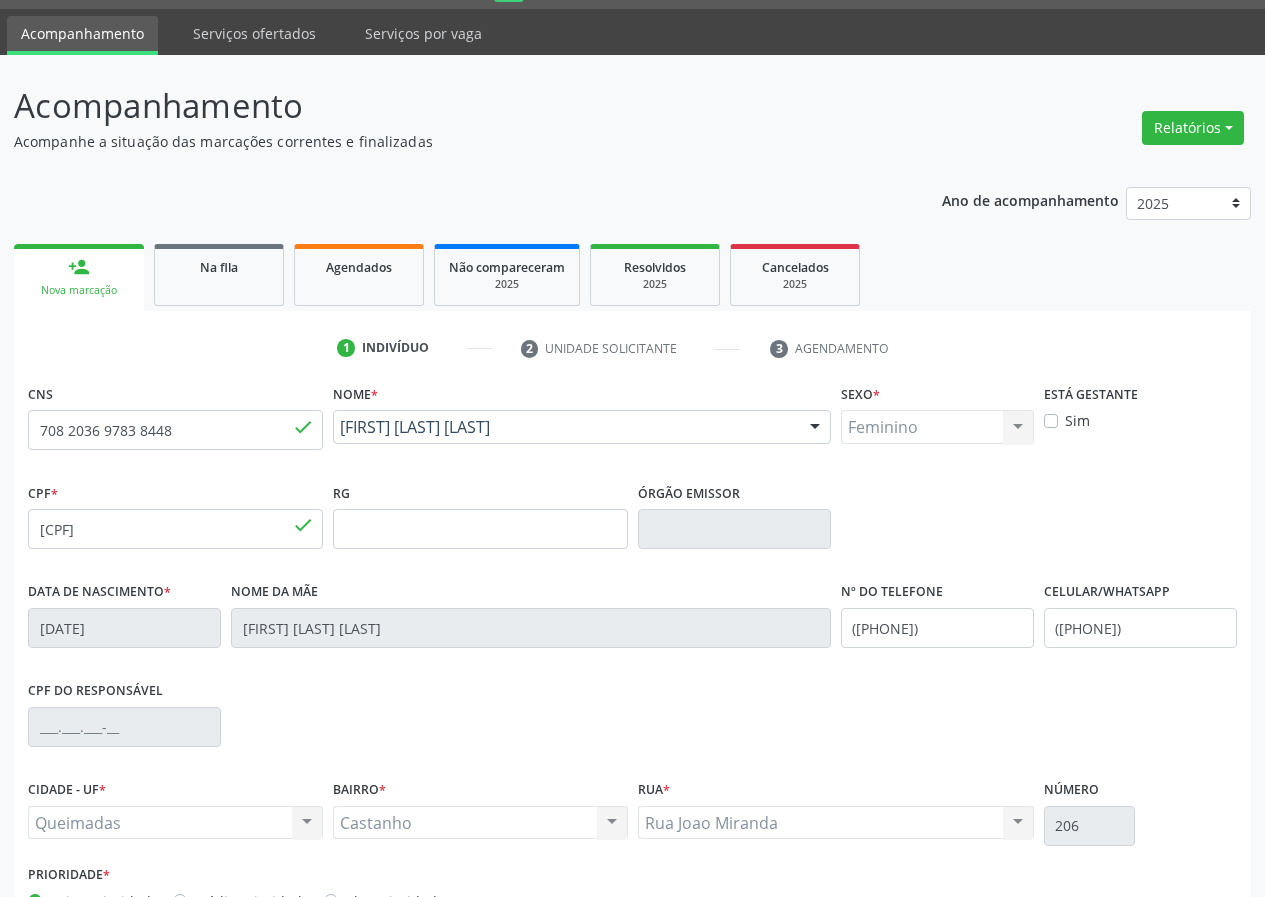 scroll, scrollTop: 187, scrollLeft: 0, axis: vertical 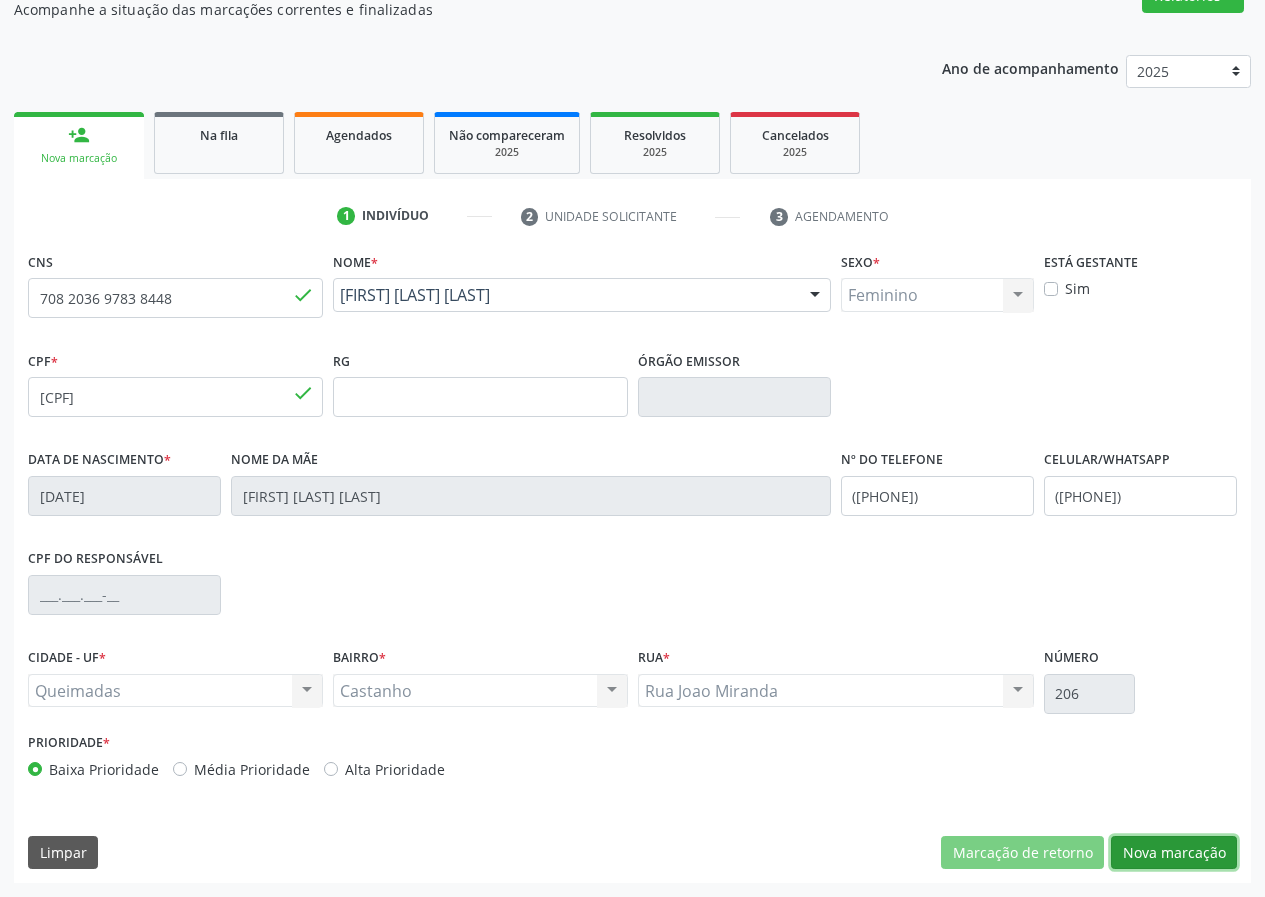 drag, startPoint x: 1168, startPoint y: 850, endPoint x: 800, endPoint y: 849, distance: 368.00137 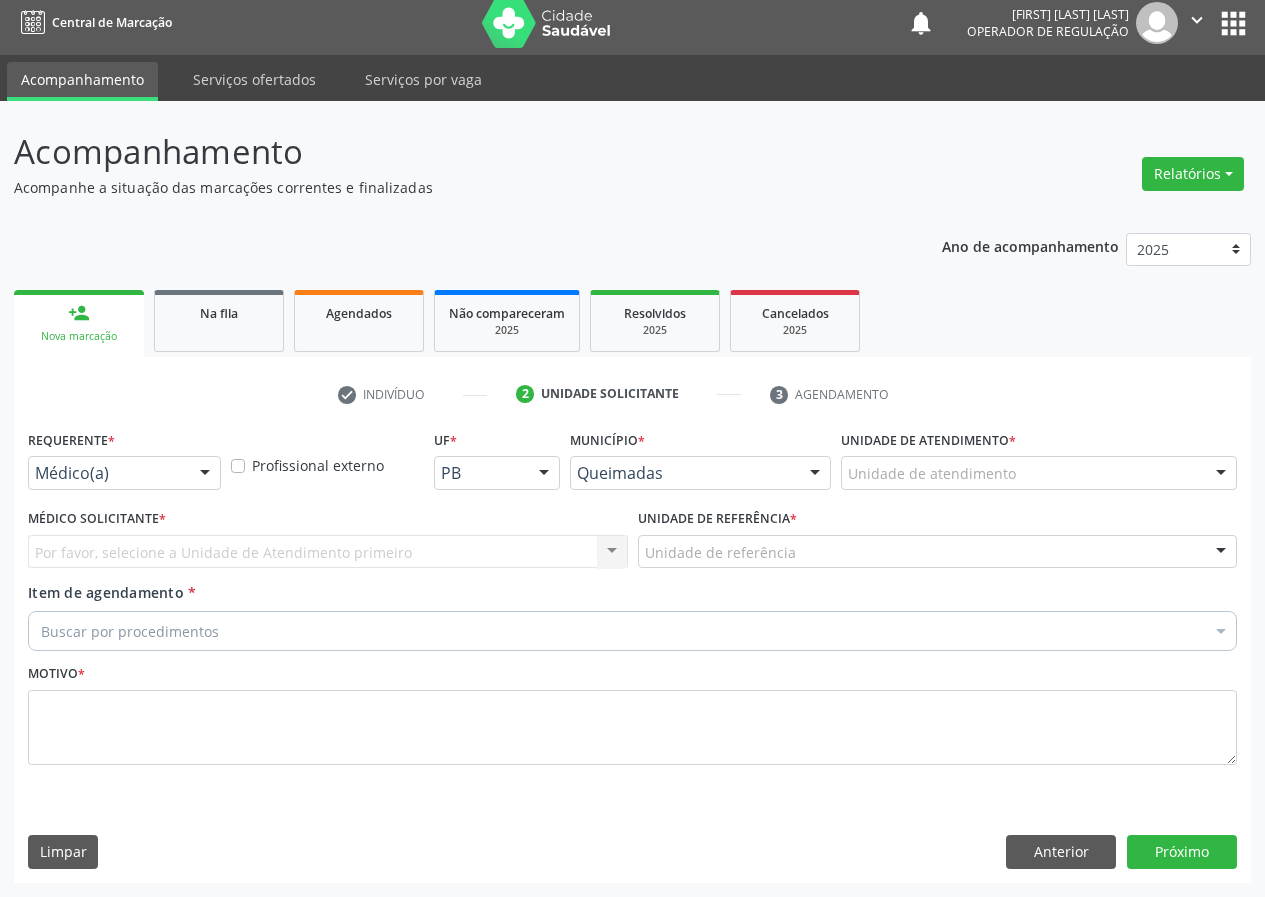 scroll, scrollTop: 9, scrollLeft: 0, axis: vertical 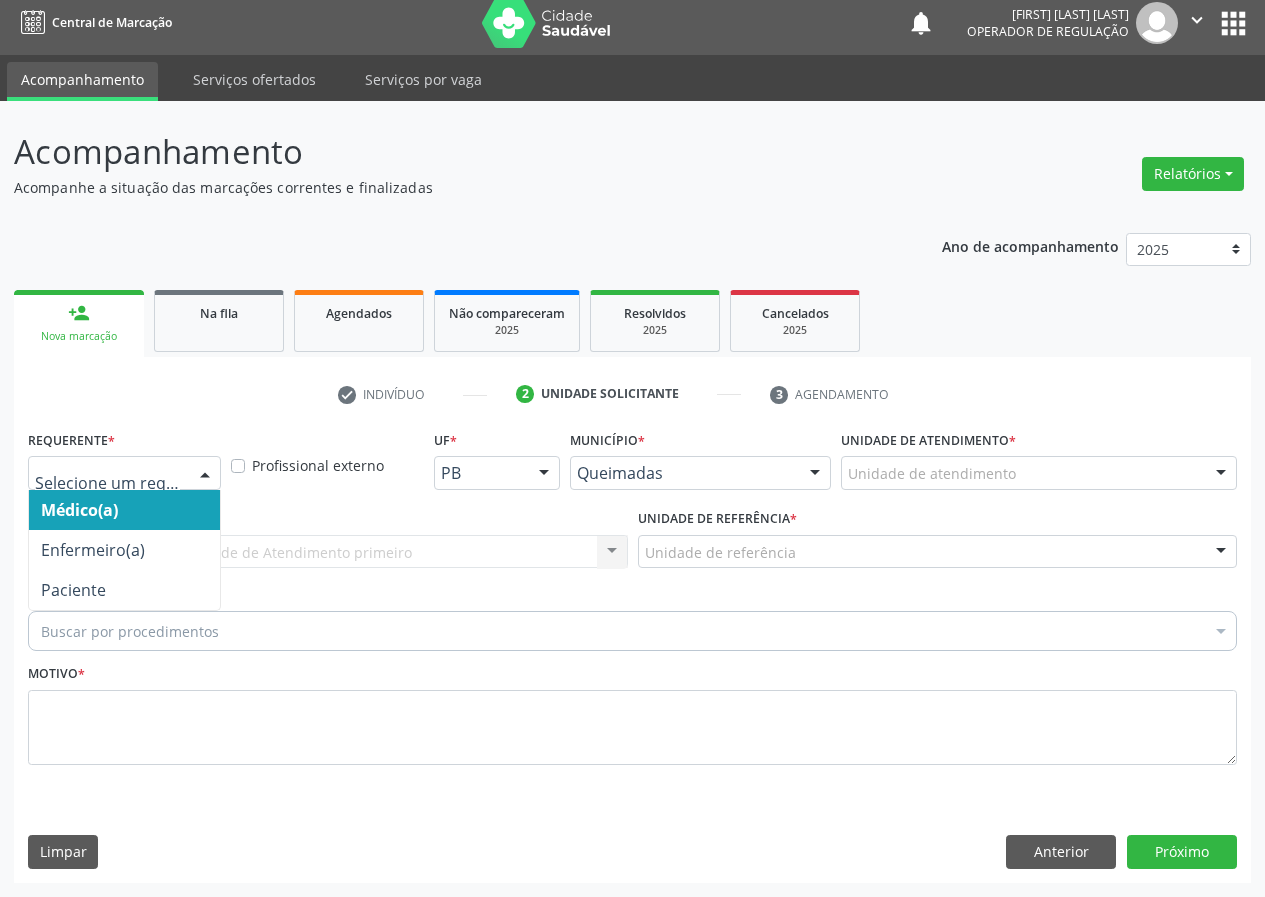 click at bounding box center [205, 474] 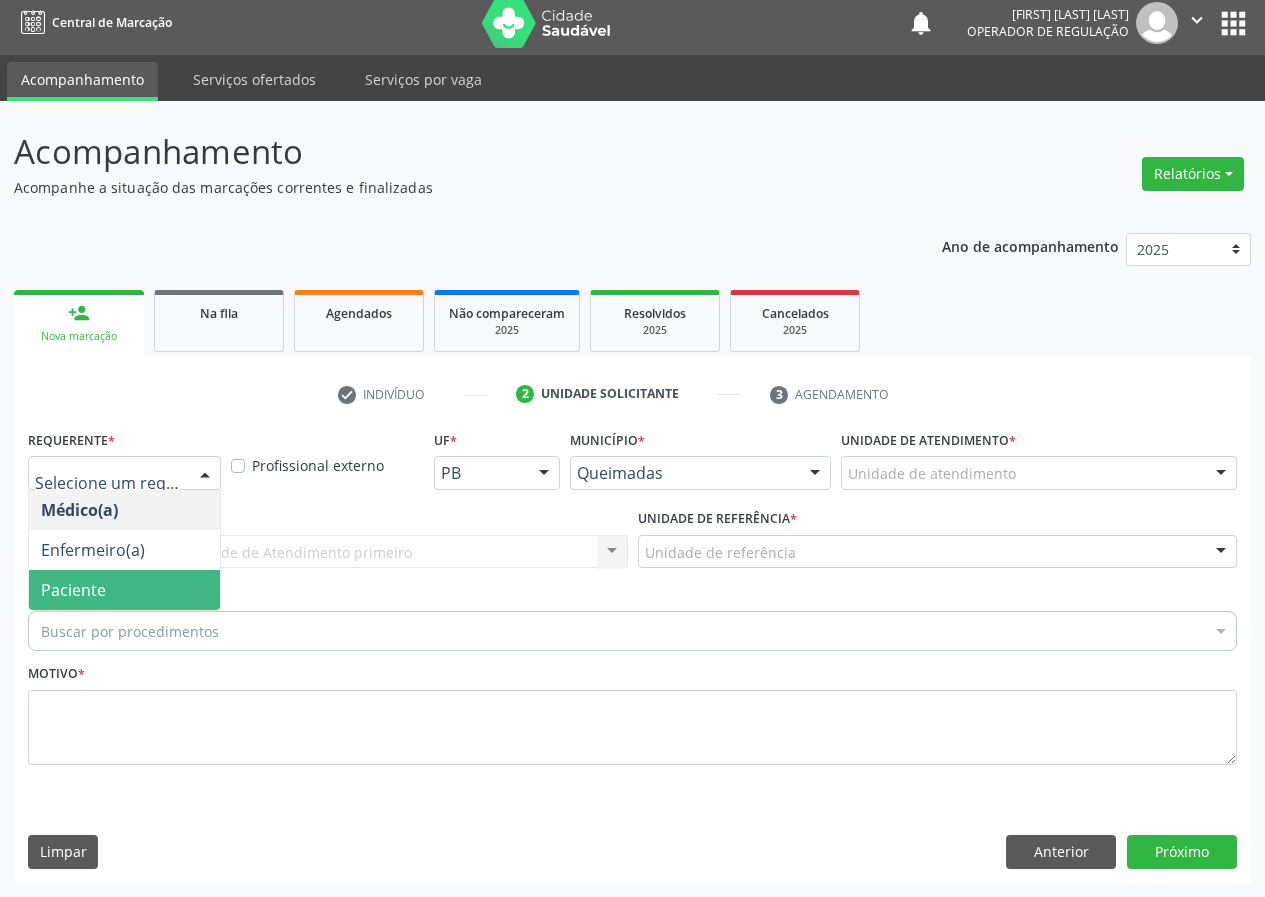 drag, startPoint x: 176, startPoint y: 581, endPoint x: 379, endPoint y: 579, distance: 203.00986 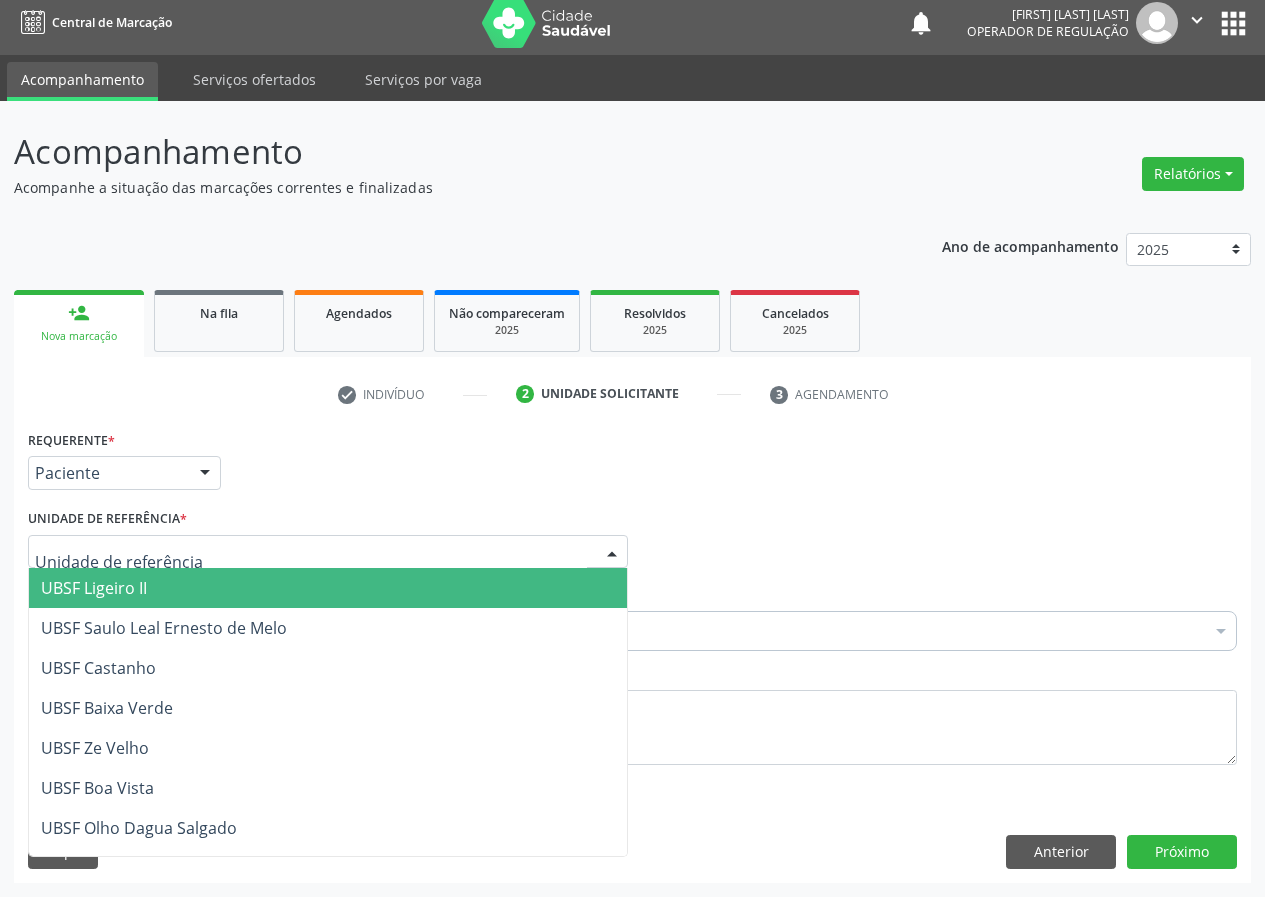 click at bounding box center [328, 552] 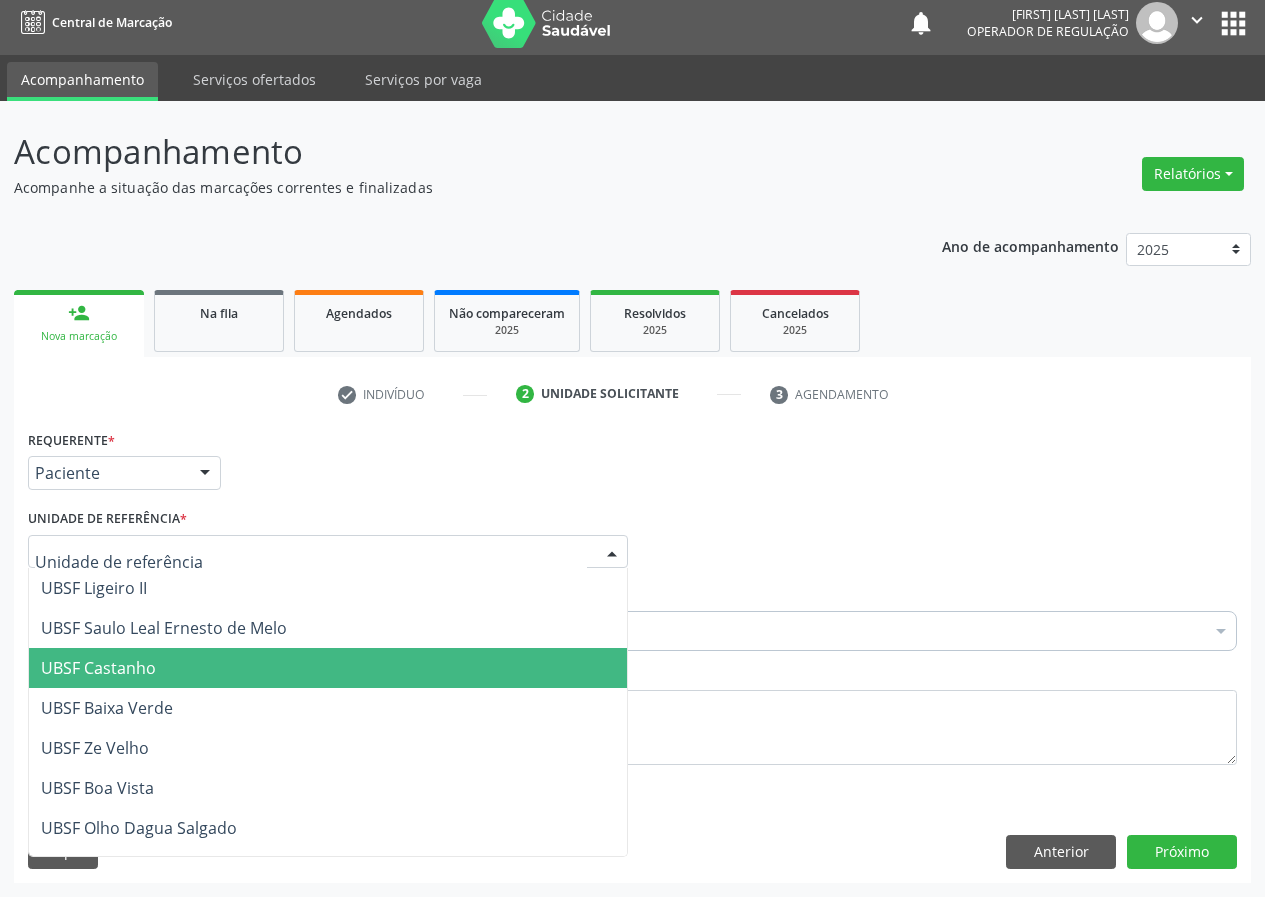 click on "UBSF Castanho" at bounding box center (98, 668) 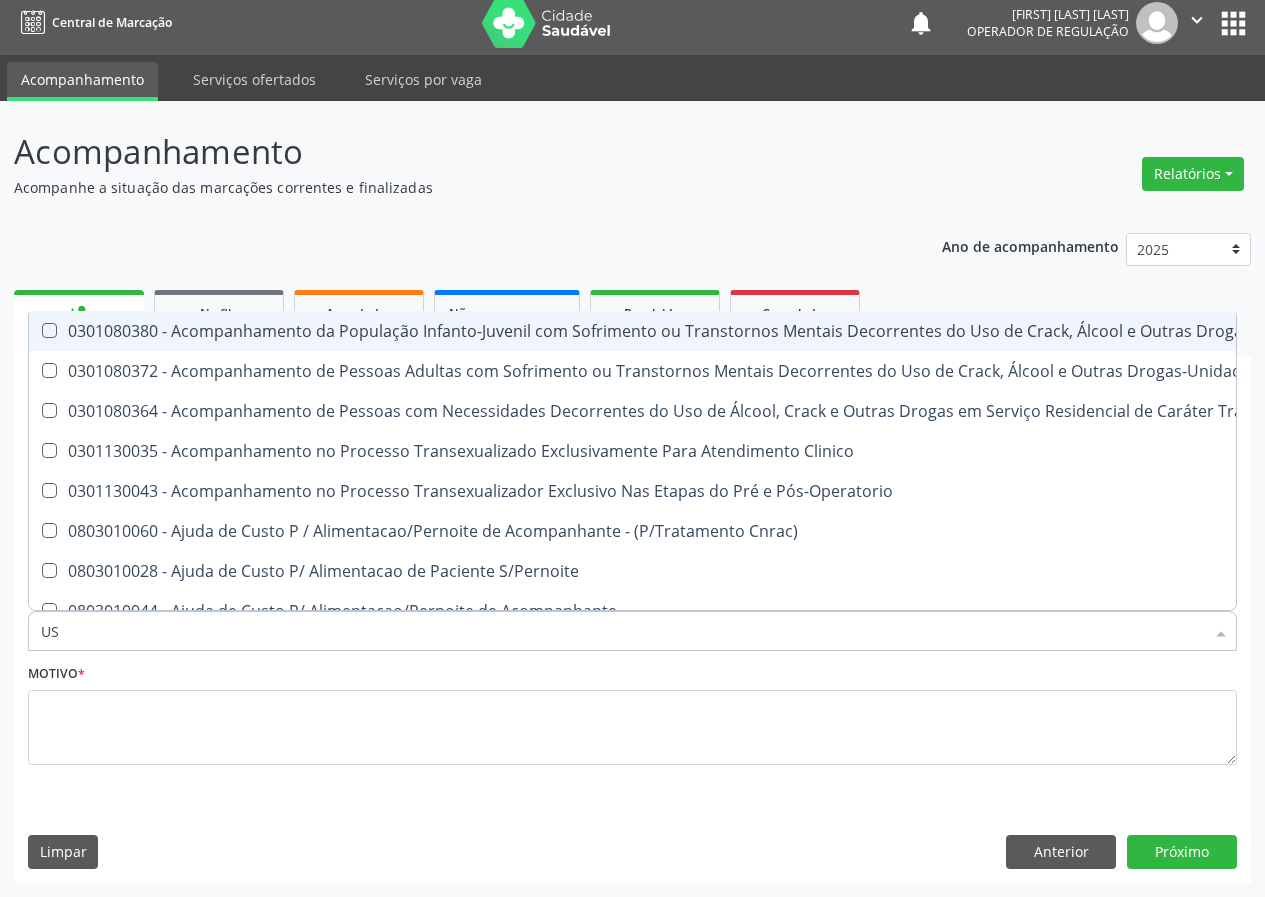 type on "USG" 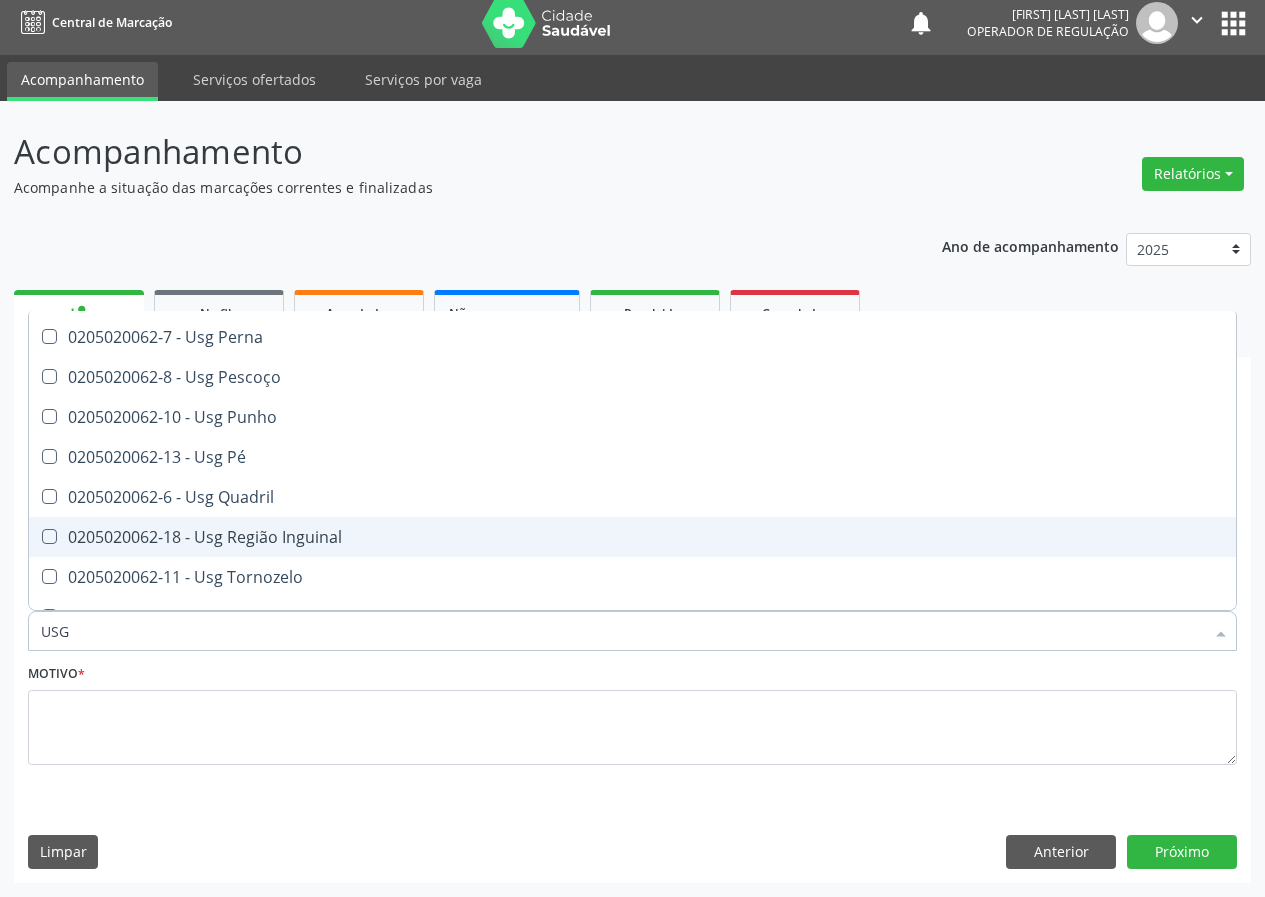 scroll, scrollTop: 461, scrollLeft: 0, axis: vertical 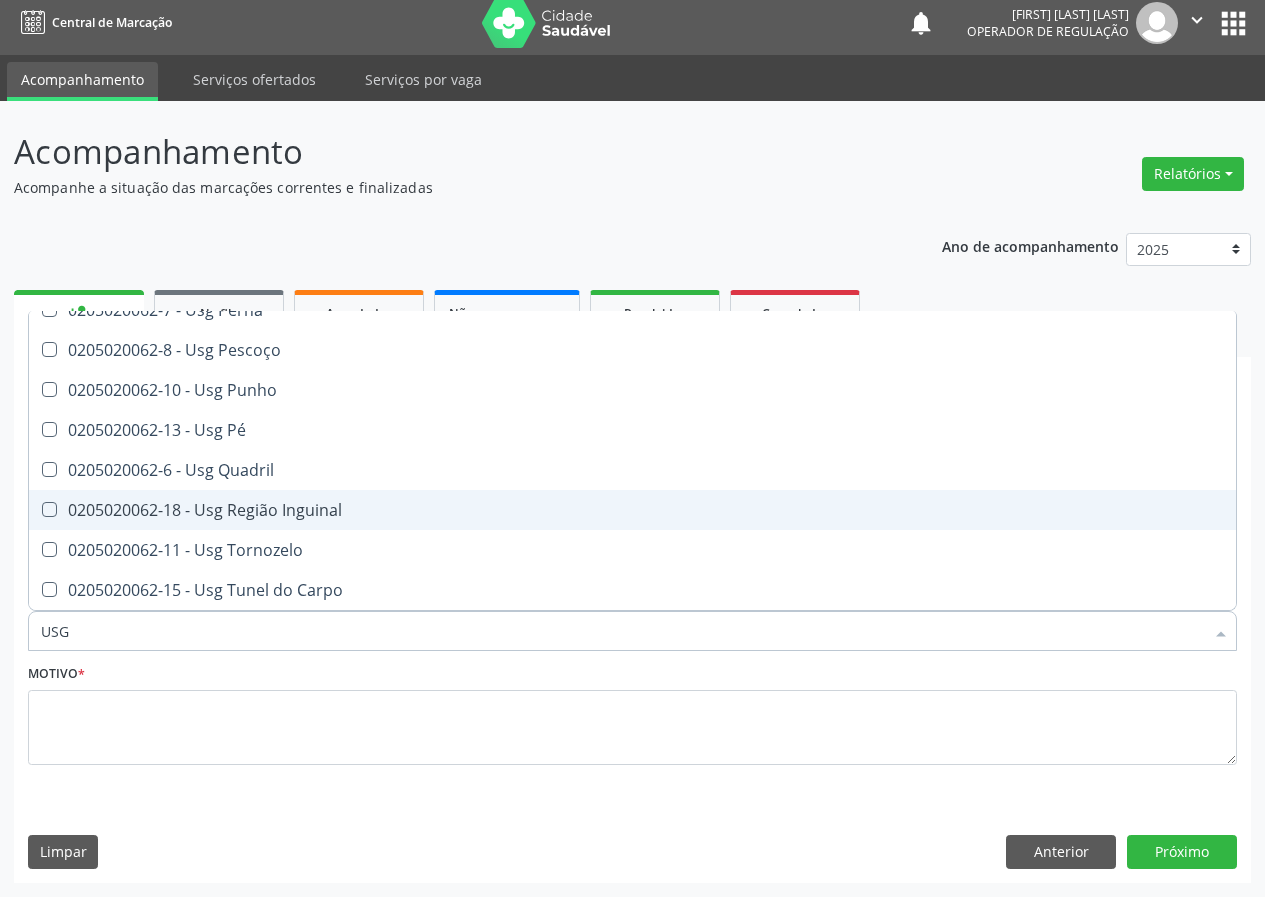 click on "0205020062-18 - Usg Região Inguinal" at bounding box center [632, 510] 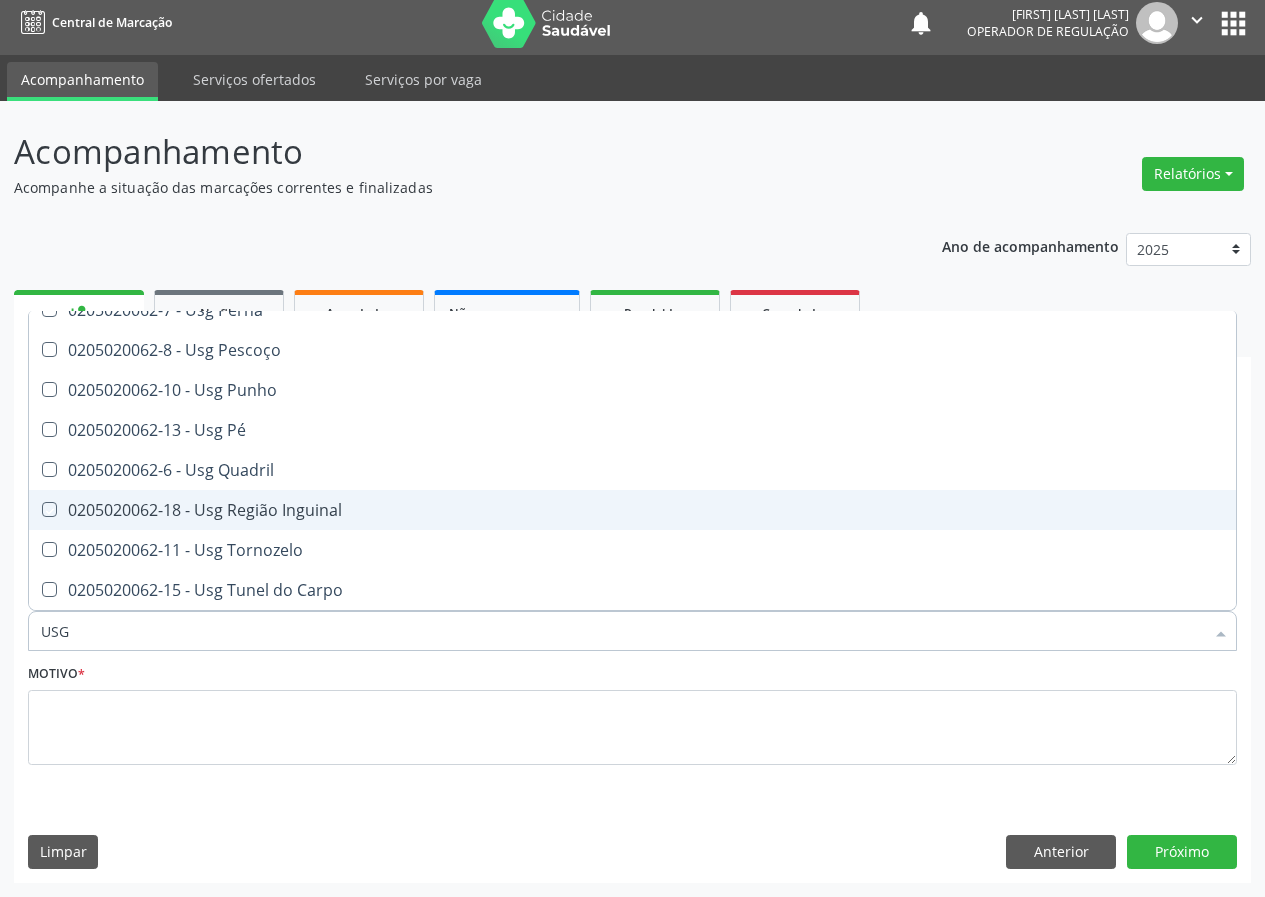 checkbox on "true" 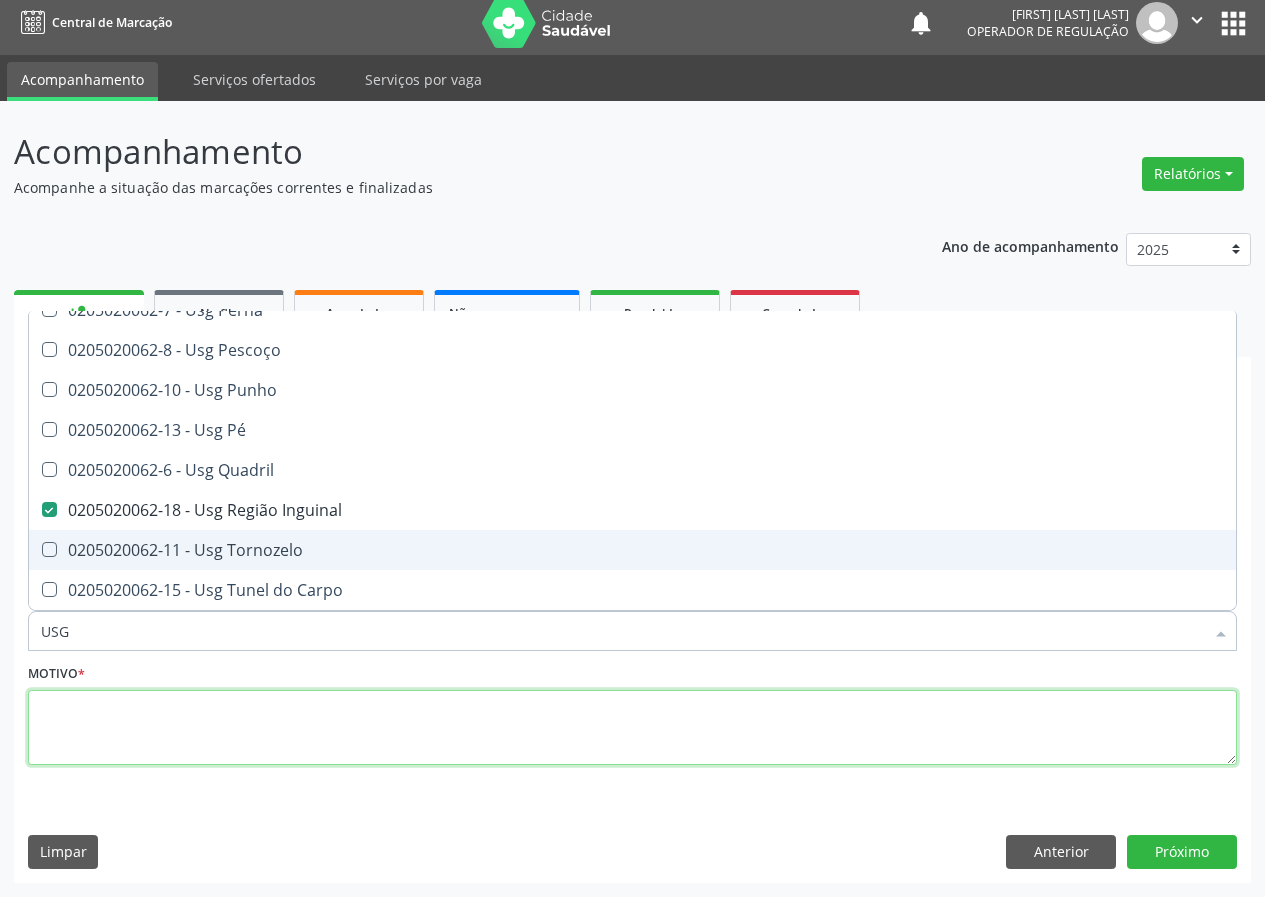 click at bounding box center (632, 728) 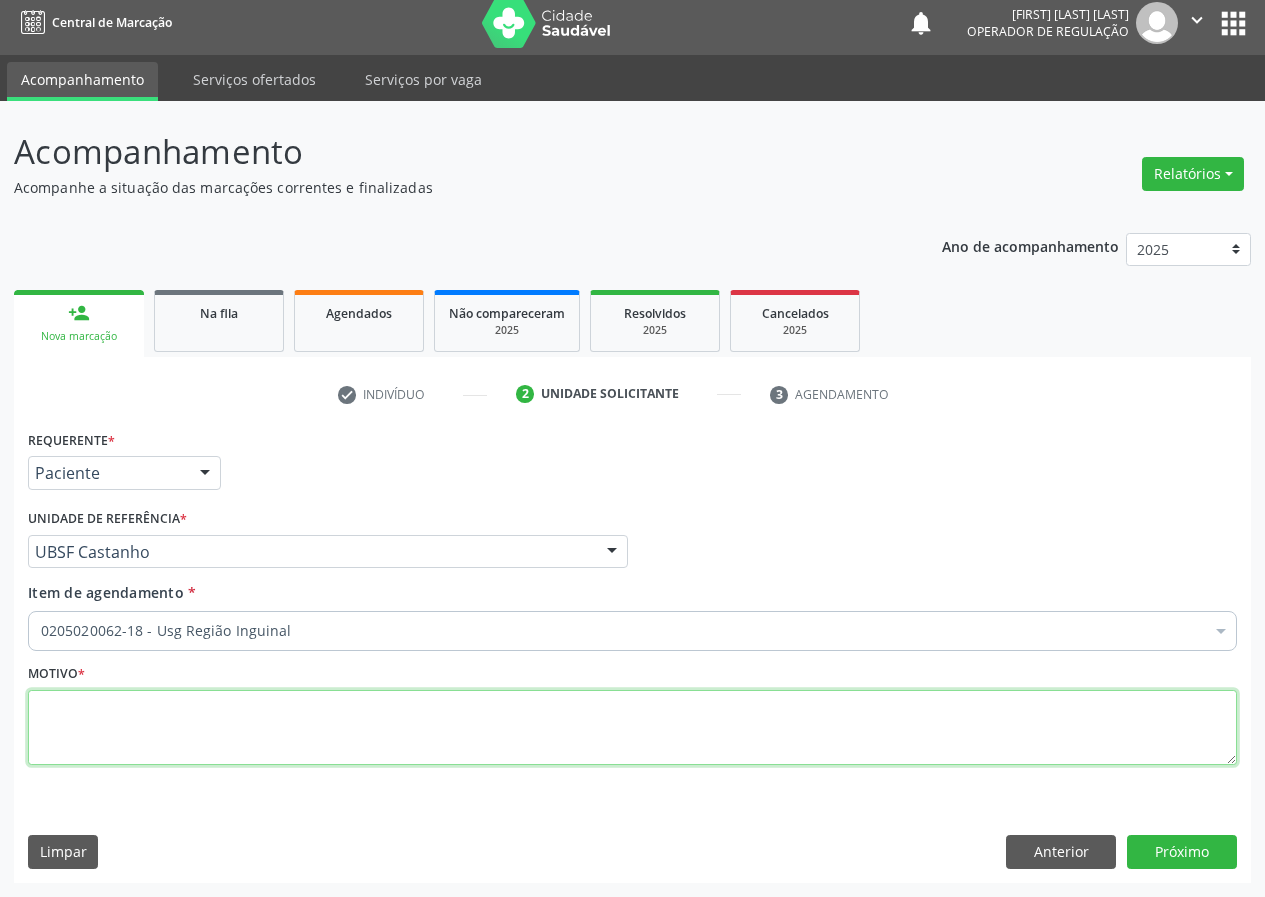 scroll, scrollTop: 0, scrollLeft: 0, axis: both 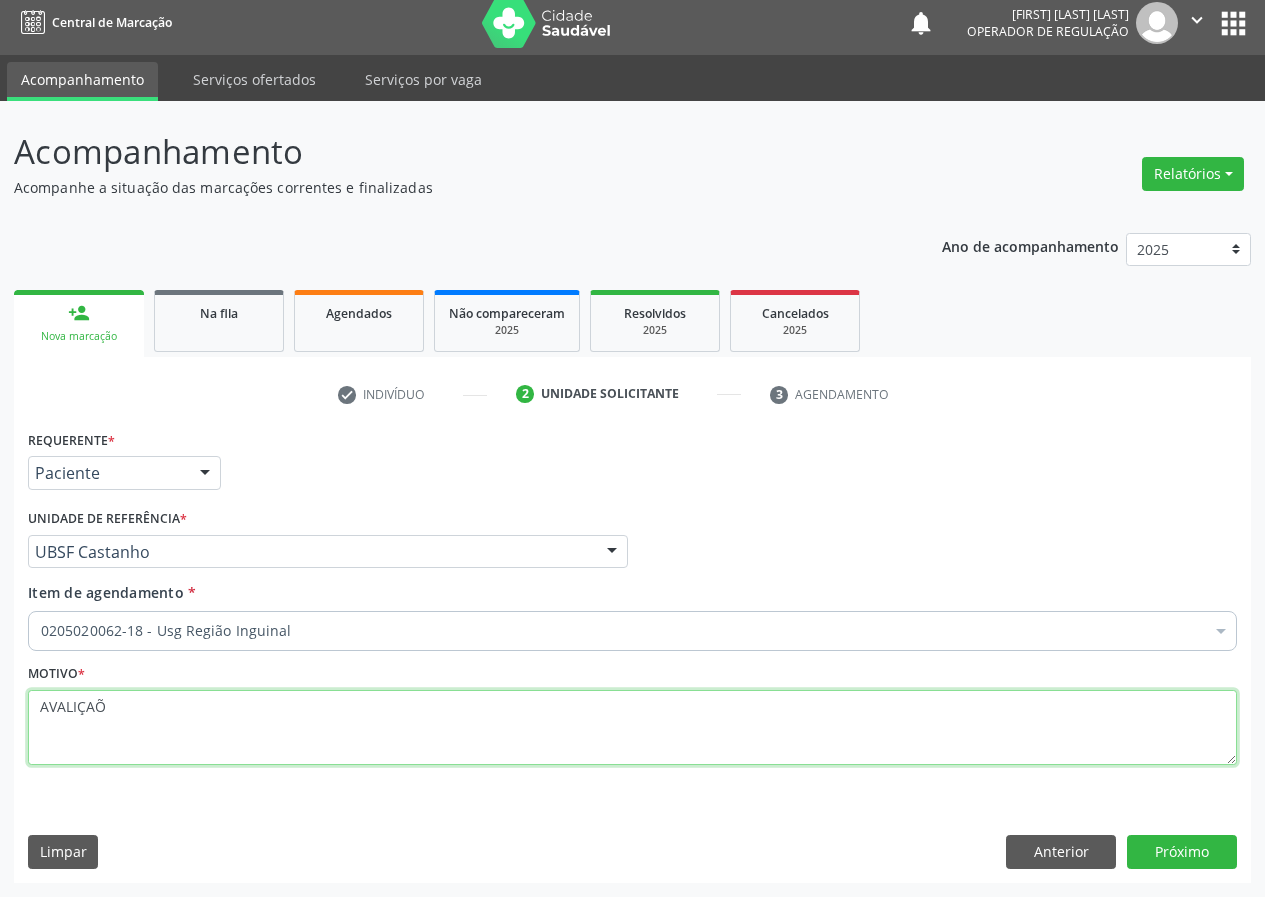click on "AVALIÇAÕ" at bounding box center (632, 728) 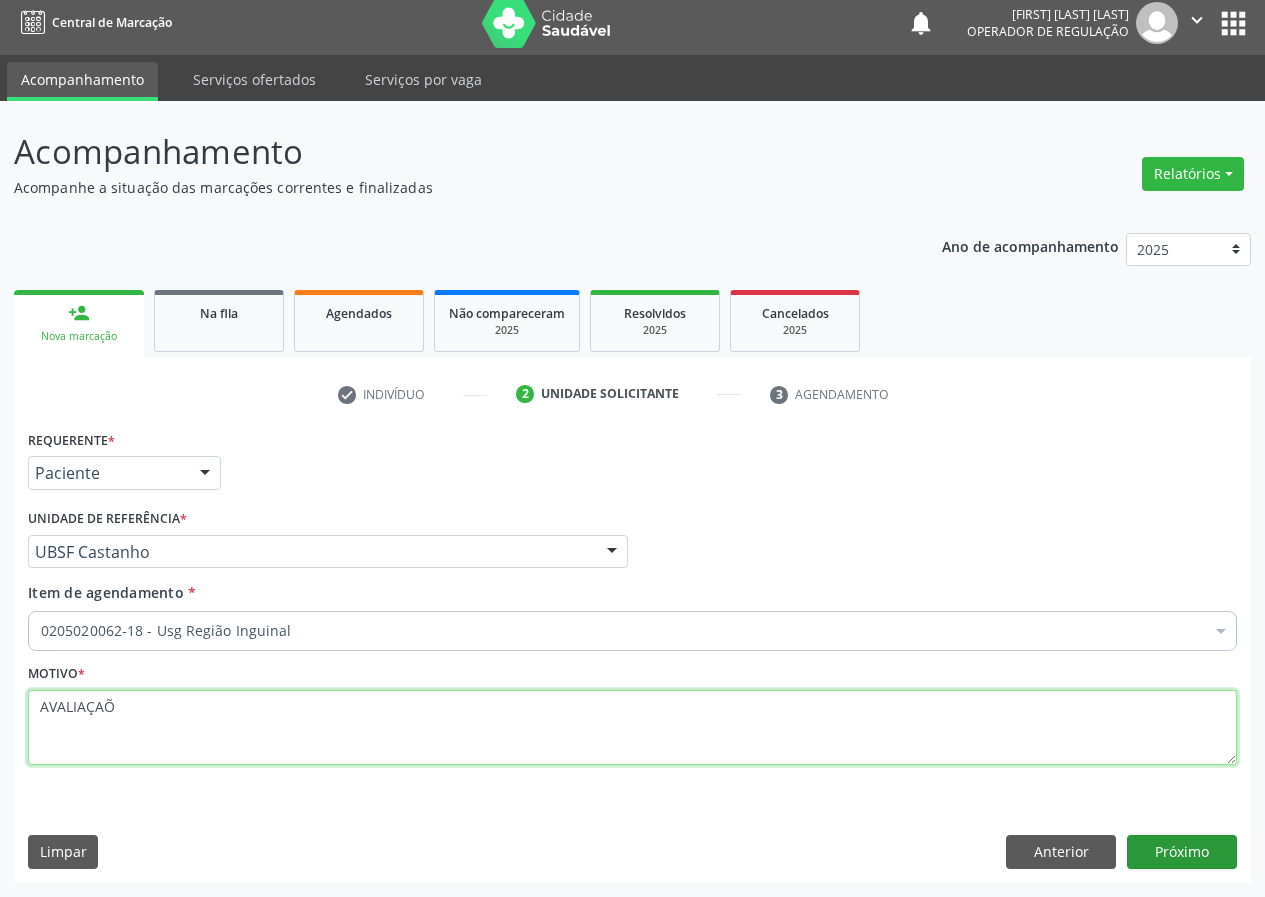 type on "AVALIAÇAÕ" 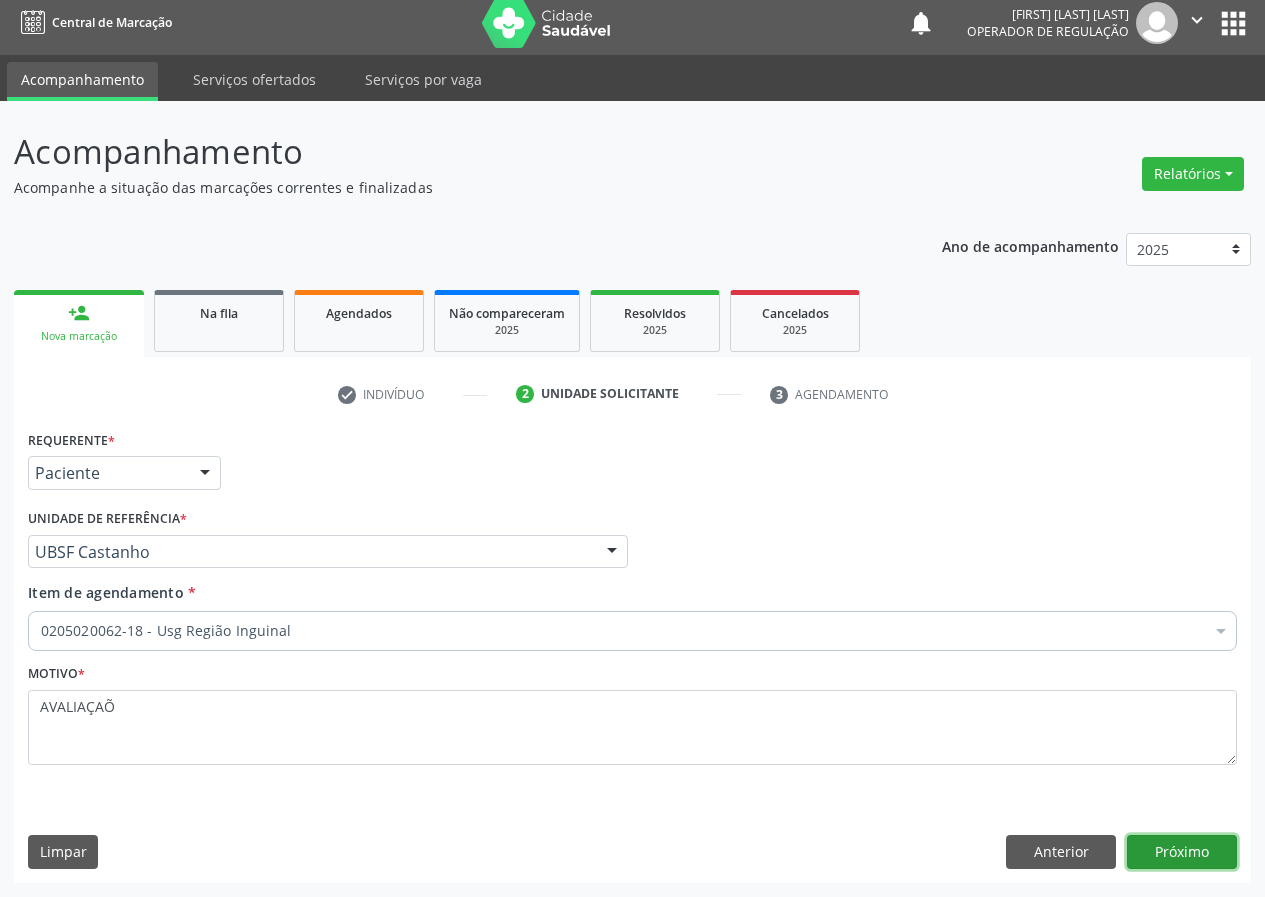 click on "Próximo" at bounding box center [1182, 852] 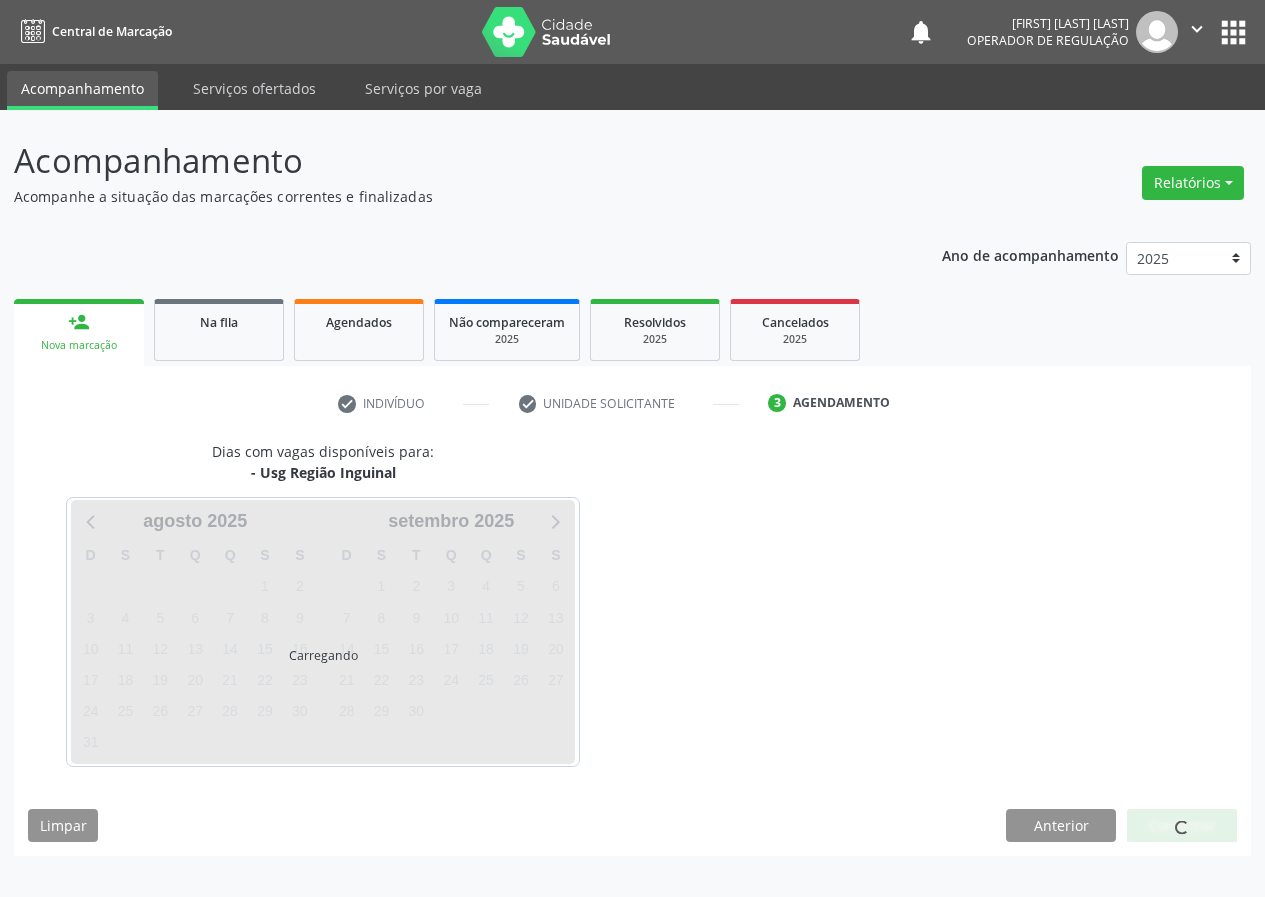 scroll, scrollTop: 0, scrollLeft: 0, axis: both 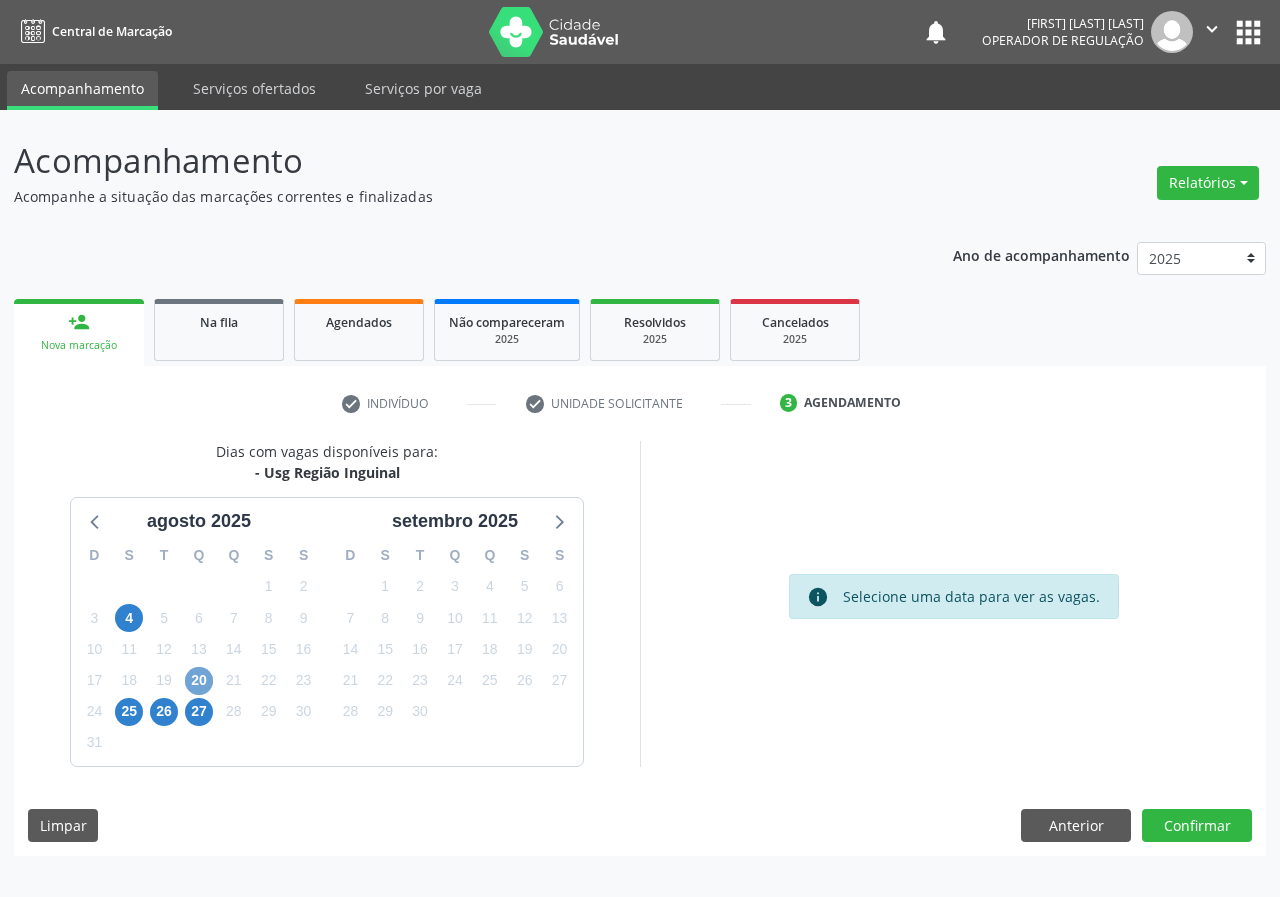 drag, startPoint x: 196, startPoint y: 681, endPoint x: 292, endPoint y: 665, distance: 97.3242 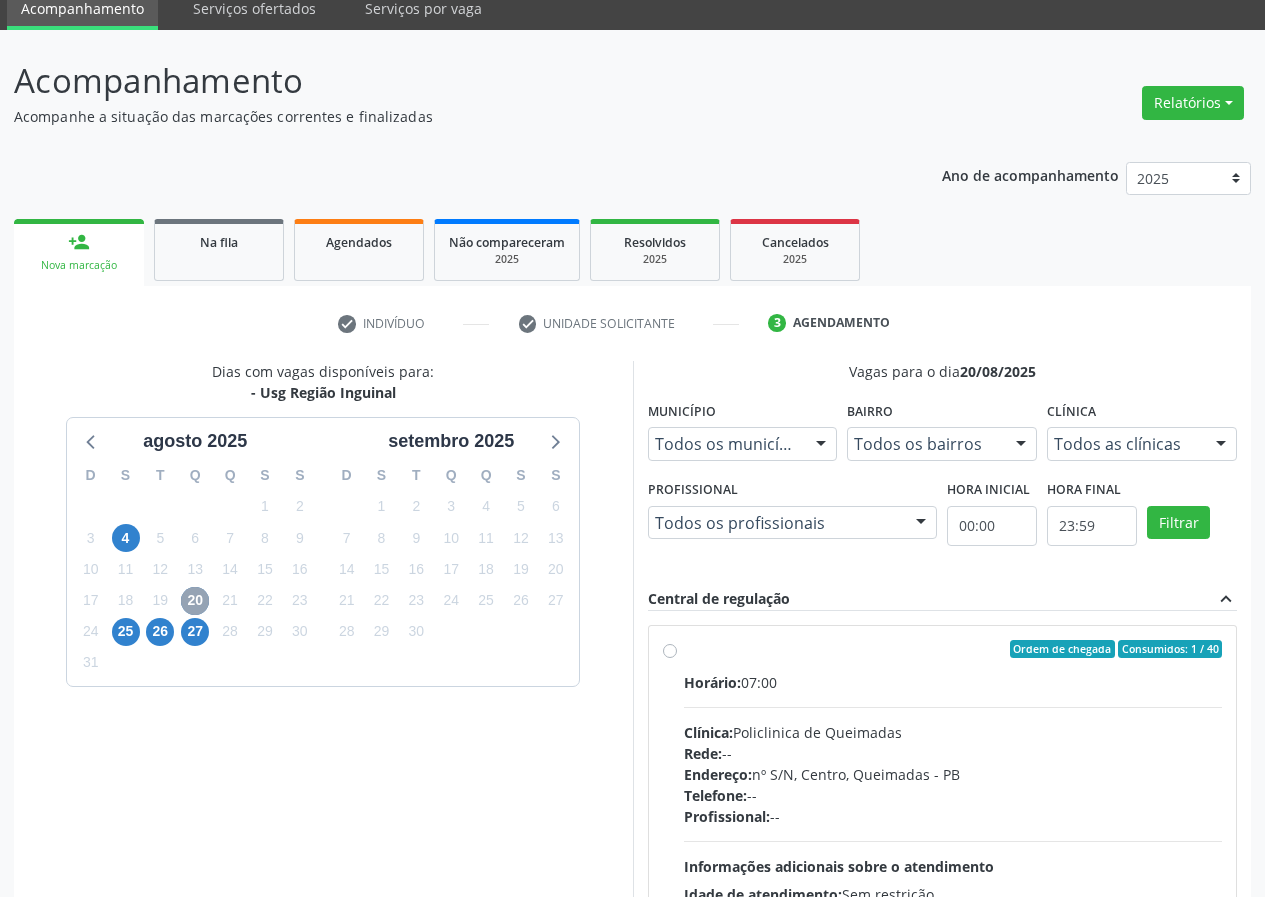 scroll, scrollTop: 298, scrollLeft: 0, axis: vertical 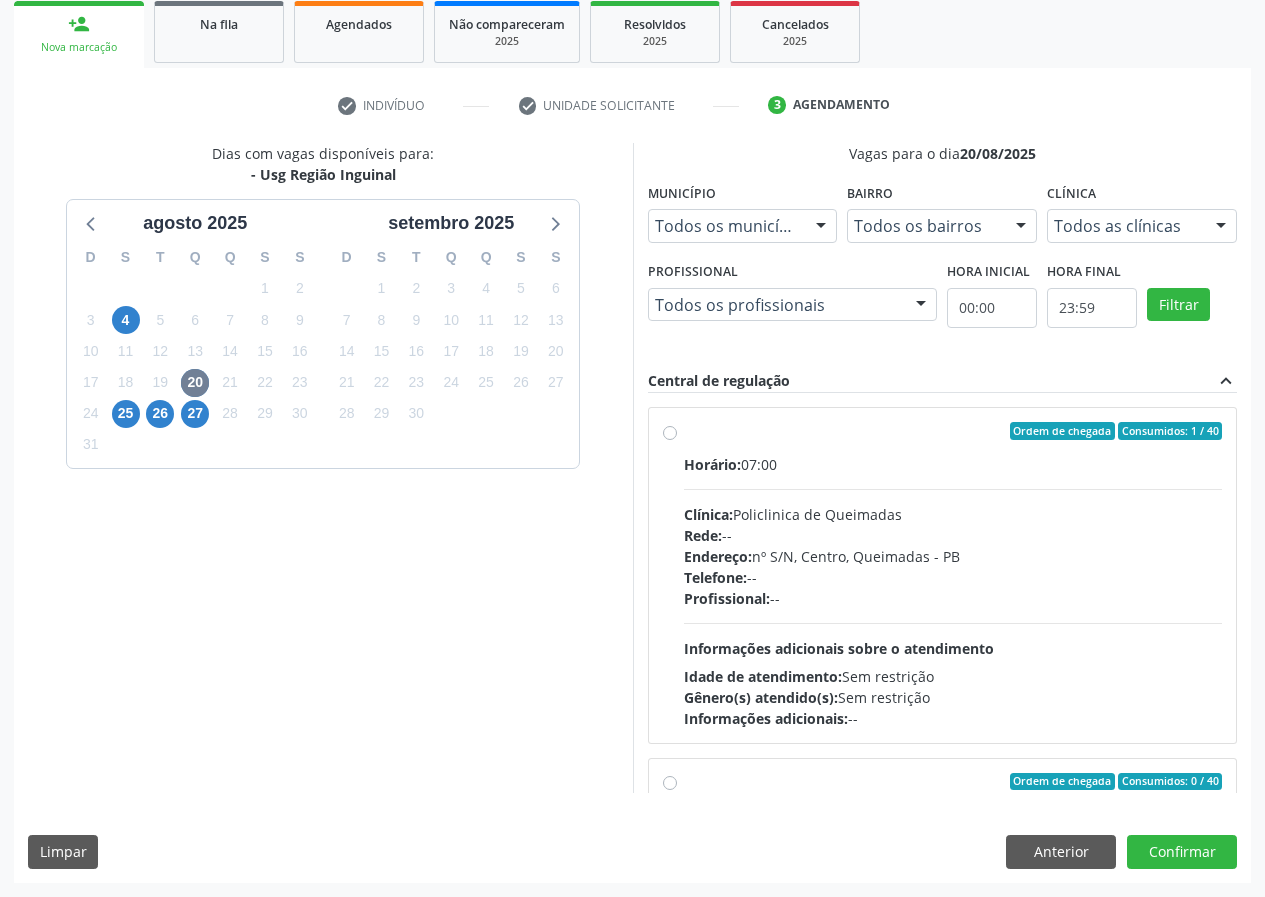 click on "Ordem de chegada
Consumidos: 1 / 40
Horário:   07:00
Clínica:  Policlinica de Queimadas
Rede:
--
Endereço:   nº S/N, Centro, Queimadas - PB
Telefone:   --
Profissional:
--
Informações adicionais sobre o atendimento
Idade de atendimento:
Sem restrição
Gênero(s) atendido(s):
Sem restrição
Informações adicionais:
--" at bounding box center [953, 575] 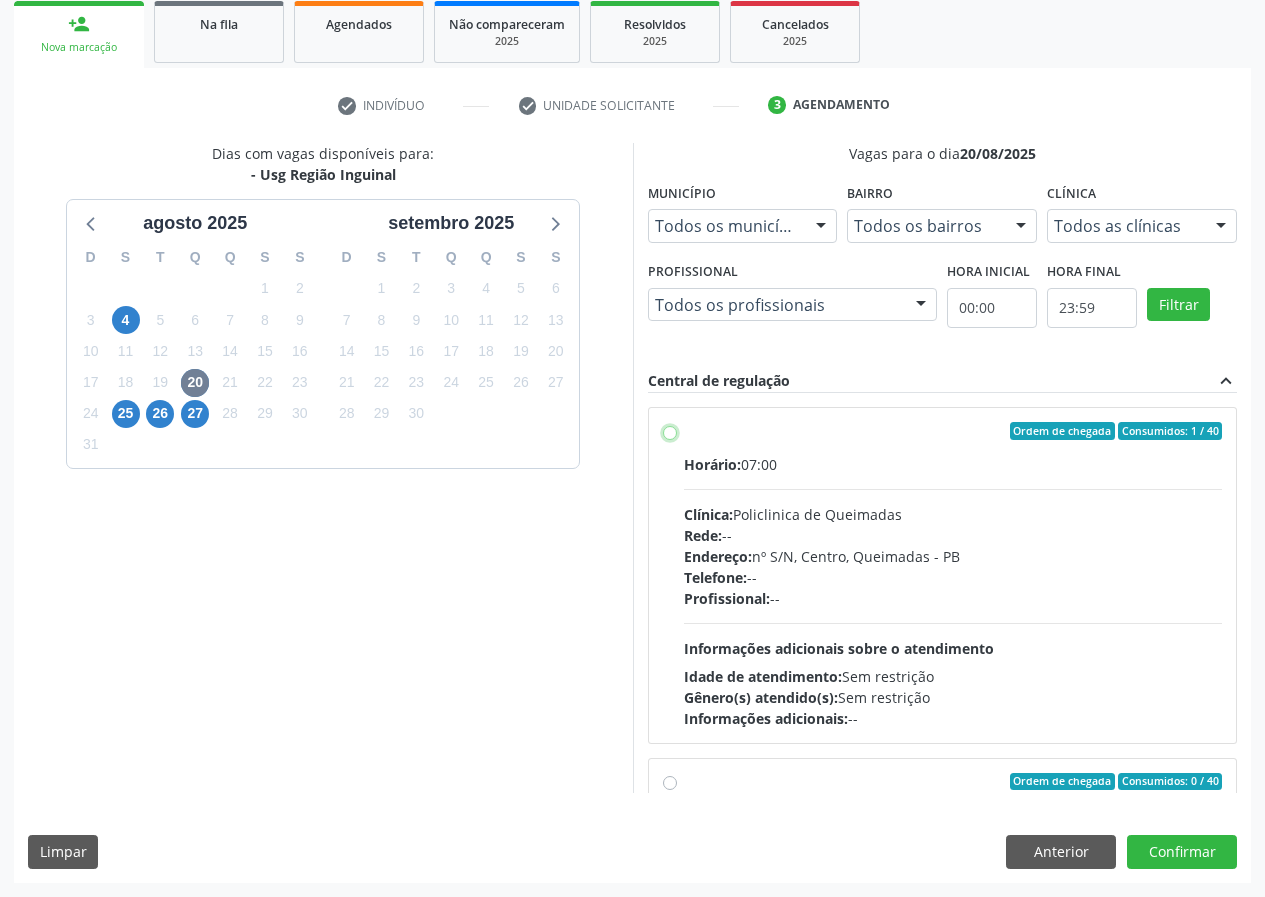 click on "Ordem de chegada
Consumidos: 1 / 40
Horário:   07:00
Clínica:  Policlinica de Queimadas
Rede:
--
Endereço:   nº S/N, Centro, Queimadas - PB
Telefone:   --
Profissional:
--
Informações adicionais sobre o atendimento
Idade de atendimento:
Sem restrição
Gênero(s) atendido(s):
Sem restrição
Informações adicionais:
--" at bounding box center [670, 431] 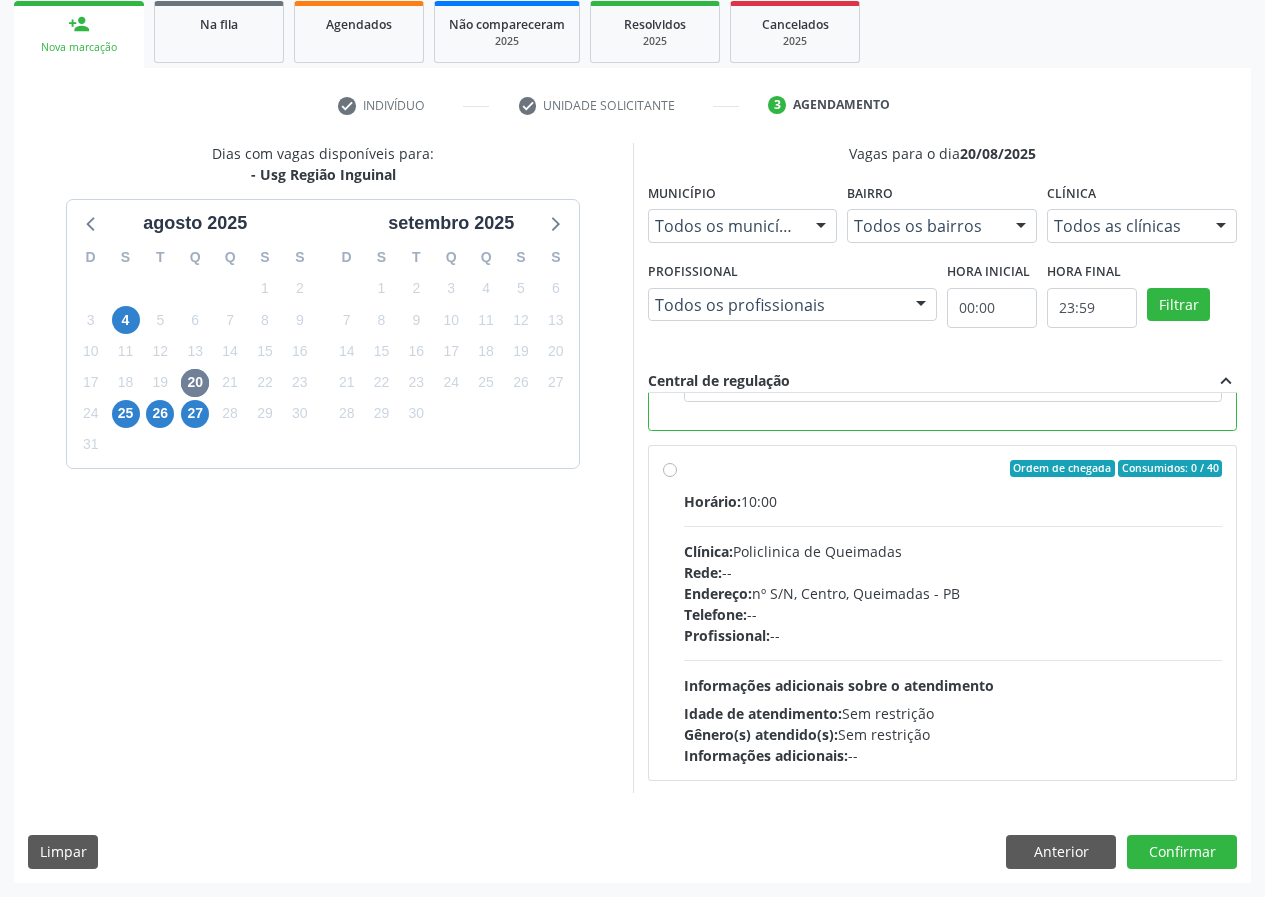 scroll, scrollTop: 450, scrollLeft: 0, axis: vertical 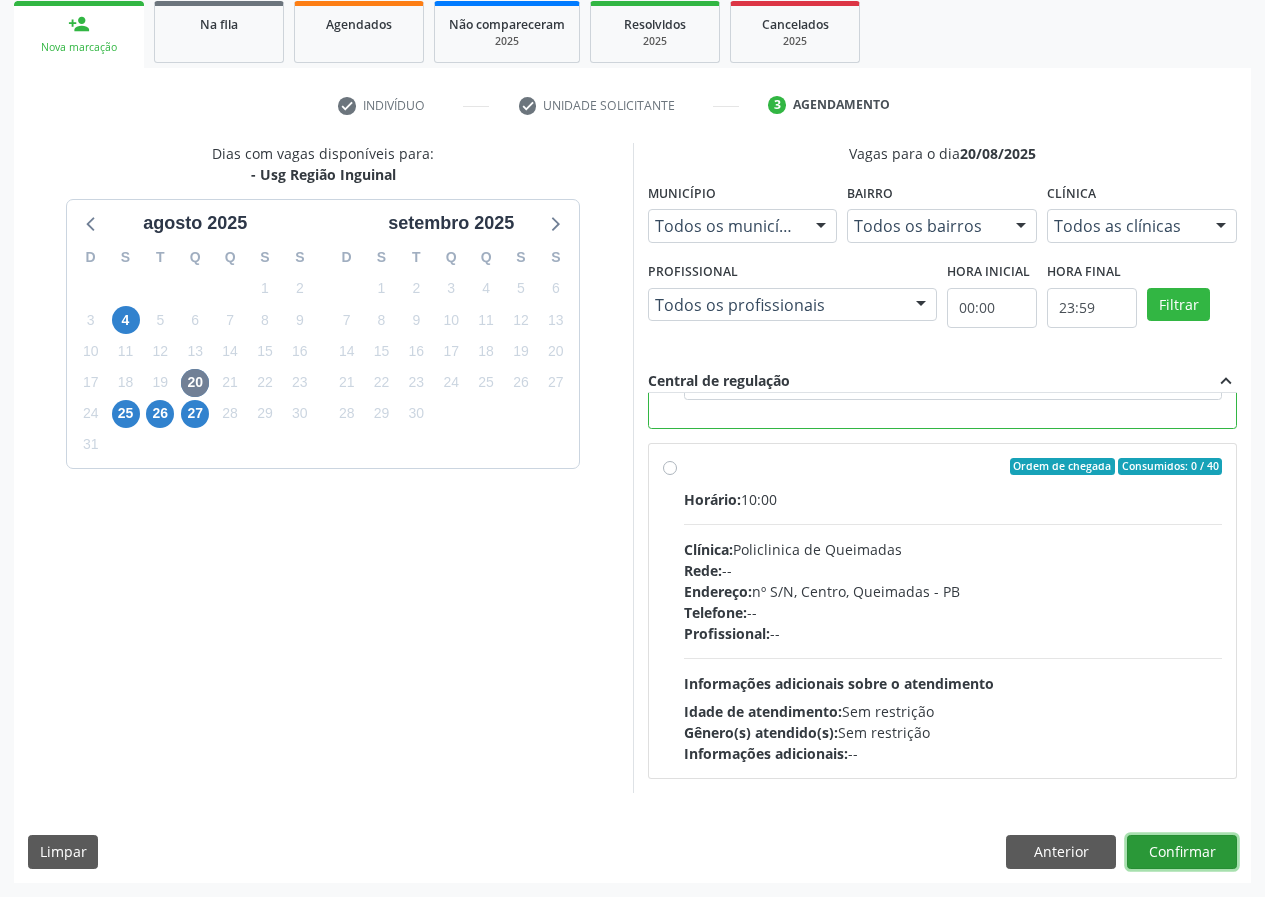 click on "Confirmar" at bounding box center (1182, 852) 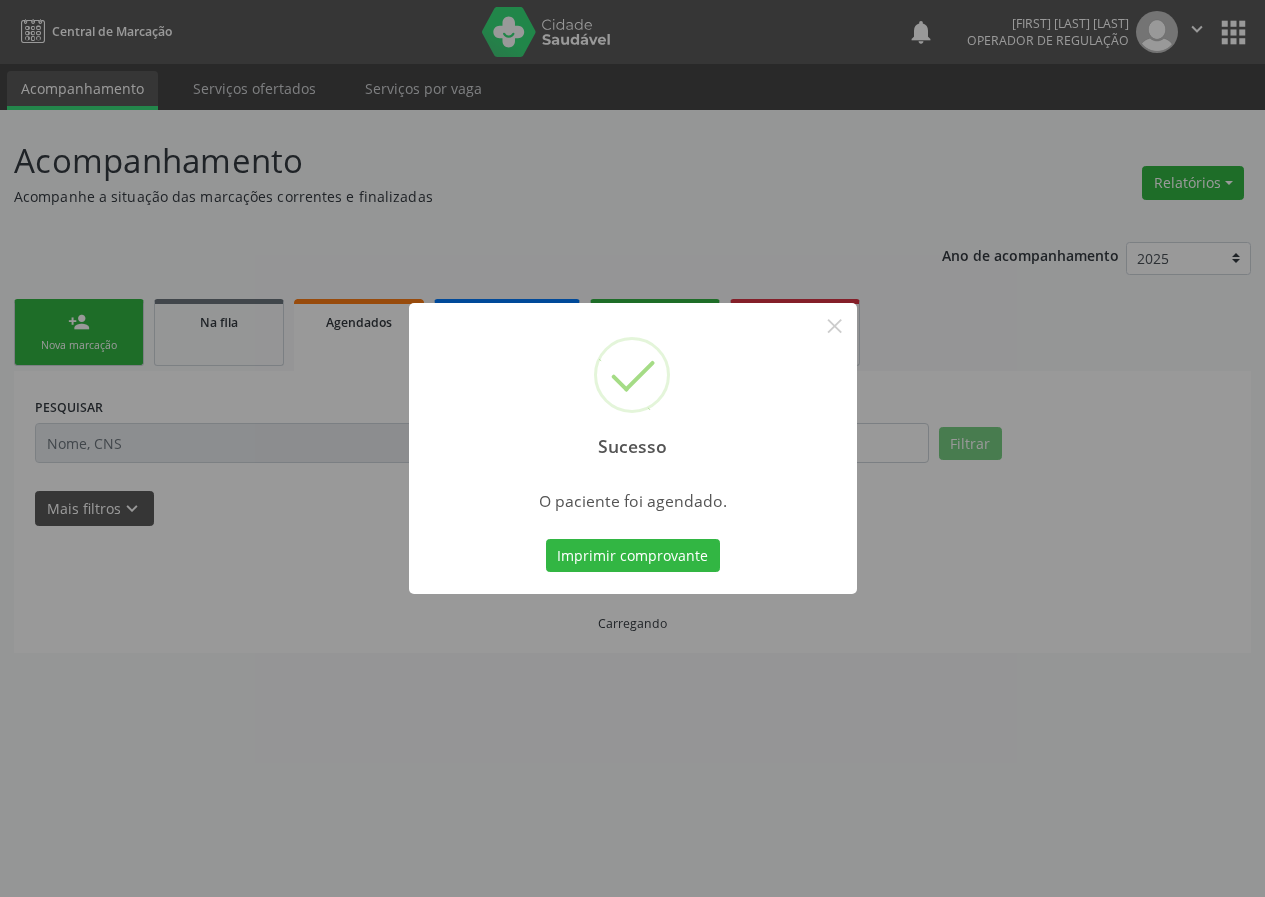 scroll, scrollTop: 0, scrollLeft: 0, axis: both 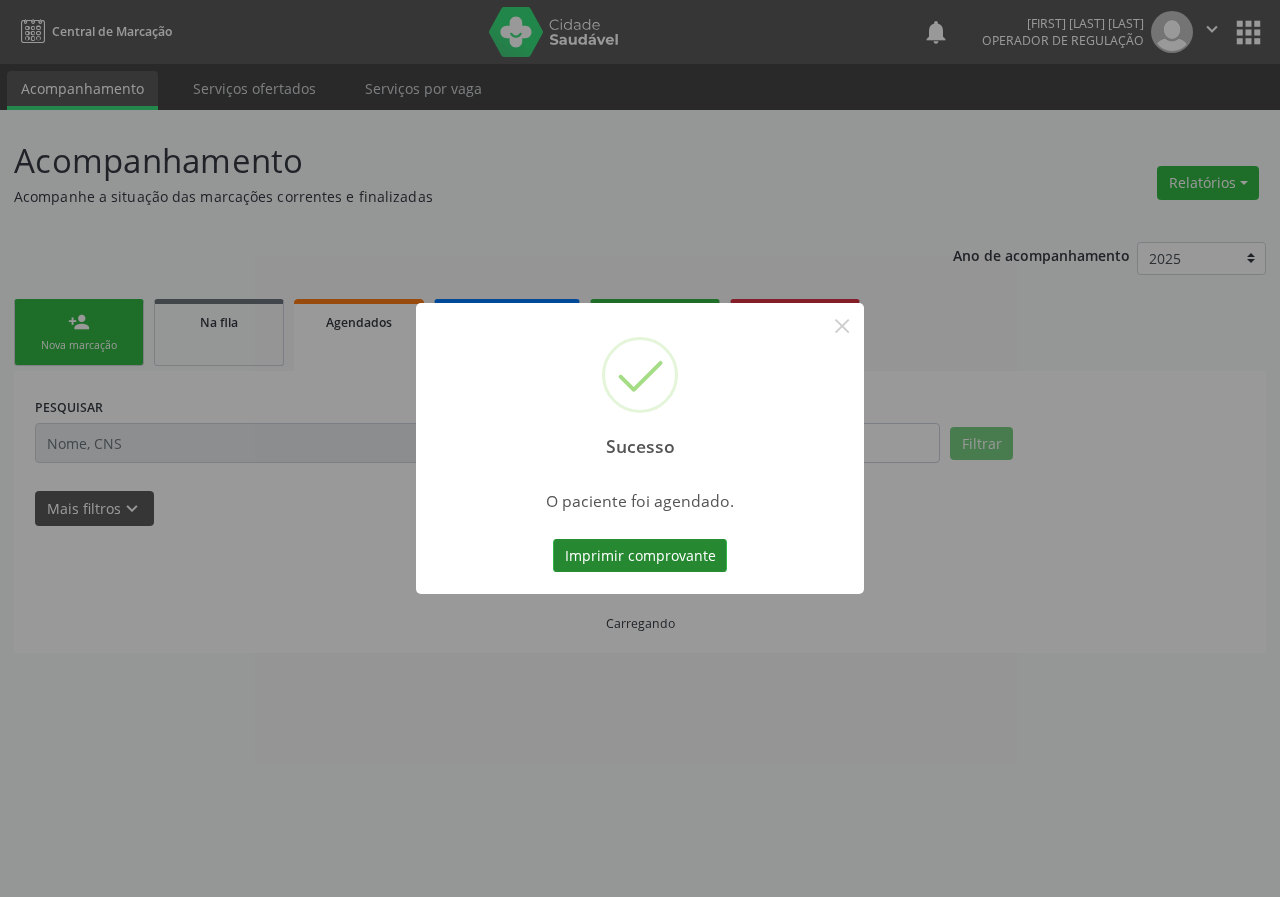 click on "Imprimir comprovante" at bounding box center [640, 556] 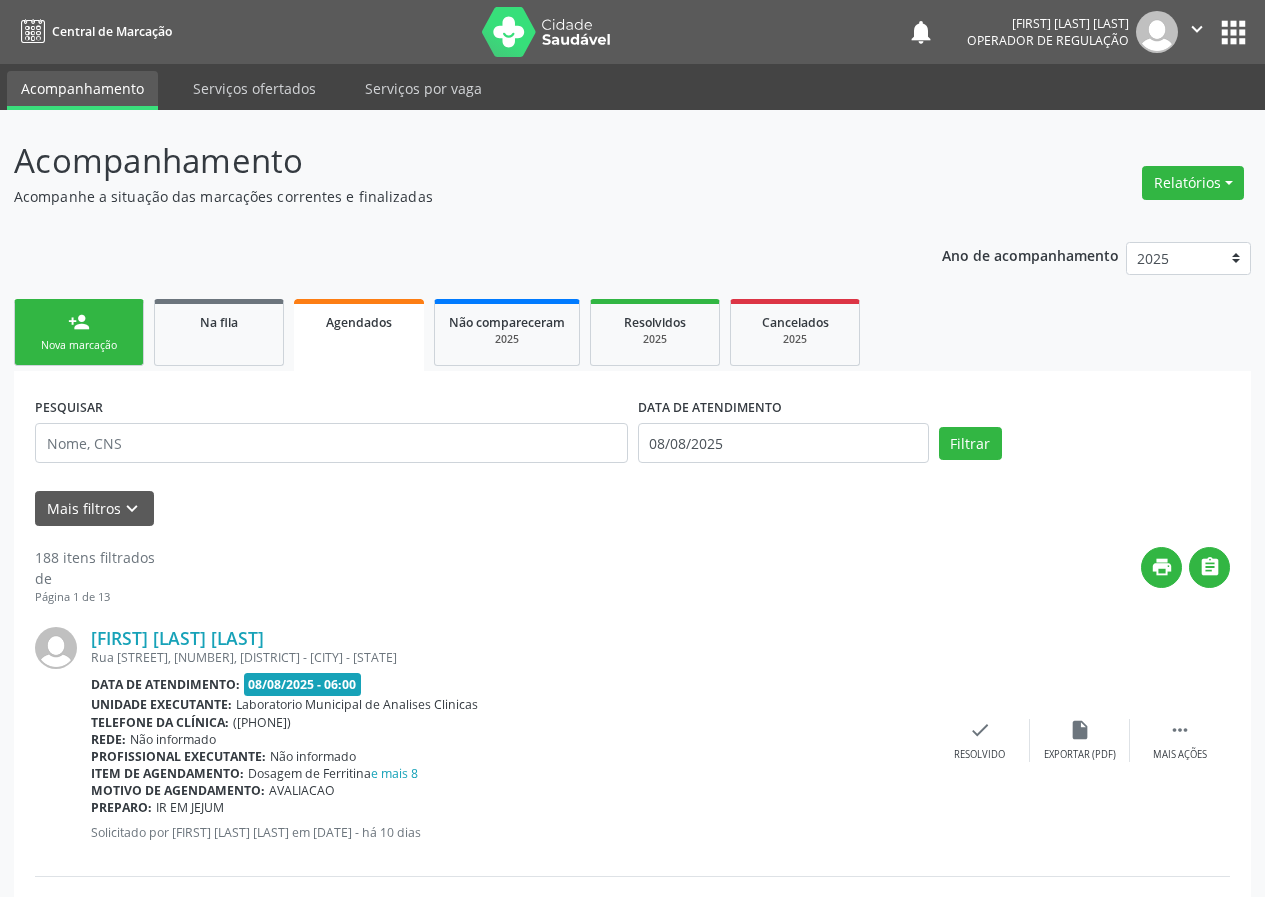 drag, startPoint x: 79, startPoint y: 329, endPoint x: 101, endPoint y: 348, distance: 29.068884 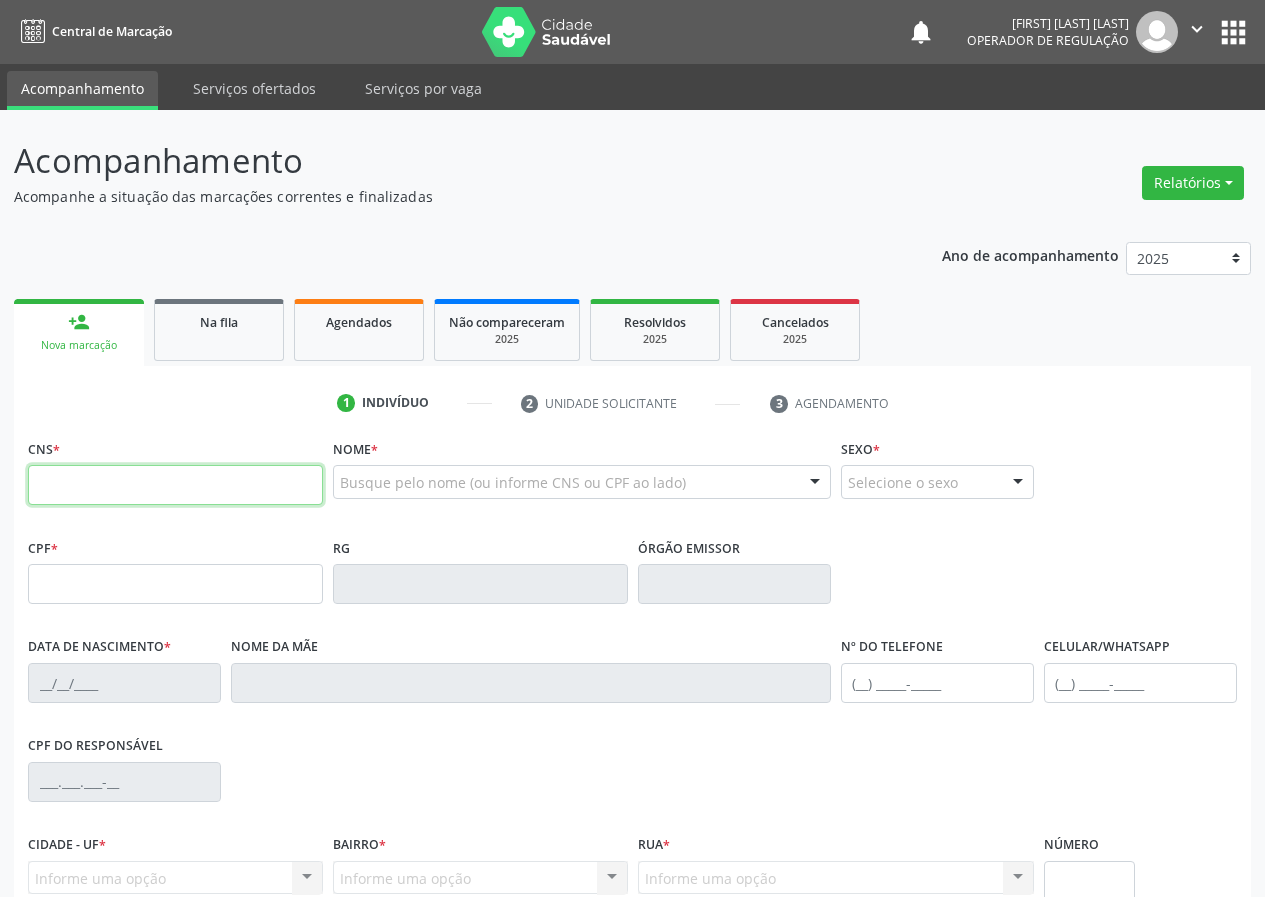 click at bounding box center [175, 485] 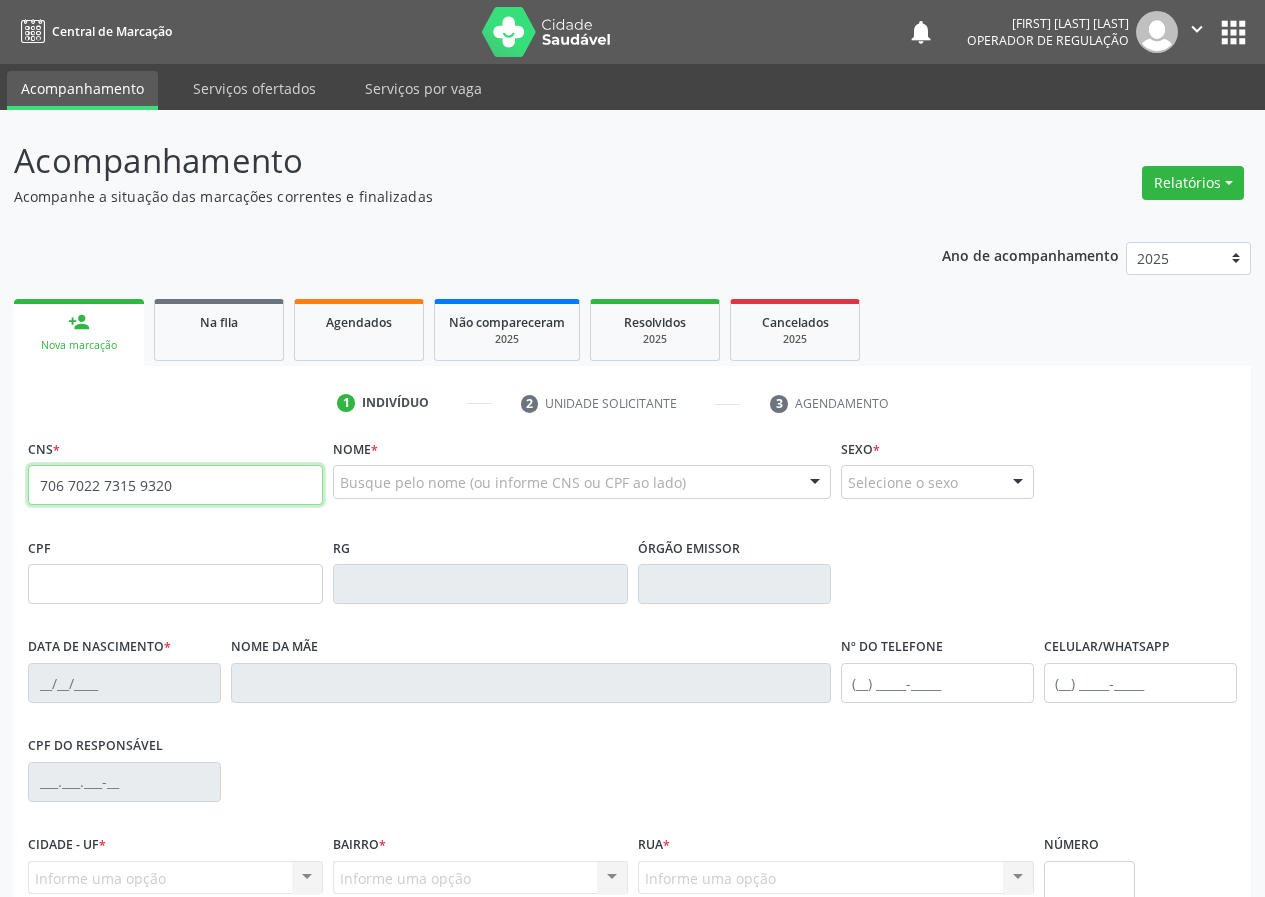 type on "706 7022 7315 9320" 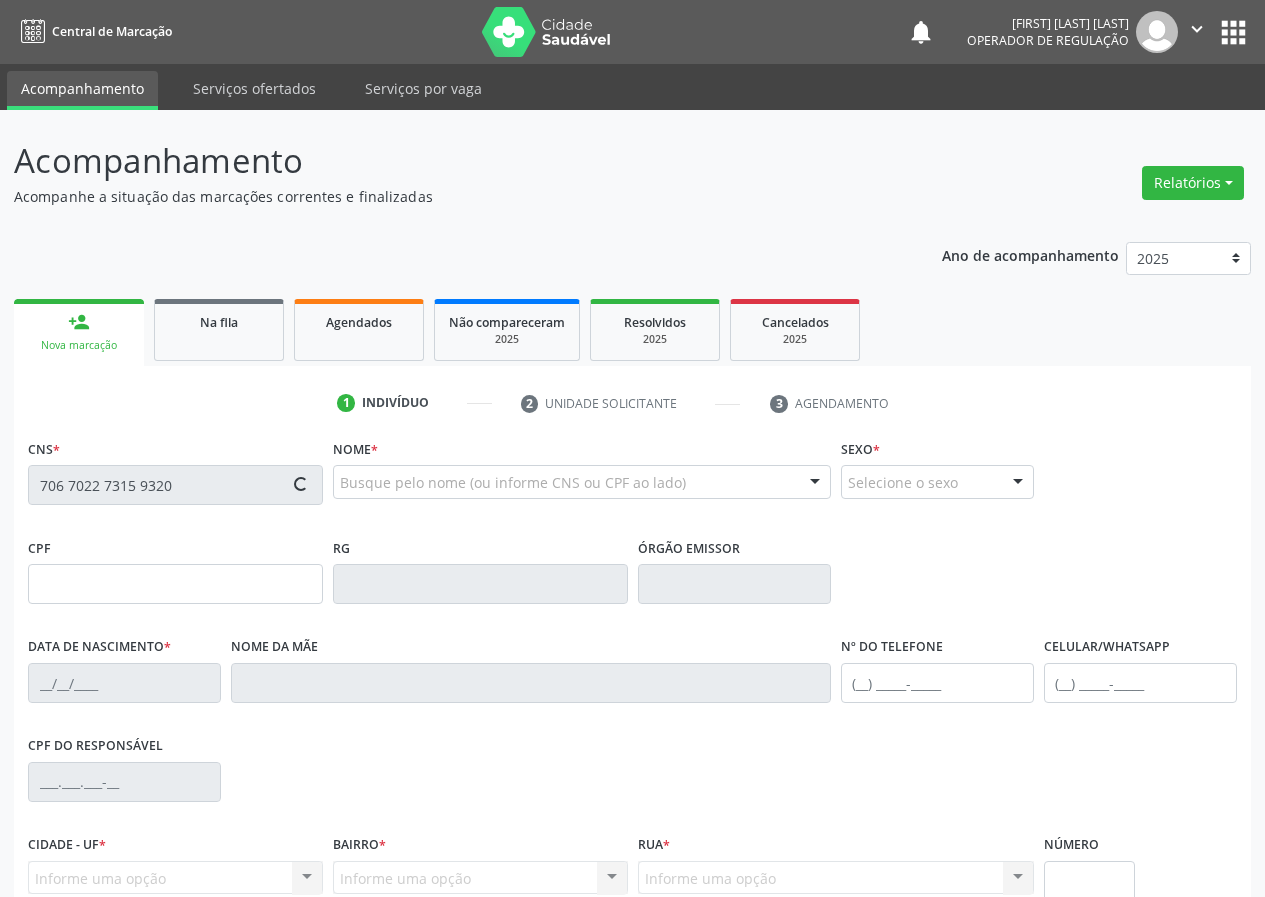 type on "133.754.754-97" 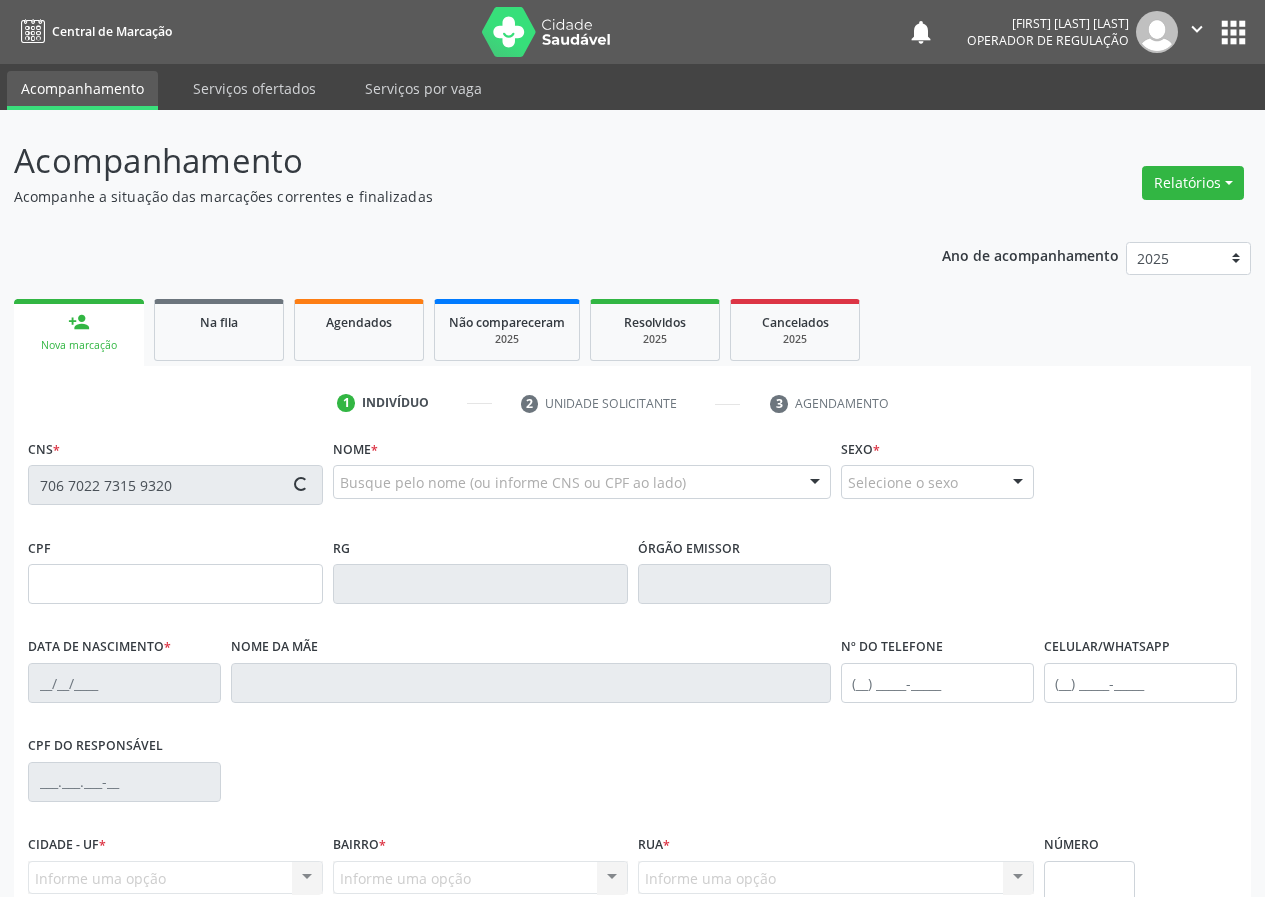 type on "07/04/2014" 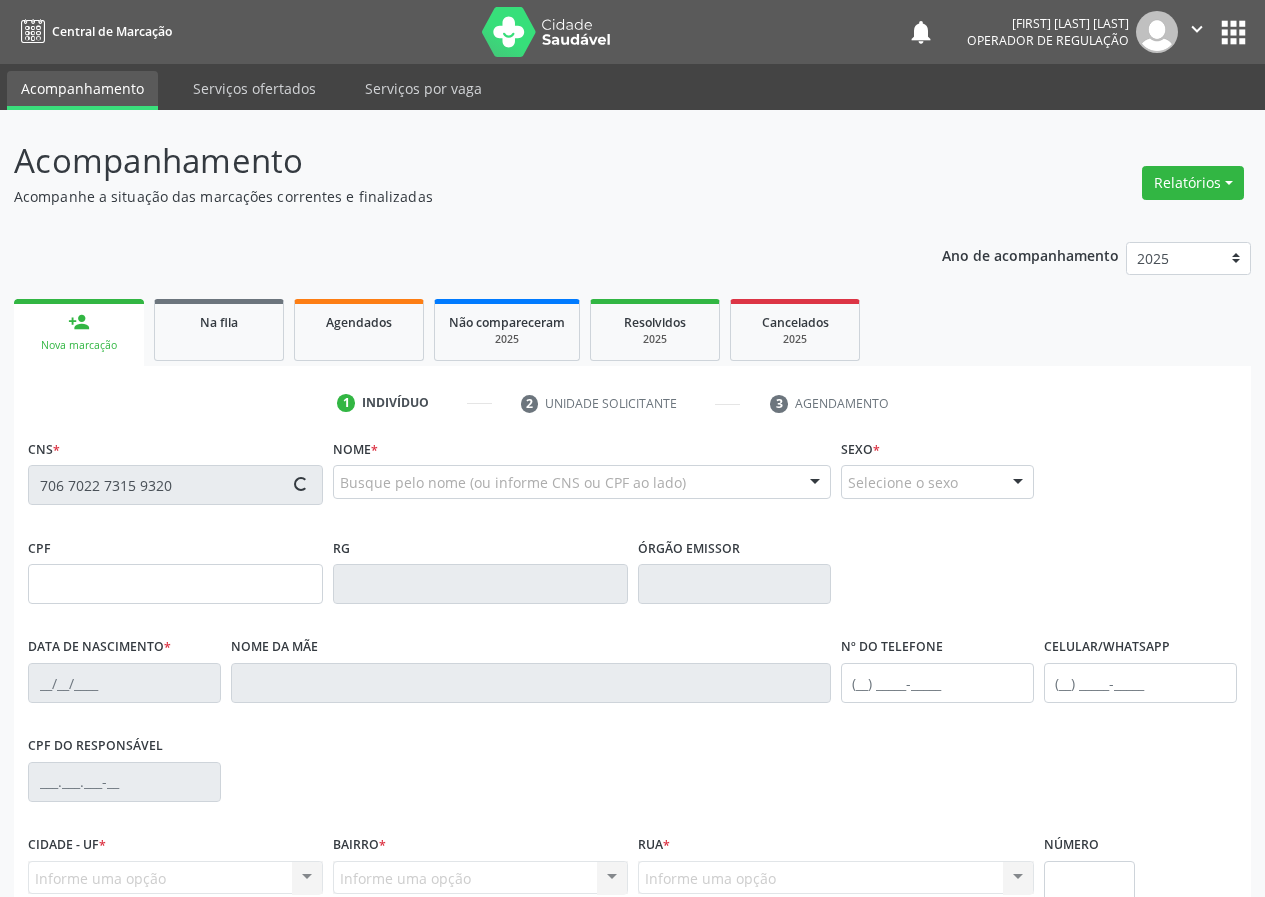 type on "Maria Klebiane da Nóbrega Barbosa Oliveira" 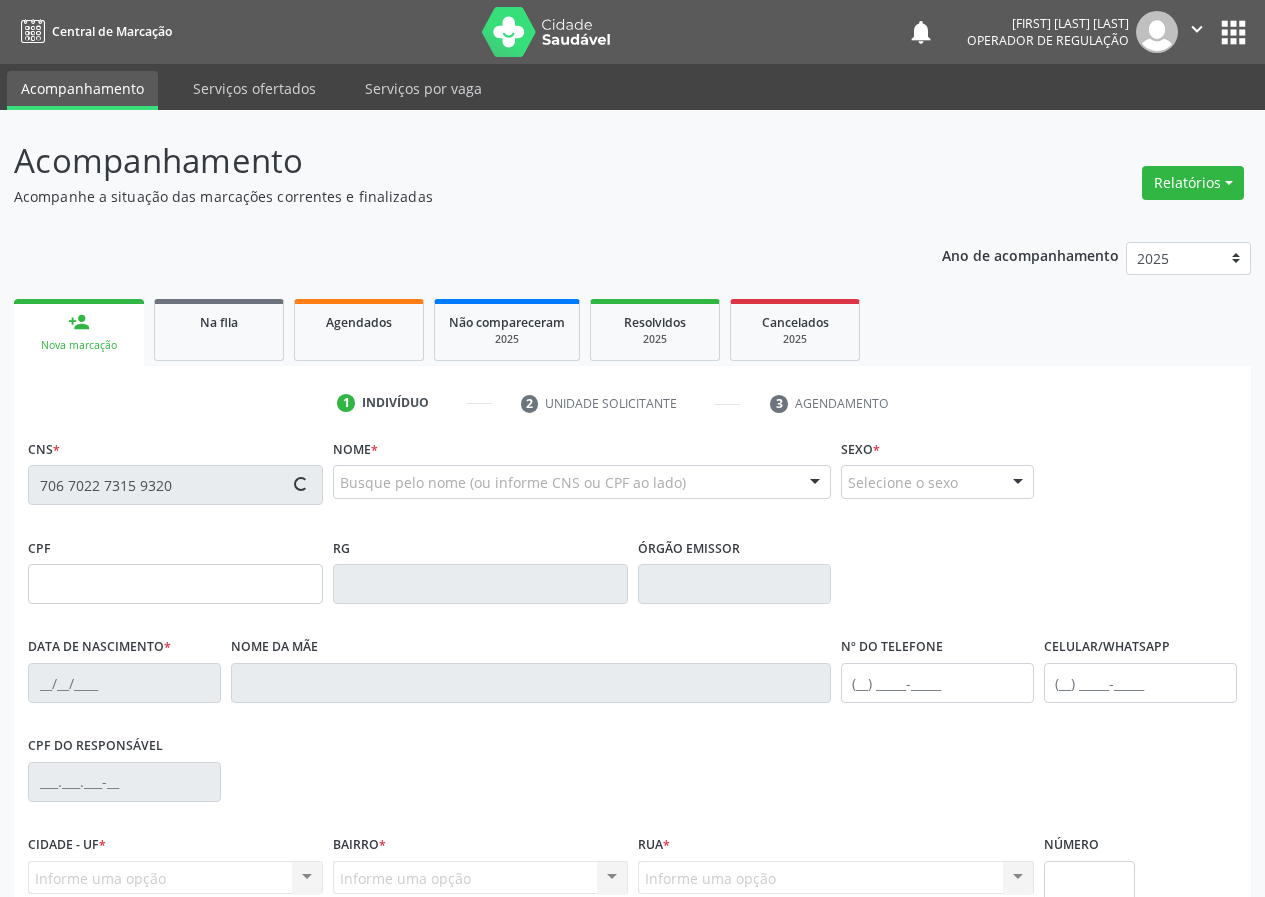 type on "(83) 99391-5238" 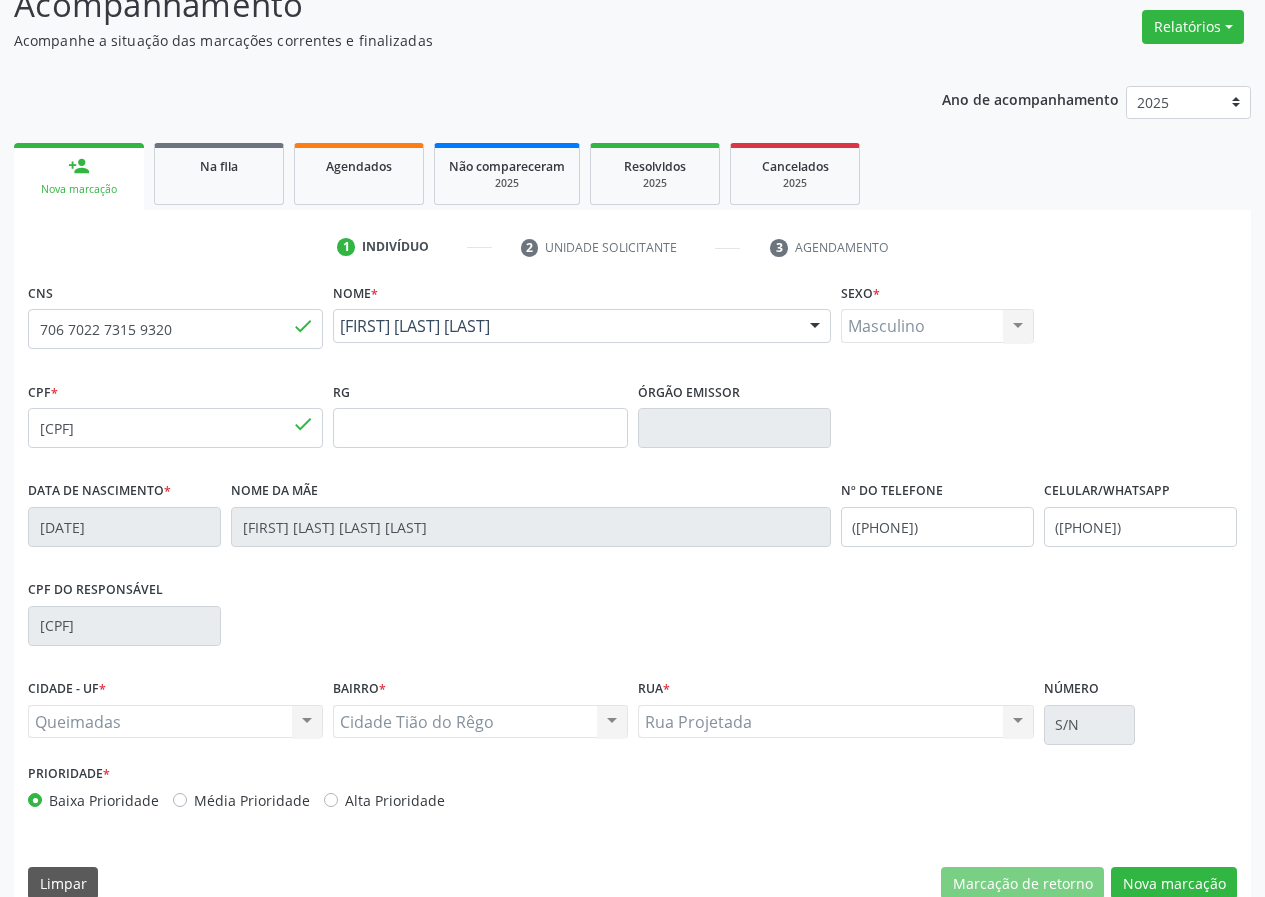 scroll, scrollTop: 187, scrollLeft: 0, axis: vertical 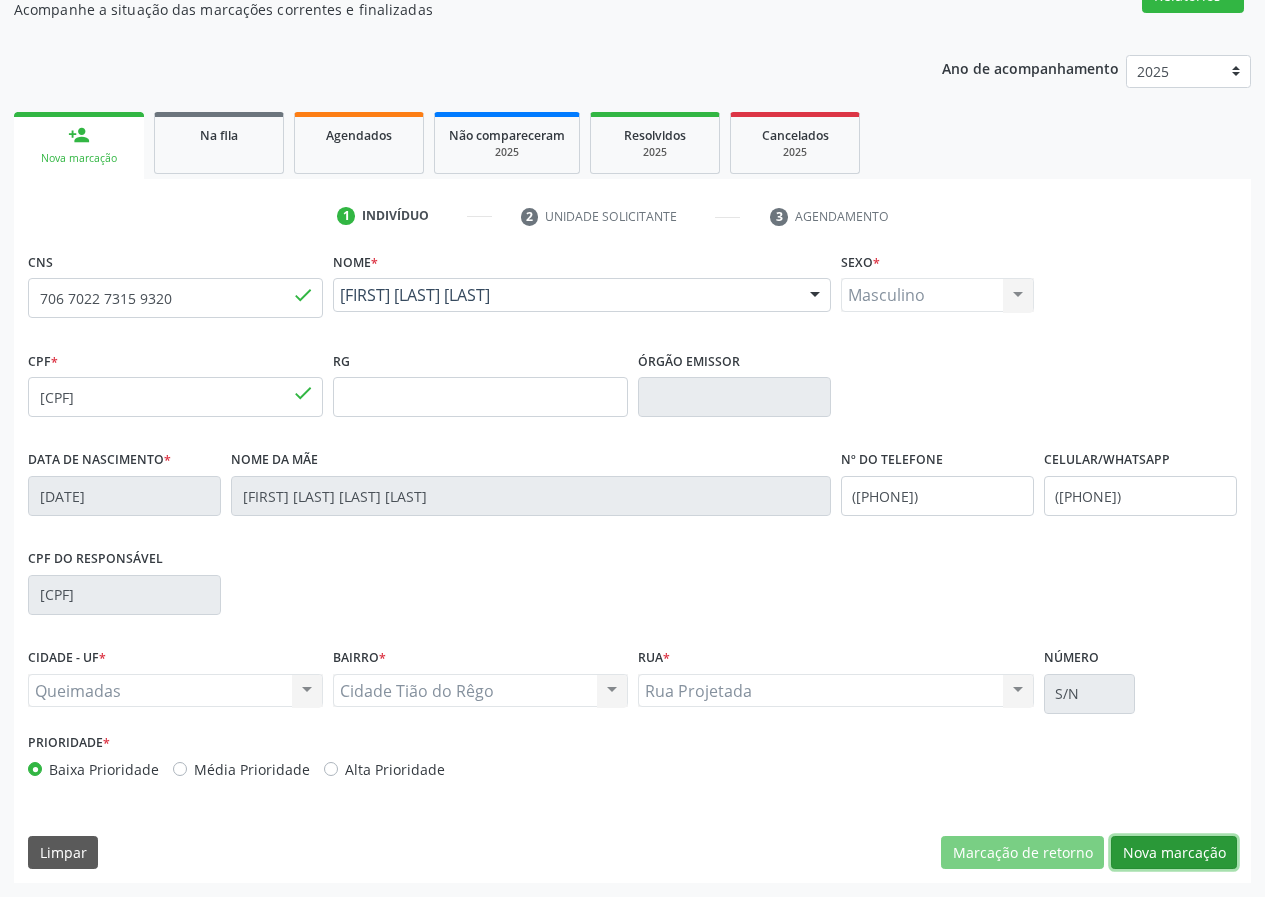 drag, startPoint x: 1202, startPoint y: 856, endPoint x: 616, endPoint y: 720, distance: 601.5746 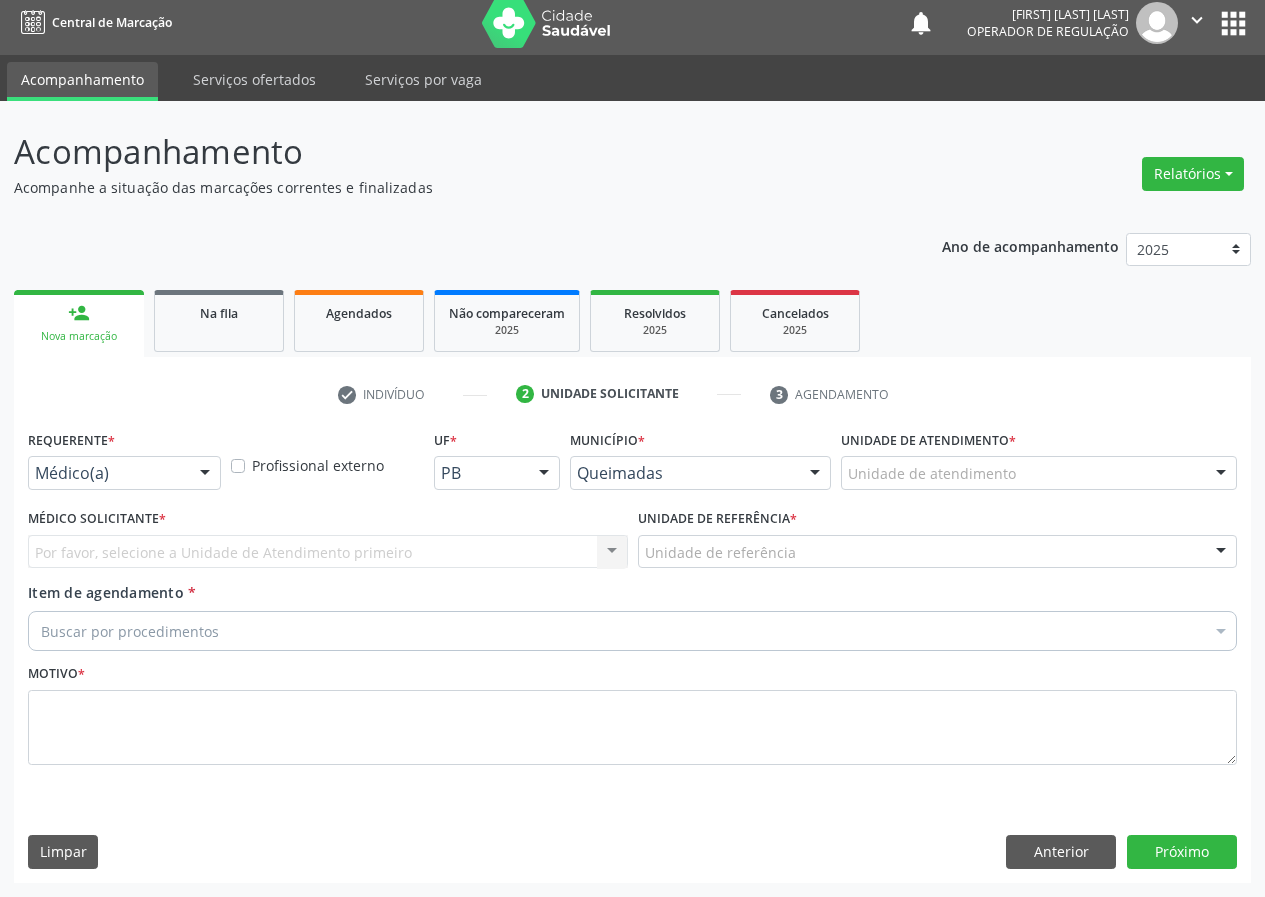 scroll, scrollTop: 9, scrollLeft: 0, axis: vertical 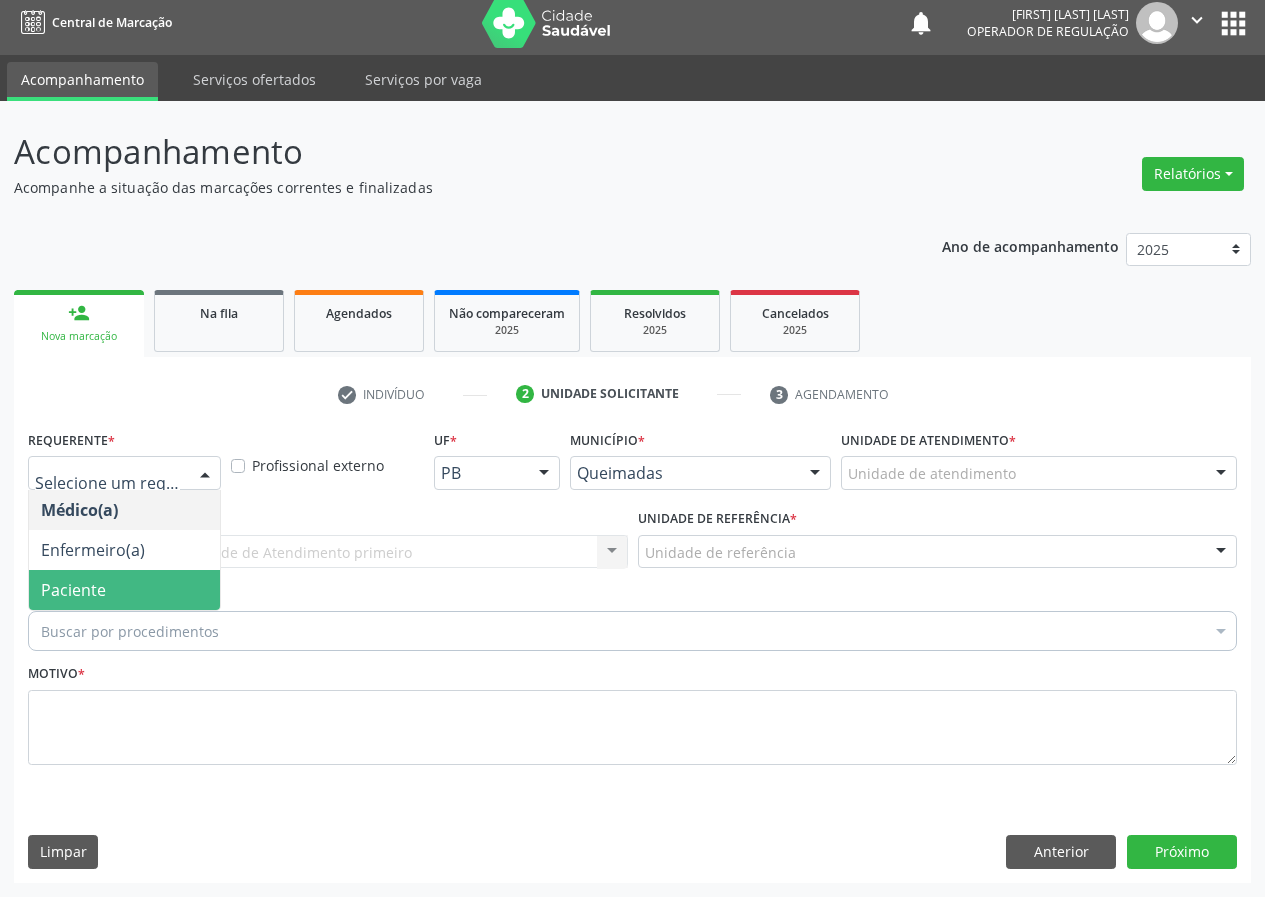 drag, startPoint x: 168, startPoint y: 588, endPoint x: 418, endPoint y: 562, distance: 251.34836 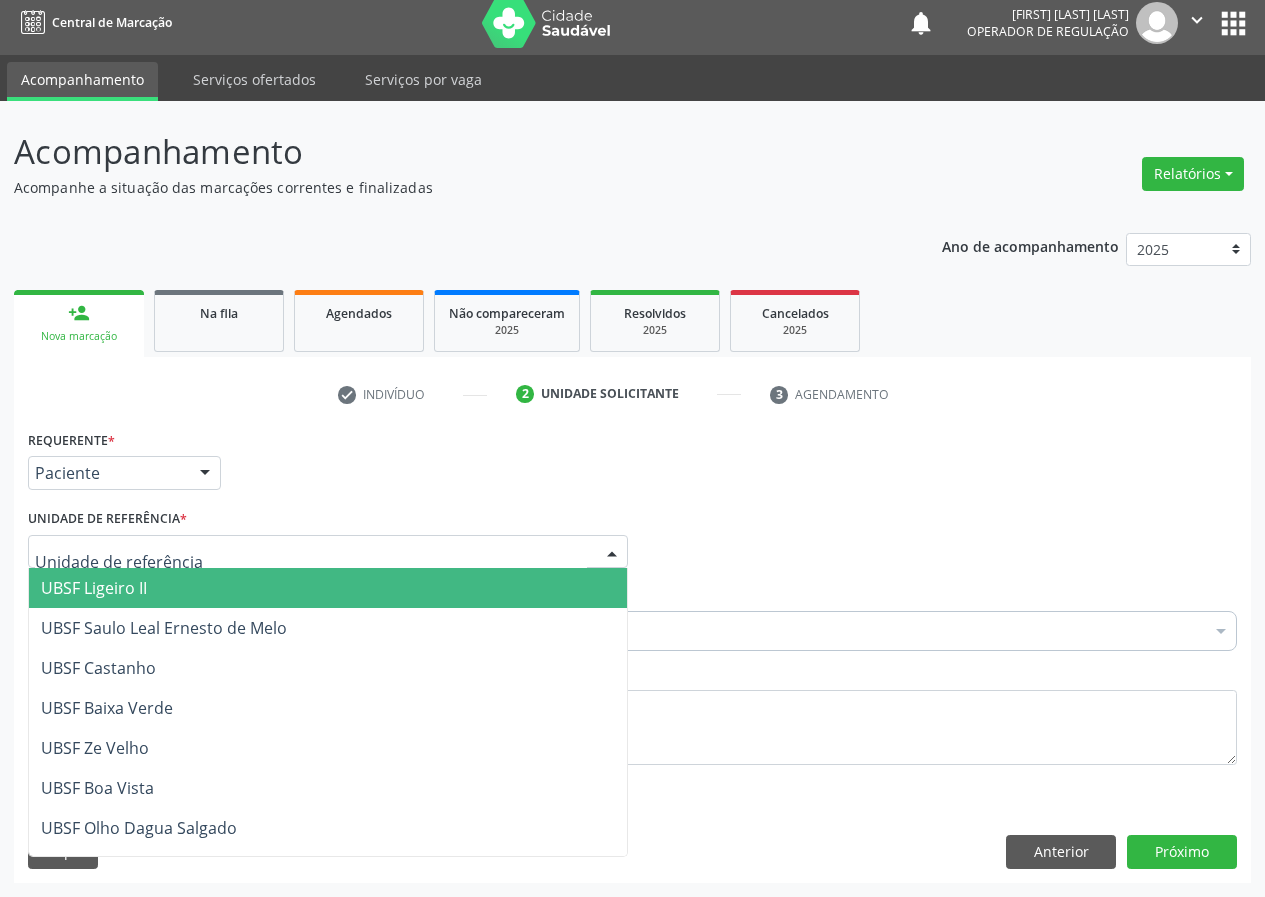 click at bounding box center (612, 553) 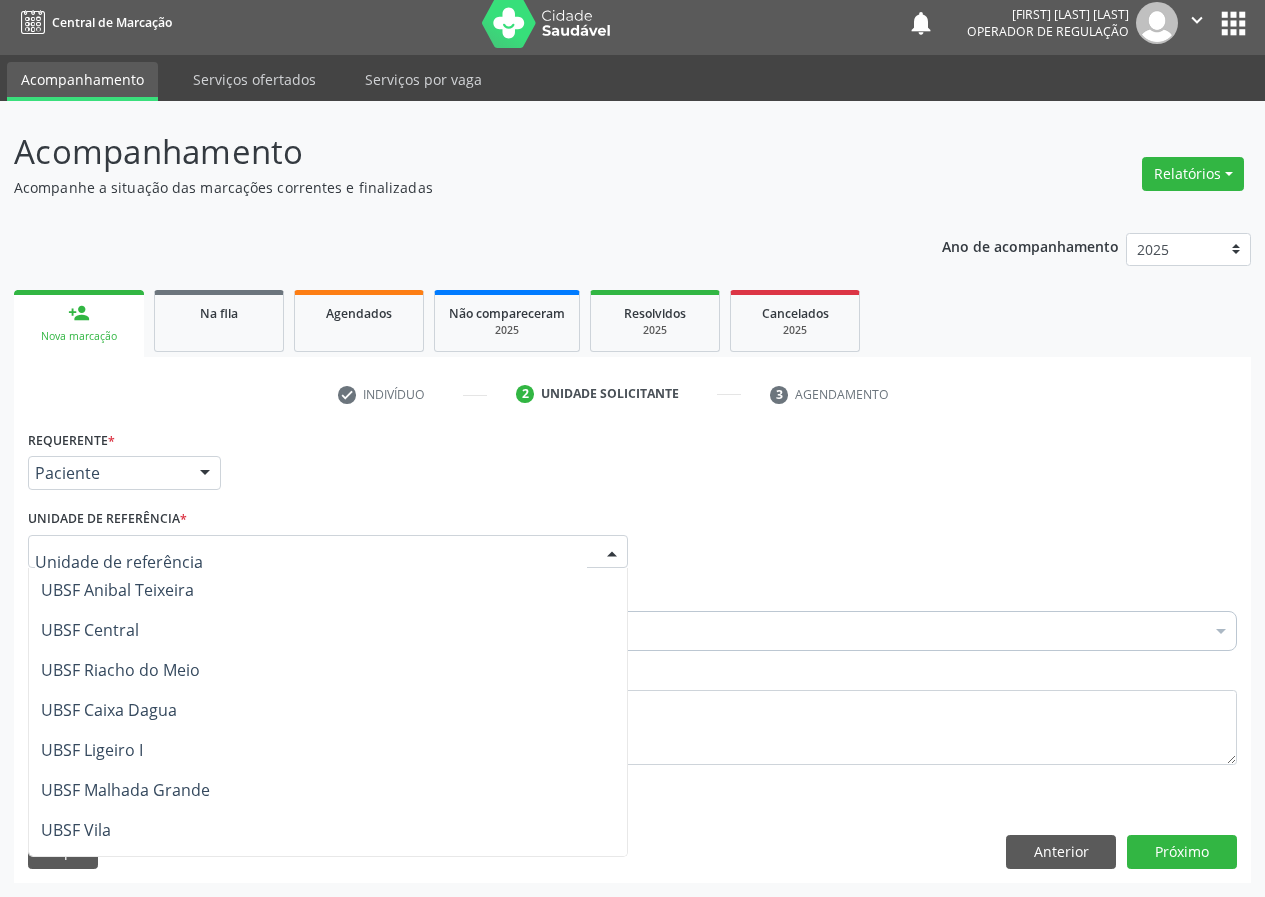 scroll, scrollTop: 400, scrollLeft: 0, axis: vertical 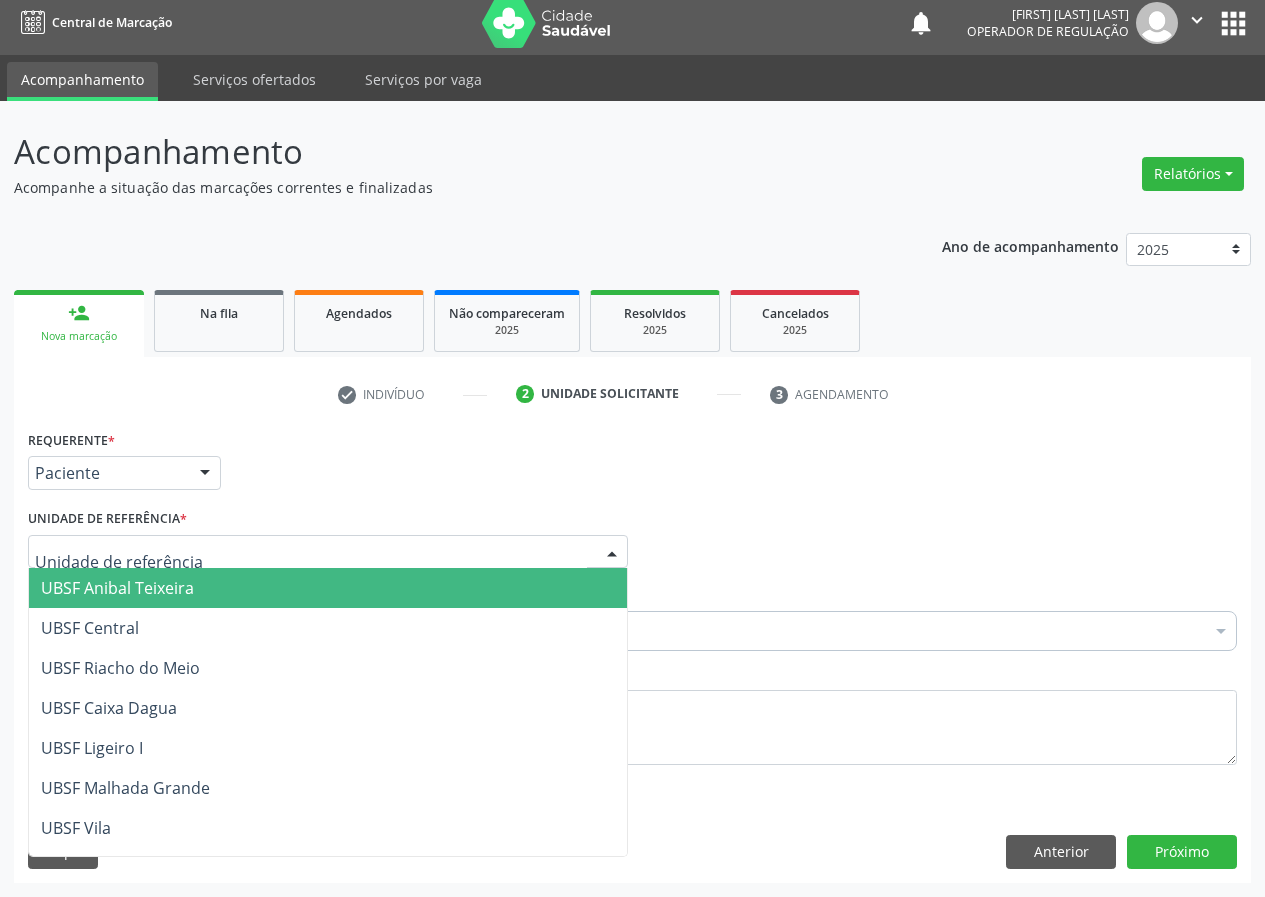 drag, startPoint x: 164, startPoint y: 589, endPoint x: 0, endPoint y: 613, distance: 165.7468 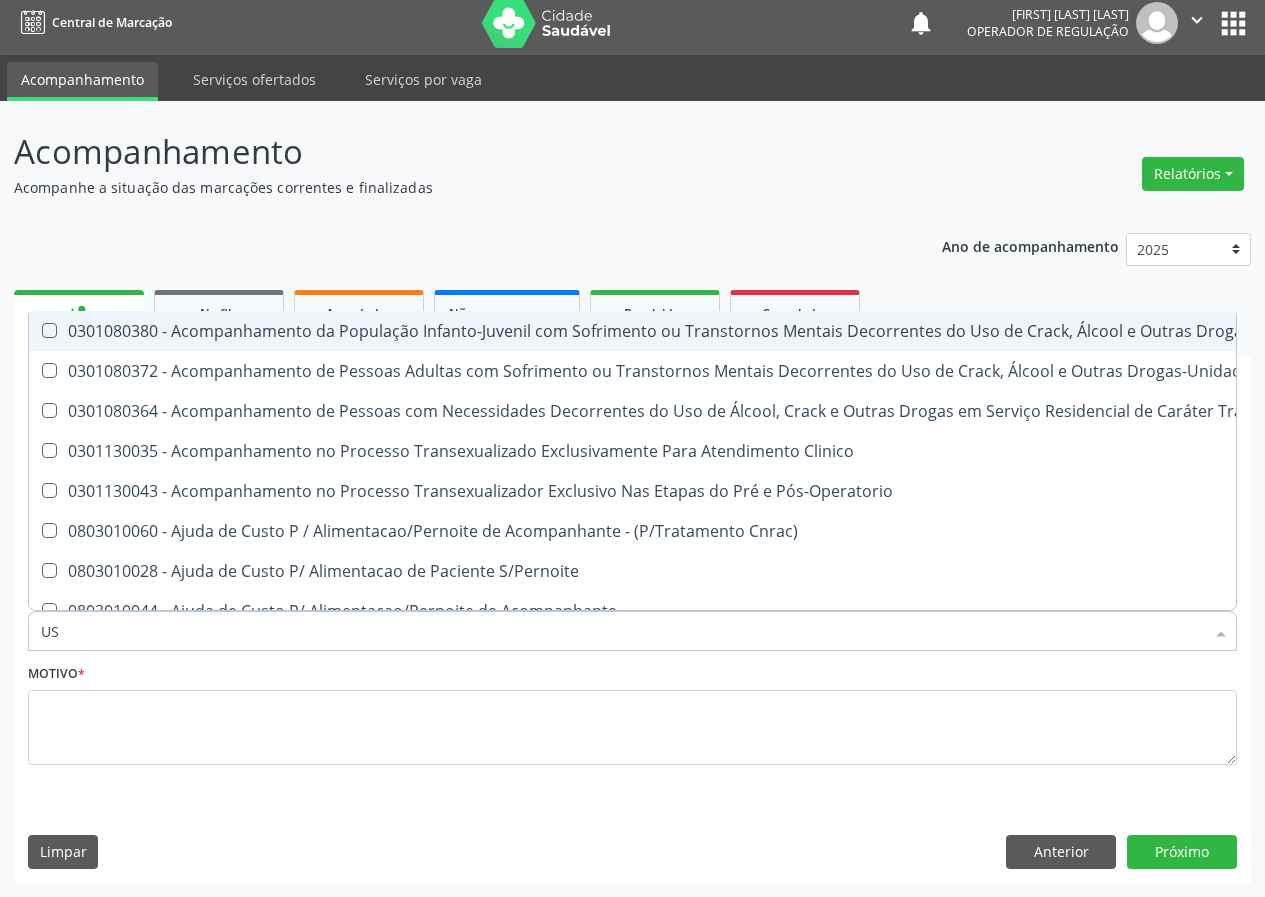type on "USG" 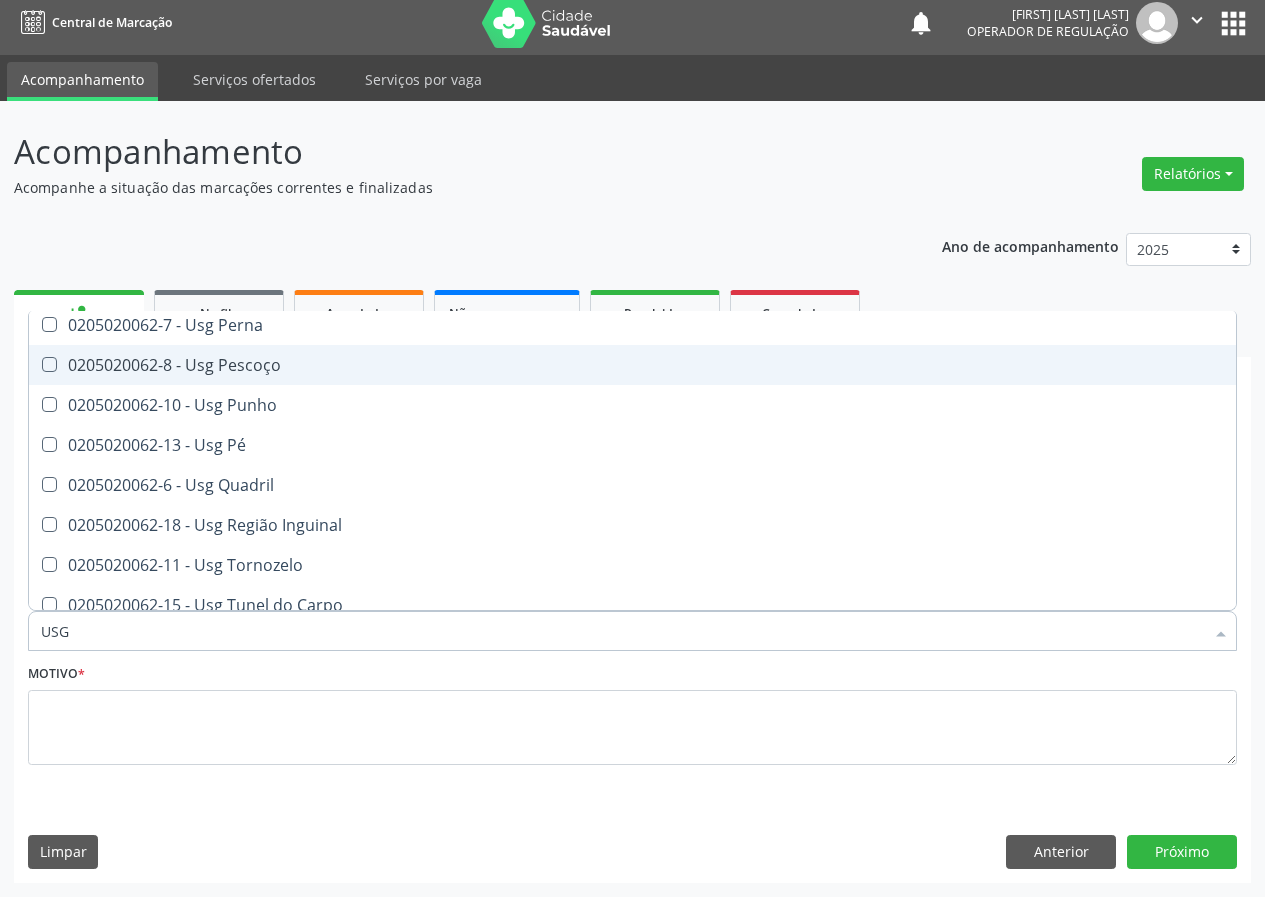 scroll, scrollTop: 461, scrollLeft: 0, axis: vertical 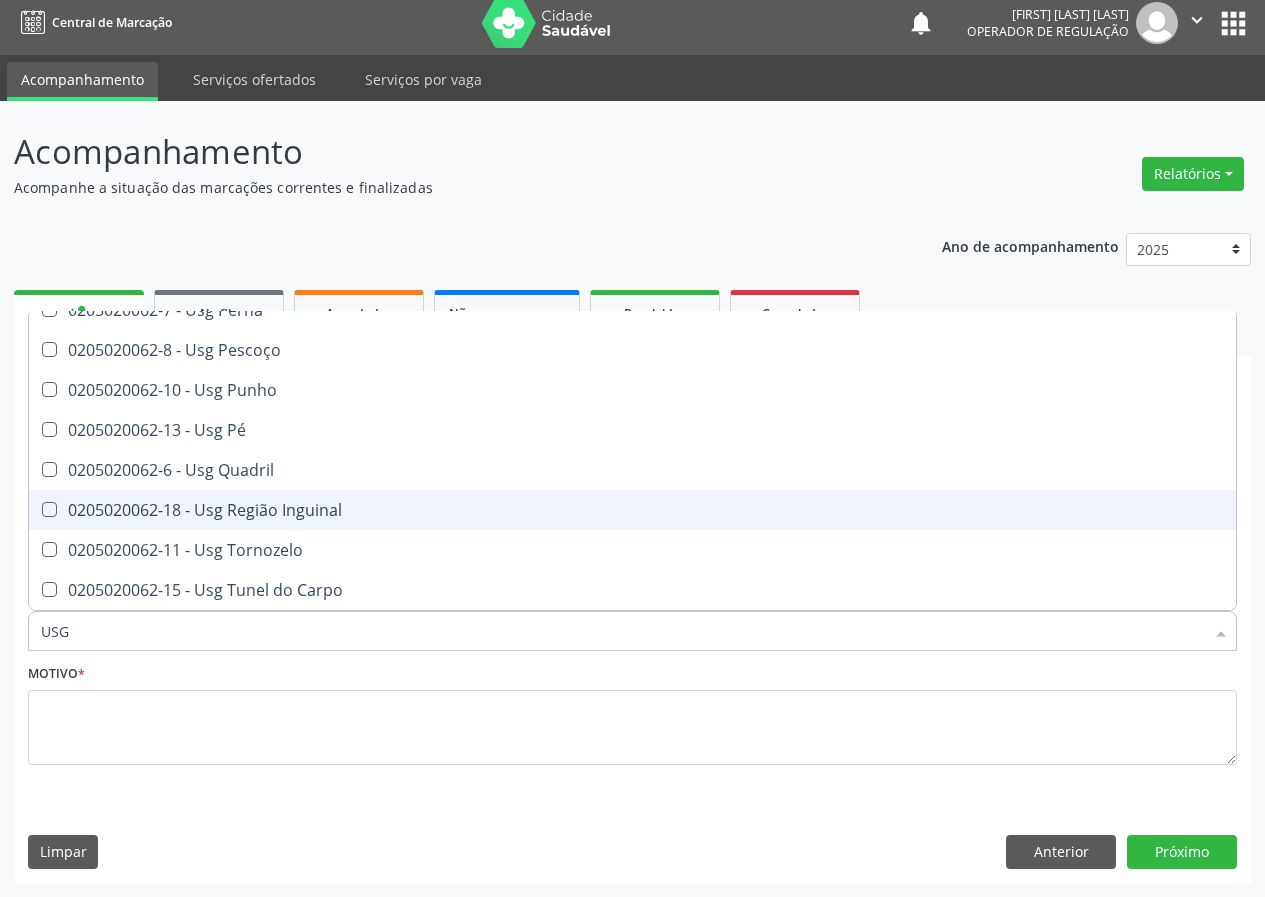 click on "0205020062-18 - Usg Região Inguinal" at bounding box center (632, 510) 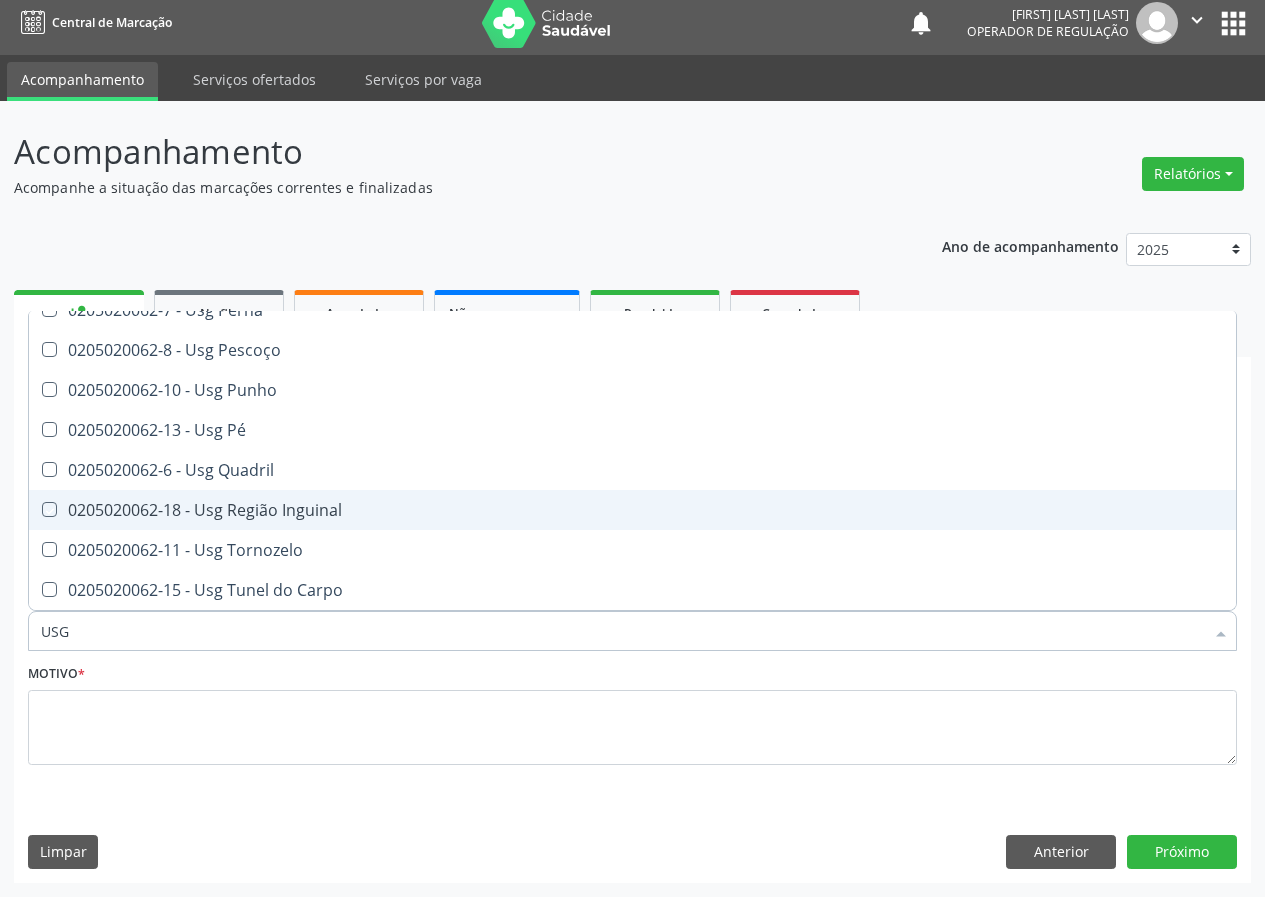 checkbox on "true" 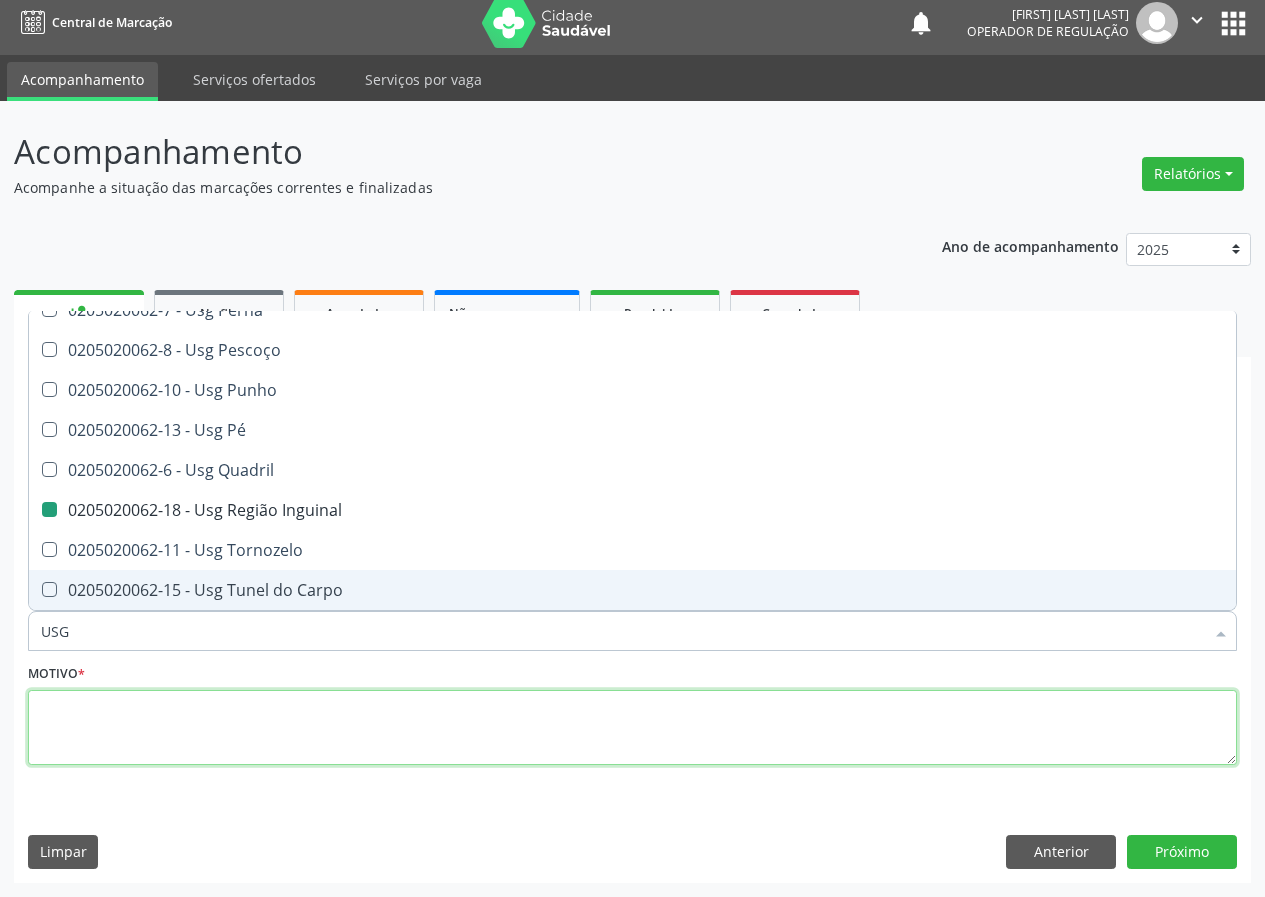 click at bounding box center [632, 728] 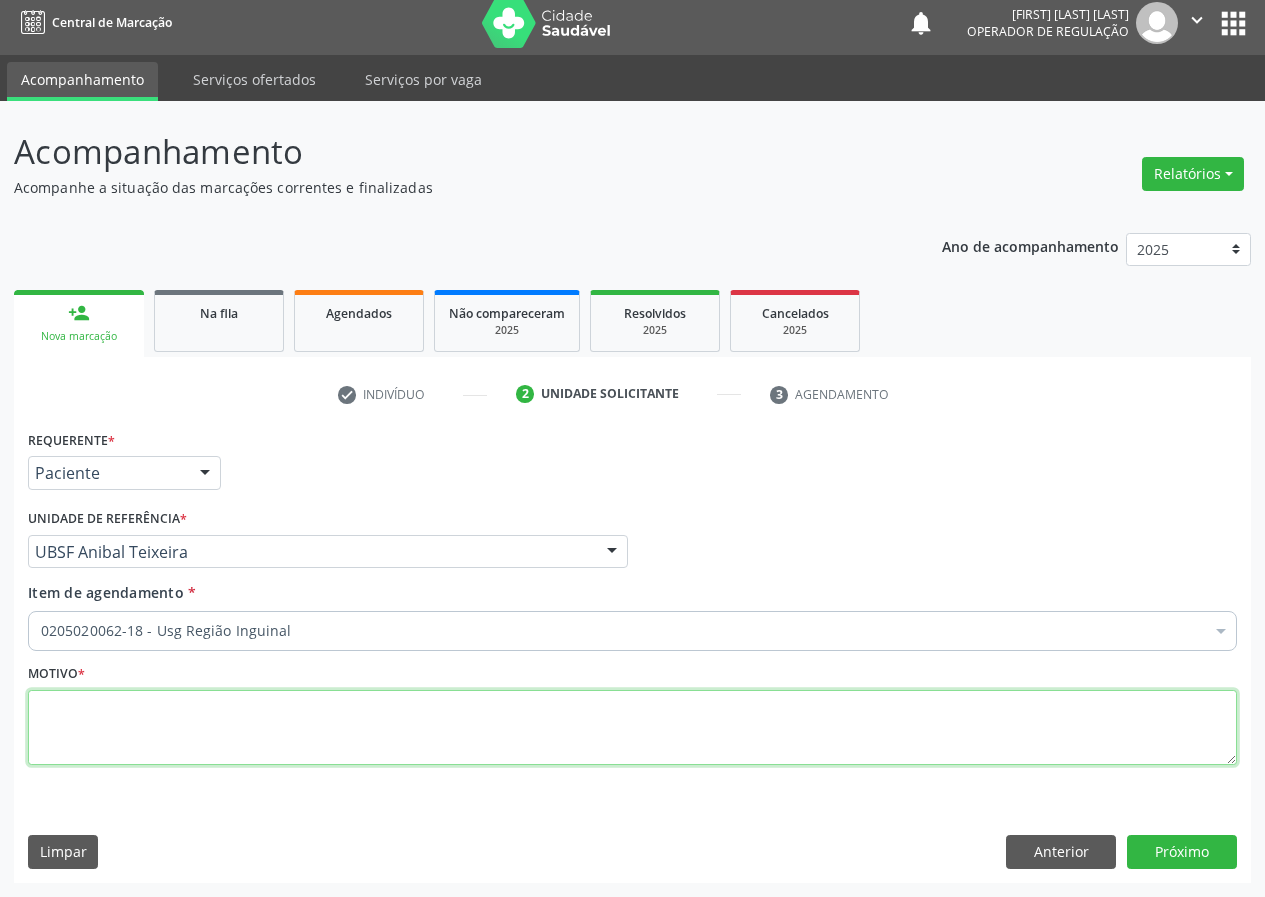 scroll, scrollTop: 0, scrollLeft: 0, axis: both 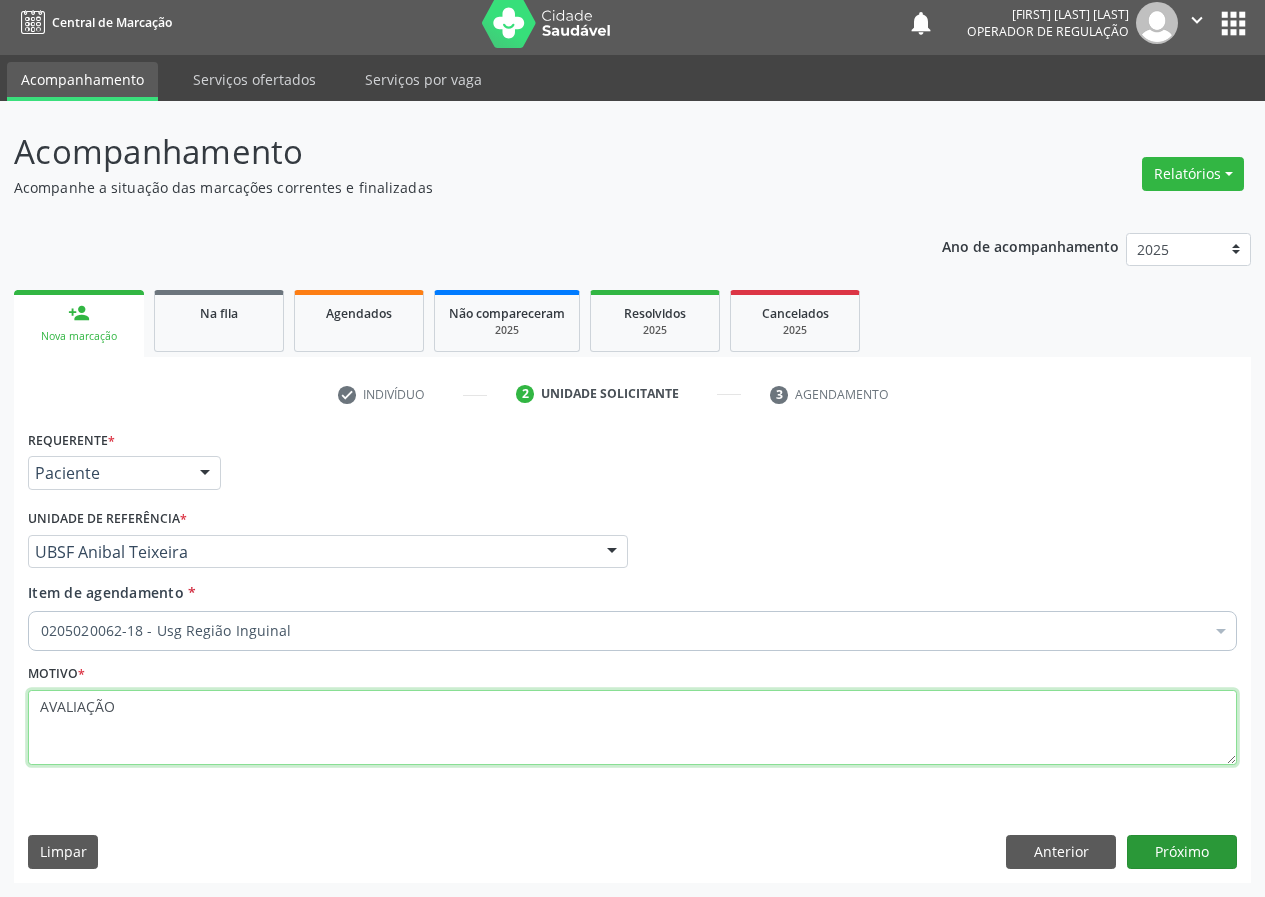 type on "AVALIAÇÃO" 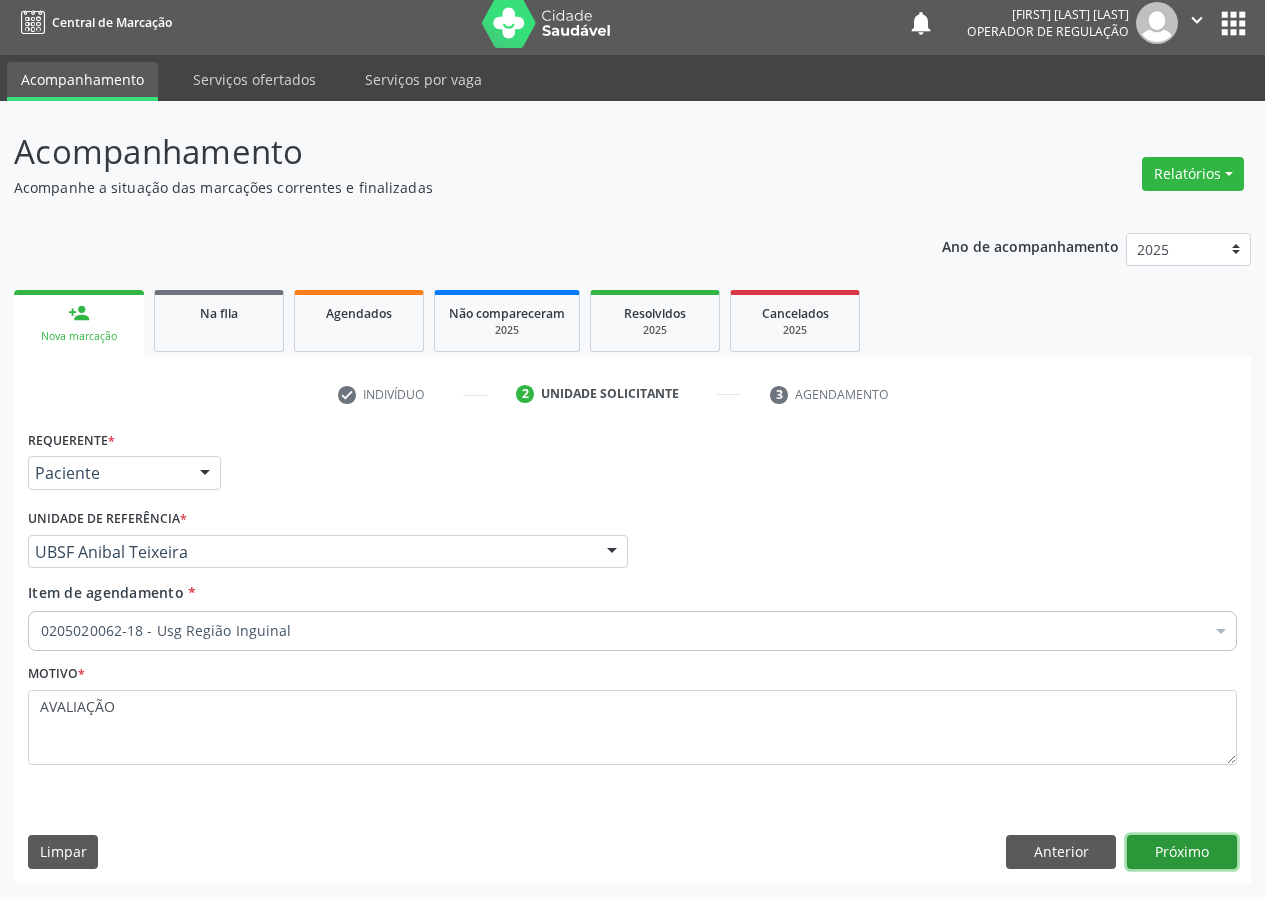 drag, startPoint x: 1178, startPoint y: 845, endPoint x: 0, endPoint y: 788, distance: 1179.3782 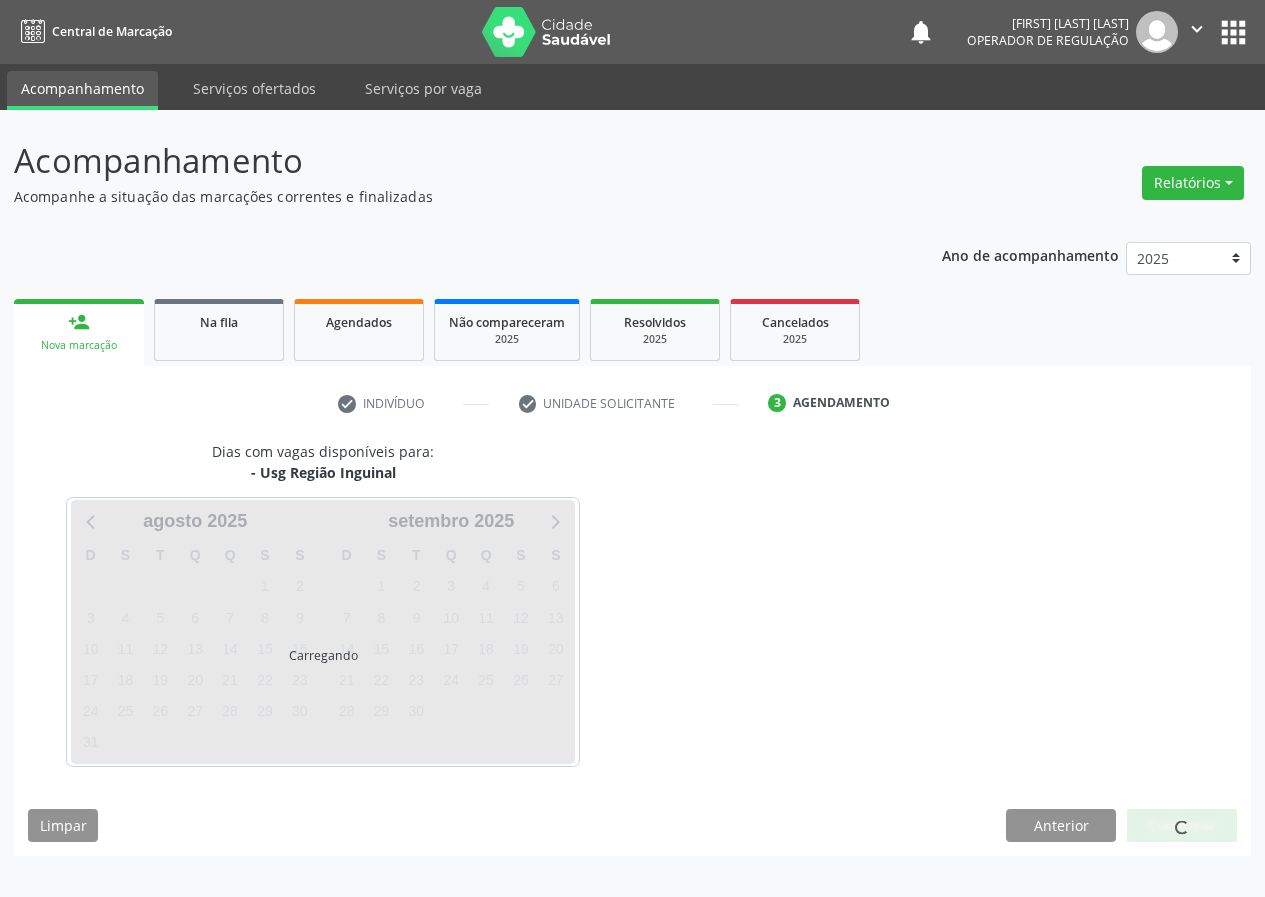 scroll, scrollTop: 0, scrollLeft: 0, axis: both 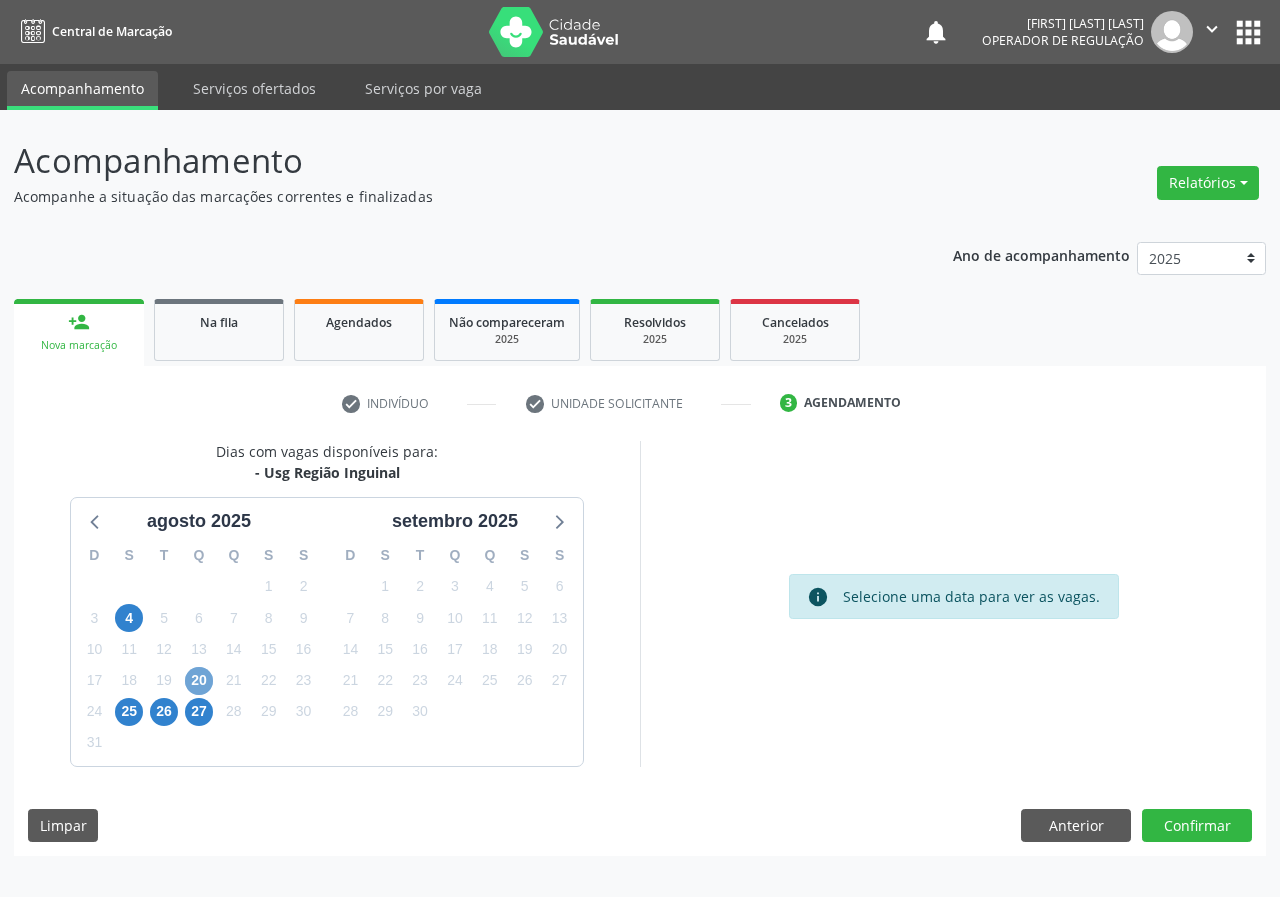 drag, startPoint x: 196, startPoint y: 670, endPoint x: 232, endPoint y: 666, distance: 36.221542 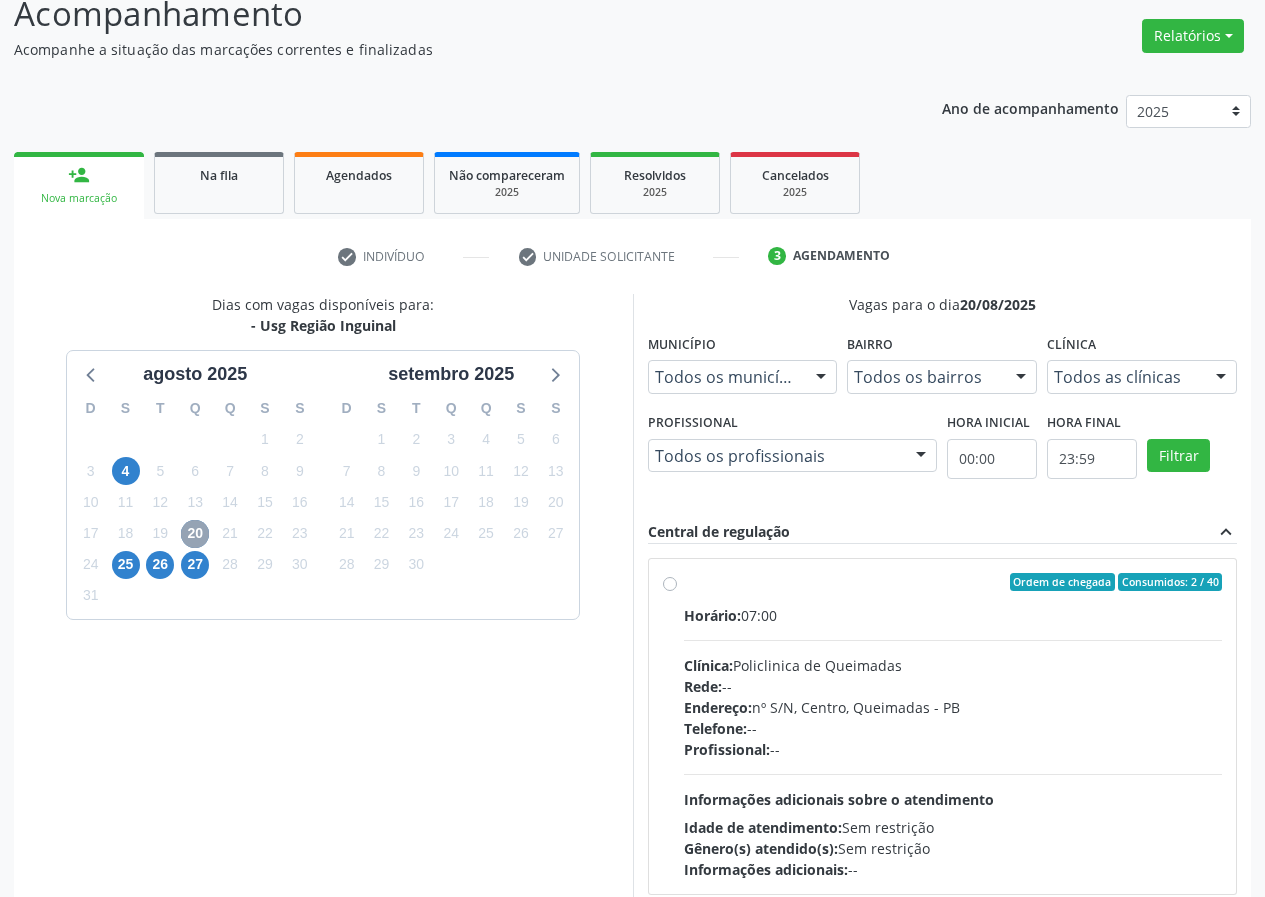 scroll, scrollTop: 200, scrollLeft: 0, axis: vertical 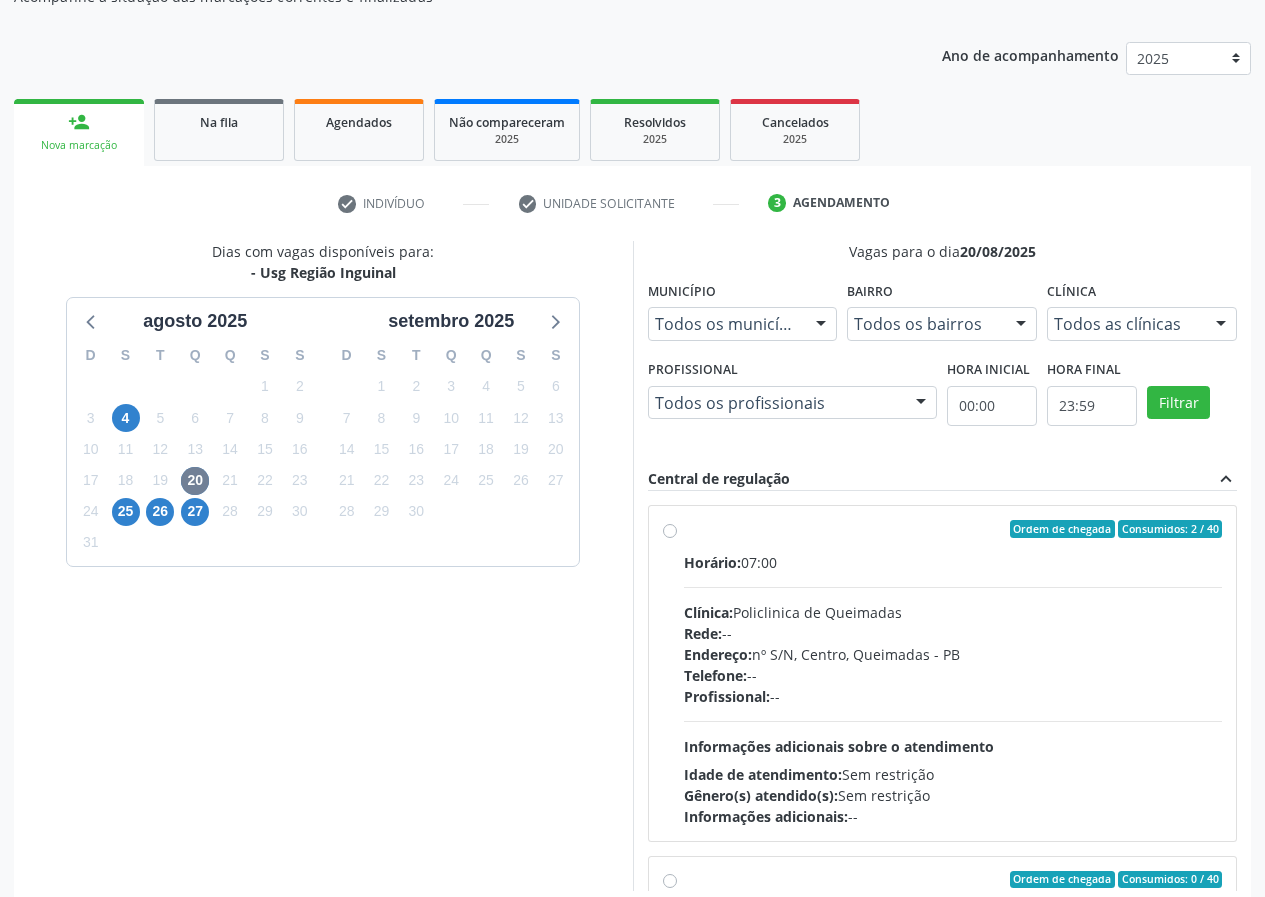 click on "Ordem de chegada
Consumidos: 2 / 40
Horário:   07:00
Clínica:  Policlinica de Queimadas
Rede:
--
Endereço:   nº S/N, Centro, Queimadas - PB
Telefone:   --
Profissional:
--
Informações adicionais sobre o atendimento
Idade de atendimento:
Sem restrição
Gênero(s) atendido(s):
Sem restrição
Informações adicionais:
--" at bounding box center (953, 673) 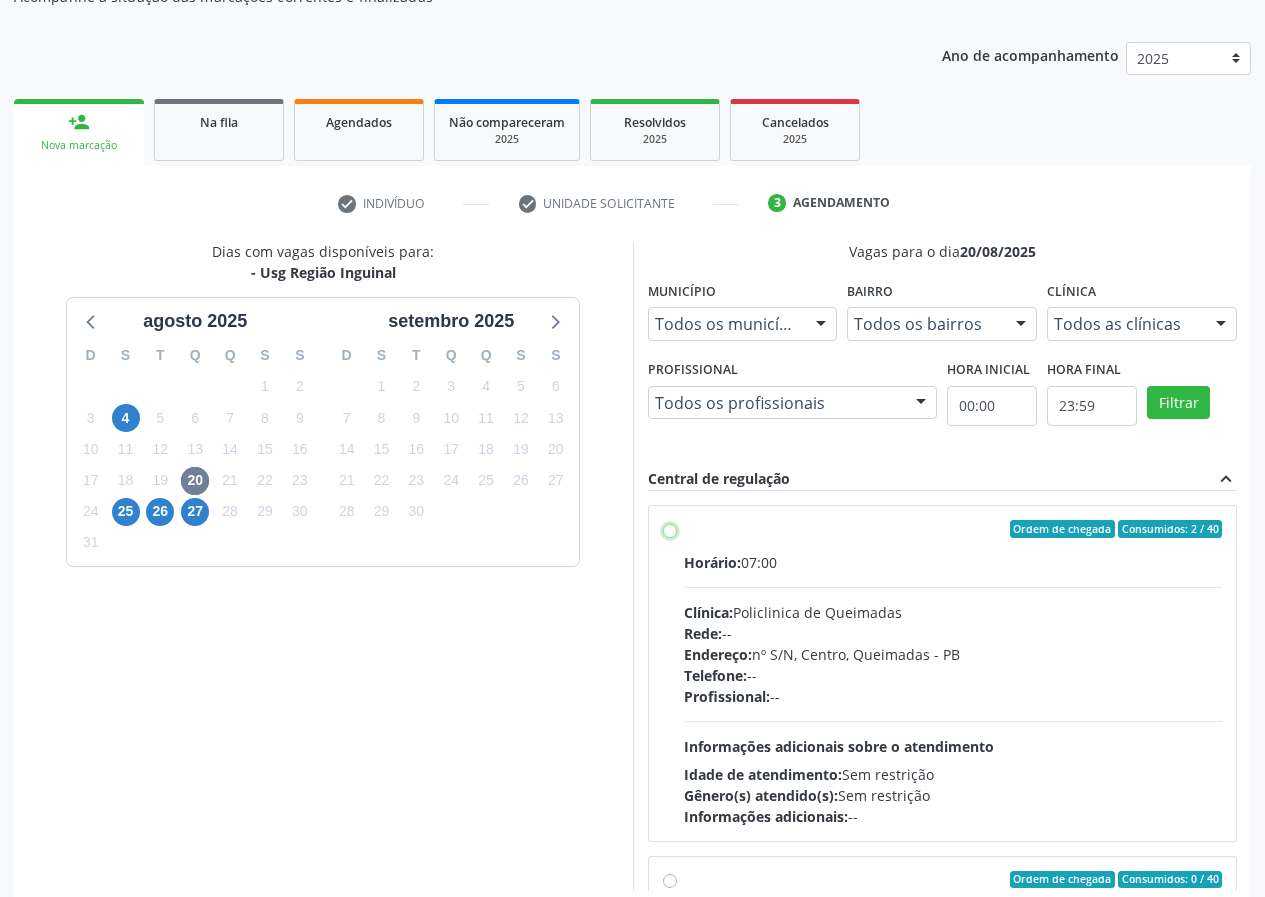 click on "Ordem de chegada
Consumidos: 2 / 40
Horário:   07:00
Clínica:  Policlinica de Queimadas
Rede:
--
Endereço:   nº S/N, Centro, Queimadas - PB
Telefone:   --
Profissional:
--
Informações adicionais sobre o atendimento
Idade de atendimento:
Sem restrição
Gênero(s) atendido(s):
Sem restrição
Informações adicionais:
--" at bounding box center [670, 529] 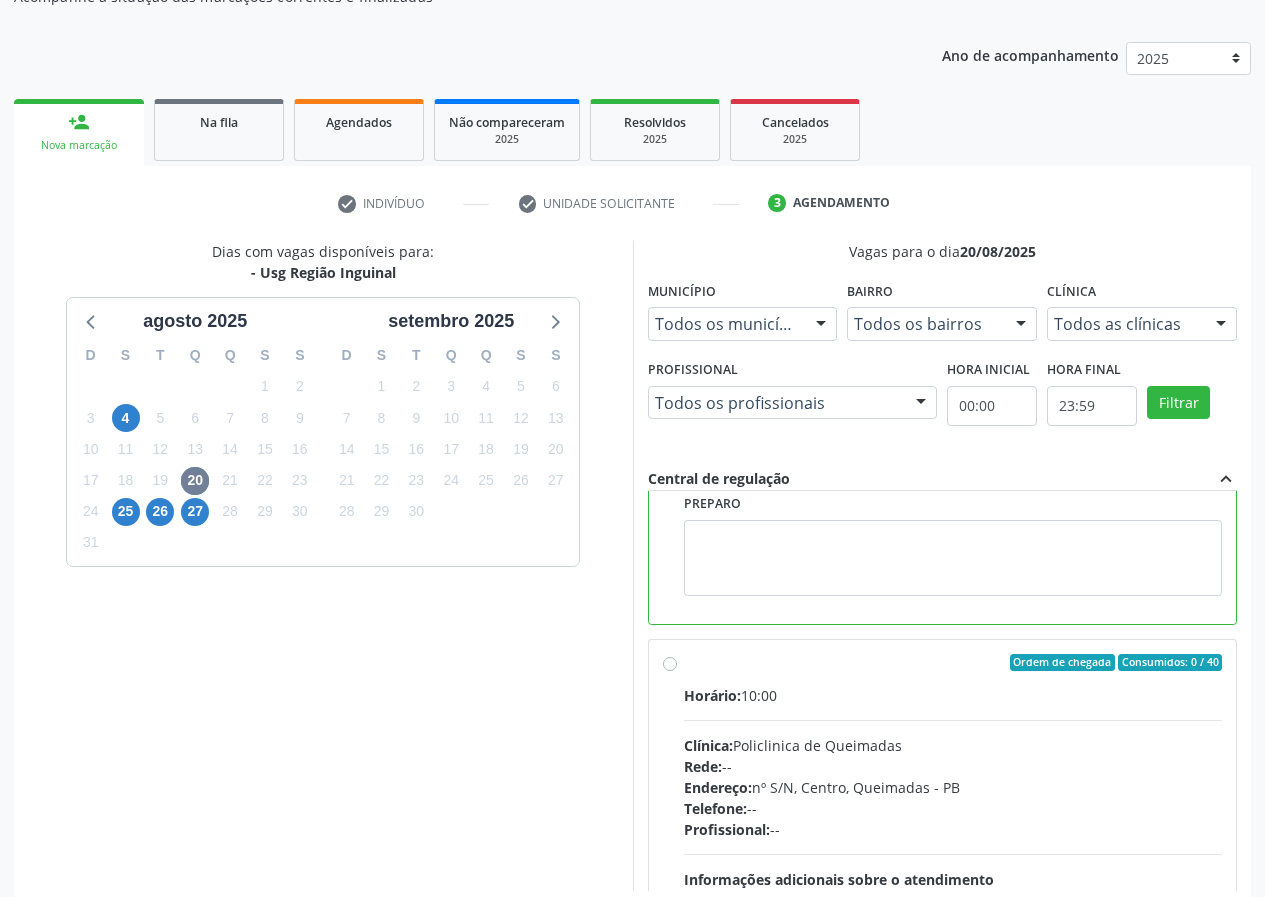 scroll, scrollTop: 450, scrollLeft: 0, axis: vertical 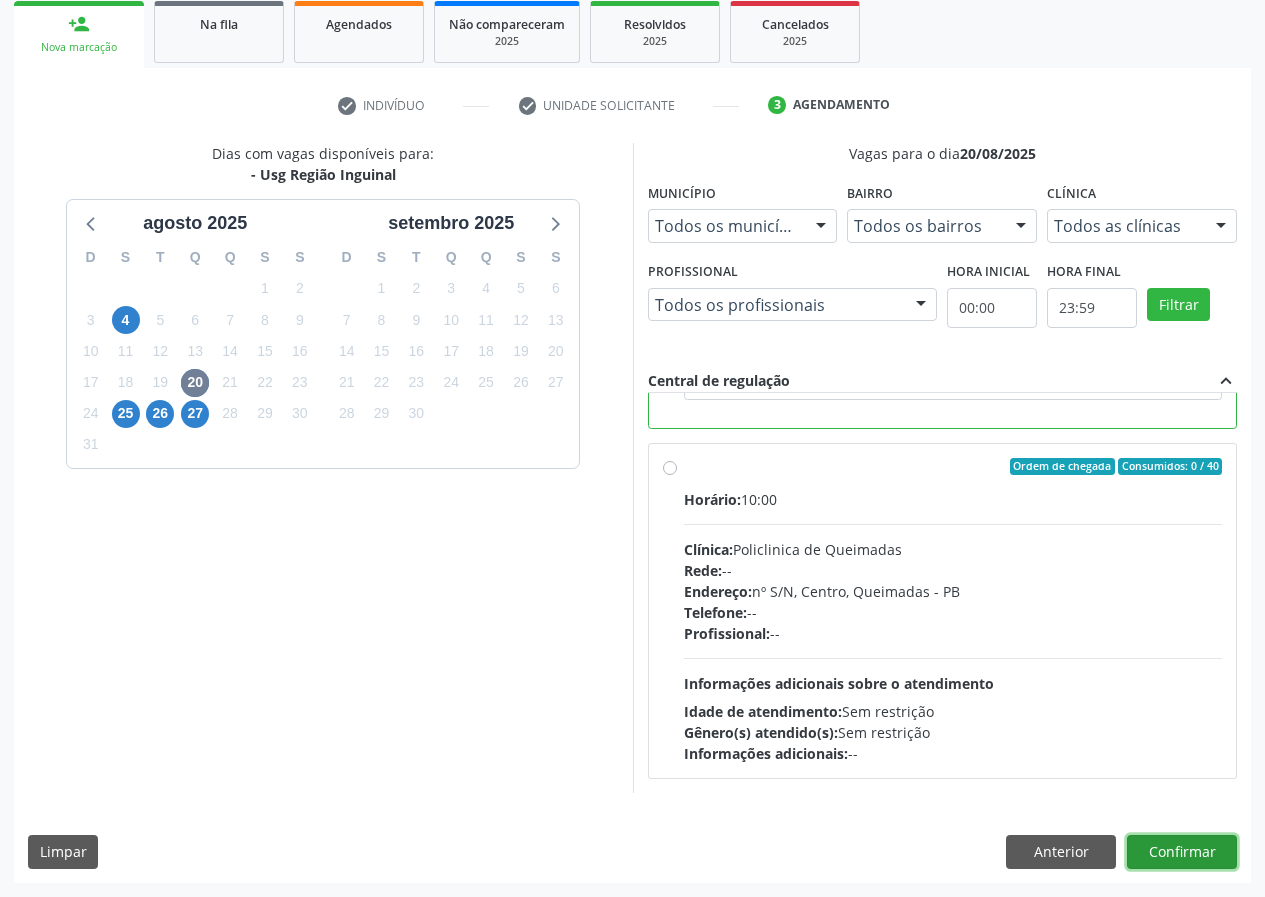 click on "Confirmar" at bounding box center (1182, 852) 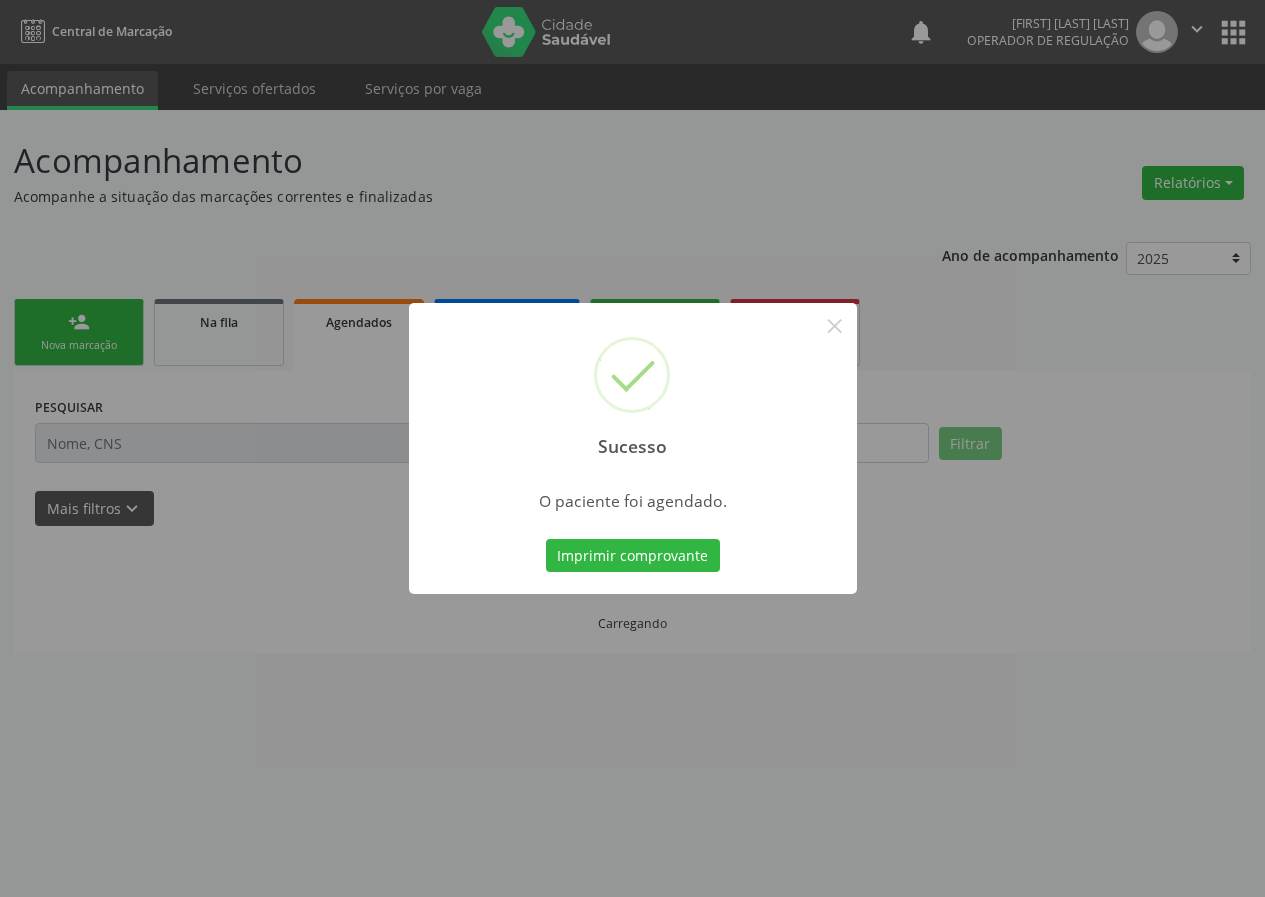 scroll, scrollTop: 0, scrollLeft: 0, axis: both 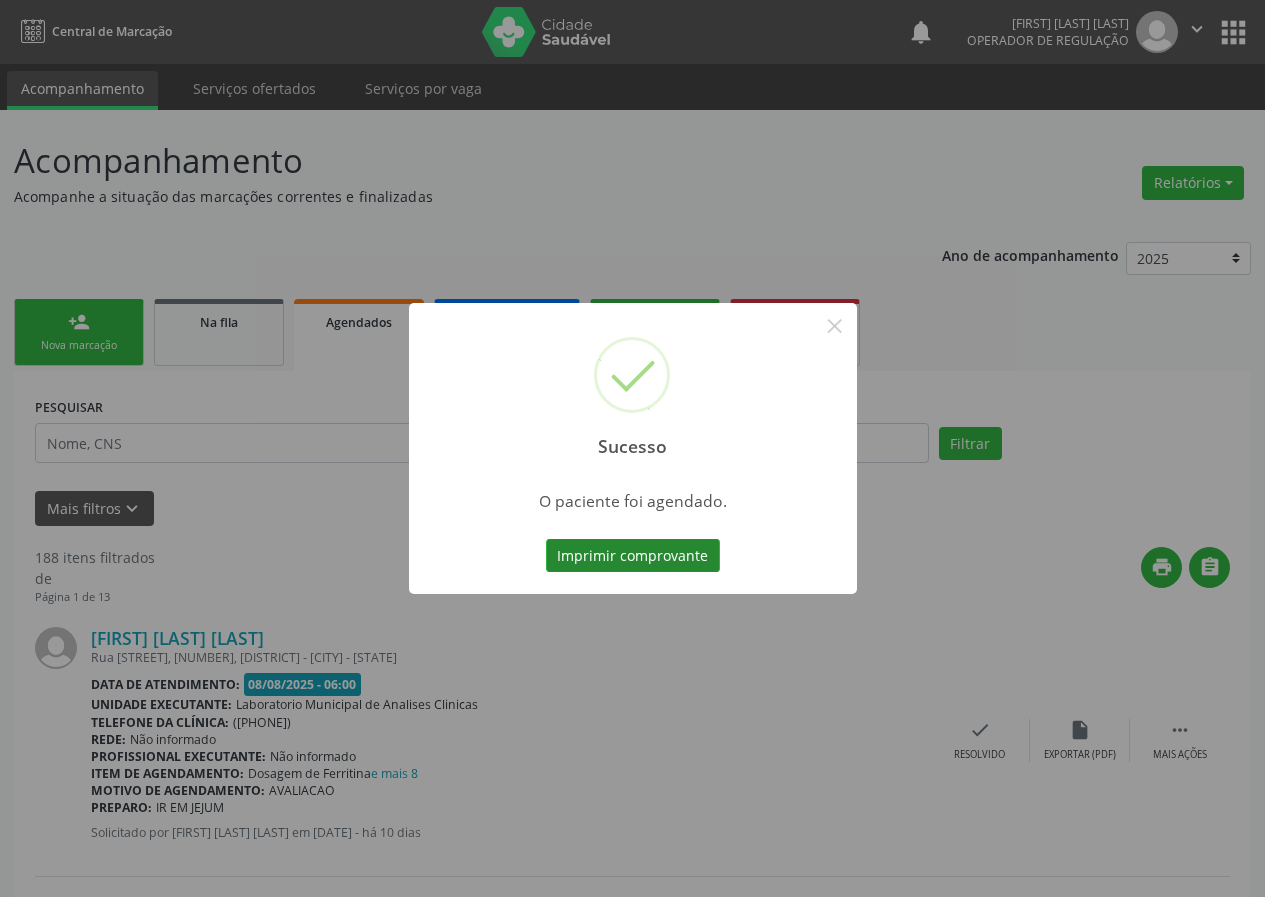click on "Imprimir comprovante" at bounding box center [633, 556] 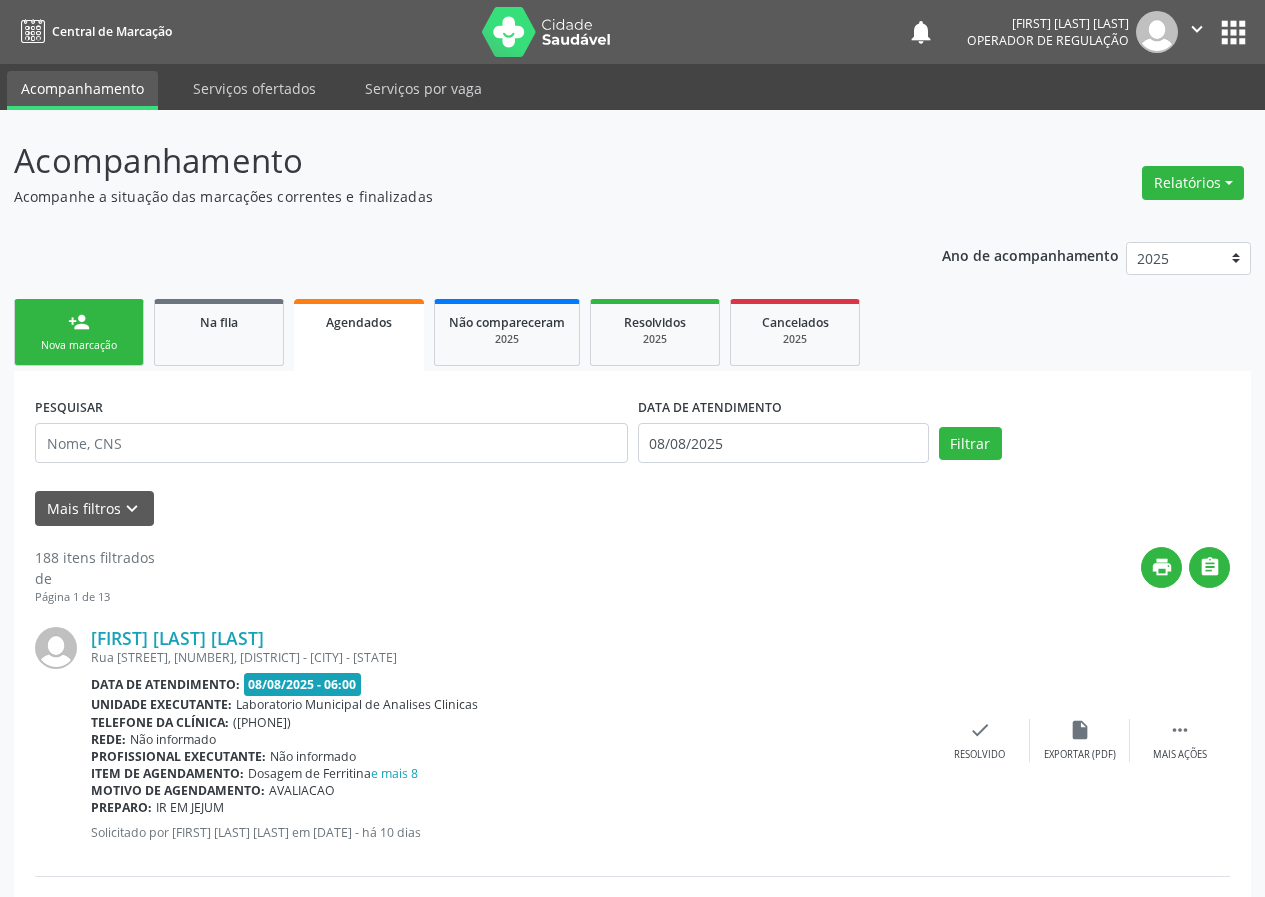 click on "person_add
Nova marcação" at bounding box center [79, 332] 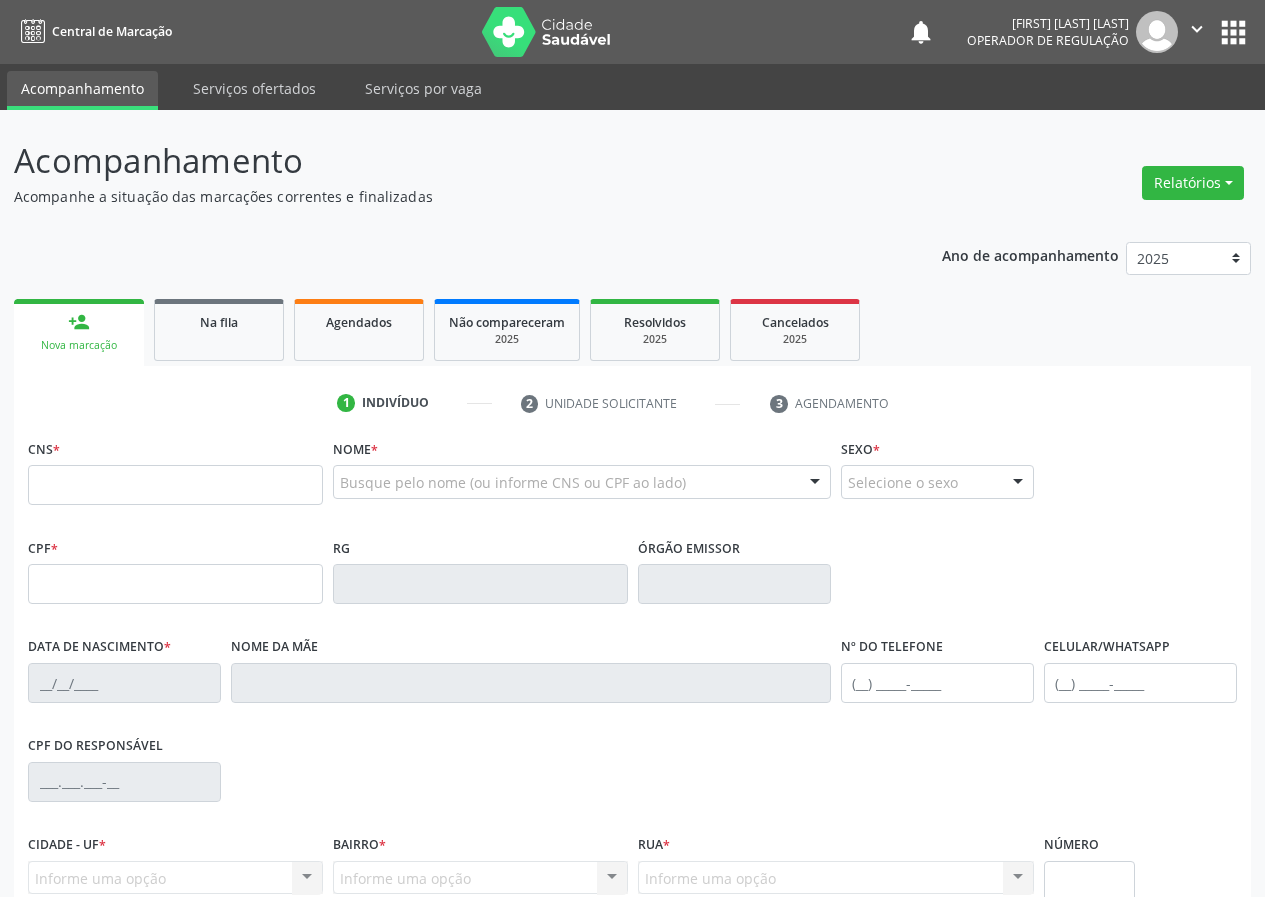 click on "Nova marcação" at bounding box center [79, 345] 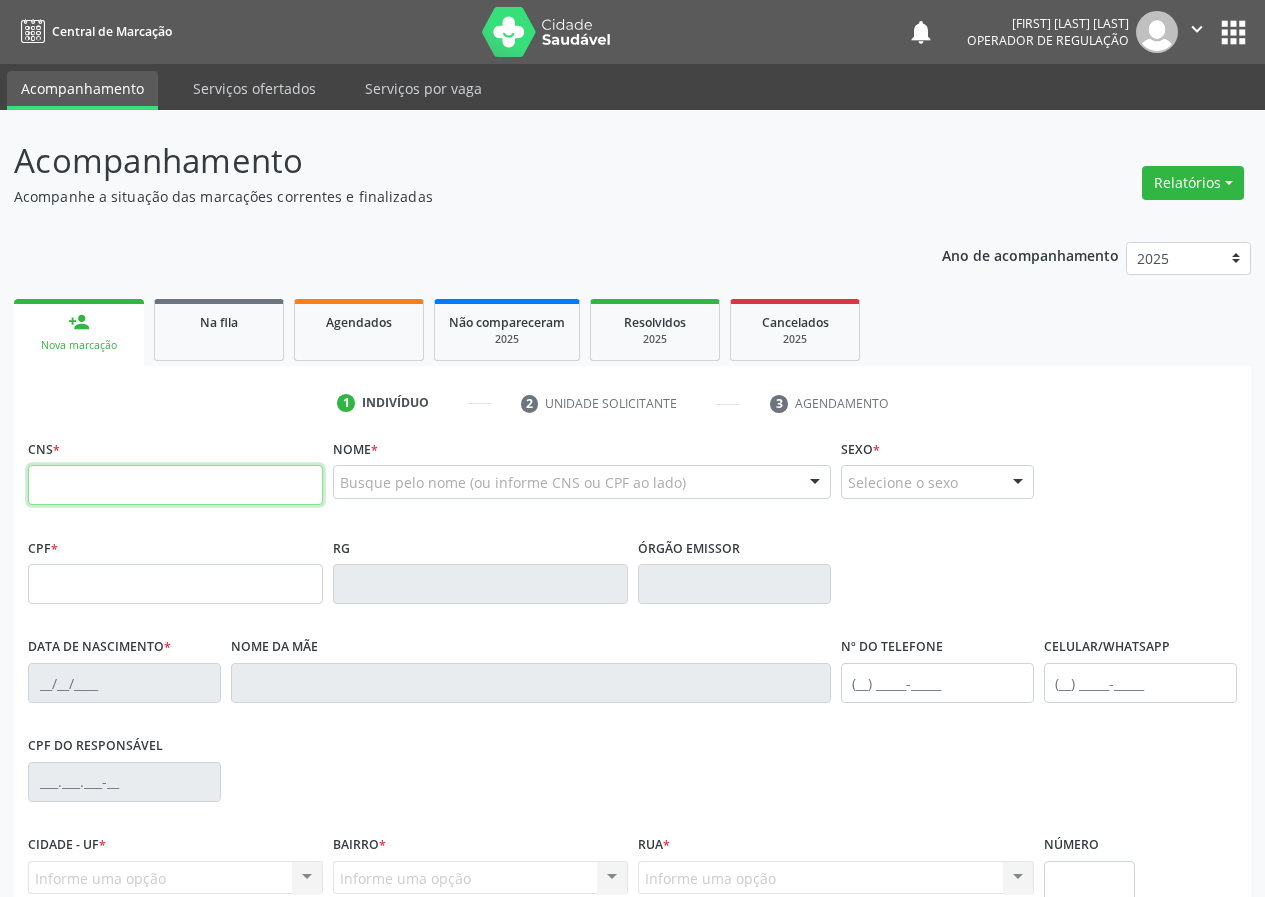 click at bounding box center [175, 485] 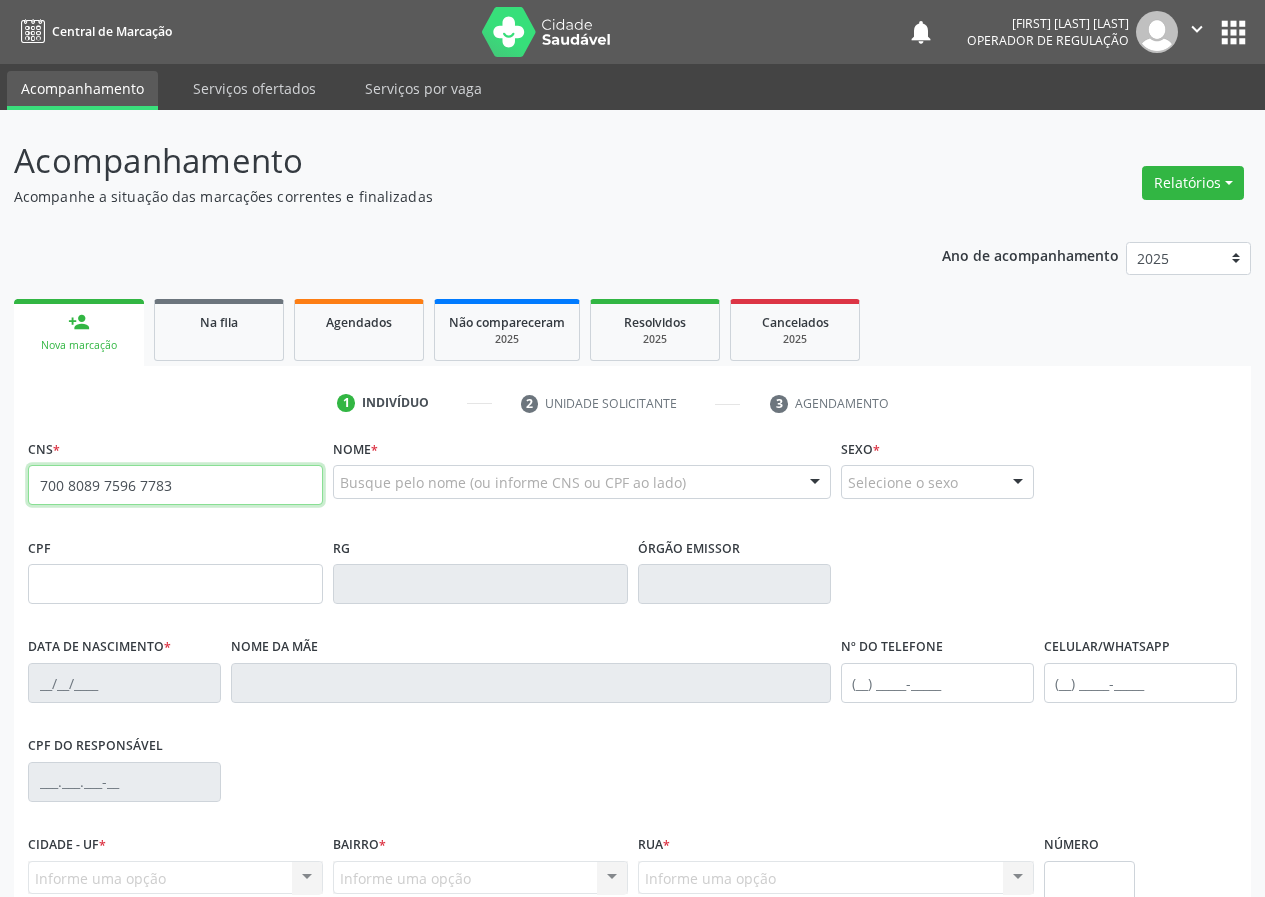 type on "700 8089 7596 7783" 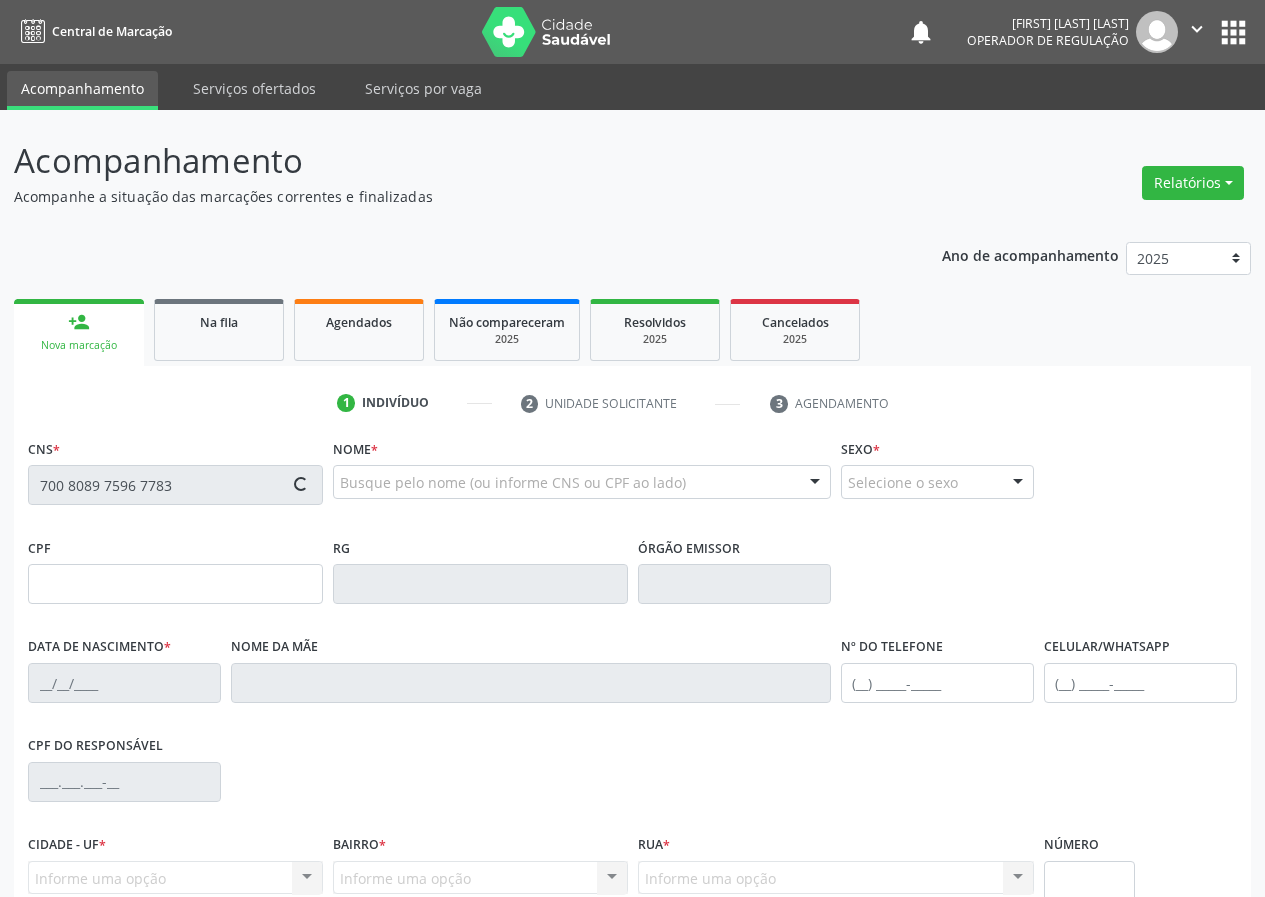 type on "288.649.724-04" 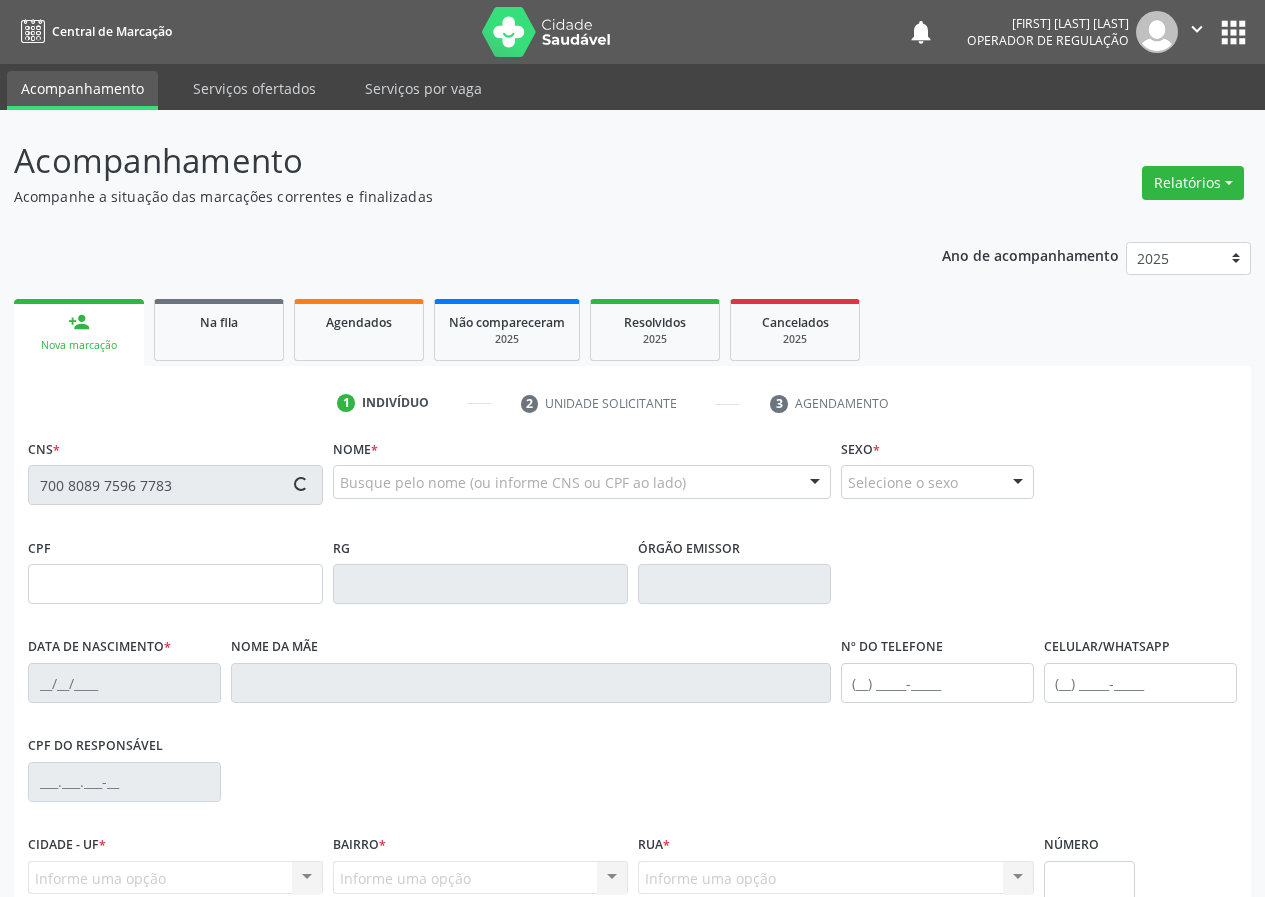 type on "18/12/1934" 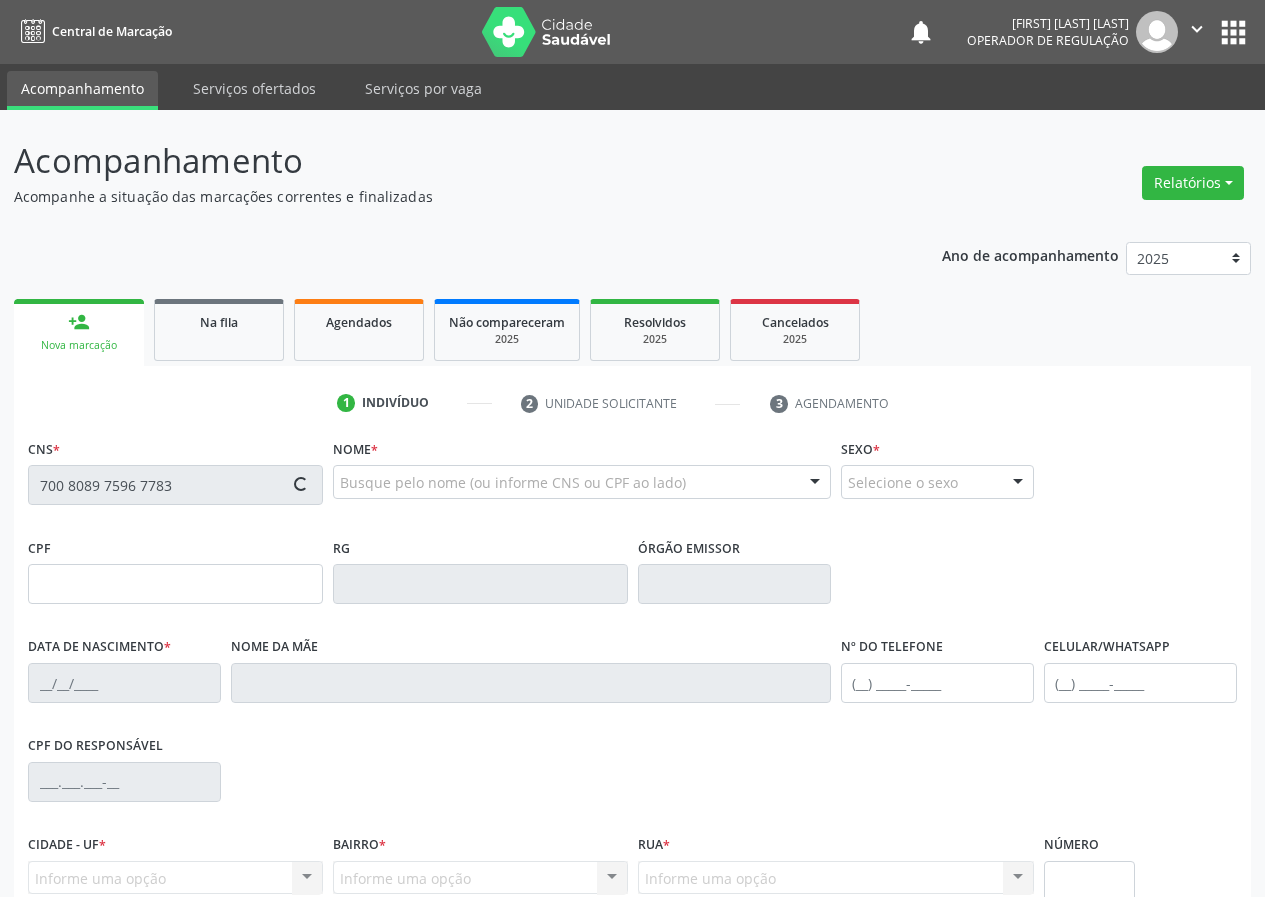 type on "Antônia Francisca da Silva" 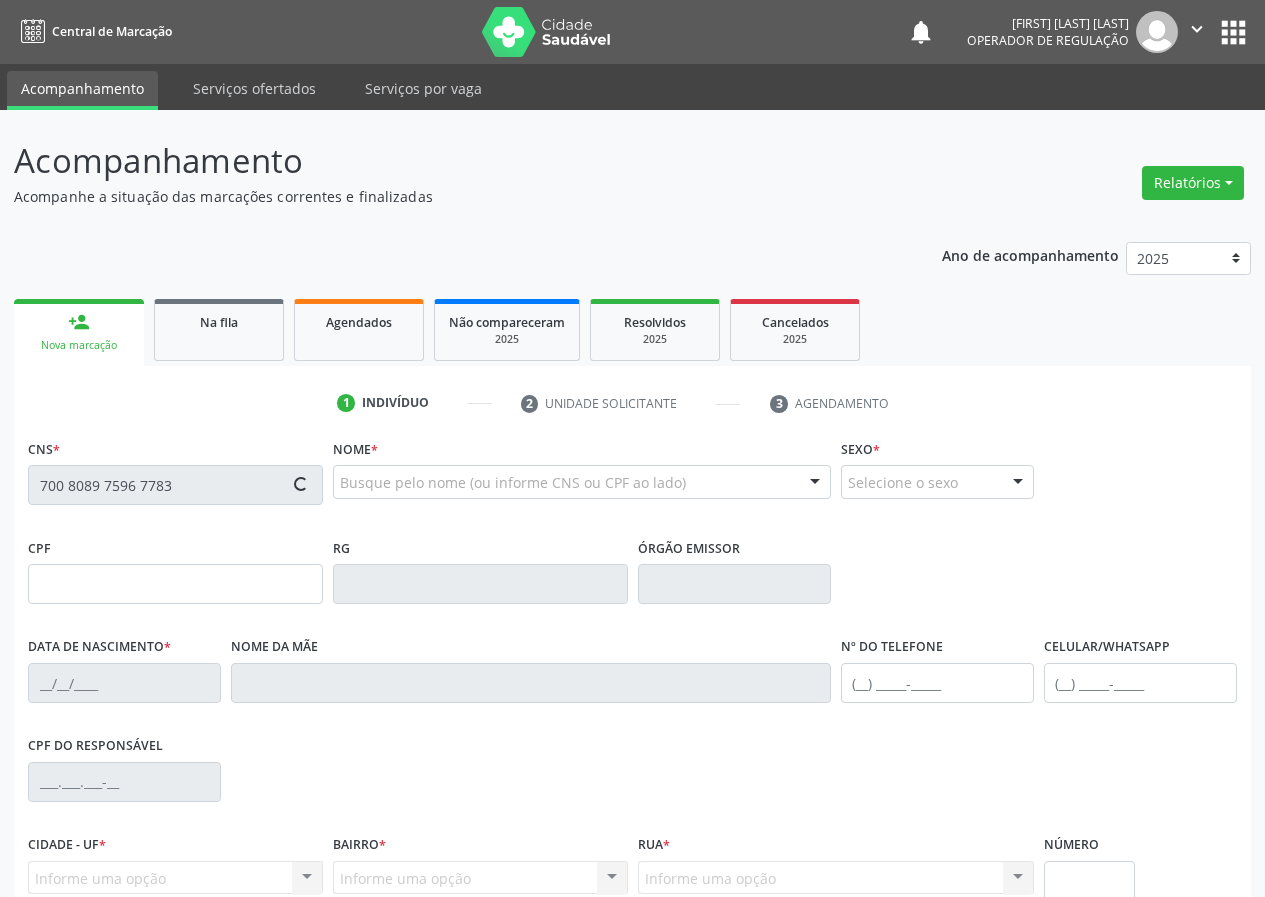 type on "(83) 99316-3603" 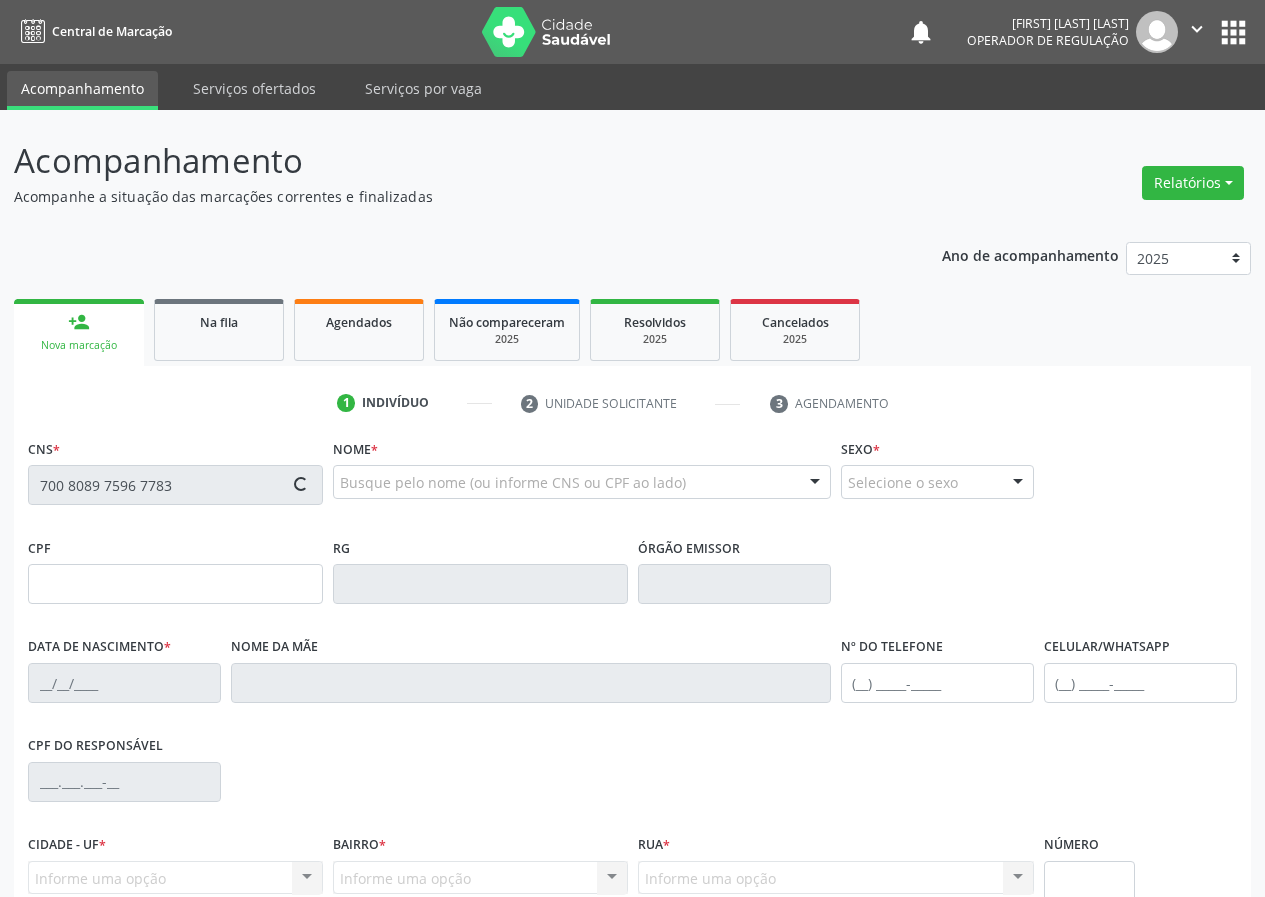 type on "(83) 99316-3603" 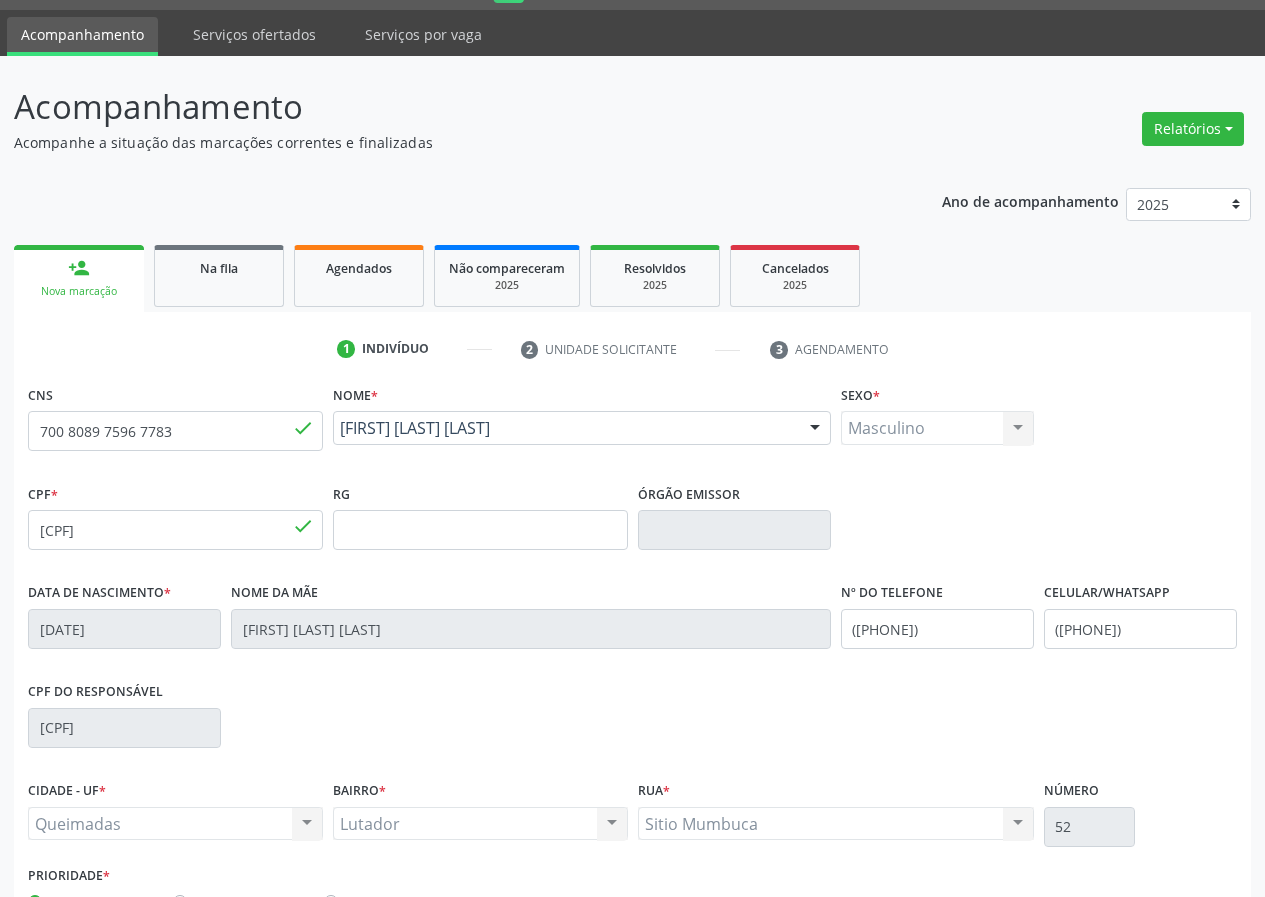 scroll, scrollTop: 187, scrollLeft: 0, axis: vertical 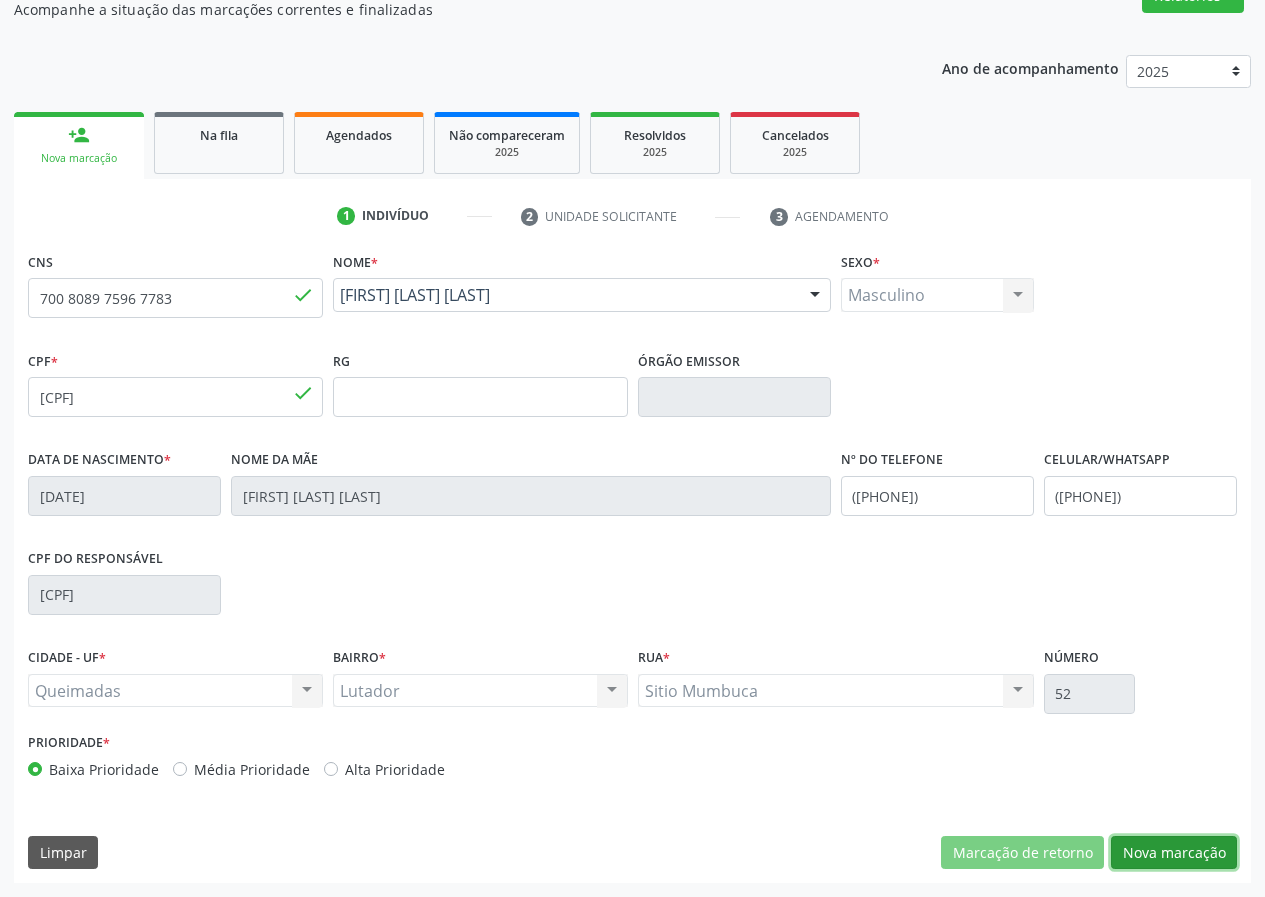 drag, startPoint x: 1154, startPoint y: 842, endPoint x: 619, endPoint y: 843, distance: 535.0009 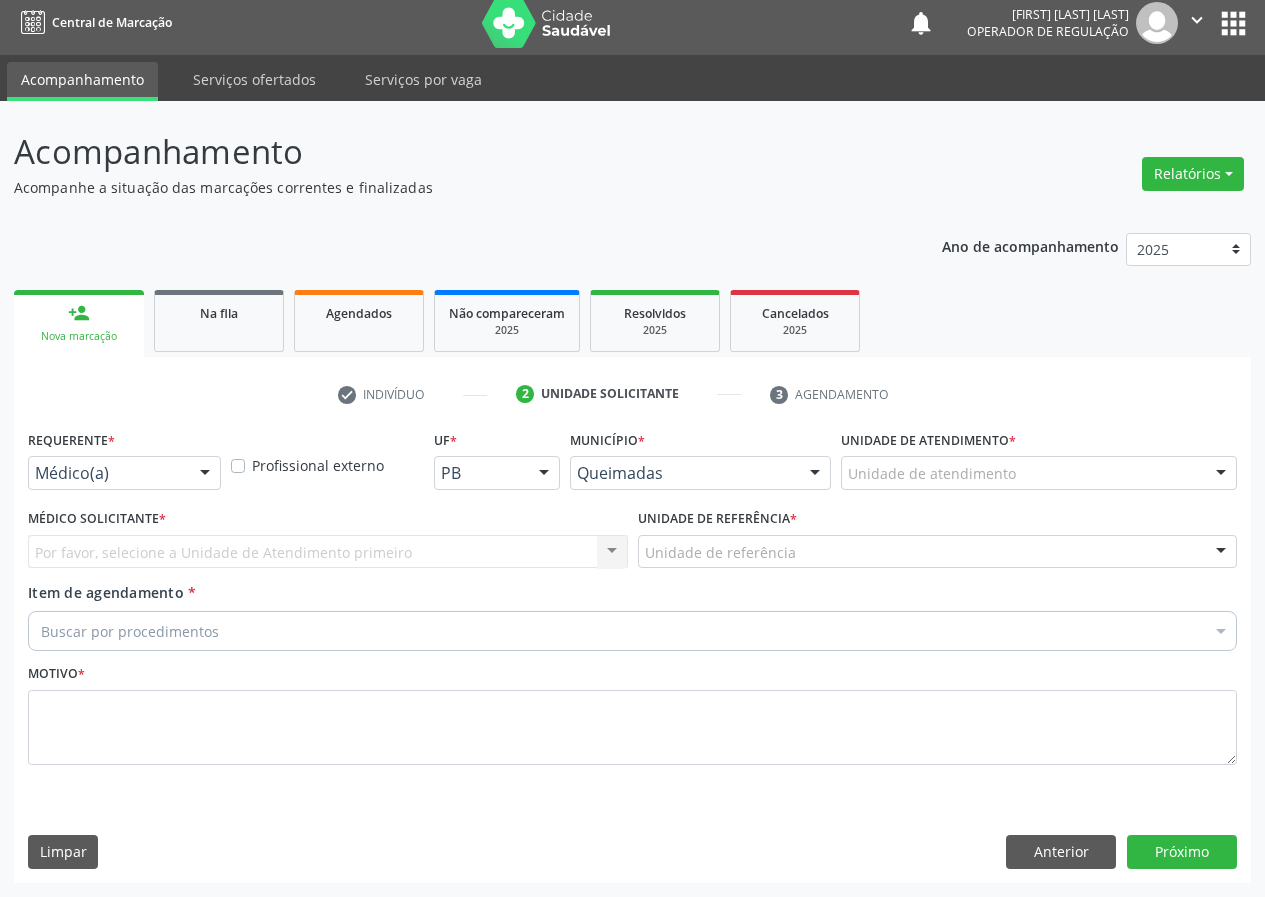 scroll, scrollTop: 9, scrollLeft: 0, axis: vertical 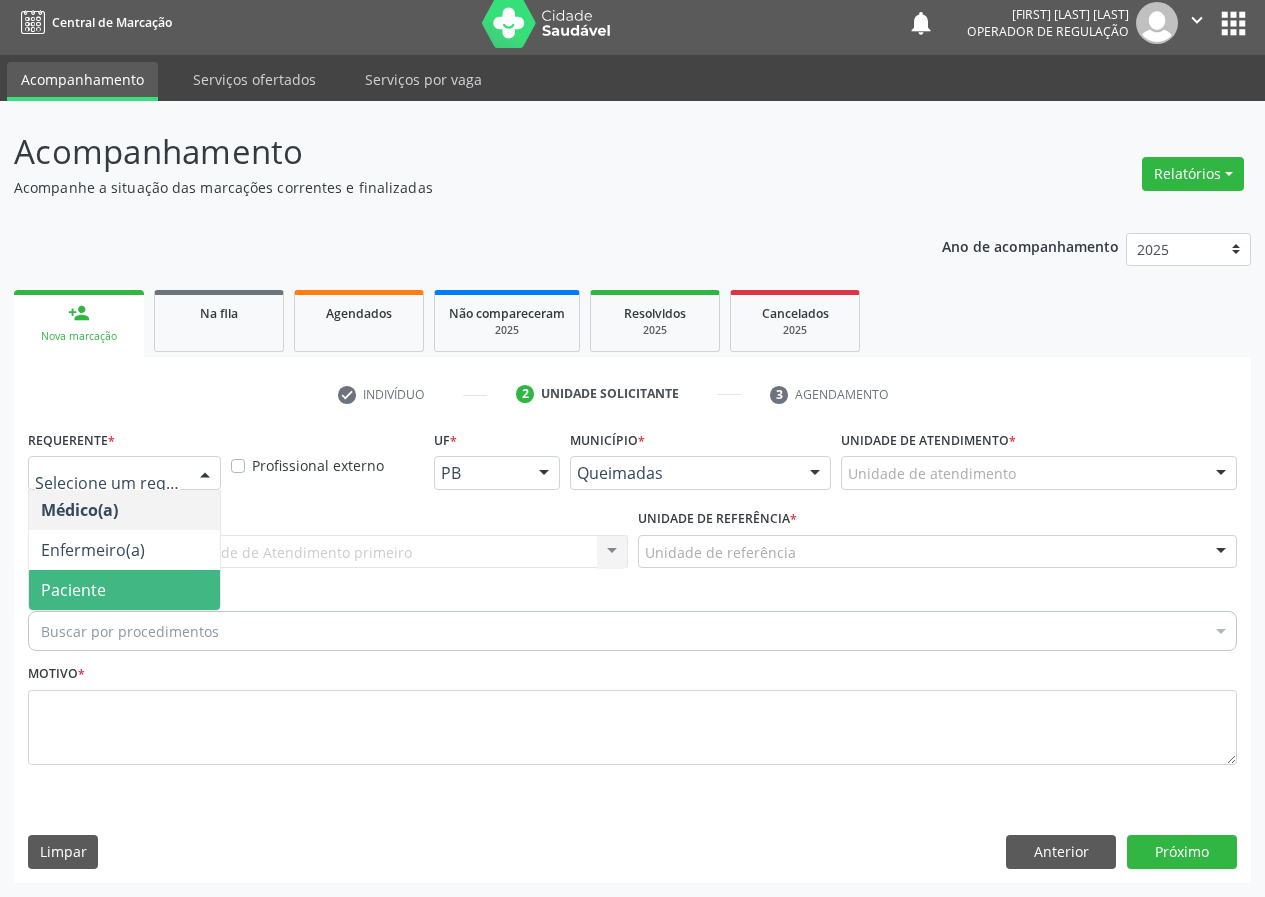 click on "Paciente" at bounding box center [124, 590] 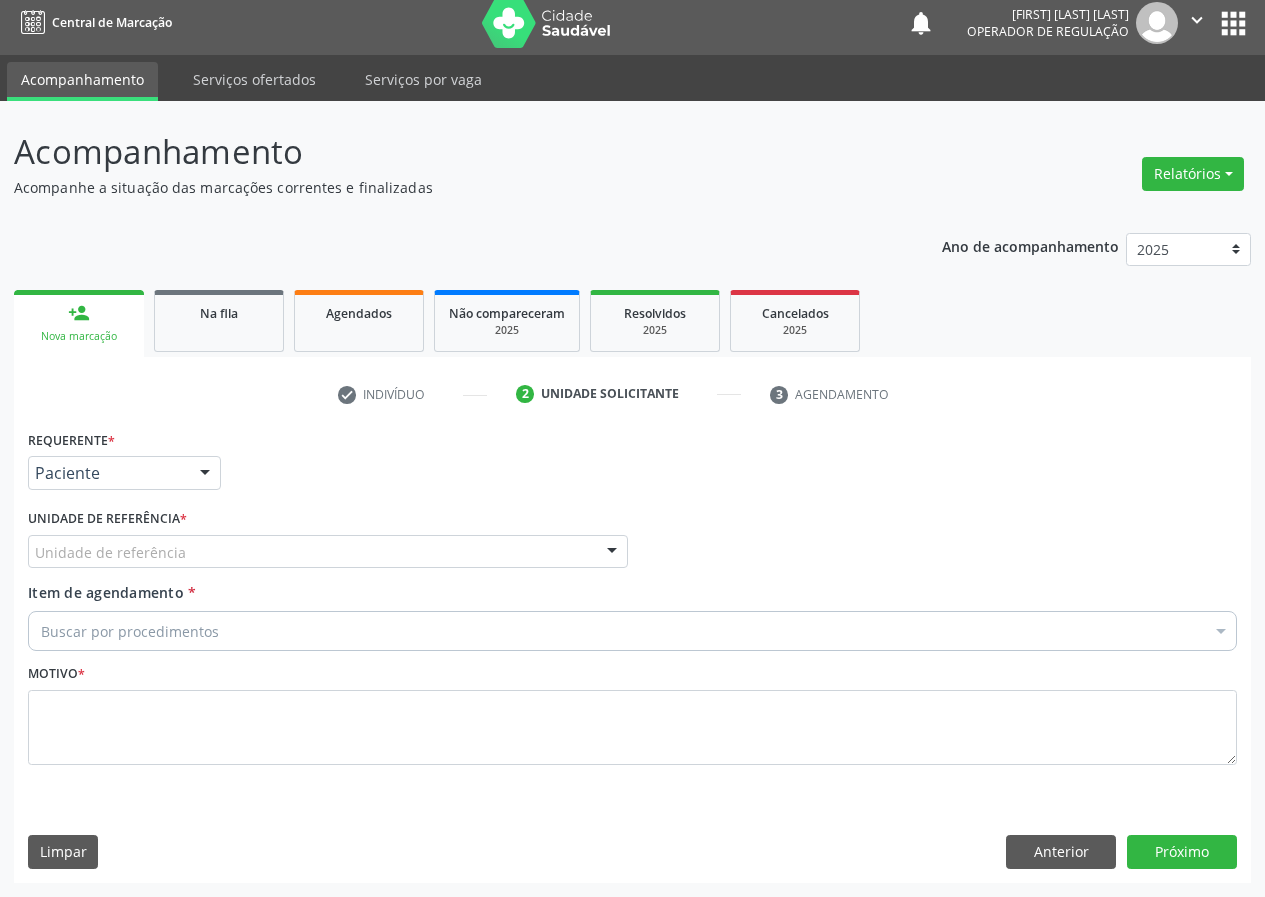 drag, startPoint x: 563, startPoint y: 548, endPoint x: 537, endPoint y: 560, distance: 28.635643 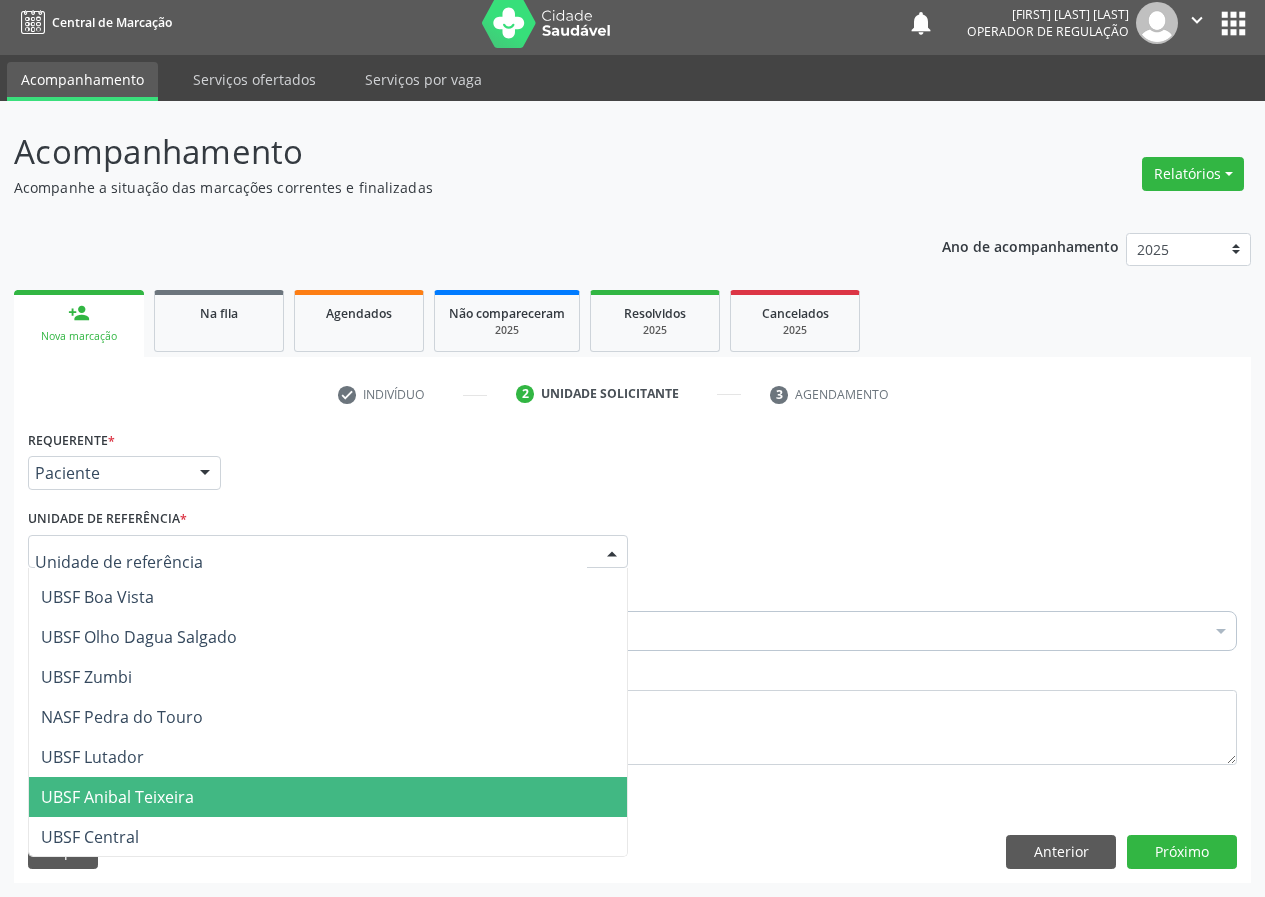 scroll, scrollTop: 200, scrollLeft: 0, axis: vertical 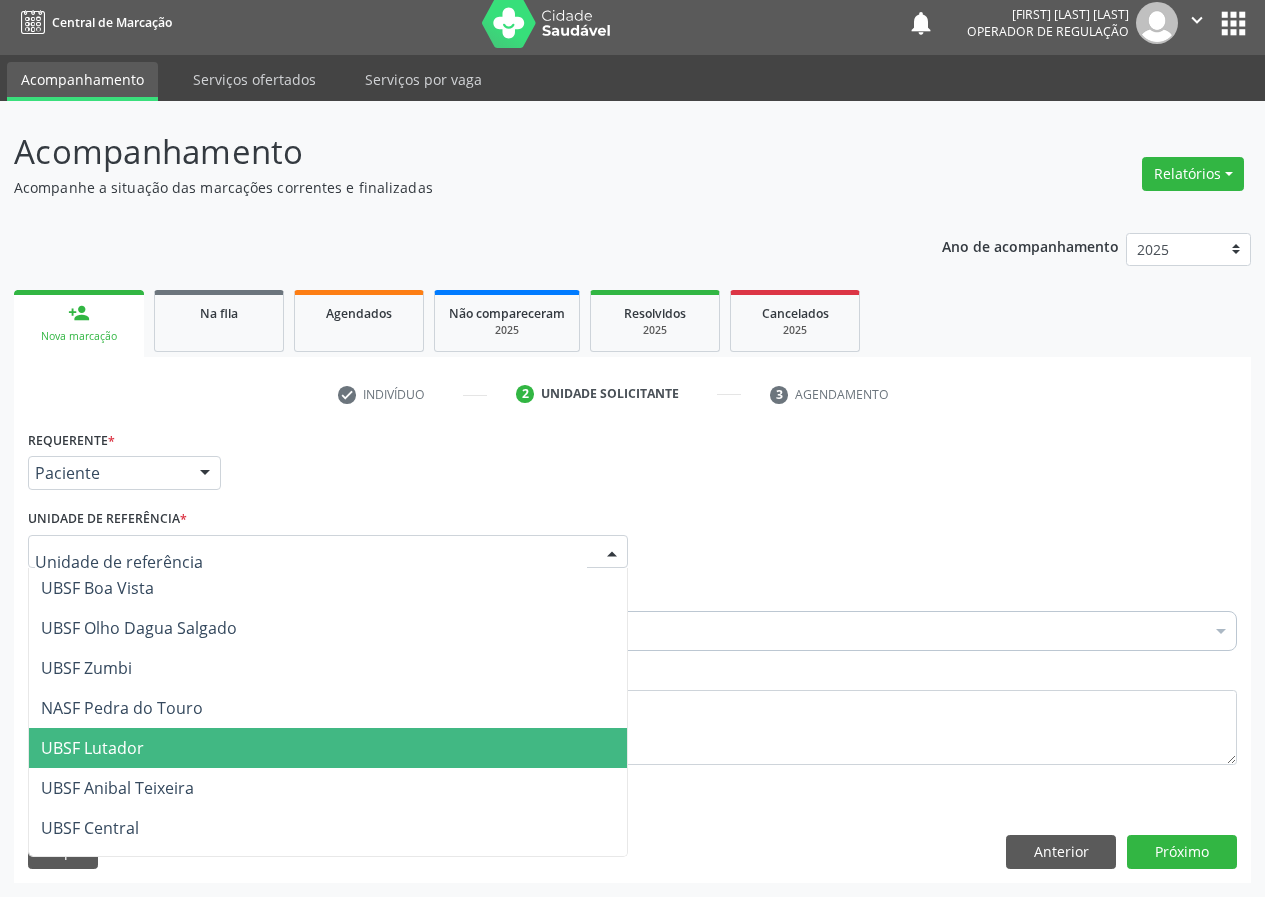 drag, startPoint x: 132, startPoint y: 759, endPoint x: 67, endPoint y: 734, distance: 69.641945 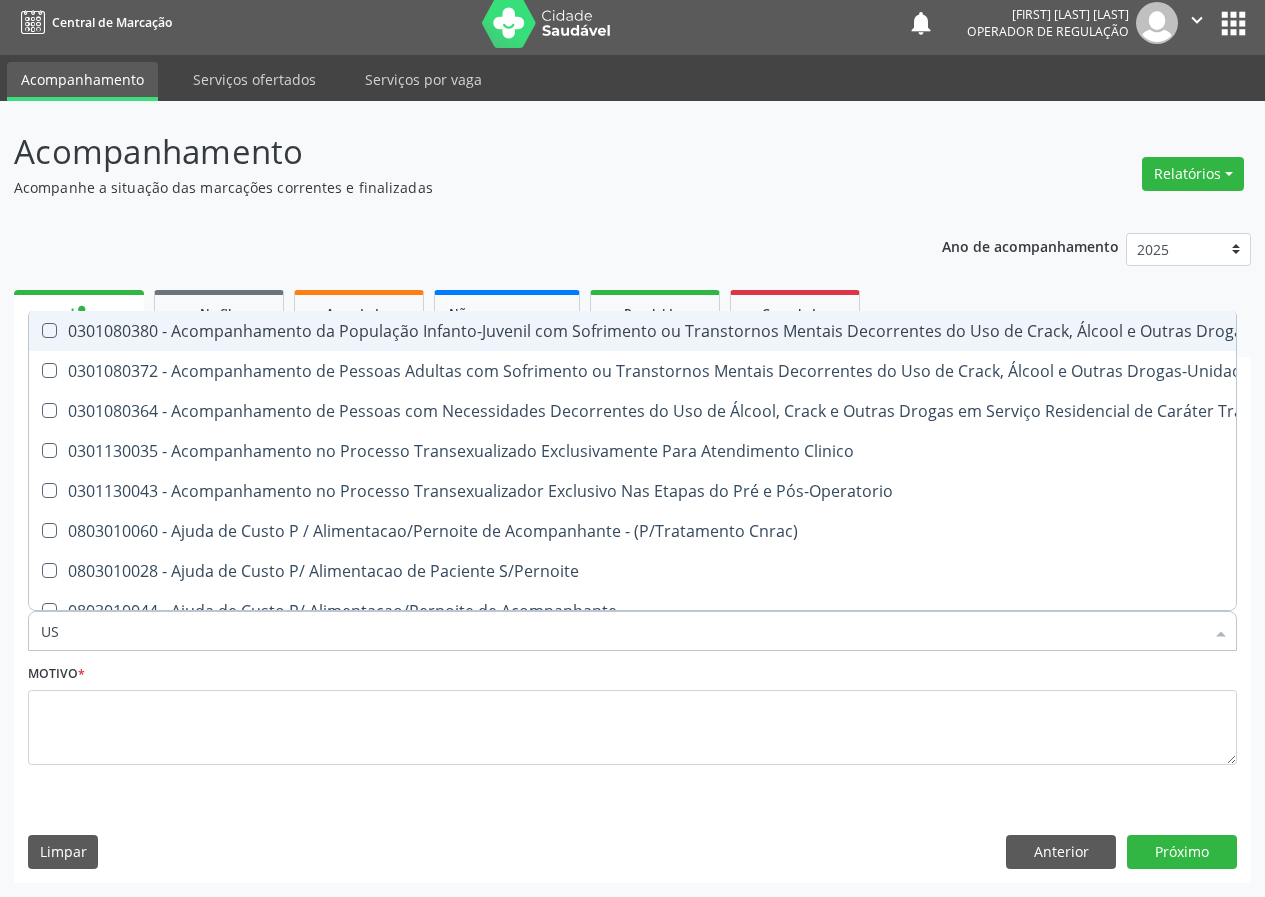 type on "USG" 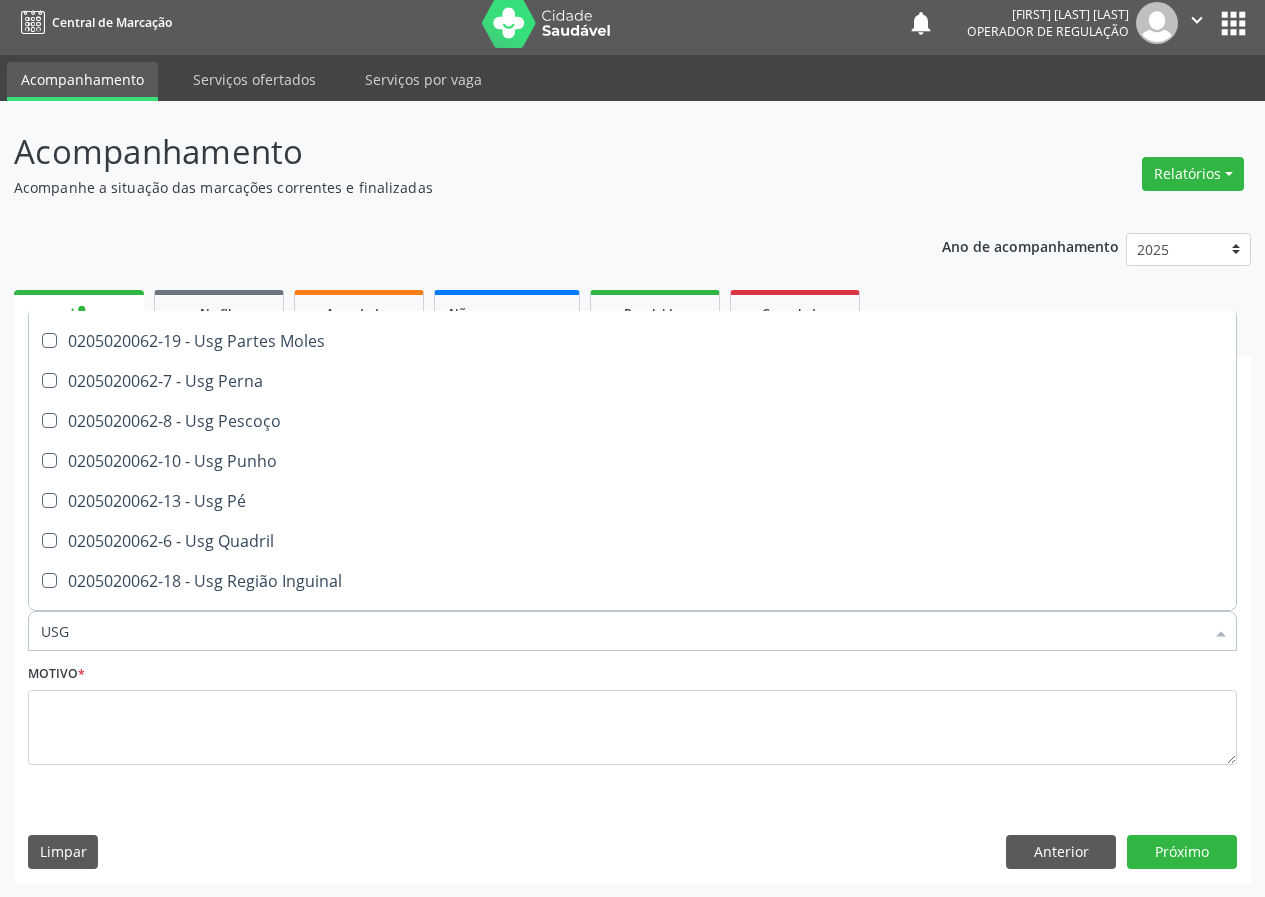 scroll, scrollTop: 400, scrollLeft: 0, axis: vertical 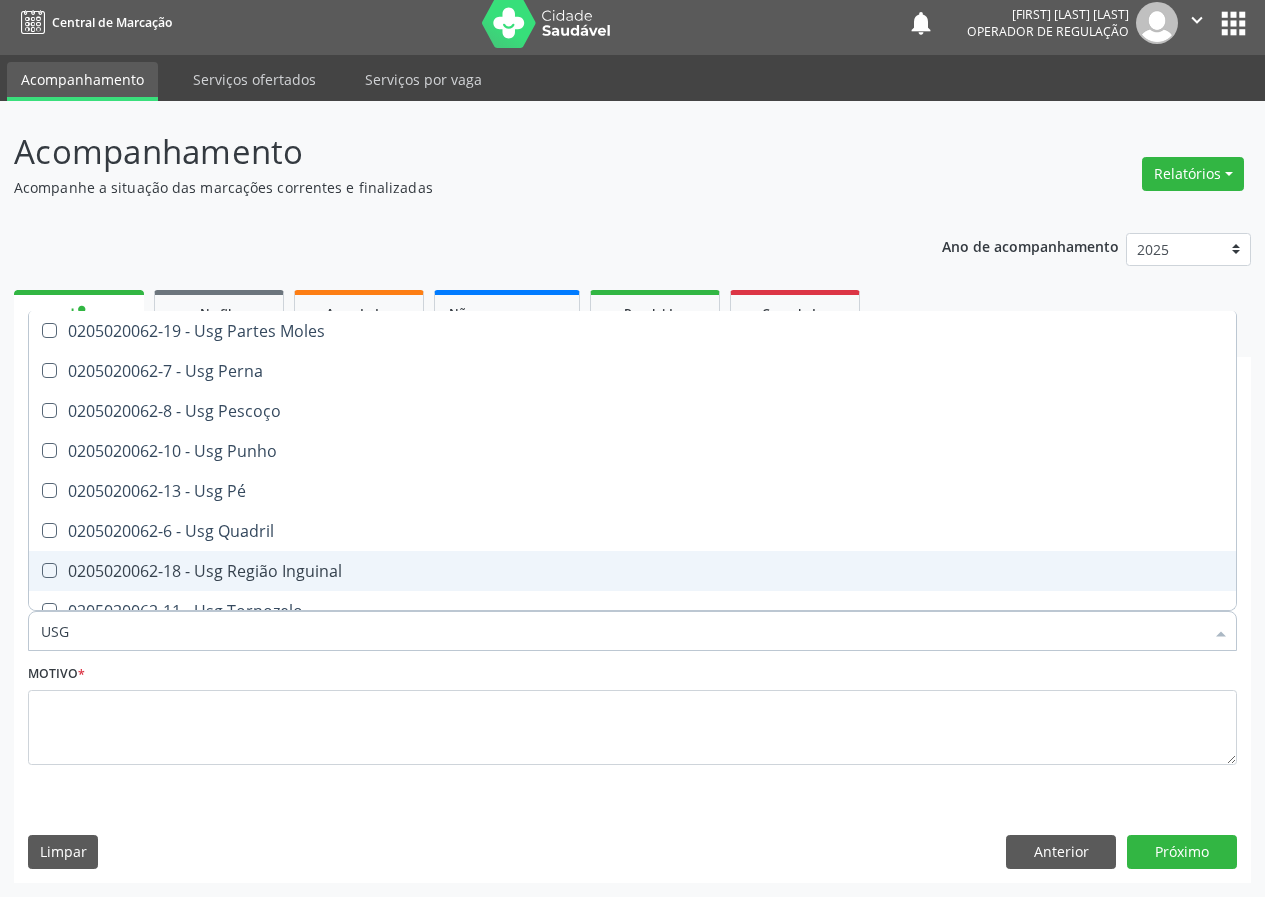 click on "0205020062-18 - Usg Região Inguinal" at bounding box center (632, 571) 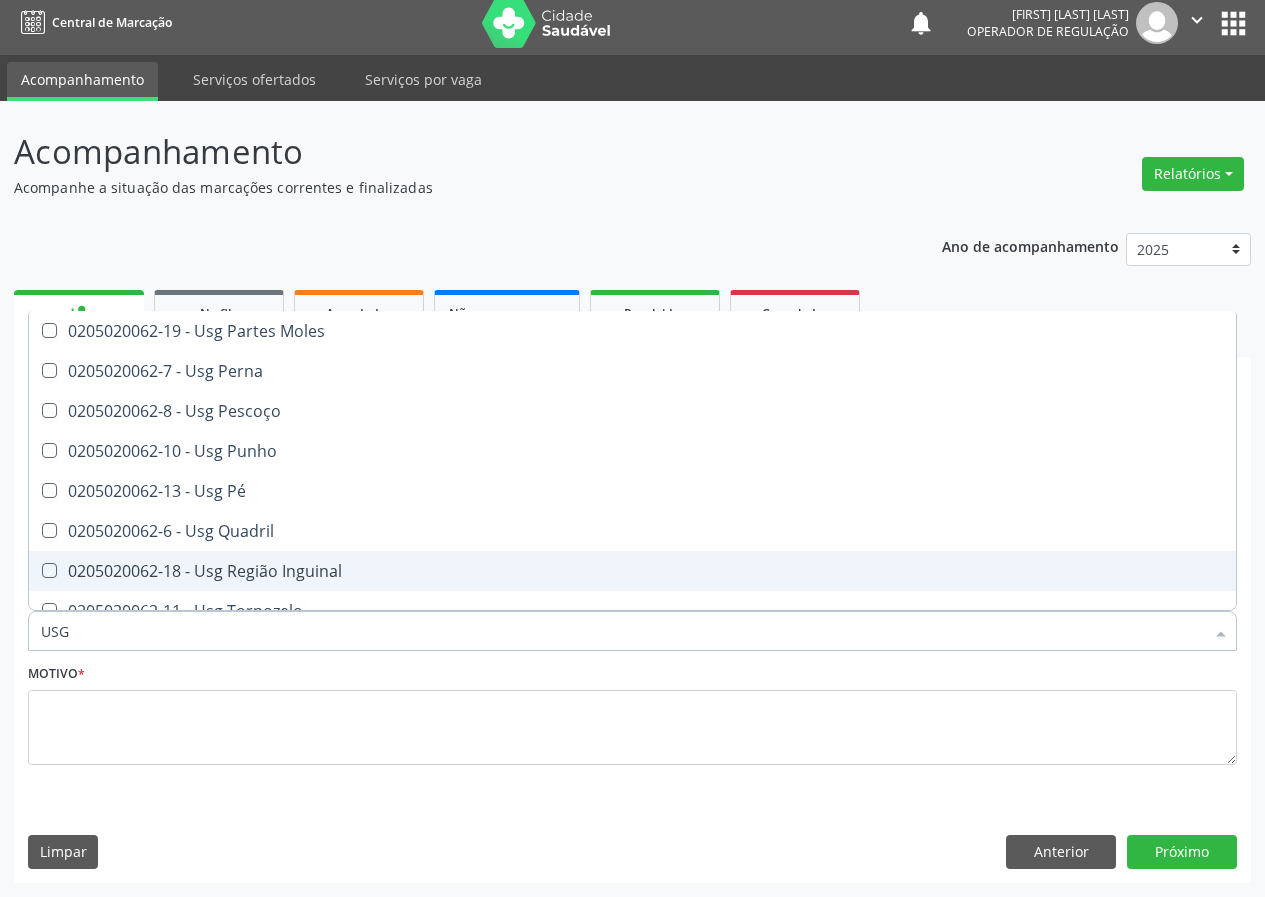checkbox on "true" 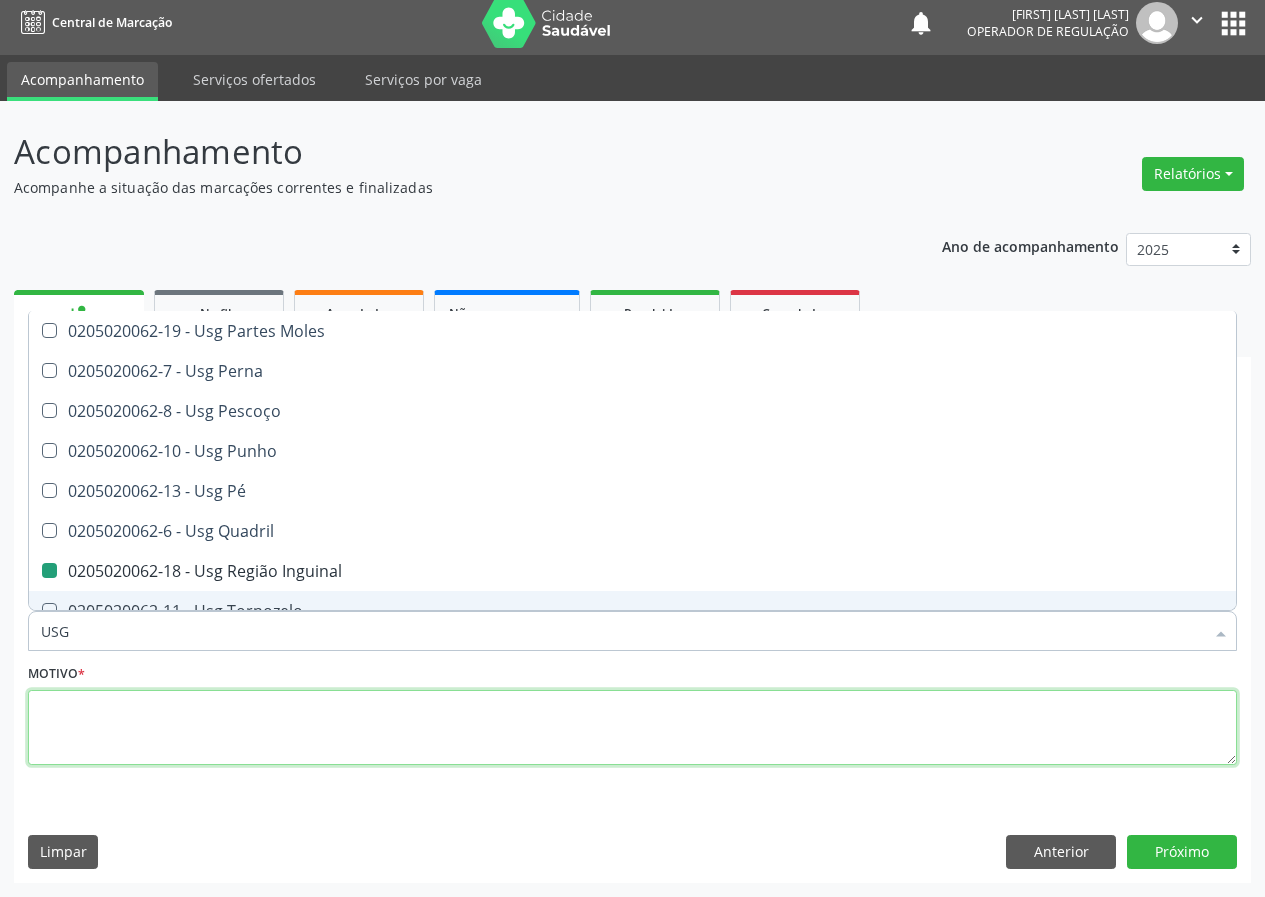 click at bounding box center (632, 728) 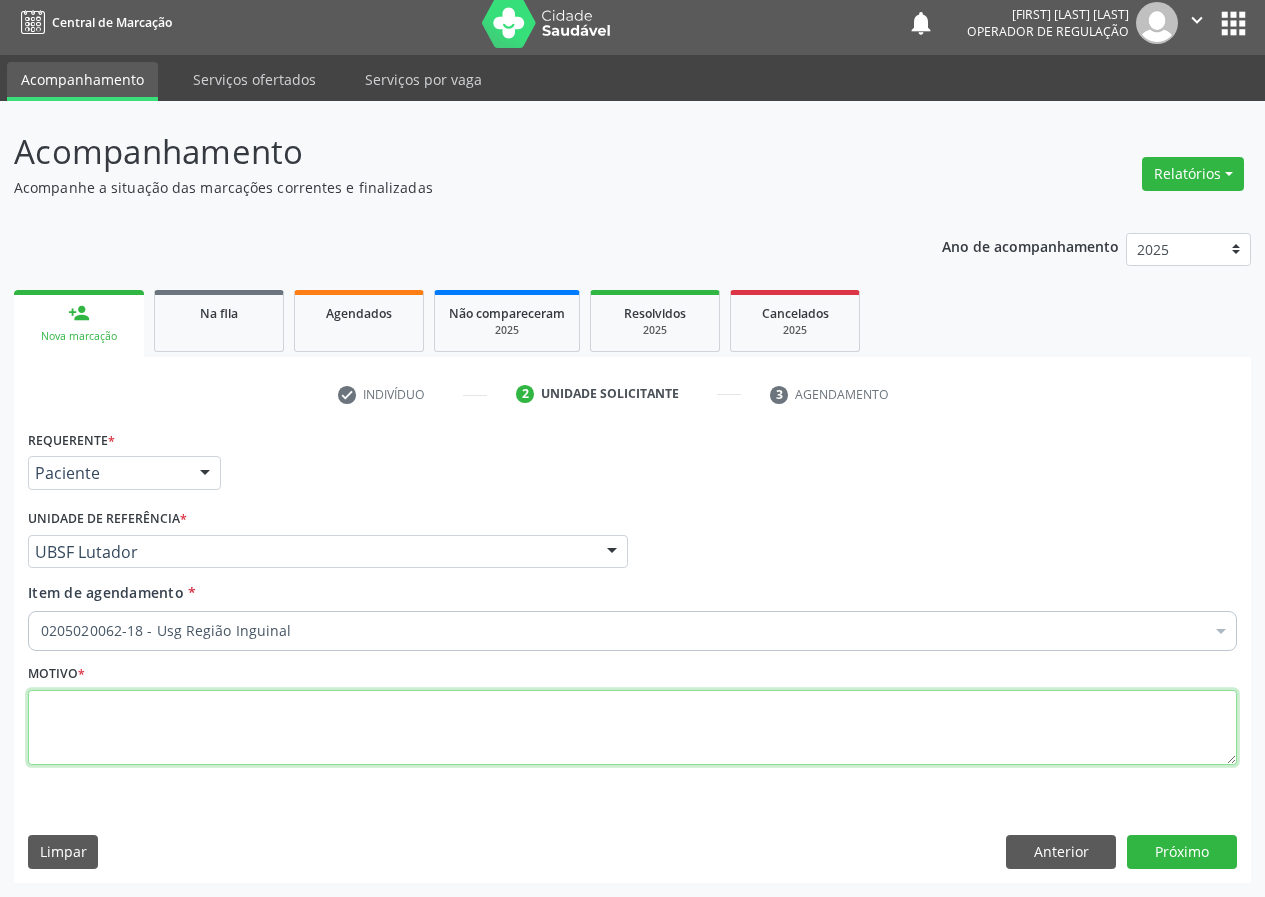 scroll, scrollTop: 0, scrollLeft: 0, axis: both 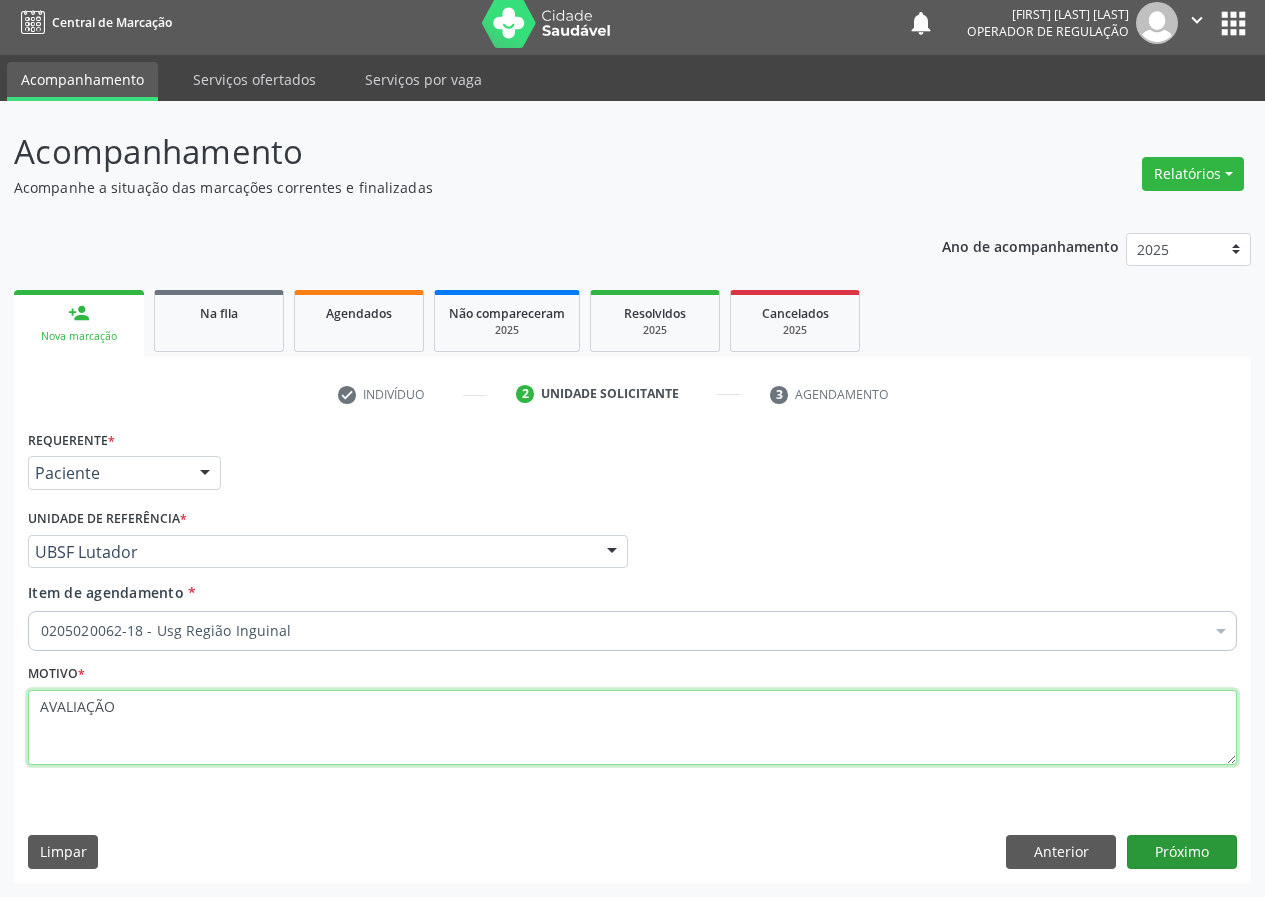 type on "AVALIAÇÃO" 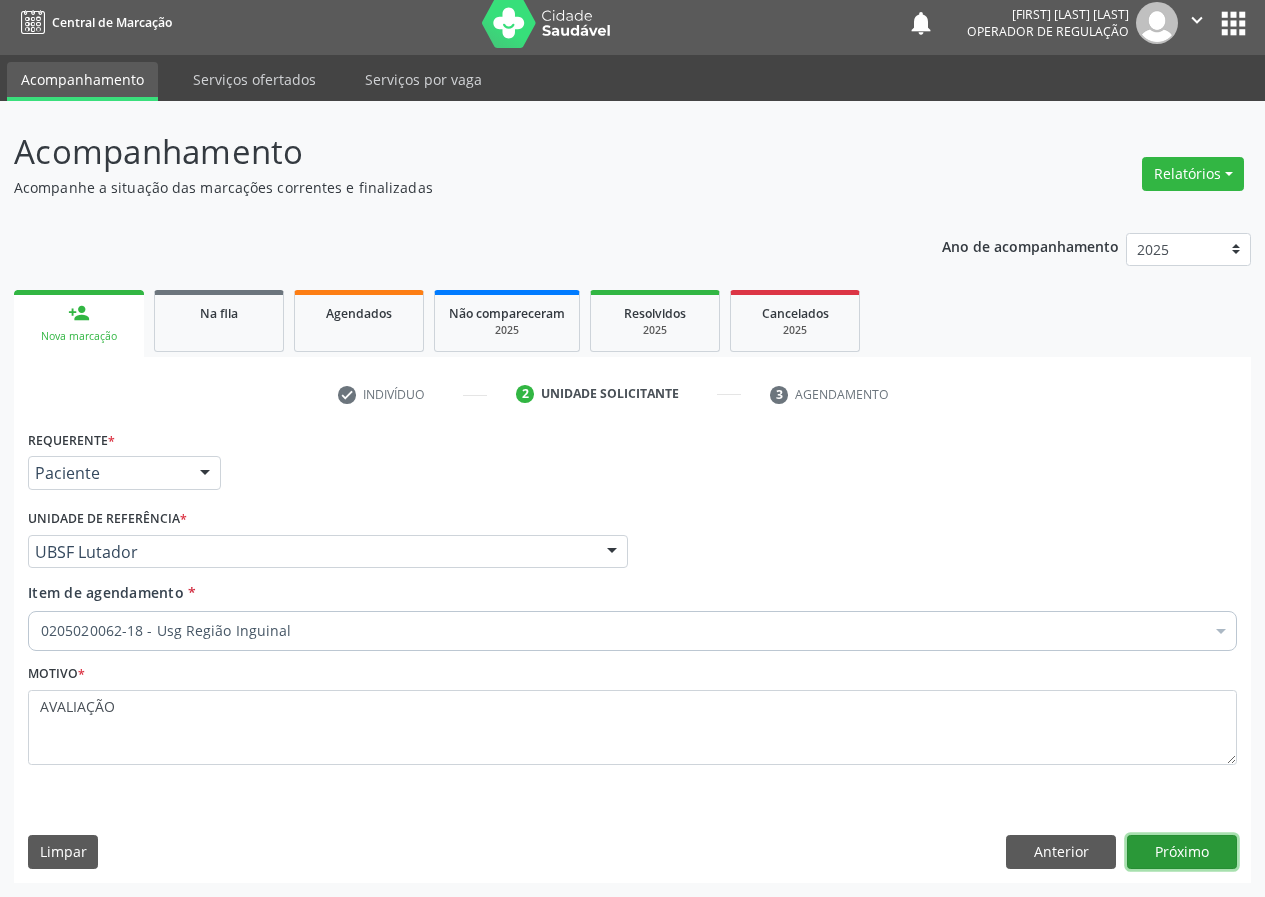 drag, startPoint x: 1150, startPoint y: 842, endPoint x: 0, endPoint y: 666, distance: 1163.3899 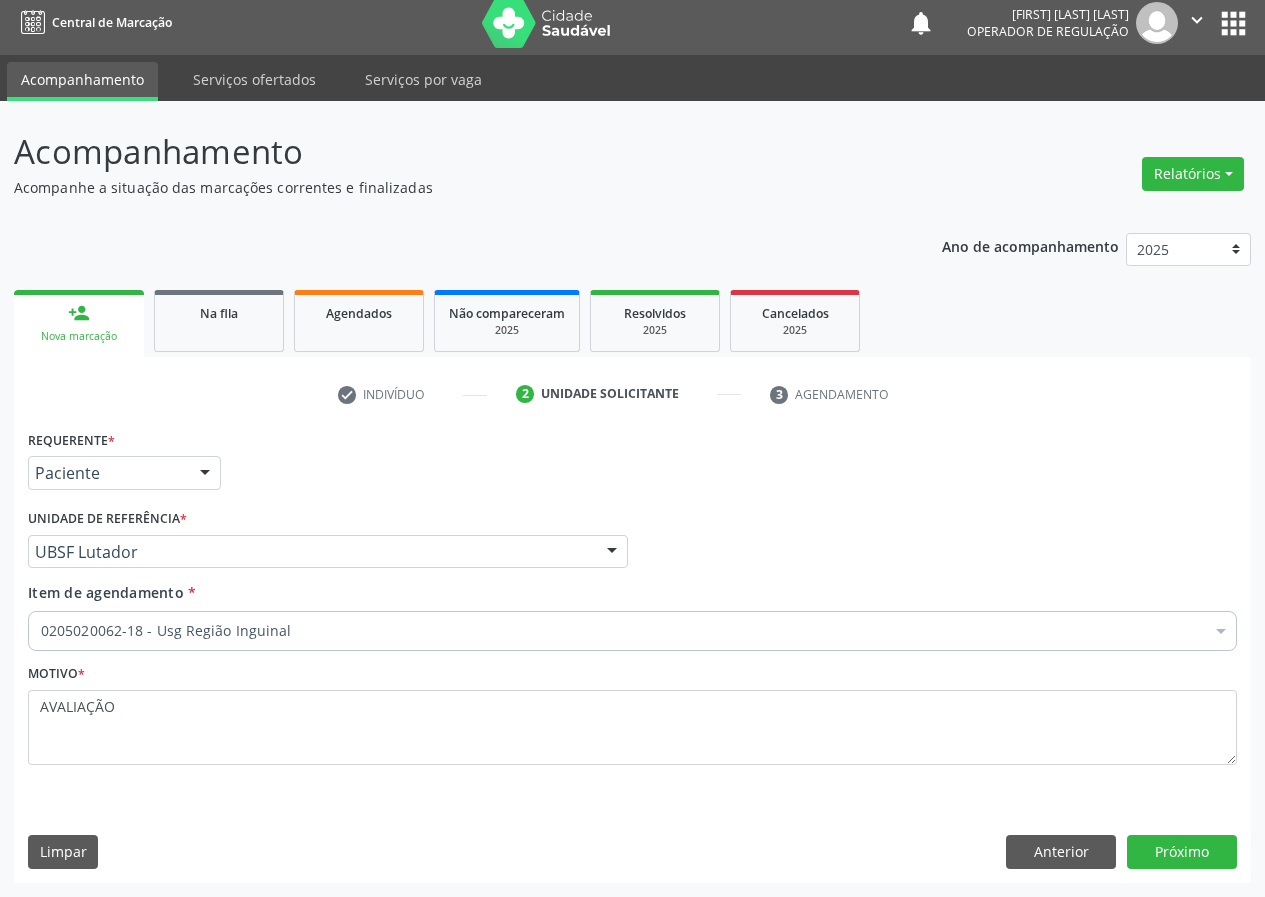 scroll, scrollTop: 0, scrollLeft: 0, axis: both 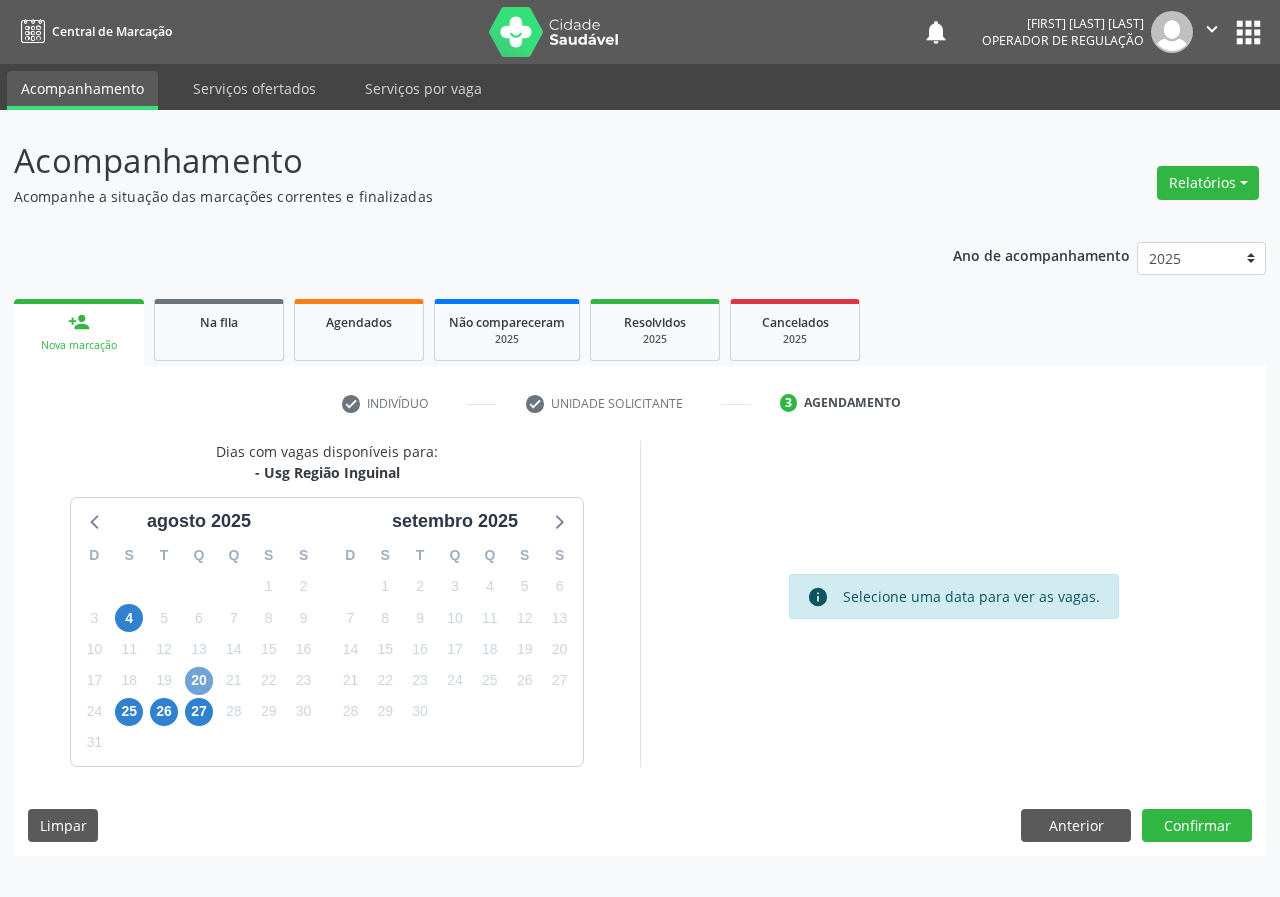 click on "20" at bounding box center [199, 681] 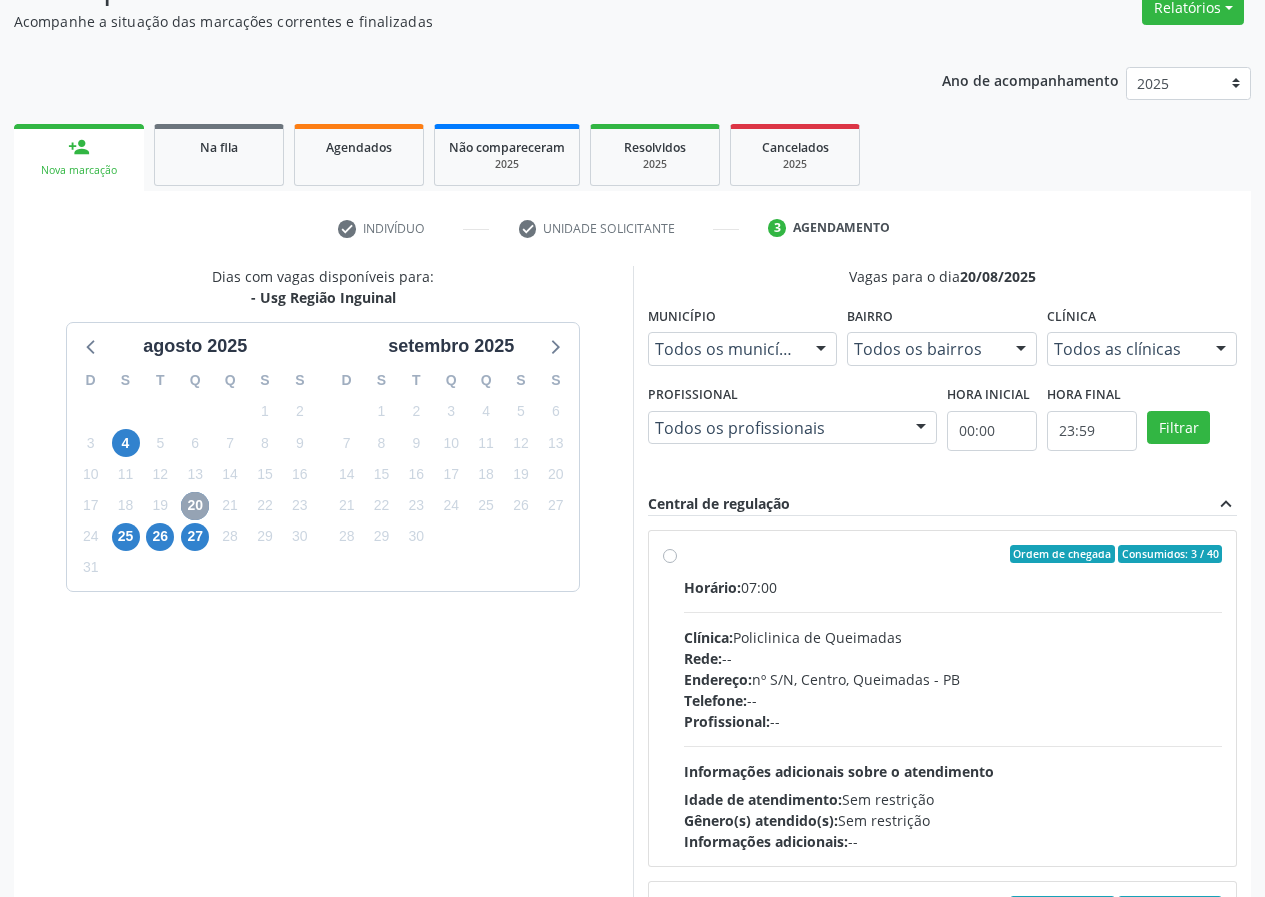 scroll, scrollTop: 200, scrollLeft: 0, axis: vertical 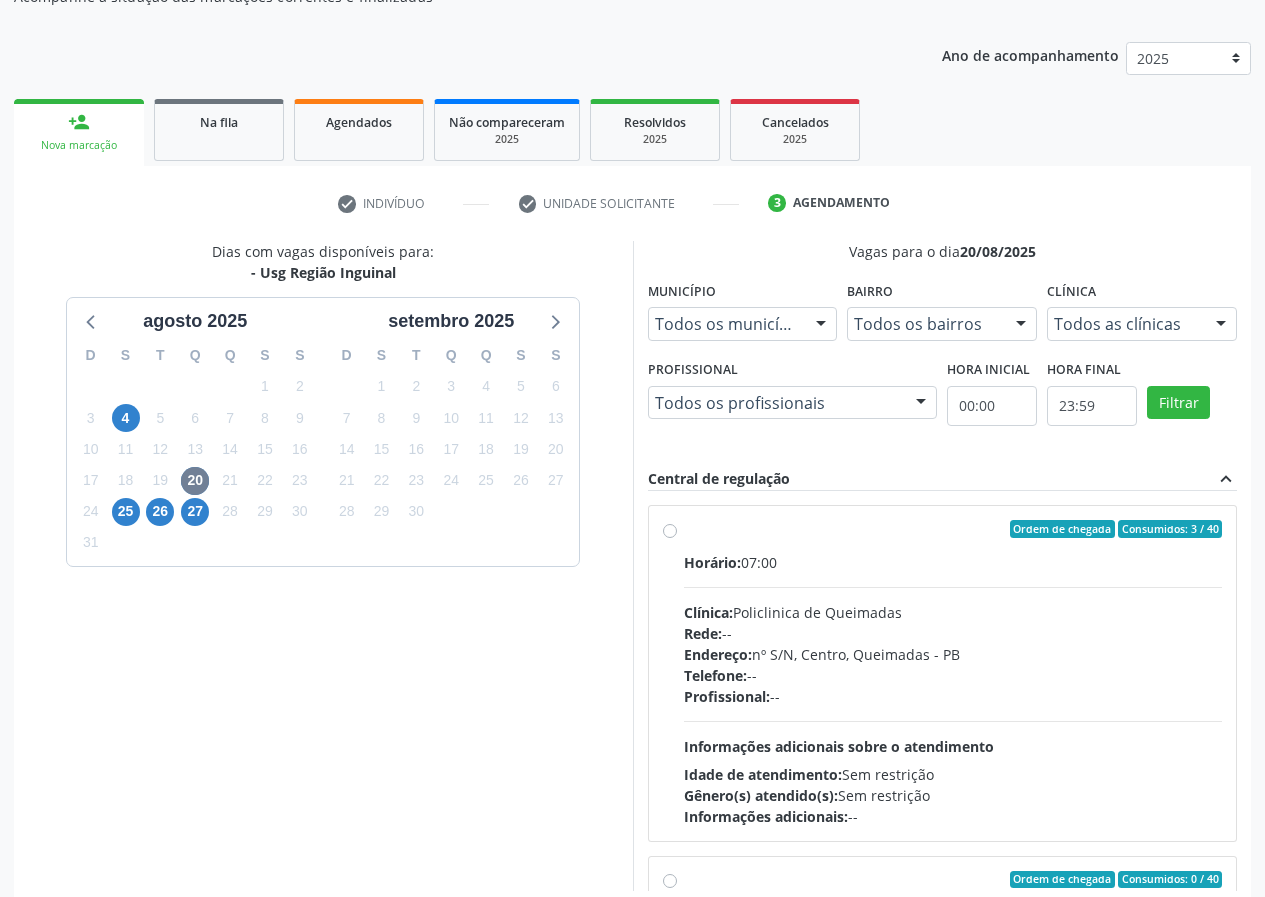 click on "Ordem de chegada
Consumidos: 3 / 40
Horário:   07:00
Clínica:  Policlinica de Queimadas
Rede:
--
Endereço:   nº S/N, Centro, Queimadas - PB
Telefone:   --
Profissional:
--
Informações adicionais sobre o atendimento
Idade de atendimento:
Sem restrição
Gênero(s) atendido(s):
Sem restrição
Informações adicionais:
--" at bounding box center [953, 673] 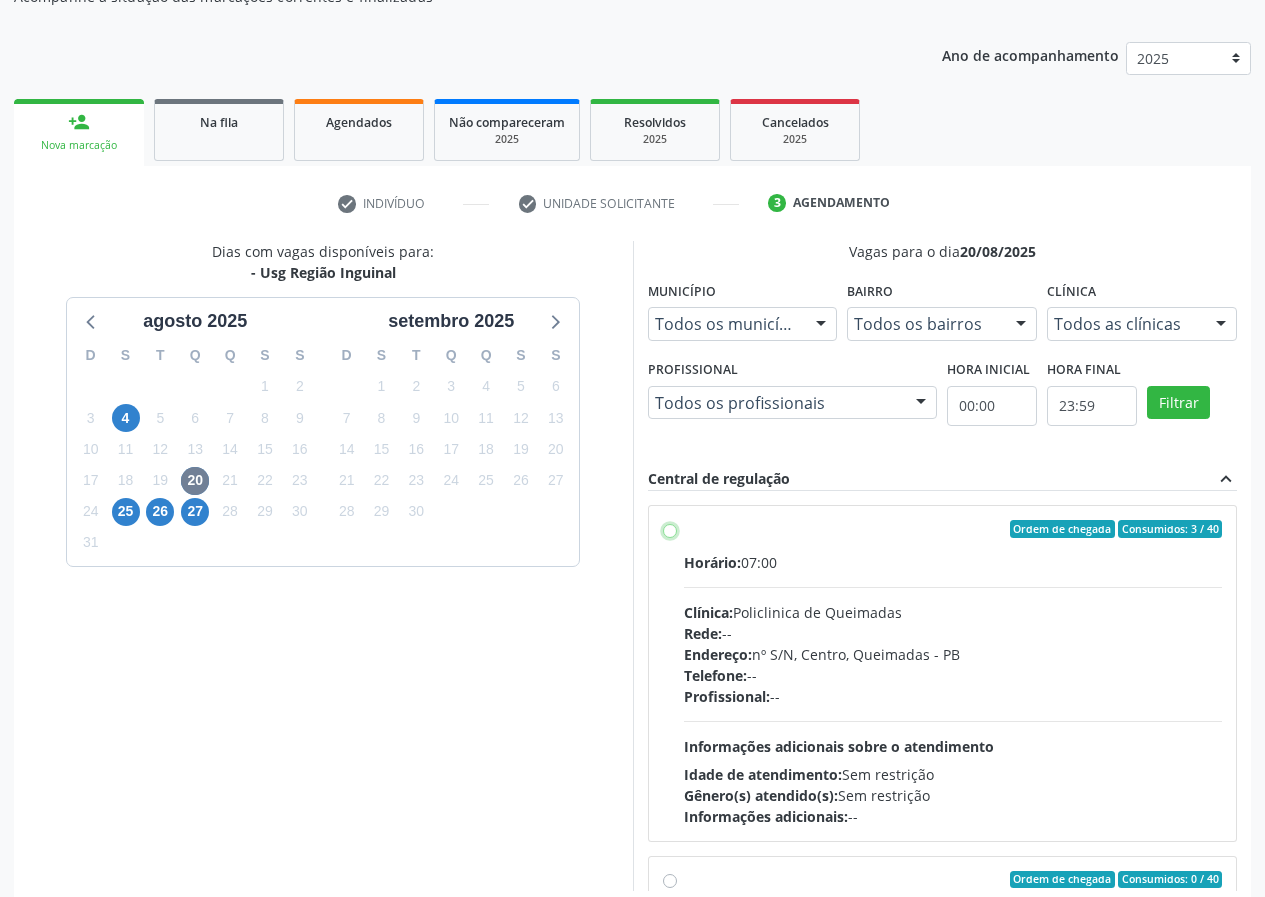radio on "true" 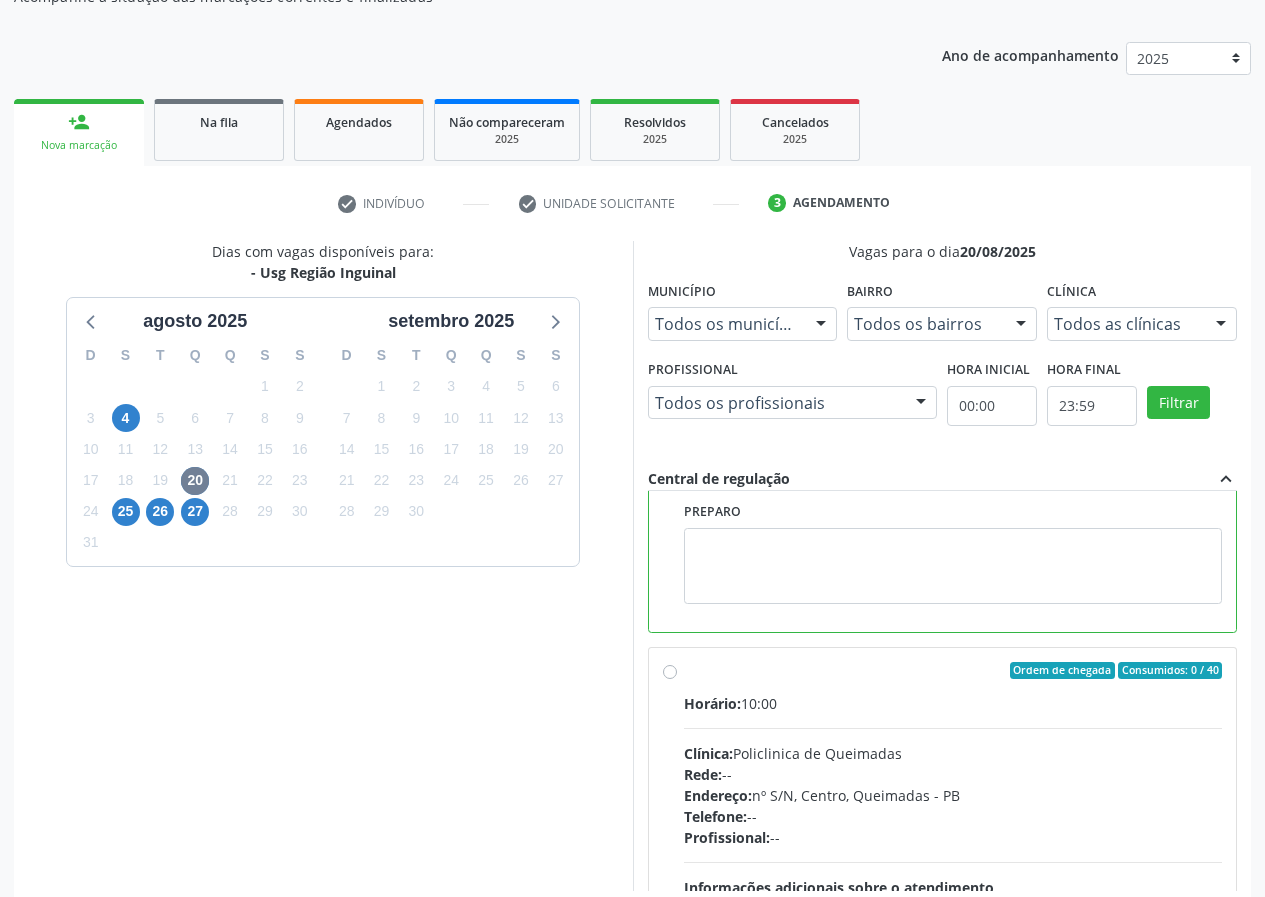 scroll, scrollTop: 450, scrollLeft: 0, axis: vertical 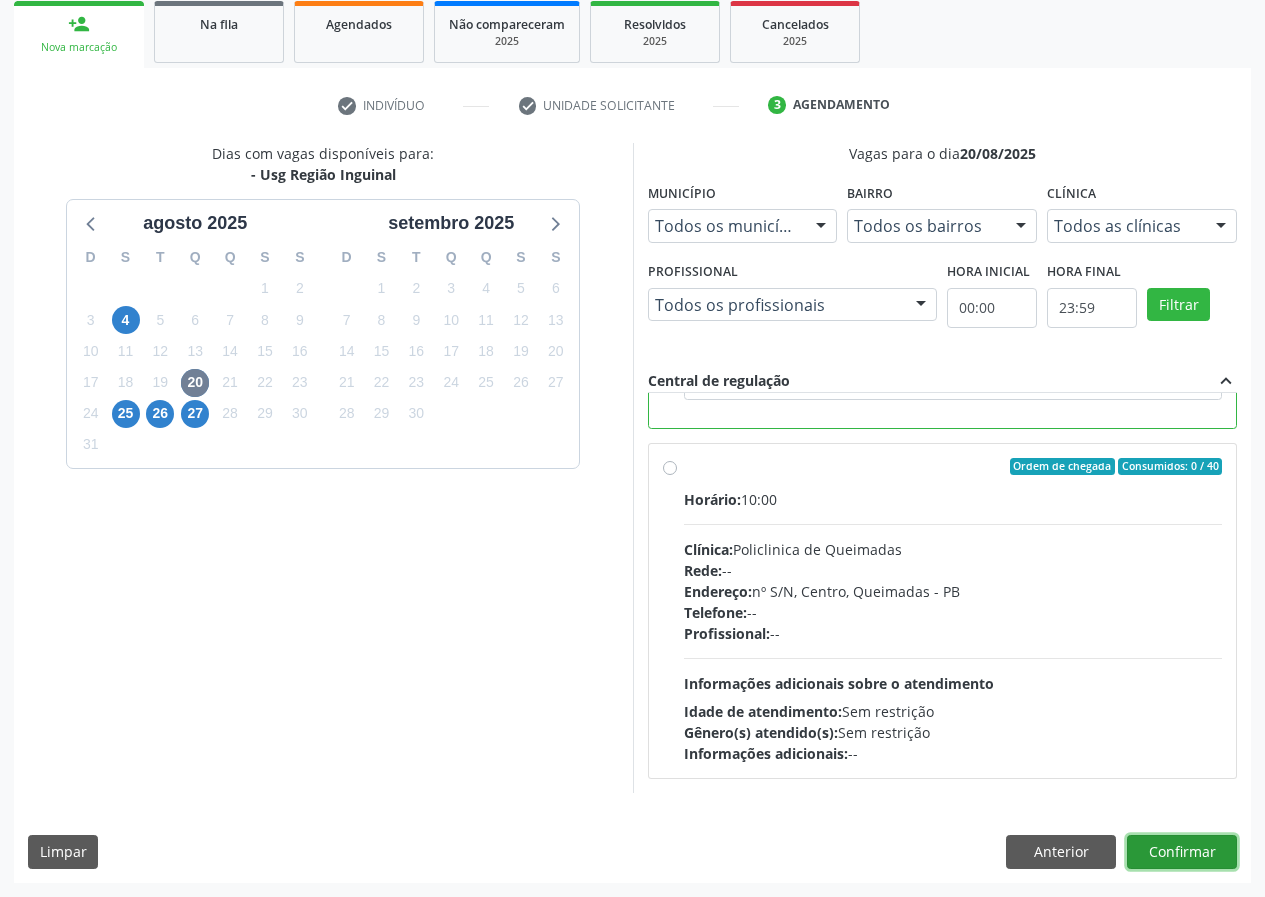 click on "Confirmar" at bounding box center (1182, 852) 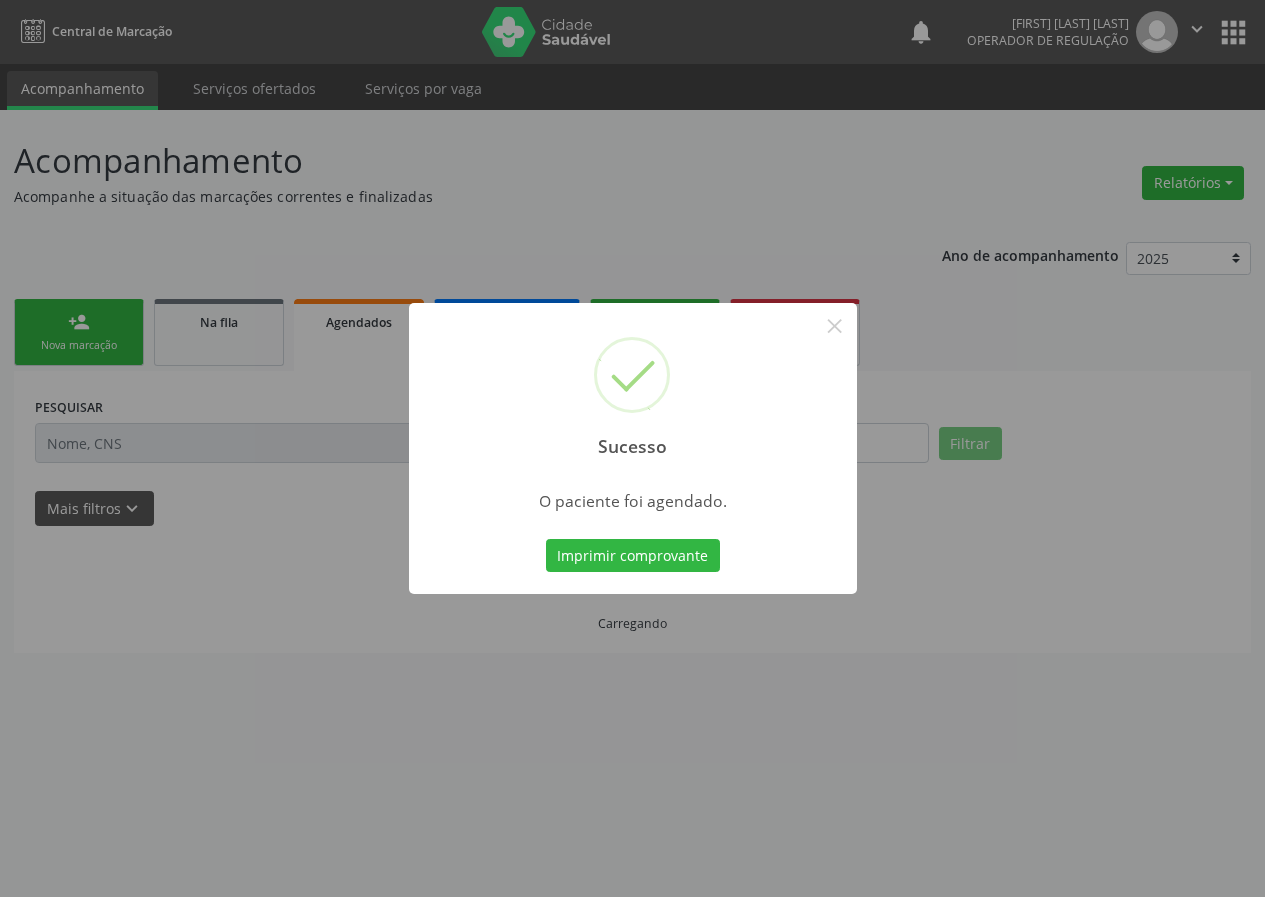 scroll, scrollTop: 0, scrollLeft: 0, axis: both 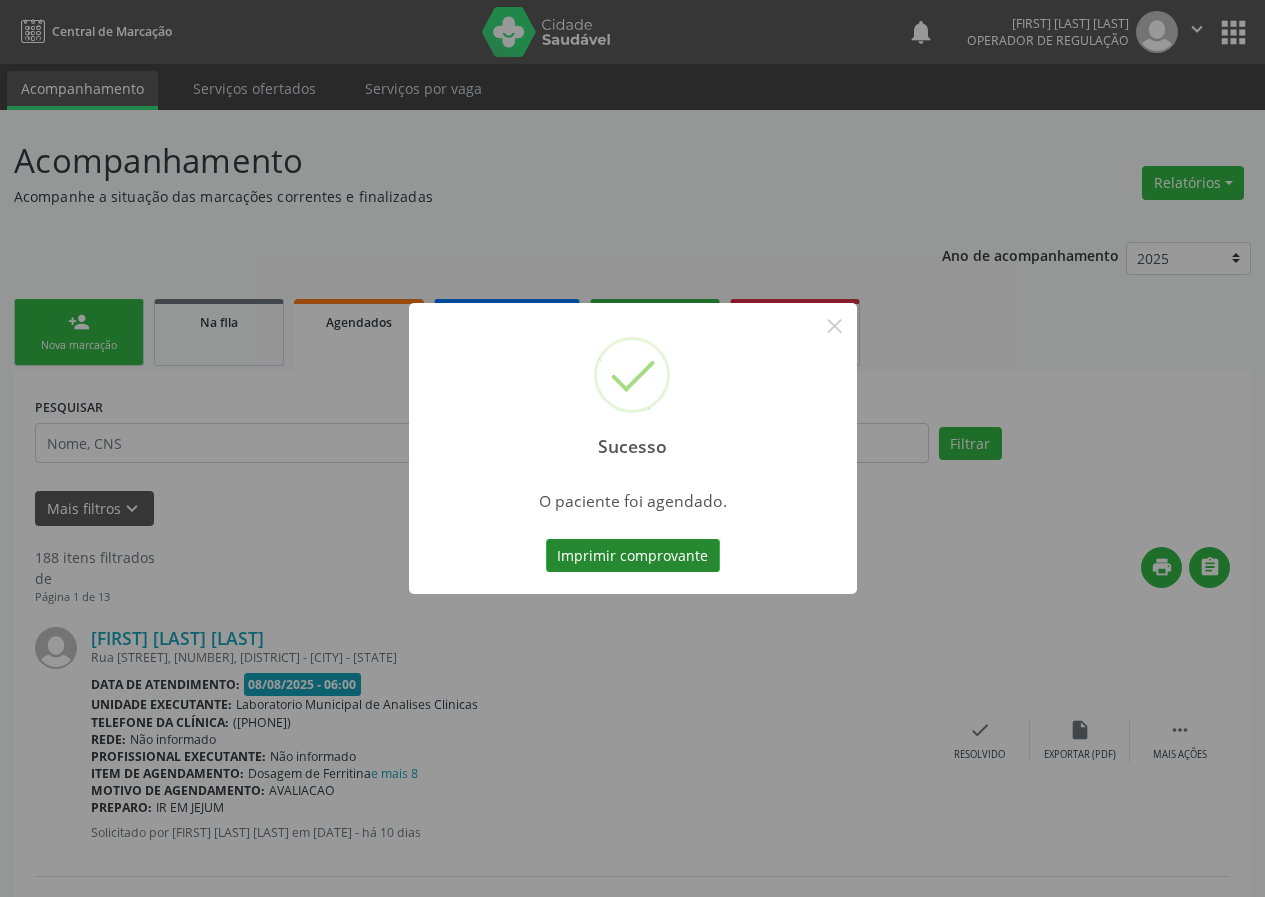 click on "Imprimir comprovante" at bounding box center (633, 556) 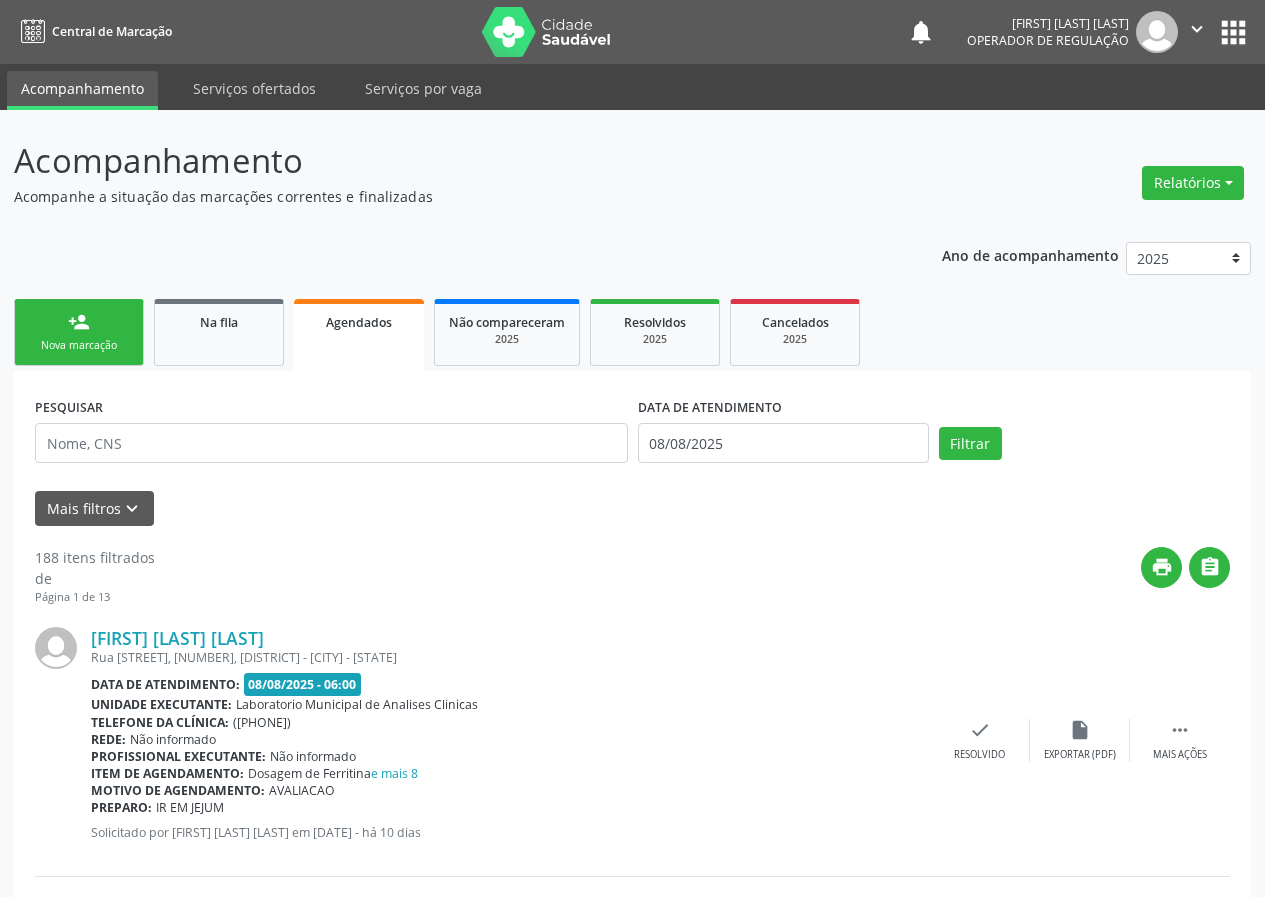 click on "Nova marcação" at bounding box center (79, 345) 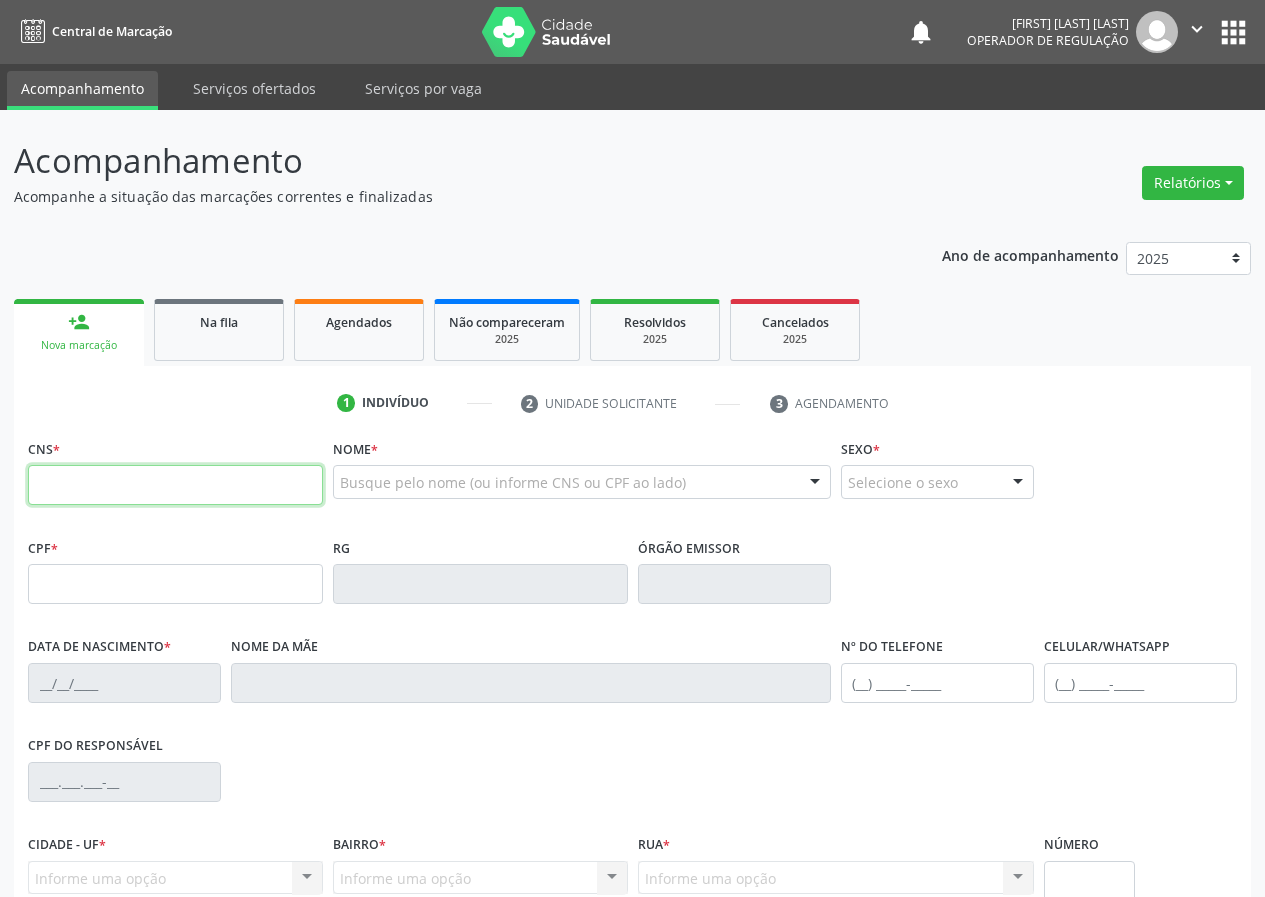 click at bounding box center (175, 485) 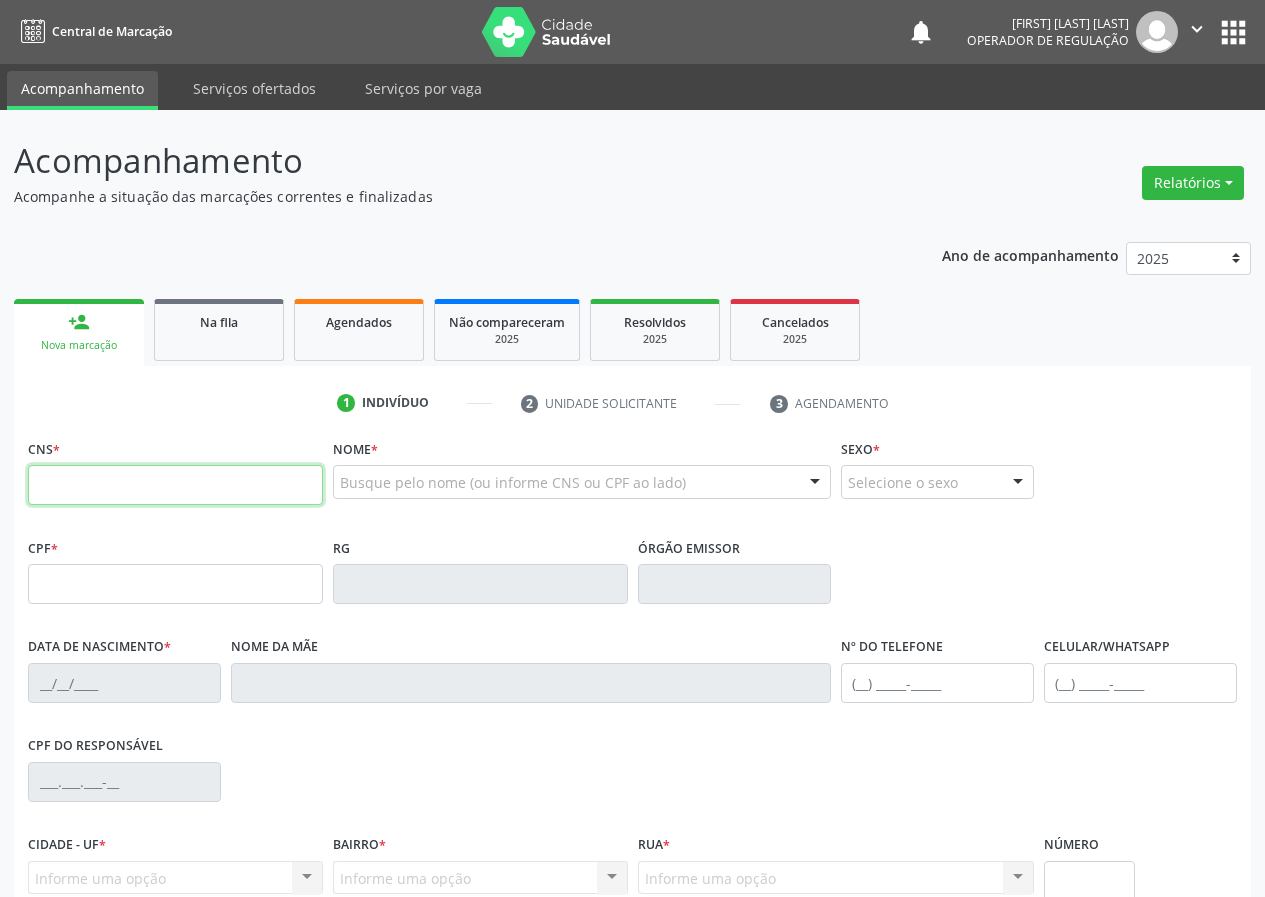 click at bounding box center [175, 485] 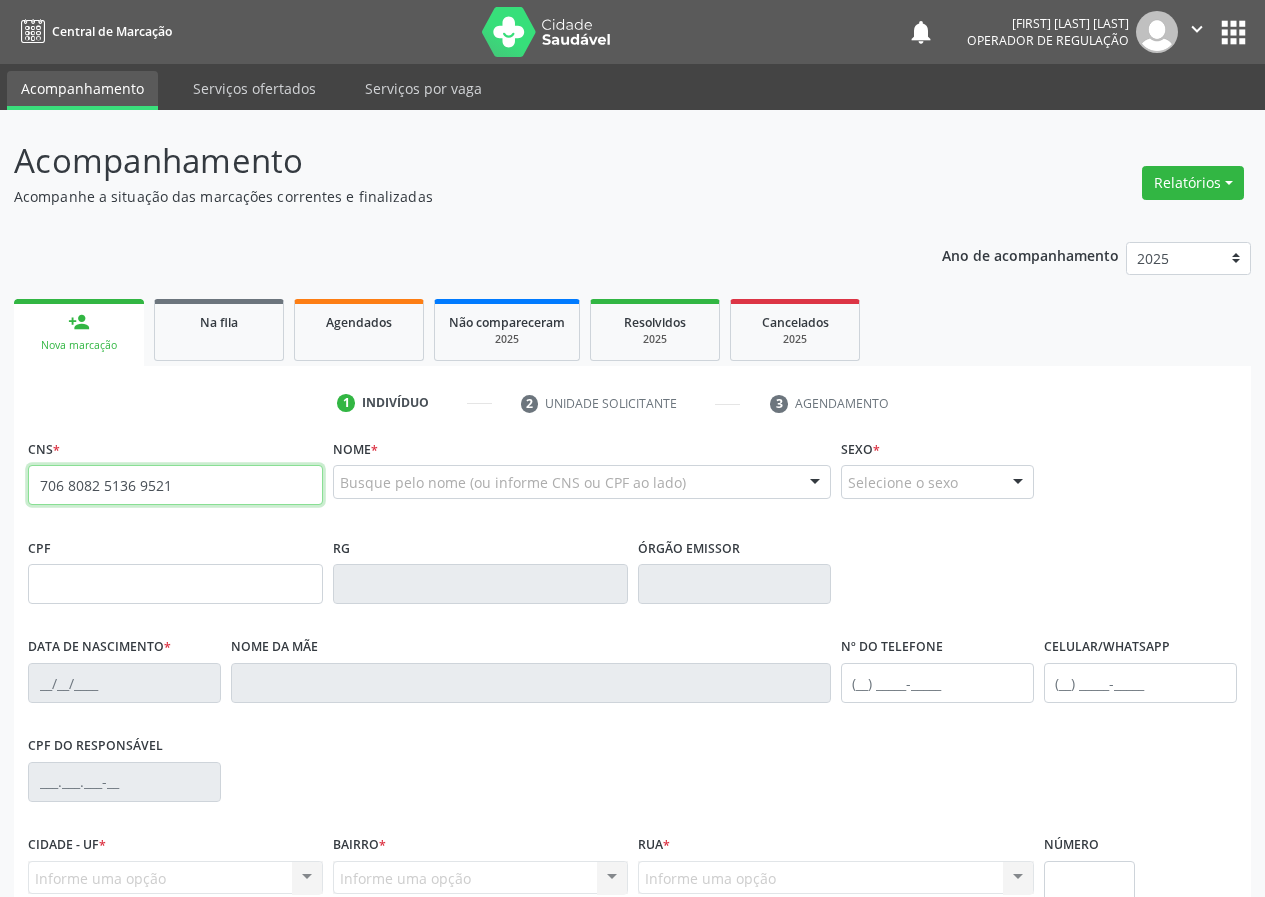 type on "706 8082 5136 9521" 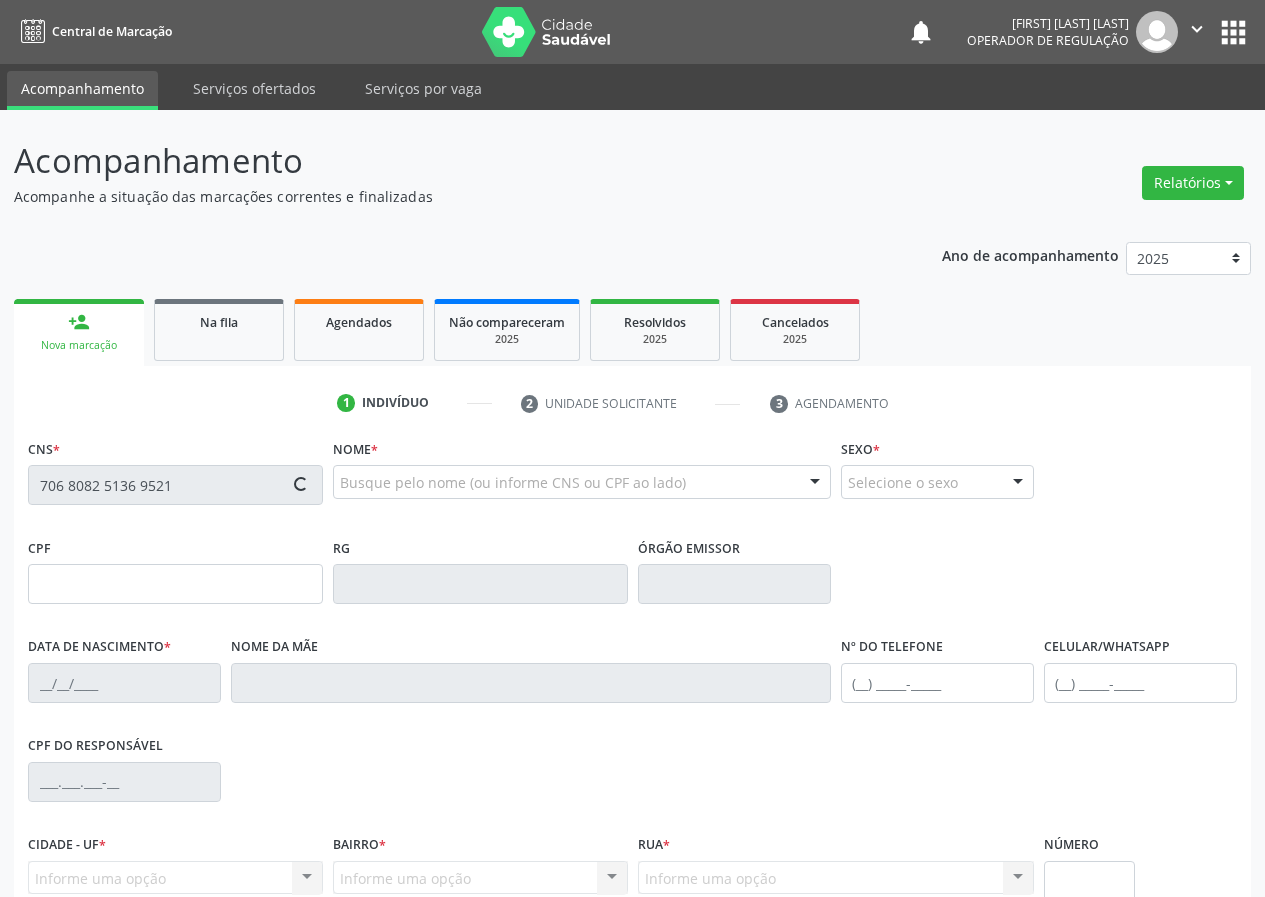 type on "133.834.544-36" 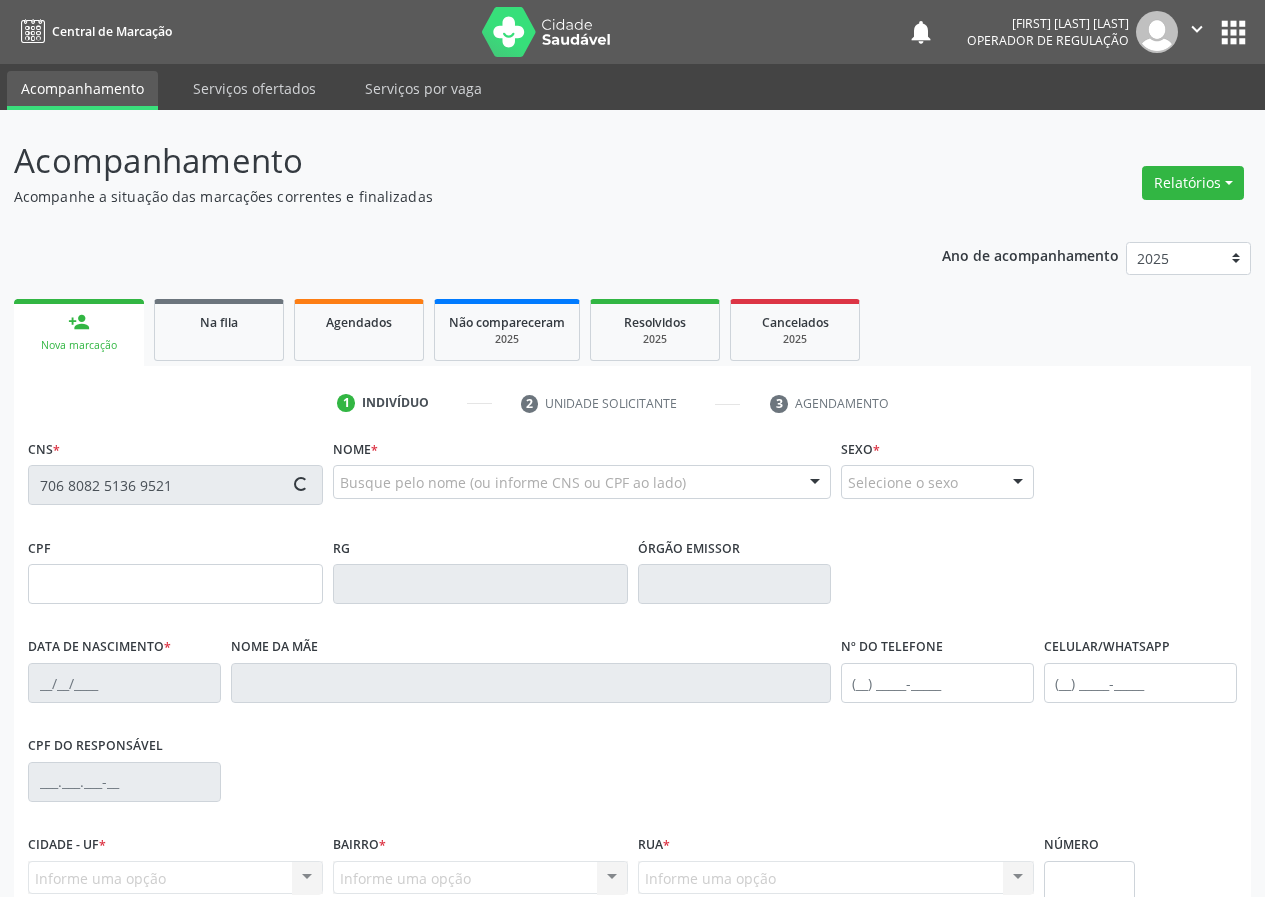type on "14/12/2004" 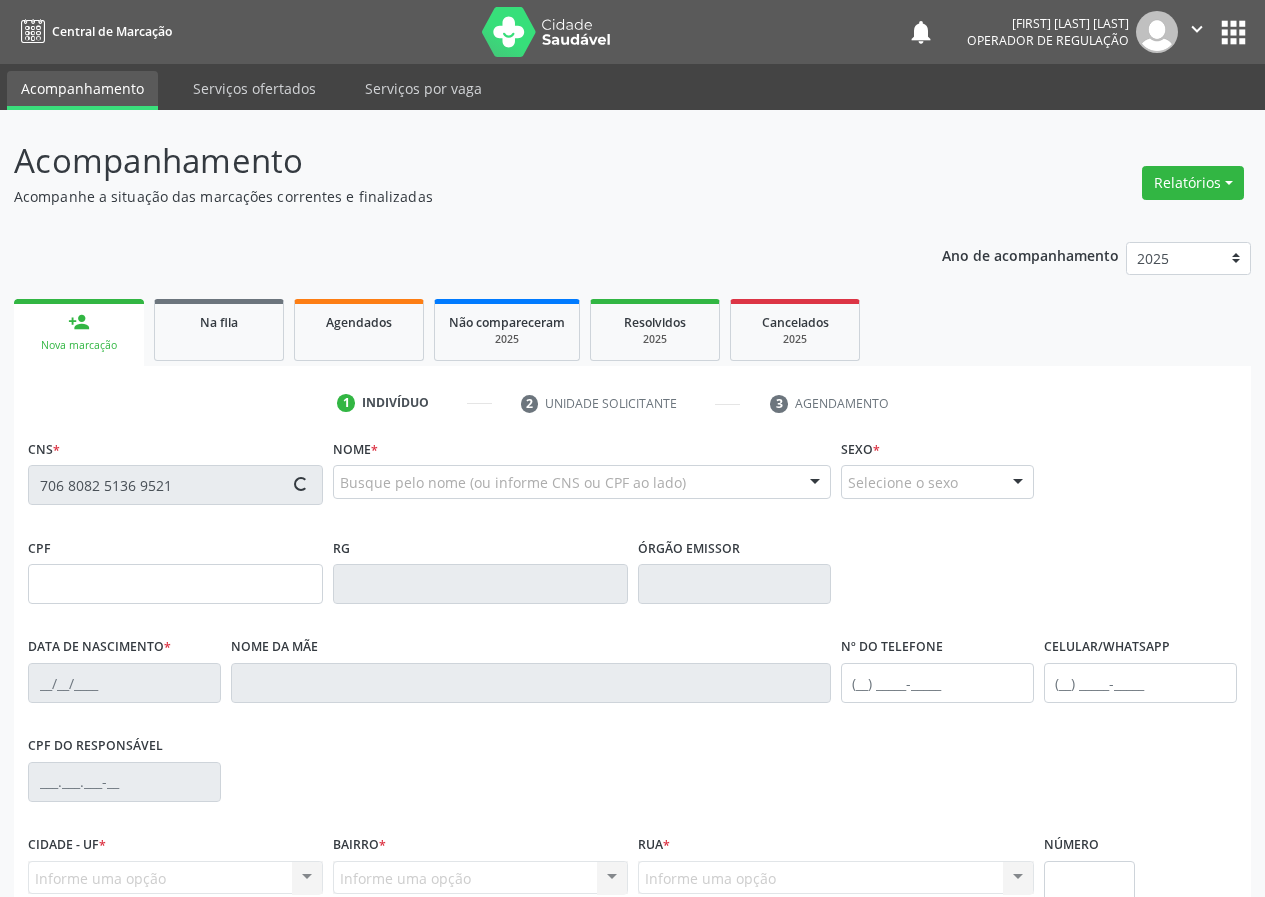 type on "303" 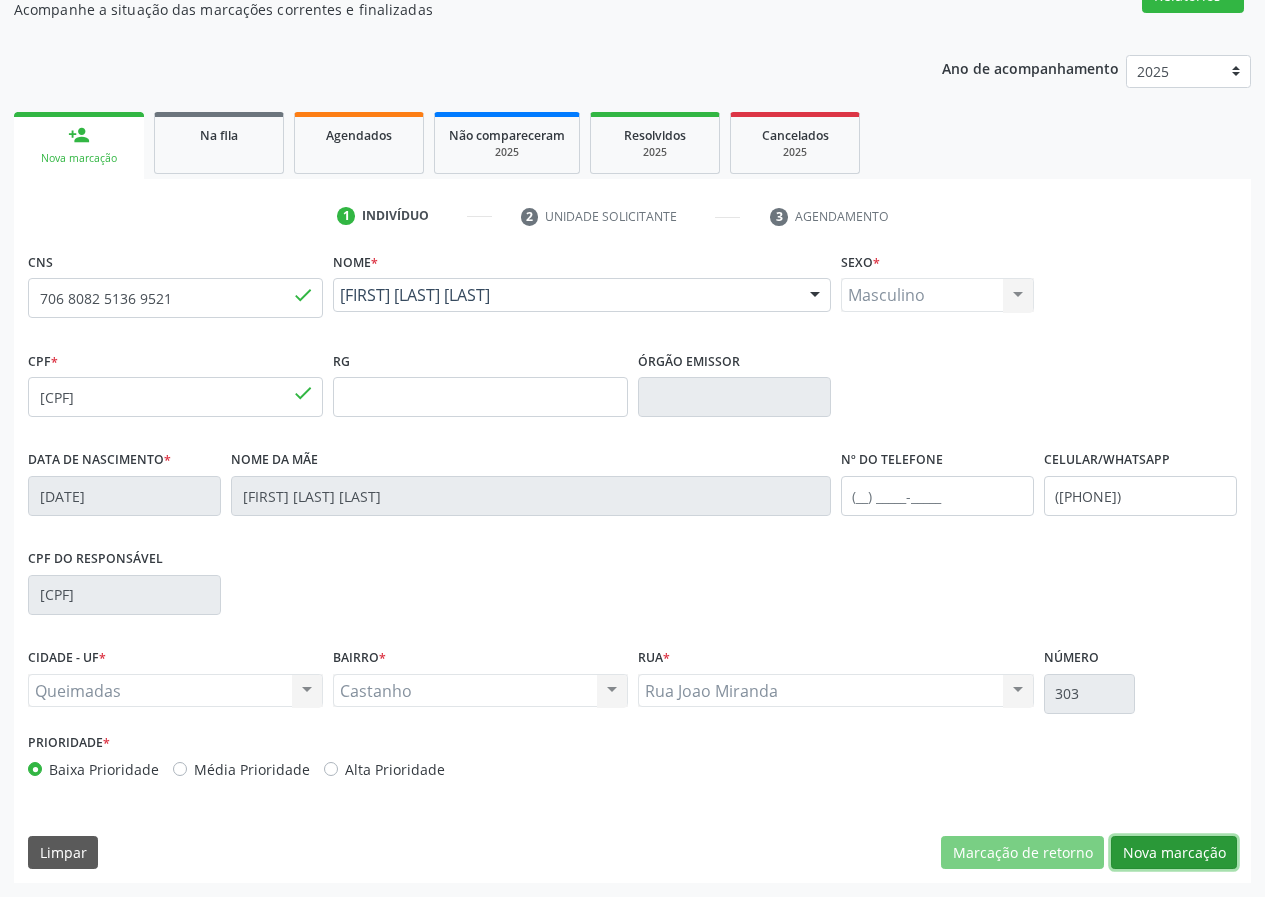 click on "Nova marcação" at bounding box center [1174, 853] 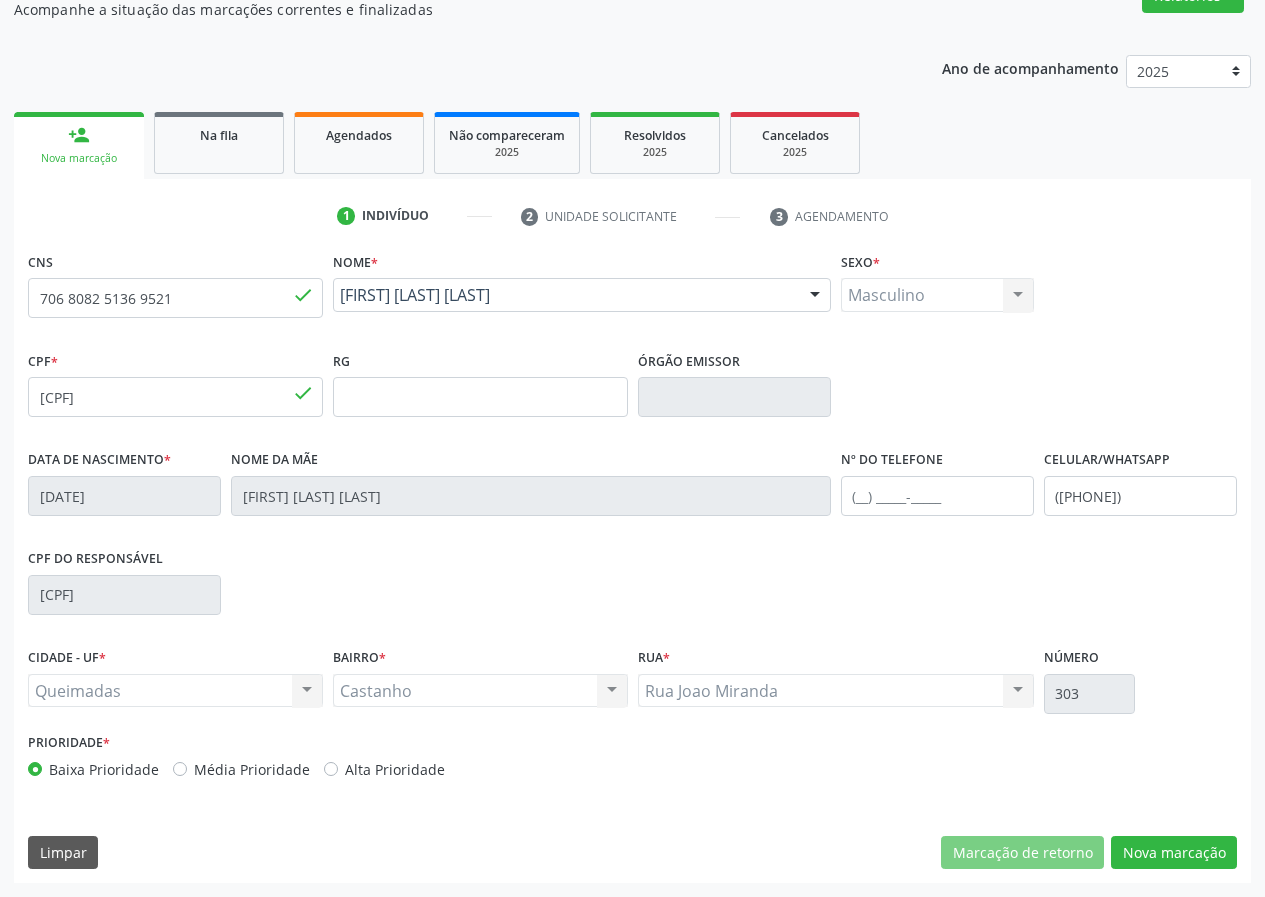 scroll, scrollTop: 9, scrollLeft: 0, axis: vertical 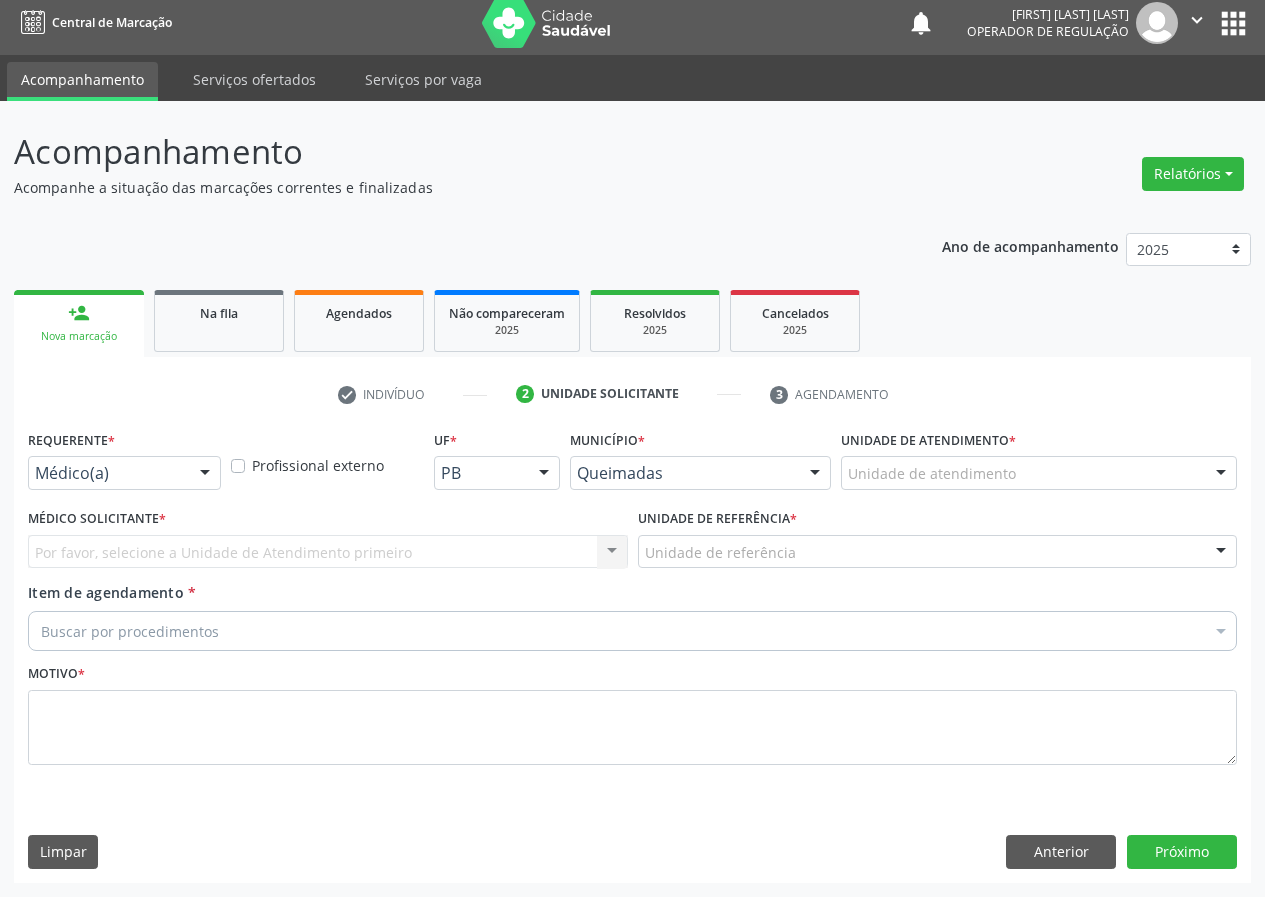 click at bounding box center (205, 474) 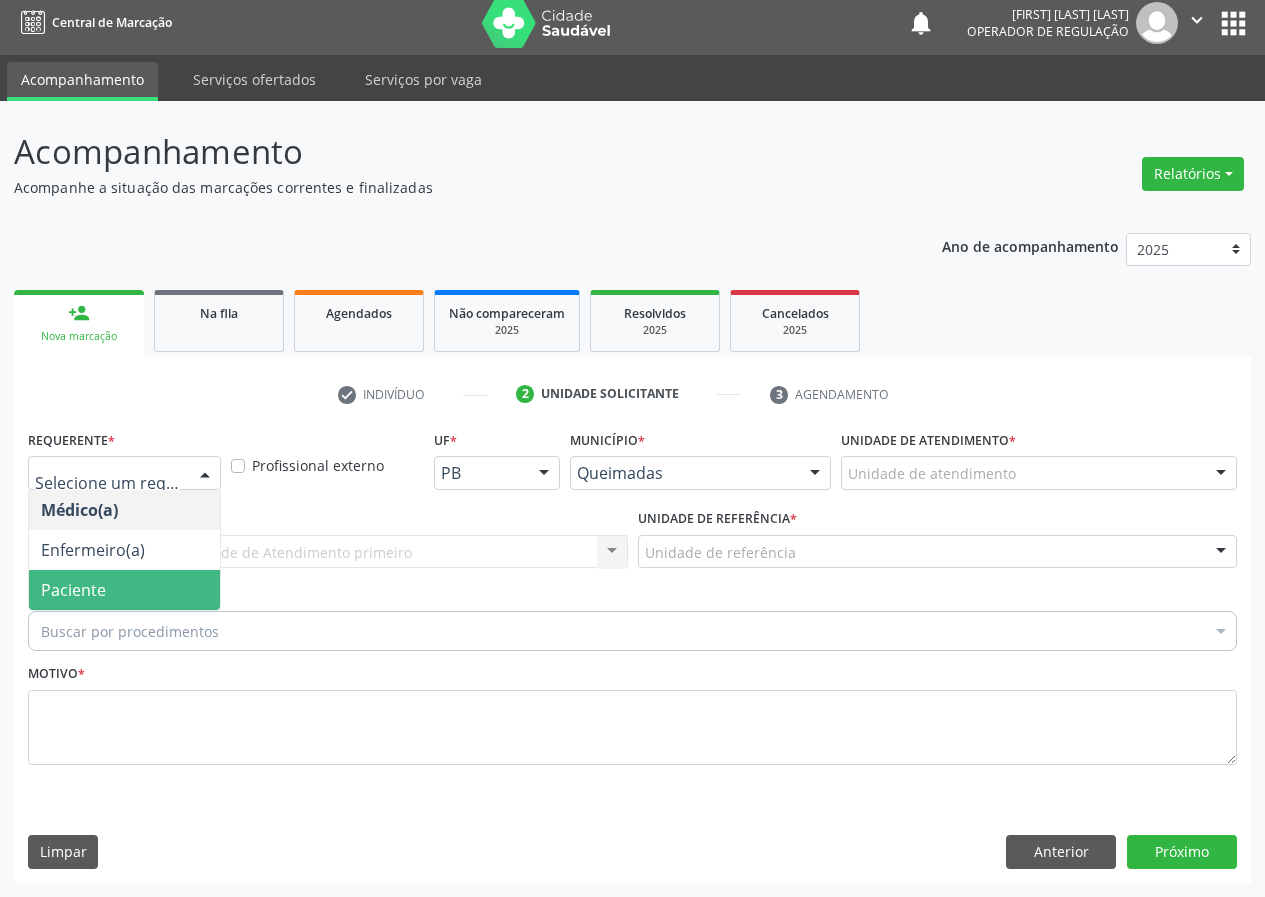 drag, startPoint x: 182, startPoint y: 589, endPoint x: 373, endPoint y: 577, distance: 191.37659 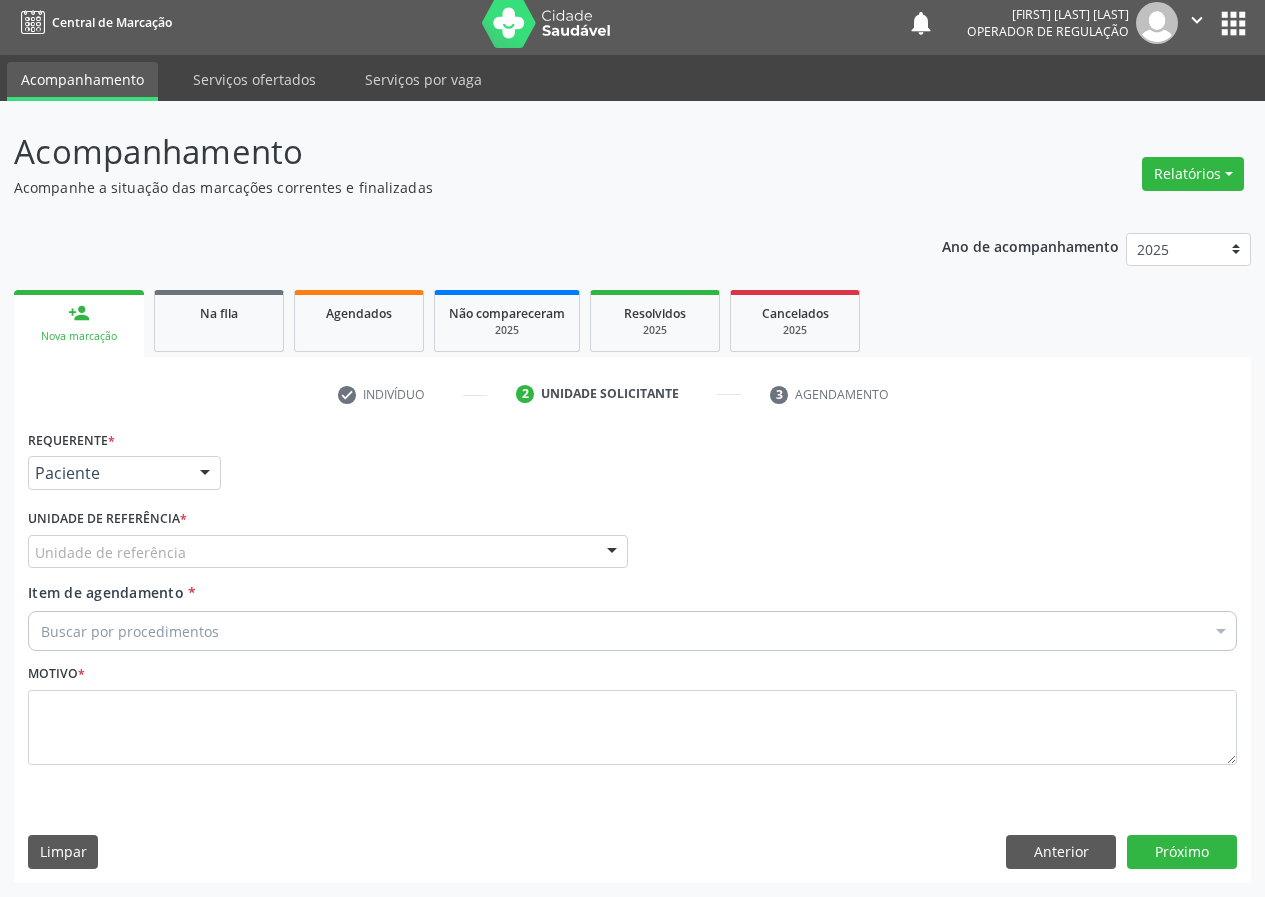 click on "Unidade de referência" at bounding box center (328, 552) 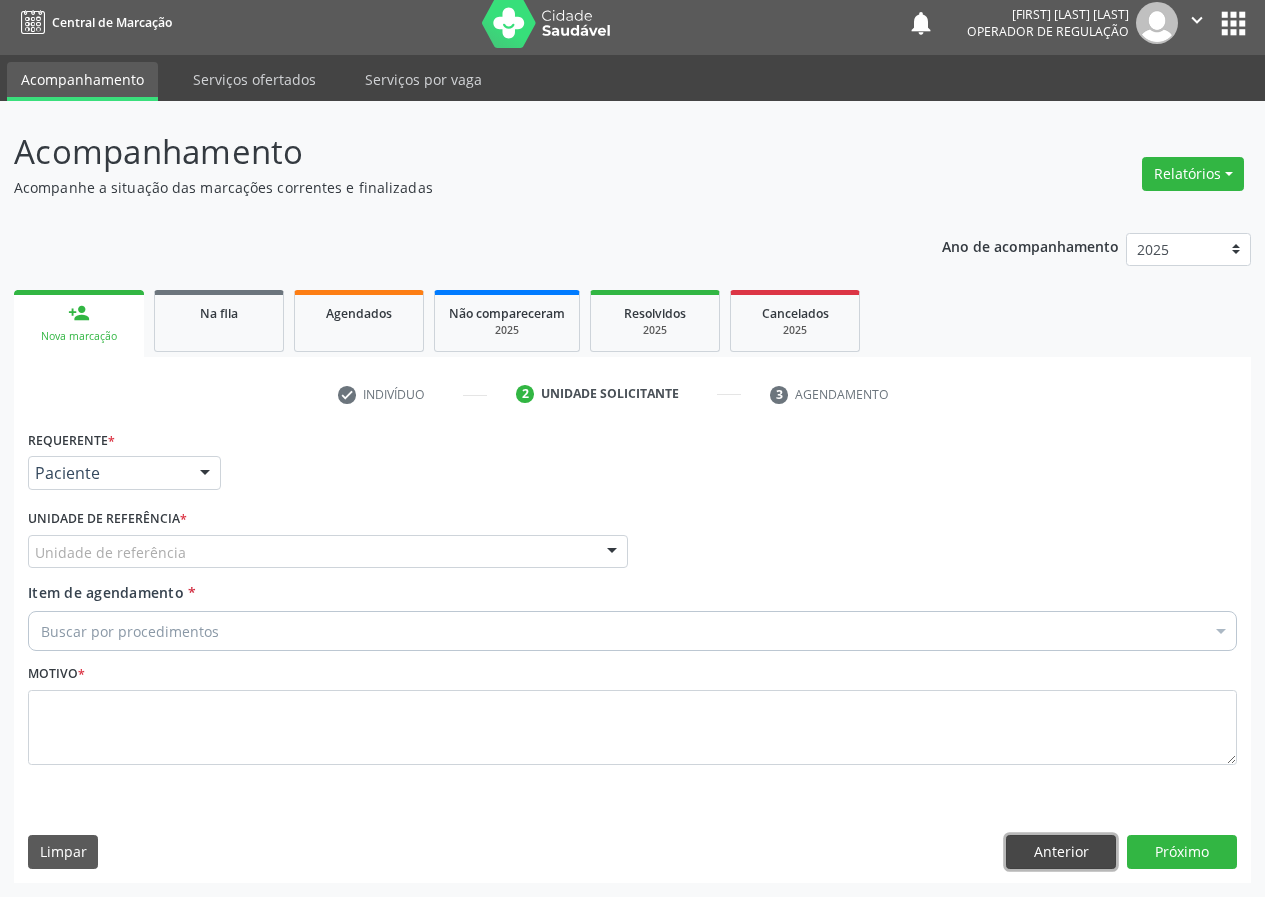 click on "Anterior" at bounding box center (1061, 852) 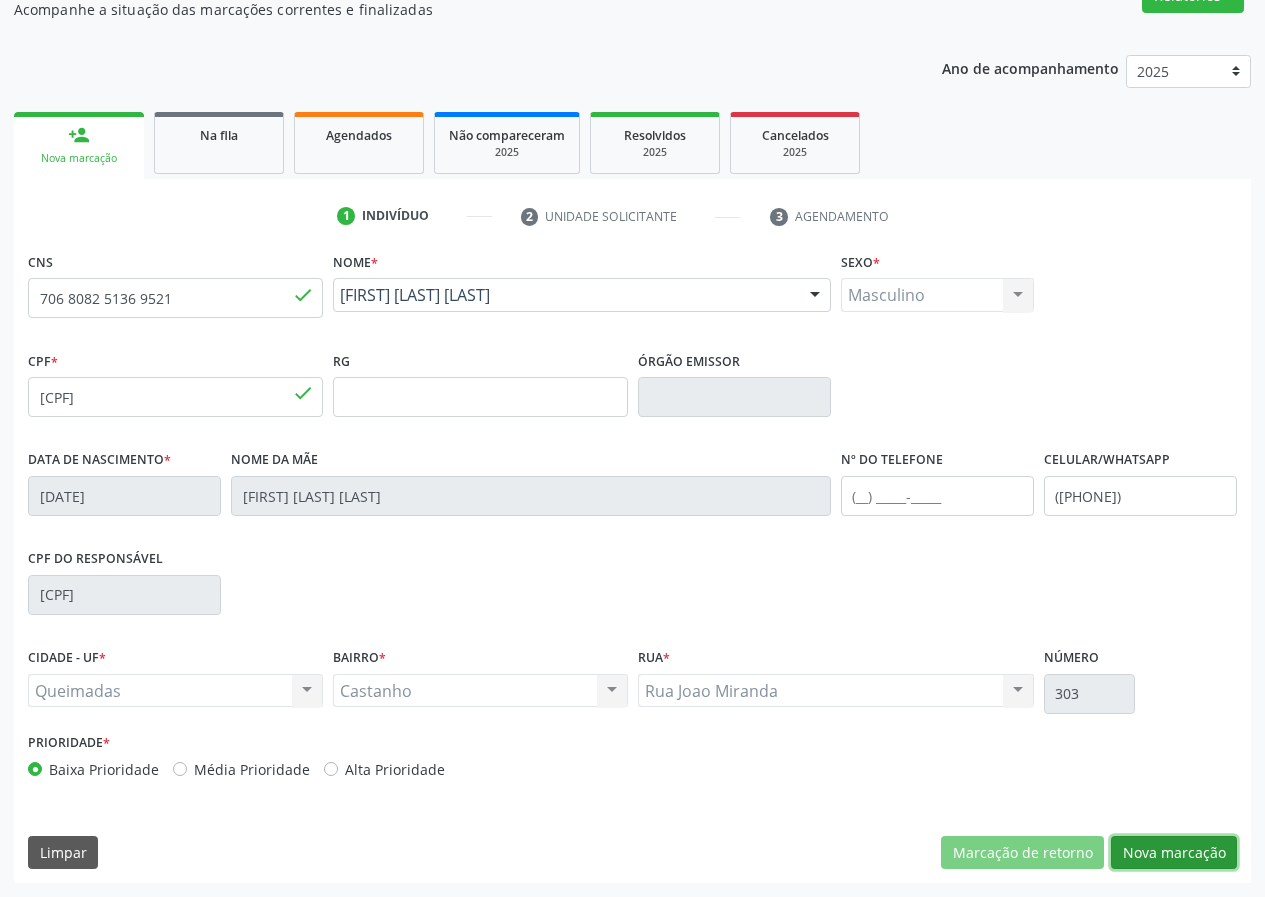 click on "Nova marcação" at bounding box center [1174, 853] 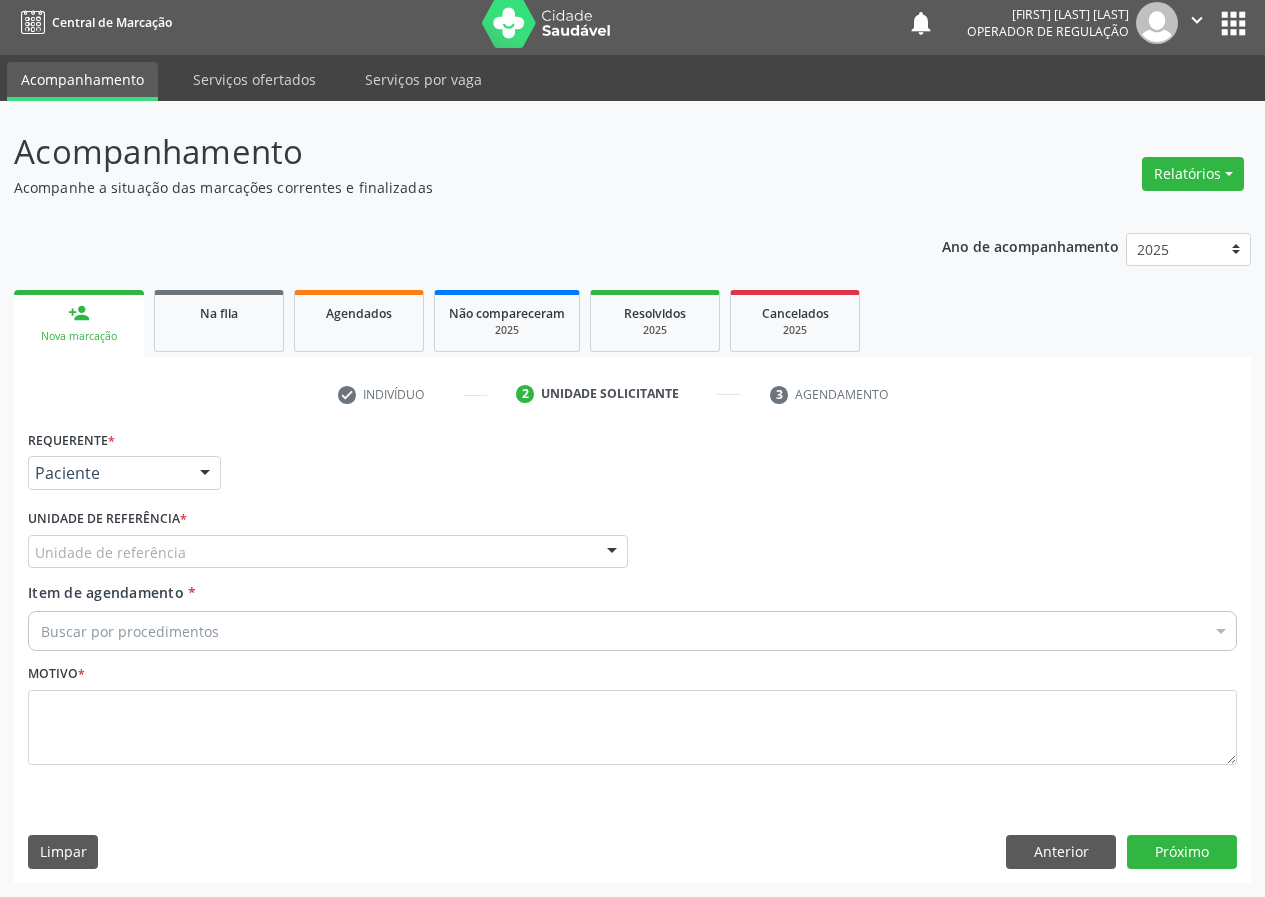 scroll, scrollTop: 9, scrollLeft: 0, axis: vertical 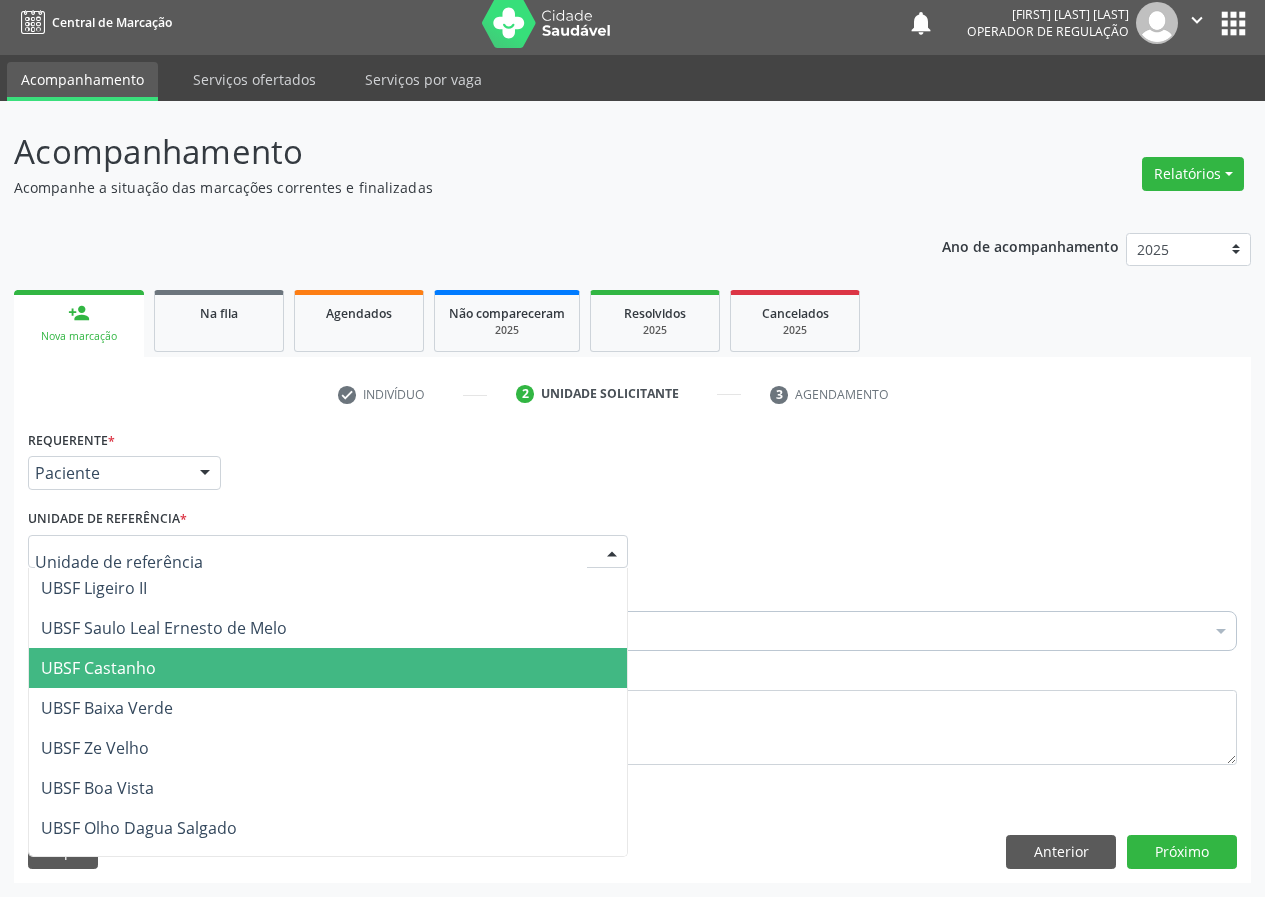 click on "UBSF Castanho" at bounding box center [98, 668] 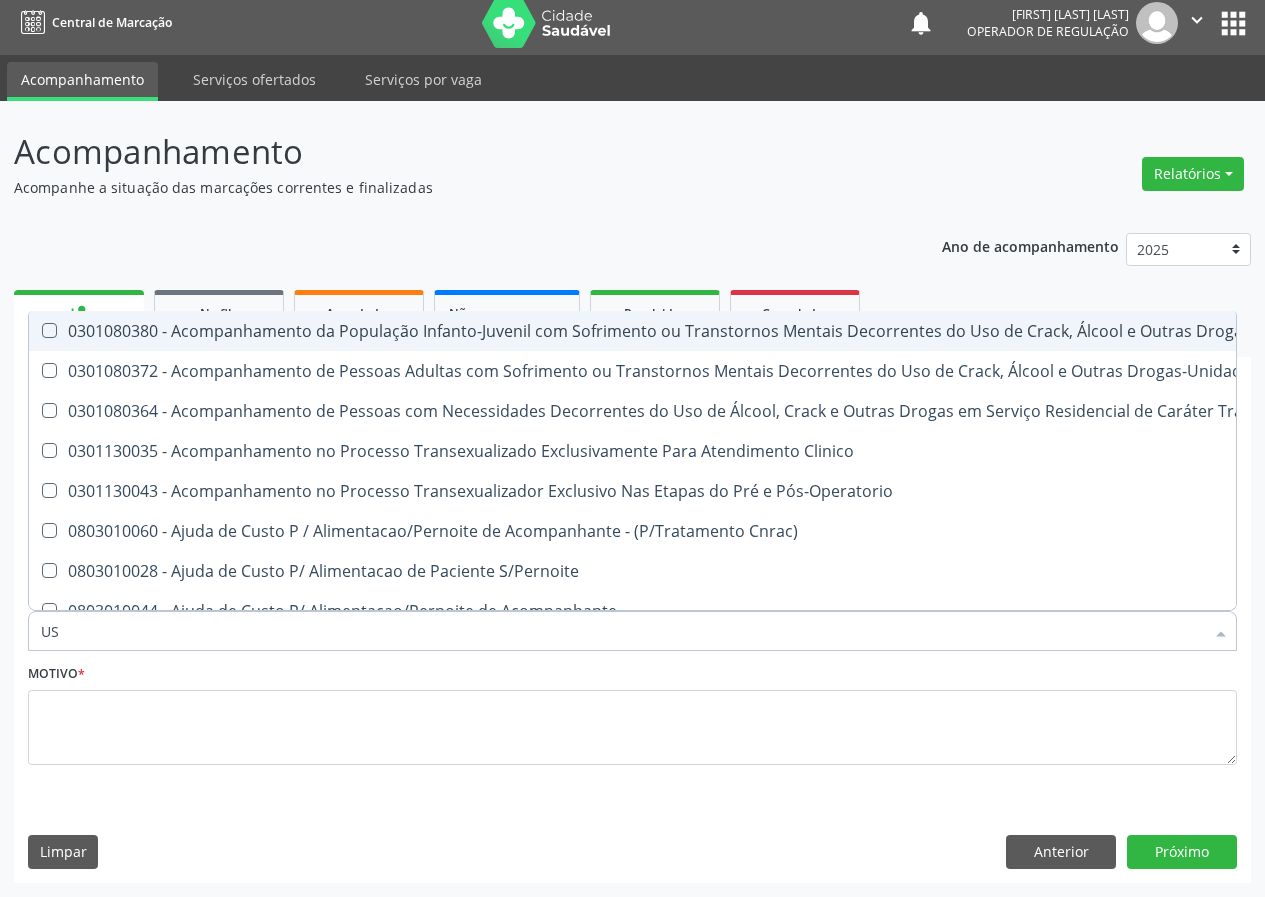 type on "USG" 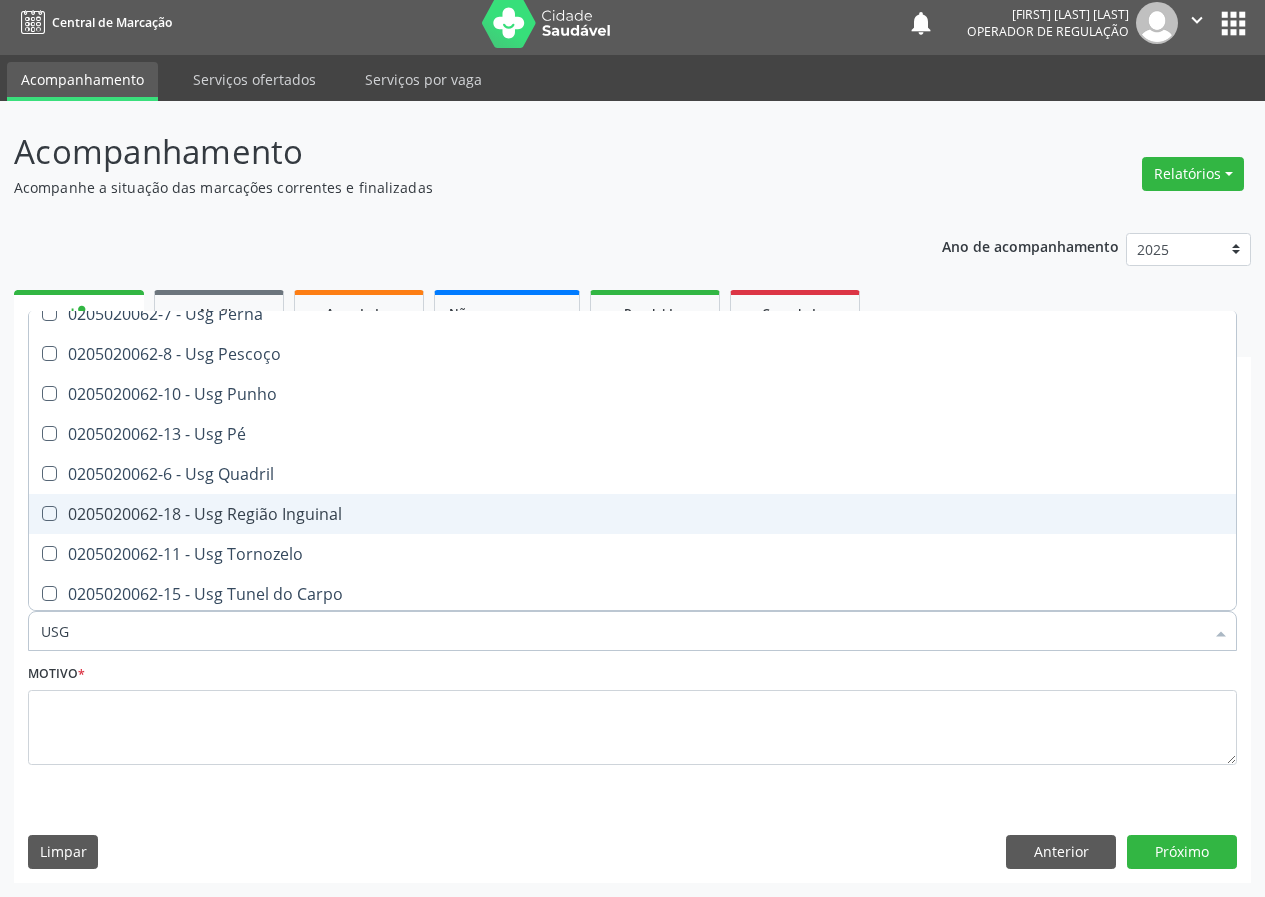 scroll, scrollTop: 461, scrollLeft: 0, axis: vertical 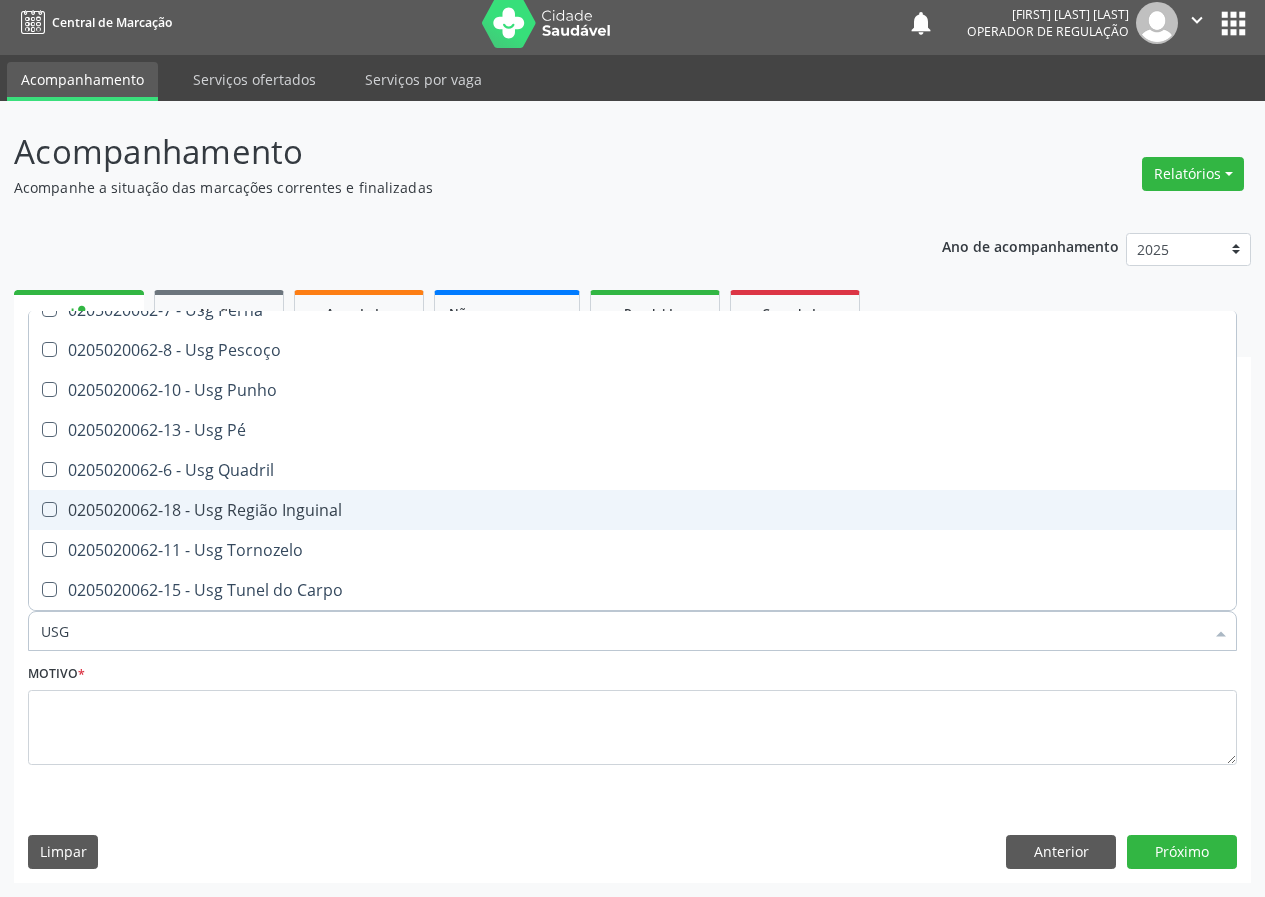 click on "0205020062-18 - Usg Região Inguinal" at bounding box center [632, 510] 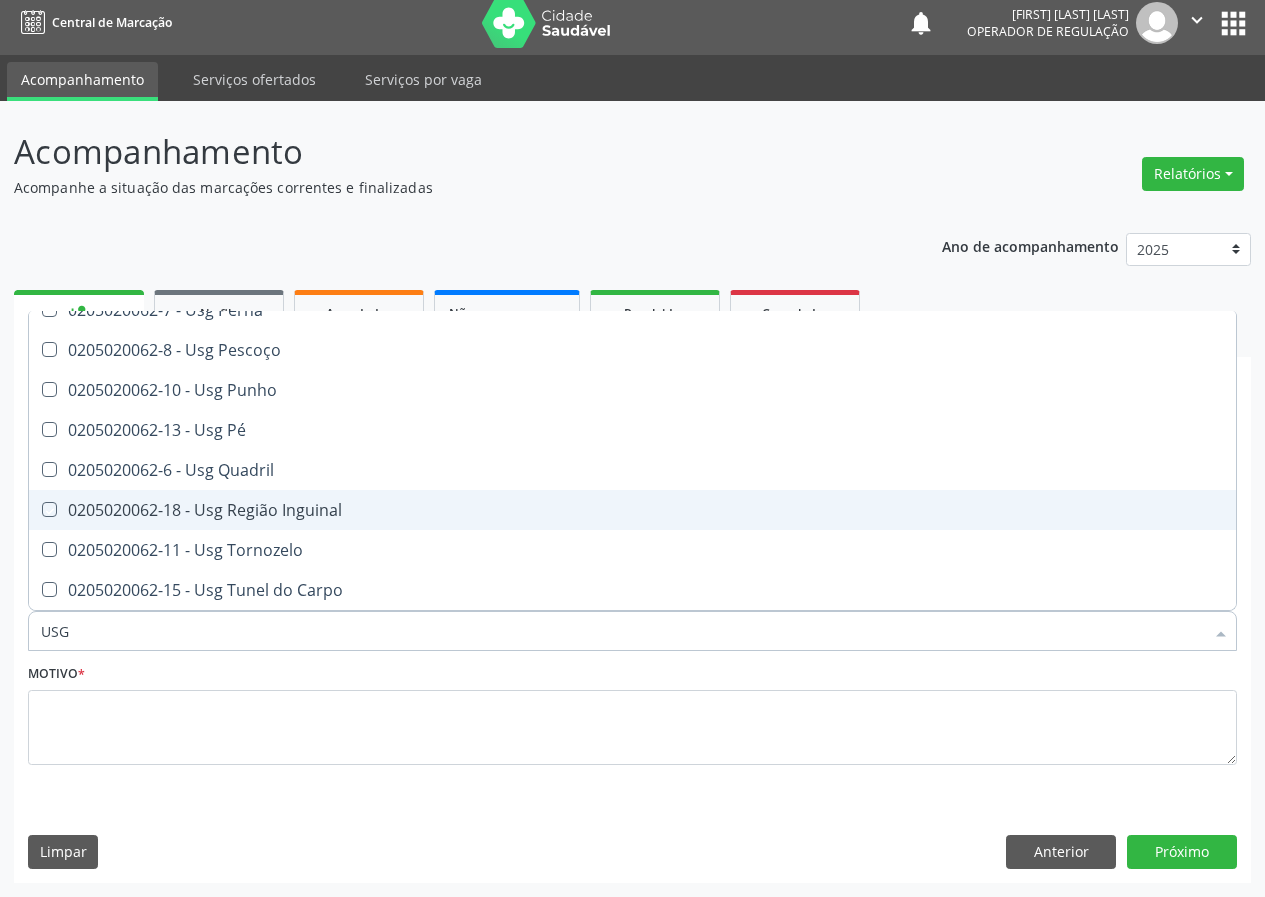 checkbox on "true" 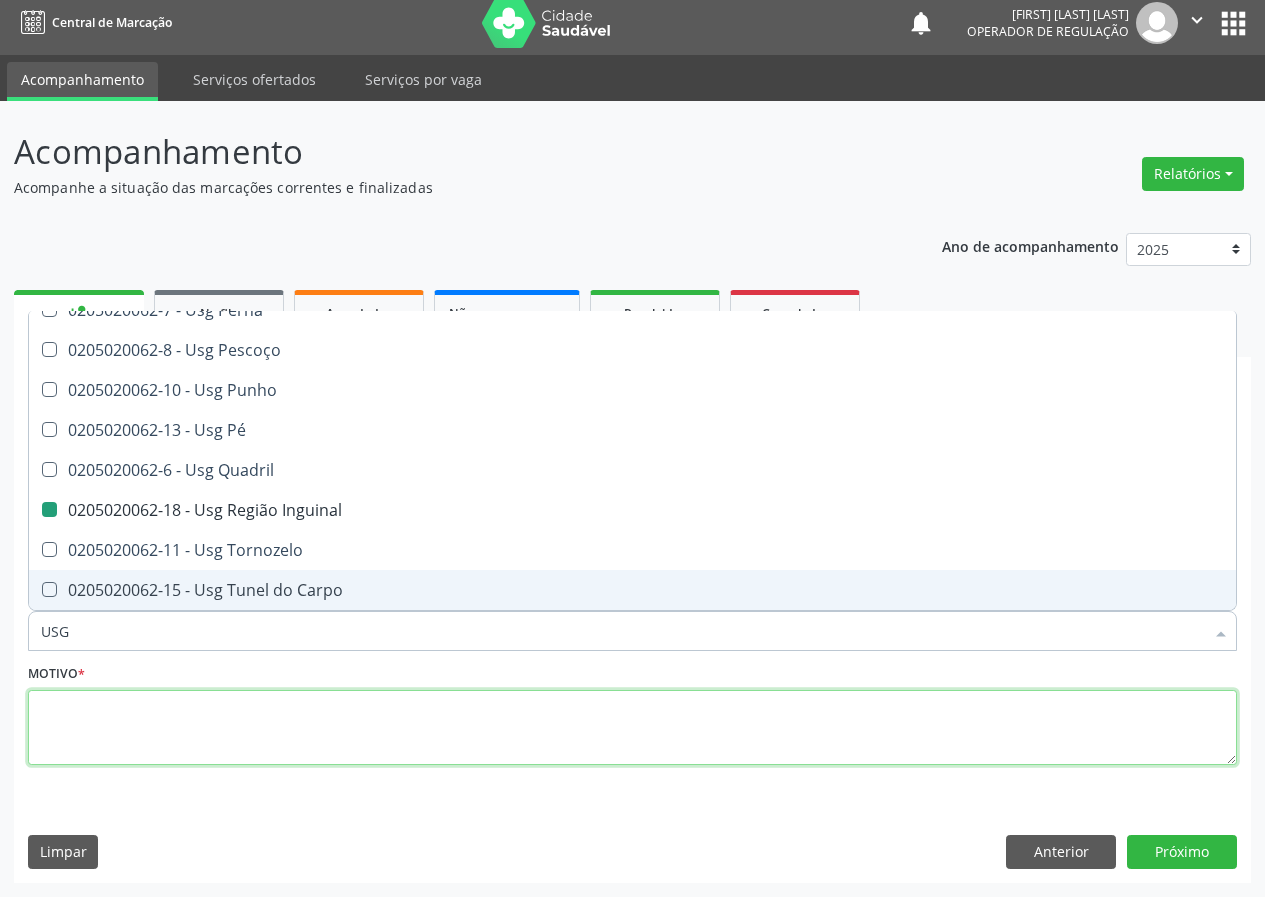 click at bounding box center (632, 728) 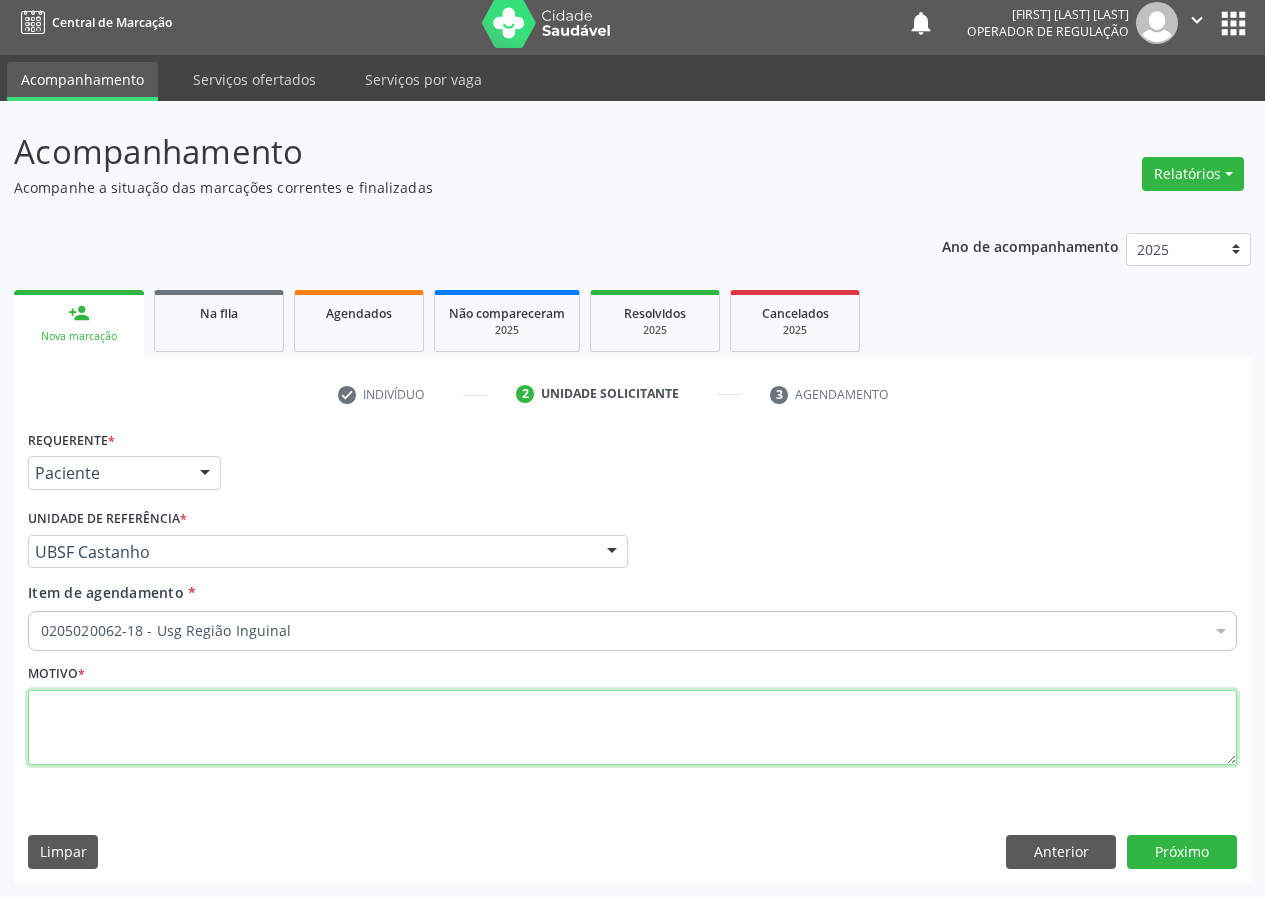scroll, scrollTop: 0, scrollLeft: 0, axis: both 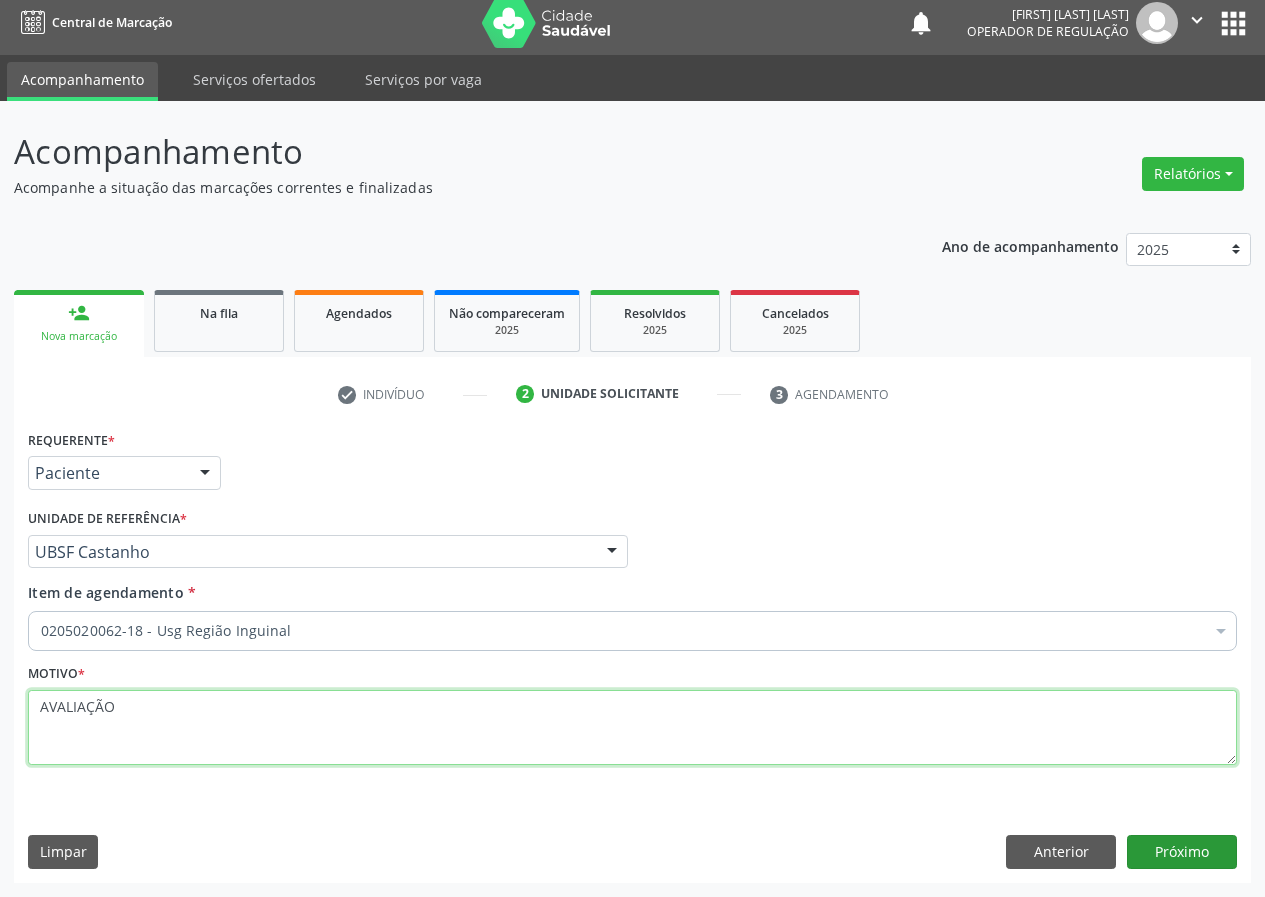 type on "AVALIAÇÃO" 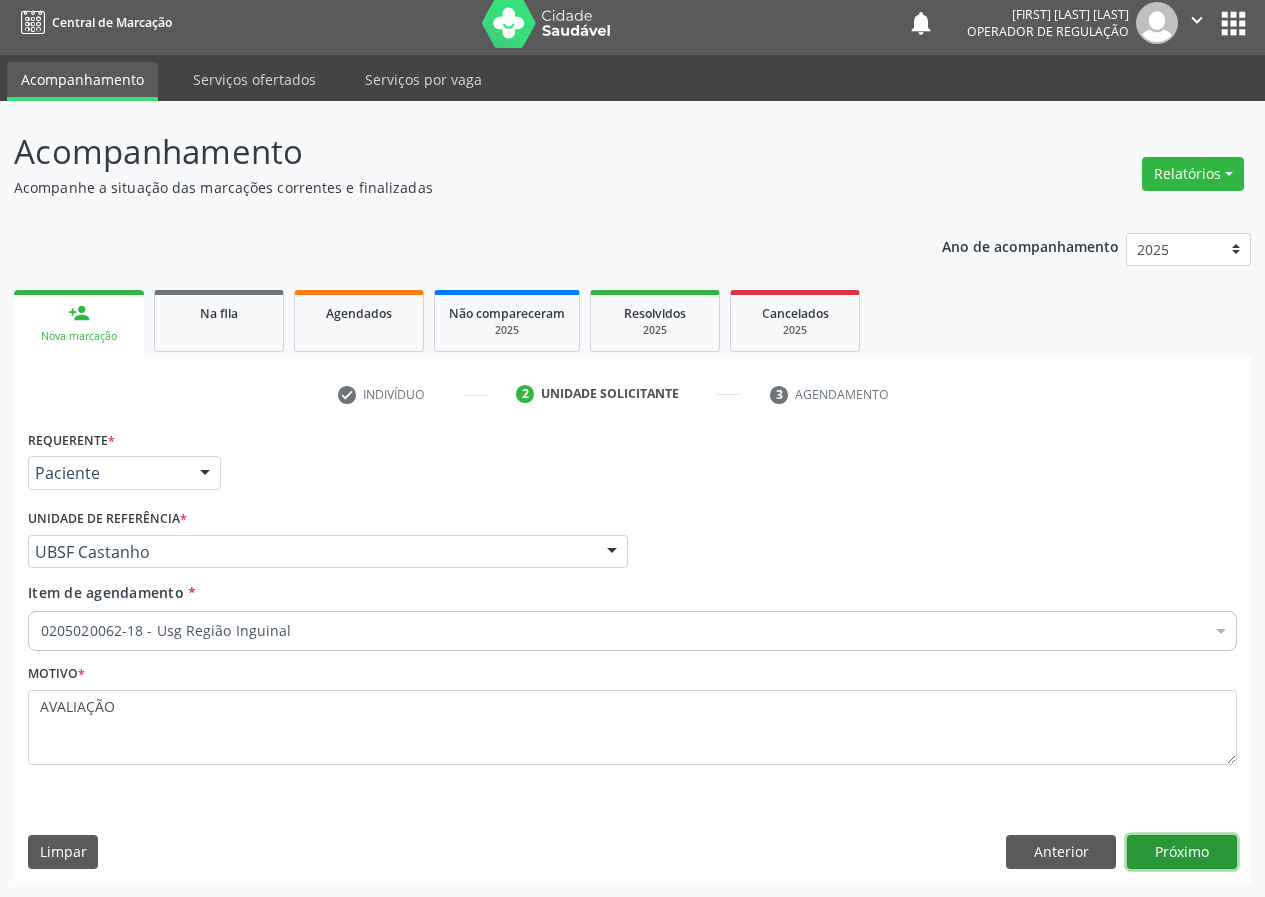 click on "Próximo" at bounding box center [1182, 852] 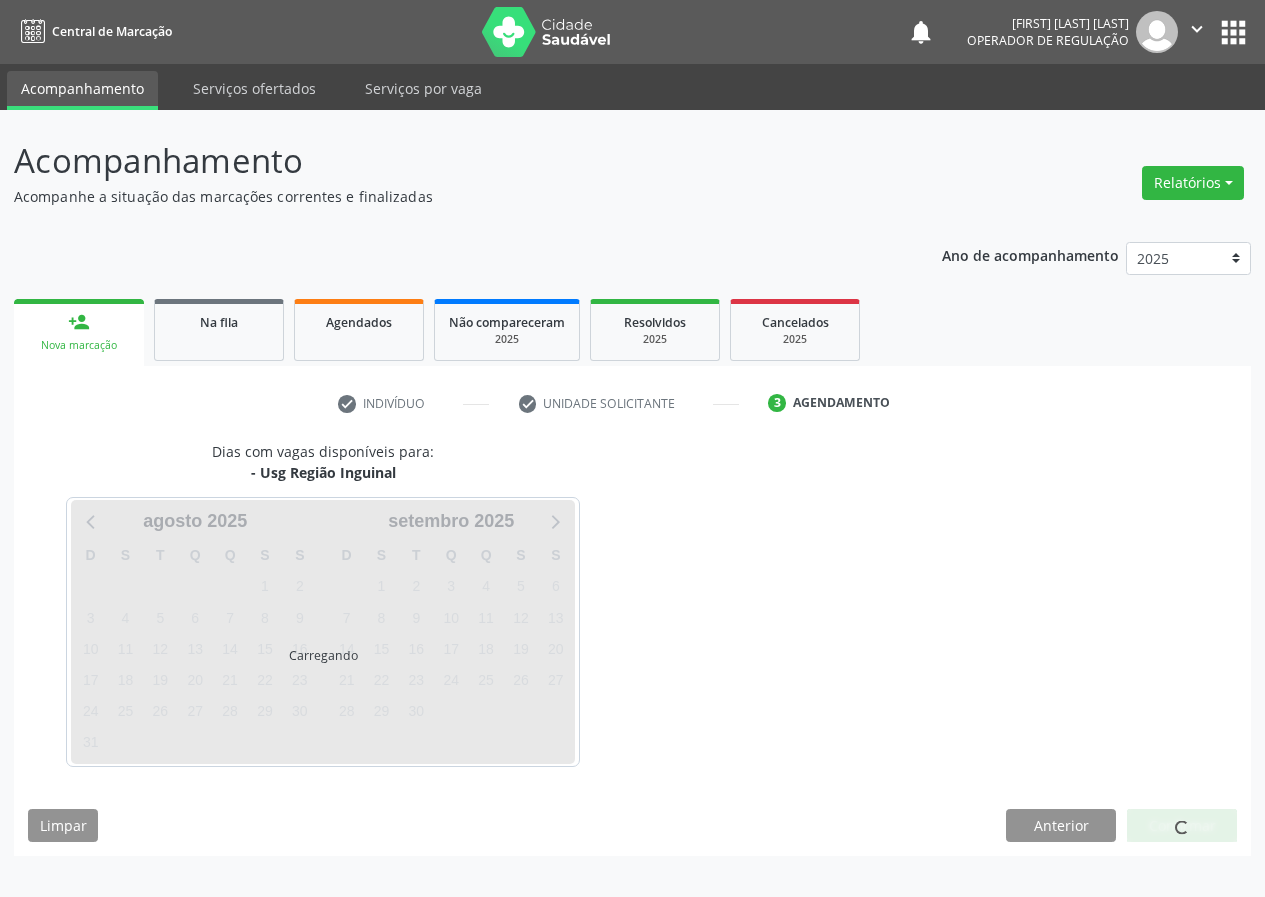 scroll, scrollTop: 0, scrollLeft: 0, axis: both 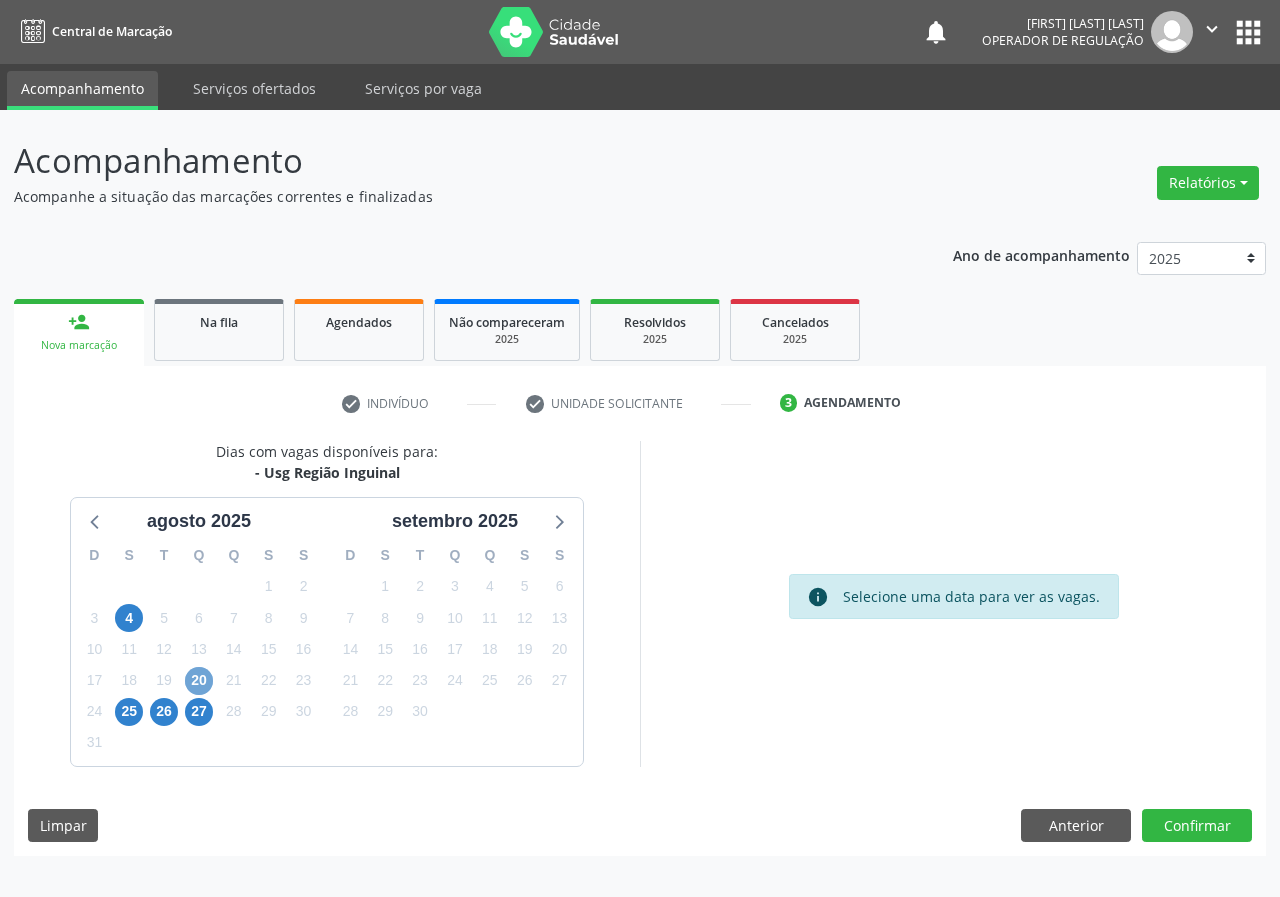 click on "20" at bounding box center [199, 681] 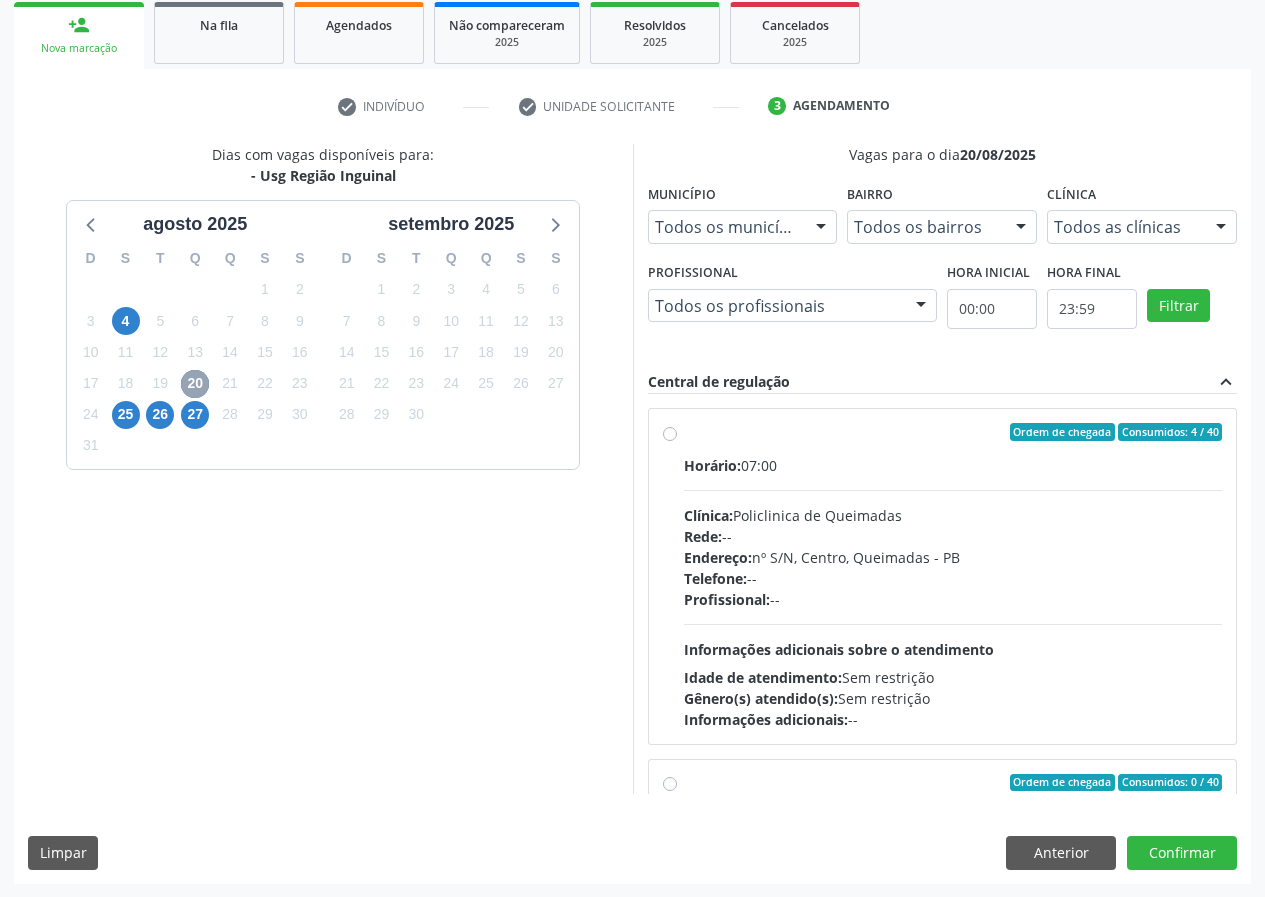 scroll, scrollTop: 298, scrollLeft: 0, axis: vertical 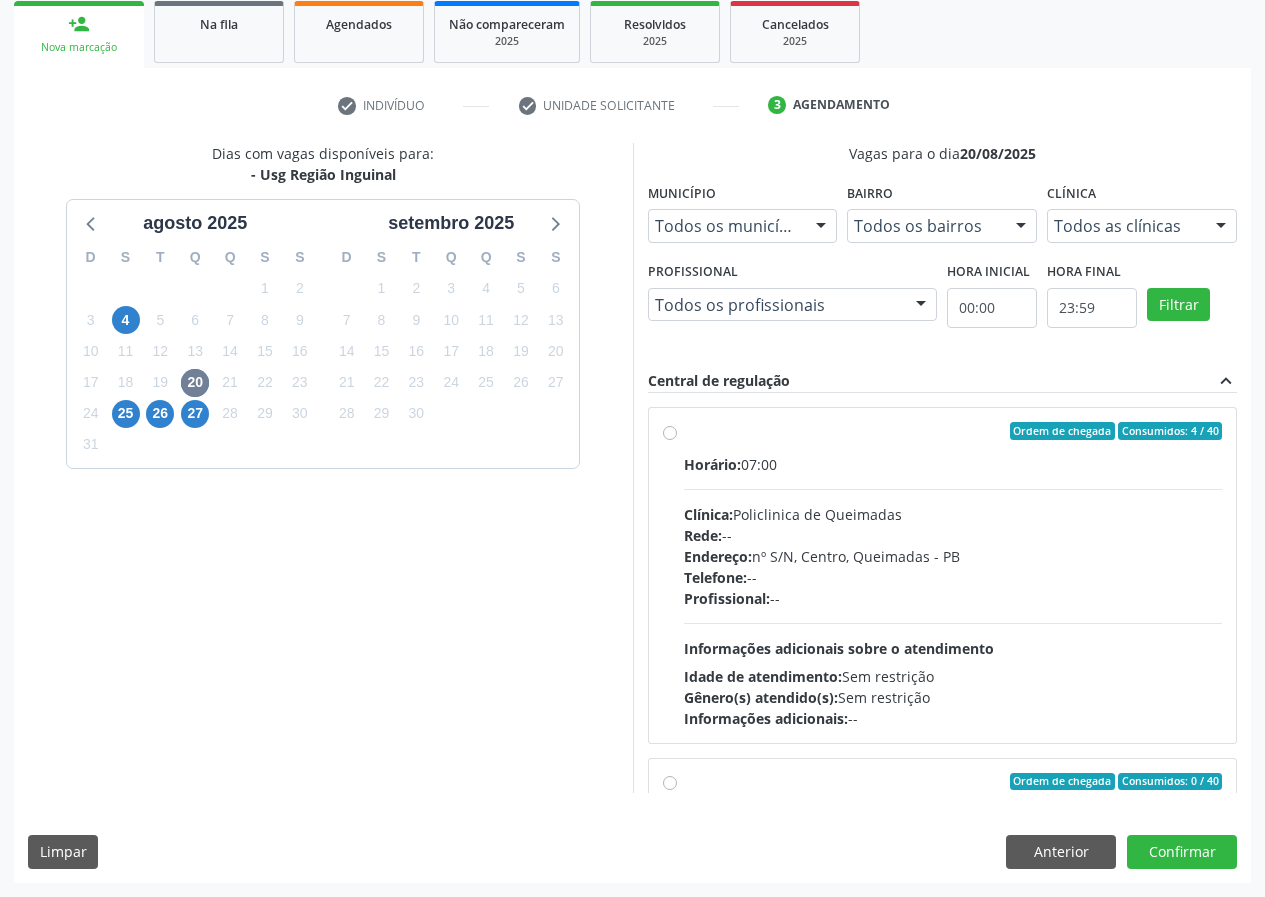 click on "Ordem de chegada
Consumidos: 4 / 40
Horário:   07:00
Clínica:  Policlinica de Queimadas
Rede:
--
Endereço:   nº S/N, Centro, Queimadas - PB
Telefone:   --
Profissional:
--
Informações adicionais sobre o atendimento
Idade de atendimento:
Sem restrição
Gênero(s) atendido(s):
Sem restrição
Informações adicionais:
--" at bounding box center [953, 575] 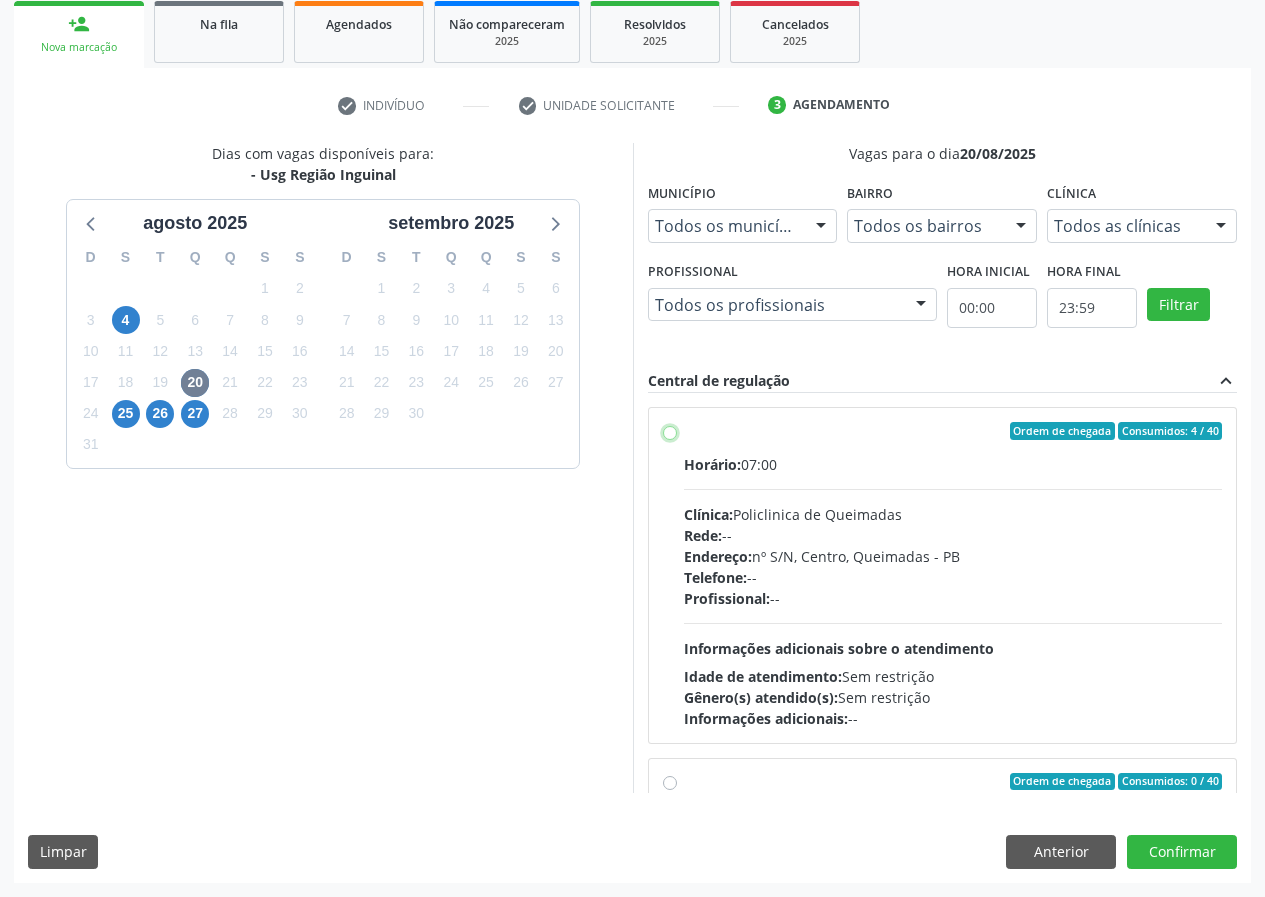 click on "Ordem de chegada
Consumidos: 4 / 40
Horário:   07:00
Clínica:  Policlinica de Queimadas
Rede:
--
Endereço:   nº S/N, Centro, Queimadas - PB
Telefone:   --
Profissional:
--
Informações adicionais sobre o atendimento
Idade de atendimento:
Sem restrição
Gênero(s) atendido(s):
Sem restrição
Informações adicionais:
--" at bounding box center [670, 431] 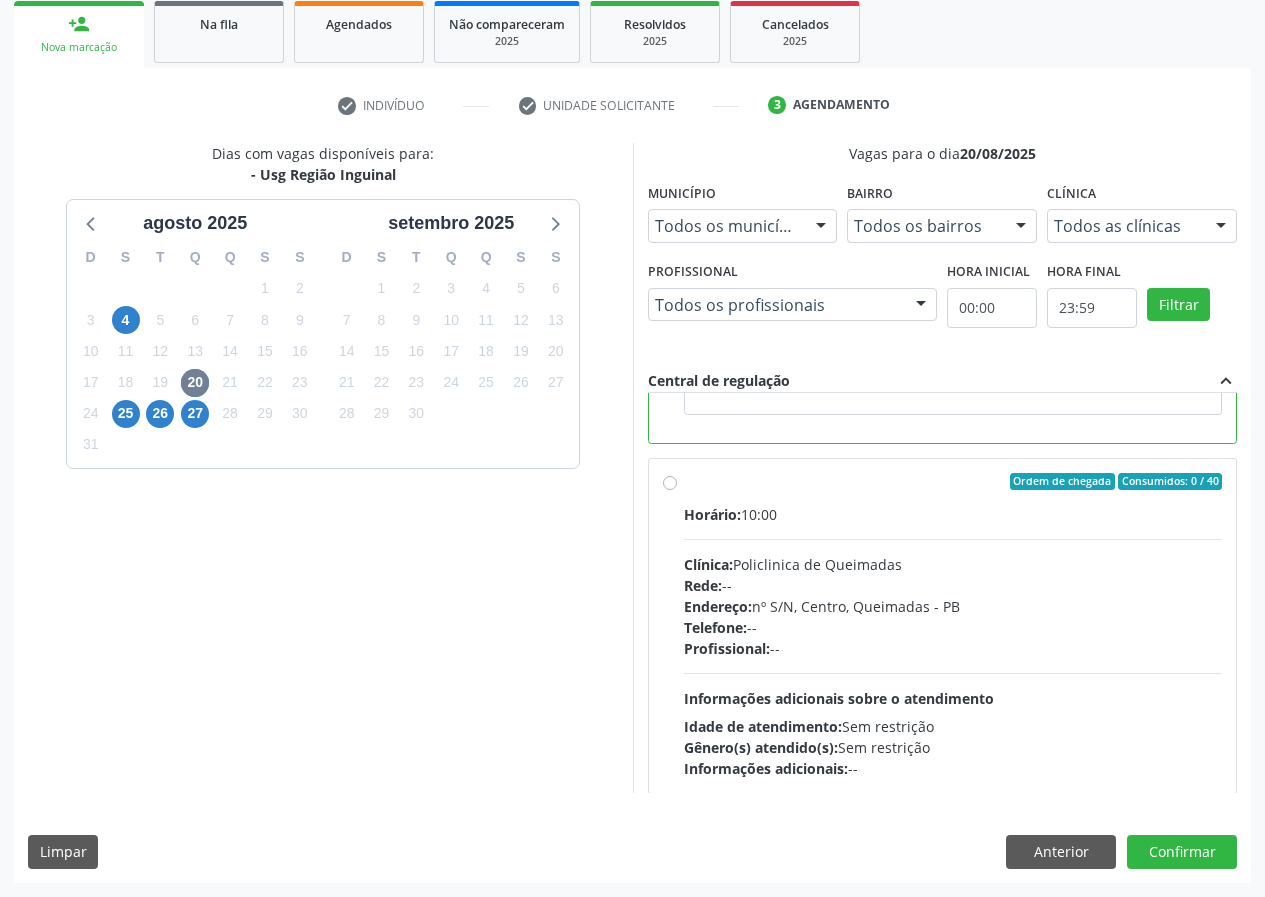 scroll, scrollTop: 450, scrollLeft: 0, axis: vertical 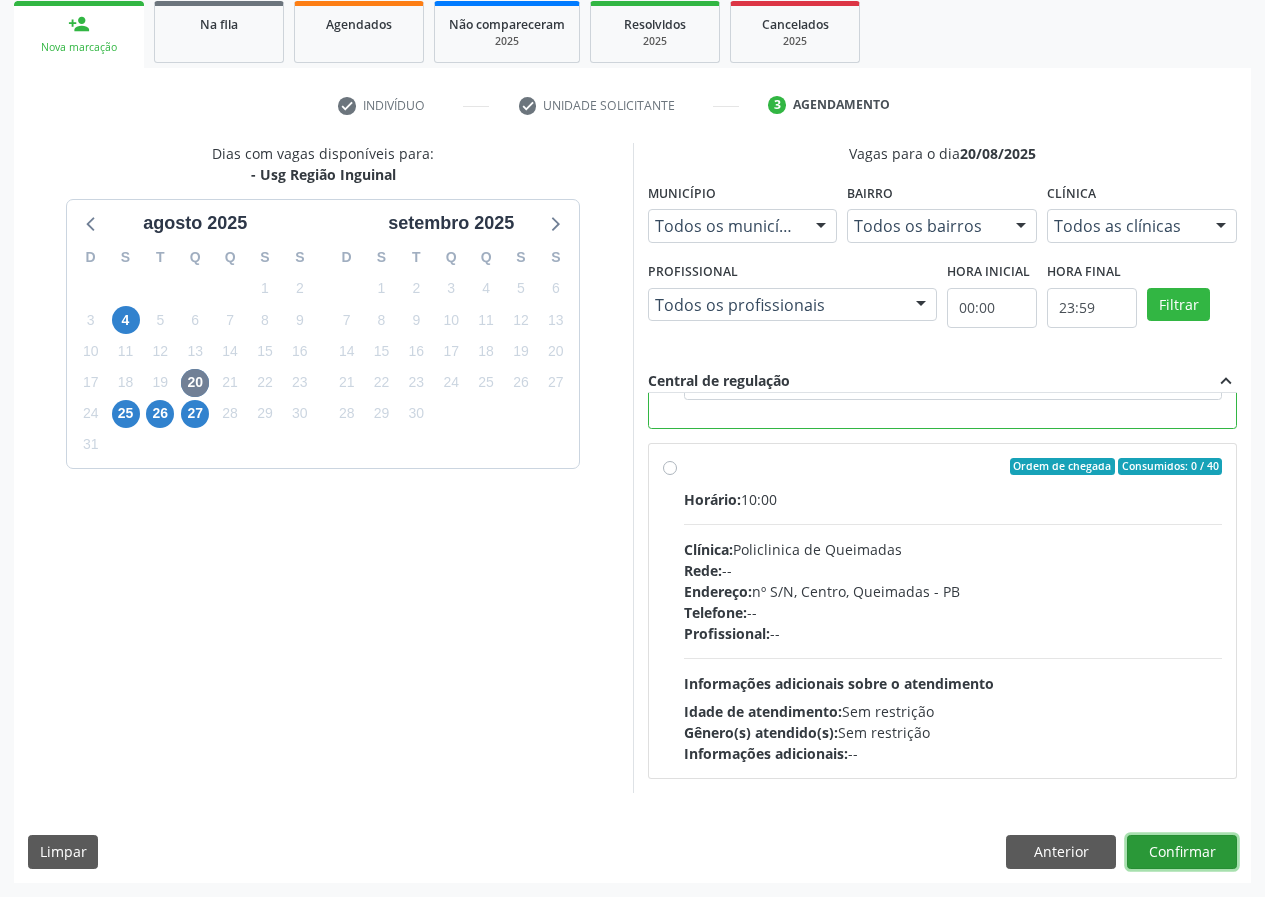 drag, startPoint x: 1175, startPoint y: 850, endPoint x: 772, endPoint y: 807, distance: 405.28757 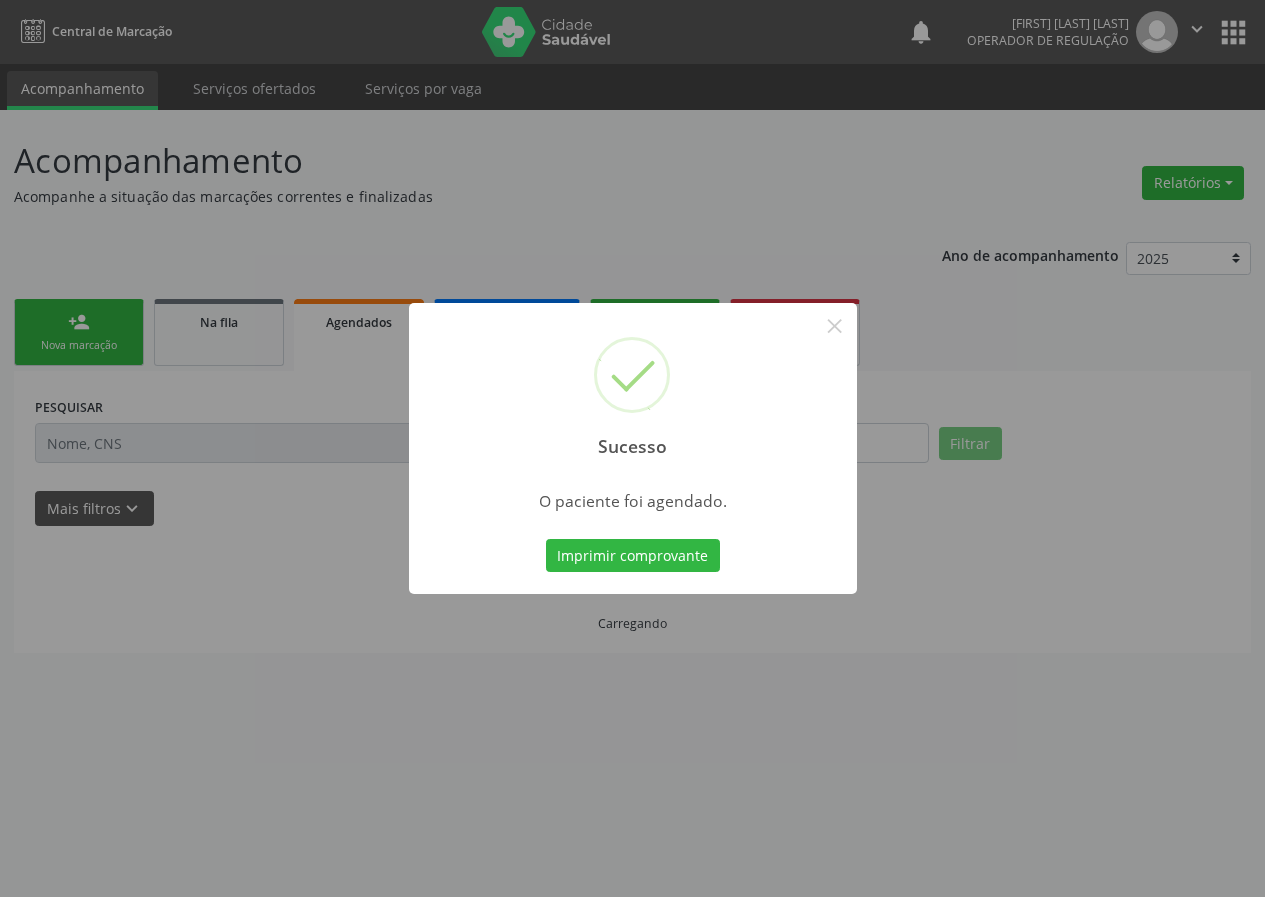 scroll, scrollTop: 0, scrollLeft: 0, axis: both 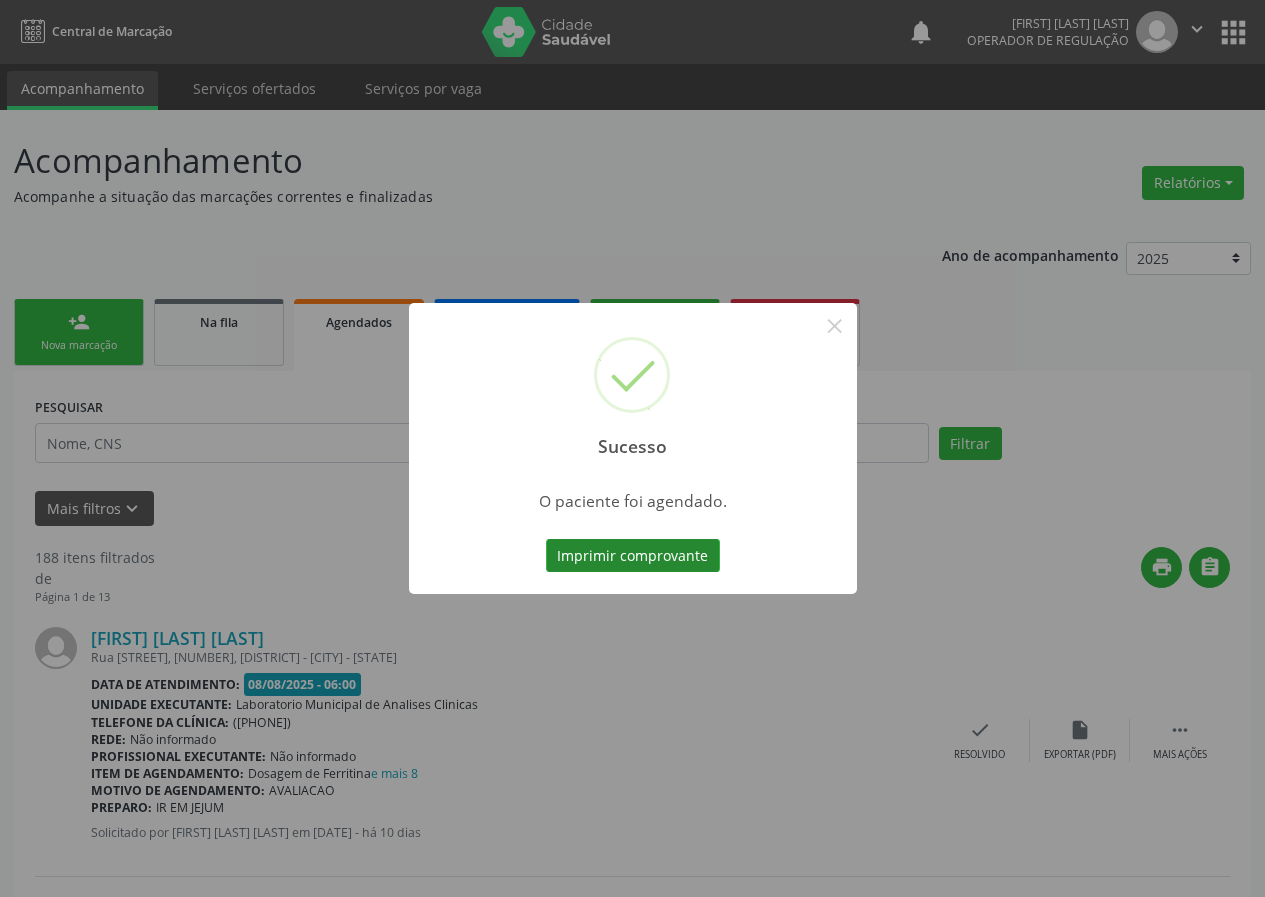 click on "Imprimir comprovante" at bounding box center [633, 556] 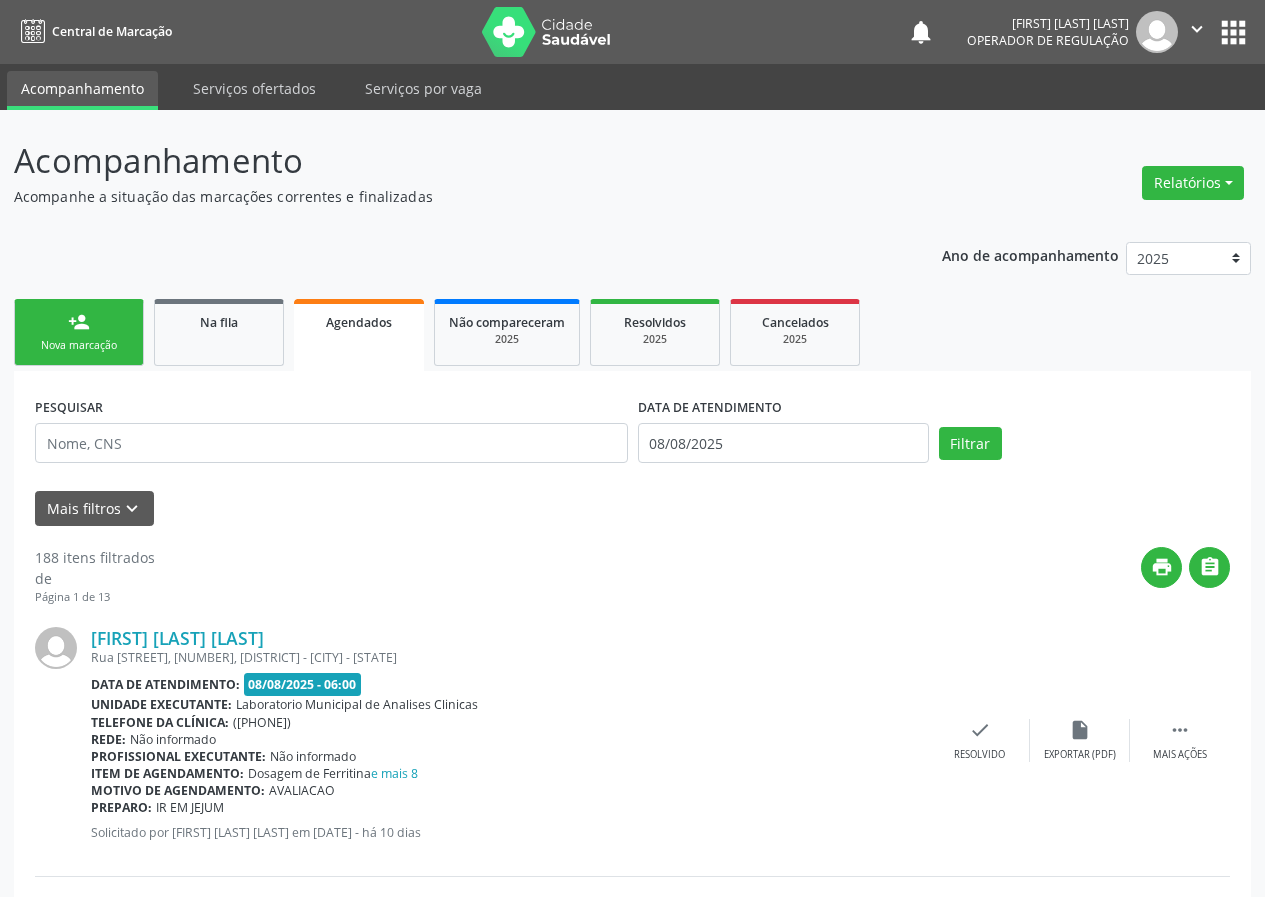 click on "person_add
Nova marcação" at bounding box center [79, 332] 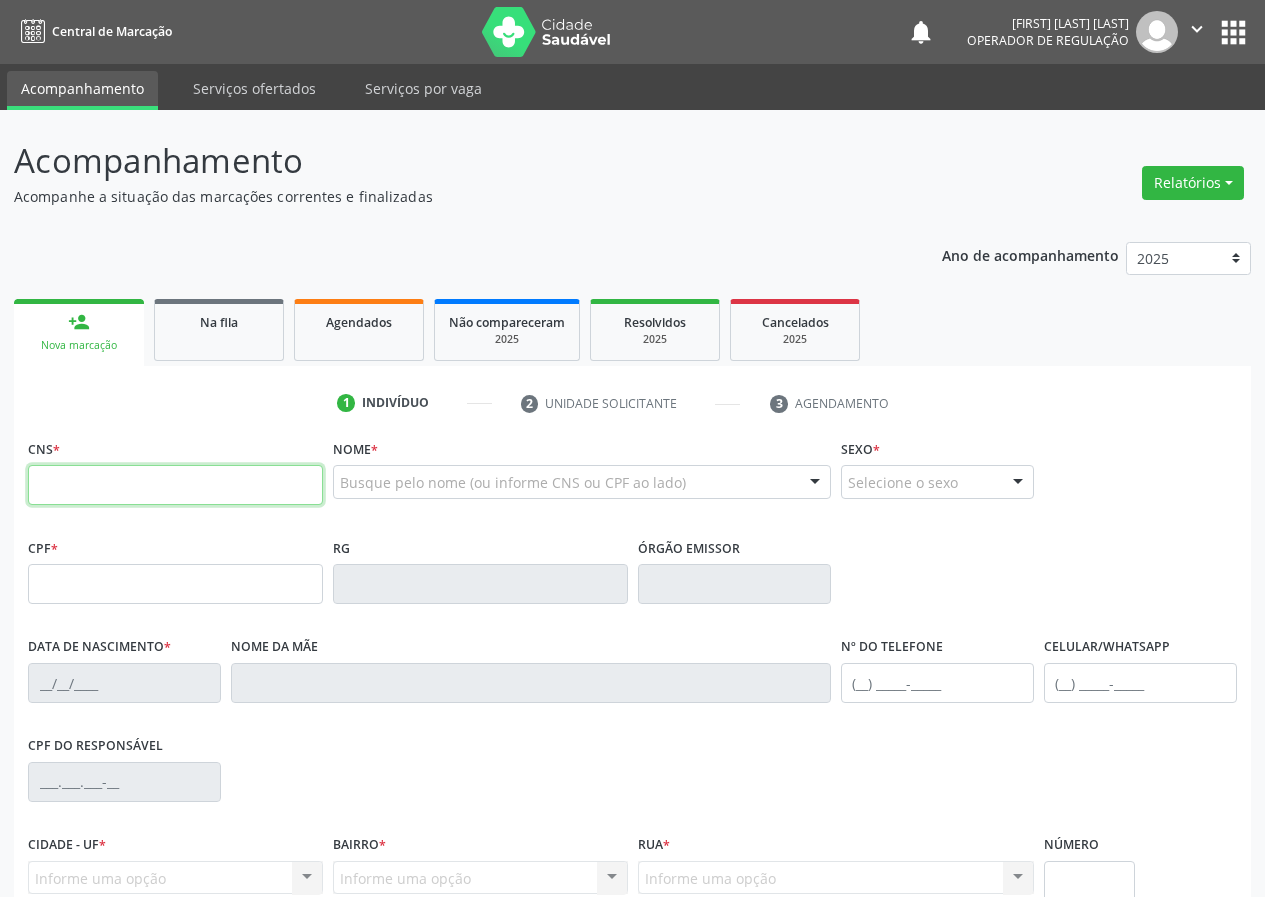 click at bounding box center [175, 485] 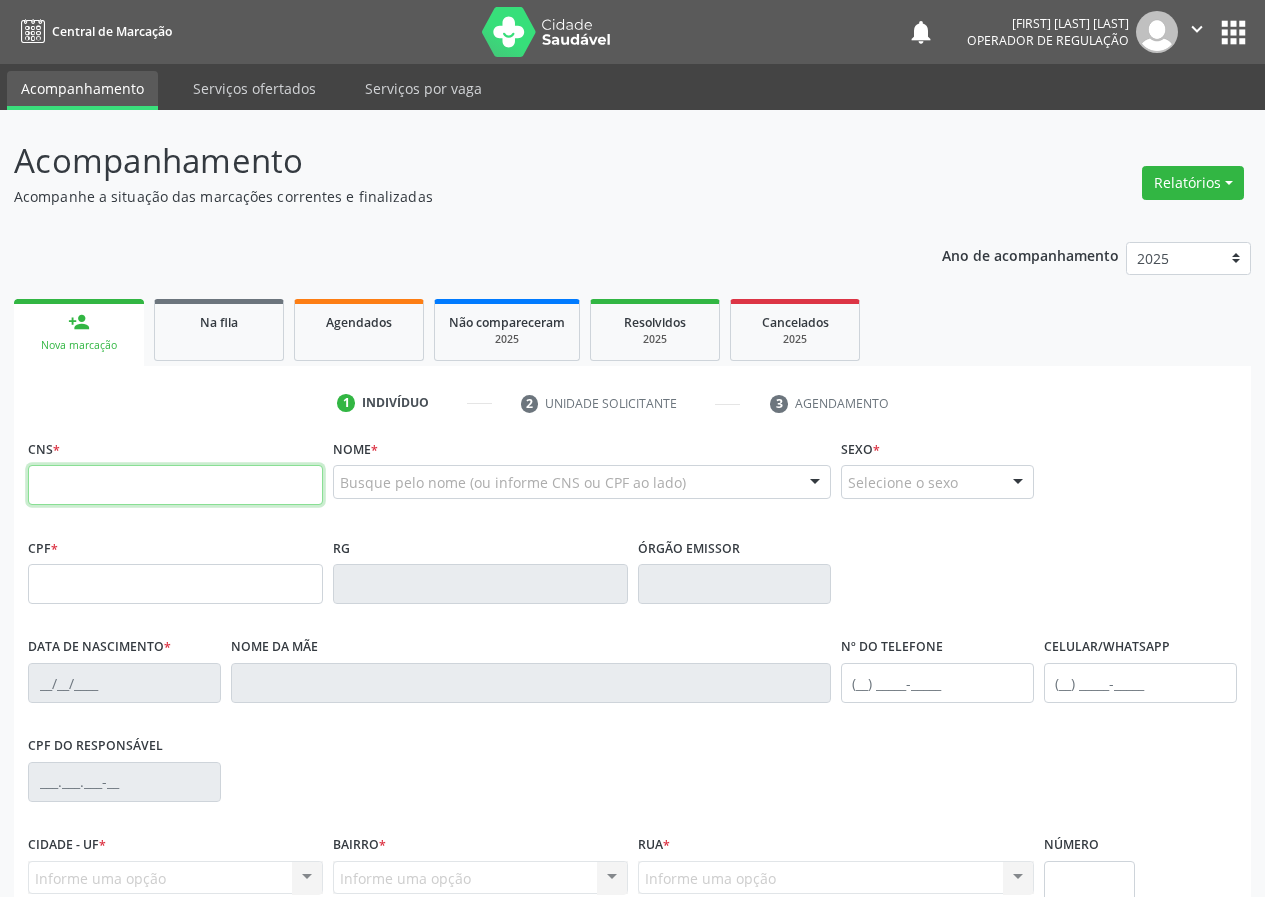 click at bounding box center [175, 485] 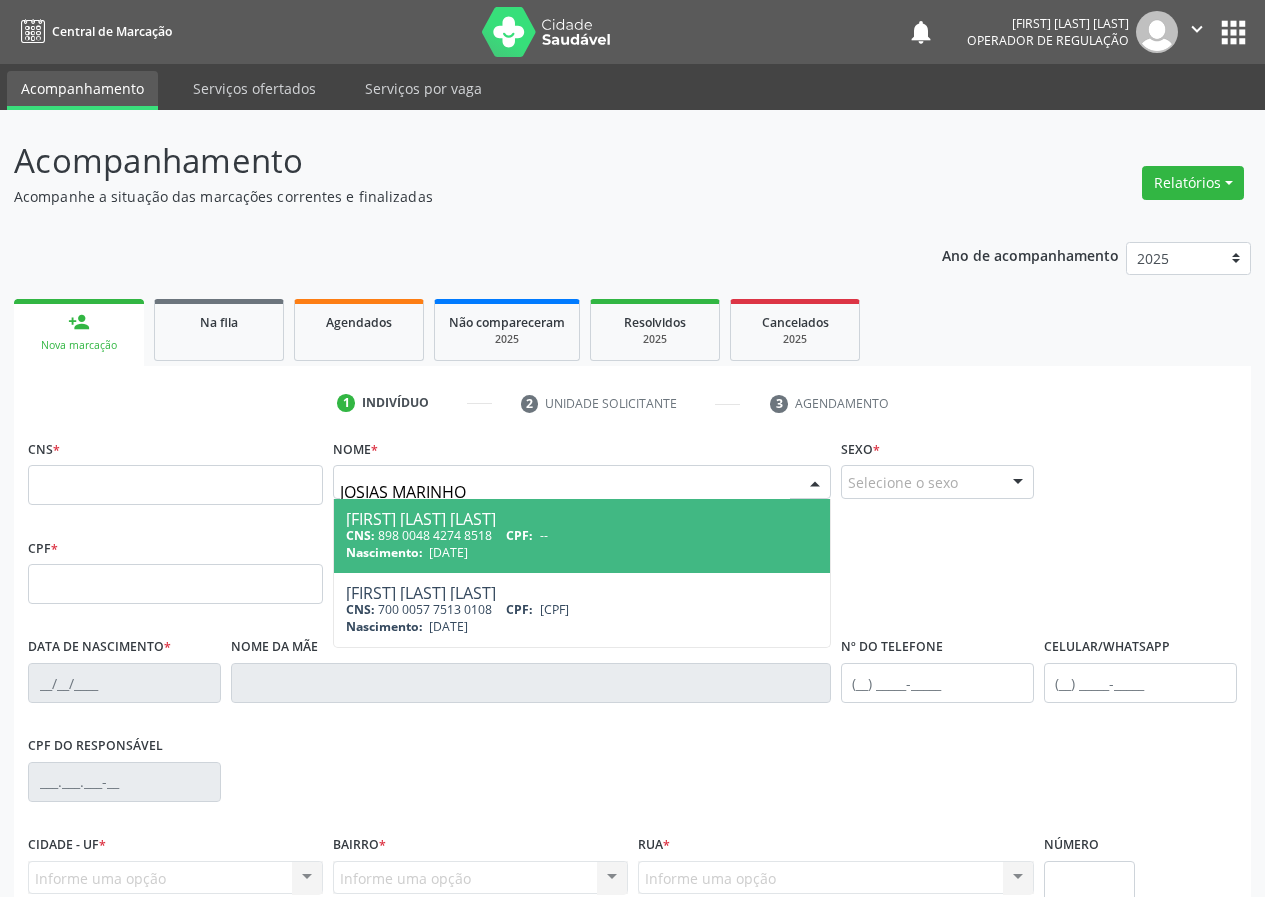 type on "JOSIAS MARINHO D" 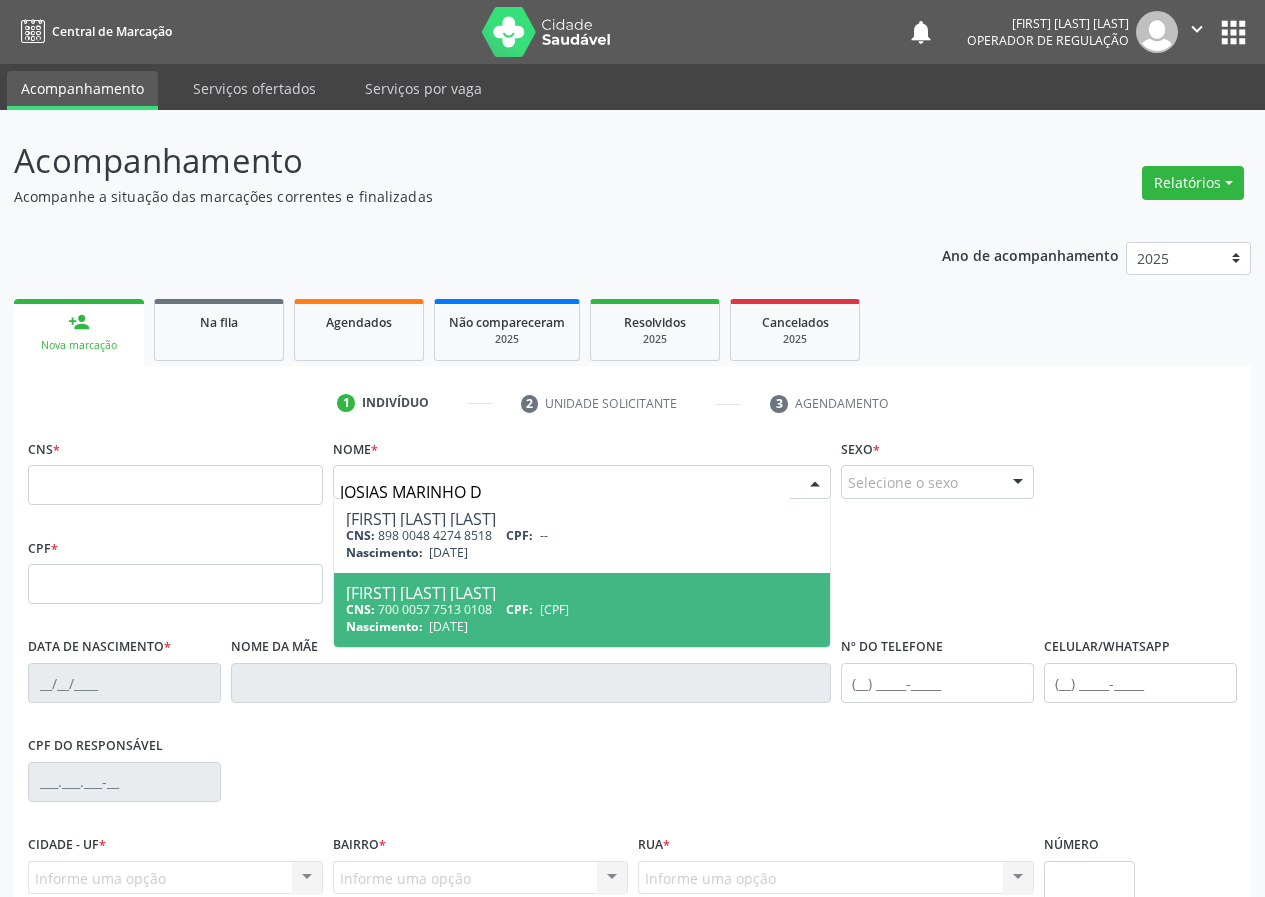 click on "CNS:
700 0057 7513 0108
CPF:
805.013.977-87" at bounding box center (582, 609) 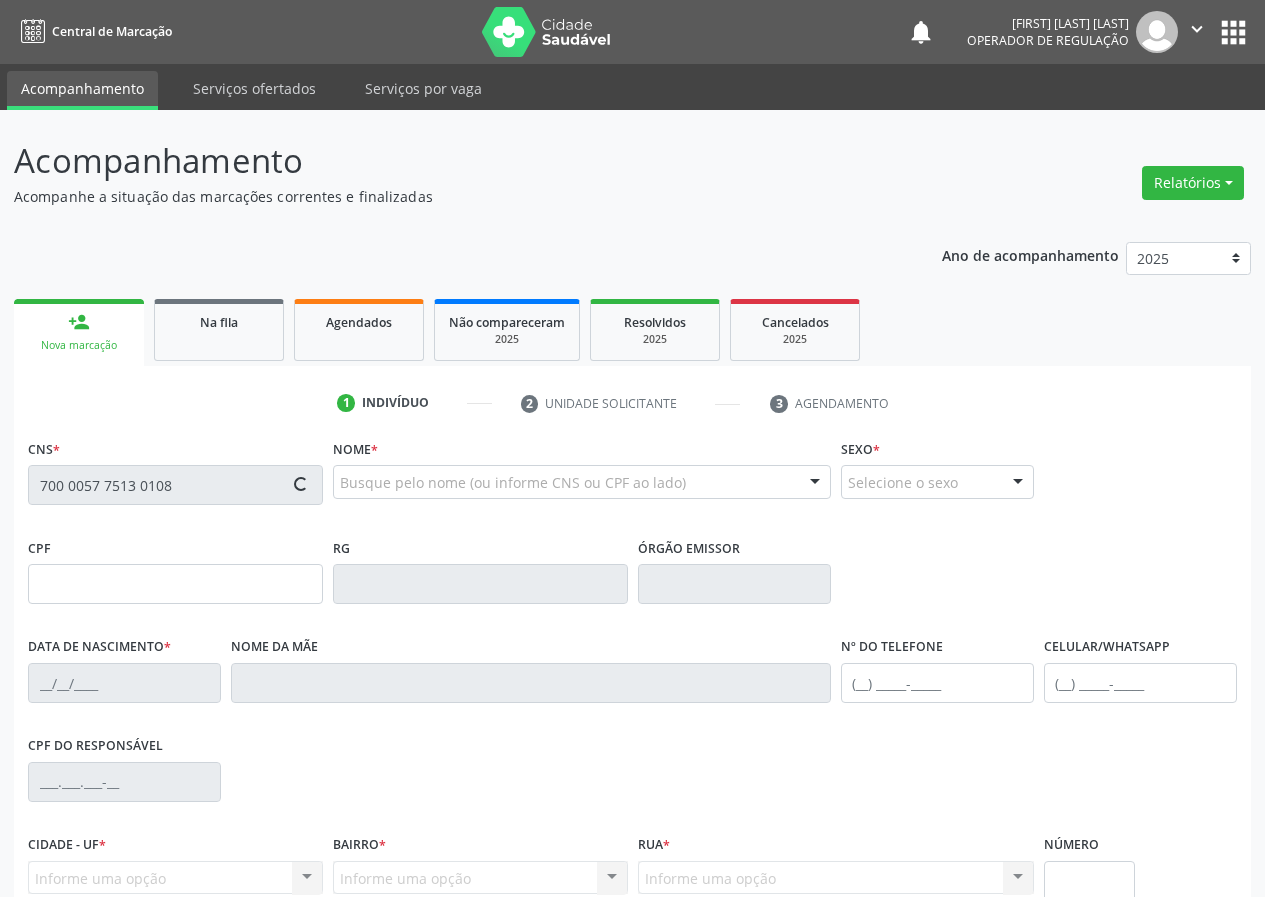 type on "805.013.977-87" 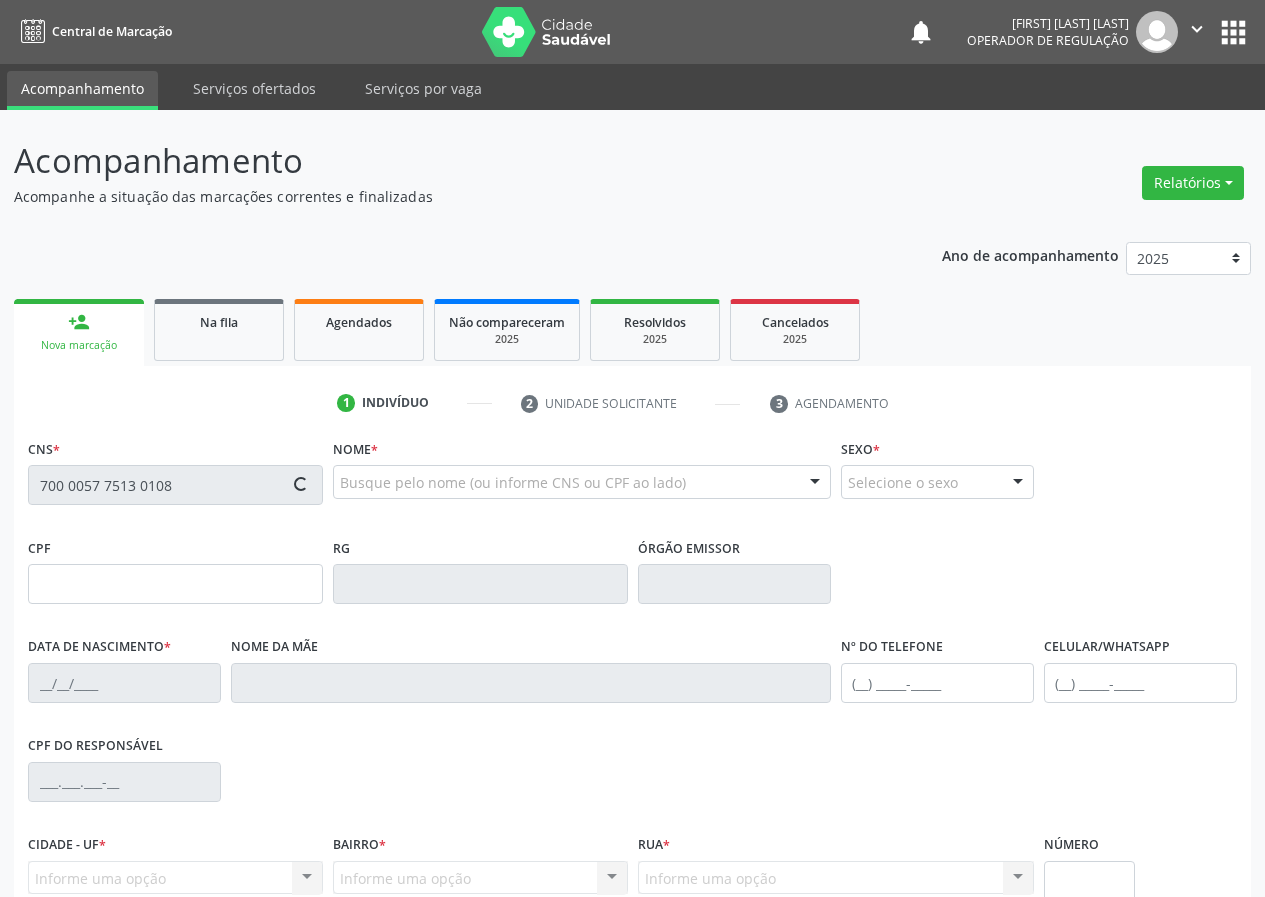 type on "29/03/1954" 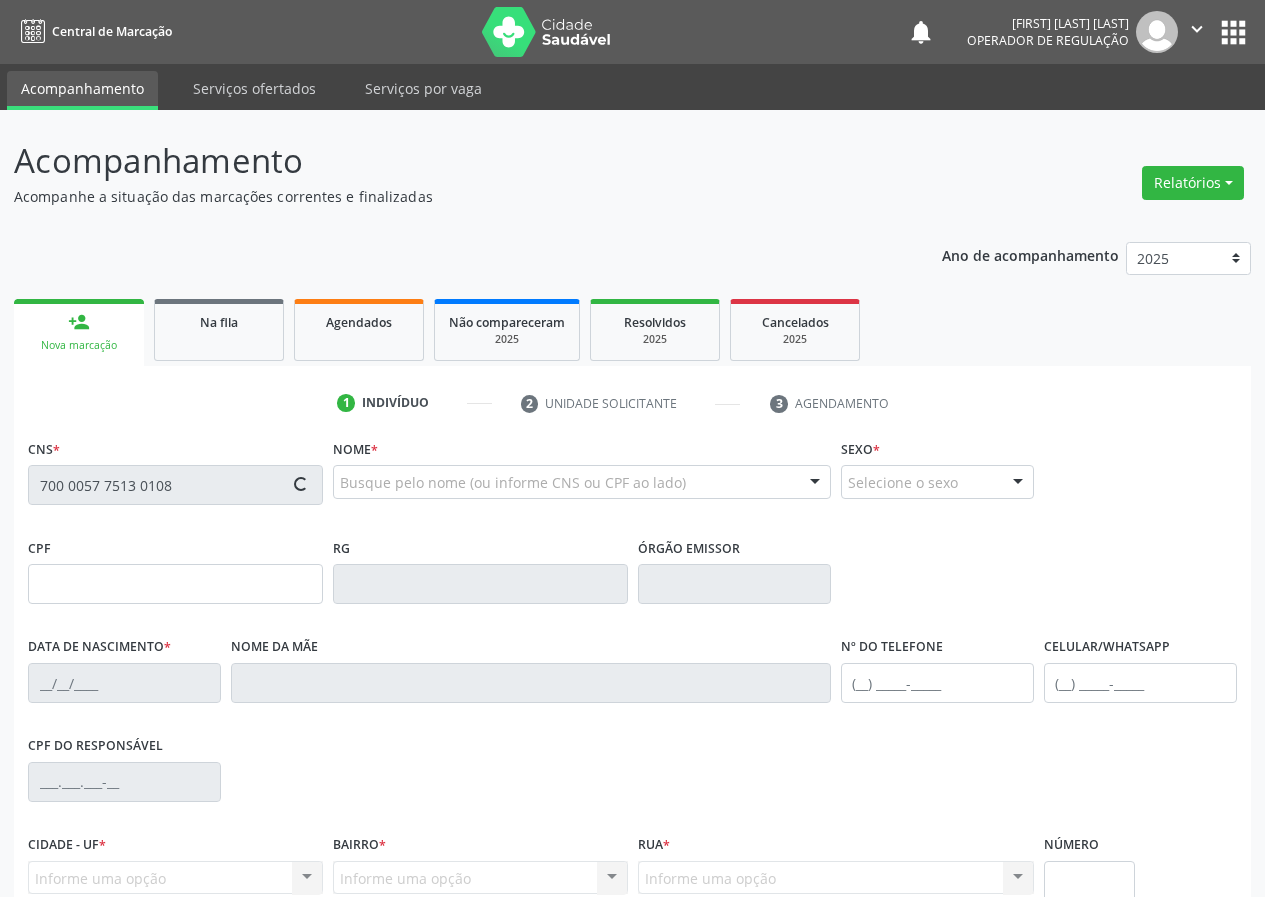 type on "Joana Maria da Conceicao" 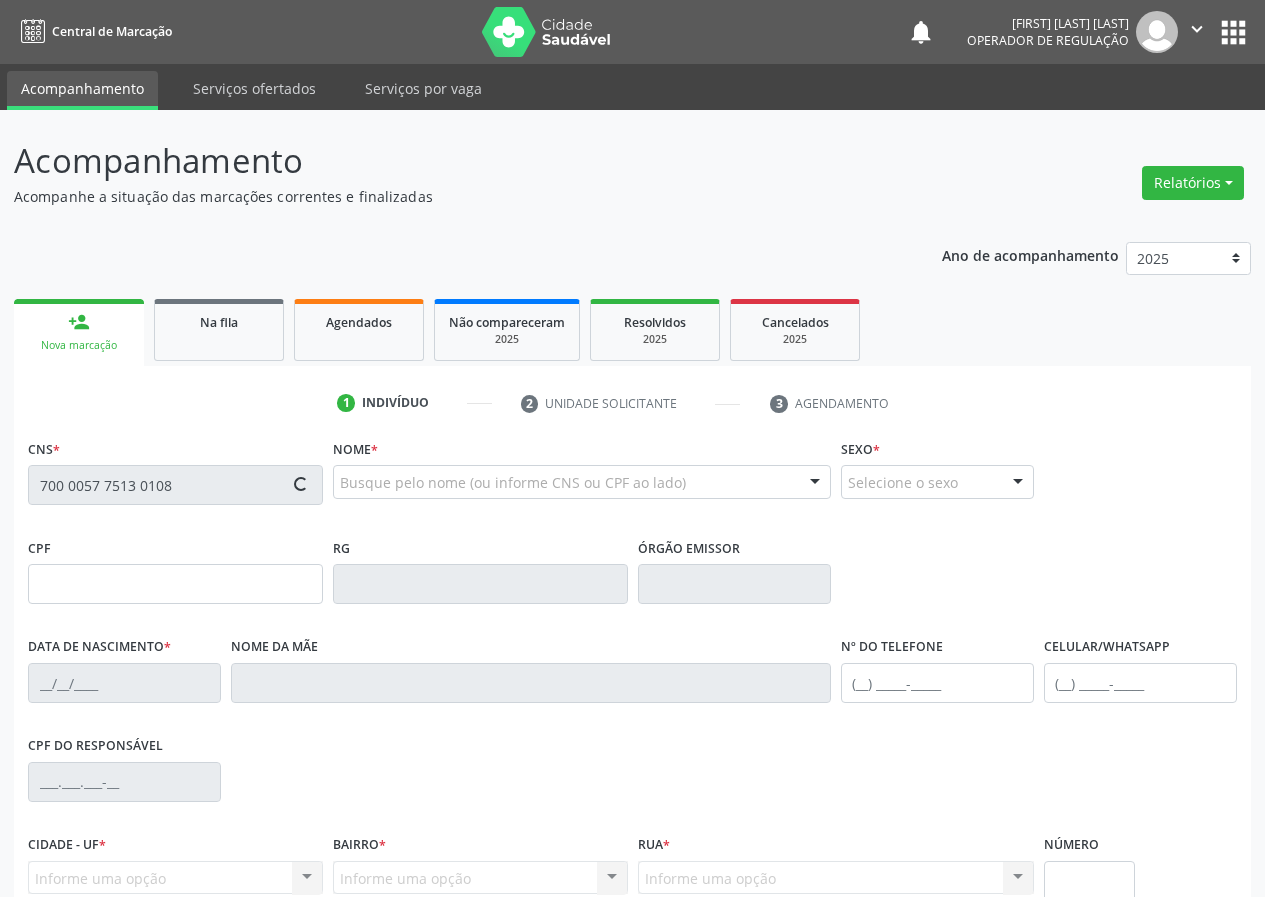 type on "58" 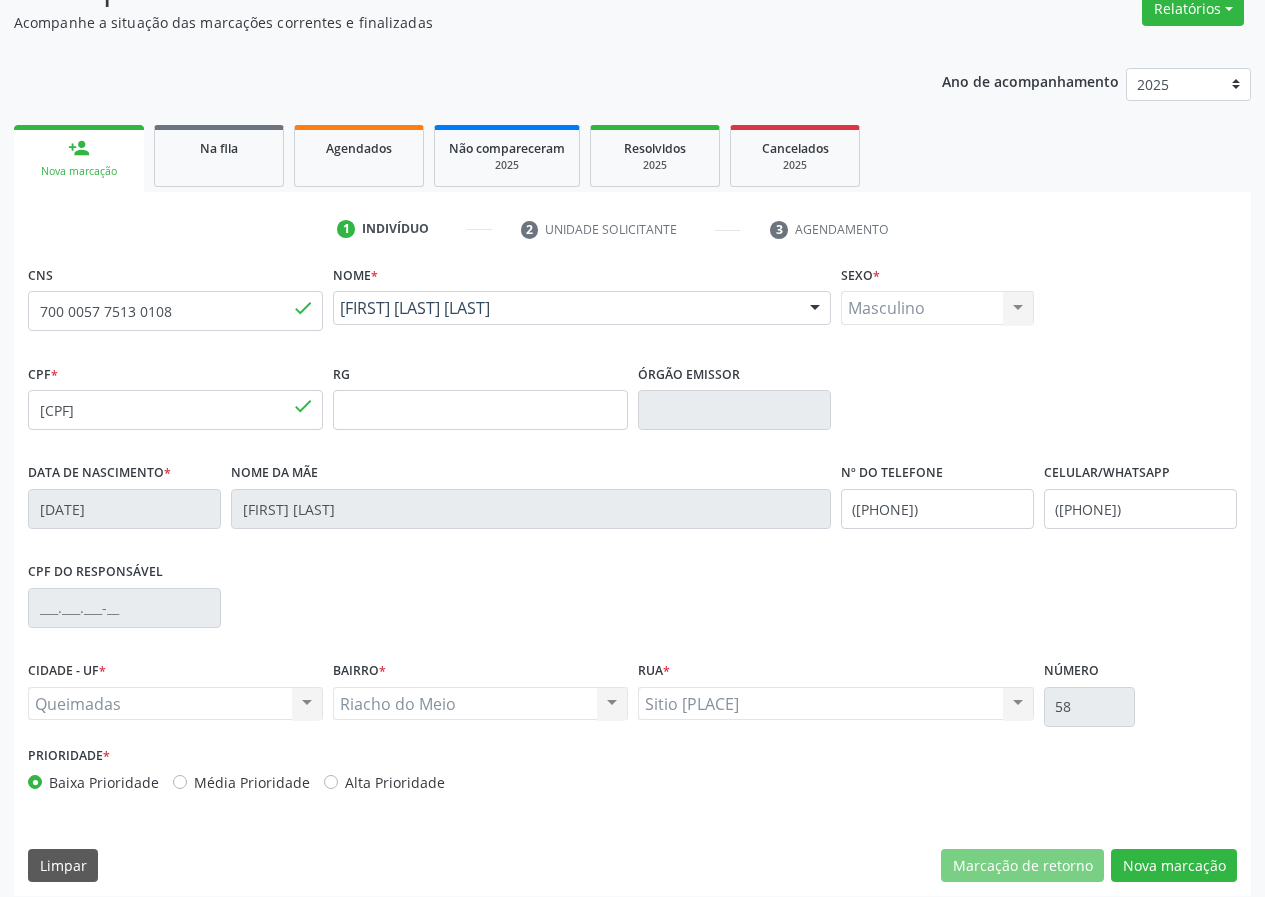 scroll, scrollTop: 187, scrollLeft: 0, axis: vertical 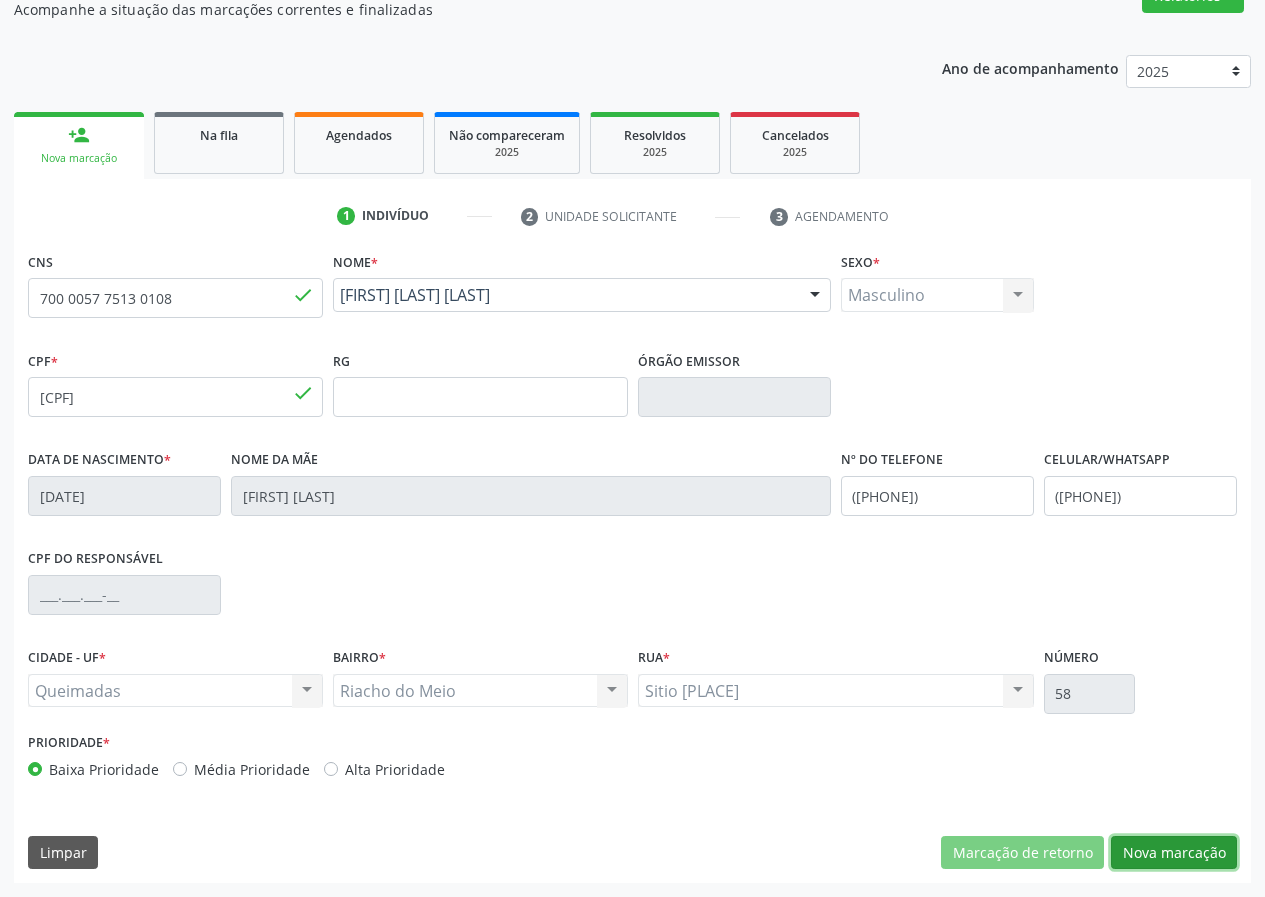 drag, startPoint x: 1186, startPoint y: 843, endPoint x: 186, endPoint y: 685, distance: 1012.405 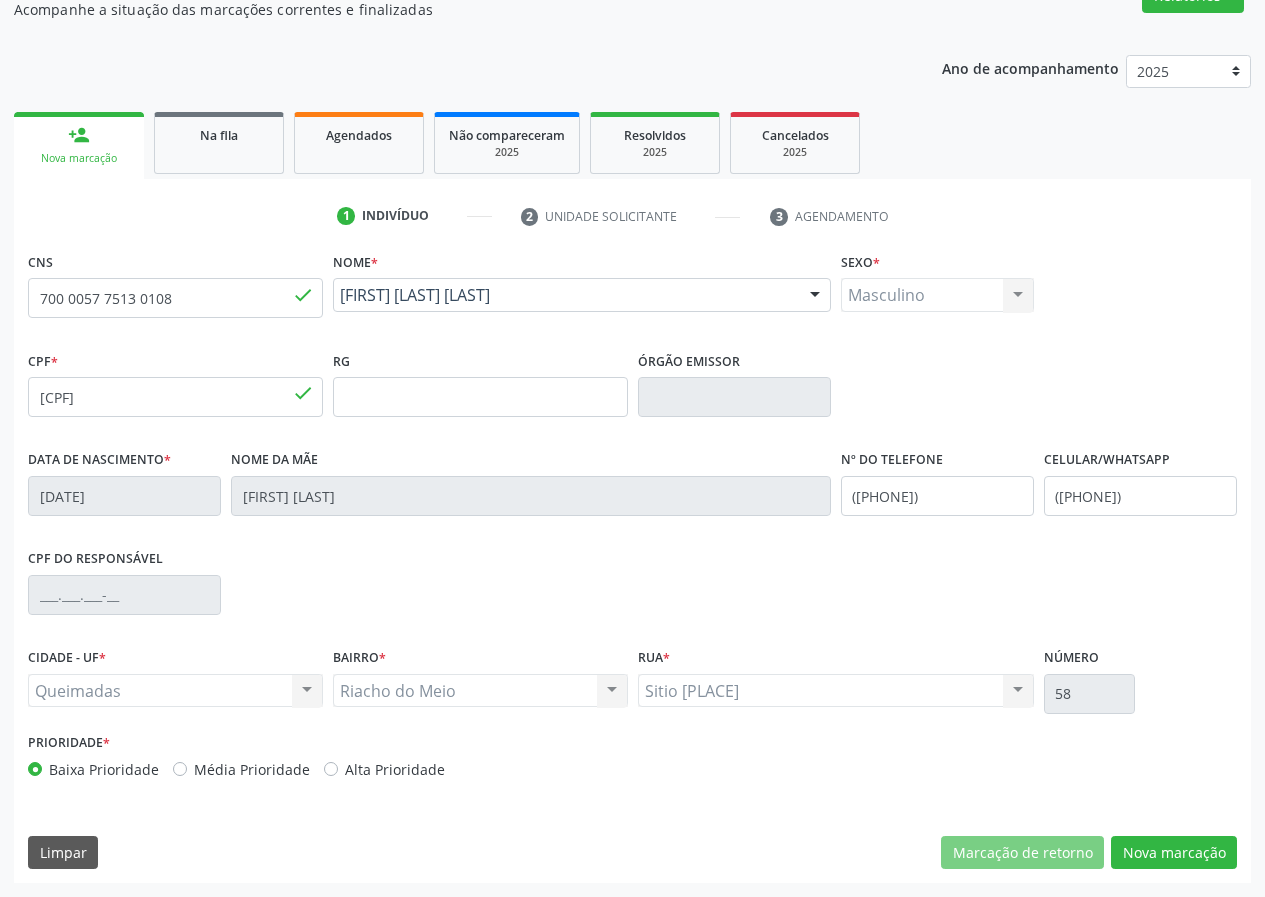 scroll, scrollTop: 9, scrollLeft: 0, axis: vertical 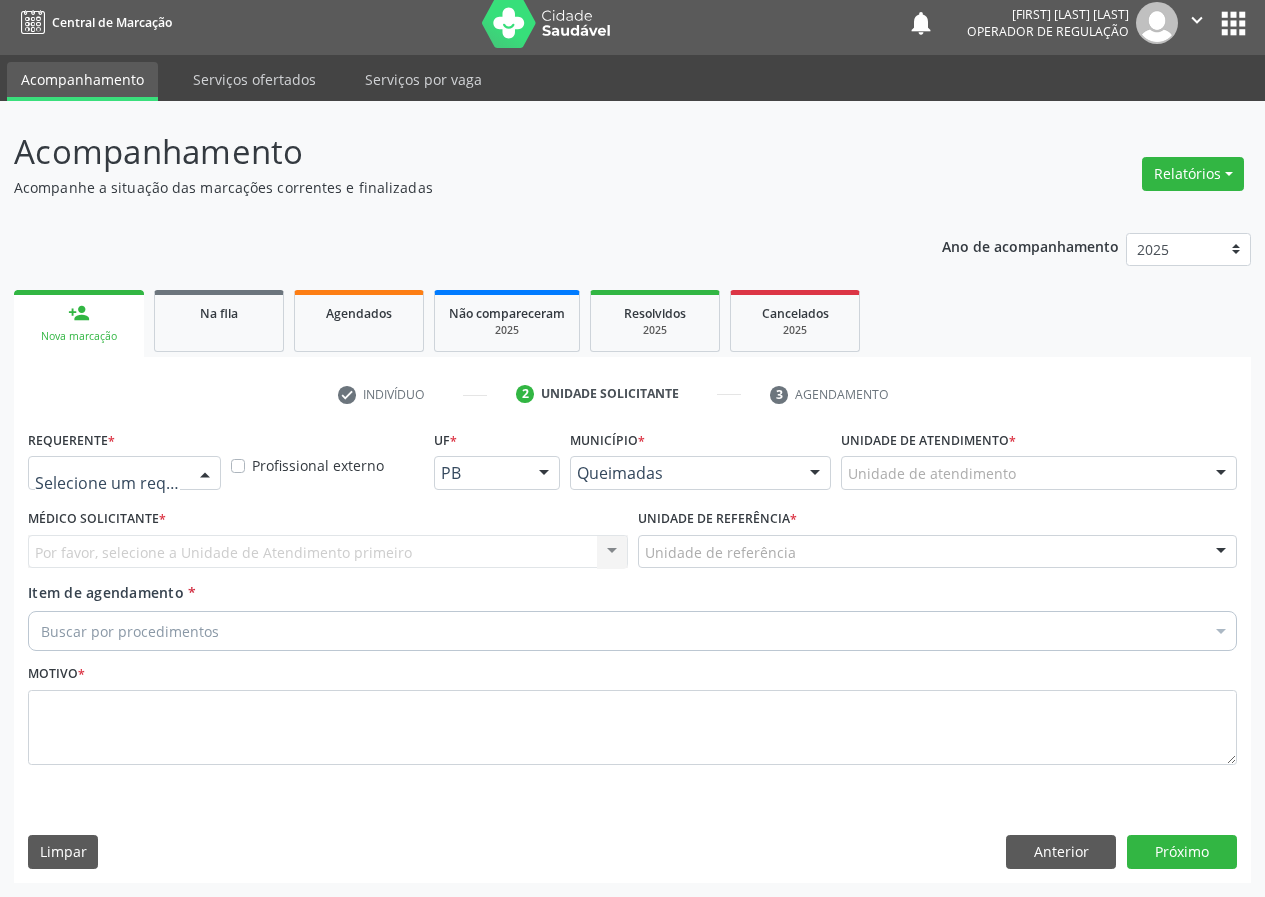 click at bounding box center [205, 474] 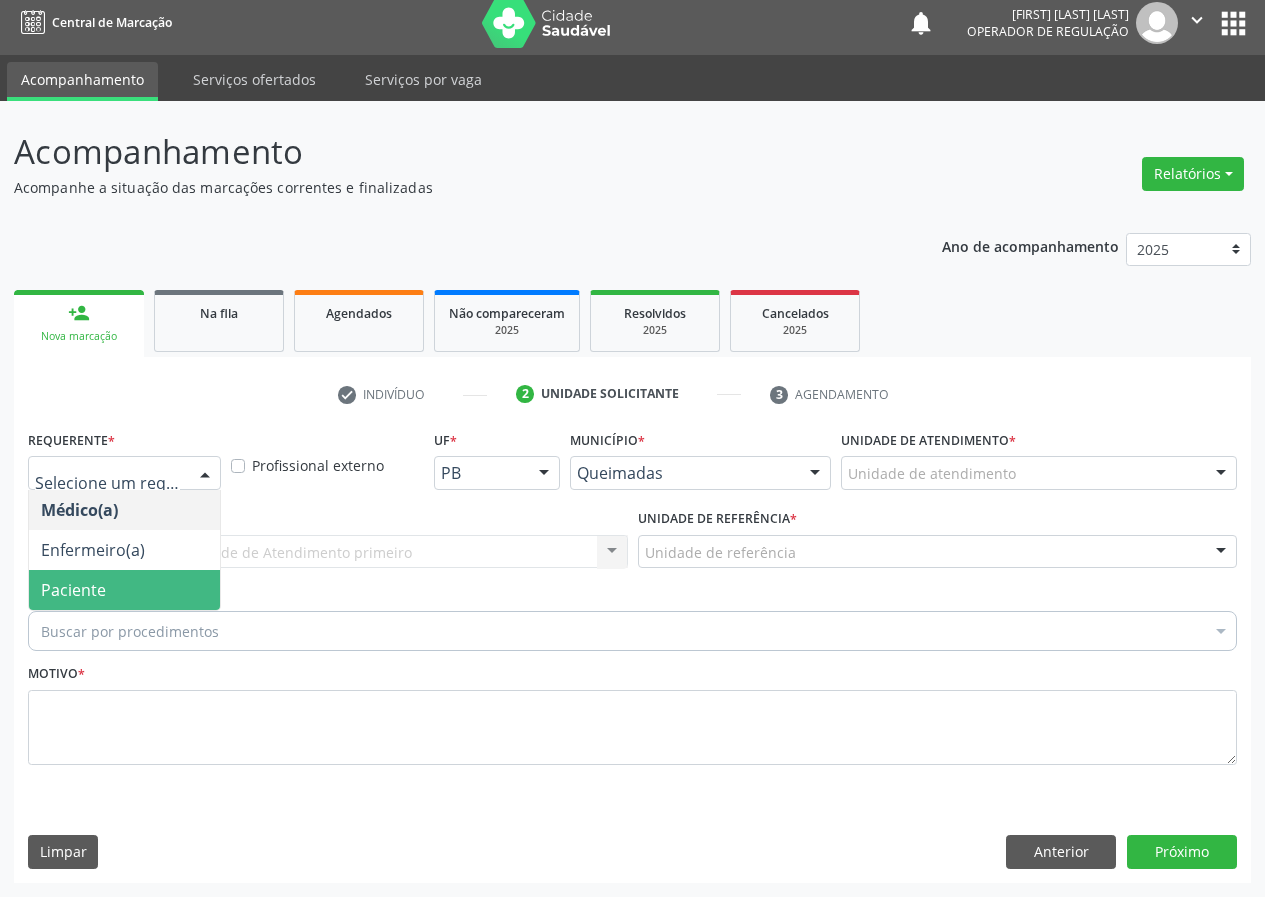 drag, startPoint x: 181, startPoint y: 600, endPoint x: 249, endPoint y: 560, distance: 78.892334 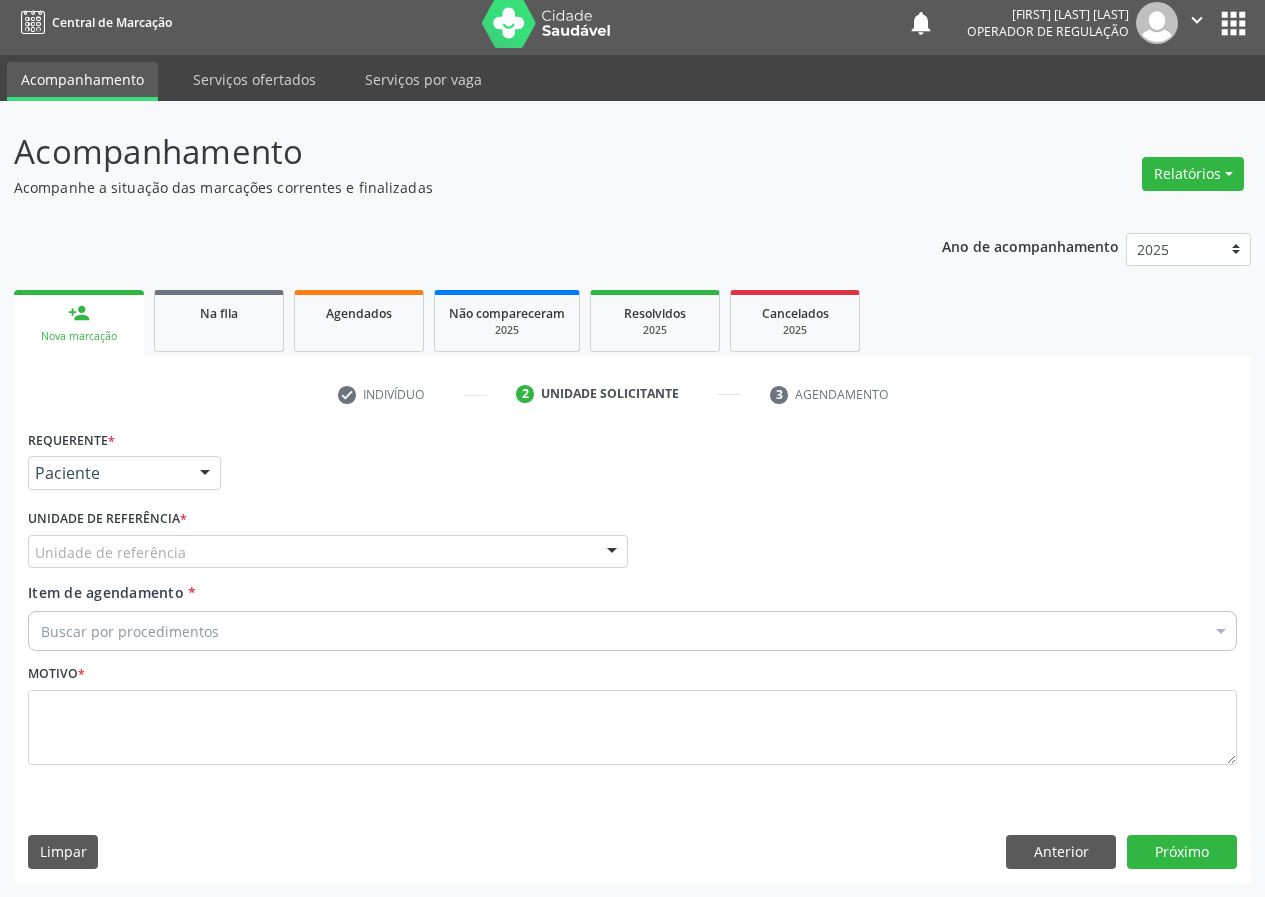 click on "Unidade de referência" at bounding box center [328, 552] 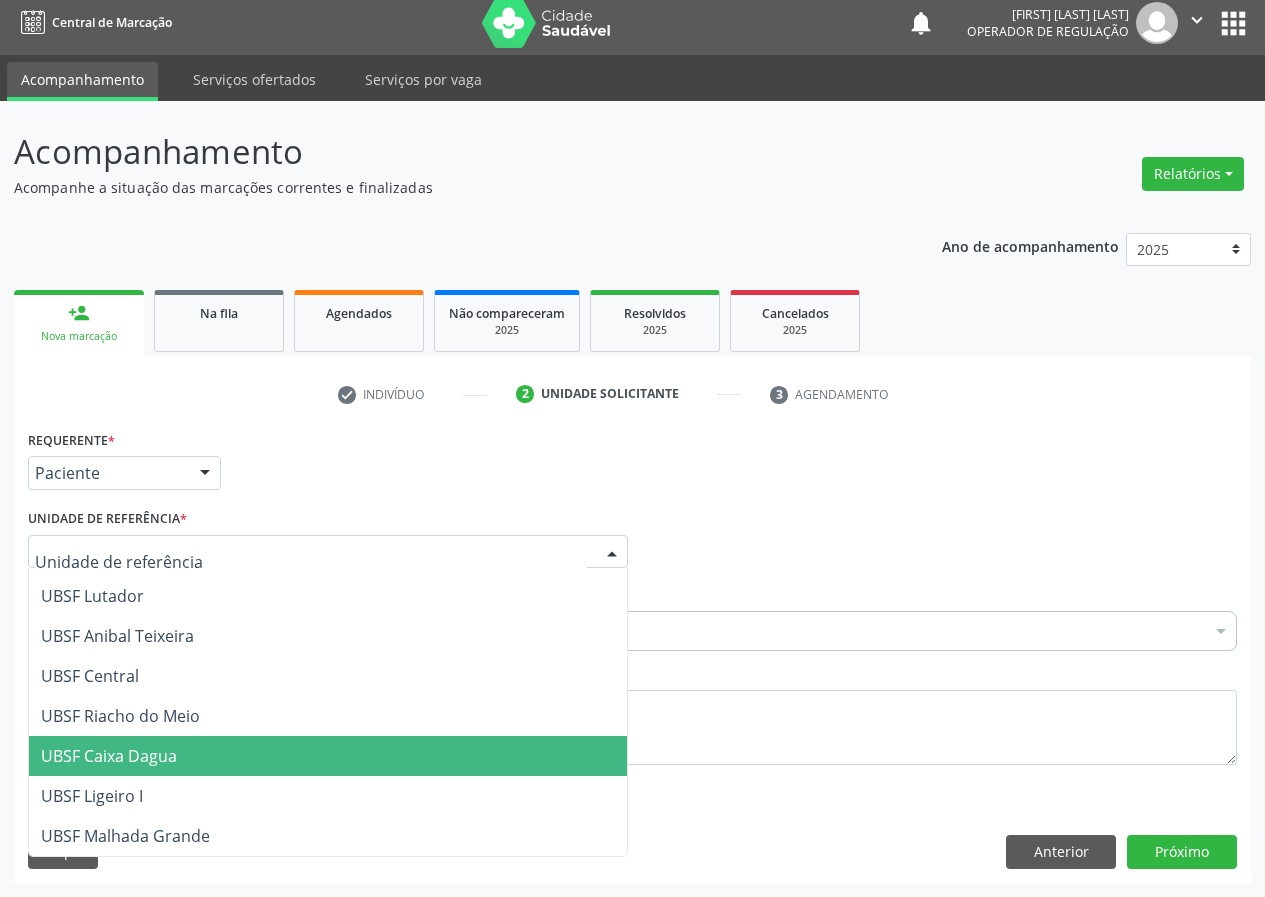 scroll, scrollTop: 400, scrollLeft: 0, axis: vertical 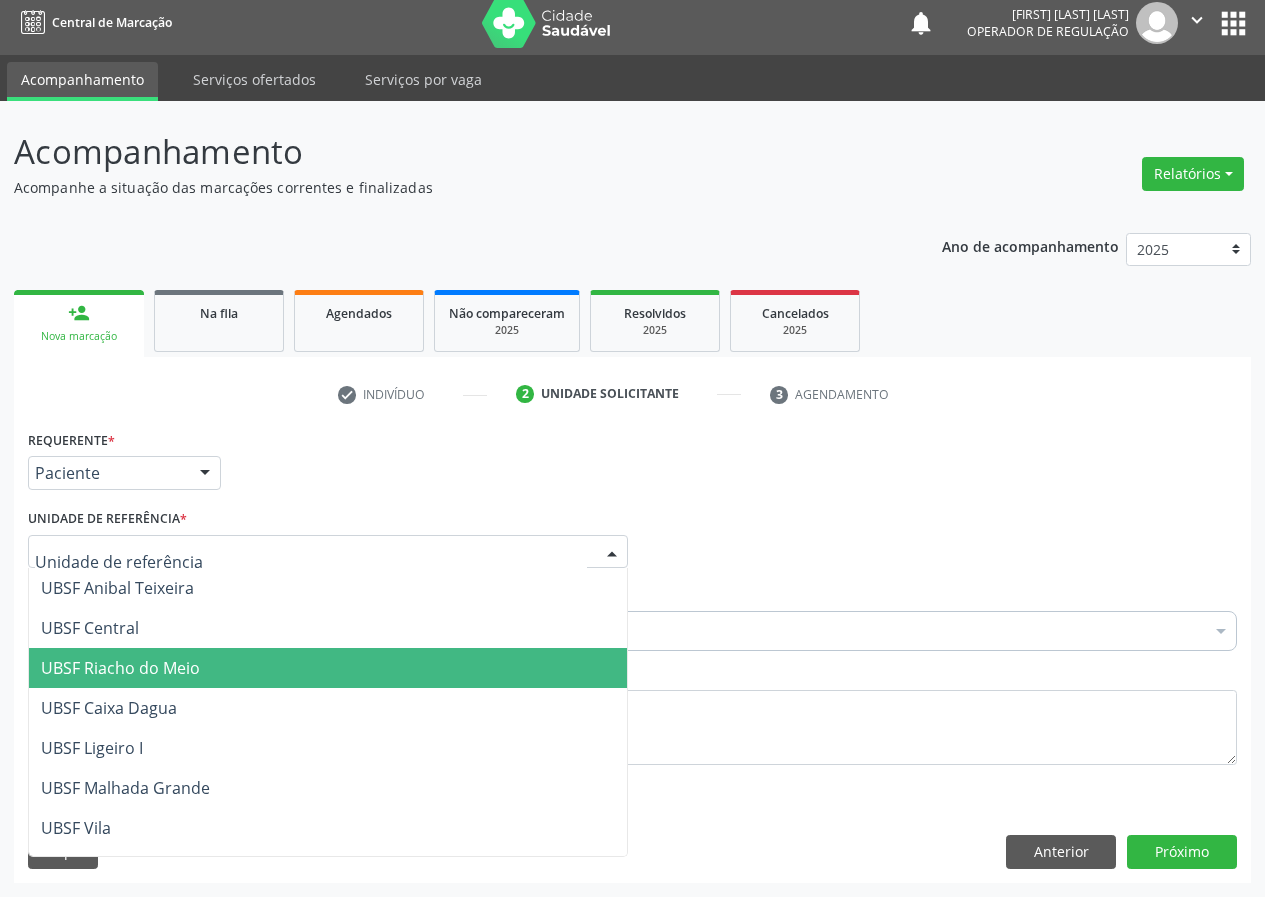 click on "UBSF Riacho do Meio" at bounding box center [328, 668] 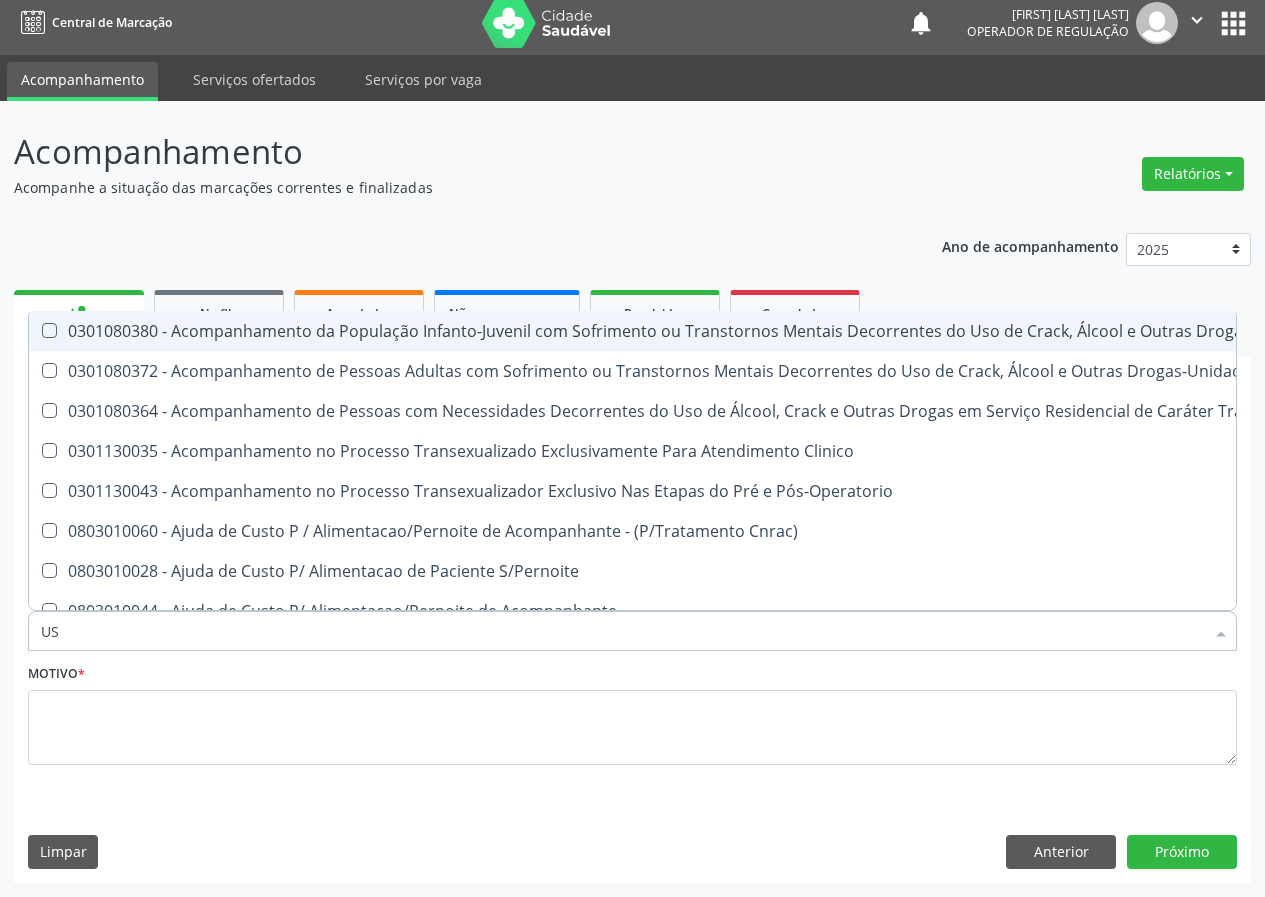 type on "USG" 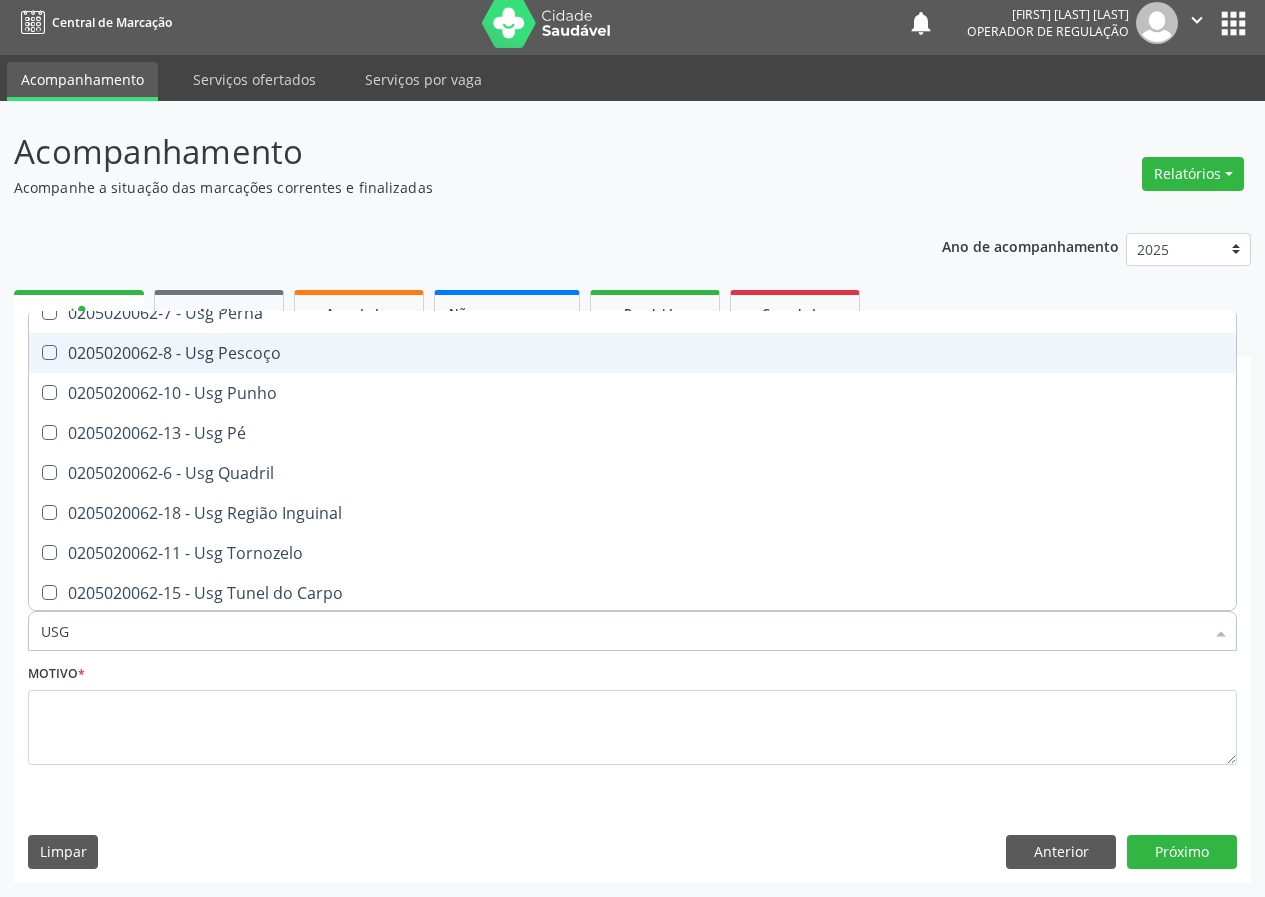 scroll, scrollTop: 461, scrollLeft: 0, axis: vertical 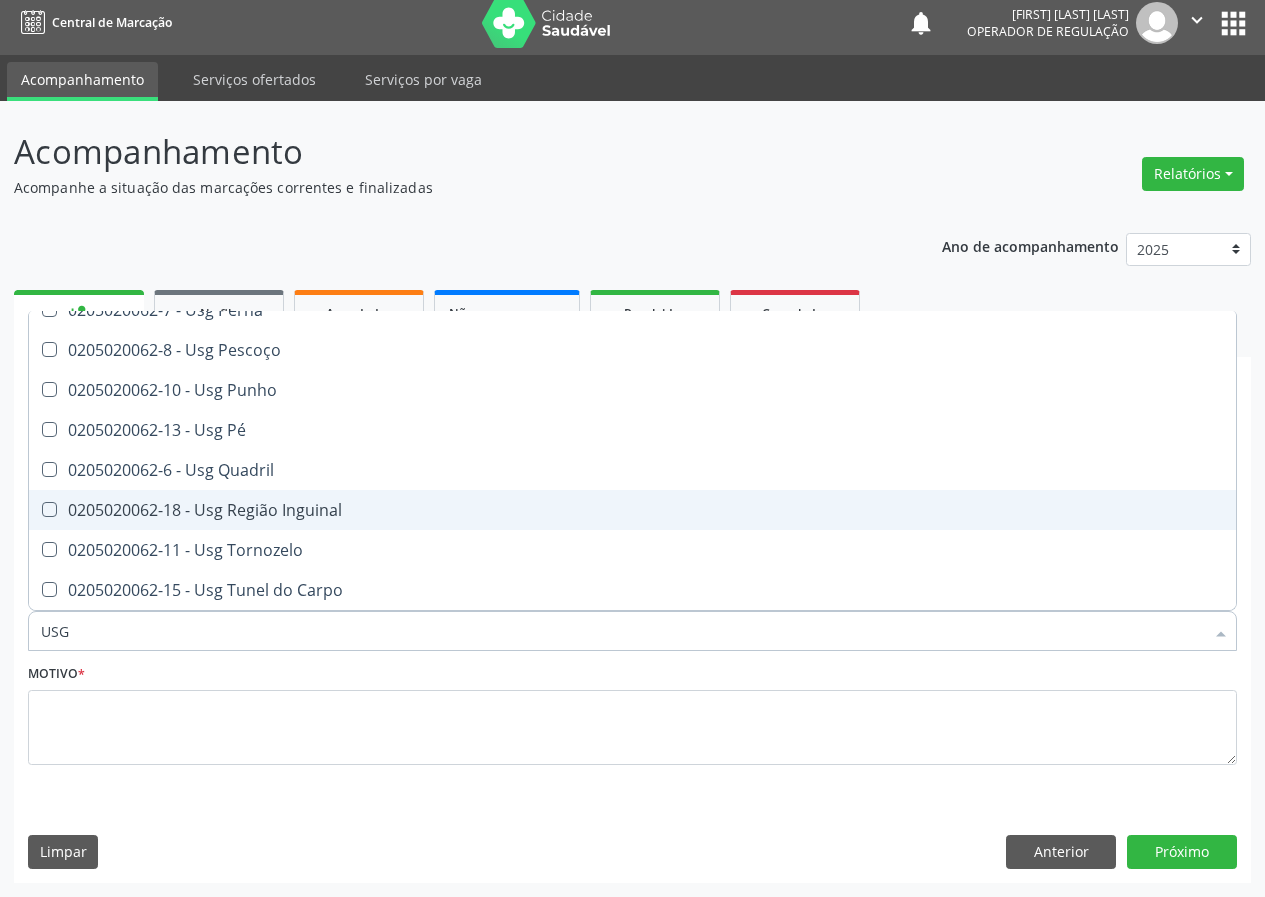 drag, startPoint x: 264, startPoint y: 510, endPoint x: 125, endPoint y: 615, distance: 174.20103 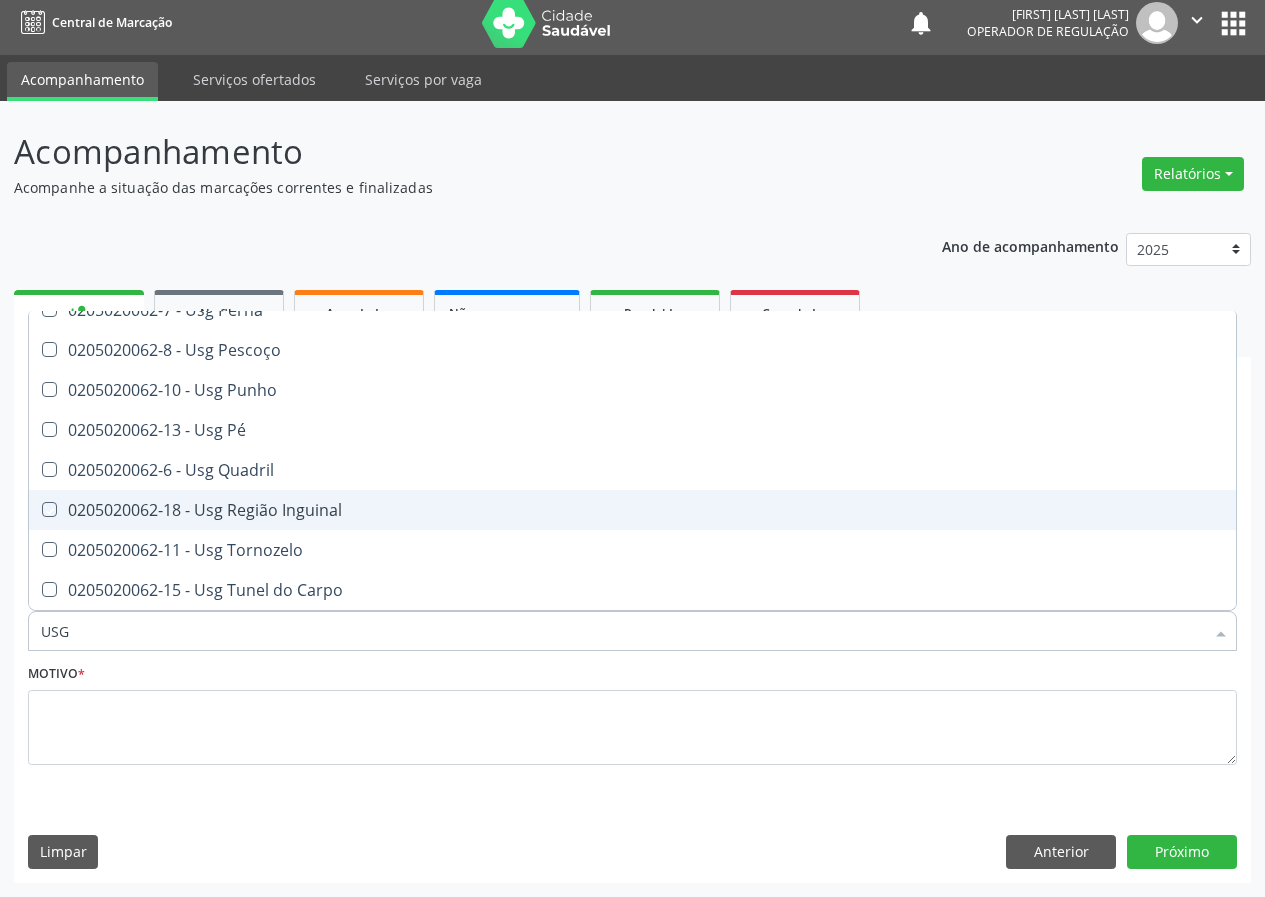 checkbox on "true" 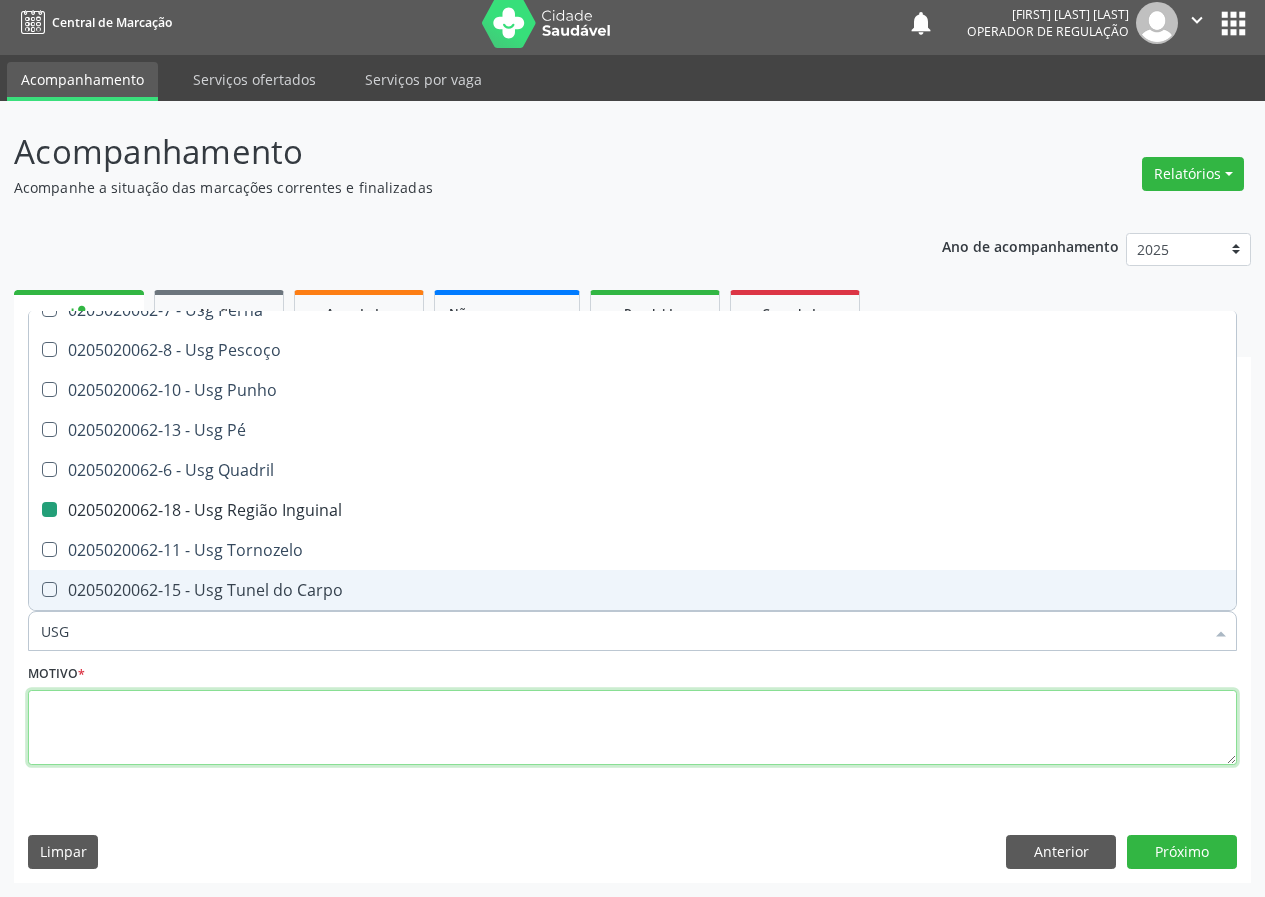 drag, startPoint x: 84, startPoint y: 730, endPoint x: 82, endPoint y: 713, distance: 17.117243 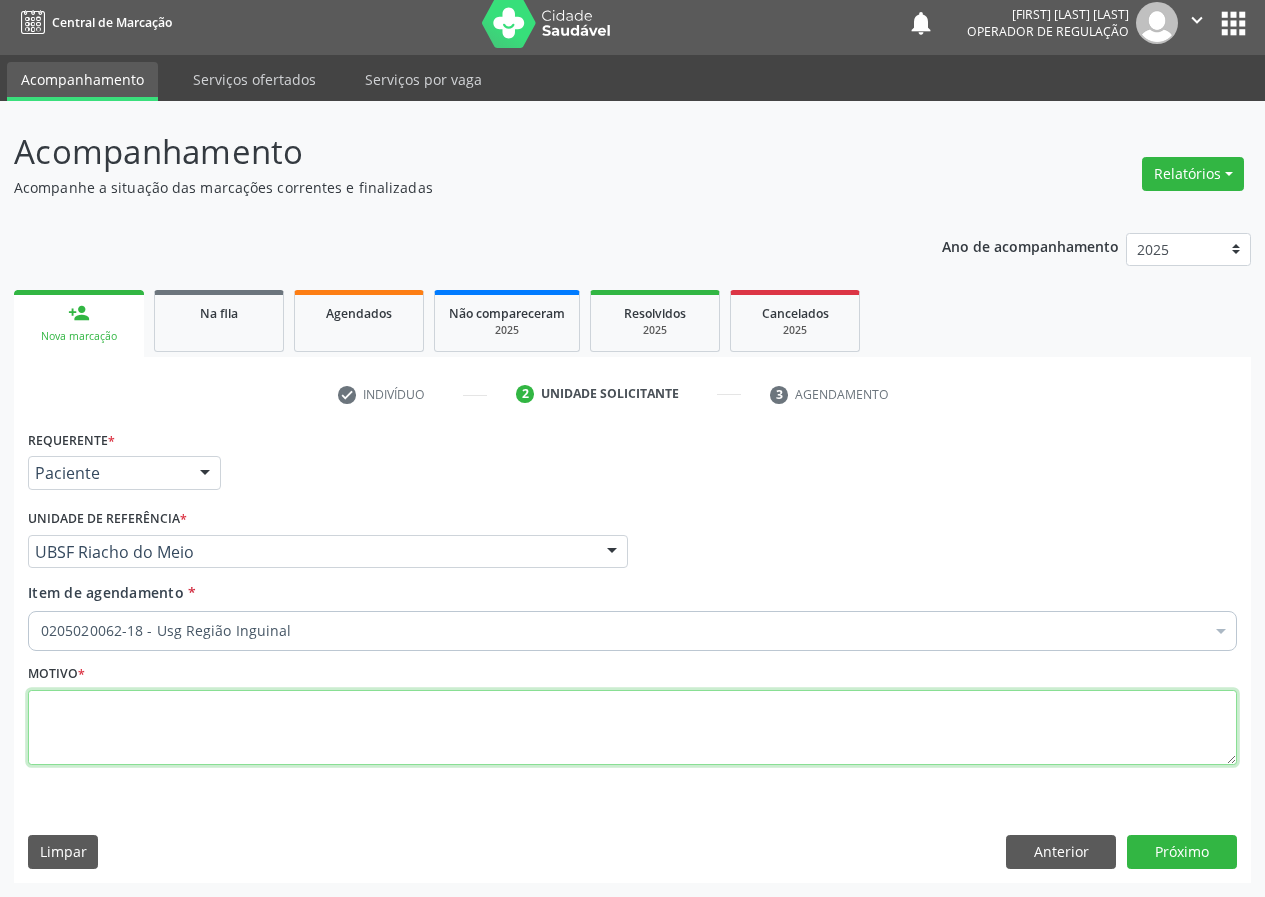scroll, scrollTop: 0, scrollLeft: 0, axis: both 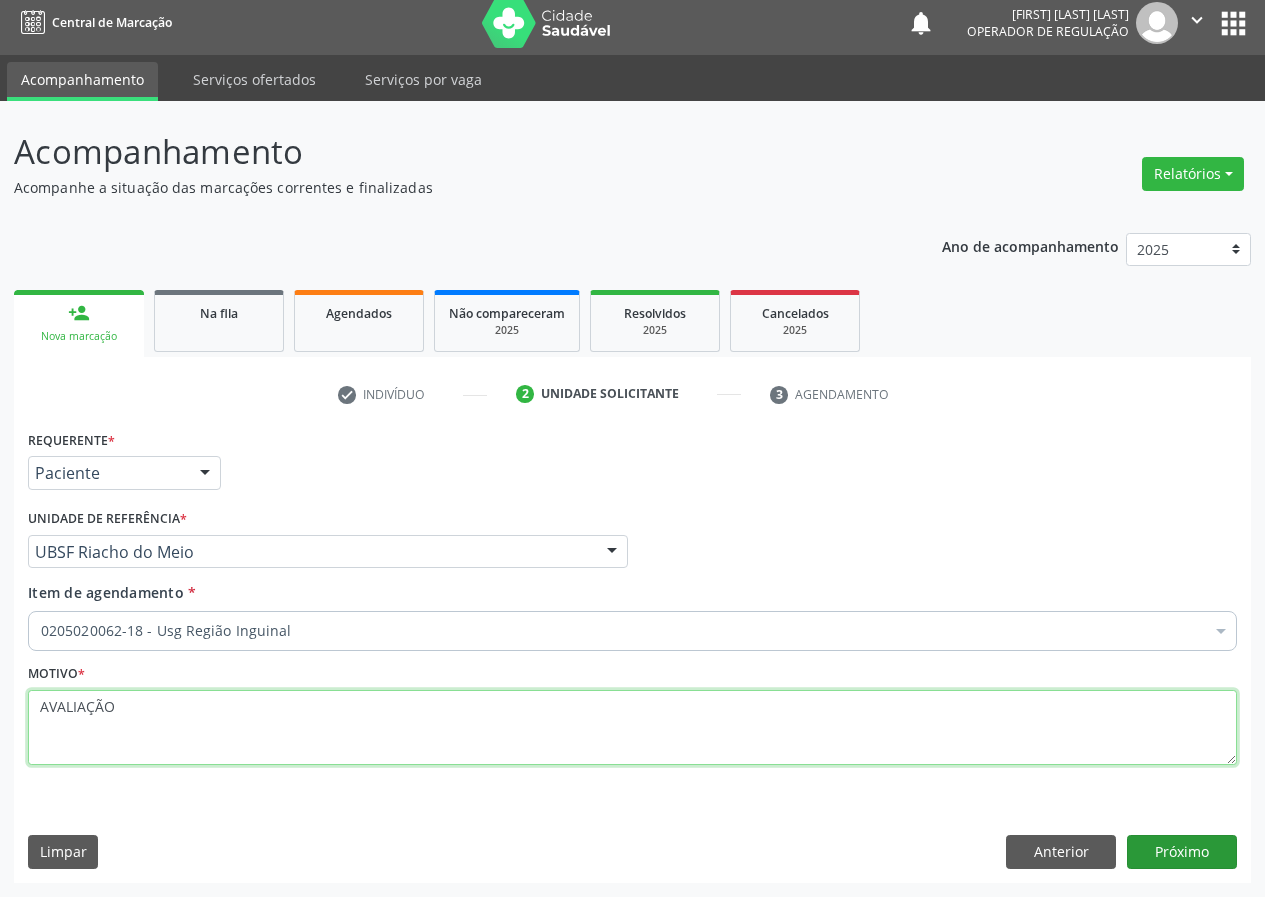 type on "AVALIAÇÃO" 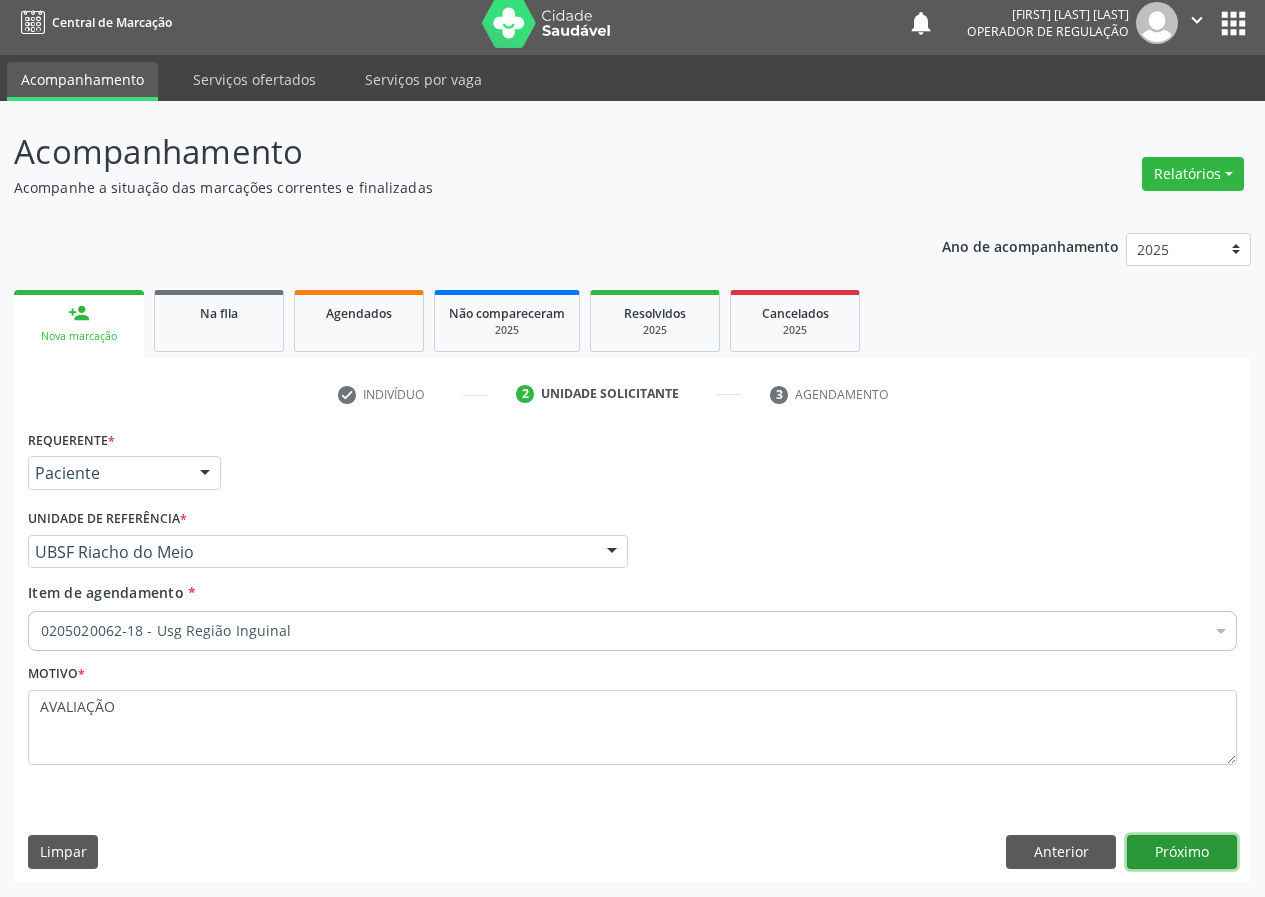 click on "Próximo" at bounding box center (1182, 852) 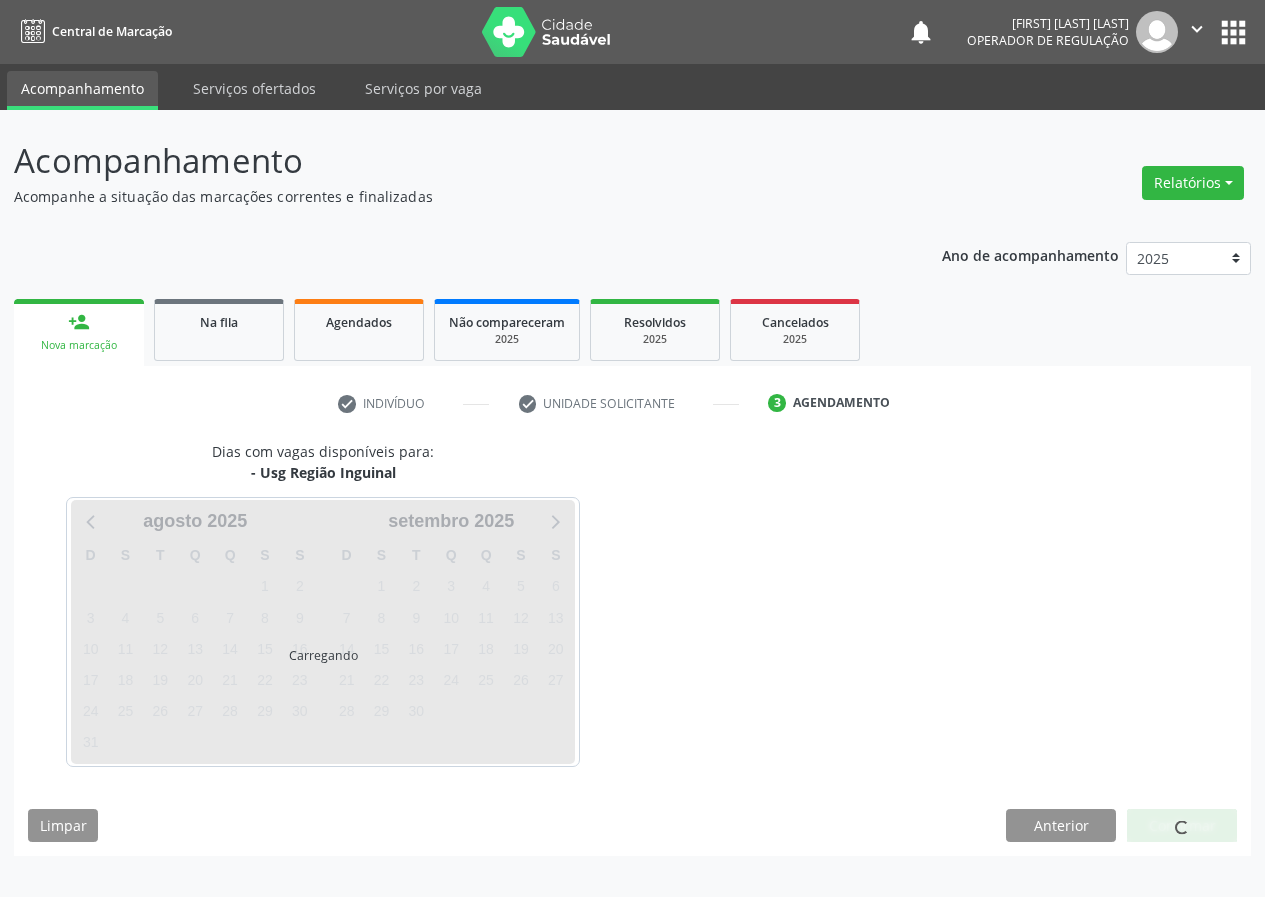 scroll, scrollTop: 0, scrollLeft: 0, axis: both 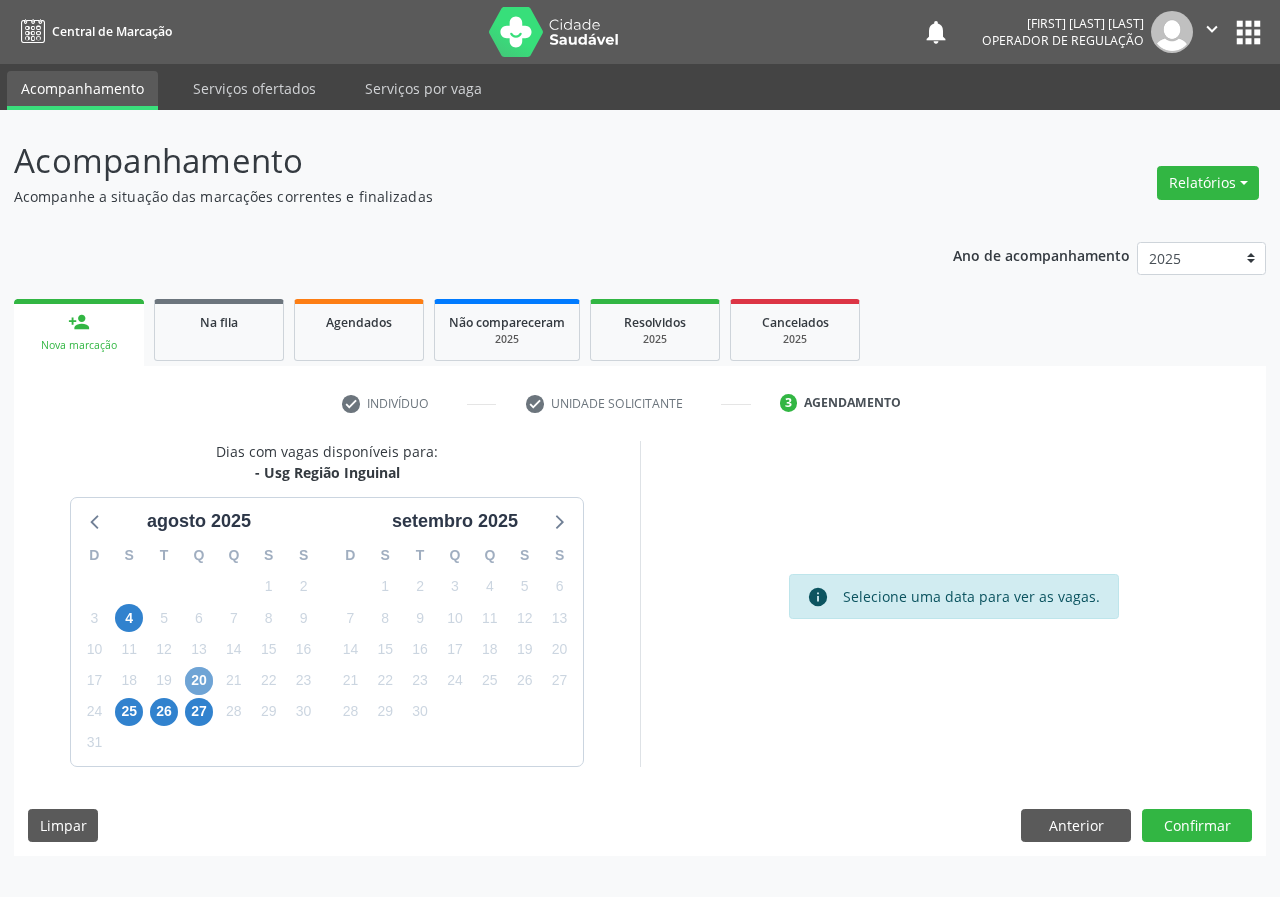 click on "20" at bounding box center (199, 681) 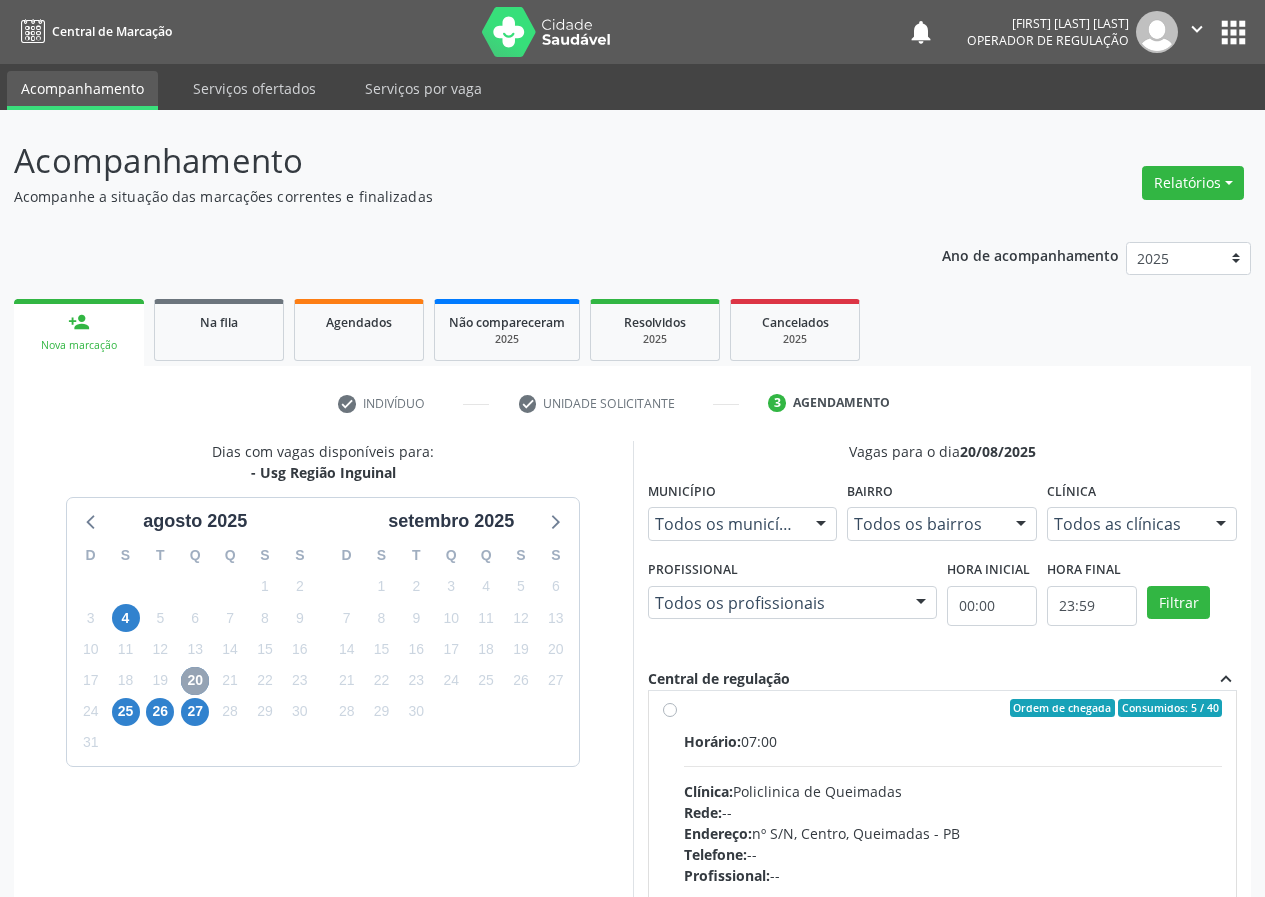 scroll, scrollTop: 0, scrollLeft: 0, axis: both 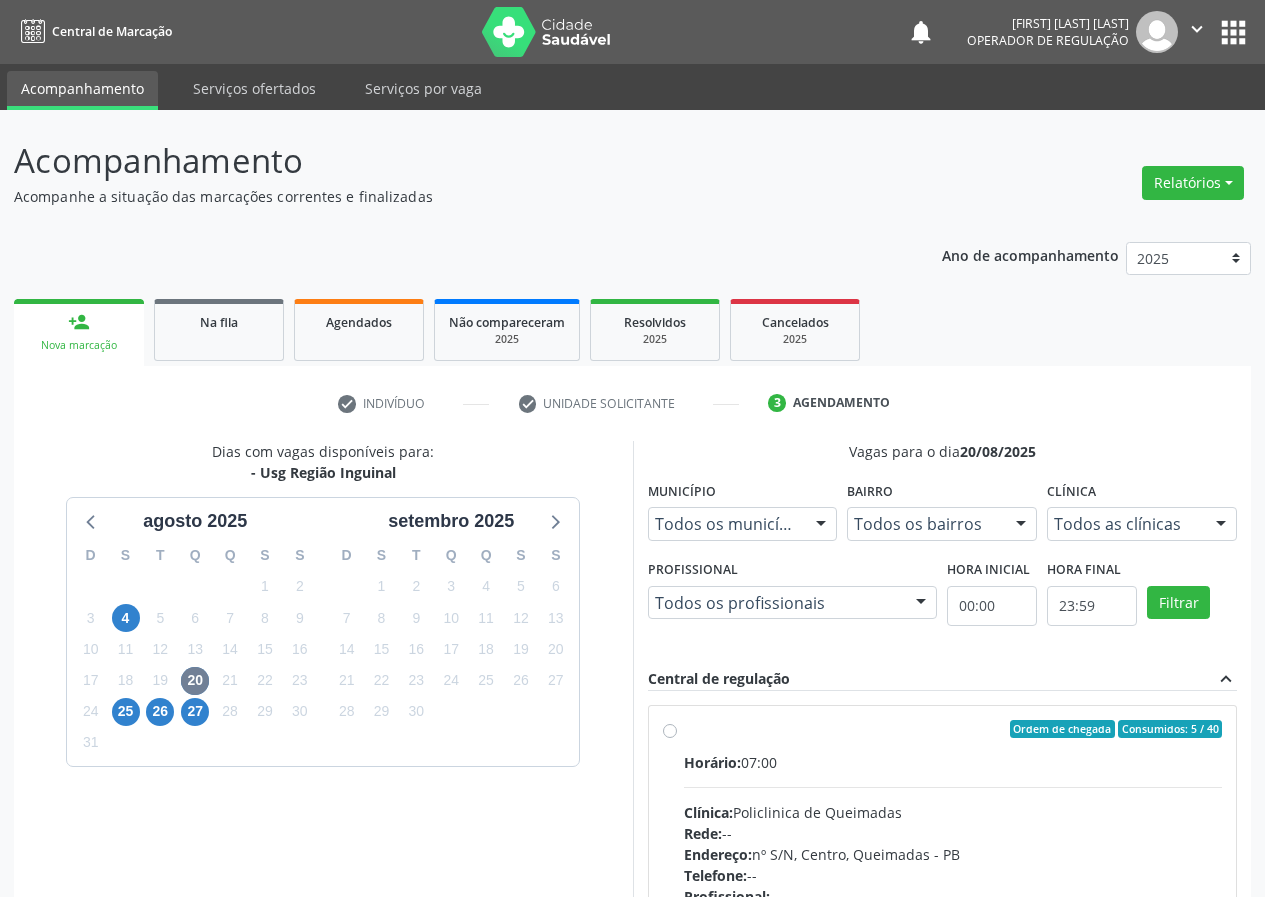 click on "Ordem de chegada
Consumidos: 5 / 40
Horário:   07:00
Clínica:  Policlinica de Queimadas
Rede:
--
Endereço:   nº S/N, Centro, Queimadas - PB
Telefone:   --
Profissional:
--
Informações adicionais sobre o atendimento
Idade de atendimento:
Sem restrição
Gênero(s) atendido(s):
Sem restrição
Informações adicionais:
--" at bounding box center [953, 873] 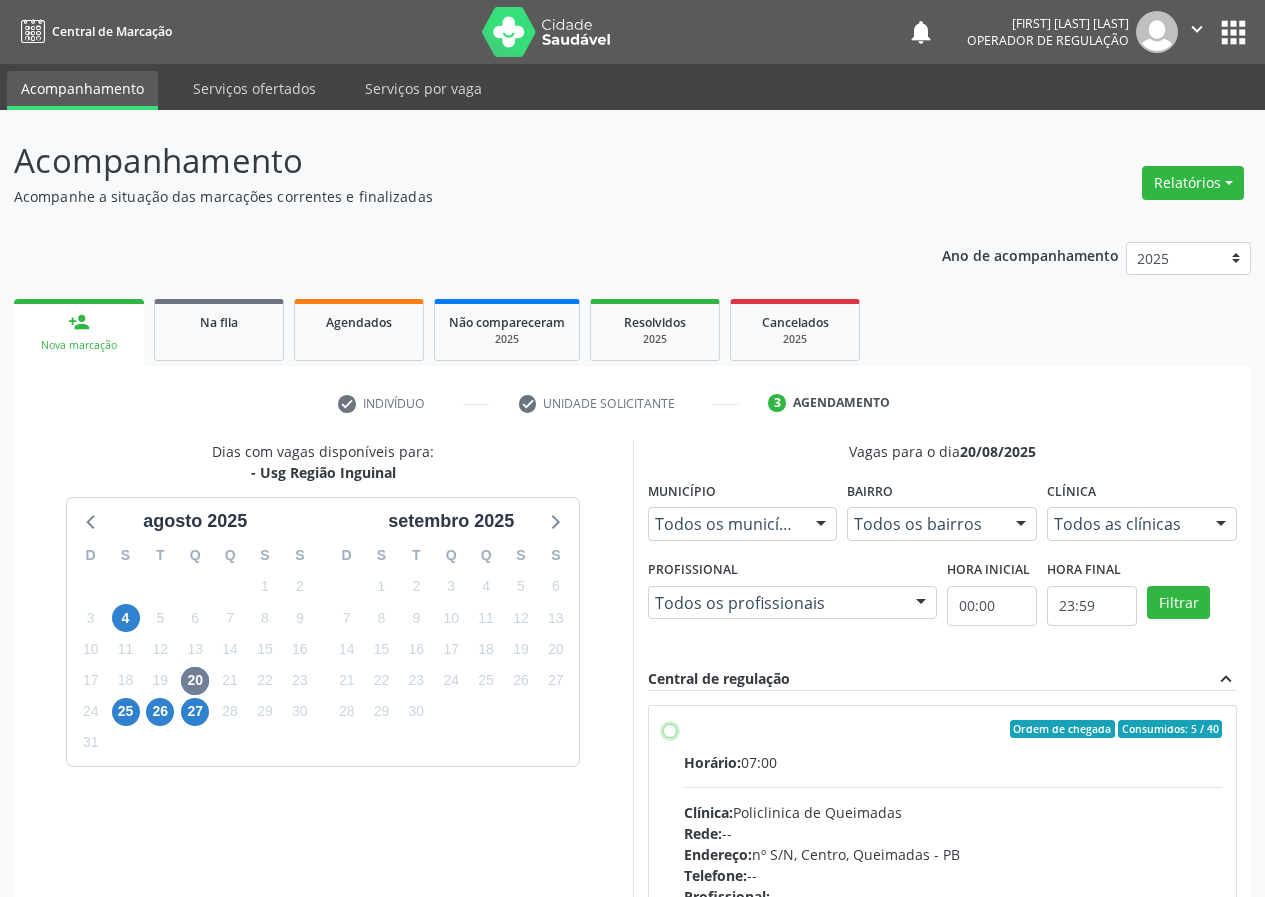 radio on "true" 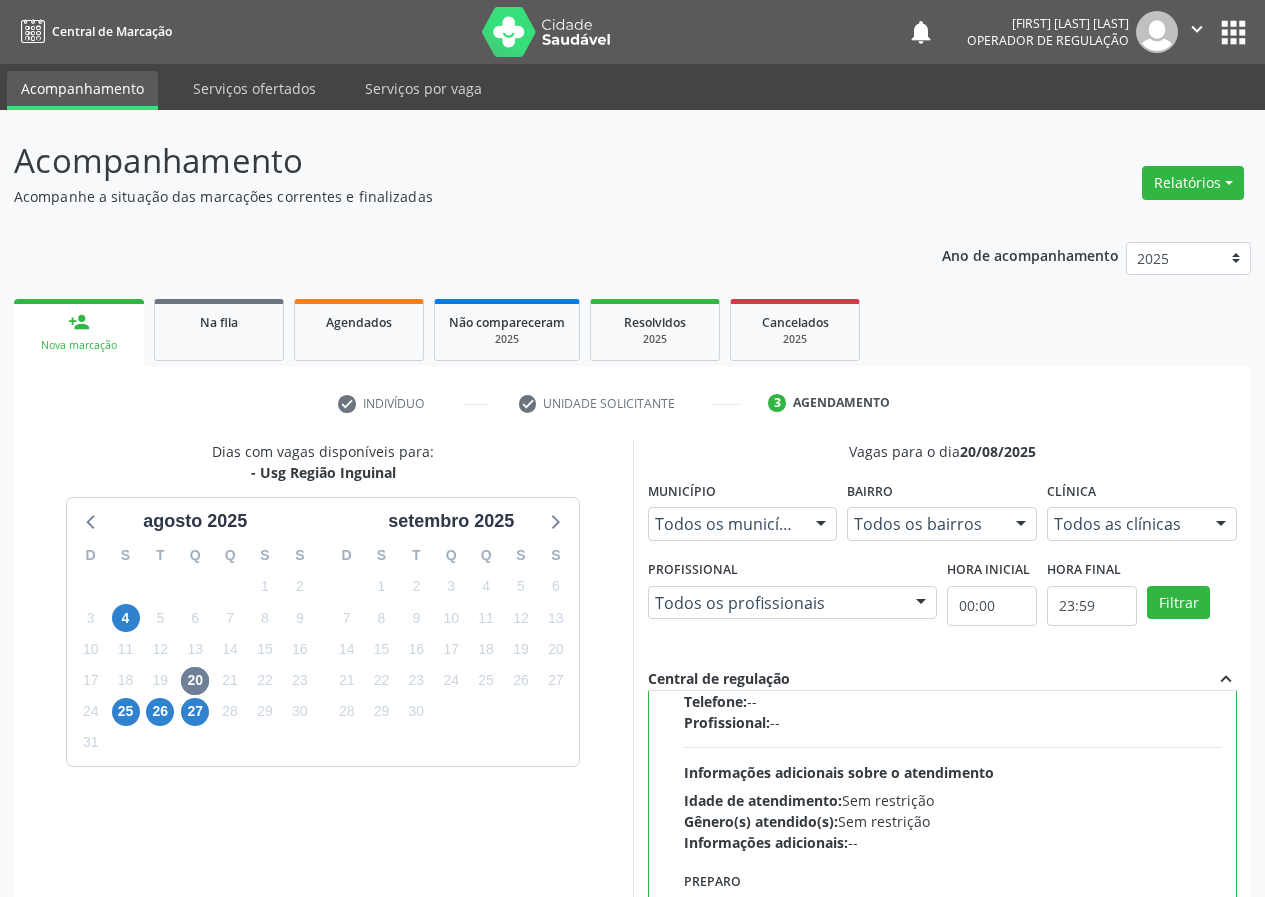 scroll, scrollTop: 450, scrollLeft: 0, axis: vertical 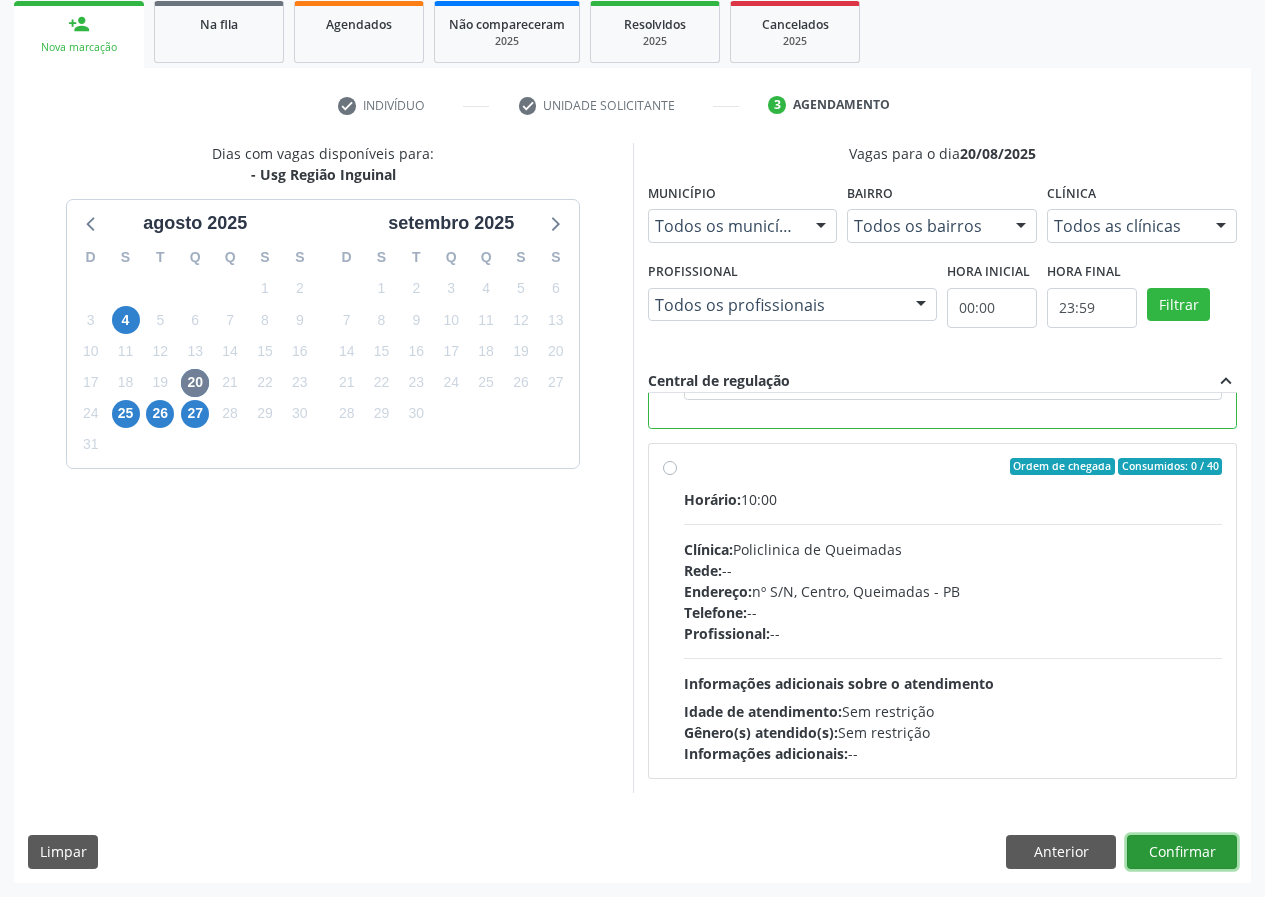 click on "Confirmar" at bounding box center [1182, 852] 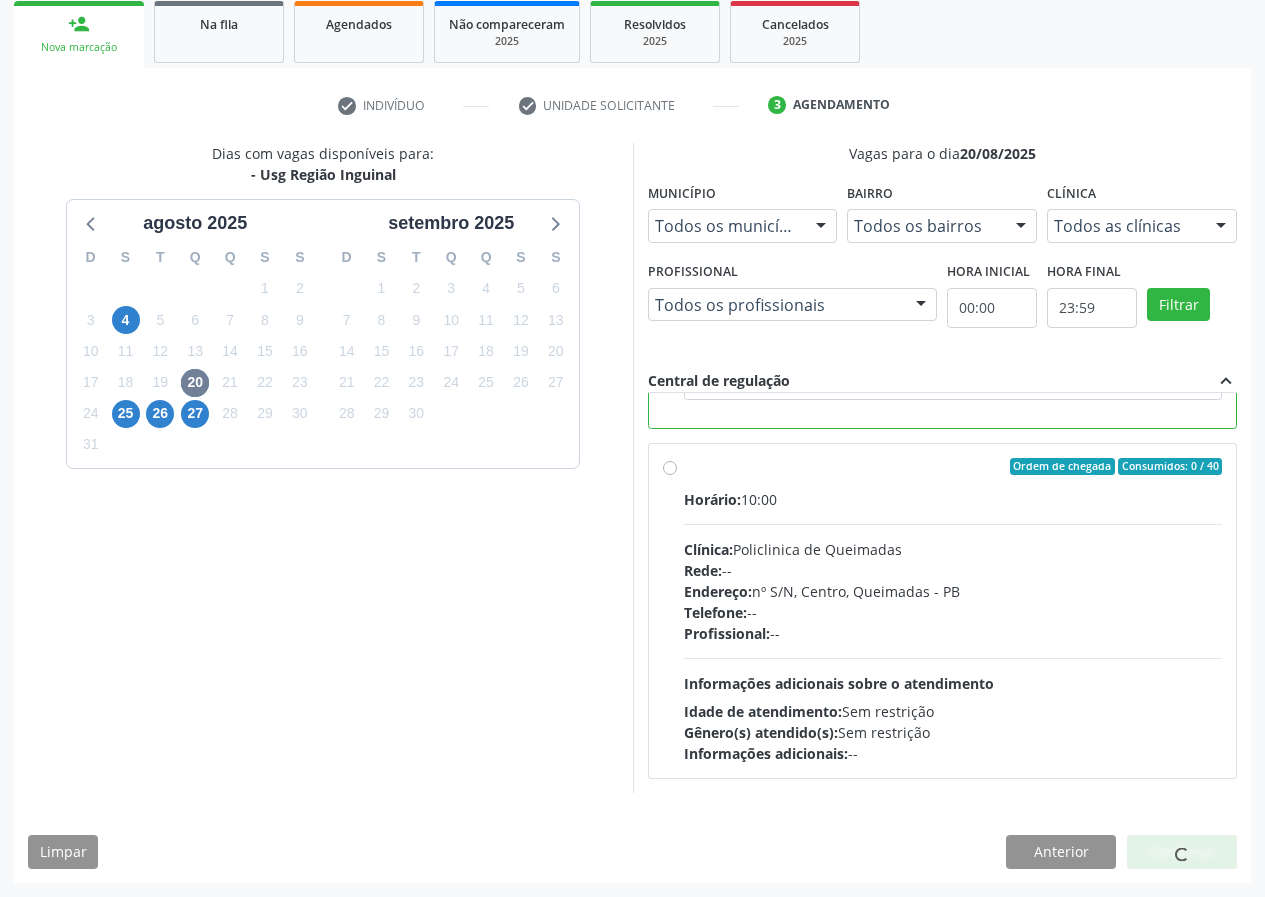 scroll, scrollTop: 0, scrollLeft: 0, axis: both 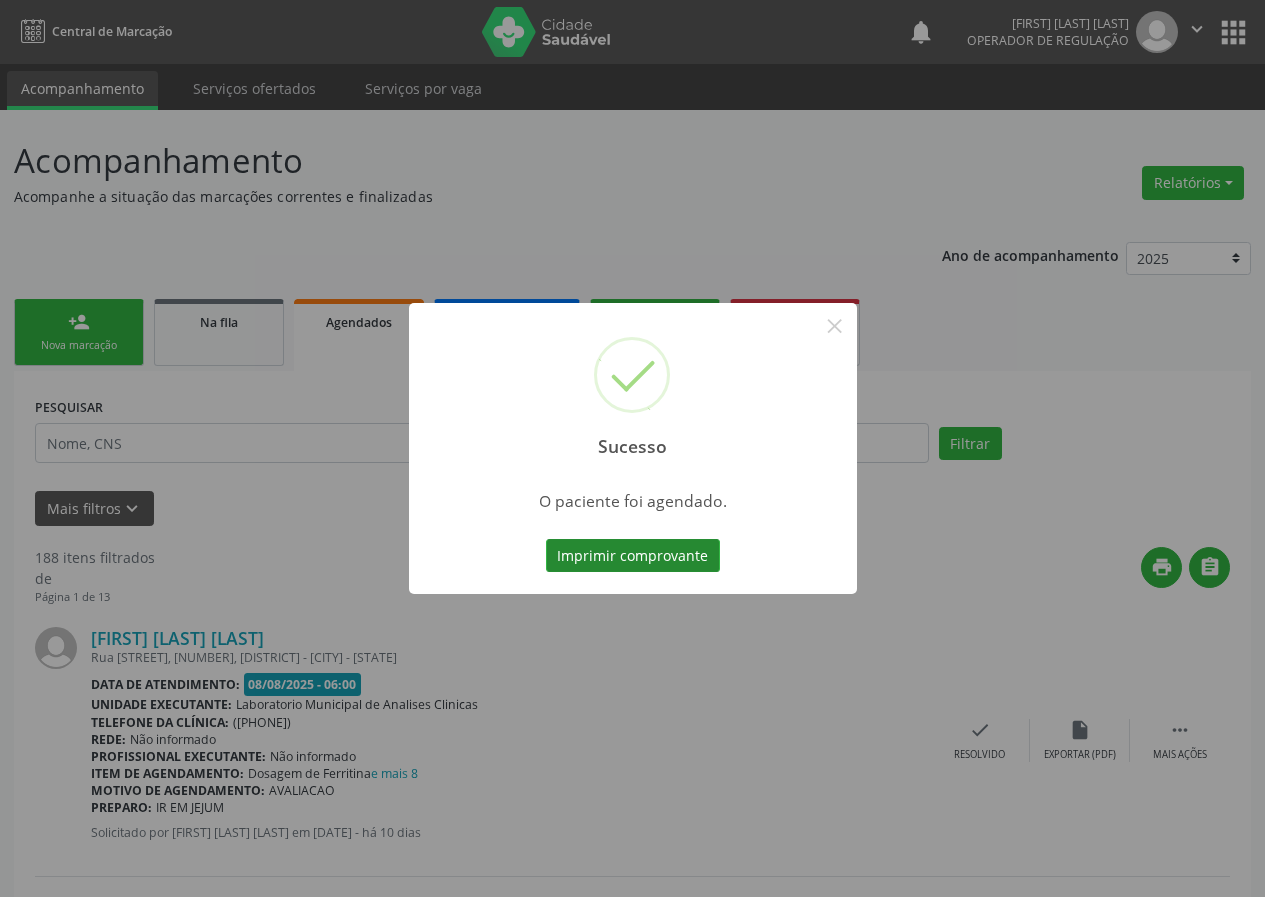 click on "Imprimir comprovante" at bounding box center [633, 556] 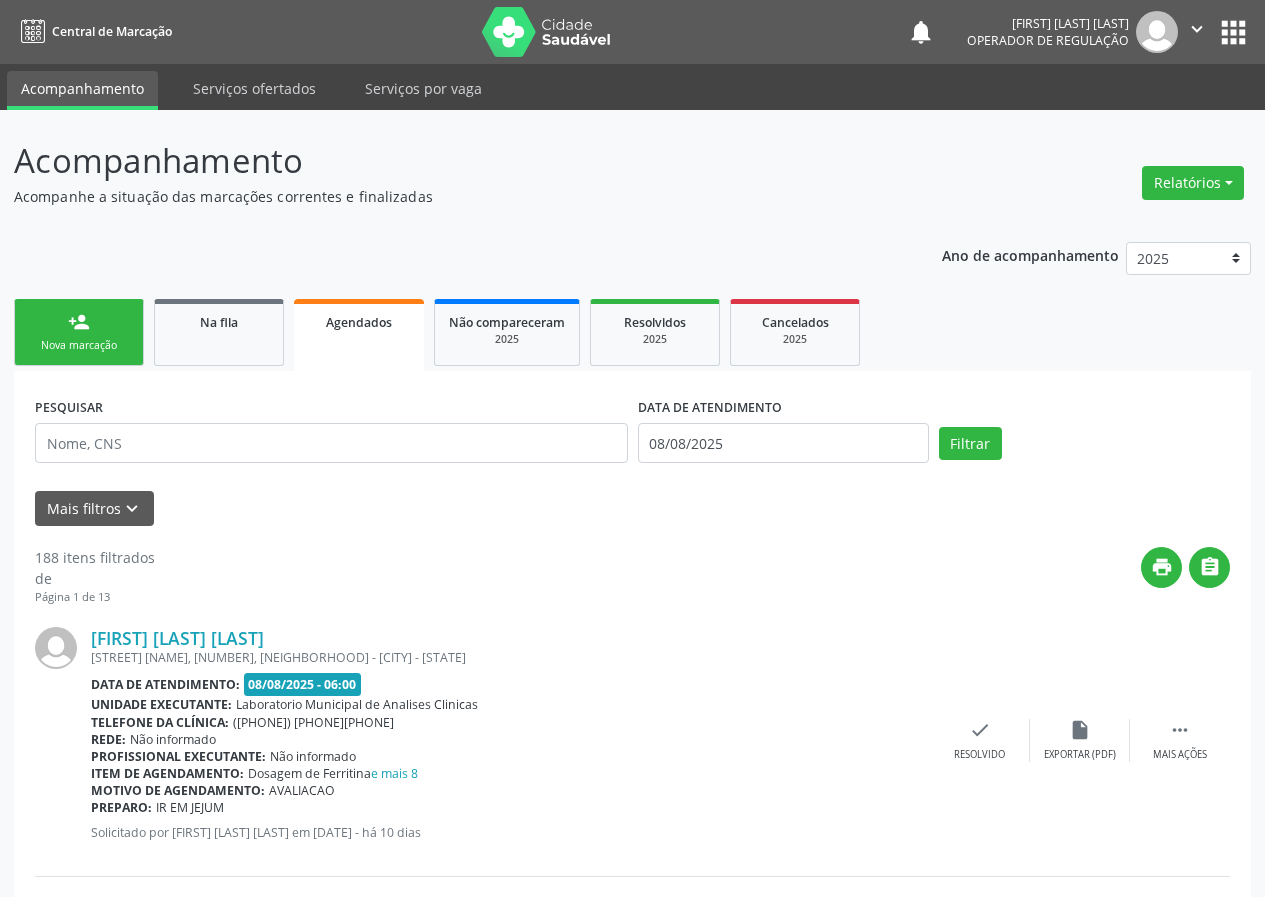 scroll, scrollTop: 0, scrollLeft: 0, axis: both 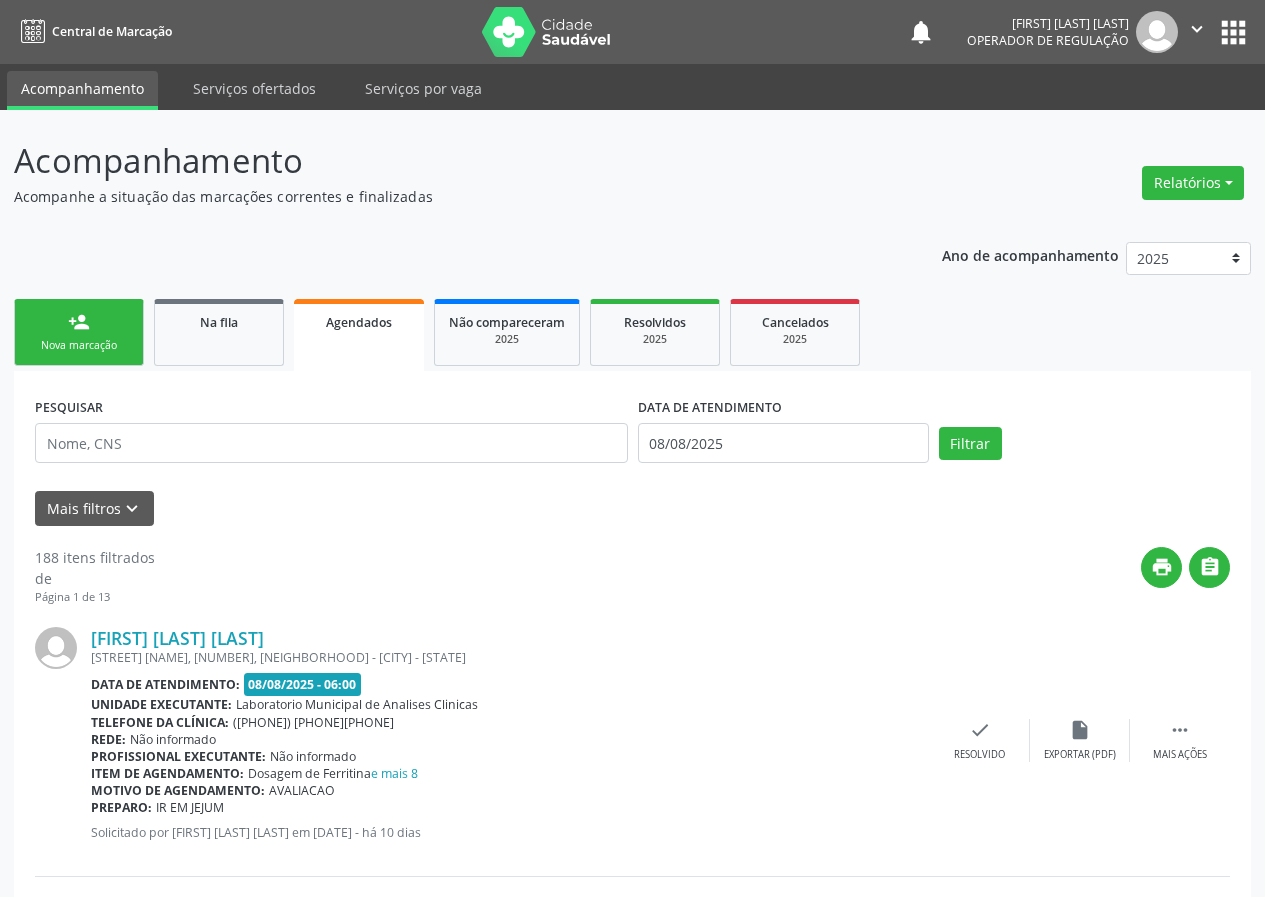 click on "Nova marcação" at bounding box center [79, 345] 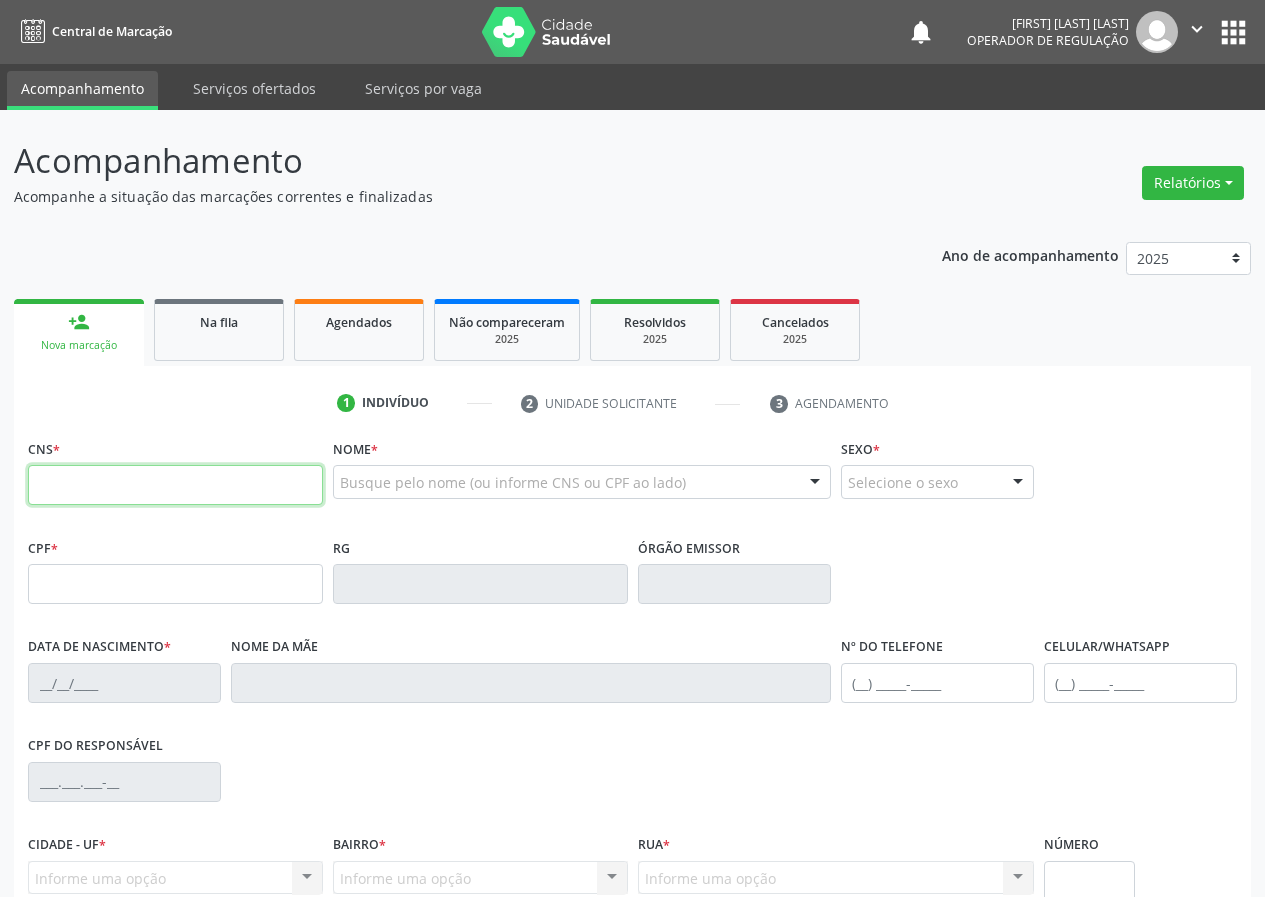 click at bounding box center (175, 485) 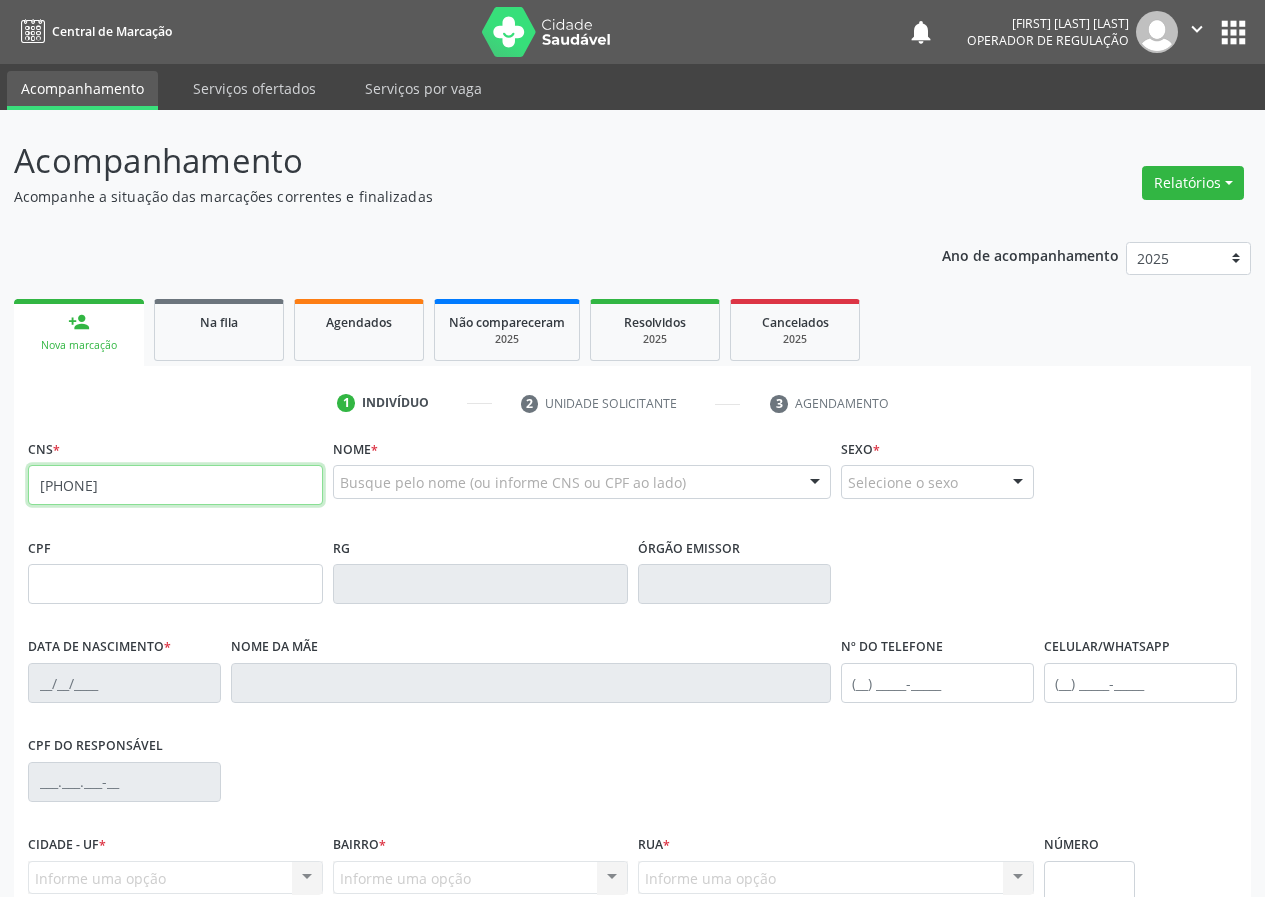 type on "702 4010 4925 6821" 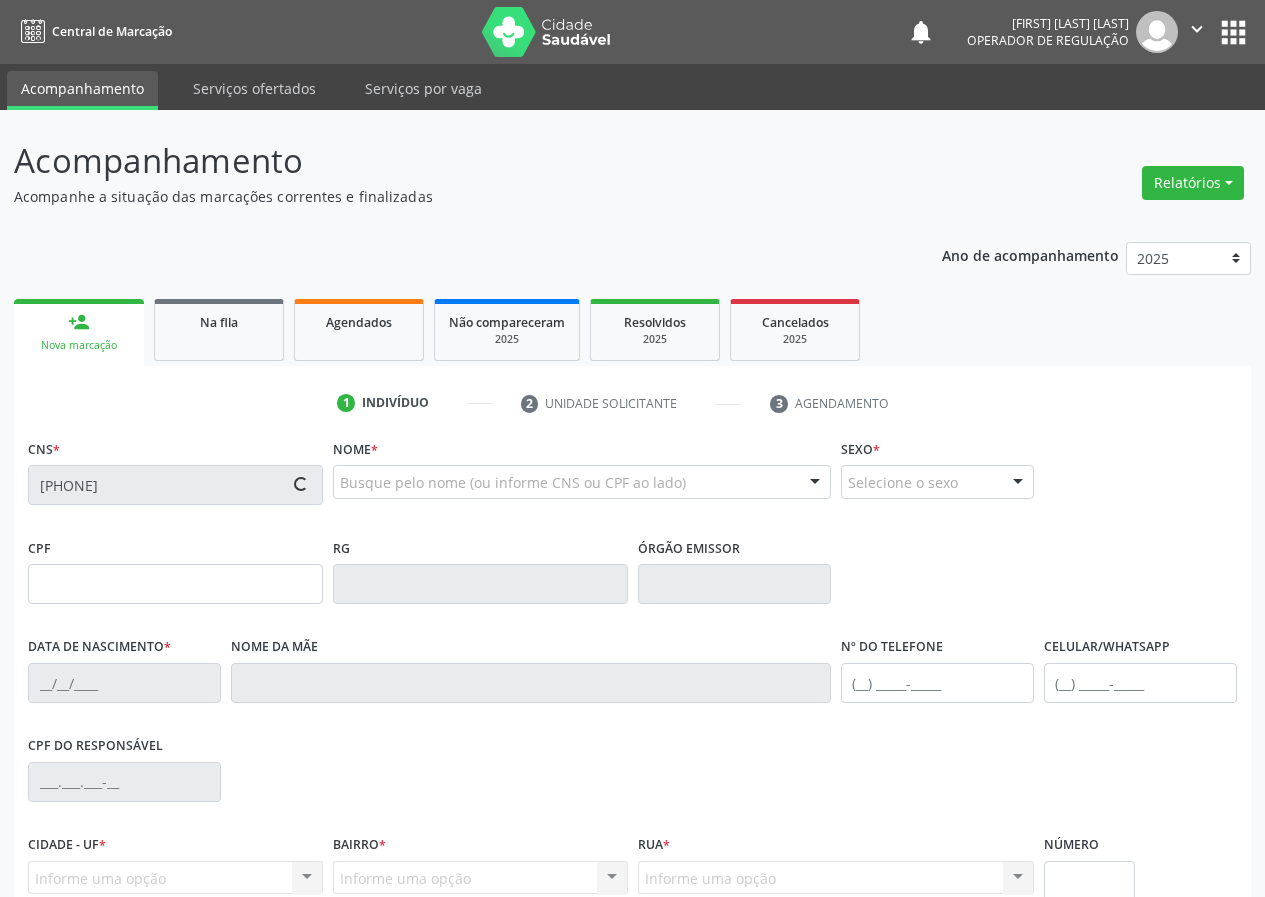 type on "082.162.904-20" 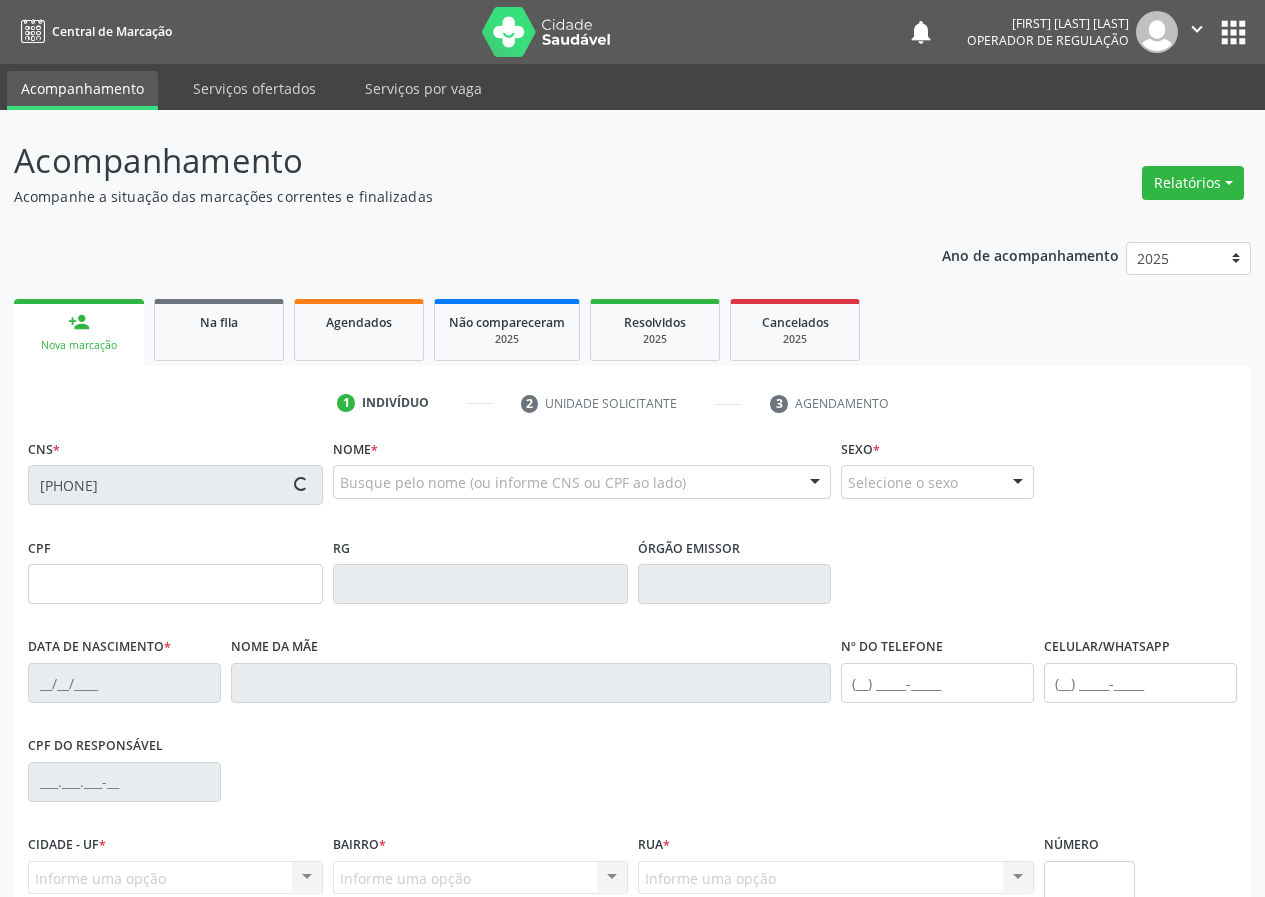 type on "13/09/1934" 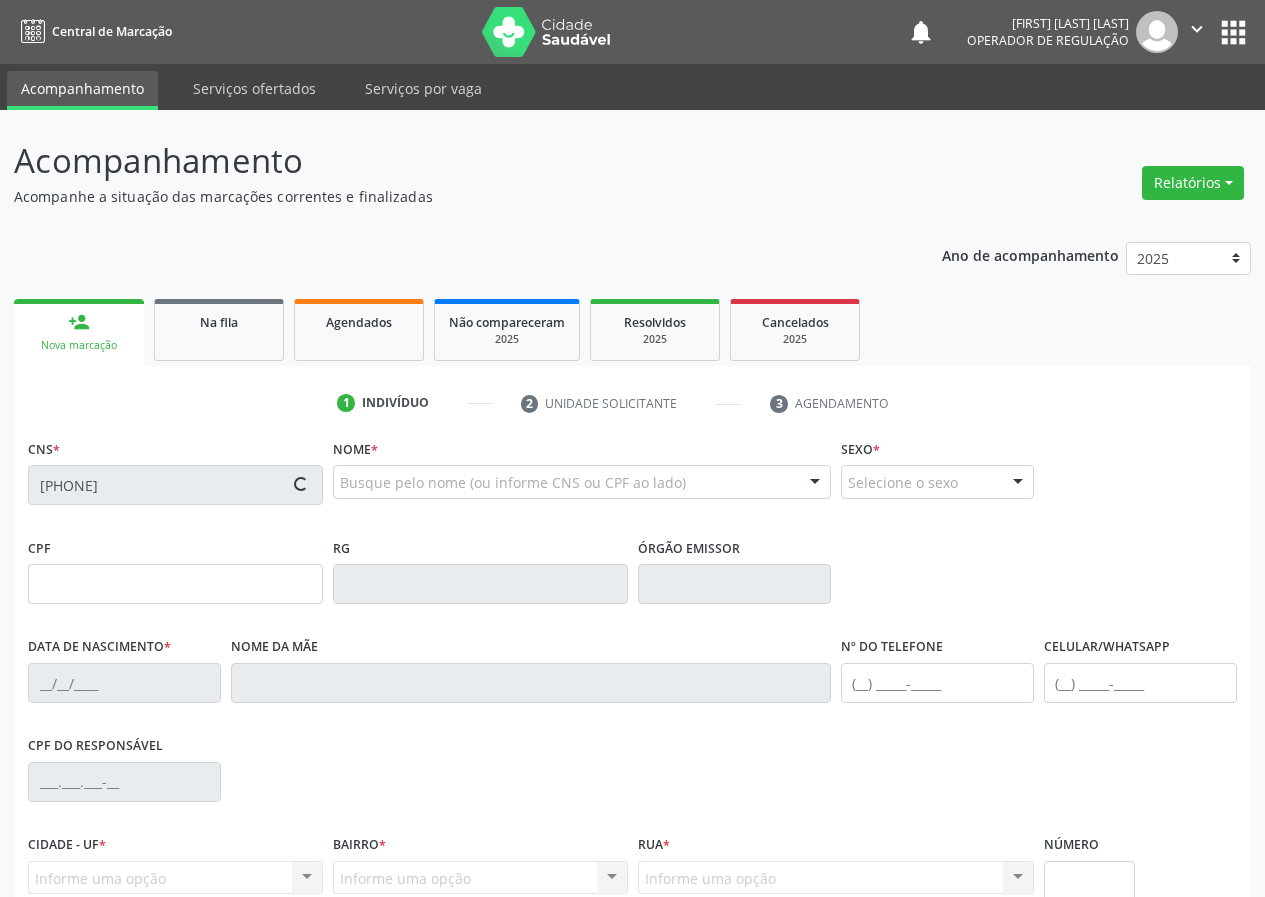 type on "Maria Severina da Conceição" 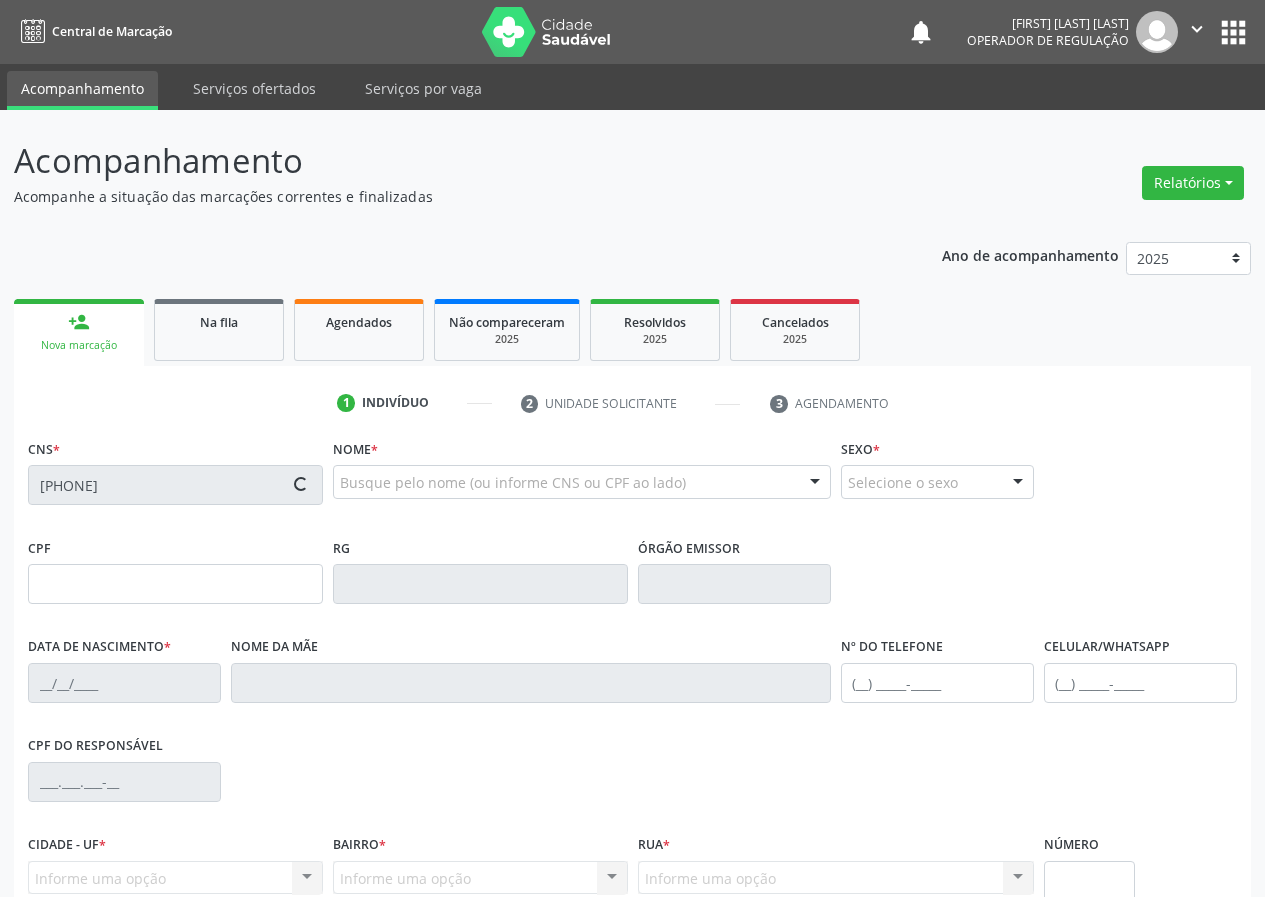 type on "(83) 99110-1084" 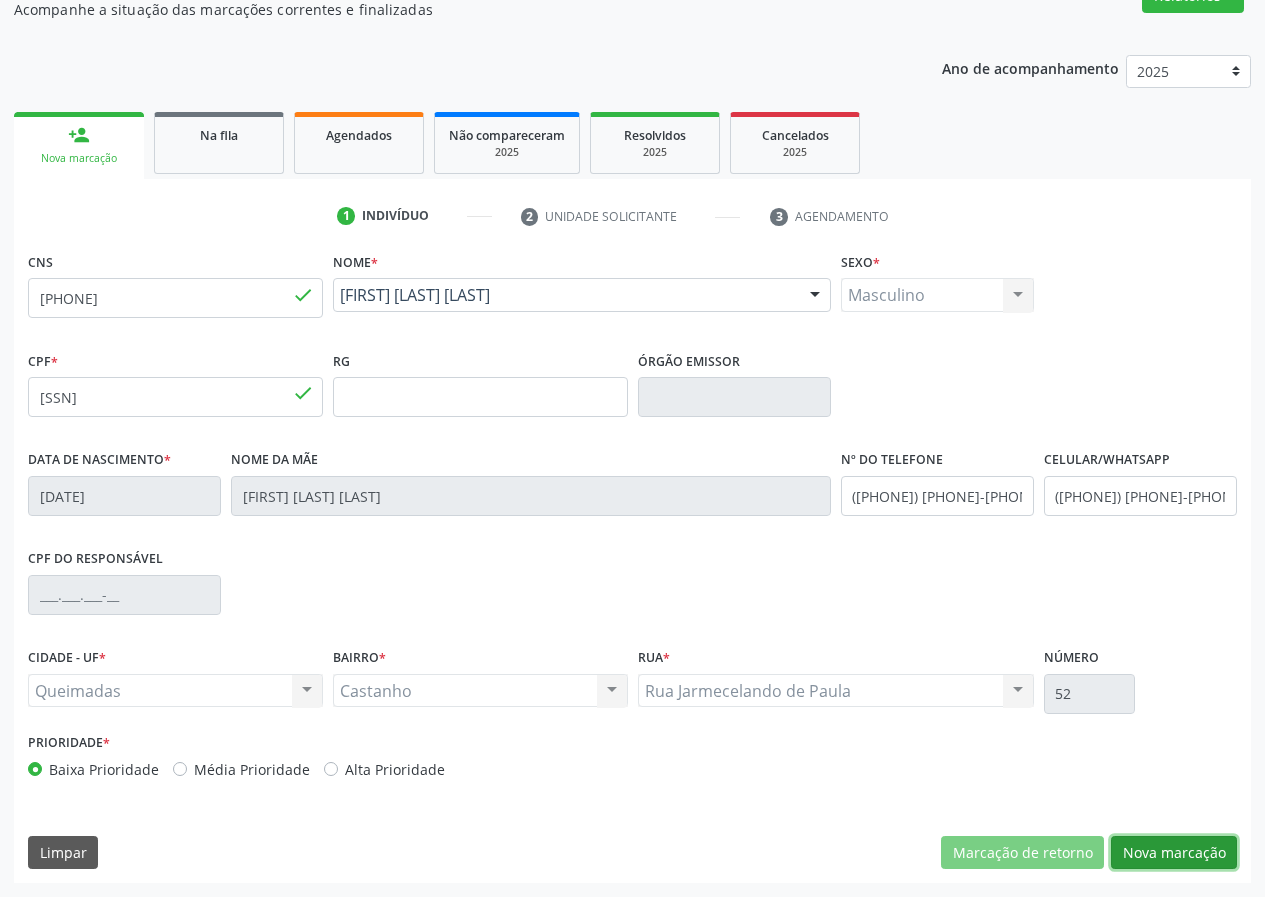 click on "Nova marcação" at bounding box center (1174, 853) 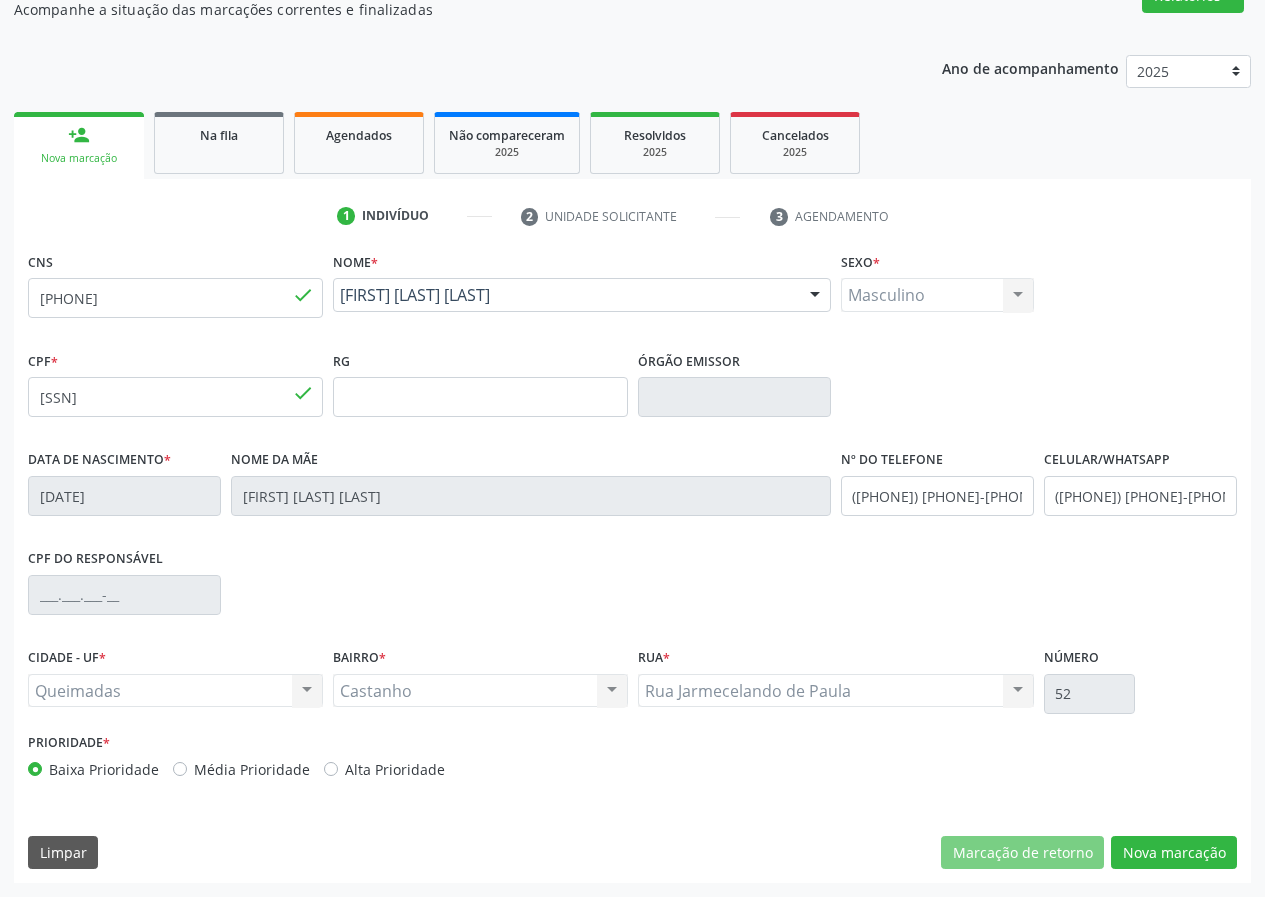 scroll, scrollTop: 9, scrollLeft: 0, axis: vertical 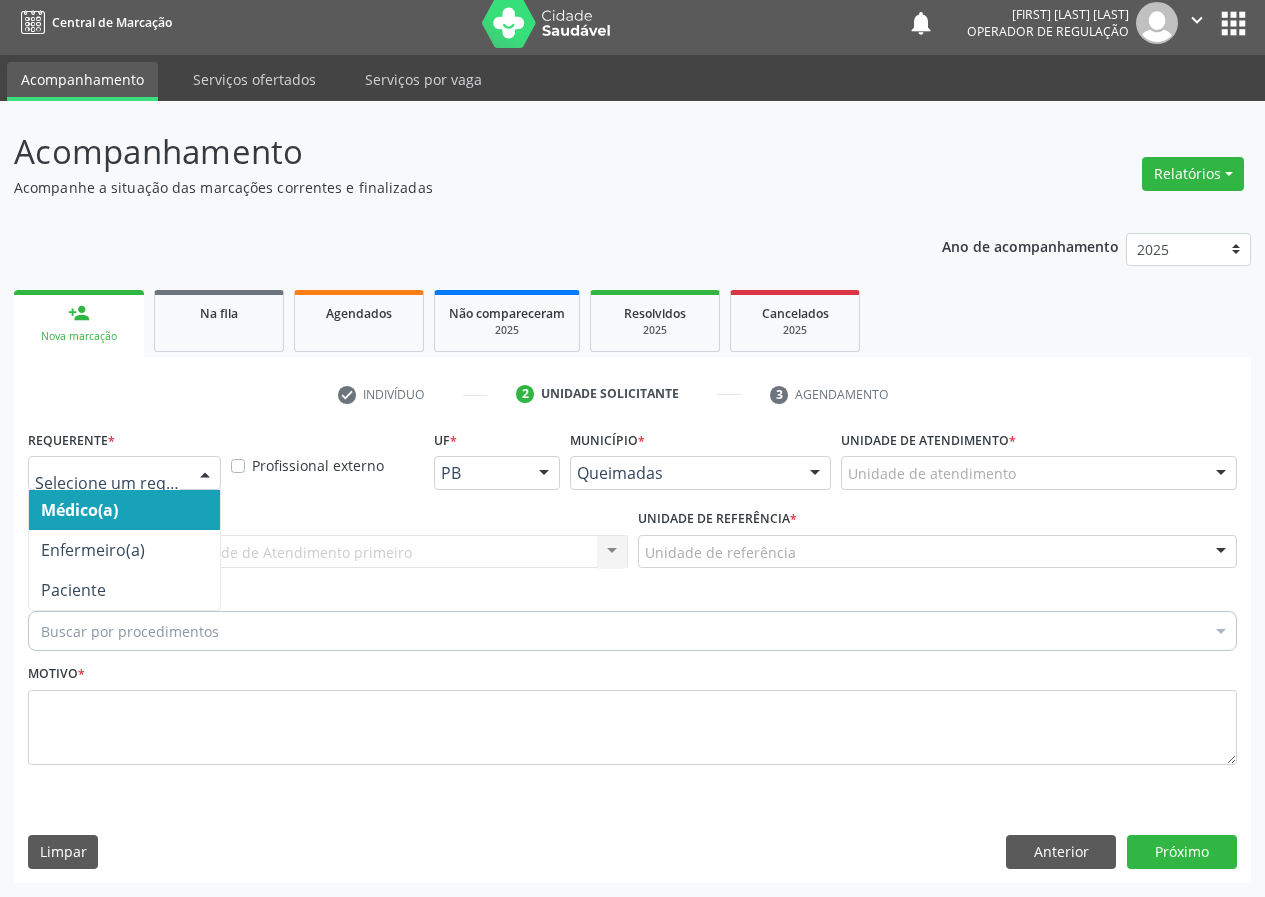 click at bounding box center (205, 474) 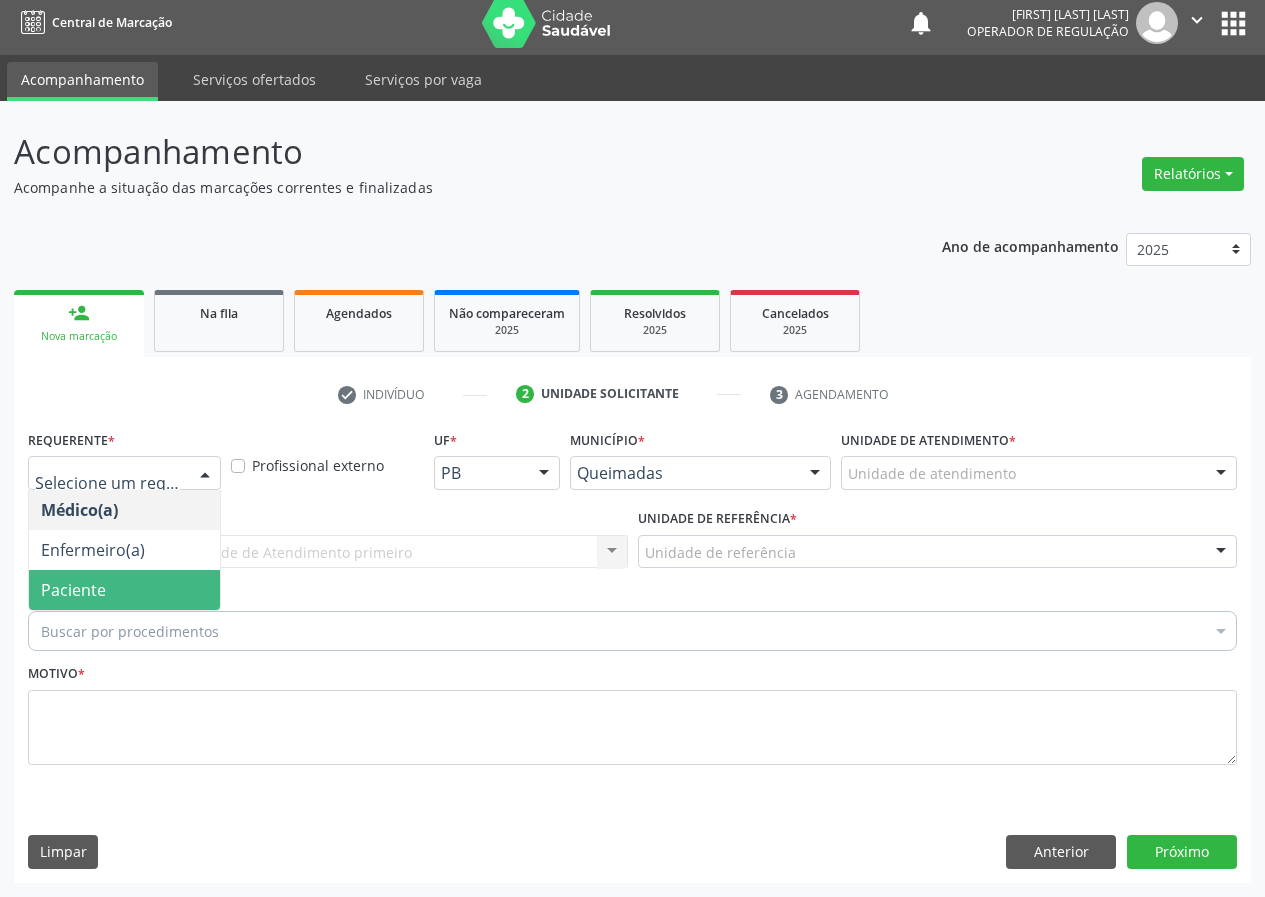 click on "Paciente" at bounding box center (124, 590) 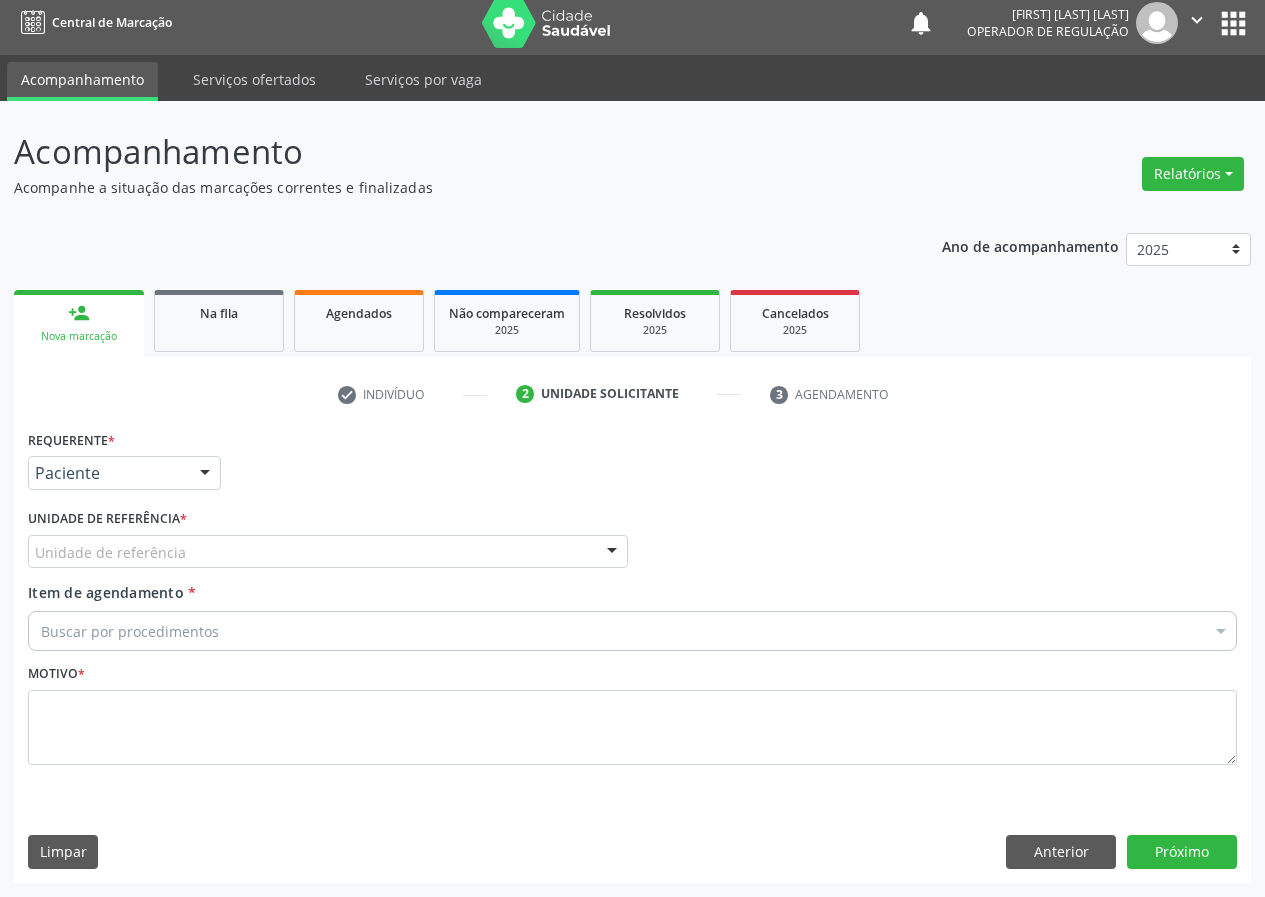 click on "Unidade de referência" at bounding box center (328, 552) 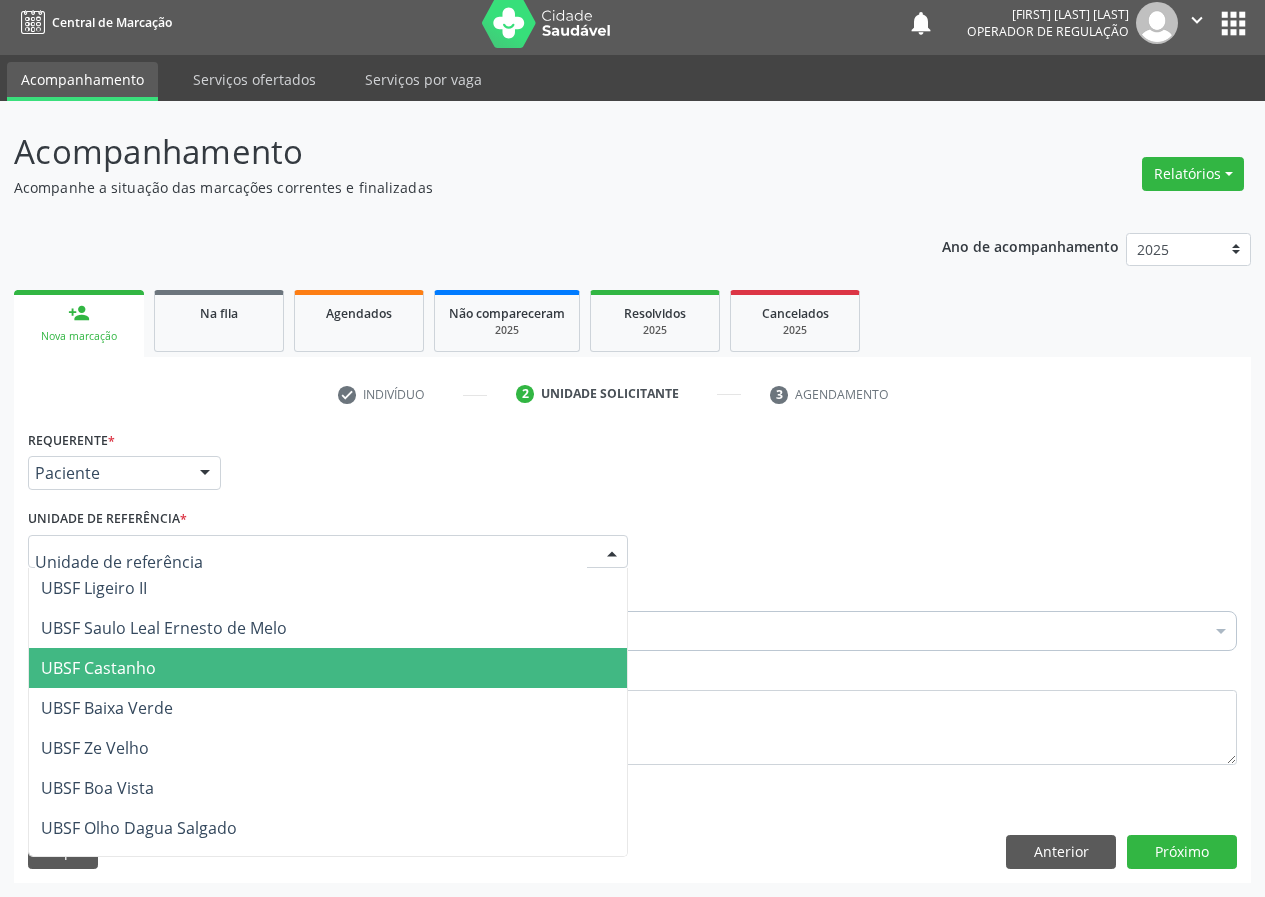 click on "UBSF Castanho" at bounding box center (98, 668) 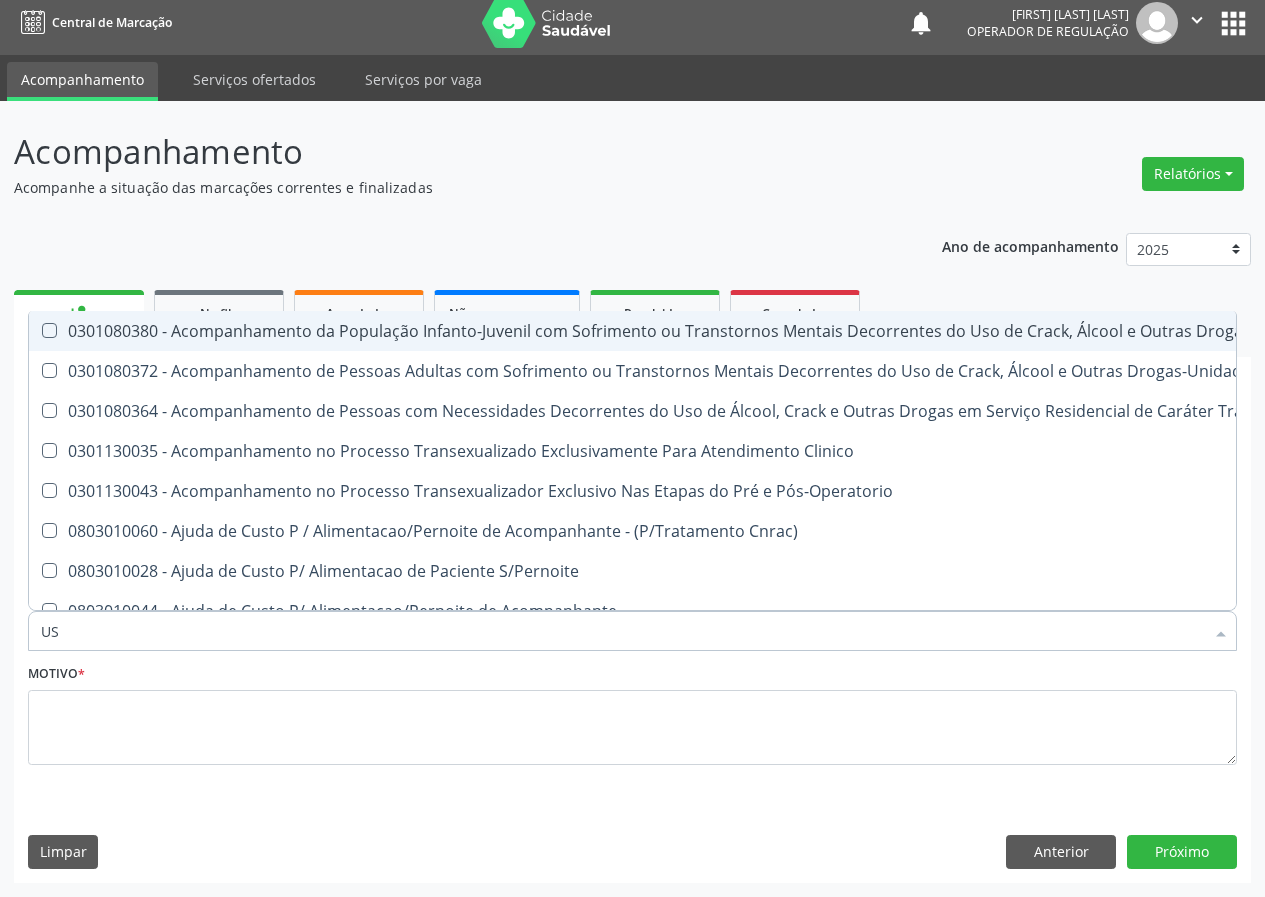 type on "USG" 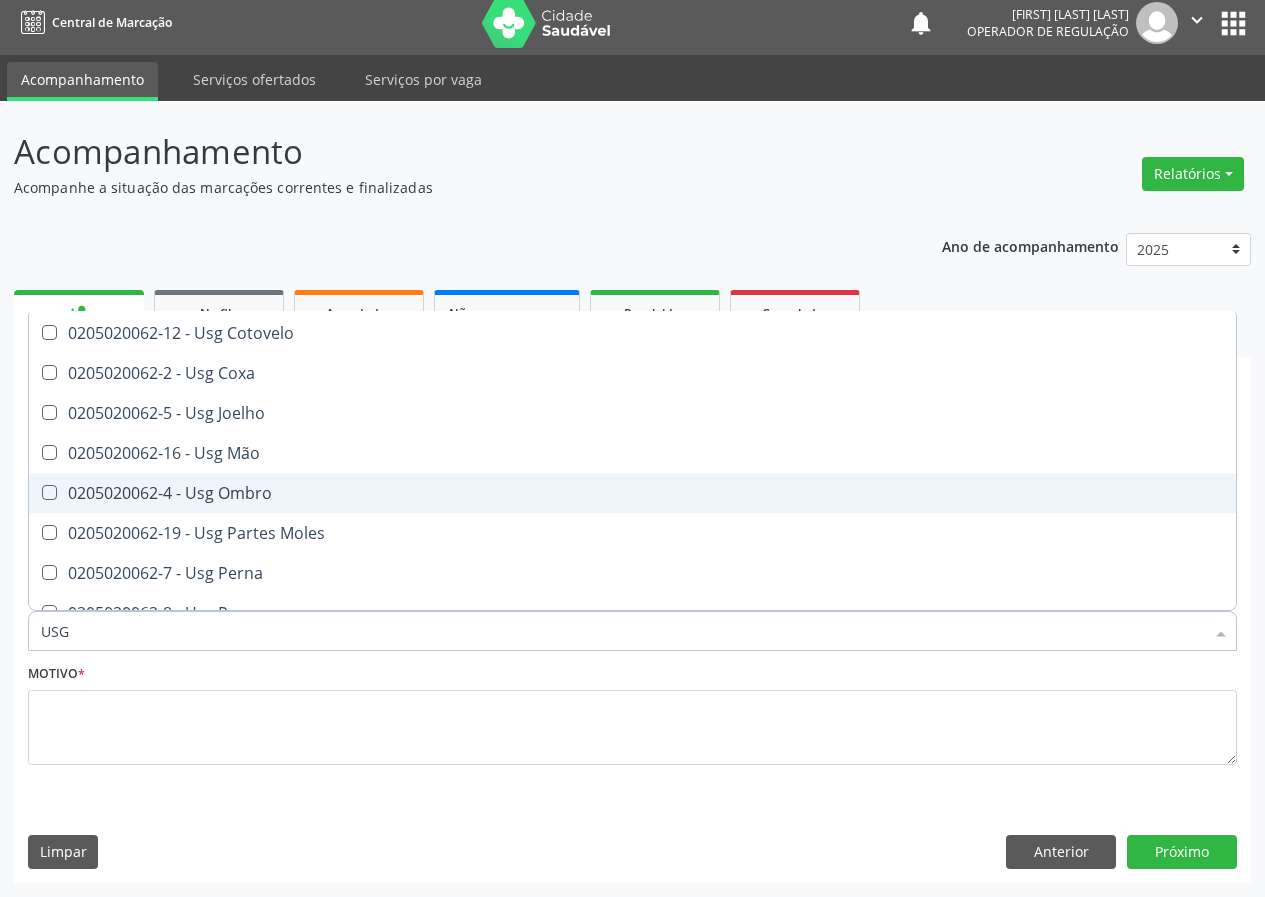scroll, scrollTop: 200, scrollLeft: 0, axis: vertical 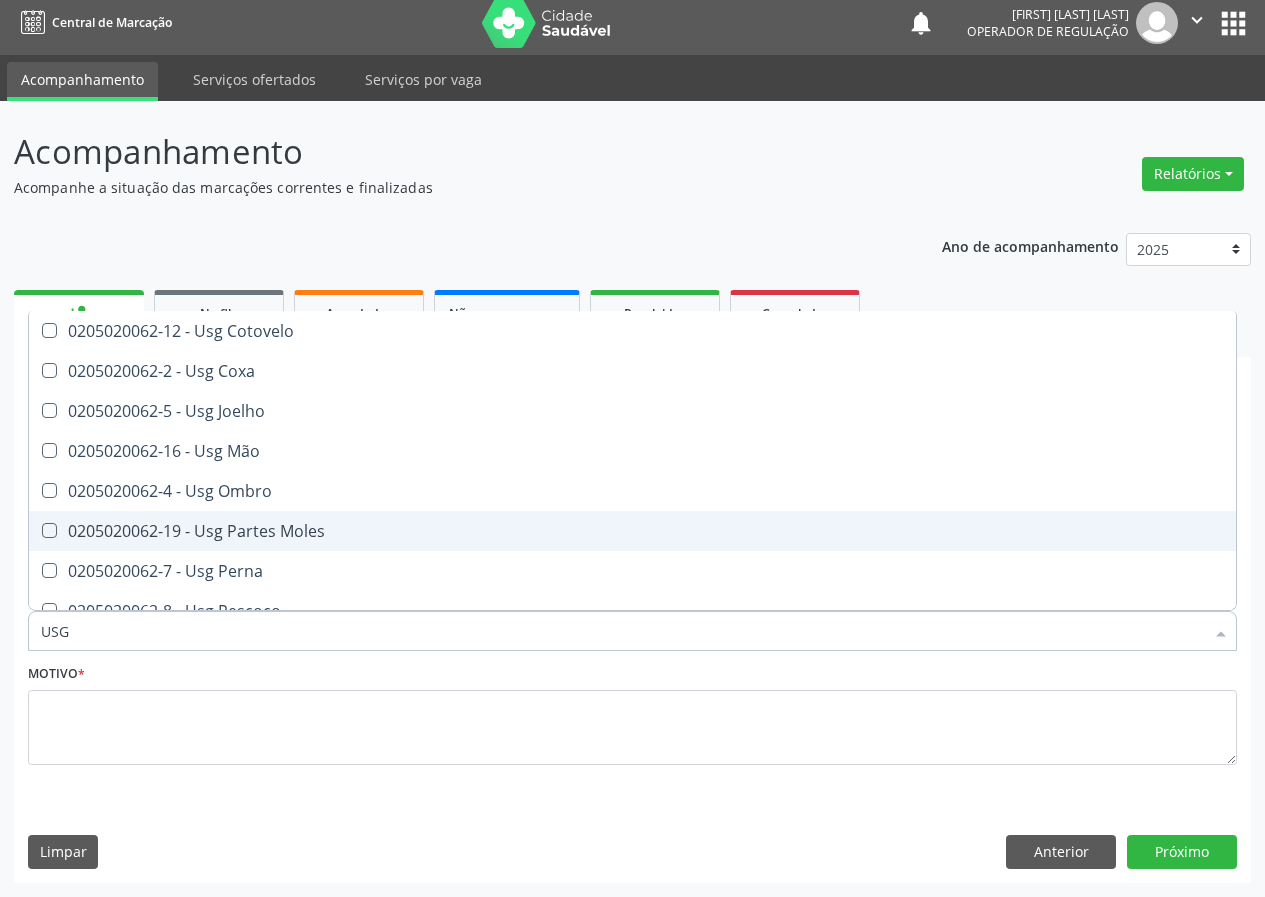 click on "0205020062-19 - Usg Partes Moles" at bounding box center (632, 531) 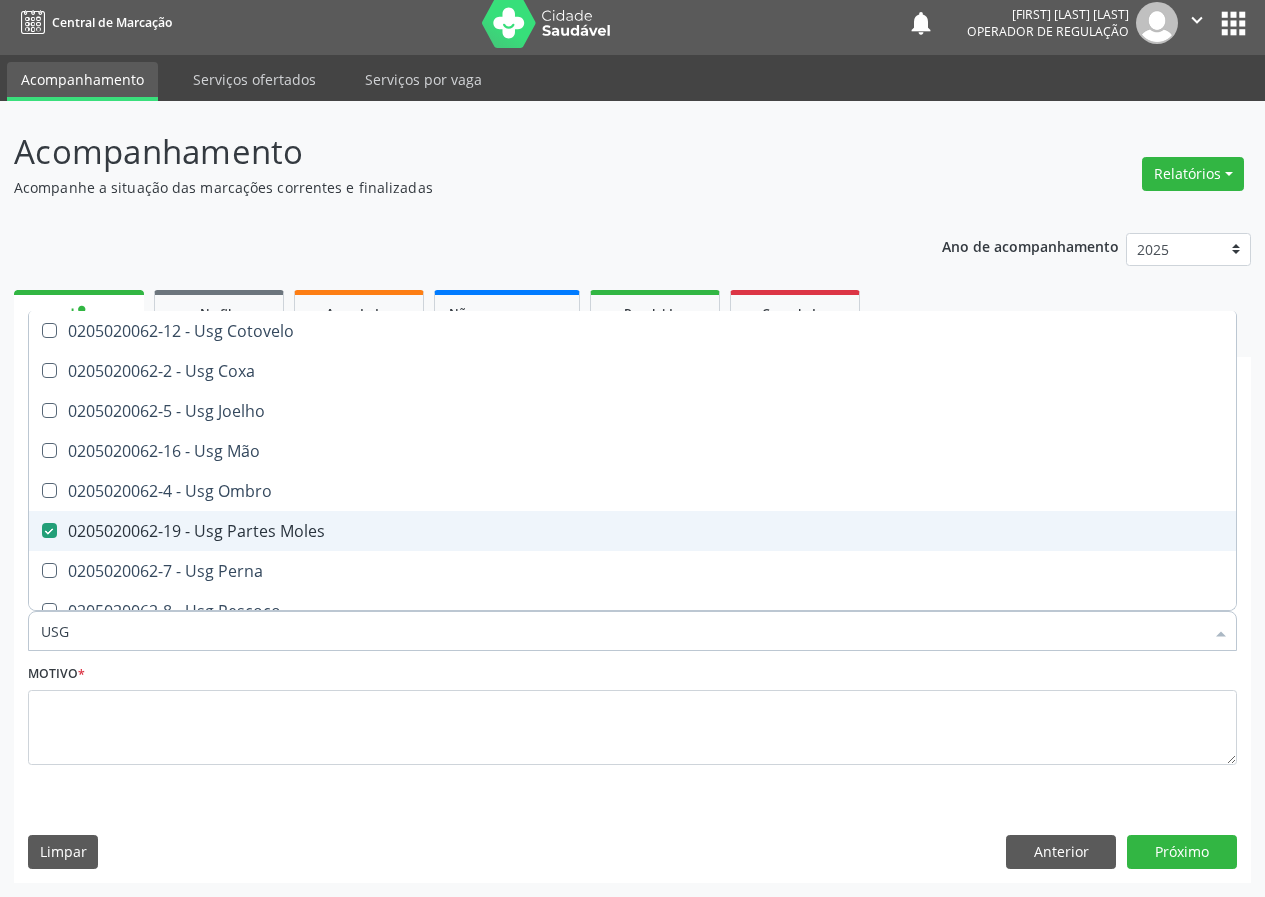 click on "0205020062-19 - Usg Partes Moles" at bounding box center (632, 531) 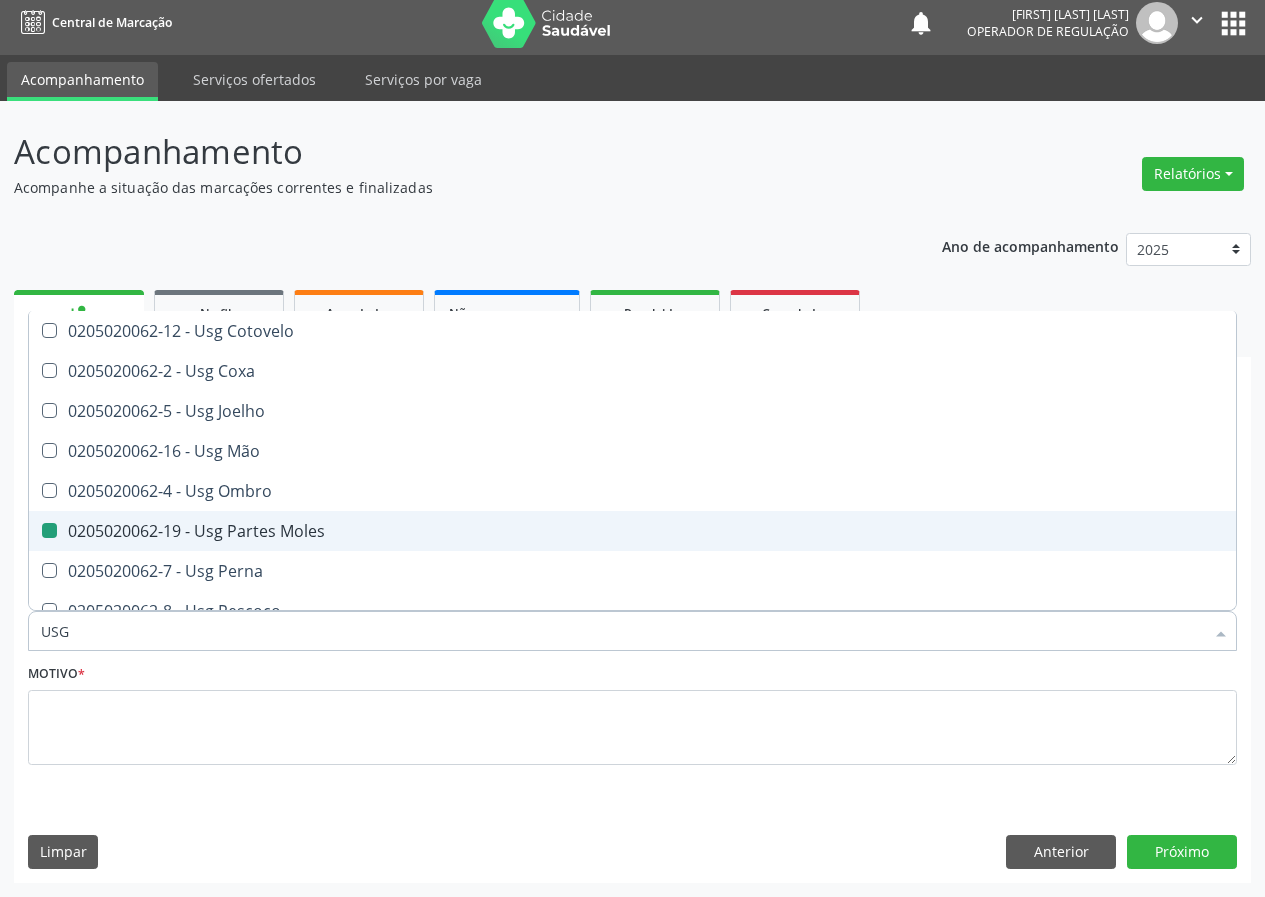 checkbox on "false" 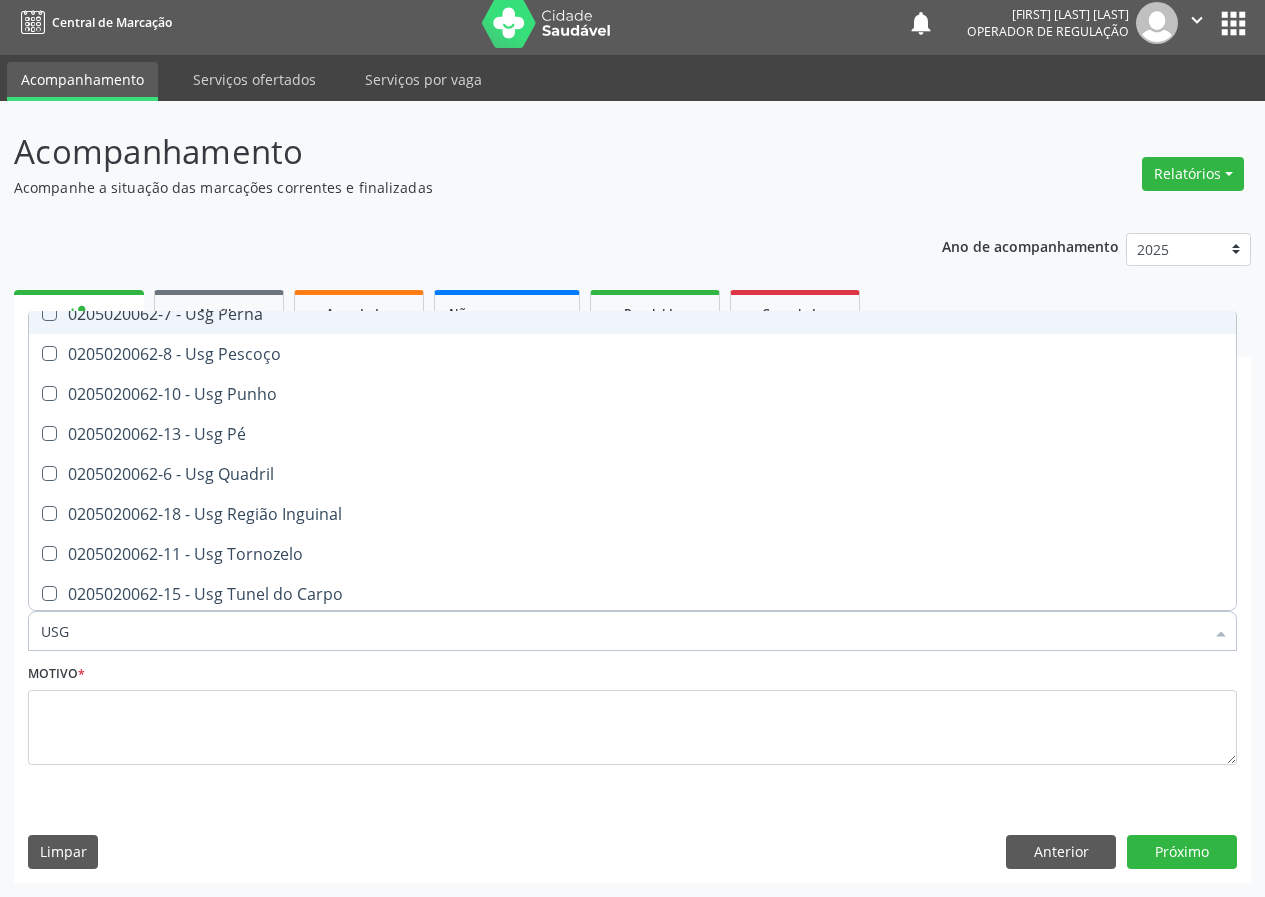 scroll, scrollTop: 461, scrollLeft: 0, axis: vertical 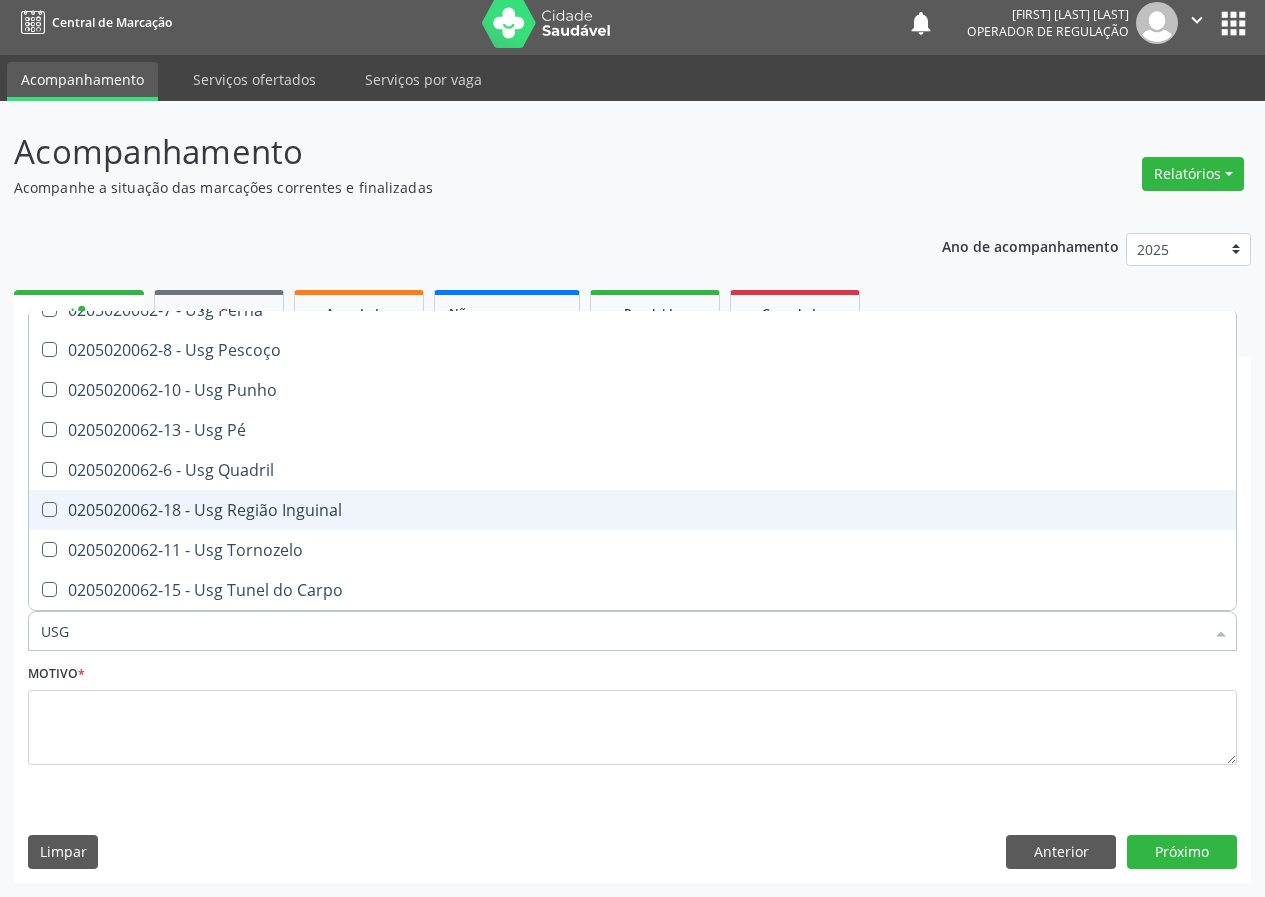 click on "0205020062-18 - Usg Região Inguinal" at bounding box center [632, 510] 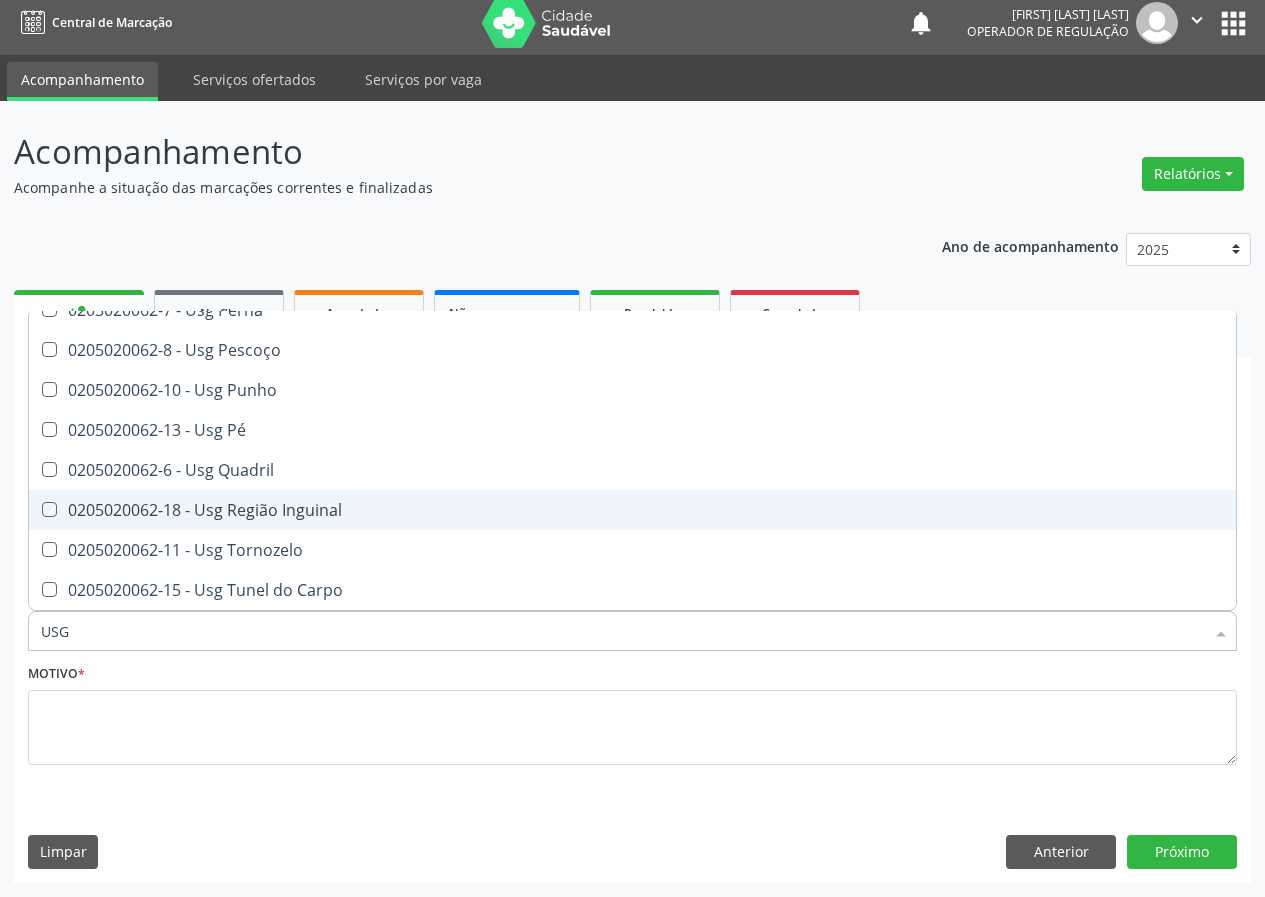 checkbox on "true" 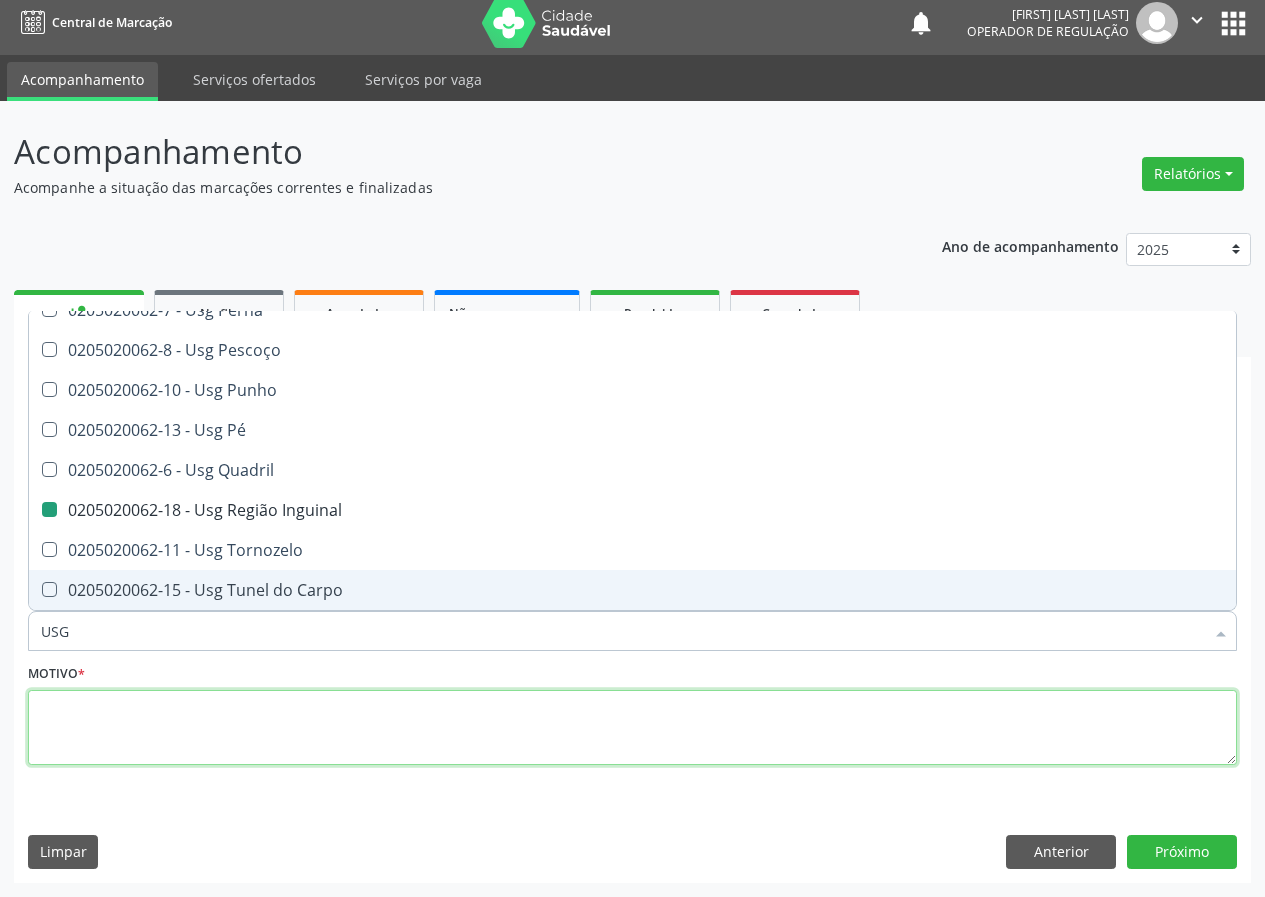 click at bounding box center (632, 728) 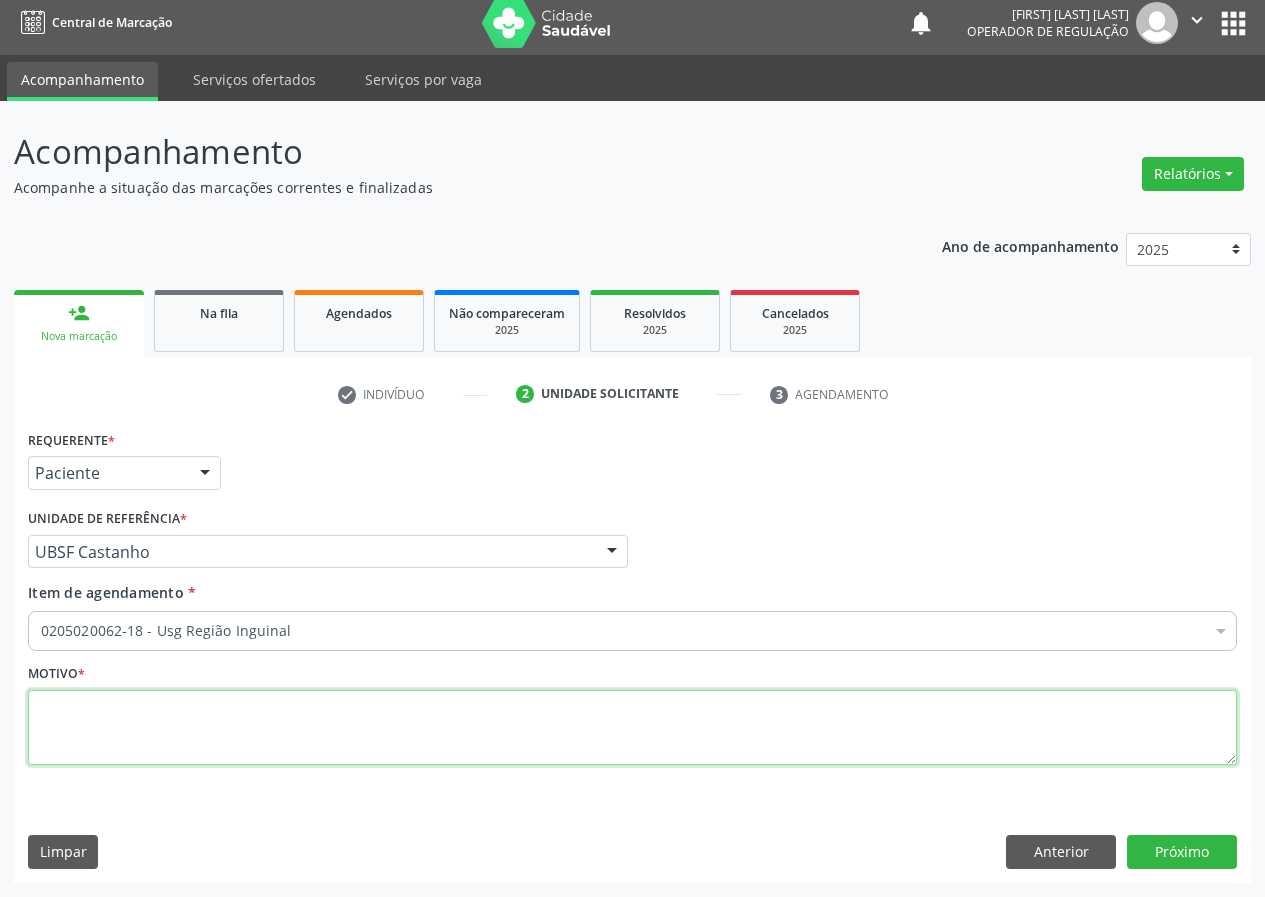 scroll, scrollTop: 0, scrollLeft: 0, axis: both 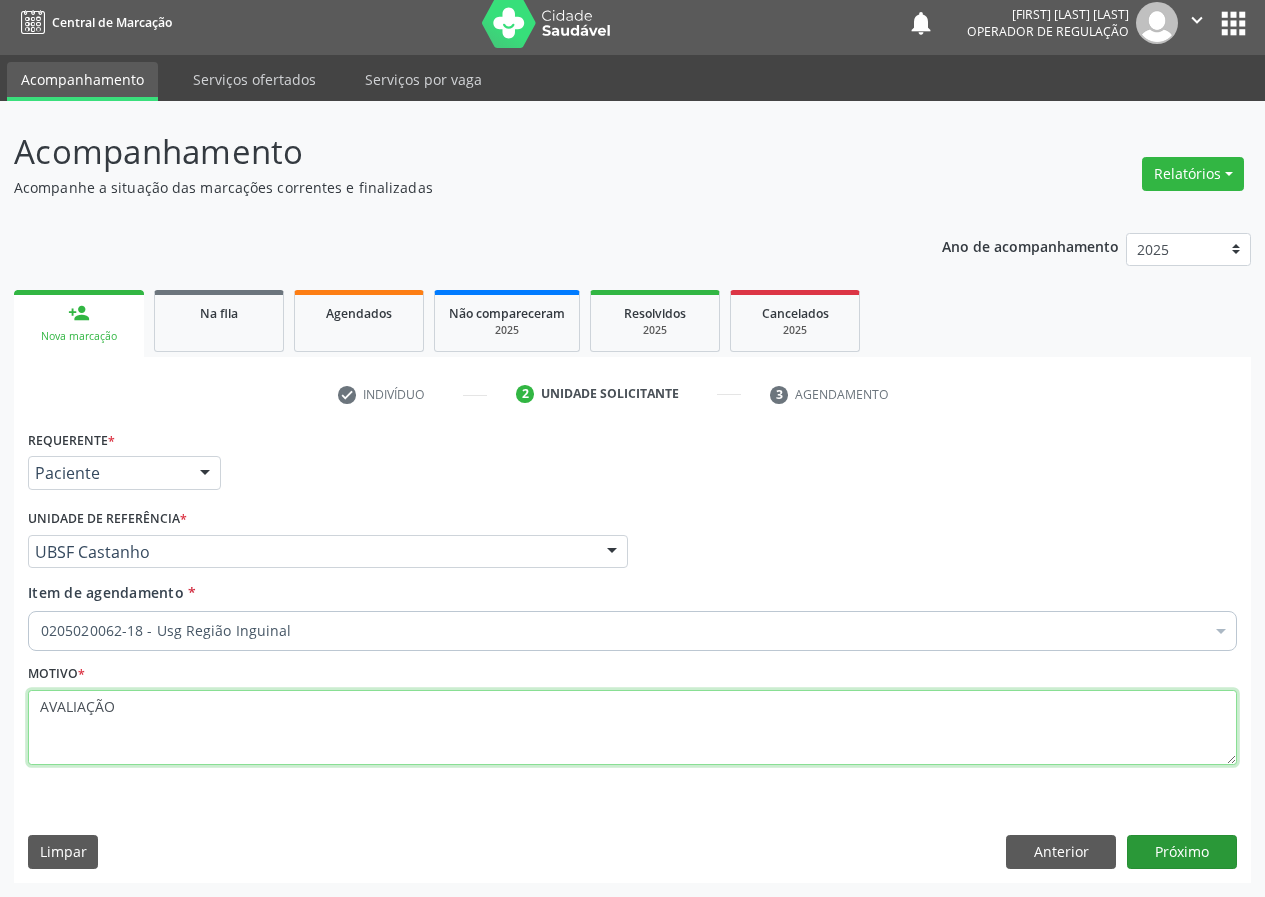 type on "AVALIAÇÃO" 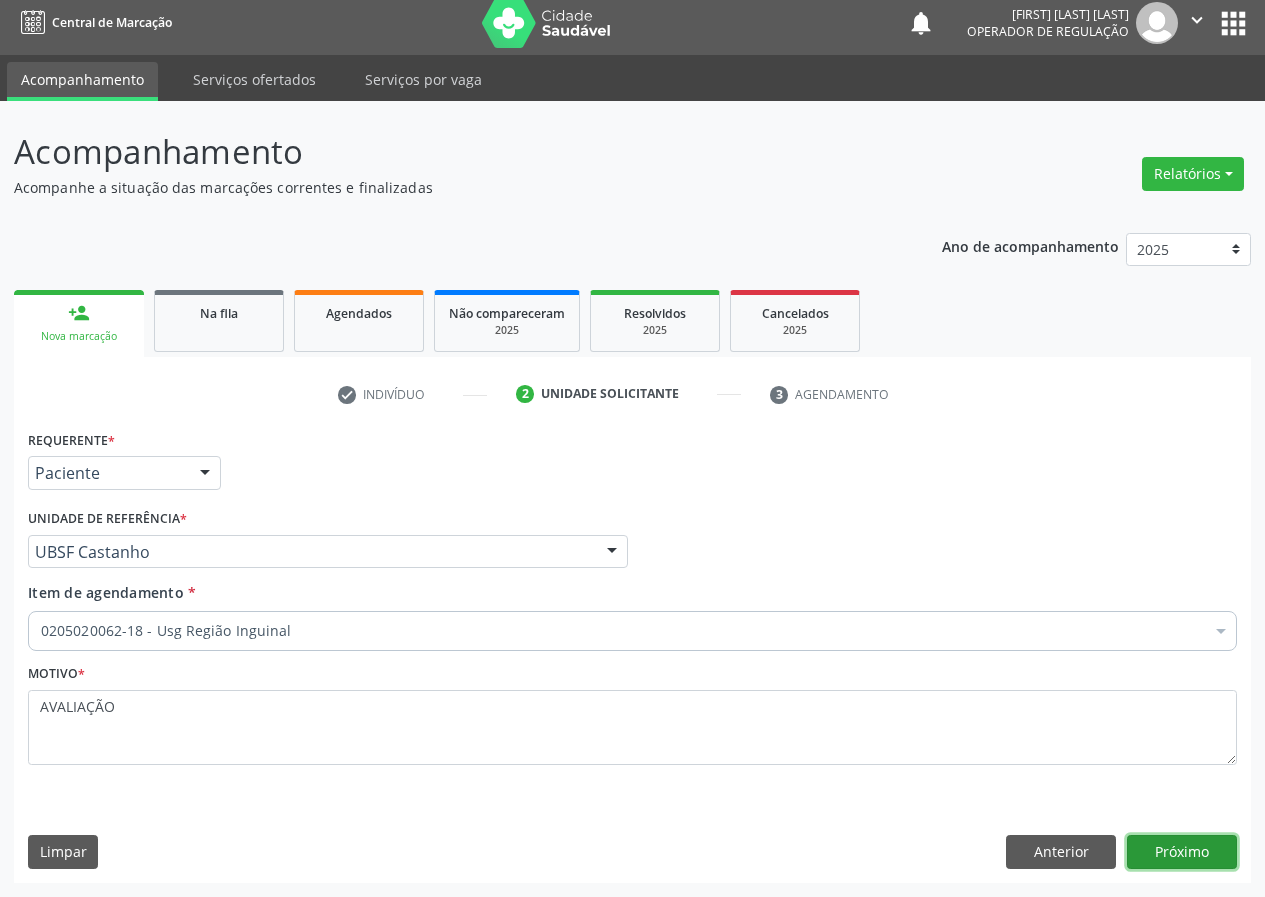 drag, startPoint x: 1177, startPoint y: 856, endPoint x: 1164, endPoint y: 846, distance: 16.40122 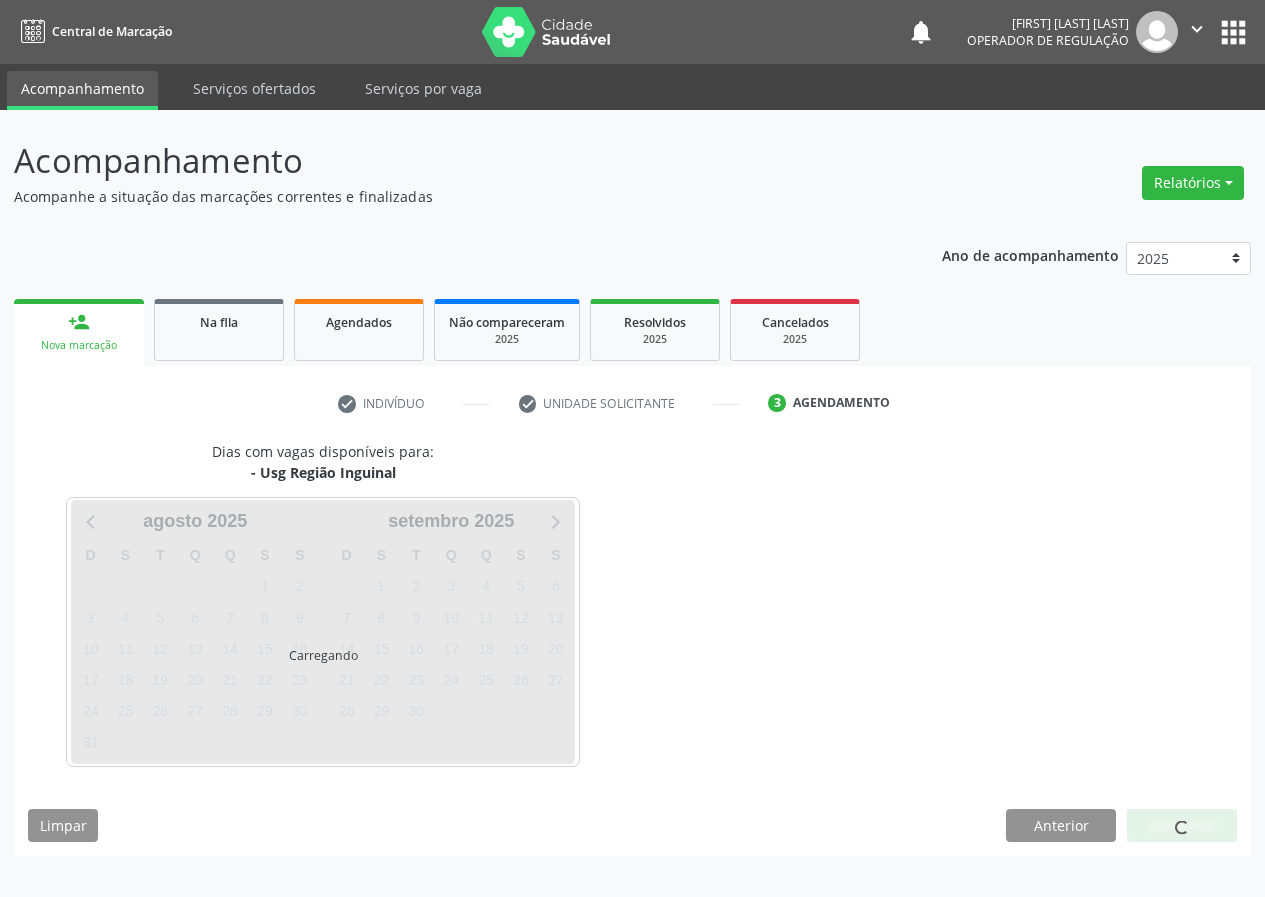 scroll, scrollTop: 0, scrollLeft: 0, axis: both 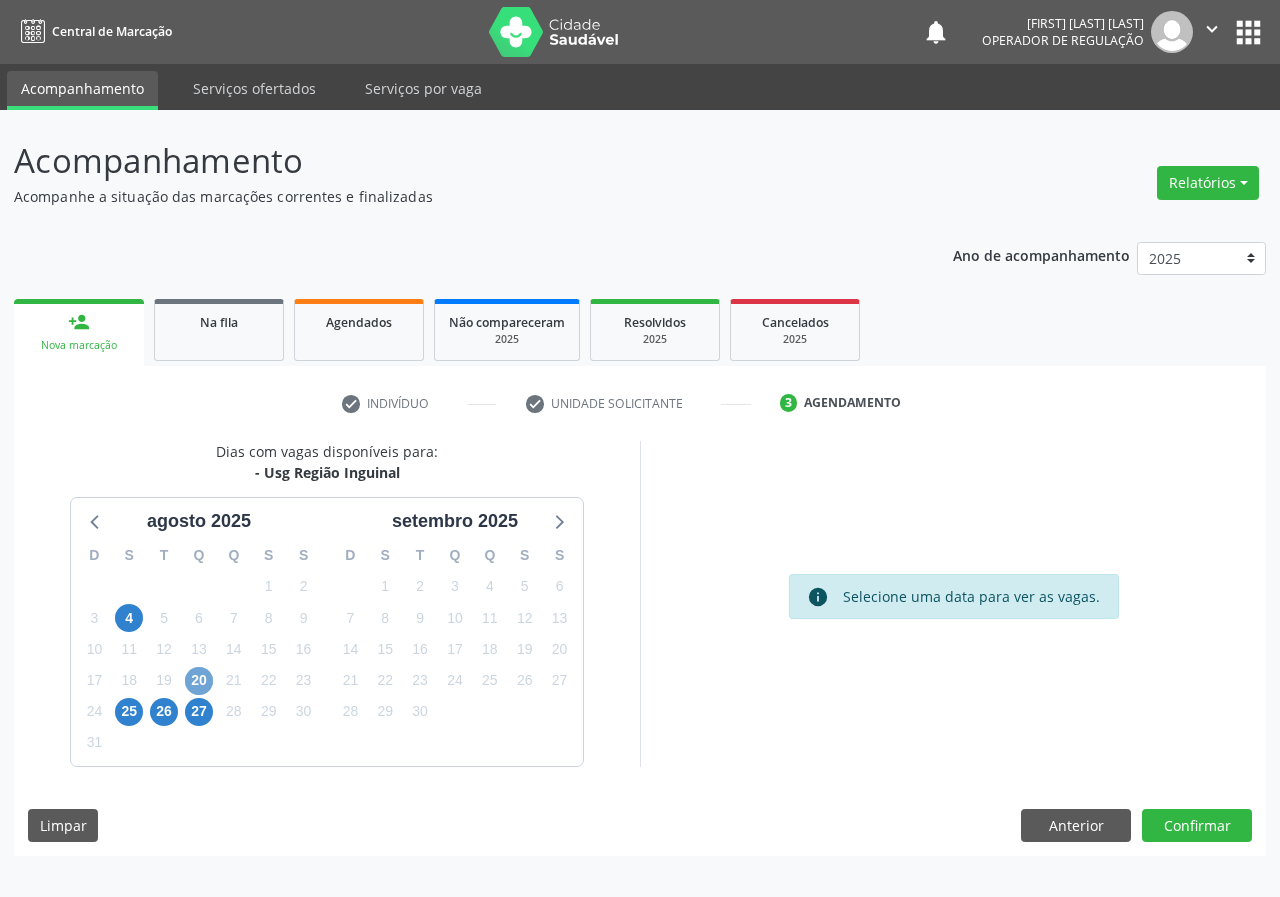 click on "20" at bounding box center (199, 681) 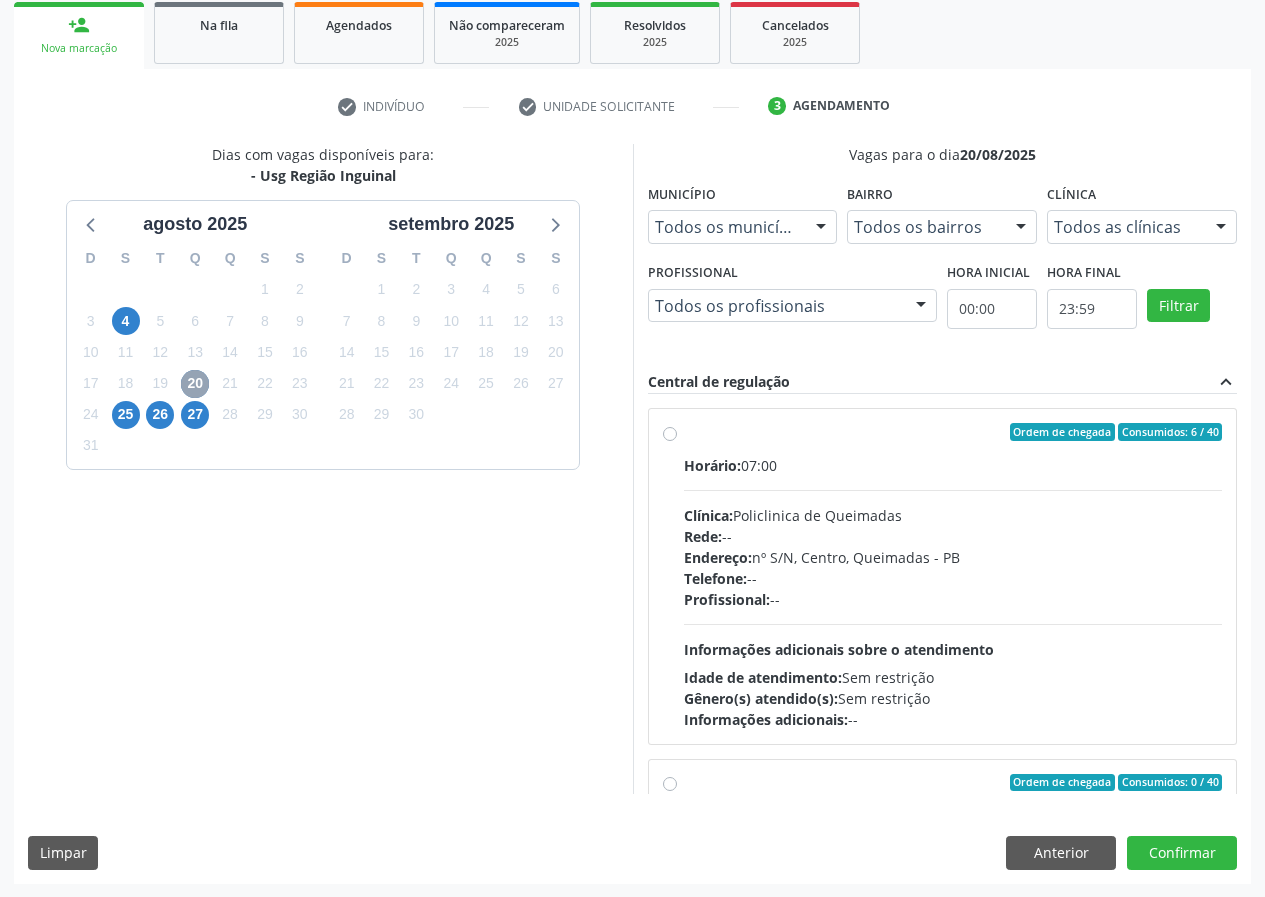 scroll, scrollTop: 298, scrollLeft: 0, axis: vertical 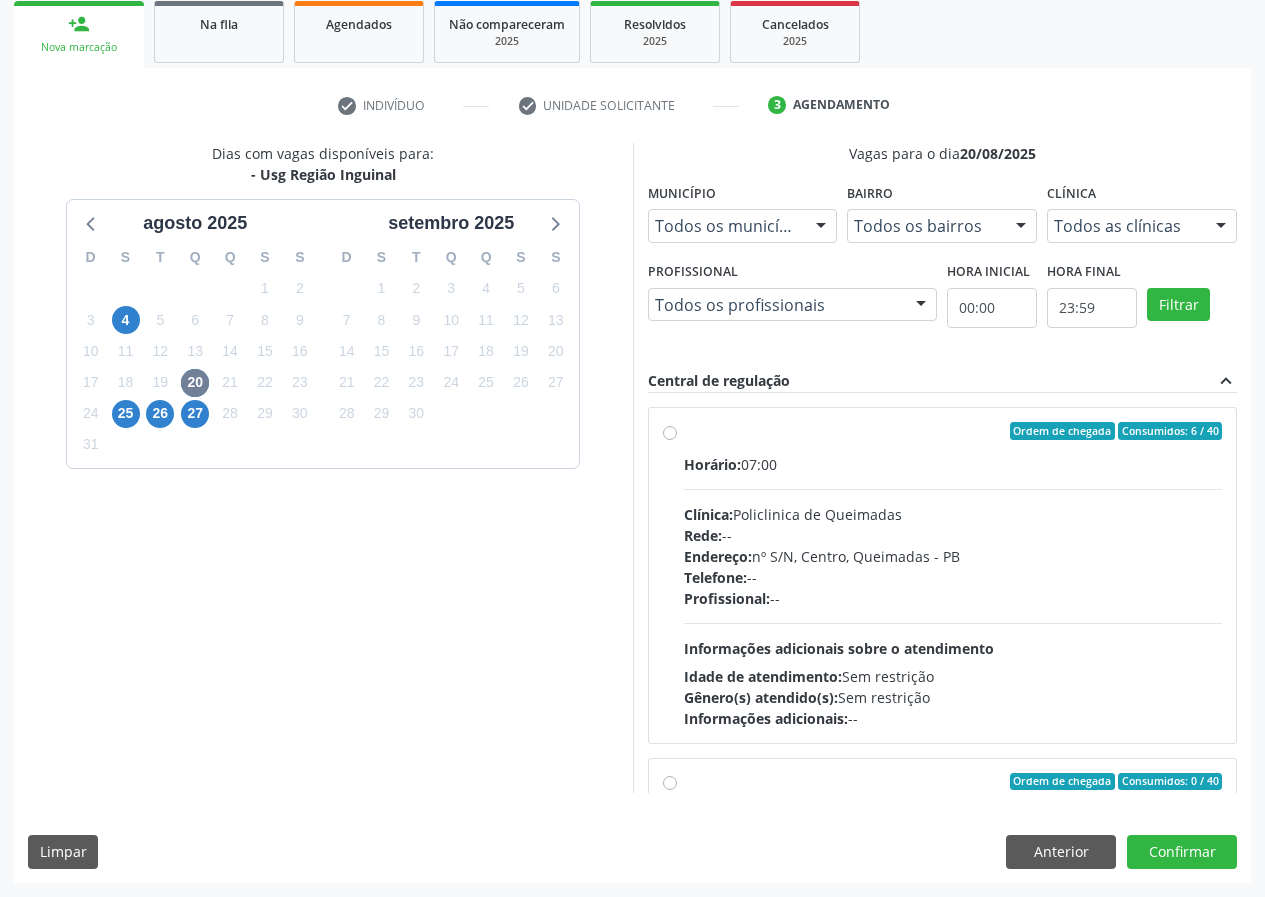 click on "Ordem de chegada
Consumidos: 6 / 40
Horário:   07:00
Clínica:  Policlinica de Queimadas
Rede:
--
Endereço:   nº S/N, Centro, Queimadas - PB
Telefone:   --
Profissional:
--
Informações adicionais sobre o atendimento
Idade de atendimento:
Sem restrição
Gênero(s) atendido(s):
Sem restrição
Informações adicionais:
--" at bounding box center [953, 575] 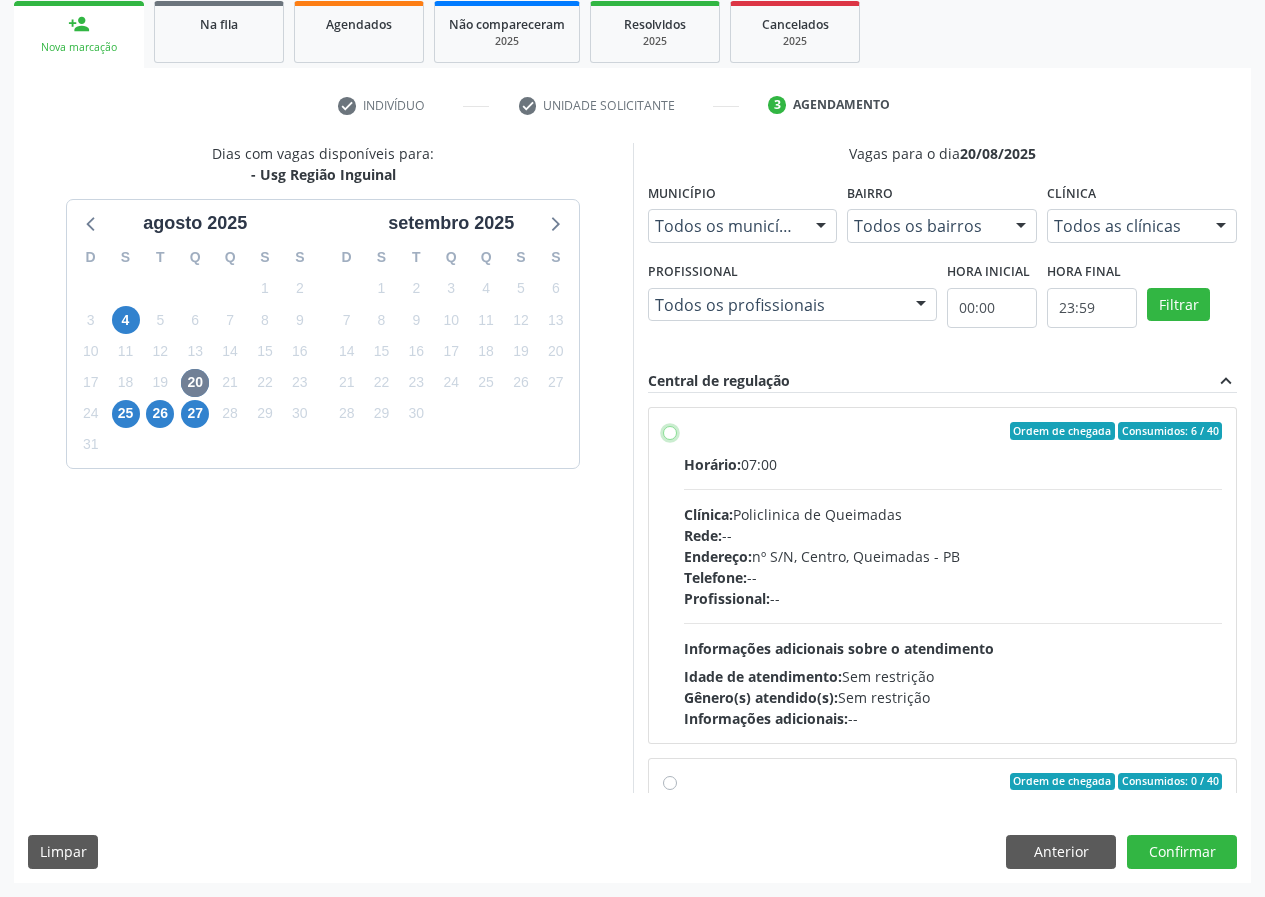 click on "Ordem de chegada
Consumidos: 6 / 40
Horário:   07:00
Clínica:  Policlinica de Queimadas
Rede:
--
Endereço:   nº S/N, Centro, Queimadas - PB
Telefone:   --
Profissional:
--
Informações adicionais sobre o atendimento
Idade de atendimento:
Sem restrição
Gênero(s) atendido(s):
Sem restrição
Informações adicionais:
--" at bounding box center [670, 431] 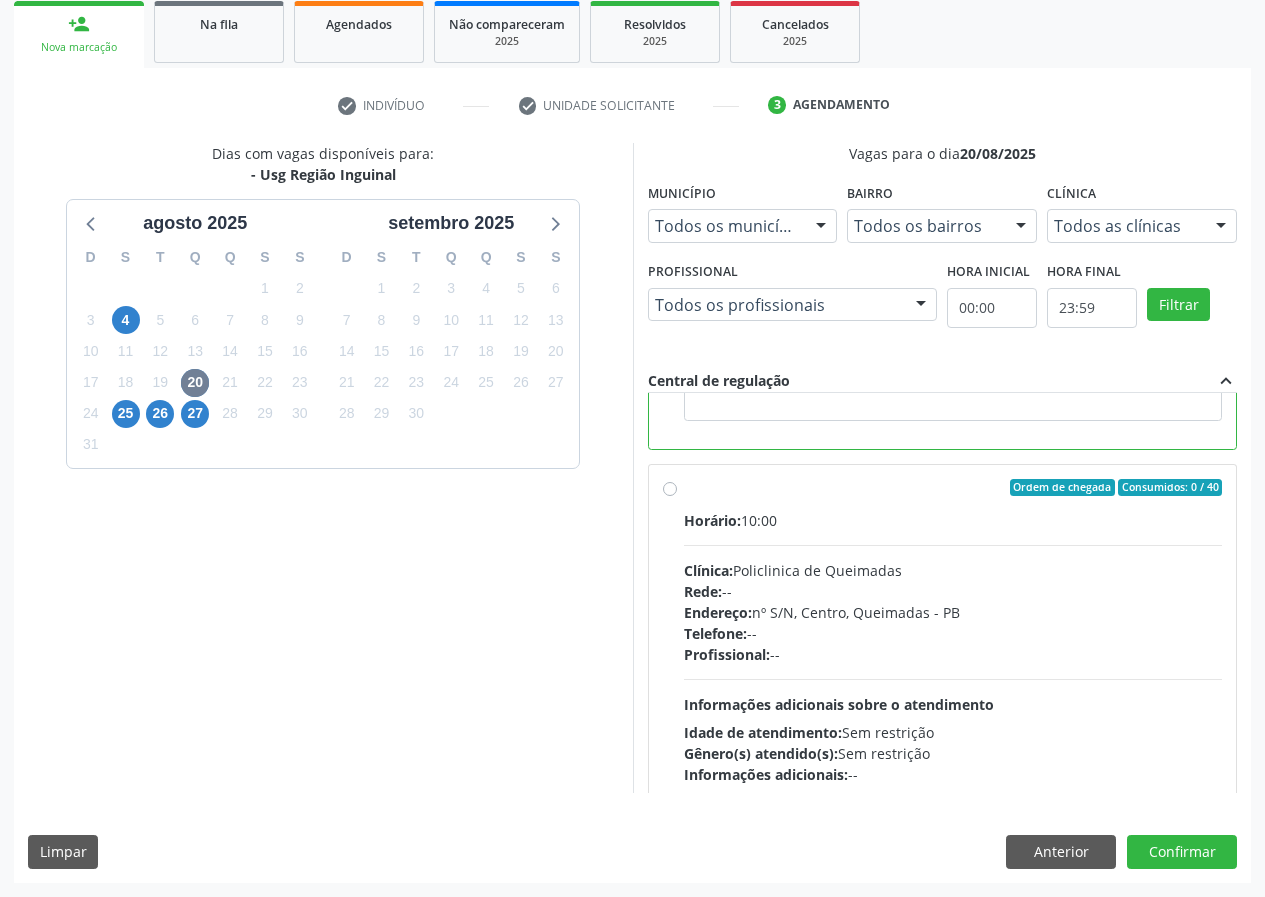 scroll, scrollTop: 450, scrollLeft: 0, axis: vertical 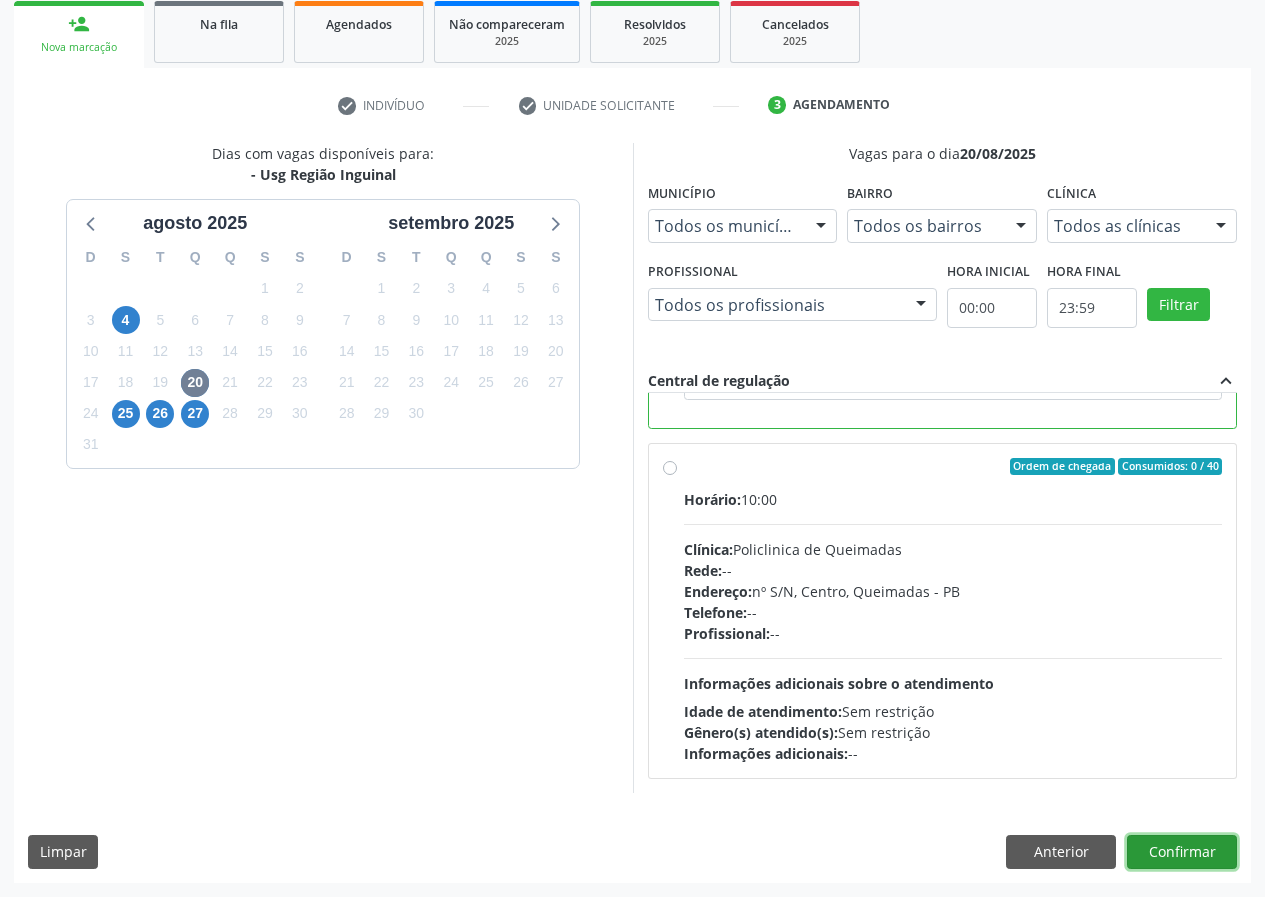 drag, startPoint x: 1174, startPoint y: 849, endPoint x: 1029, endPoint y: 793, distance: 155.4381 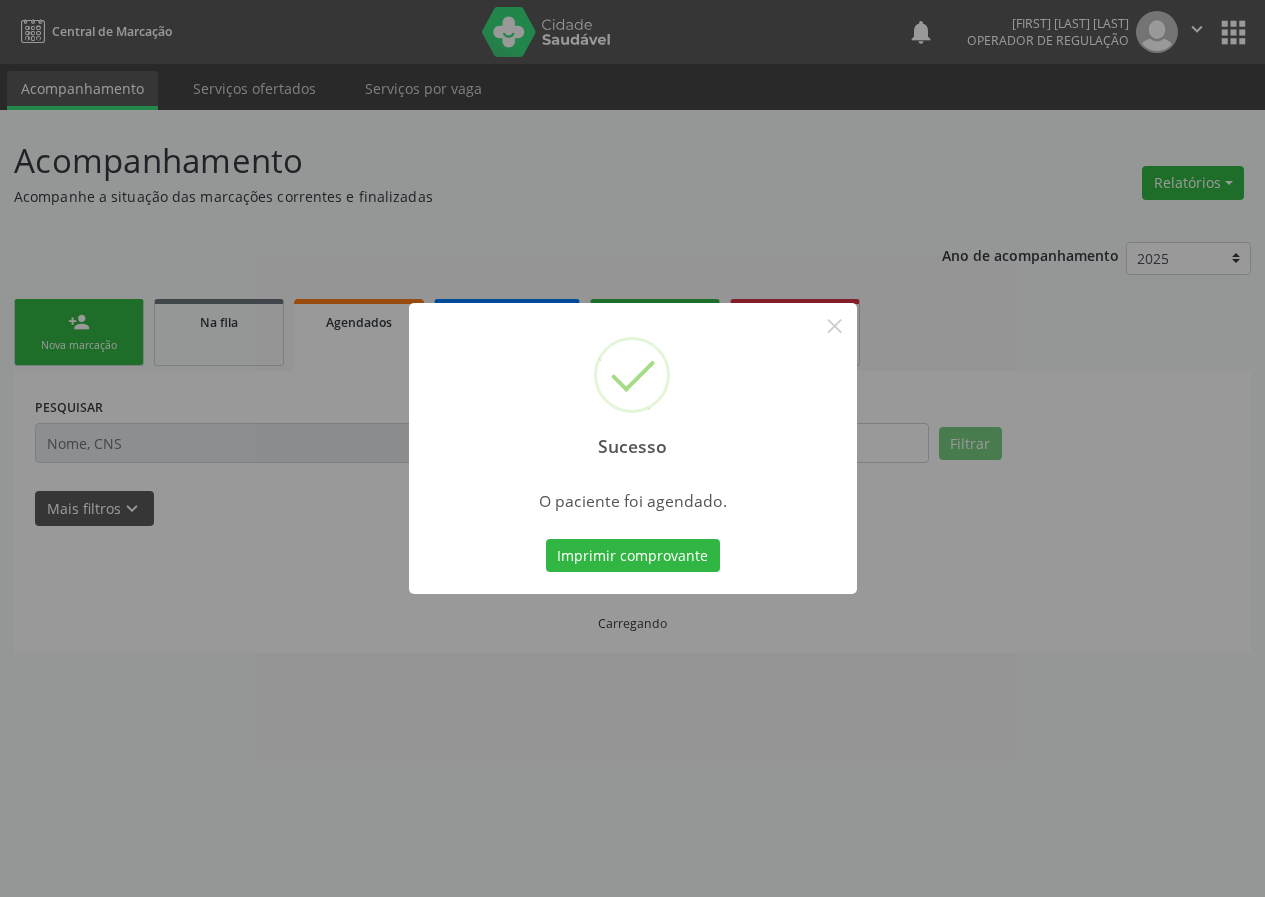 scroll, scrollTop: 0, scrollLeft: 0, axis: both 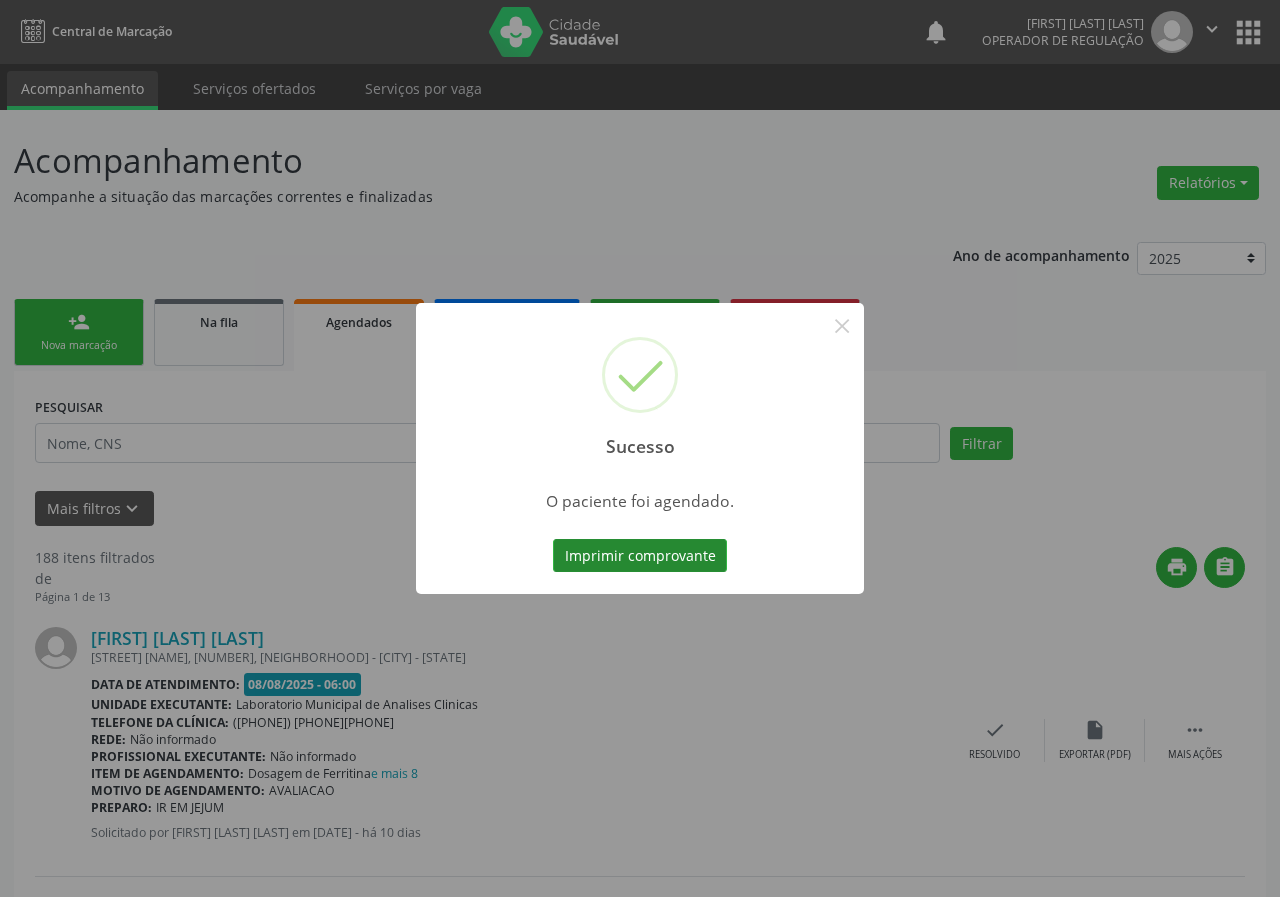 click on "Imprimir comprovante" at bounding box center (640, 556) 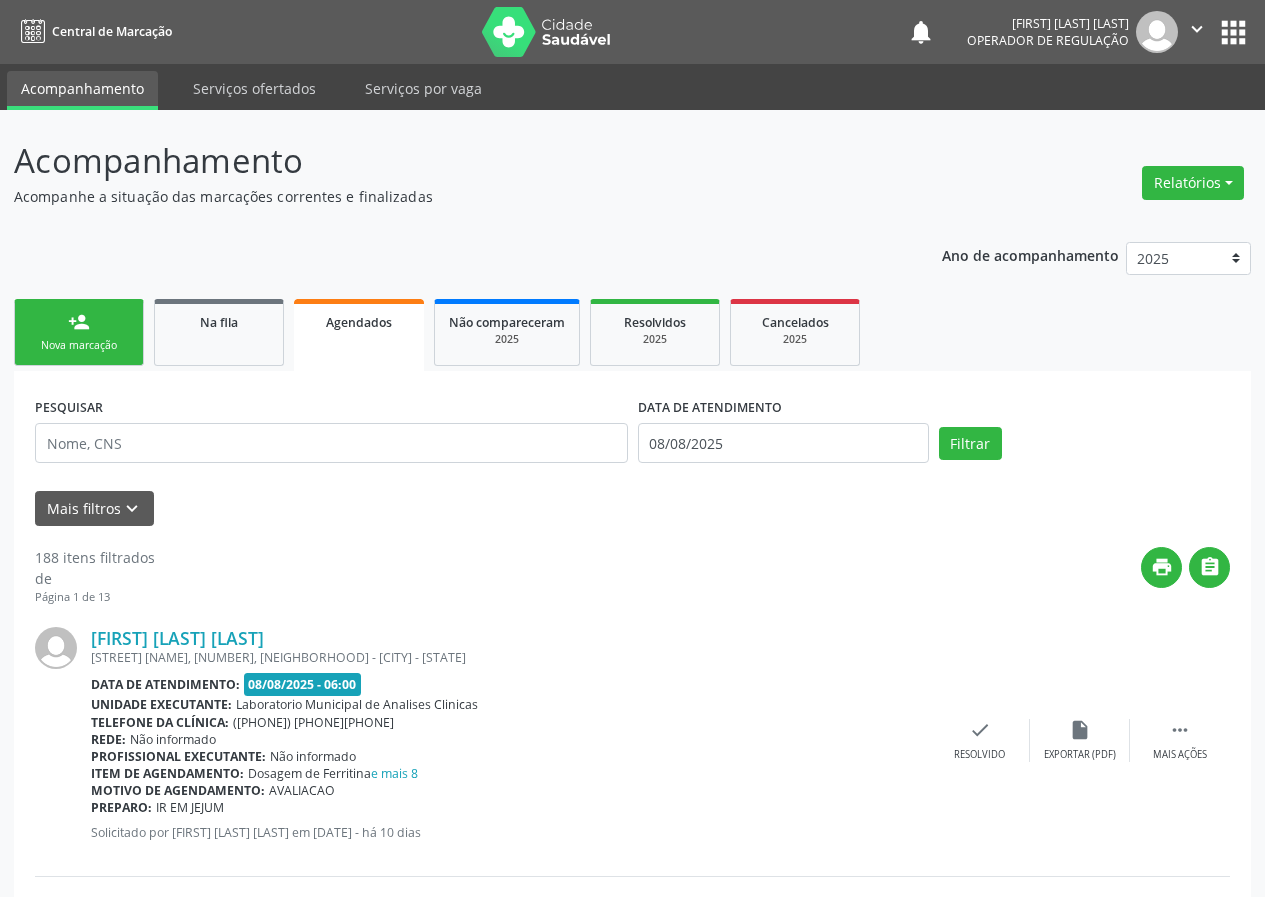click on "person_add
Nova marcação" at bounding box center [79, 332] 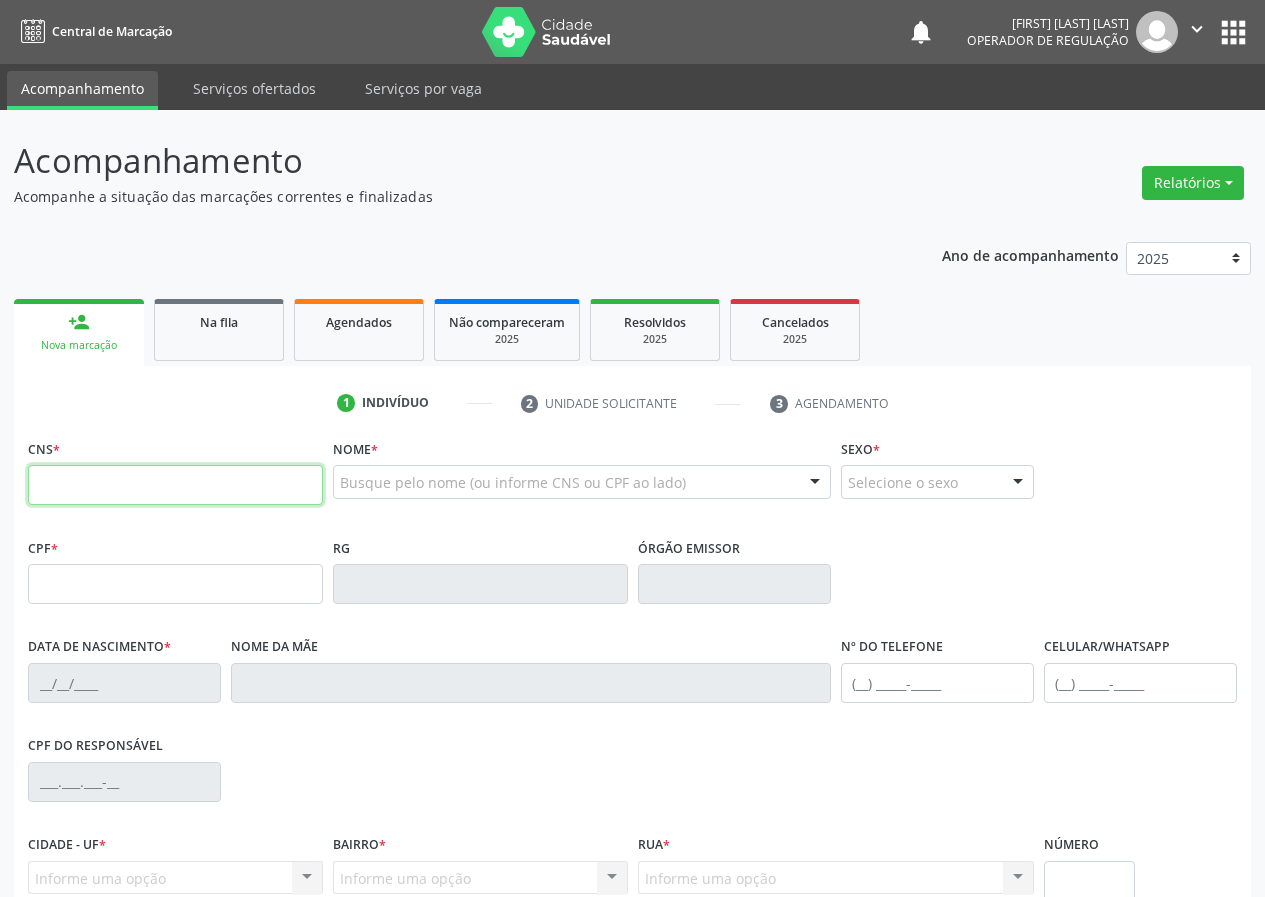 click at bounding box center [175, 485] 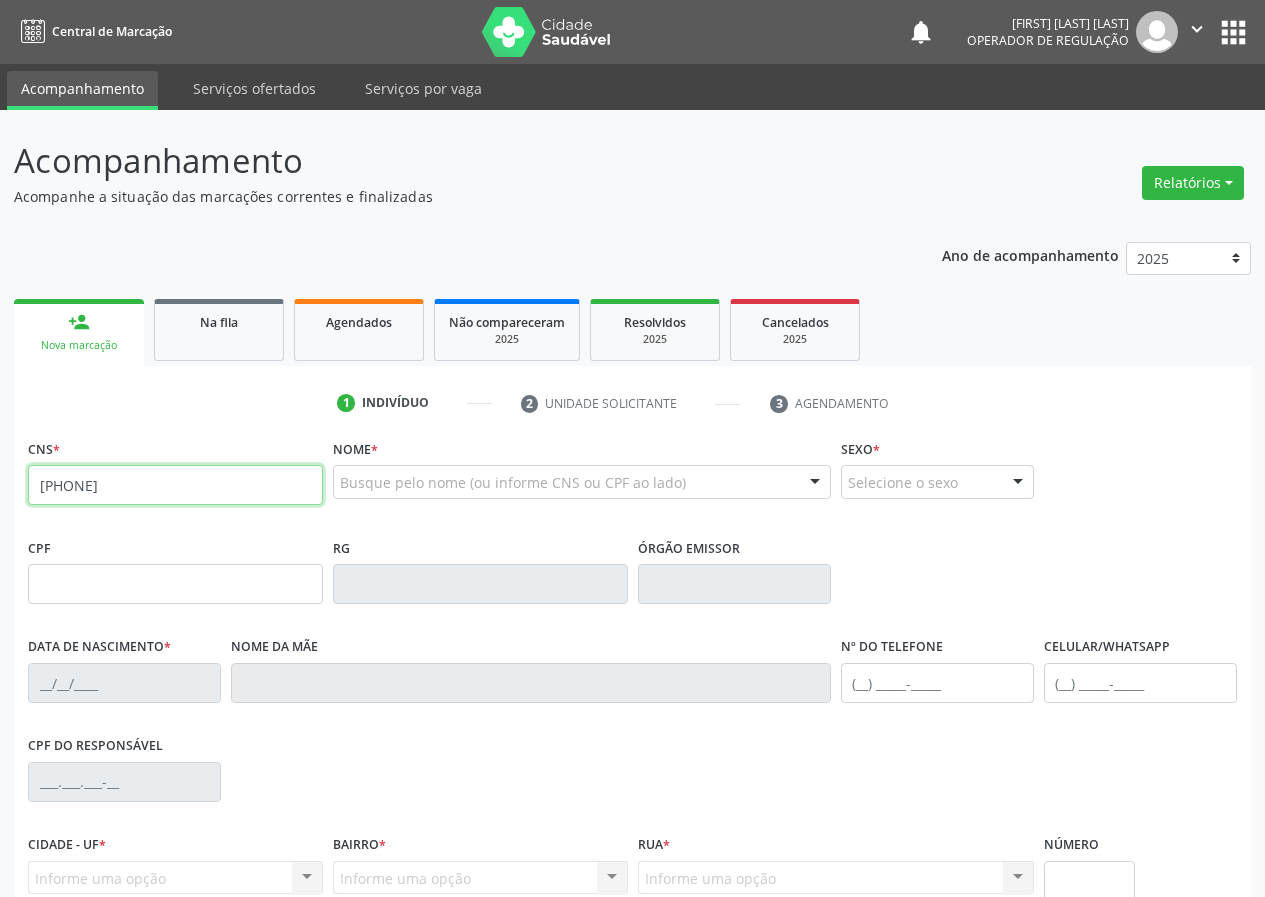 type on "707 5062 0312 3290" 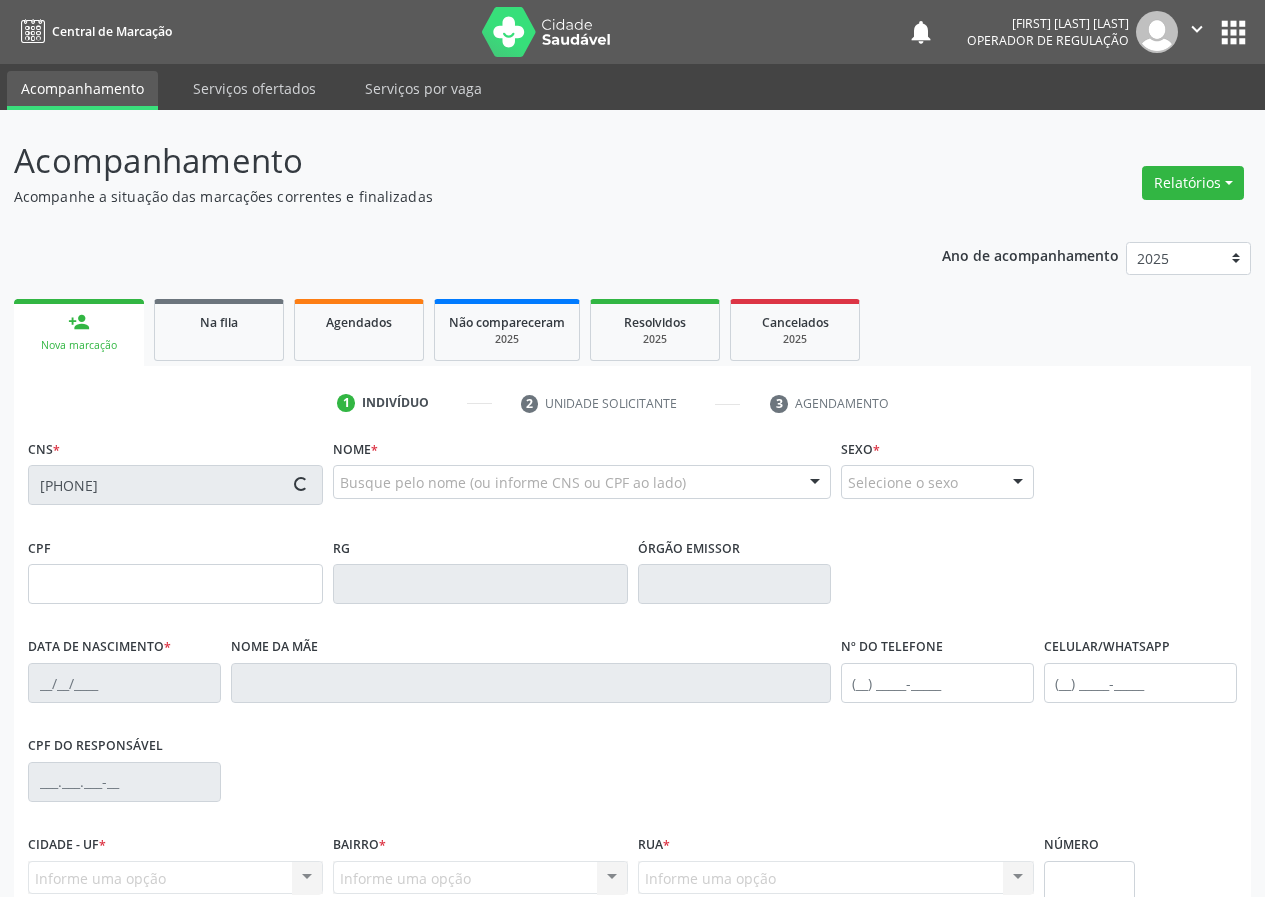 type on "021.027.354-27" 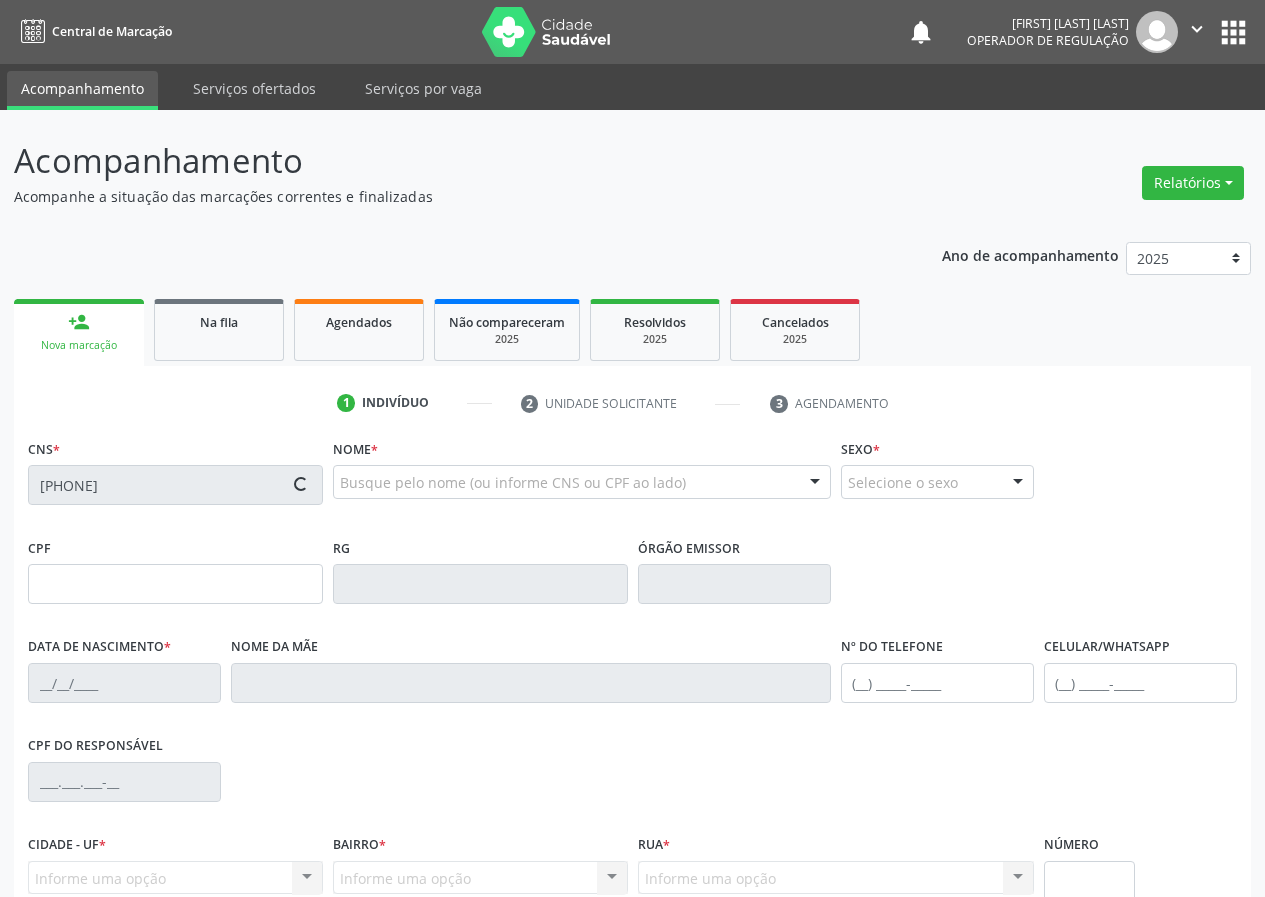 type on "20/05/1956" 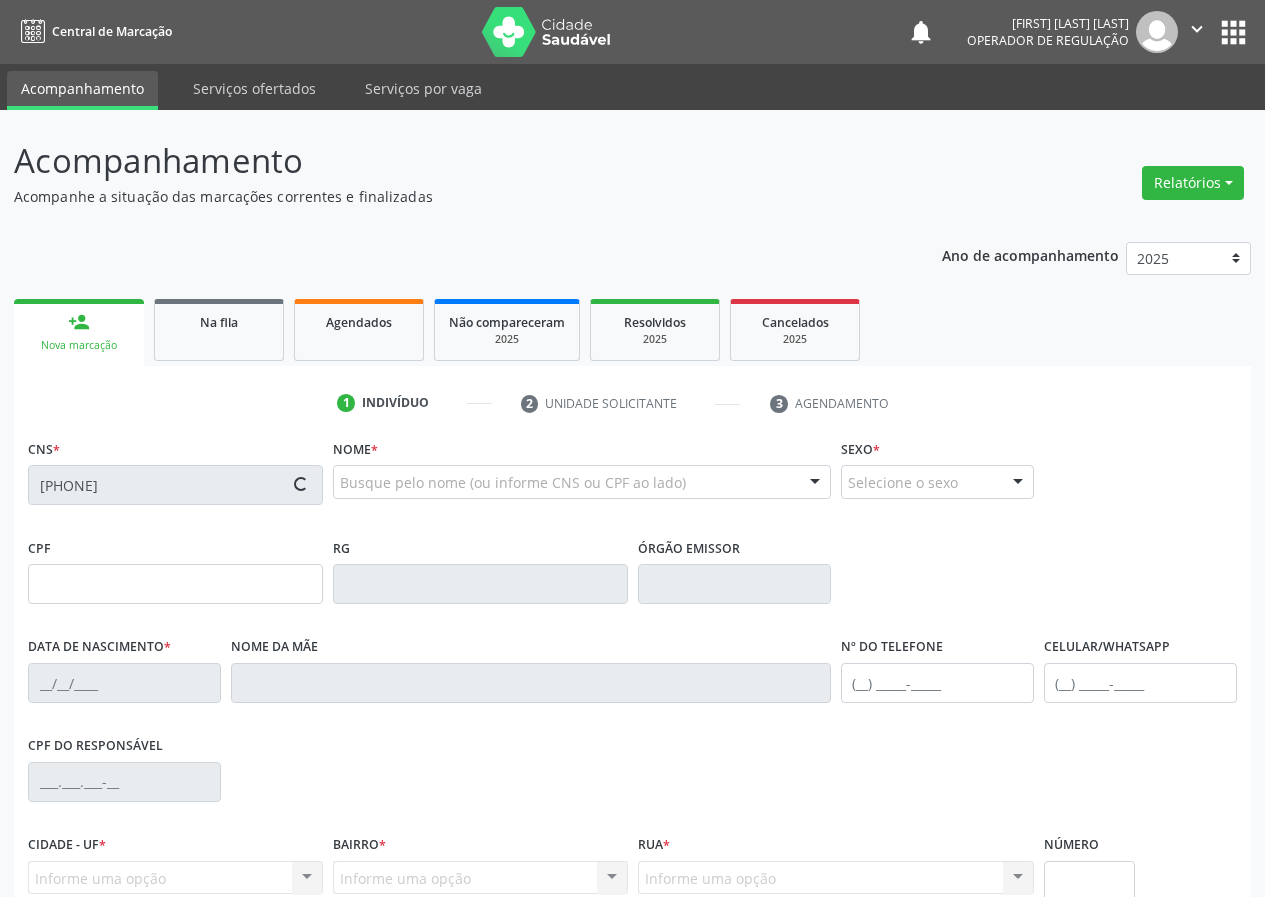 type on "Maria Ana de Conceição" 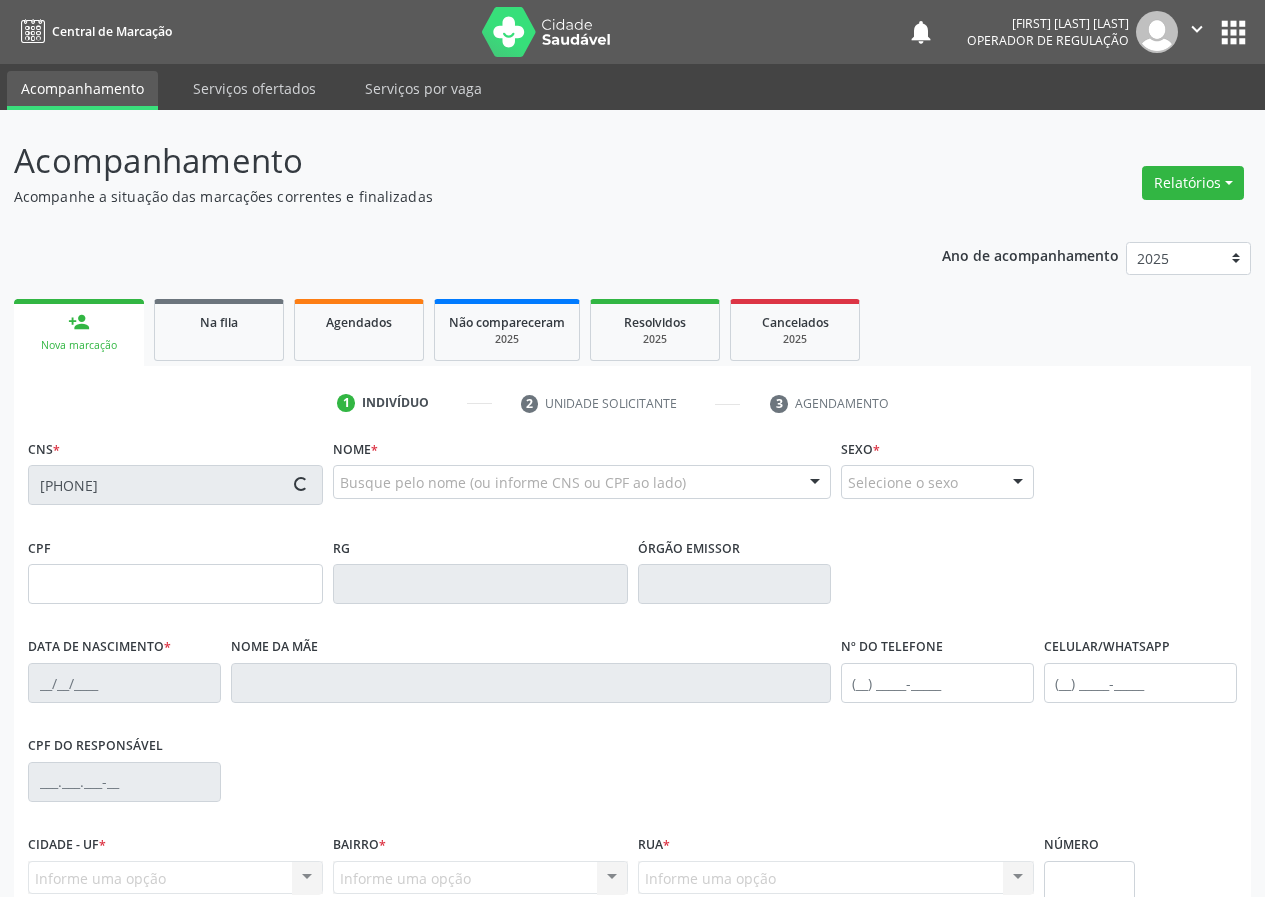type on "(83) 99192-2555" 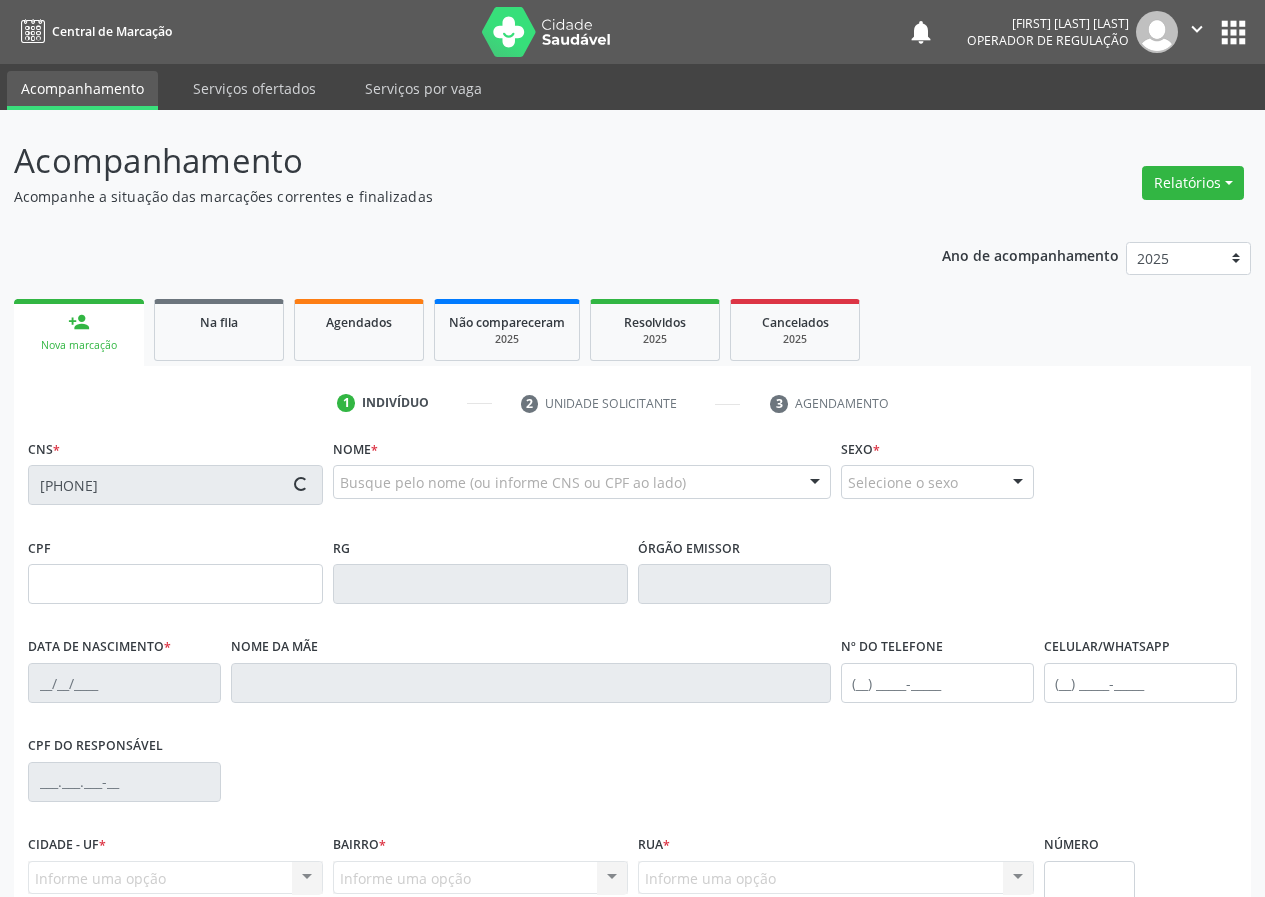 type on "16" 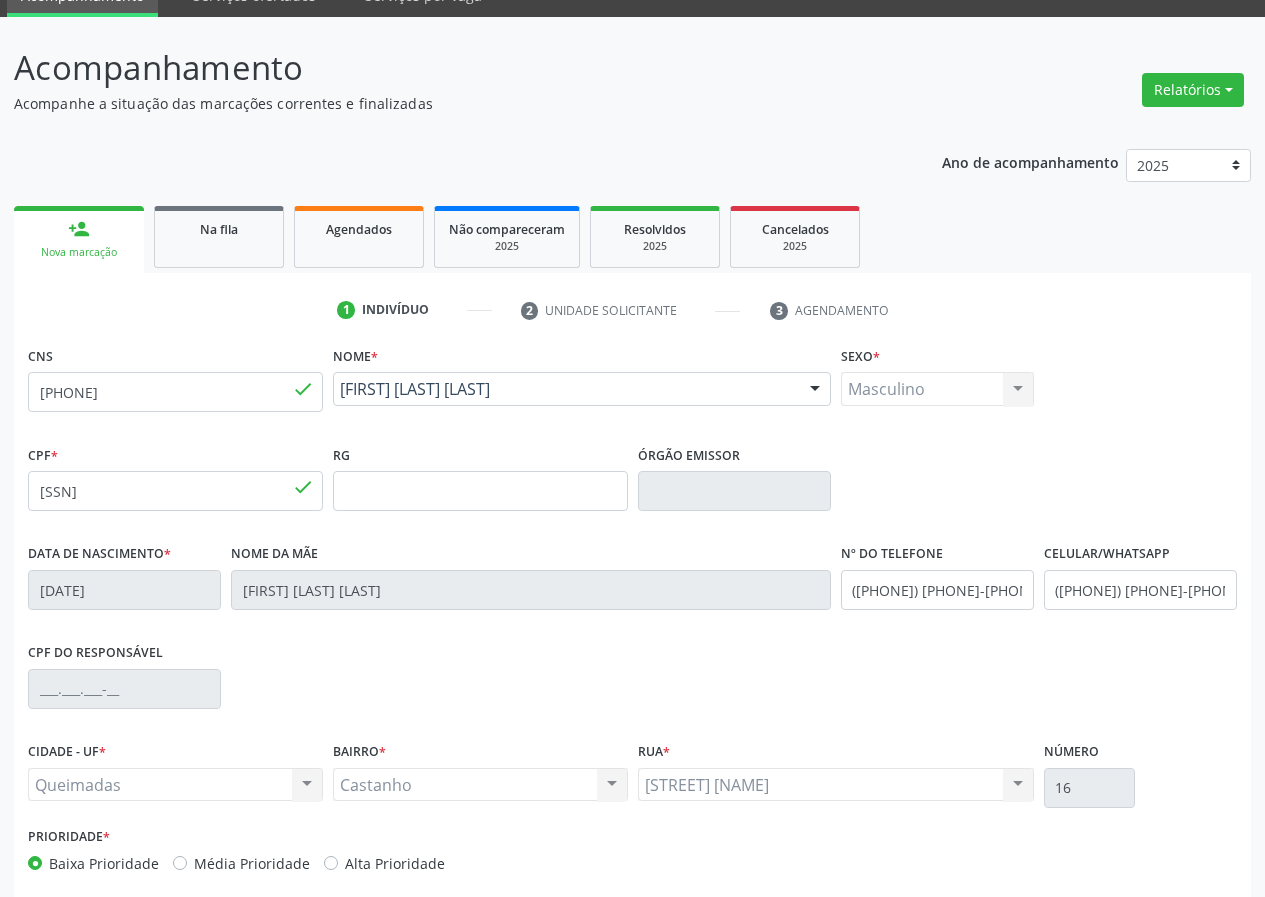 scroll, scrollTop: 187, scrollLeft: 0, axis: vertical 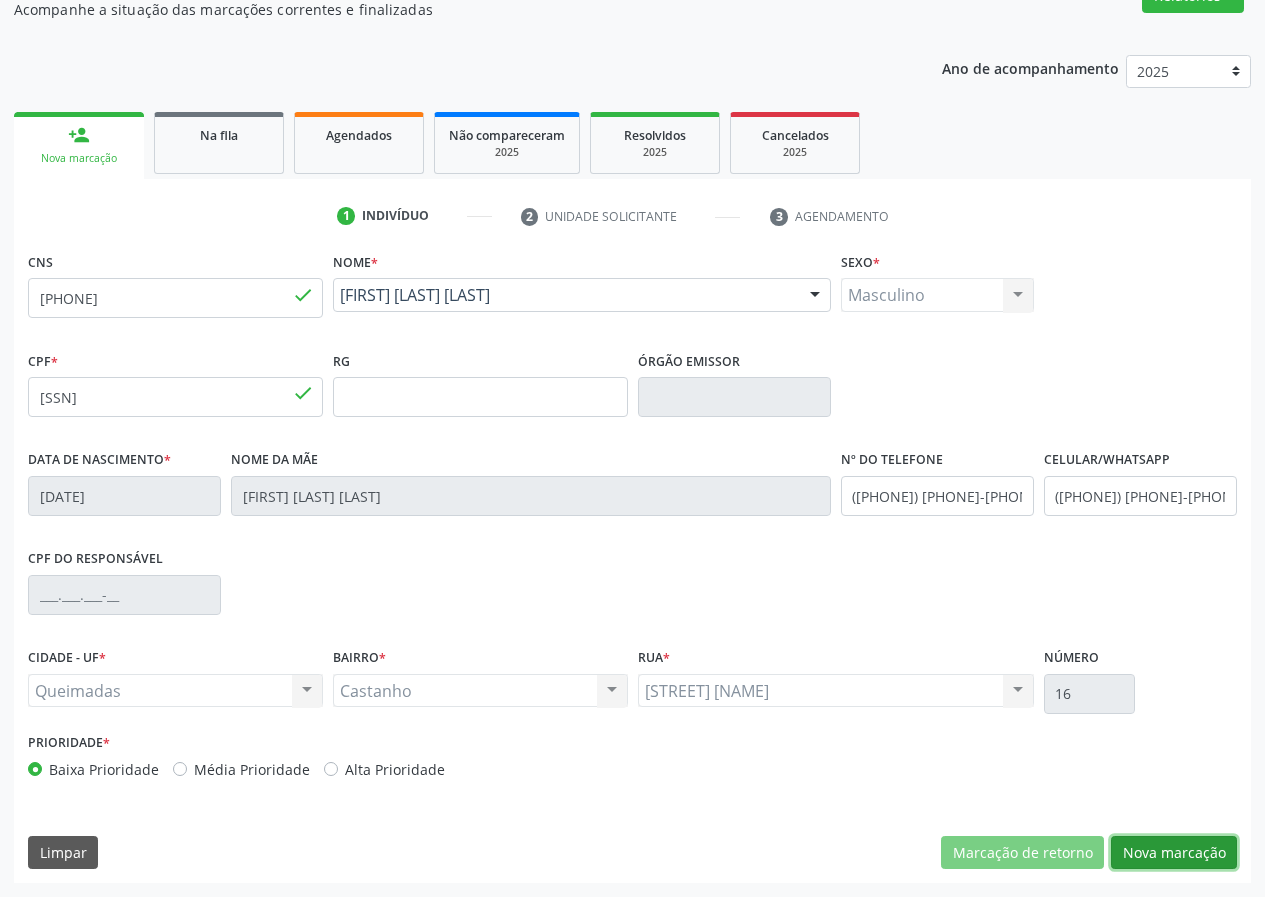 drag, startPoint x: 1197, startPoint y: 854, endPoint x: 246, endPoint y: 632, distance: 976.568 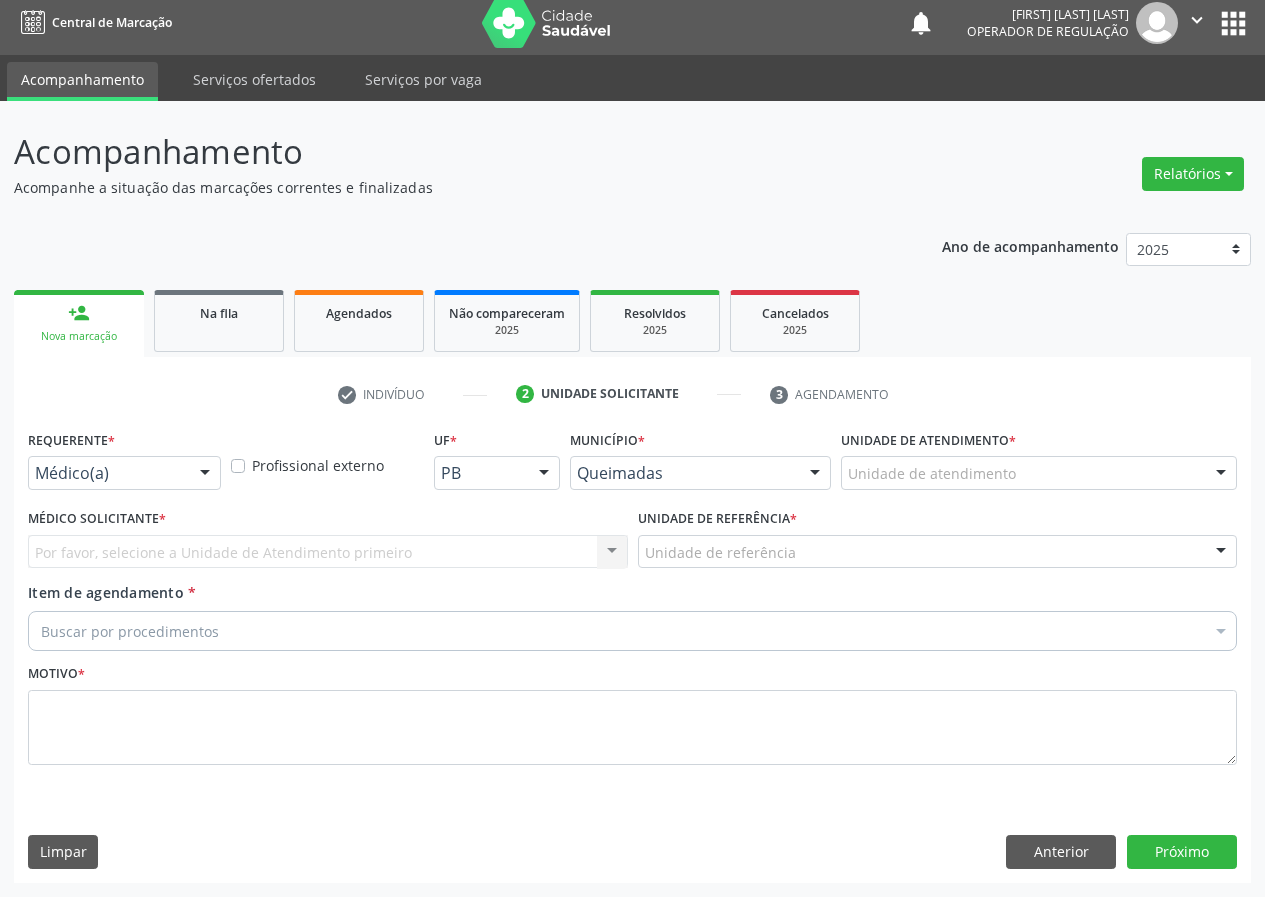 scroll, scrollTop: 9, scrollLeft: 0, axis: vertical 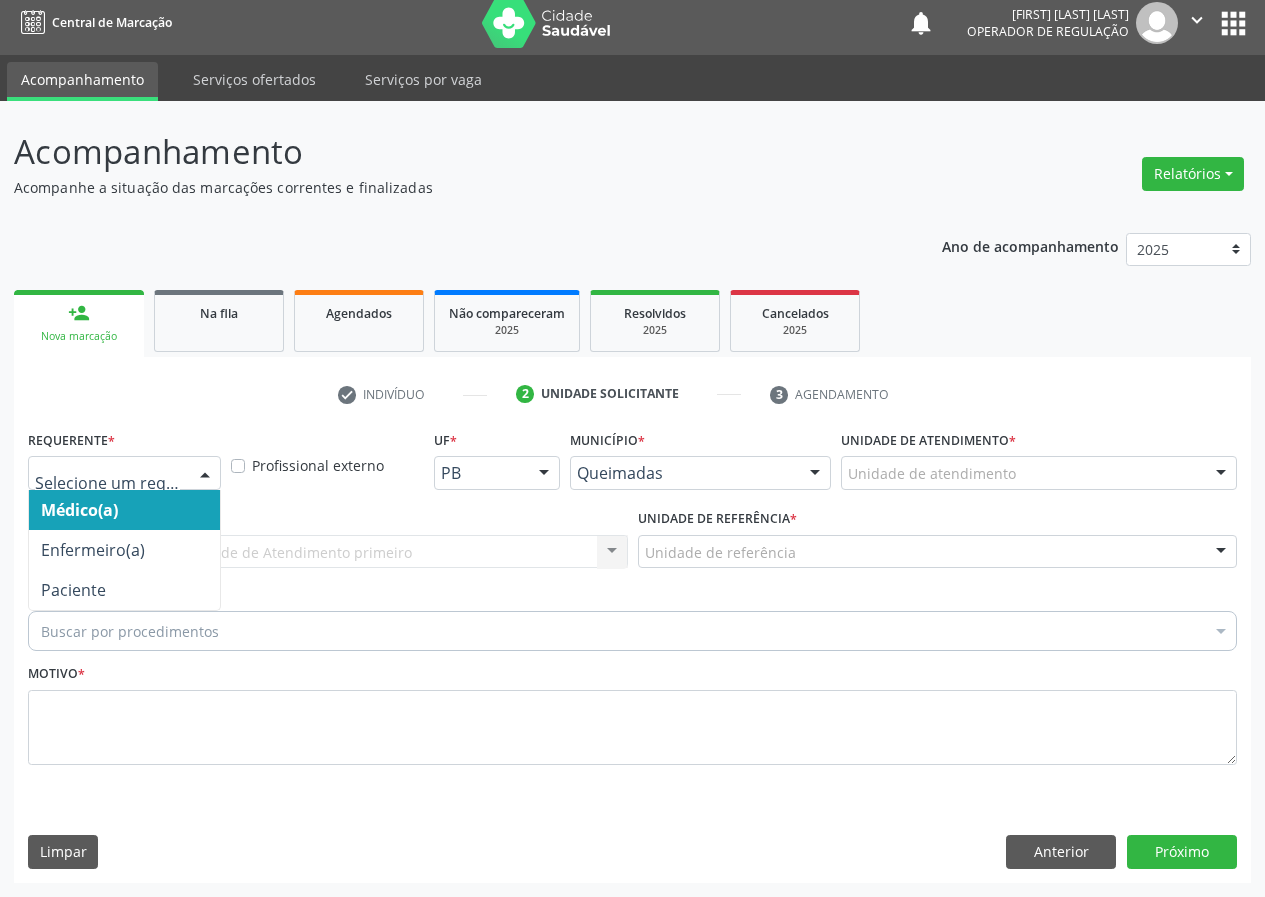 click at bounding box center [205, 474] 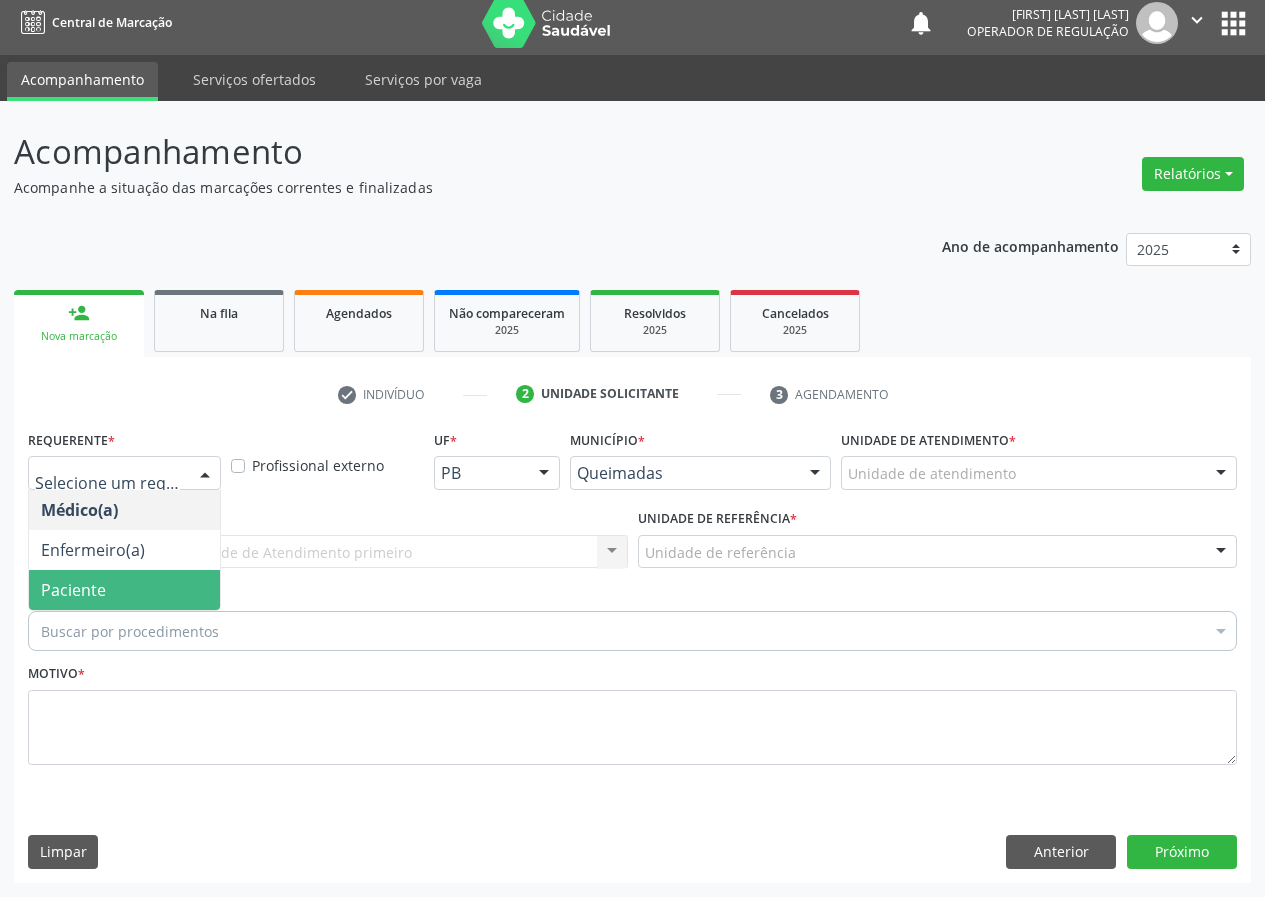 click on "Paciente" at bounding box center (124, 590) 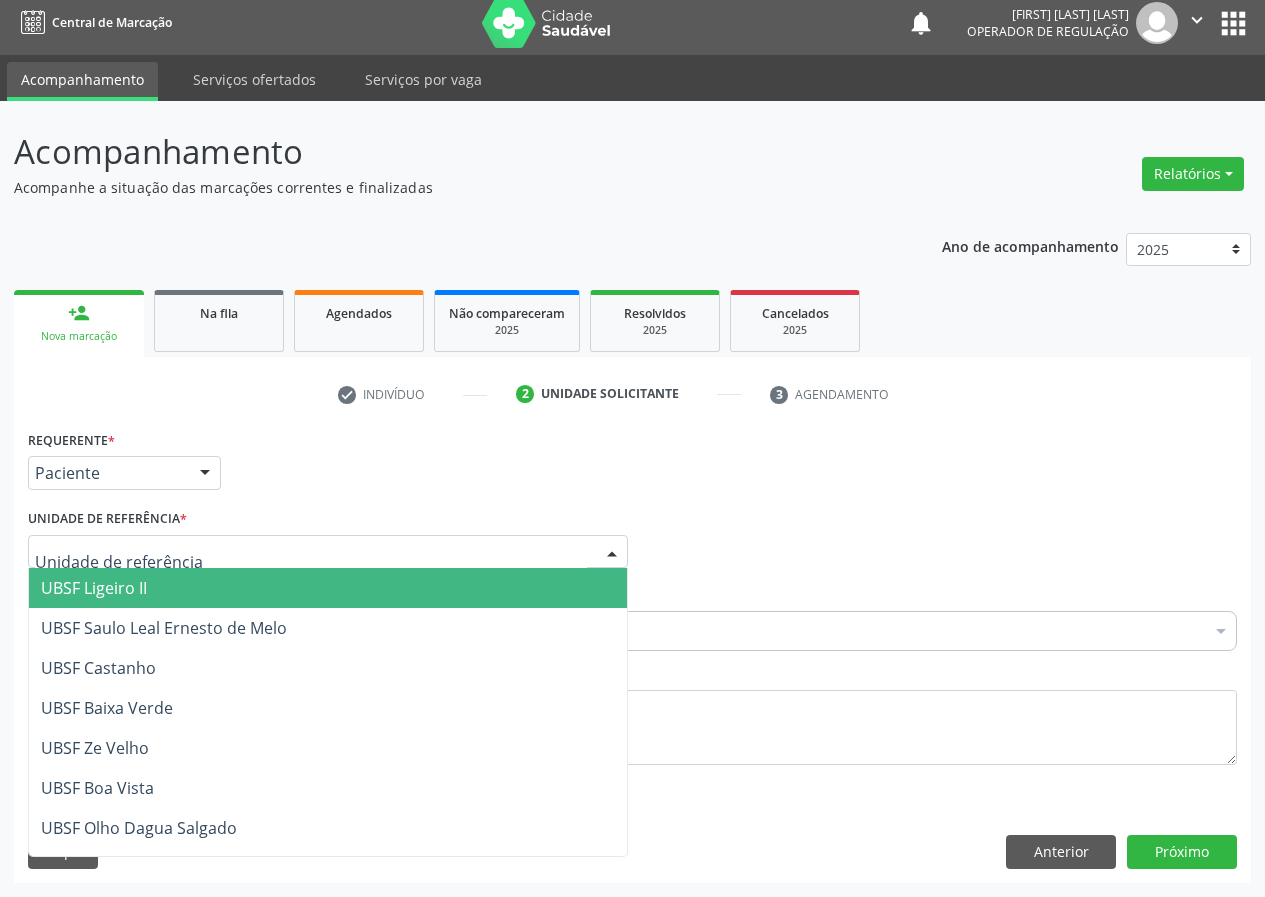 click at bounding box center [328, 552] 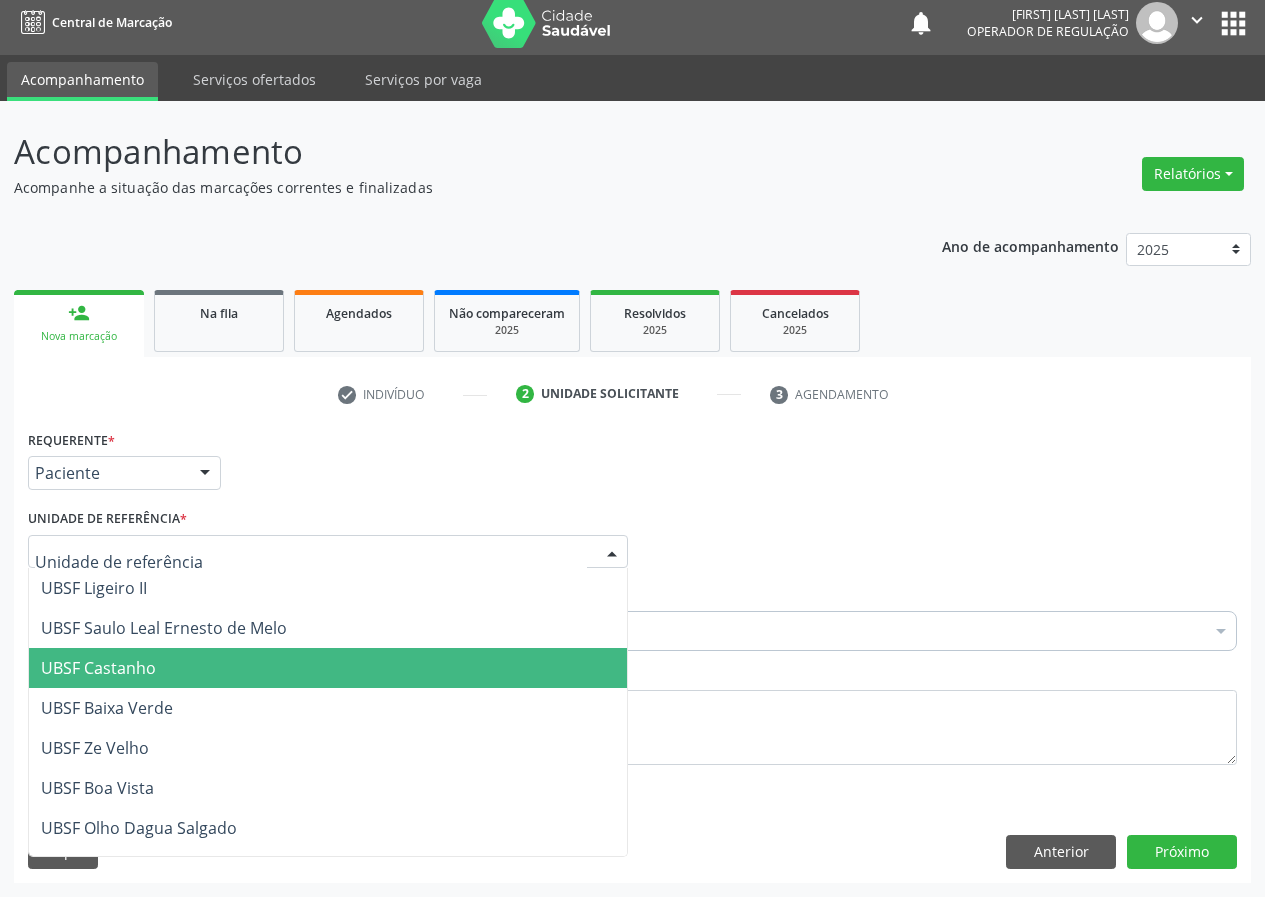 drag, startPoint x: 96, startPoint y: 672, endPoint x: 0, endPoint y: 659, distance: 96.87621 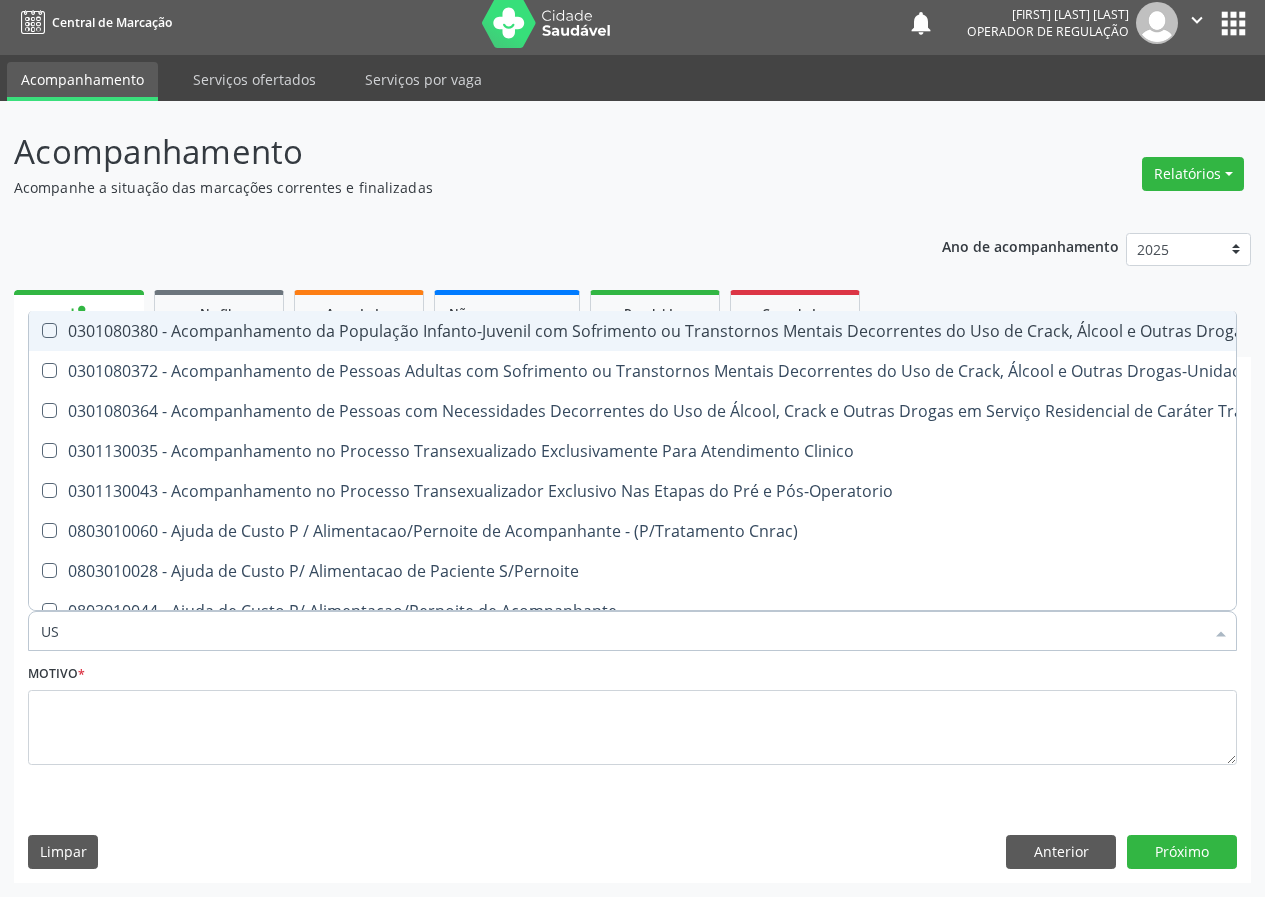 type on "USG" 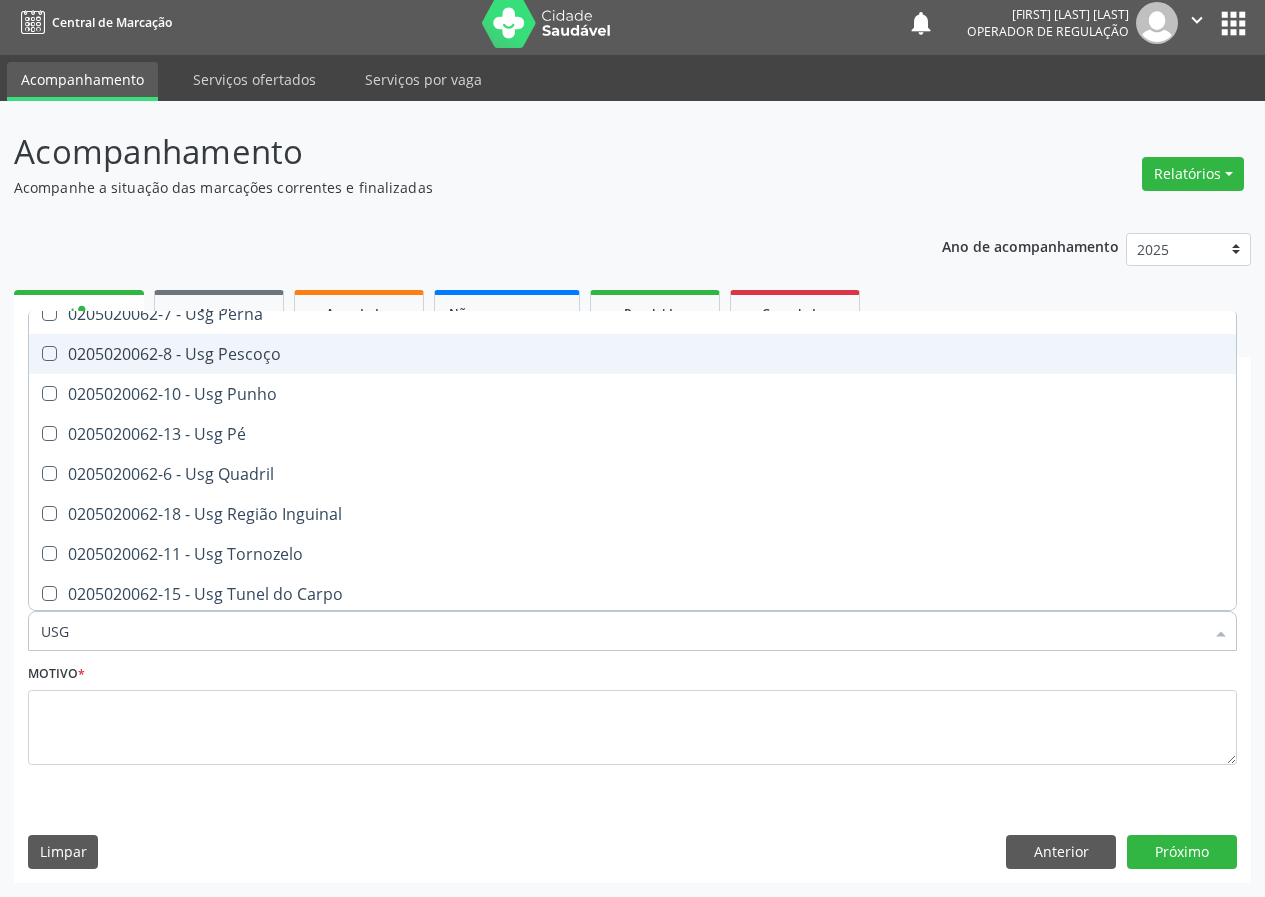 scroll, scrollTop: 461, scrollLeft: 0, axis: vertical 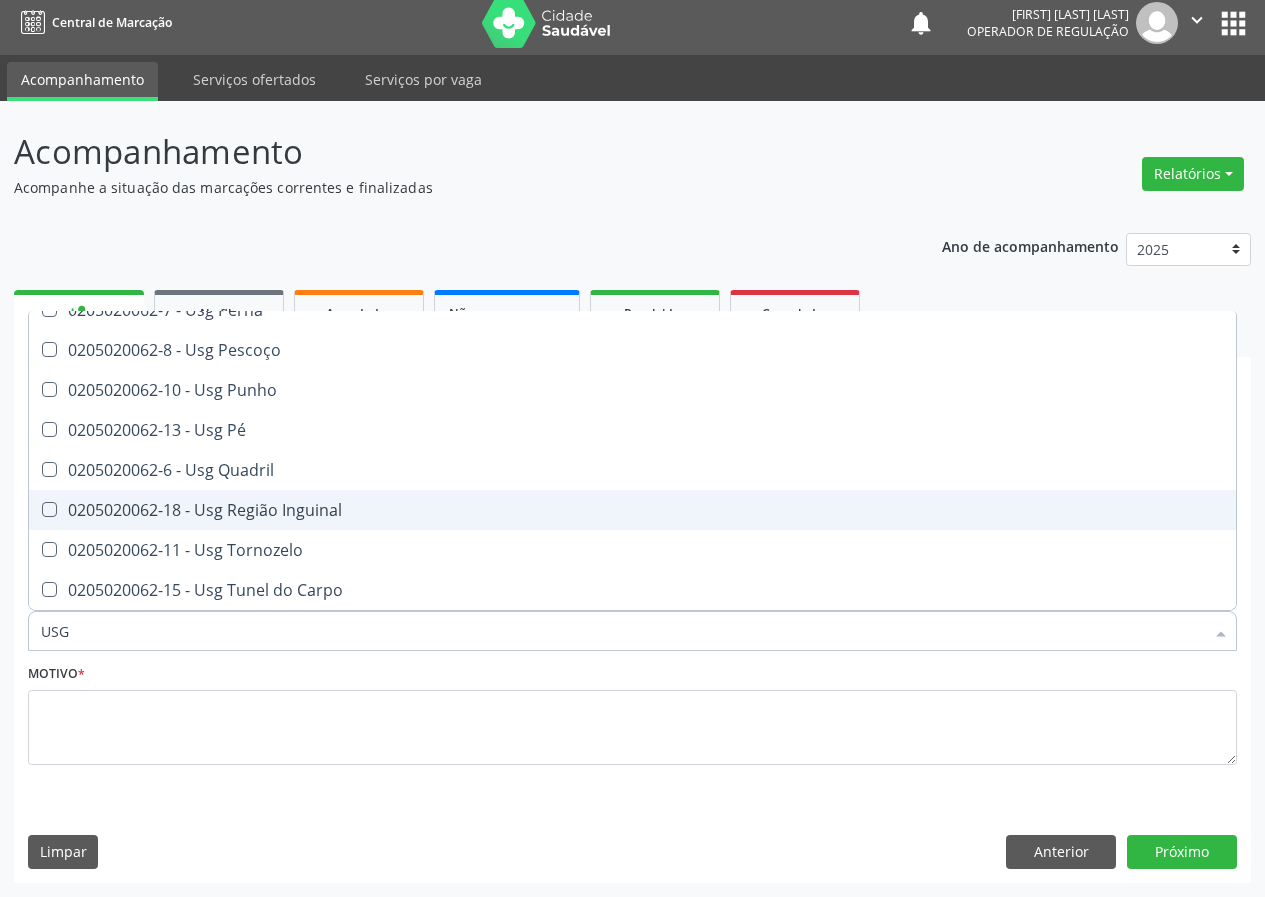 drag, startPoint x: 265, startPoint y: 510, endPoint x: 138, endPoint y: 589, distance: 149.56604 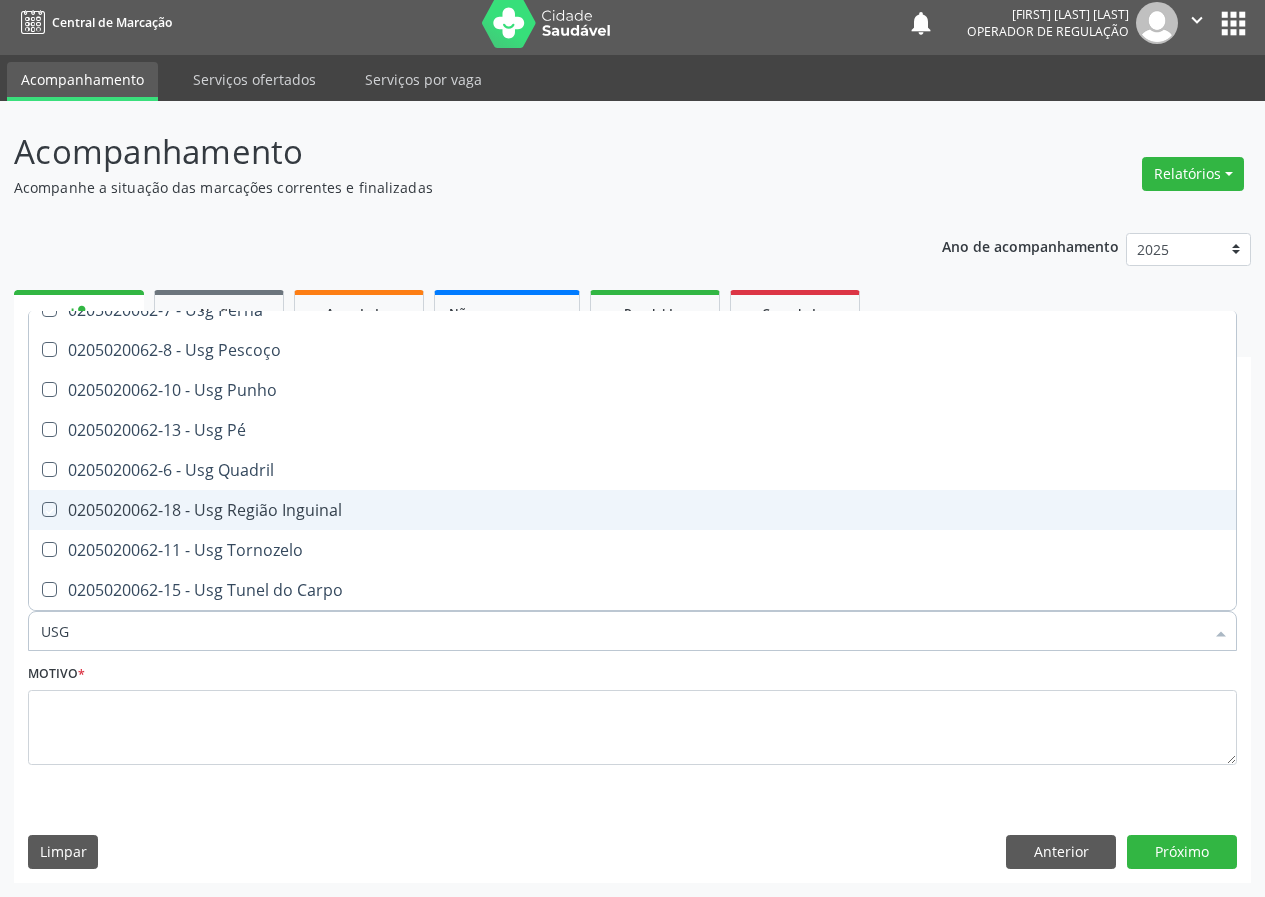 checkbox on "true" 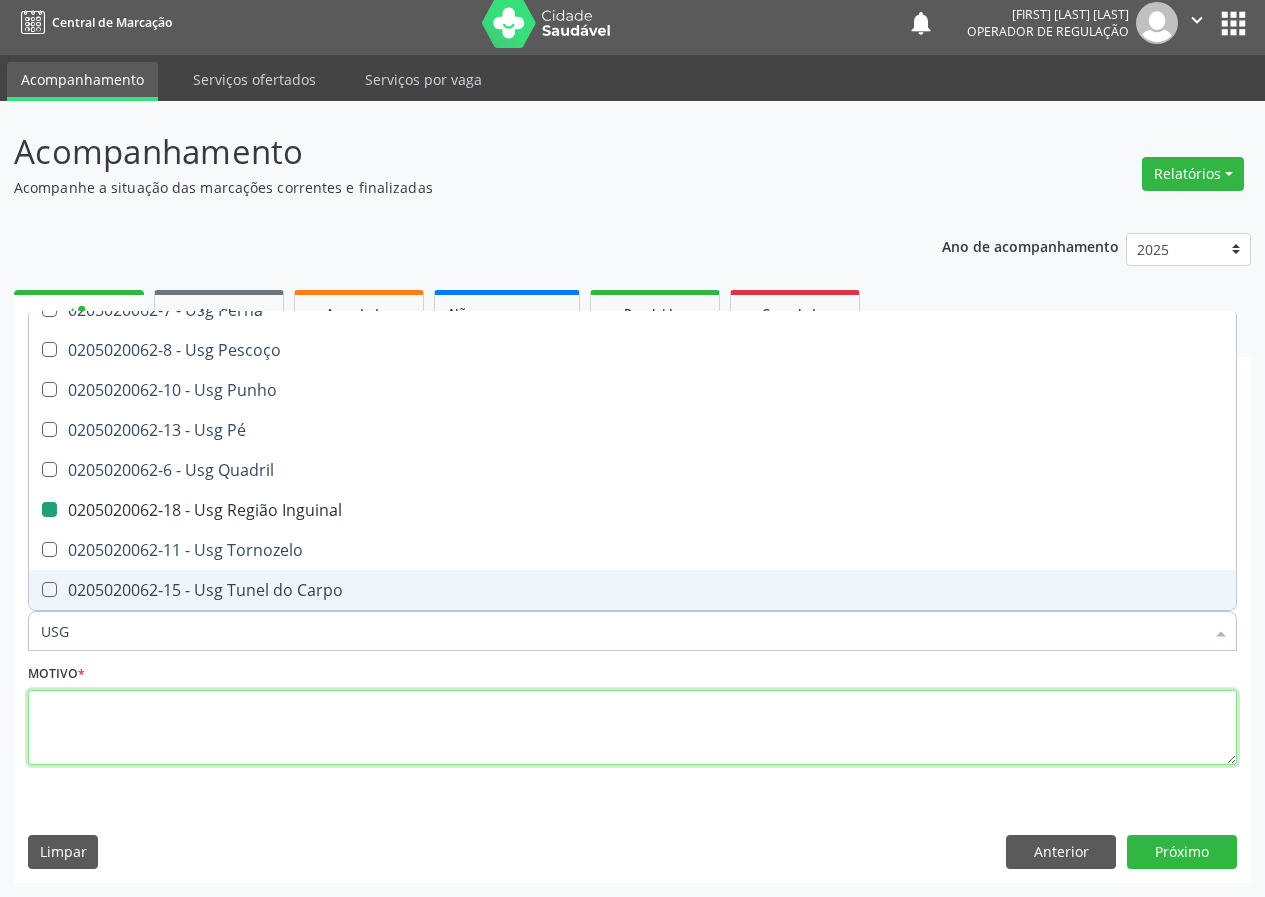 click at bounding box center [632, 728] 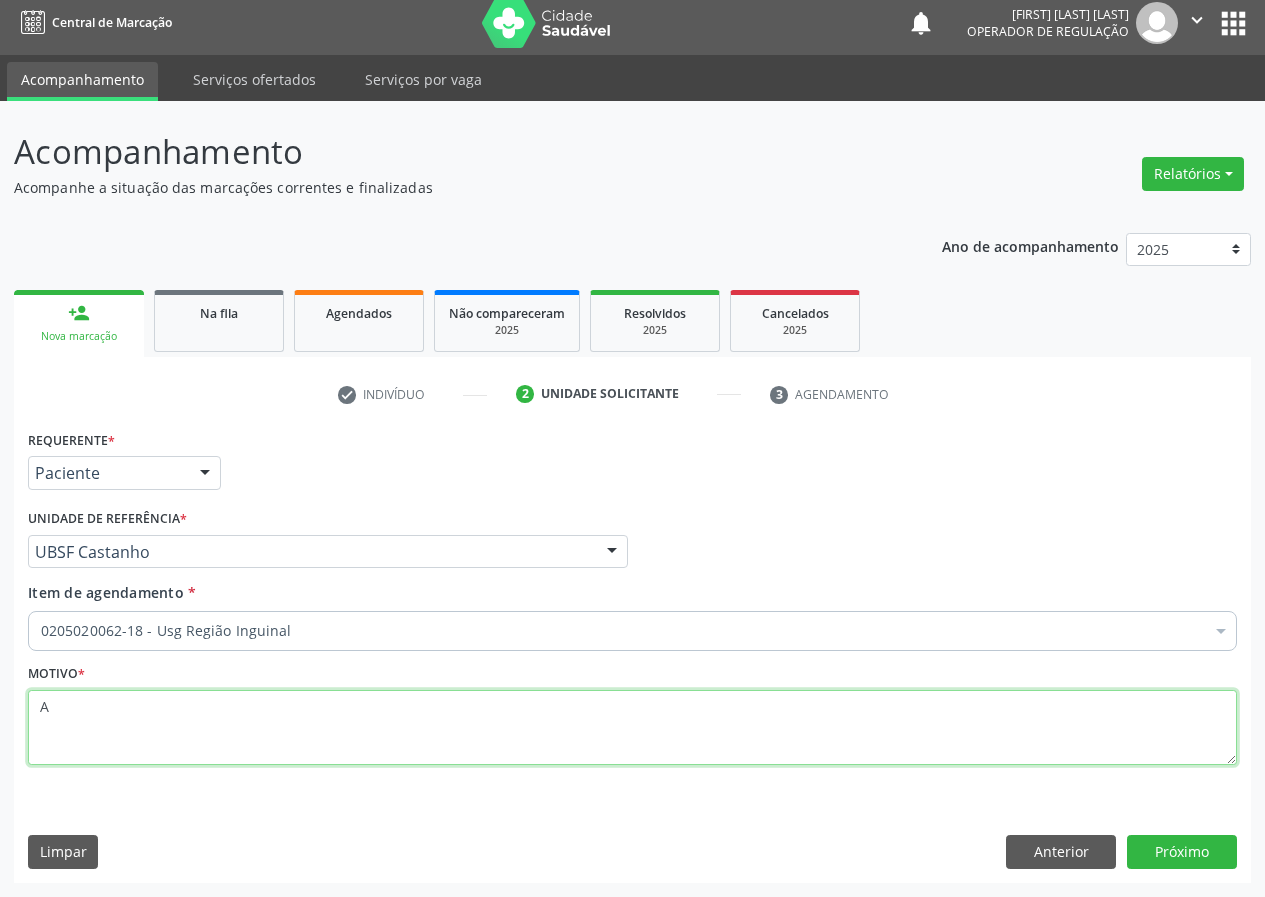 scroll, scrollTop: 0, scrollLeft: 0, axis: both 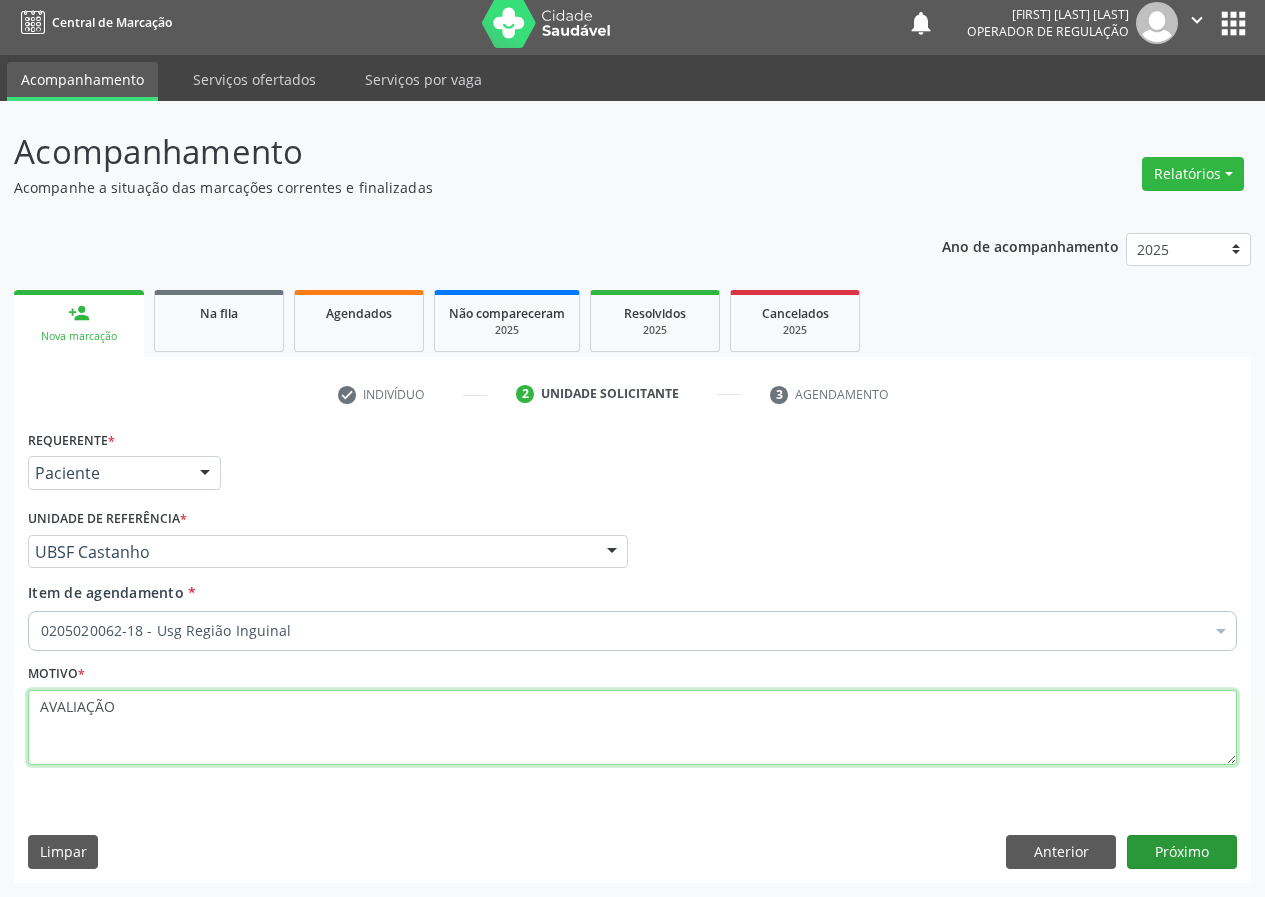 type on "AVALIAÇÃO" 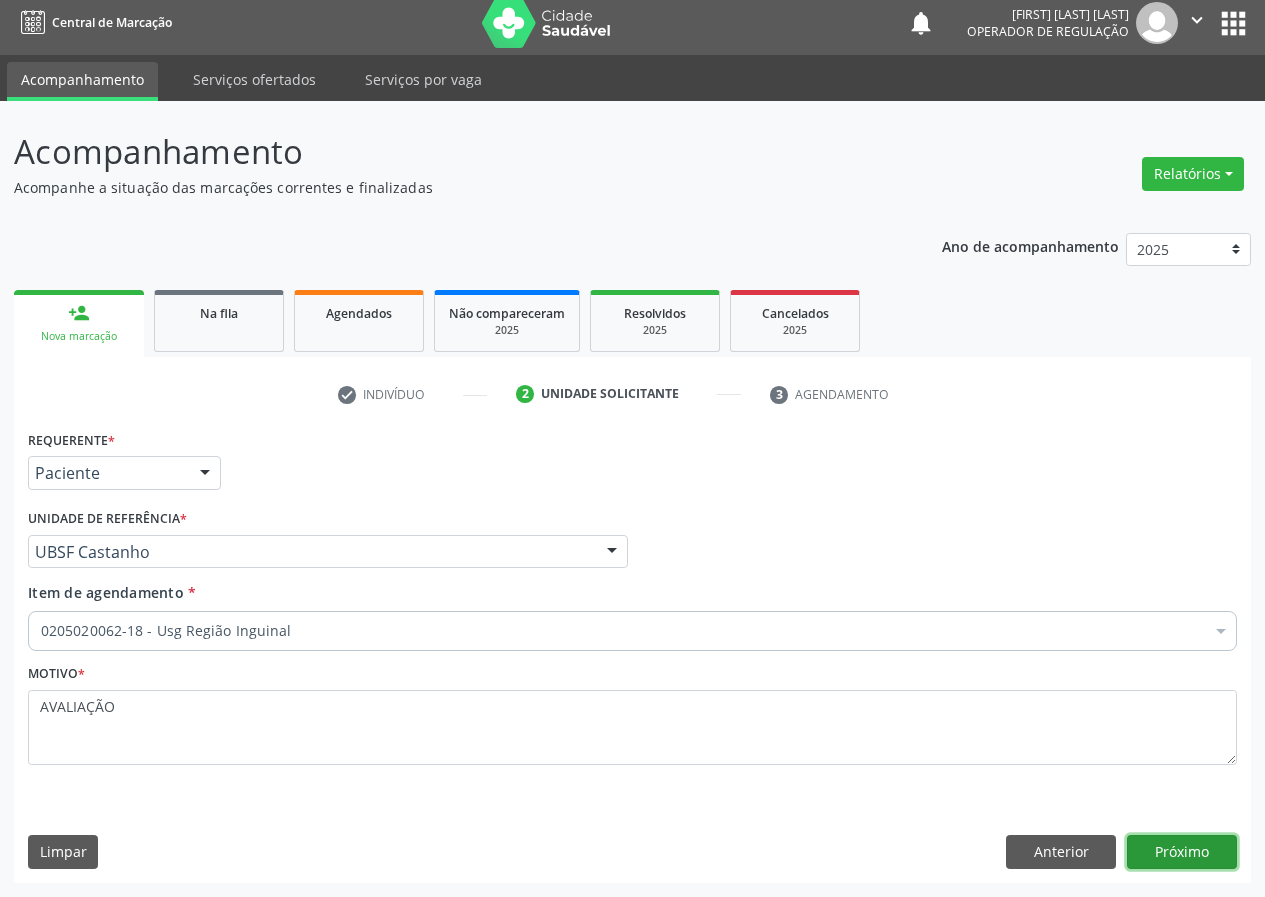 click on "Próximo" at bounding box center (1182, 852) 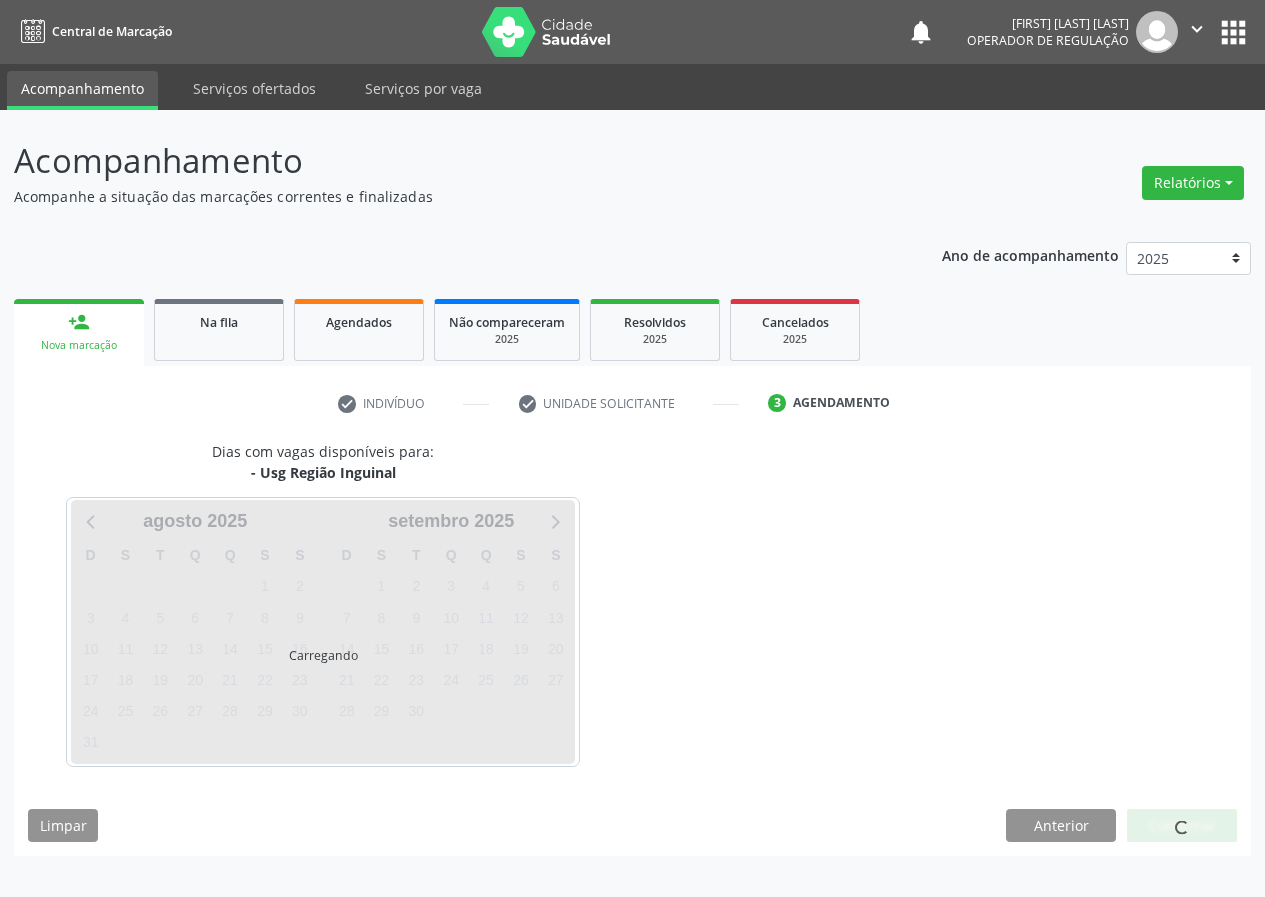scroll, scrollTop: 0, scrollLeft: 0, axis: both 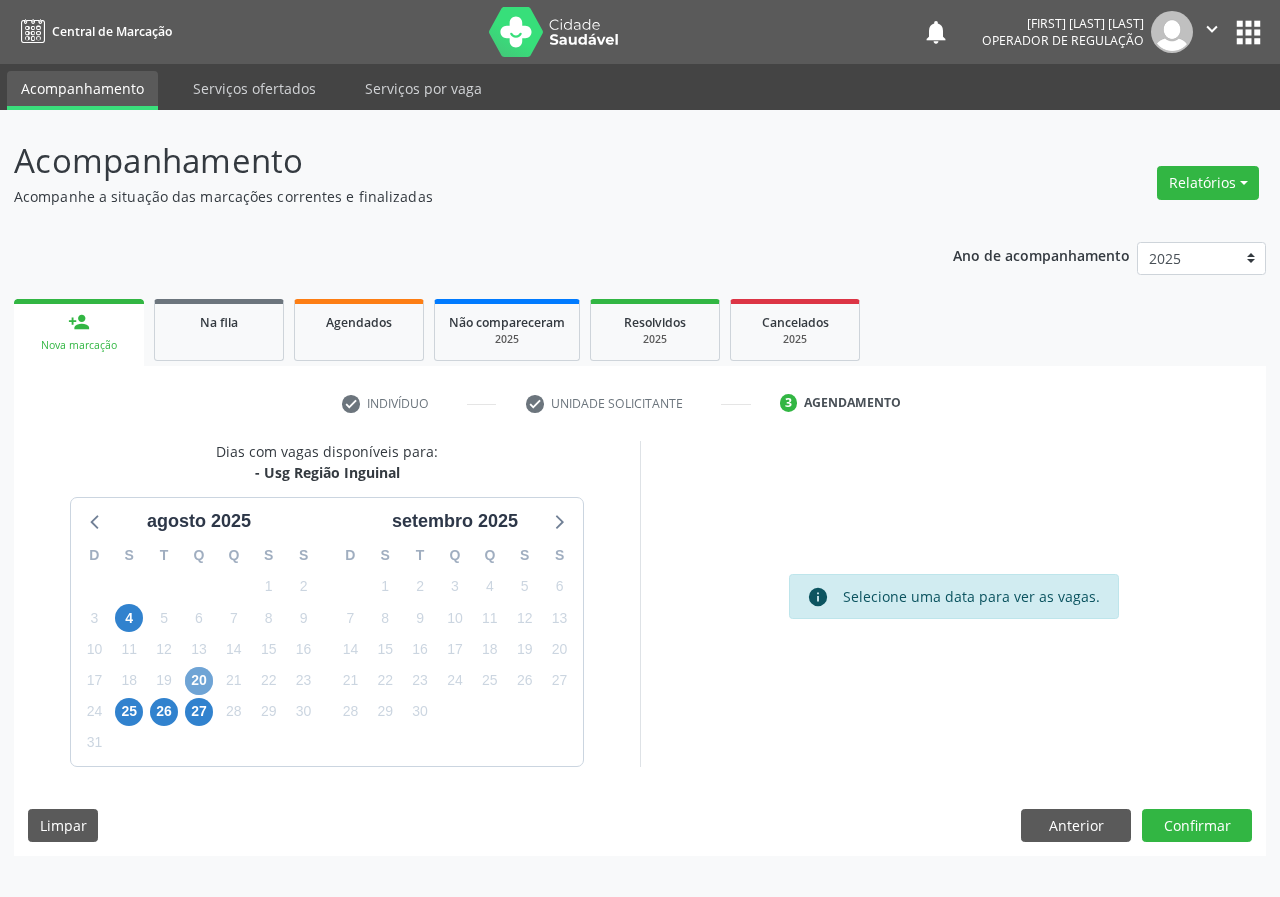 click on "20" at bounding box center [199, 681] 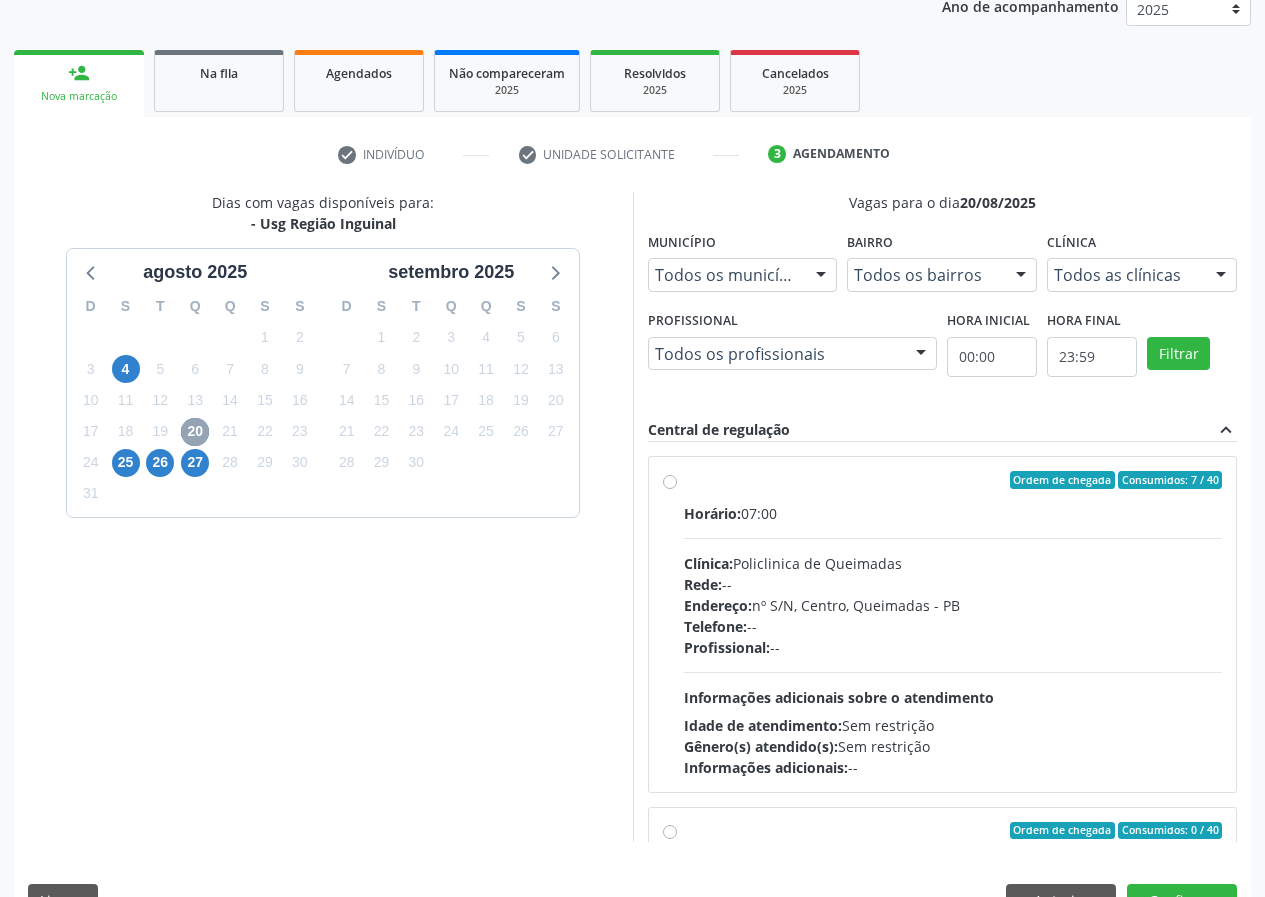 scroll, scrollTop: 298, scrollLeft: 0, axis: vertical 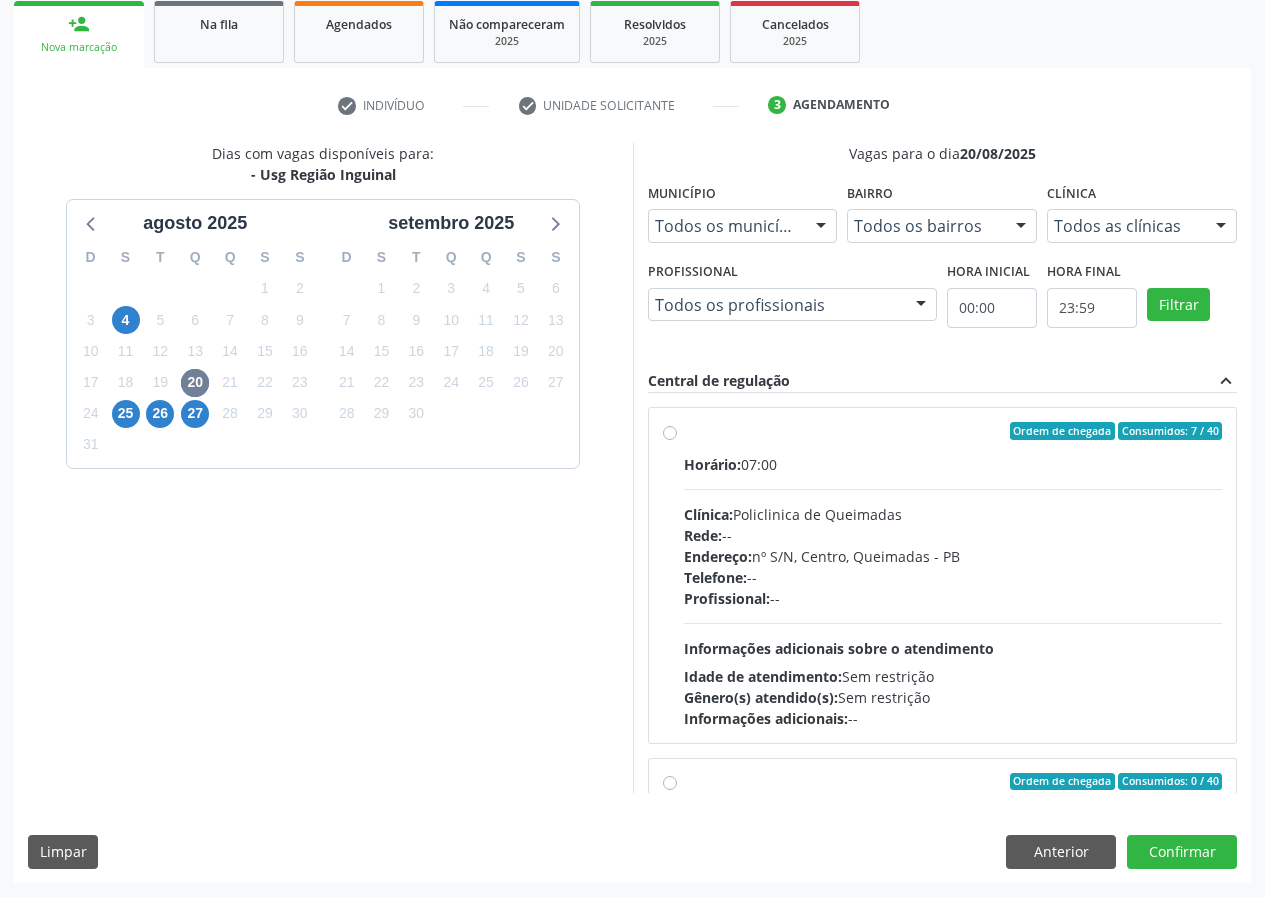click on "Ordem de chegada
Consumidos: 7 / 40
Horário:   07:00
Clínica:  Policlinica de Queimadas
Rede:
--
Endereço:   nº S/N, Centro, Queimadas - PB
Telefone:   --
Profissional:
--
Informações adicionais sobre o atendimento
Idade de atendimento:
Sem restrição
Gênero(s) atendido(s):
Sem restrição
Informações adicionais:
--" at bounding box center (953, 575) 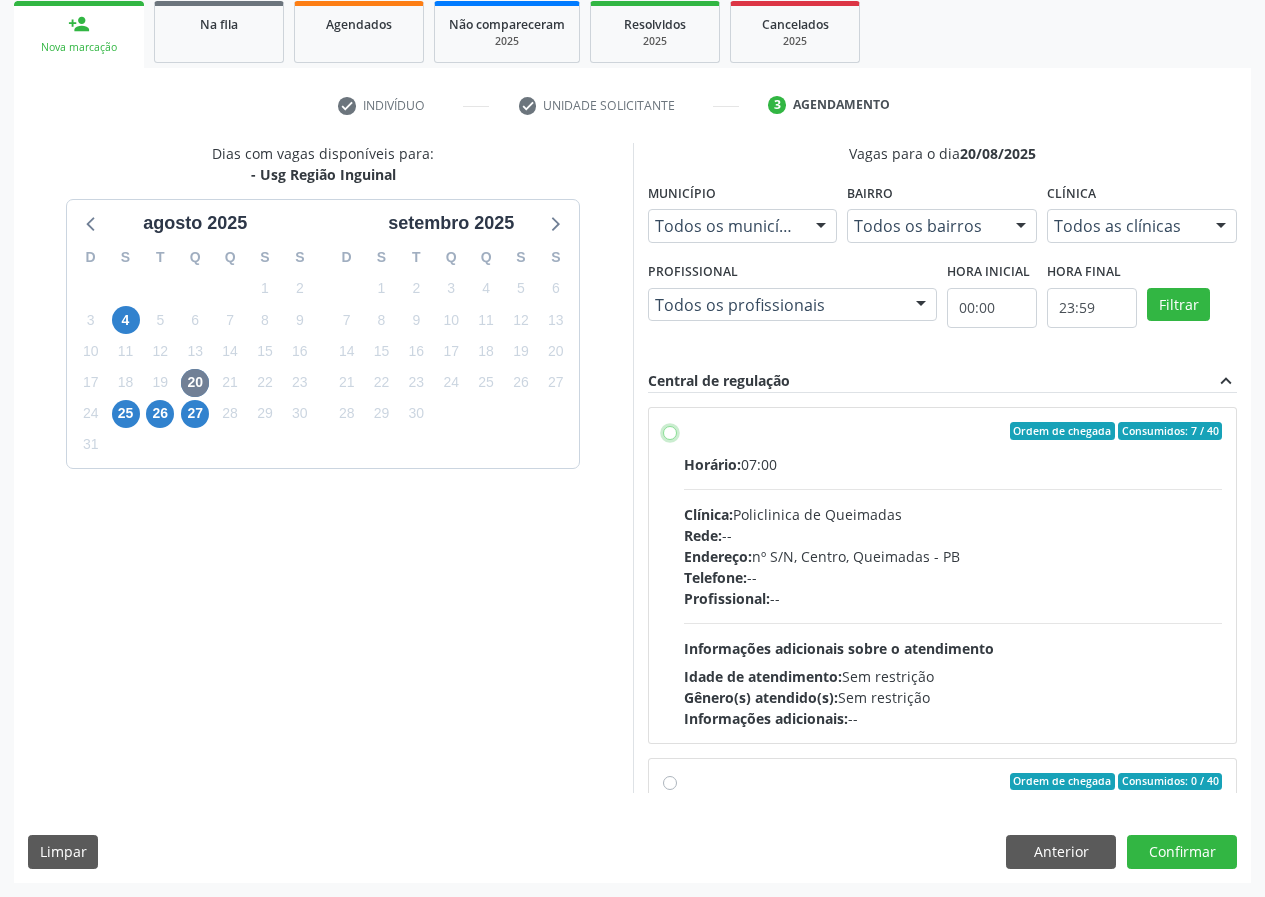 click on "Ordem de chegada
Consumidos: 7 / 40
Horário:   07:00
Clínica:  Policlinica de Queimadas
Rede:
--
Endereço:   nº S/N, Centro, Queimadas - PB
Telefone:   --
Profissional:
--
Informações adicionais sobre o atendimento
Idade de atendimento:
Sem restrição
Gênero(s) atendido(s):
Sem restrição
Informações adicionais:
--" at bounding box center (670, 431) 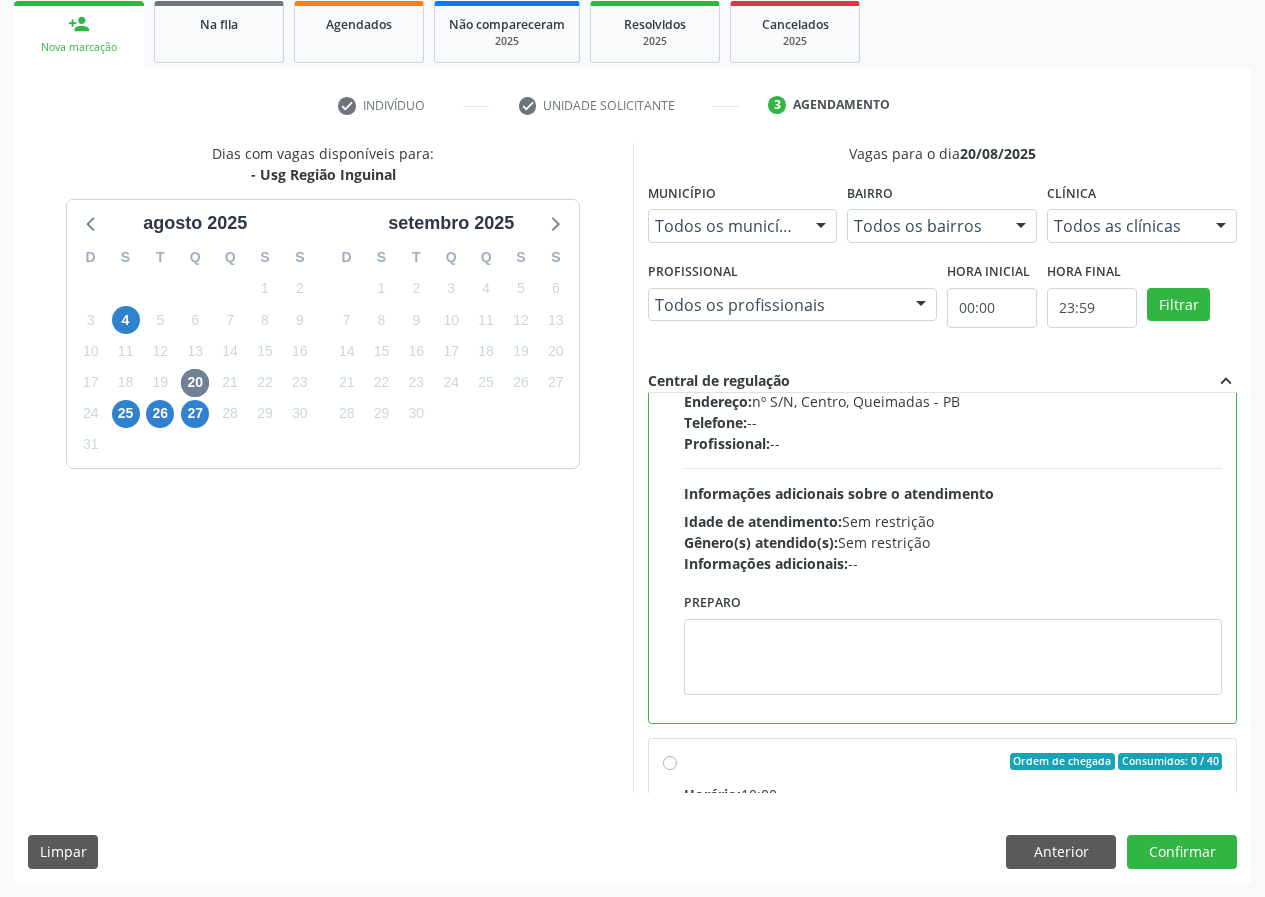scroll, scrollTop: 450, scrollLeft: 0, axis: vertical 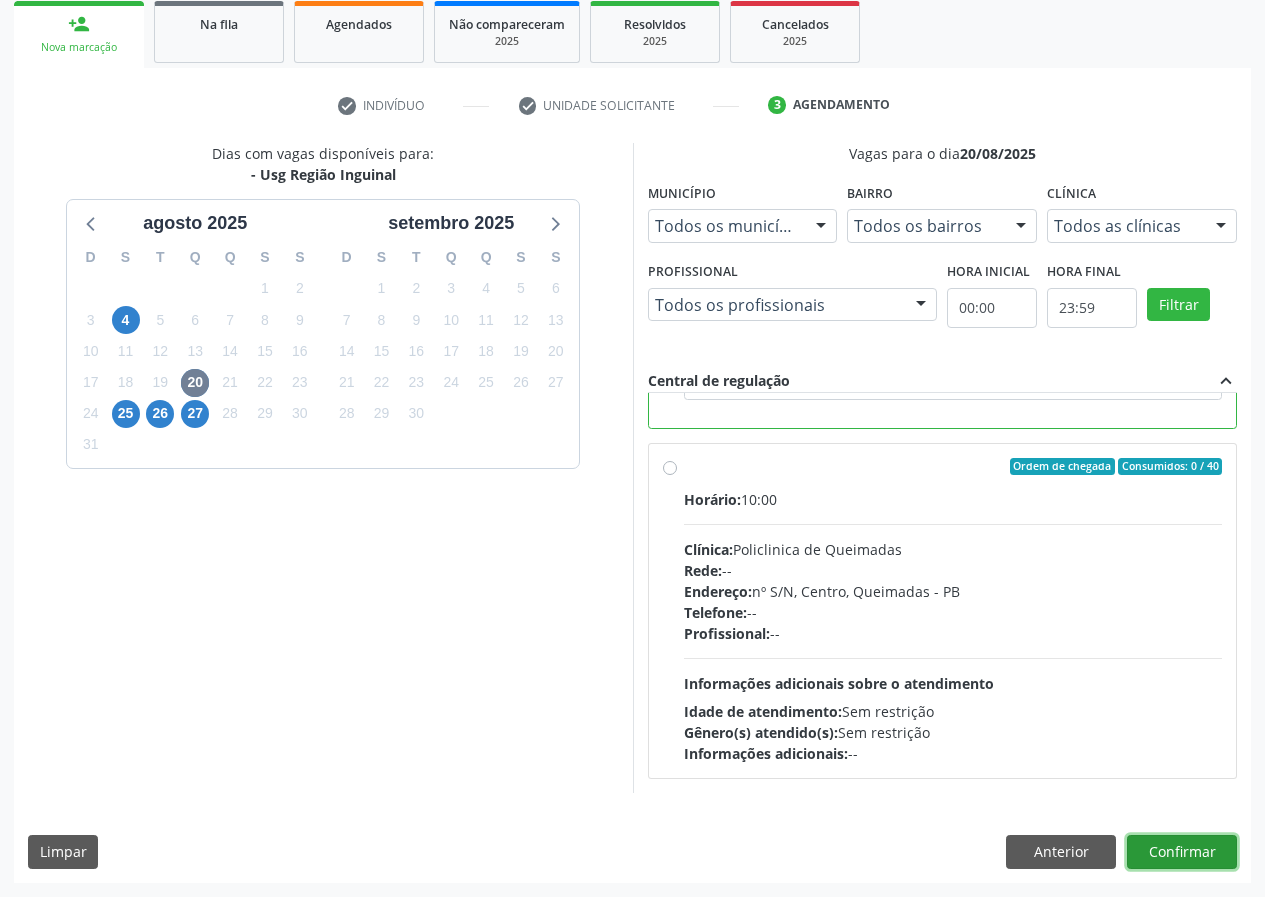 click on "Confirmar" at bounding box center [1182, 852] 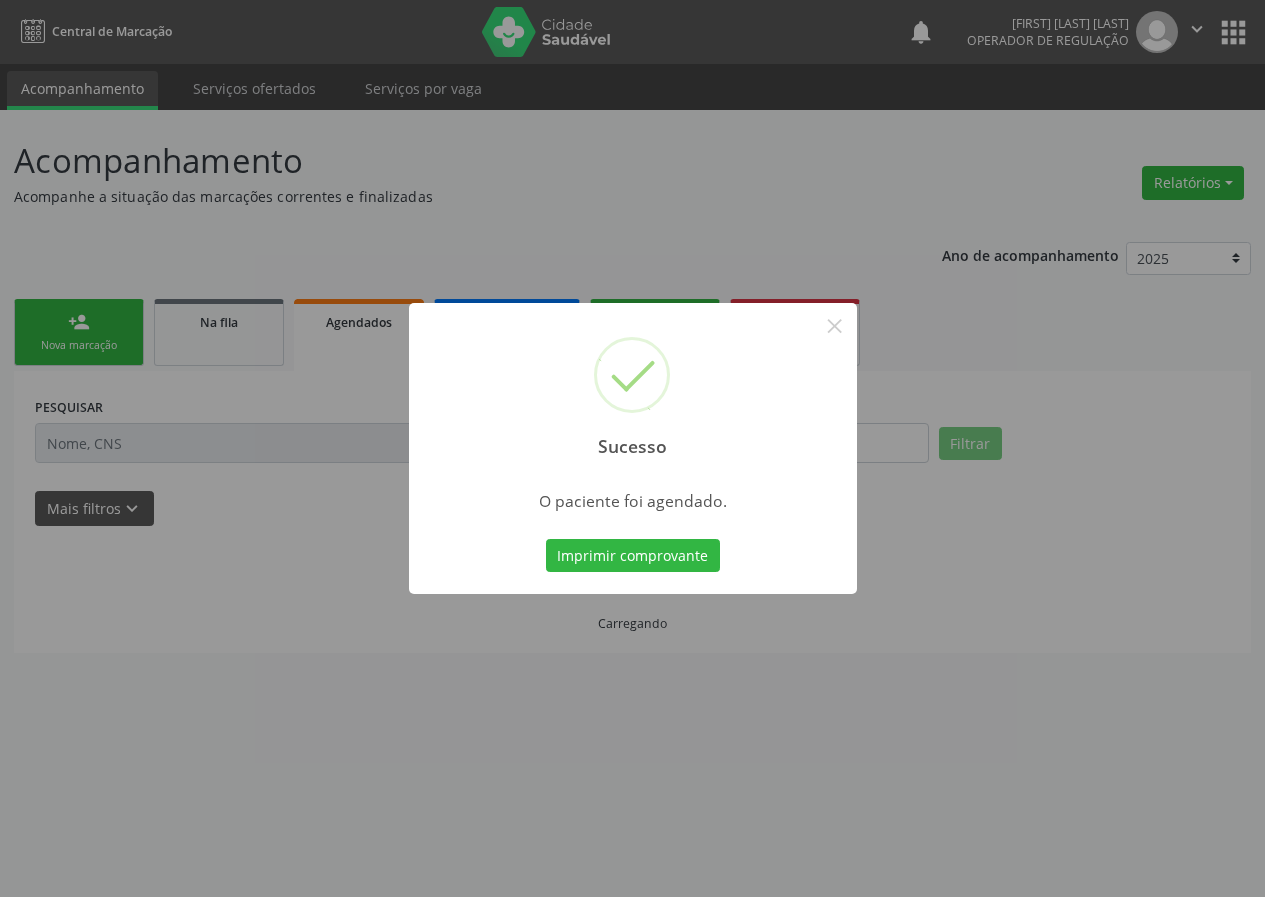scroll, scrollTop: 0, scrollLeft: 0, axis: both 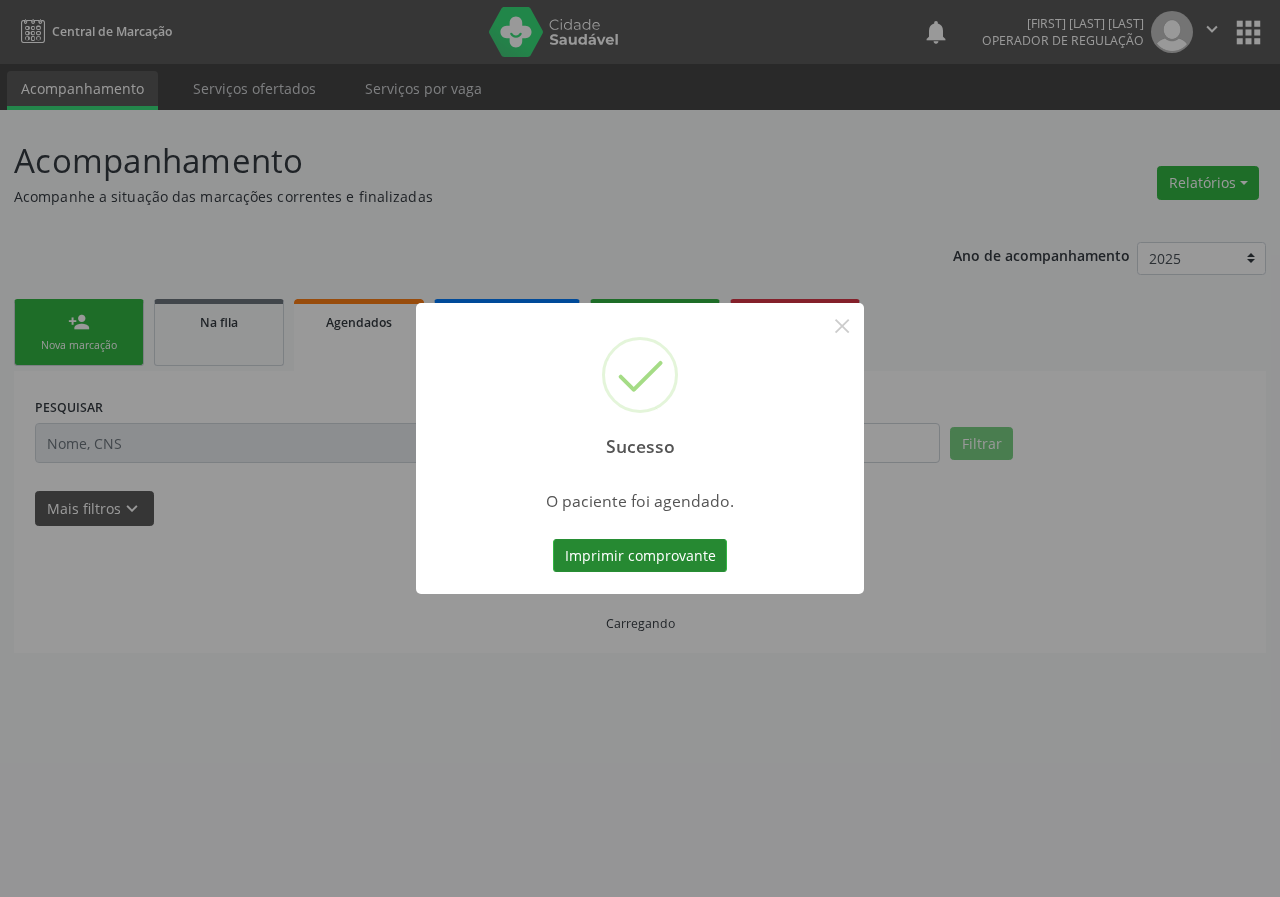 click on "Imprimir comprovante" at bounding box center (640, 556) 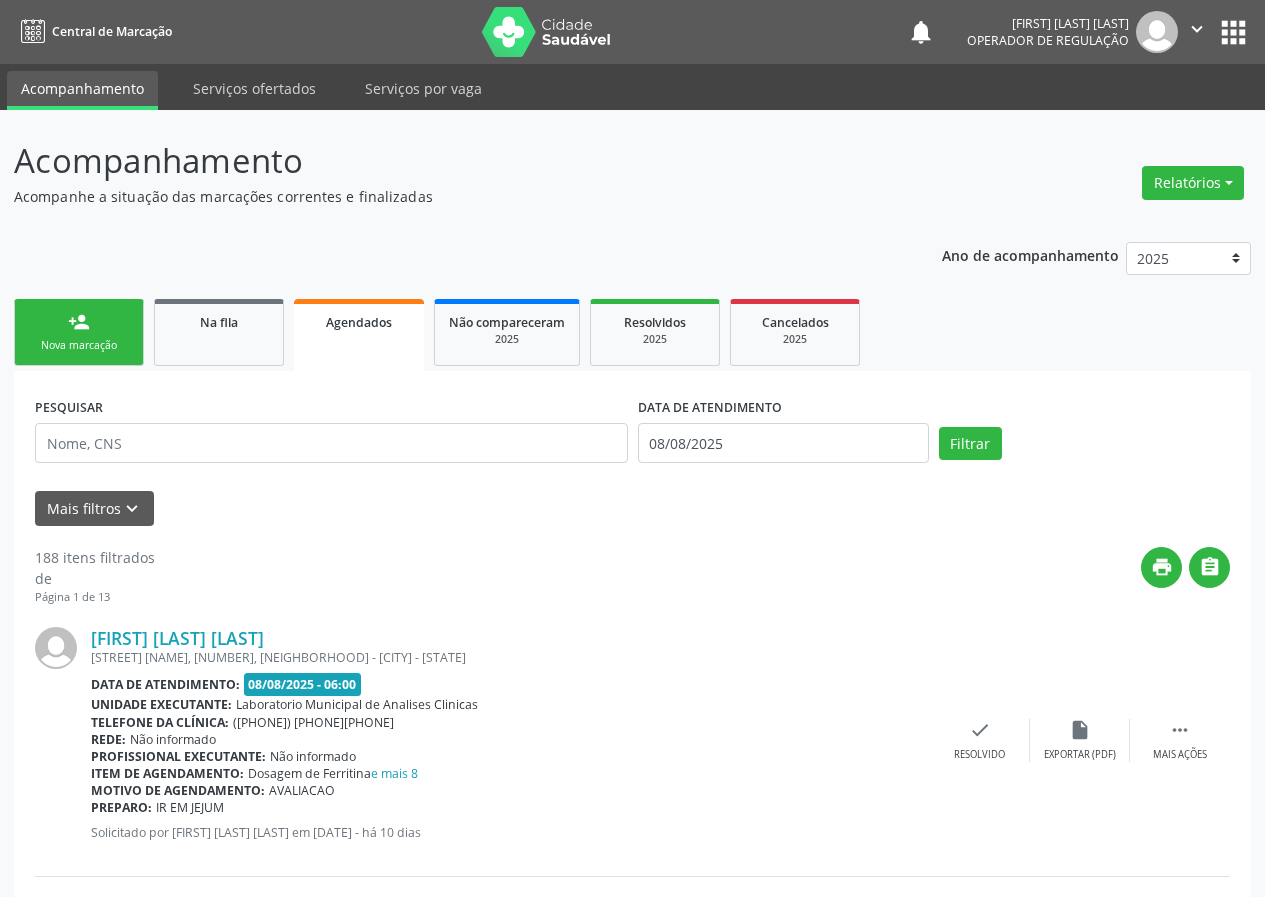 click on "Sucesso × O paciente foi agendado. Imprimir comprovante Cancel" at bounding box center (632, 448) 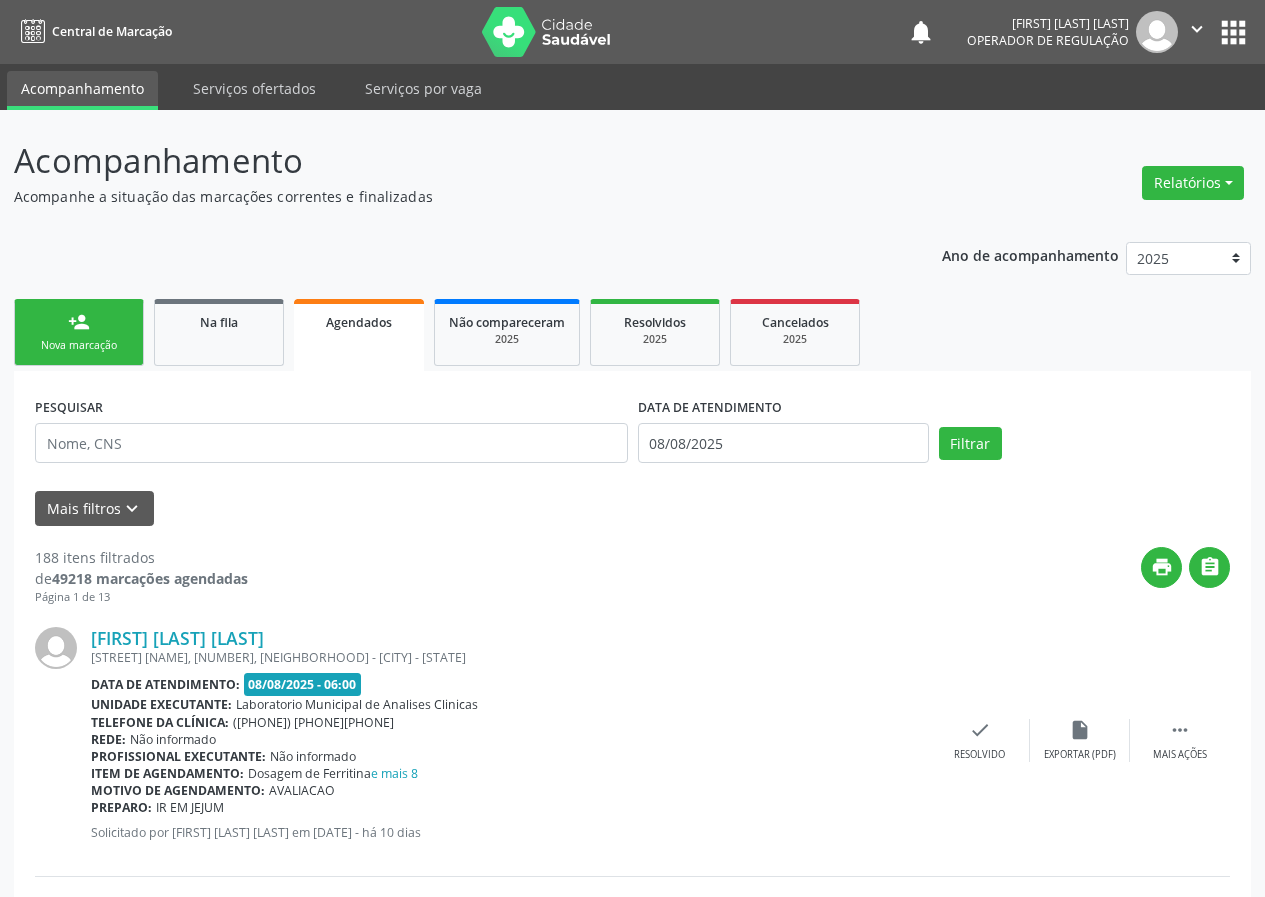 click on "Sucesso × O paciente foi agendado. Imprimir comprovante Cancel" at bounding box center (632, 448) 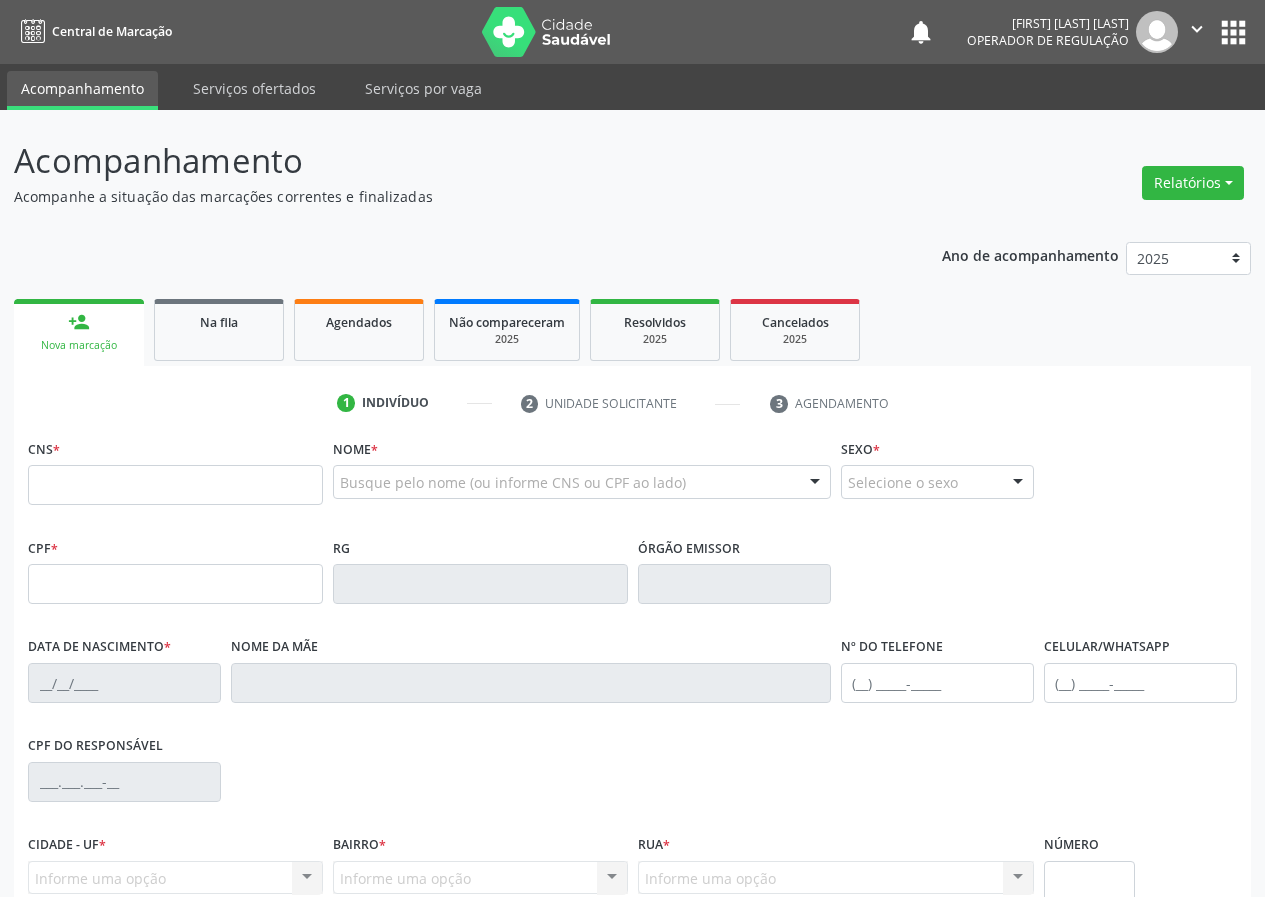 scroll, scrollTop: 0, scrollLeft: 0, axis: both 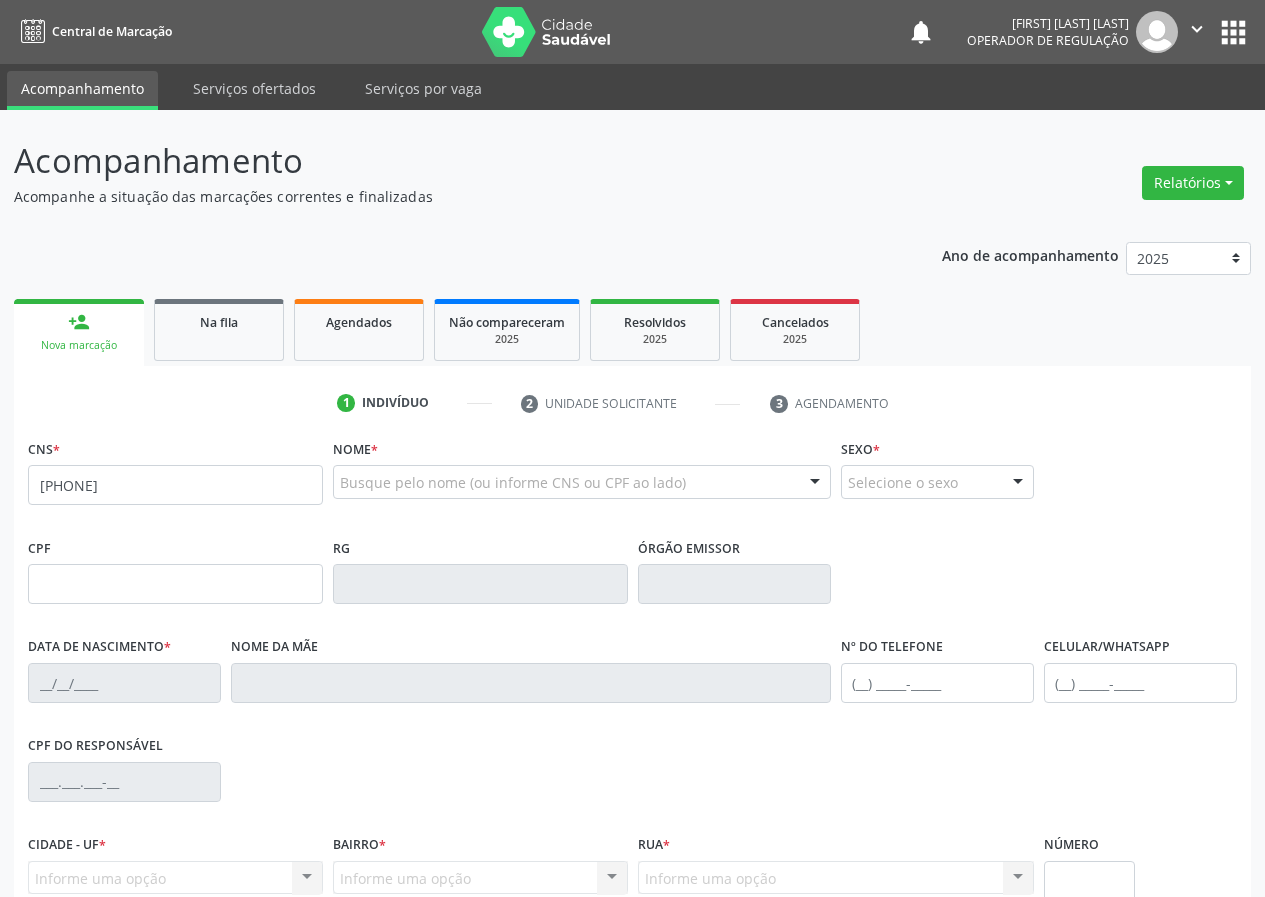 type on "[PHONE]" 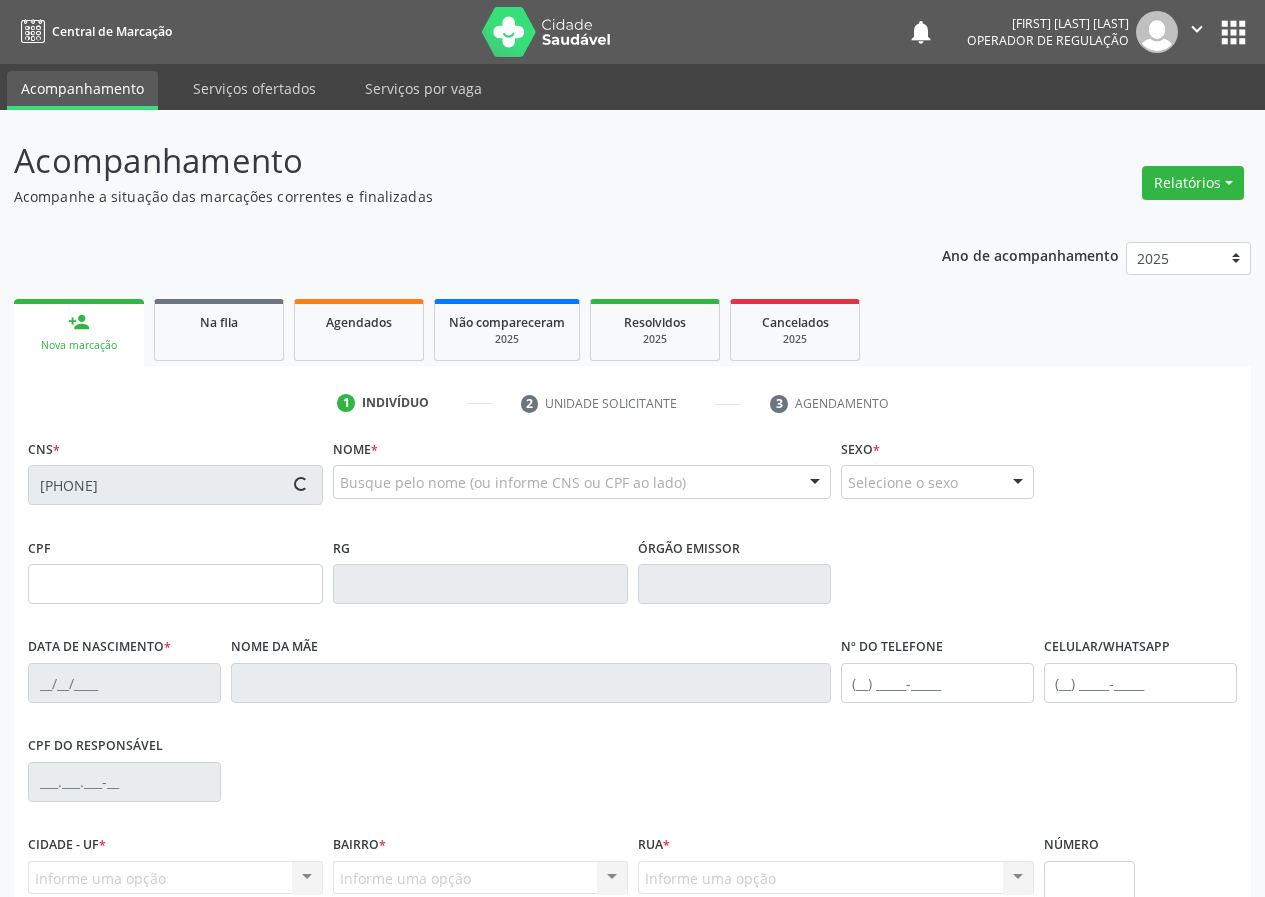 type on "[CPF]" 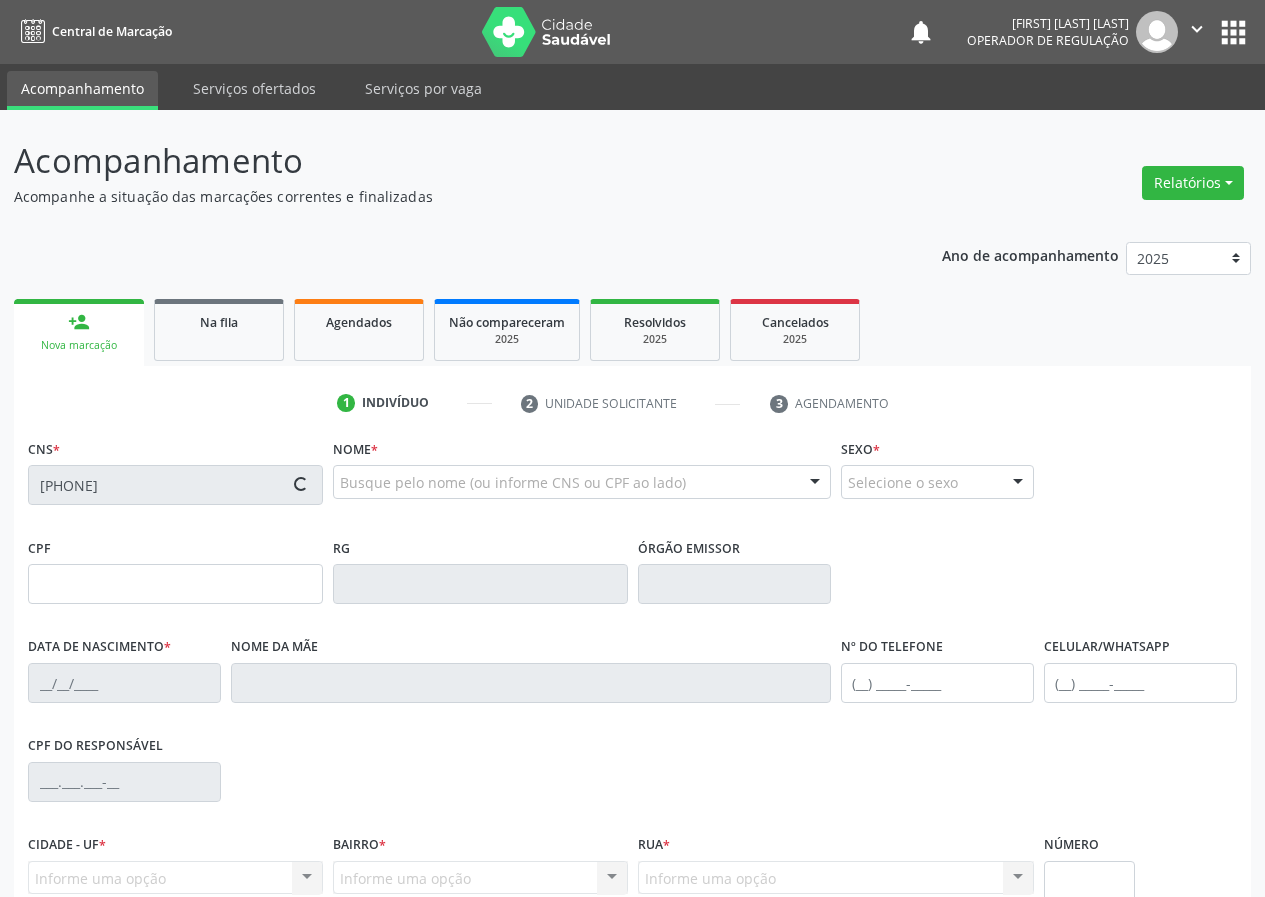 type on "[DATE]" 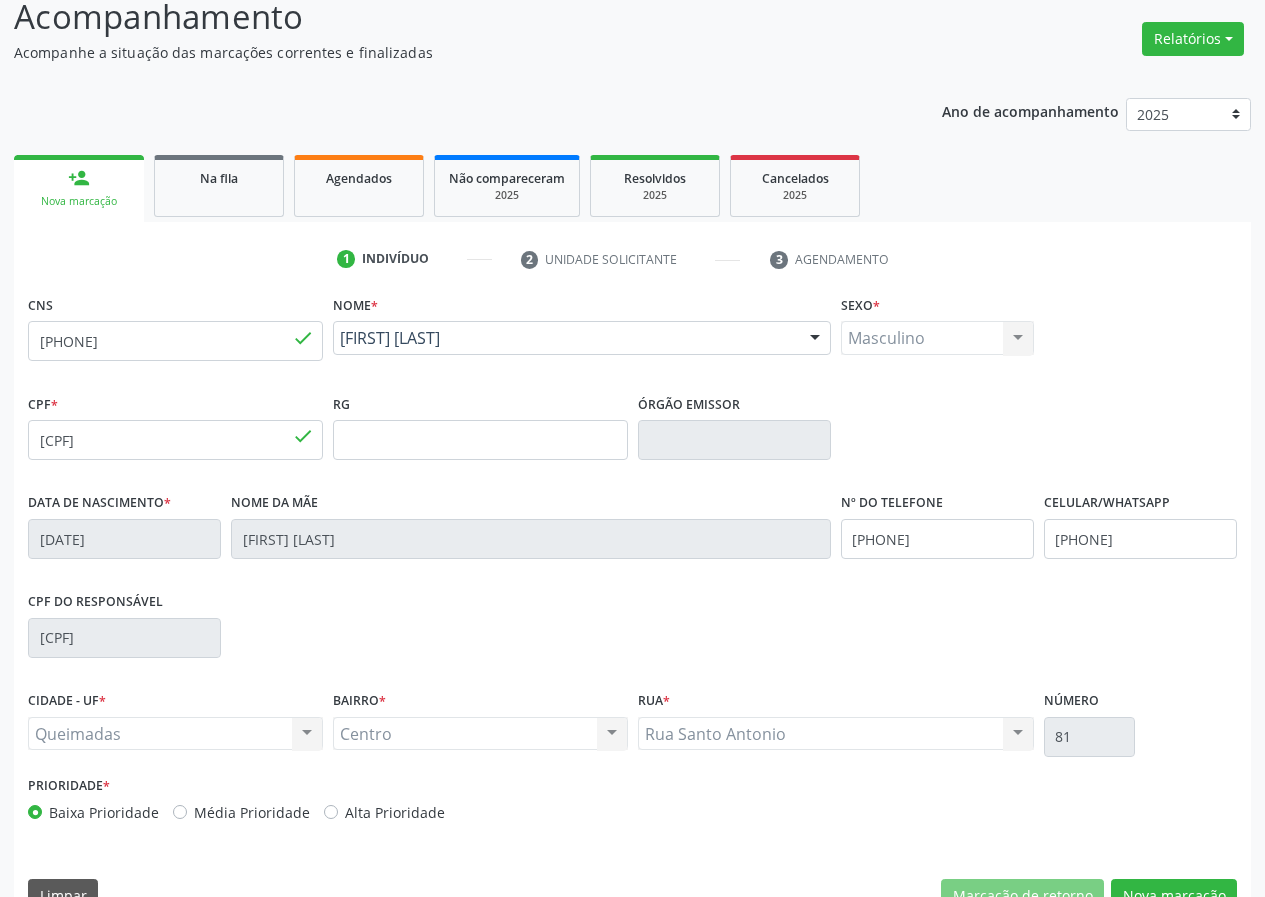 scroll, scrollTop: 187, scrollLeft: 0, axis: vertical 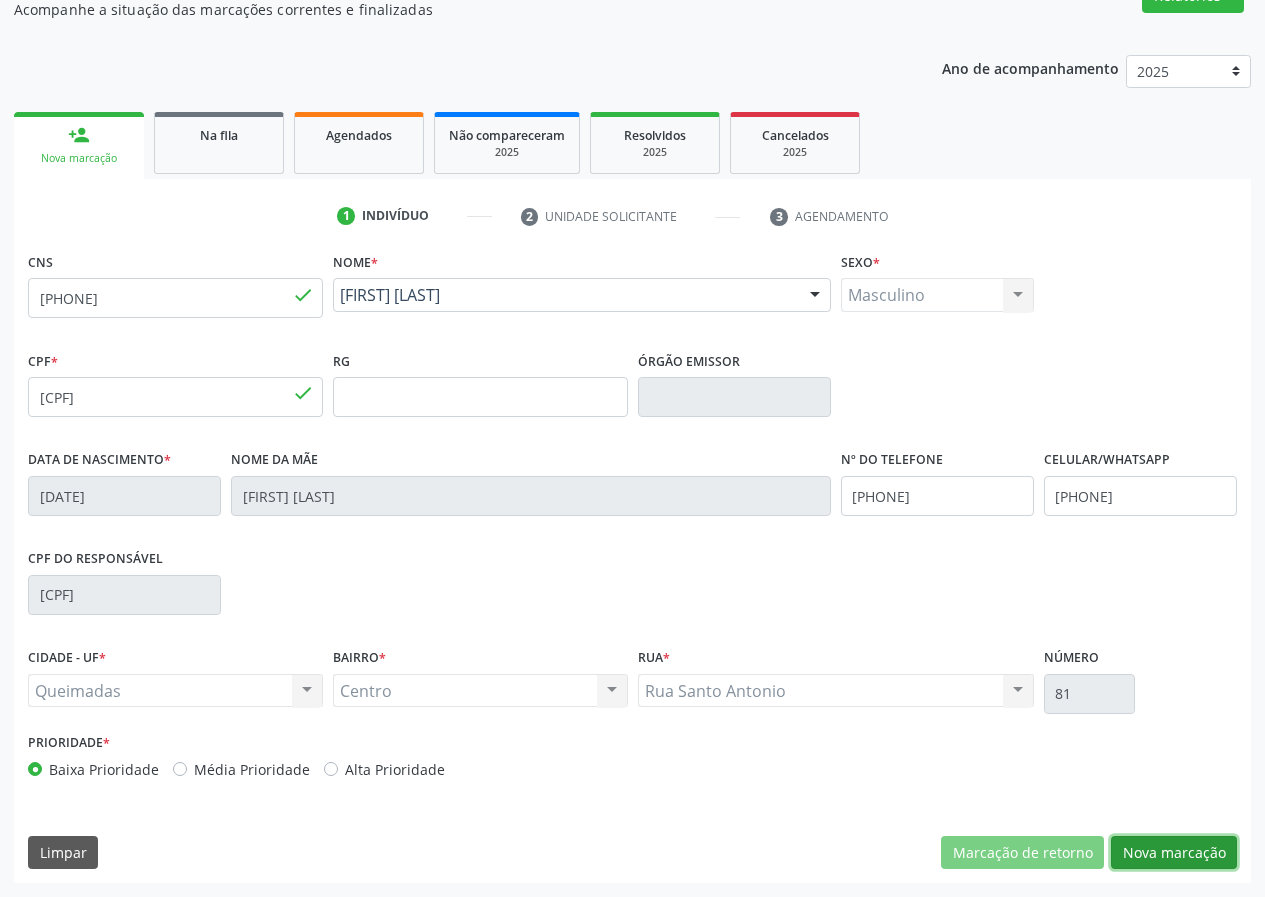 drag, startPoint x: 1173, startPoint y: 847, endPoint x: 603, endPoint y: 703, distance: 587.90814 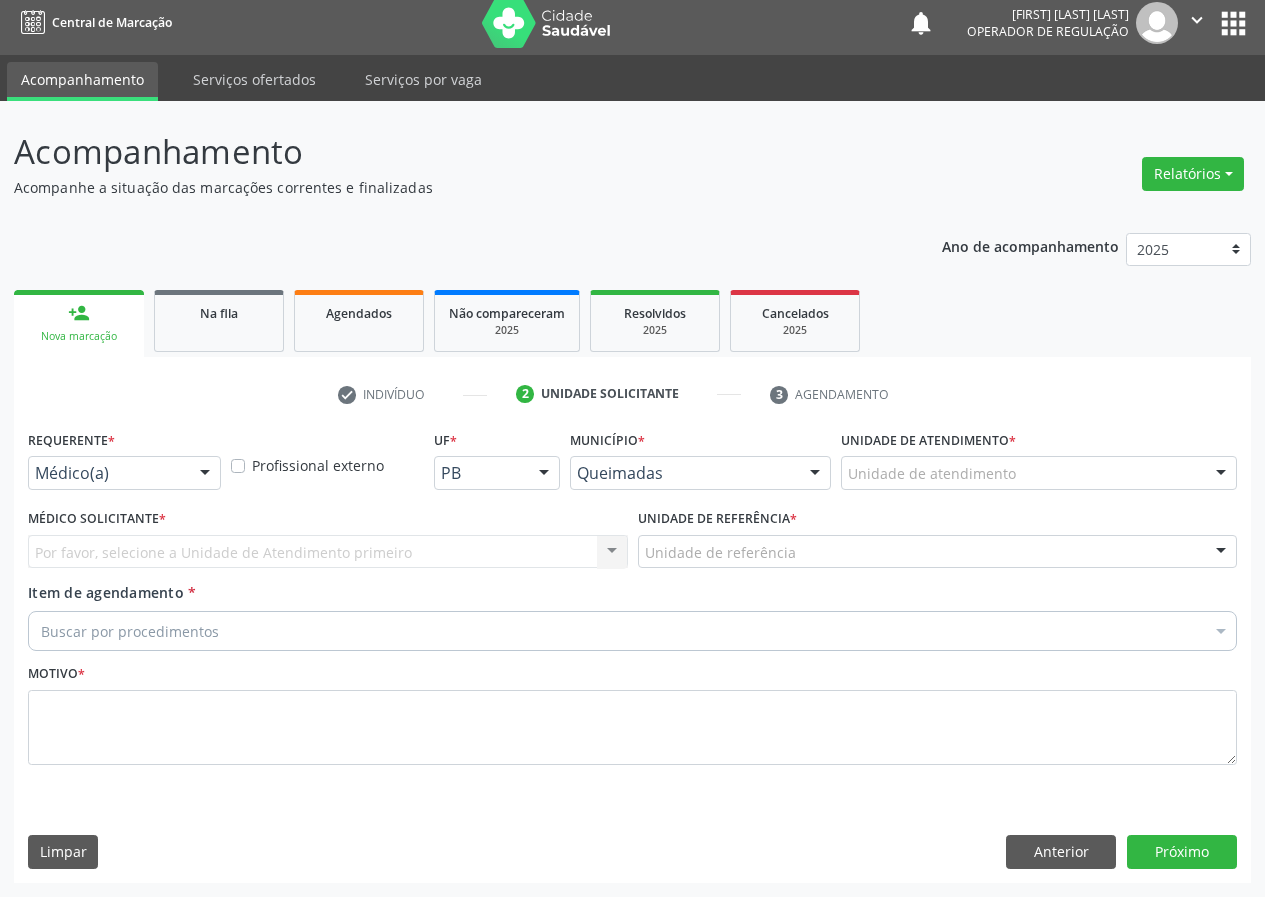 scroll, scrollTop: 9, scrollLeft: 0, axis: vertical 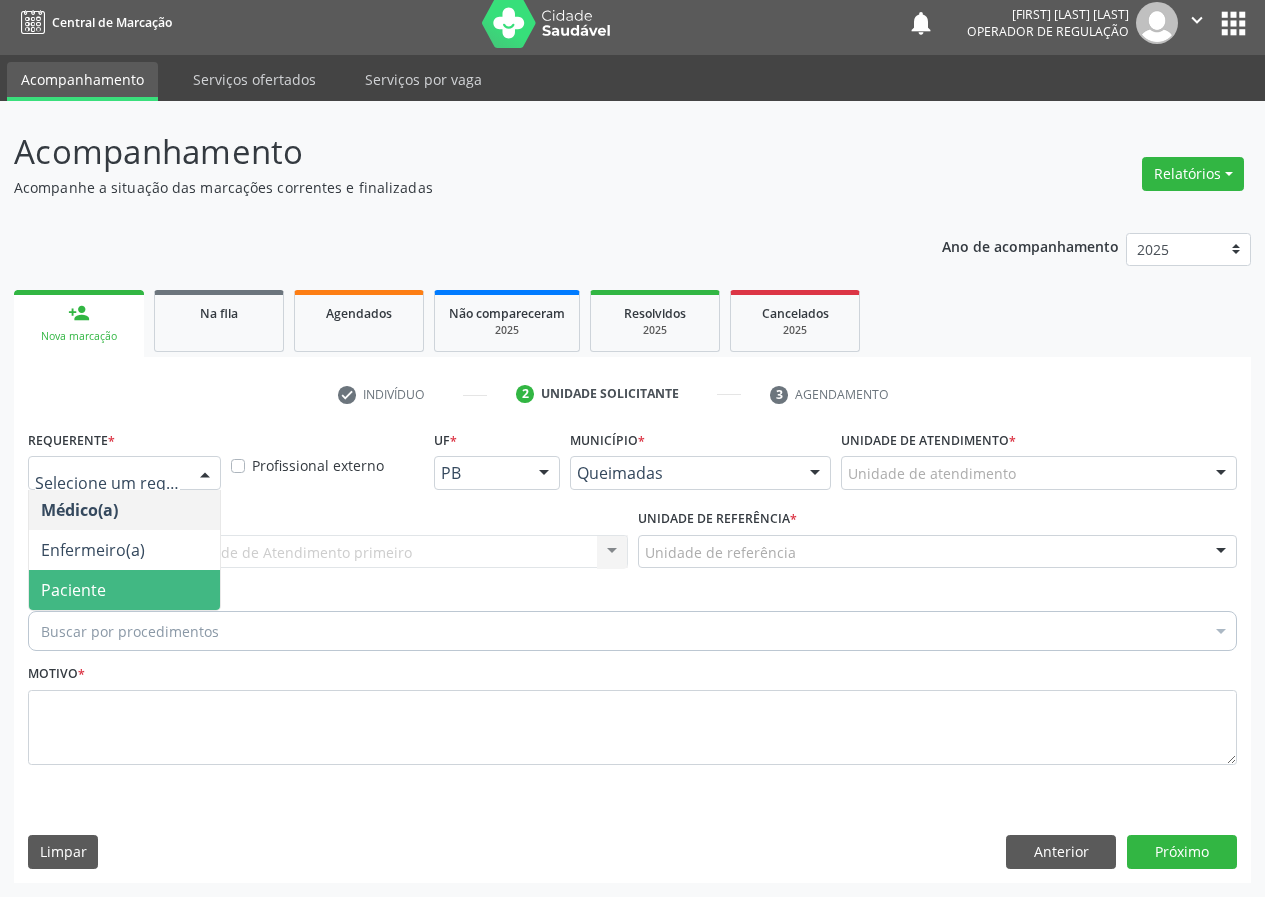 drag, startPoint x: 197, startPoint y: 598, endPoint x: 392, endPoint y: 531, distance: 206.18924 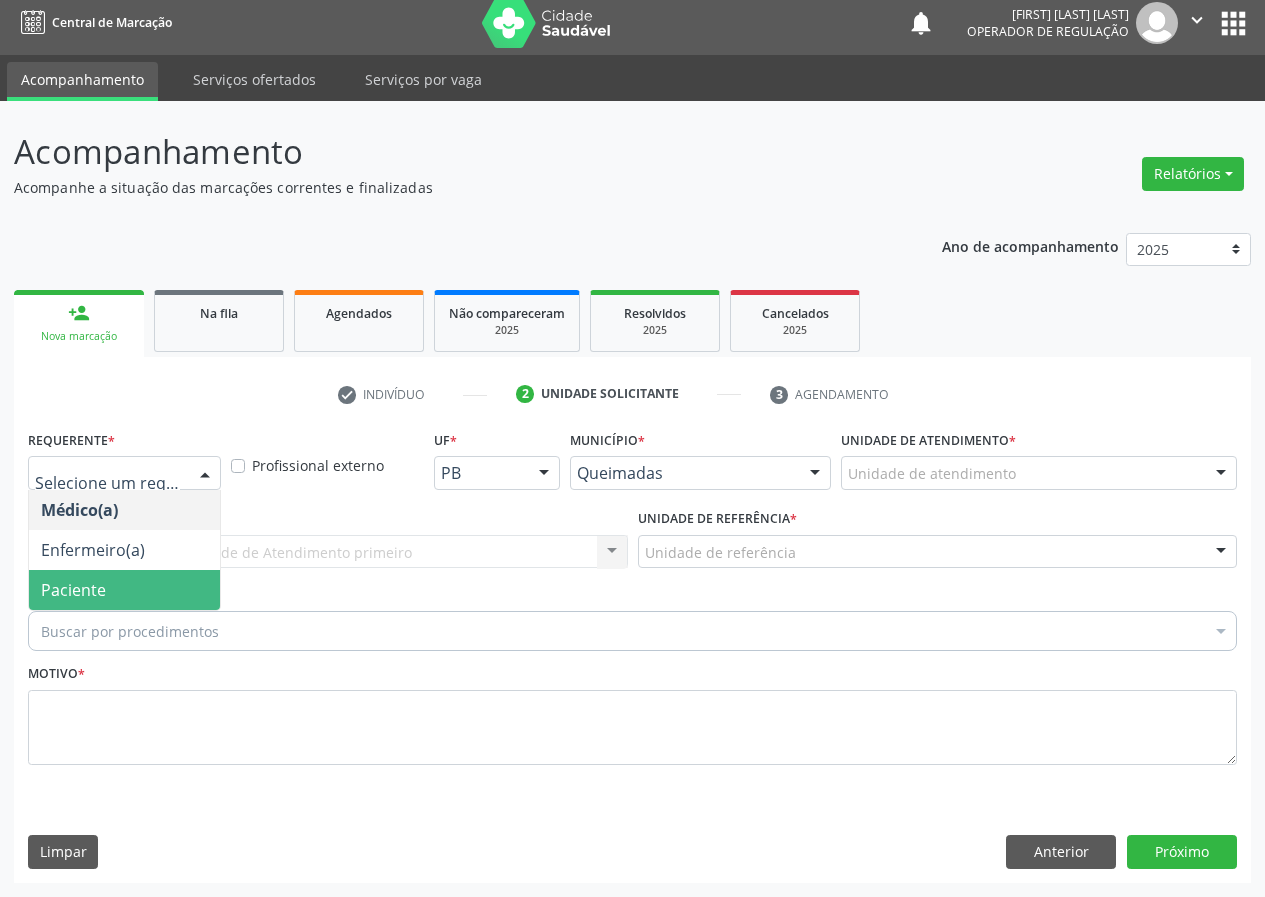 click on "Paciente" at bounding box center (124, 590) 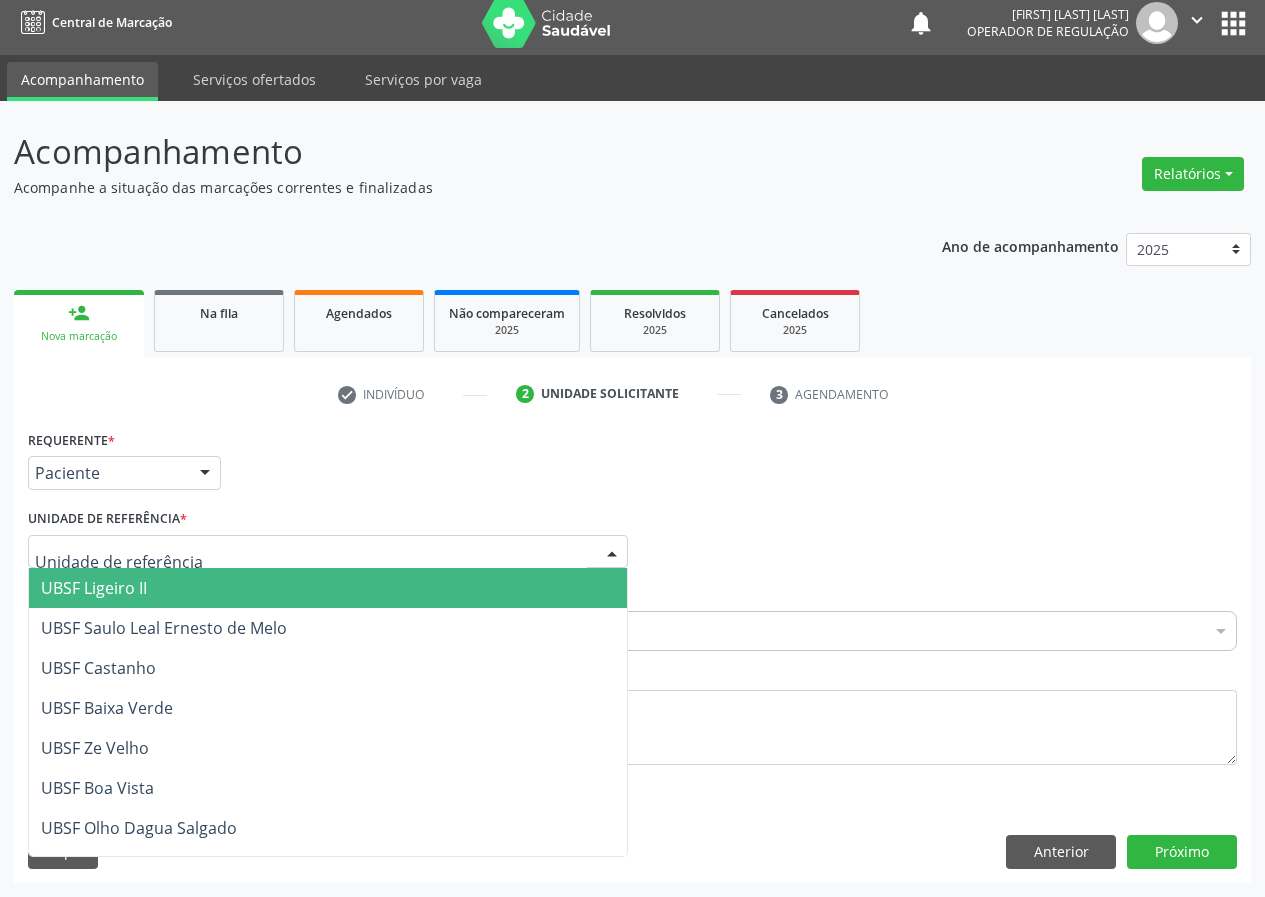 click at bounding box center (328, 552) 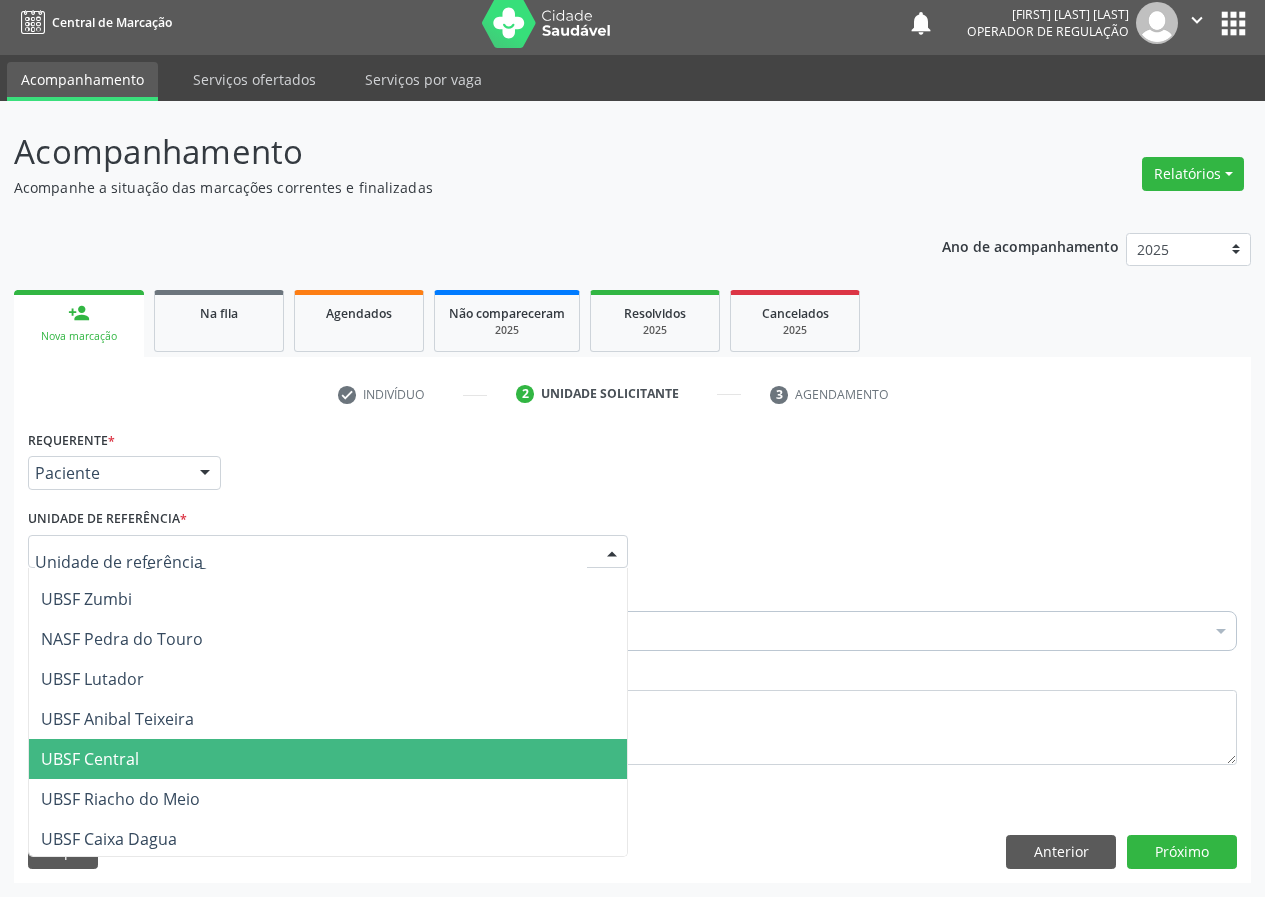 scroll, scrollTop: 300, scrollLeft: 0, axis: vertical 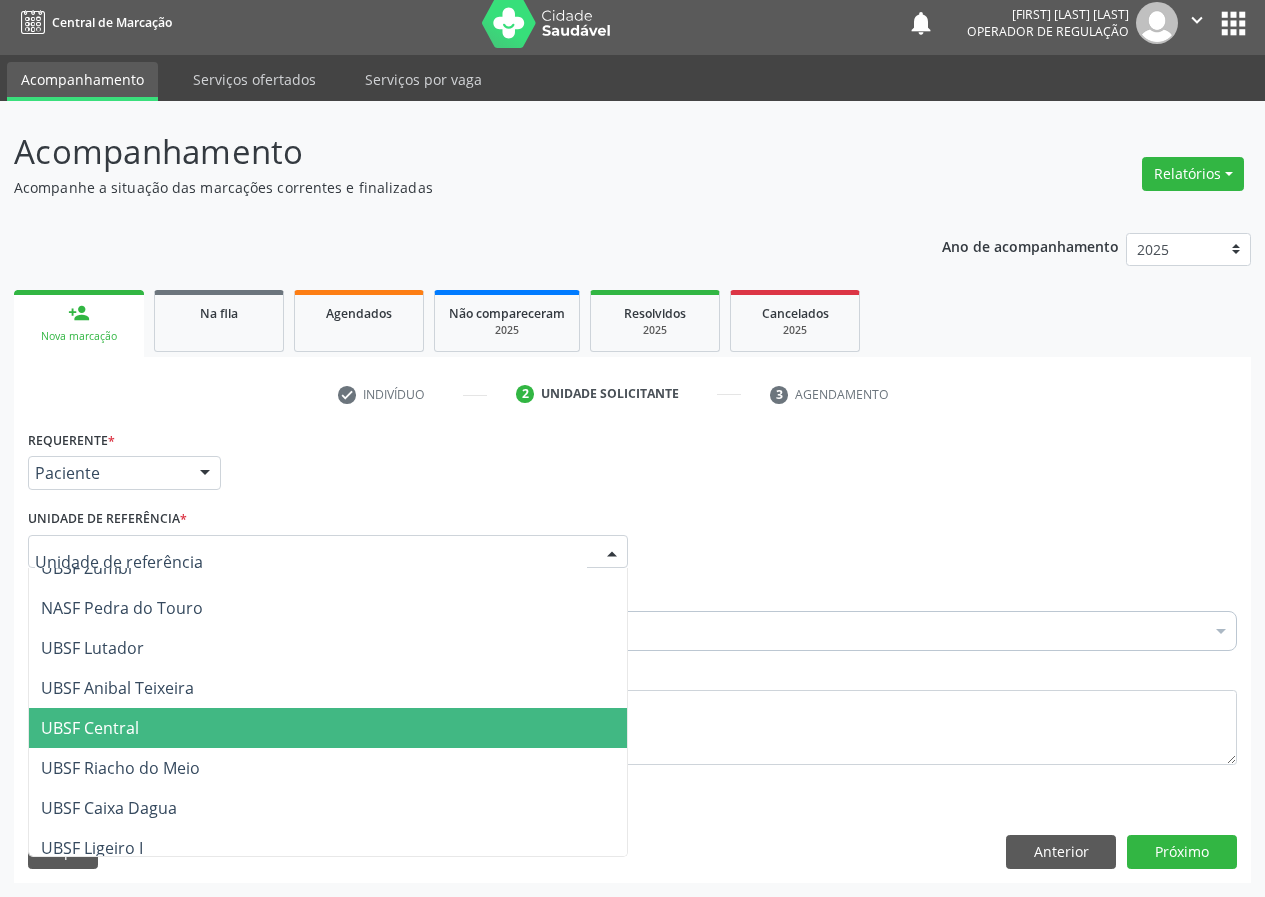 click on "UBSF Central" at bounding box center [90, 728] 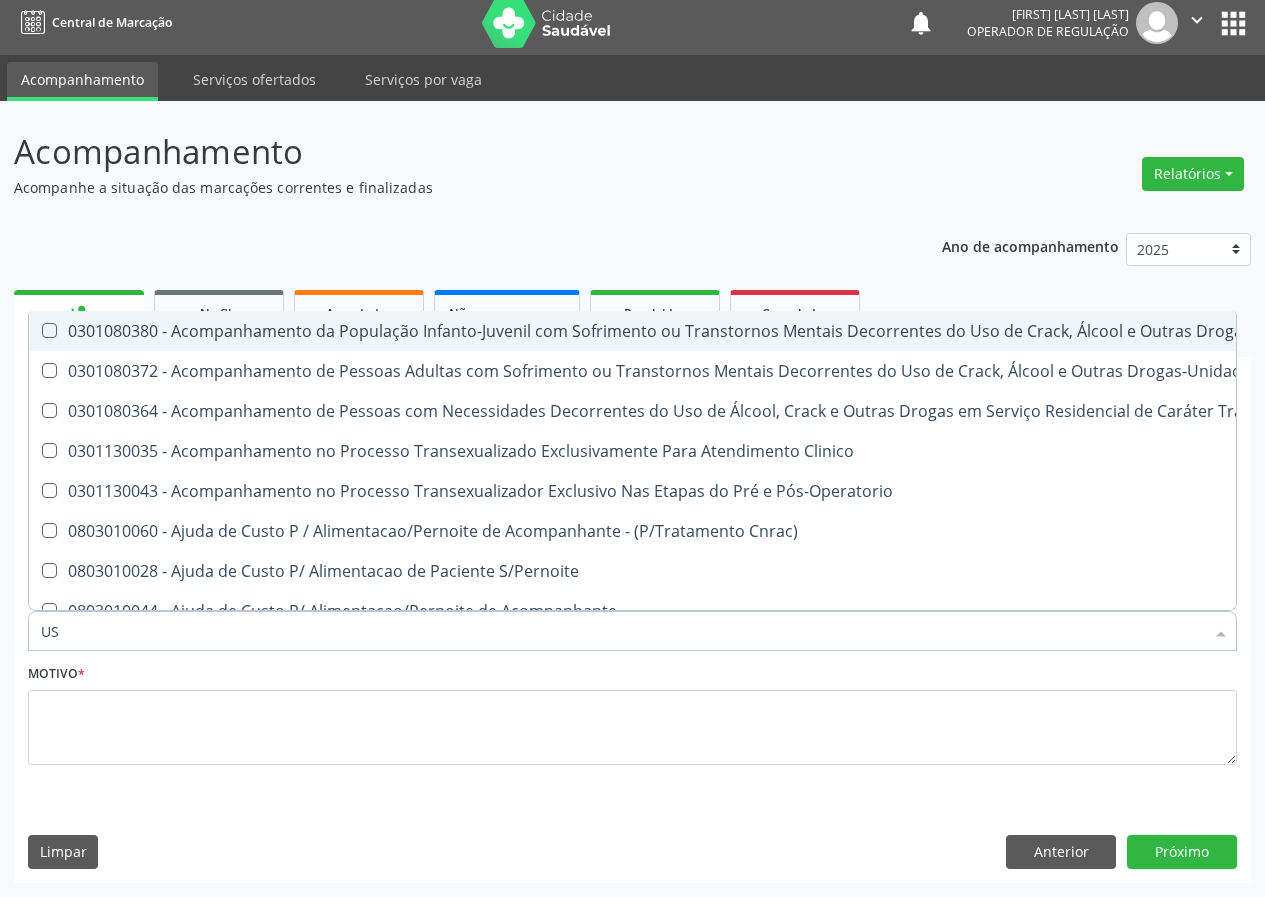 type on "USG" 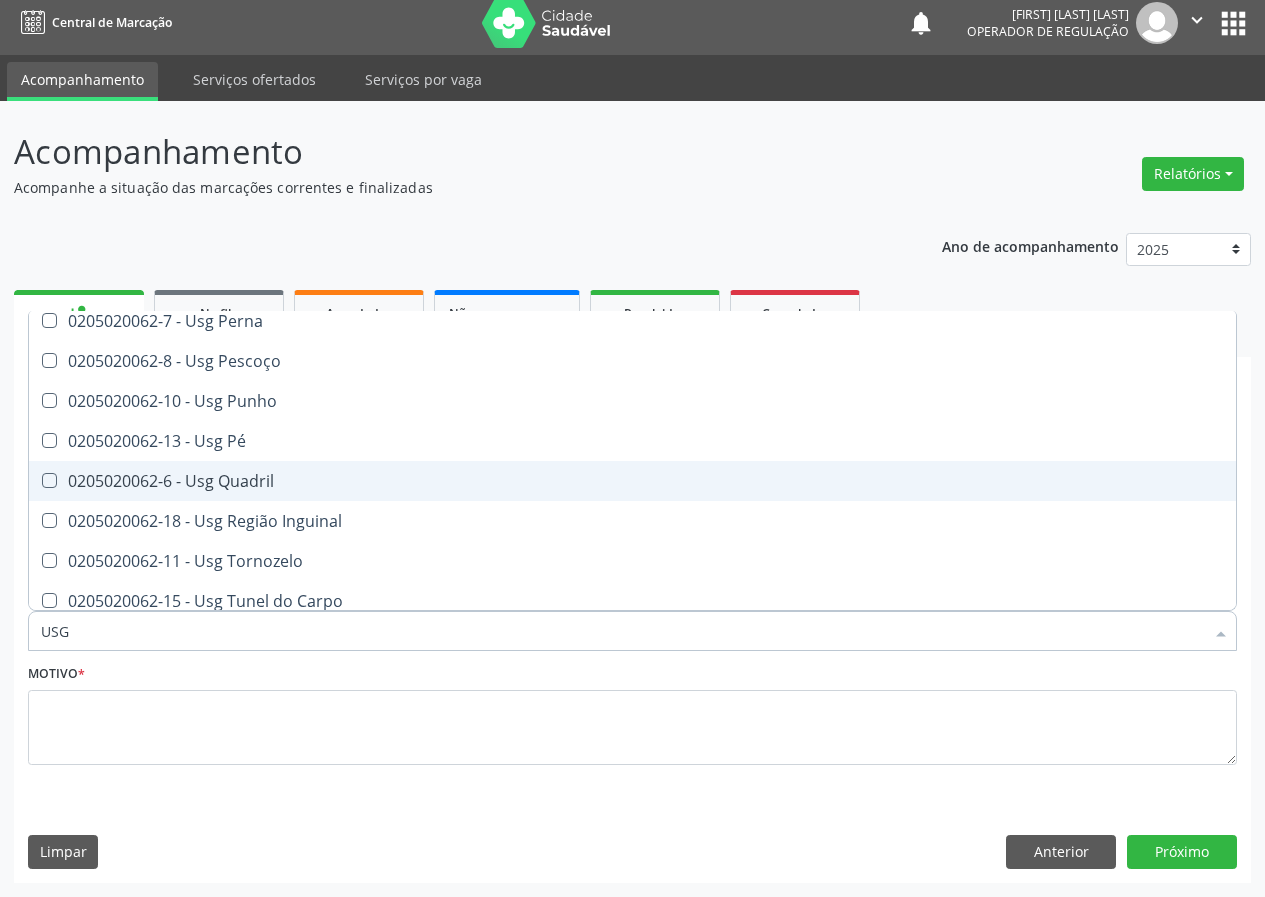 scroll, scrollTop: 461, scrollLeft: 0, axis: vertical 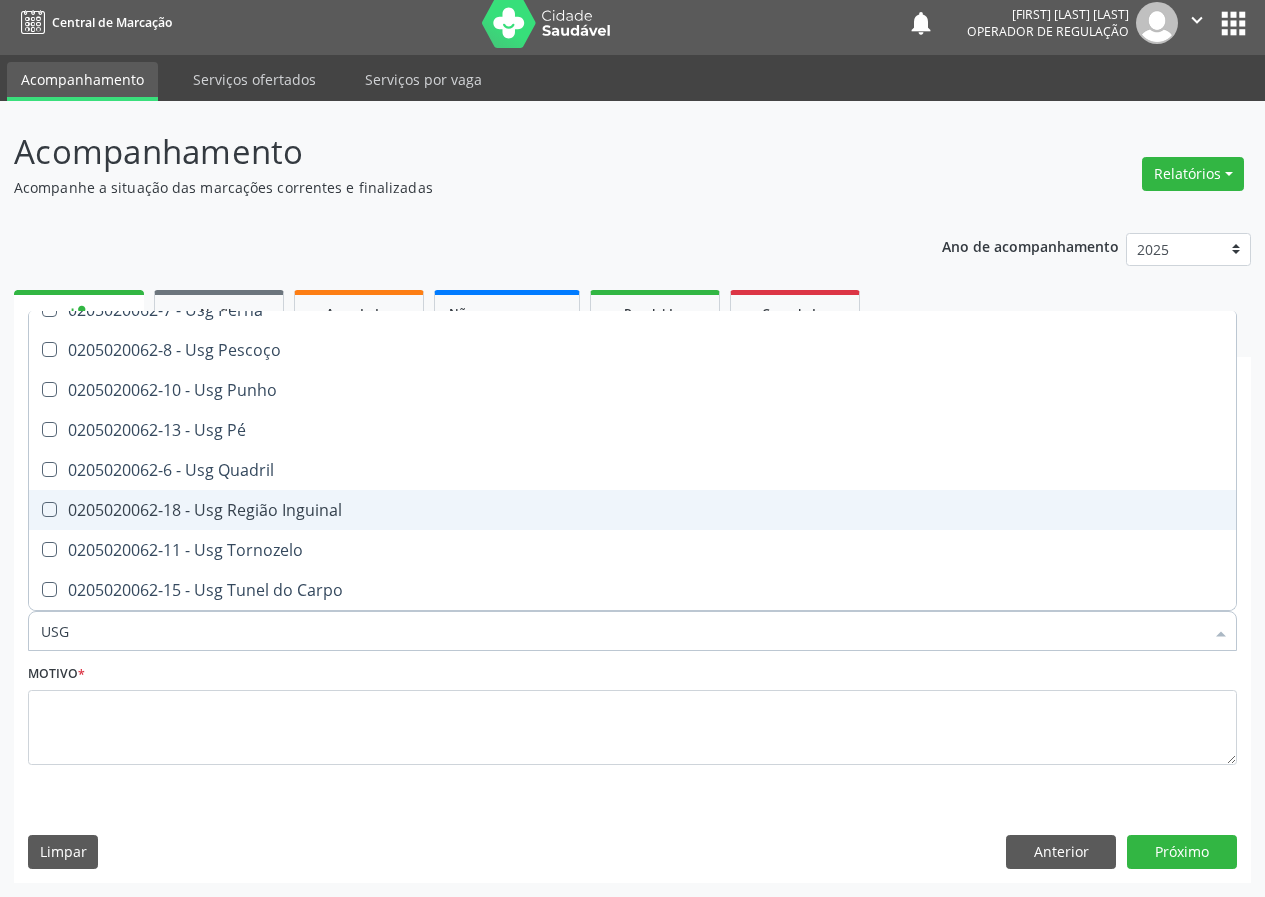 drag, startPoint x: 289, startPoint y: 505, endPoint x: 146, endPoint y: 627, distance: 187.97075 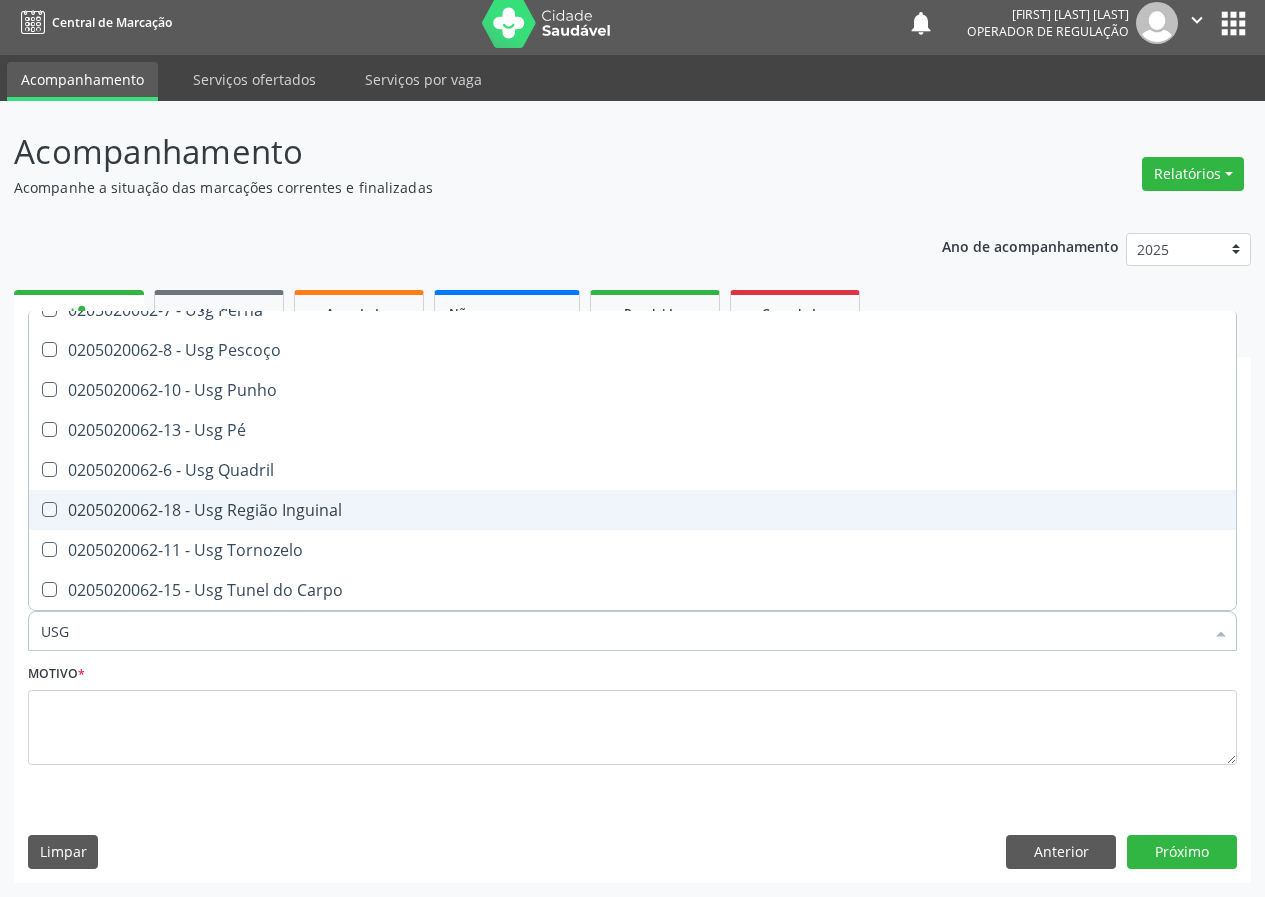 checkbox on "true" 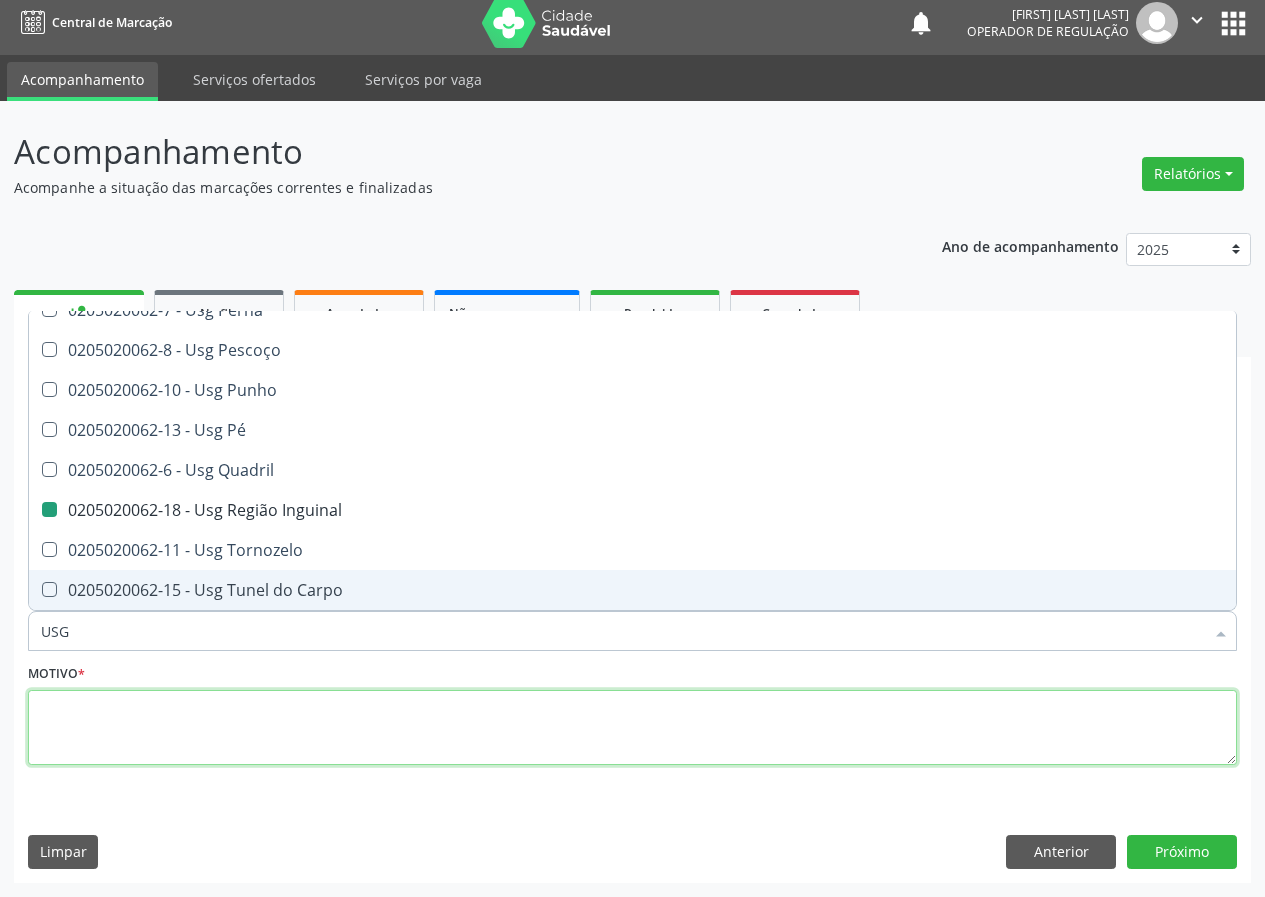 click at bounding box center (632, 728) 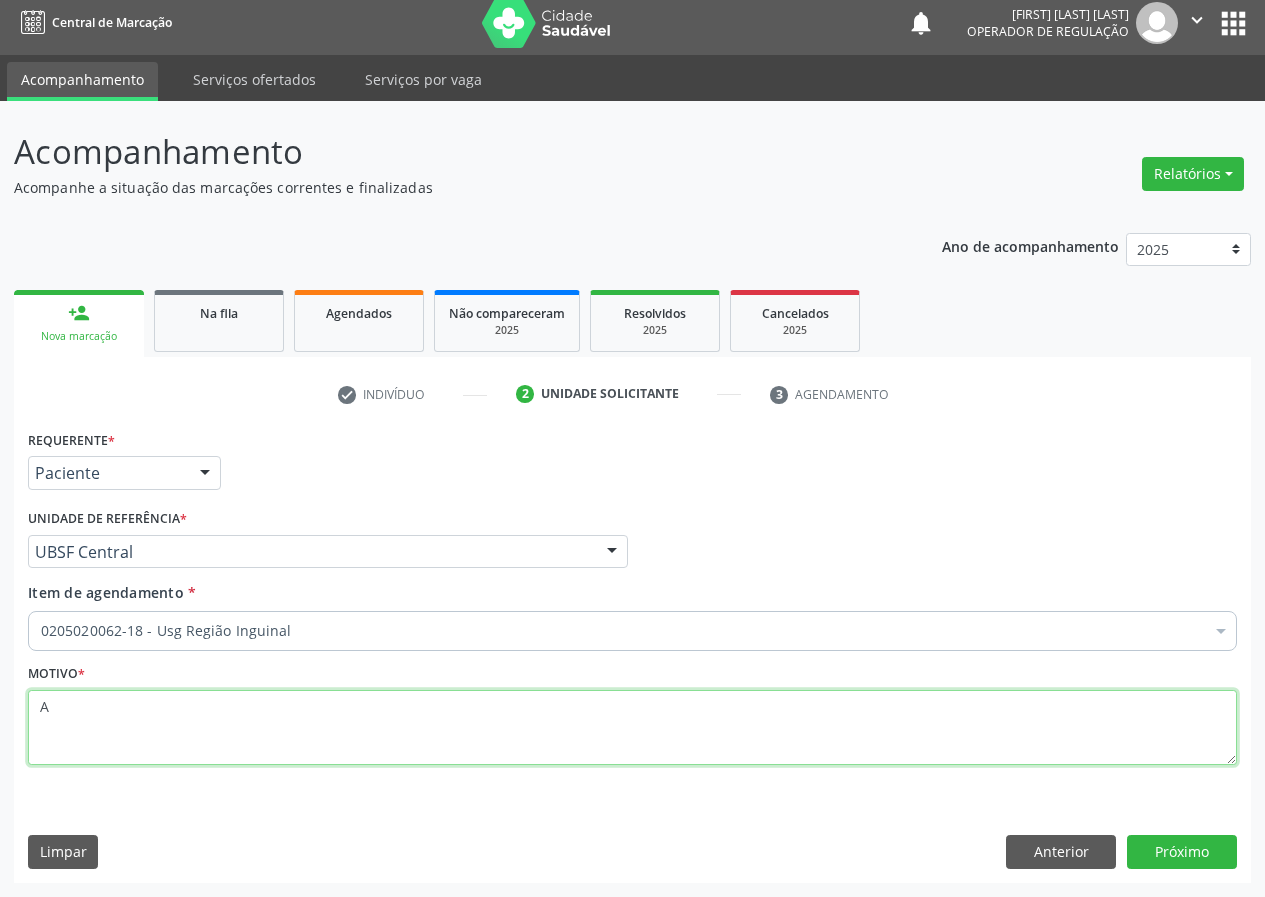 scroll, scrollTop: 0, scrollLeft: 0, axis: both 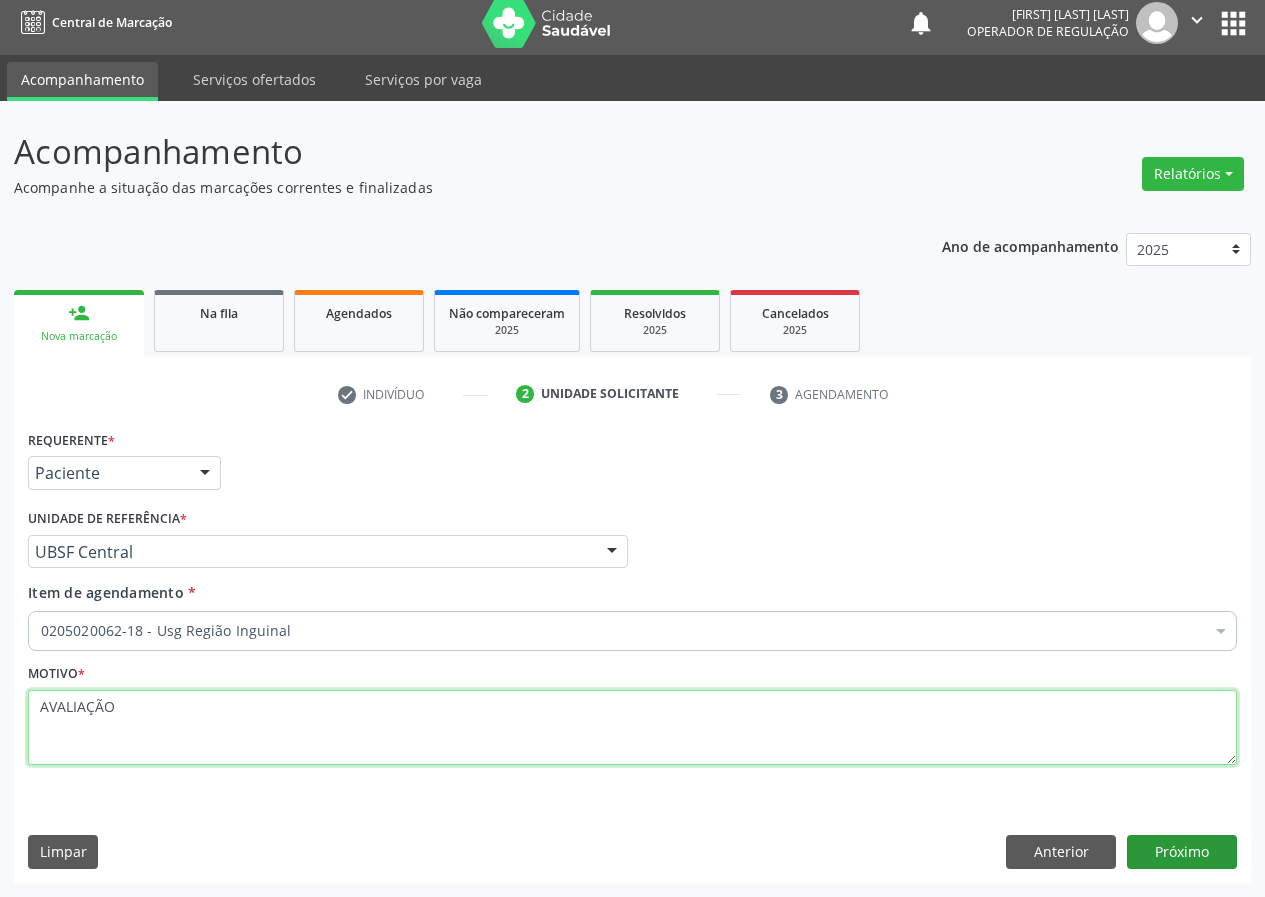 type on "AVALIAÇÃO" 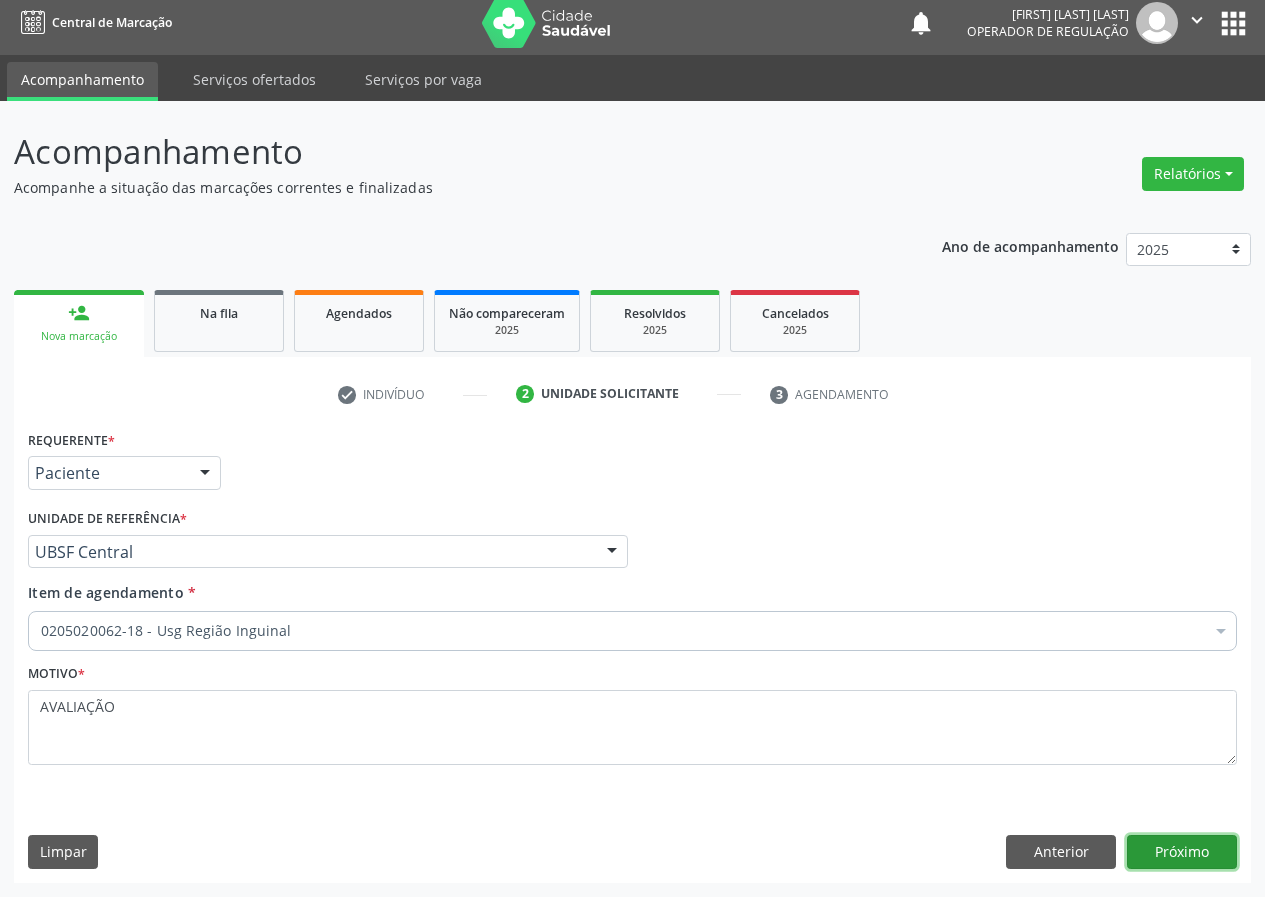 click on "Próximo" at bounding box center [1182, 852] 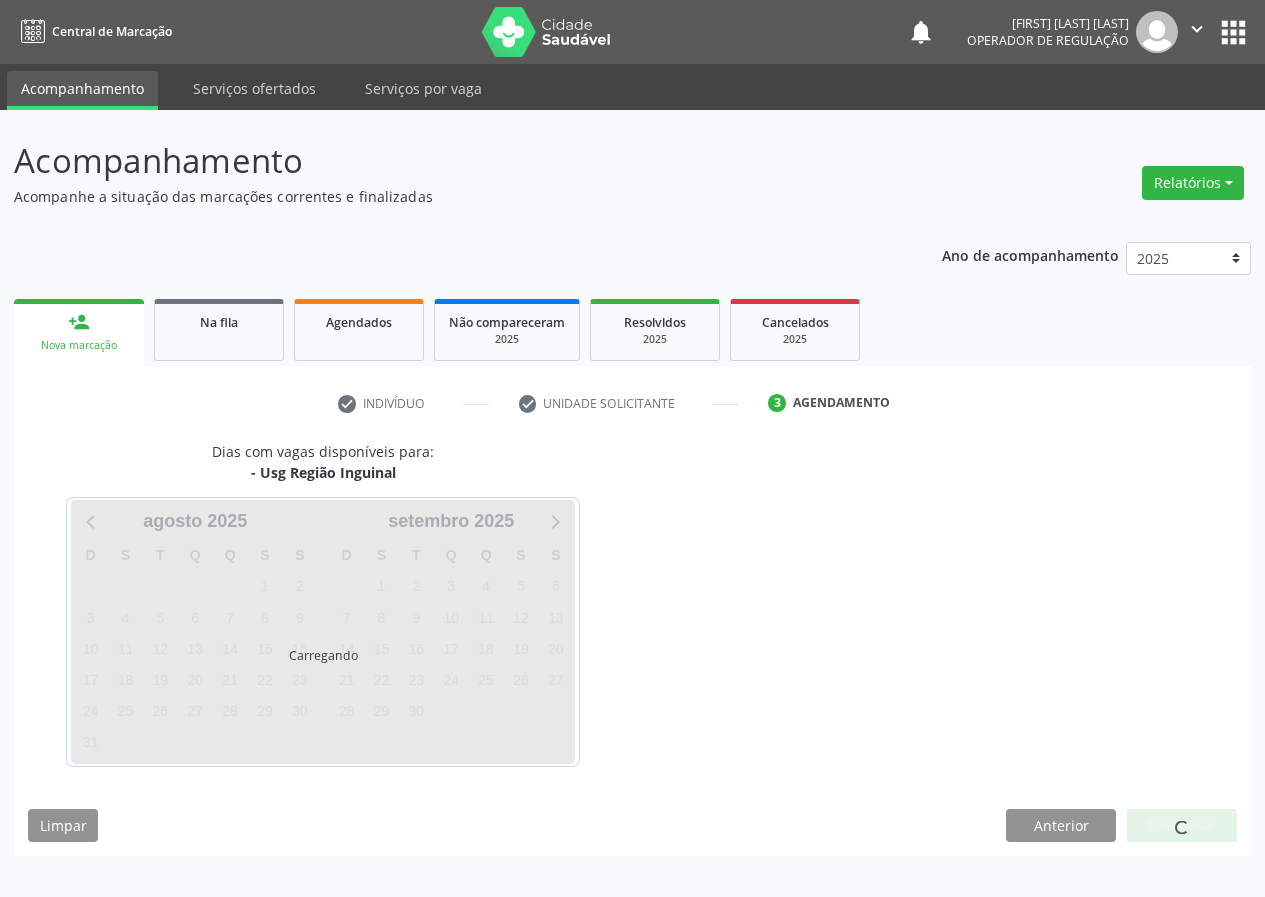 scroll, scrollTop: 0, scrollLeft: 0, axis: both 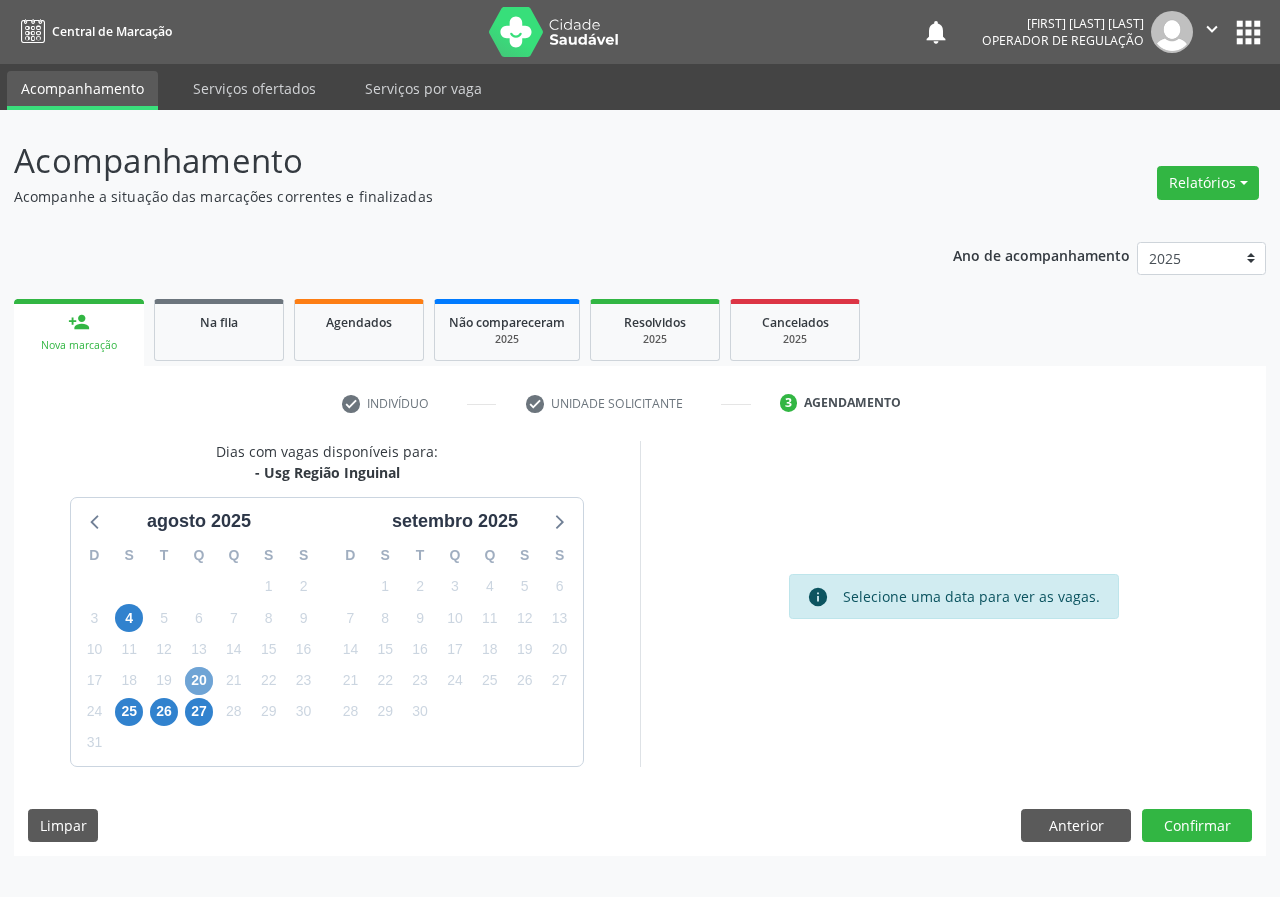 click on "20" at bounding box center (199, 681) 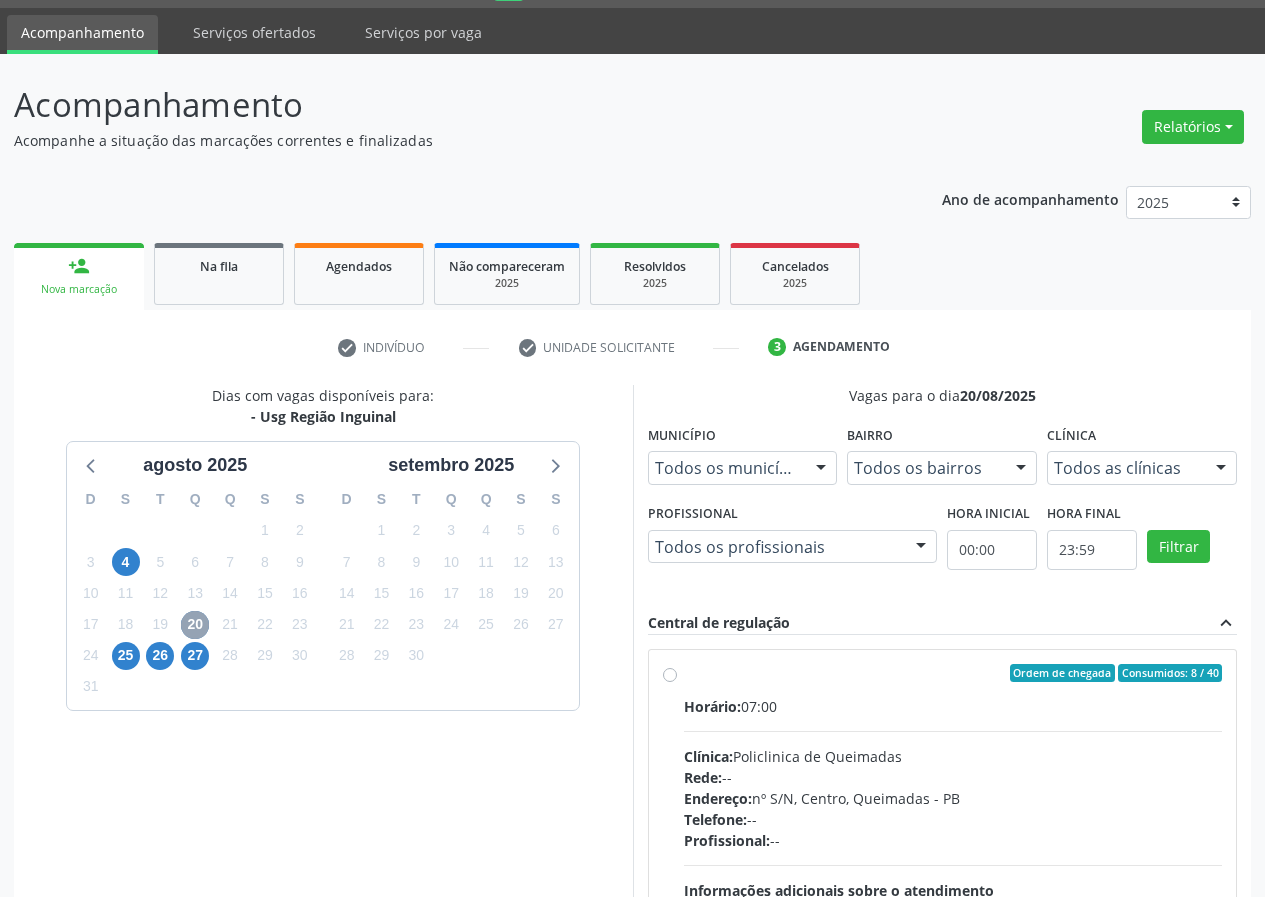 scroll, scrollTop: 298, scrollLeft: 0, axis: vertical 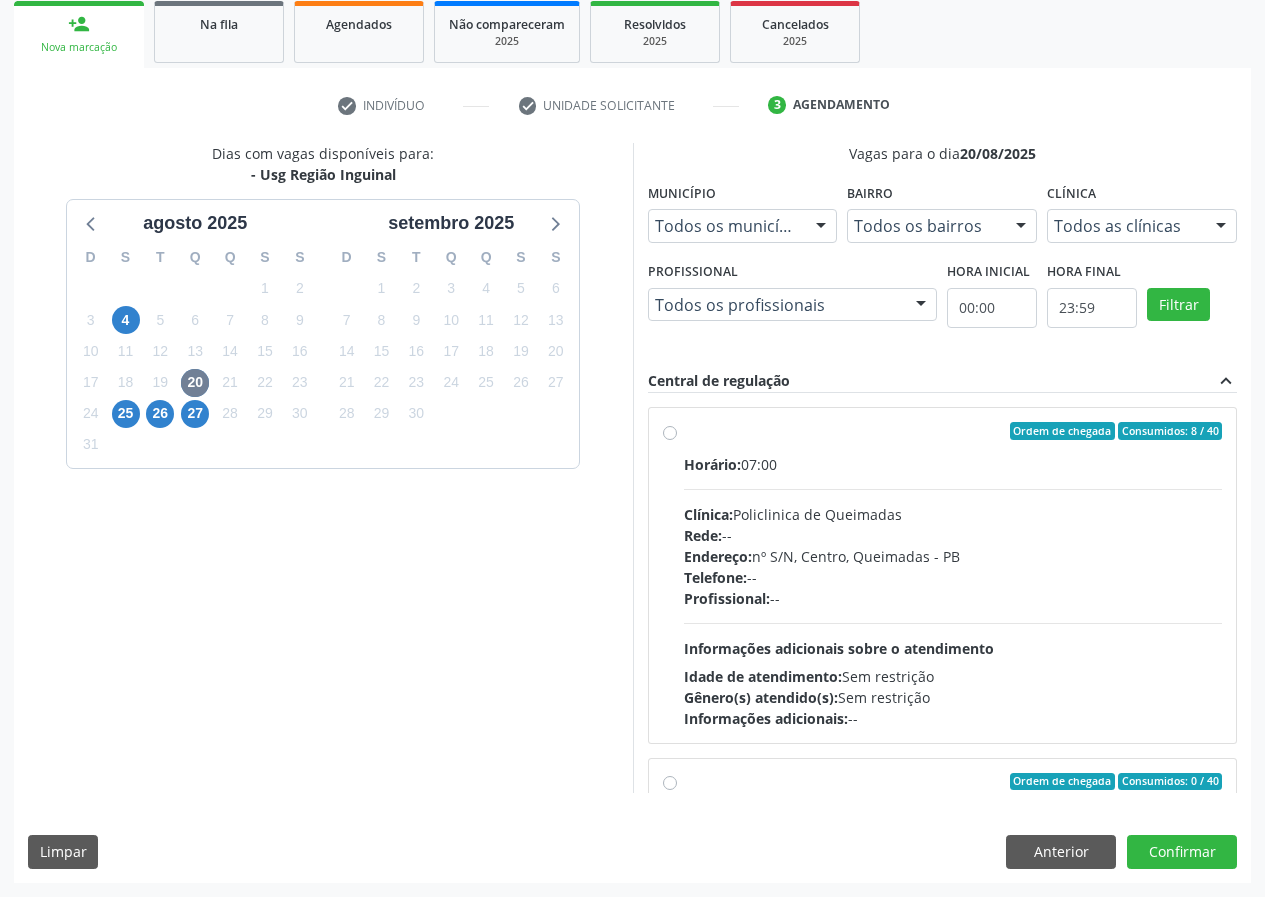 click on "Ordem de chegada
Consumidos: 8 / 40
Horário:   07:00
Clínica:  Policlinica de Queimadas
Rede:
--
Endereço:   nº S/N, Centro, Queimadas - PB
Telefone:   --
Profissional:
--
Informações adicionais sobre o atendimento
Idade de atendimento:
Sem restrição
Gênero(s) atendido(s):
Sem restrição
Informações adicionais:
--" at bounding box center (953, 575) 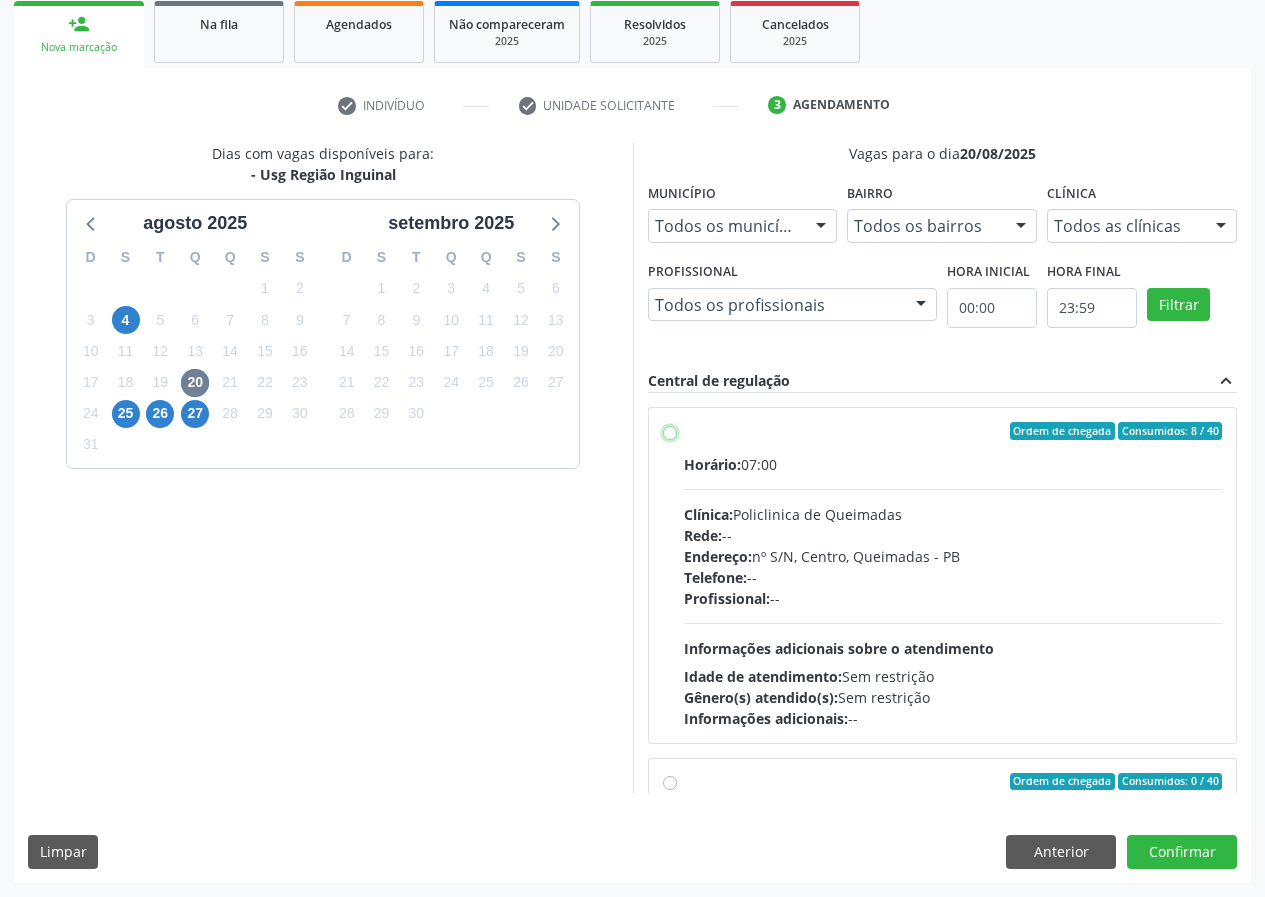 radio on "true" 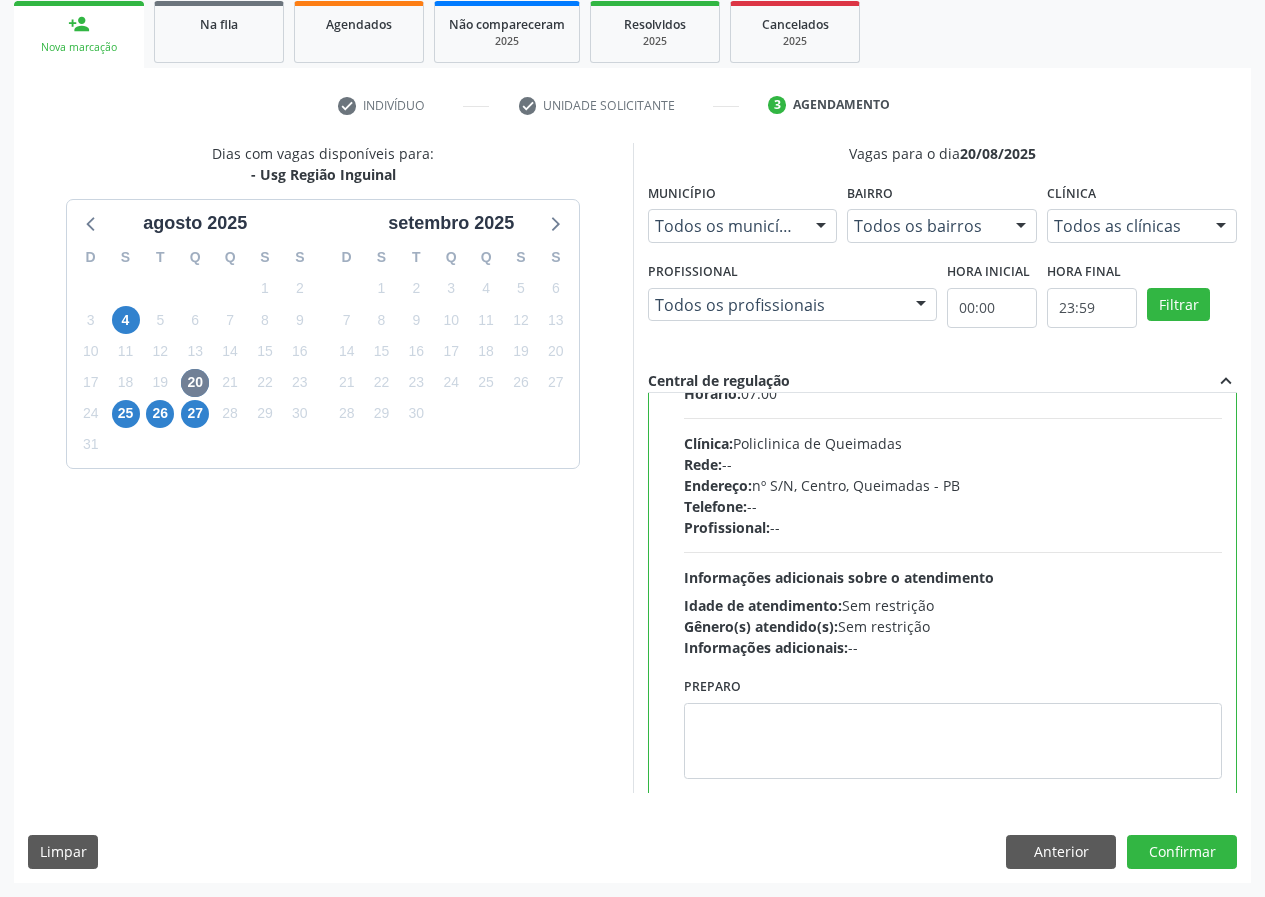scroll, scrollTop: 450, scrollLeft: 0, axis: vertical 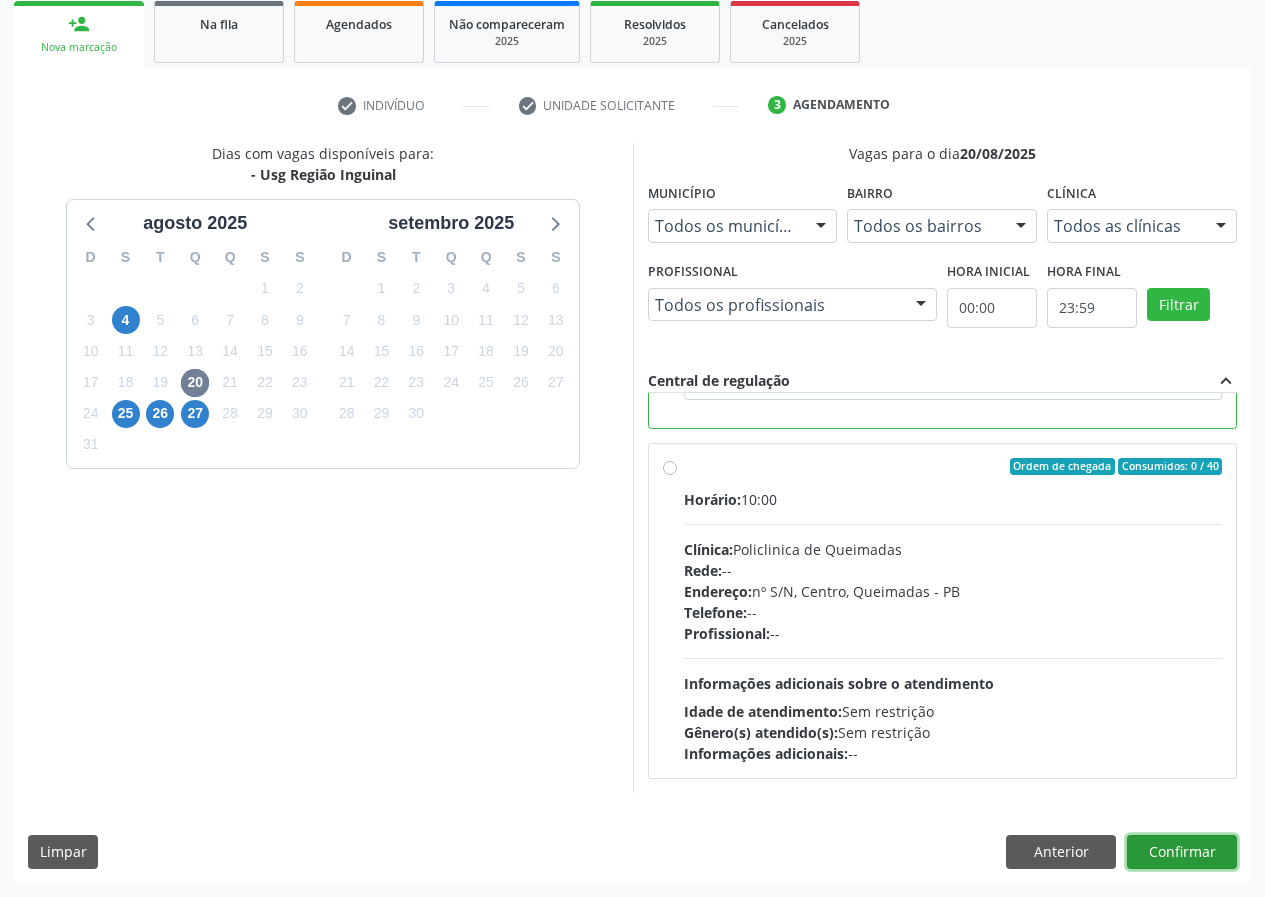 click on "Confirmar" at bounding box center [1182, 852] 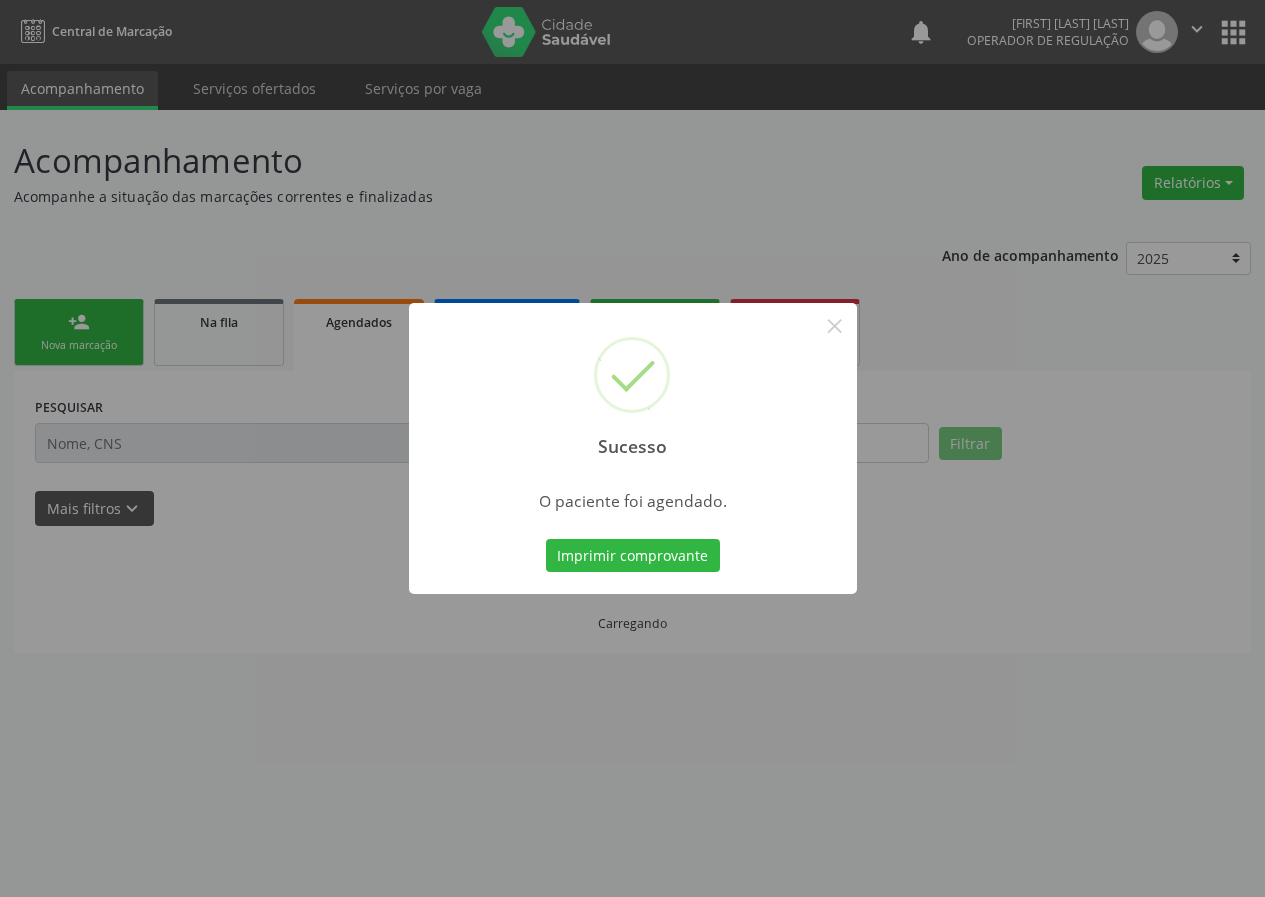 scroll, scrollTop: 0, scrollLeft: 0, axis: both 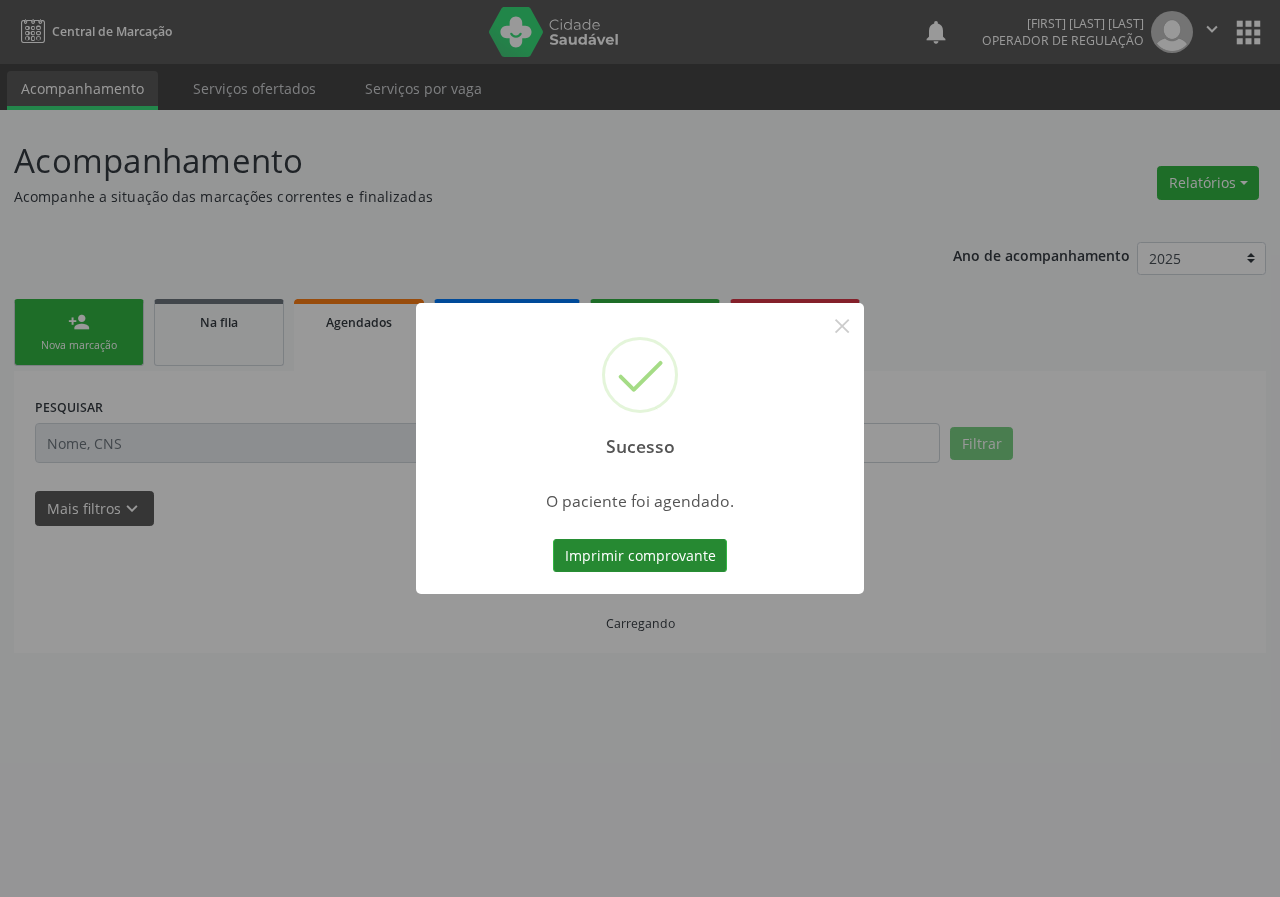 click on "Imprimir comprovante" at bounding box center [640, 556] 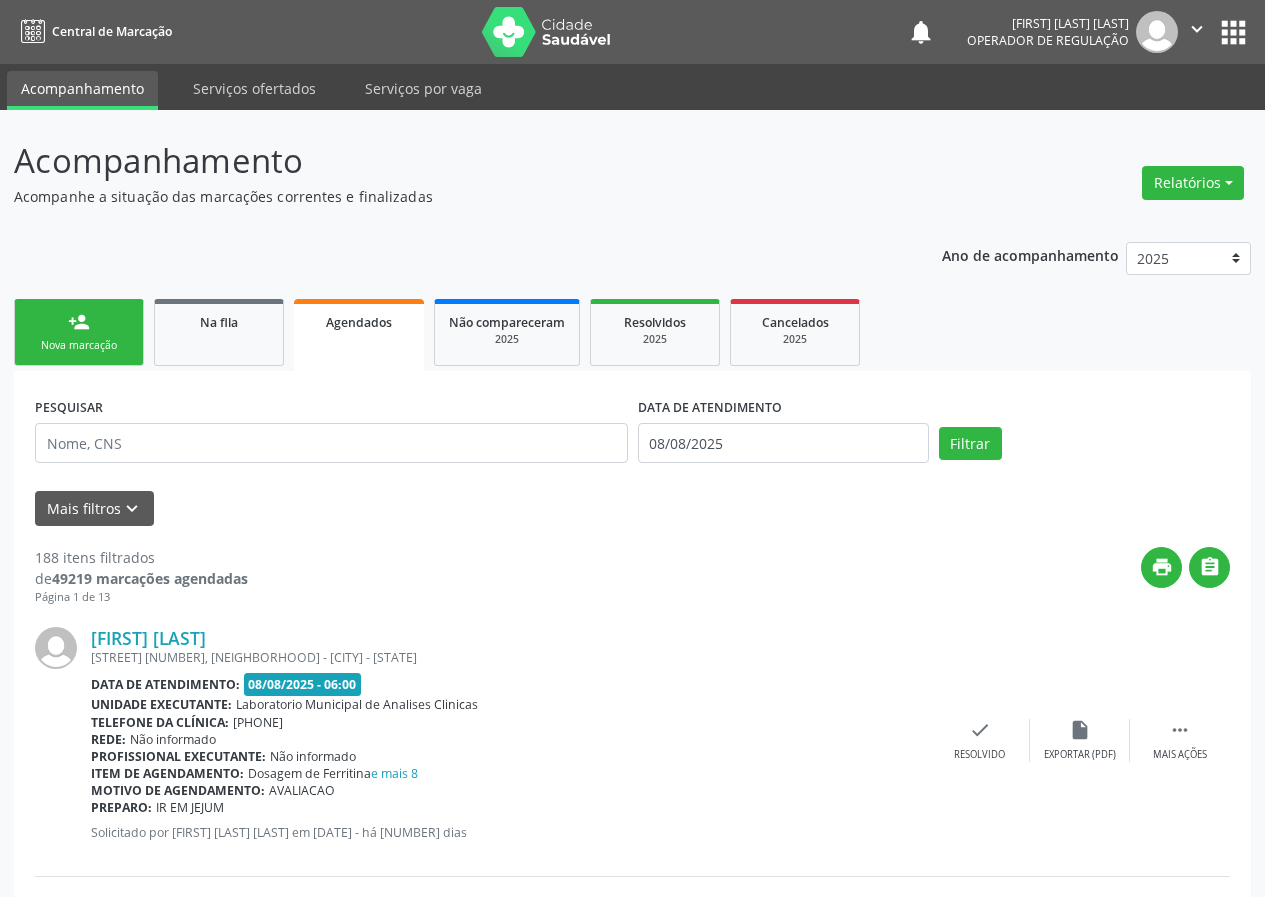 click on "person_add" at bounding box center [79, 322] 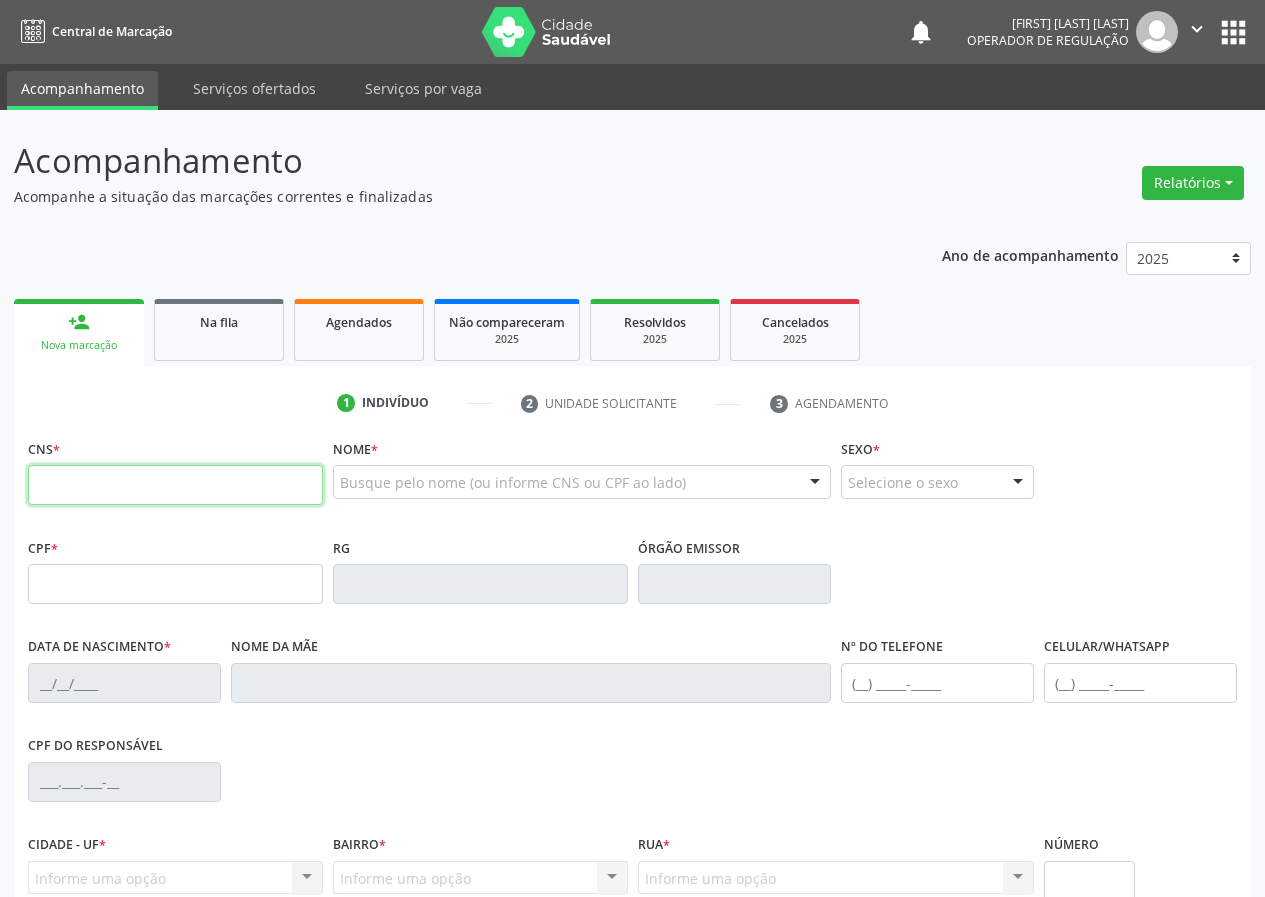 click at bounding box center (175, 485) 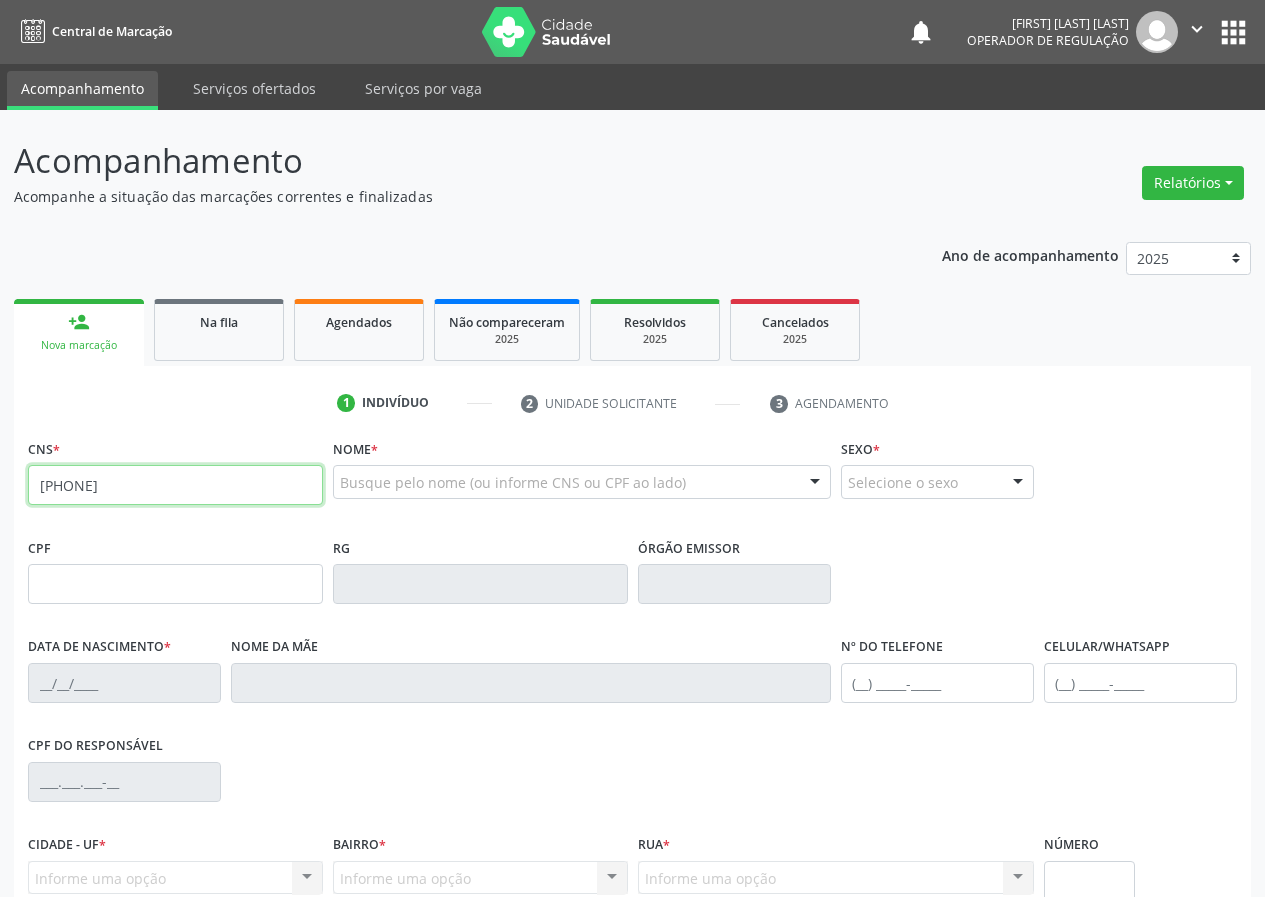 type on "704 7047 6607 3534" 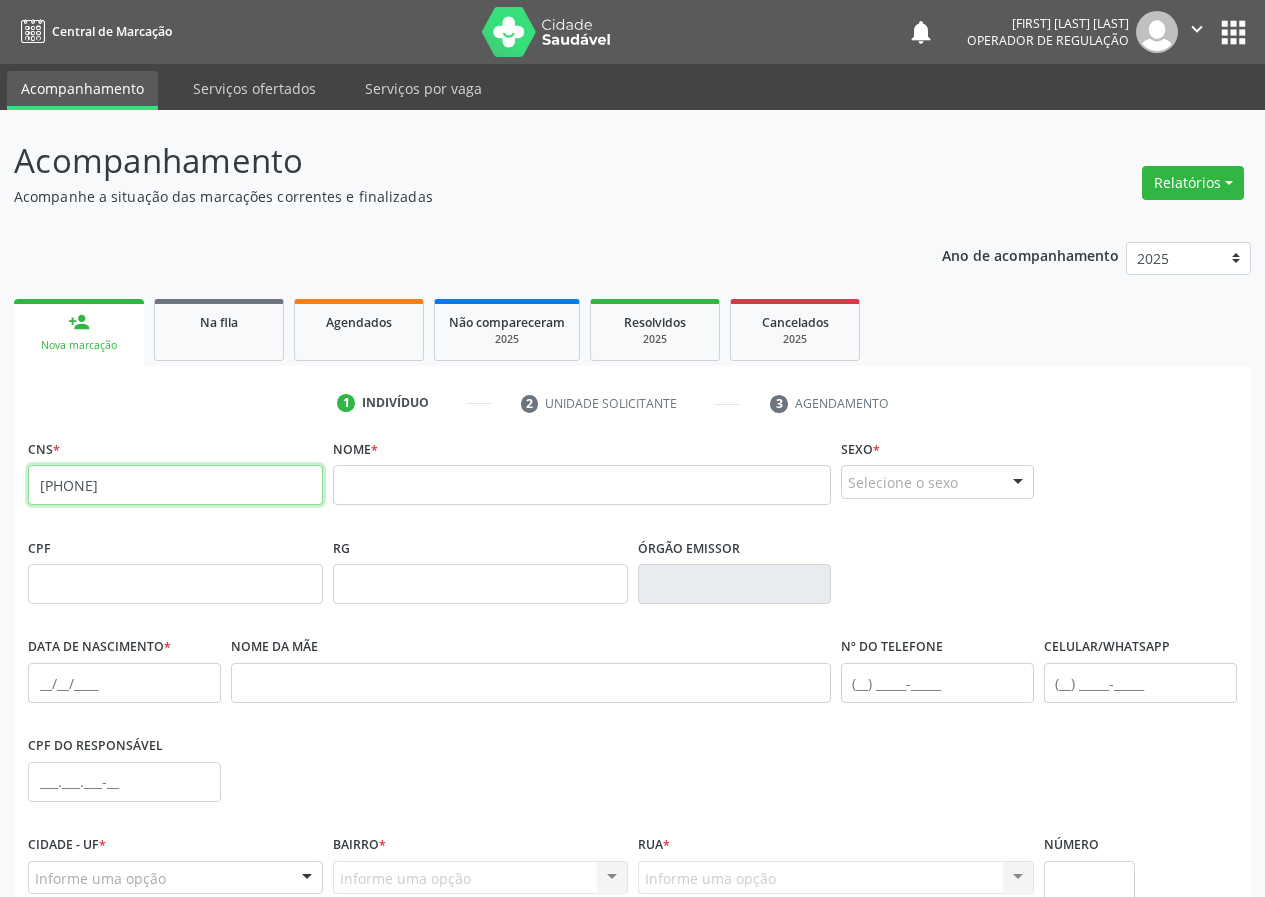 drag, startPoint x: 220, startPoint y: 474, endPoint x: 0, endPoint y: 504, distance: 222.03603 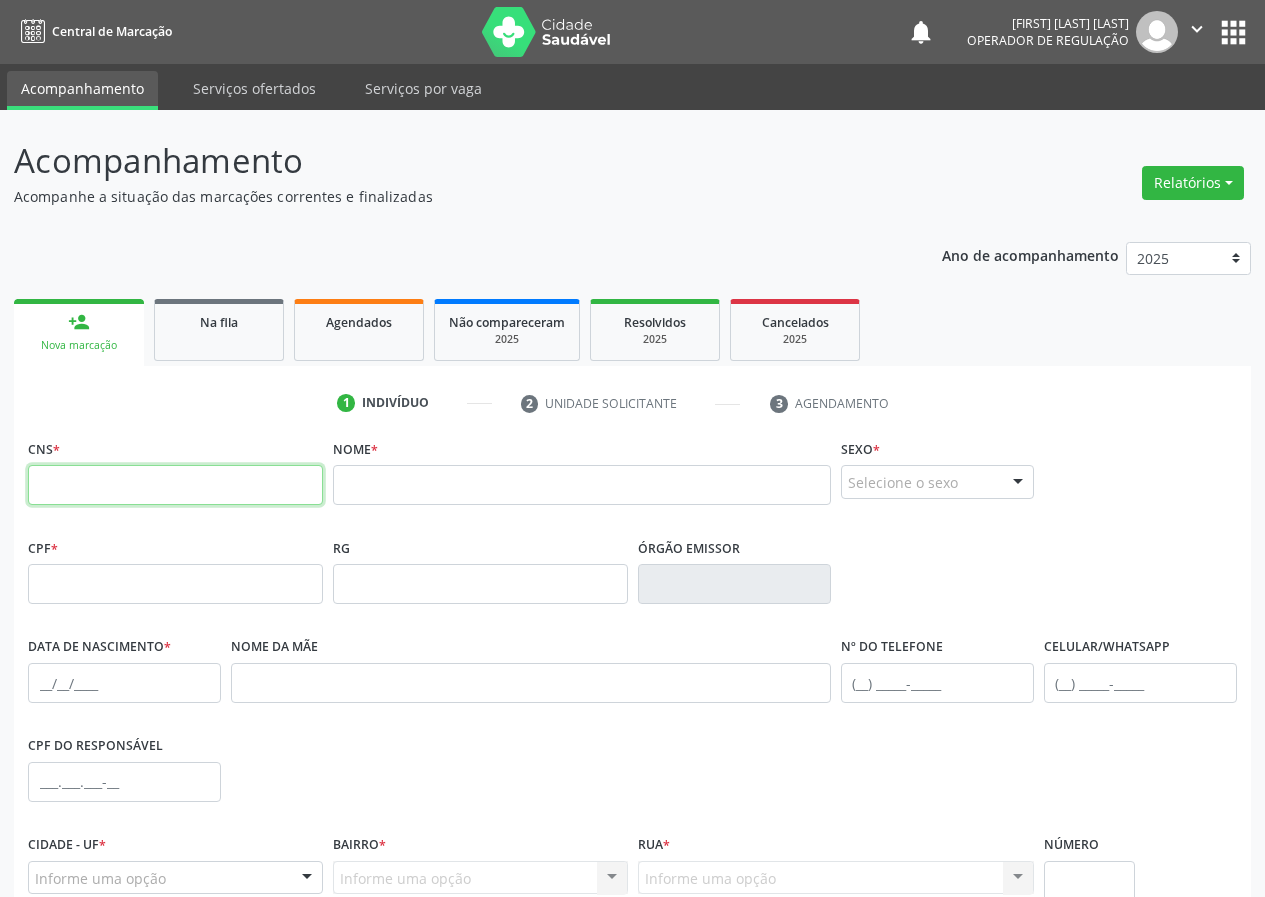 type 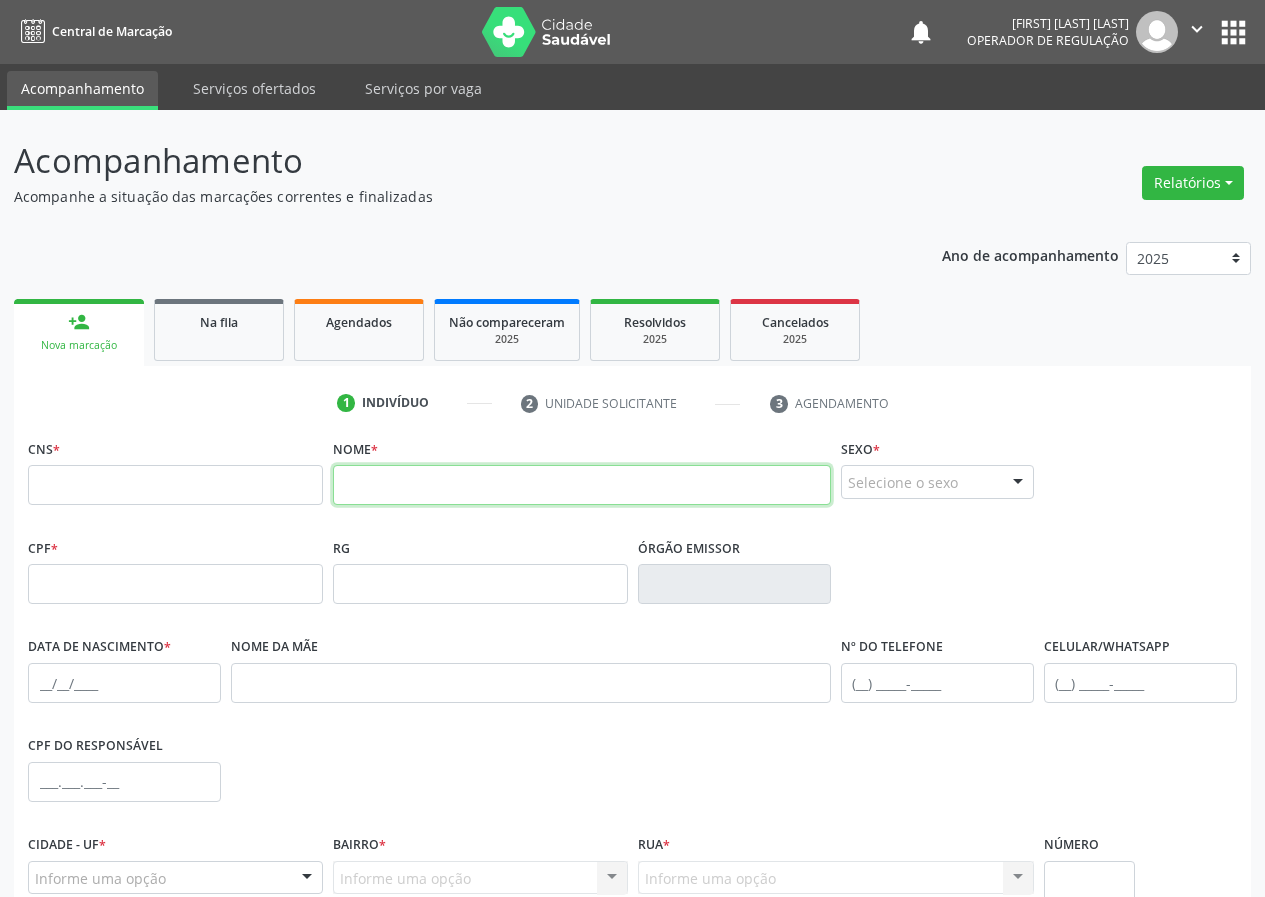 click at bounding box center (582, 485) 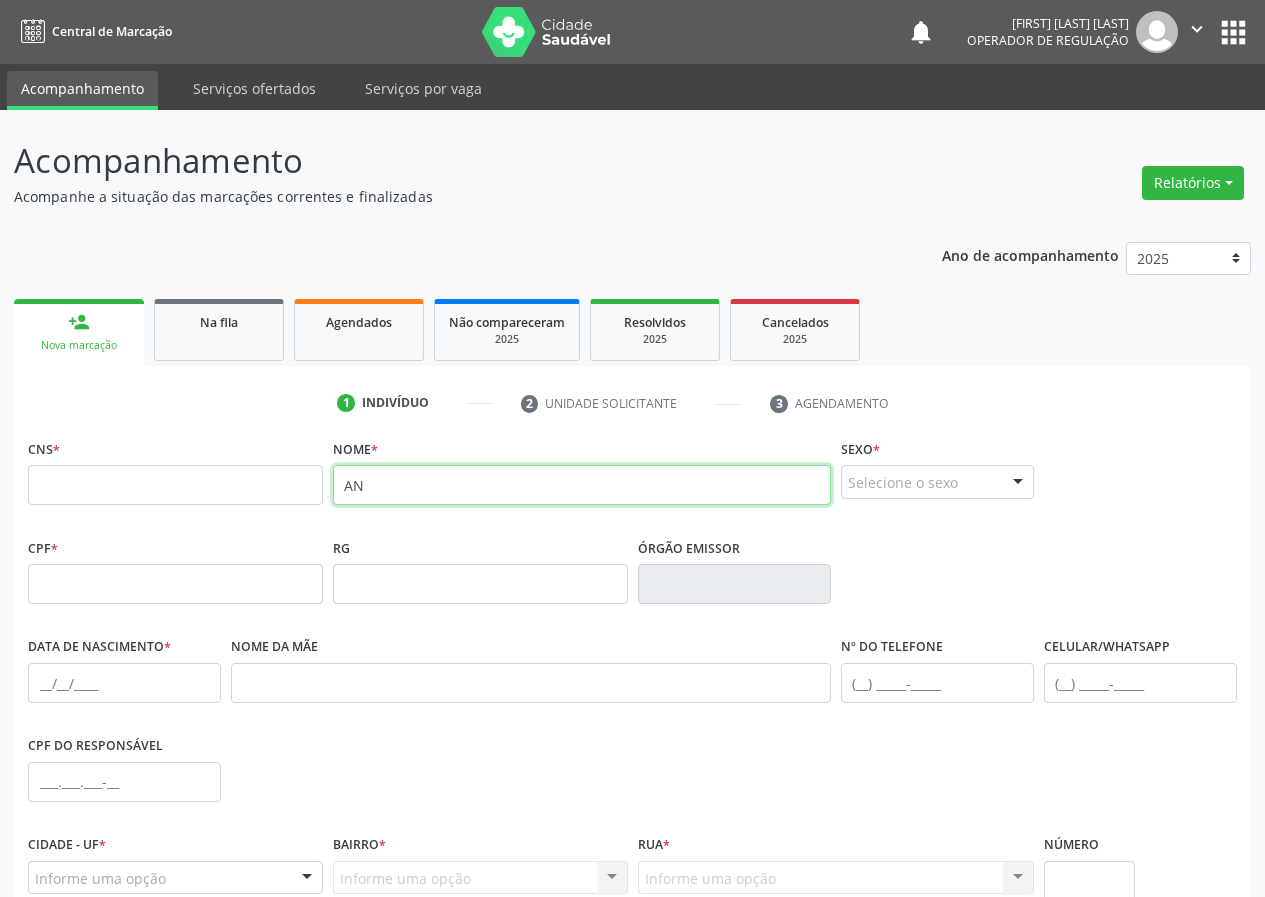 type on "A" 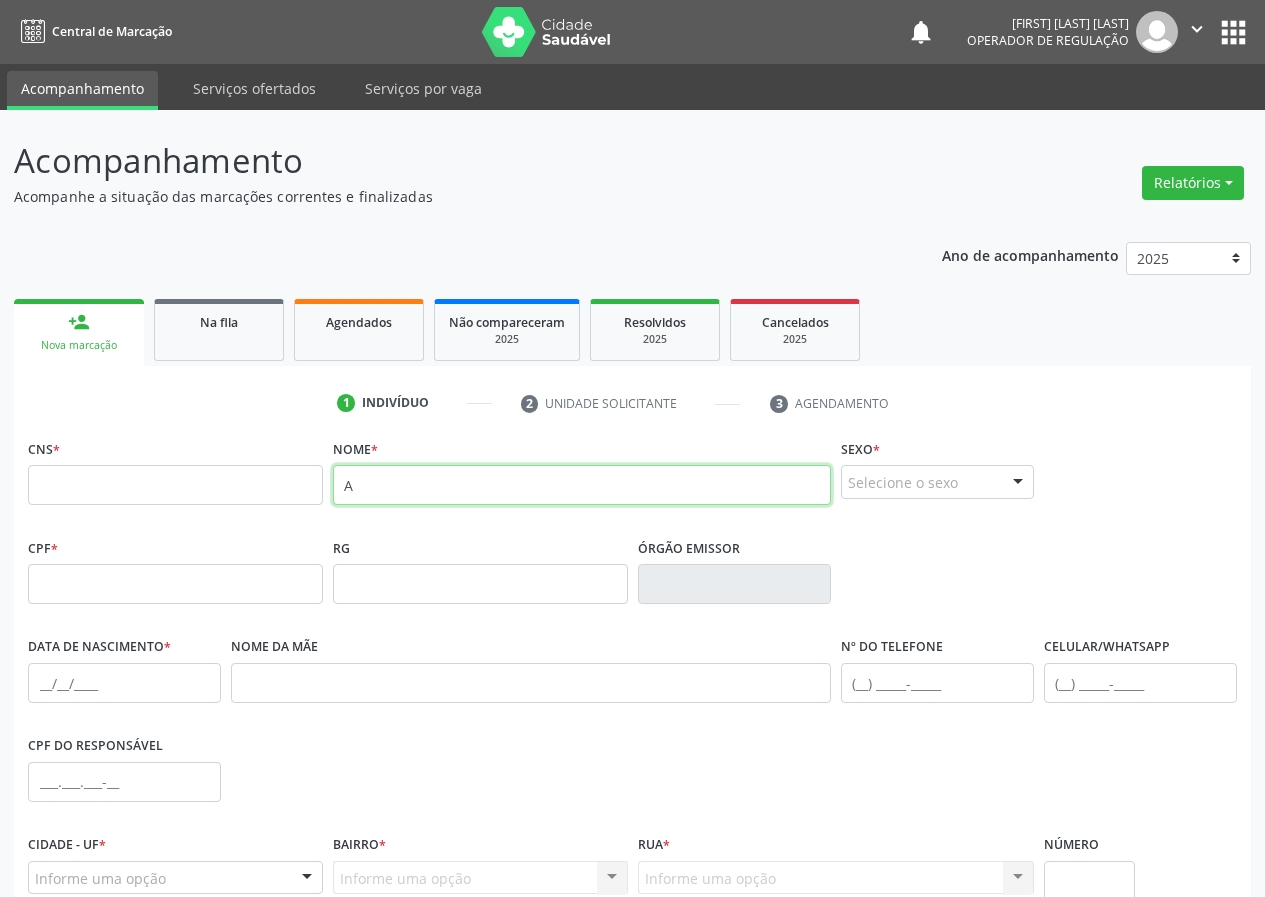 type 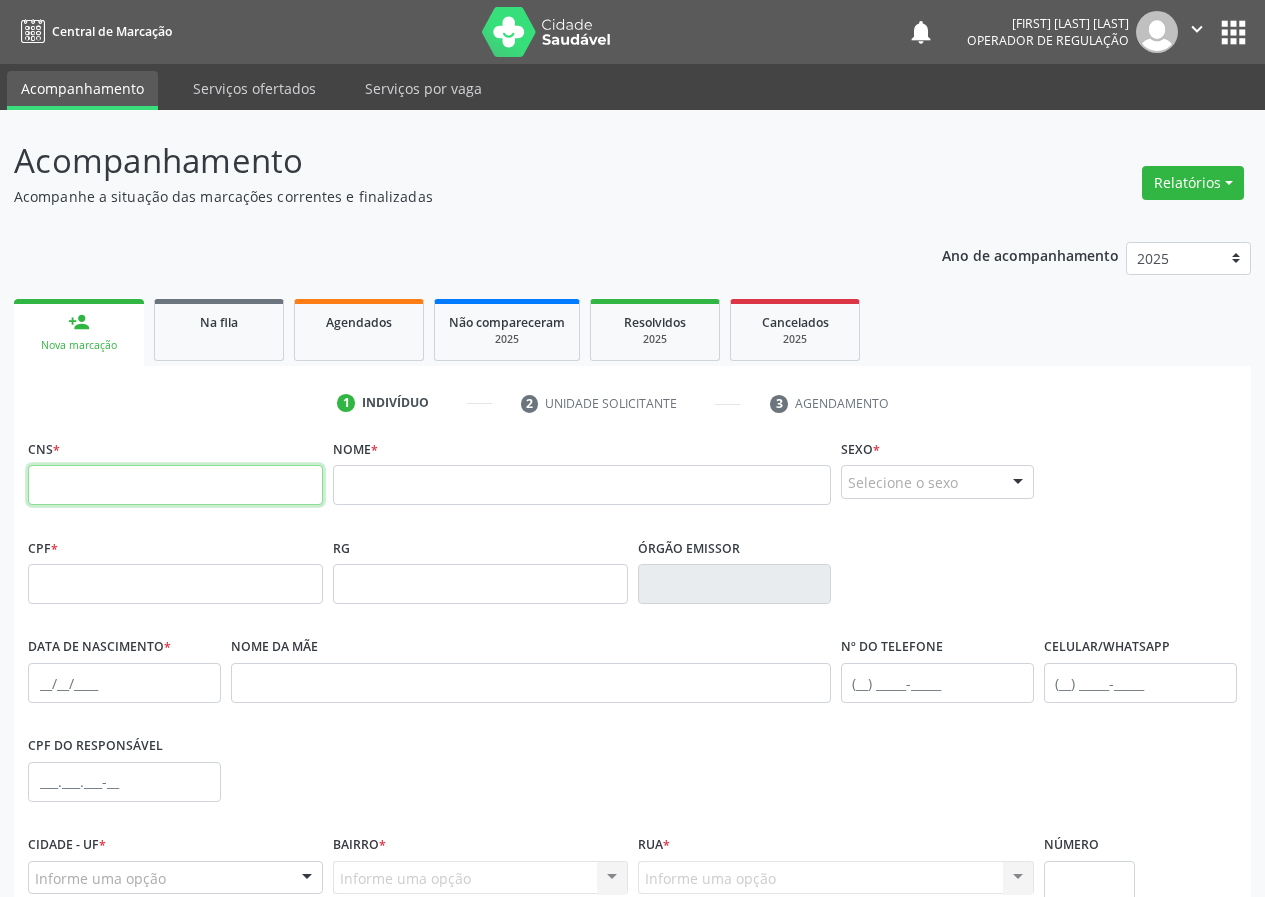 click at bounding box center [175, 485] 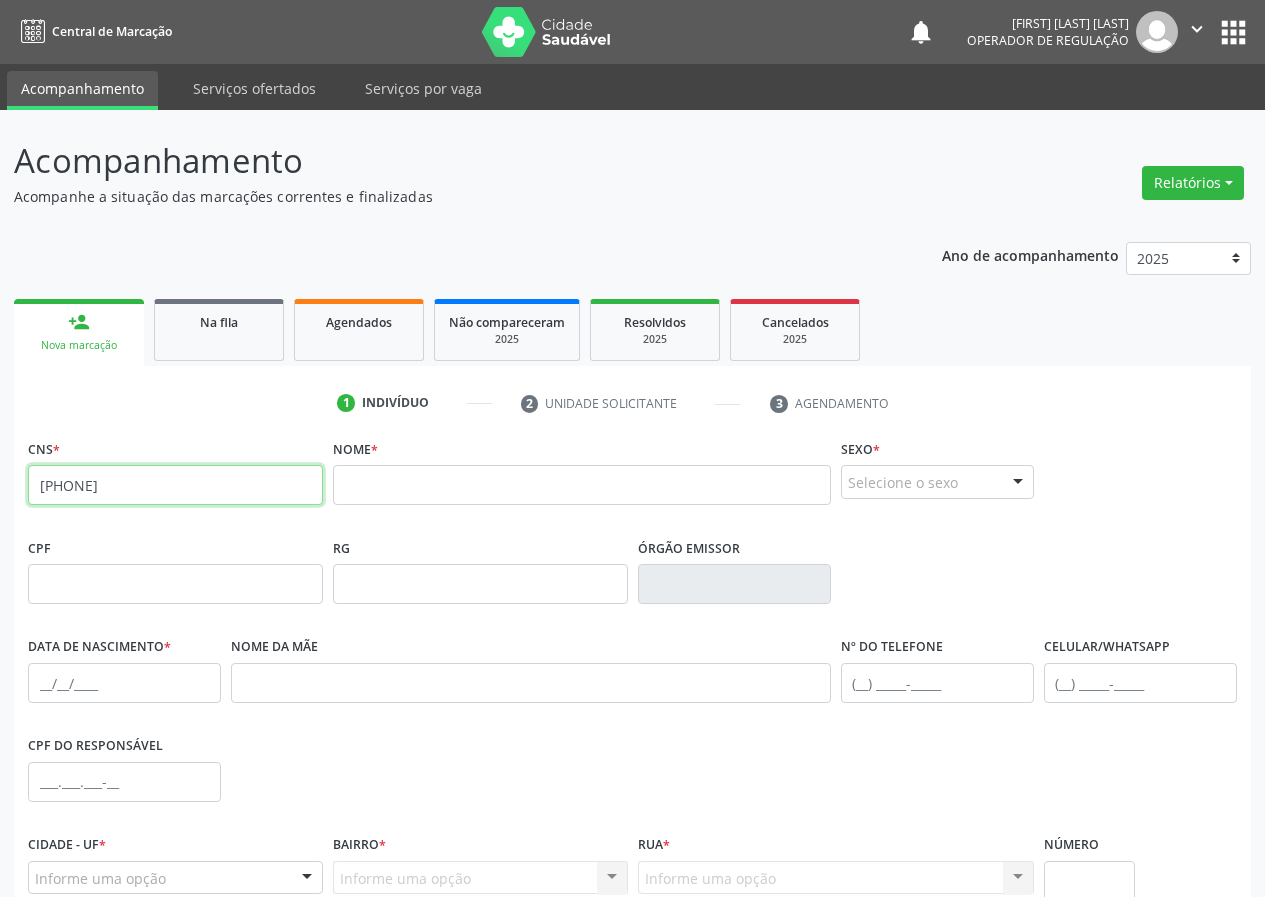 type on "705 0026 0545 7252" 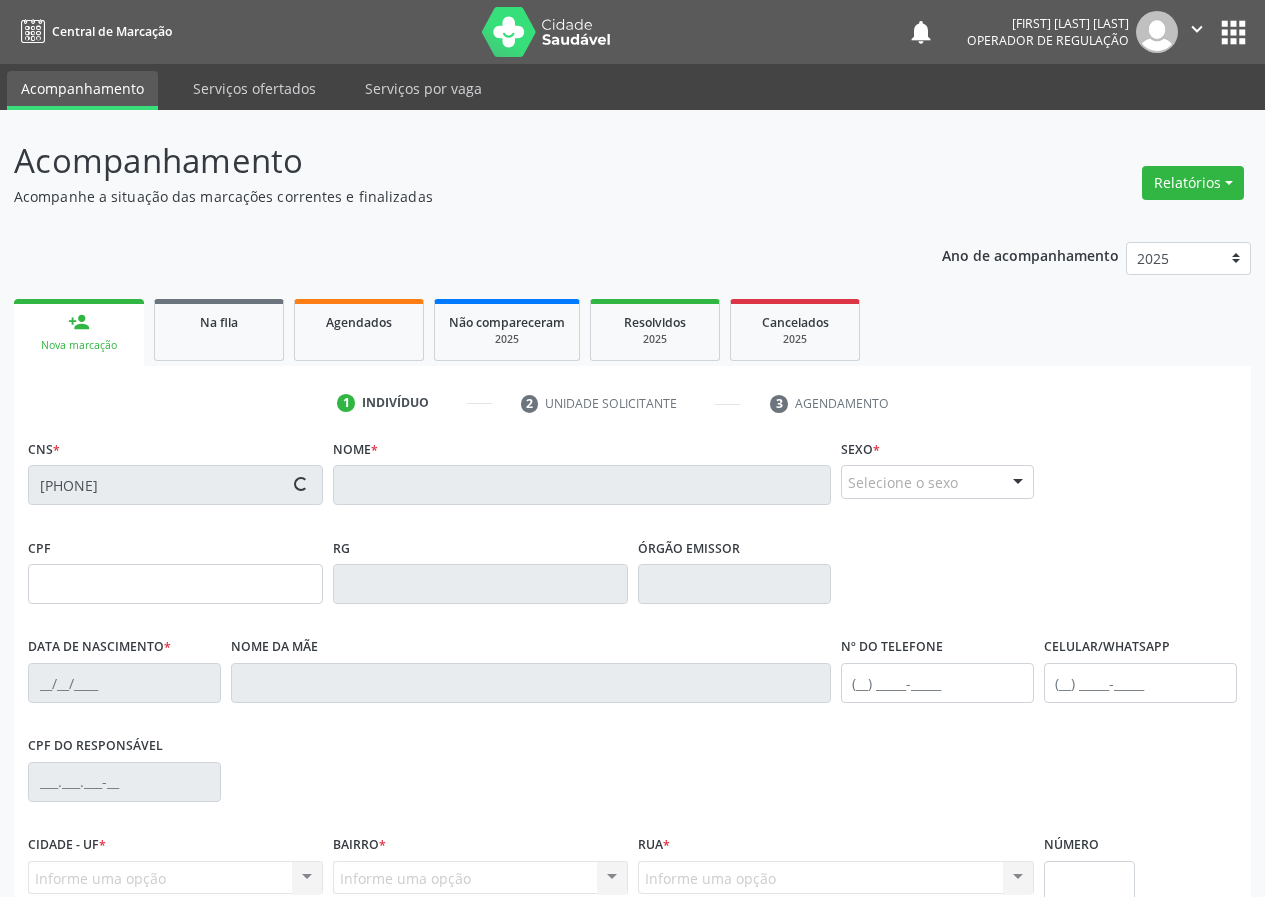 type on "977.181.574-15" 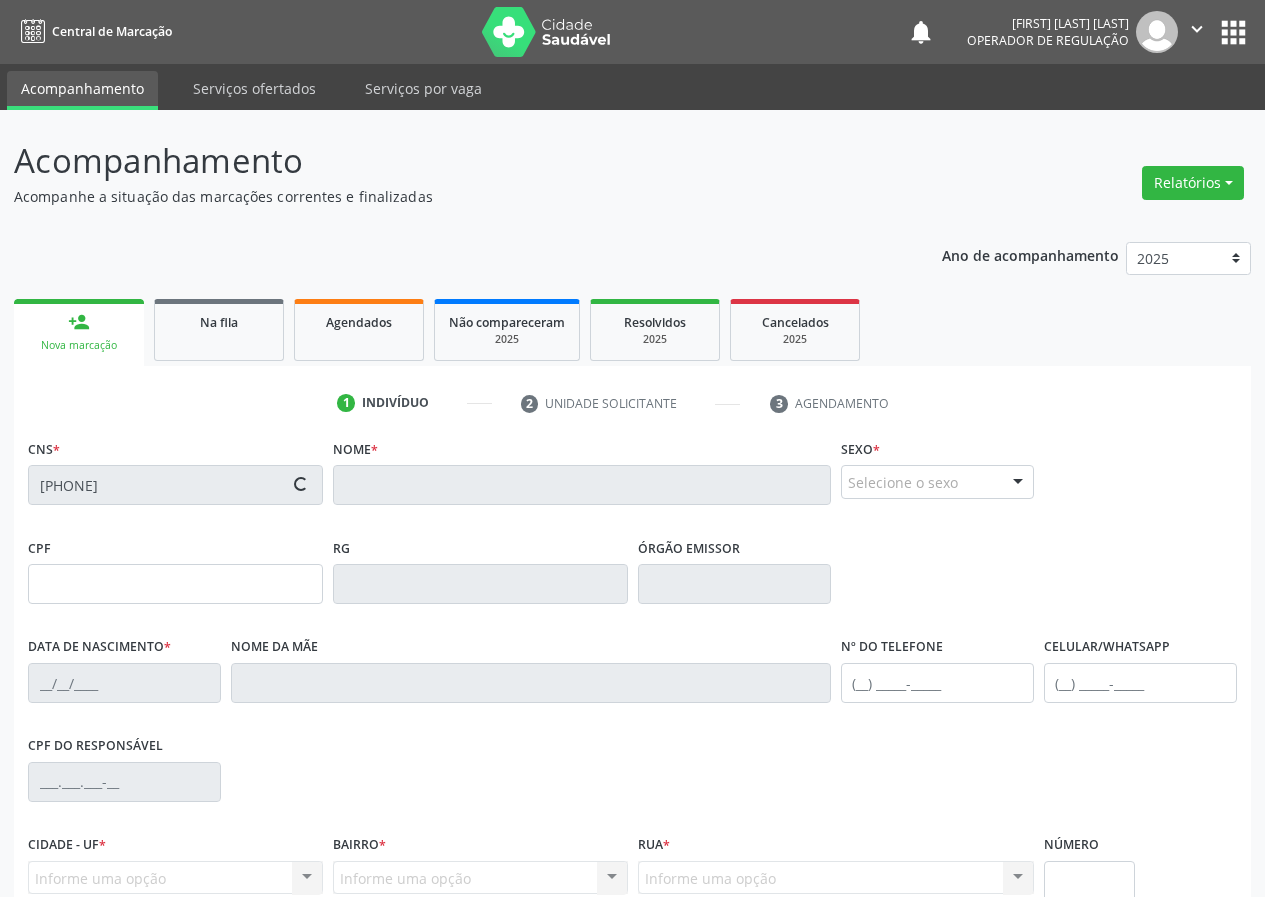type on "30/04/1976" 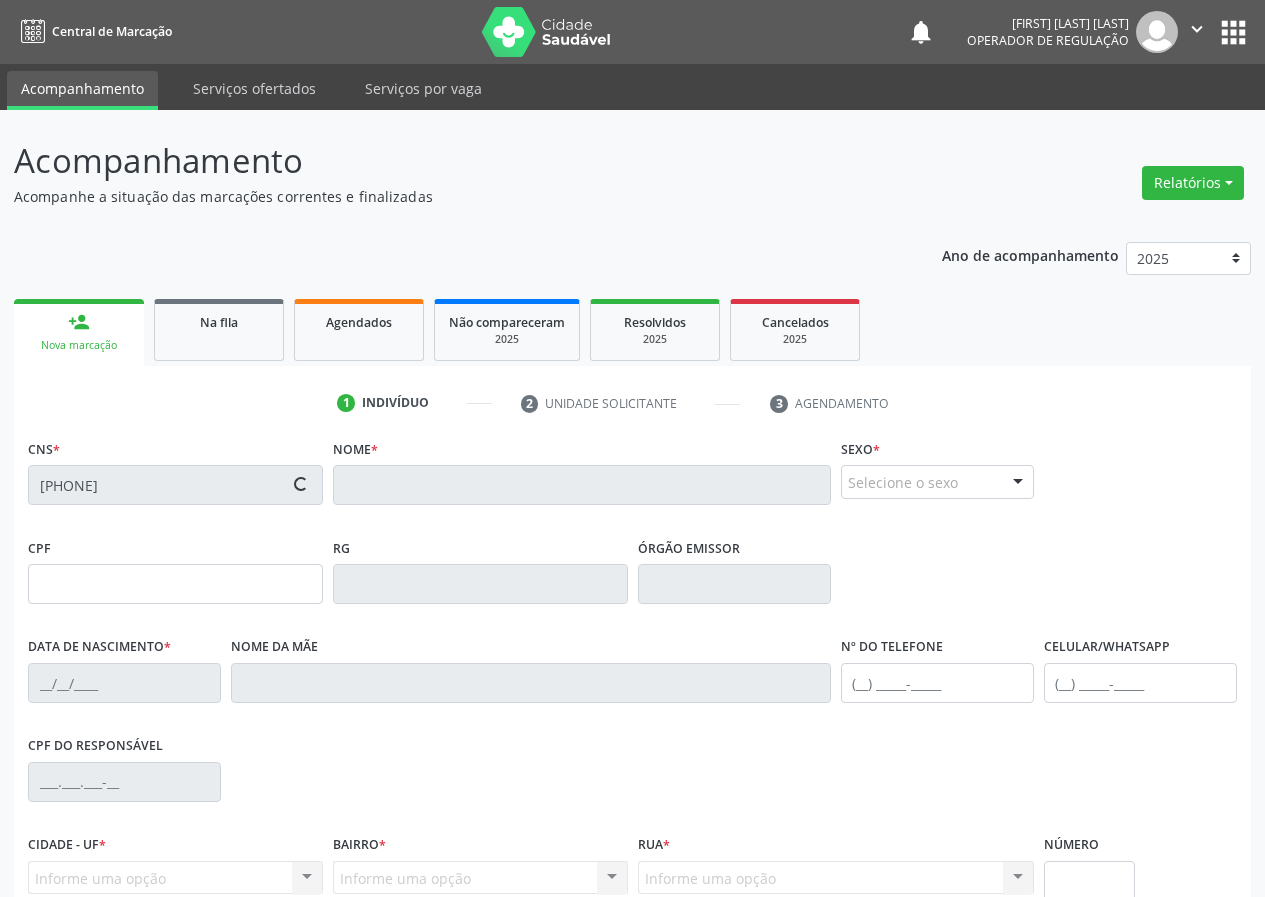 type on "Anália Ramos Alves" 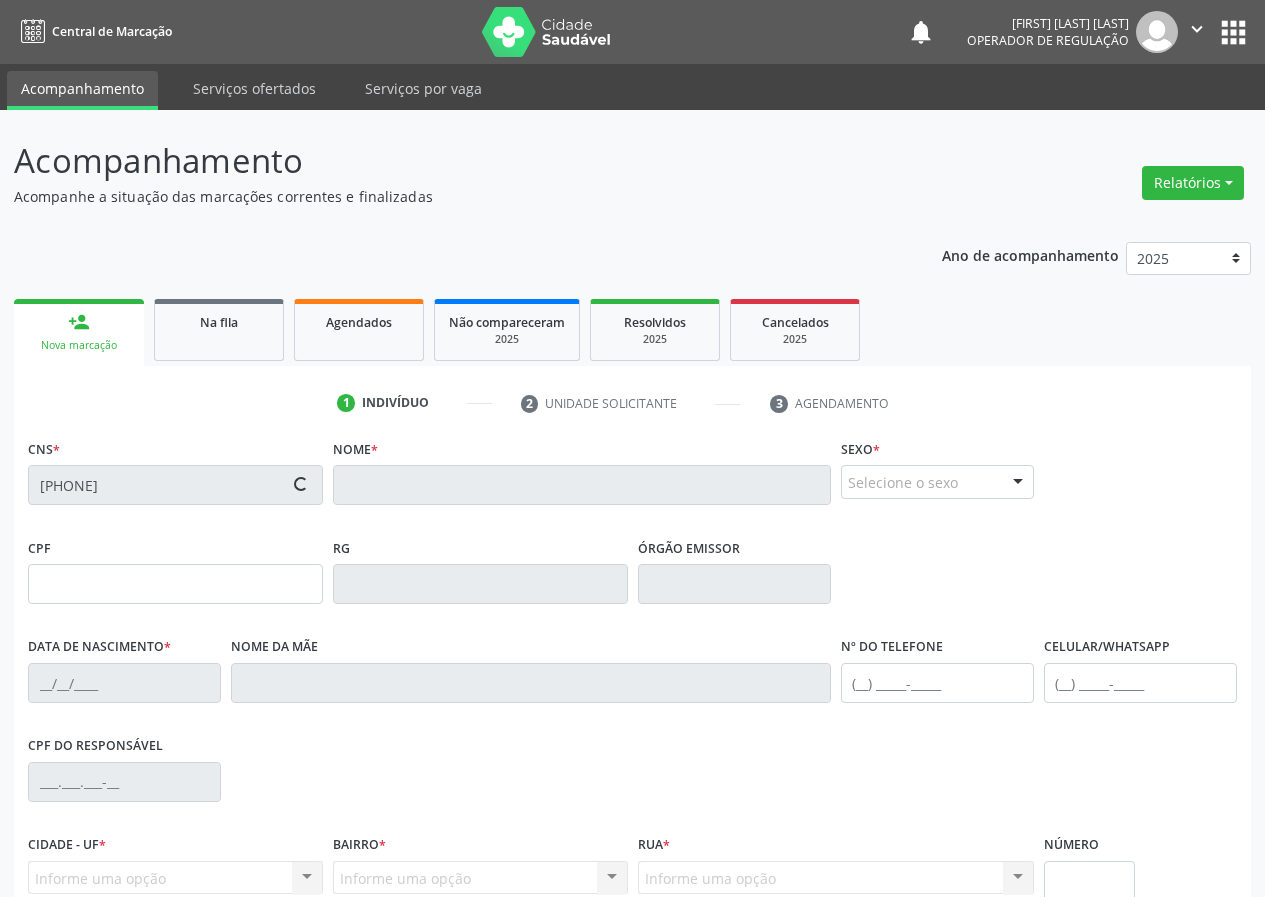 type on "(83) 99402-3483" 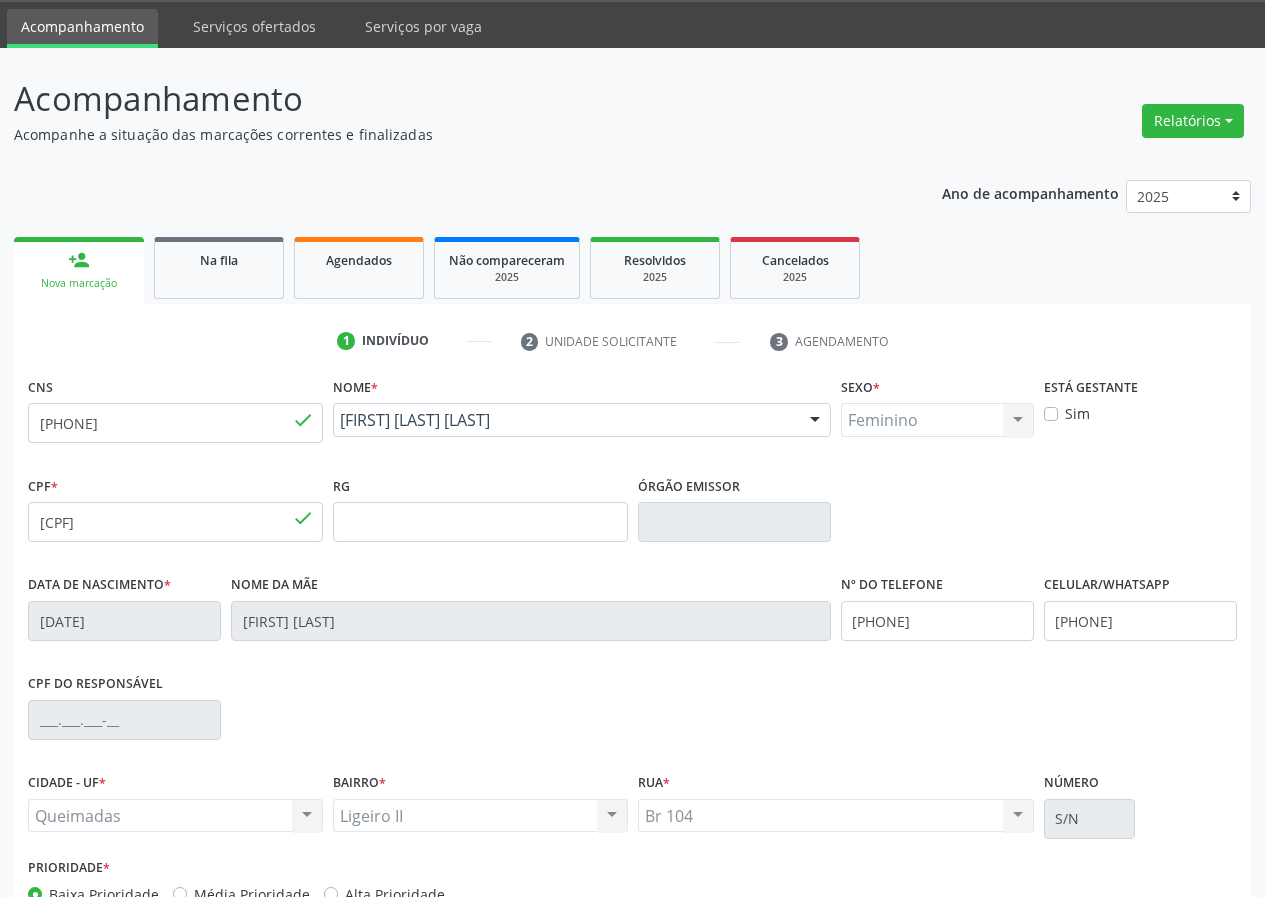 scroll, scrollTop: 187, scrollLeft: 0, axis: vertical 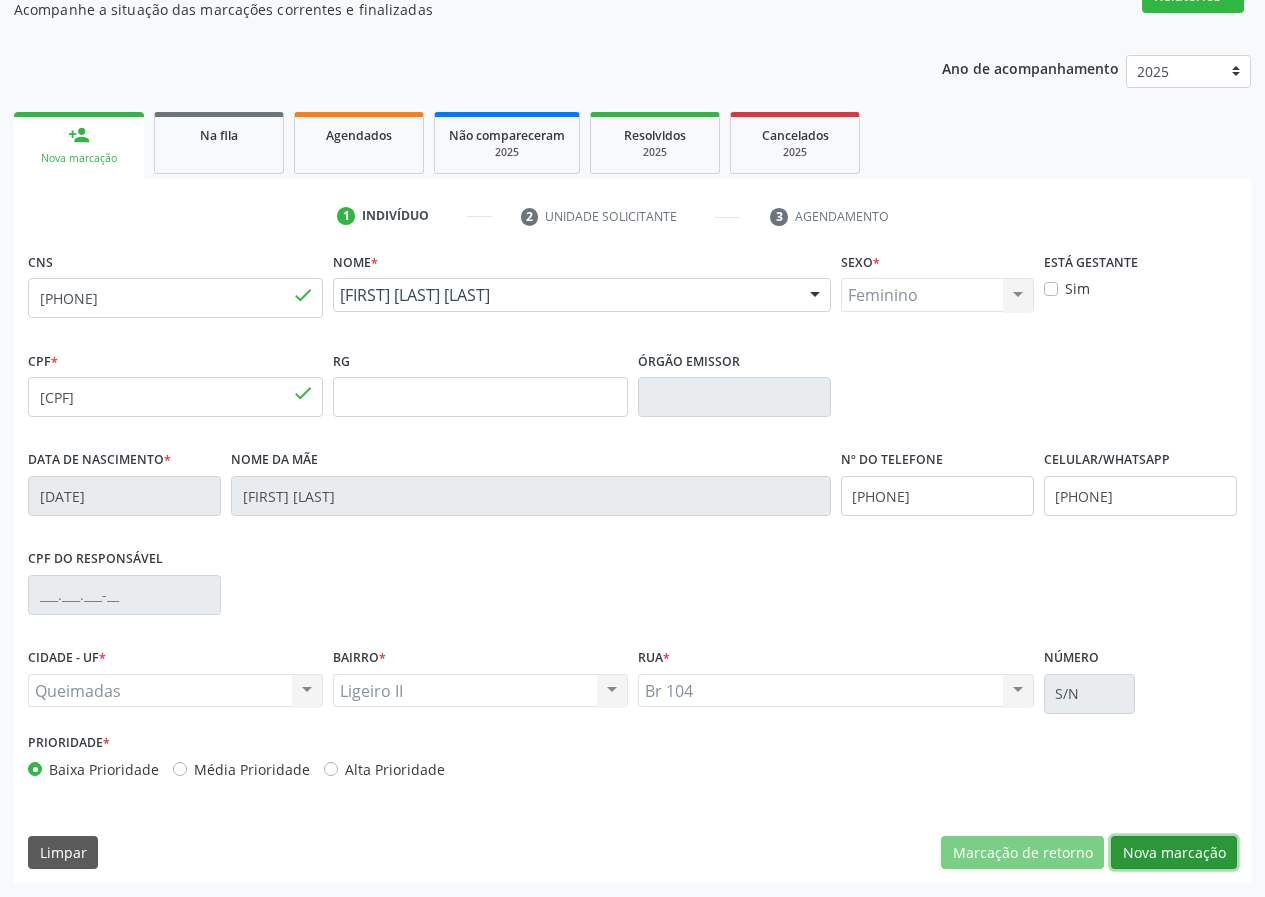 click on "Nova marcação" at bounding box center [1174, 853] 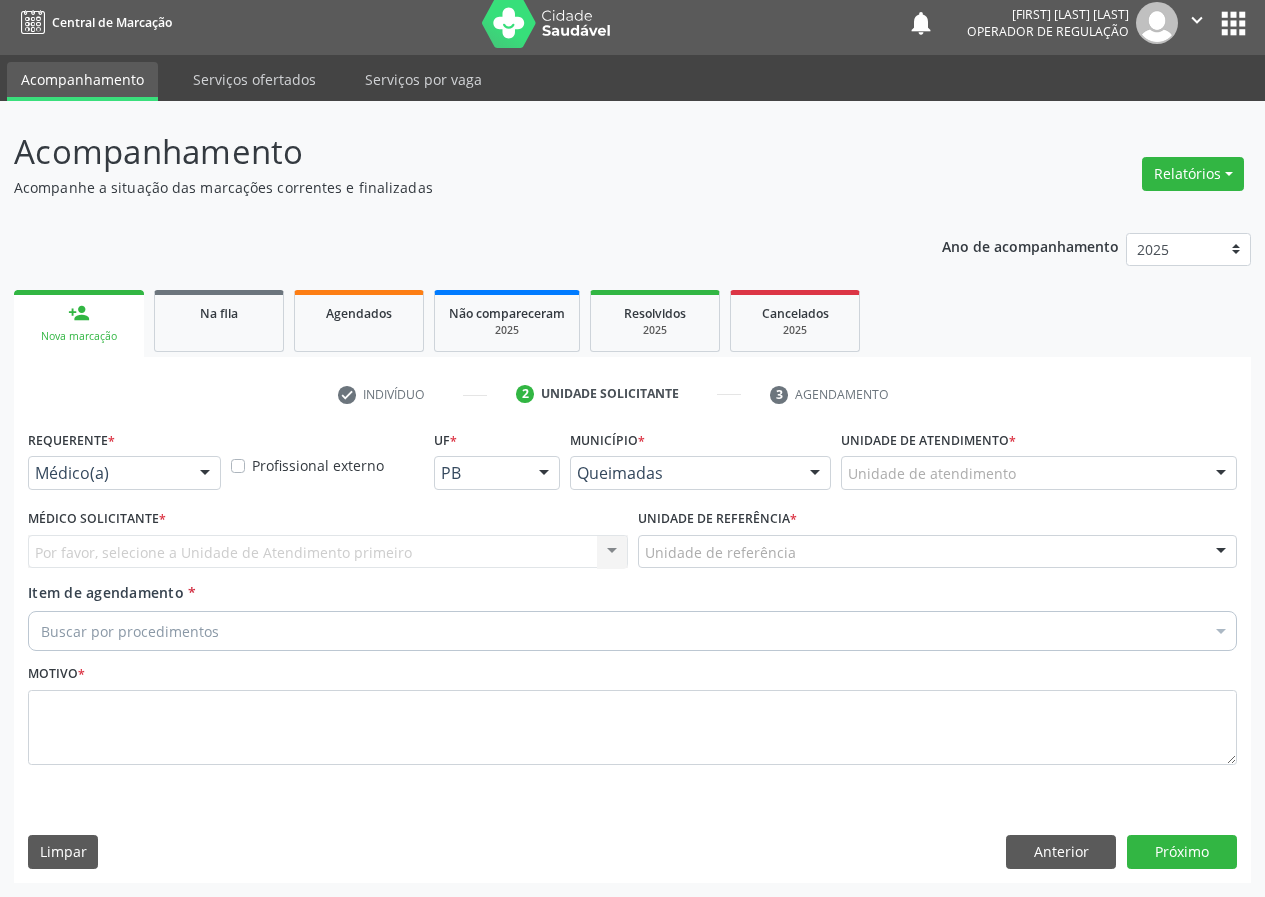 scroll, scrollTop: 9, scrollLeft: 0, axis: vertical 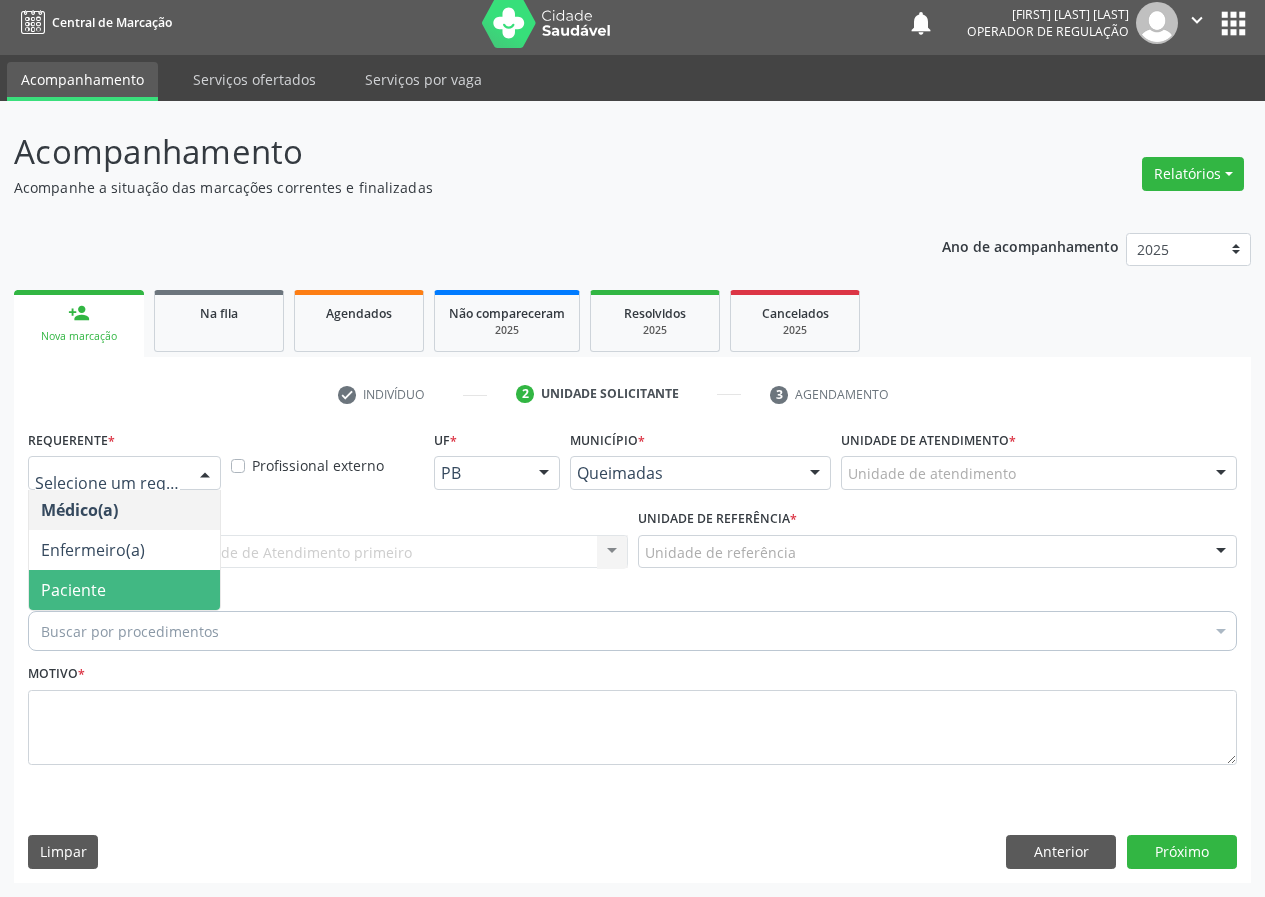 drag, startPoint x: 165, startPoint y: 581, endPoint x: 481, endPoint y: 595, distance: 316.30997 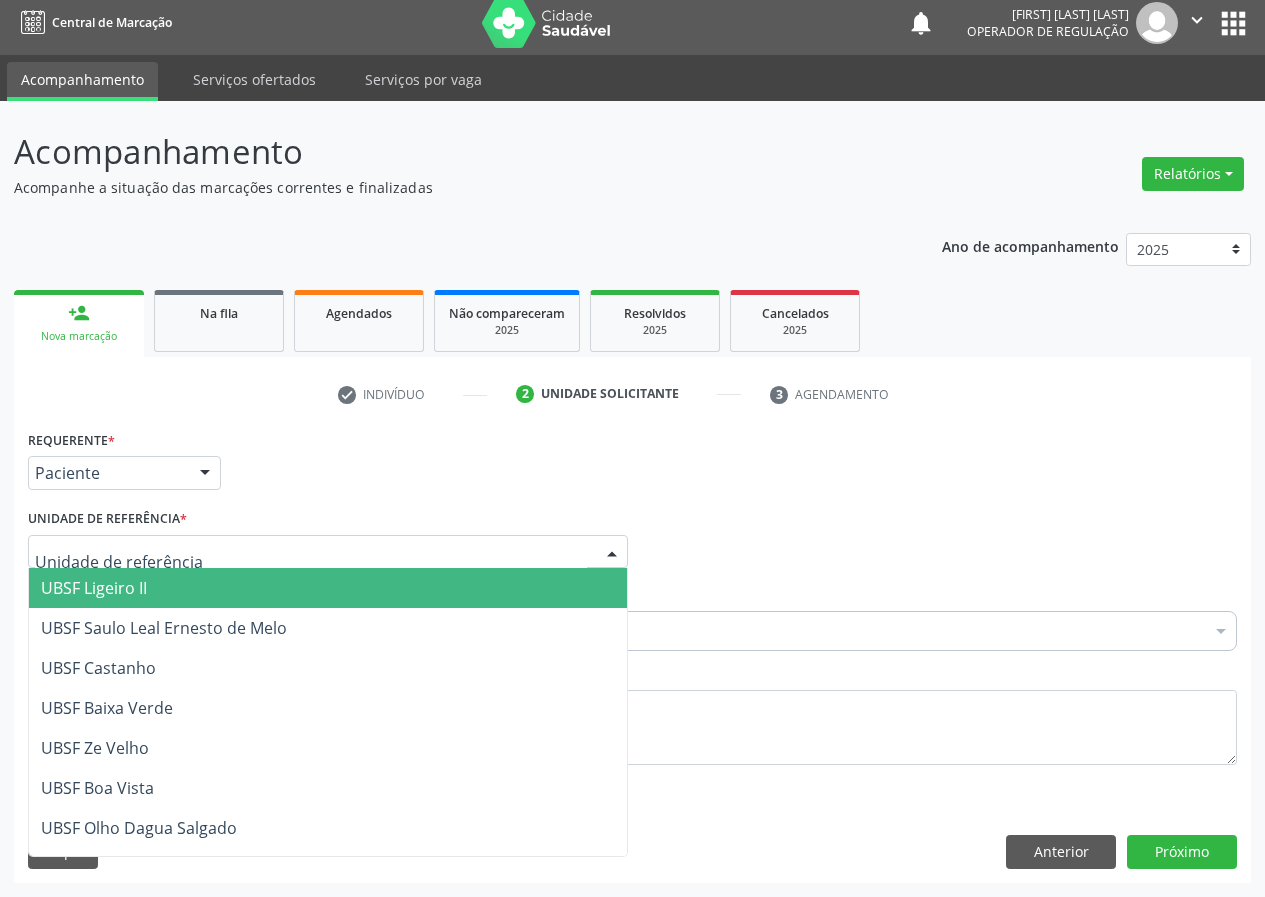 drag, startPoint x: 556, startPoint y: 550, endPoint x: 239, endPoint y: 700, distance: 350.69788 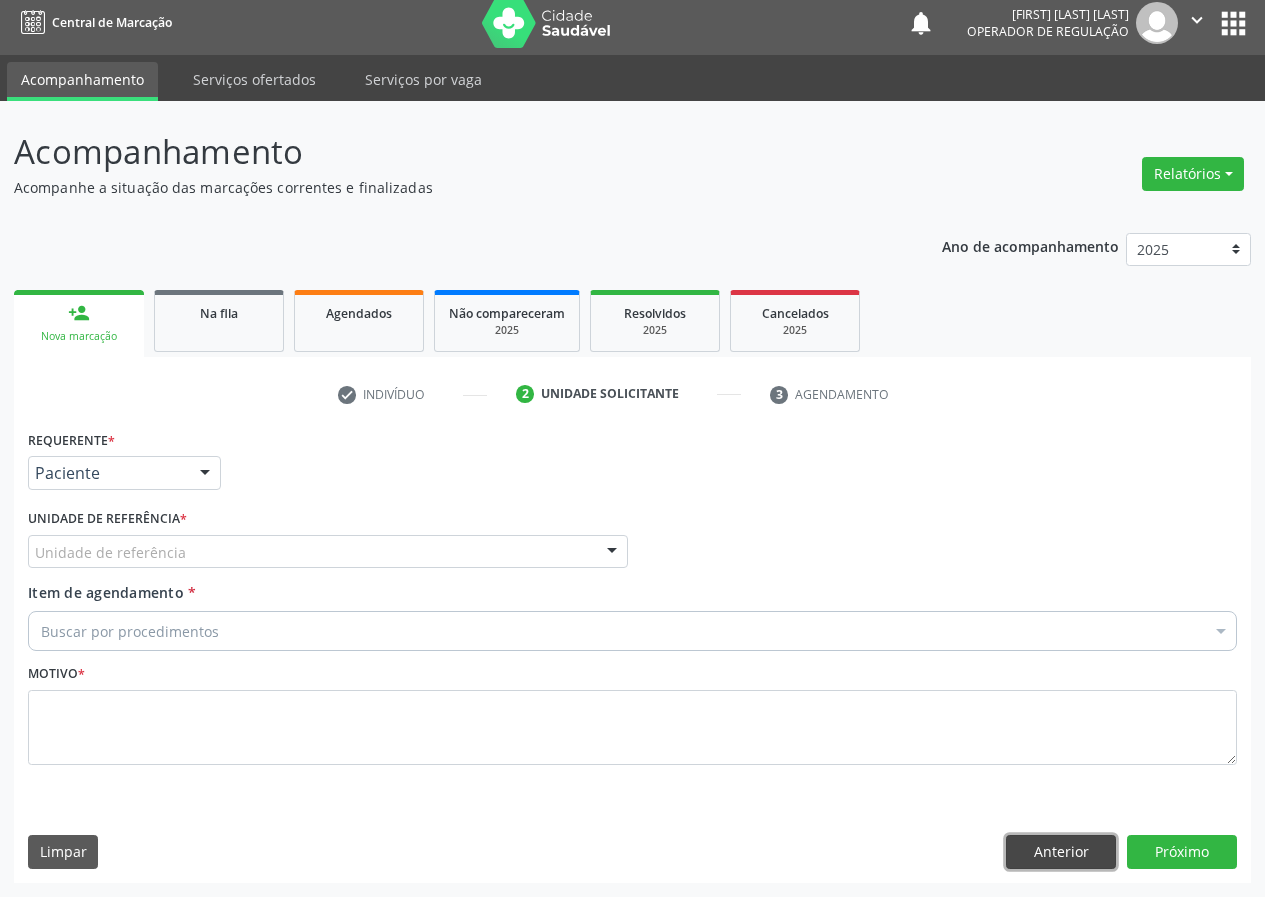 click on "Anterior" at bounding box center [1061, 852] 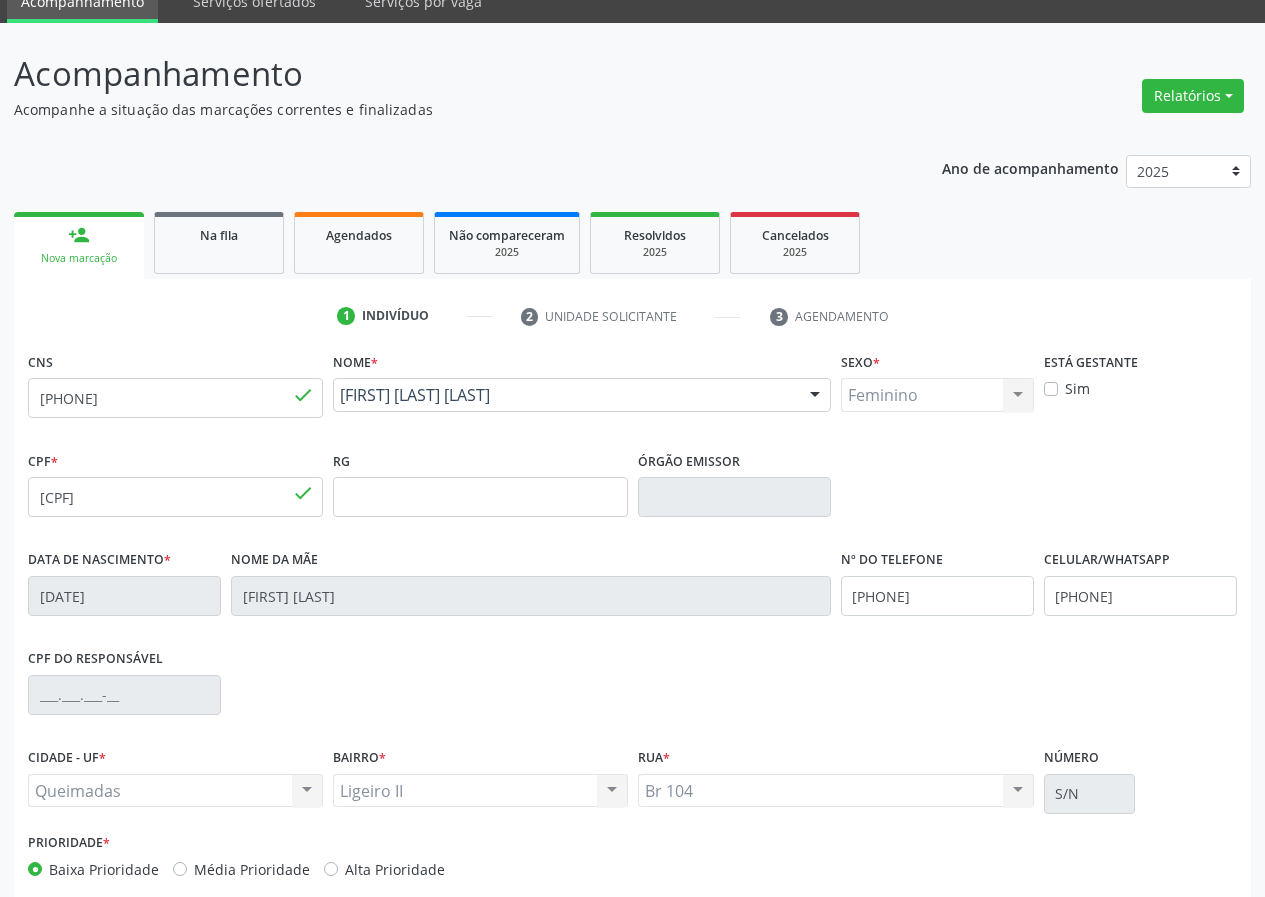 scroll, scrollTop: 187, scrollLeft: 0, axis: vertical 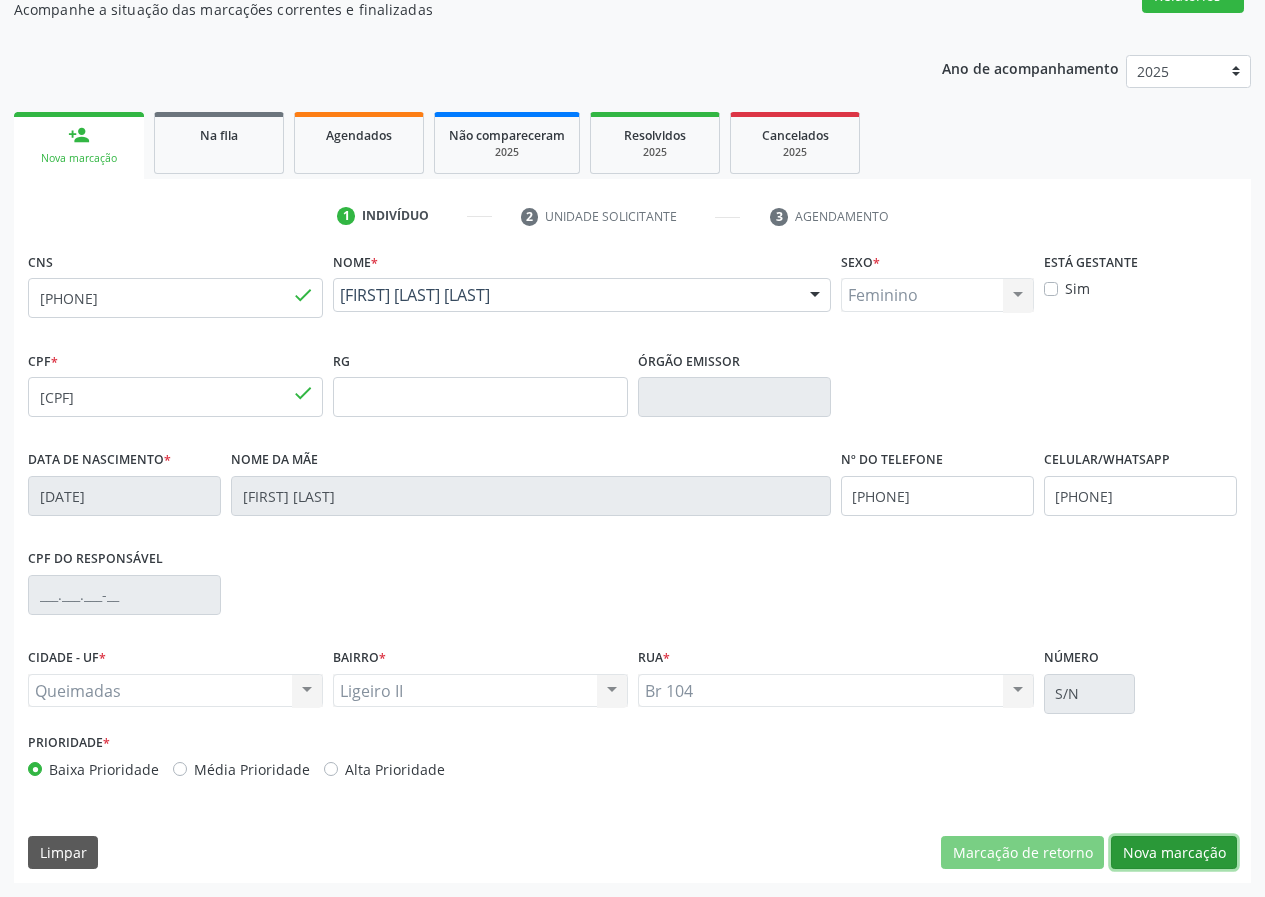 drag, startPoint x: 1159, startPoint y: 842, endPoint x: 780, endPoint y: 837, distance: 379.033 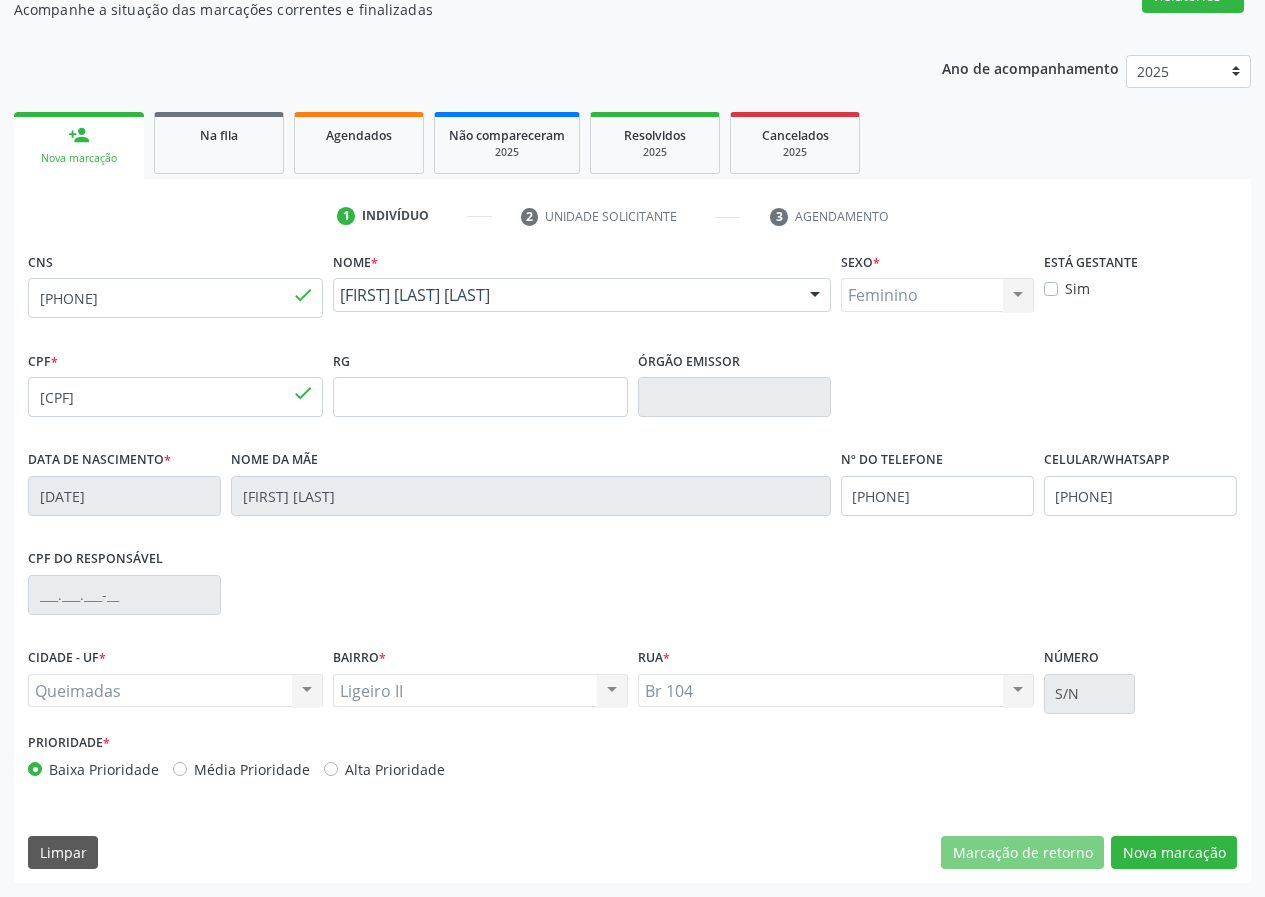 scroll, scrollTop: 9, scrollLeft: 0, axis: vertical 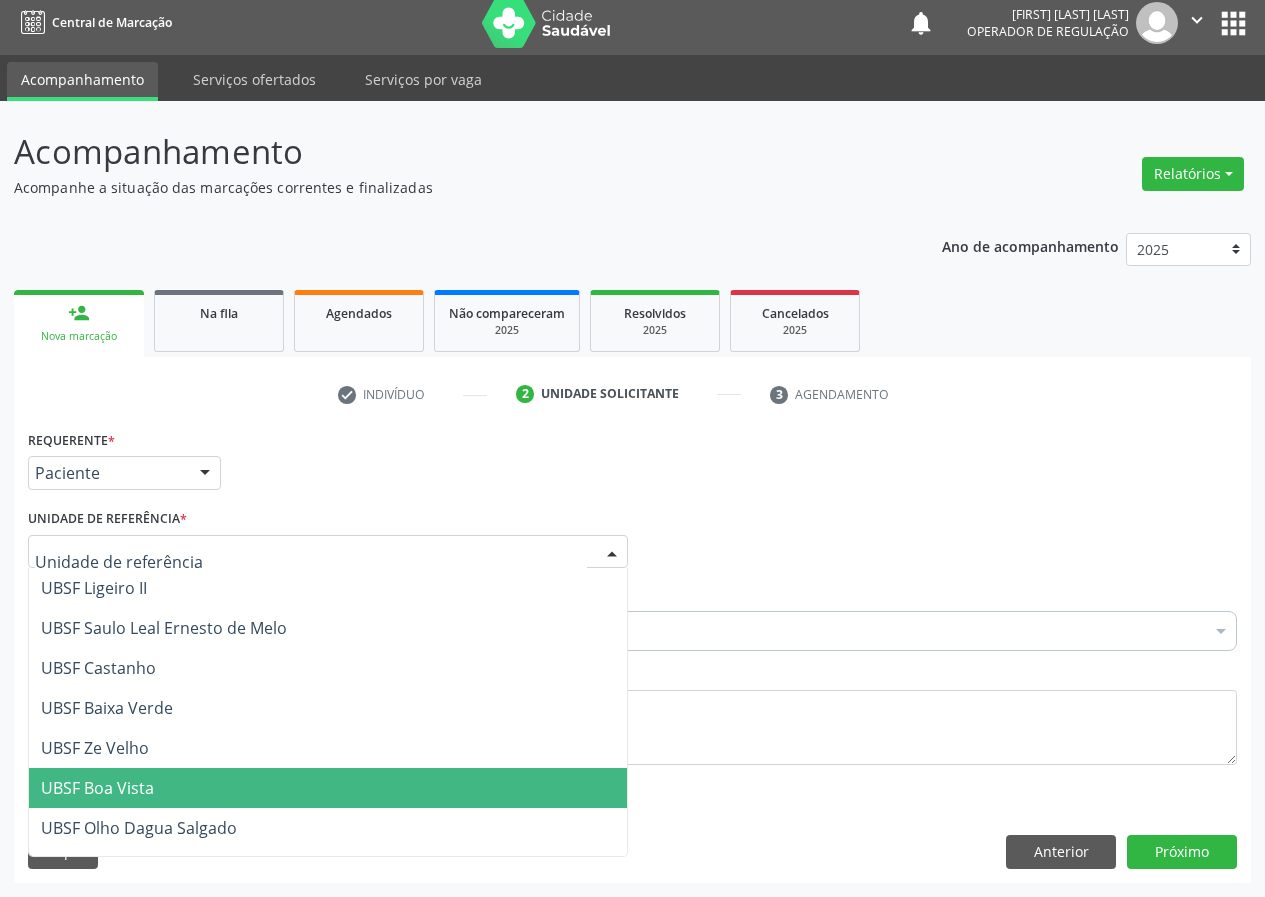 drag, startPoint x: 603, startPoint y: 549, endPoint x: 178, endPoint y: 695, distance: 449.37845 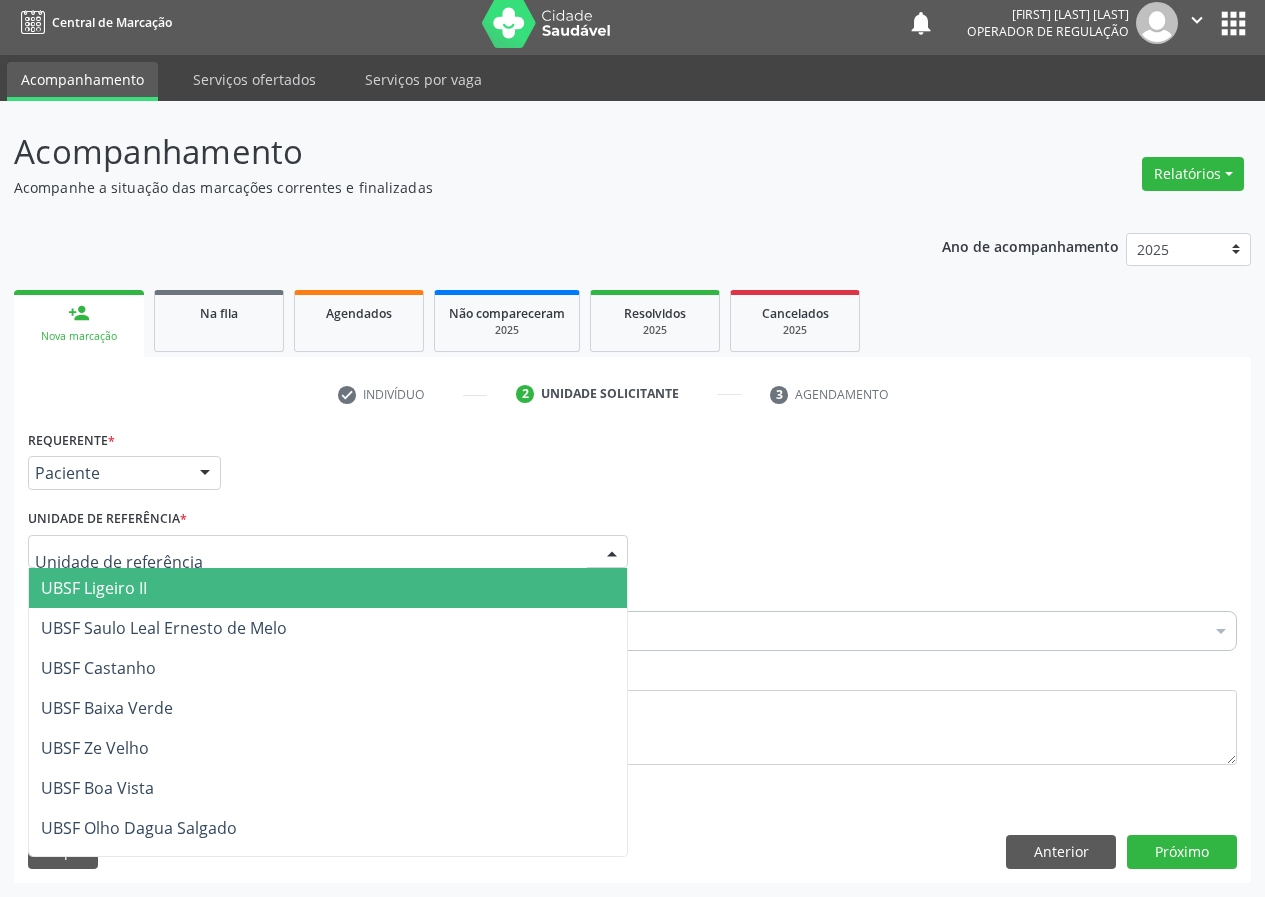 click on "UBSF Ligeiro II" at bounding box center [94, 588] 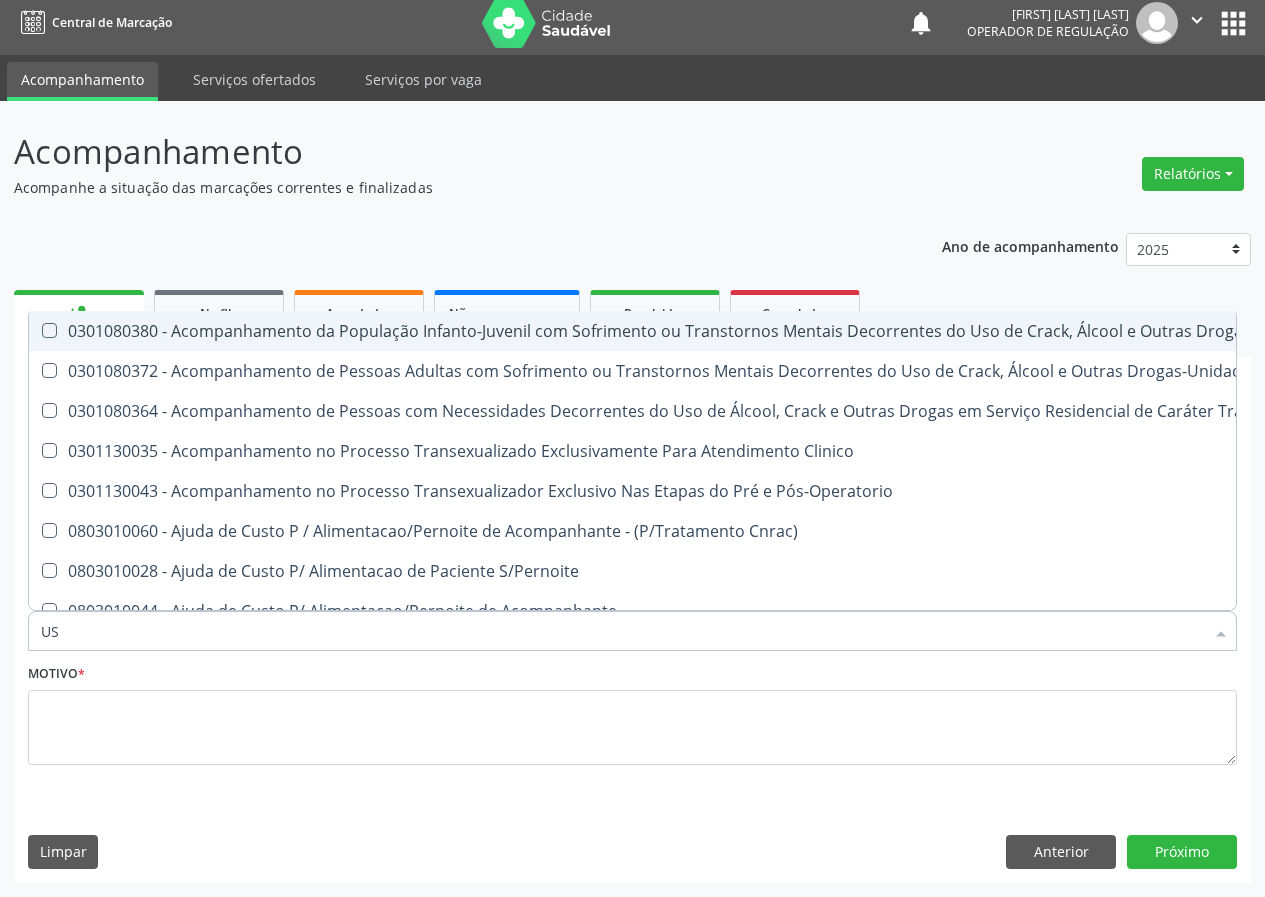 type on "USG" 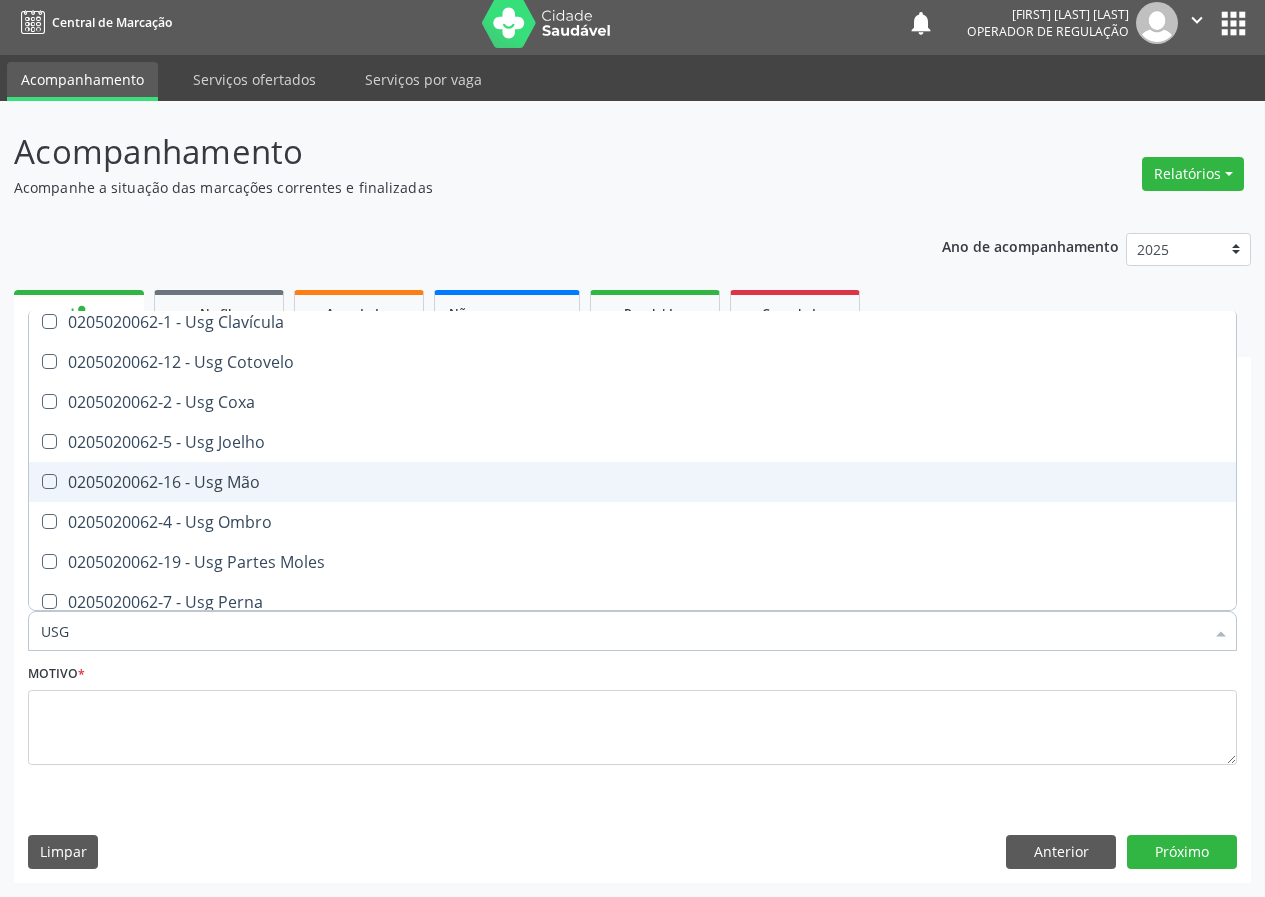 scroll, scrollTop: 200, scrollLeft: 0, axis: vertical 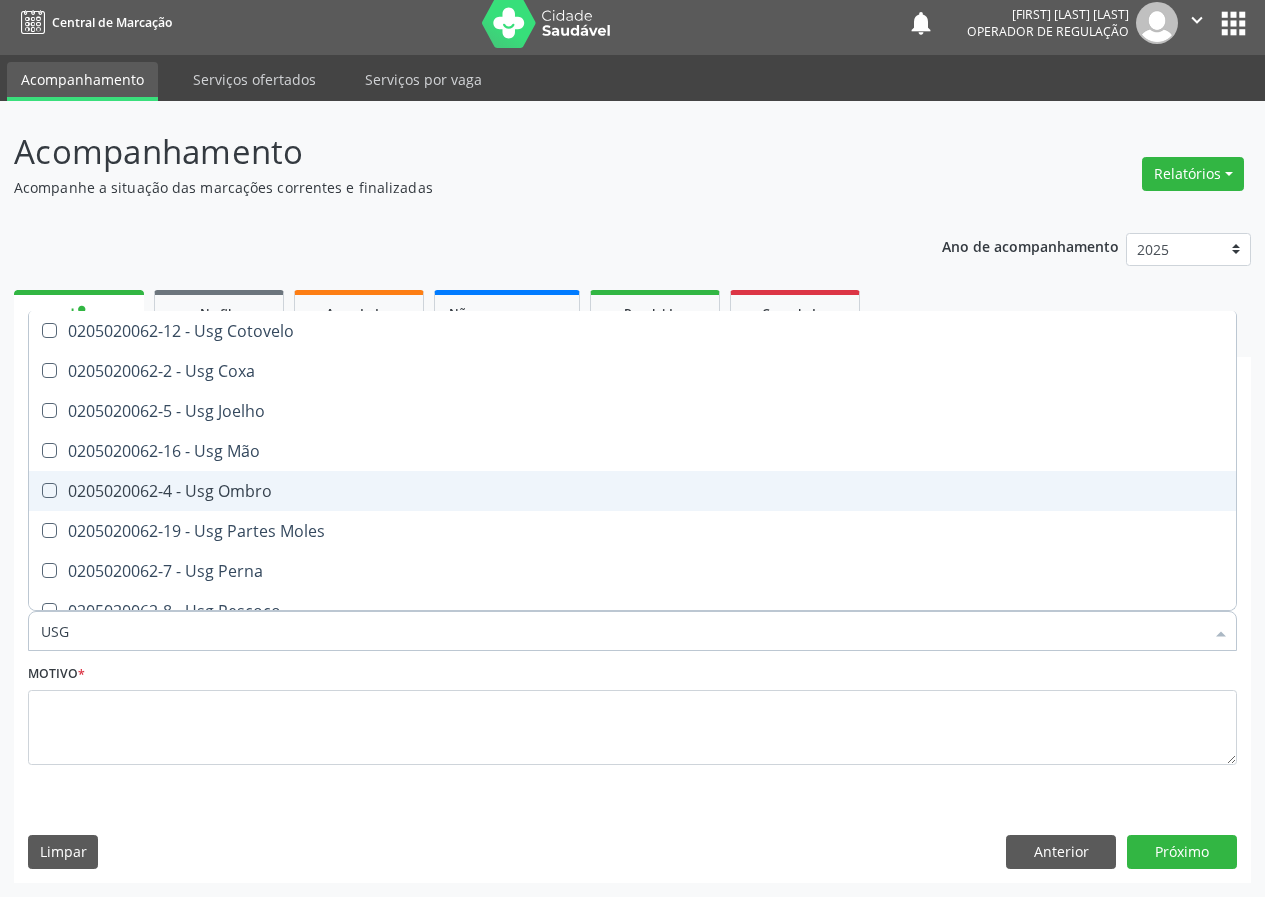 click on "0205020062-4 - Usg Ombro" at bounding box center [632, 491] 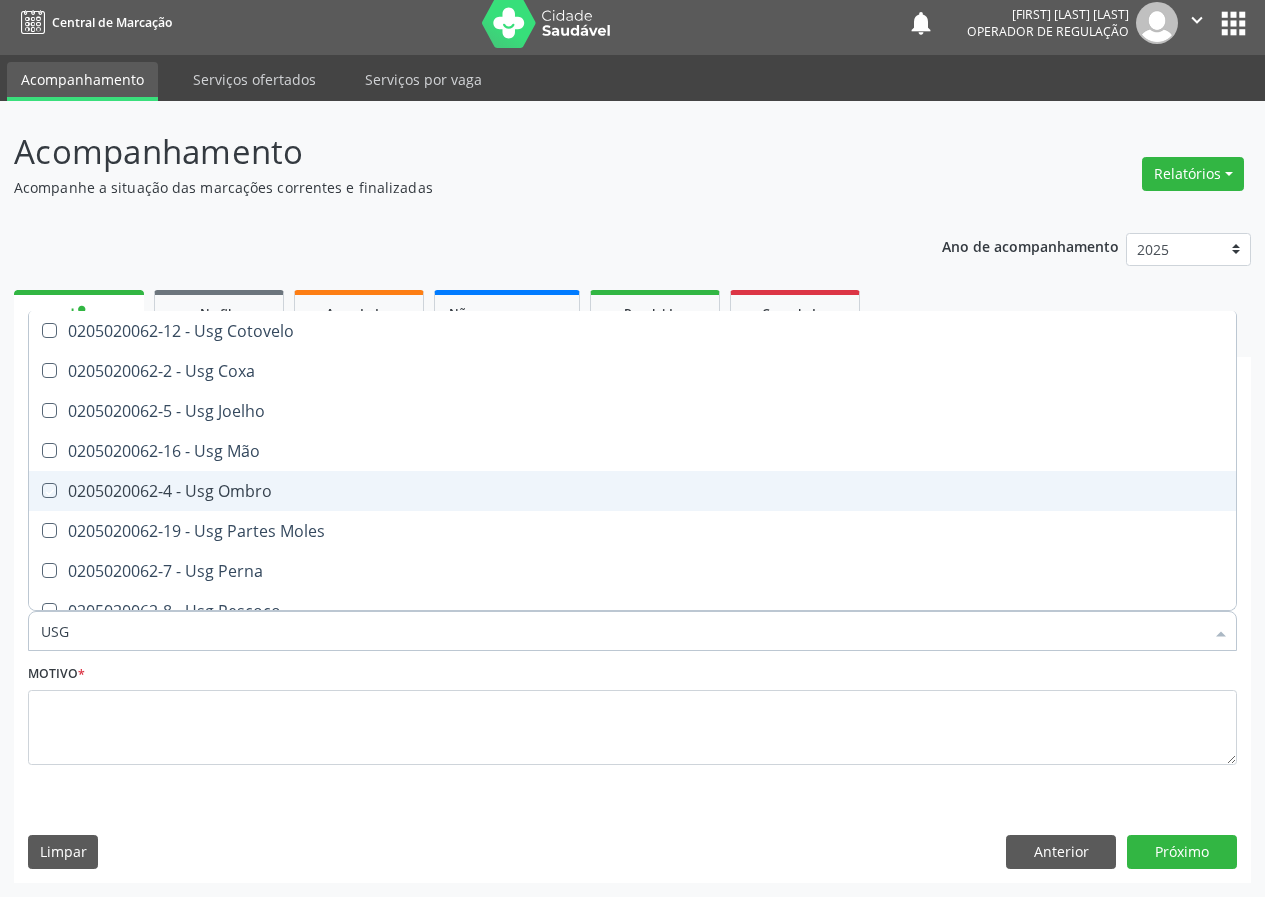 checkbox on "true" 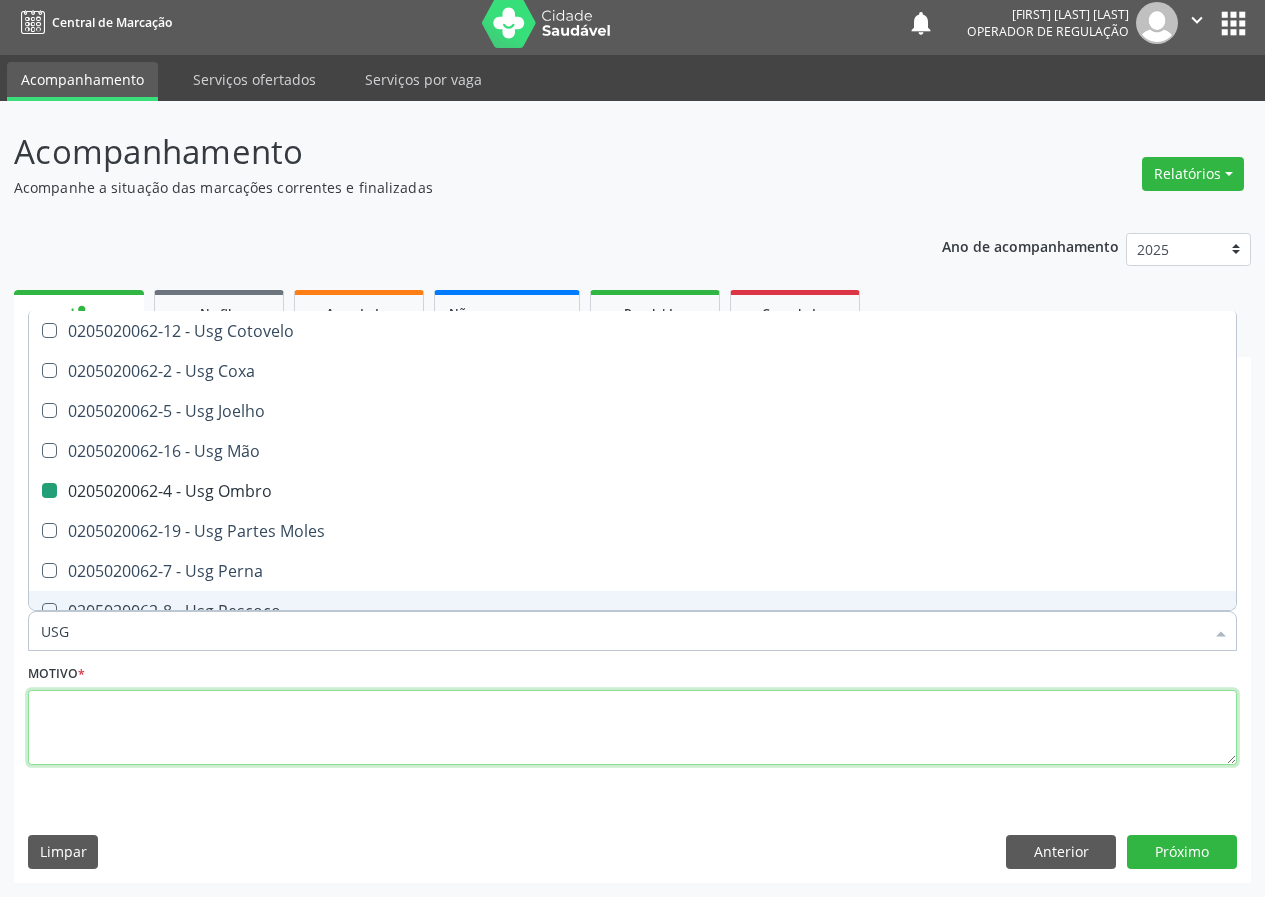 click at bounding box center [632, 728] 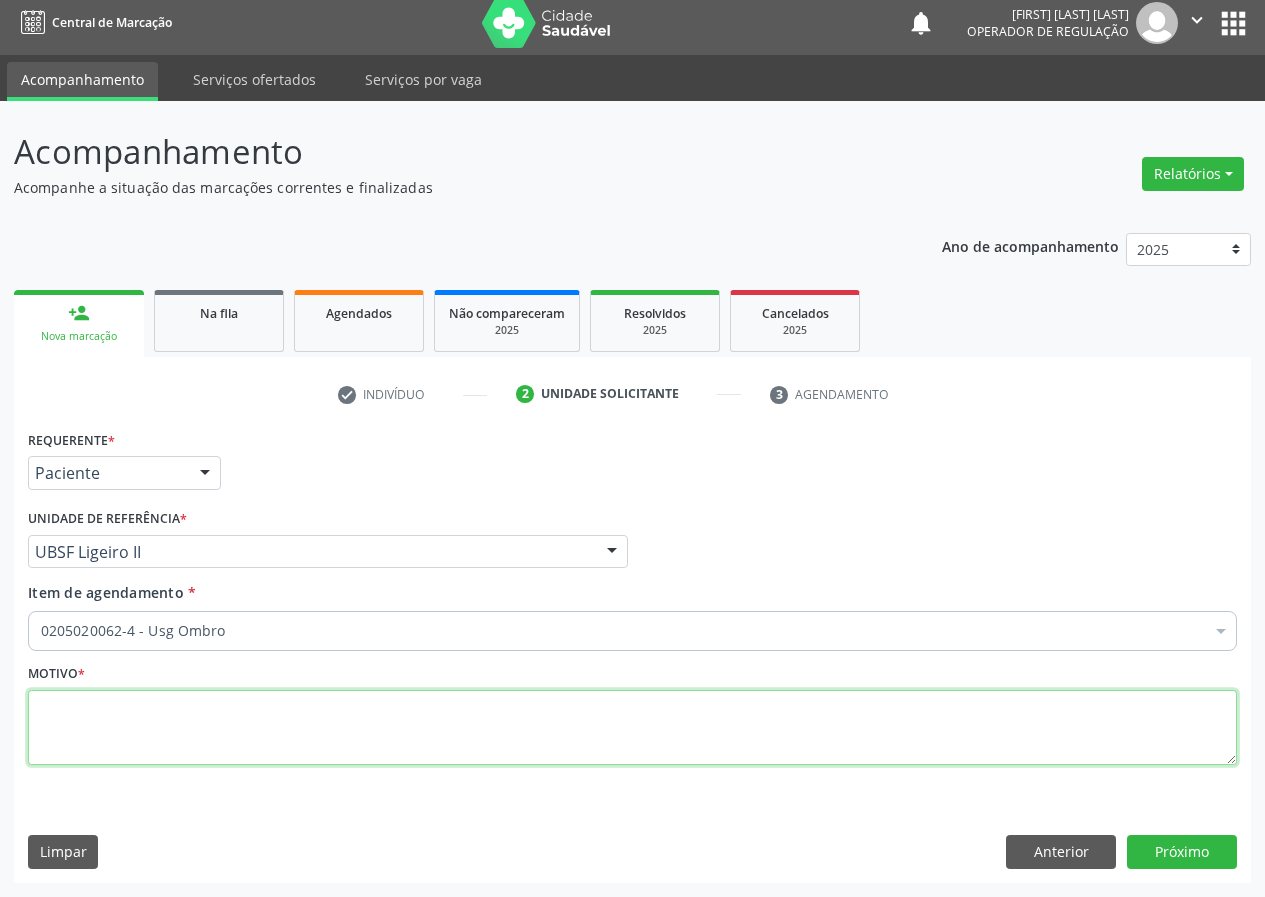 scroll, scrollTop: 0, scrollLeft: 0, axis: both 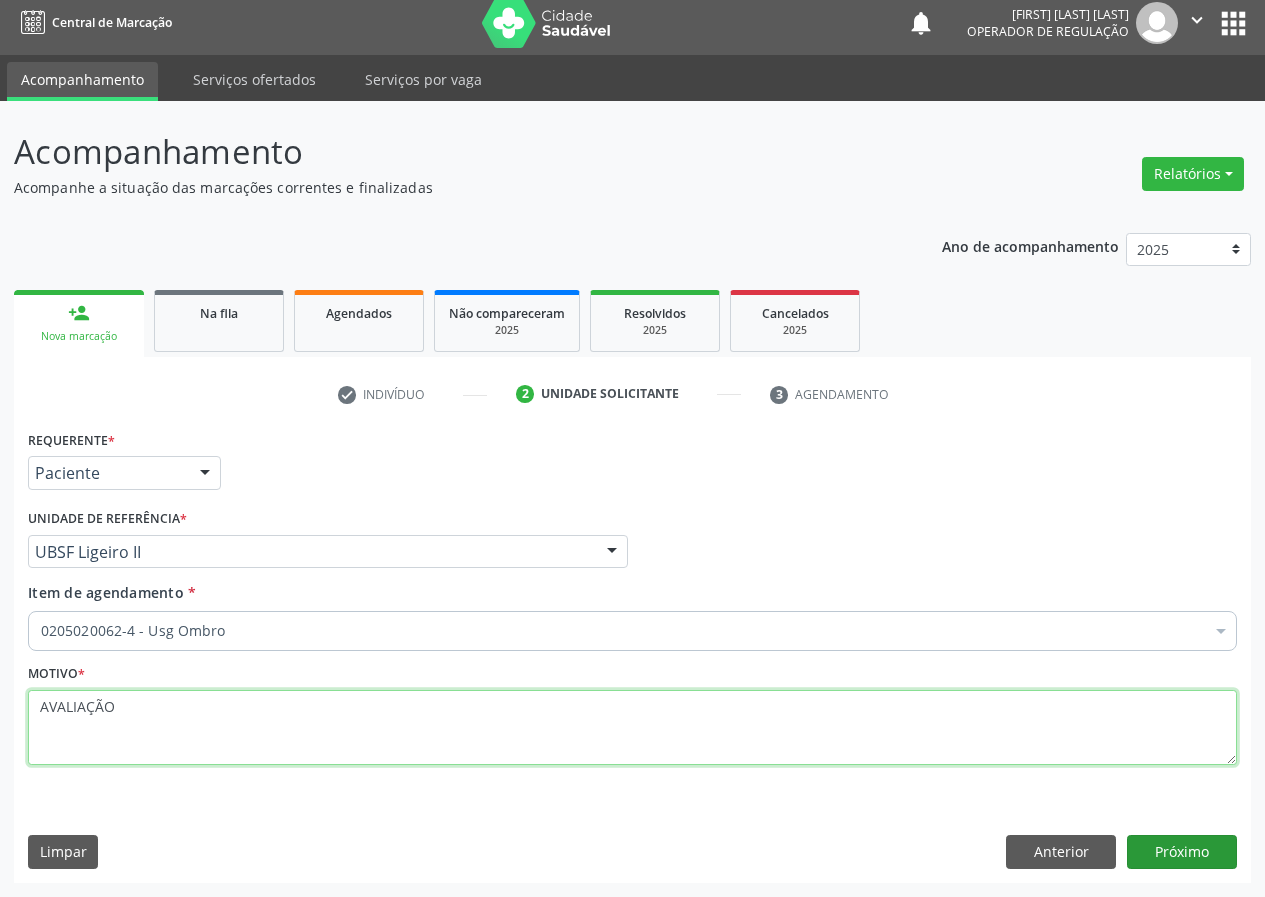type on "AVALIAÇÃO" 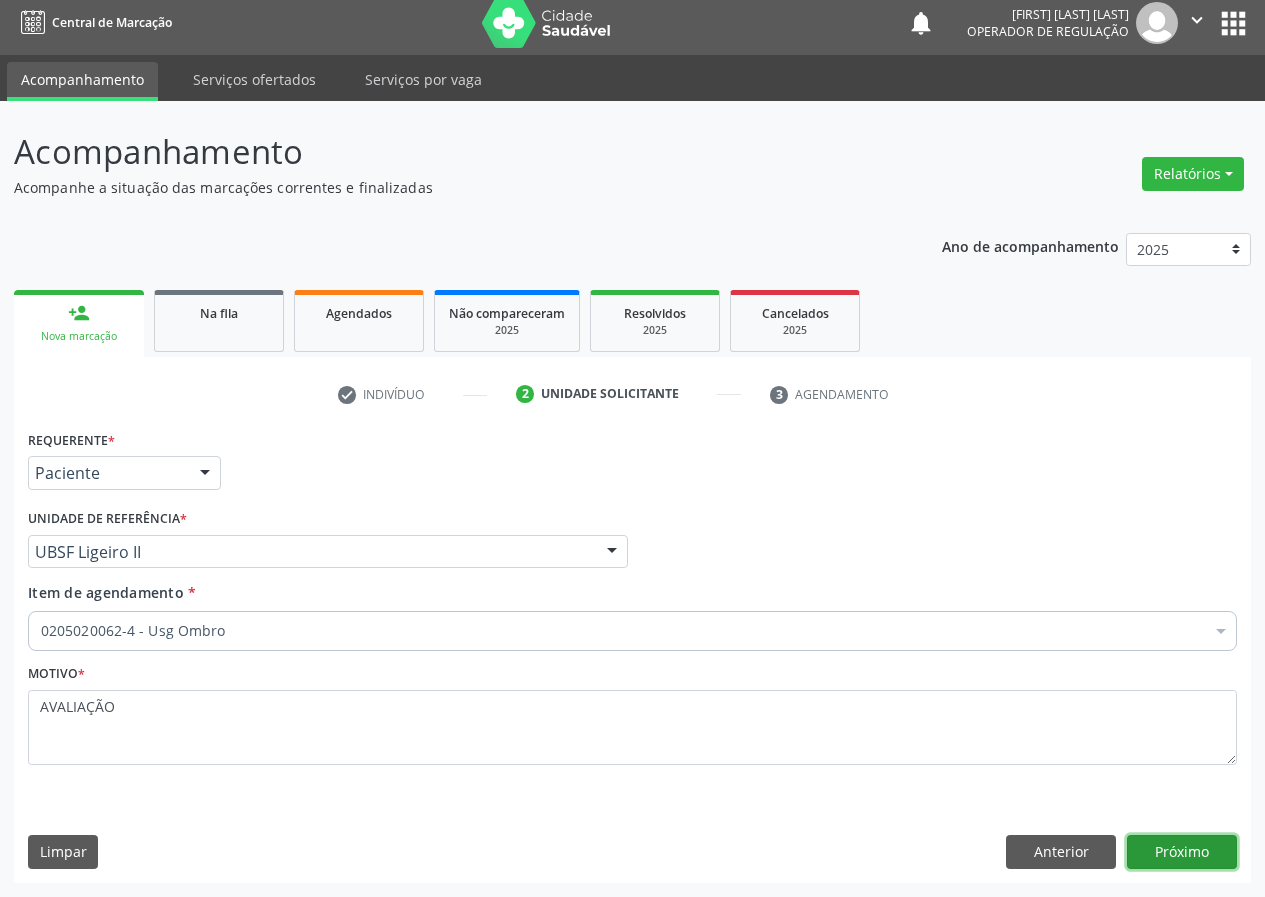 click on "Próximo" at bounding box center (1182, 852) 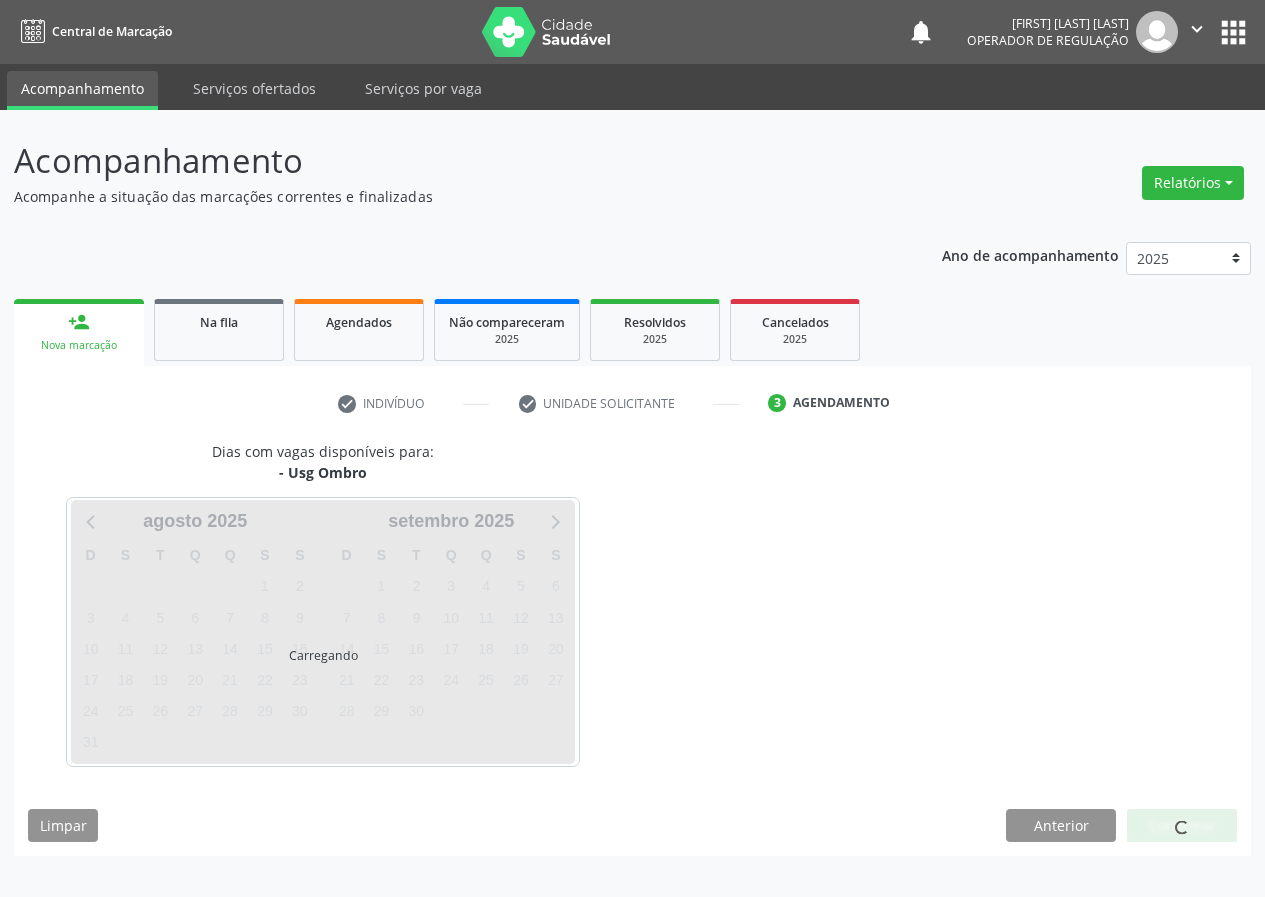 scroll, scrollTop: 0, scrollLeft: 0, axis: both 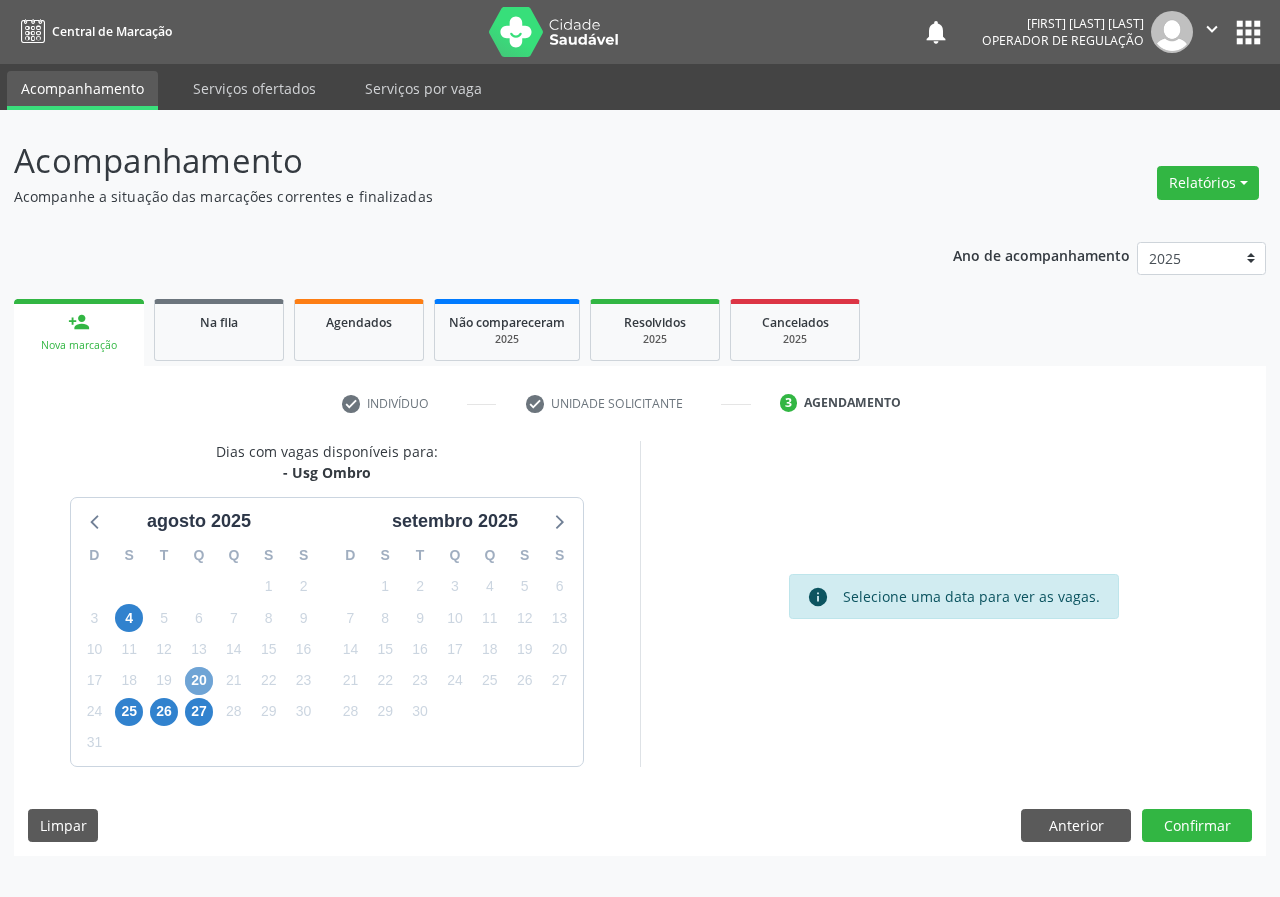 drag, startPoint x: 188, startPoint y: 673, endPoint x: 451, endPoint y: 566, distance: 283.9331 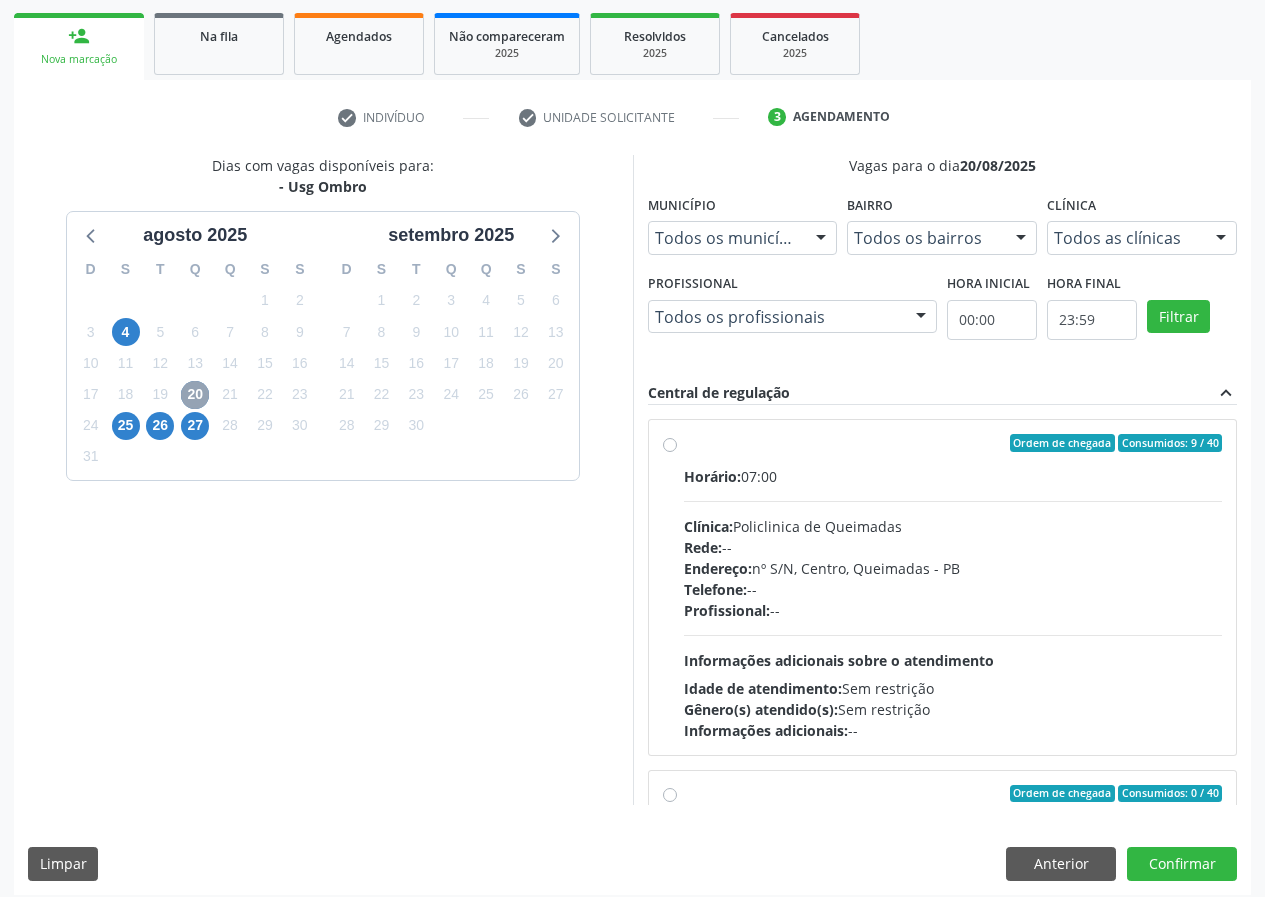 scroll, scrollTop: 298, scrollLeft: 0, axis: vertical 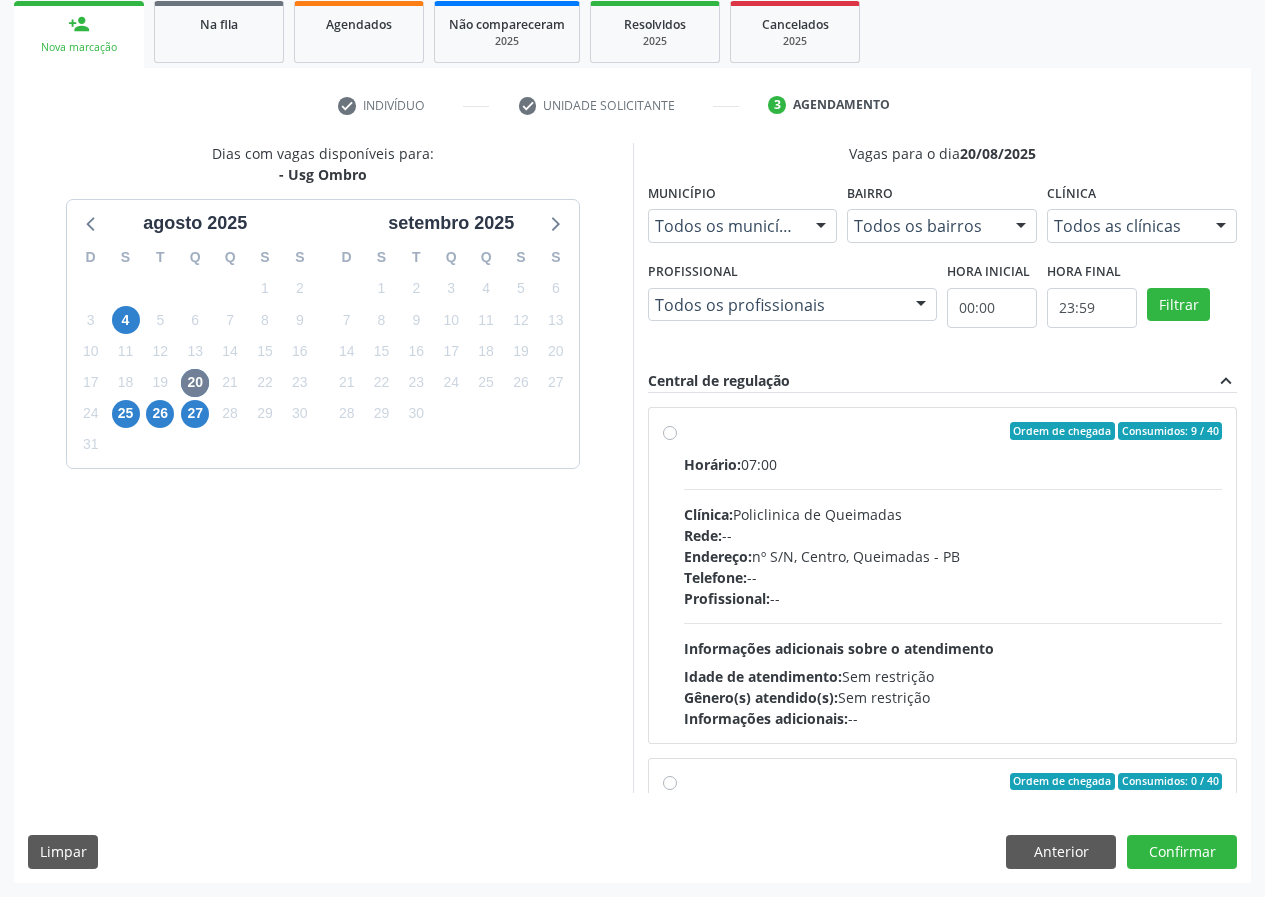 click on "Ordem de chegada
Consumidos: 9 / 40
Horário:   07:00
Clínica:  Policlinica de Queimadas
Rede:
--
Endereço:   nº S/N, Centro, Queimadas - PB
Telefone:   --
Profissional:
--
Informações adicionais sobre o atendimento
Idade de atendimento:
Sem restrição
Gênero(s) atendido(s):
Sem restrição
Informações adicionais:
--" at bounding box center [953, 575] 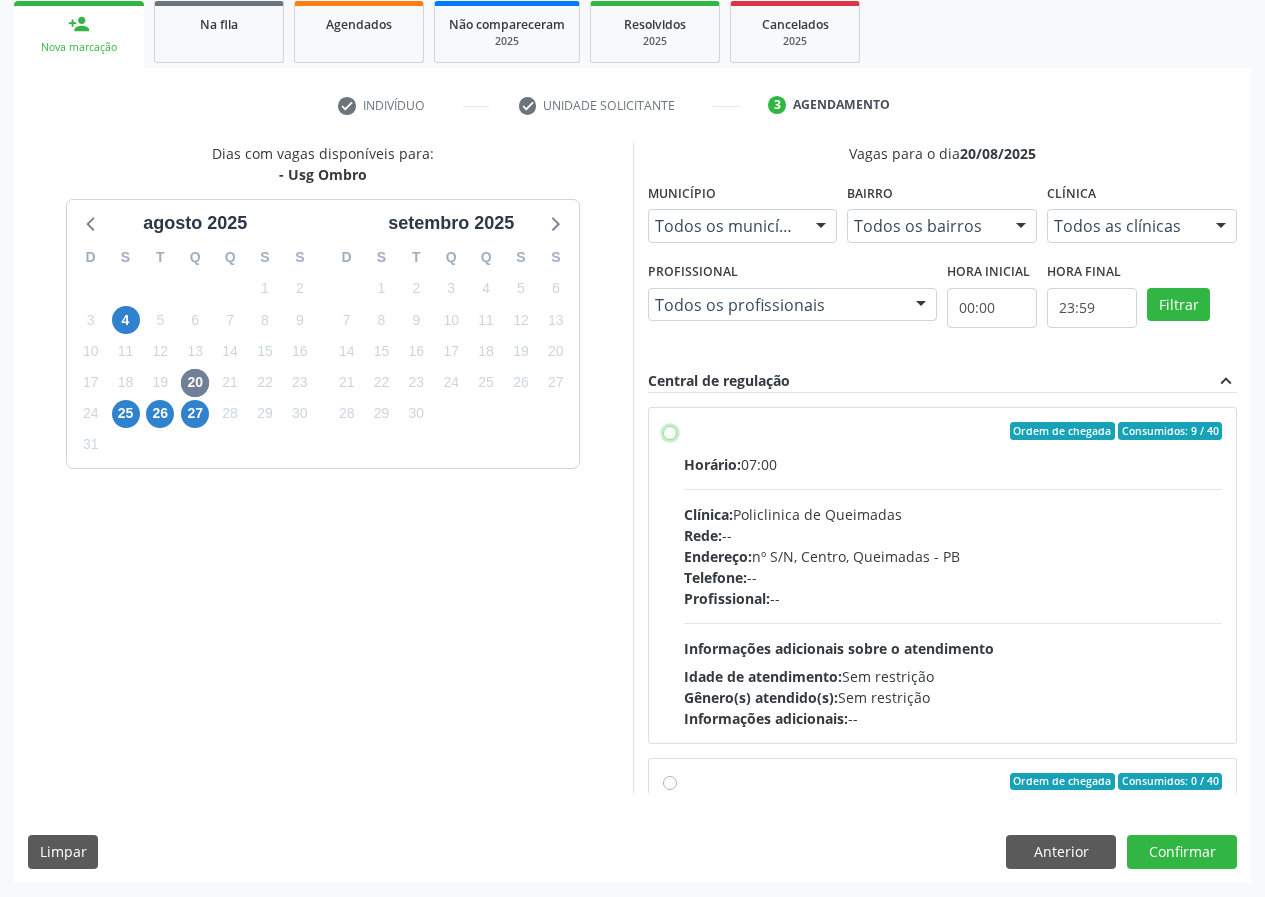 radio on "true" 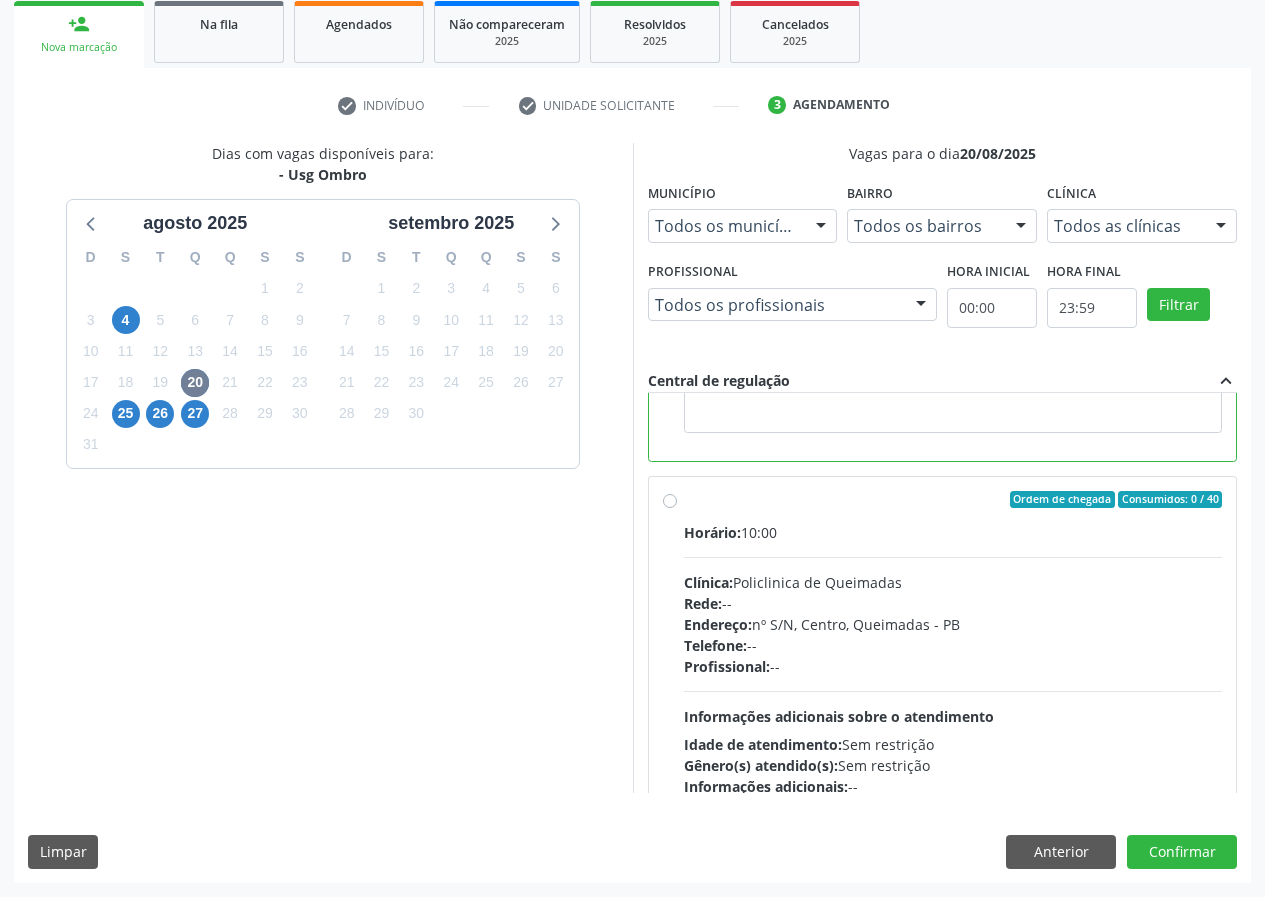 scroll, scrollTop: 450, scrollLeft: 0, axis: vertical 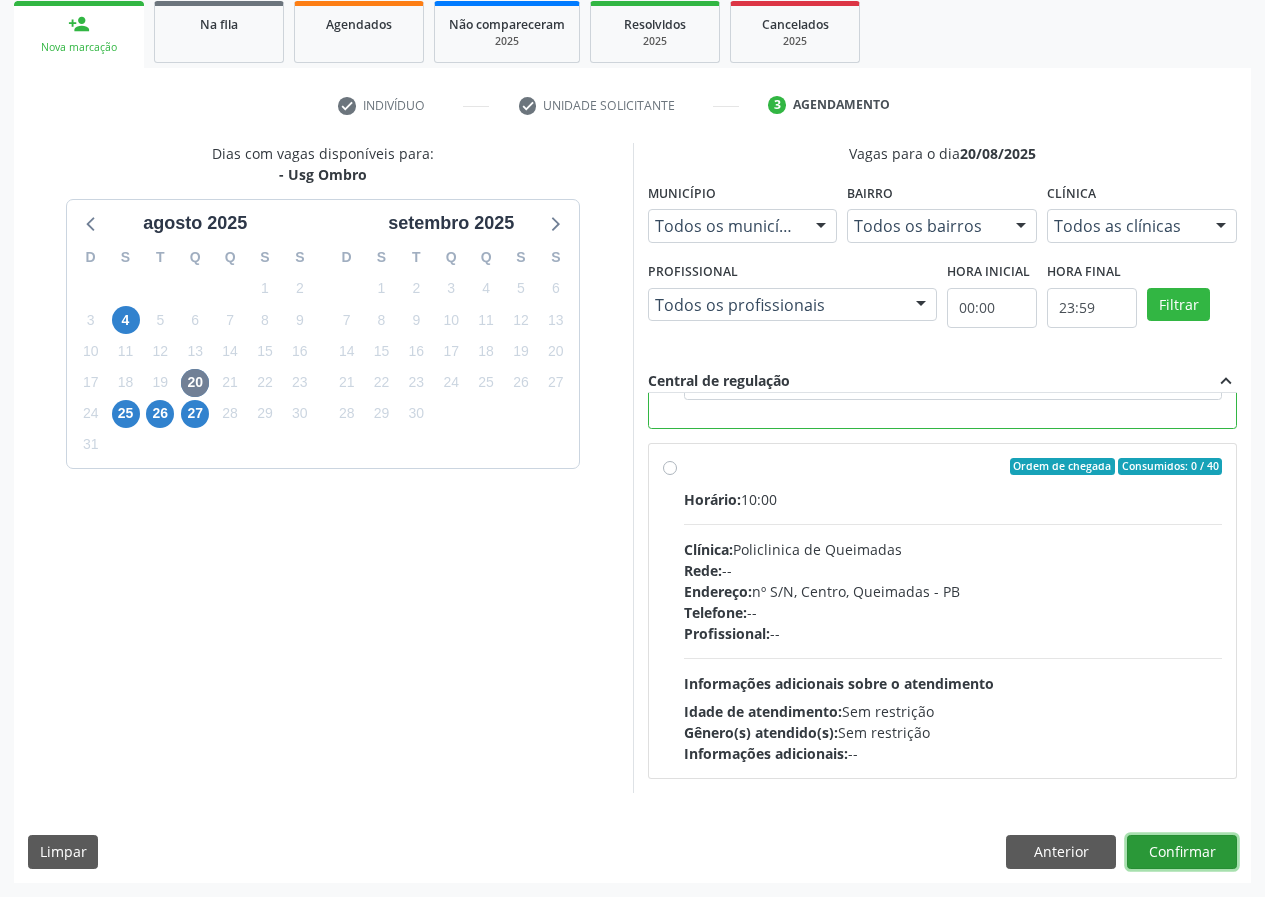 click on "Confirmar" at bounding box center [1182, 852] 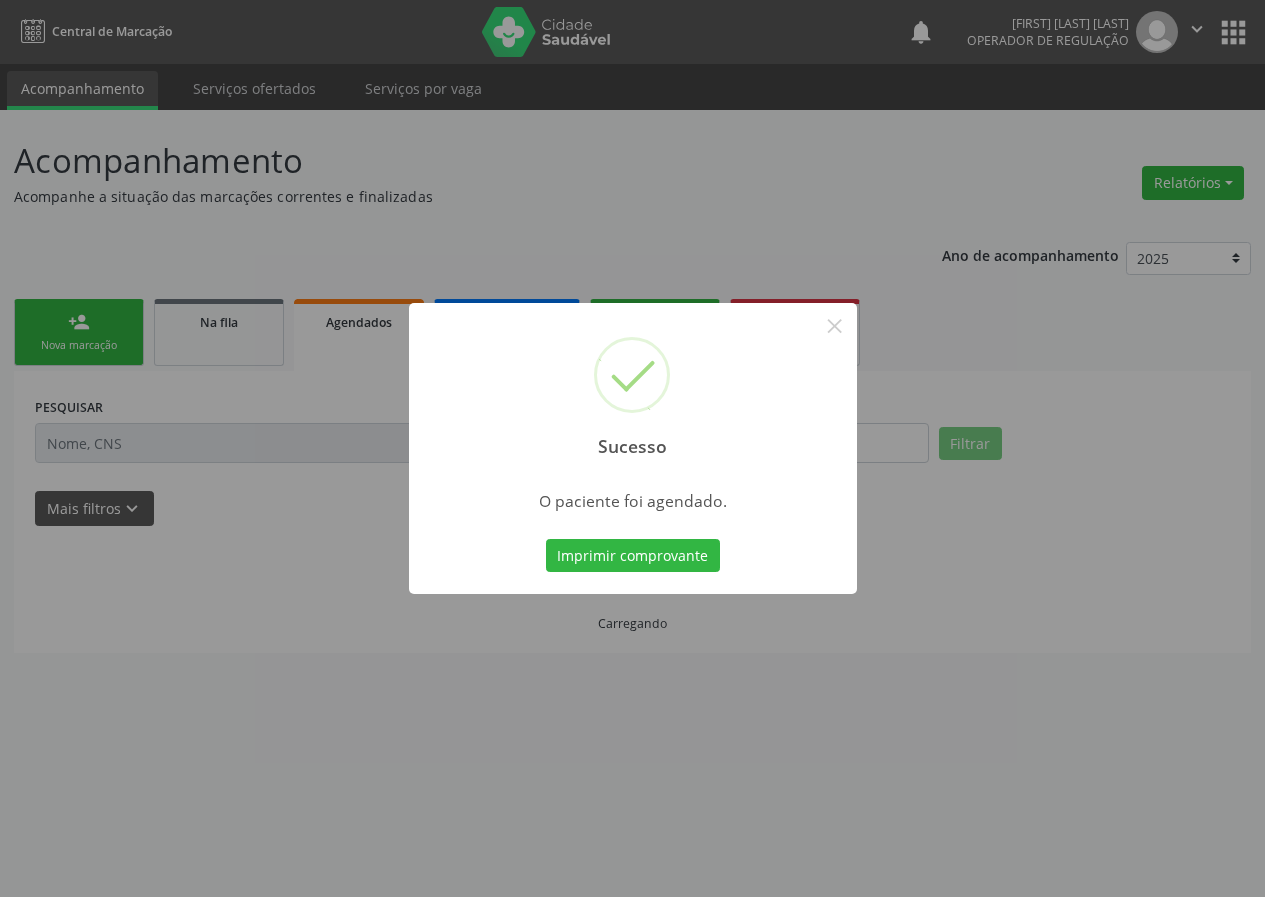 scroll, scrollTop: 0, scrollLeft: 0, axis: both 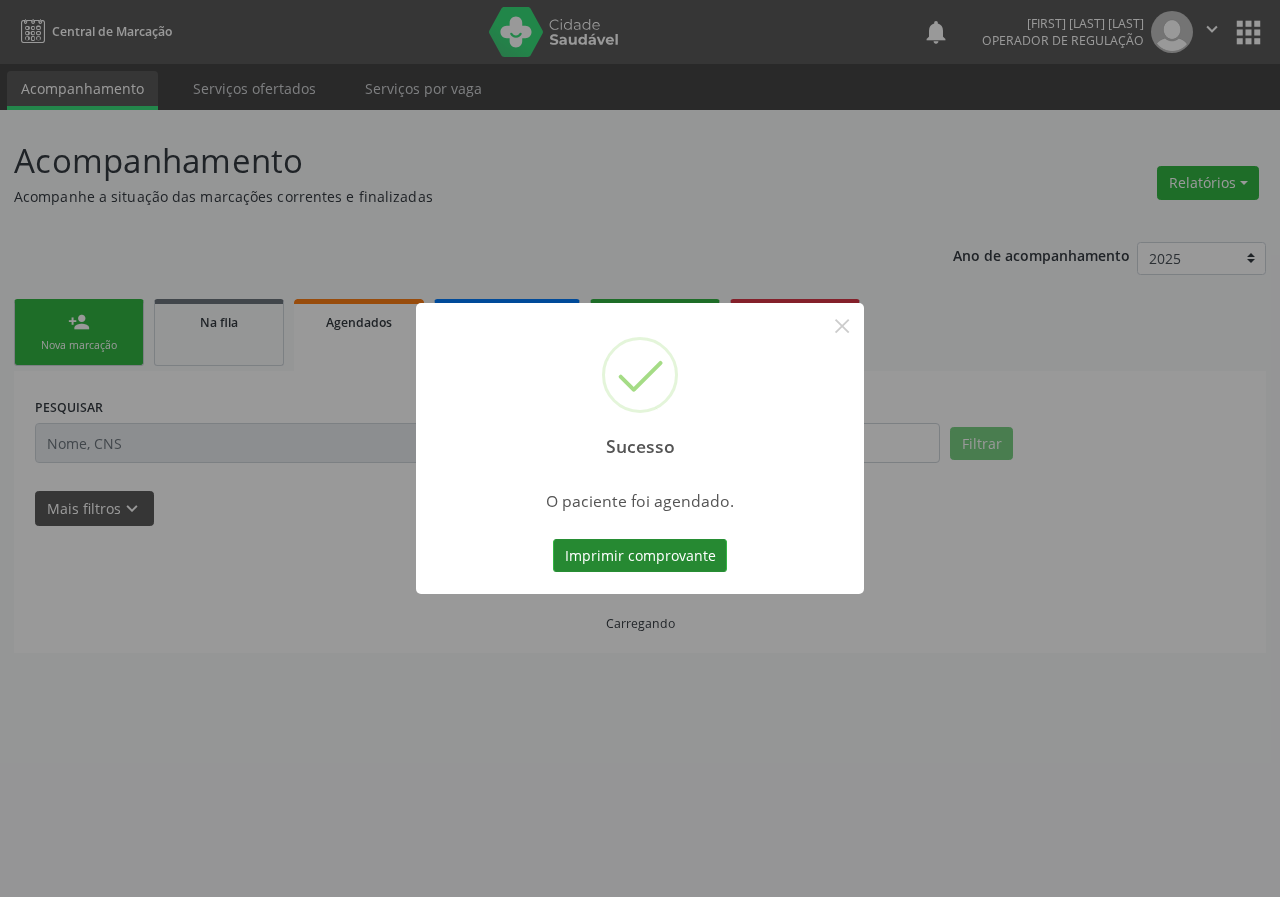 click on "Imprimir comprovante" at bounding box center [640, 556] 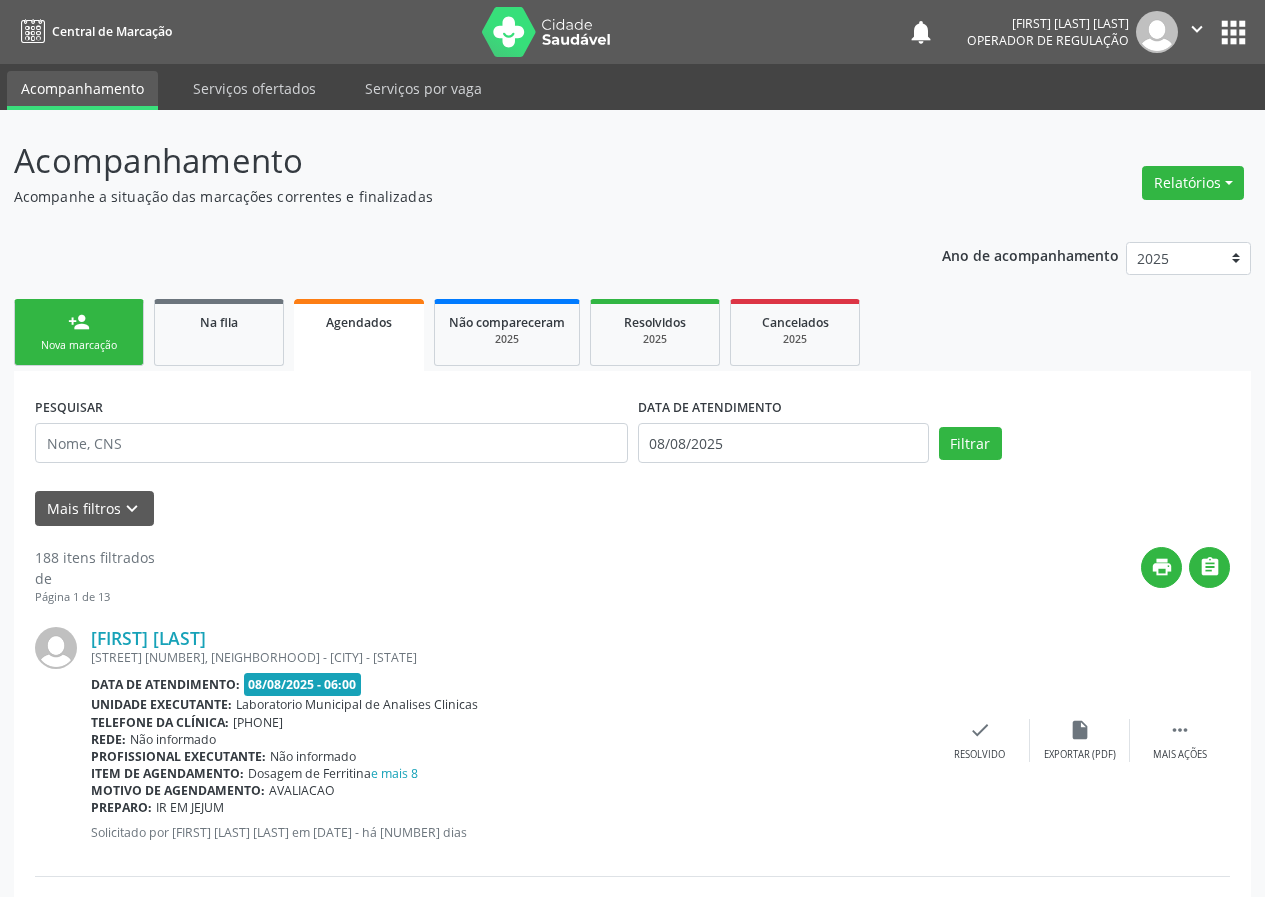 click on "person_add
Nova marcação" at bounding box center [79, 332] 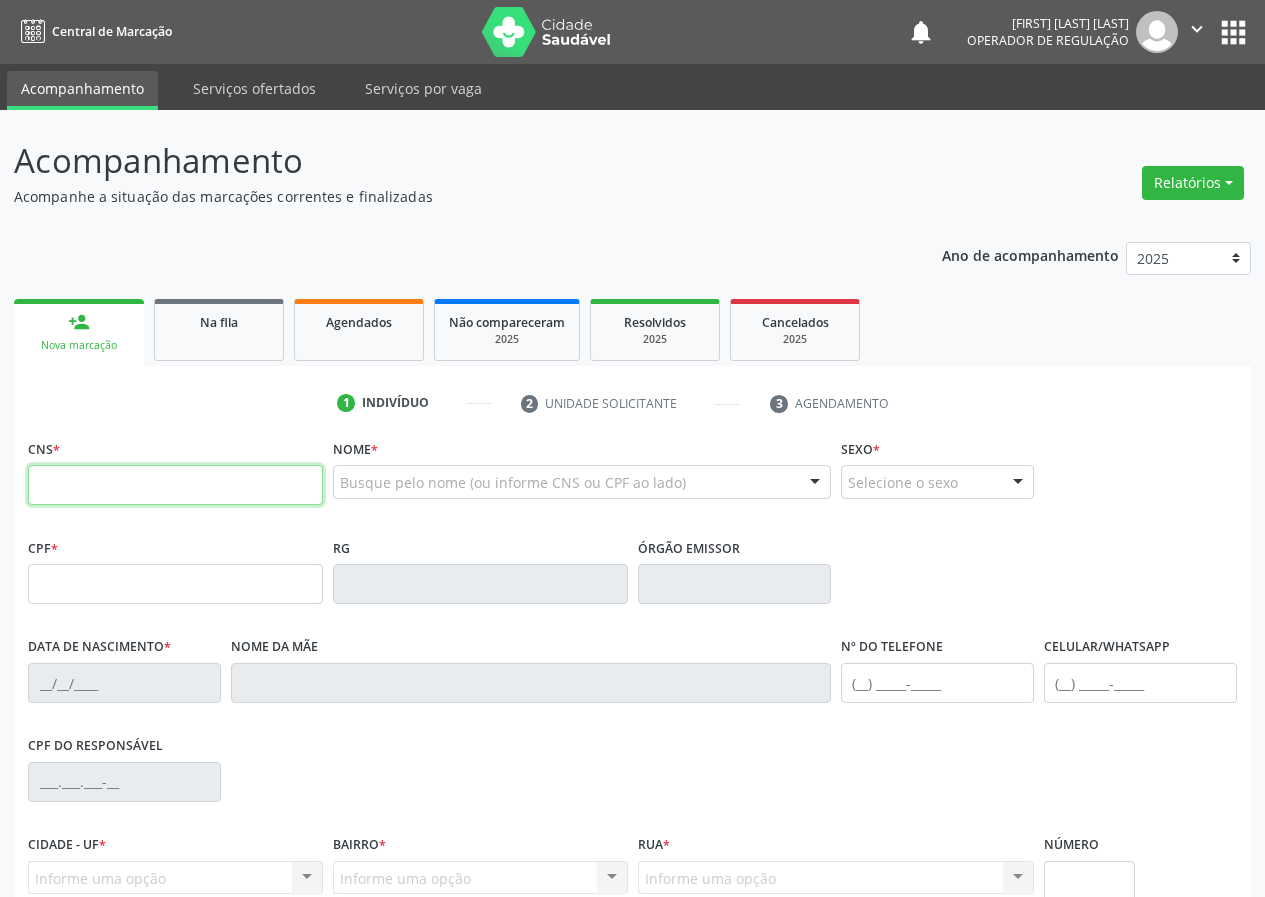 click at bounding box center (175, 485) 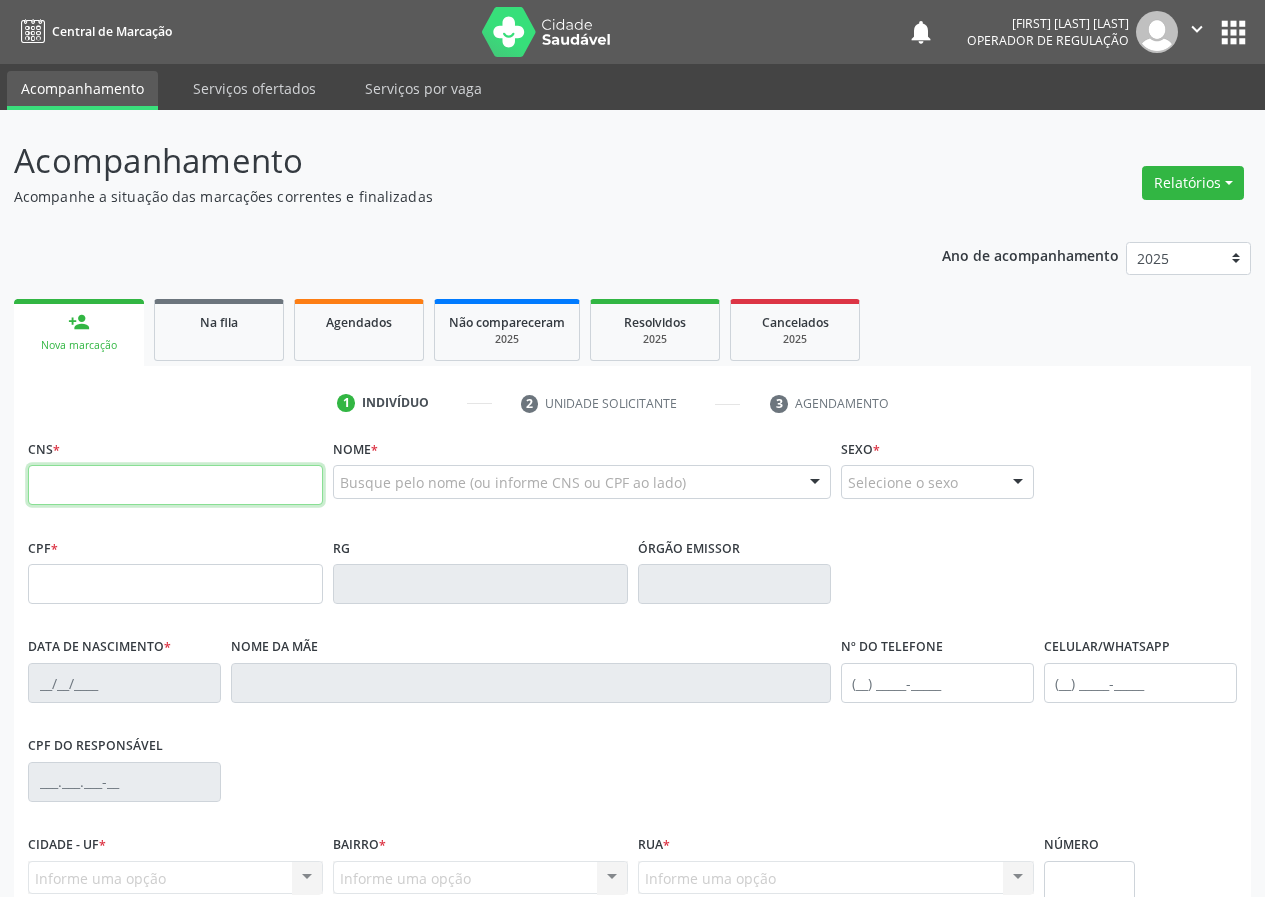 click at bounding box center (175, 485) 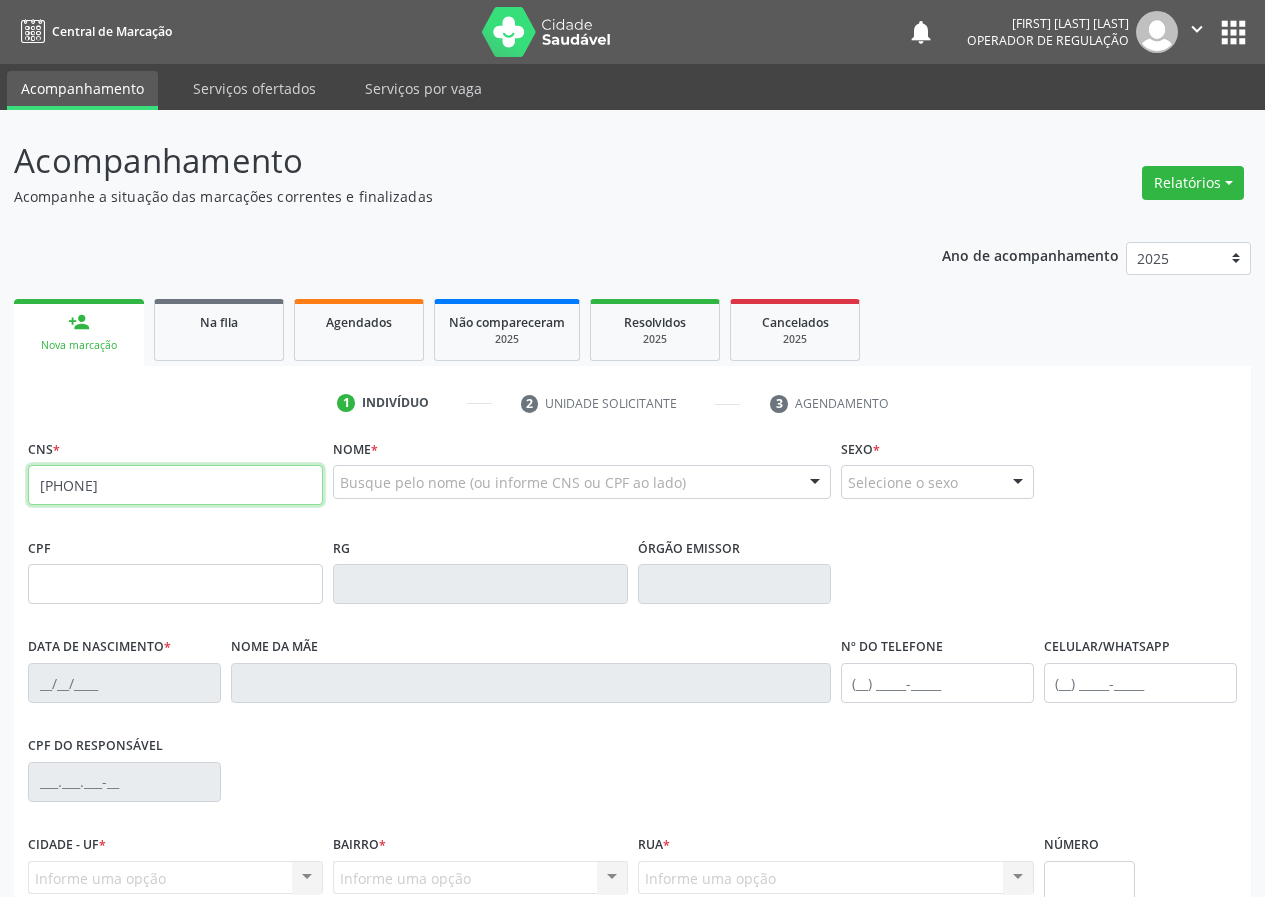 type on "700 5049 0760 7555" 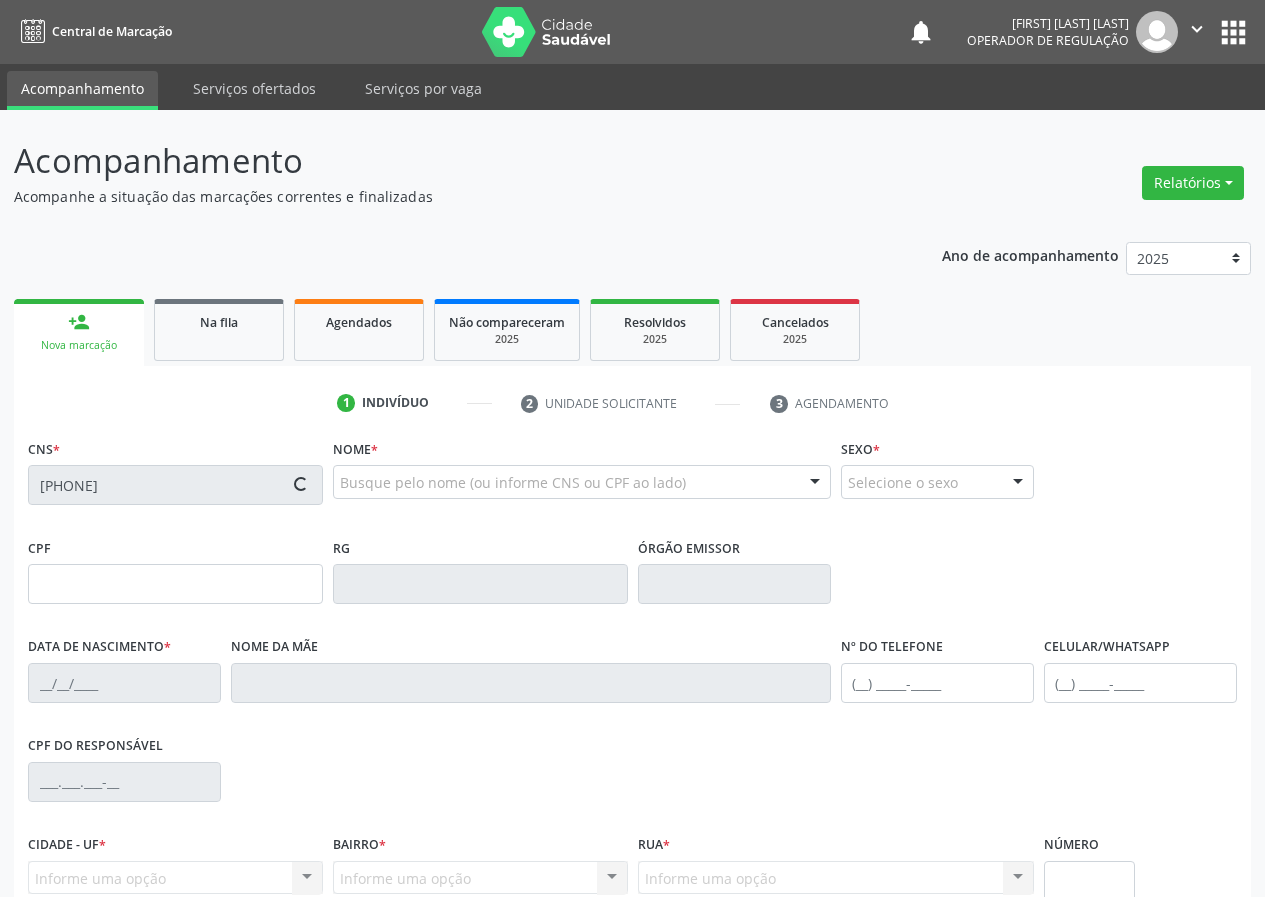 type on "052.658.224-37" 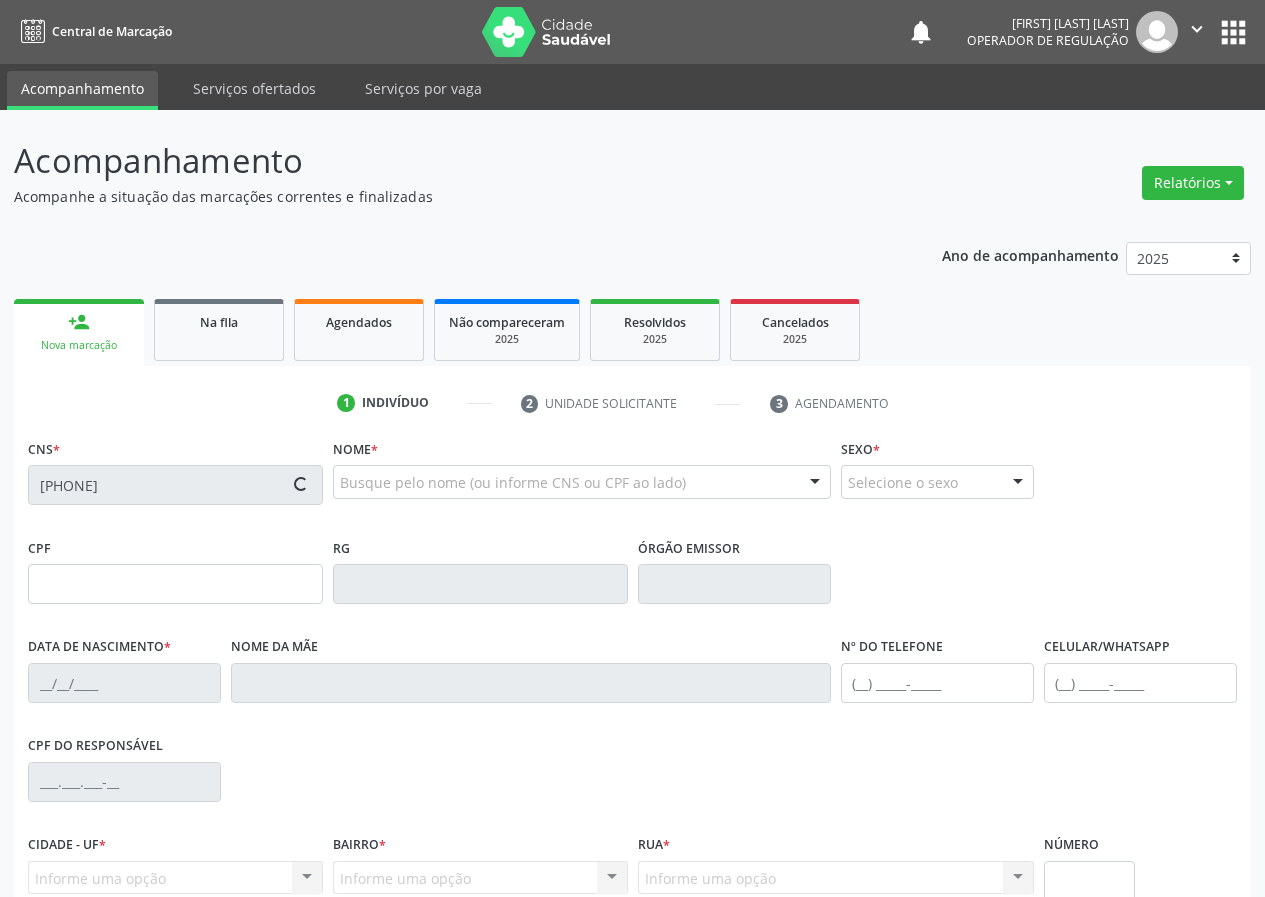 type on "24/03/1977" 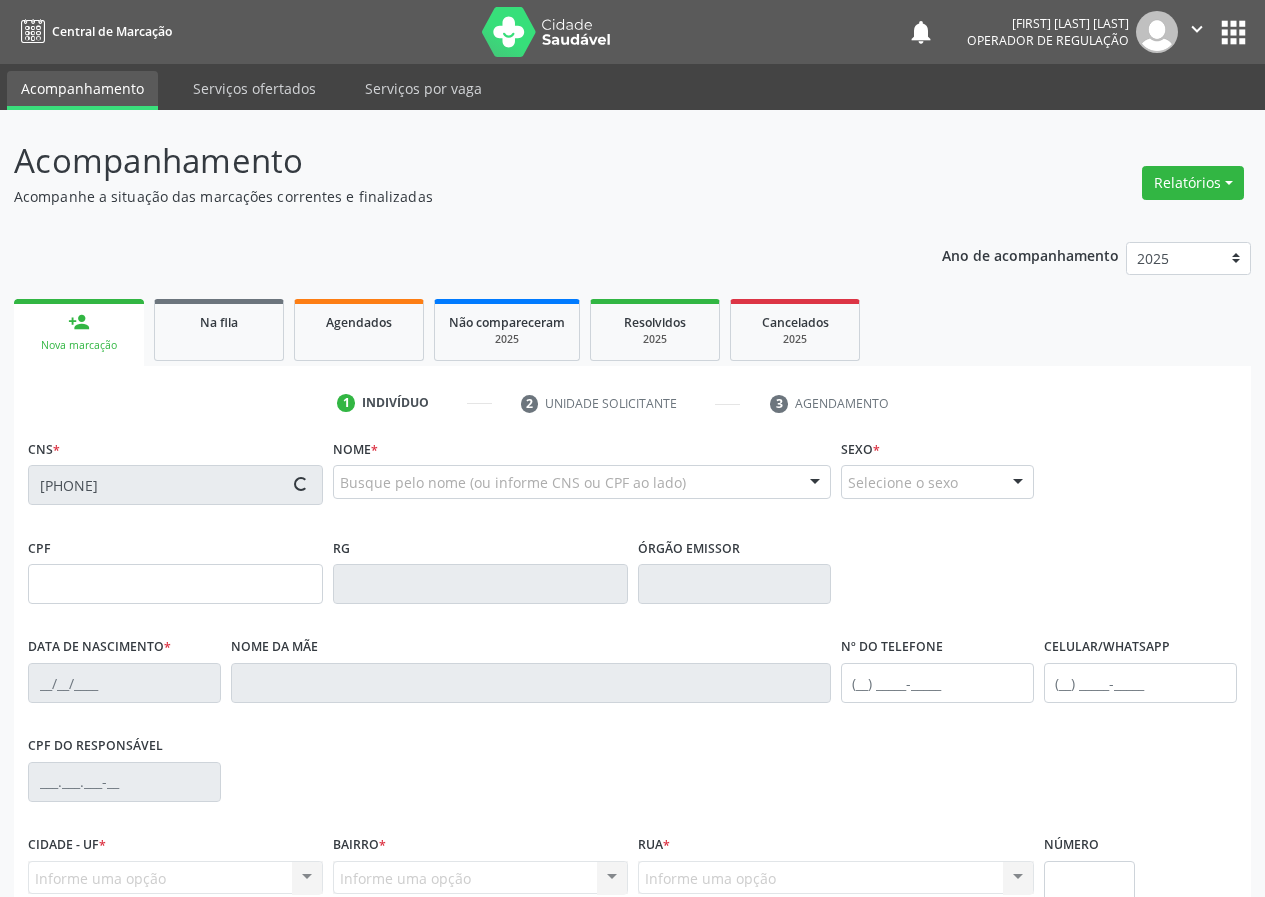 type on "146" 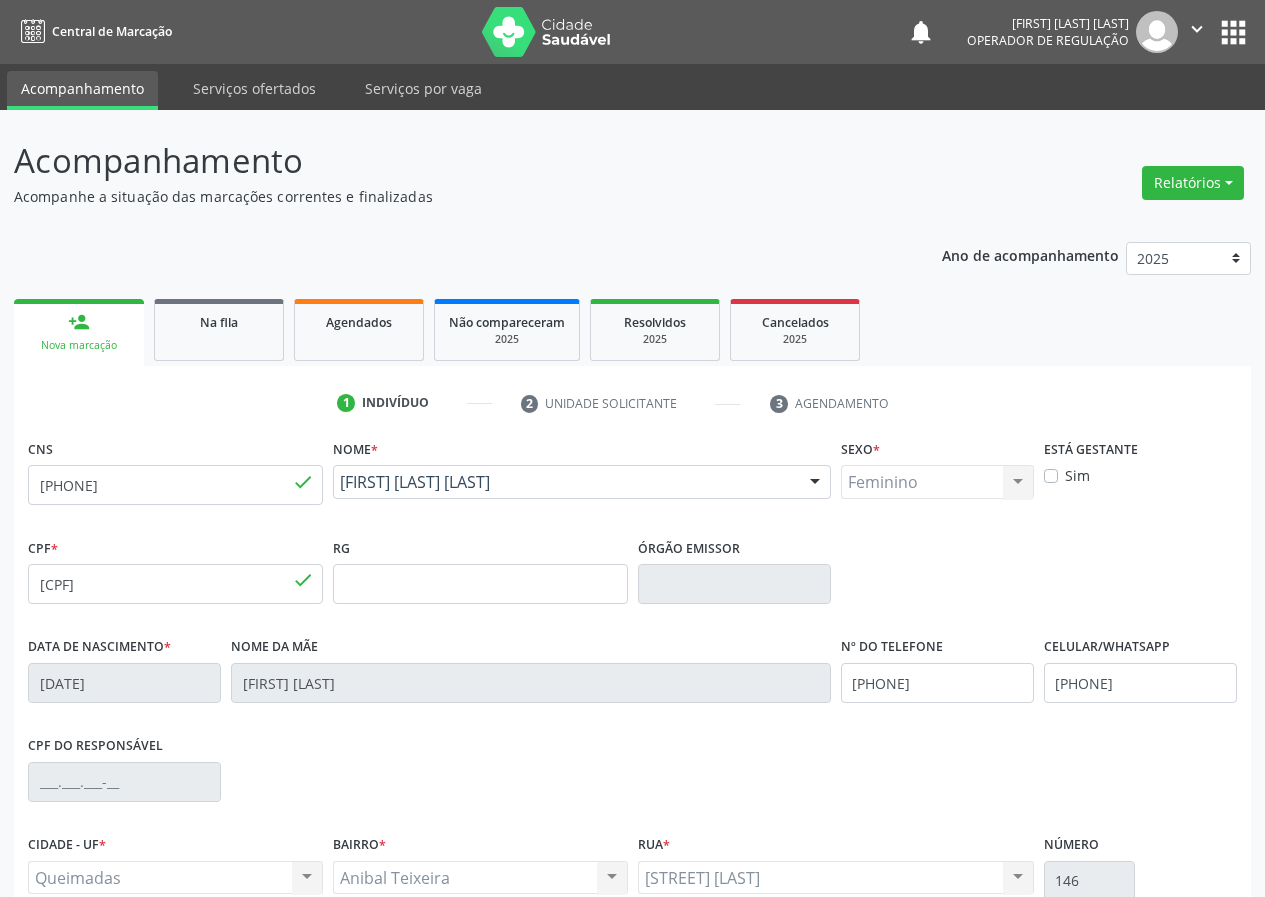 scroll, scrollTop: 187, scrollLeft: 0, axis: vertical 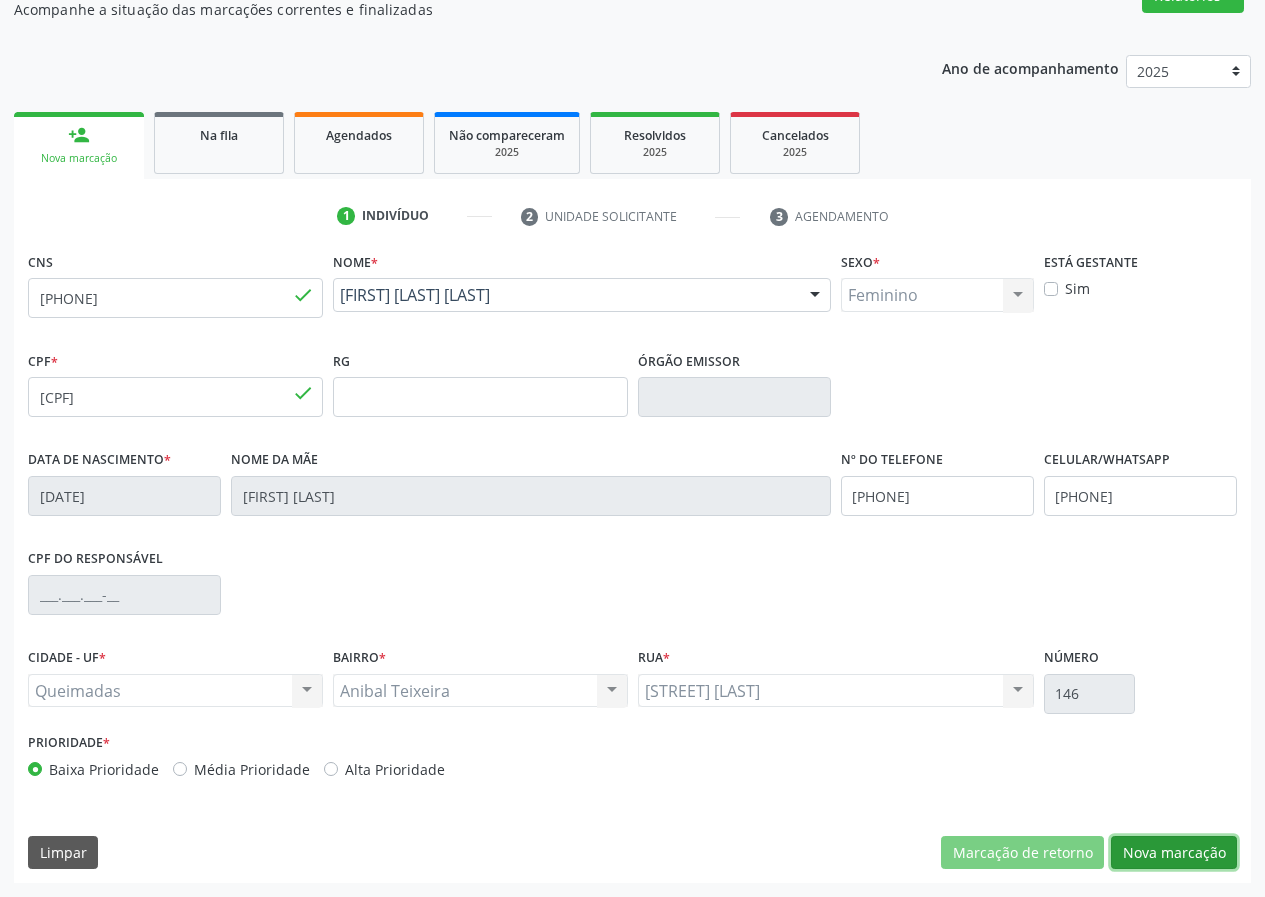 click on "Nova marcação" at bounding box center (1174, 853) 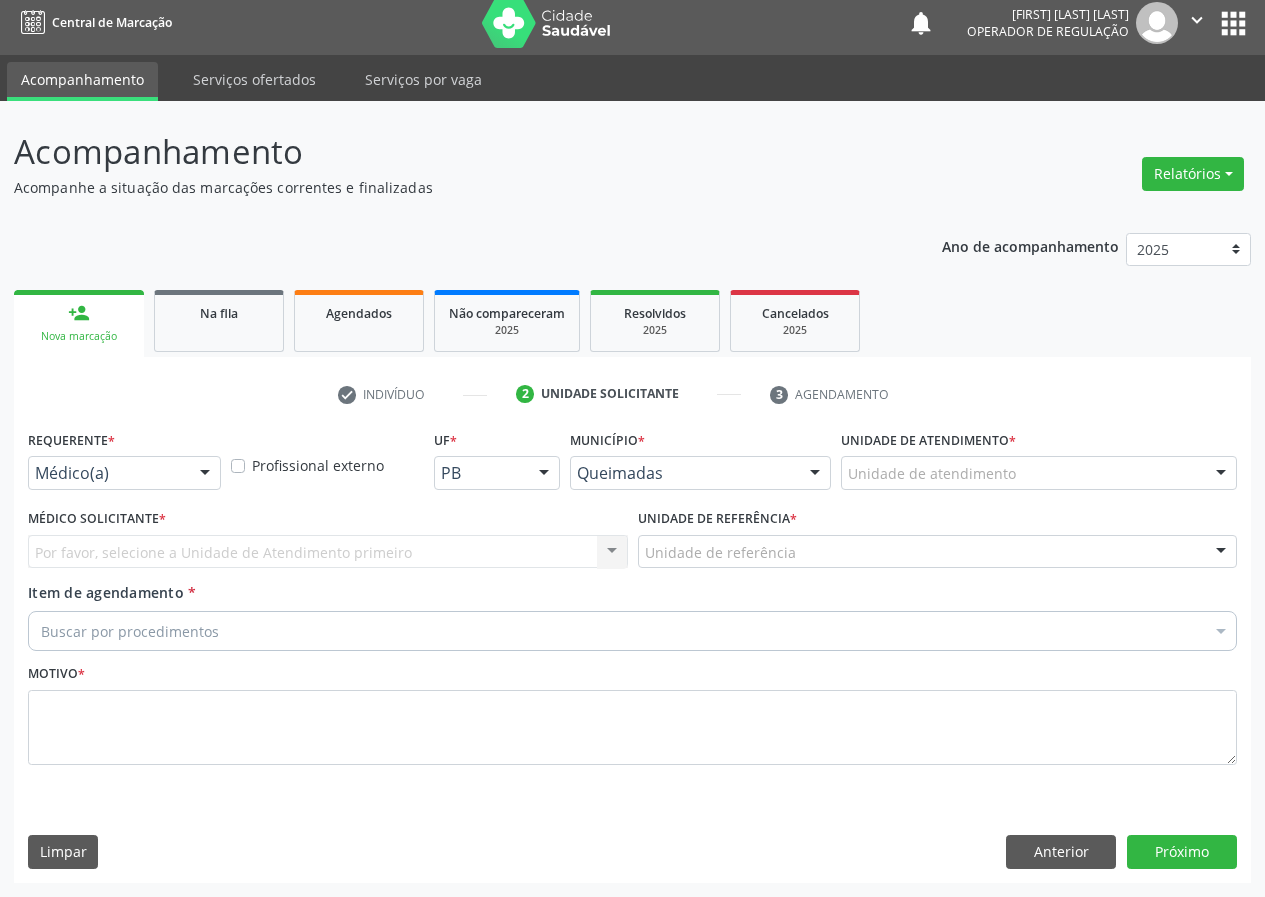 scroll, scrollTop: 9, scrollLeft: 0, axis: vertical 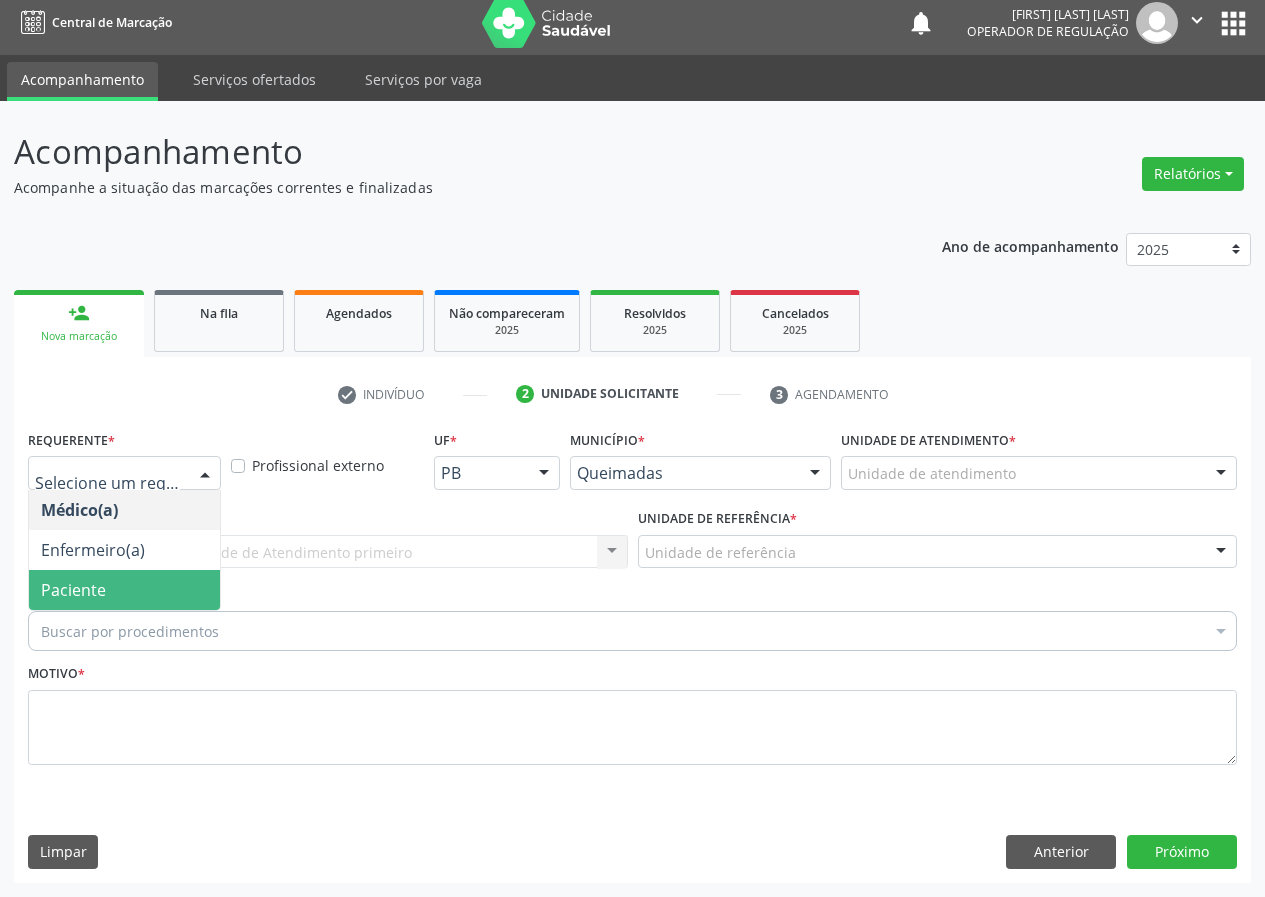 drag, startPoint x: 168, startPoint y: 593, endPoint x: 369, endPoint y: 571, distance: 202.2004 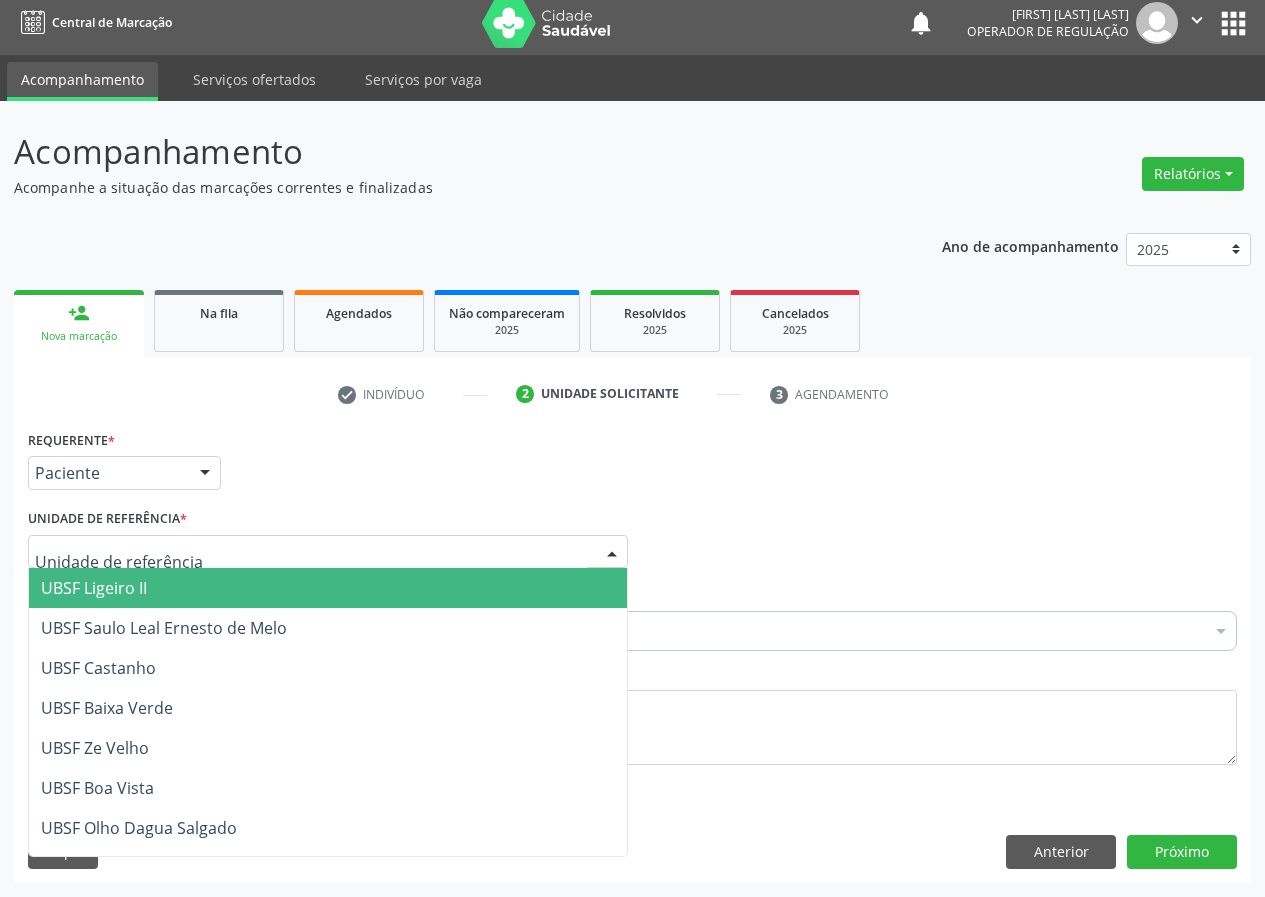 drag, startPoint x: 506, startPoint y: 555, endPoint x: 293, endPoint y: 648, distance: 232.41772 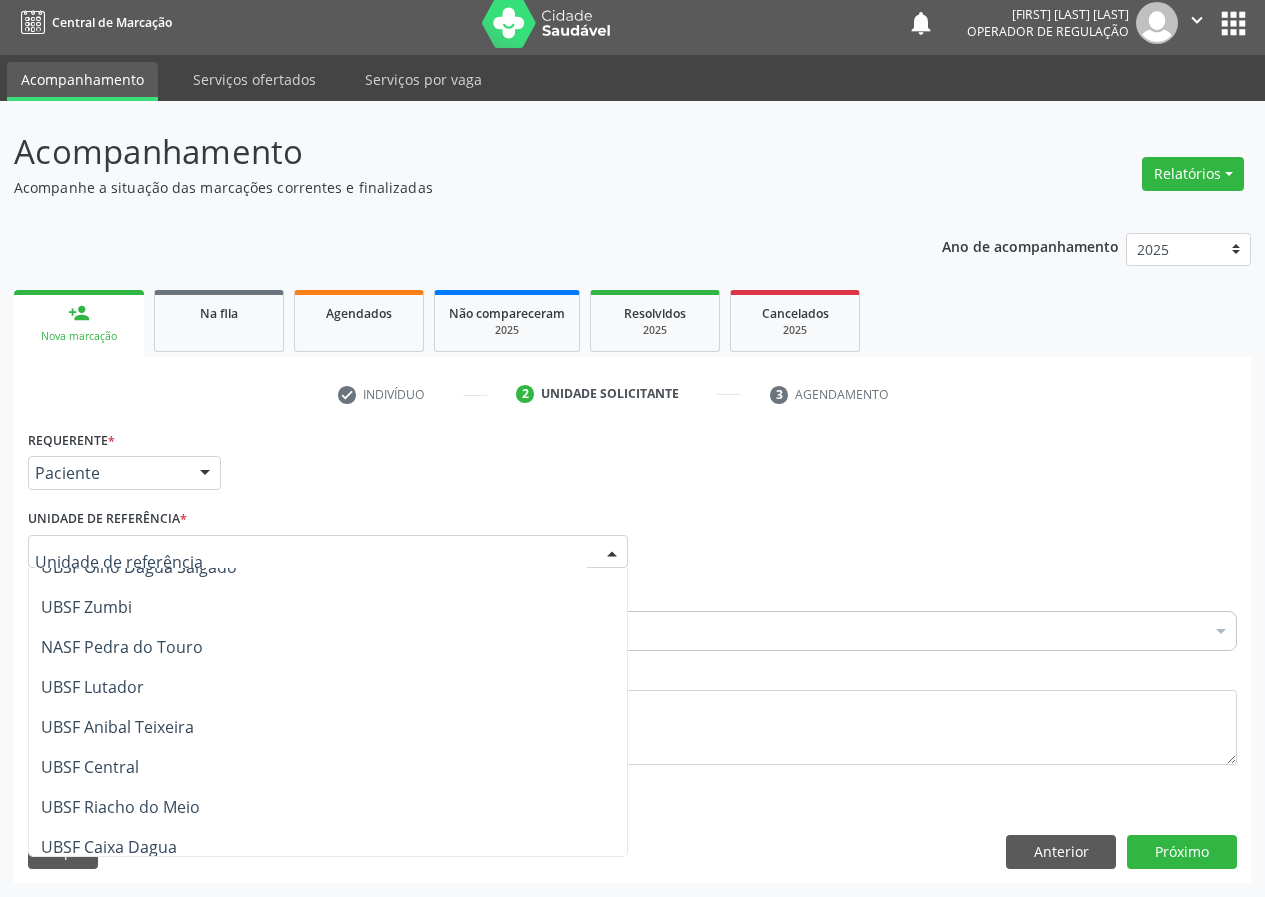 scroll, scrollTop: 300, scrollLeft: 0, axis: vertical 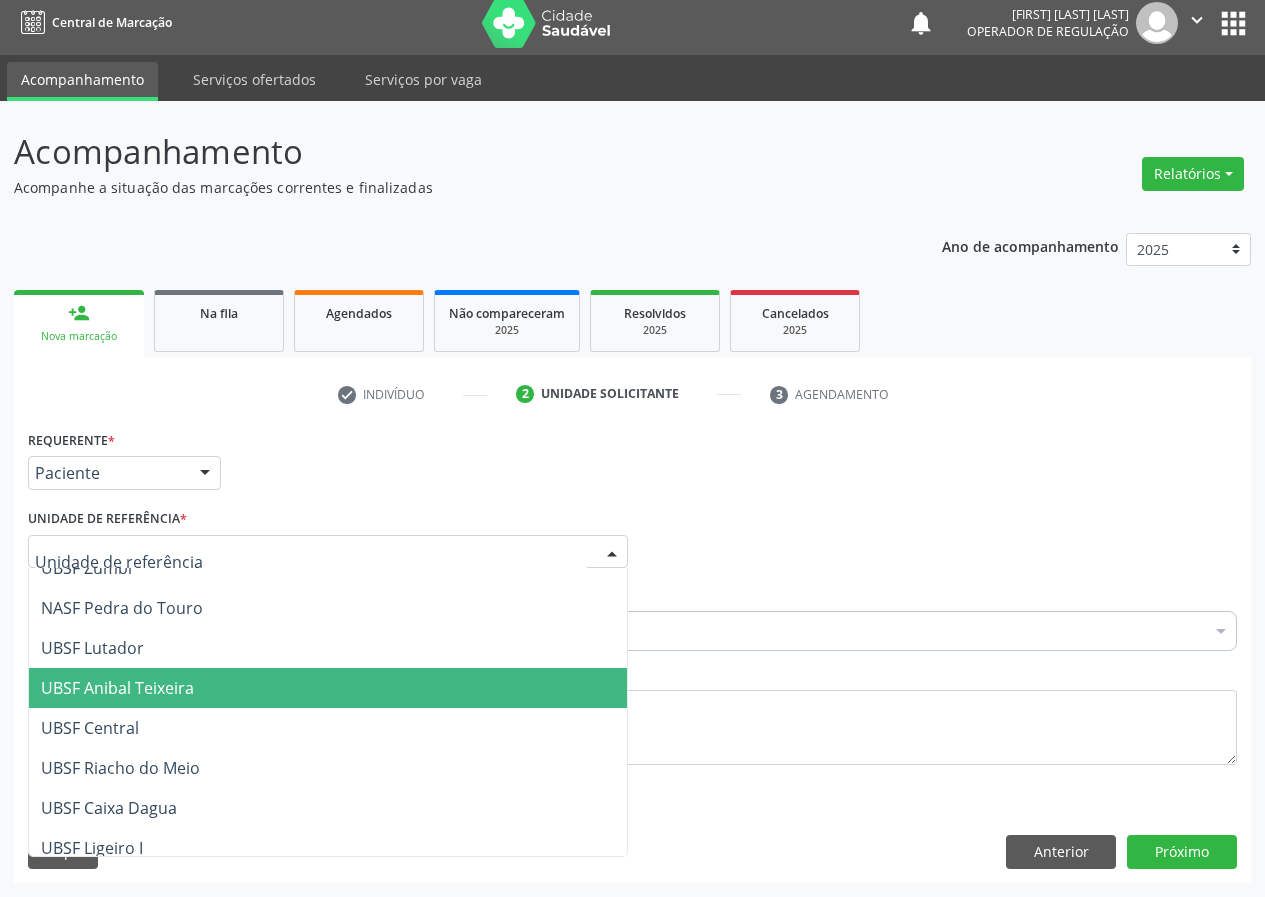 click on "UBSF Anibal Teixeira" at bounding box center [117, 688] 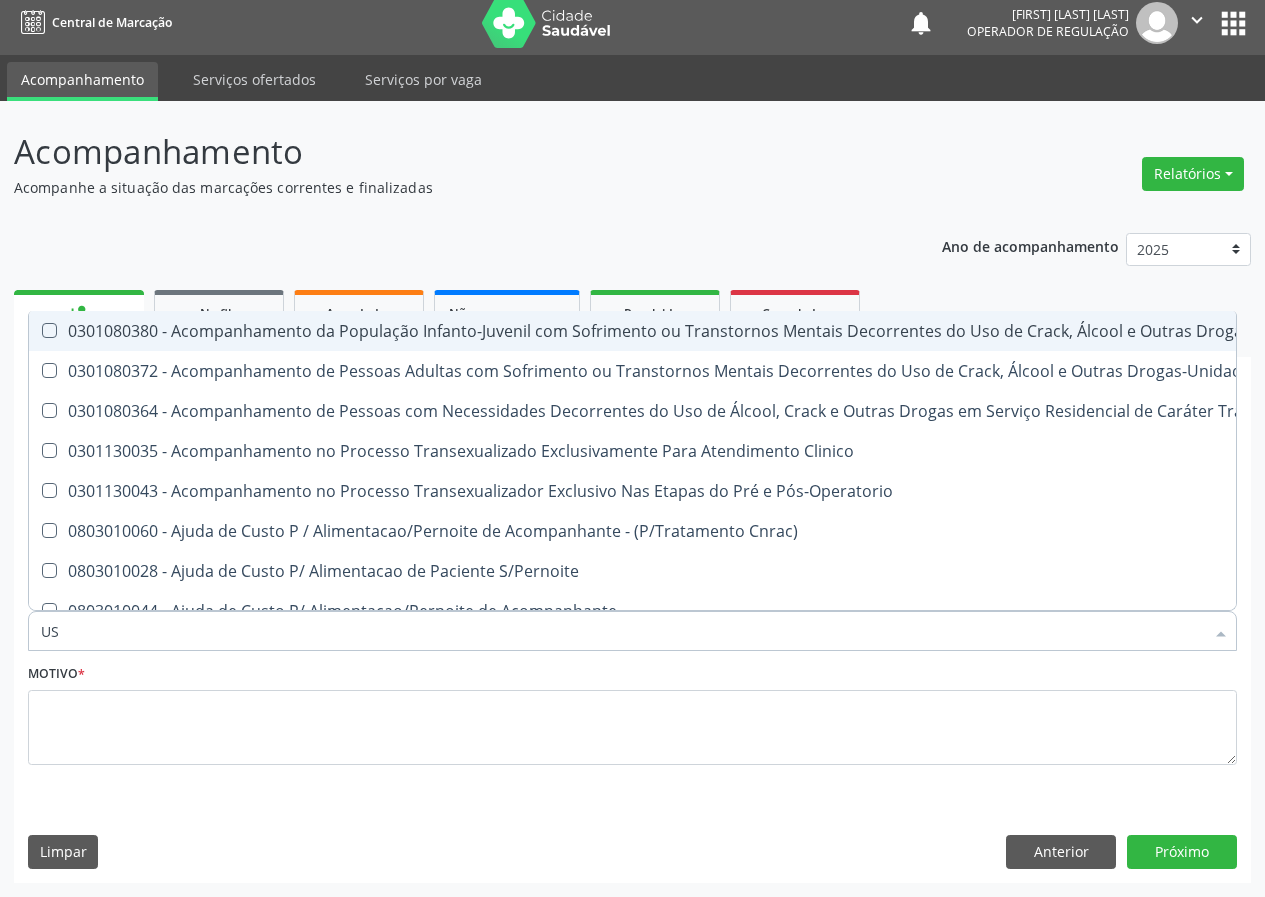 type on "USG" 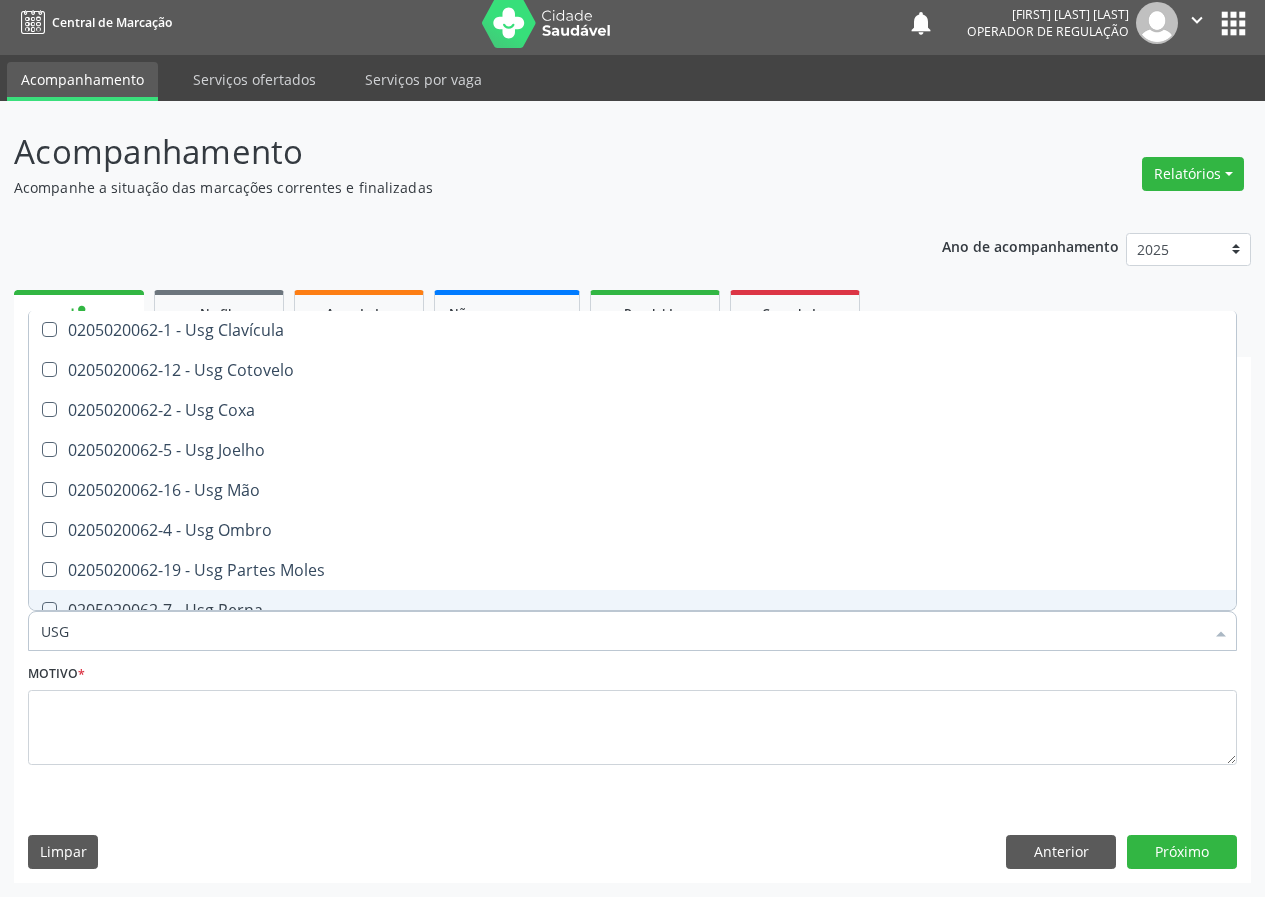 scroll, scrollTop: 200, scrollLeft: 0, axis: vertical 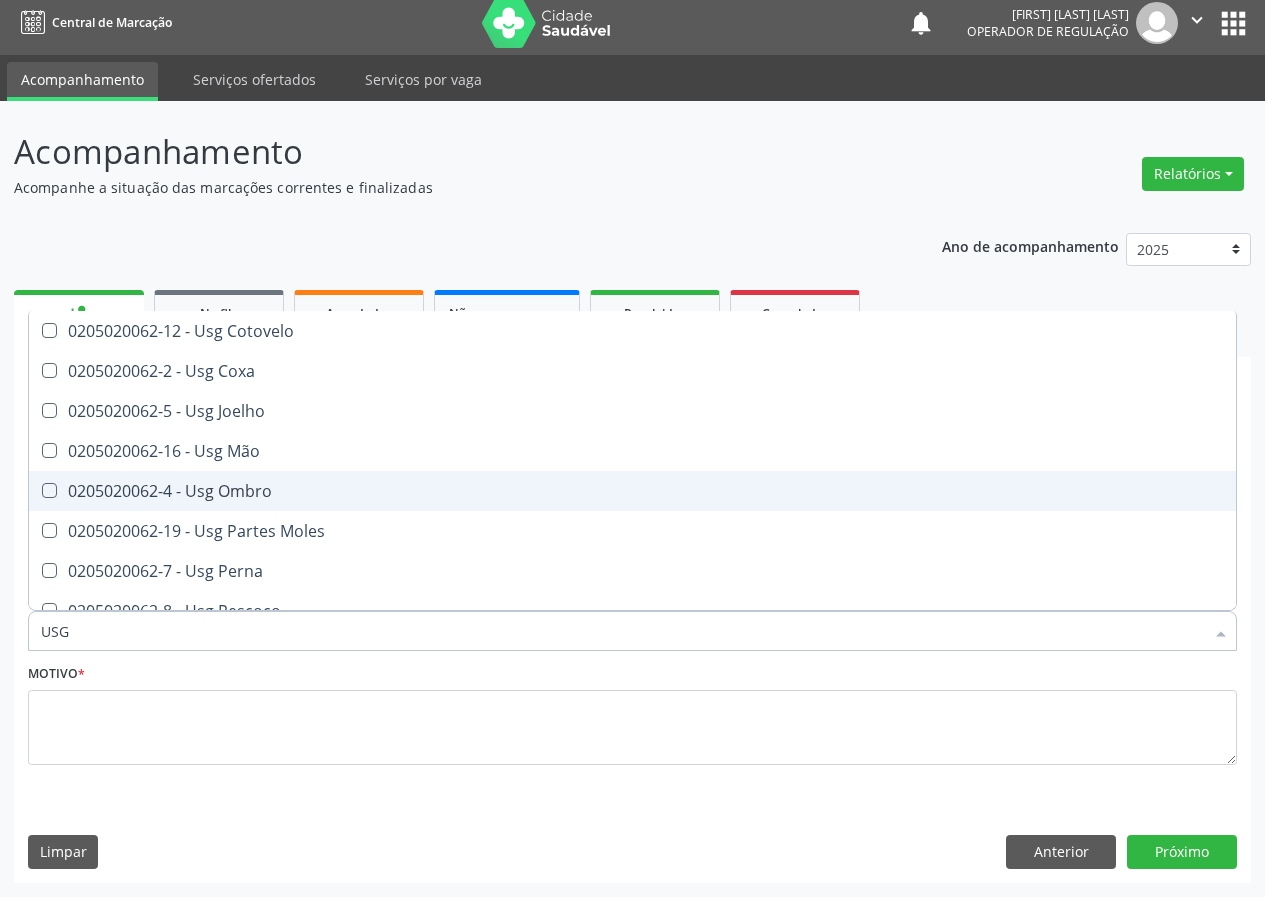 click on "0205020062-4 - Usg Ombro" at bounding box center [632, 491] 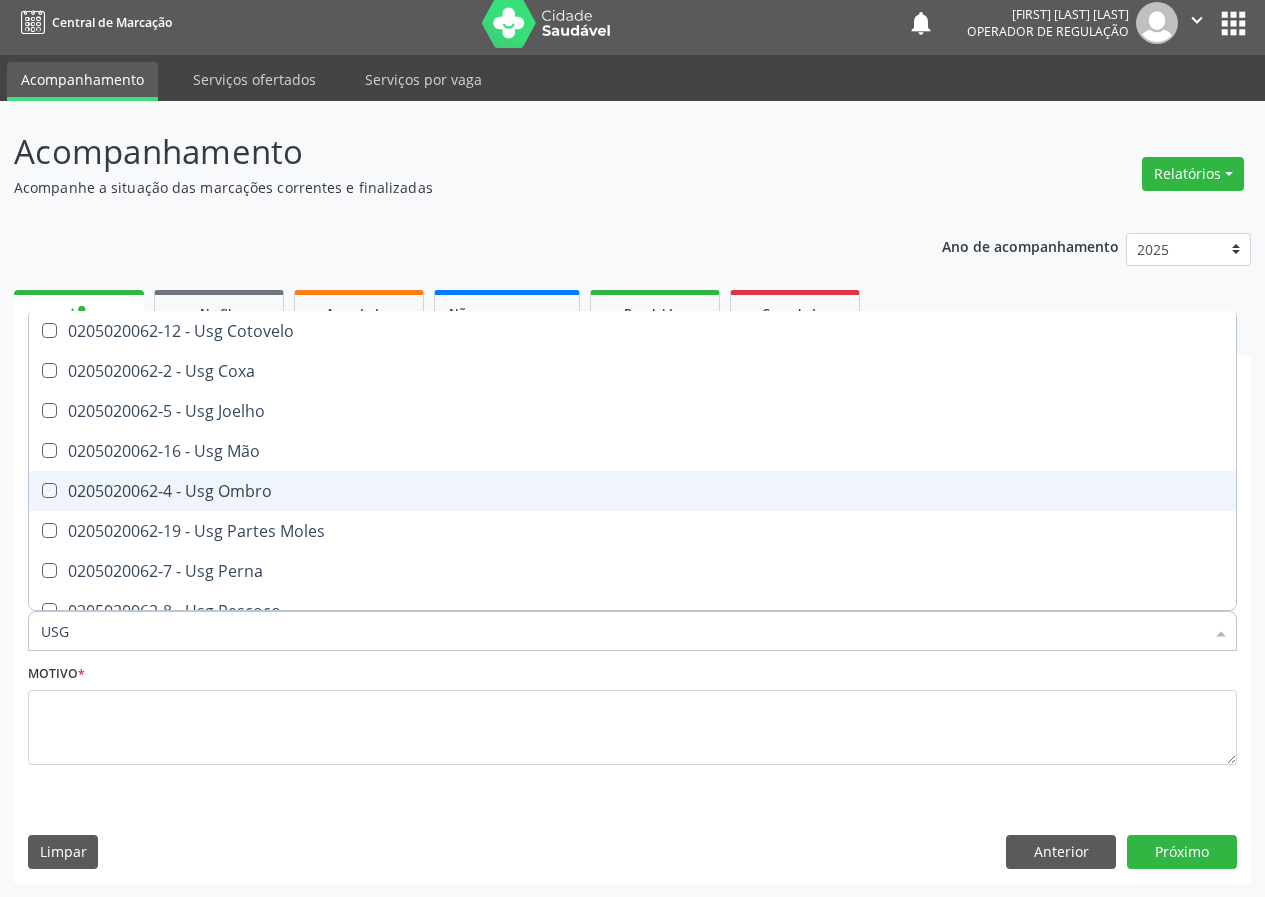 checkbox on "true" 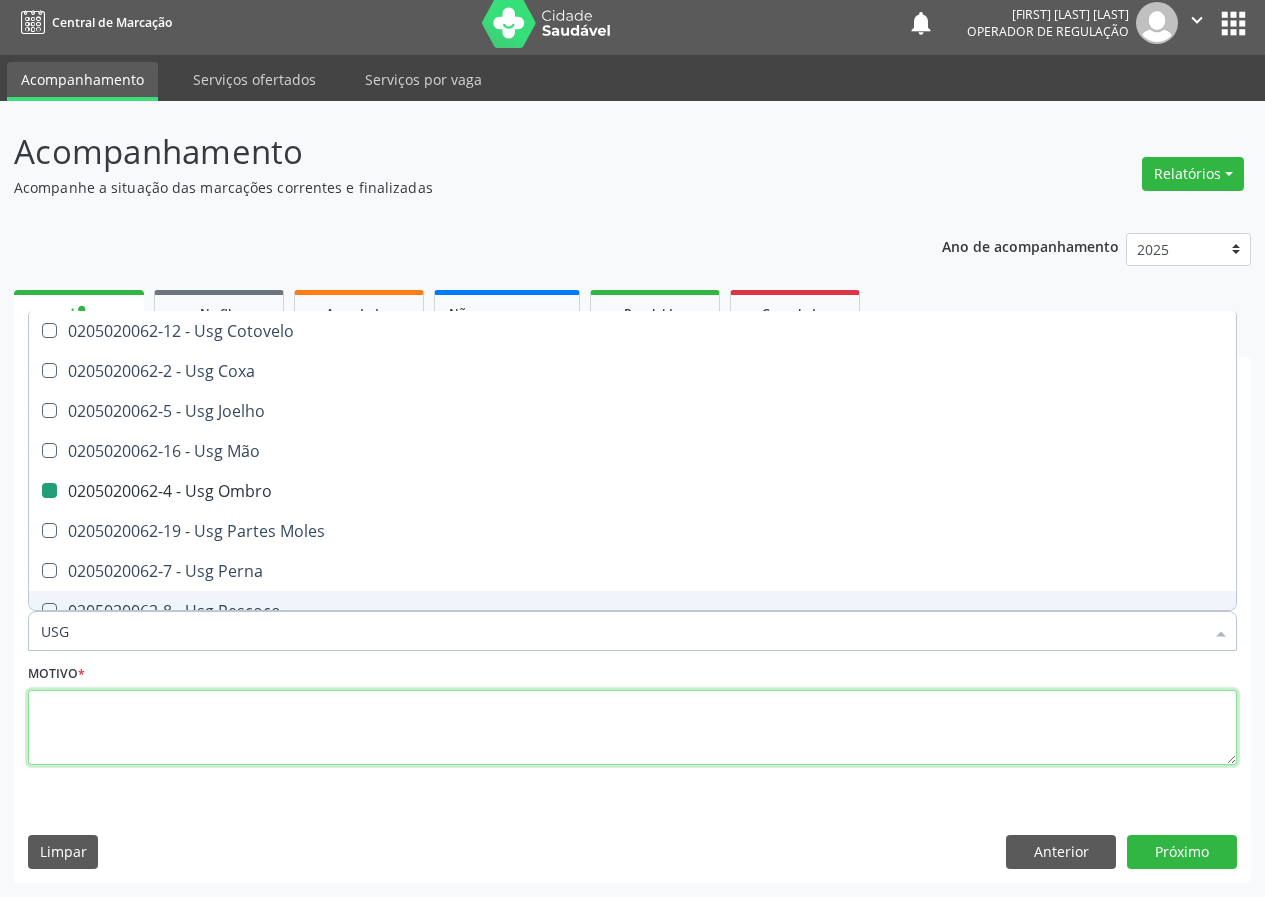 click at bounding box center [632, 728] 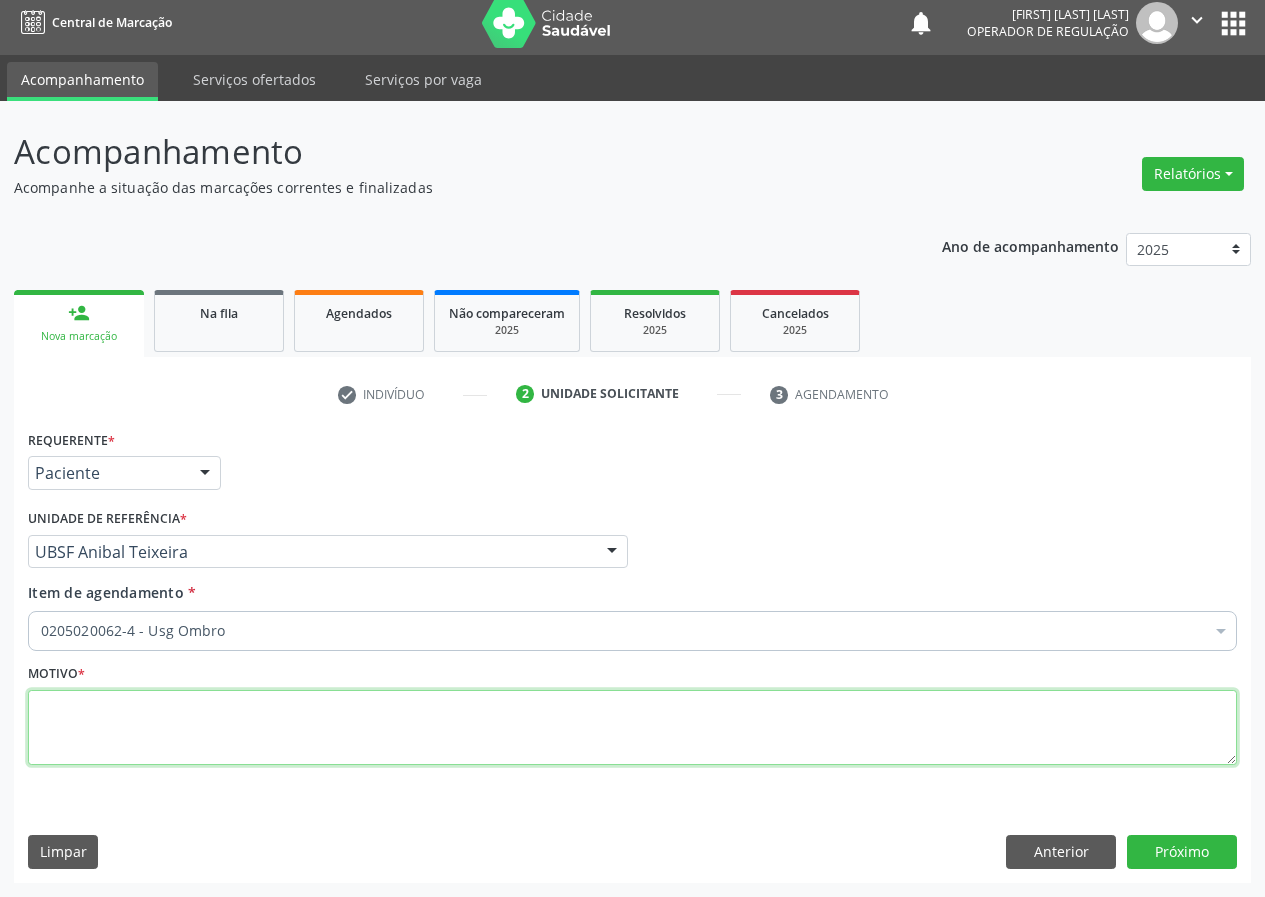 scroll, scrollTop: 0, scrollLeft: 0, axis: both 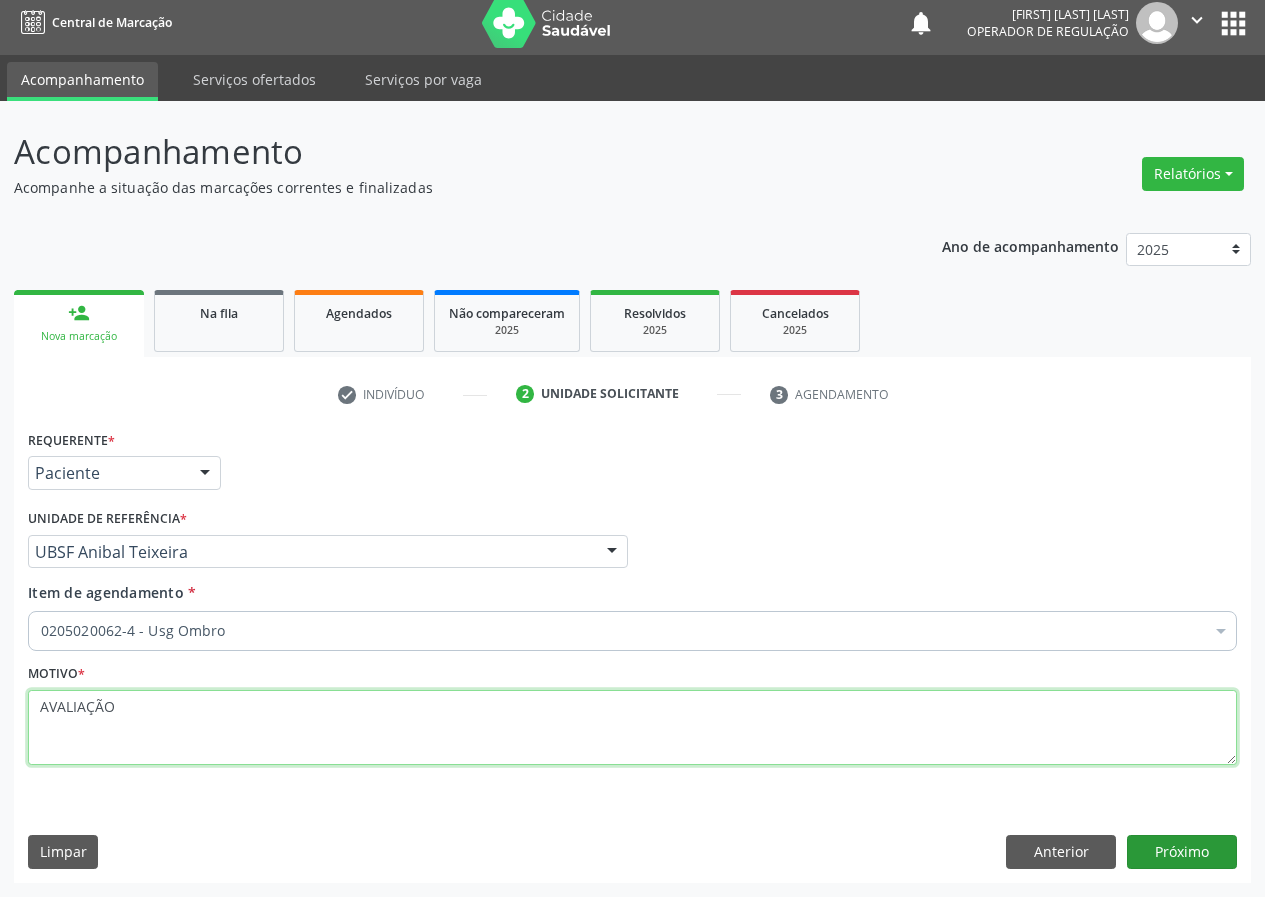 type on "AVALIAÇÃO" 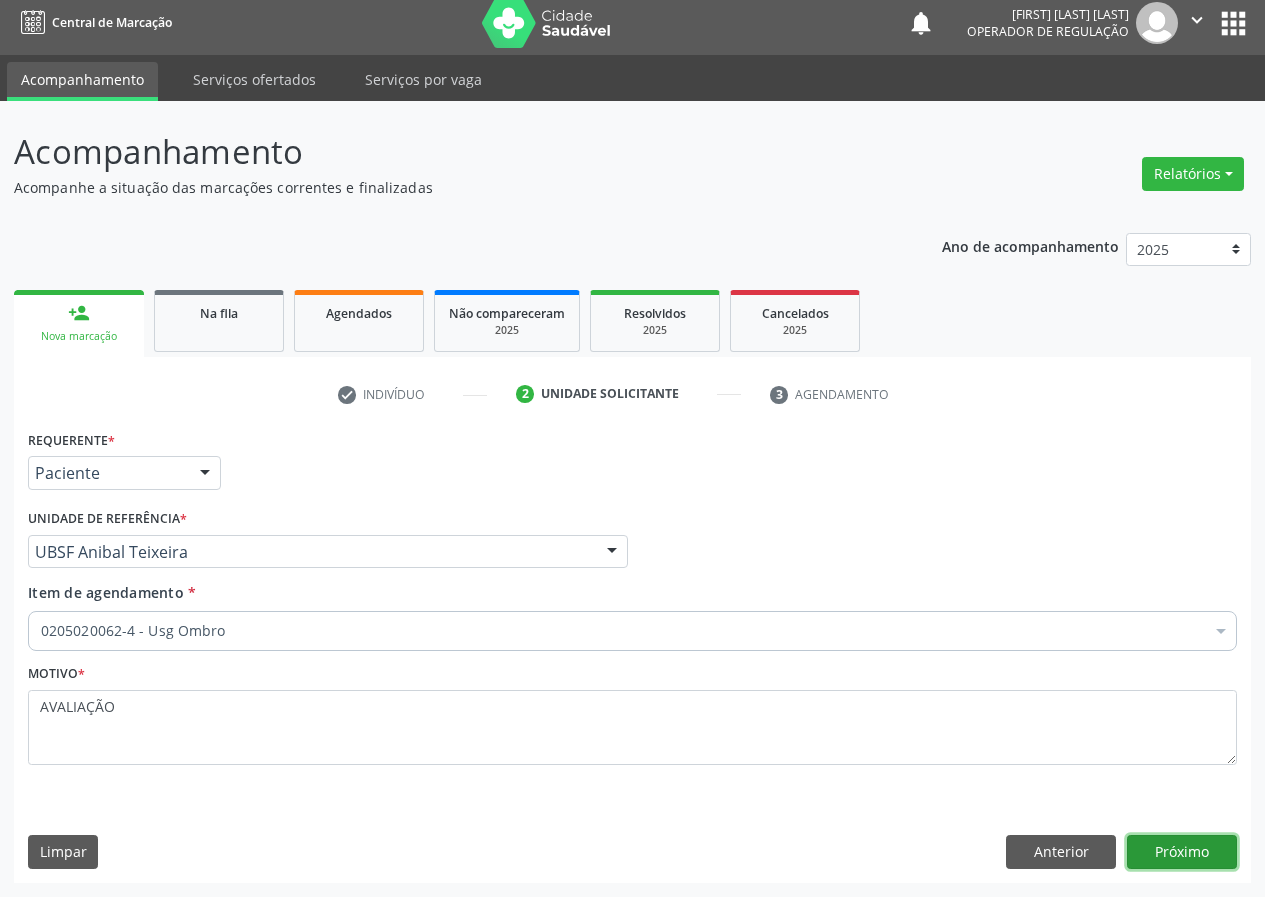 click on "Próximo" at bounding box center [1182, 852] 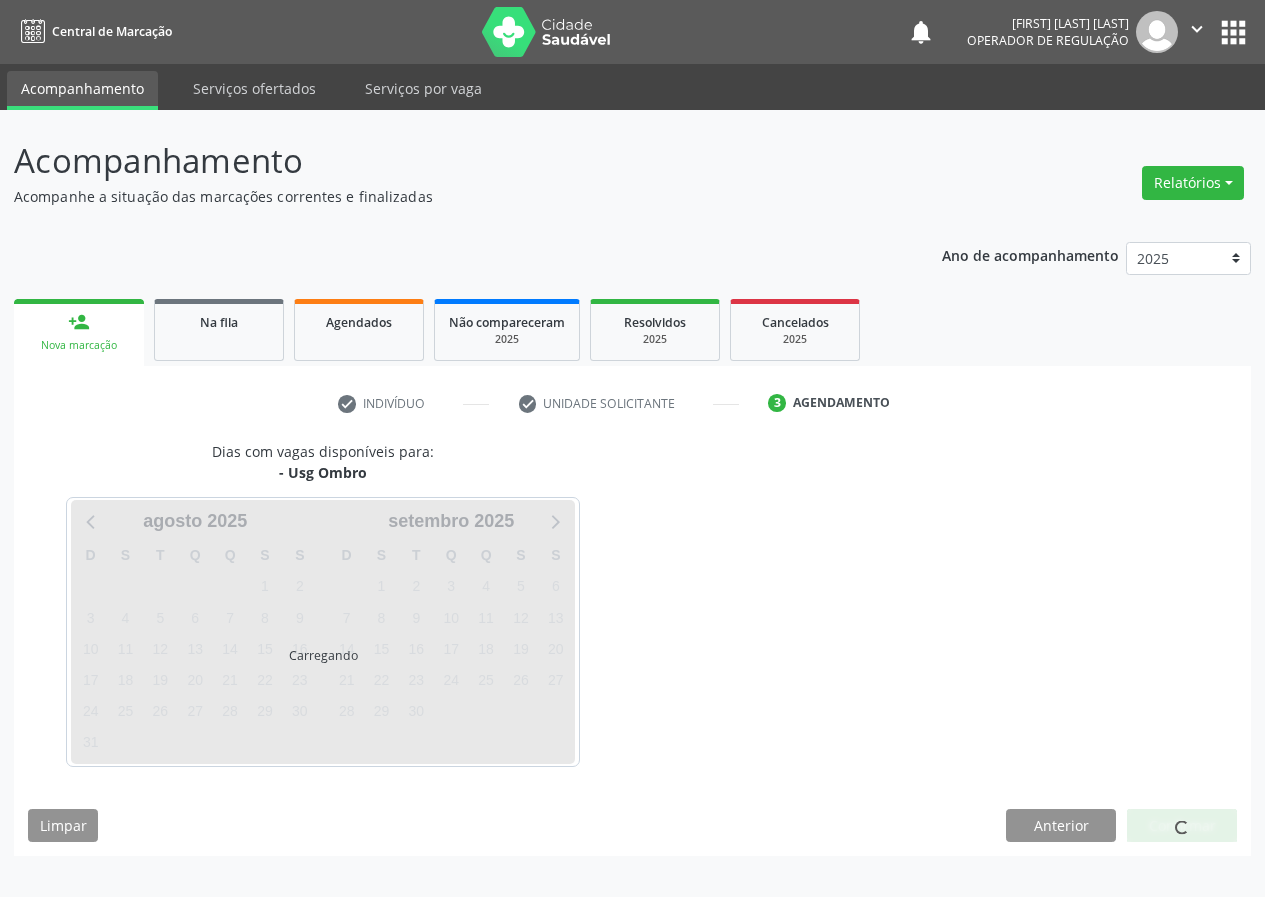 scroll, scrollTop: 0, scrollLeft: 0, axis: both 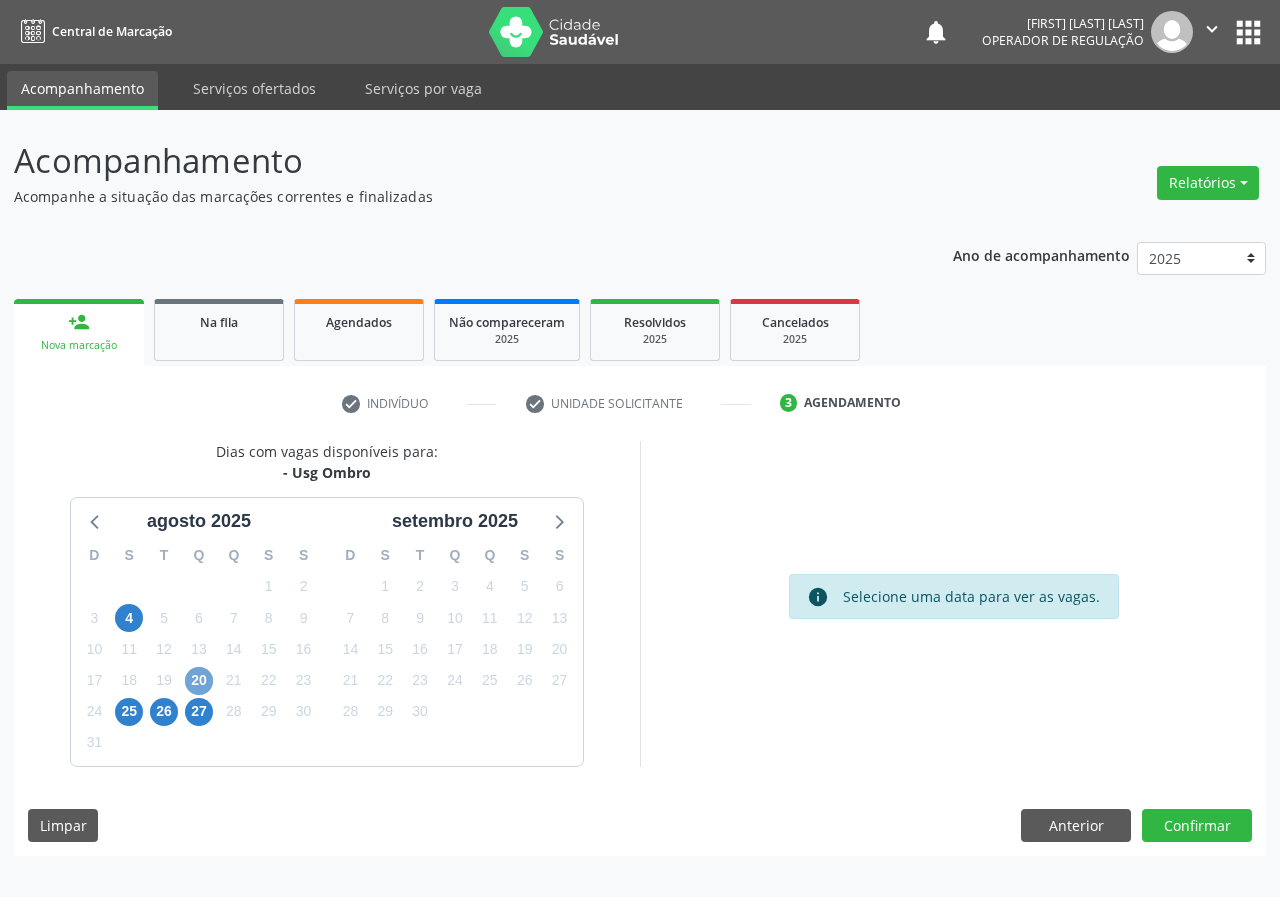 drag, startPoint x: 199, startPoint y: 679, endPoint x: 702, endPoint y: 559, distance: 517.116 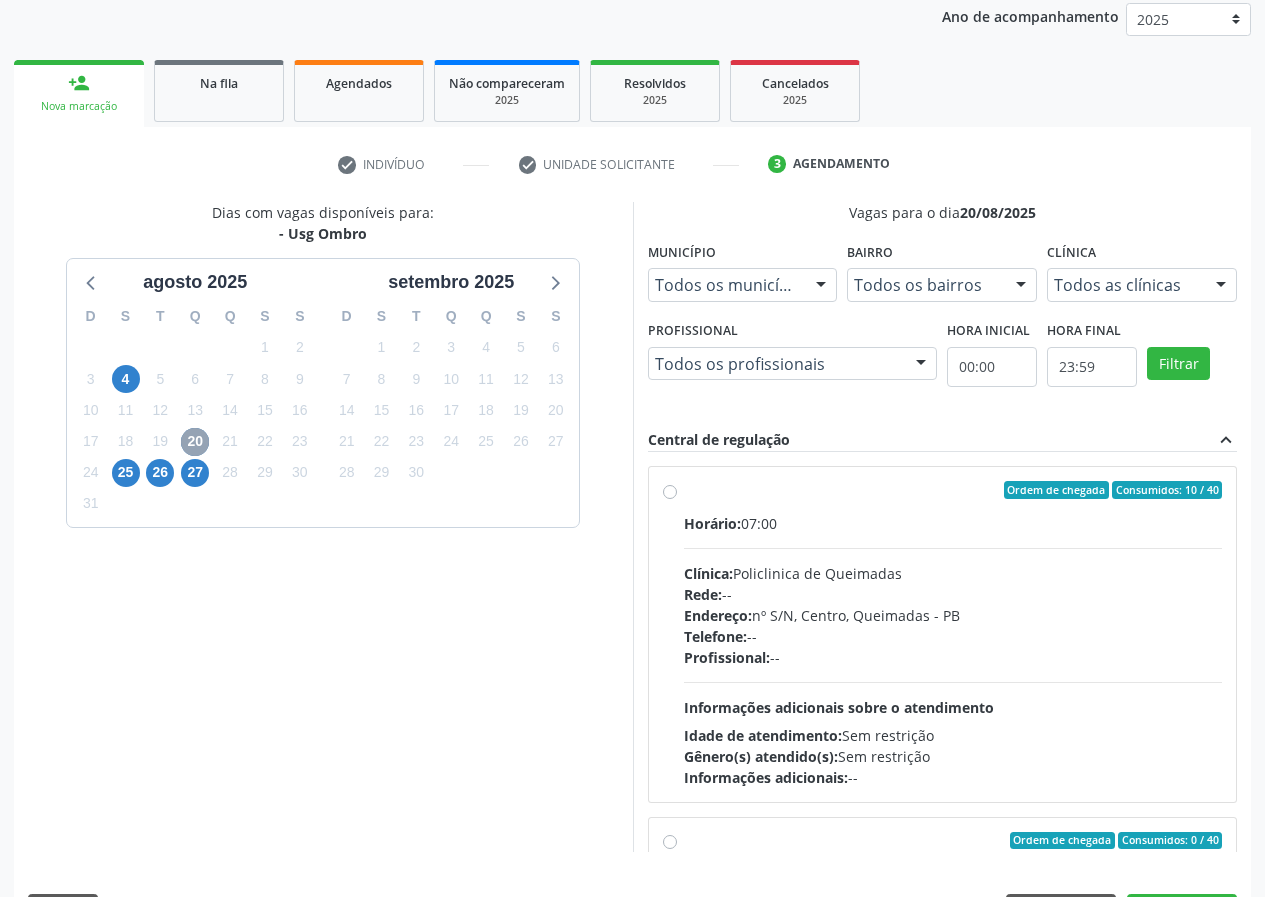 scroll, scrollTop: 298, scrollLeft: 0, axis: vertical 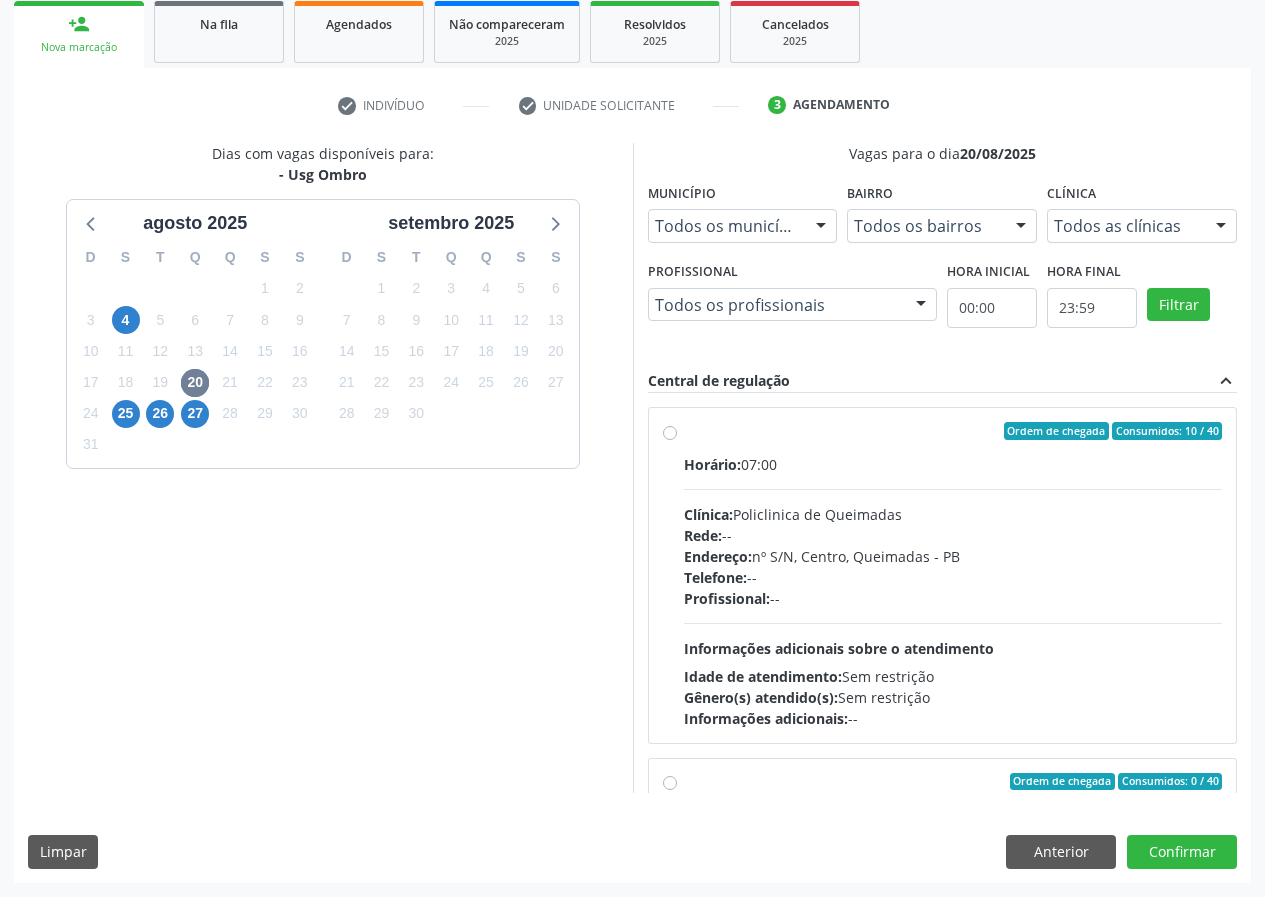 click on "Ordem de chegada
Consumidos: 10 / 40
Horário:   07:00
Clínica:  Policlinica de Queimadas
Rede:
--
Endereço:   nº S/N, Centro, Queimadas - PB
Telefone:   --
Profissional:
--
Informações adicionais sobre o atendimento
Idade de atendimento:
Sem restrição
Gênero(s) atendido(s):
Sem restrição
Informações adicionais:
--" at bounding box center (953, 575) 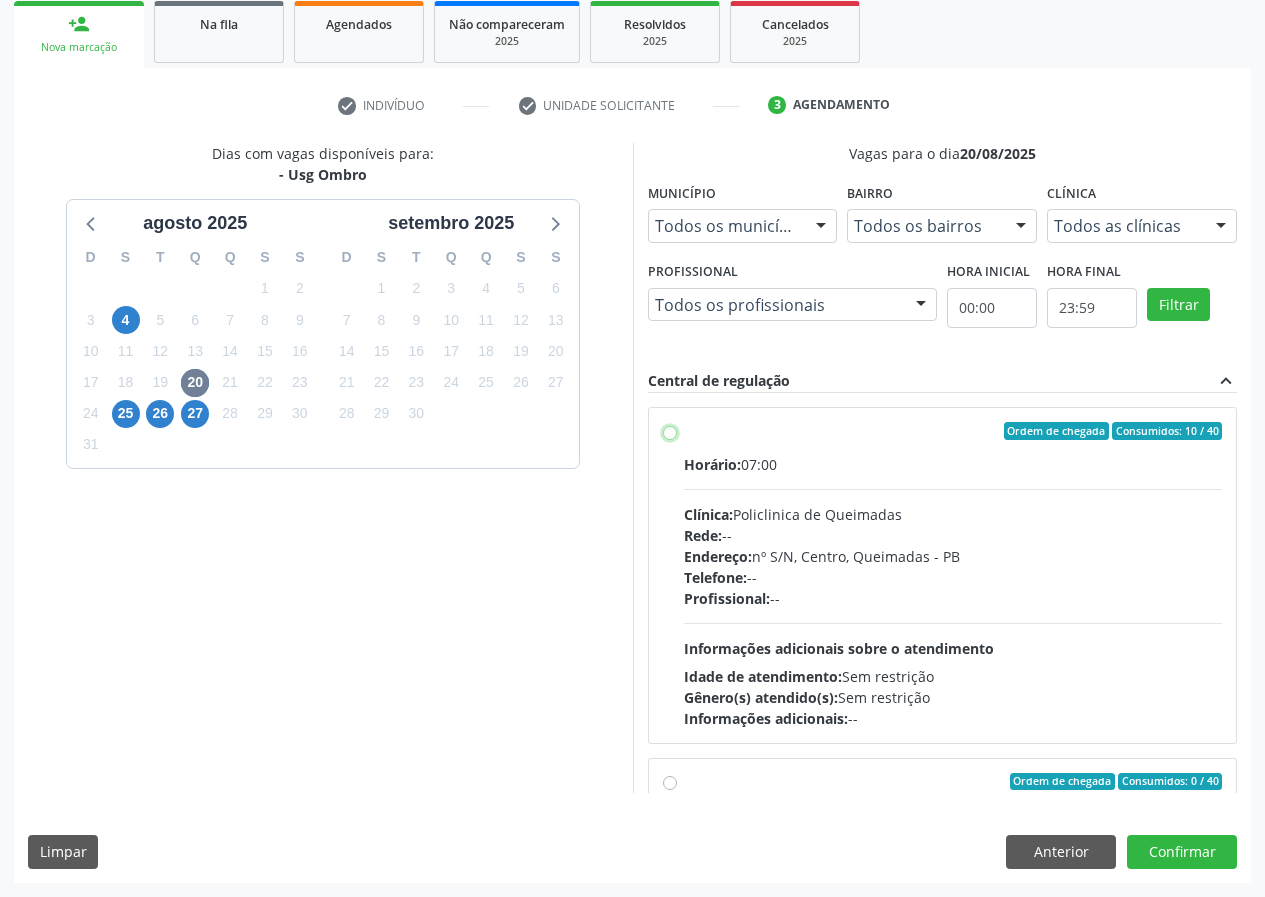 radio on "true" 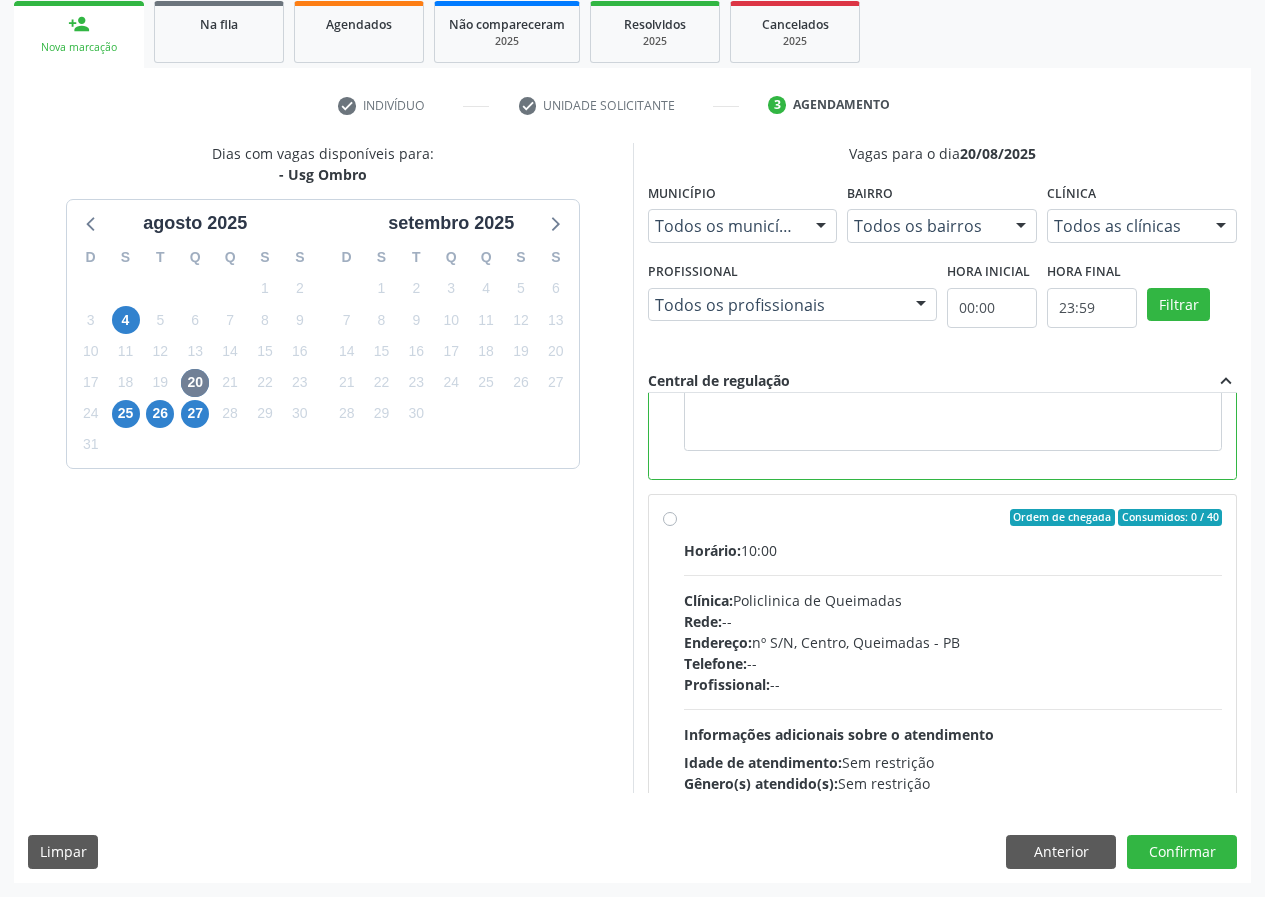 scroll, scrollTop: 450, scrollLeft: 0, axis: vertical 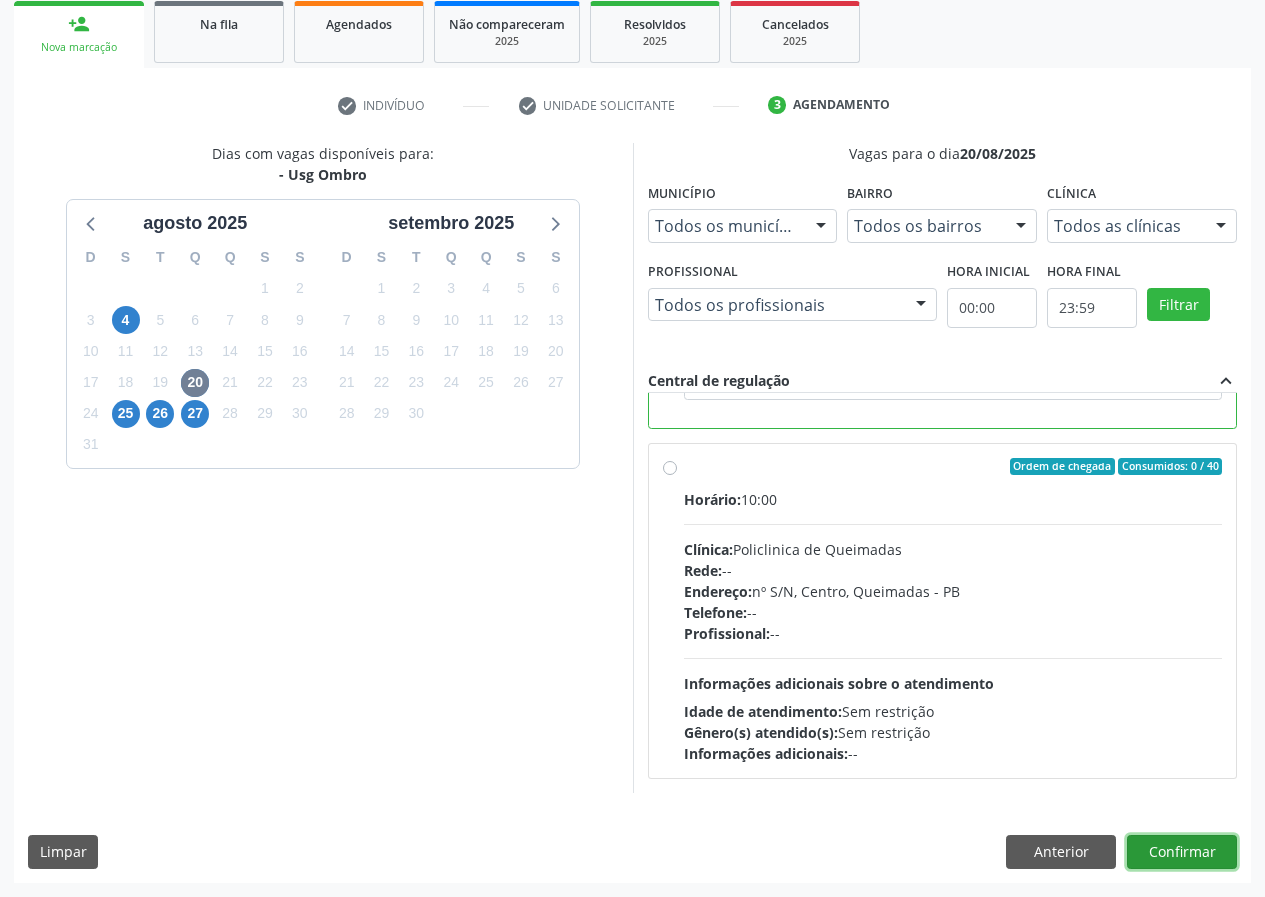 click on "Confirmar" at bounding box center (1182, 852) 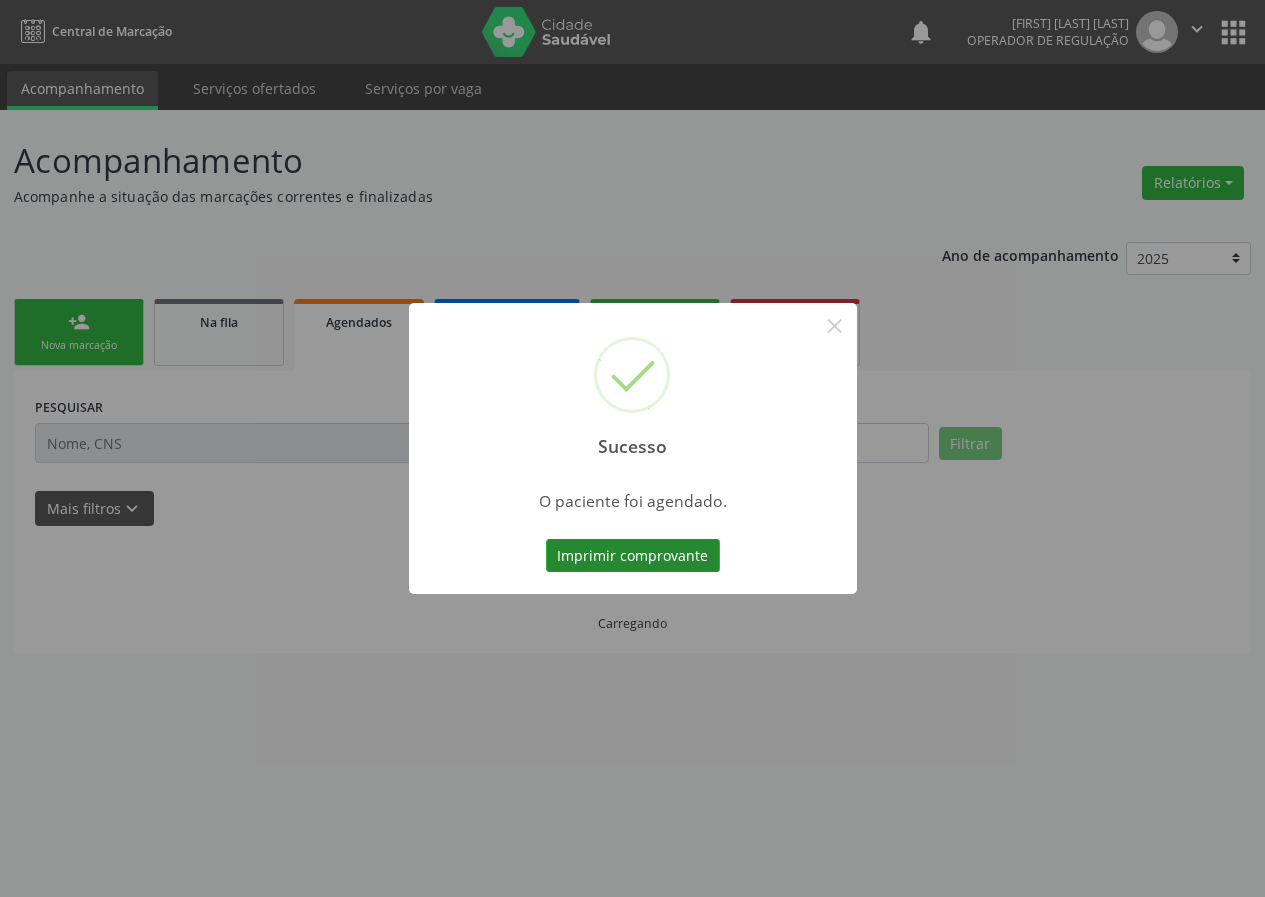 scroll, scrollTop: 0, scrollLeft: 0, axis: both 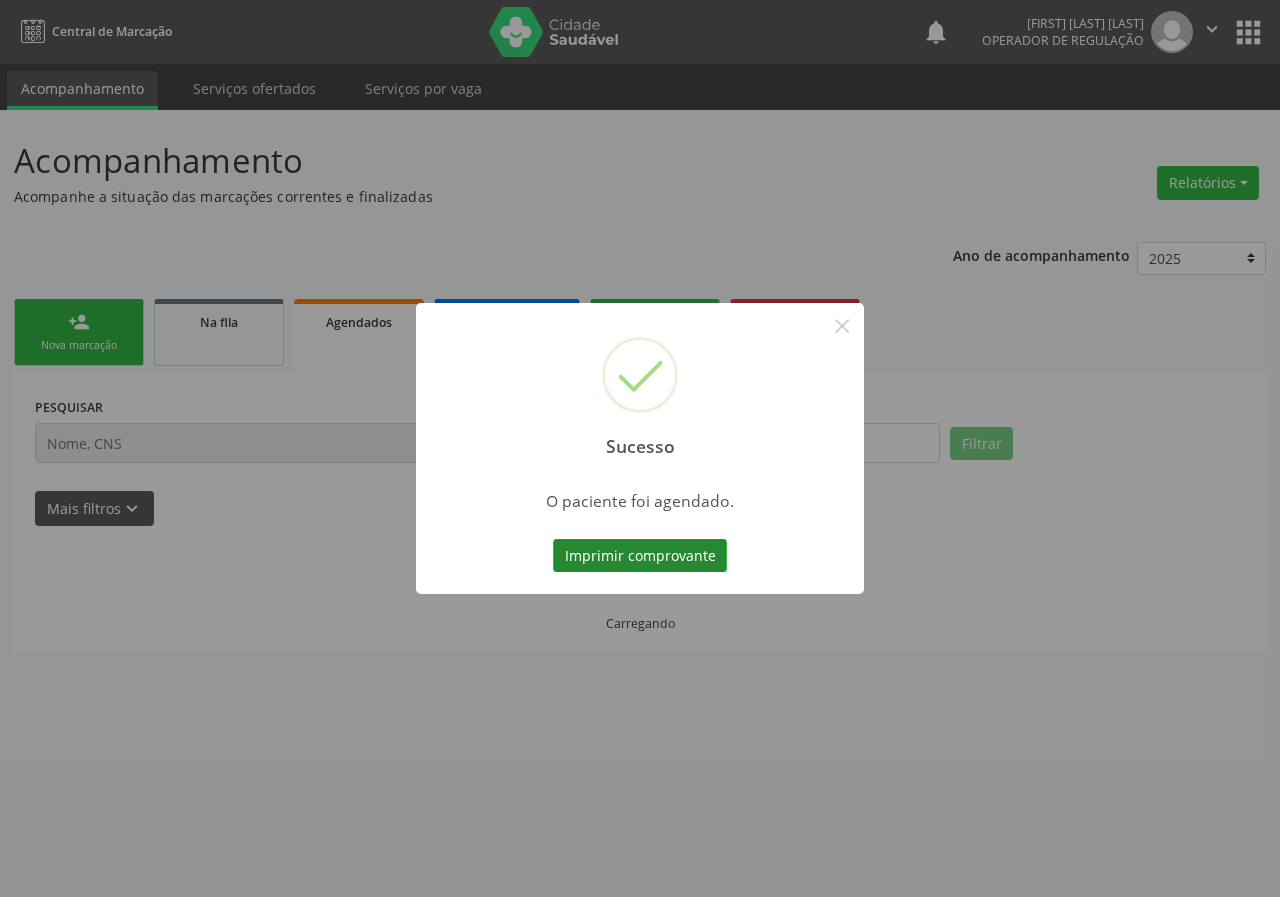 click on "Imprimir comprovante" at bounding box center [640, 556] 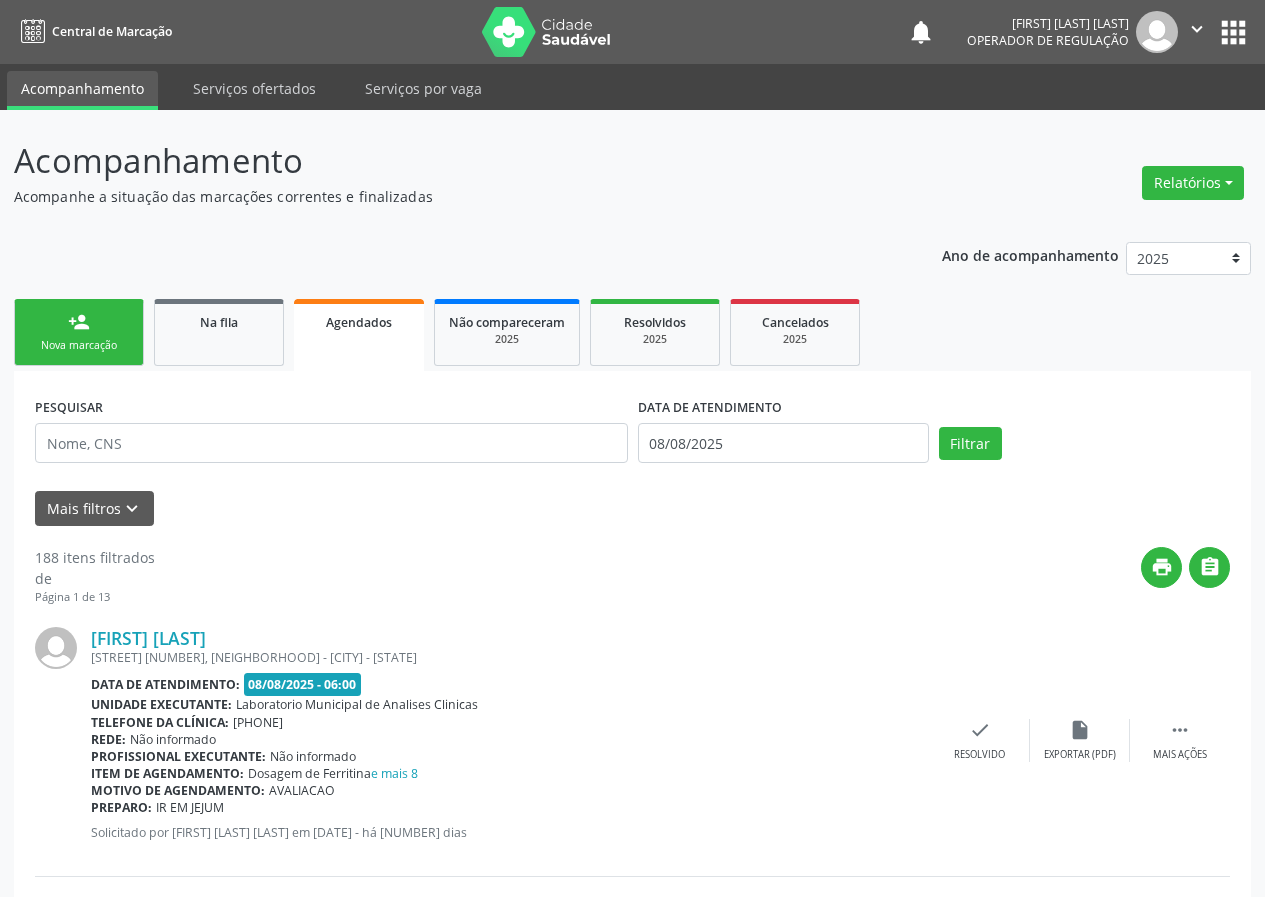 click on "Nova marcação" at bounding box center [79, 345] 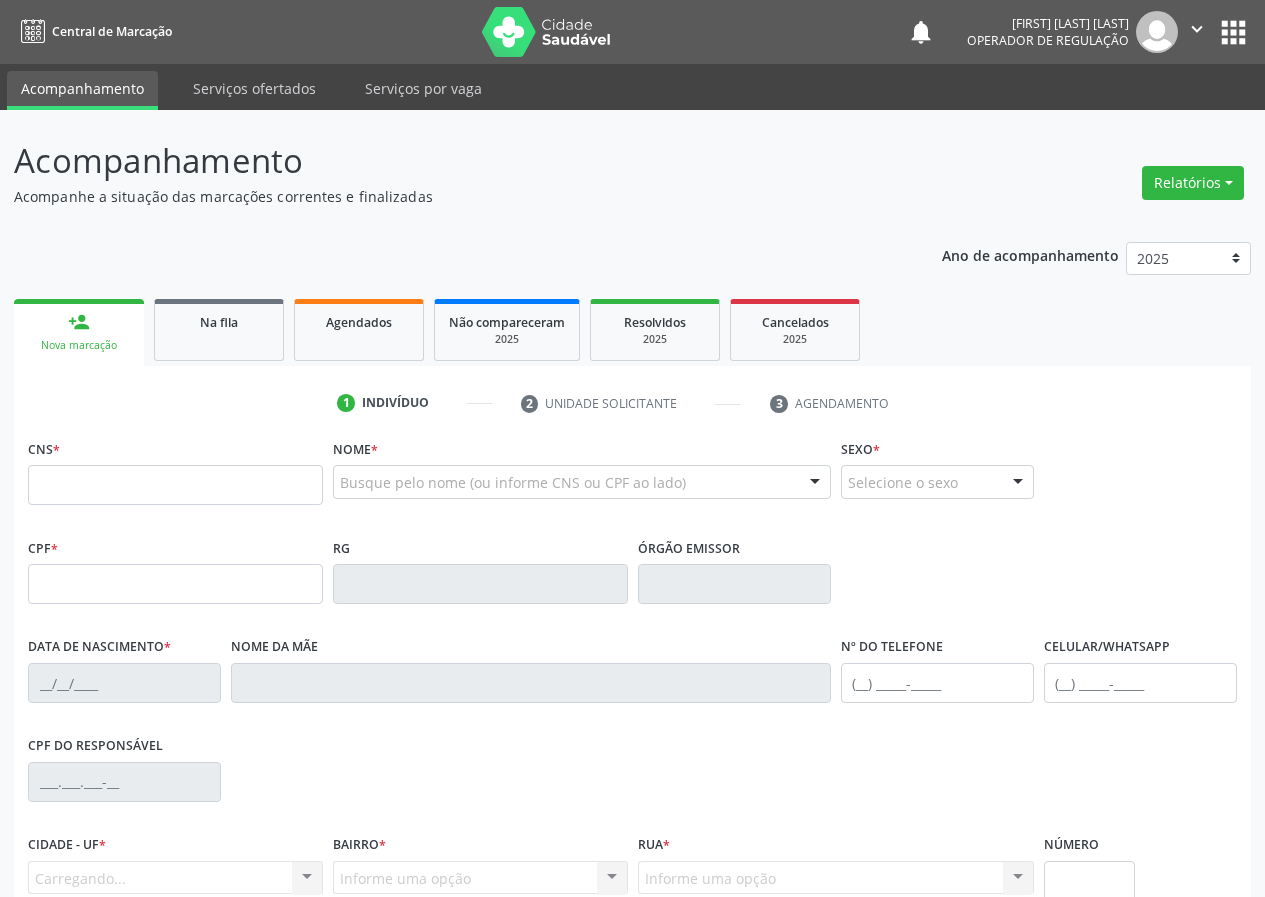 click on "CNS
*" at bounding box center [175, 469] 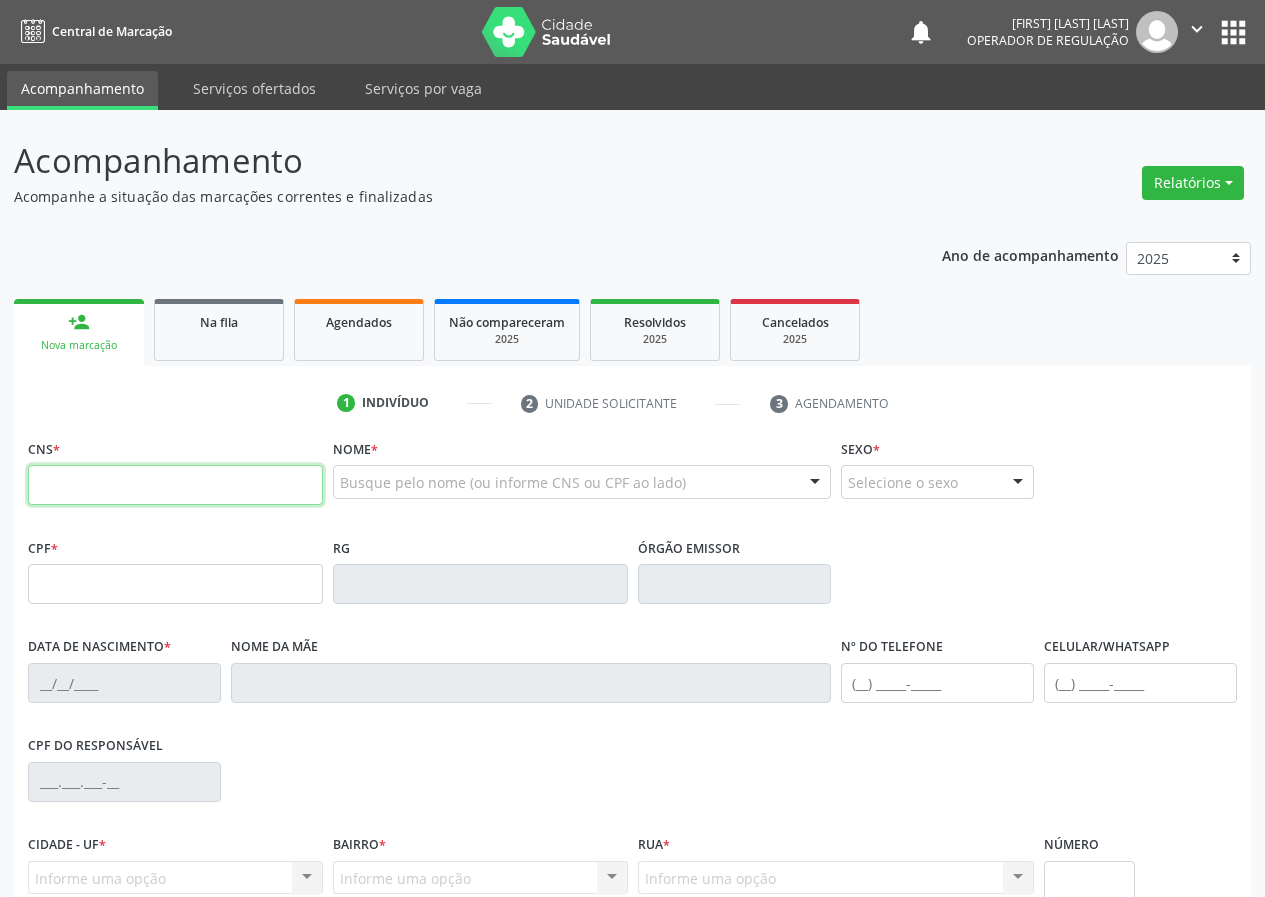 click at bounding box center (175, 485) 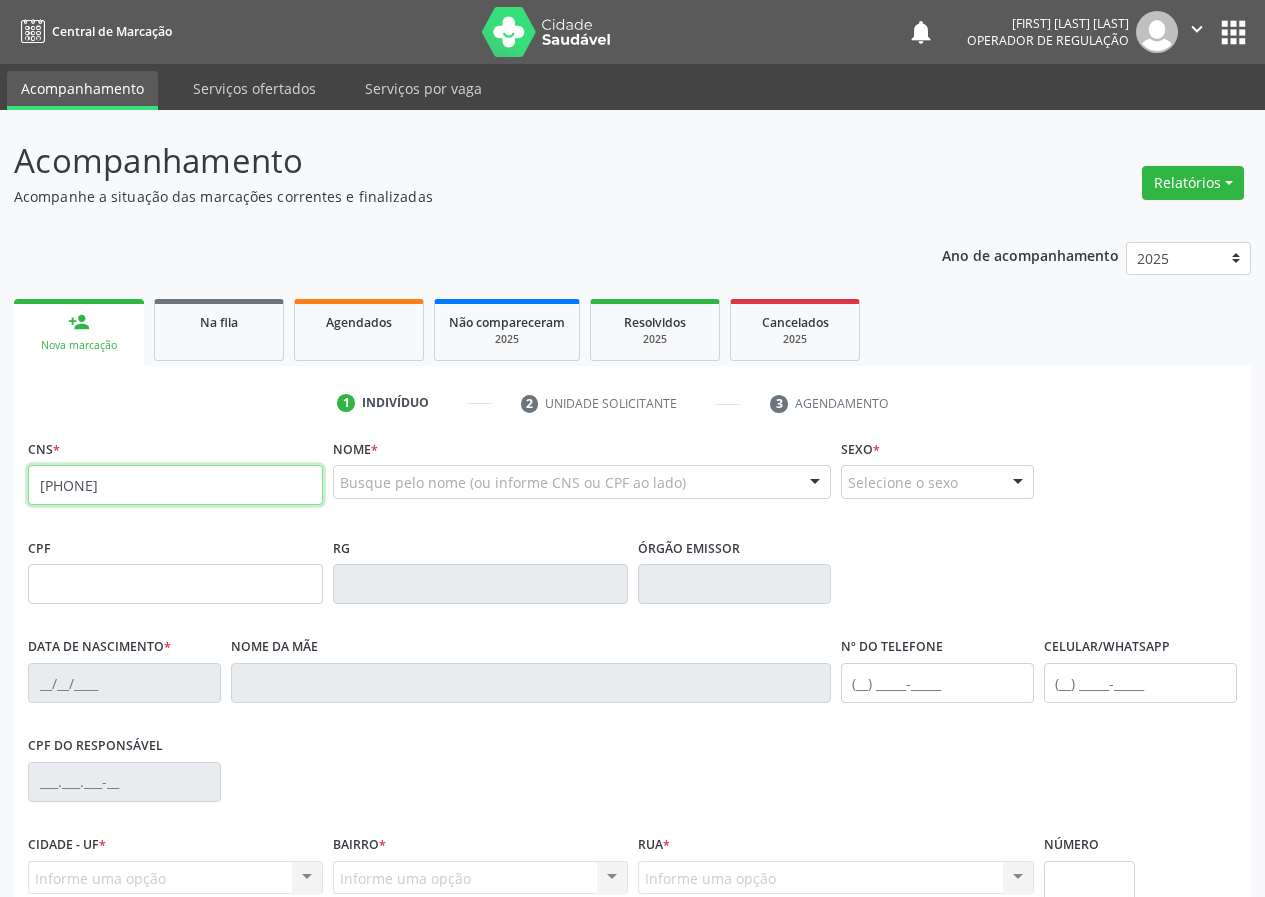 type on "704 6031 4204 7125" 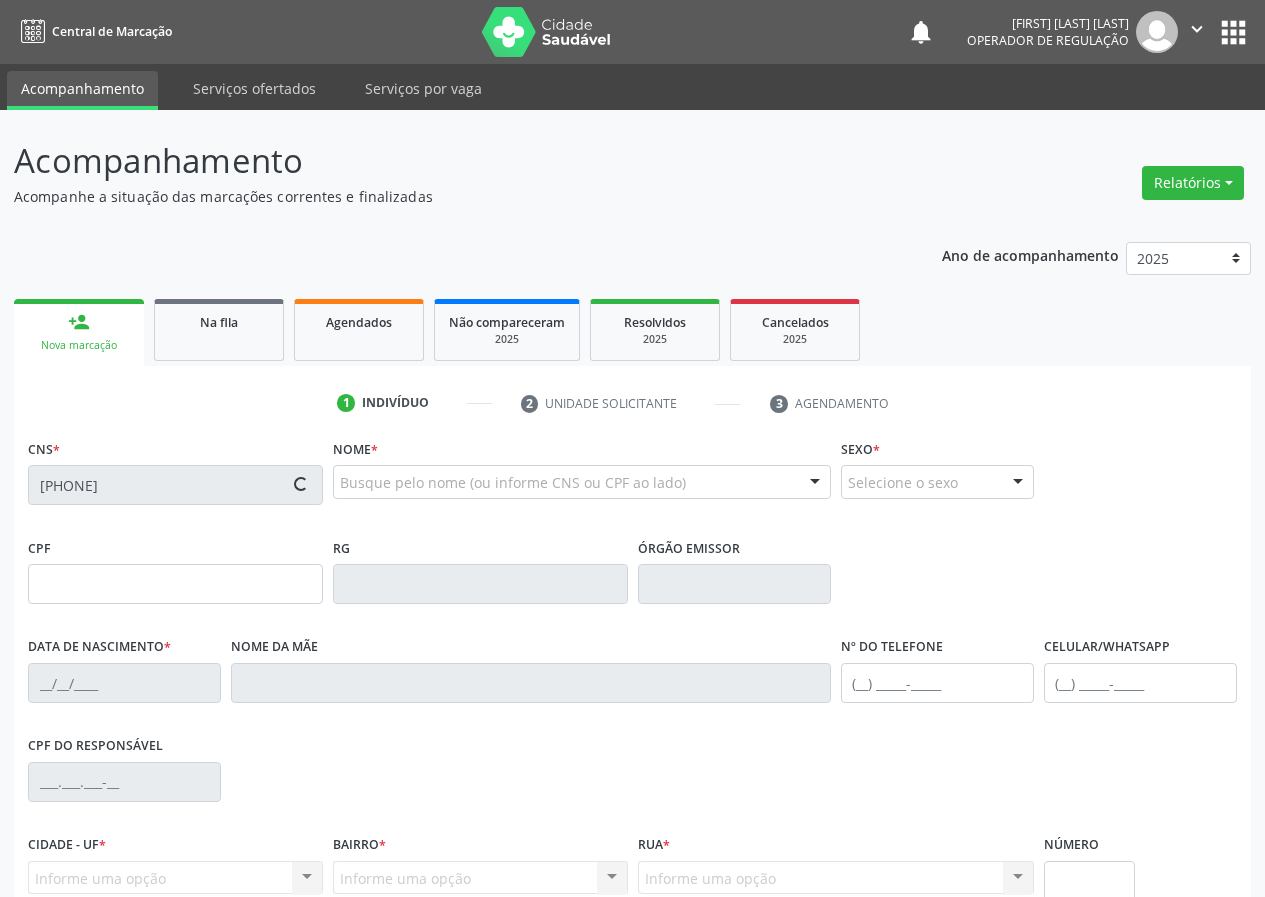 type on "22/03/1986" 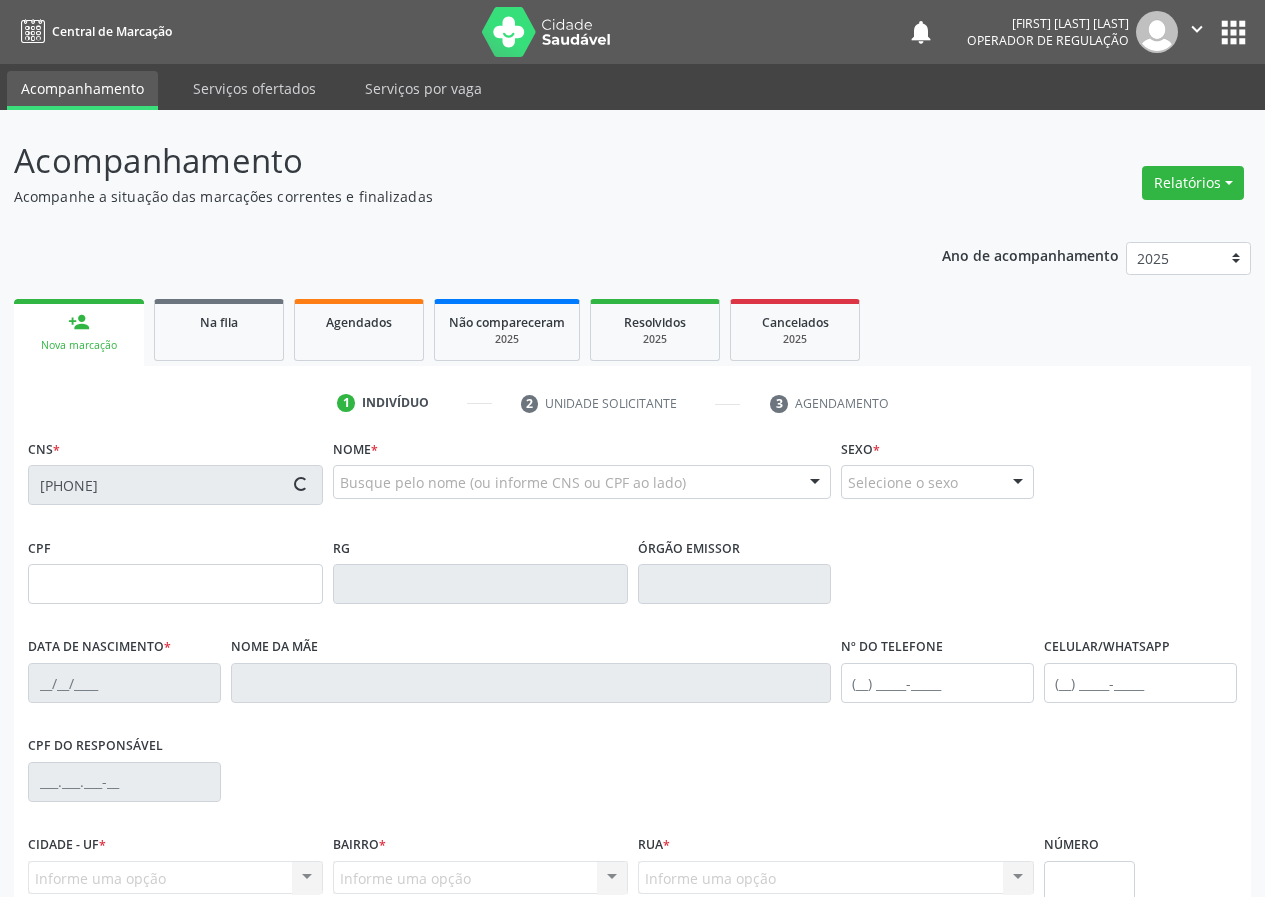 type on "Eunice Pereira da Silva" 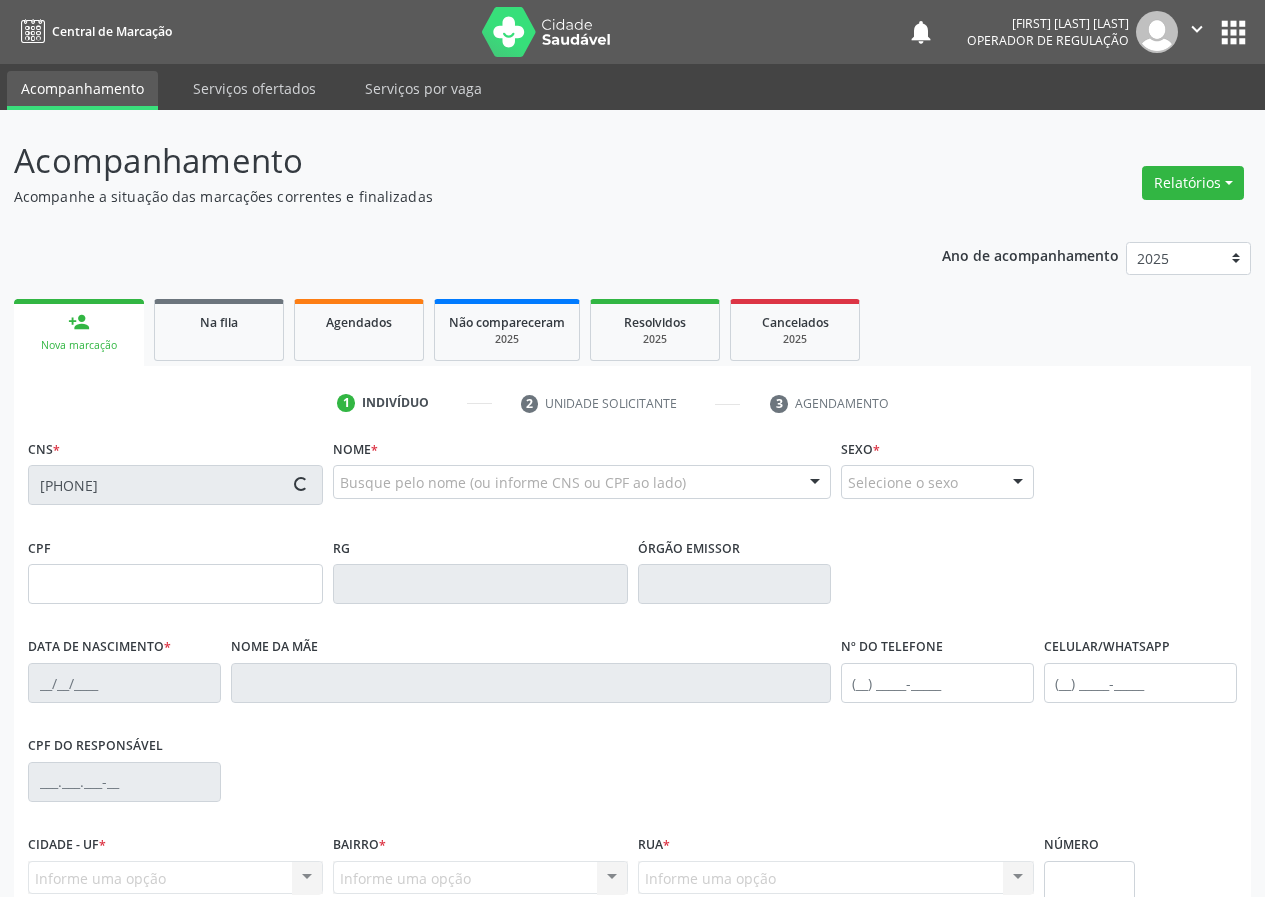 type on "142" 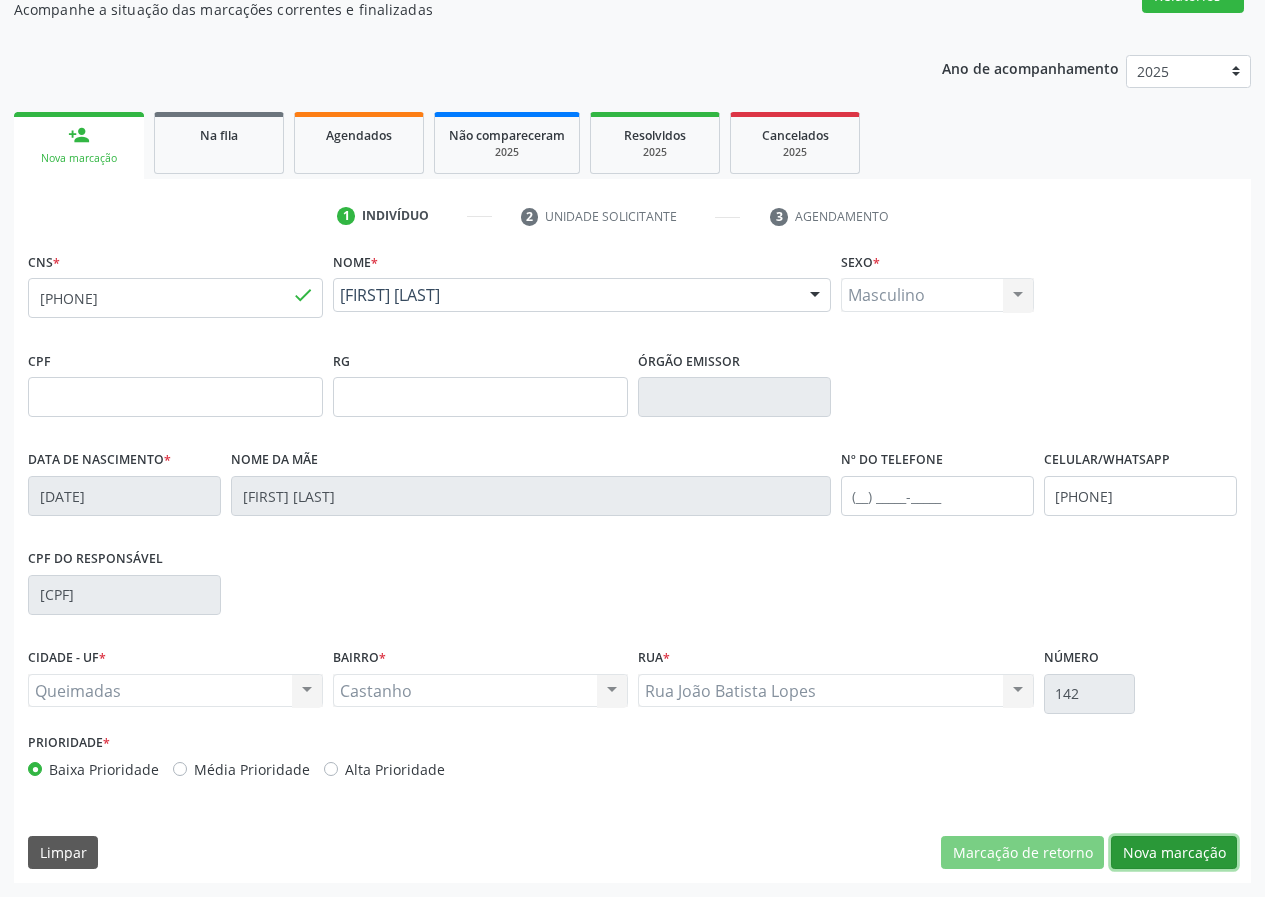 drag, startPoint x: 1178, startPoint y: 846, endPoint x: 1045, endPoint y: 830, distance: 133.95895 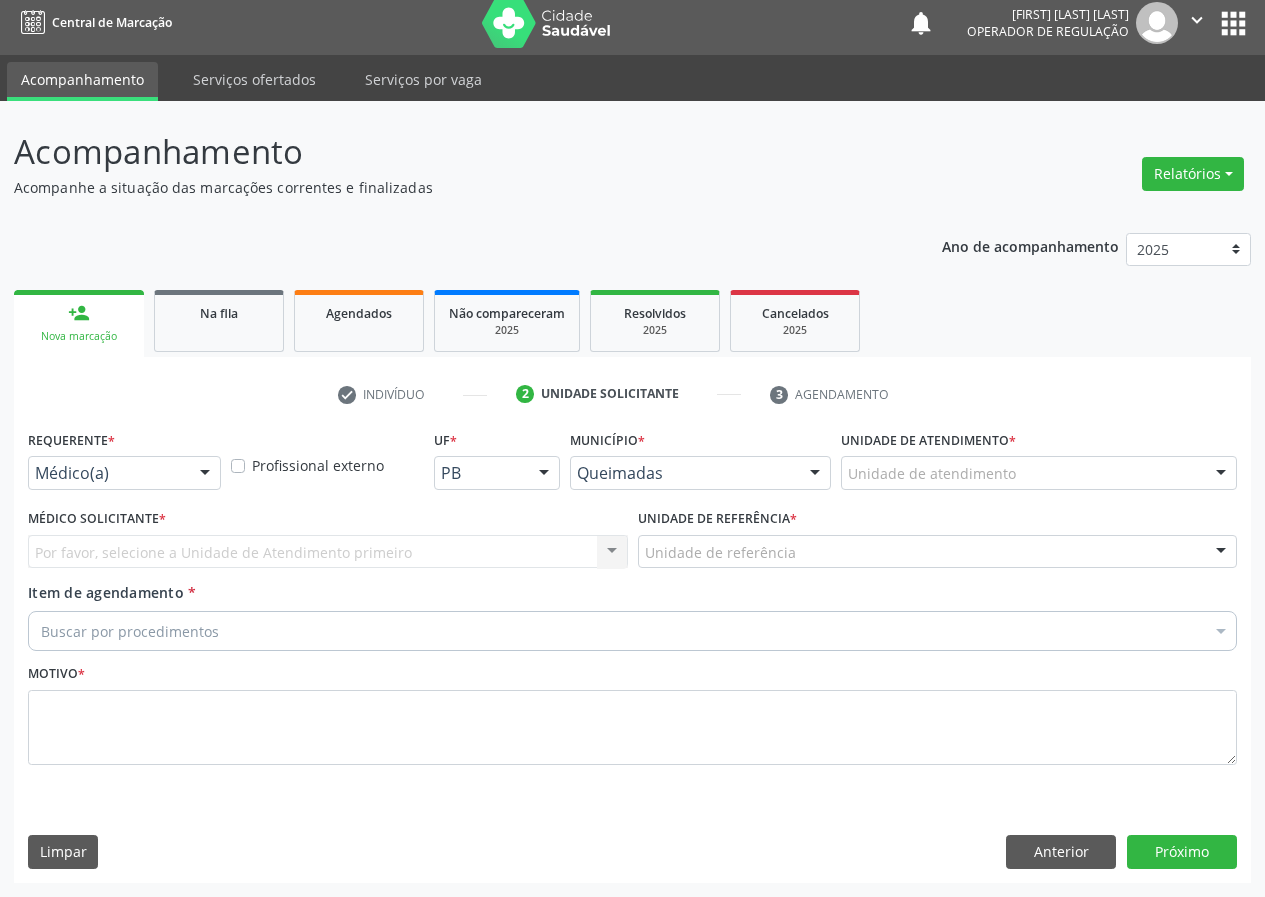 scroll, scrollTop: 9, scrollLeft: 0, axis: vertical 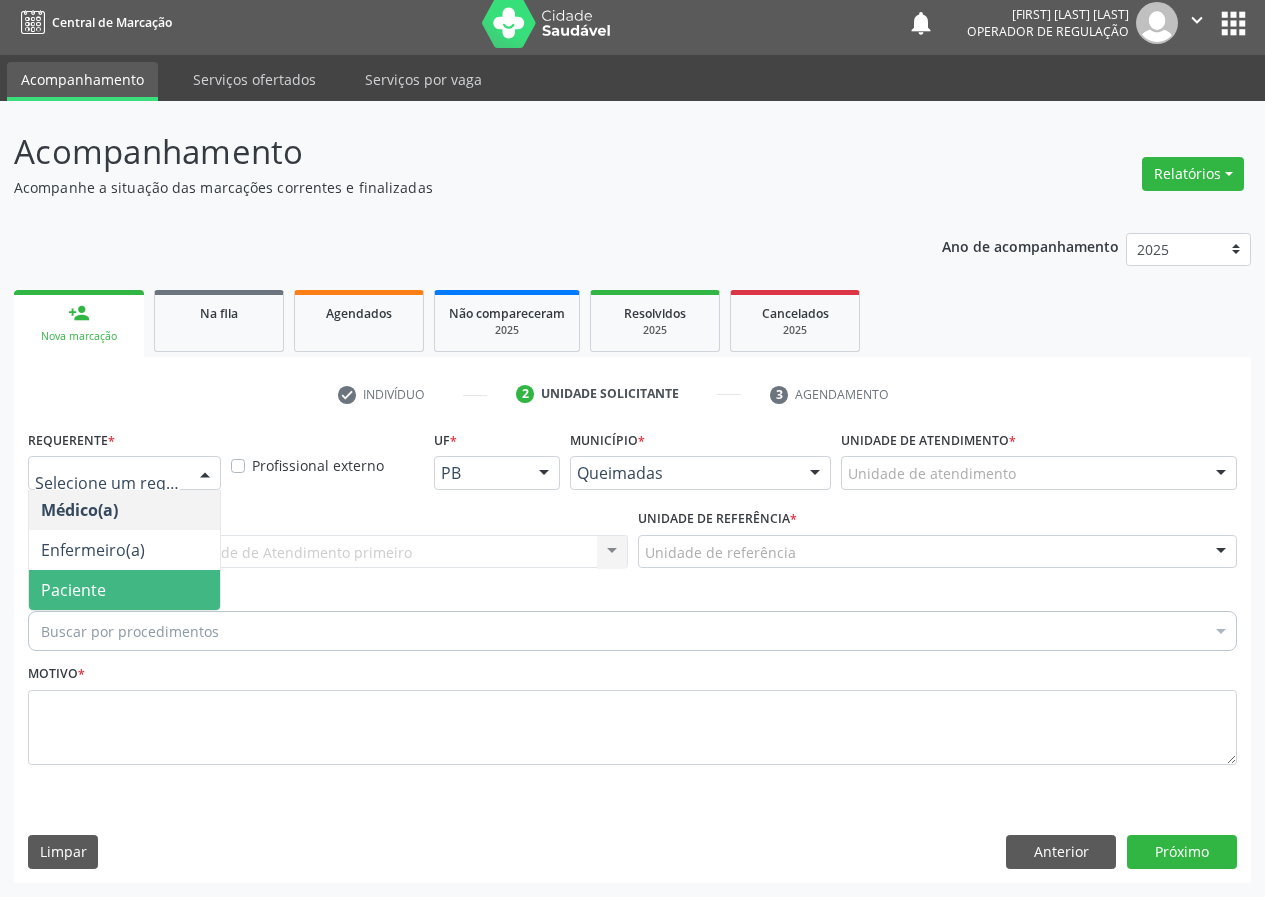 click on "Paciente" at bounding box center (124, 590) 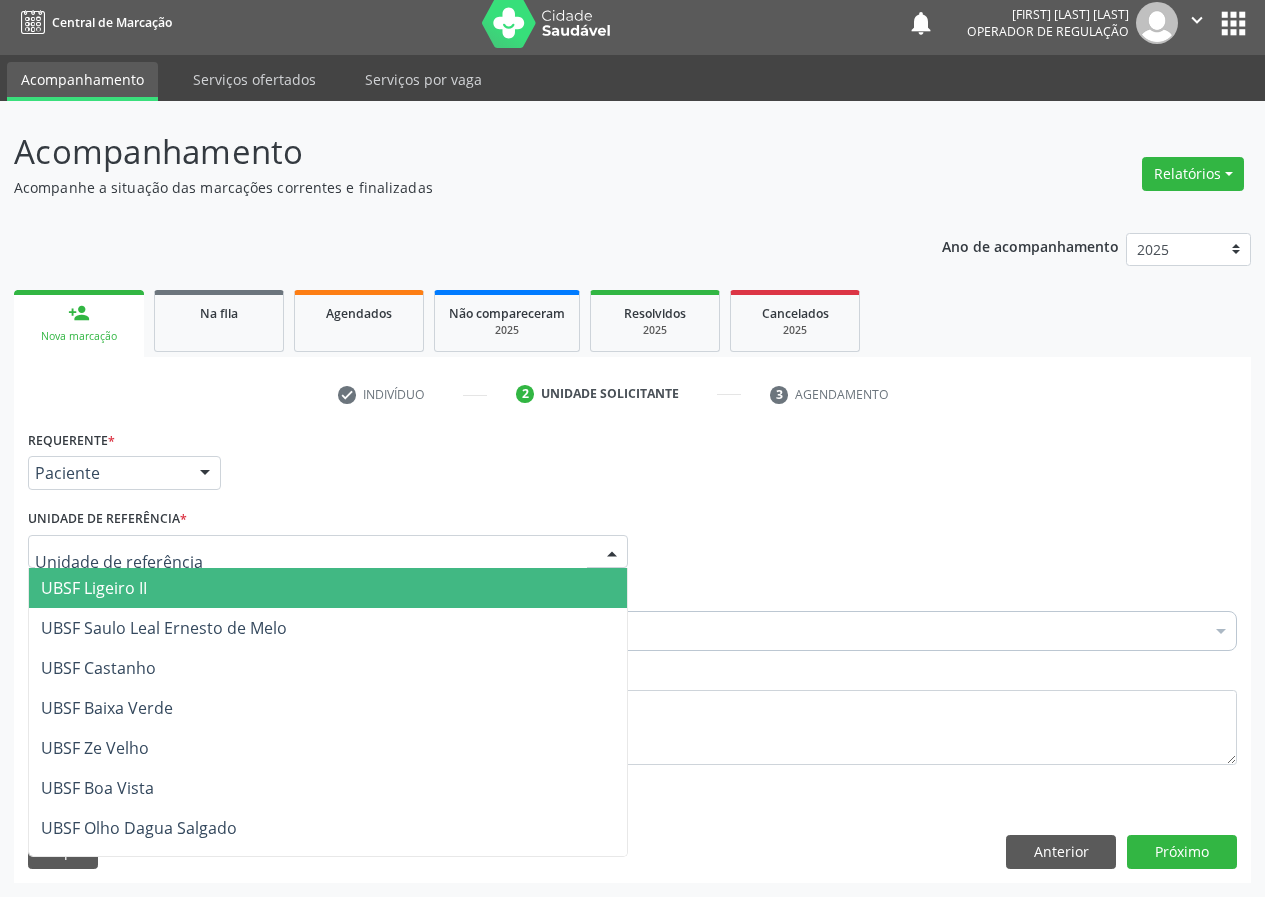 drag, startPoint x: 579, startPoint y: 542, endPoint x: 83, endPoint y: 814, distance: 565.6854 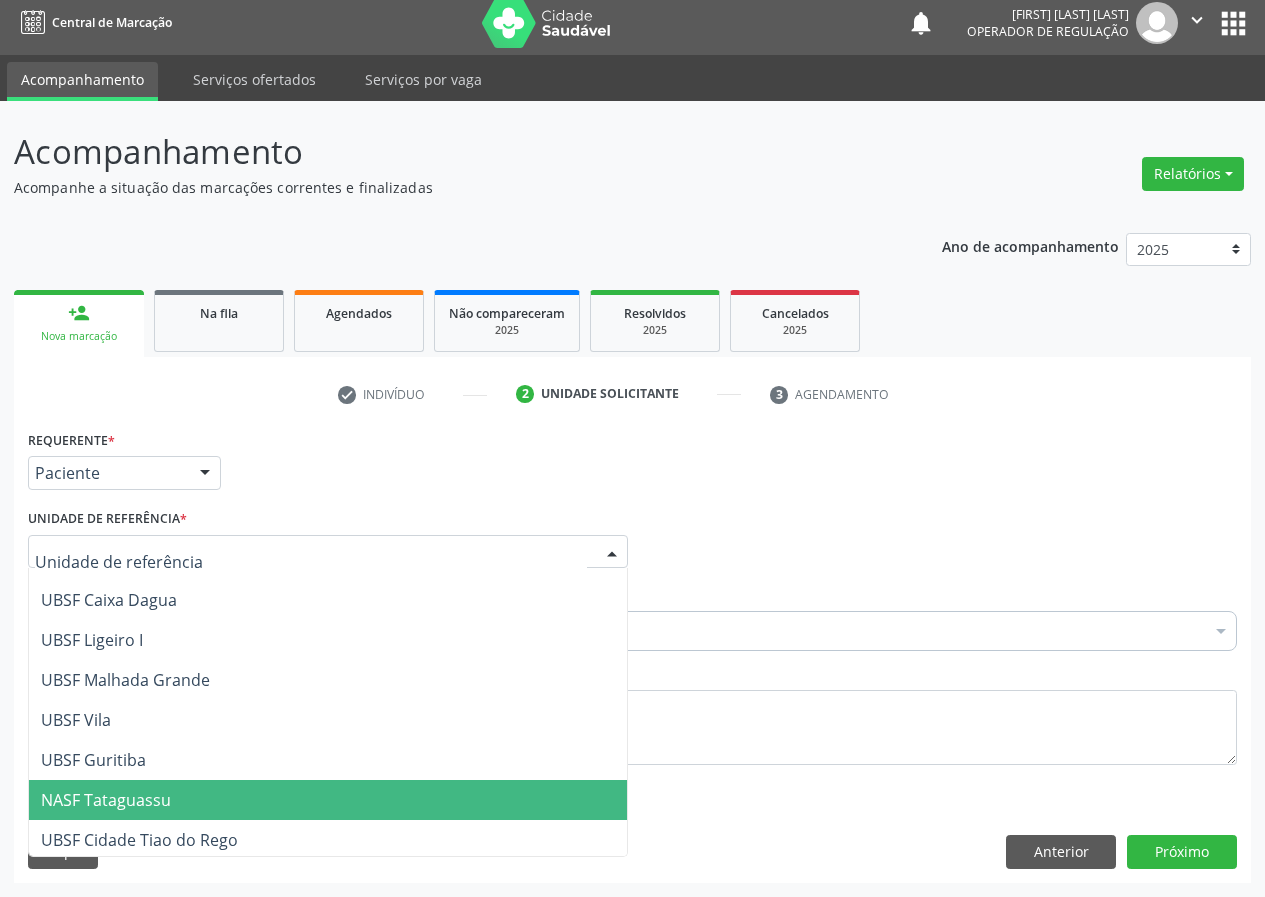 scroll, scrollTop: 512, scrollLeft: 0, axis: vertical 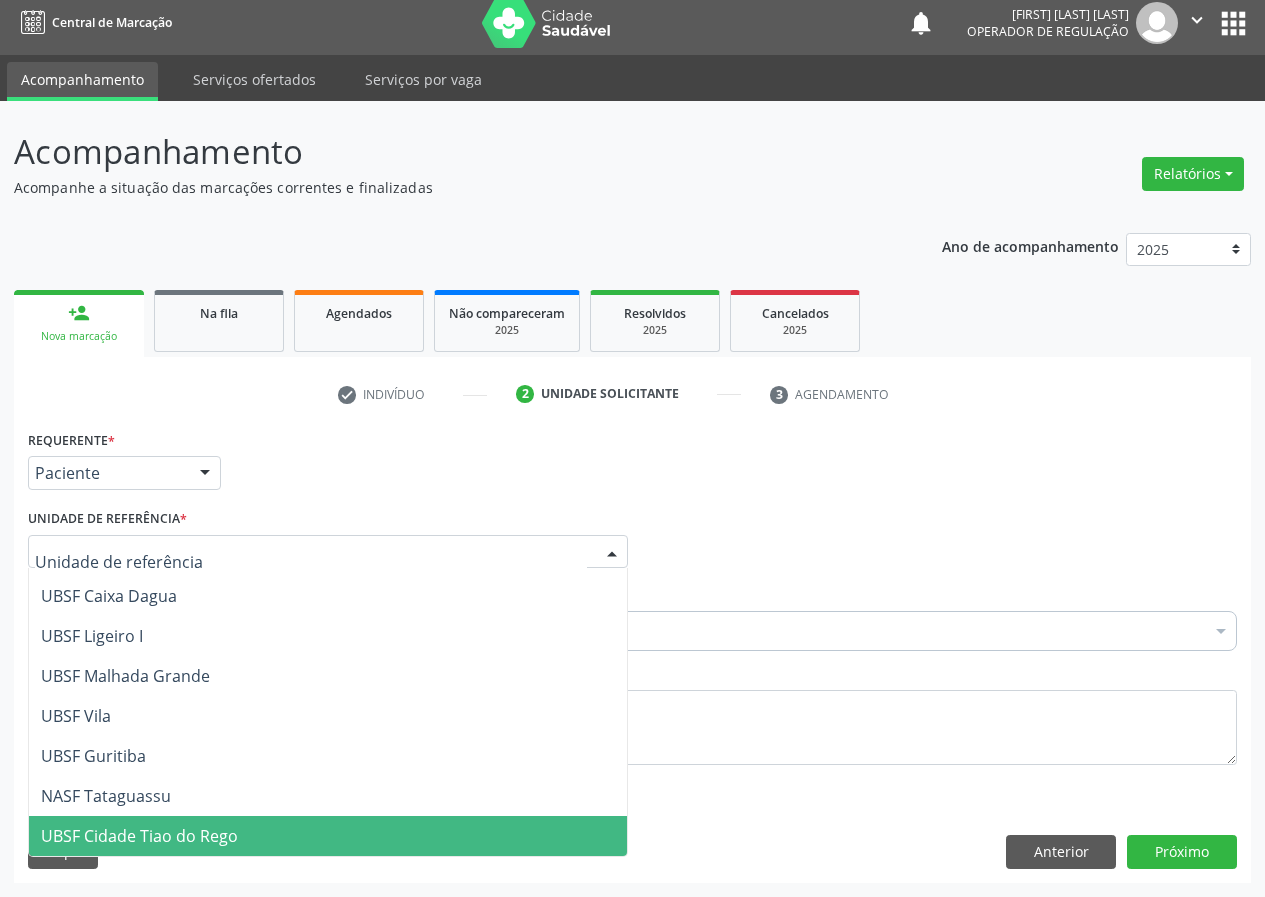drag, startPoint x: 127, startPoint y: 837, endPoint x: 83, endPoint y: 836, distance: 44.011364 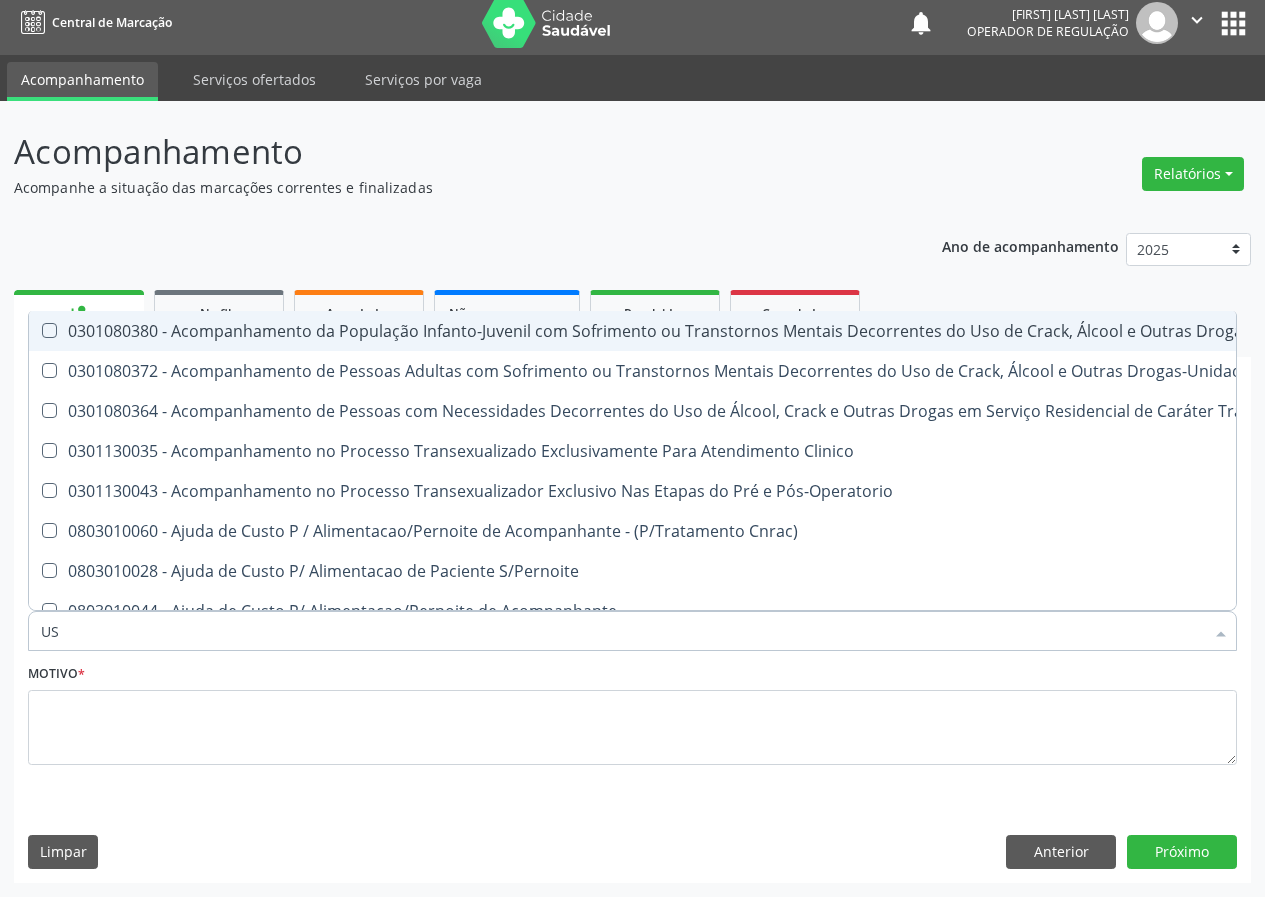 type on "USG" 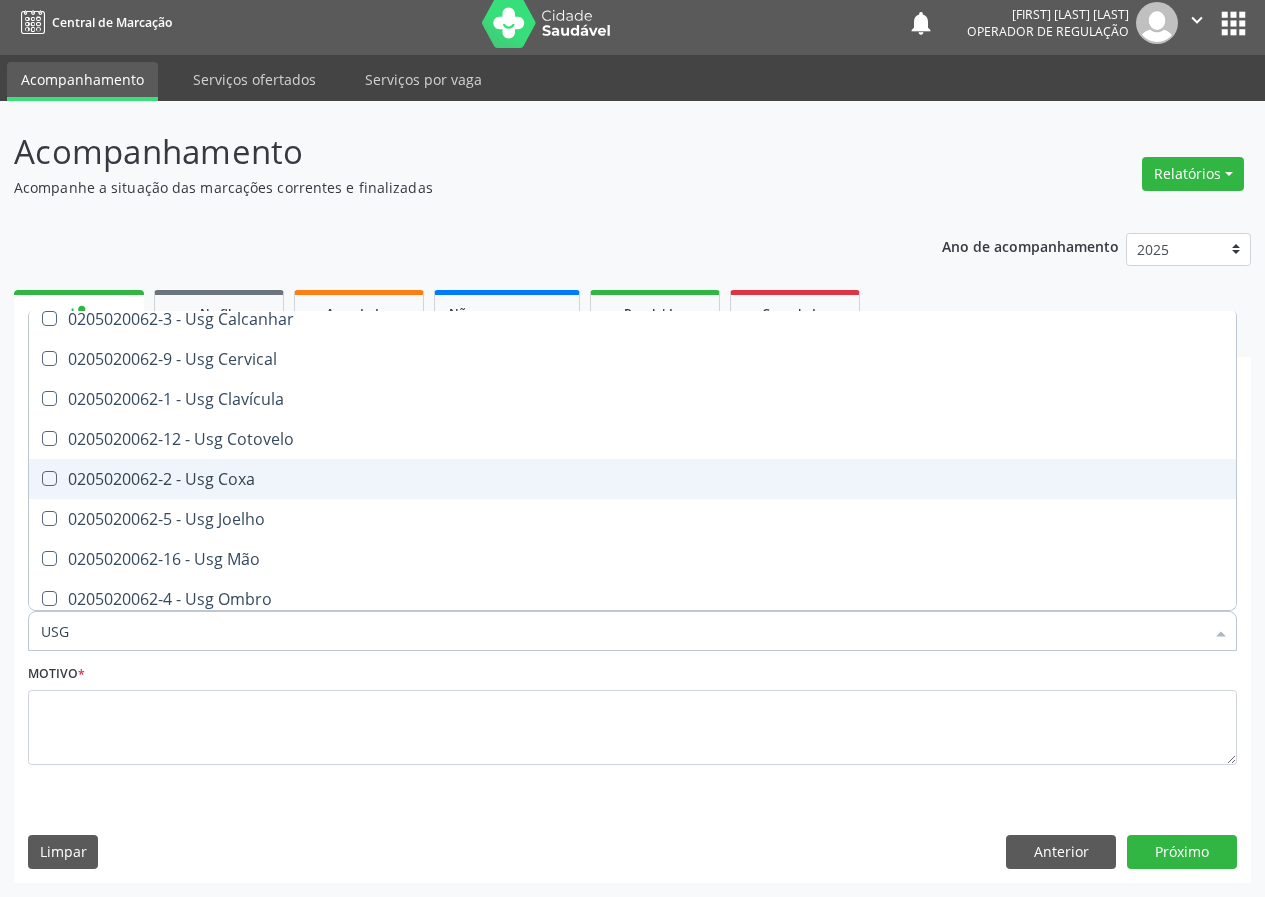 scroll, scrollTop: 200, scrollLeft: 0, axis: vertical 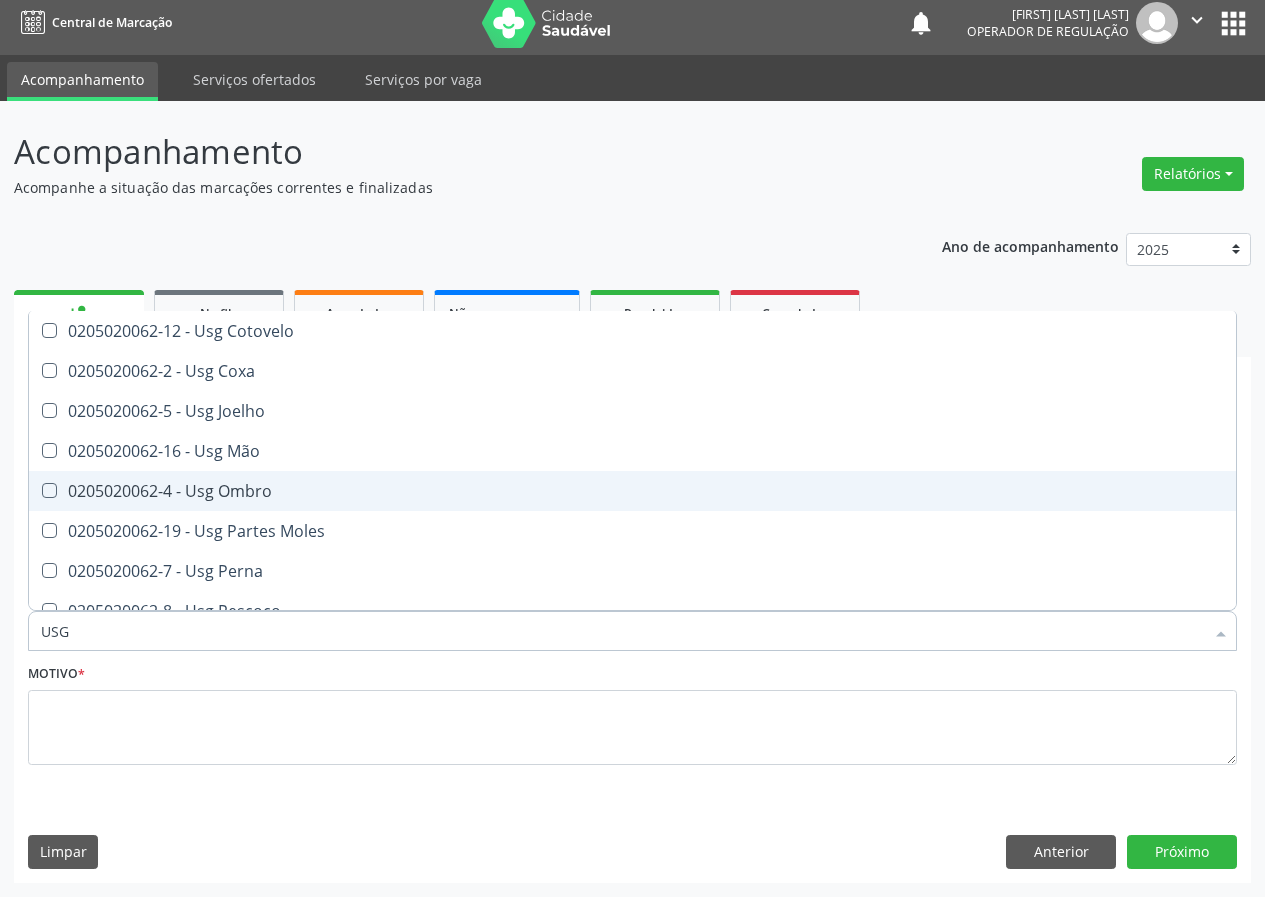 drag, startPoint x: 241, startPoint y: 487, endPoint x: 107, endPoint y: 589, distance: 168.40428 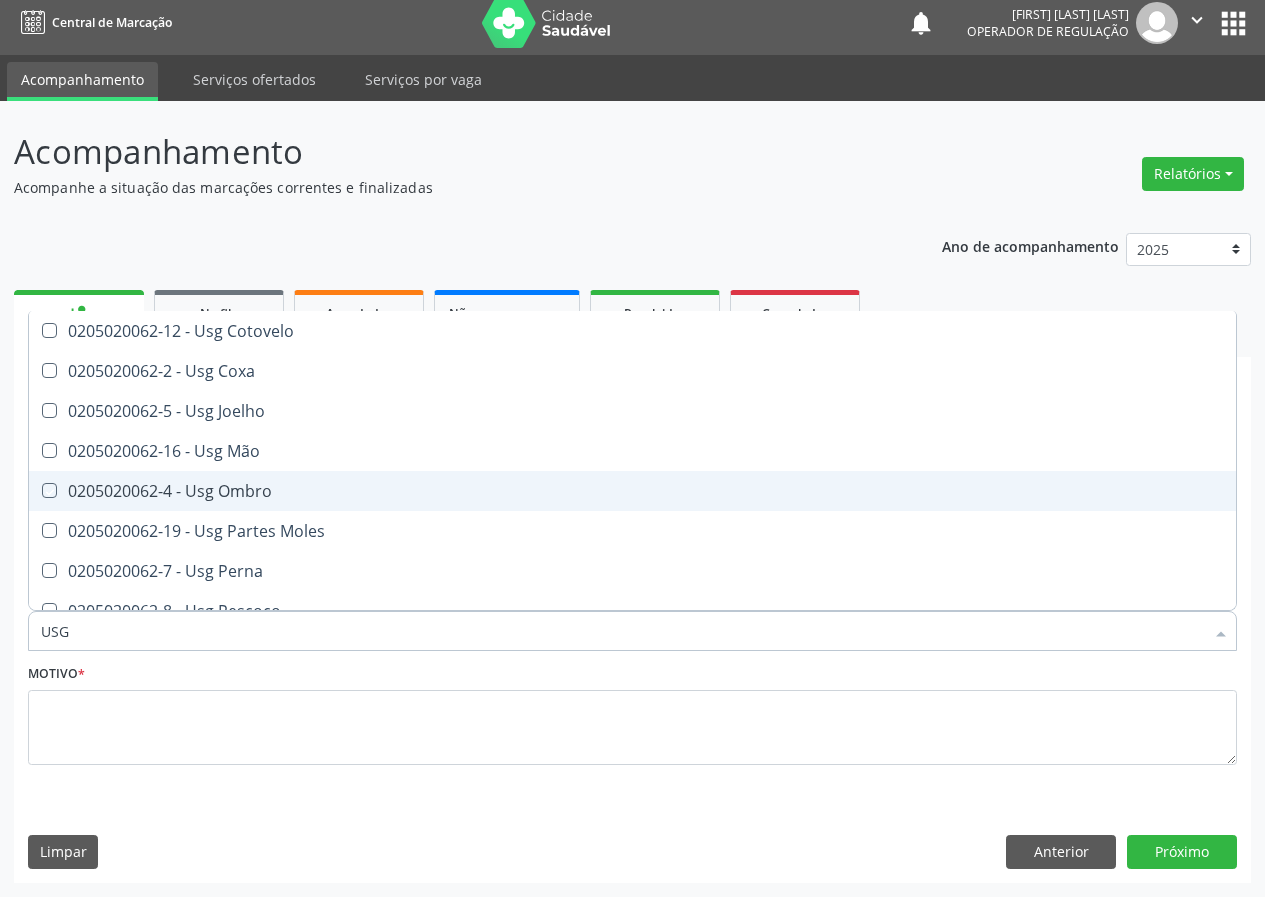 checkbox on "true" 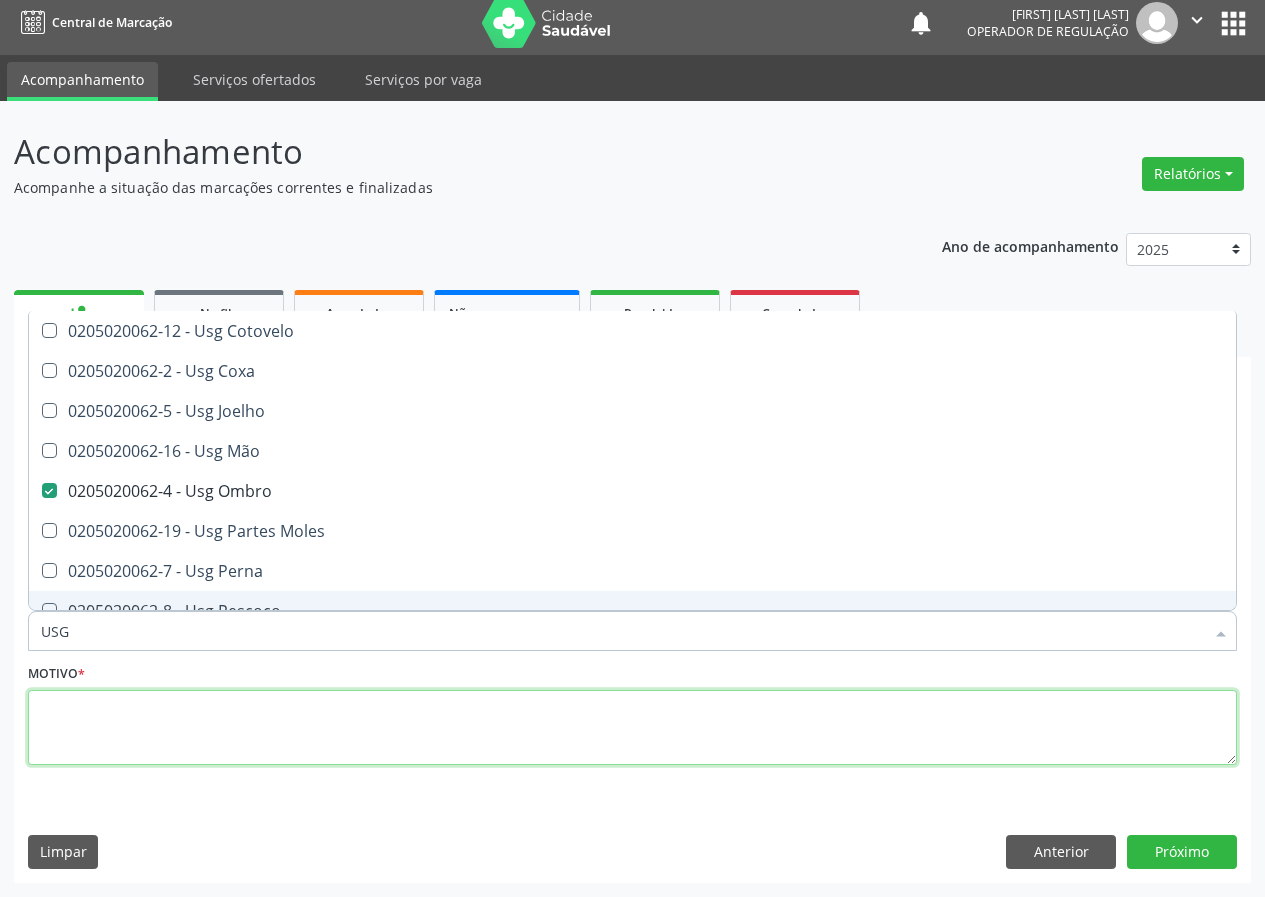 click at bounding box center (632, 728) 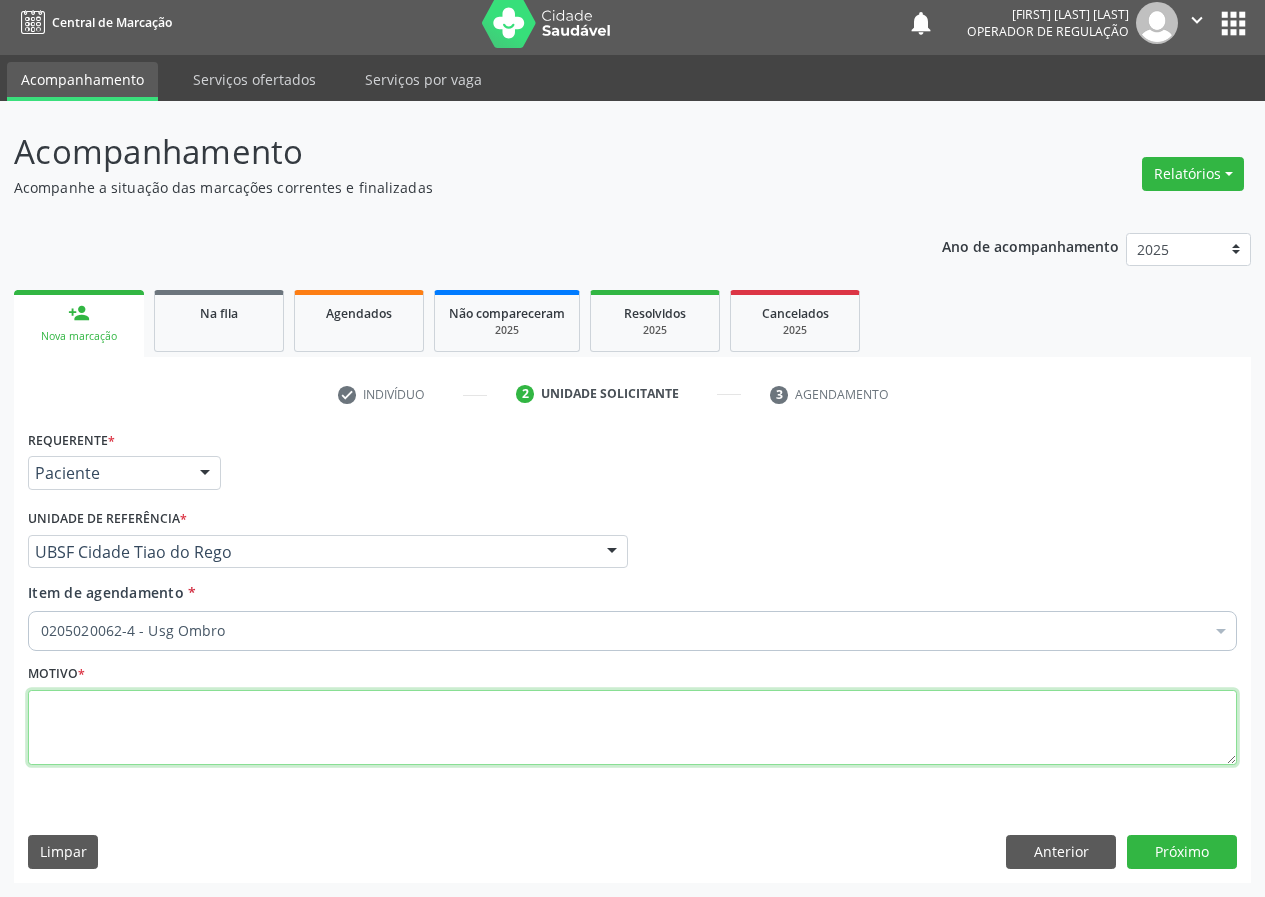 scroll, scrollTop: 0, scrollLeft: 0, axis: both 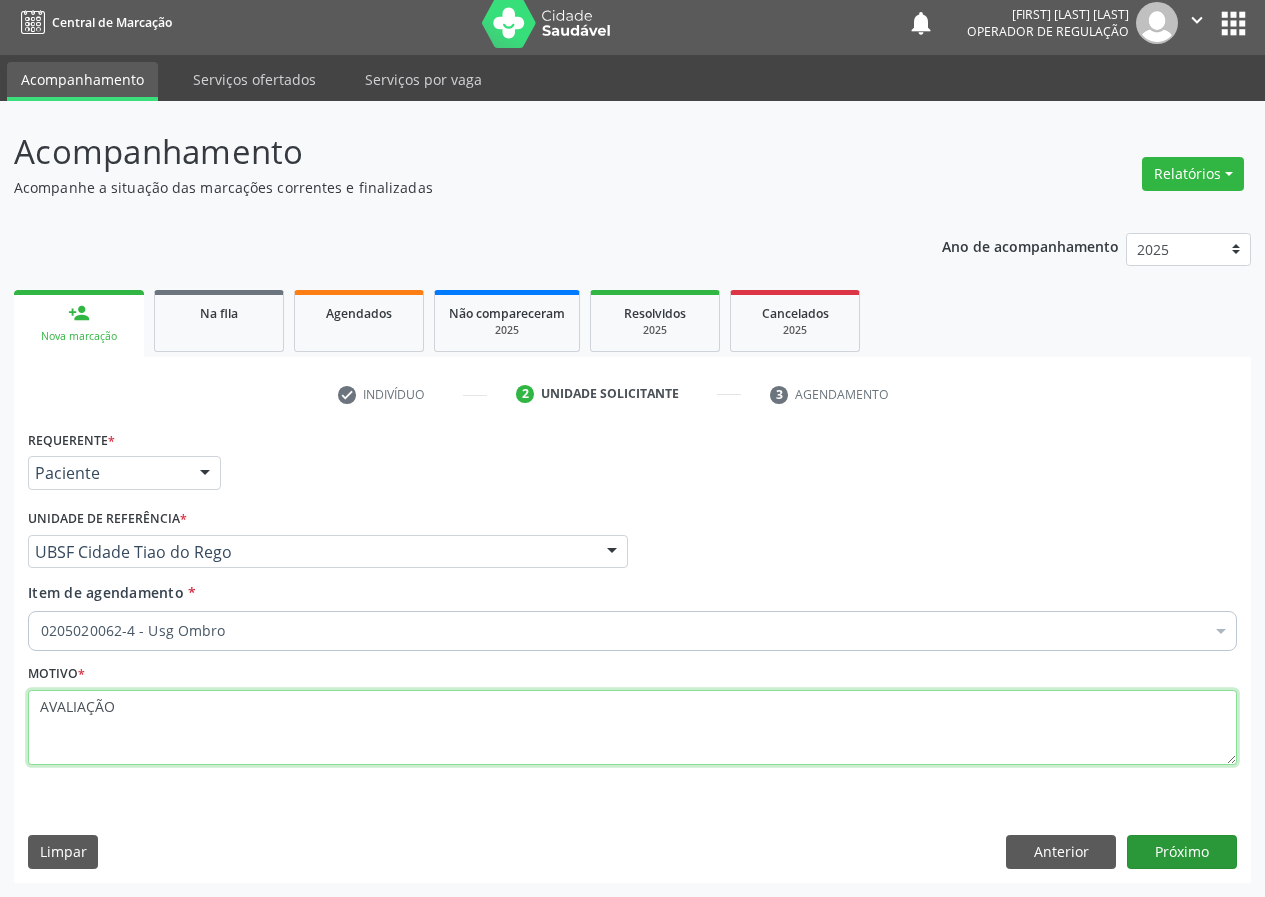 type on "AVALIAÇÃO" 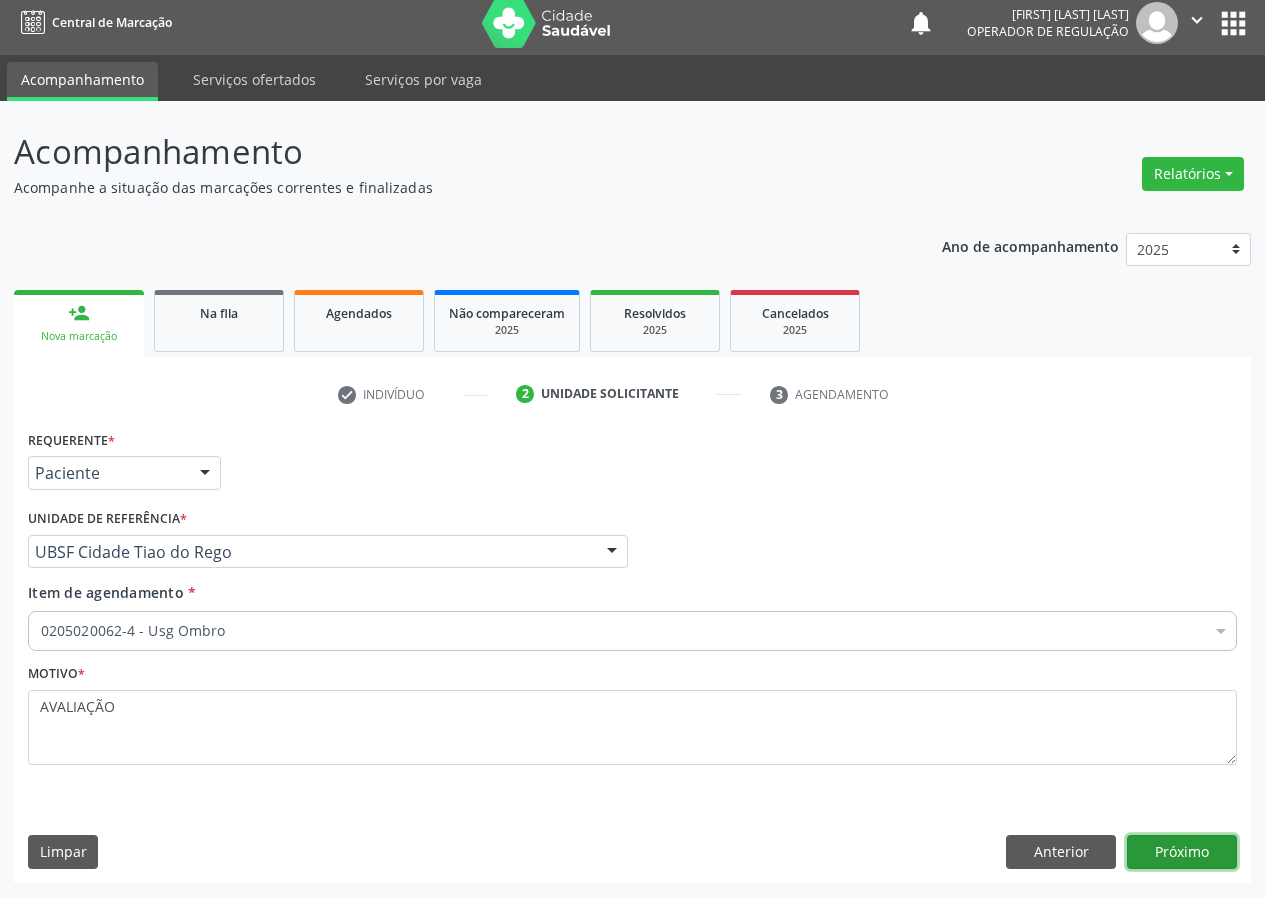 click on "Próximo" at bounding box center [1182, 852] 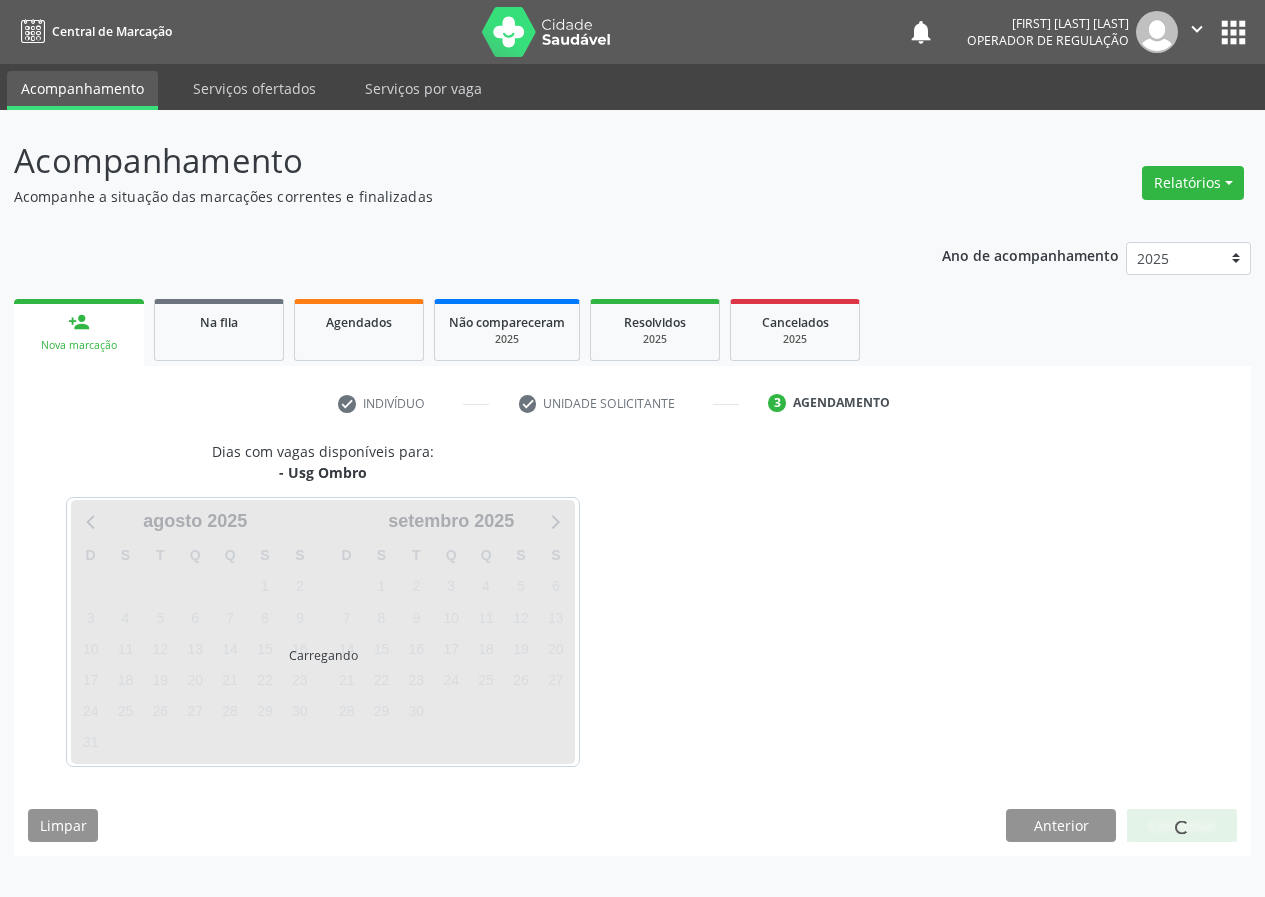scroll, scrollTop: 0, scrollLeft: 0, axis: both 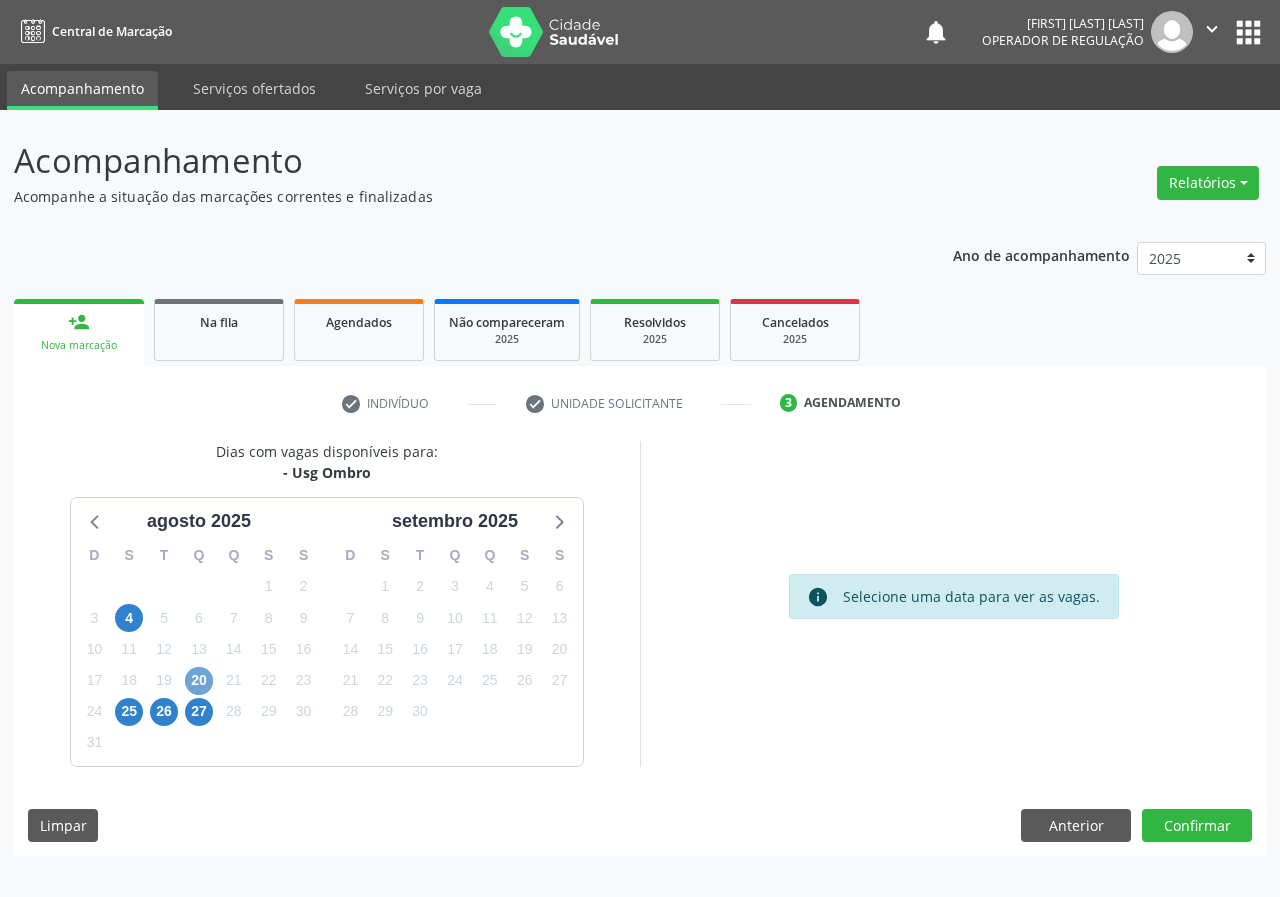click on "20" at bounding box center [199, 681] 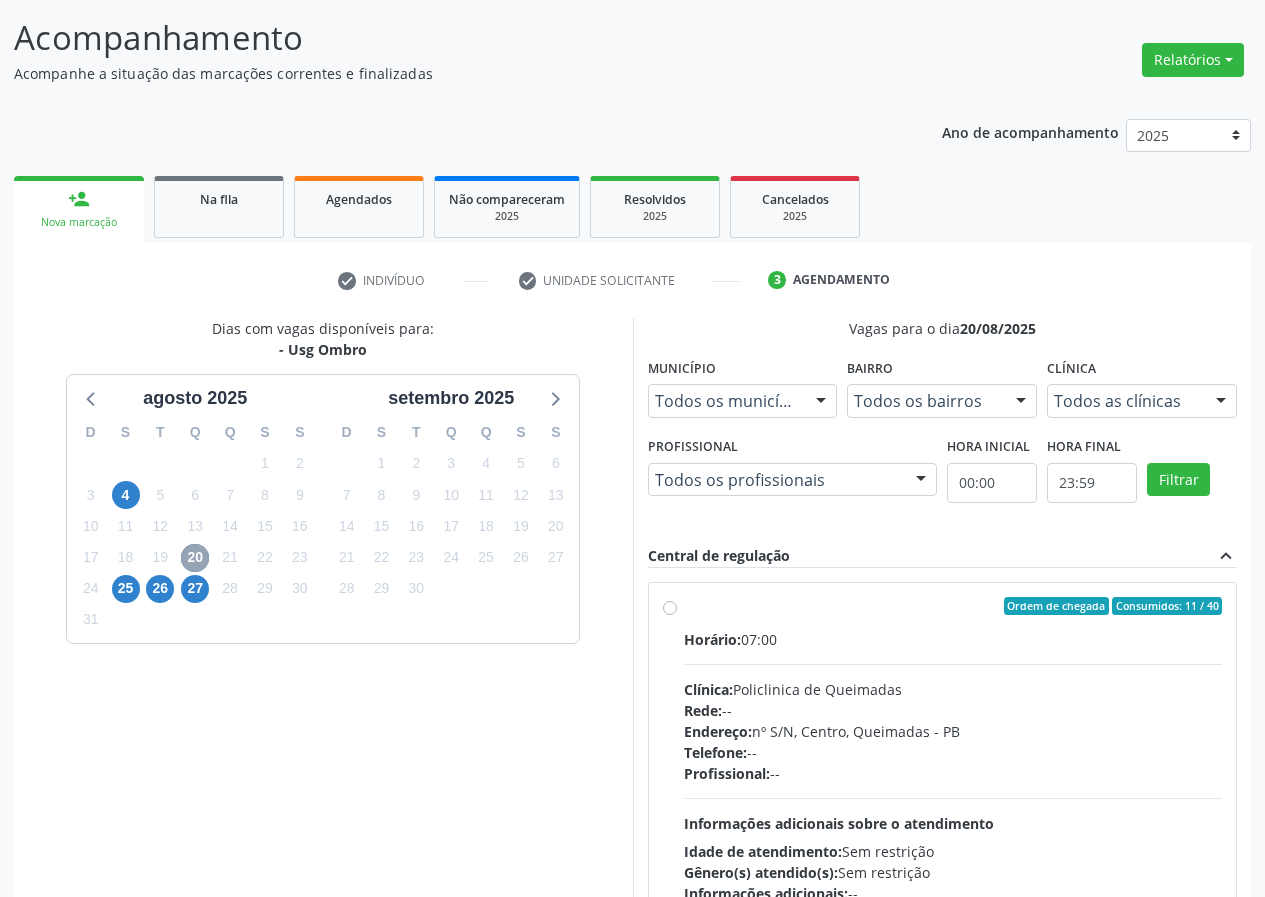 scroll, scrollTop: 298, scrollLeft: 0, axis: vertical 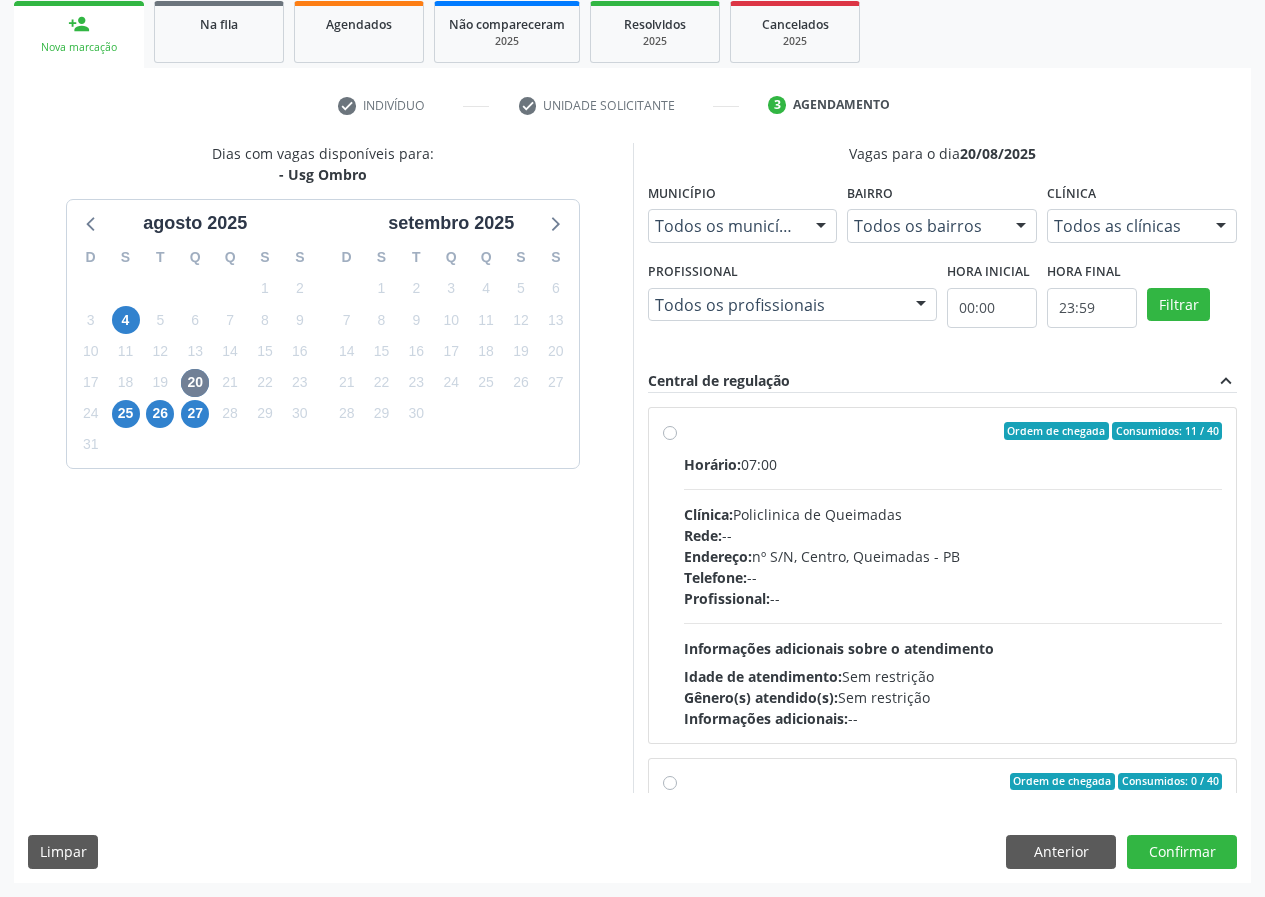 drag, startPoint x: 664, startPoint y: 432, endPoint x: 678, endPoint y: 431, distance: 14.035668 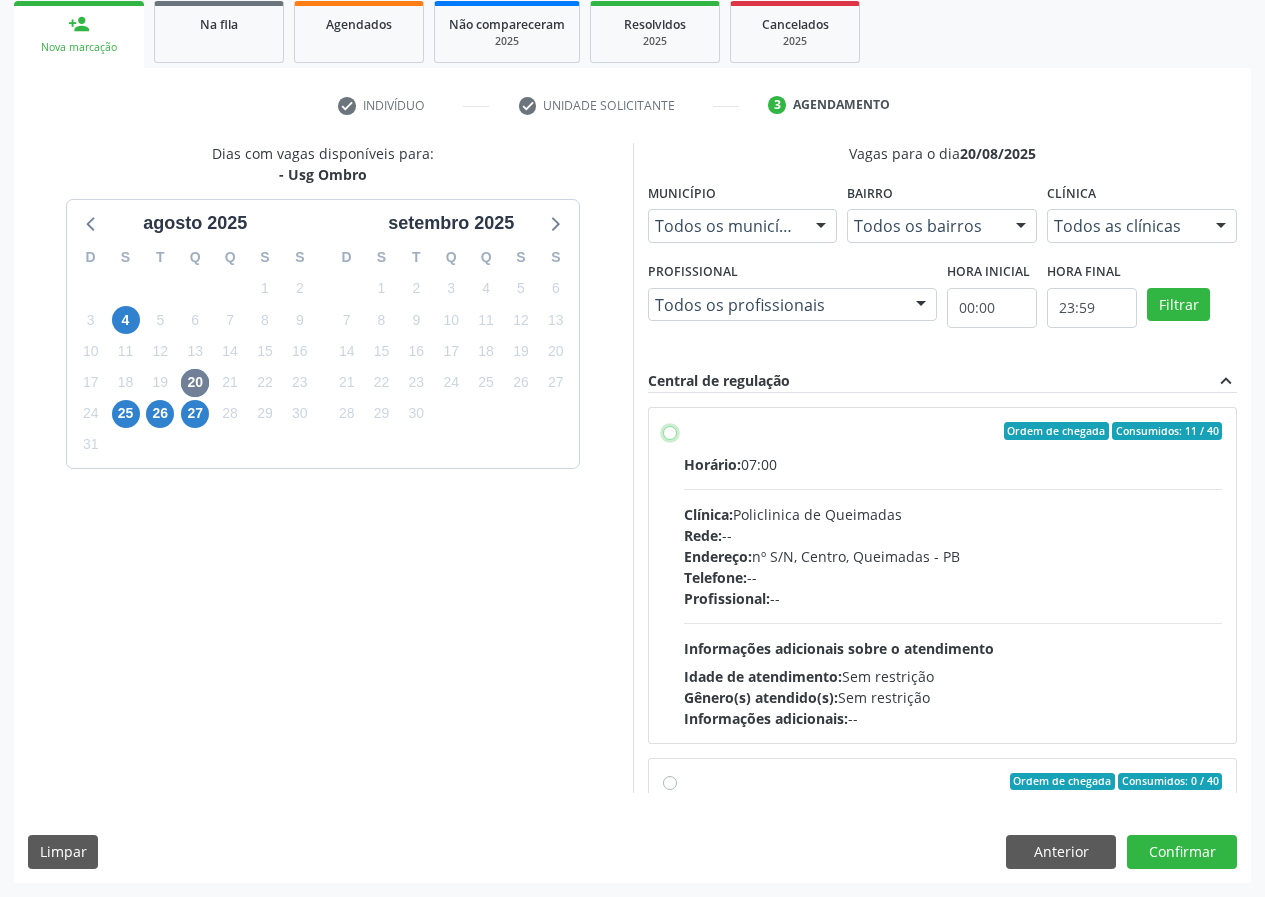 radio on "true" 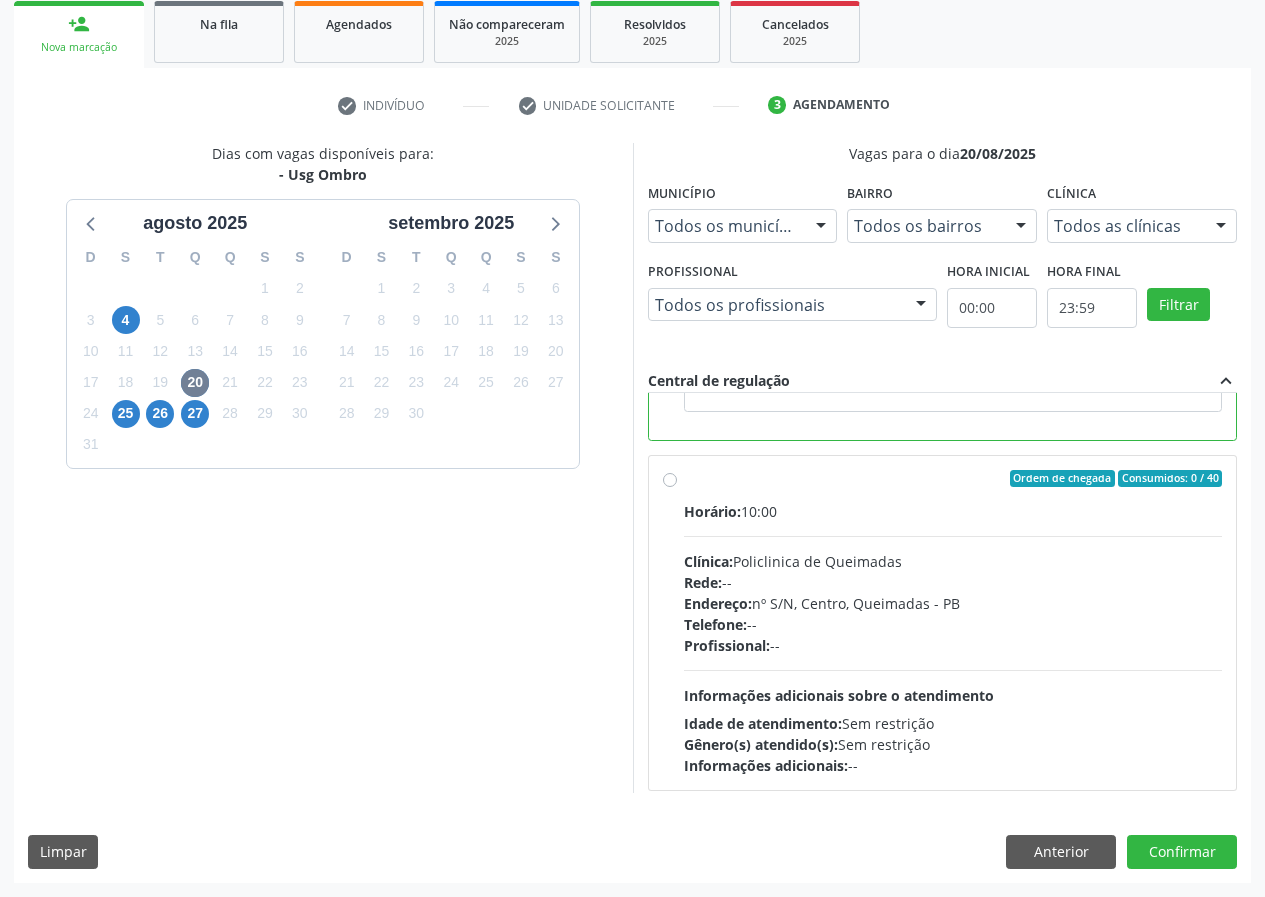 scroll, scrollTop: 450, scrollLeft: 0, axis: vertical 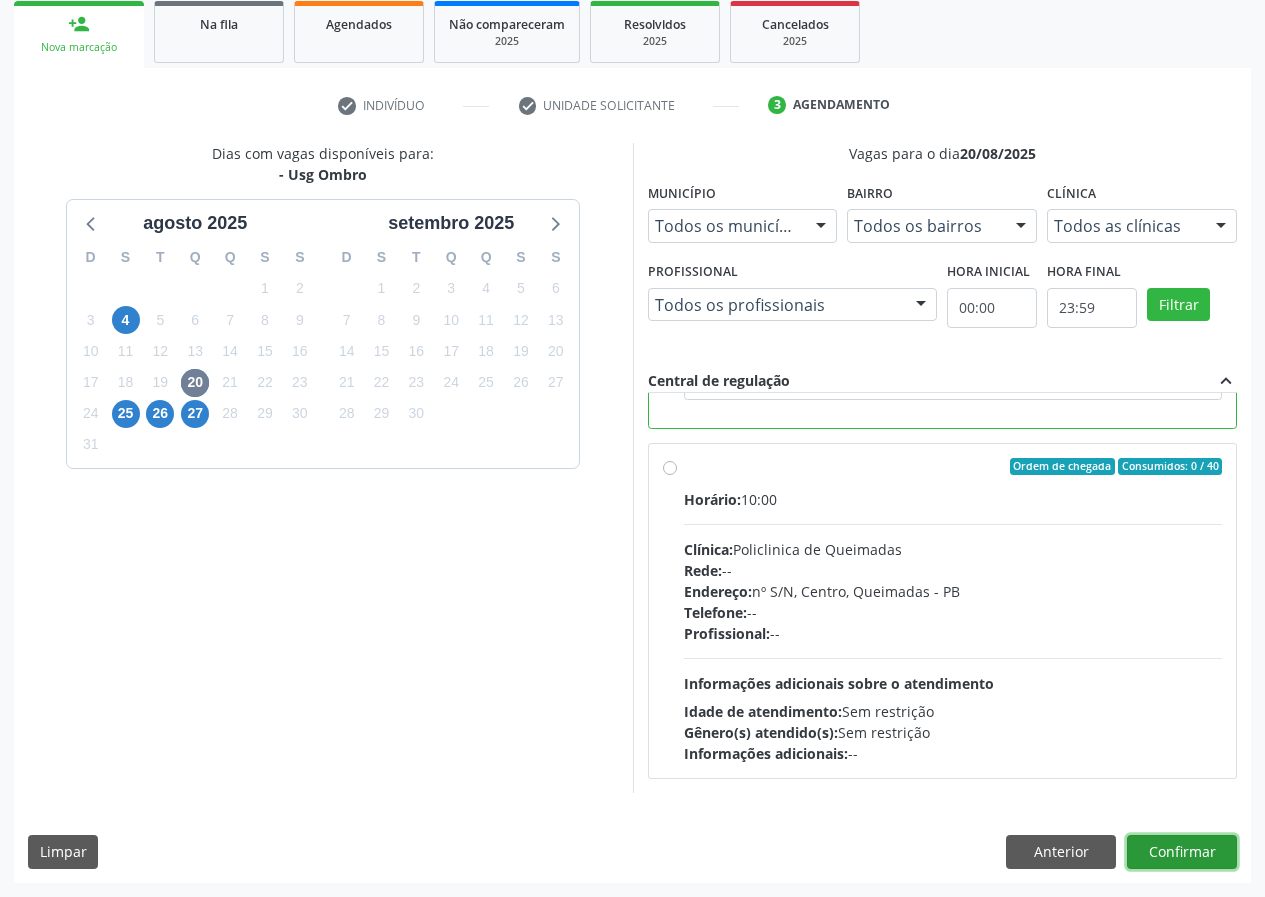 drag, startPoint x: 1160, startPoint y: 848, endPoint x: 1075, endPoint y: 843, distance: 85.146935 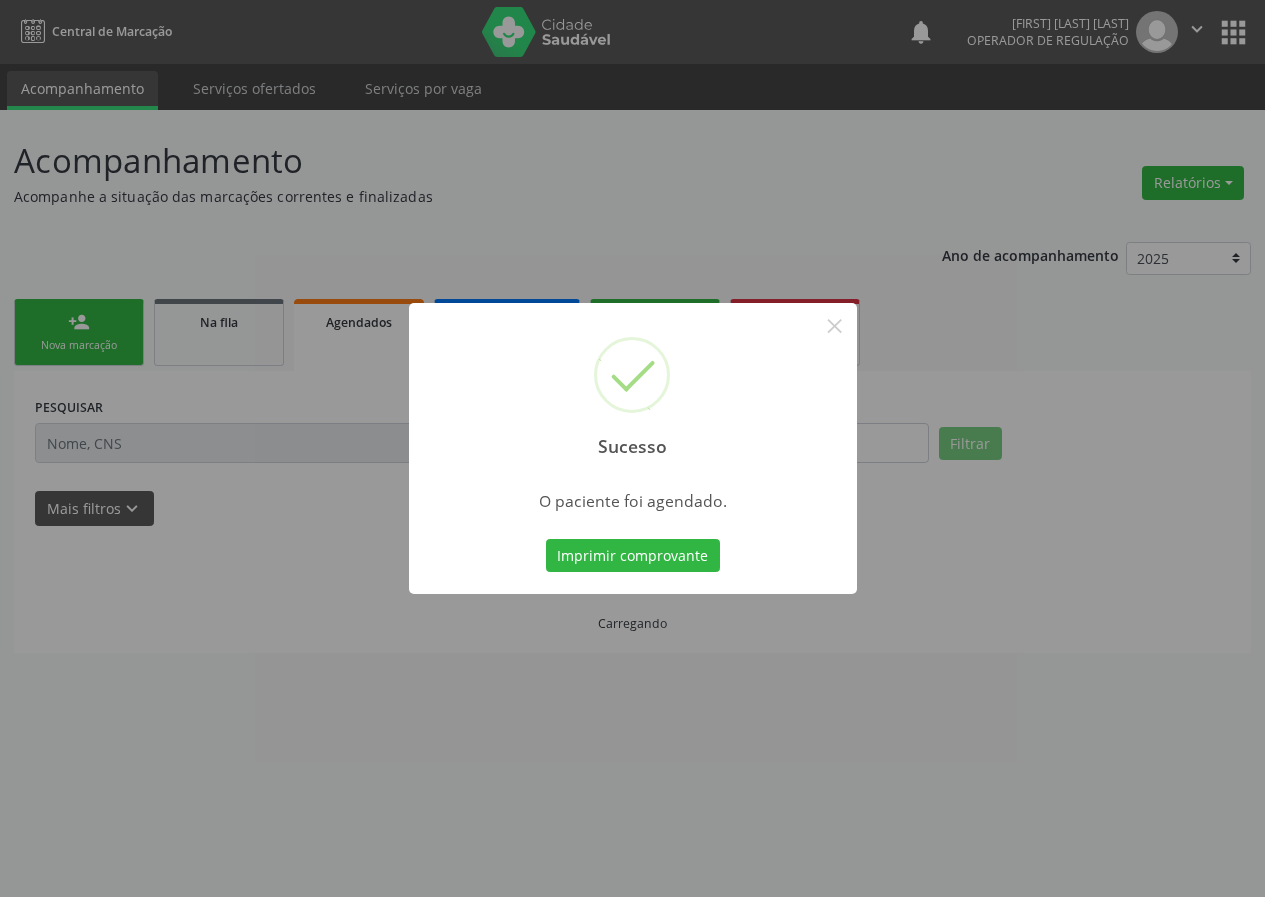scroll, scrollTop: 0, scrollLeft: 0, axis: both 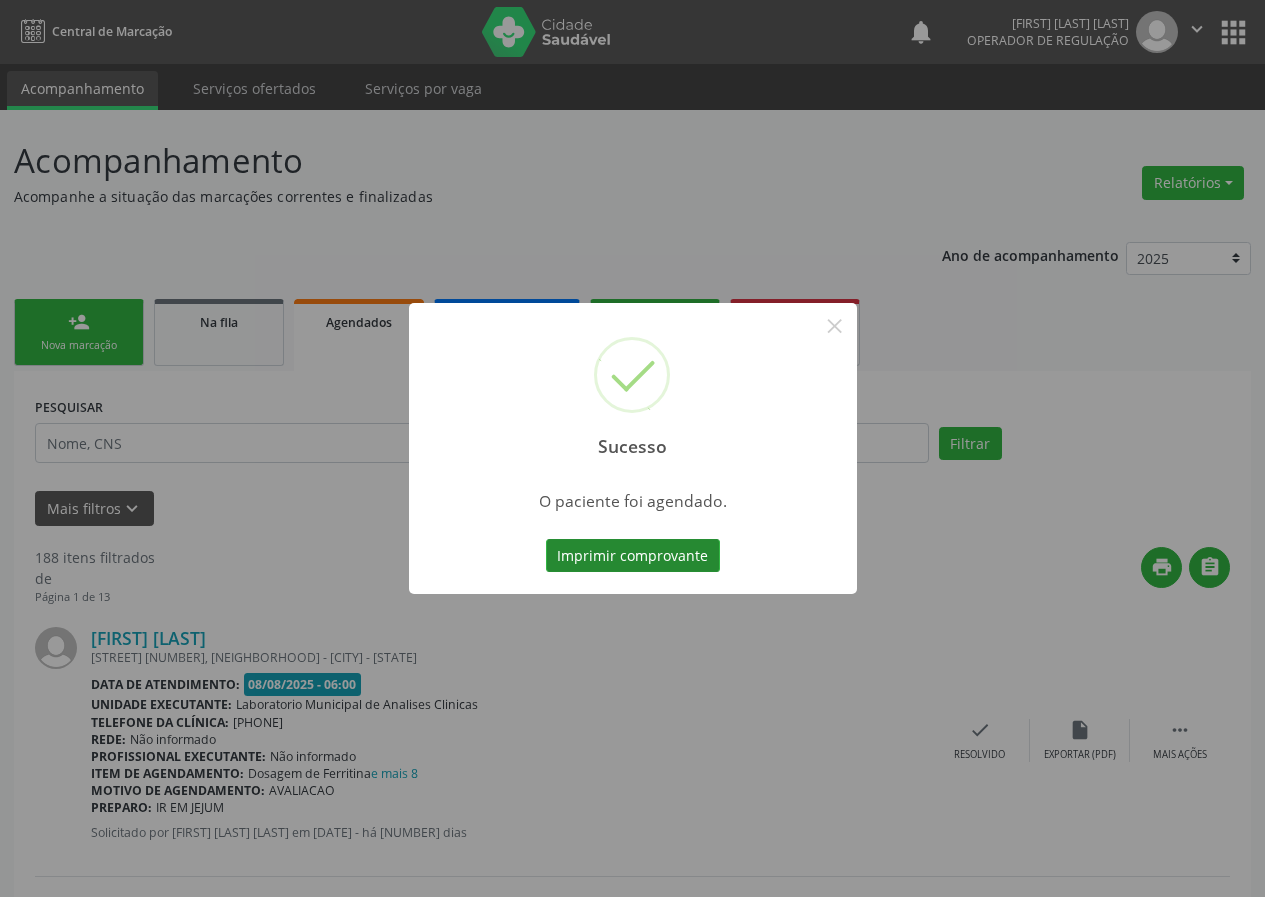click on "Imprimir comprovante" at bounding box center [633, 556] 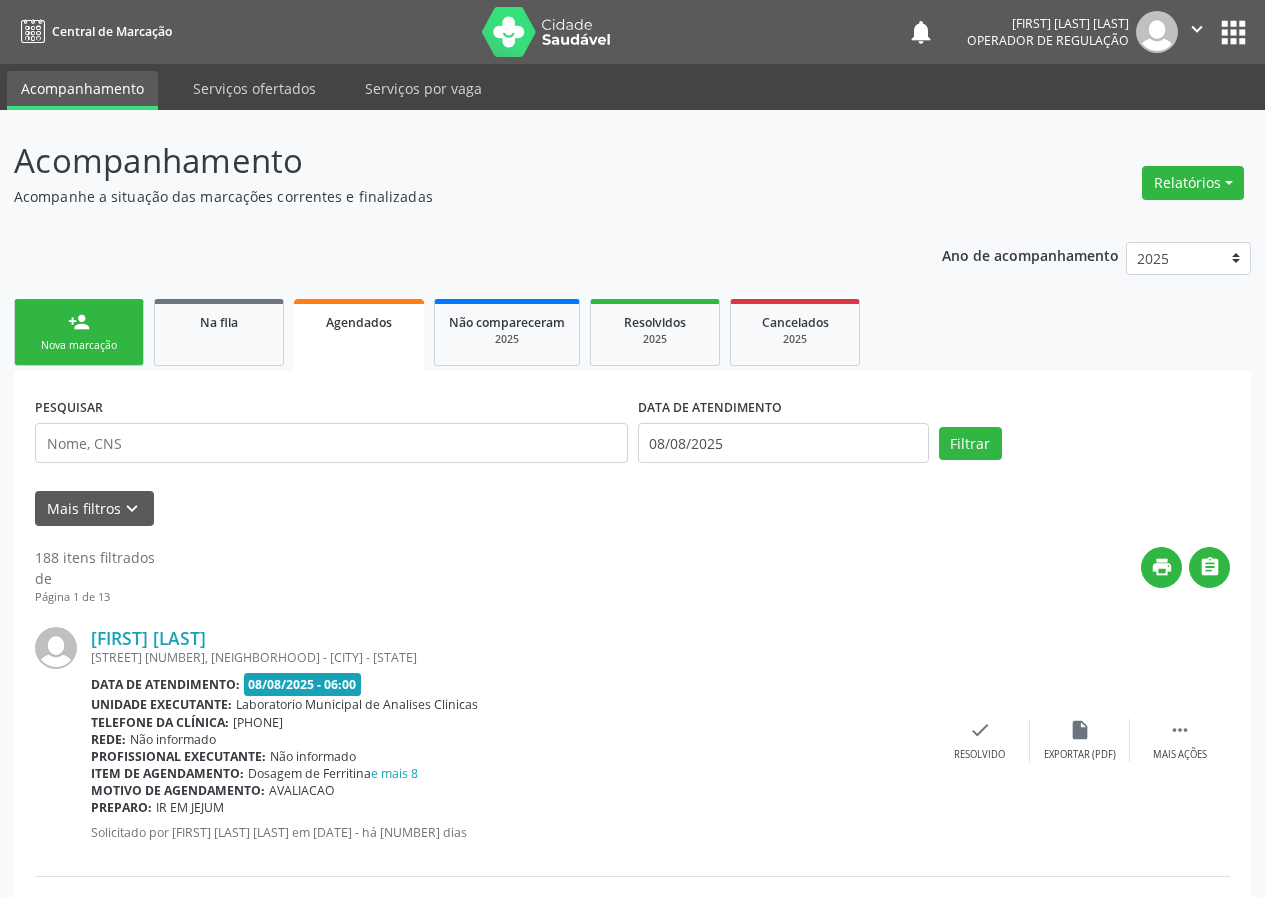 click on "person_add
Nova marcação" at bounding box center (79, 332) 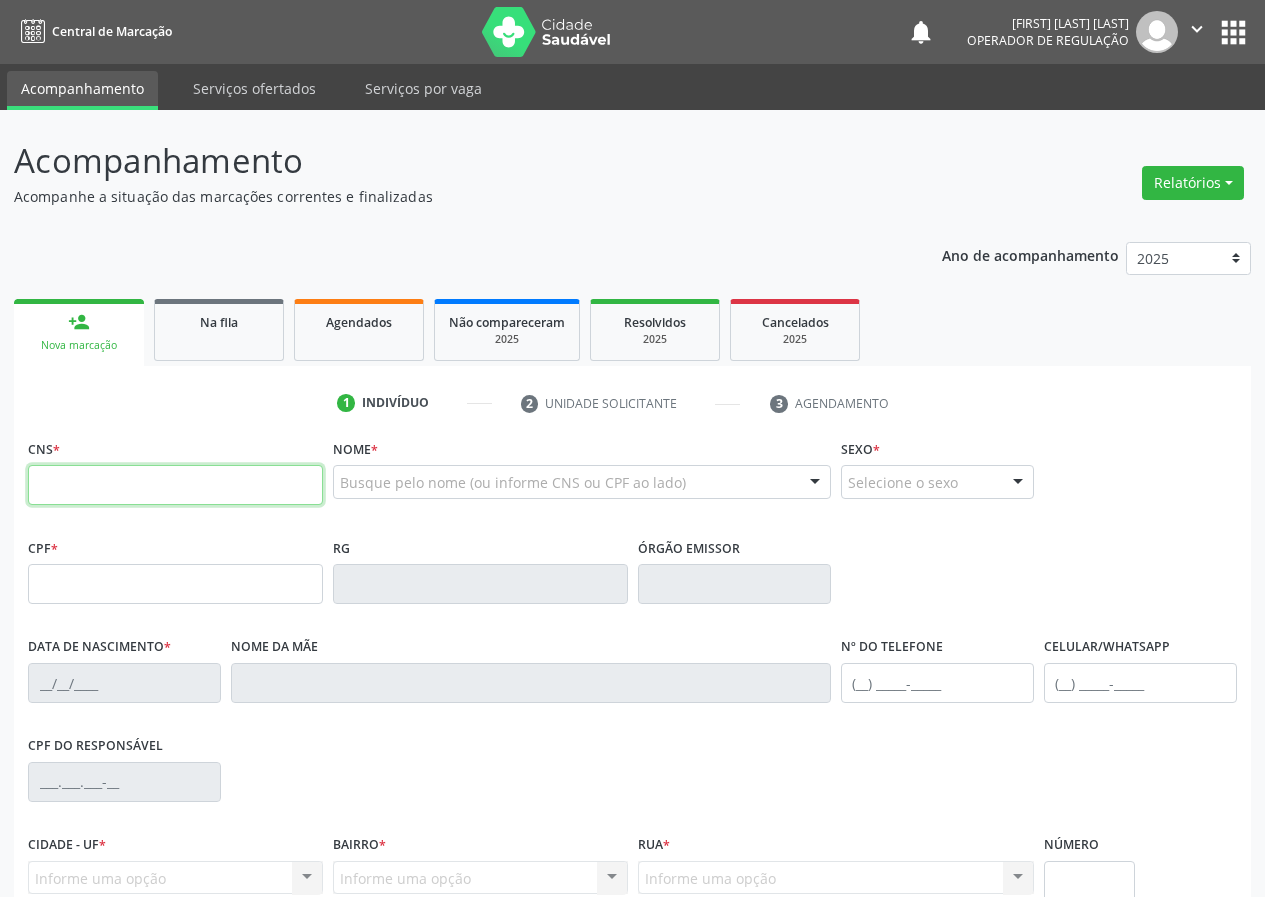 click at bounding box center (175, 485) 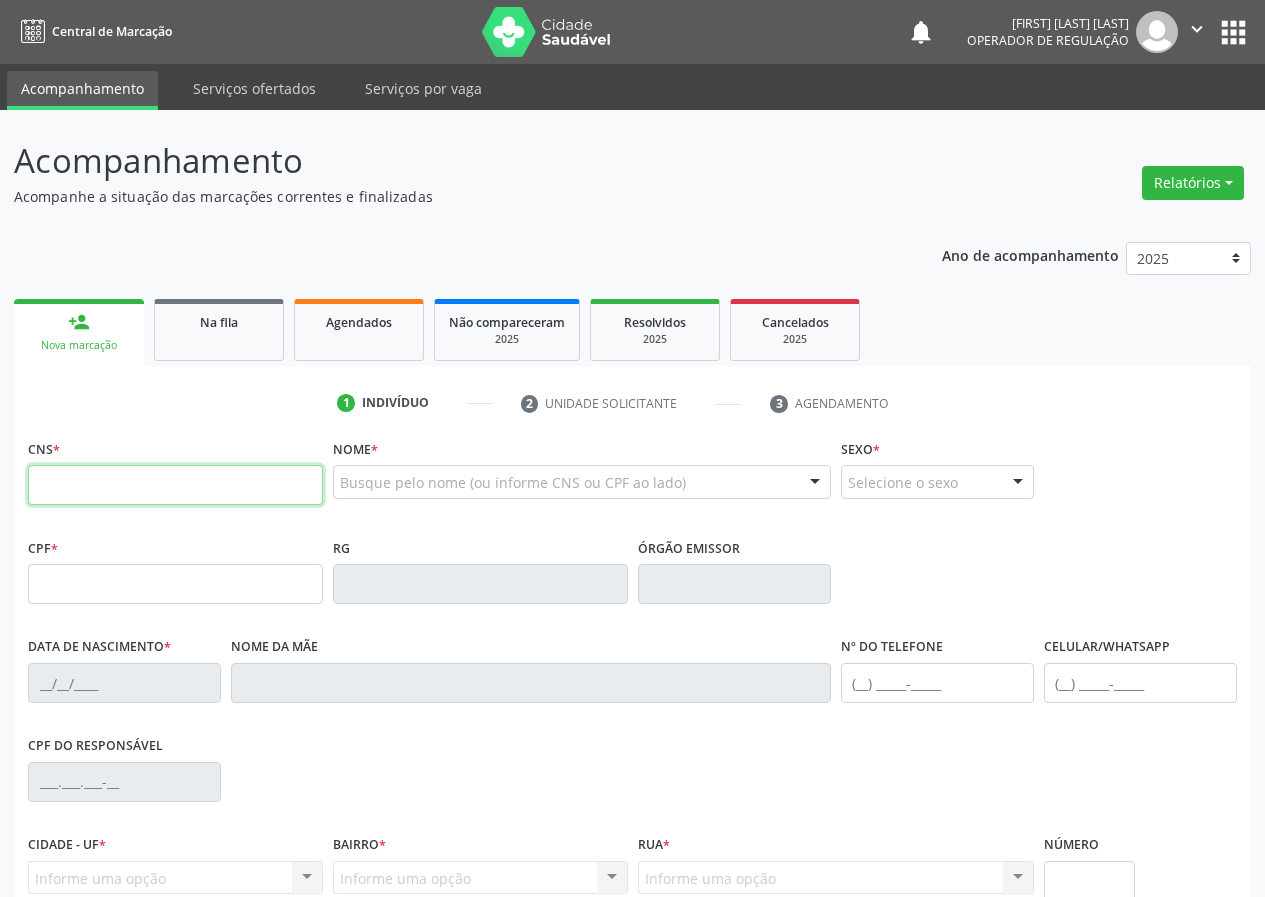 click at bounding box center (175, 485) 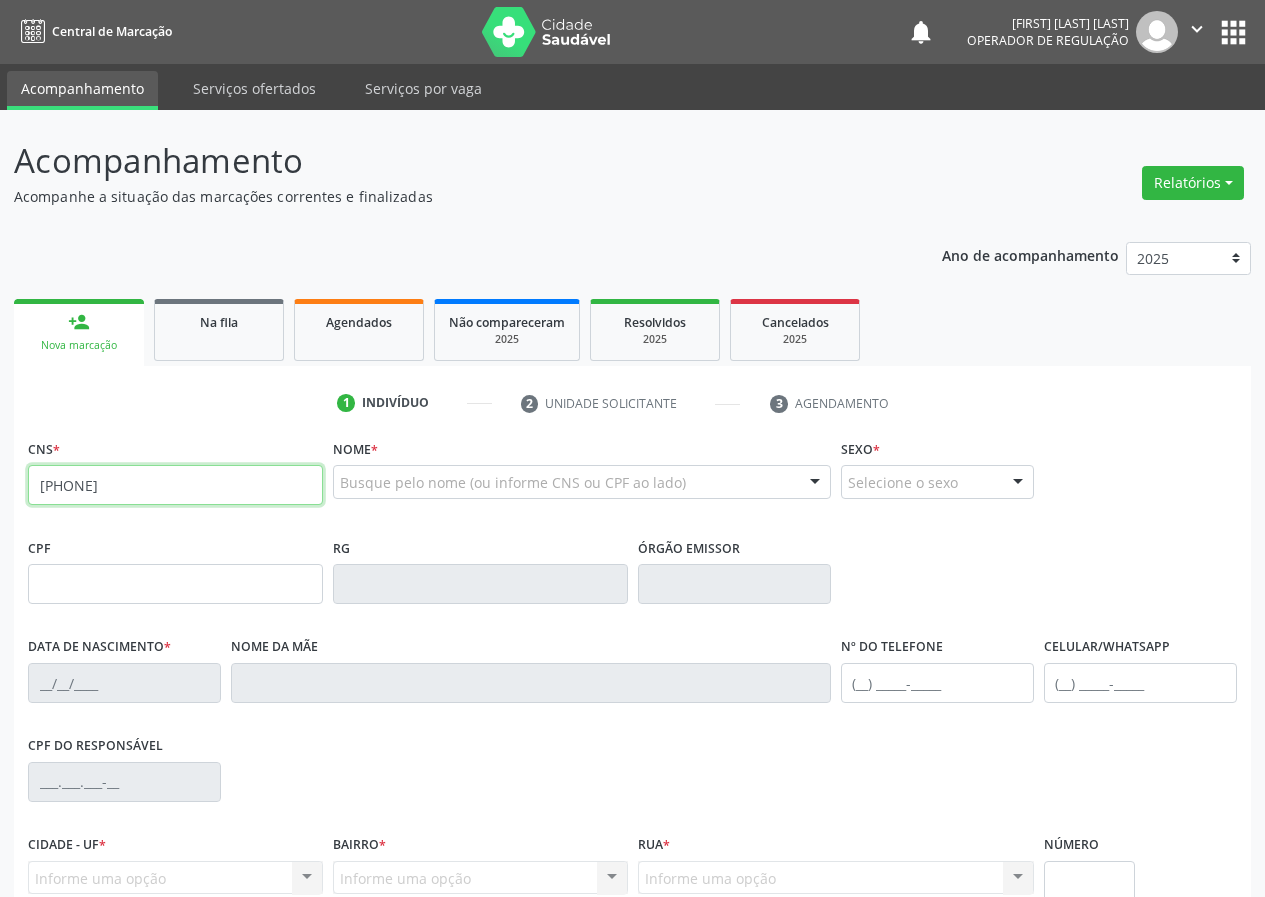 type on "700 7089 8331 4271" 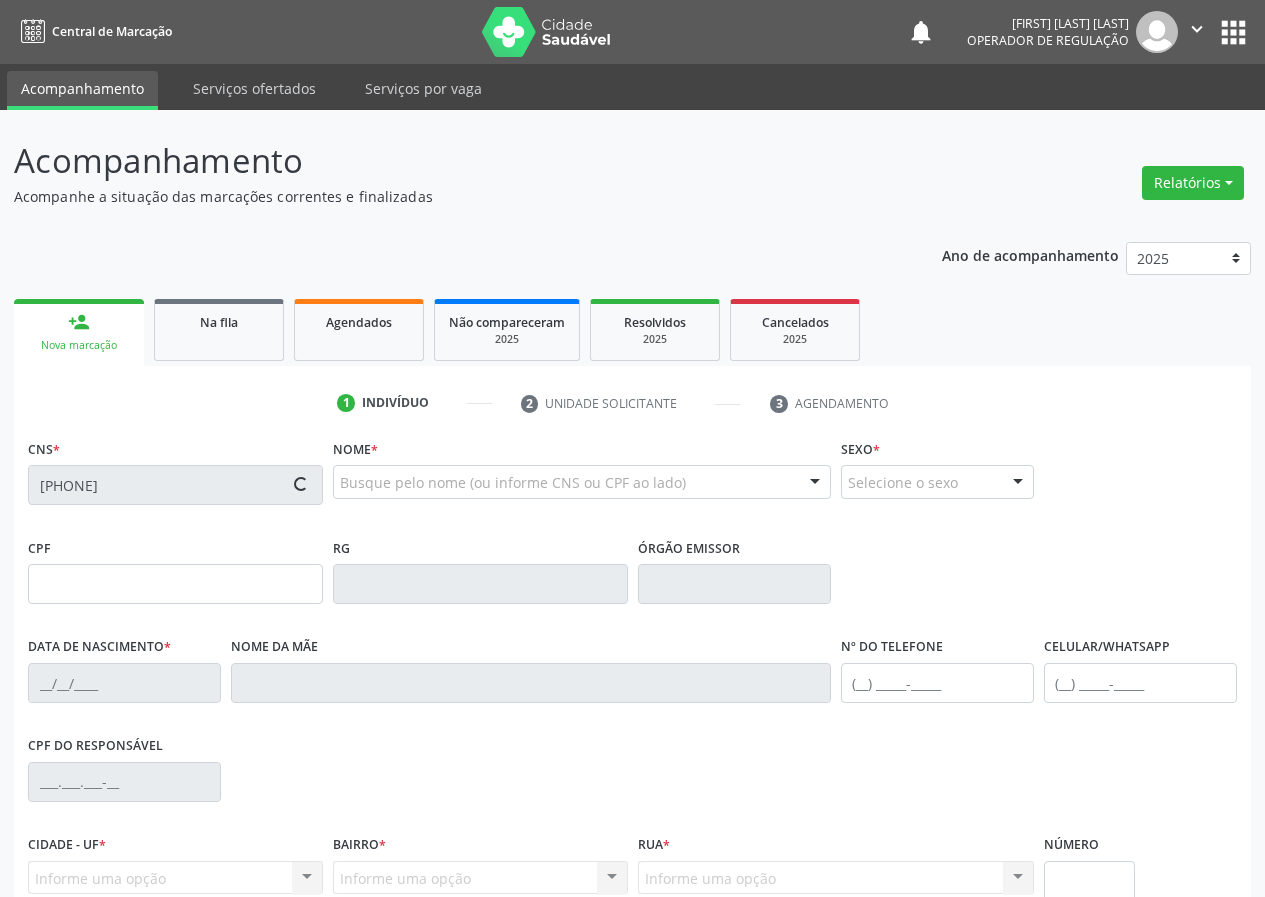 type on "047.250.224-70" 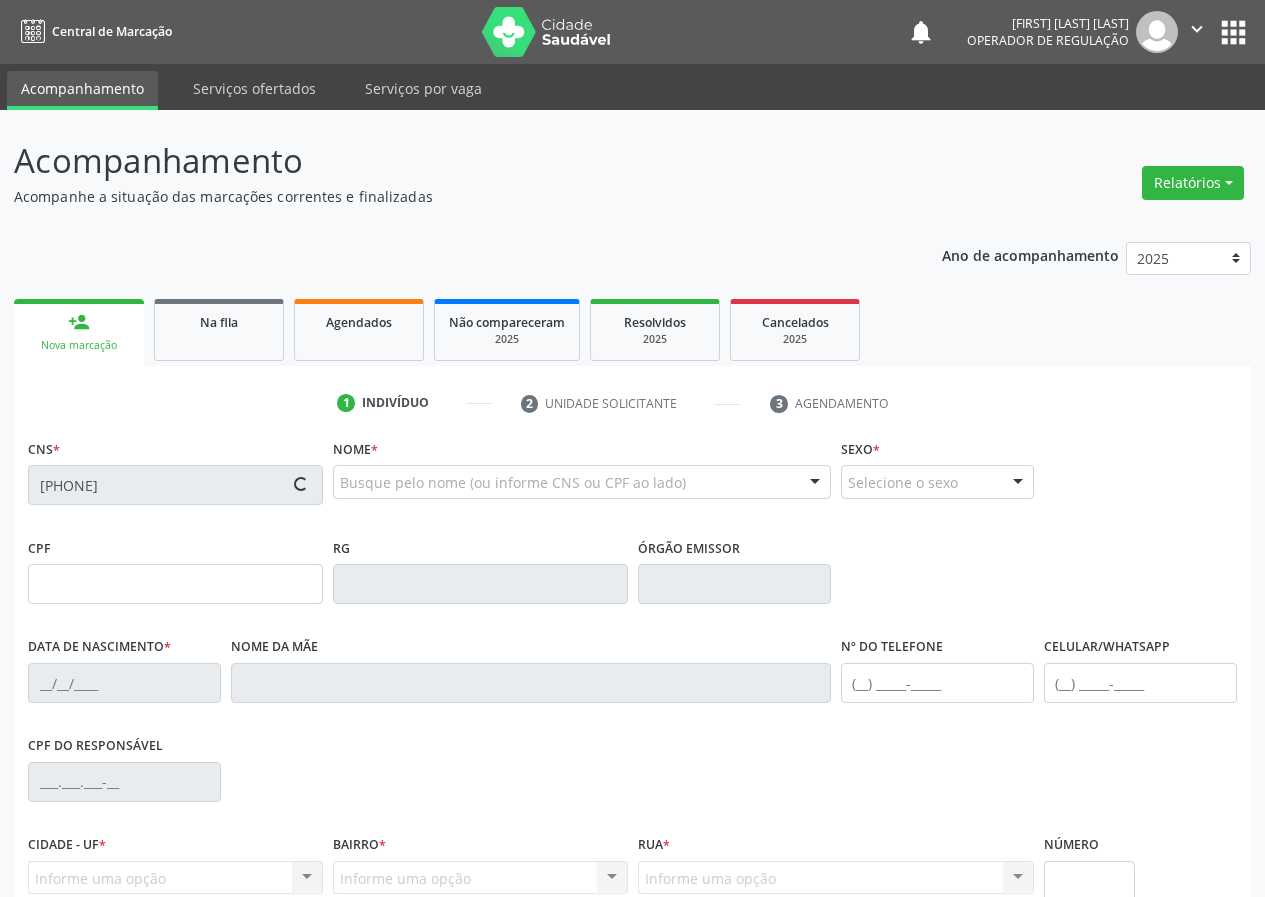 type on "26/03/1976" 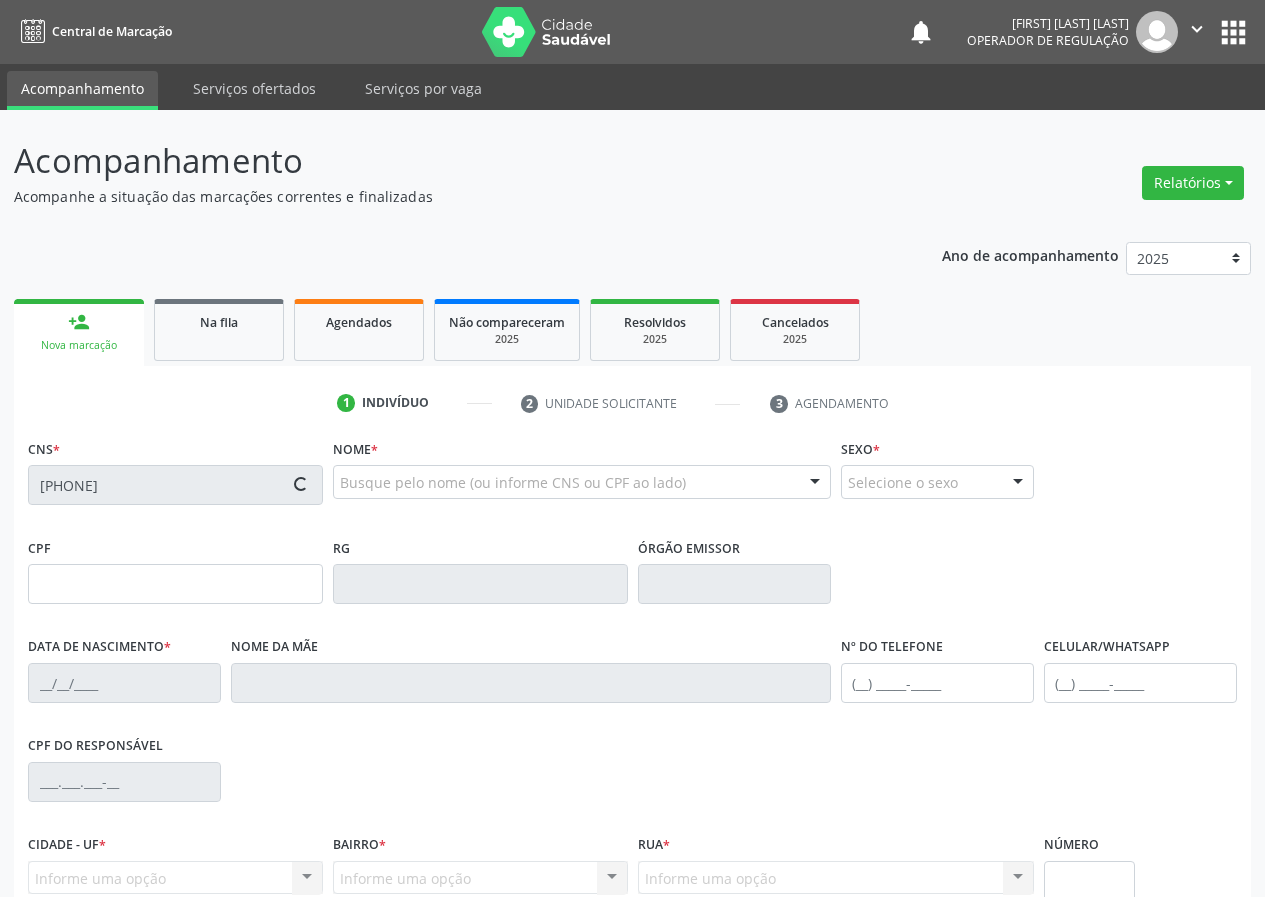 type on "(83) 99183-7861" 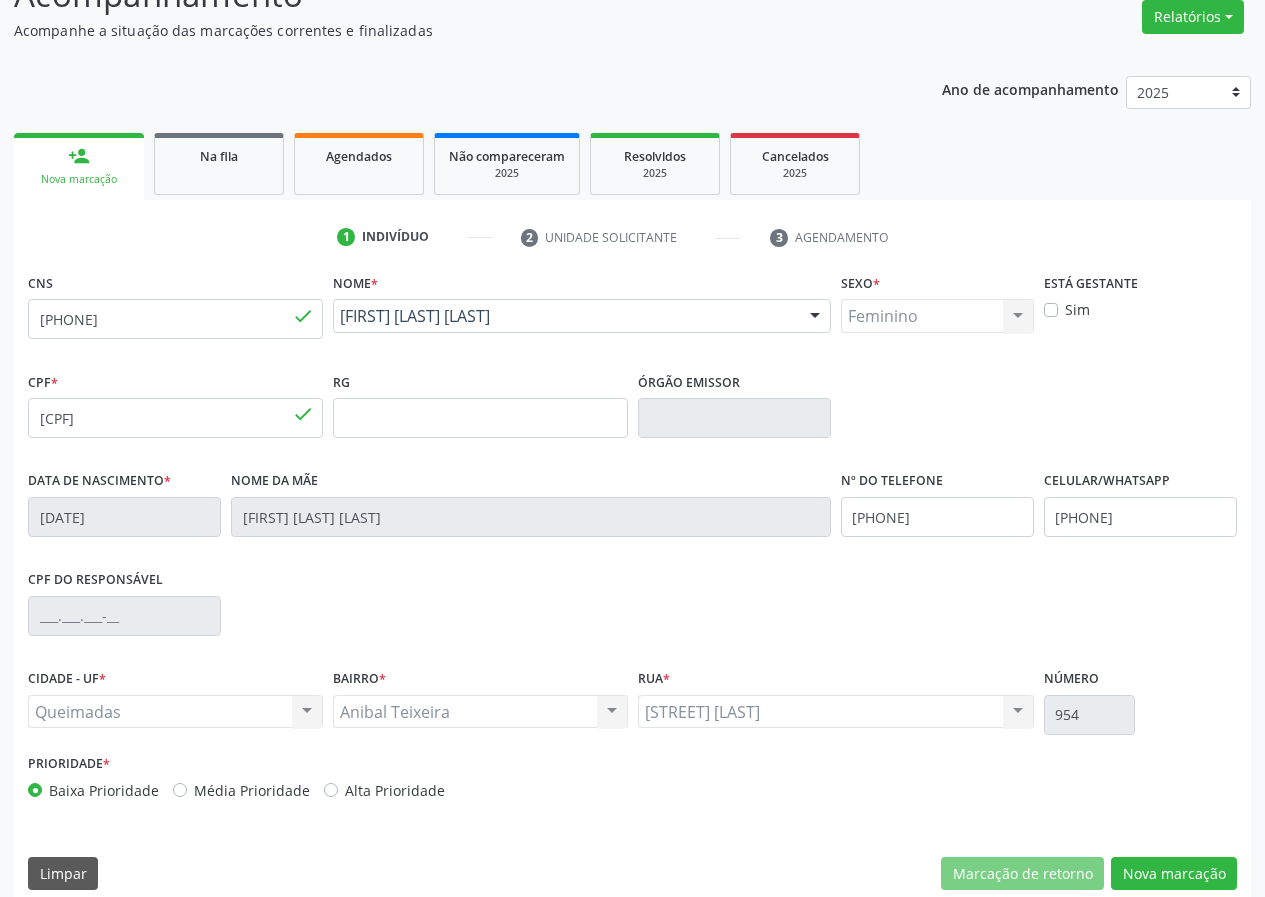 scroll, scrollTop: 187, scrollLeft: 0, axis: vertical 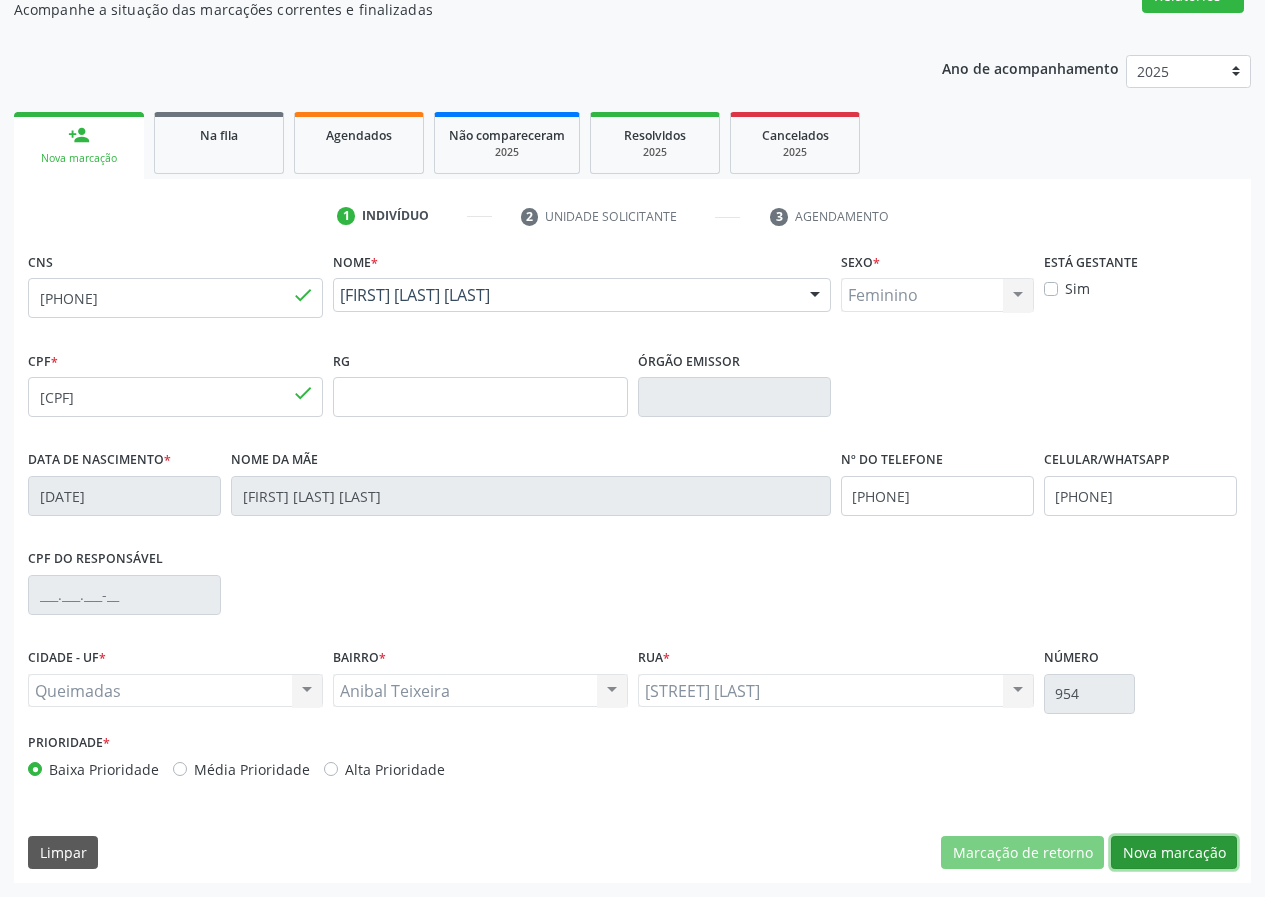 drag, startPoint x: 1180, startPoint y: 851, endPoint x: 796, endPoint y: 835, distance: 384.3332 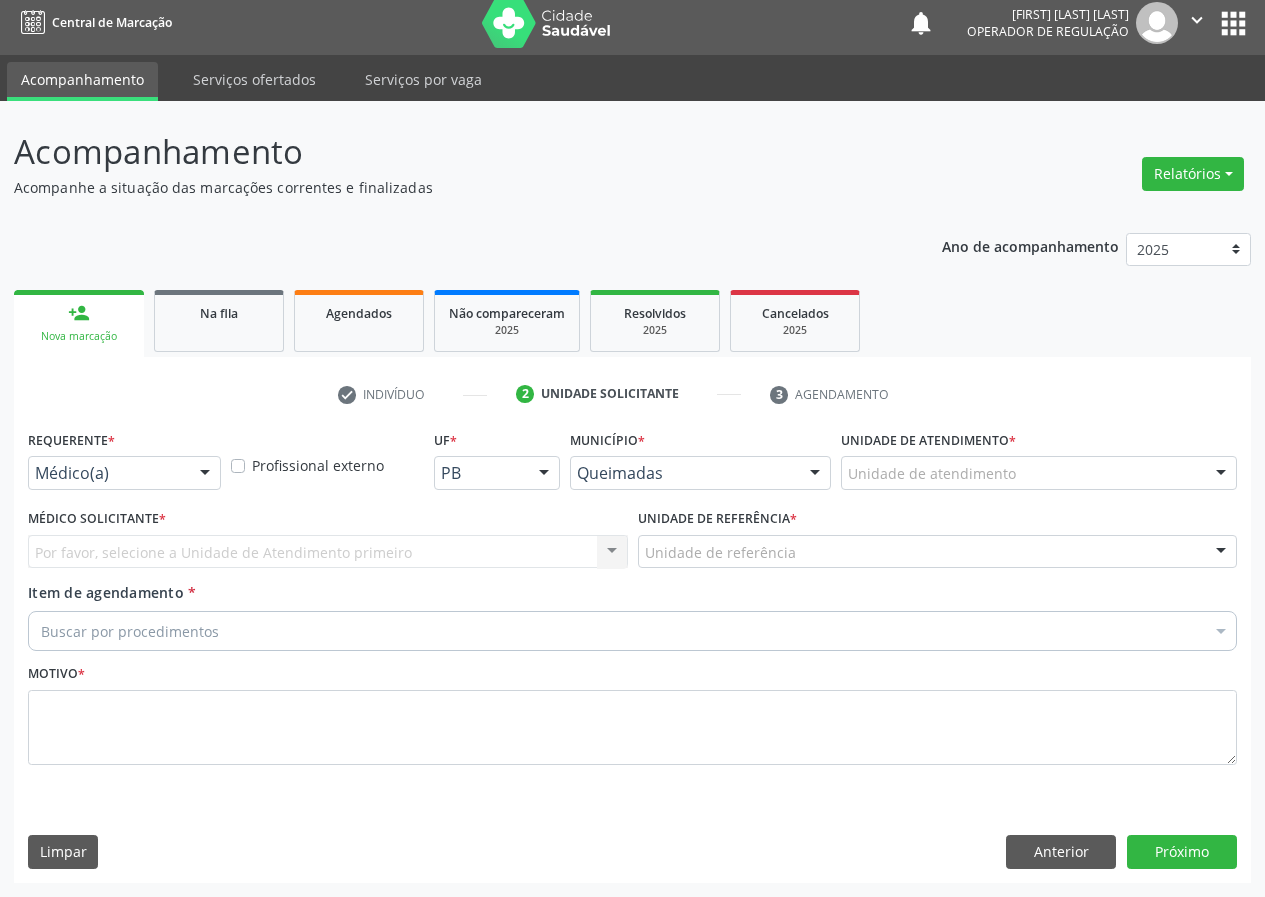 scroll, scrollTop: 9, scrollLeft: 0, axis: vertical 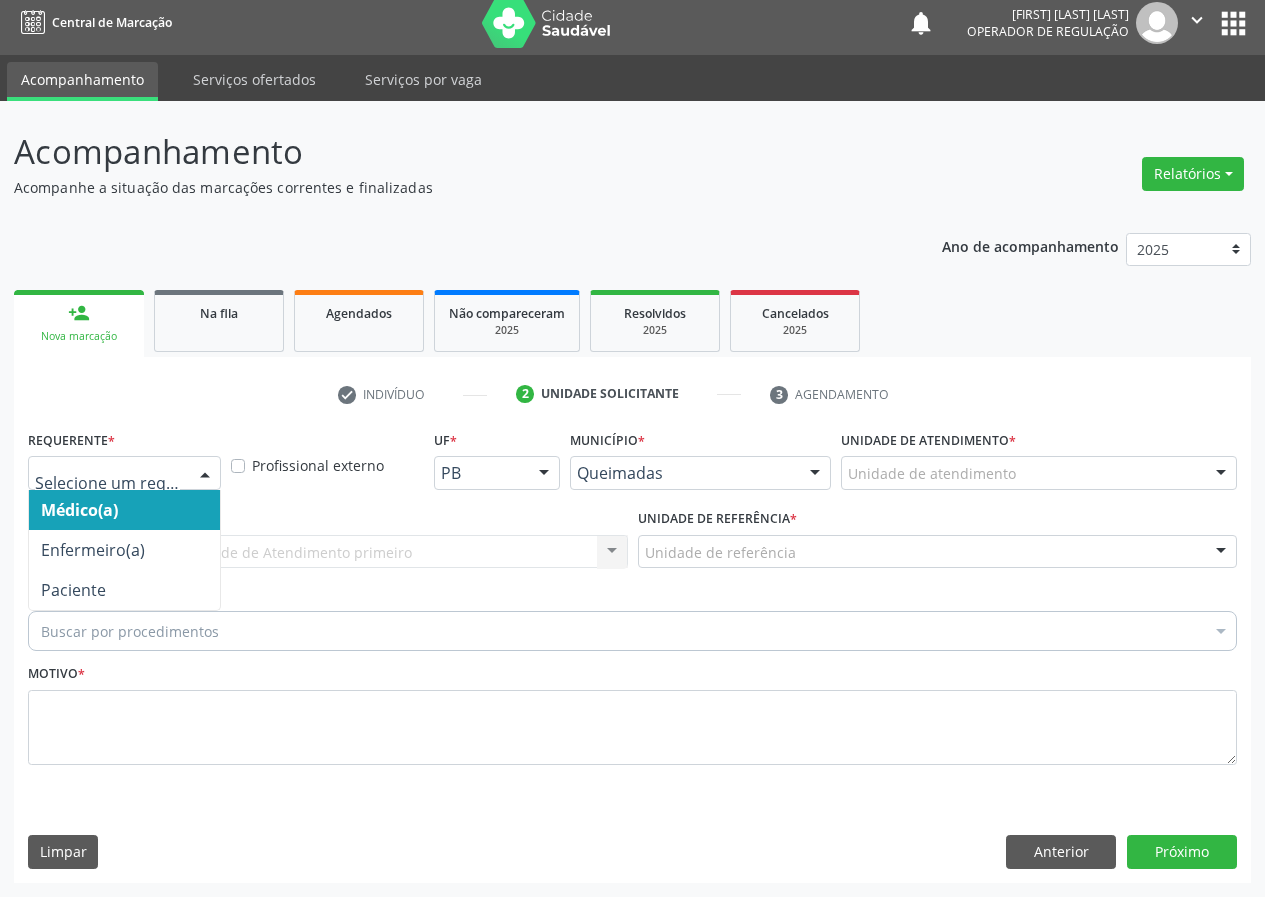 drag, startPoint x: 206, startPoint y: 472, endPoint x: 153, endPoint y: 590, distance: 129.3561 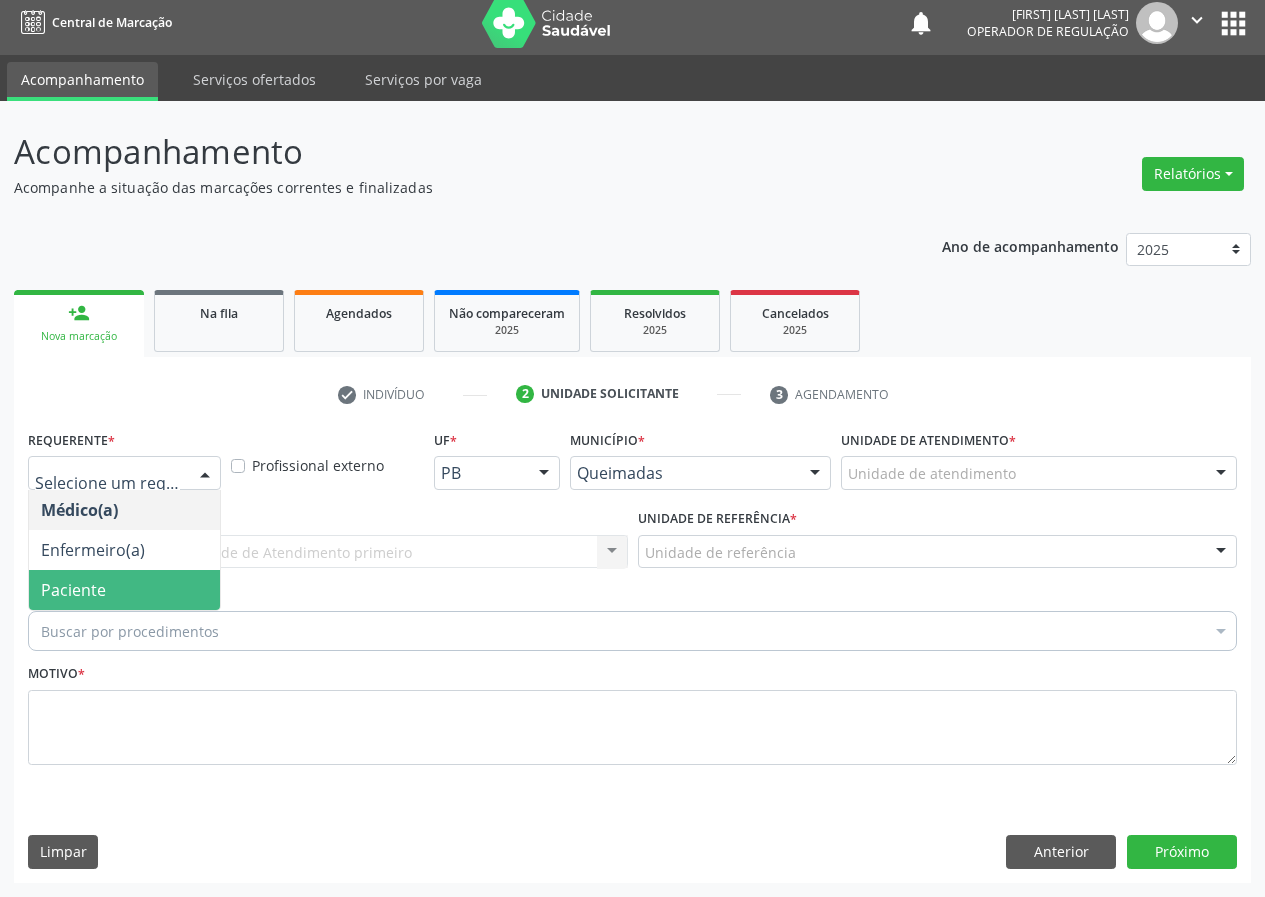 click on "Paciente" at bounding box center [124, 590] 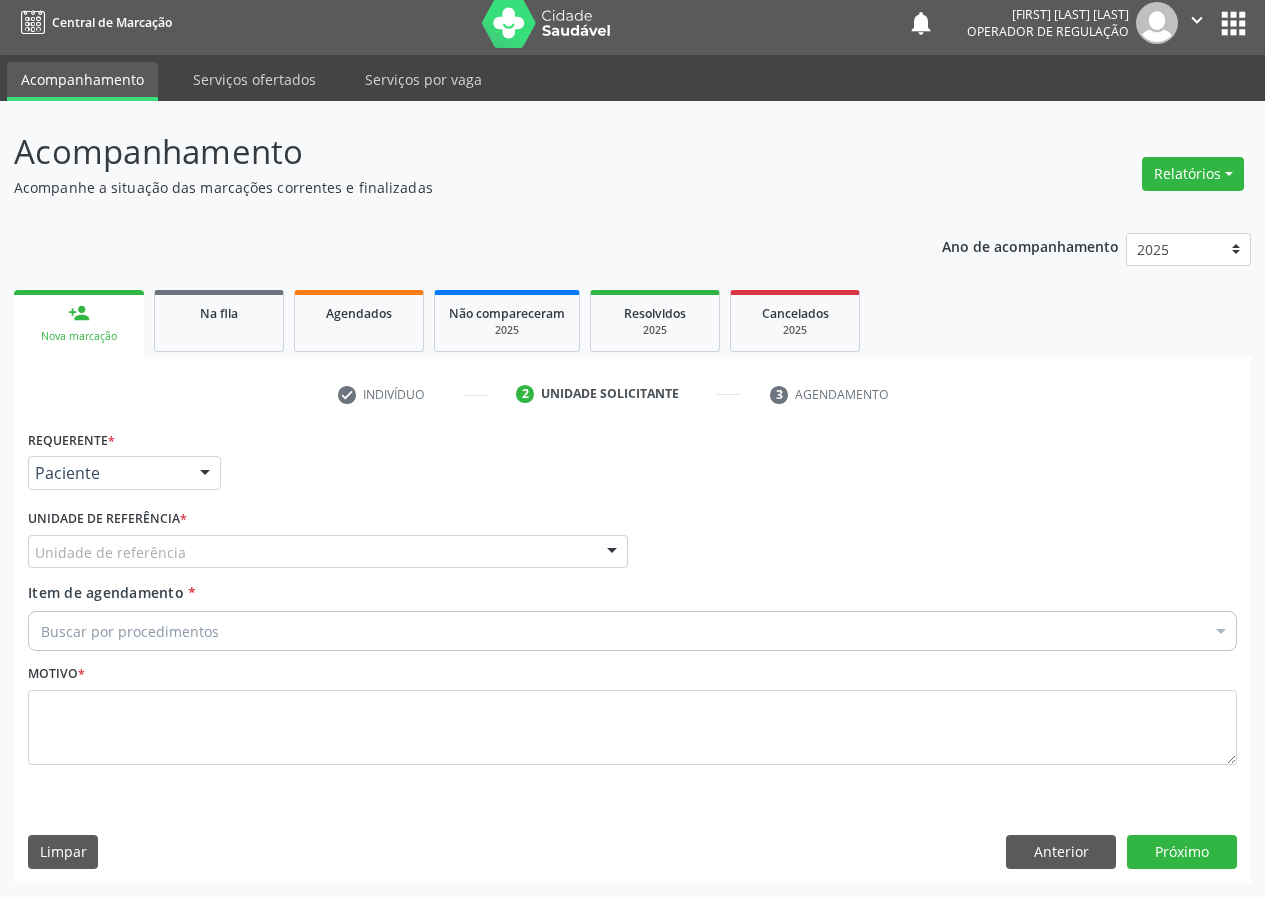 drag, startPoint x: 569, startPoint y: 546, endPoint x: 507, endPoint y: 578, distance: 69.77106 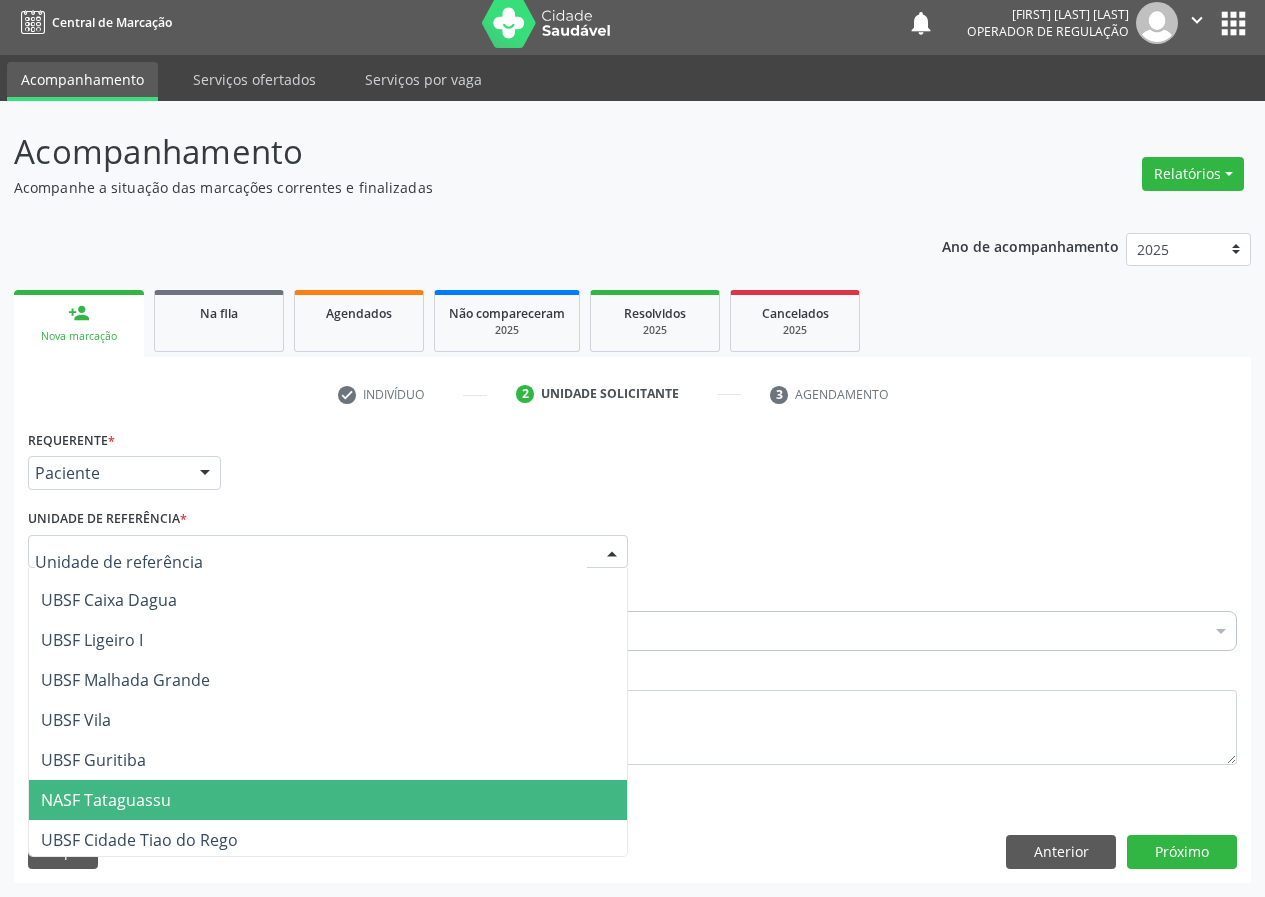 scroll, scrollTop: 512, scrollLeft: 0, axis: vertical 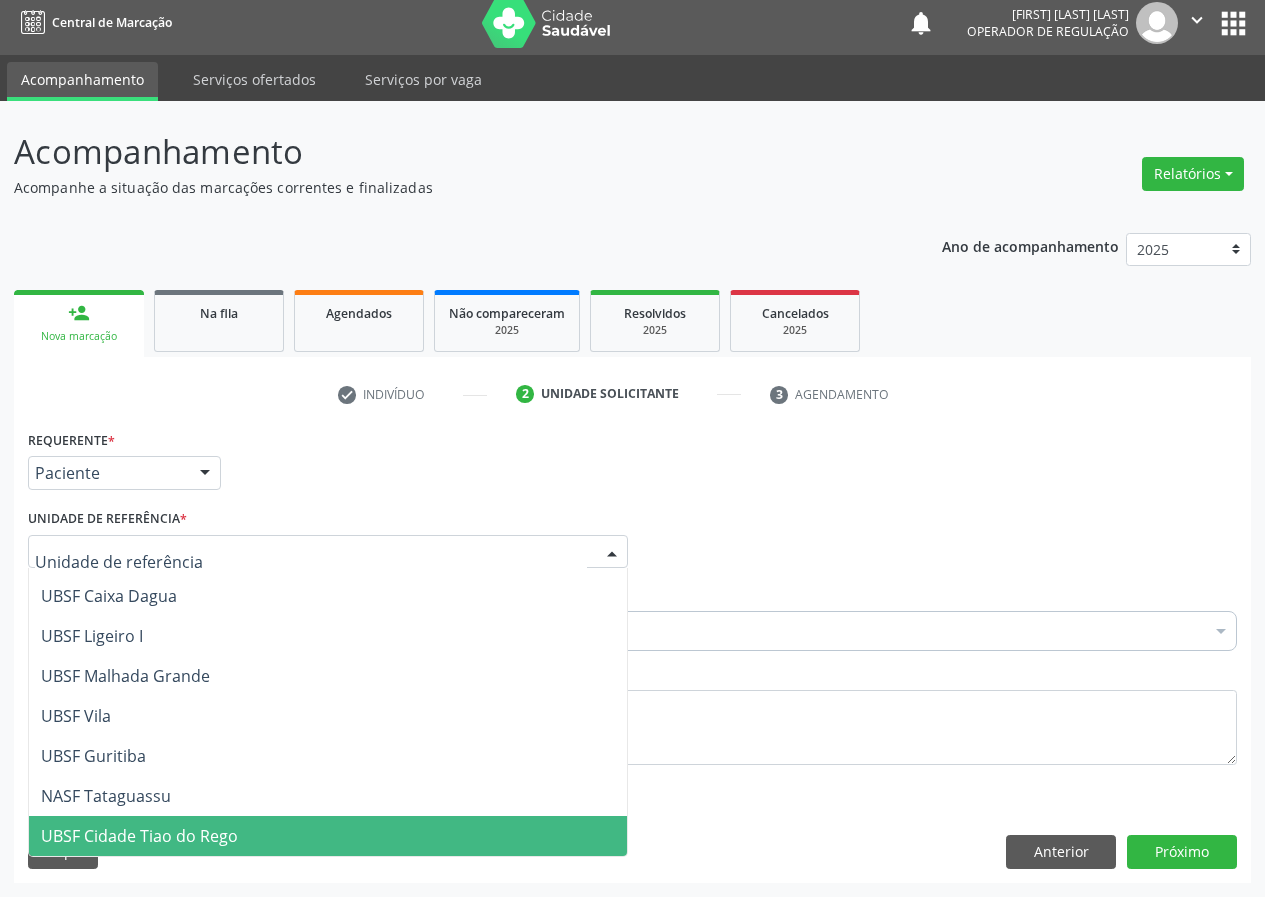 click on "UBSF Cidade Tiao do Rego" at bounding box center (139, 836) 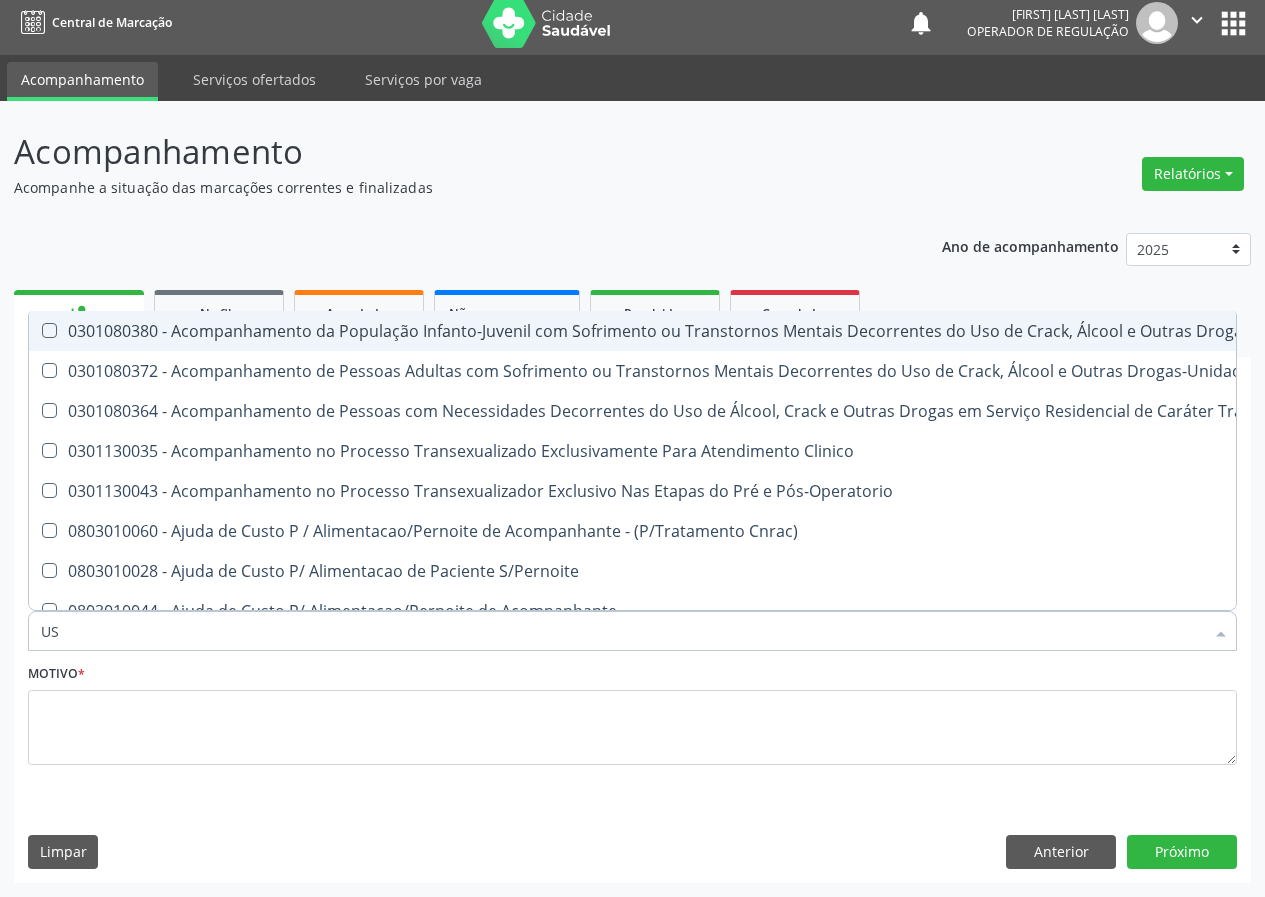 type on "USG" 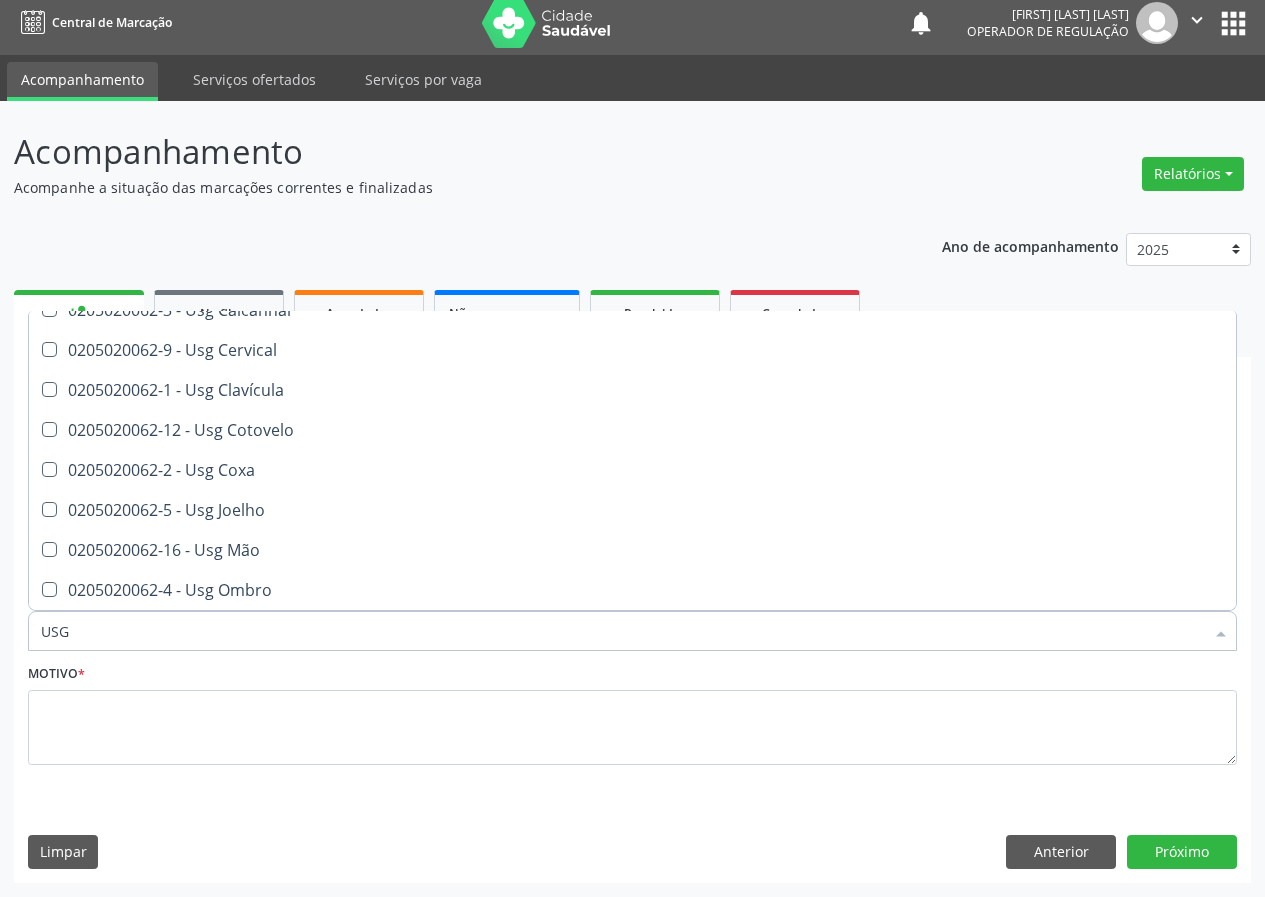 scroll, scrollTop: 100, scrollLeft: 0, axis: vertical 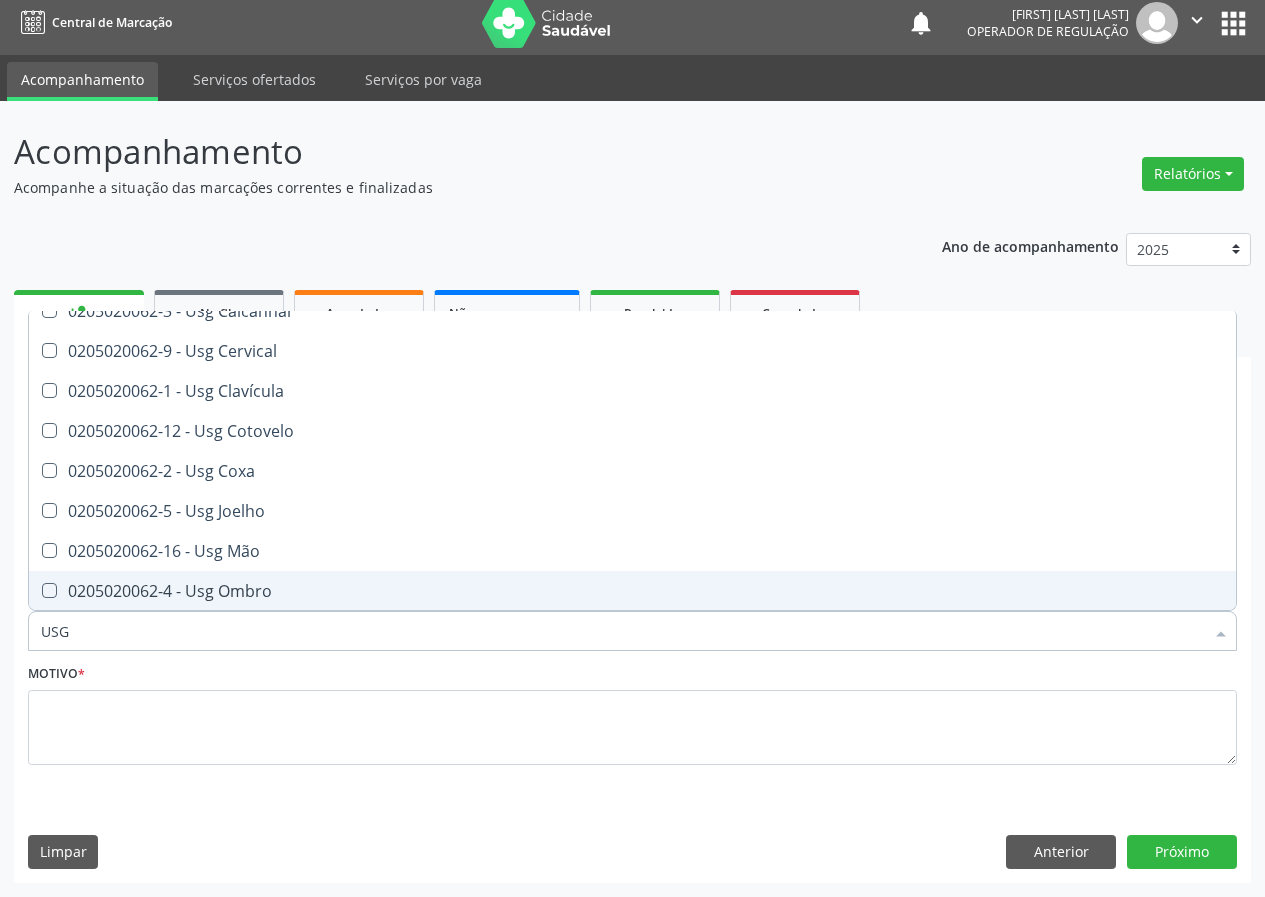 click on "0205020062-4 - Usg Ombro" at bounding box center (632, 591) 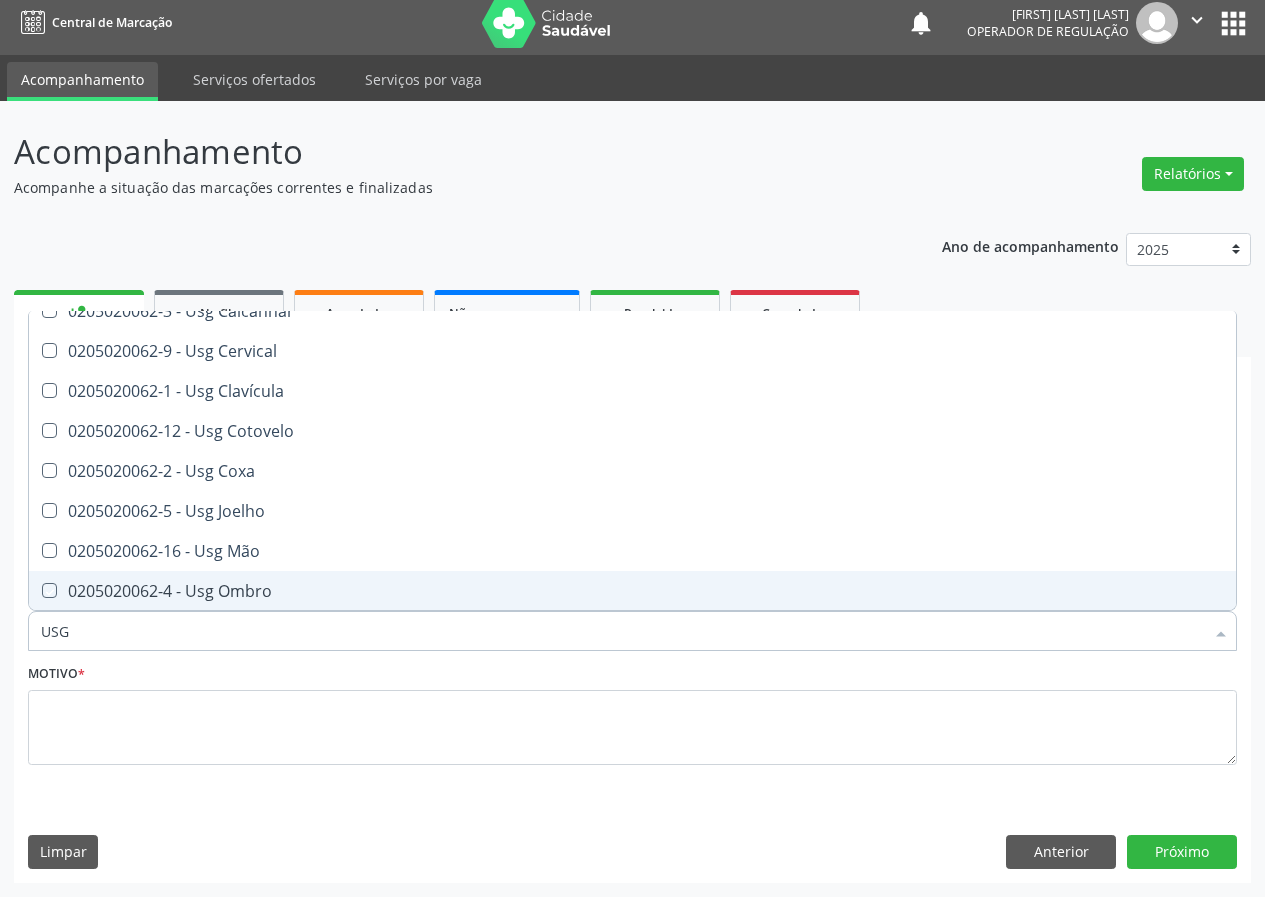 checkbox on "true" 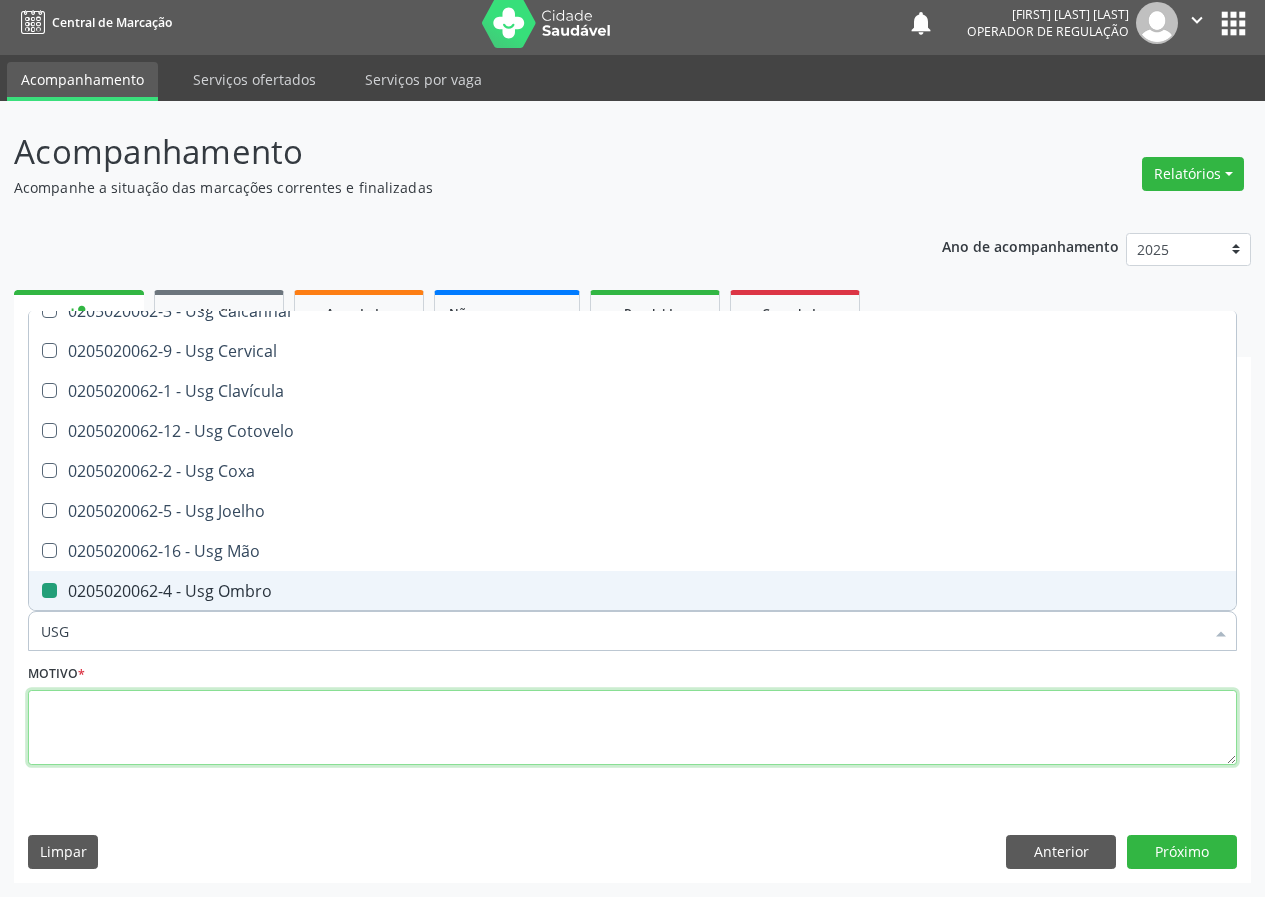 click at bounding box center [632, 728] 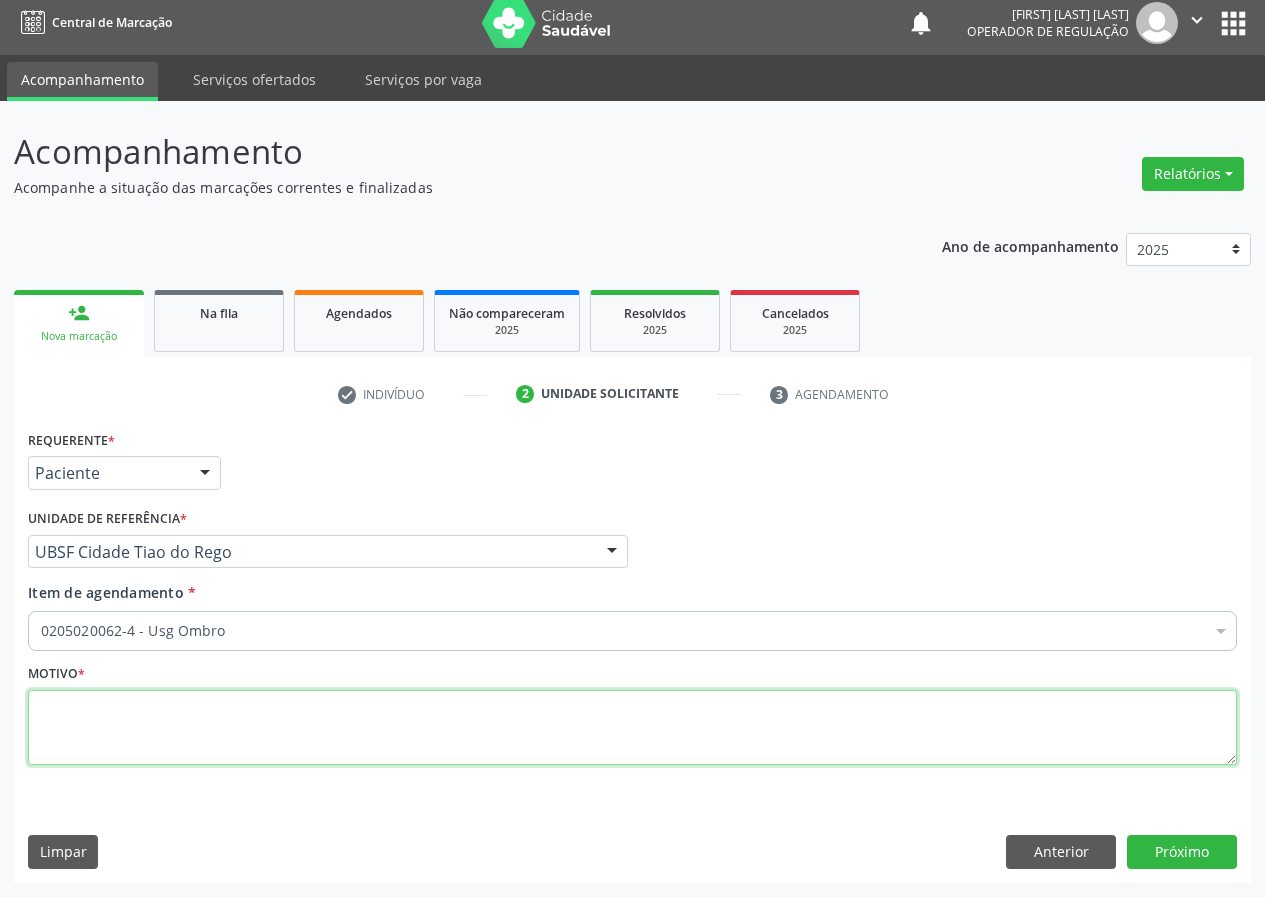 scroll, scrollTop: 0, scrollLeft: 0, axis: both 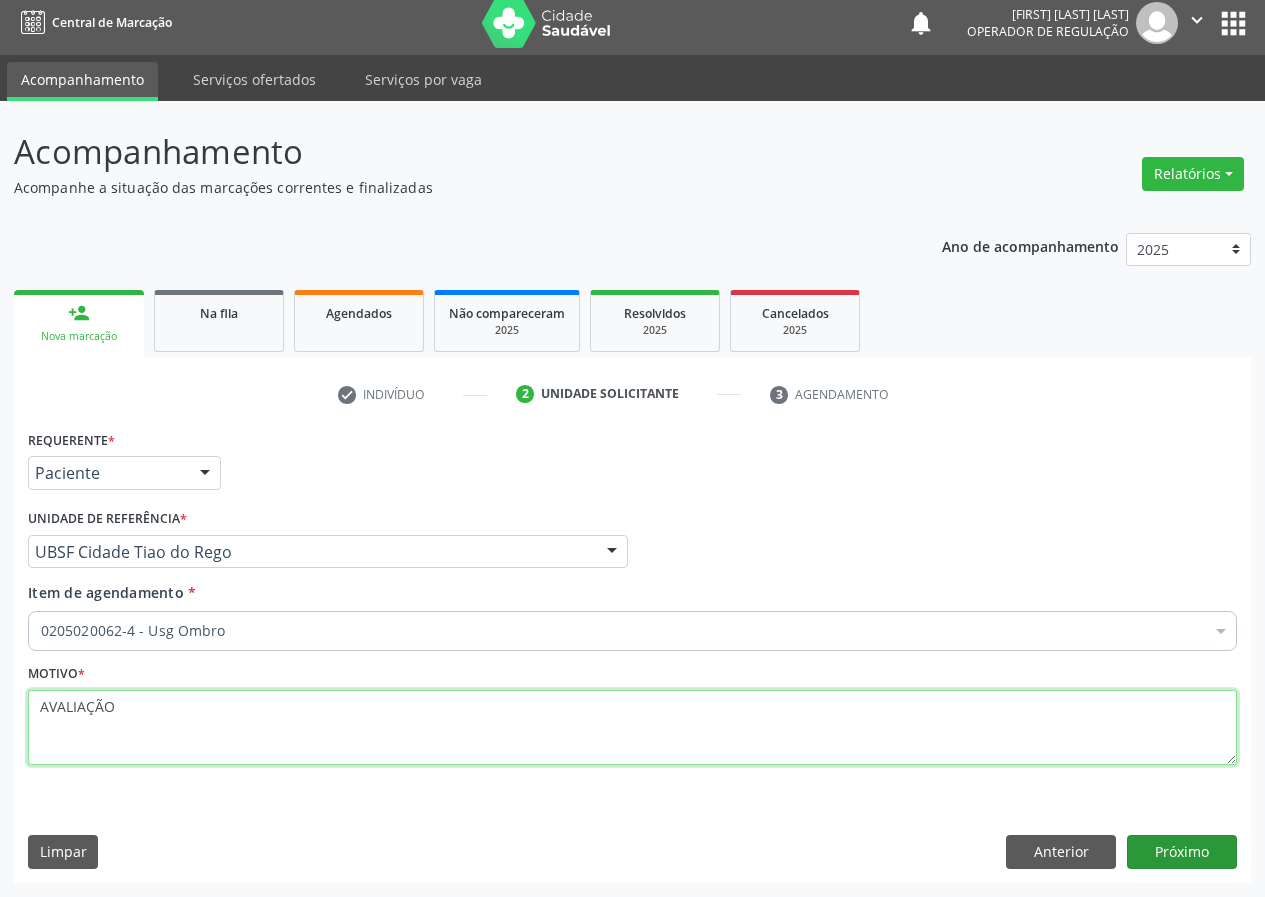 type on "AVALIAÇÃO" 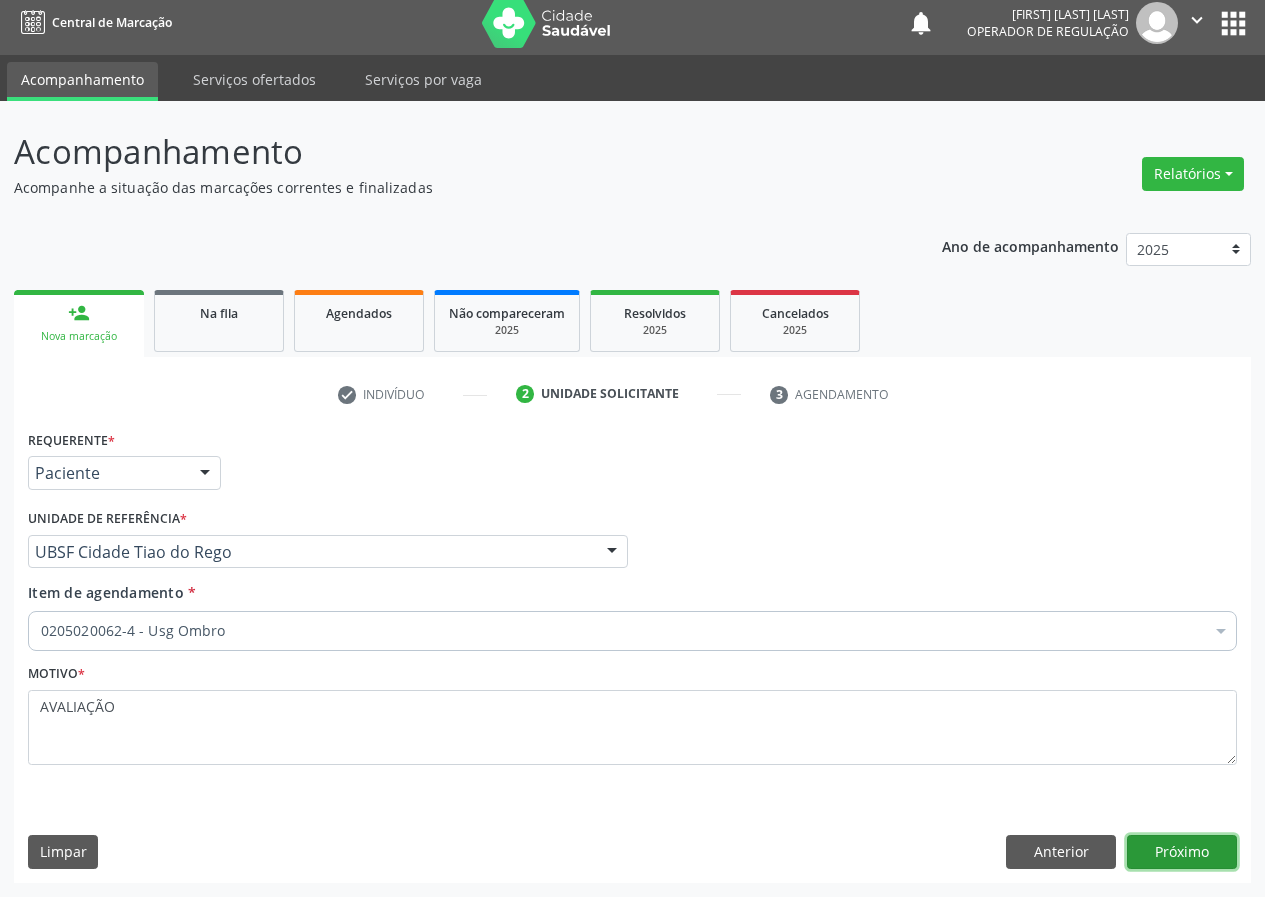 click on "Próximo" at bounding box center (1182, 852) 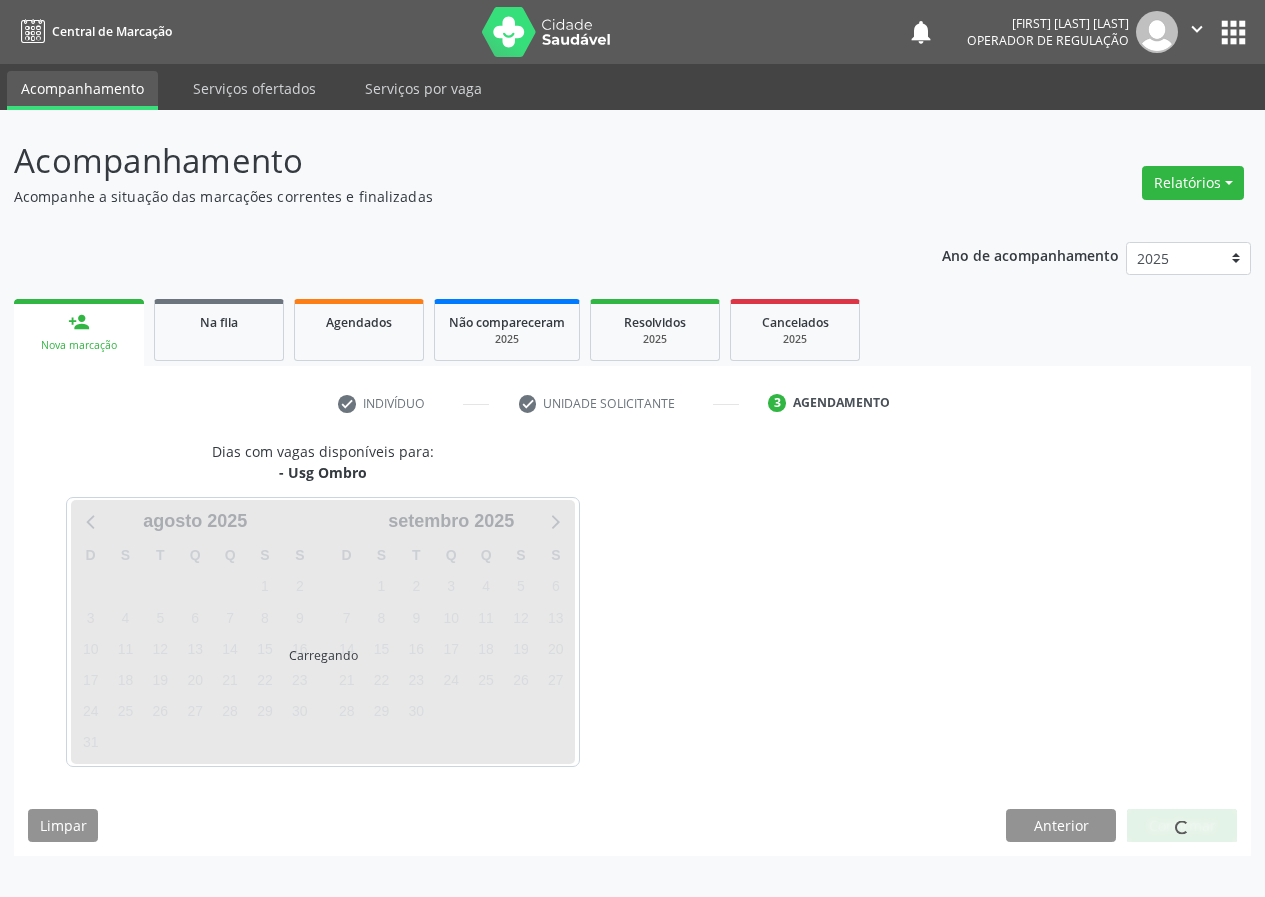 scroll, scrollTop: 0, scrollLeft: 0, axis: both 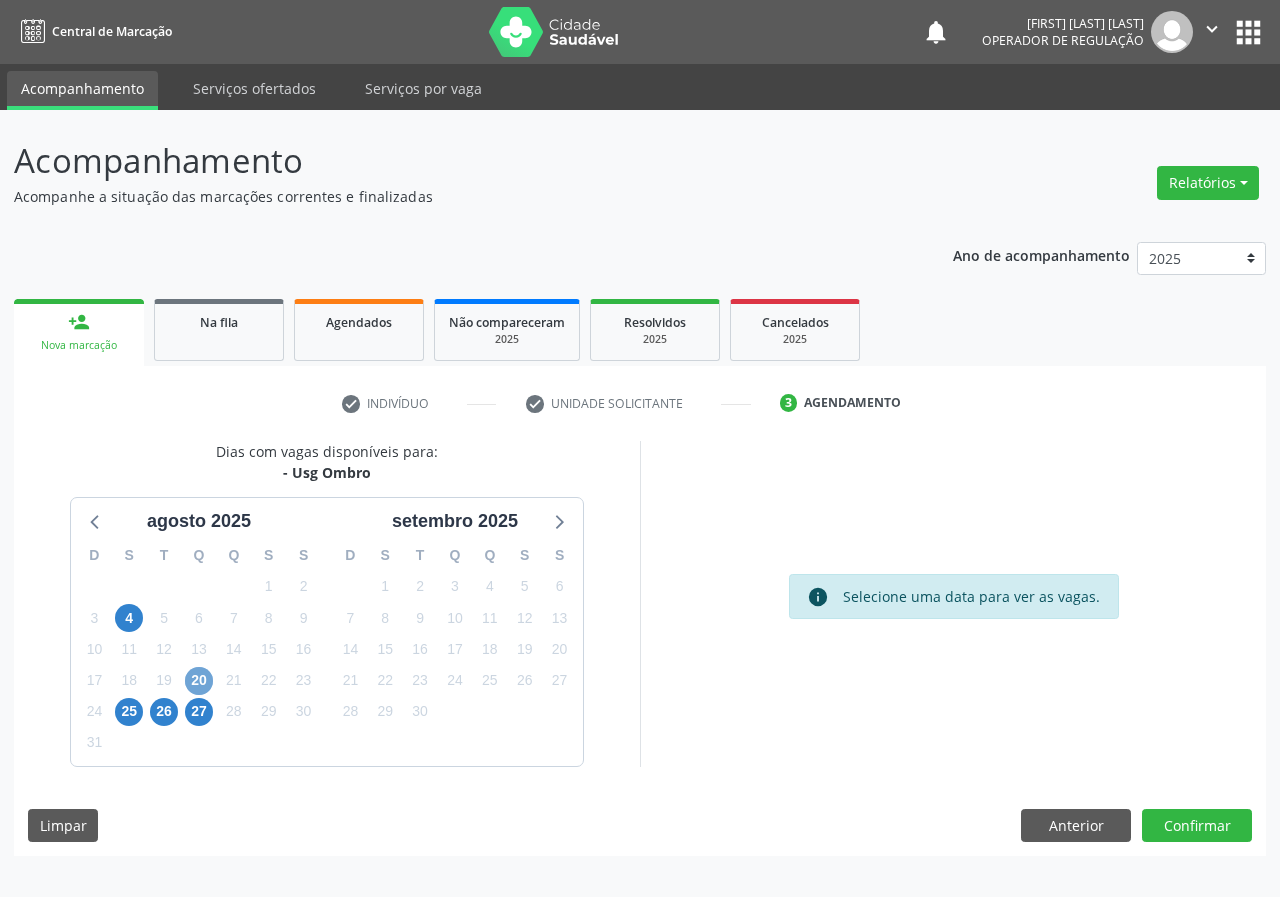 drag, startPoint x: 195, startPoint y: 677, endPoint x: 225, endPoint y: 668, distance: 31.320919 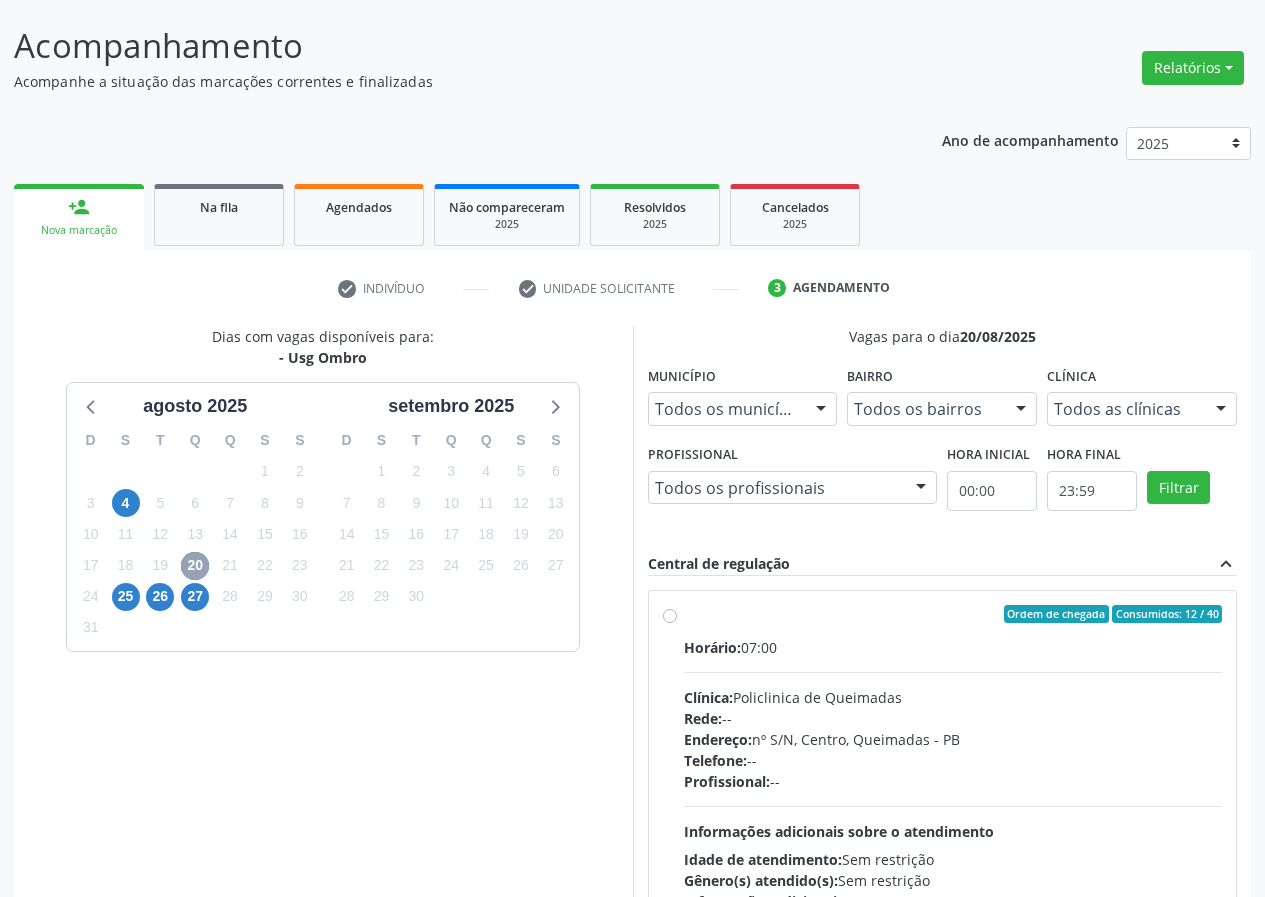 scroll, scrollTop: 298, scrollLeft: 0, axis: vertical 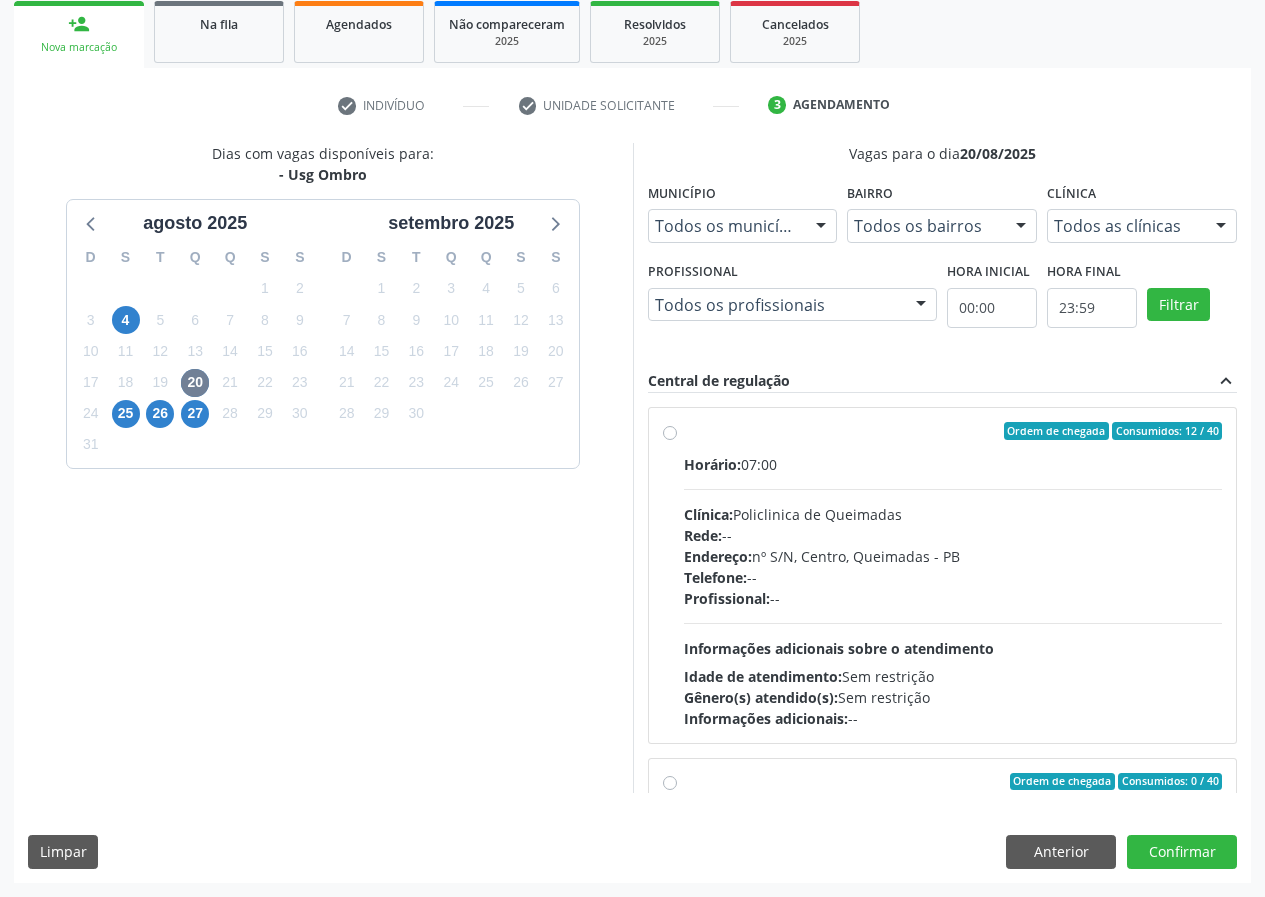 click on "Ordem de chegada
Consumidos: 12 / 40
Horário:   07:00
Clínica:  Policlinica de Queimadas
Rede:
--
Endereço:   nº S/N, Centro, Queimadas - PB
Telefone:   --
Profissional:
--
Informações adicionais sobre o atendimento
Idade de atendimento:
Sem restrição
Gênero(s) atendido(s):
Sem restrição
Informações adicionais:
--" at bounding box center (953, 575) 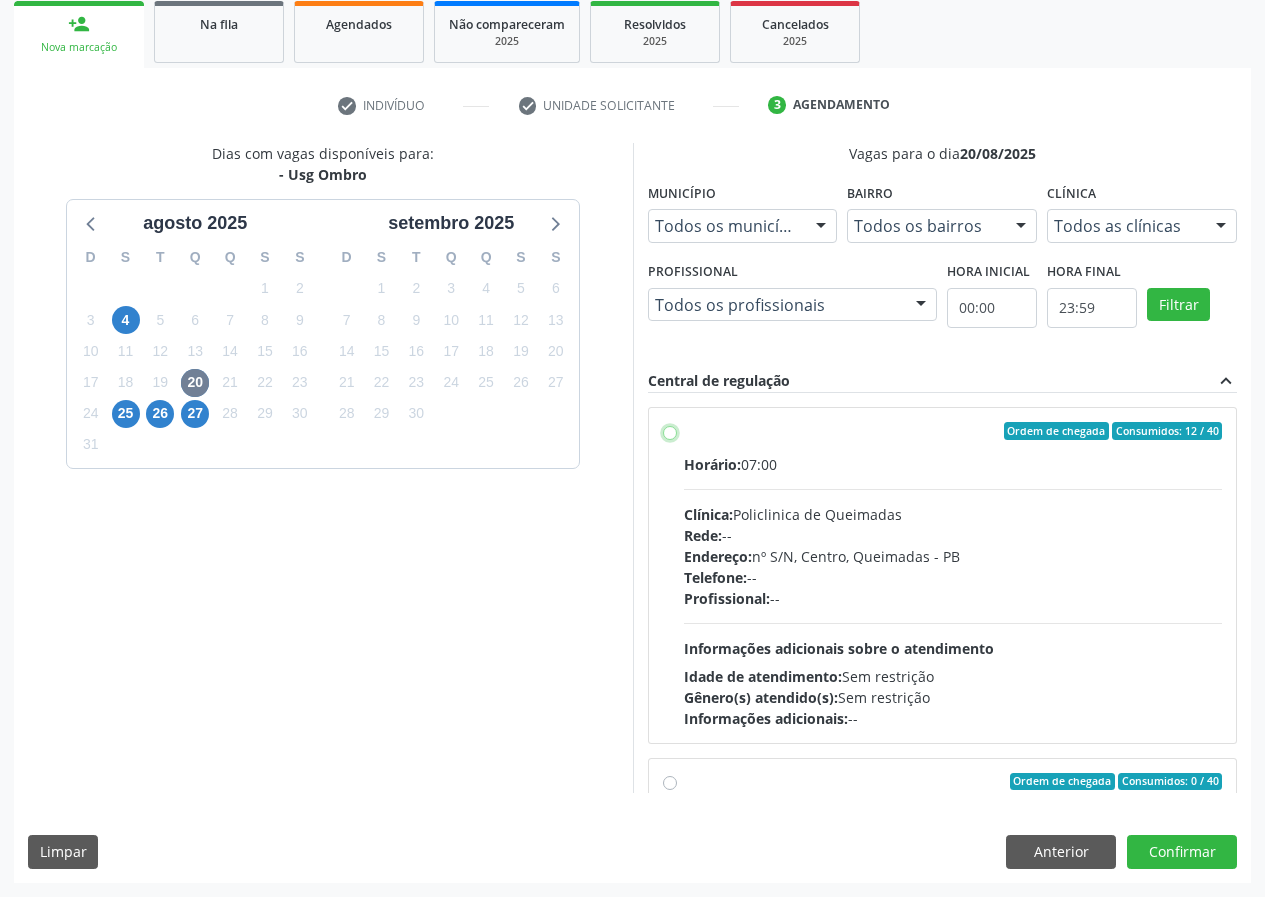 radio on "true" 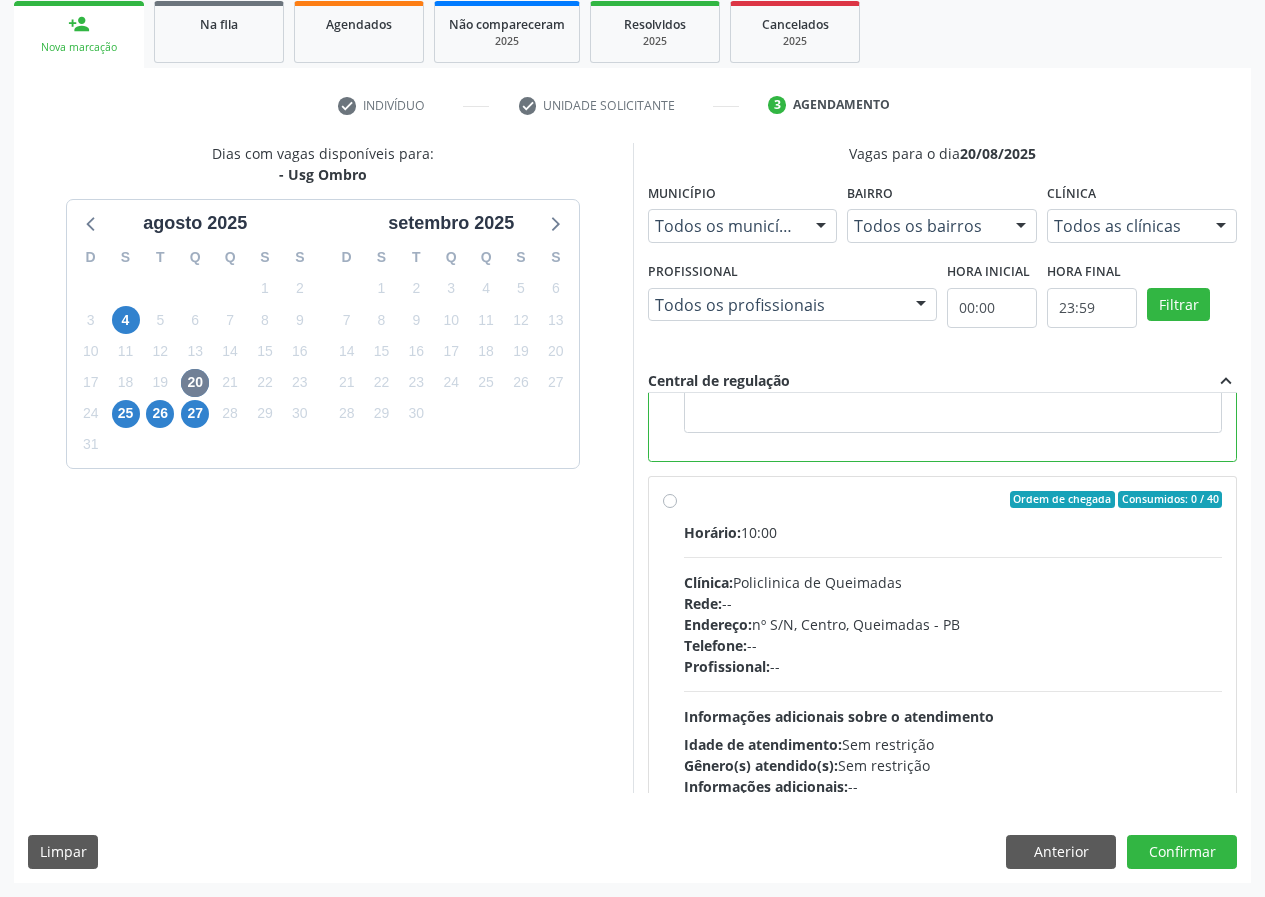 scroll, scrollTop: 450, scrollLeft: 0, axis: vertical 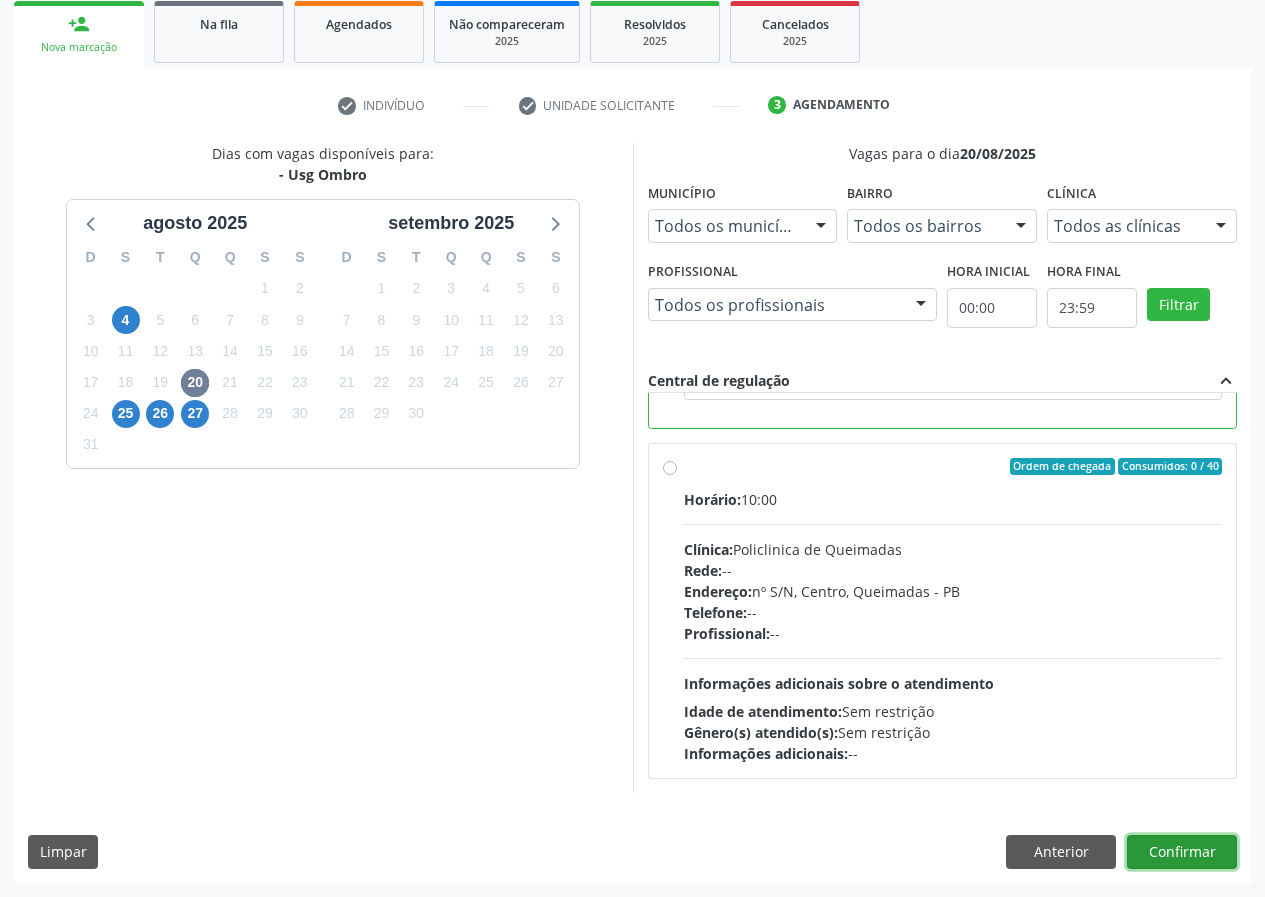 click on "Confirmar" at bounding box center [1182, 852] 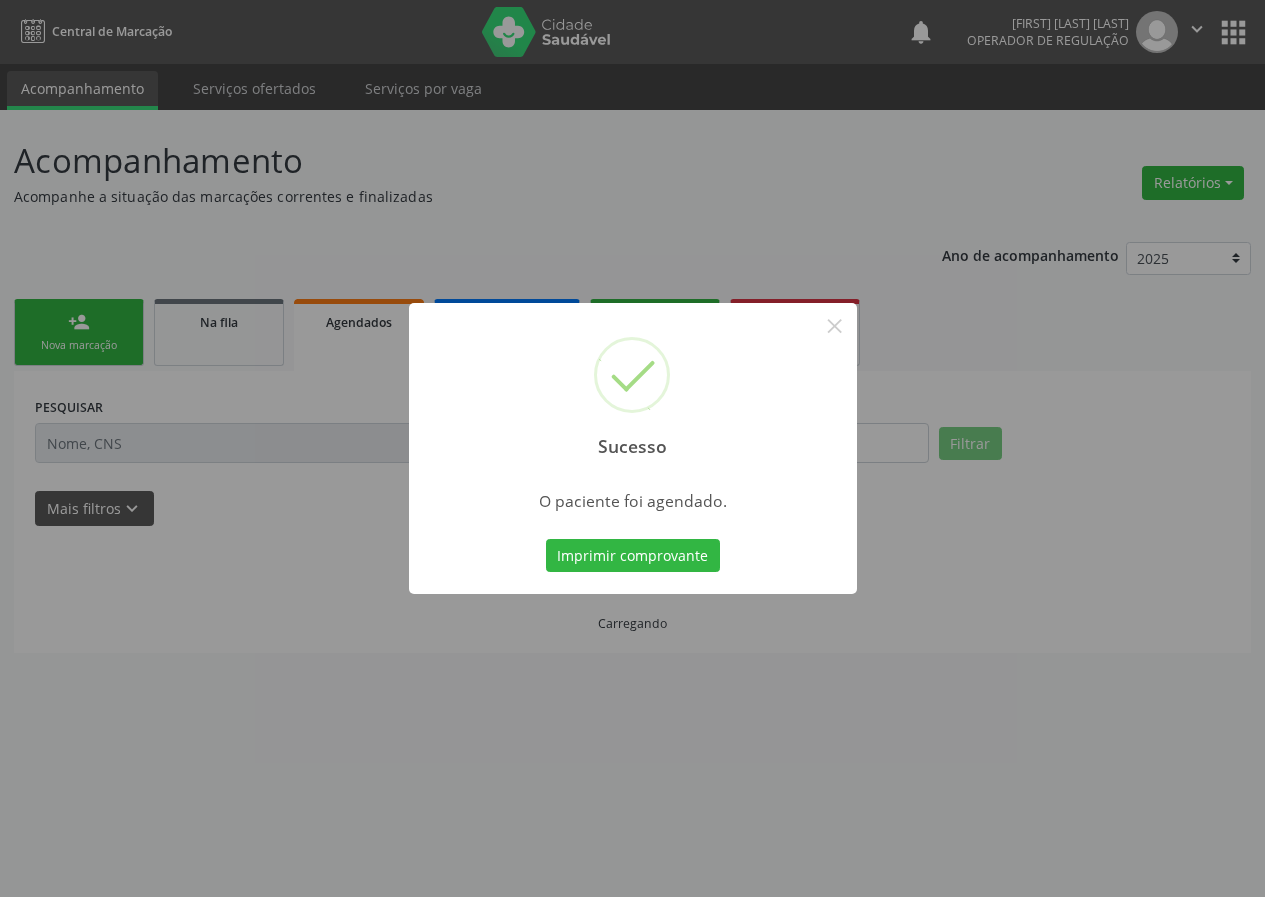 scroll, scrollTop: 0, scrollLeft: 0, axis: both 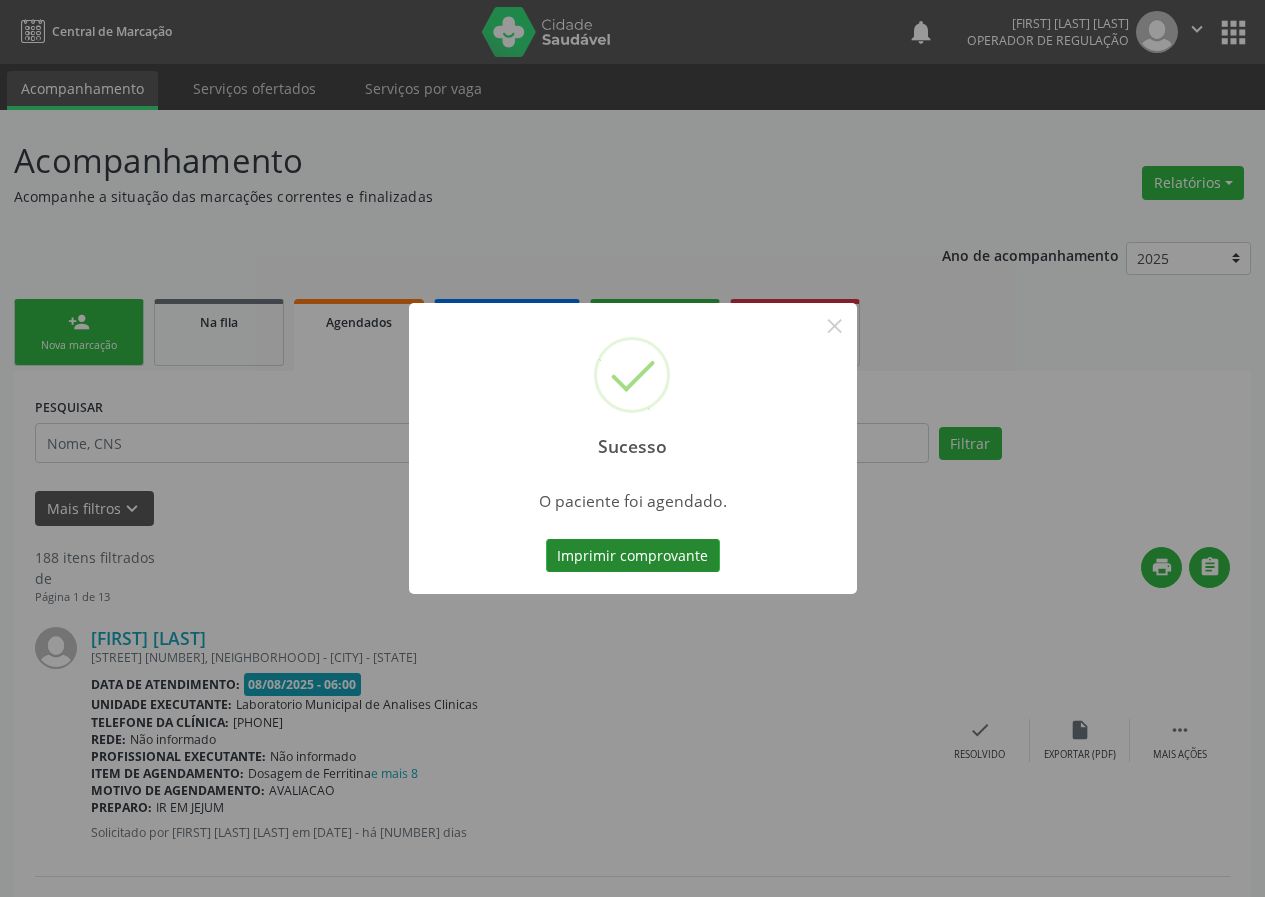 click on "Imprimir comprovante" at bounding box center (633, 556) 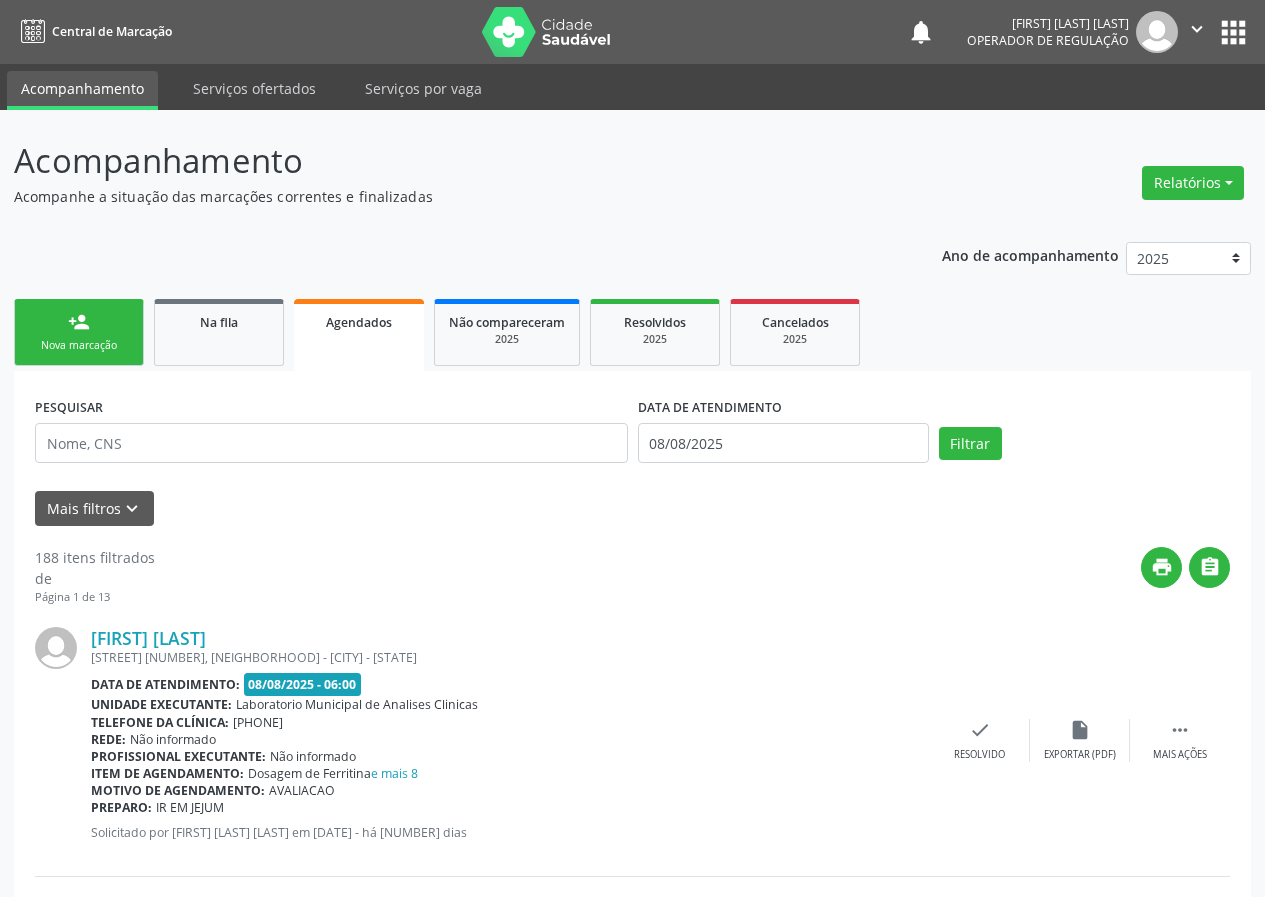 click on "Nova marcação" at bounding box center [79, 345] 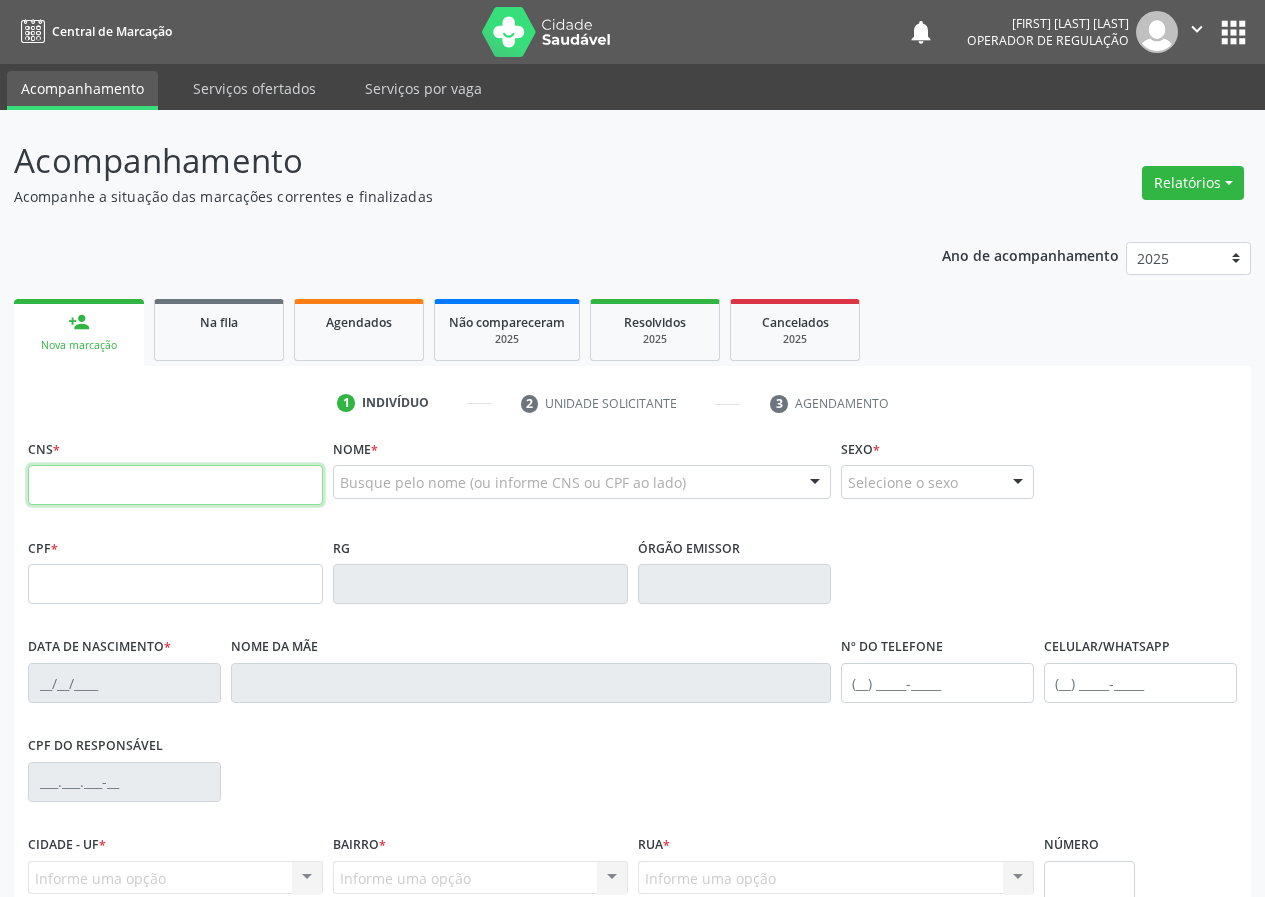 click at bounding box center [175, 485] 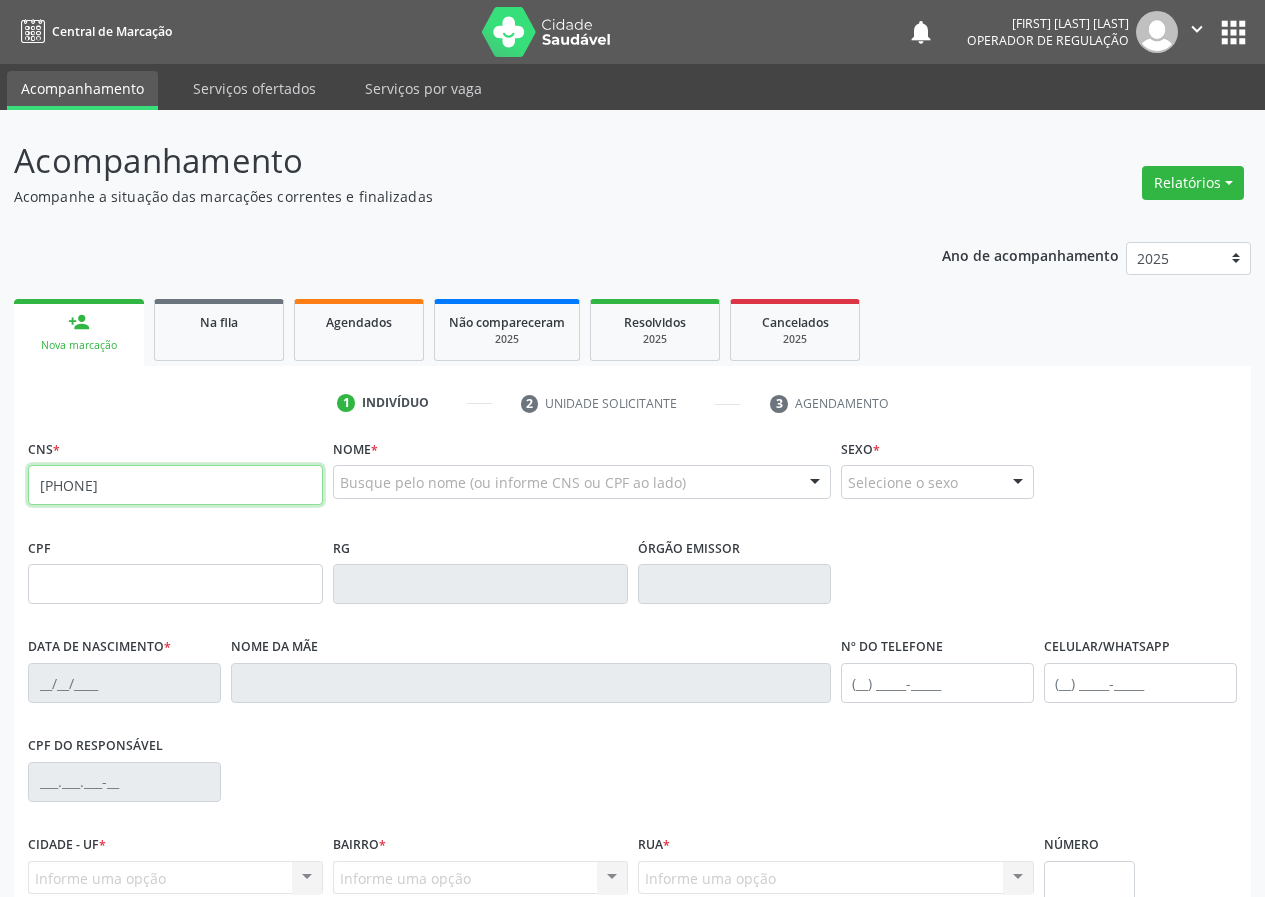 type on "700 0040 6141 9204" 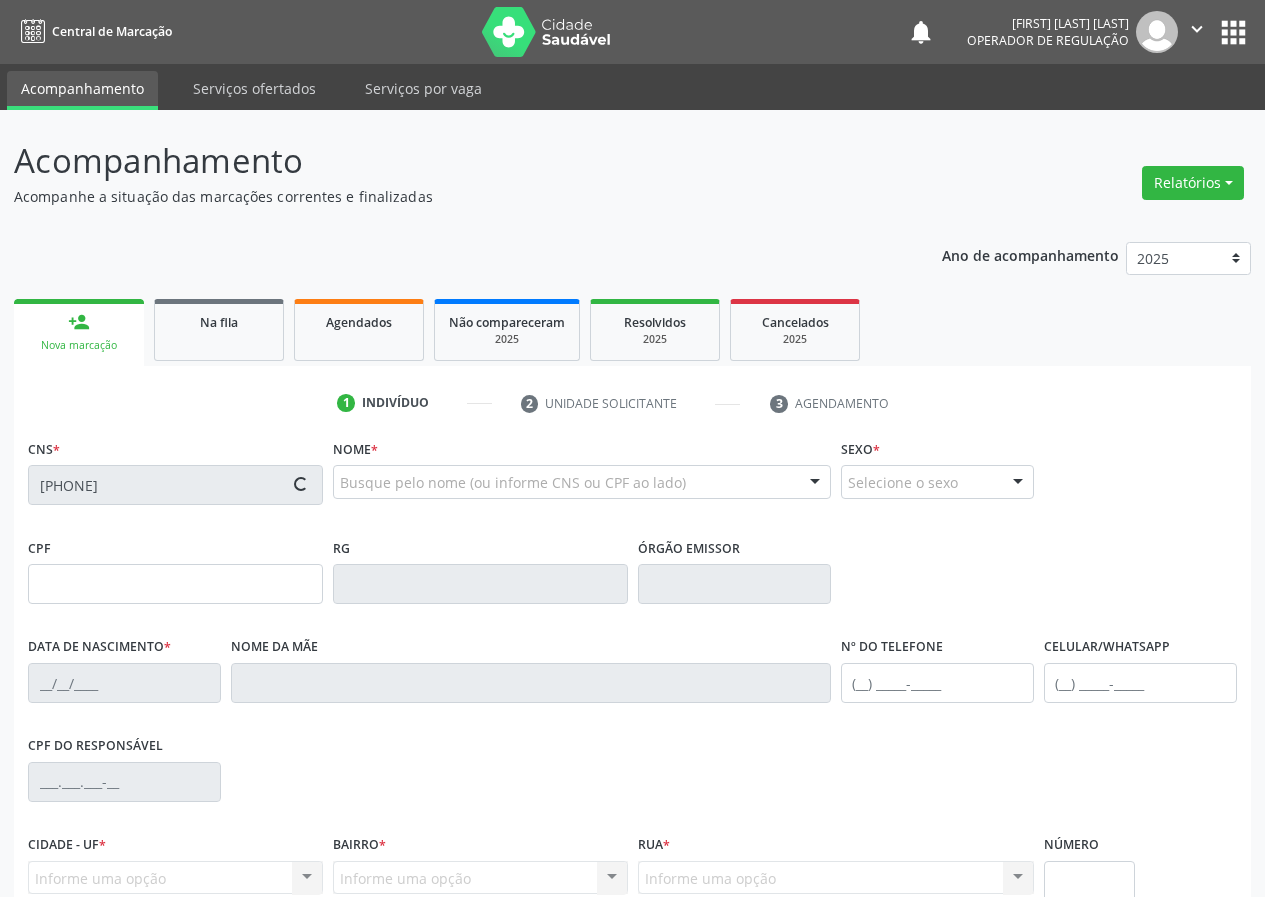 type on "518.638.804-10" 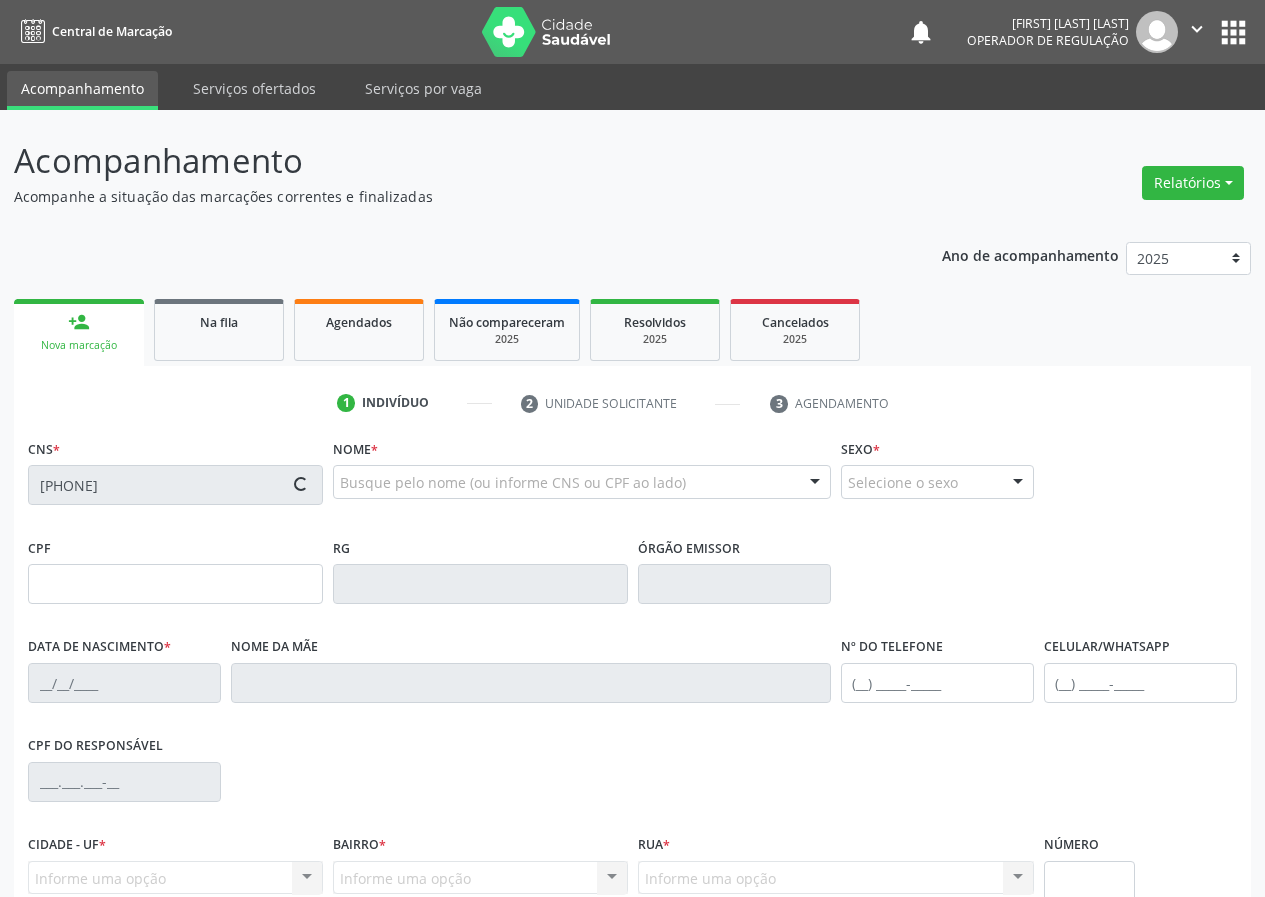 type on "06/11/1966" 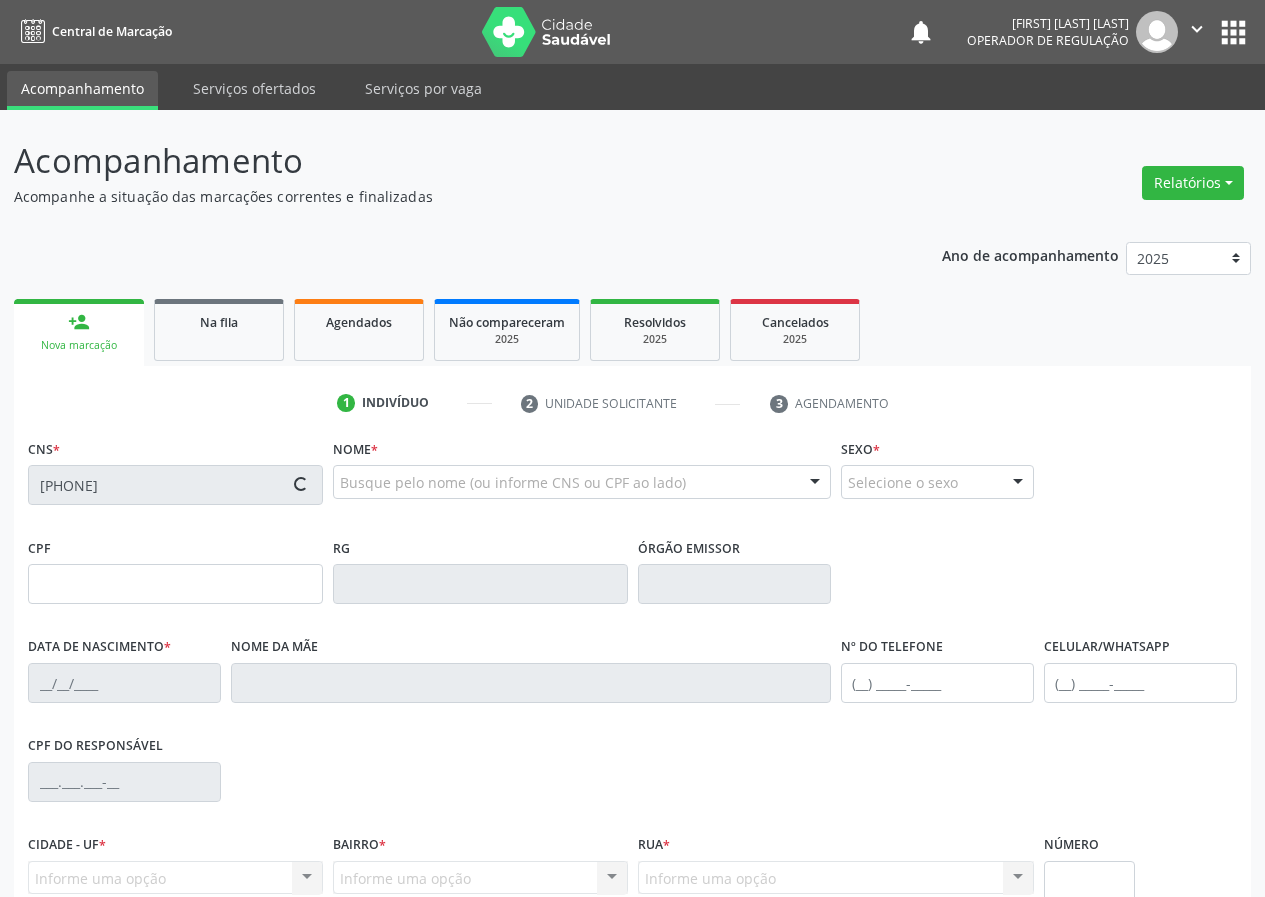 type on "(83) 99124-9740" 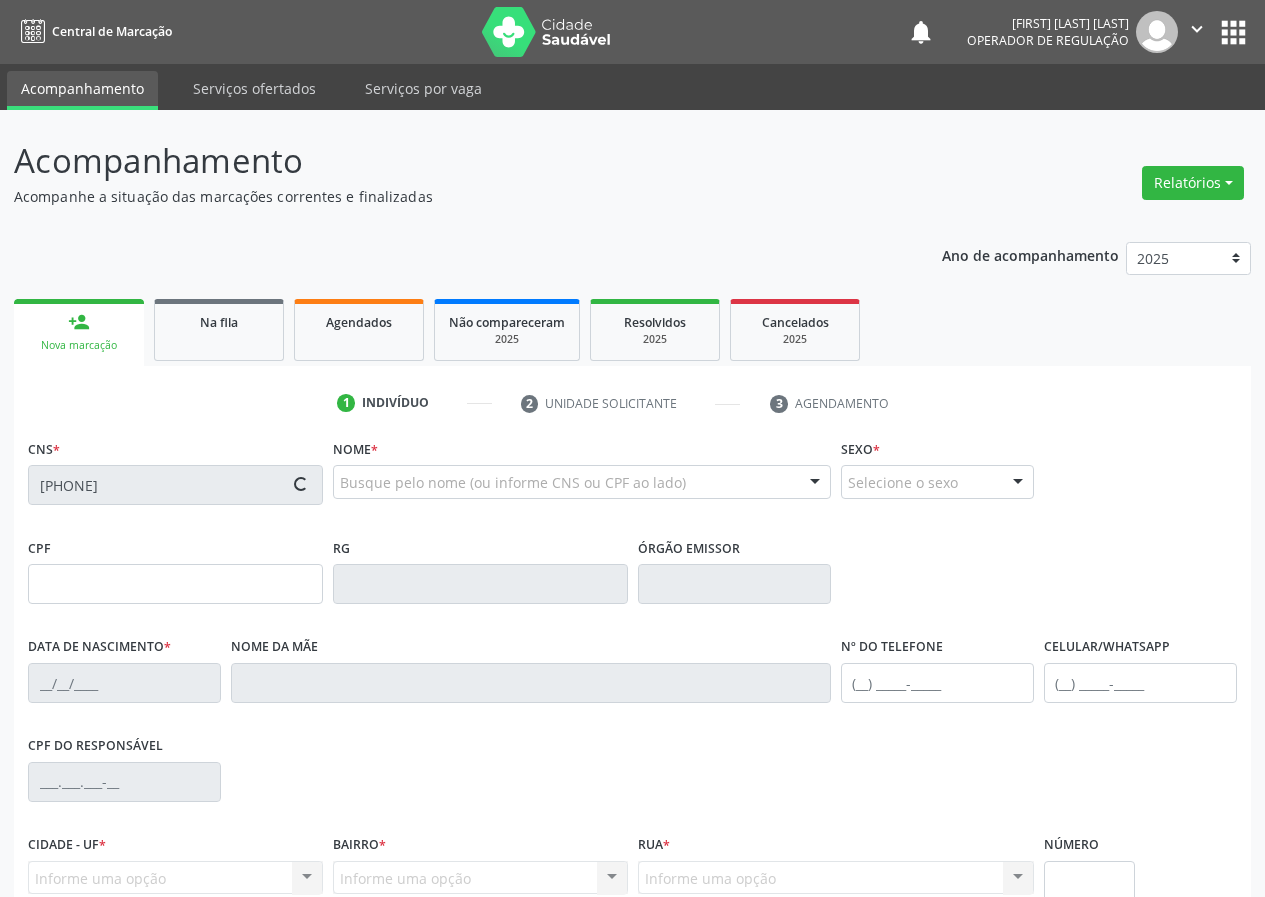 type on "(83) 99124-9740" 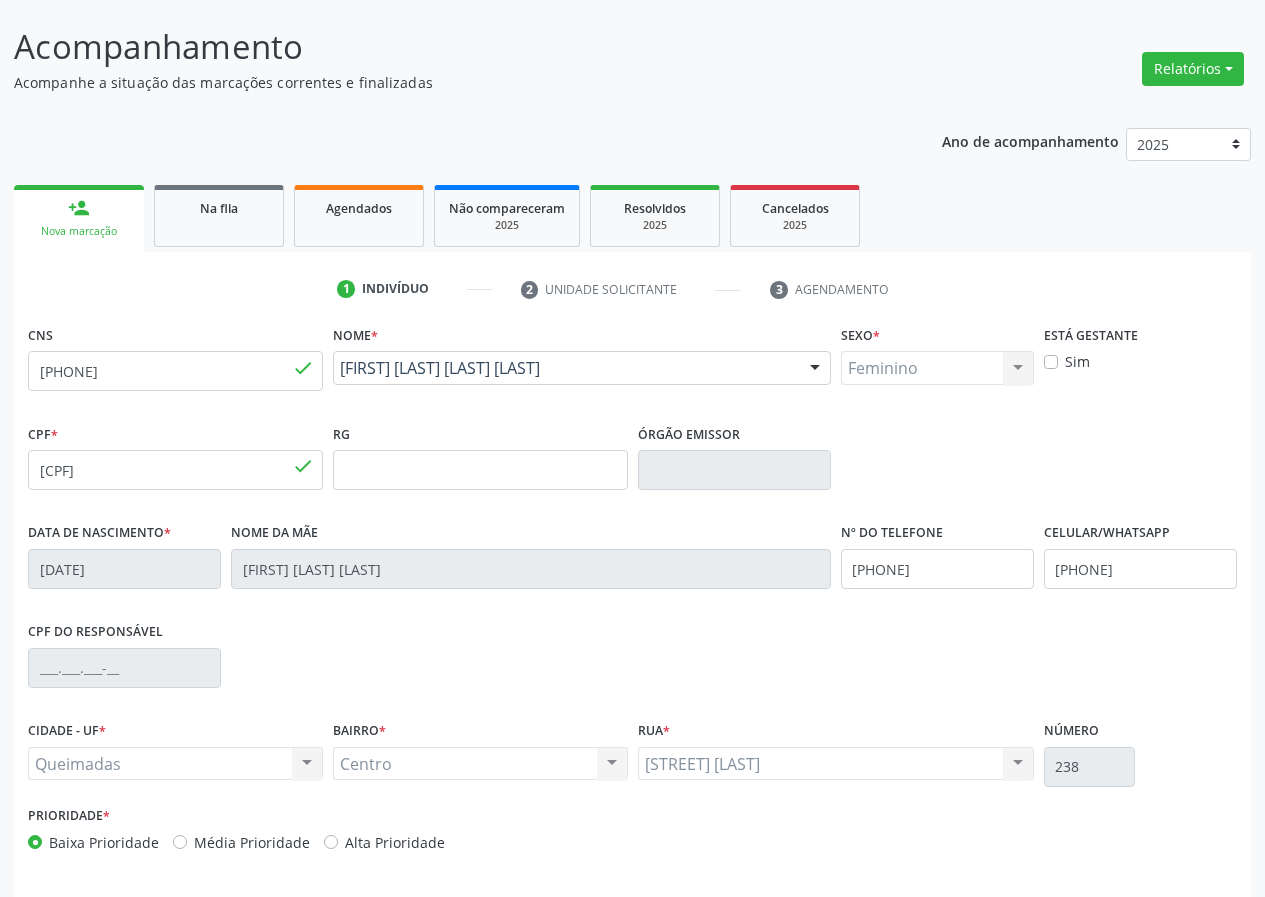 scroll, scrollTop: 187, scrollLeft: 0, axis: vertical 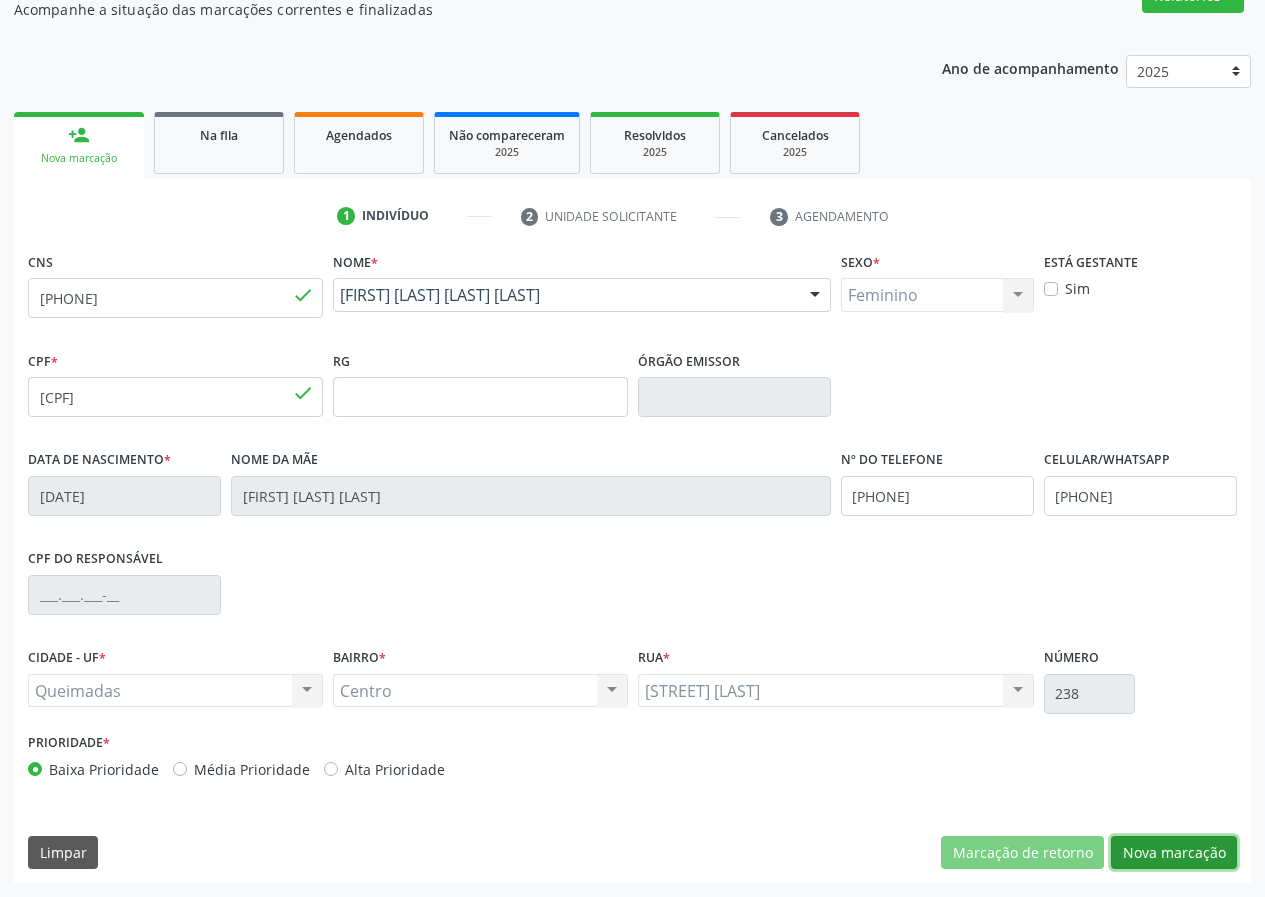 drag, startPoint x: 1196, startPoint y: 843, endPoint x: 221, endPoint y: 787, distance: 976.6069 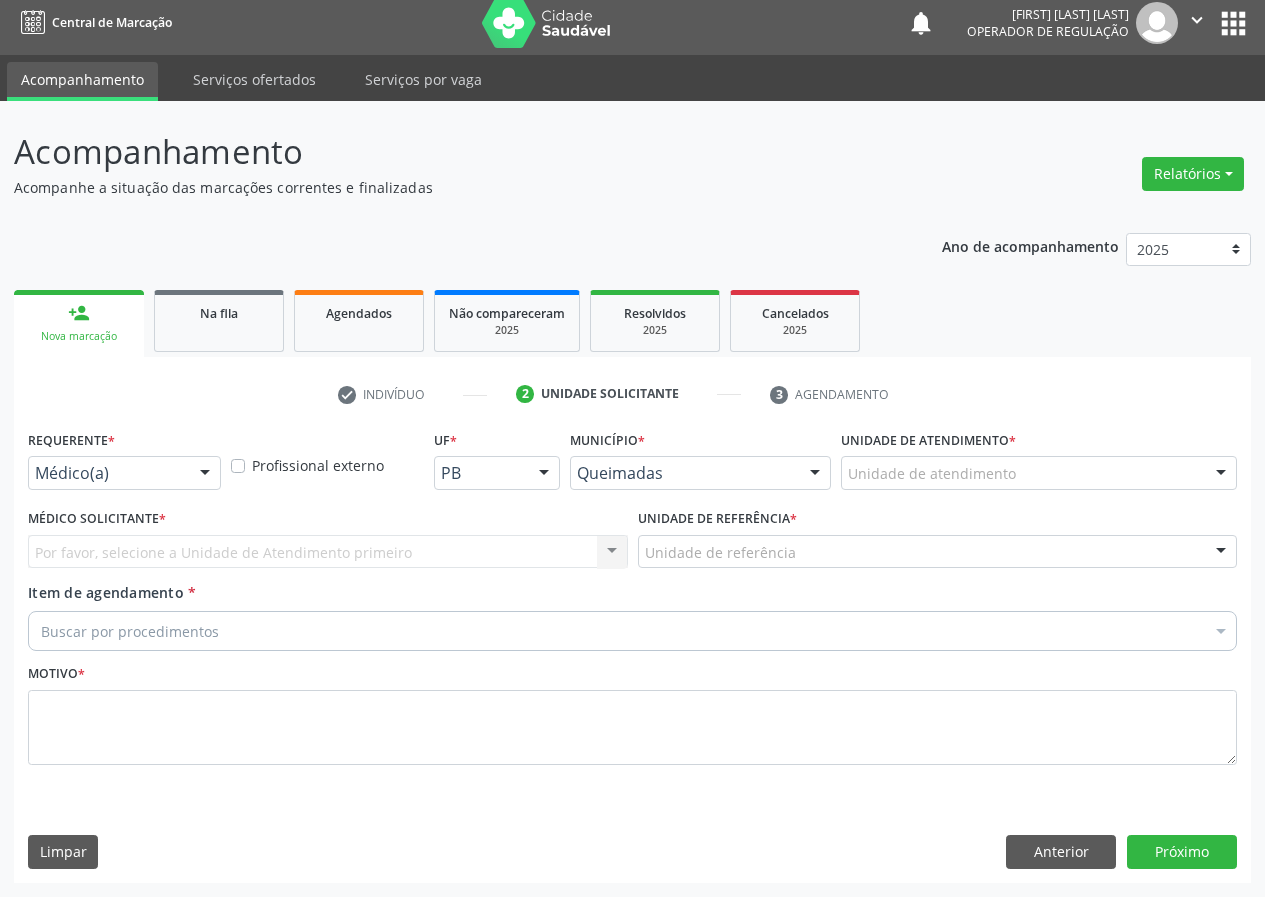 scroll, scrollTop: 9, scrollLeft: 0, axis: vertical 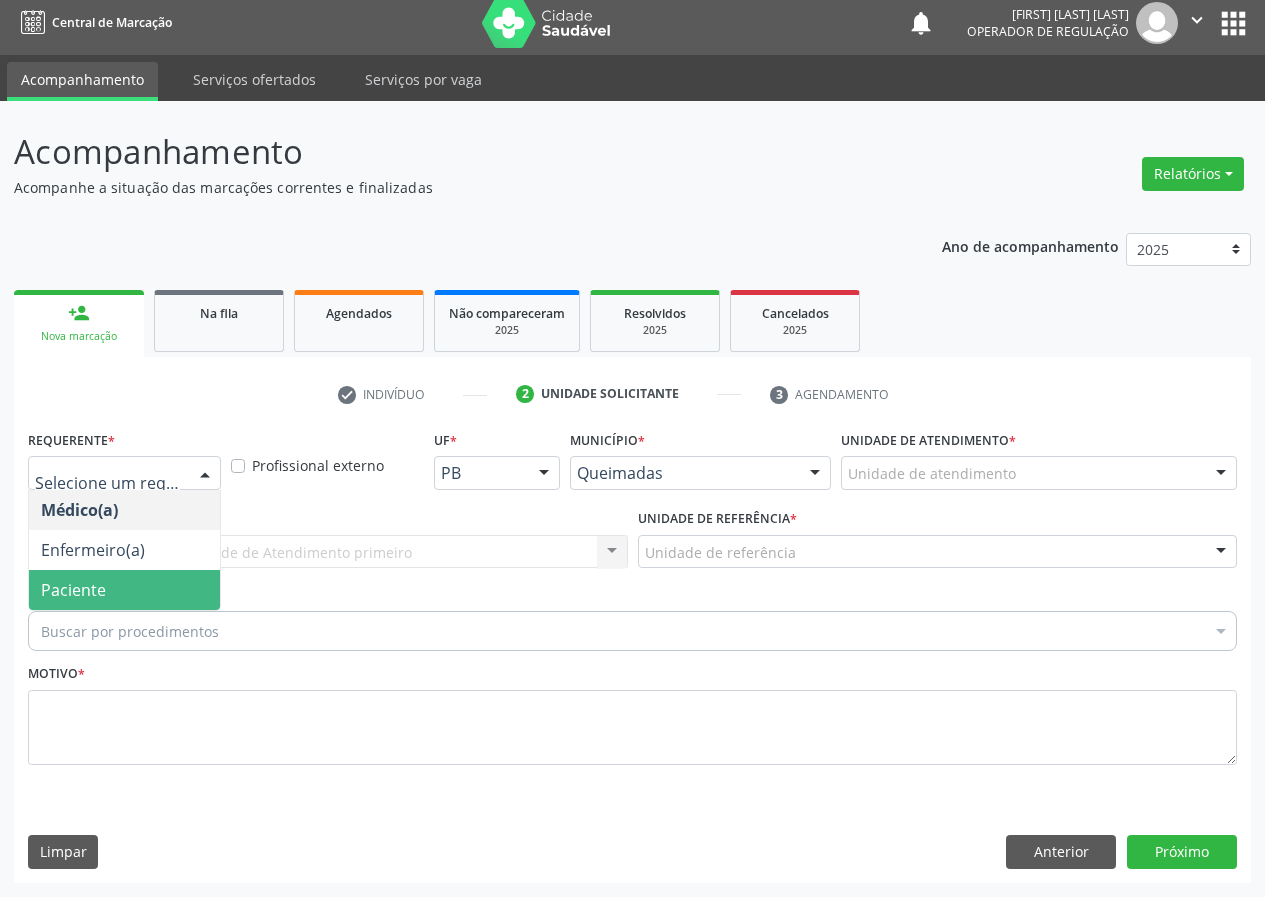 click on "Paciente" at bounding box center [124, 590] 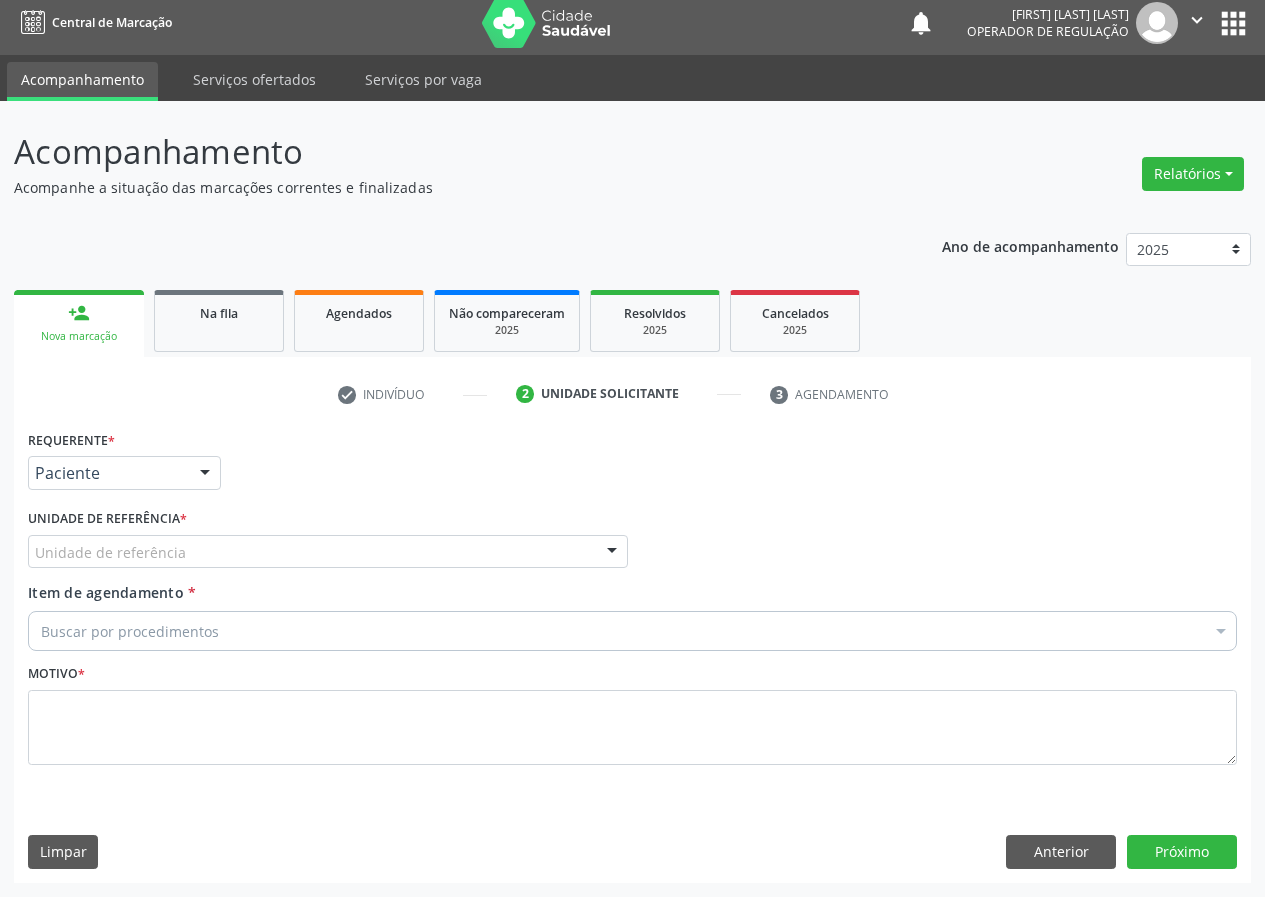 click on "Unidade de referência" at bounding box center [328, 552] 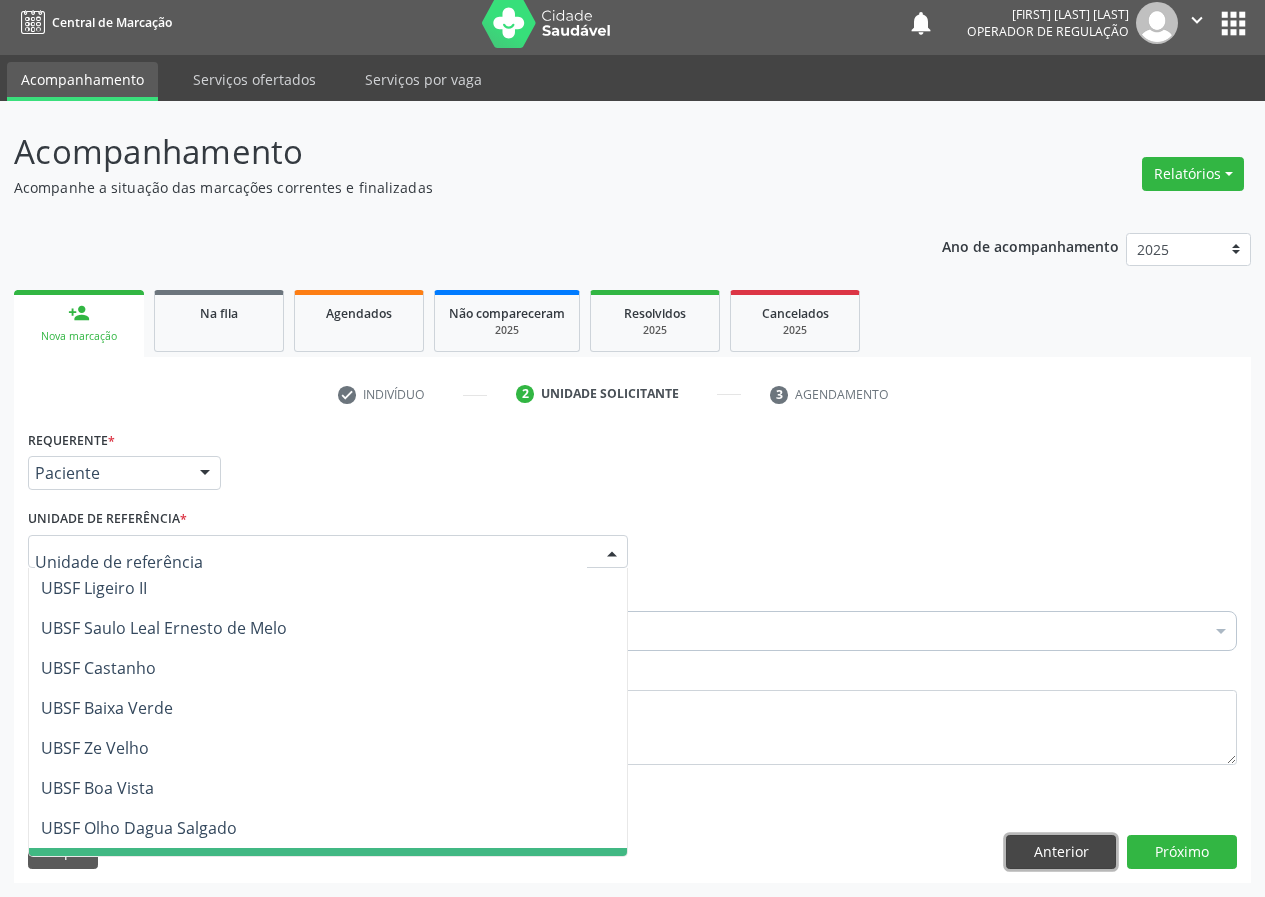 click on "Anterior" at bounding box center [1061, 852] 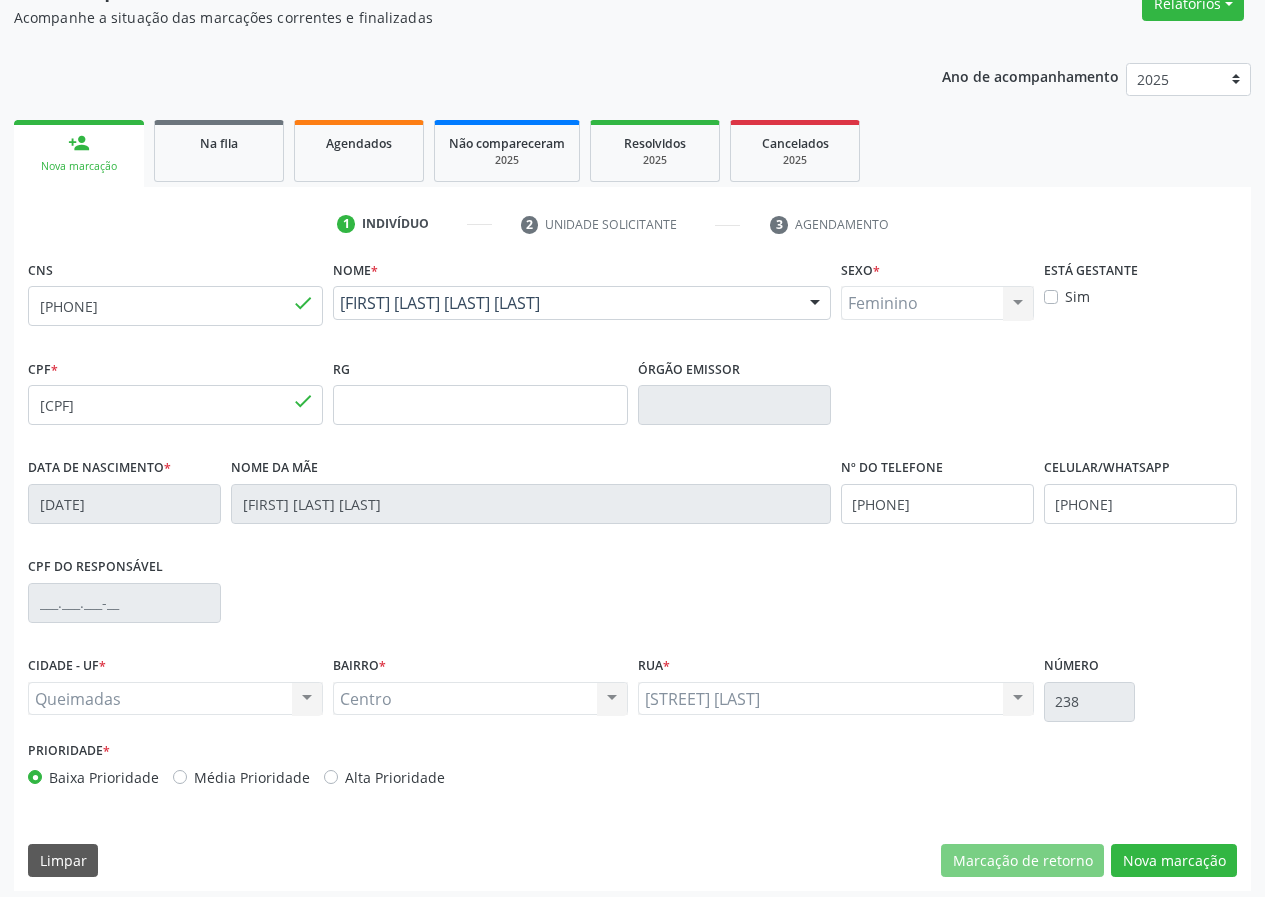 scroll, scrollTop: 187, scrollLeft: 0, axis: vertical 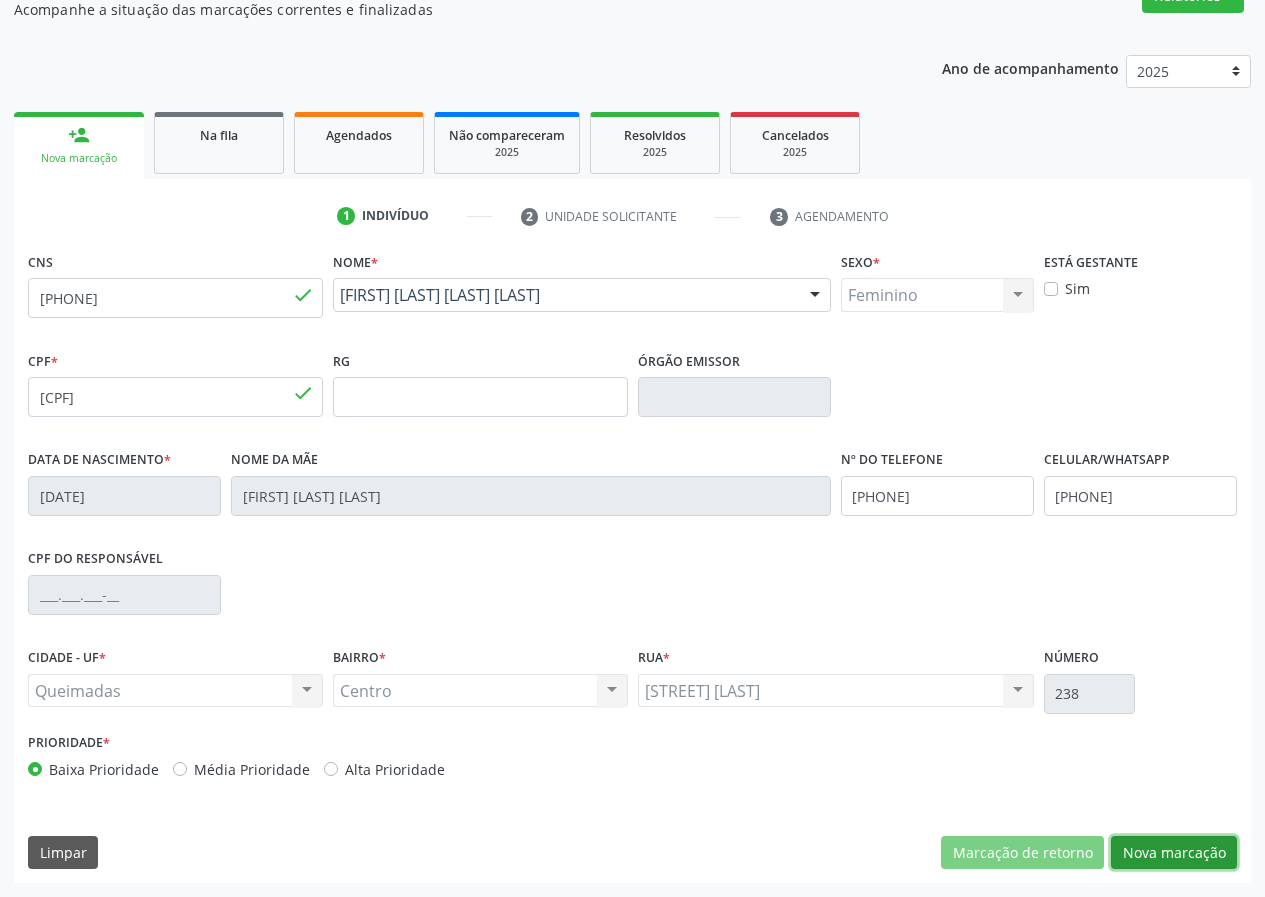 drag, startPoint x: 1169, startPoint y: 849, endPoint x: 342, endPoint y: 746, distance: 833.38947 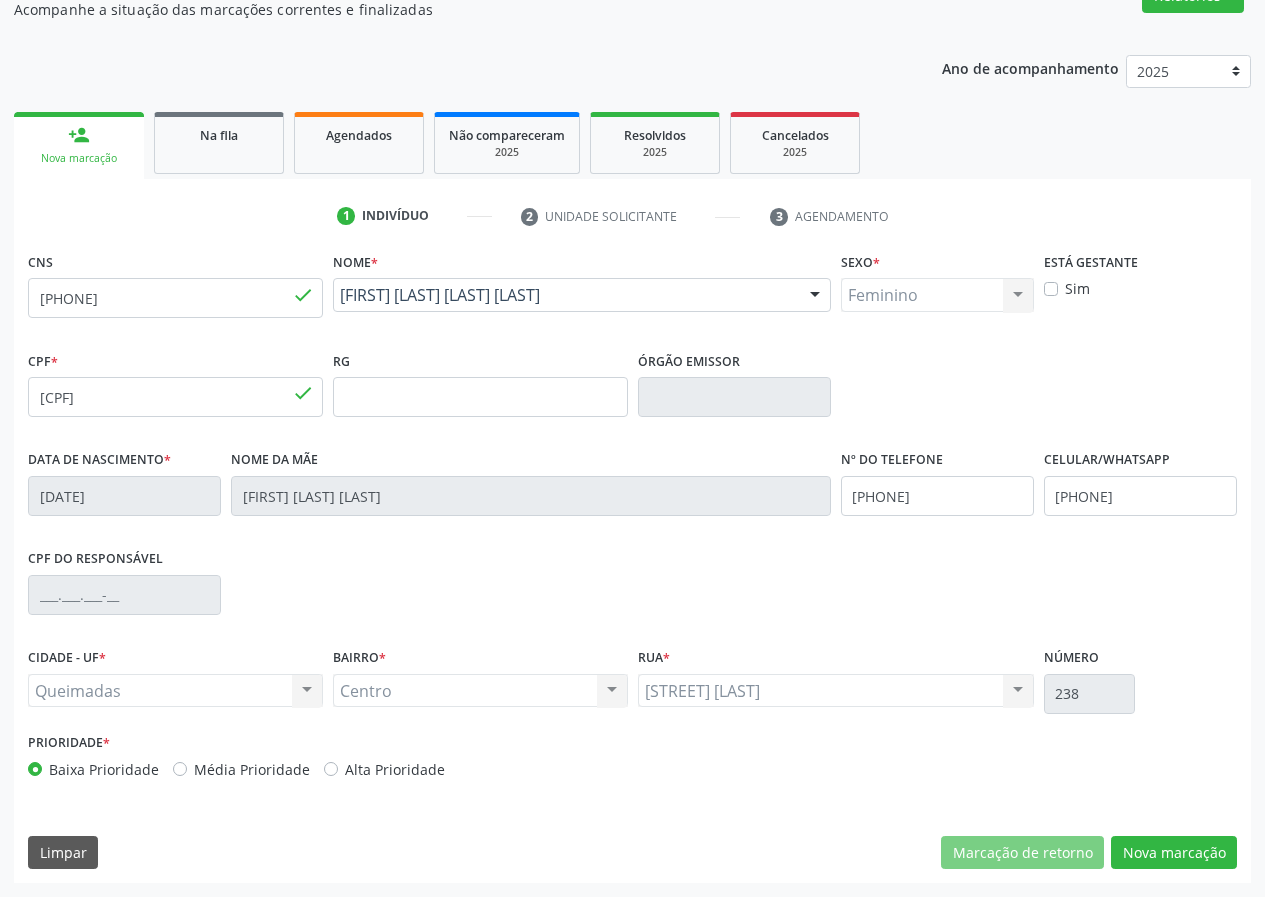 scroll, scrollTop: 9, scrollLeft: 0, axis: vertical 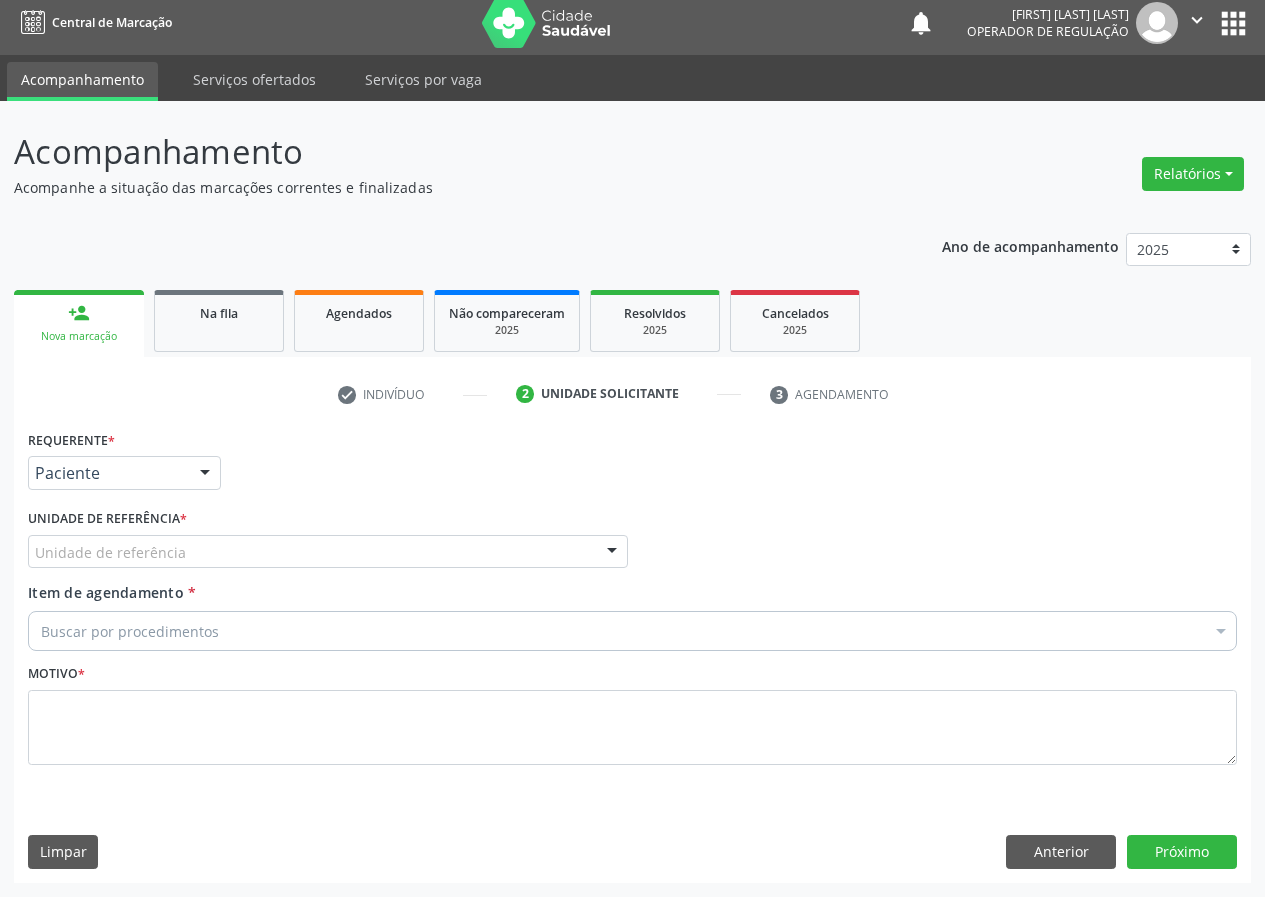 click on "Unidade de referência" at bounding box center (328, 552) 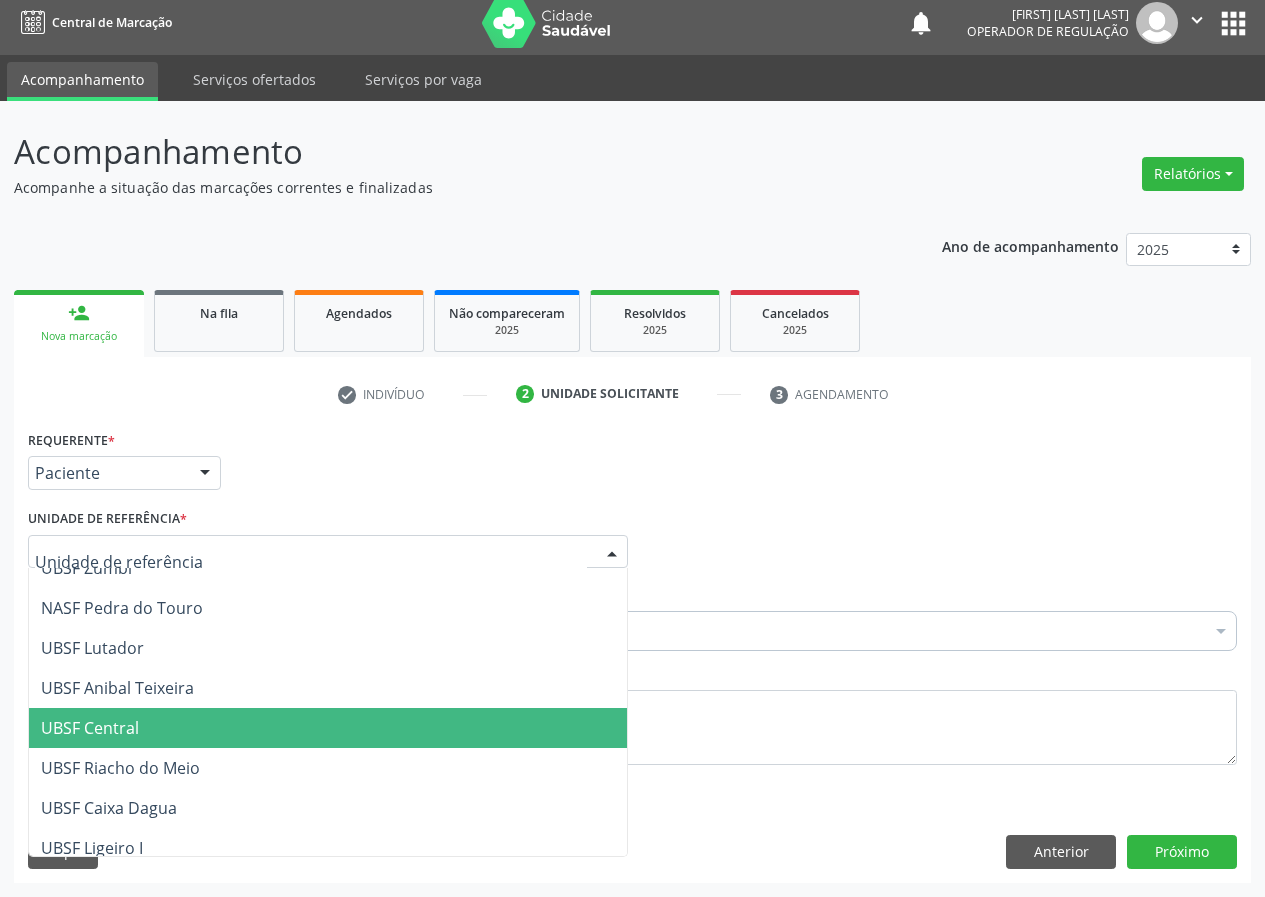 scroll, scrollTop: 400, scrollLeft: 0, axis: vertical 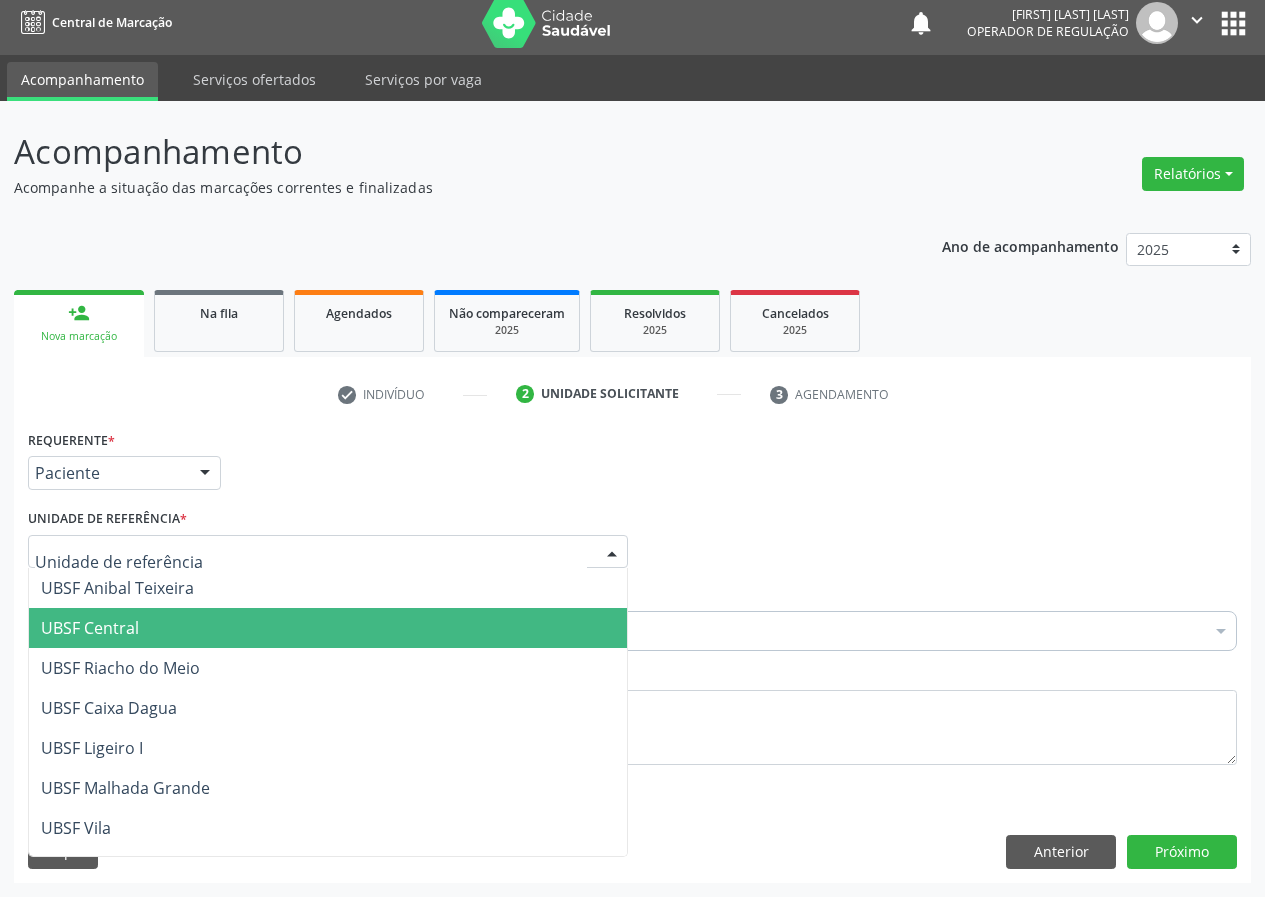 click on "UBSF Central" at bounding box center (90, 628) 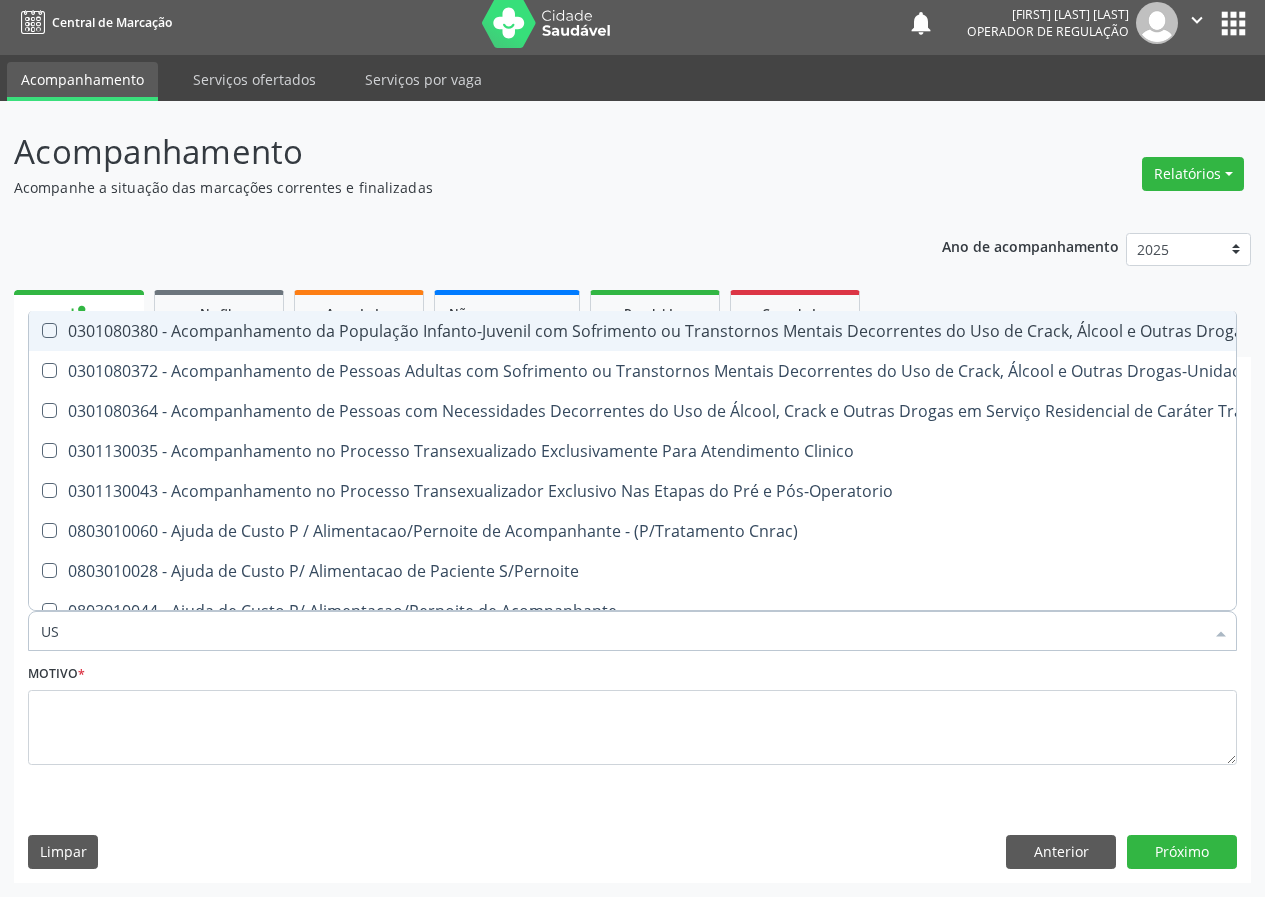 type on "USG" 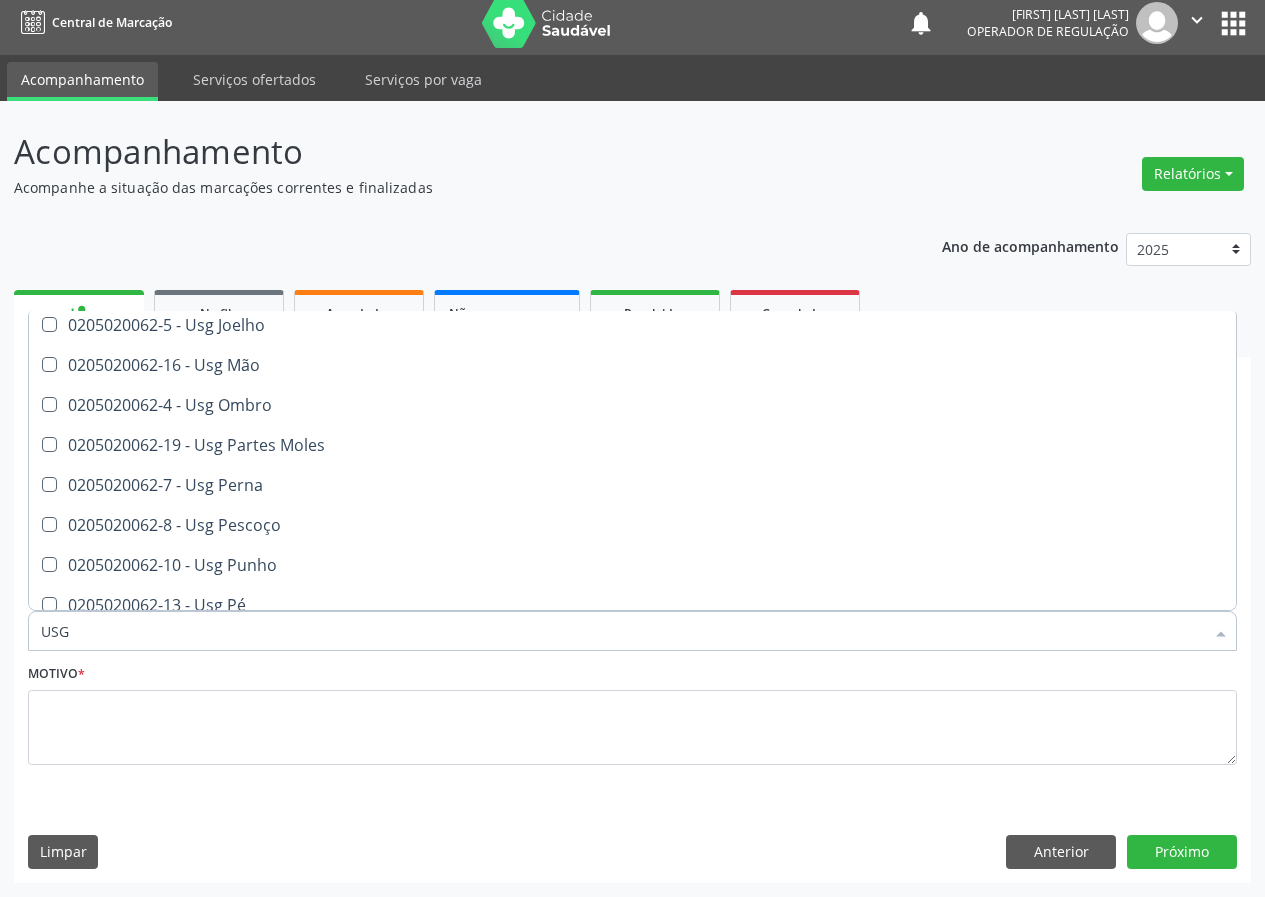 scroll, scrollTop: 300, scrollLeft: 0, axis: vertical 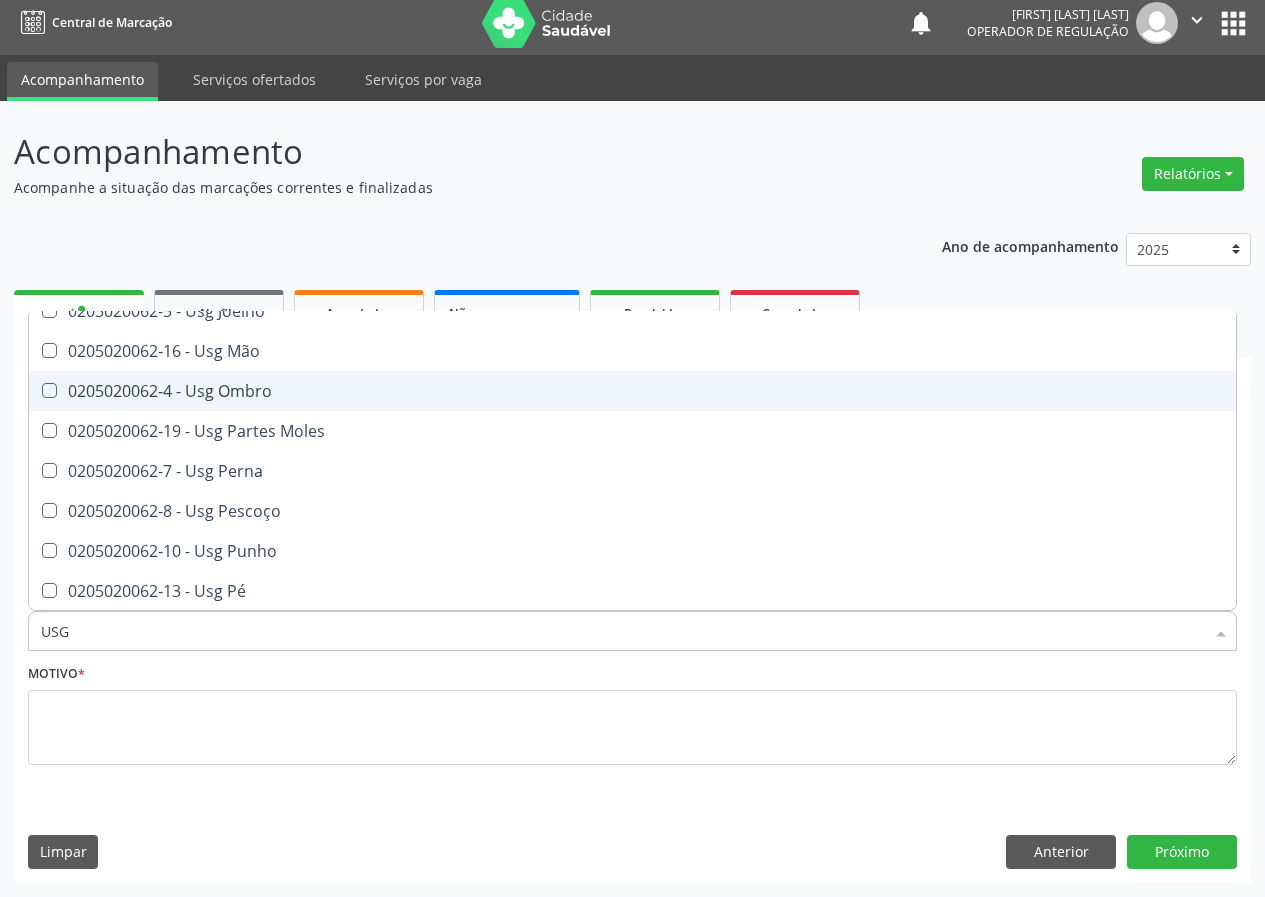 click on "0205020062-4 - Usg Ombro" at bounding box center [632, 391] 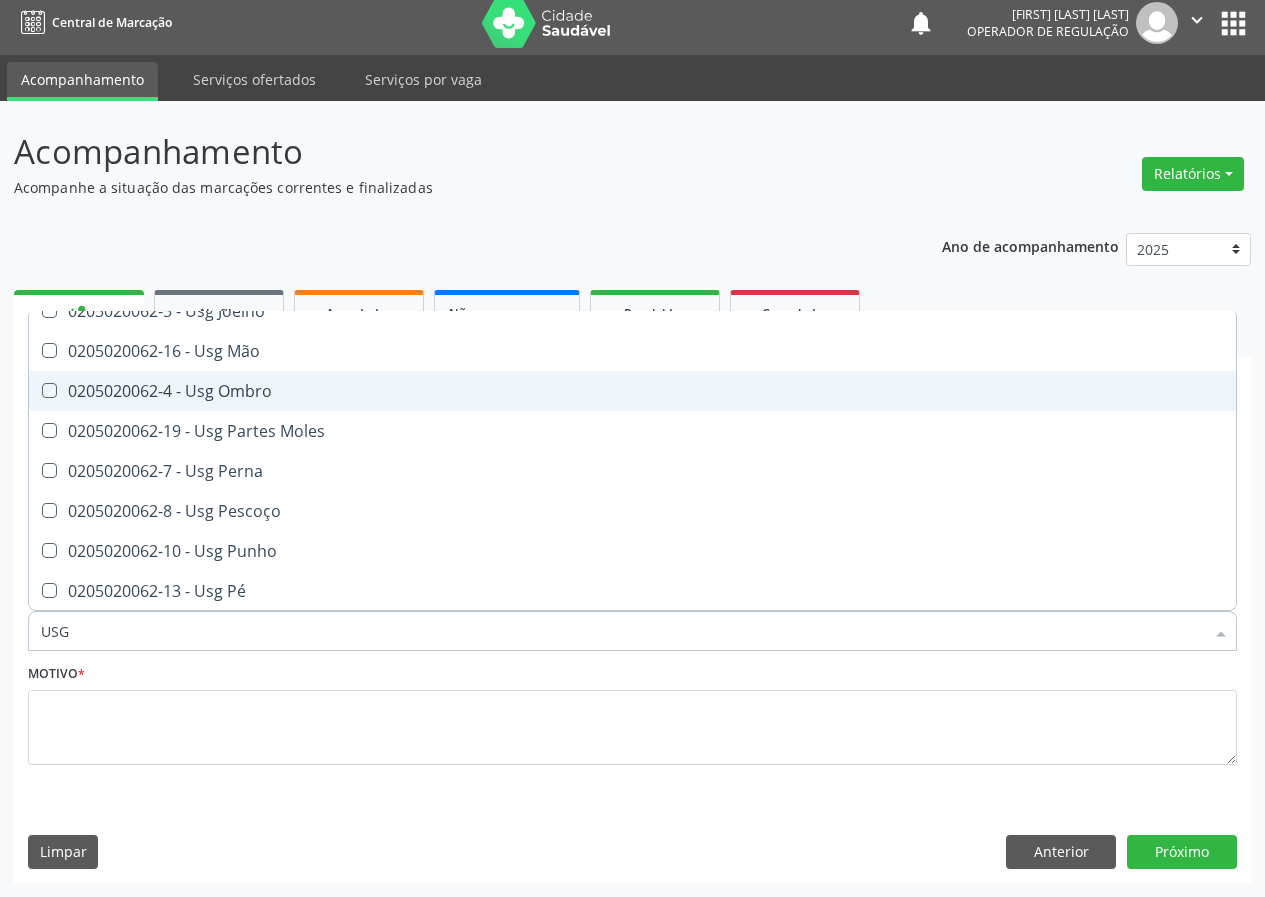 checkbox on "true" 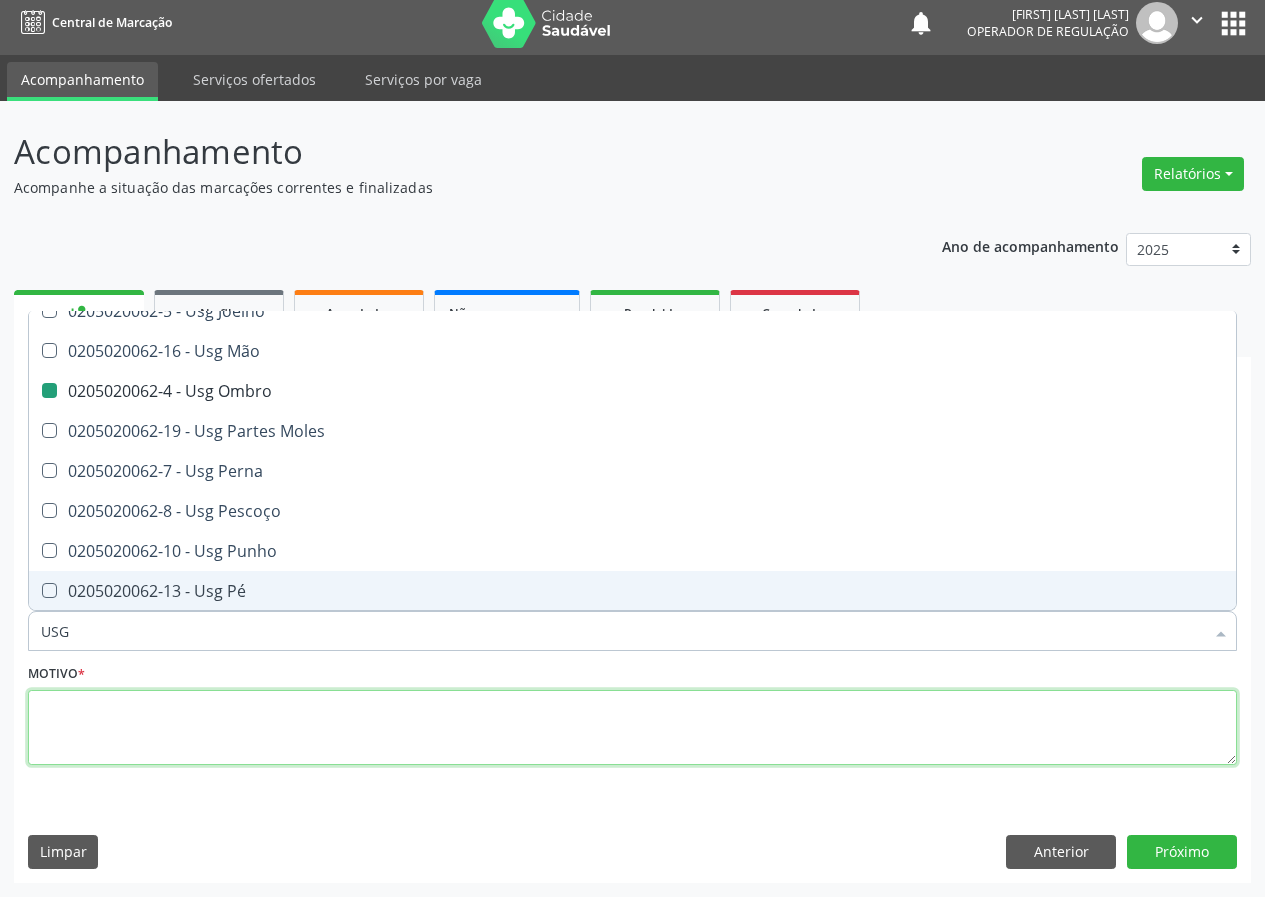 click at bounding box center [632, 728] 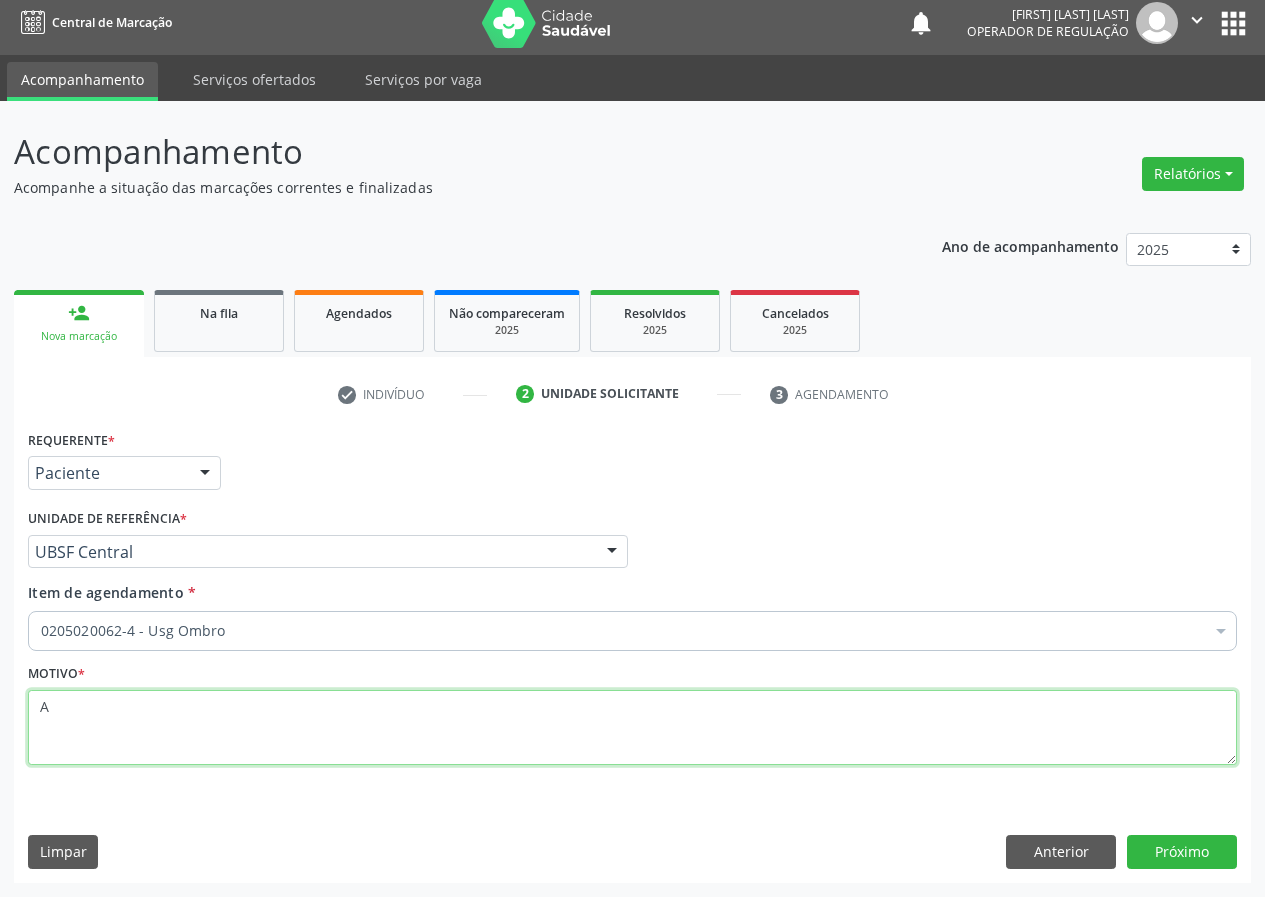 scroll, scrollTop: 0, scrollLeft: 0, axis: both 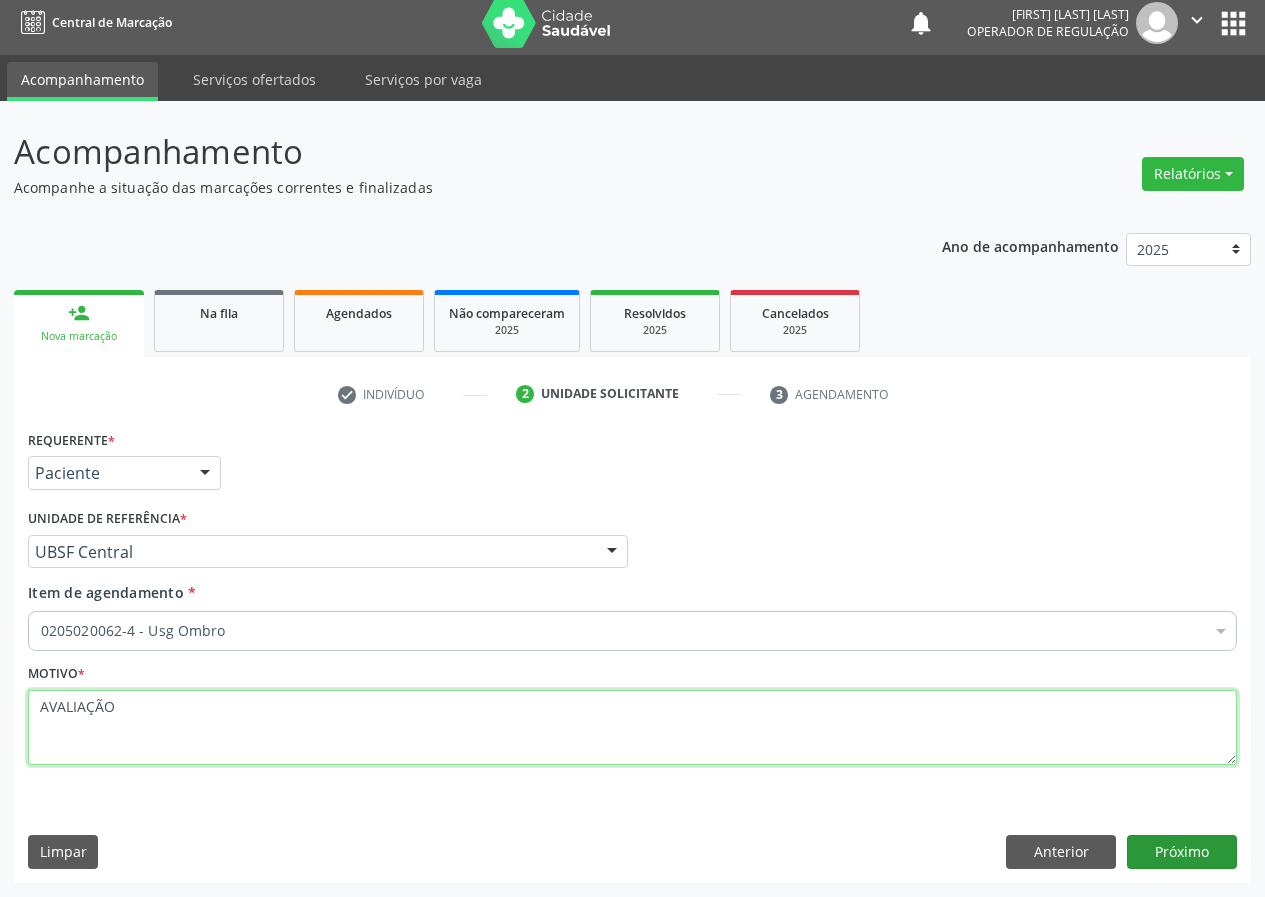 type on "AVALIAÇÃO" 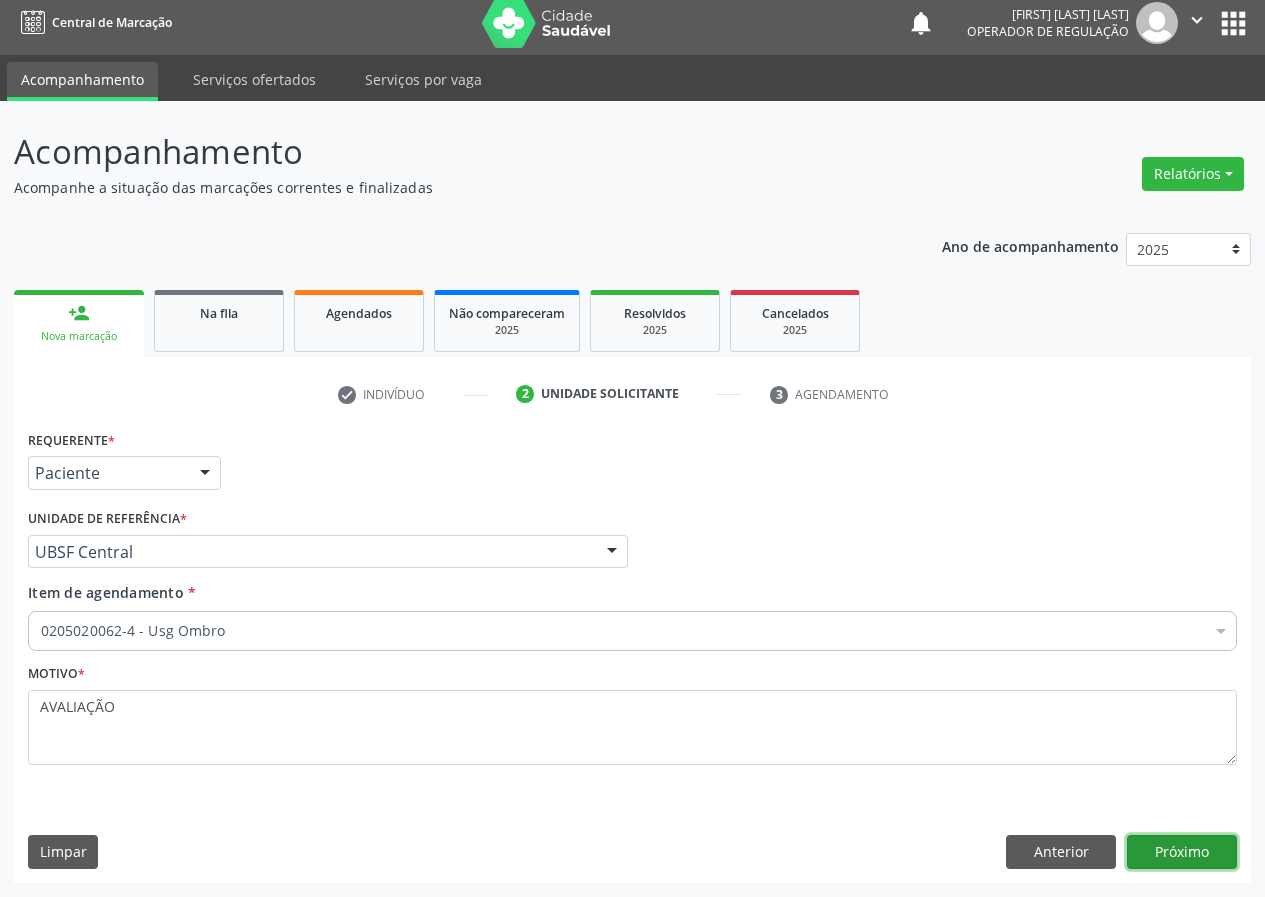 click on "Próximo" at bounding box center [1182, 852] 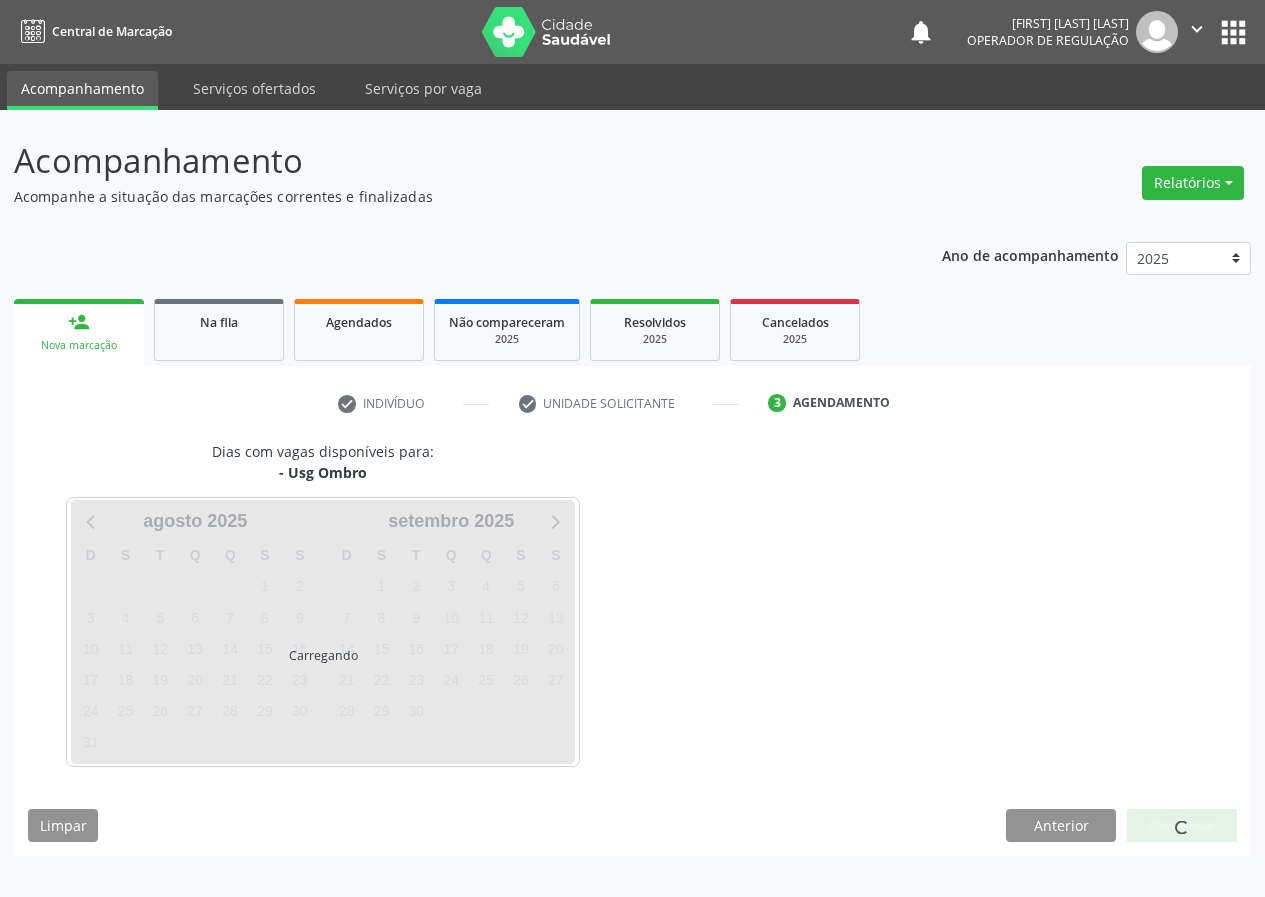 scroll, scrollTop: 0, scrollLeft: 0, axis: both 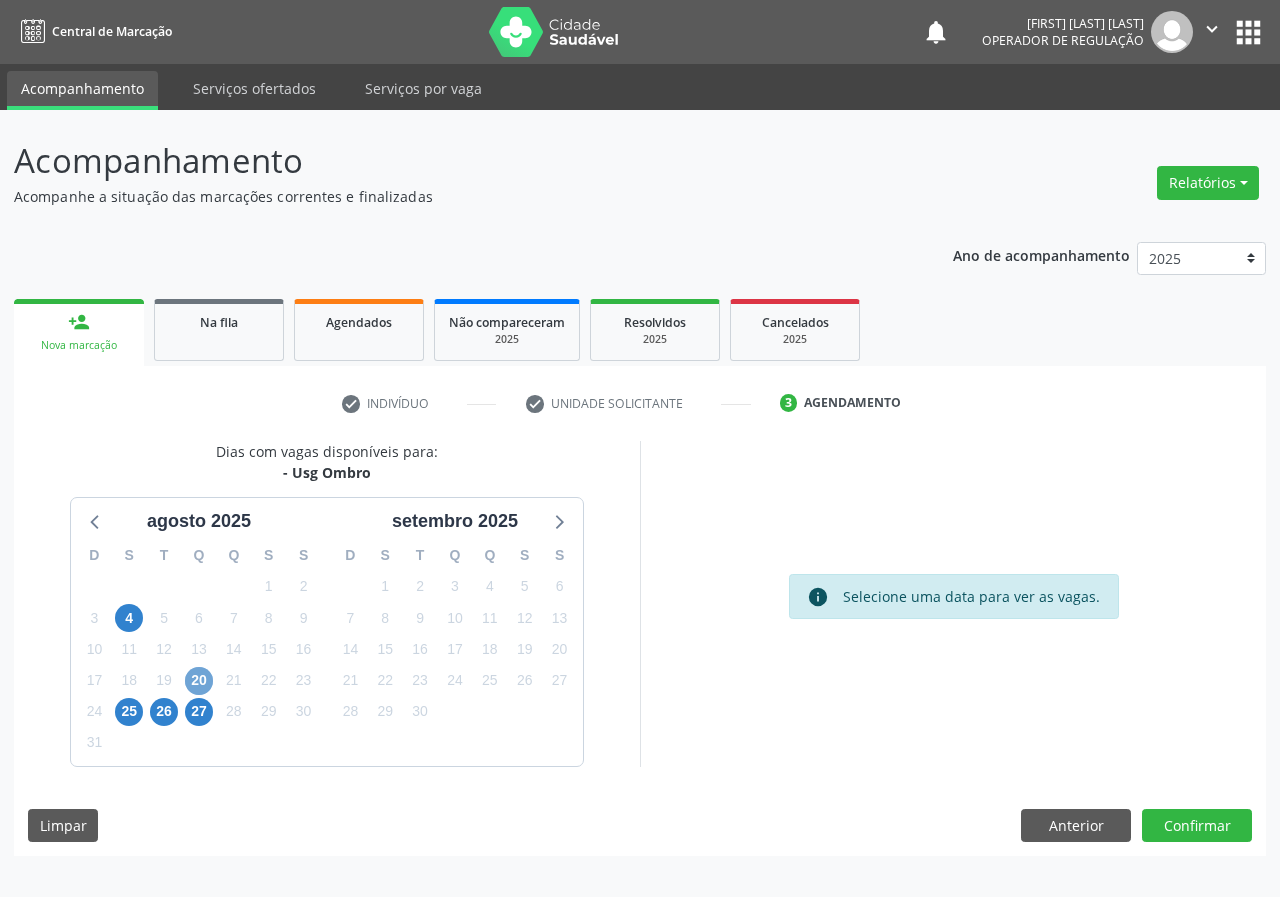 drag, startPoint x: 191, startPoint y: 680, endPoint x: 410, endPoint y: 637, distance: 223.18153 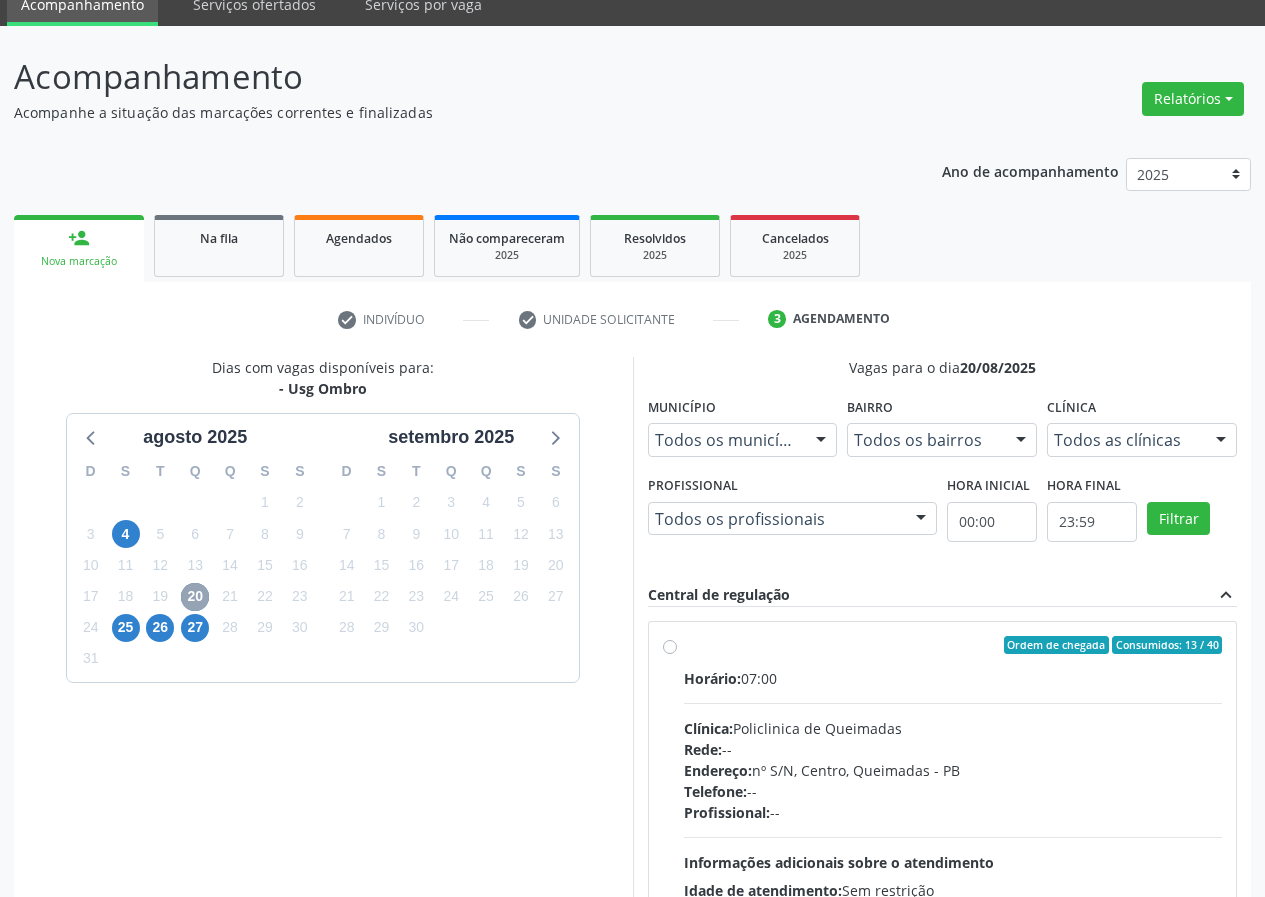 scroll, scrollTop: 298, scrollLeft: 0, axis: vertical 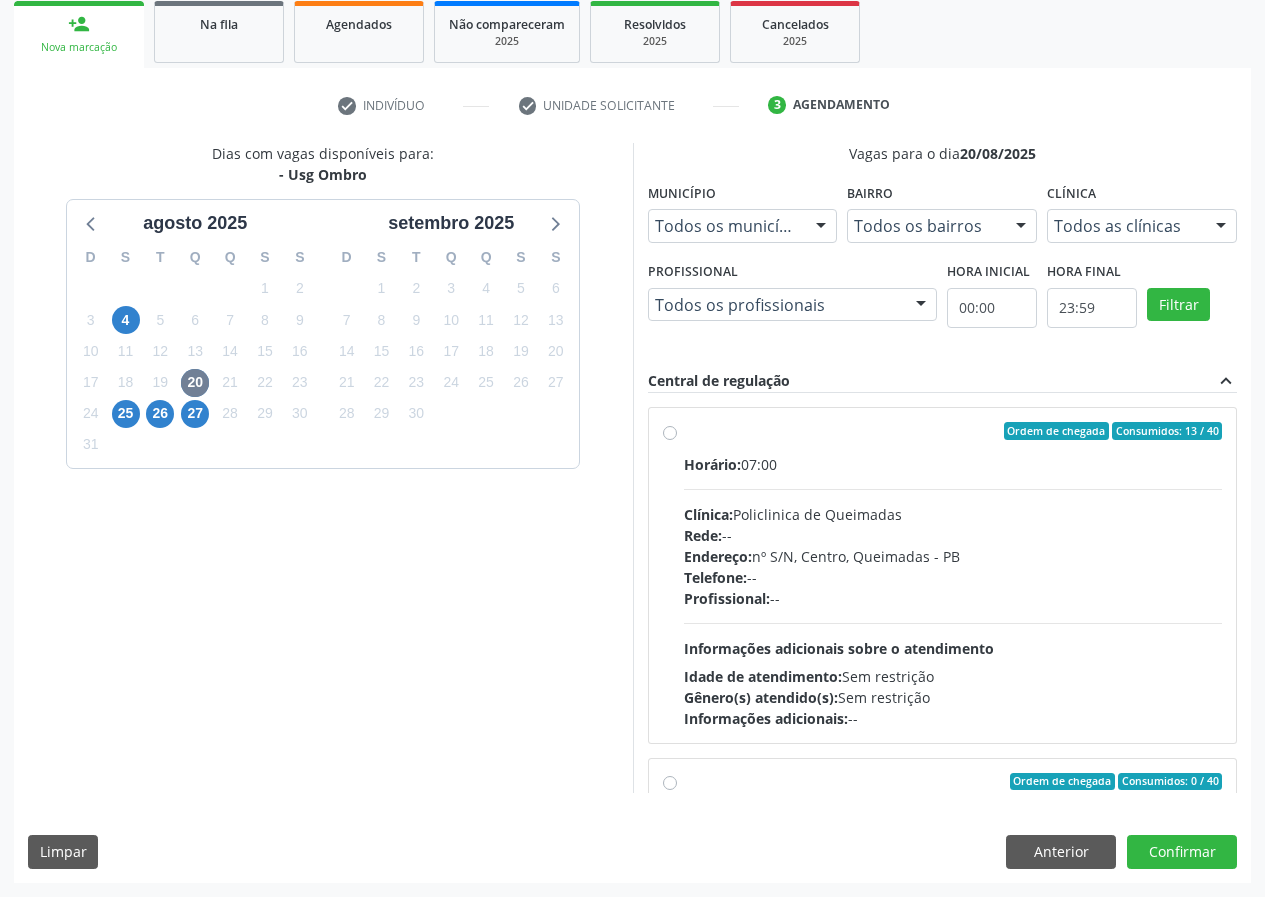 click on "Ordem de chegada
Consumidos: 13 / 40
Horário:   07:00
Clínica:  Policlinica de Queimadas
Rede:
--
Endereço:   nº S/N, Centro, Queimadas - PB
Telefone:   --
Profissional:
--
Informações adicionais sobre o atendimento
Idade de atendimento:
Sem restrição
Gênero(s) atendido(s):
Sem restrição
Informações adicionais:
--" at bounding box center (953, 575) 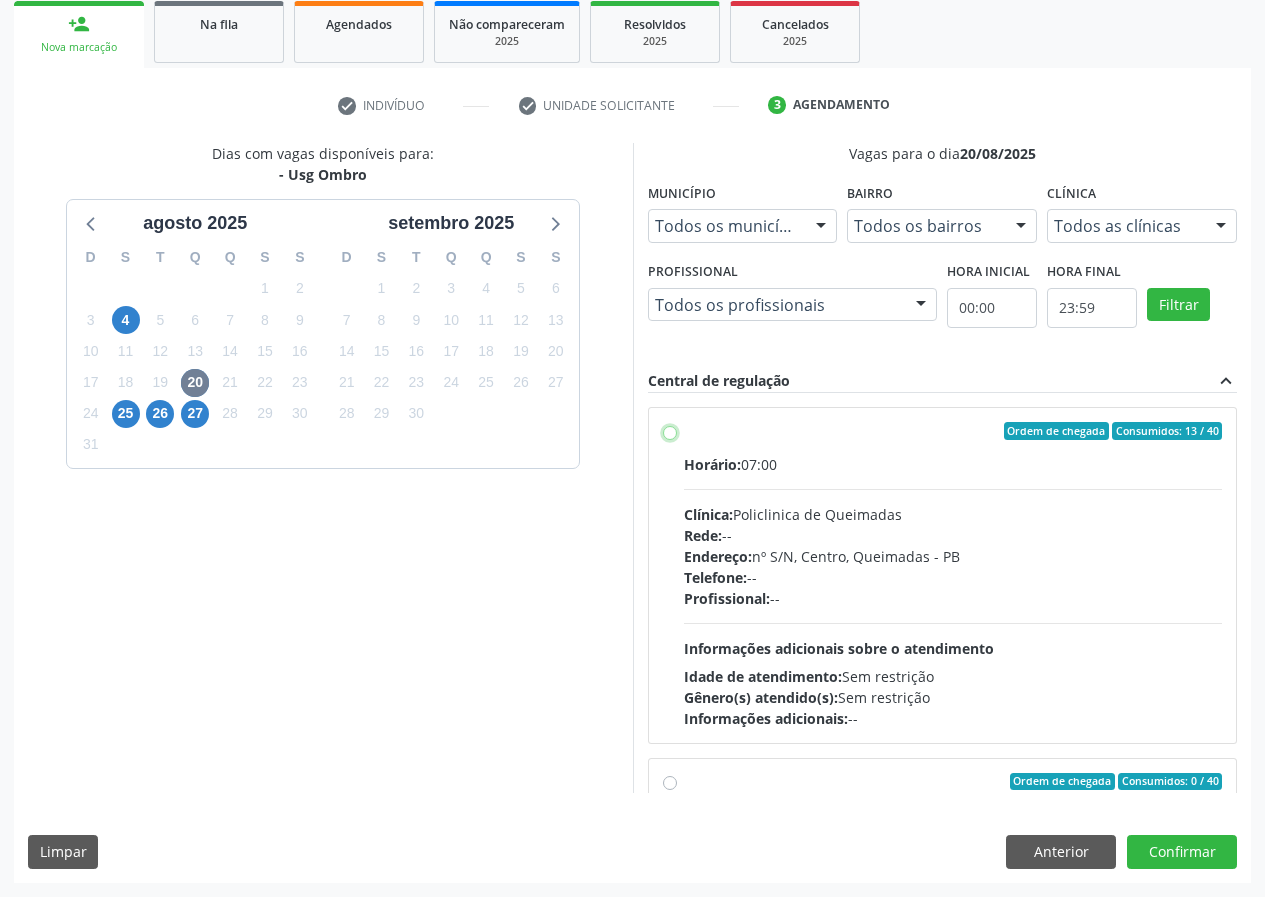 click on "Ordem de chegada
Consumidos: 13 / 40
Horário:   07:00
Clínica:  Policlinica de Queimadas
Rede:
--
Endereço:   nº S/N, Centro, Queimadas - PB
Telefone:   --
Profissional:
--
Informações adicionais sobre o atendimento
Idade de atendimento:
Sem restrição
Gênero(s) atendido(s):
Sem restrição
Informações adicionais:
--" at bounding box center (670, 431) 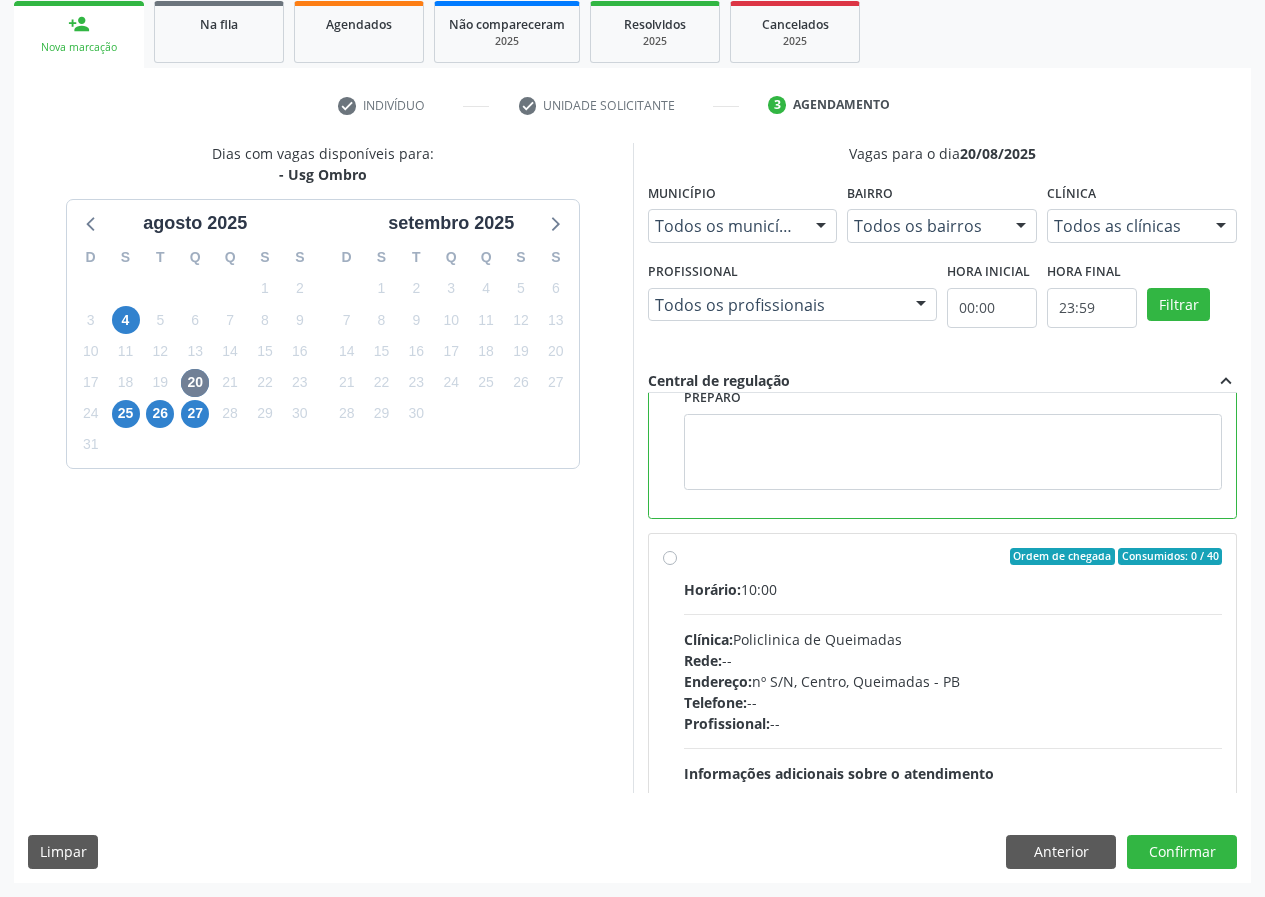 scroll, scrollTop: 450, scrollLeft: 0, axis: vertical 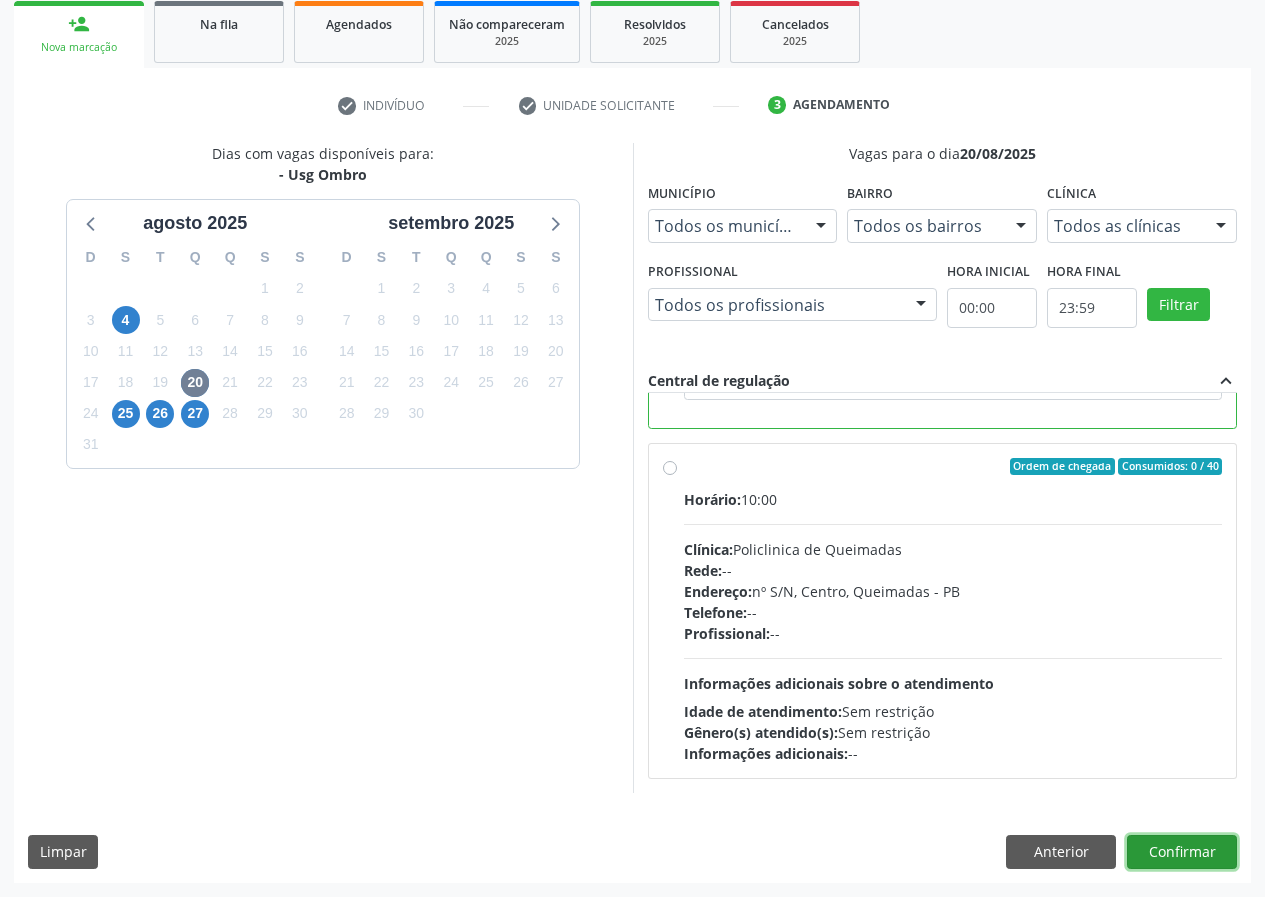 click on "Confirmar" at bounding box center (1182, 852) 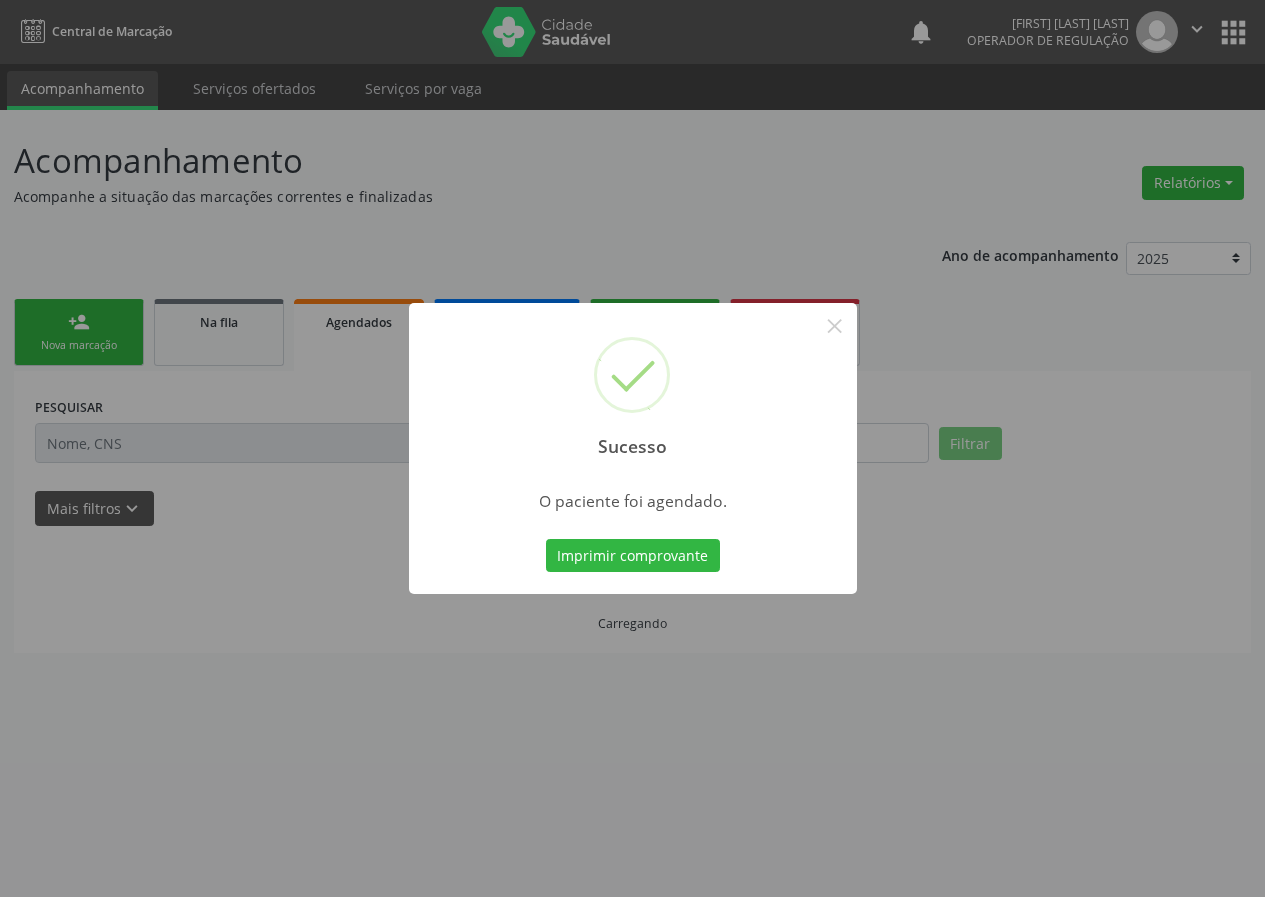 scroll, scrollTop: 0, scrollLeft: 0, axis: both 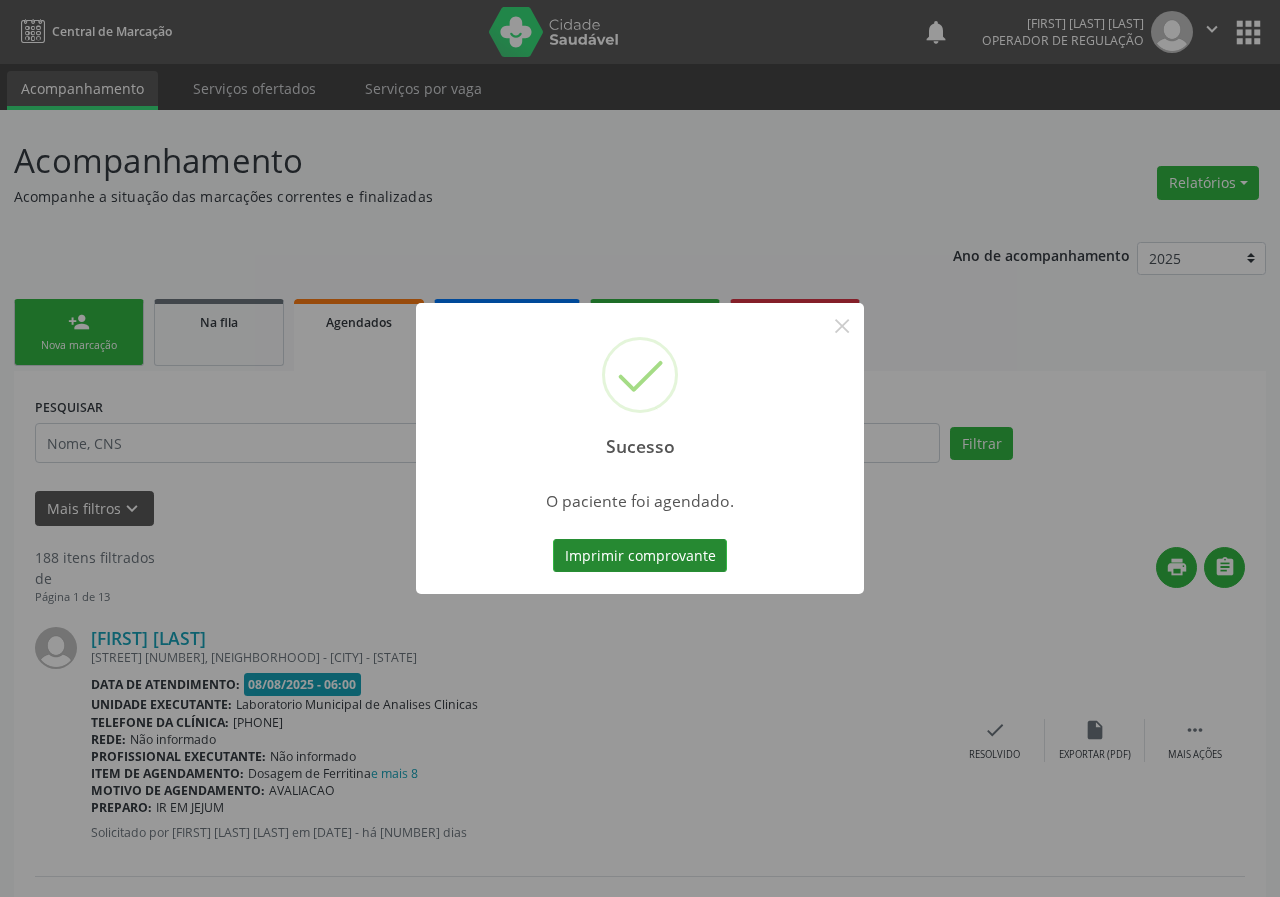 click on "Imprimir comprovante" at bounding box center (640, 556) 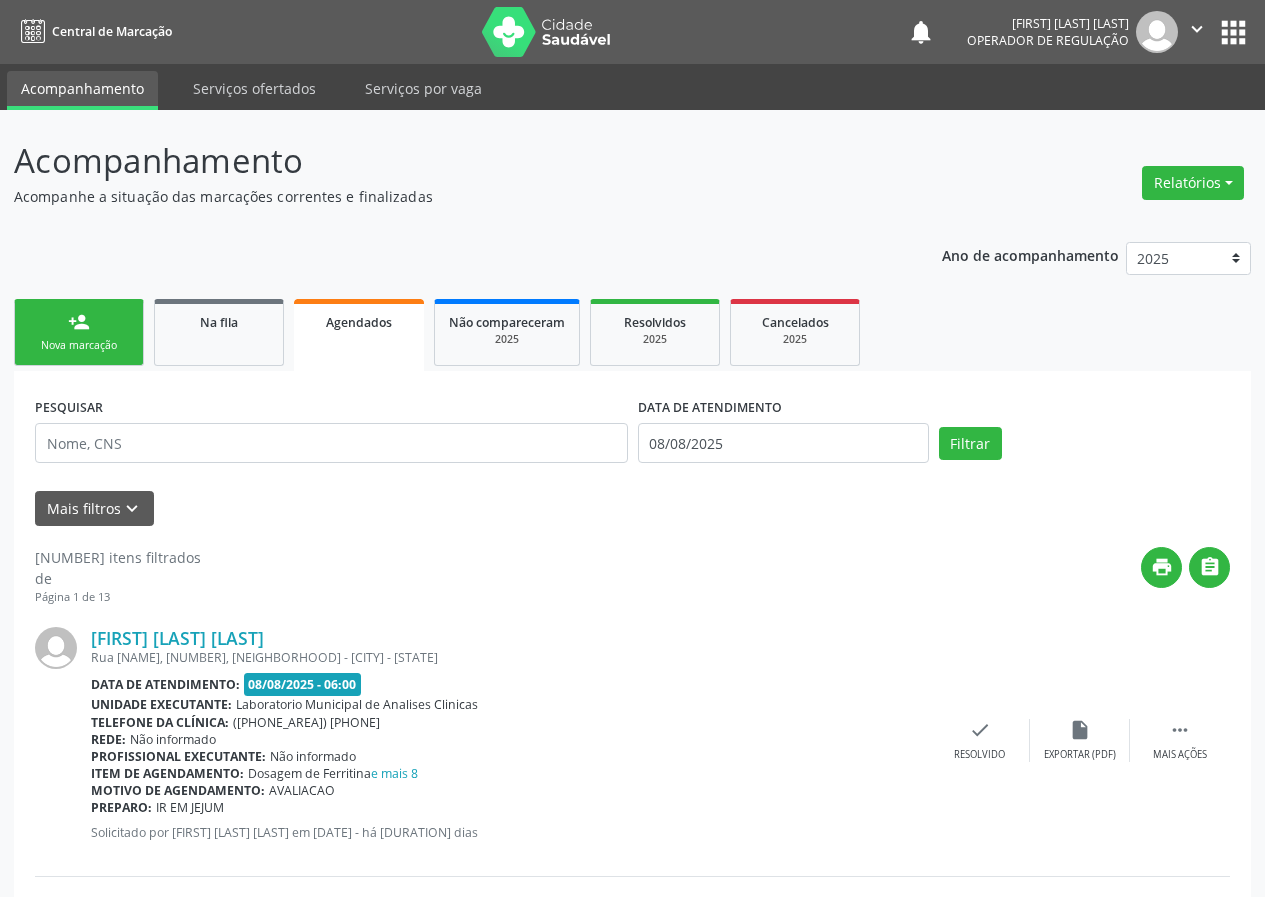 scroll, scrollTop: 0, scrollLeft: 0, axis: both 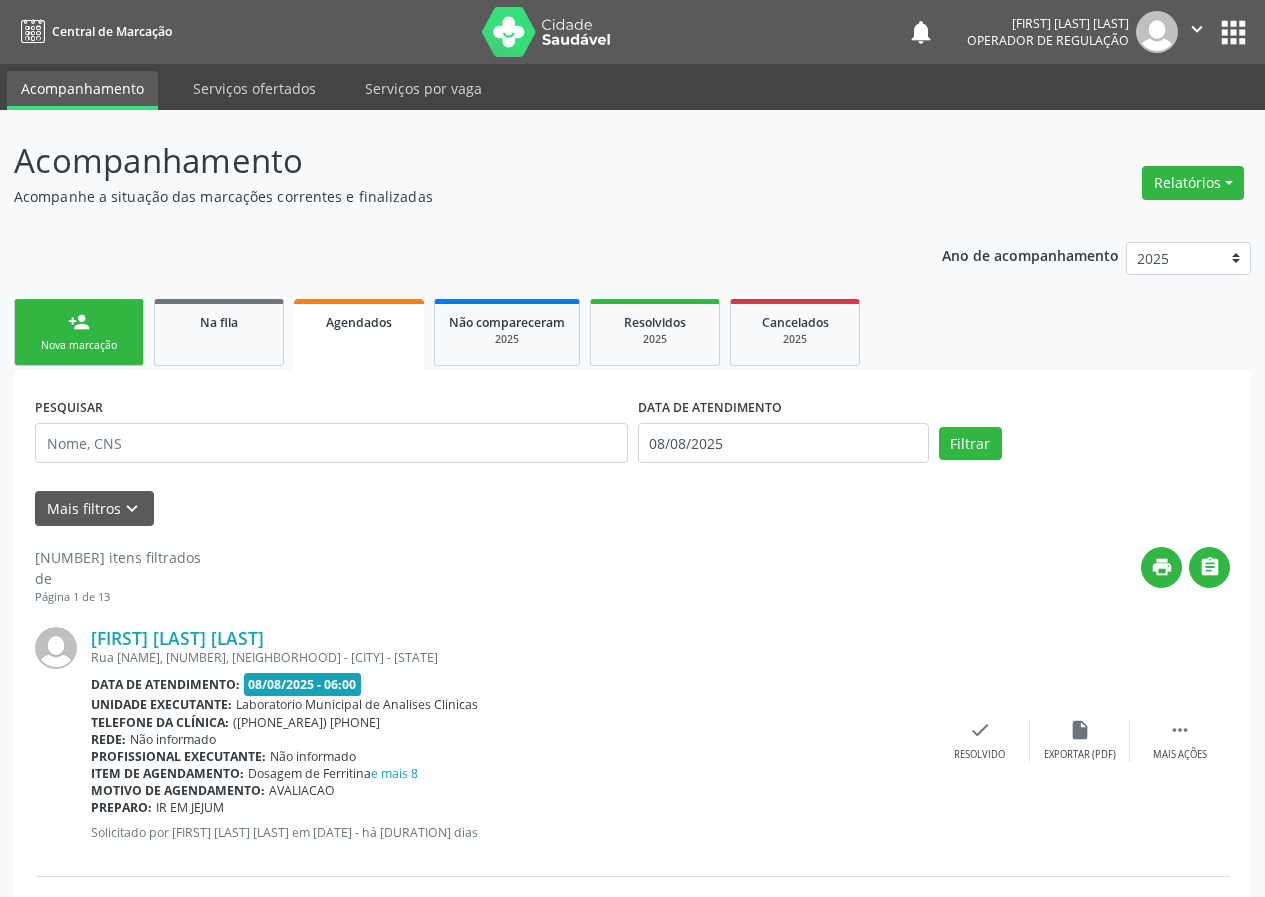click on "person_add" at bounding box center [79, 322] 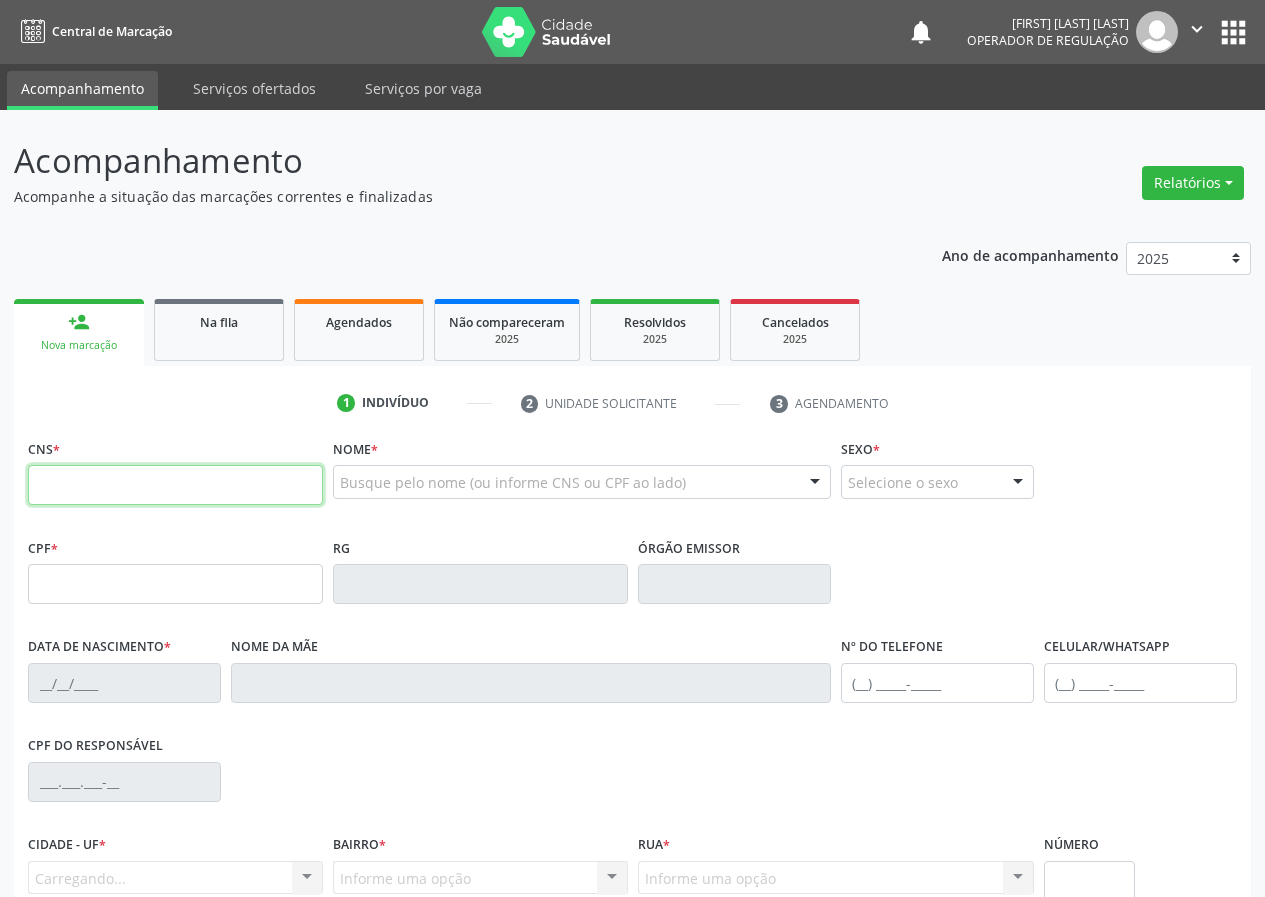 click at bounding box center [175, 485] 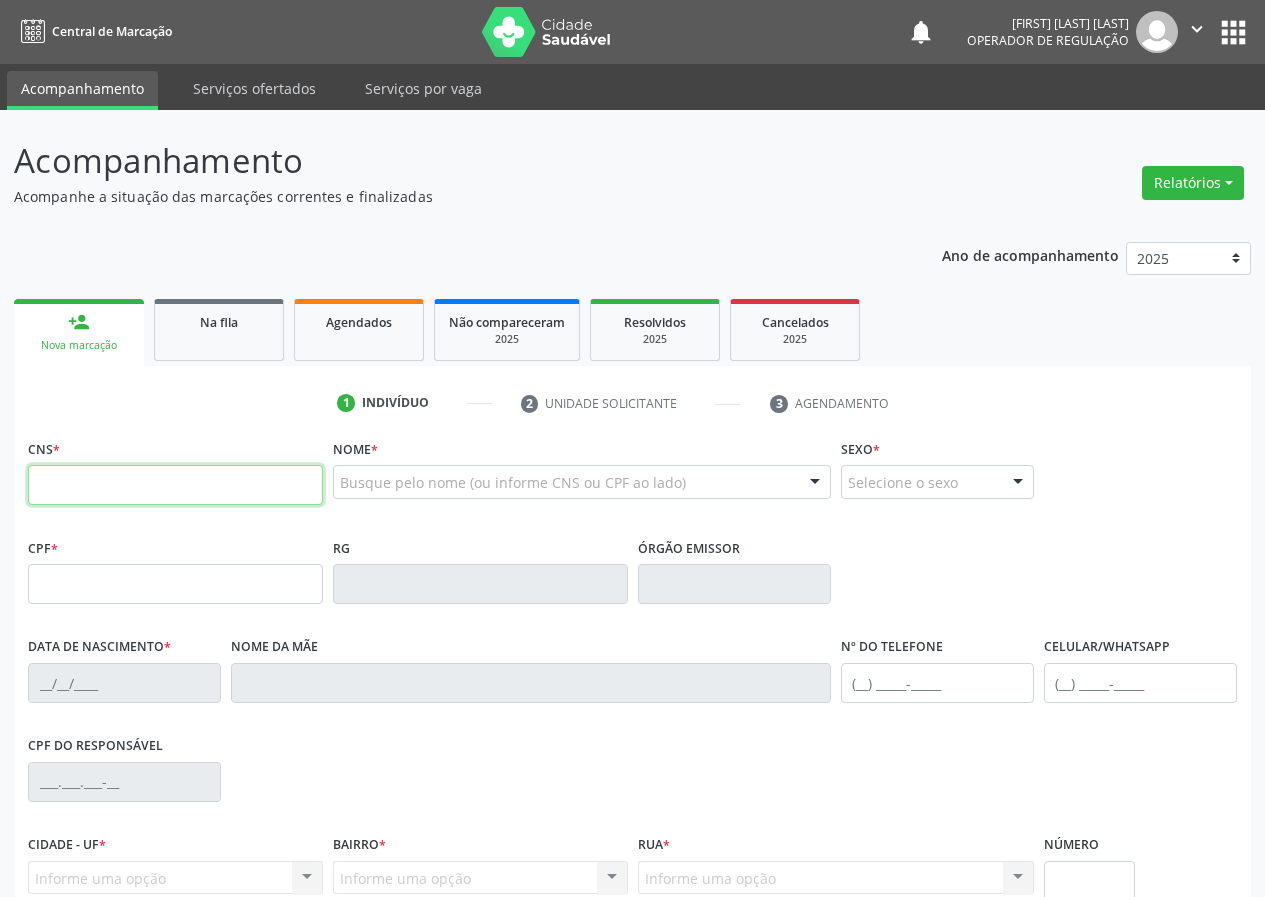 click at bounding box center [175, 485] 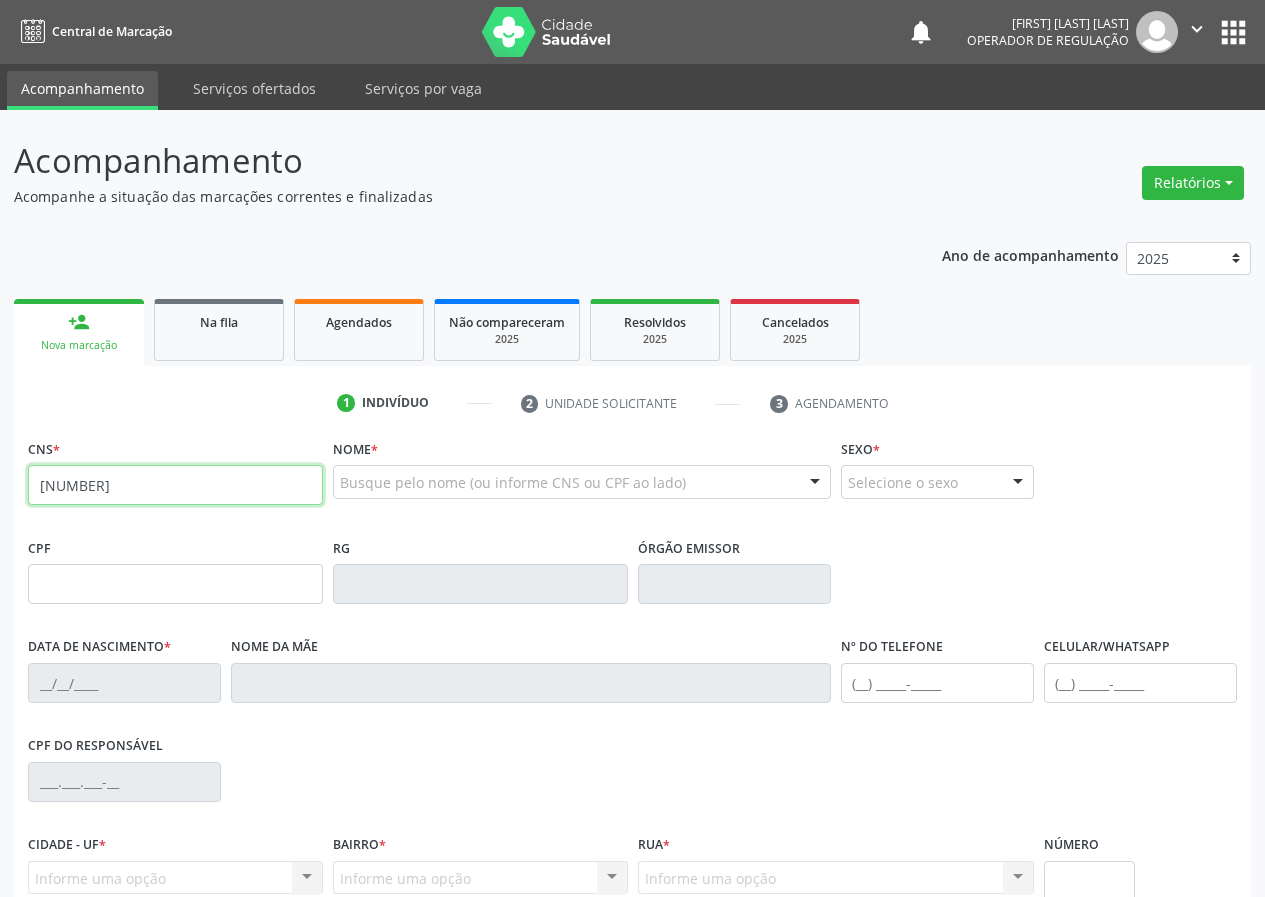 type on "702 0098 2486 3088" 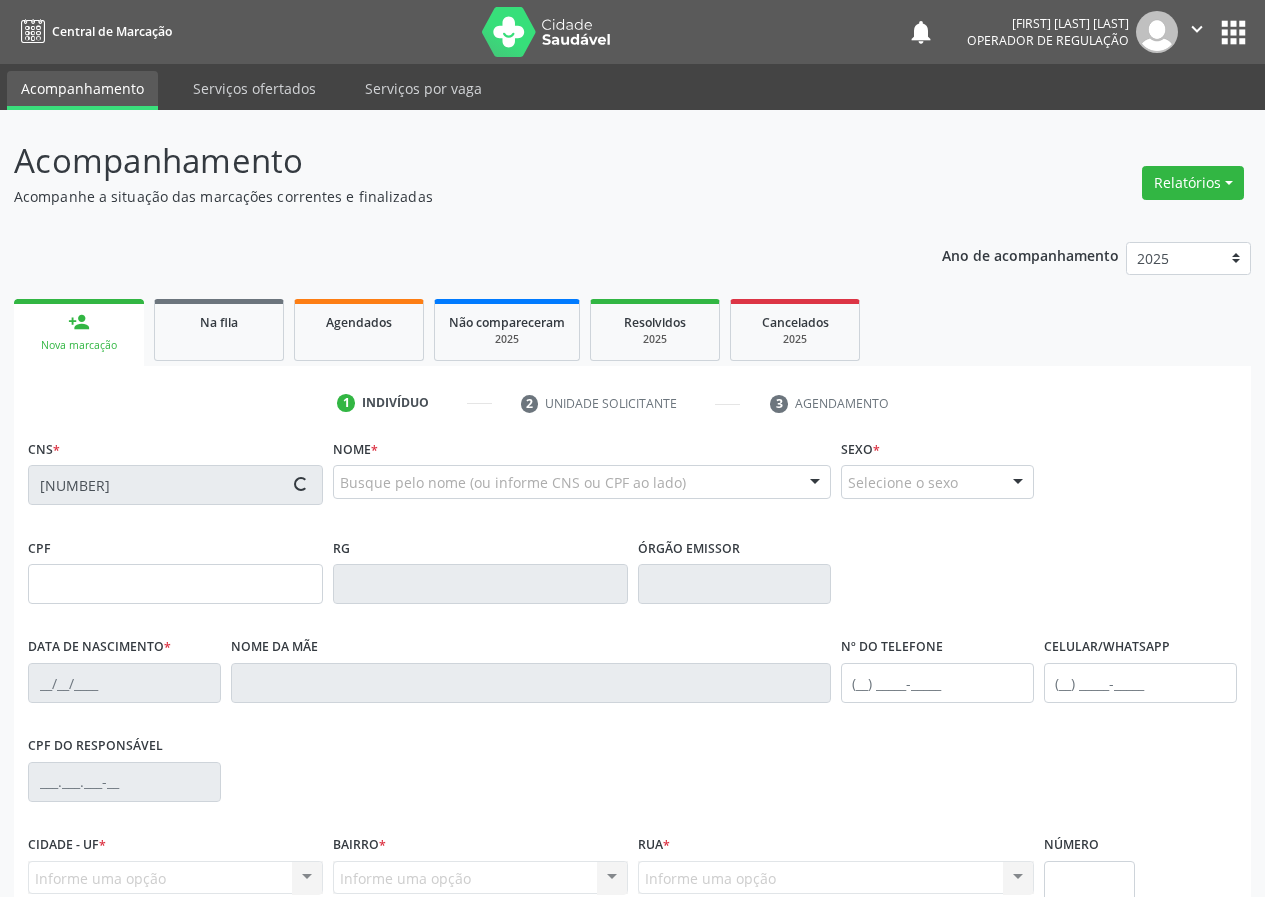 type on "436.645.634-68" 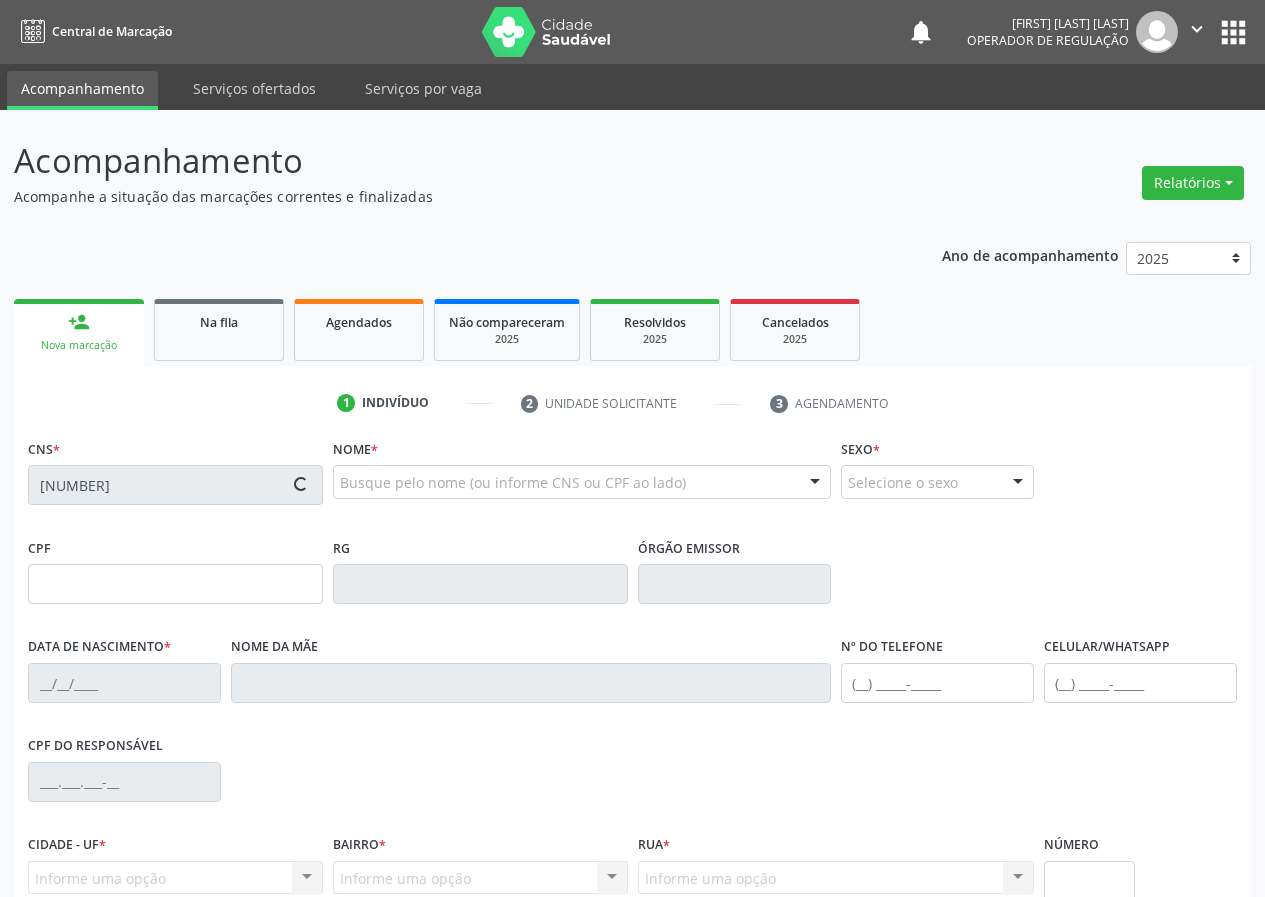 type on "27/04/1965" 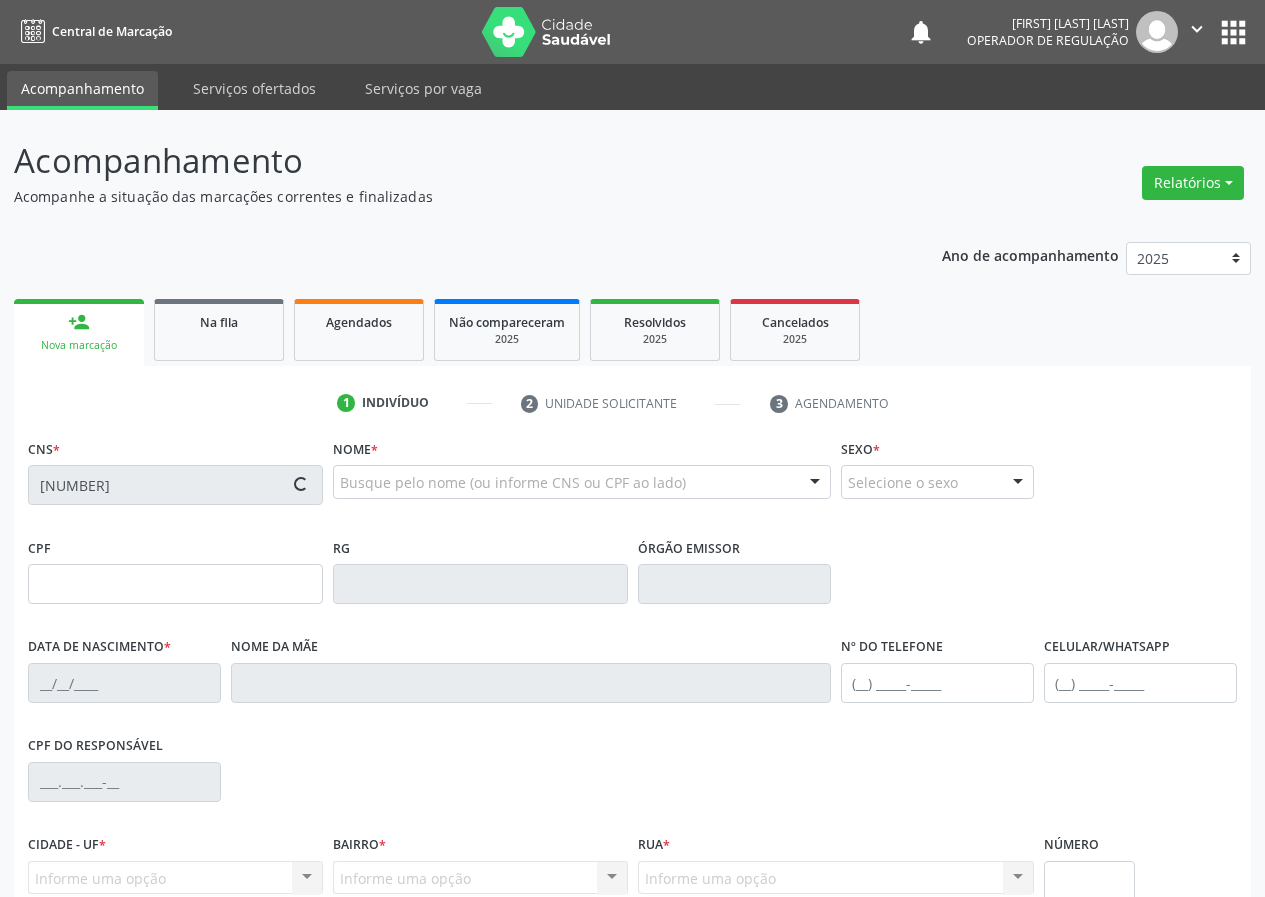 type on "(83) 99400-4805" 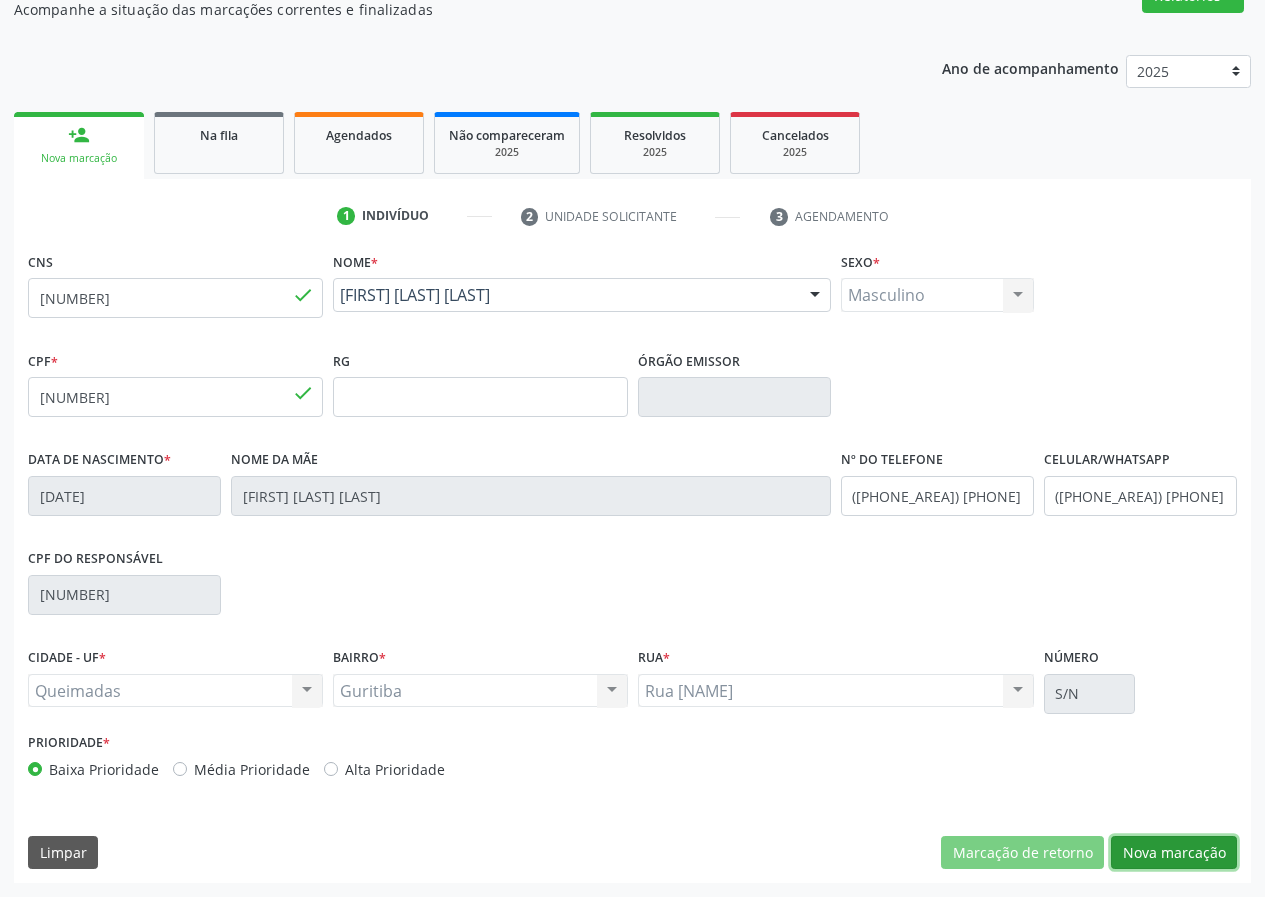 drag, startPoint x: 1174, startPoint y: 847, endPoint x: 847, endPoint y: 792, distance: 331.5931 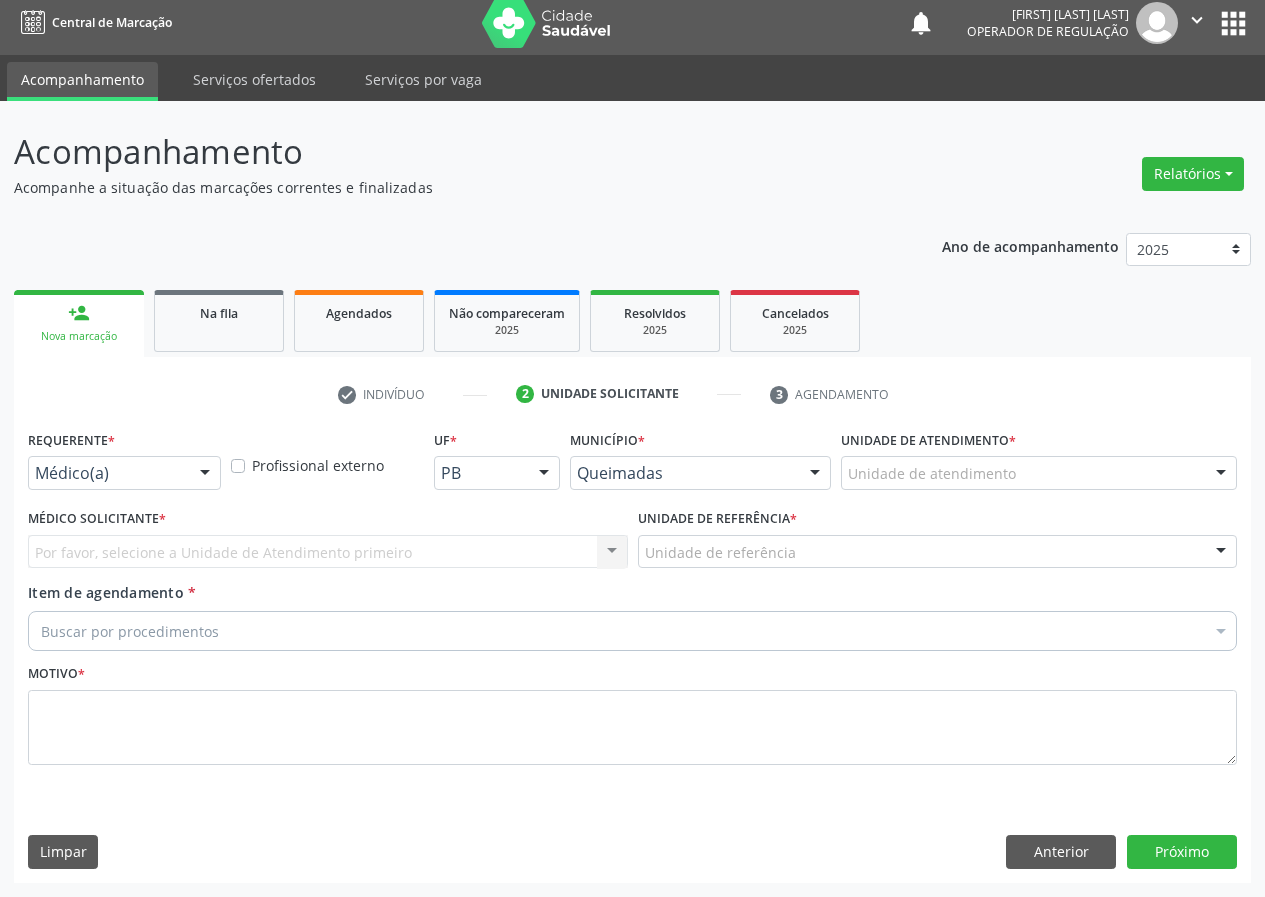 scroll, scrollTop: 9, scrollLeft: 0, axis: vertical 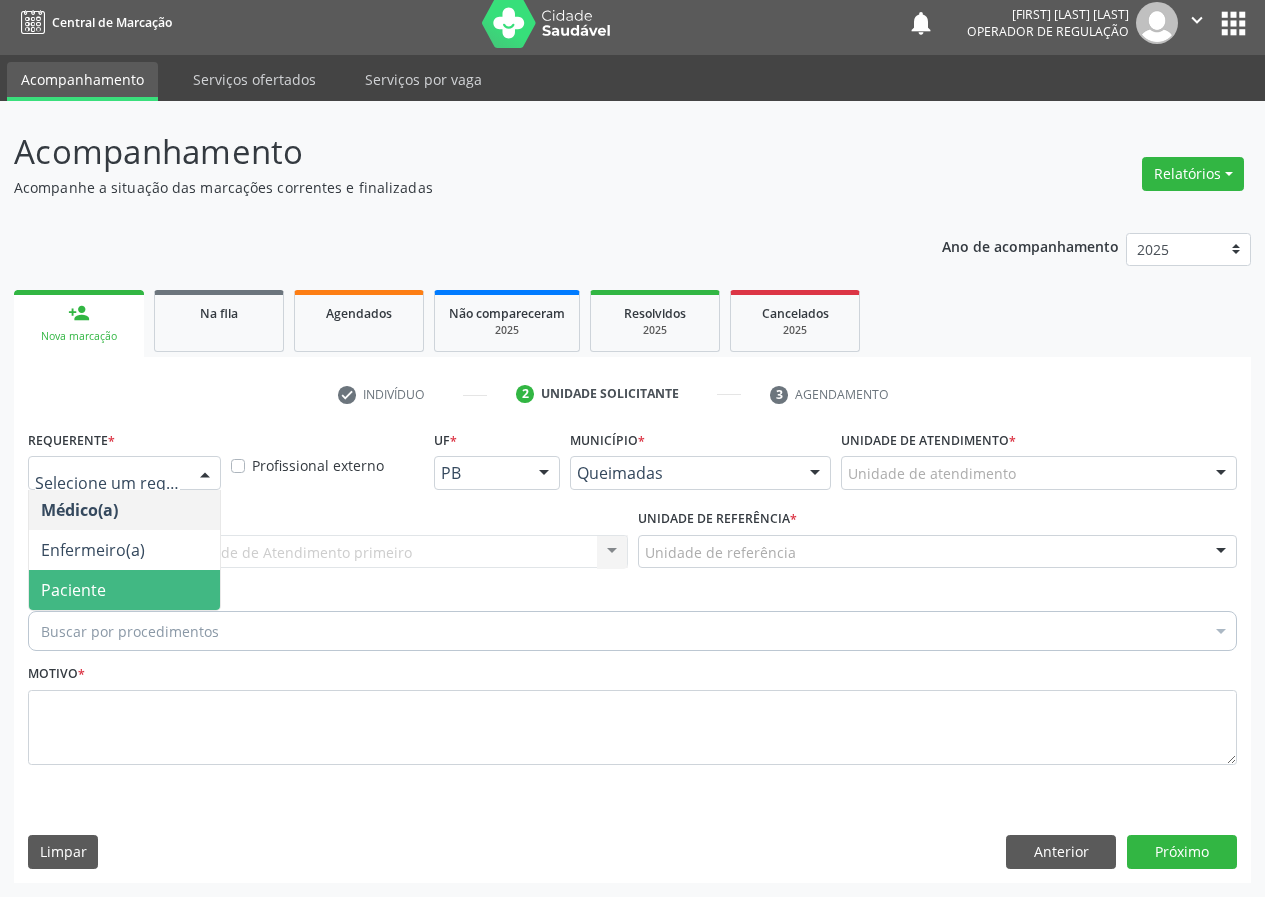 drag, startPoint x: 172, startPoint y: 583, endPoint x: 405, endPoint y: 547, distance: 235.76471 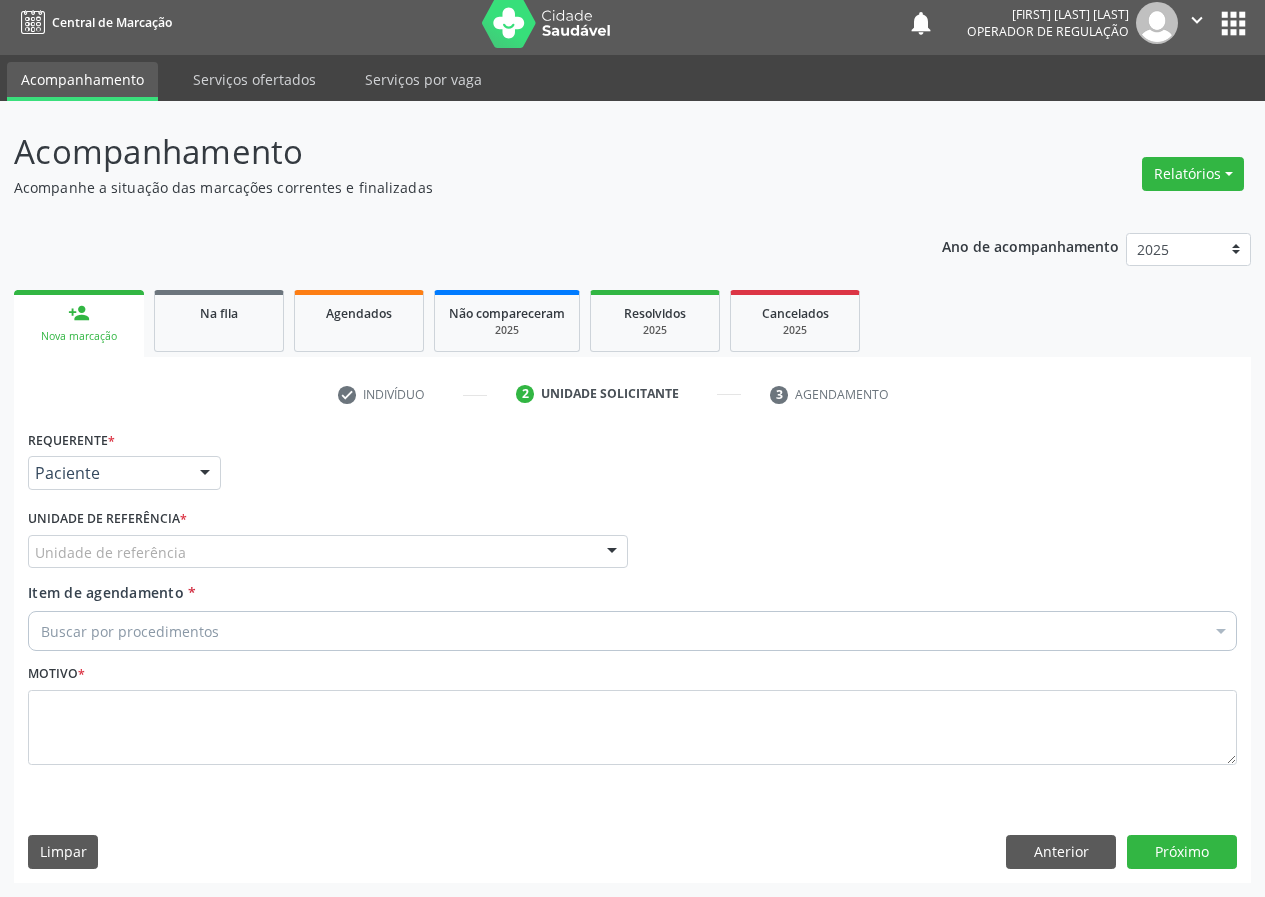 click on "Unidade de referência" at bounding box center [328, 552] 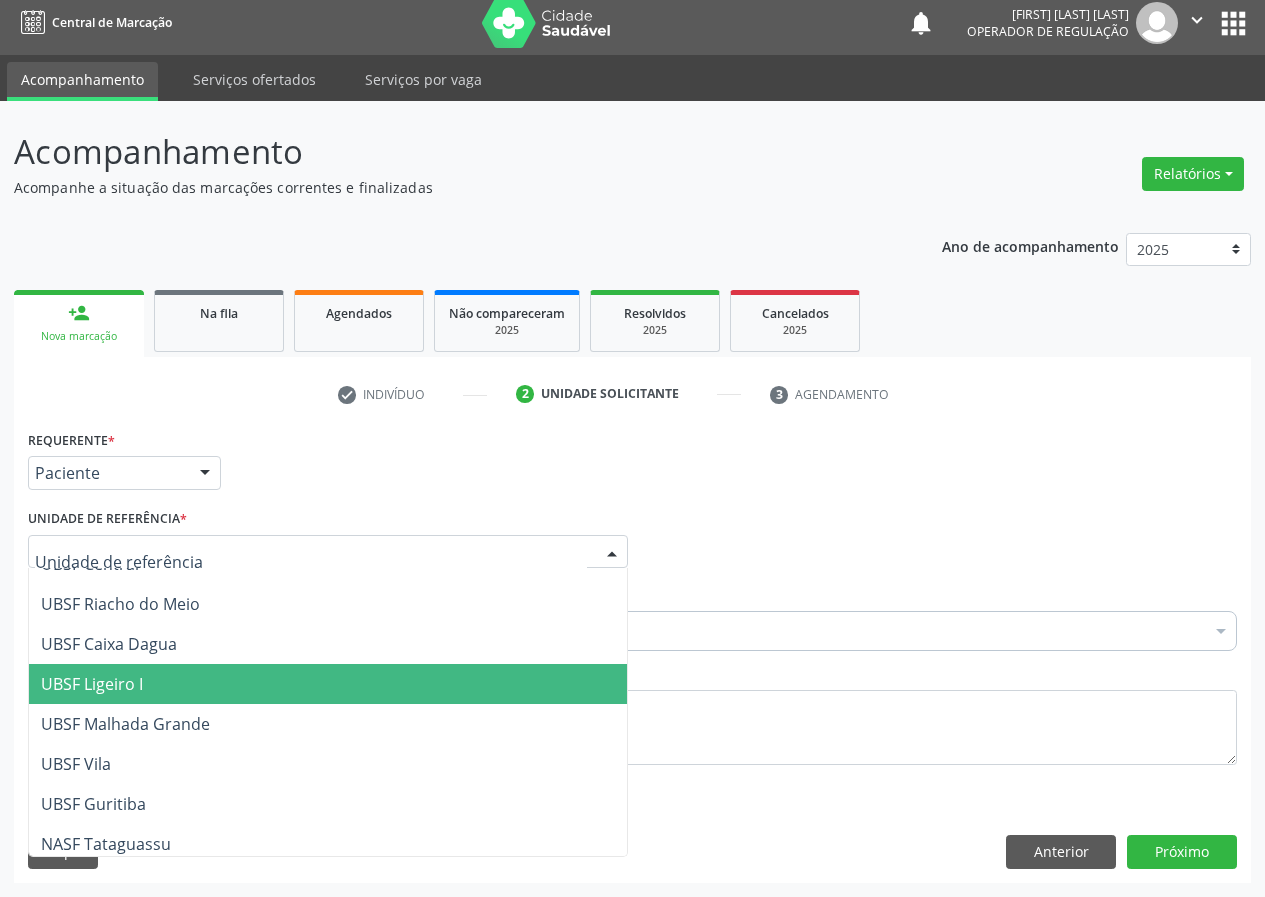 scroll, scrollTop: 500, scrollLeft: 0, axis: vertical 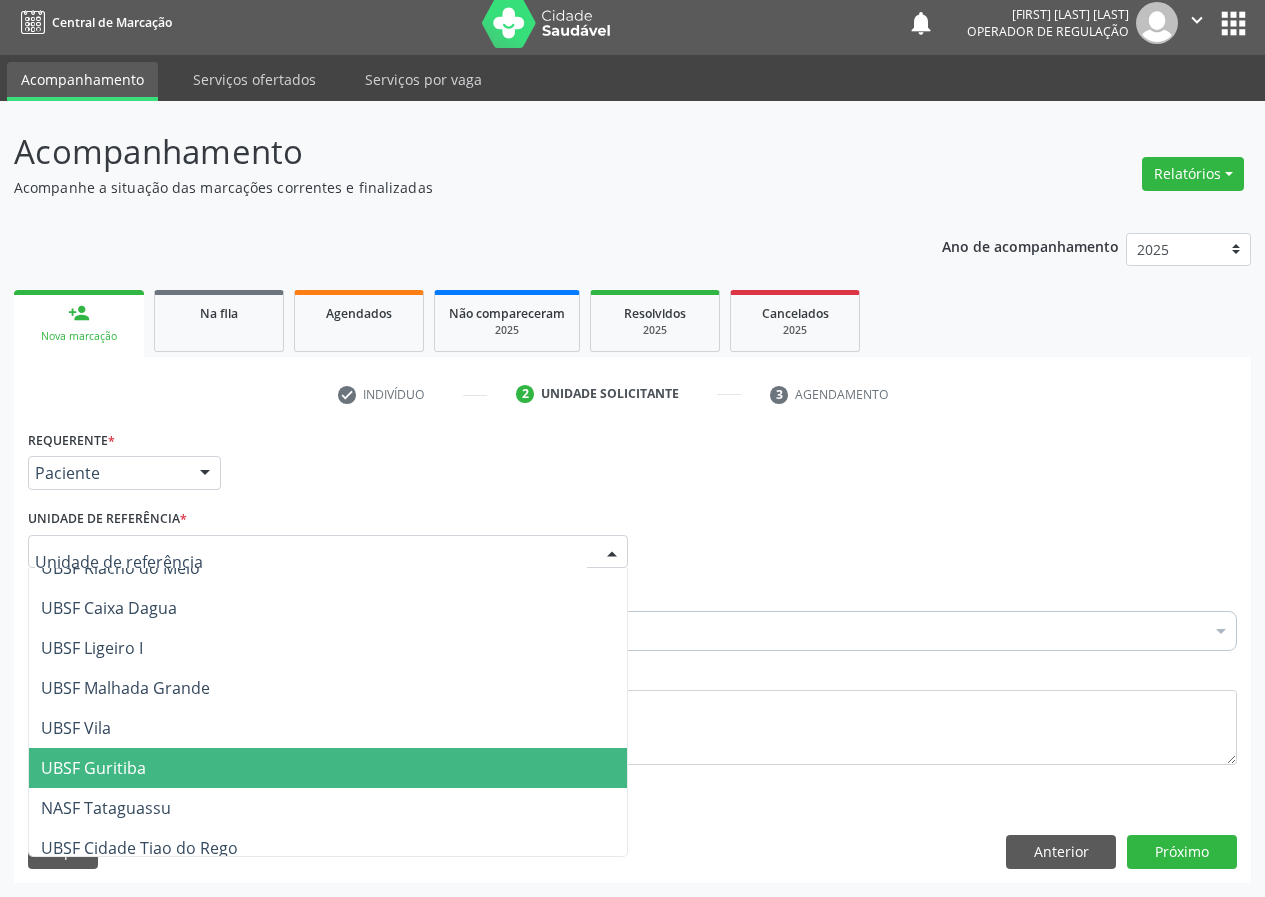 drag, startPoint x: 139, startPoint y: 767, endPoint x: 29, endPoint y: 733, distance: 115.134705 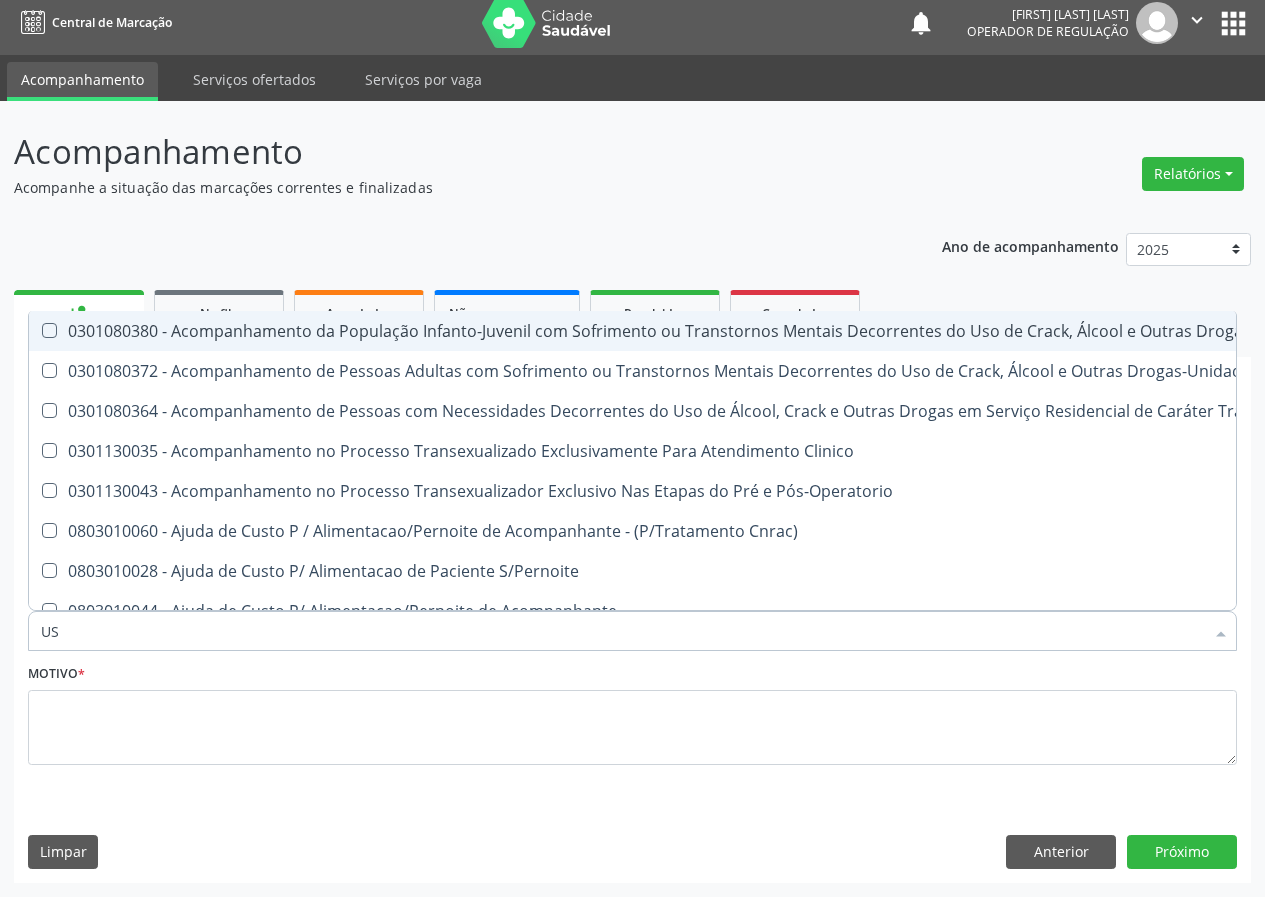 type on "USG" 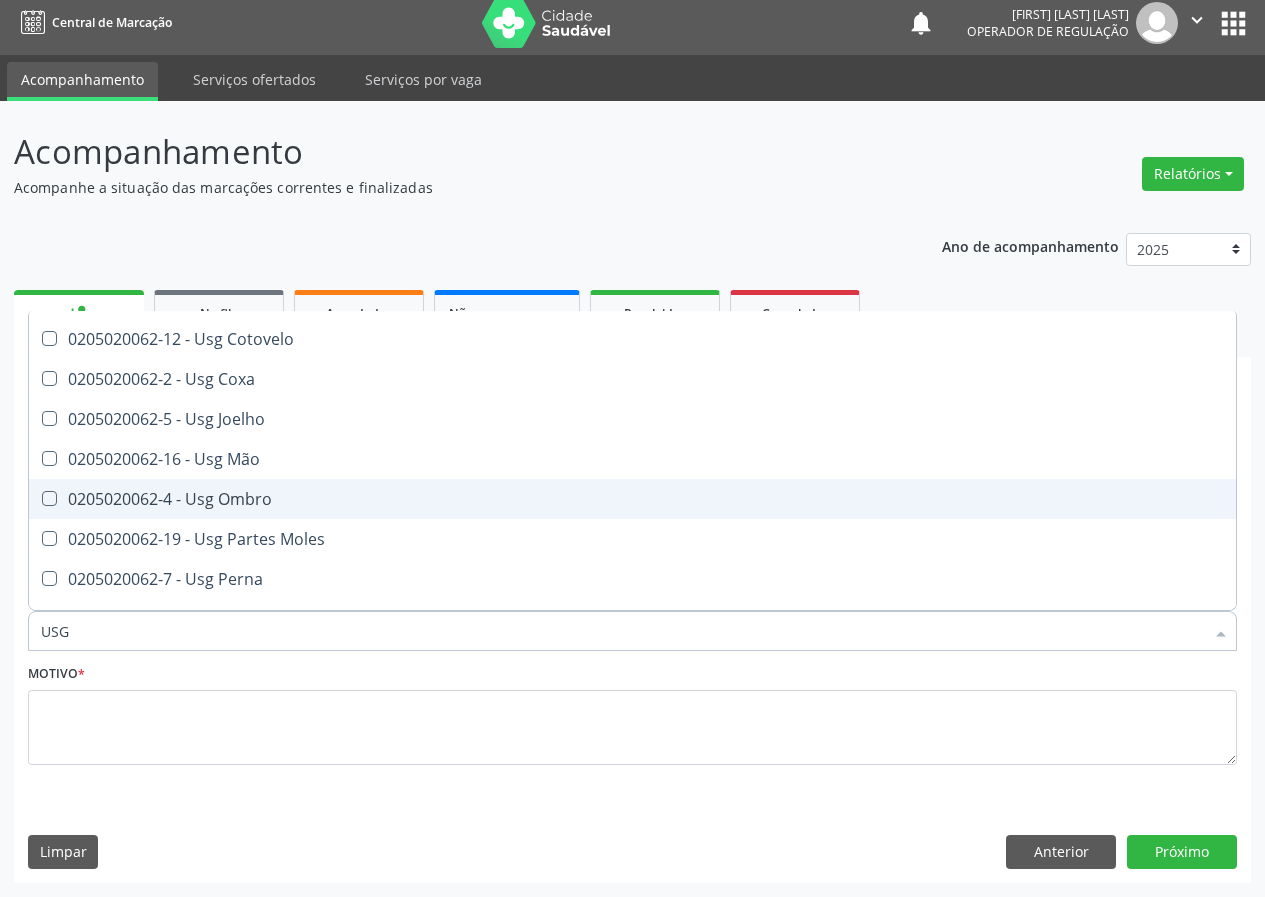 scroll, scrollTop: 200, scrollLeft: 0, axis: vertical 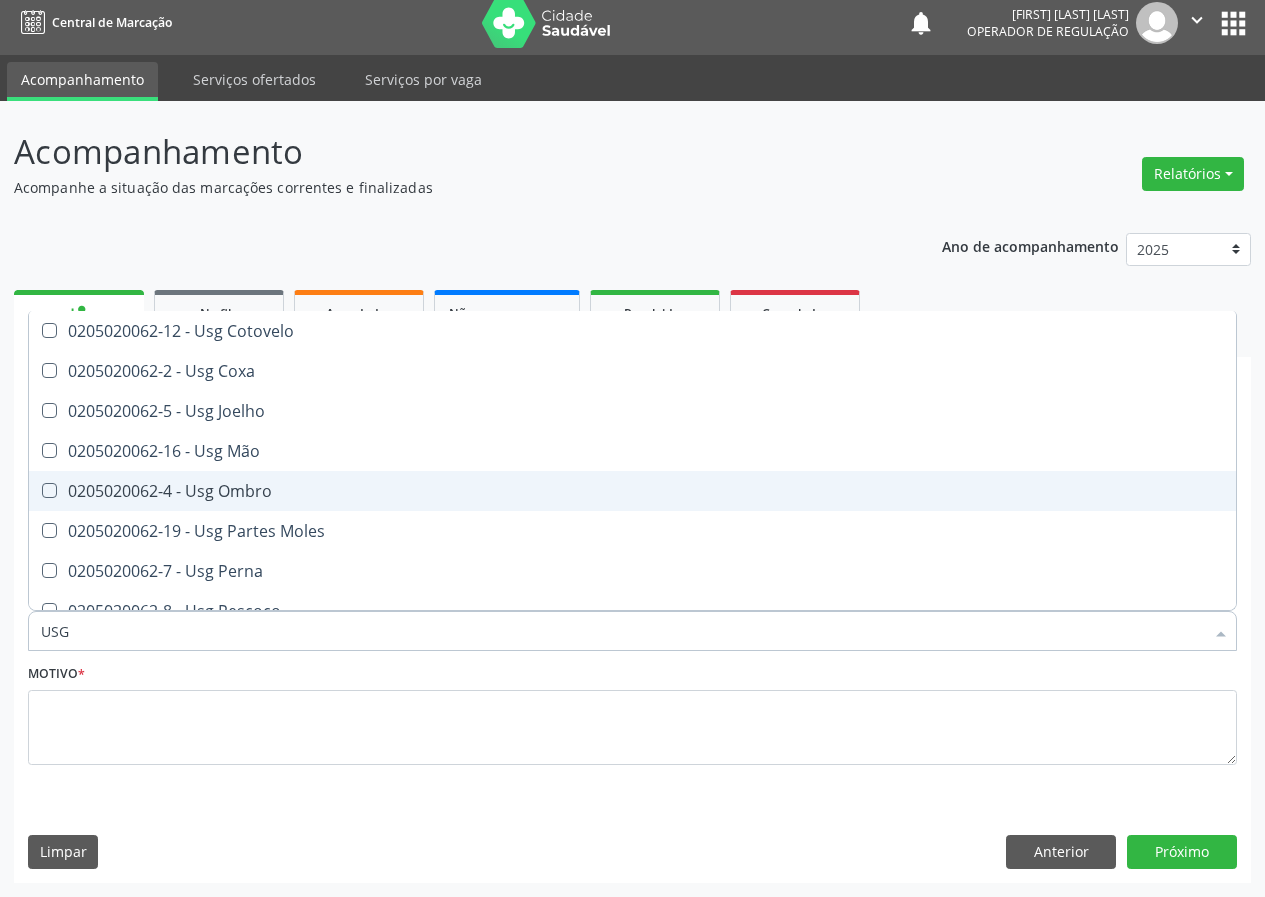 click on "0205020062-4 - Usg Ombro" at bounding box center (632, 491) 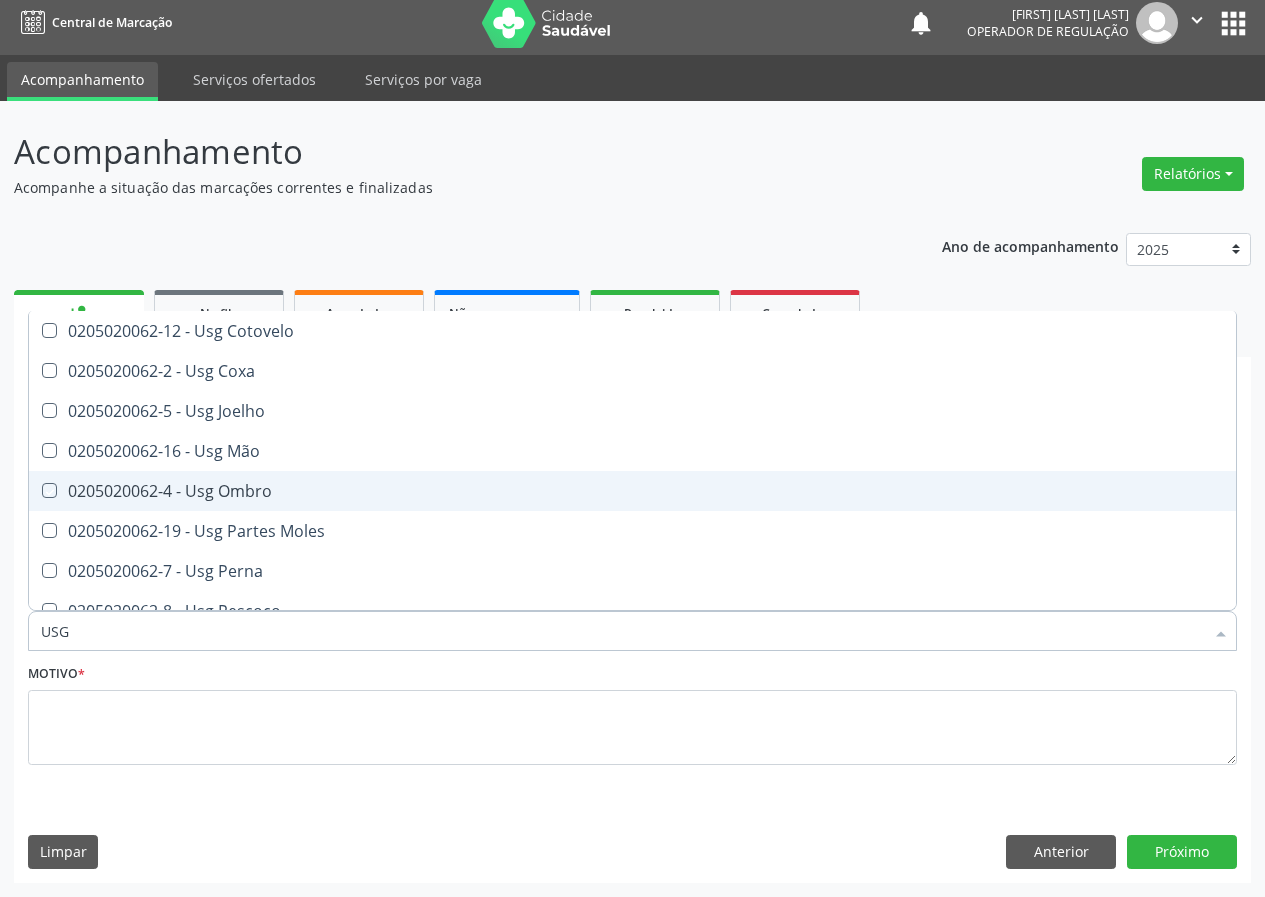 checkbox on "true" 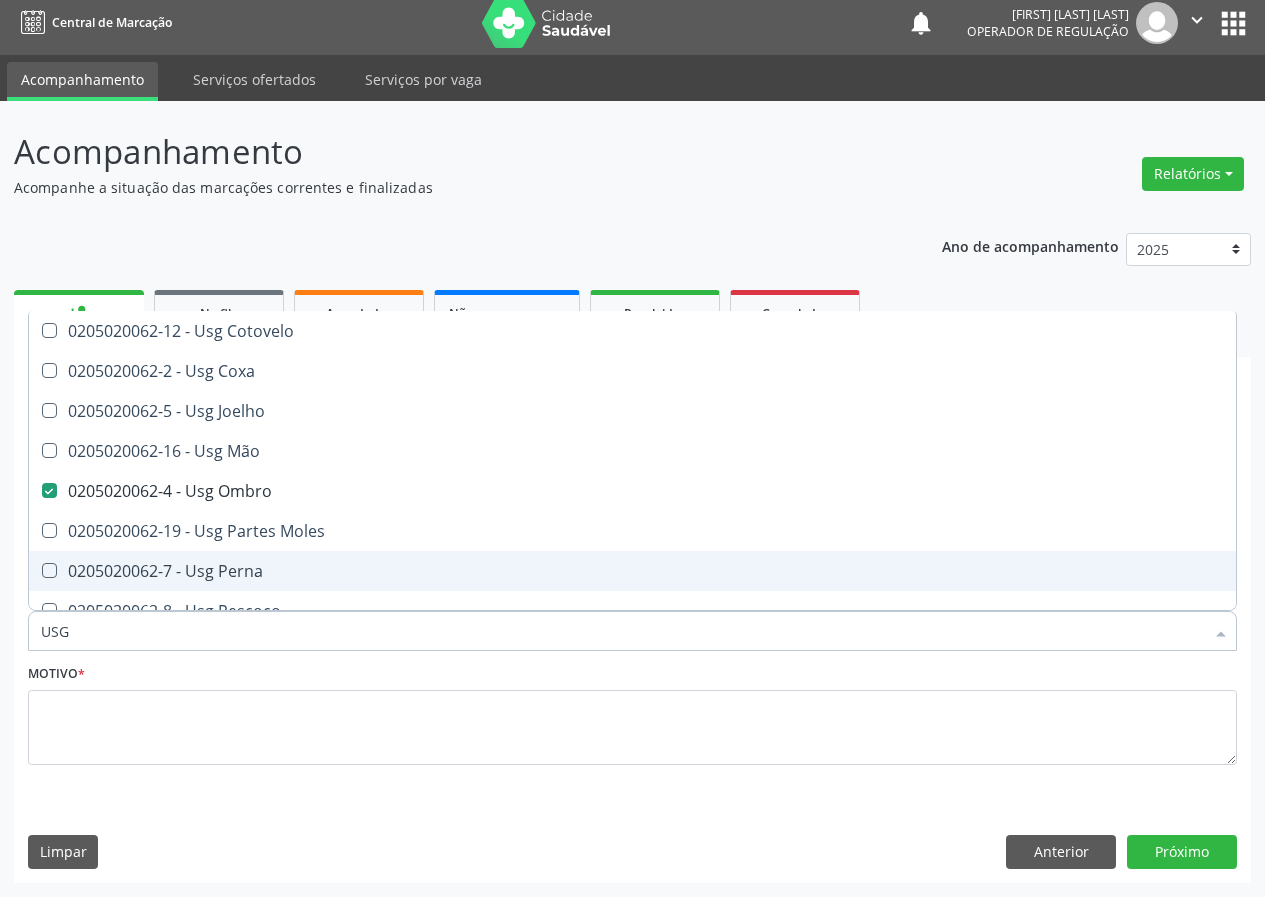 checkbox on "true" 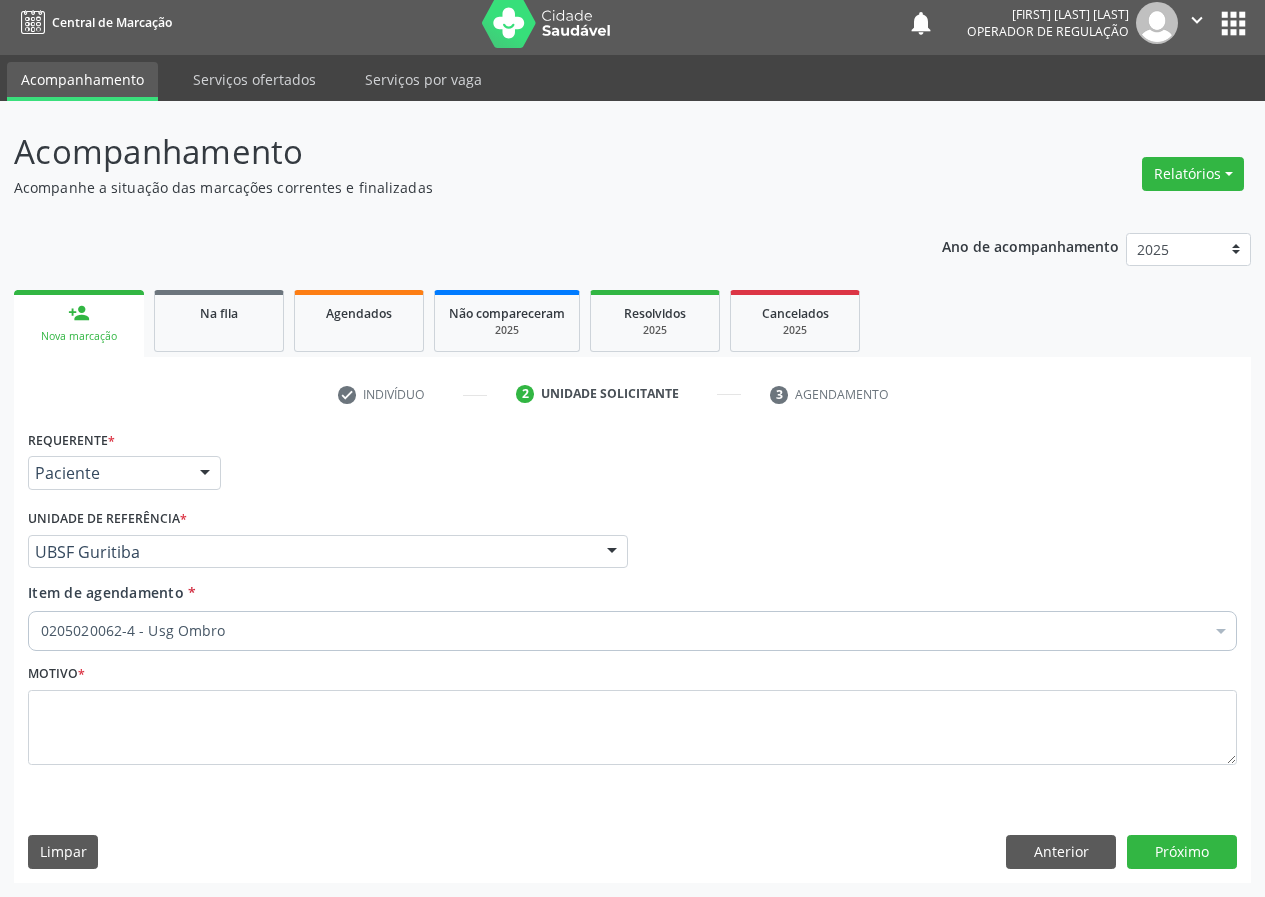 scroll, scrollTop: 0, scrollLeft: 0, axis: both 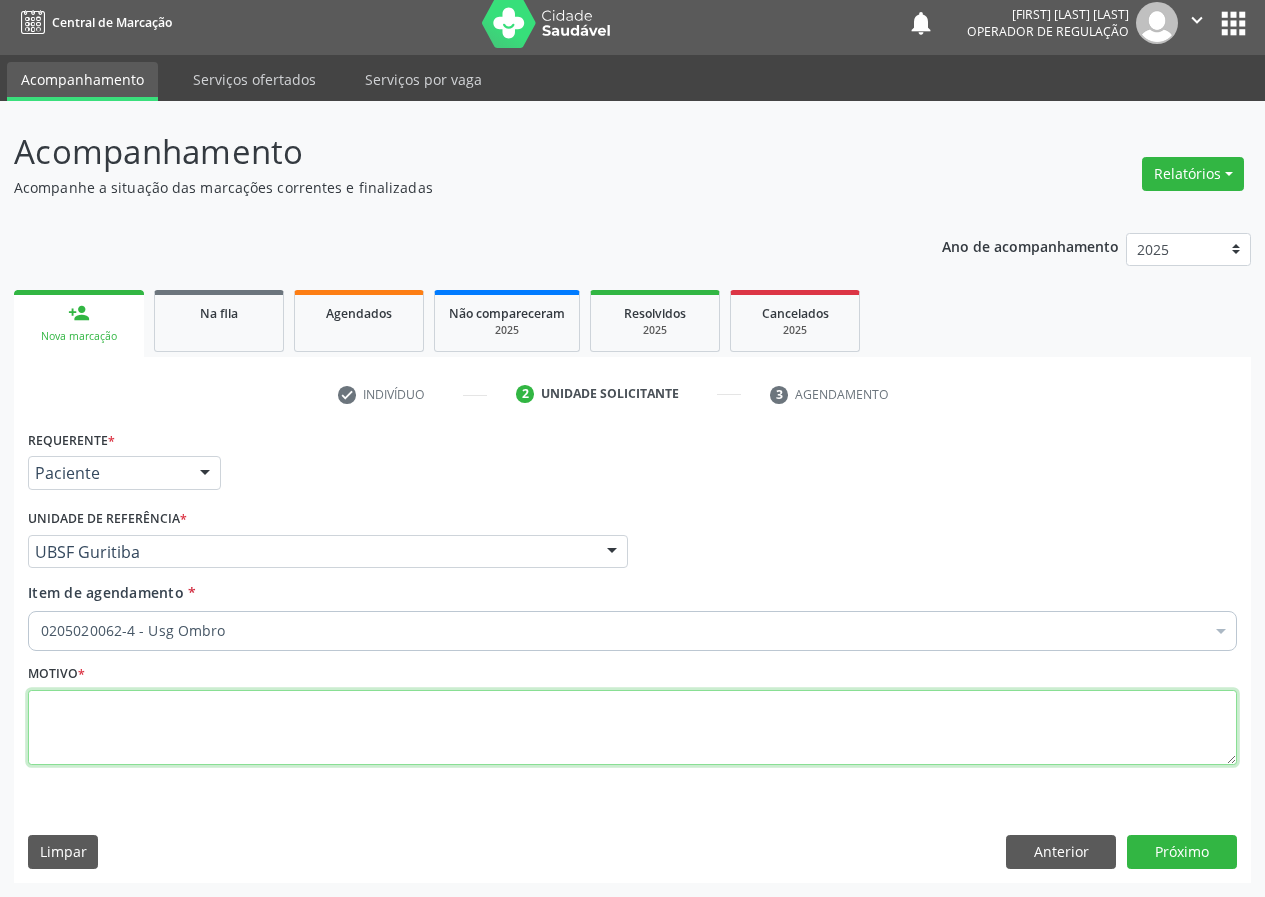 click at bounding box center [632, 728] 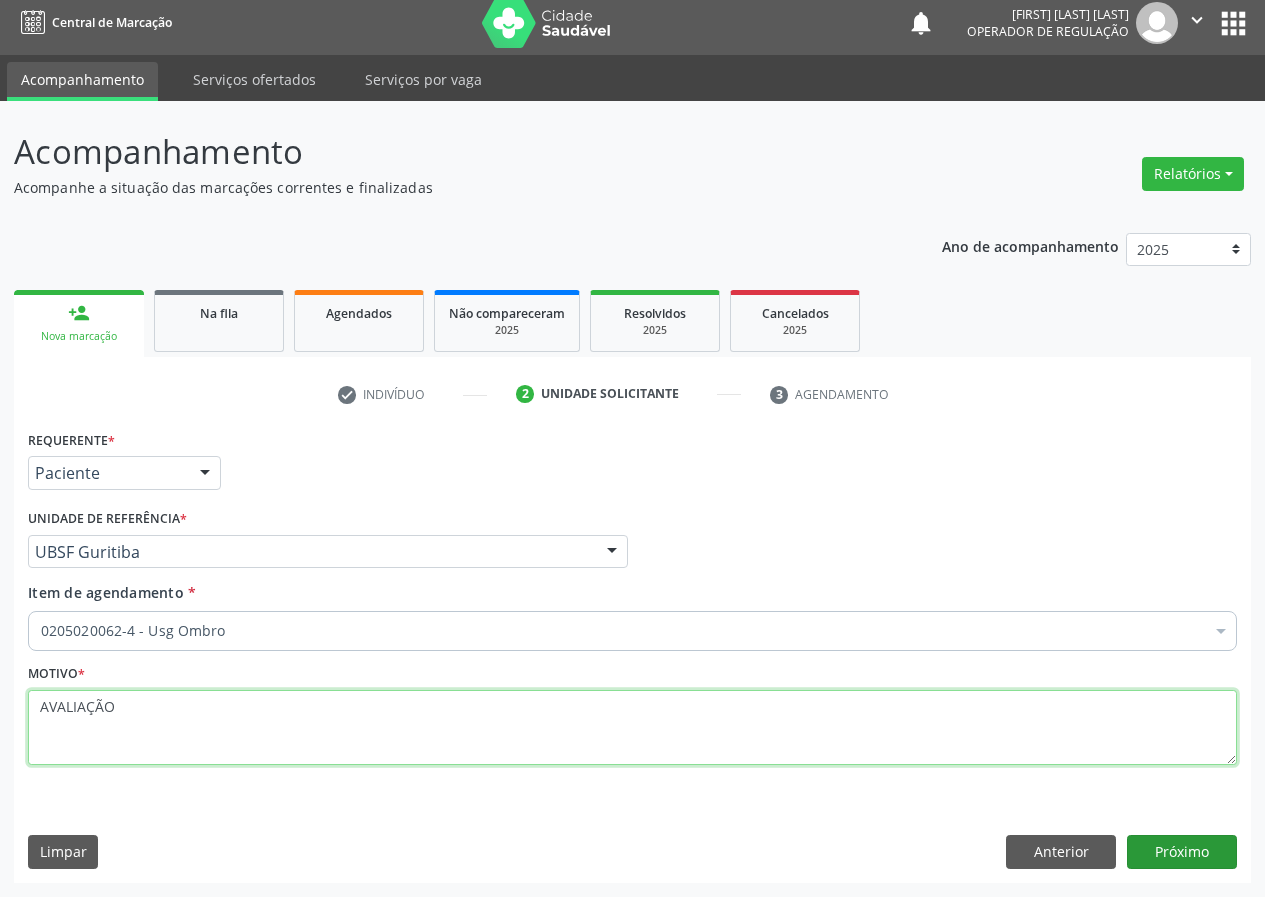 type on "AVALIAÇÃO" 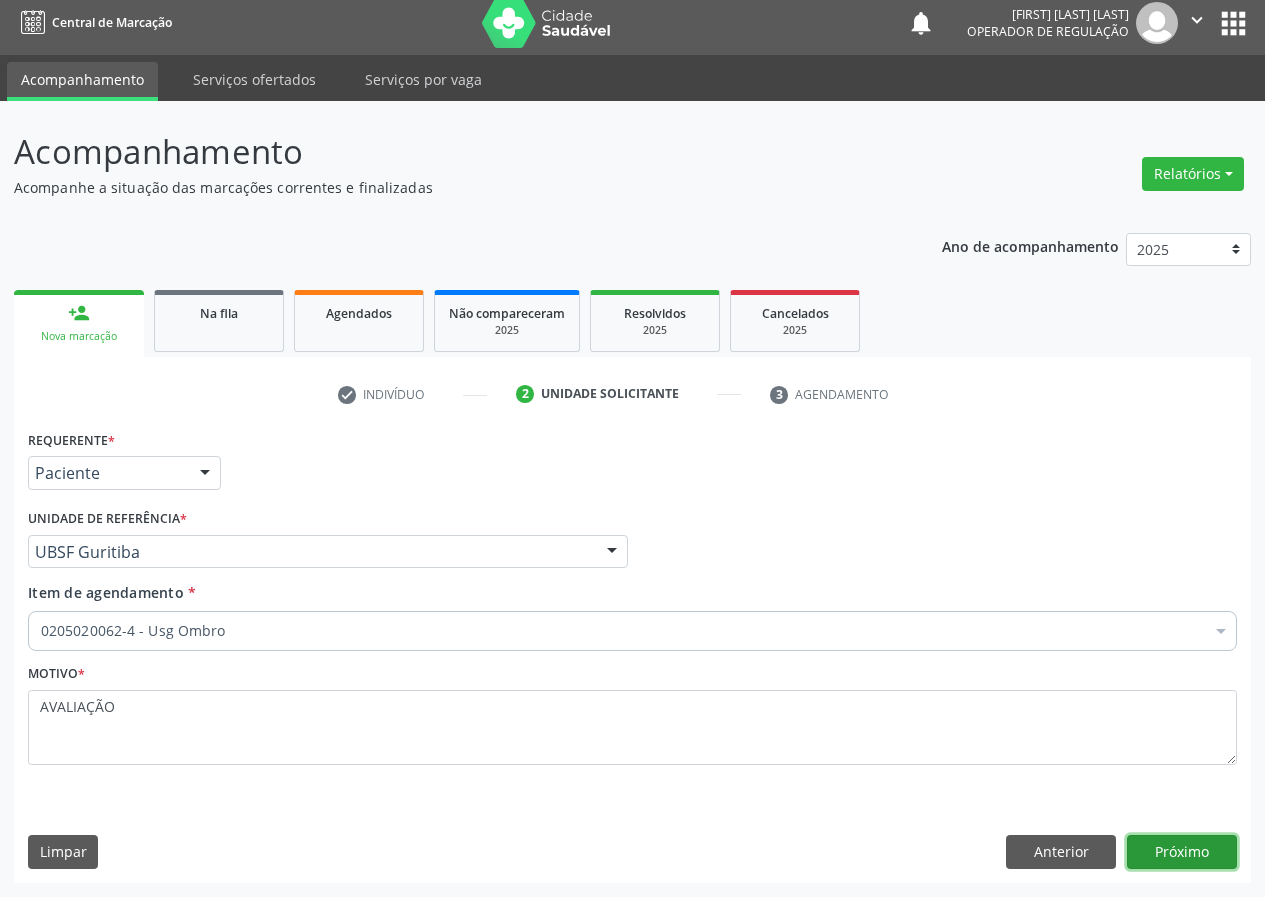 drag, startPoint x: 1166, startPoint y: 837, endPoint x: 803, endPoint y: 892, distance: 367.14304 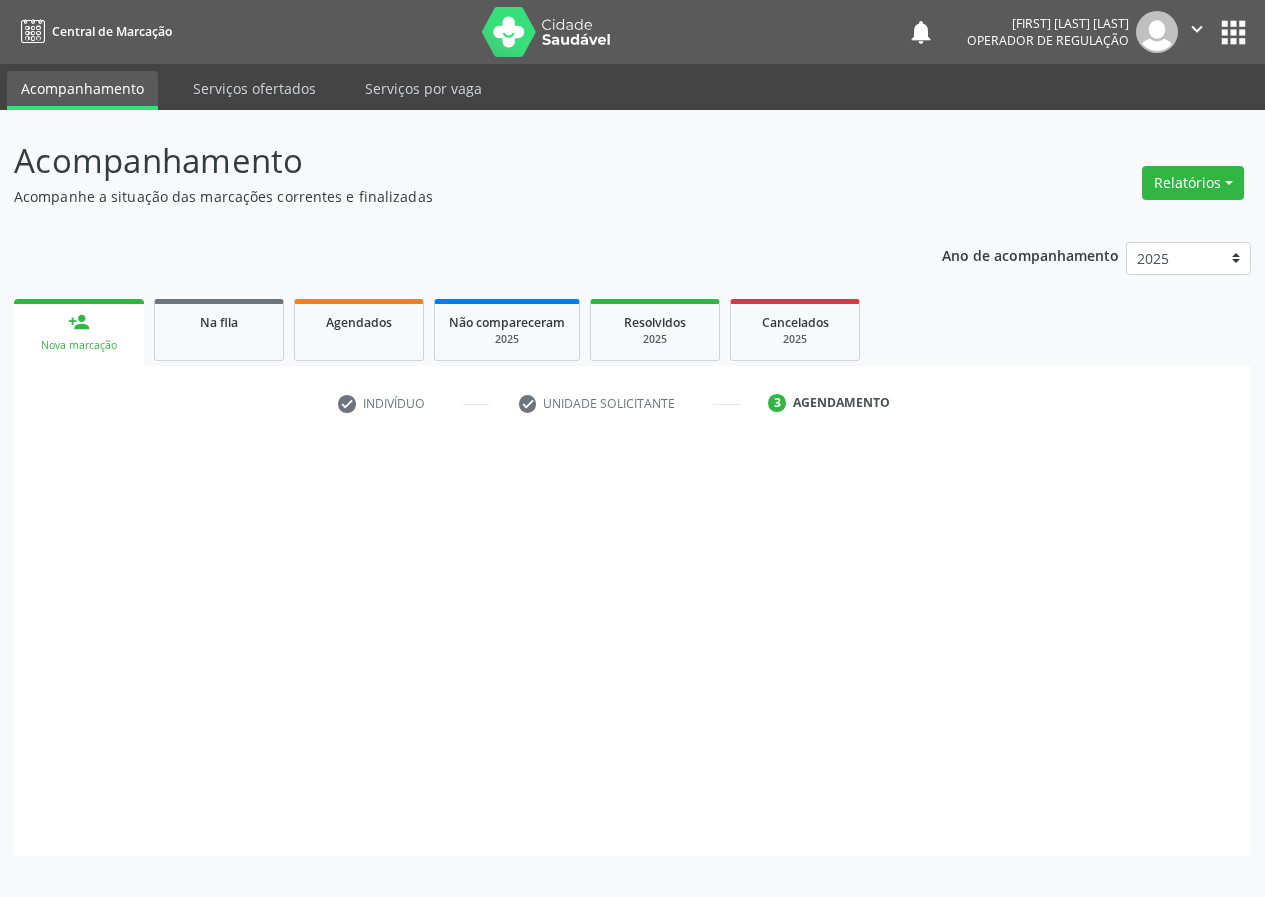 scroll, scrollTop: 0, scrollLeft: 0, axis: both 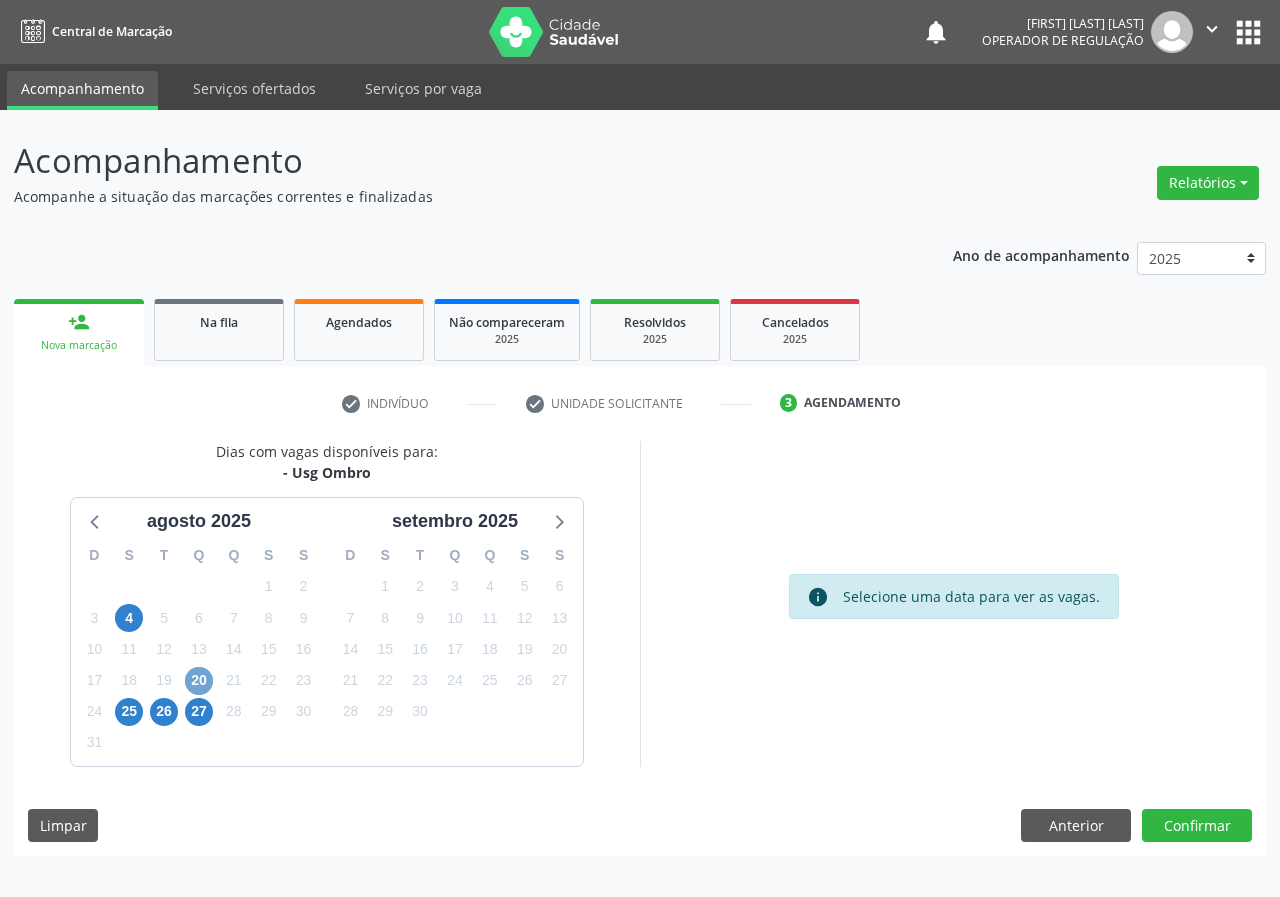 click on "20" at bounding box center (199, 681) 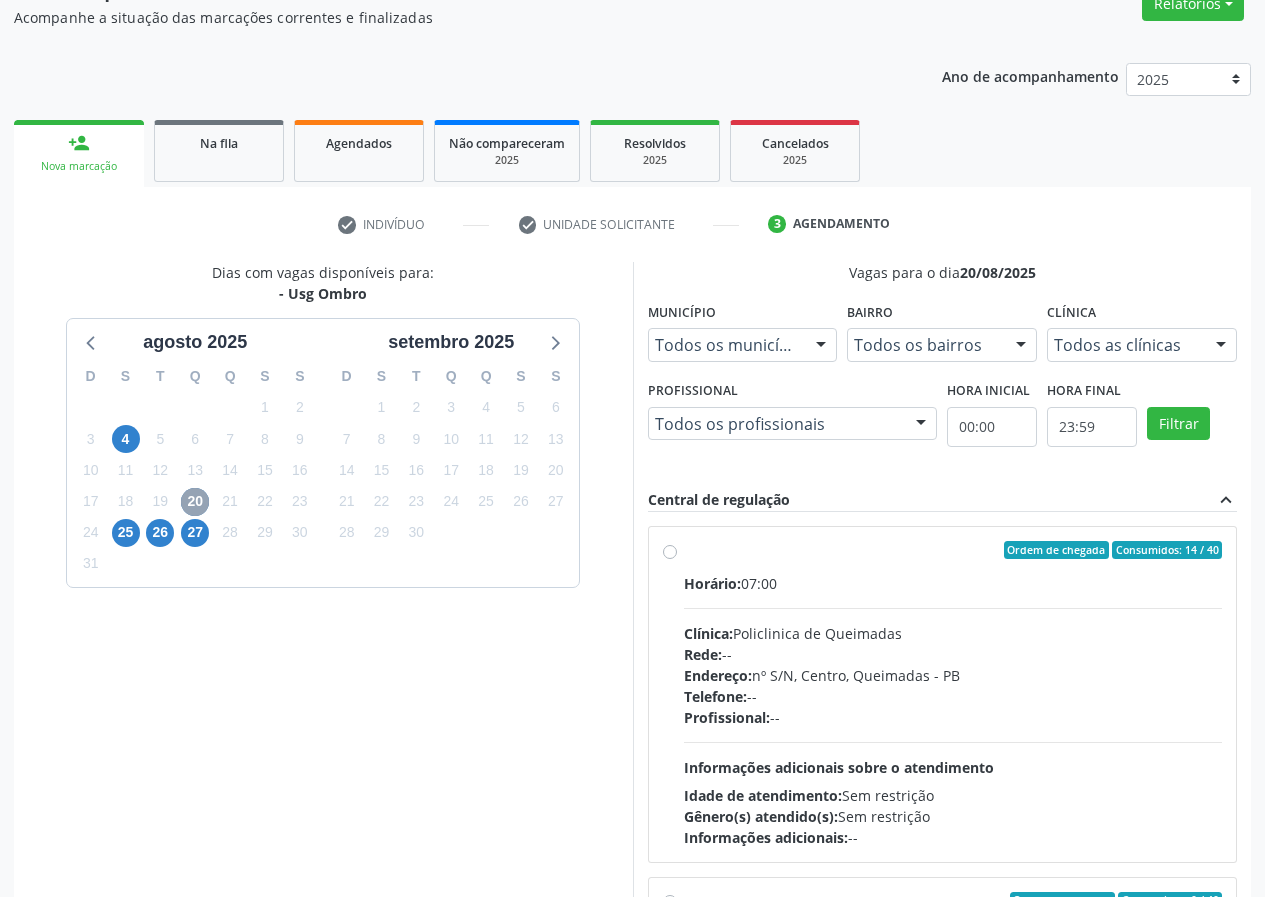 scroll, scrollTop: 200, scrollLeft: 0, axis: vertical 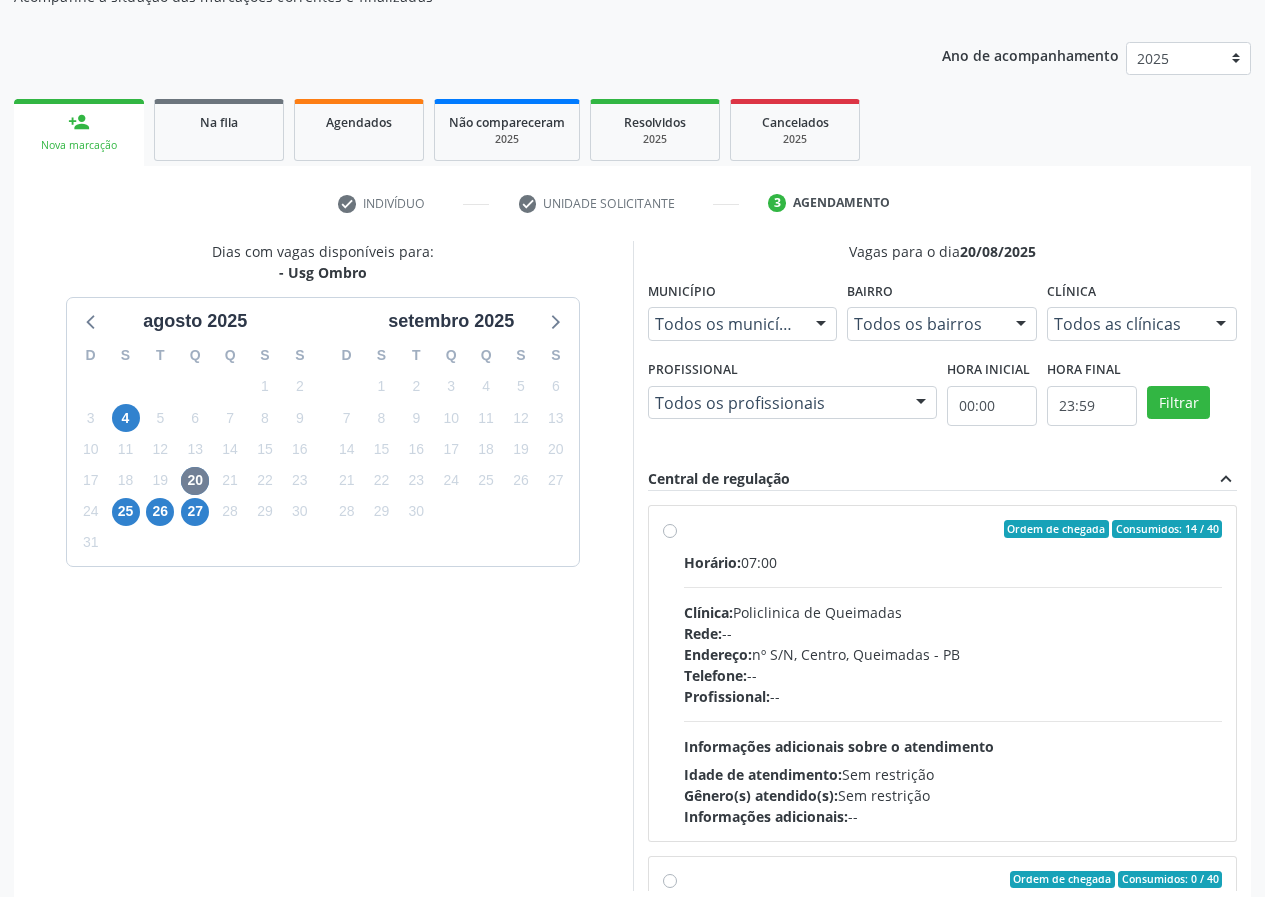 click on "Ordem de chegada
Consumidos: 14 / 40
Horário:   07:00
Clínica:  Policlinica de Queimadas
Rede:
--
Endereço:   nº S/N, Centro, Queimadas - PB
Telefone:   --
Profissional:
--
Informações adicionais sobre o atendimento
Idade de atendimento:
Sem restrição
Gênero(s) atendido(s):
Sem restrição
Informações adicionais:
--" at bounding box center (953, 673) 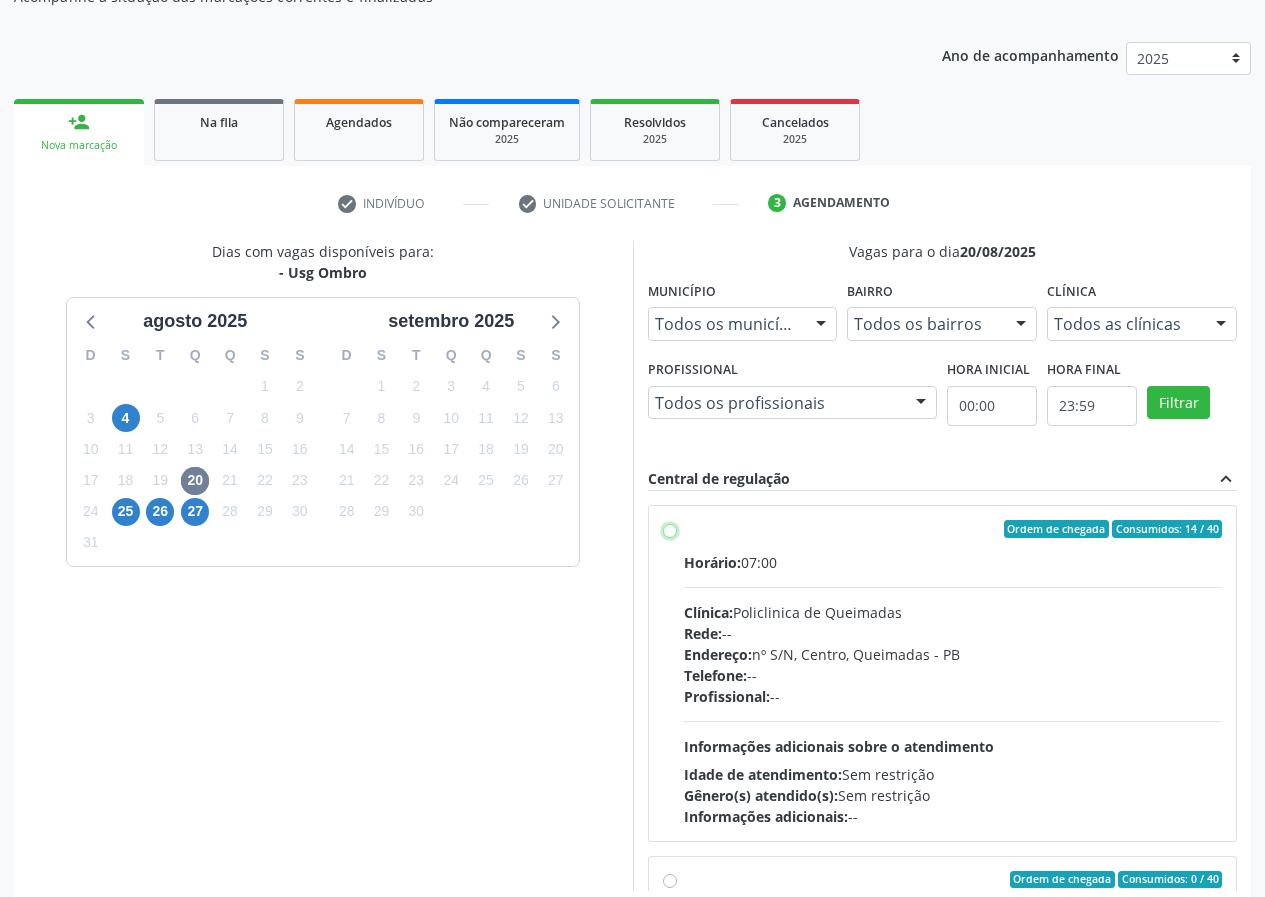 click on "Ordem de chegada
Consumidos: 14 / 40
Horário:   07:00
Clínica:  Policlinica de Queimadas
Rede:
--
Endereço:   nº S/N, Centro, Queimadas - PB
Telefone:   --
Profissional:
--
Informações adicionais sobre o atendimento
Idade de atendimento:
Sem restrição
Gênero(s) atendido(s):
Sem restrição
Informações adicionais:
--" at bounding box center (670, 529) 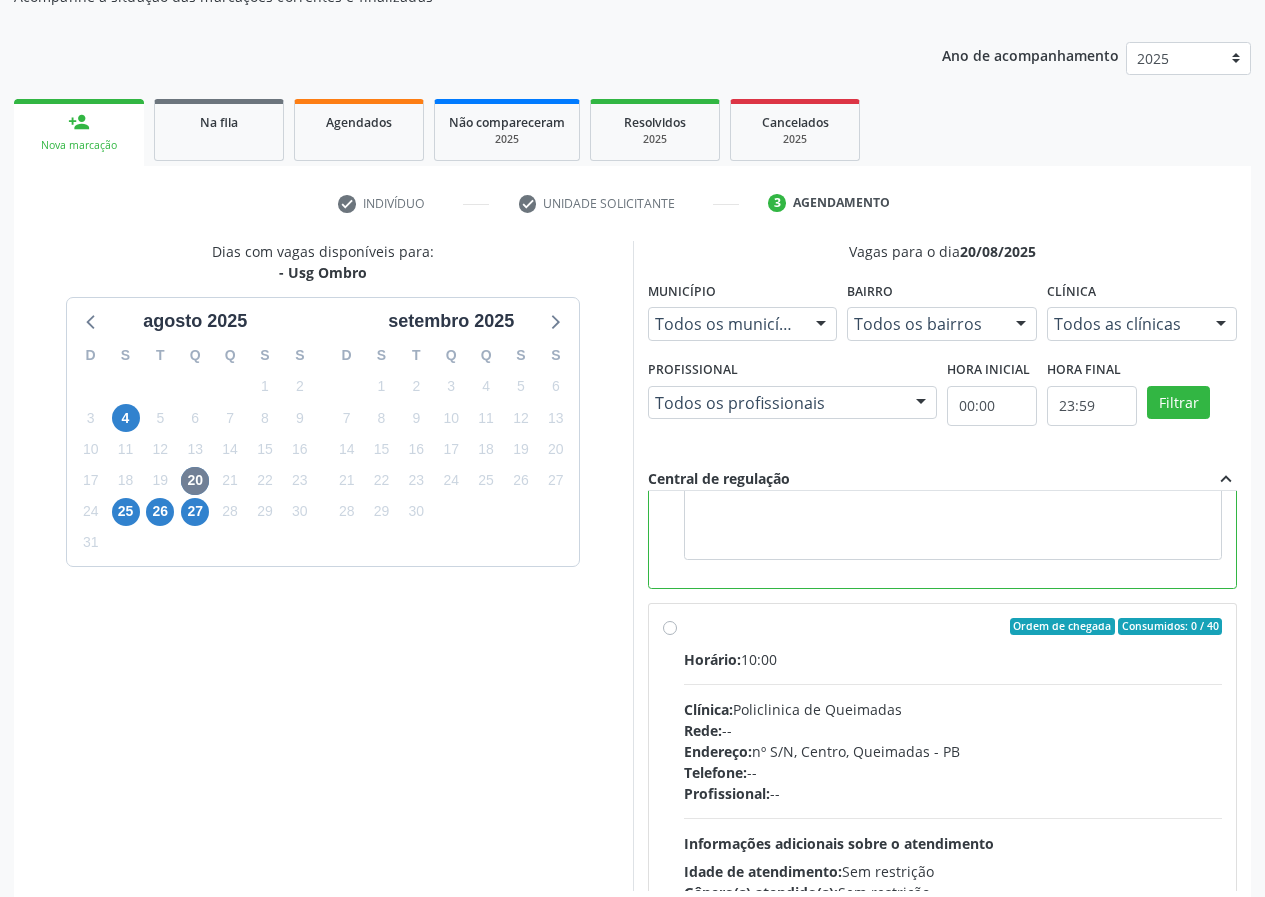 scroll, scrollTop: 450, scrollLeft: 0, axis: vertical 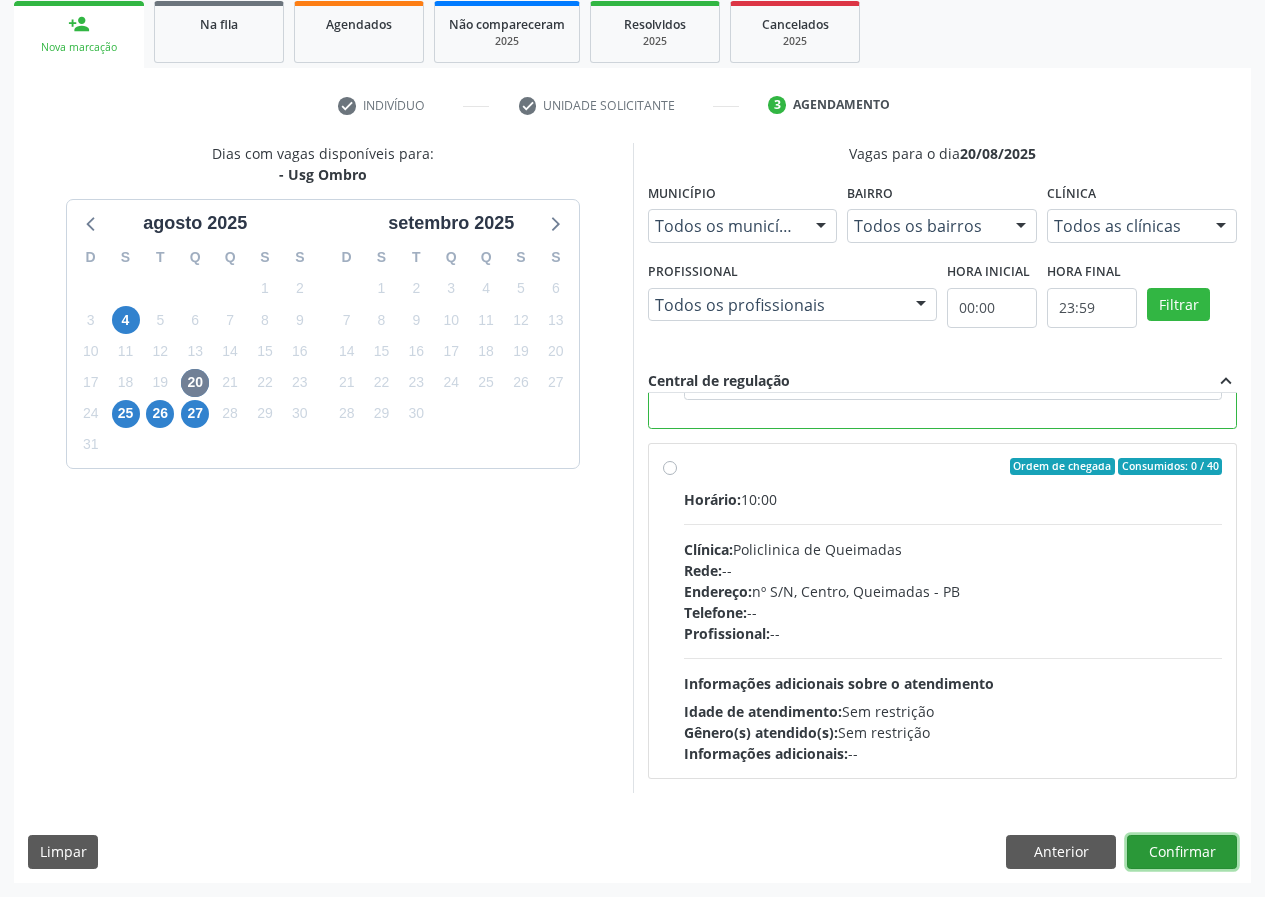 click on "Confirmar" at bounding box center [1182, 852] 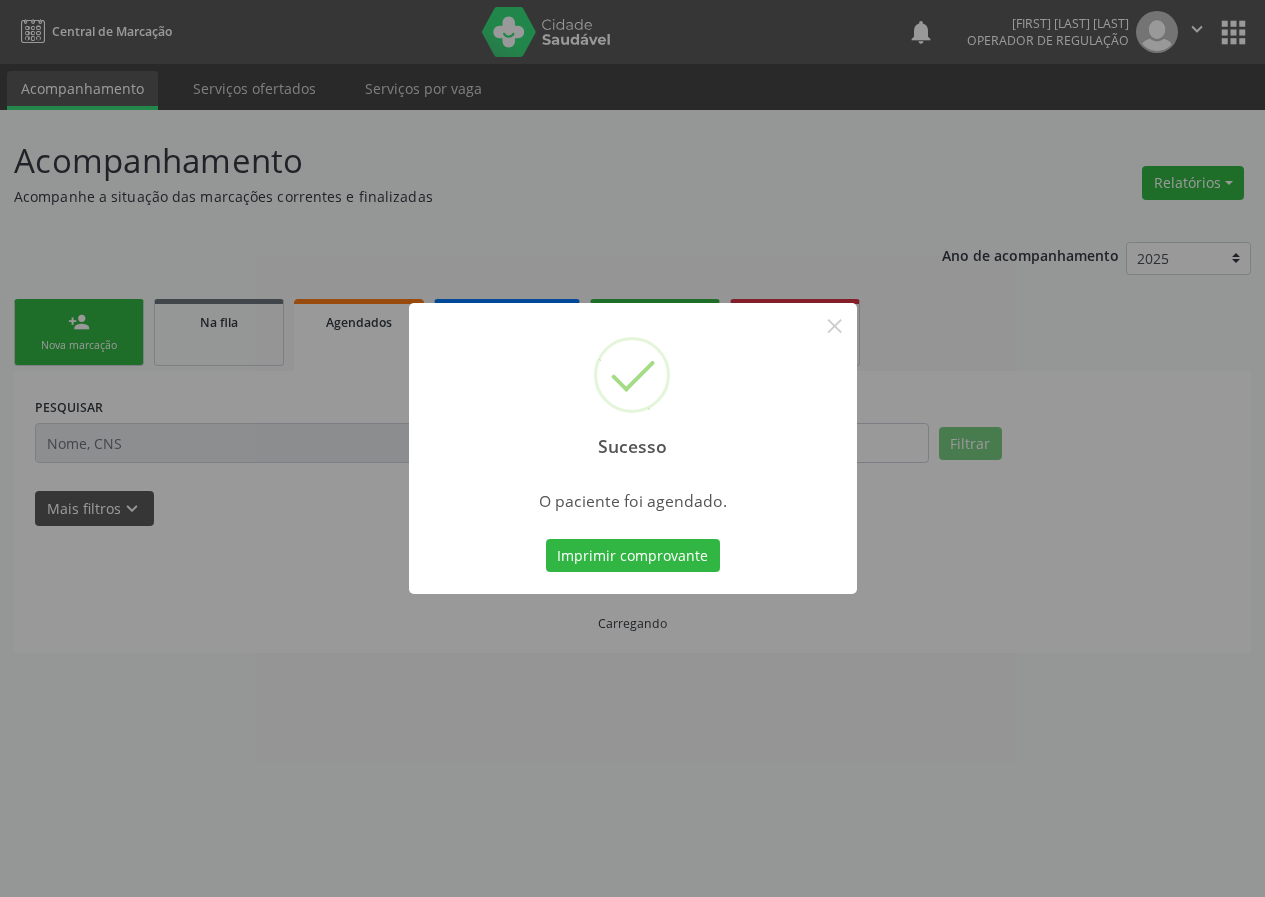 scroll, scrollTop: 0, scrollLeft: 0, axis: both 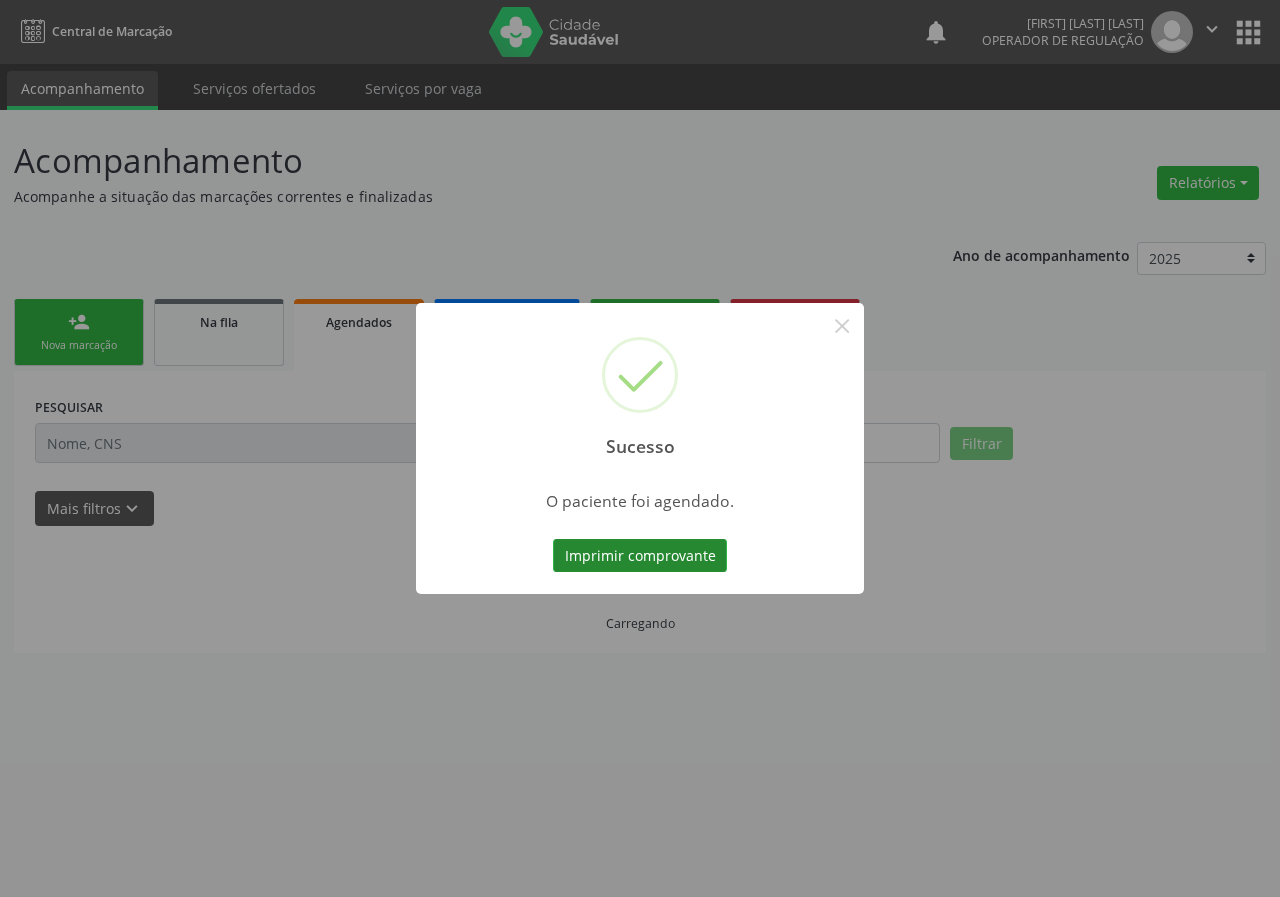 click on "Imprimir comprovante" at bounding box center (640, 556) 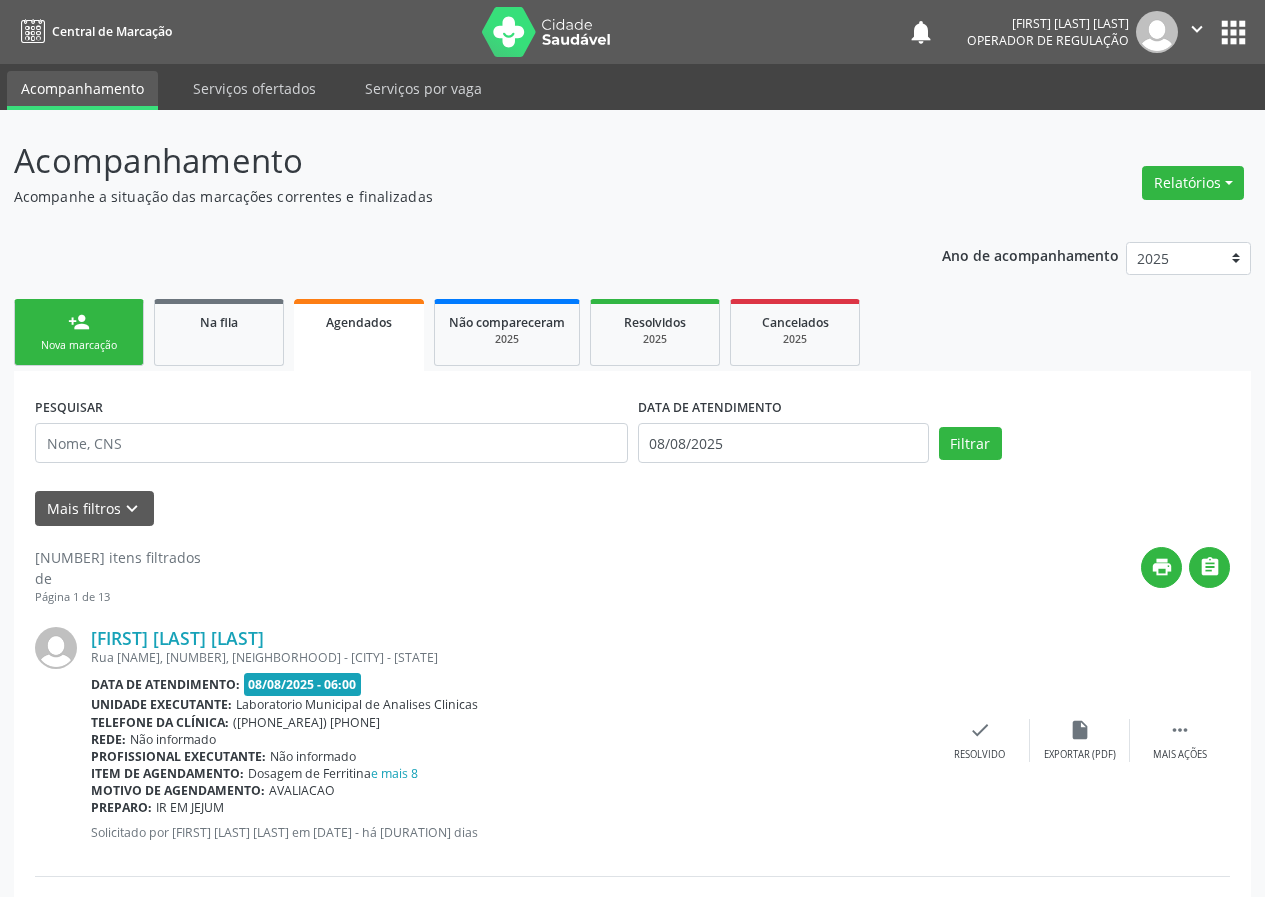 click on "Nova marcação" at bounding box center [79, 345] 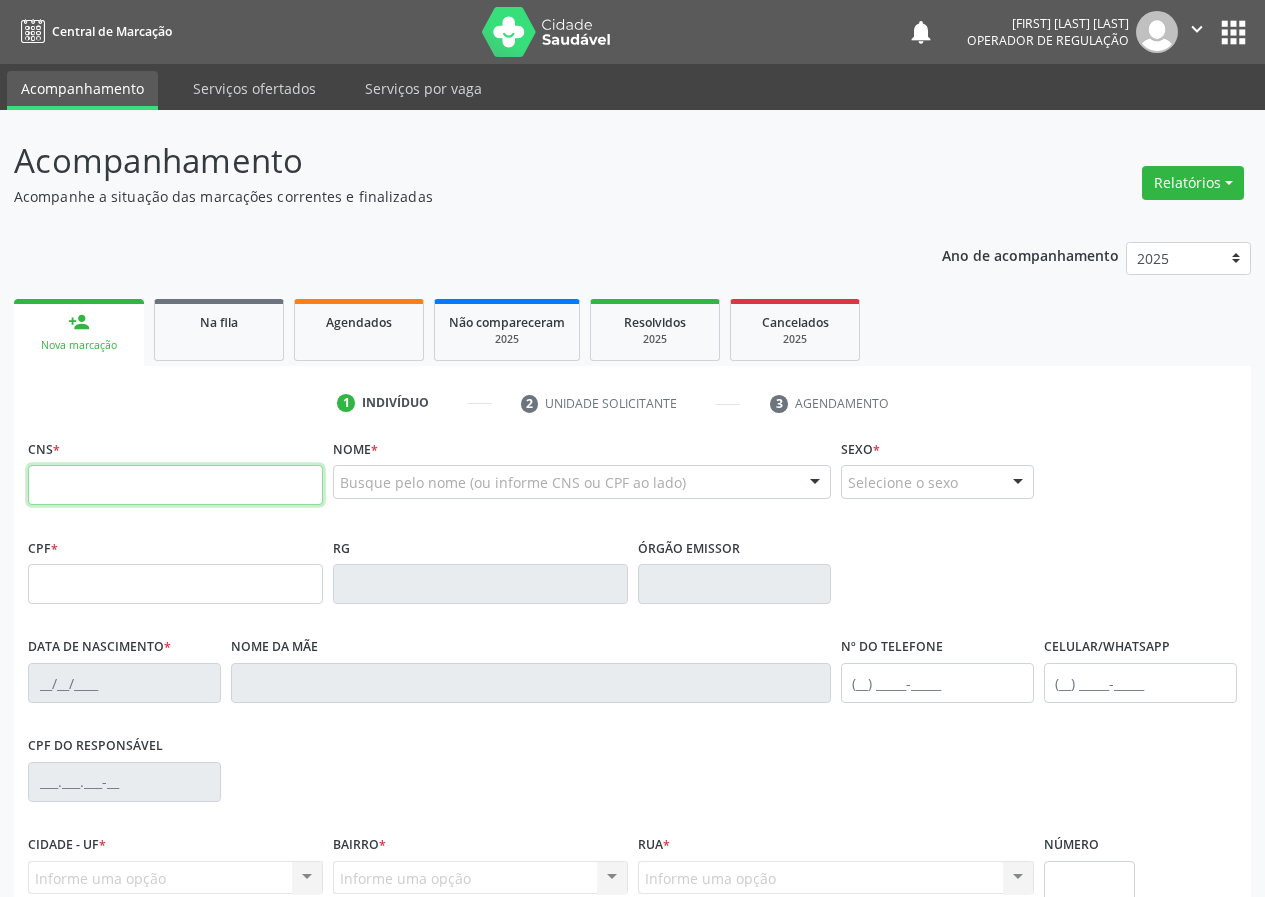 click at bounding box center [175, 485] 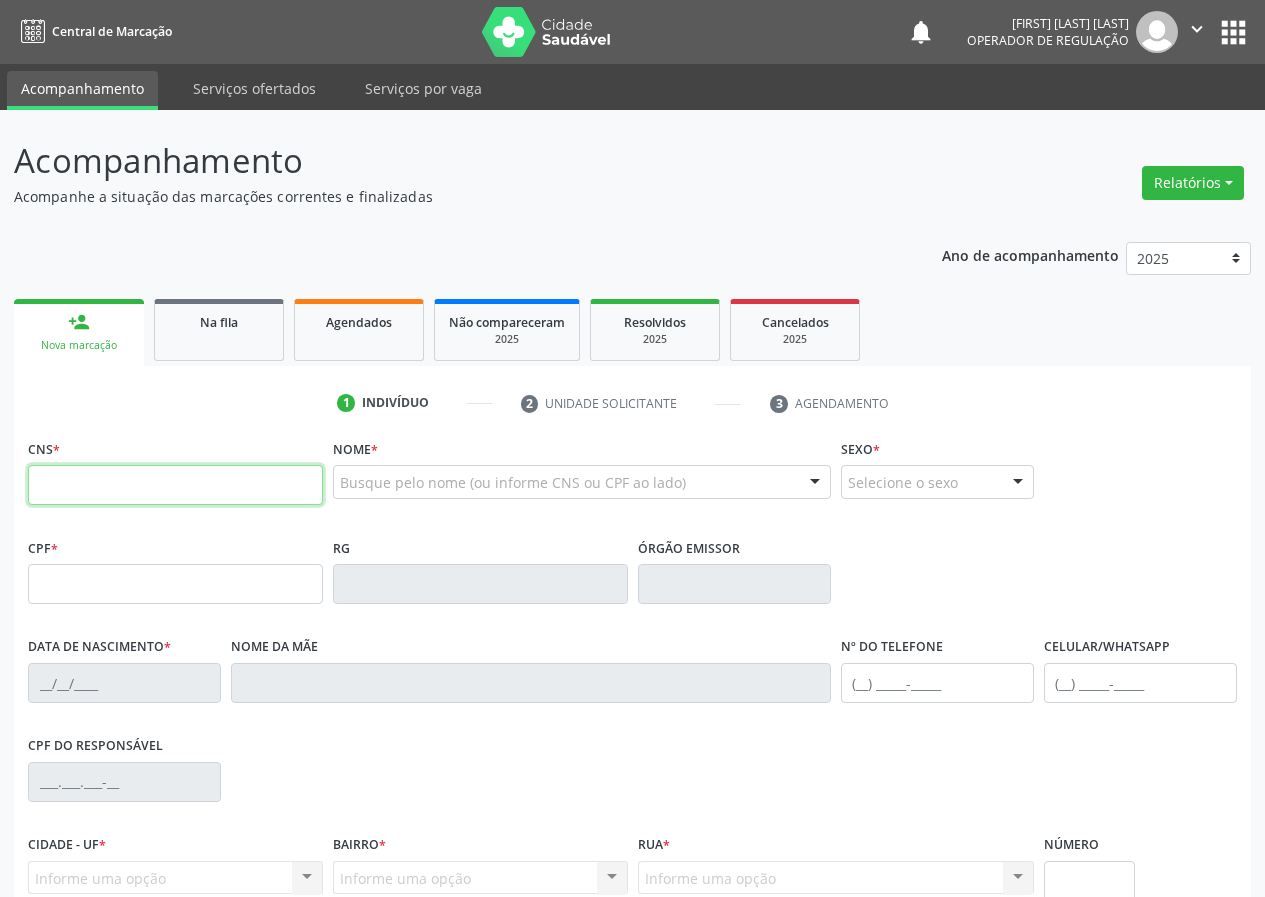 click at bounding box center (175, 485) 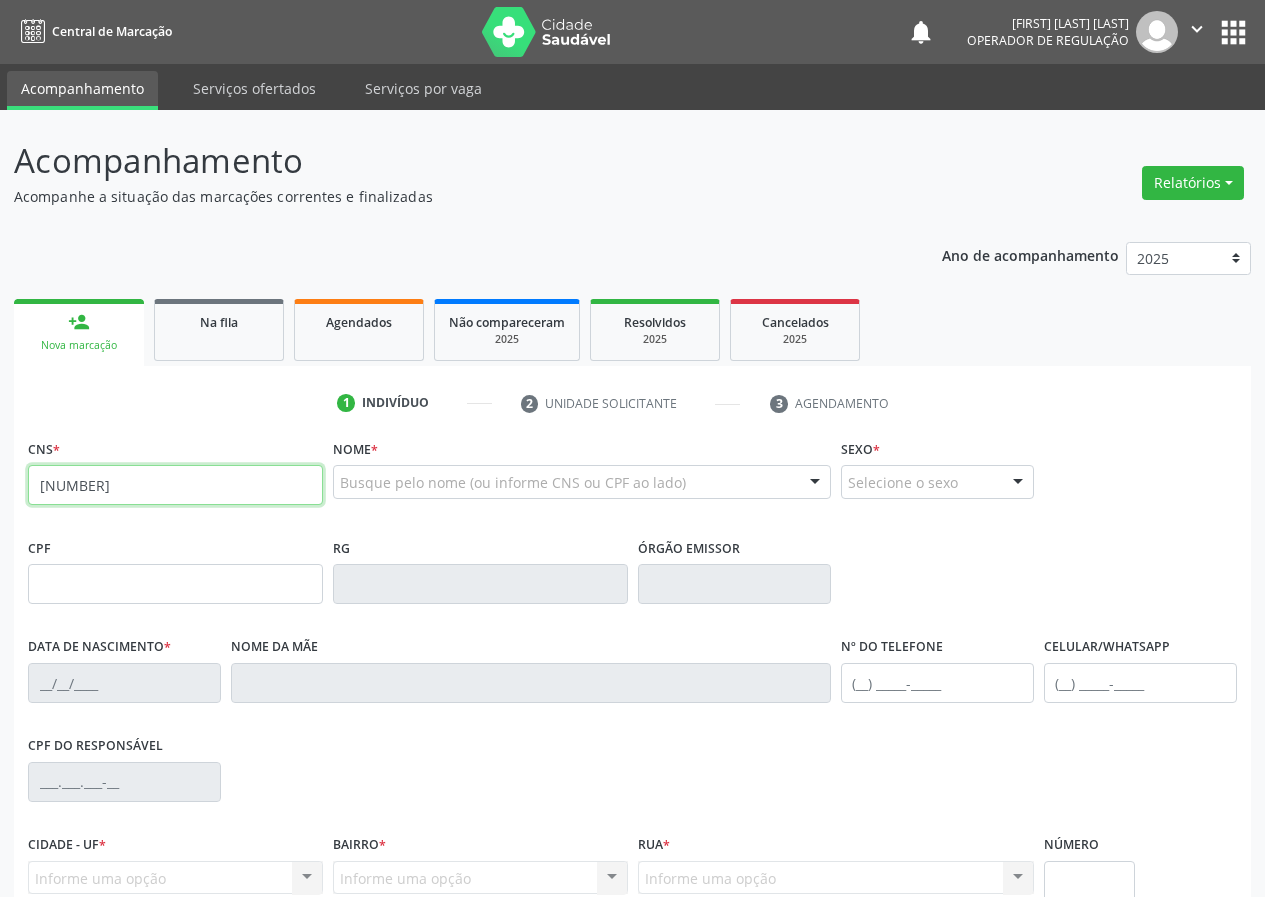 type on "702 4025 1348 1728" 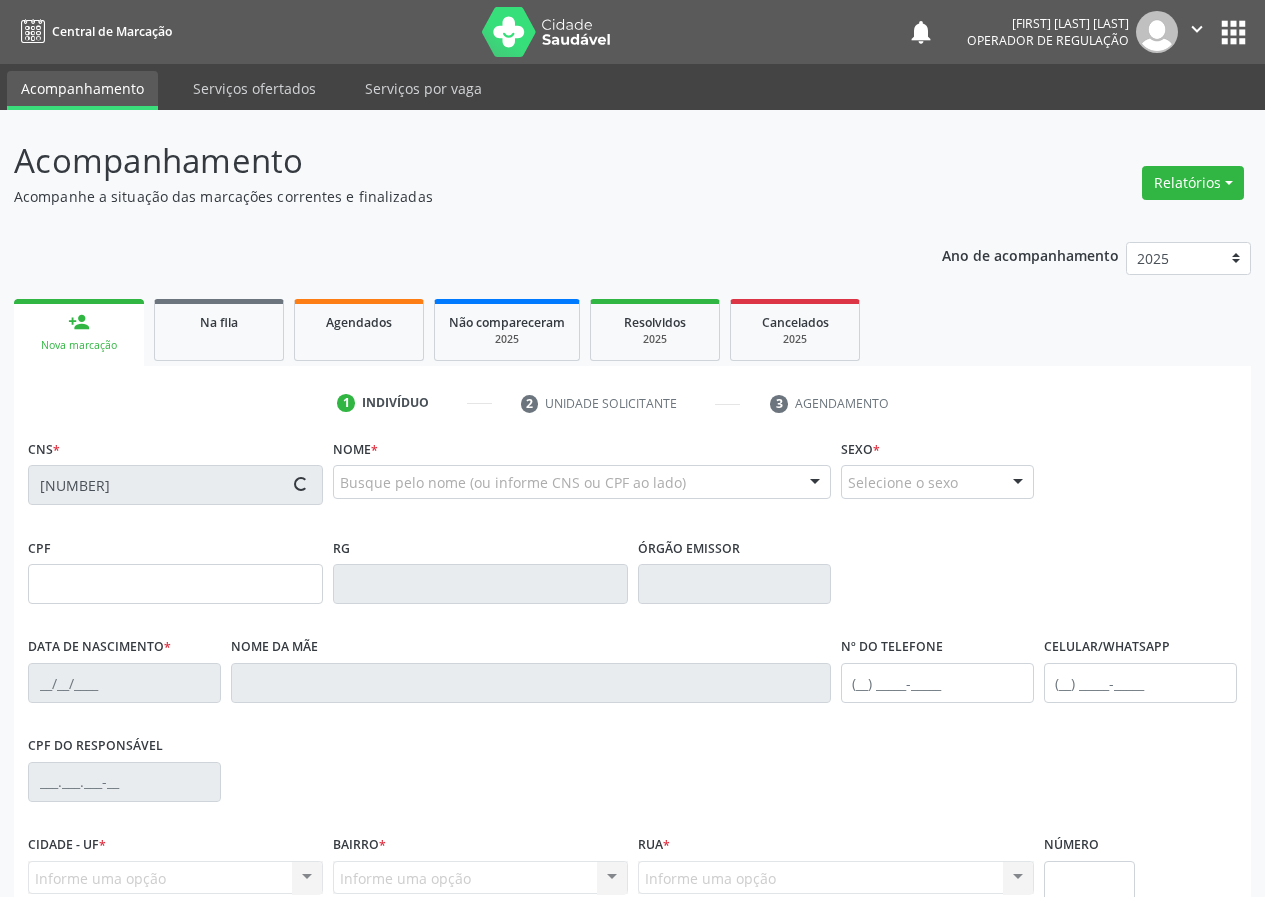 type on "073.078.314-65" 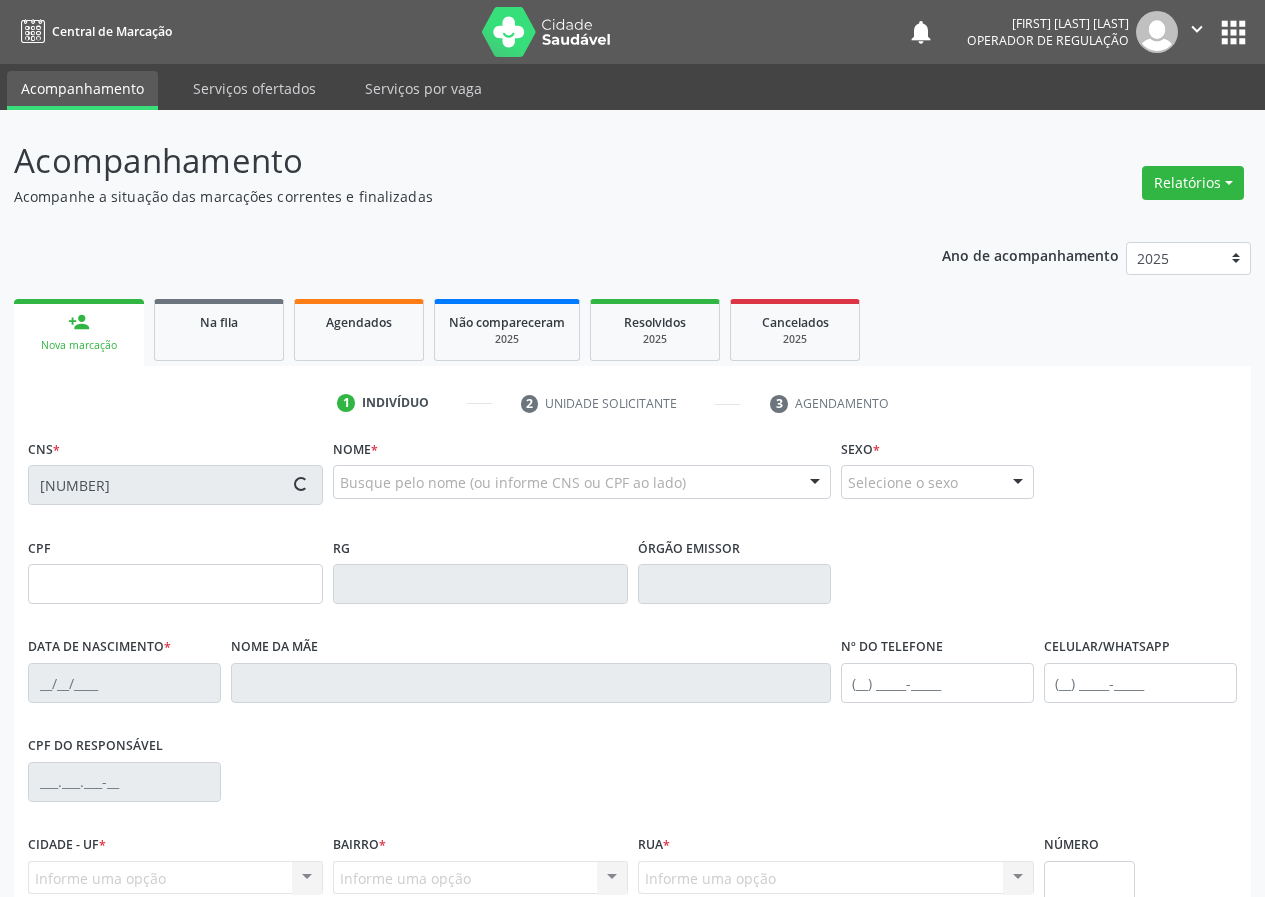 type on "Ester Francisca da Silva" 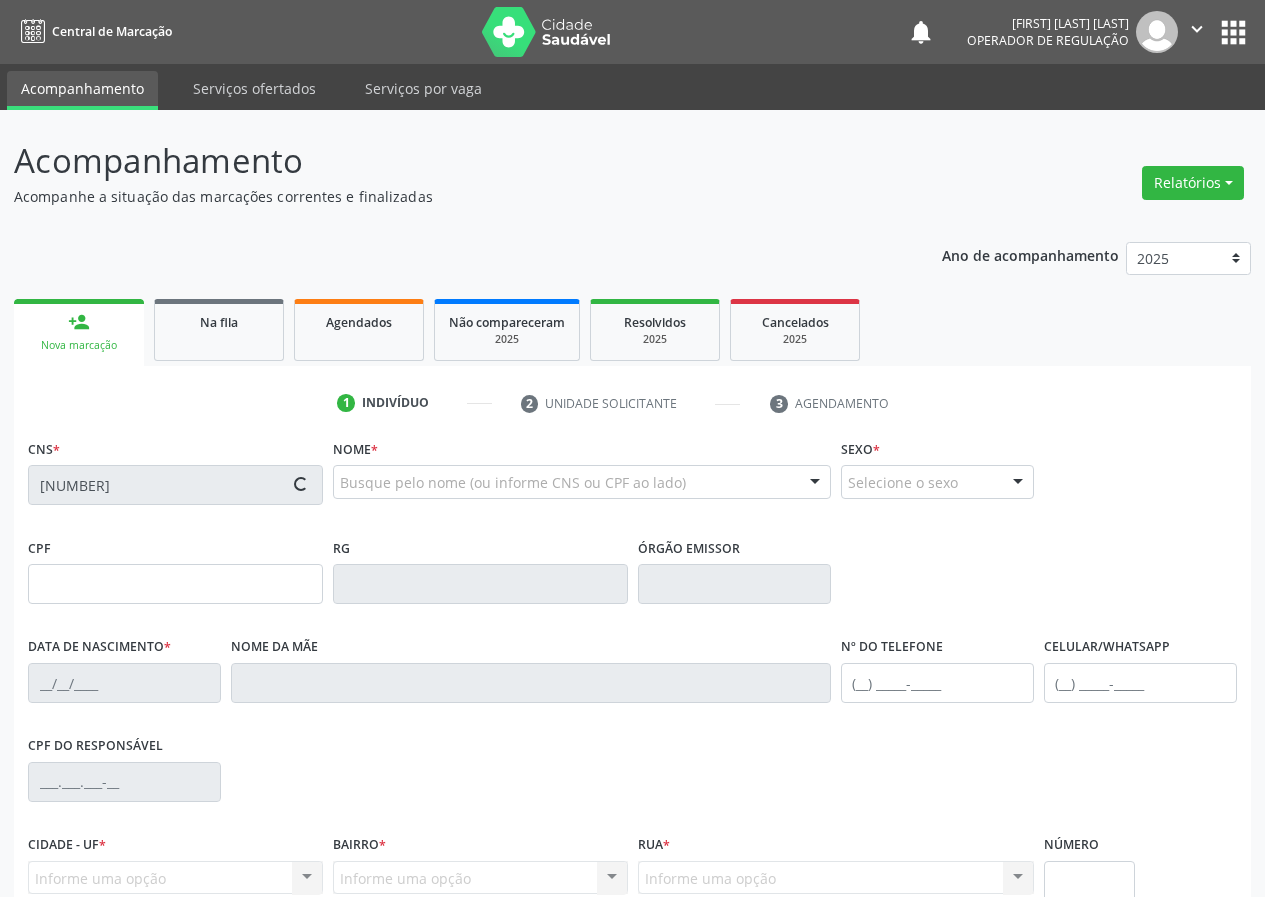 type on "(83) 99405-6064" 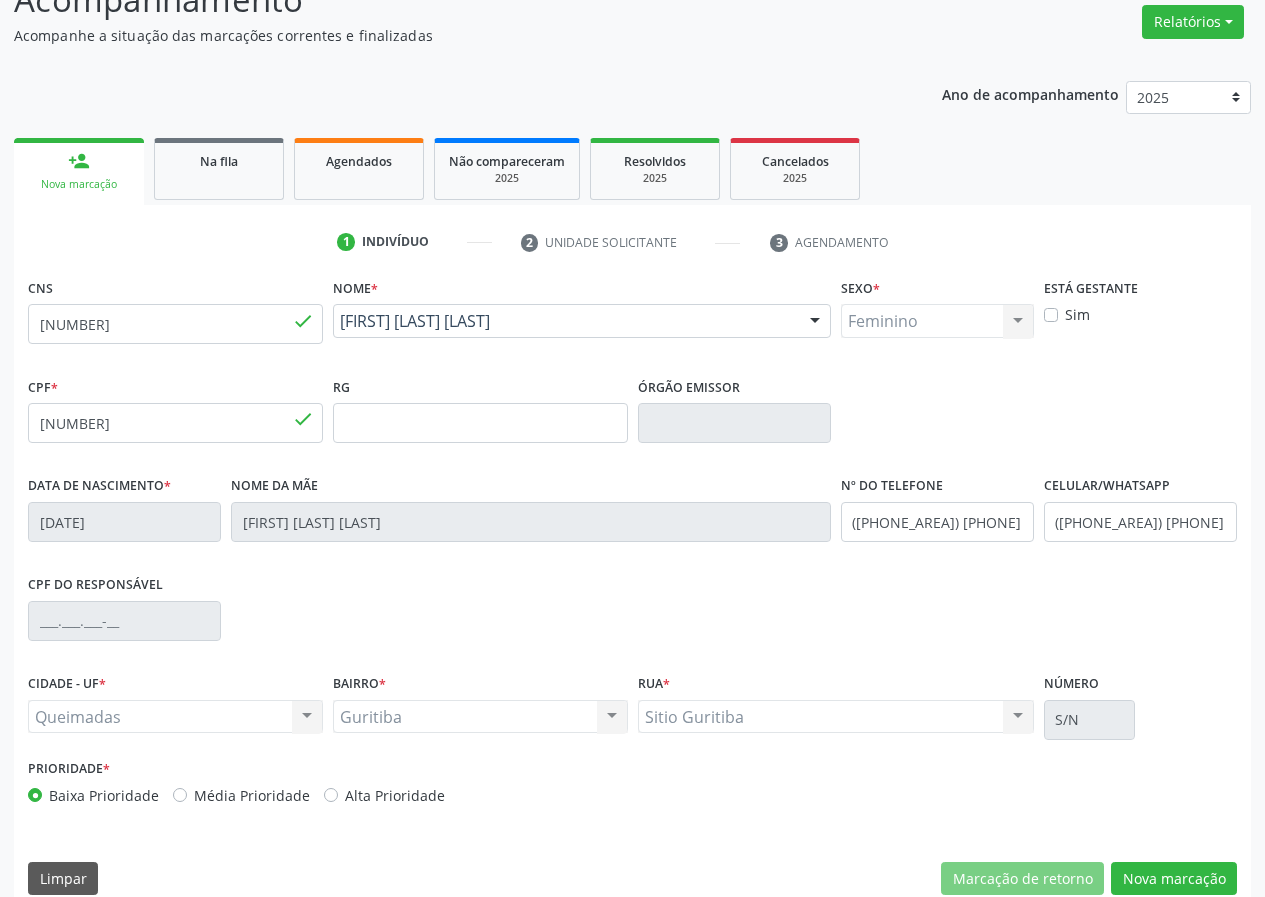 scroll, scrollTop: 187, scrollLeft: 0, axis: vertical 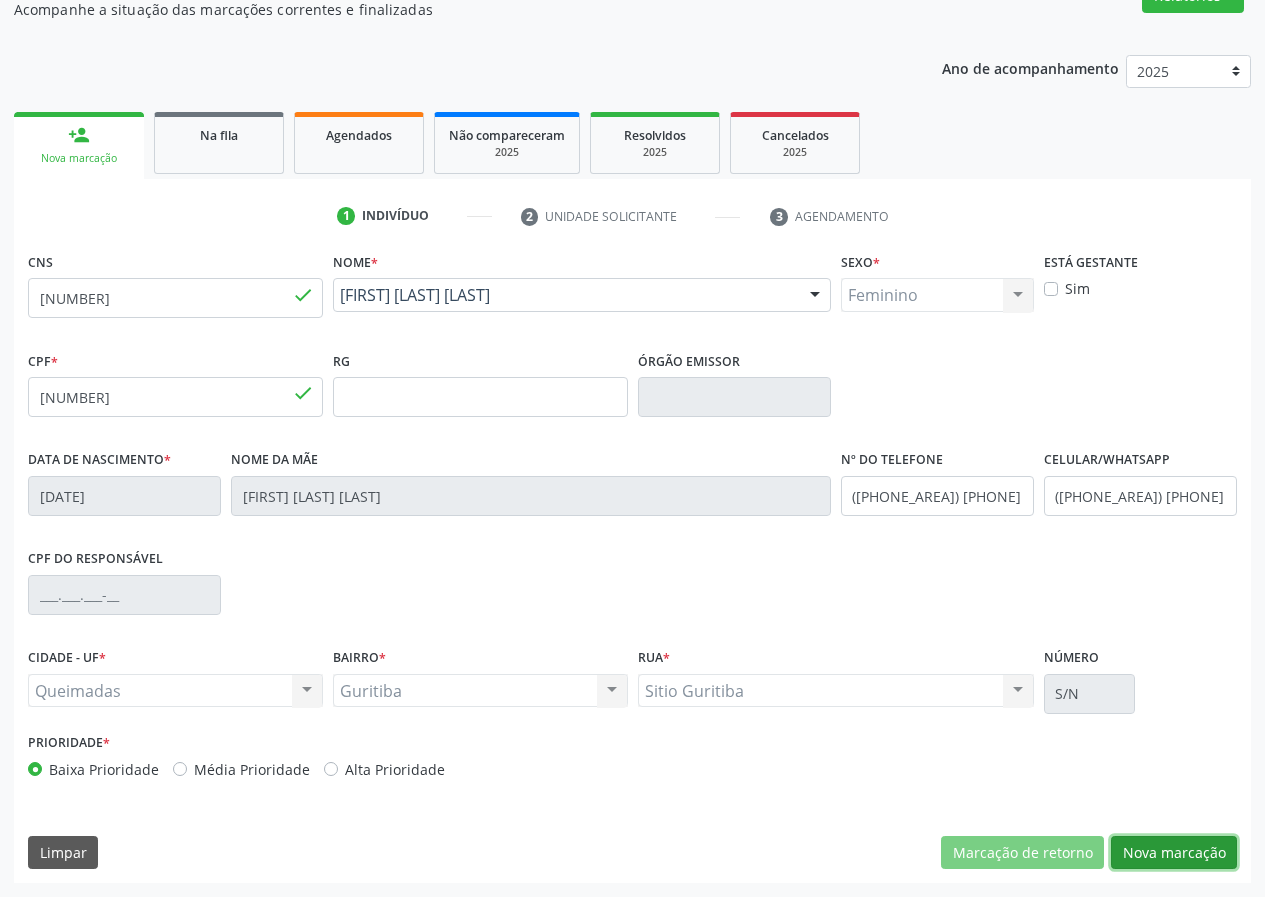 drag, startPoint x: 1170, startPoint y: 855, endPoint x: 680, endPoint y: 679, distance: 520.6496 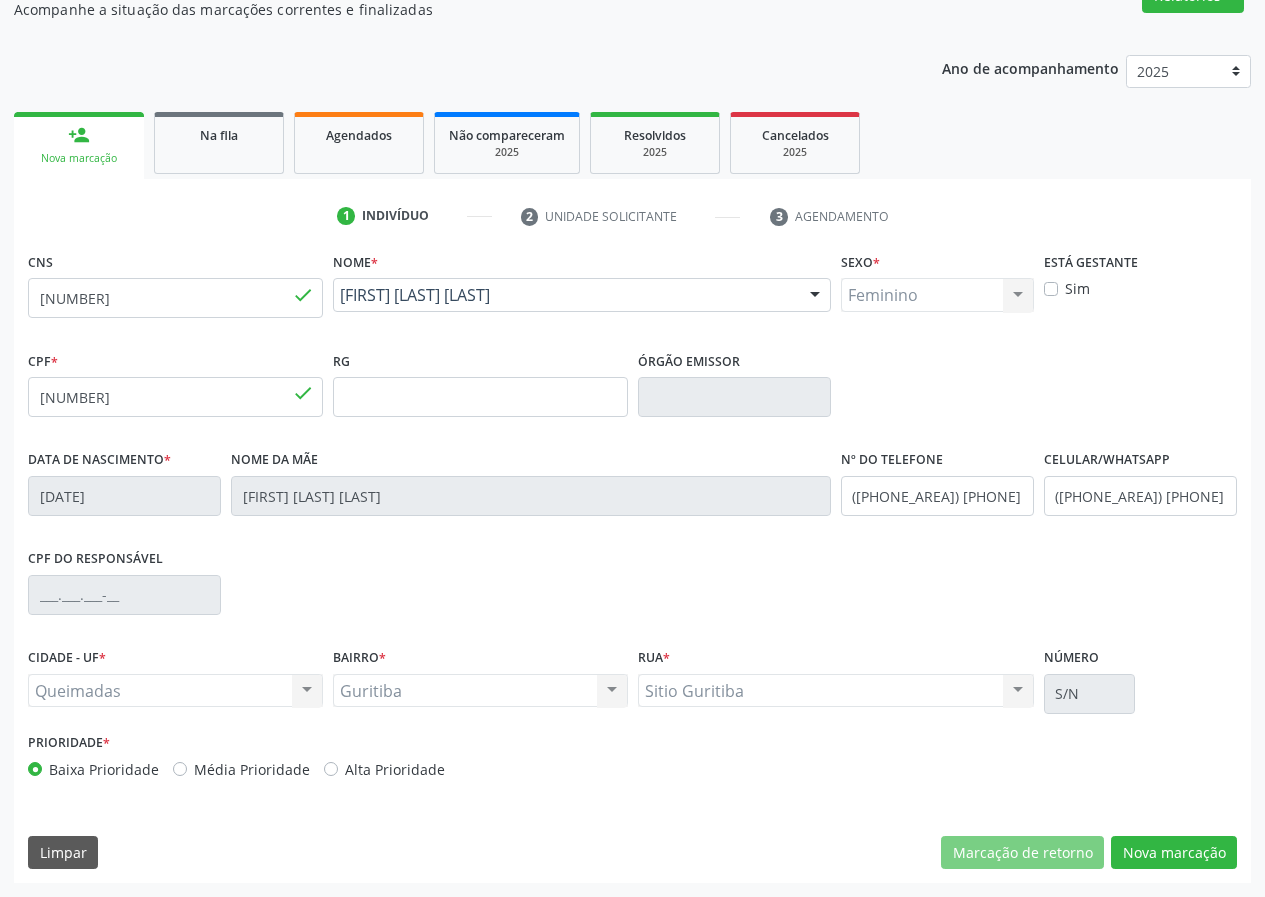 scroll, scrollTop: 9, scrollLeft: 0, axis: vertical 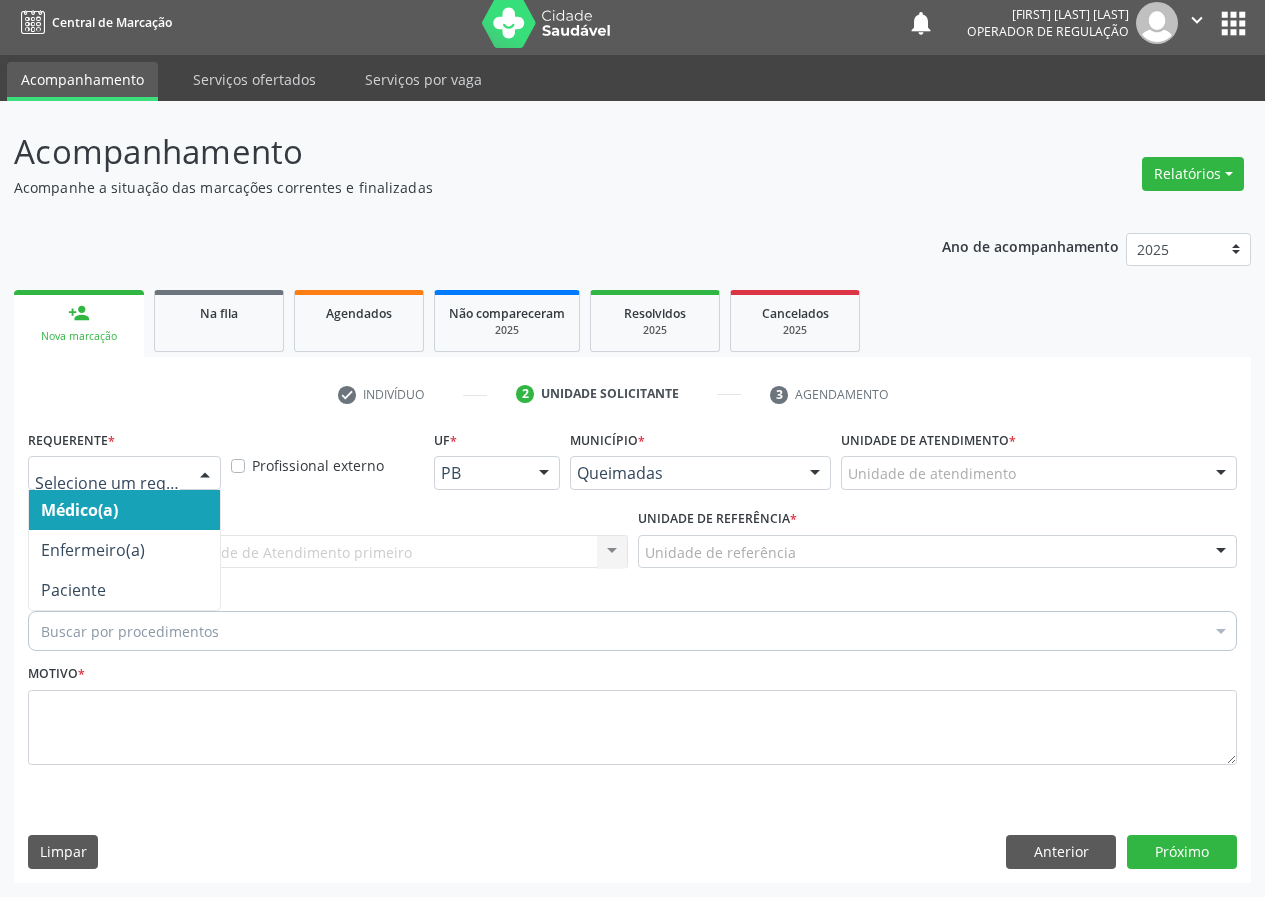 click at bounding box center (205, 474) 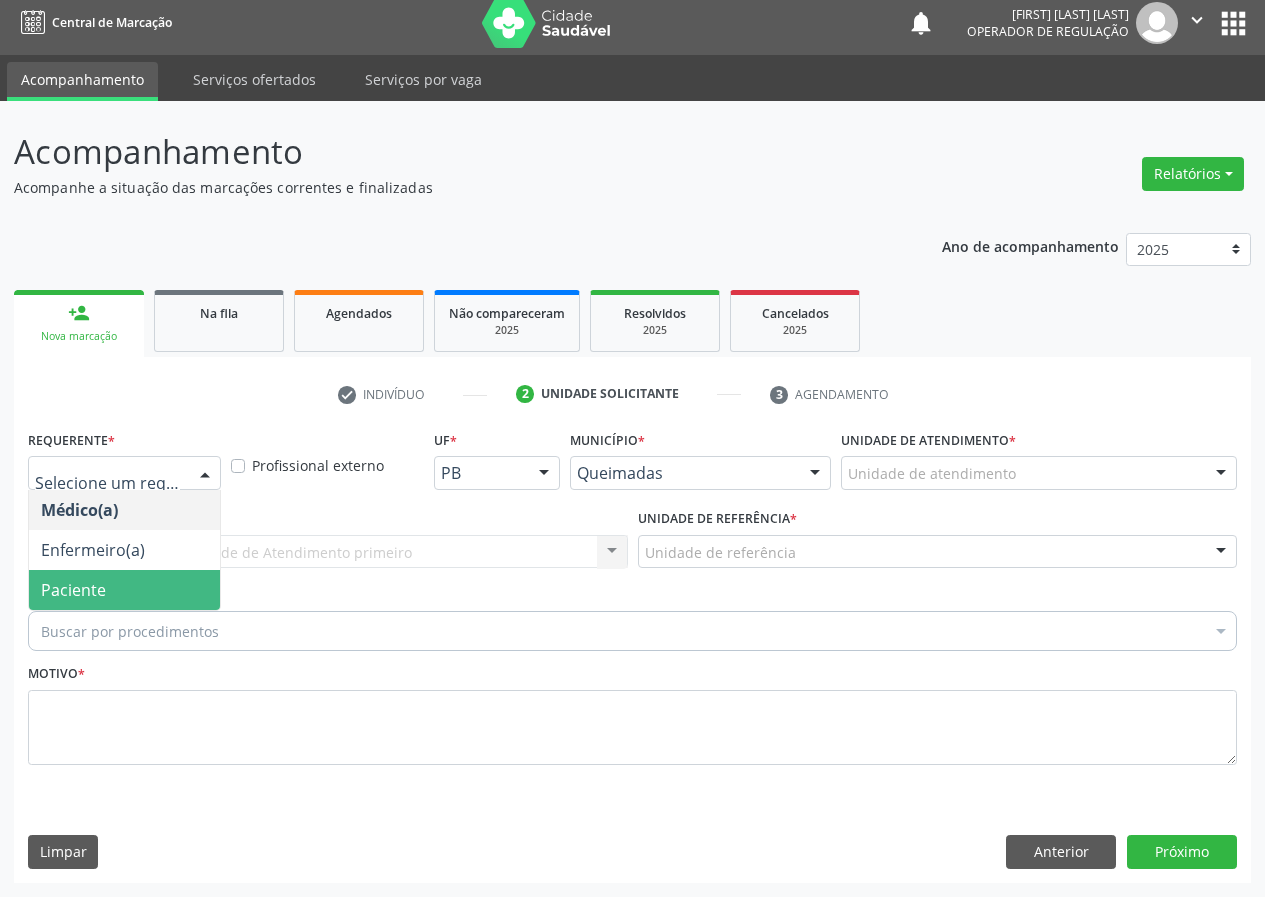 drag, startPoint x: 161, startPoint y: 586, endPoint x: 326, endPoint y: 579, distance: 165.14842 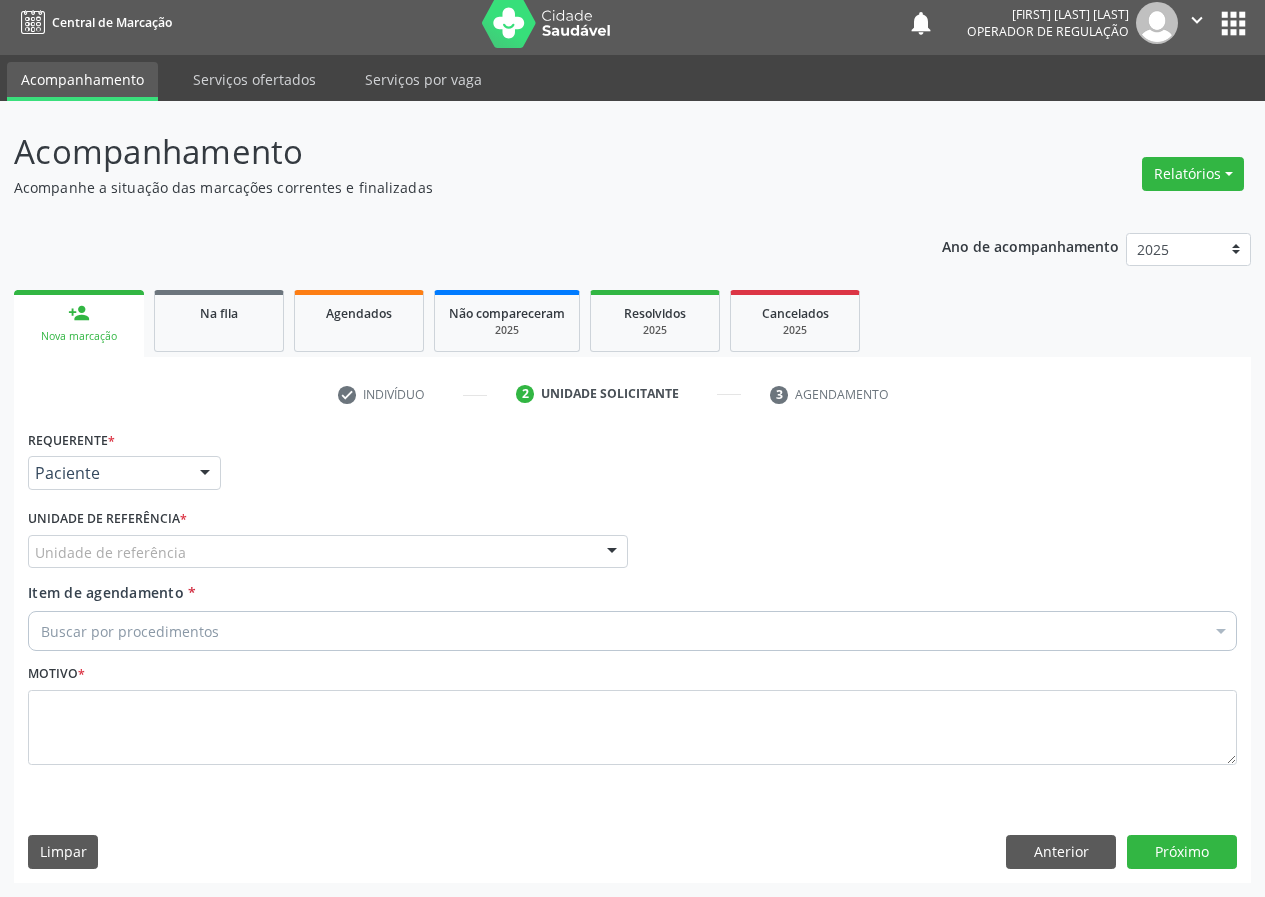 click on "Unidade de referência" at bounding box center (328, 552) 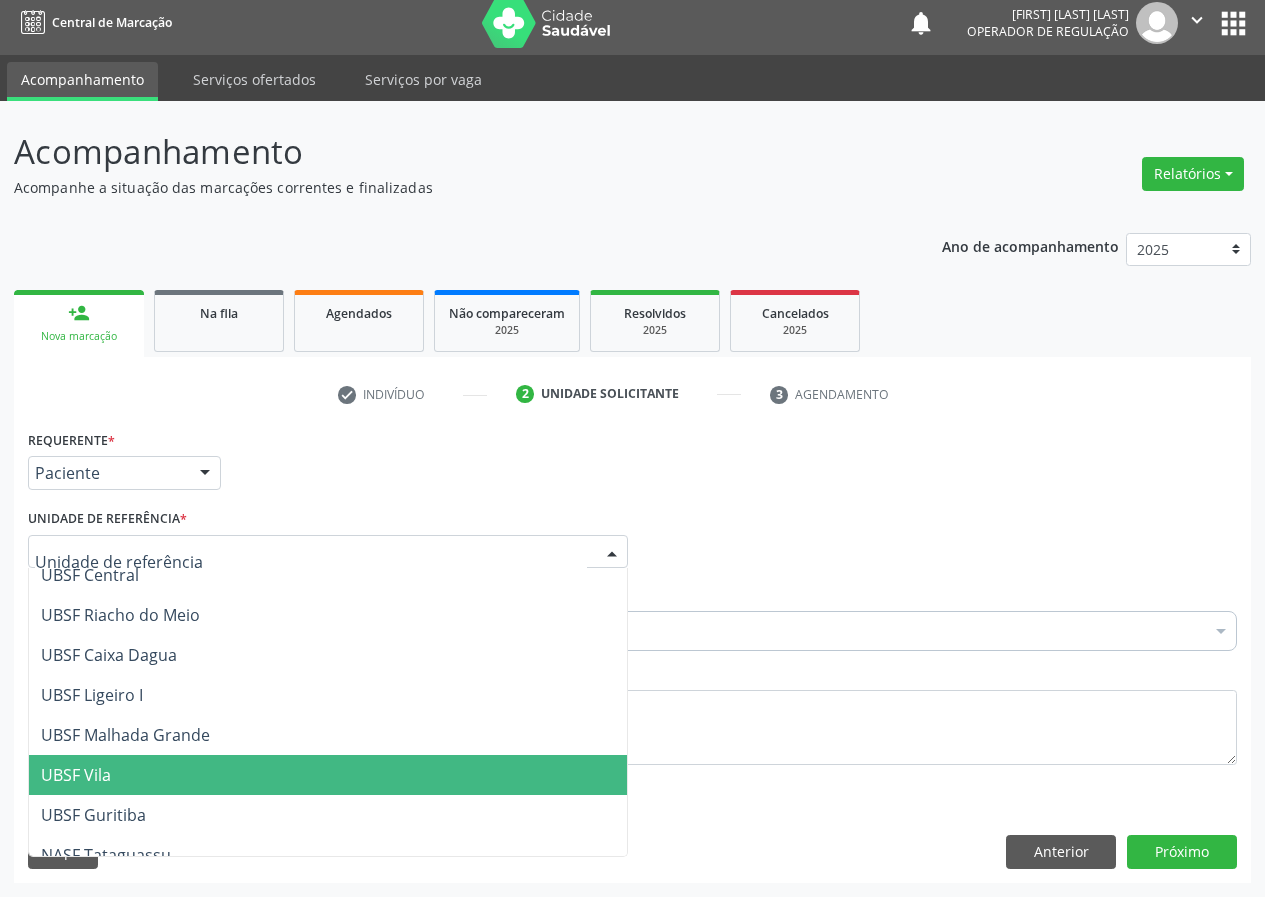 scroll, scrollTop: 500, scrollLeft: 0, axis: vertical 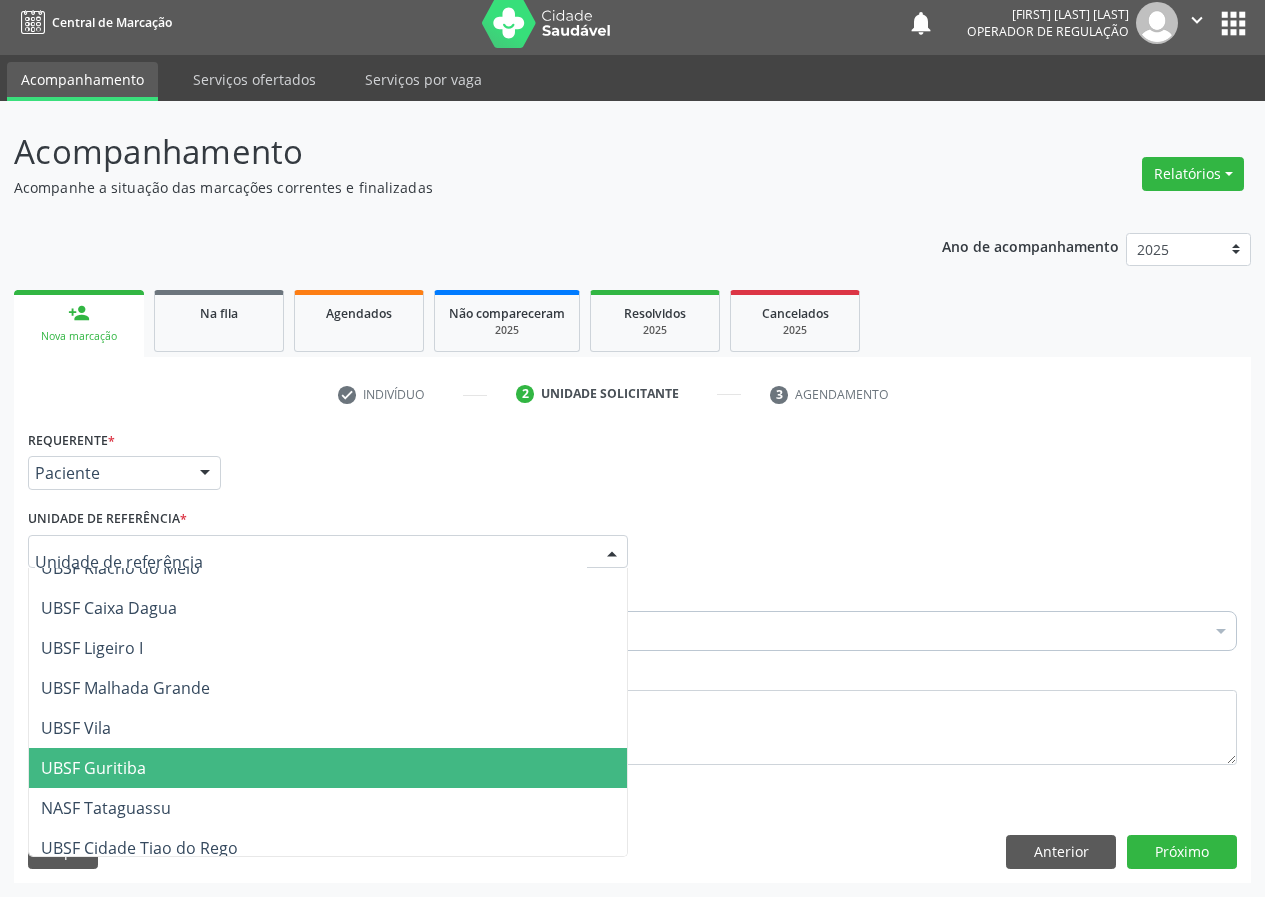 click on "UBSF Guritiba" at bounding box center [93, 768] 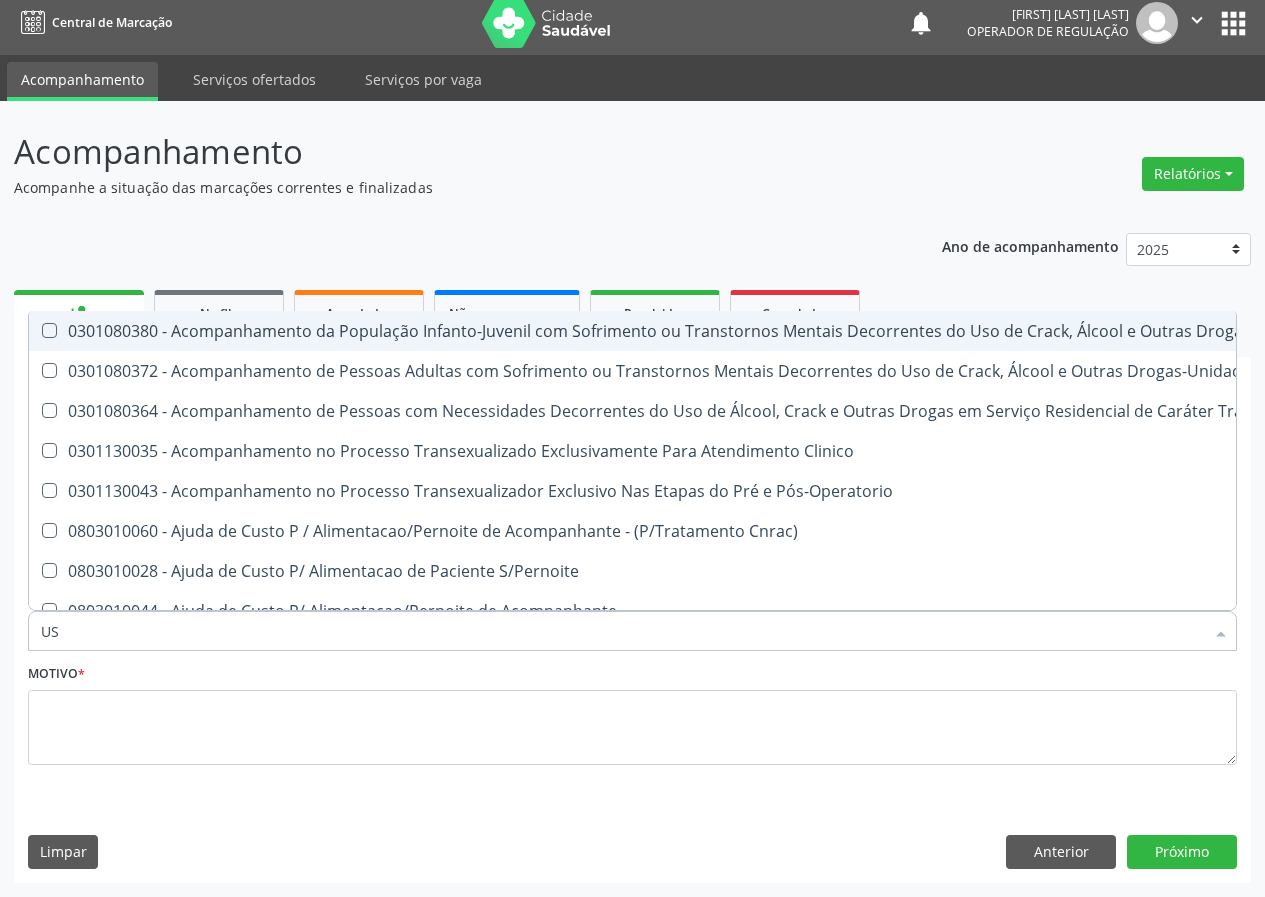 type on "USG" 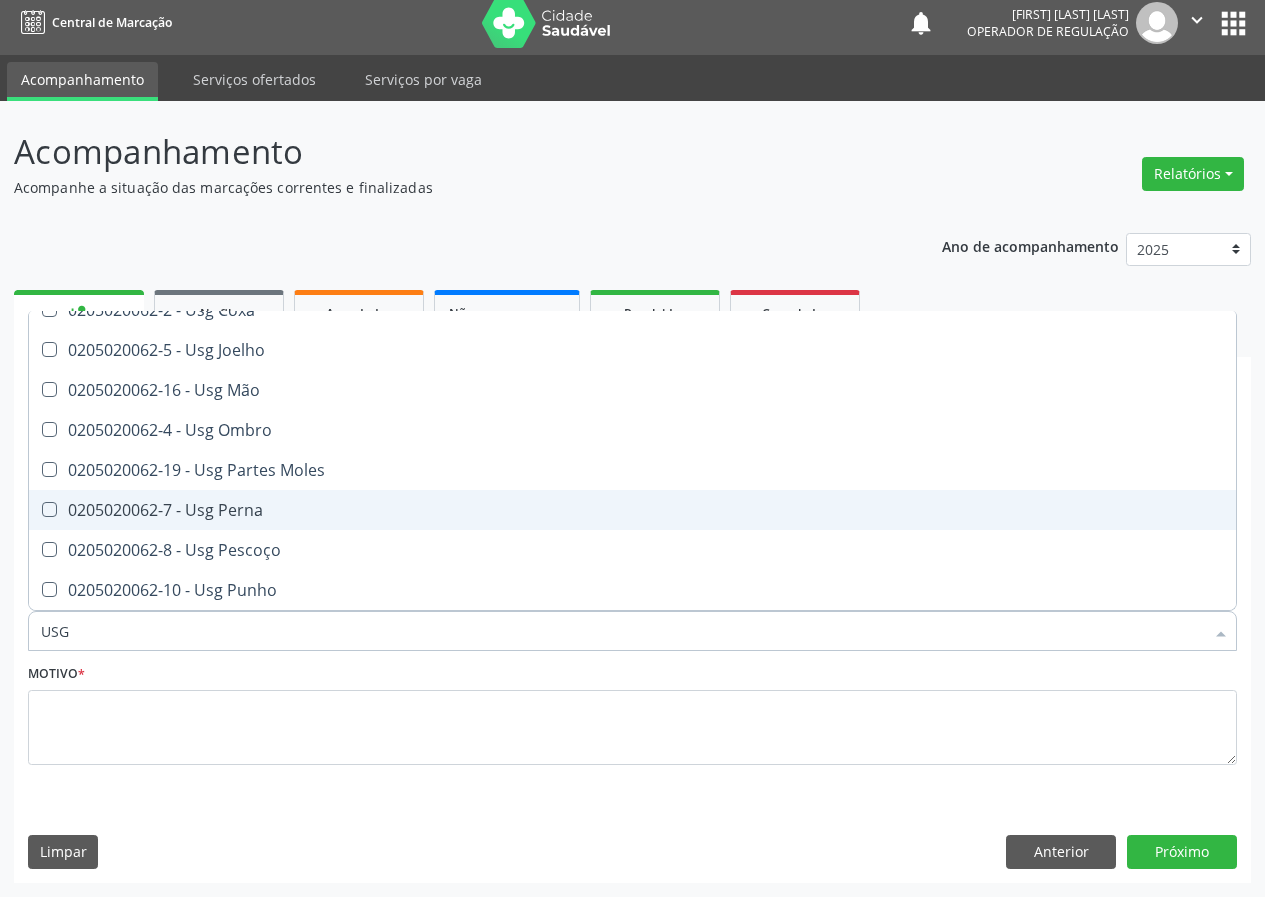 scroll, scrollTop: 161, scrollLeft: 0, axis: vertical 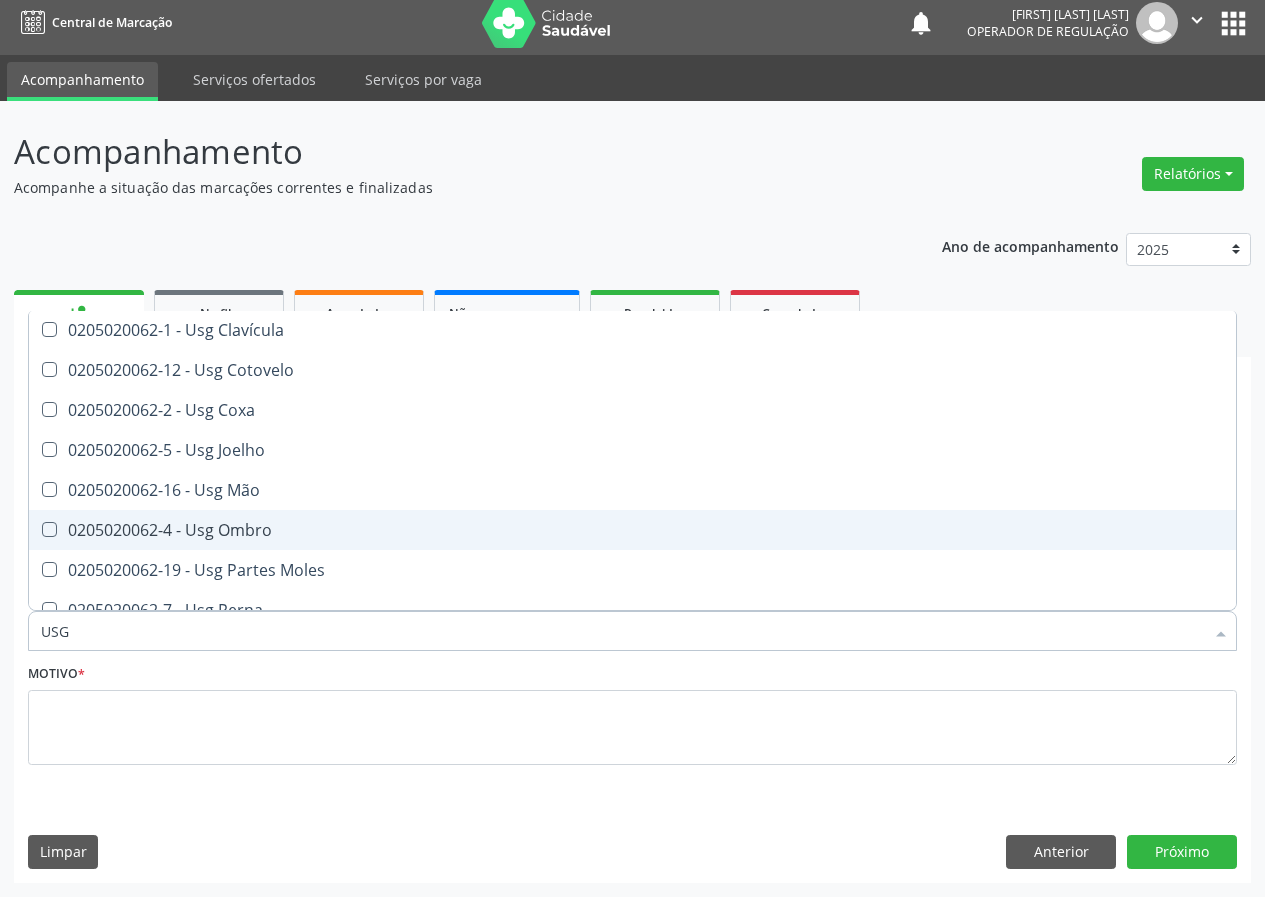 click on "0205020062-4 - Usg Ombro" at bounding box center [632, 530] 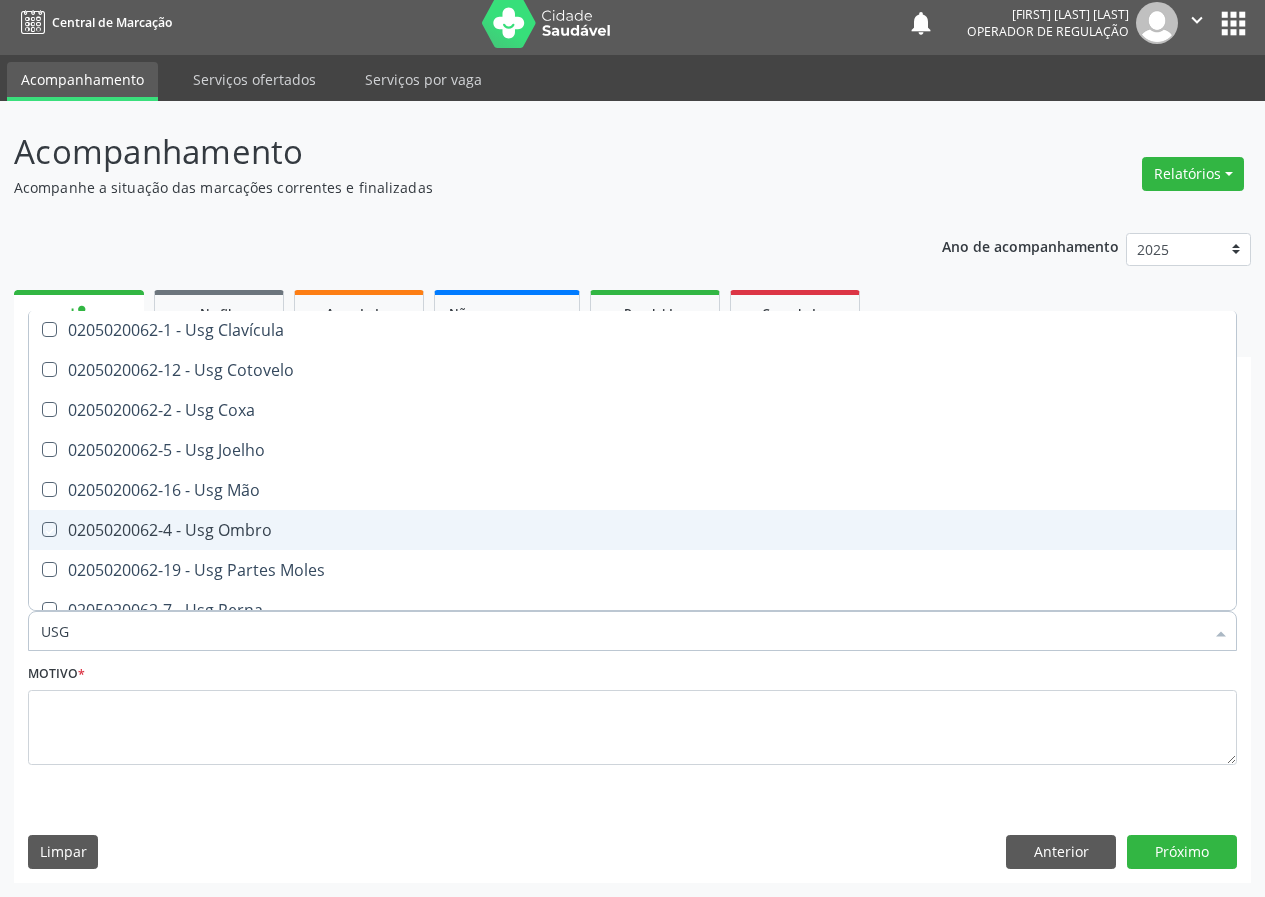 checkbox on "true" 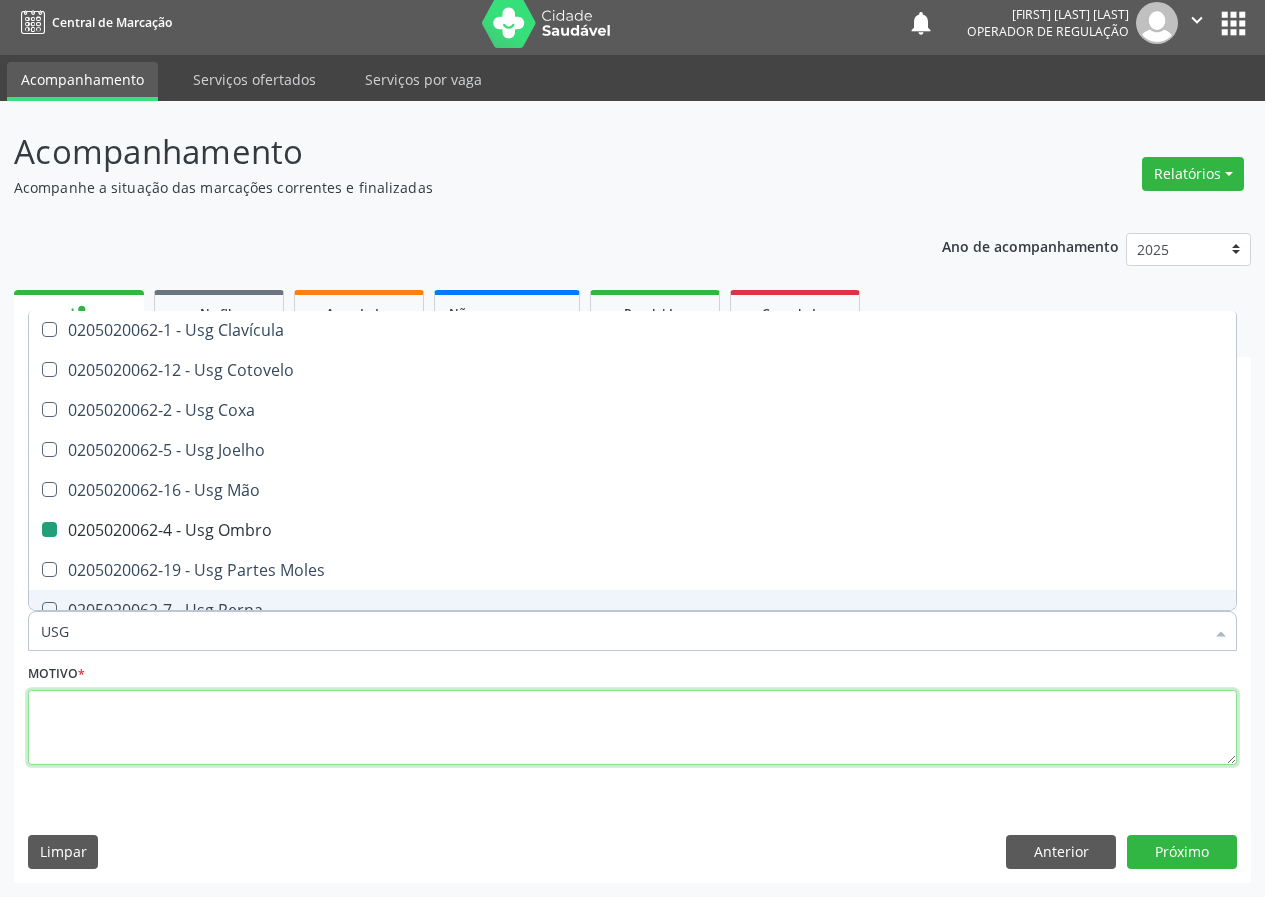 click at bounding box center (632, 728) 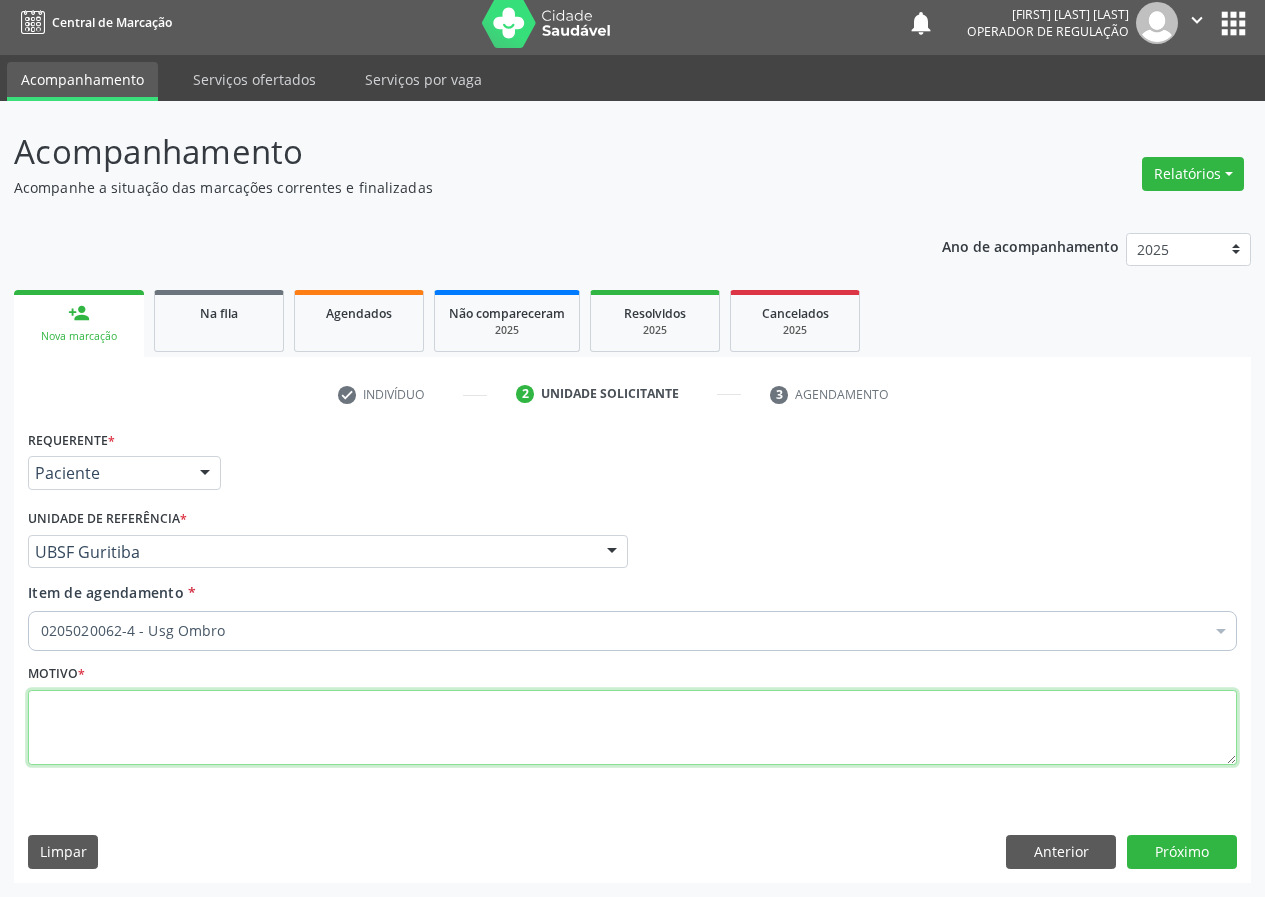 scroll, scrollTop: 0, scrollLeft: 0, axis: both 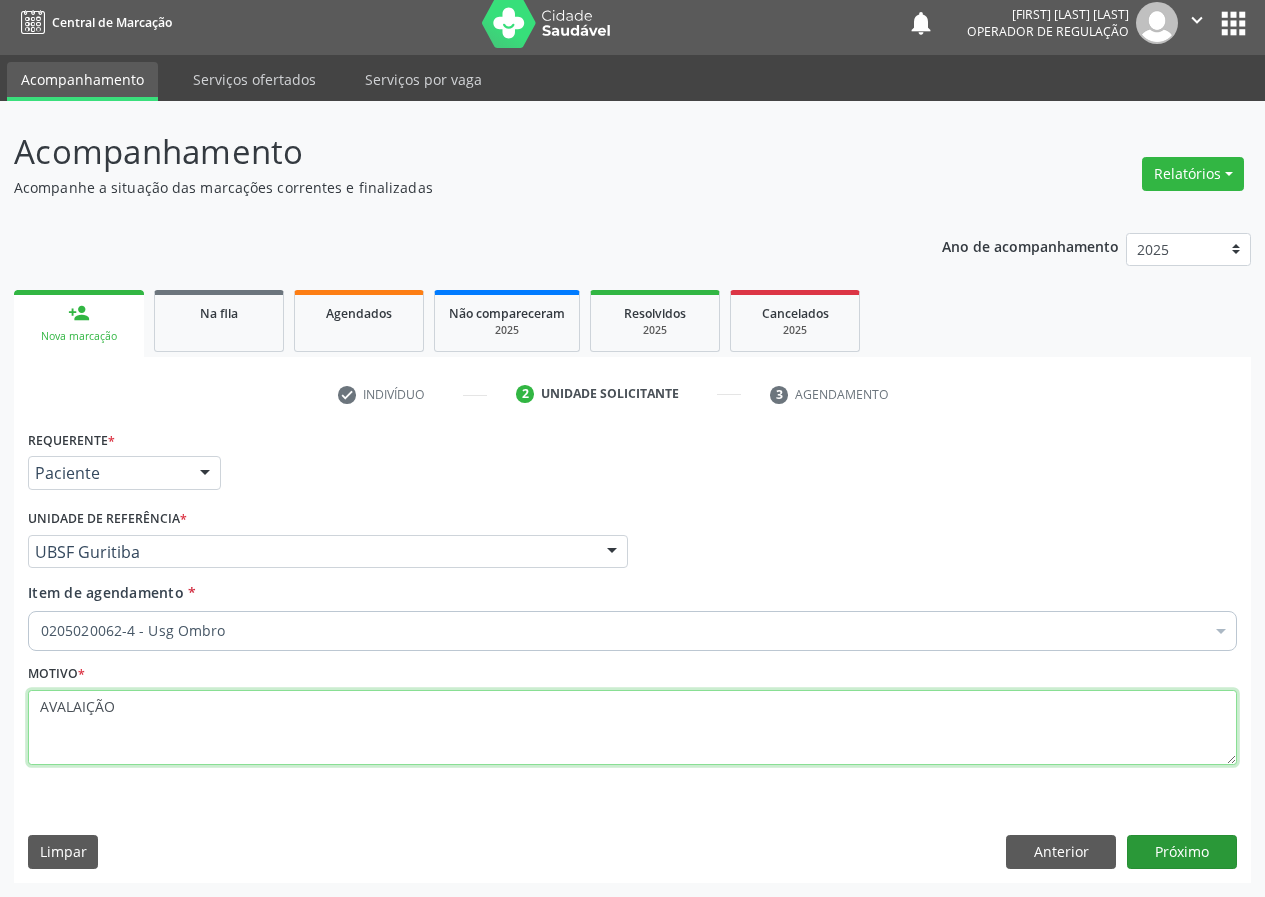 type on "AVALAIÇÃO" 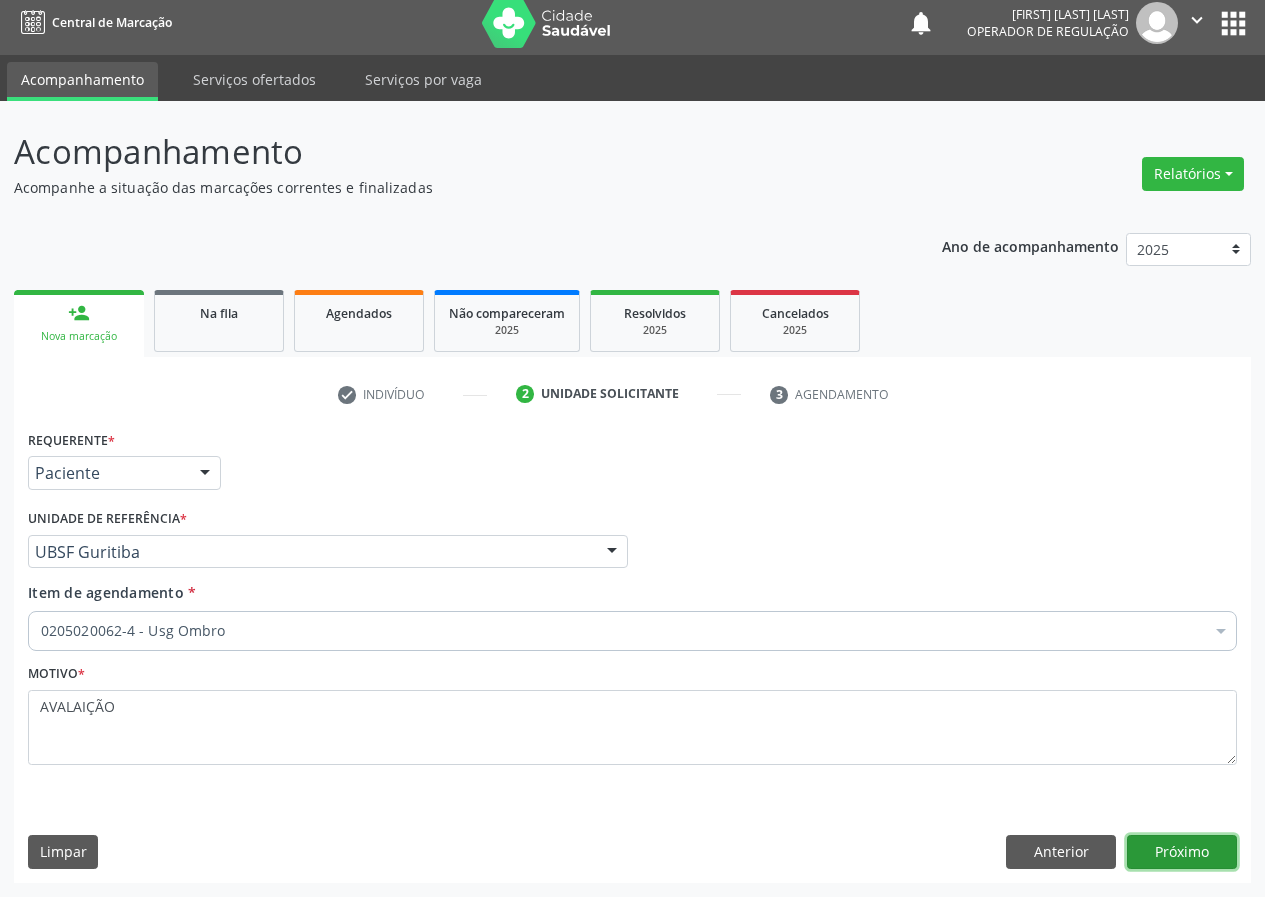 click on "Próximo" at bounding box center [1182, 852] 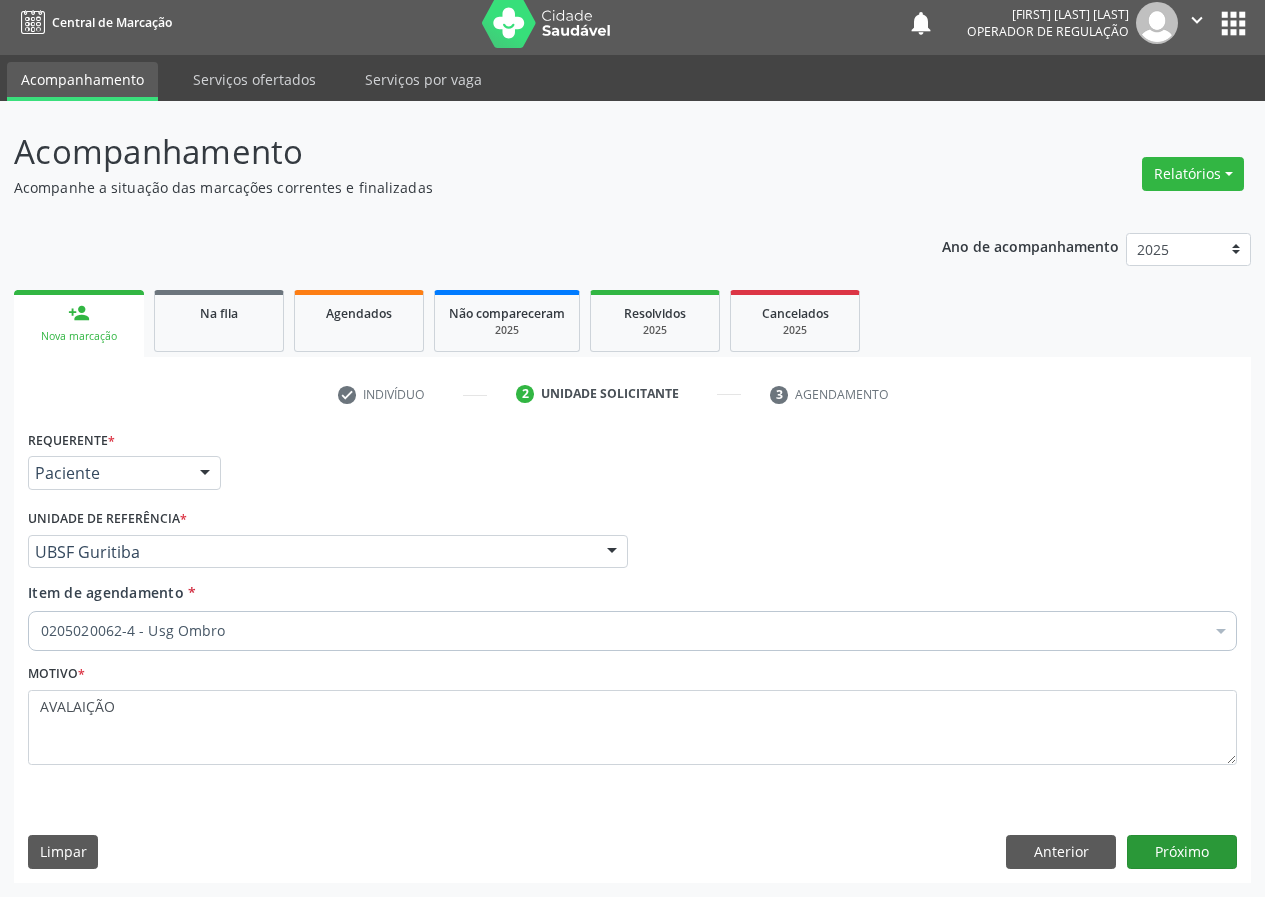 scroll, scrollTop: 0, scrollLeft: 0, axis: both 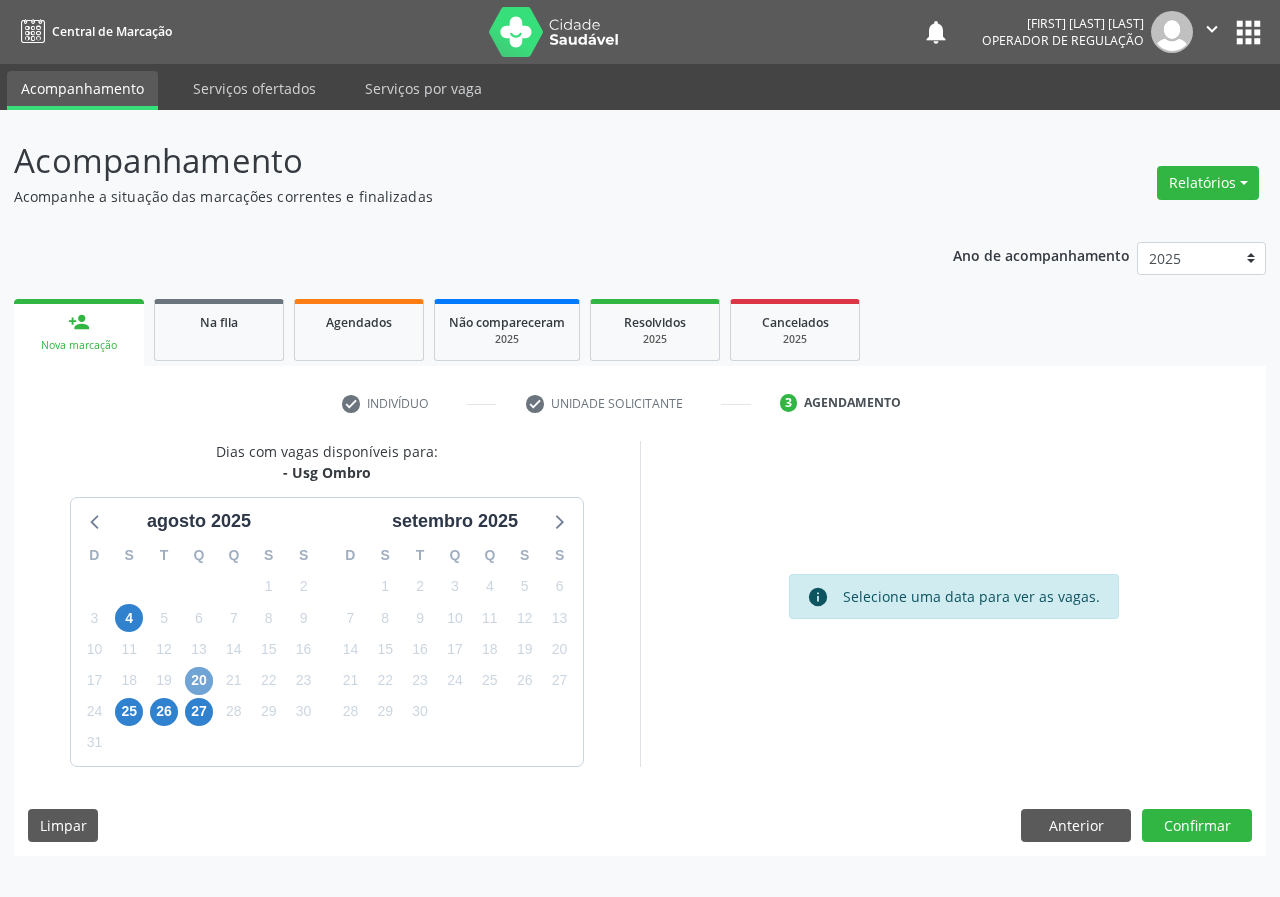 click on "20" at bounding box center [199, 681] 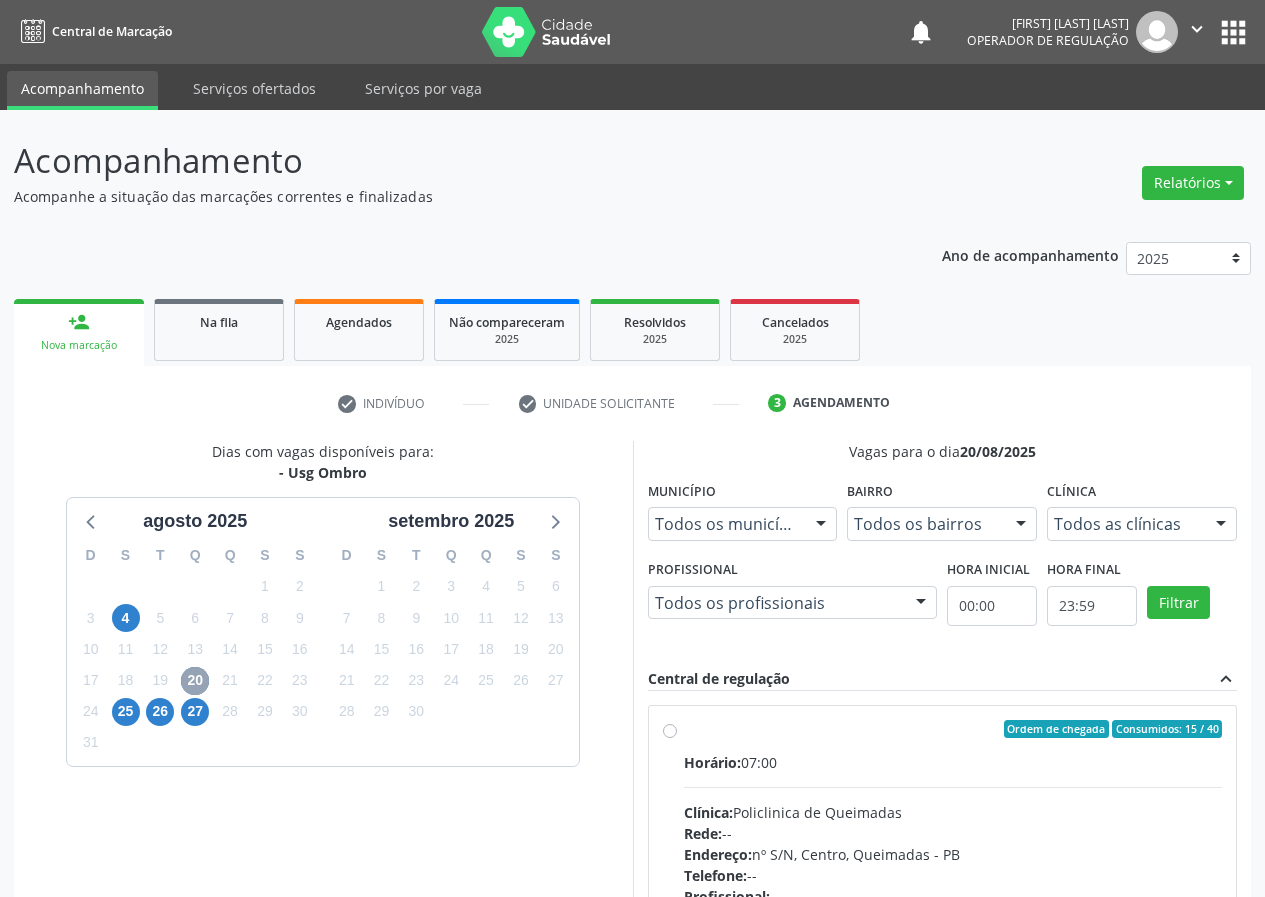 scroll, scrollTop: 298, scrollLeft: 0, axis: vertical 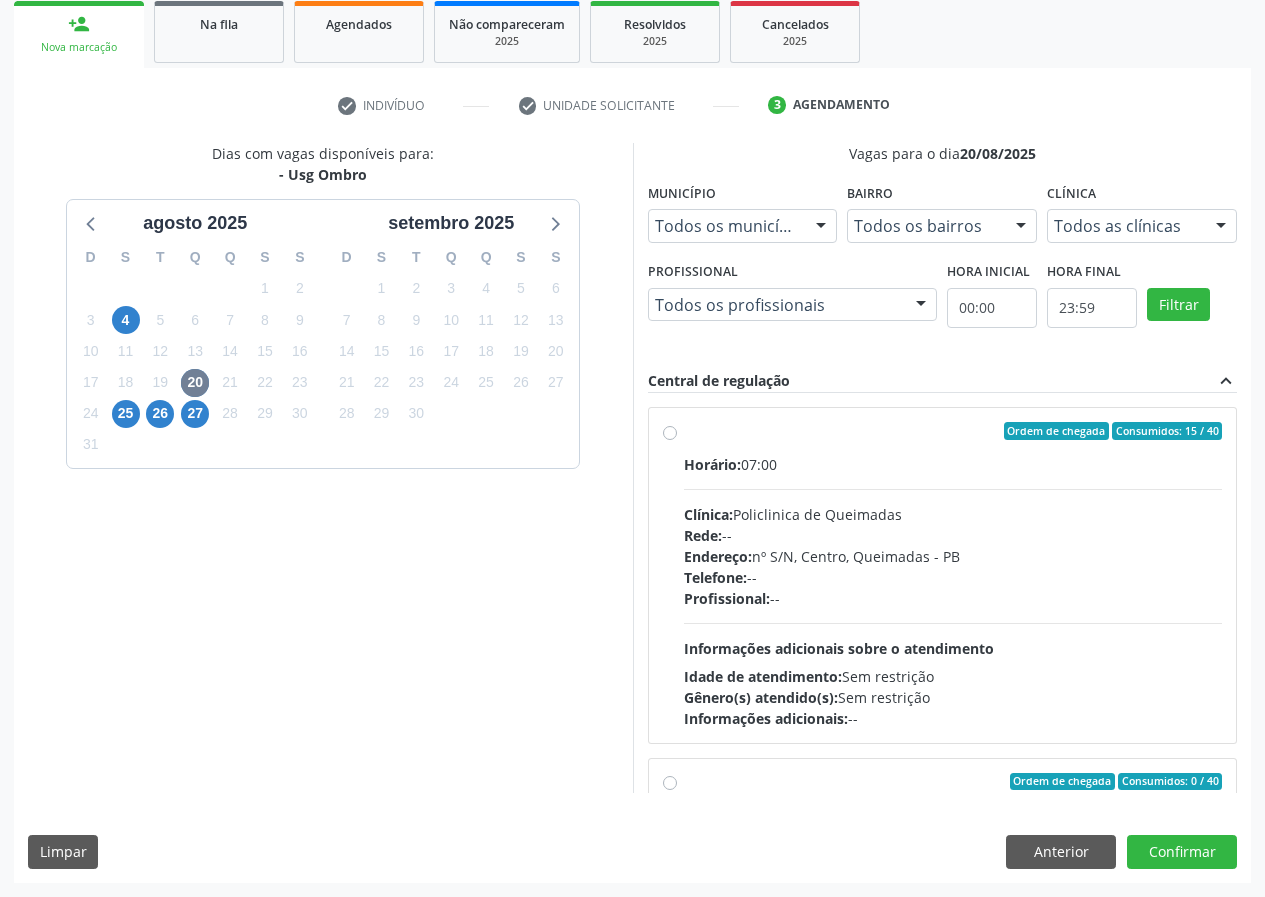 click on "Ordem de chegada
Consumidos: 15 / 40
Horário:   07:00
Clínica:  Policlinica de Queimadas
Rede:
--
Endereço:   nº S/N, Centro, Queimadas - PB
Telefone:   --
Profissional:
--
Informações adicionais sobre o atendimento
Idade de atendimento:
Sem restrição
Gênero(s) atendido(s):
Sem restrição
Informações adicionais:
--" at bounding box center [953, 575] 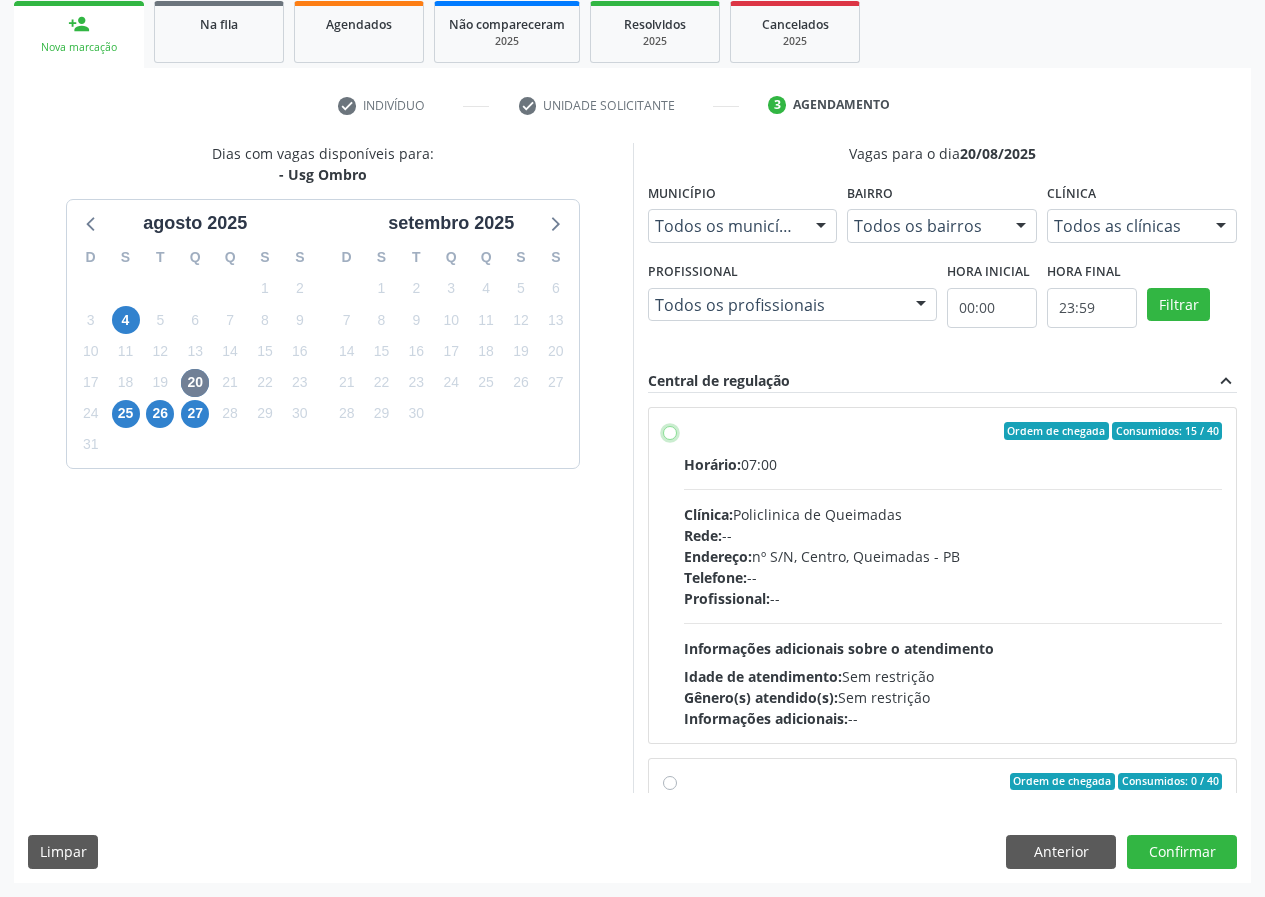 click on "Ordem de chegada
Consumidos: 15 / 40
Horário:   07:00
Clínica:  Policlinica de Queimadas
Rede:
--
Endereço:   nº S/N, Centro, Queimadas - PB
Telefone:   --
Profissional:
--
Informações adicionais sobre o atendimento
Idade de atendimento:
Sem restrição
Gênero(s) atendido(s):
Sem restrição
Informações adicionais:
--" at bounding box center (670, 431) 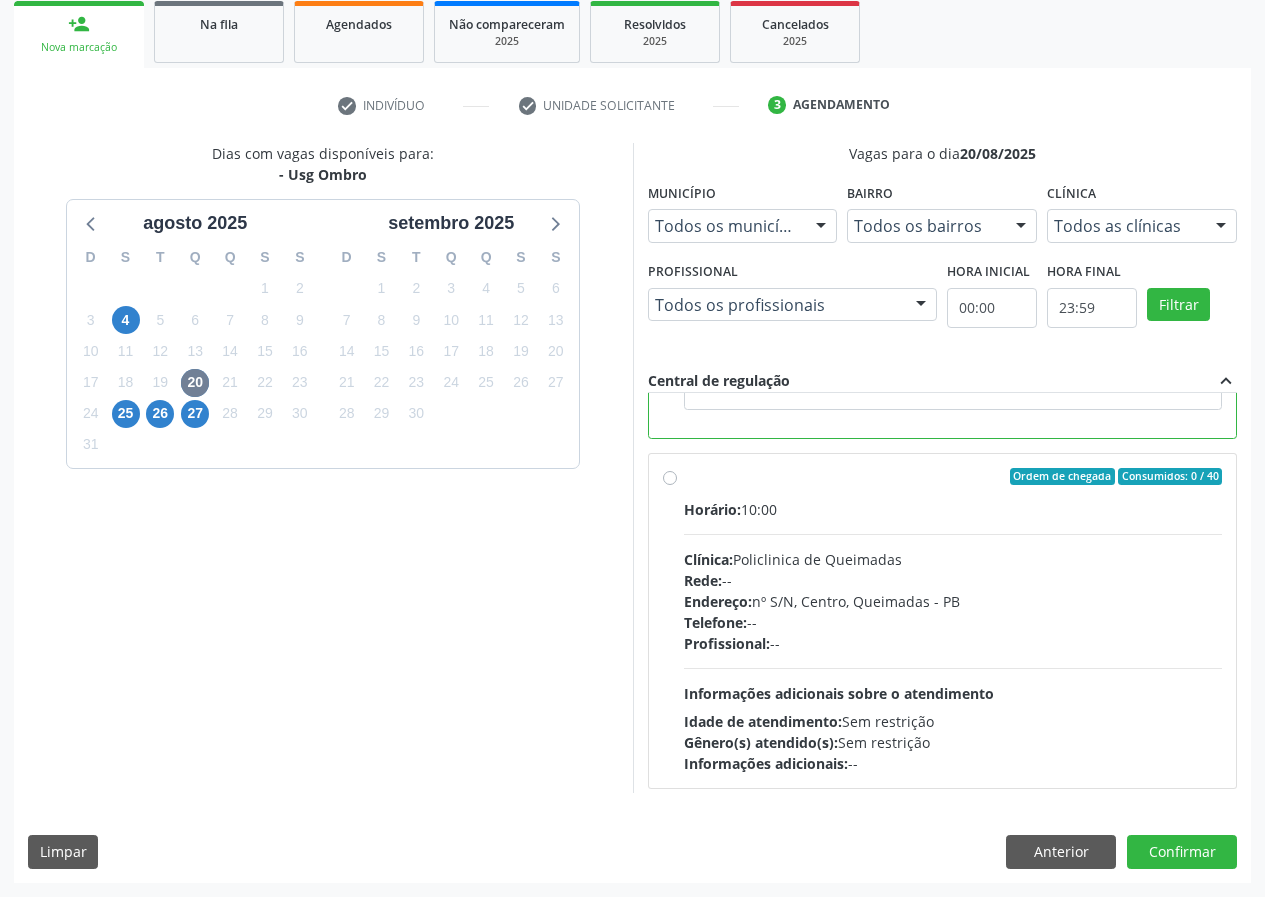 scroll, scrollTop: 450, scrollLeft: 0, axis: vertical 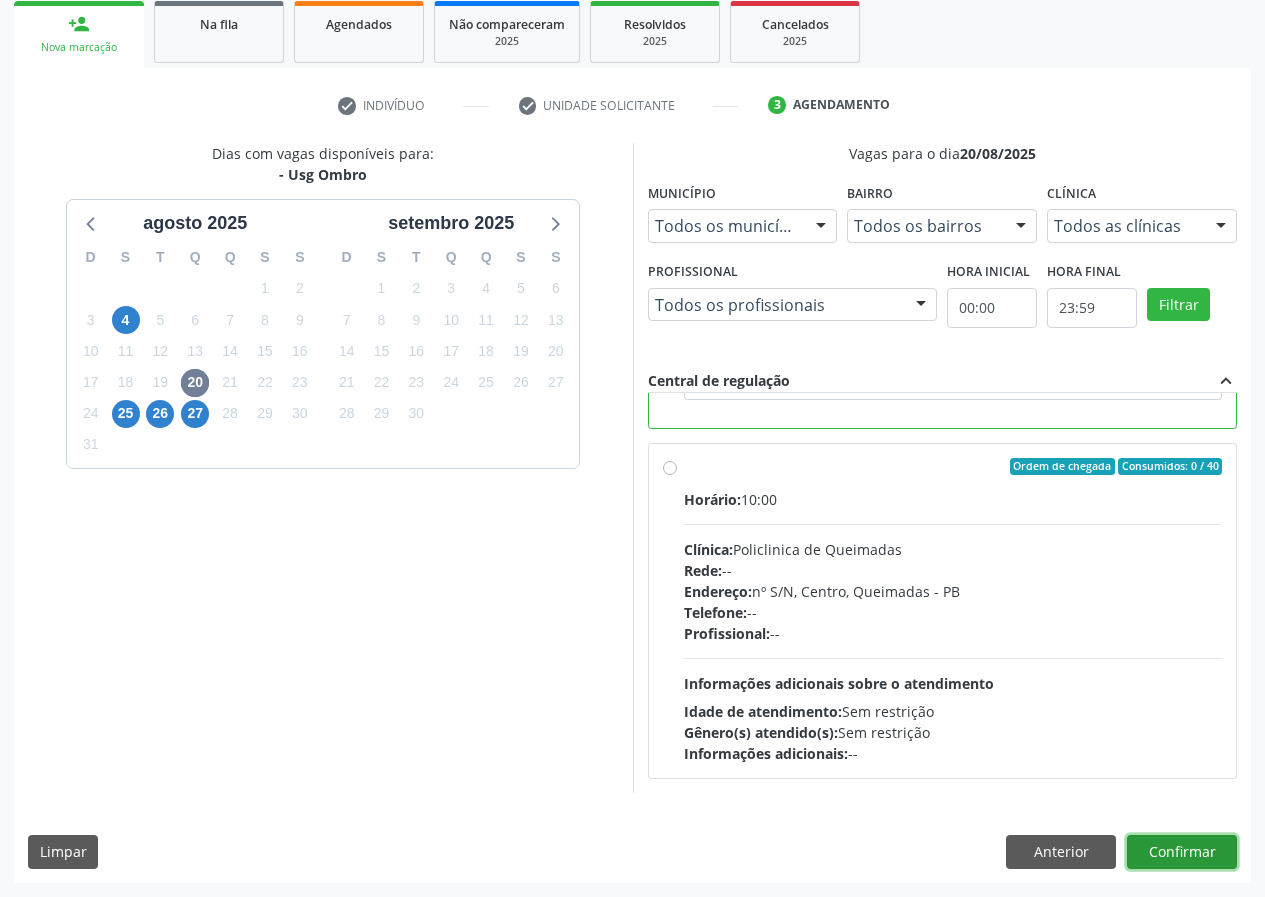 drag, startPoint x: 1176, startPoint y: 851, endPoint x: 1124, endPoint y: 837, distance: 53.851646 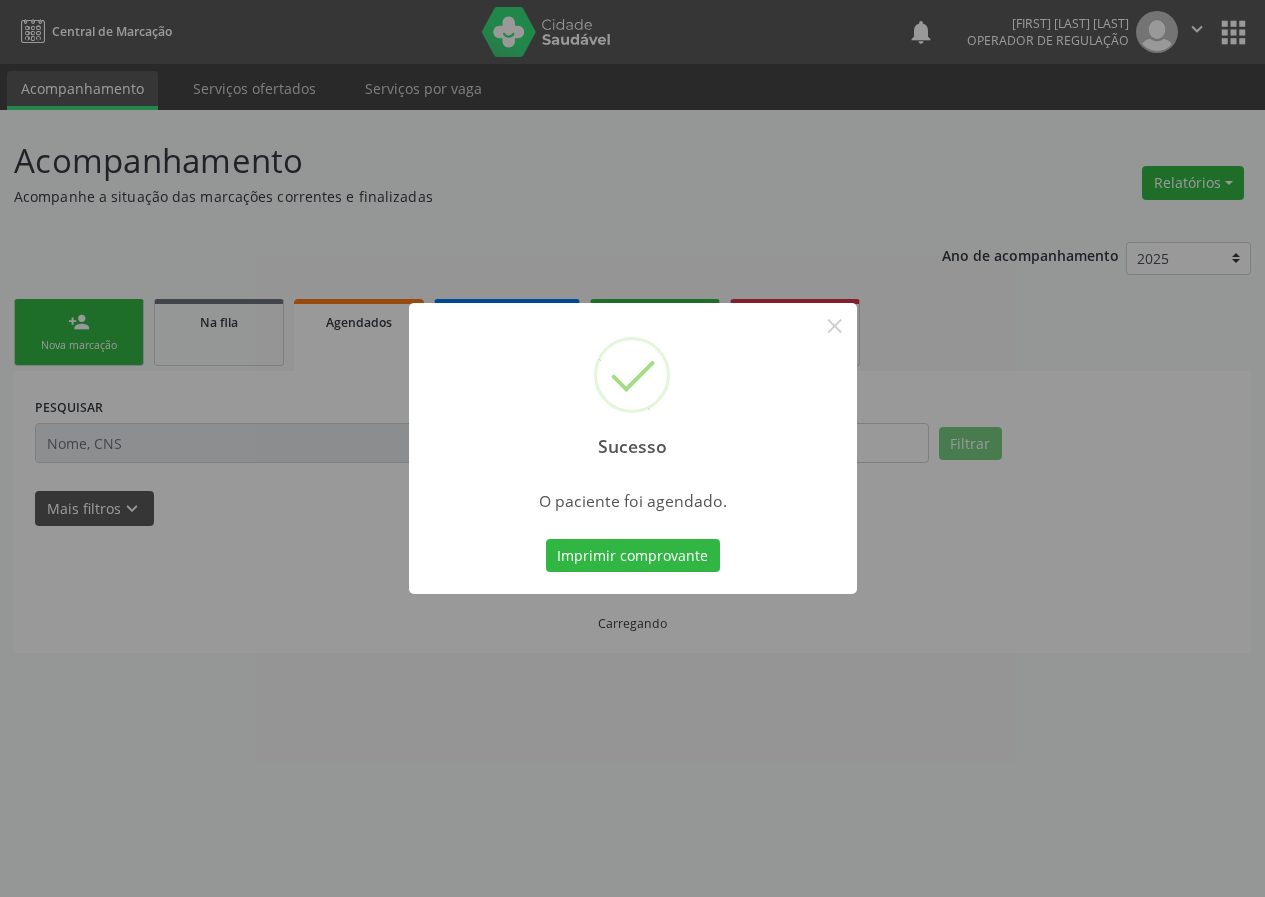 scroll, scrollTop: 0, scrollLeft: 0, axis: both 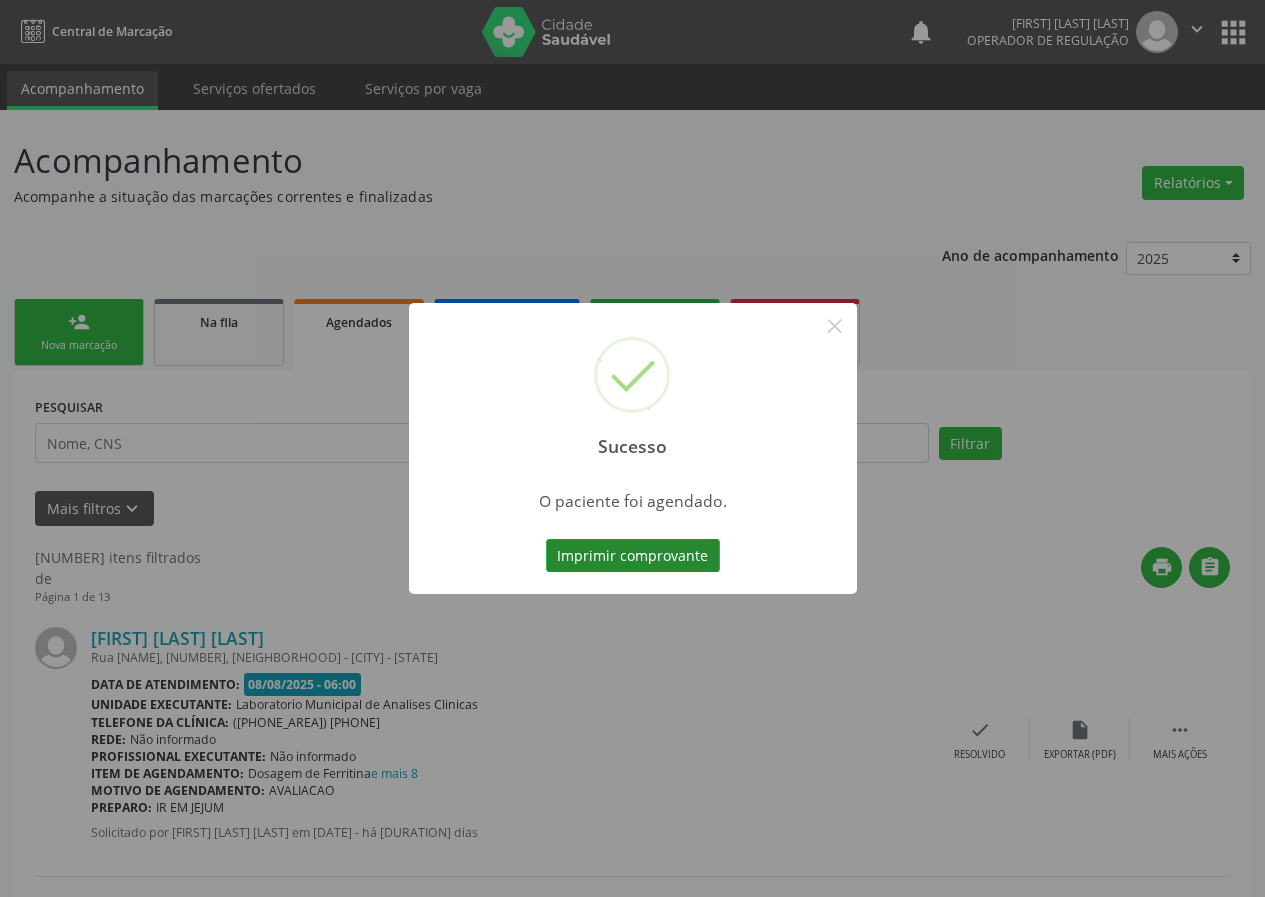 click on "Imprimir comprovante" at bounding box center [633, 556] 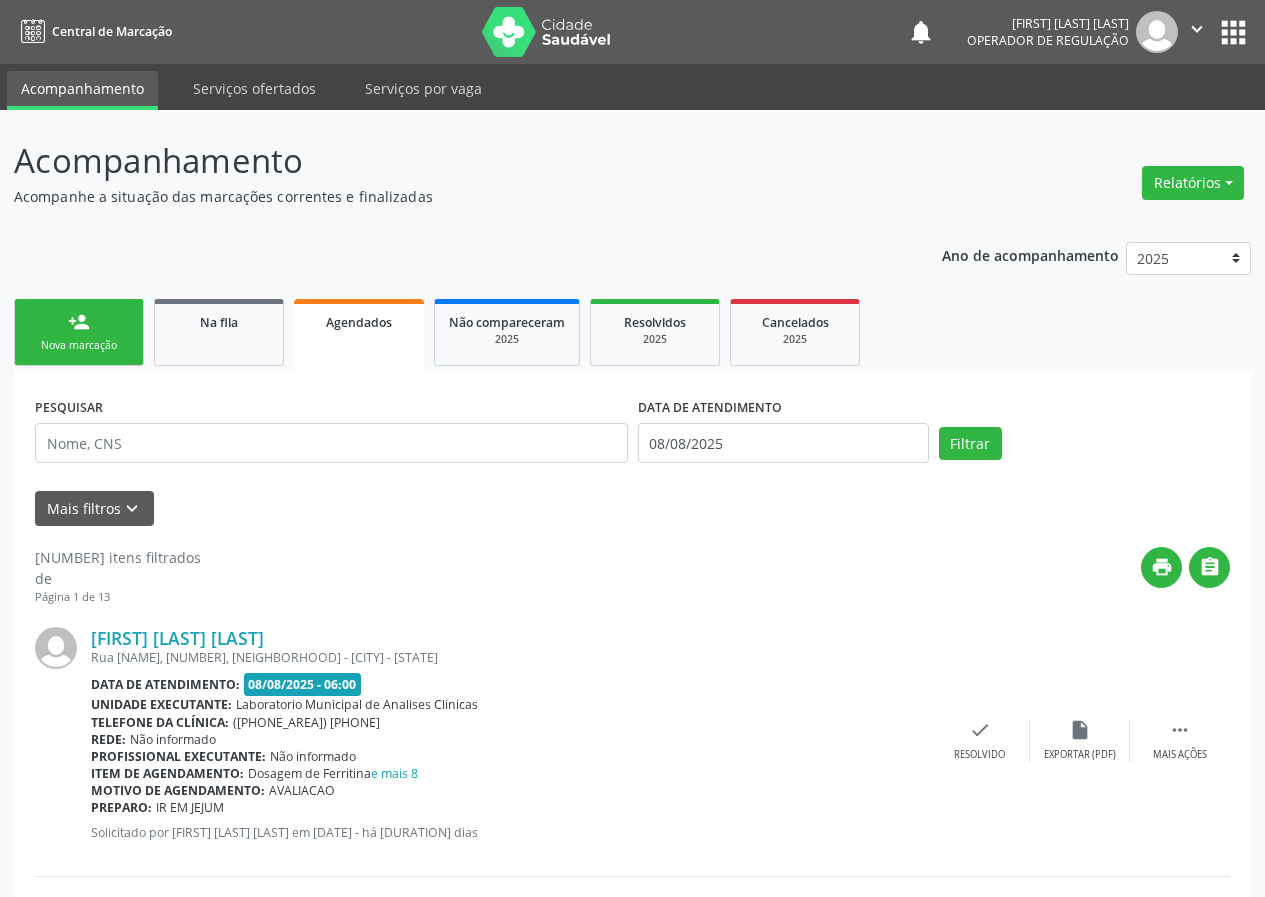 click on "Nova marcação" at bounding box center (79, 345) 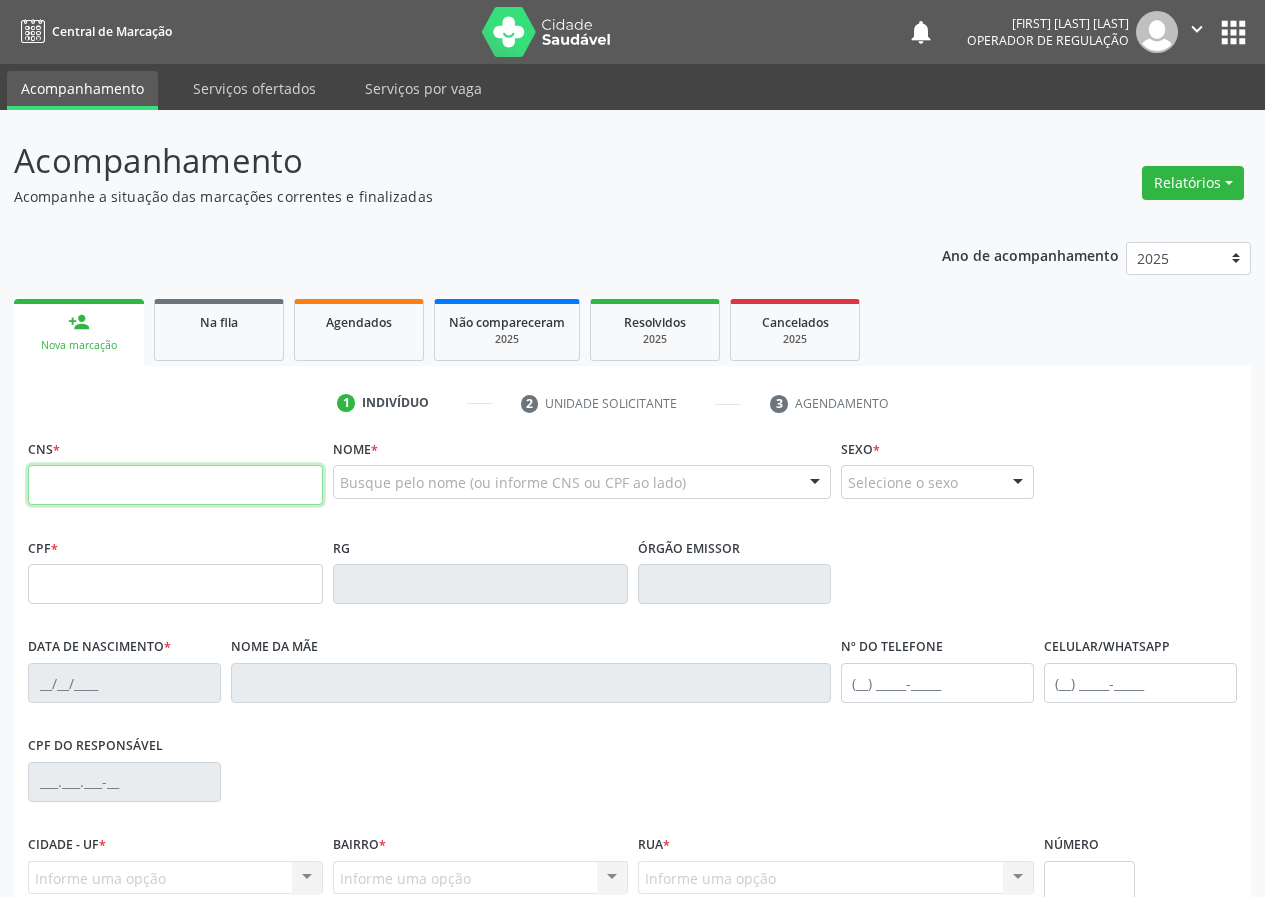 click at bounding box center (175, 485) 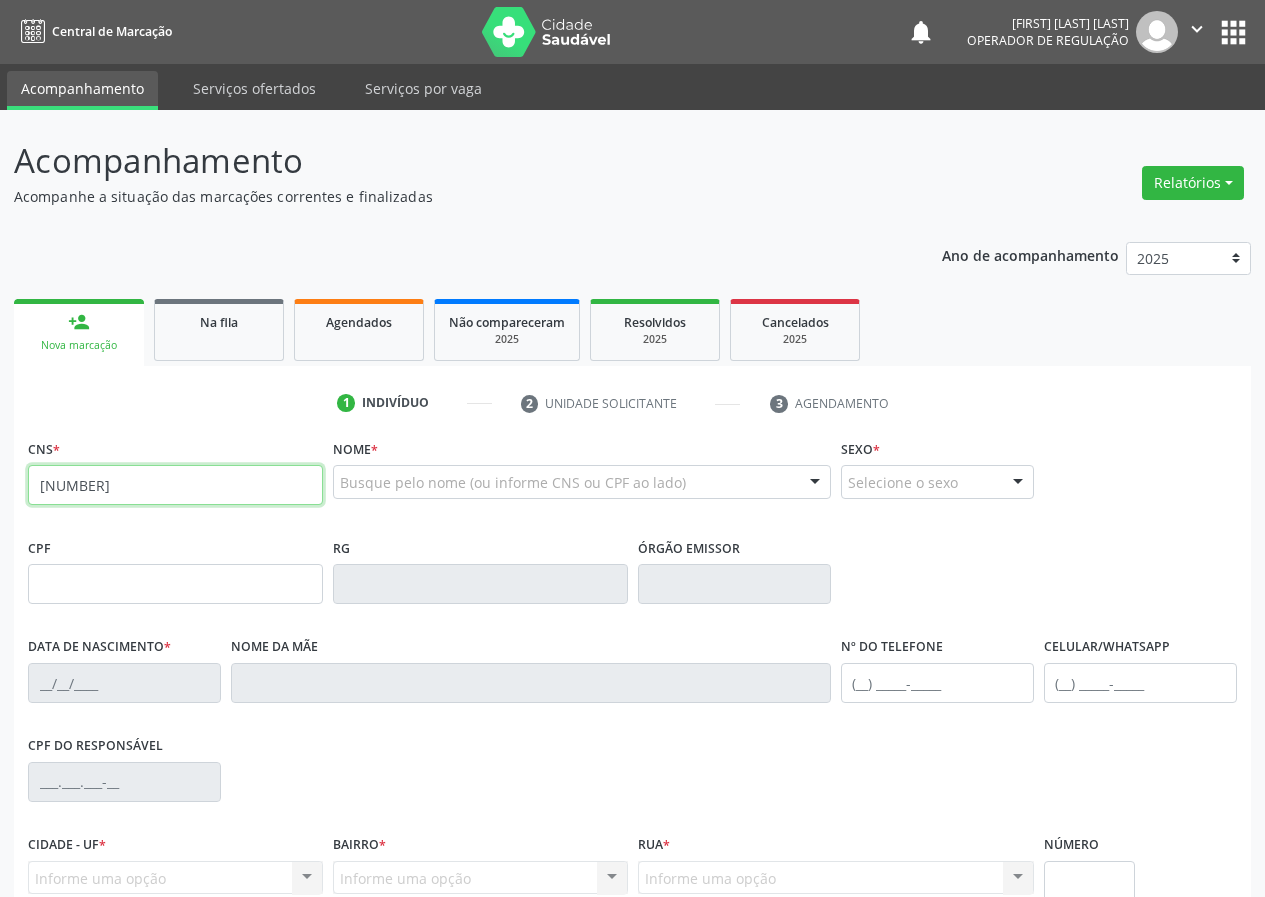 type on "700 0039 4688 4401" 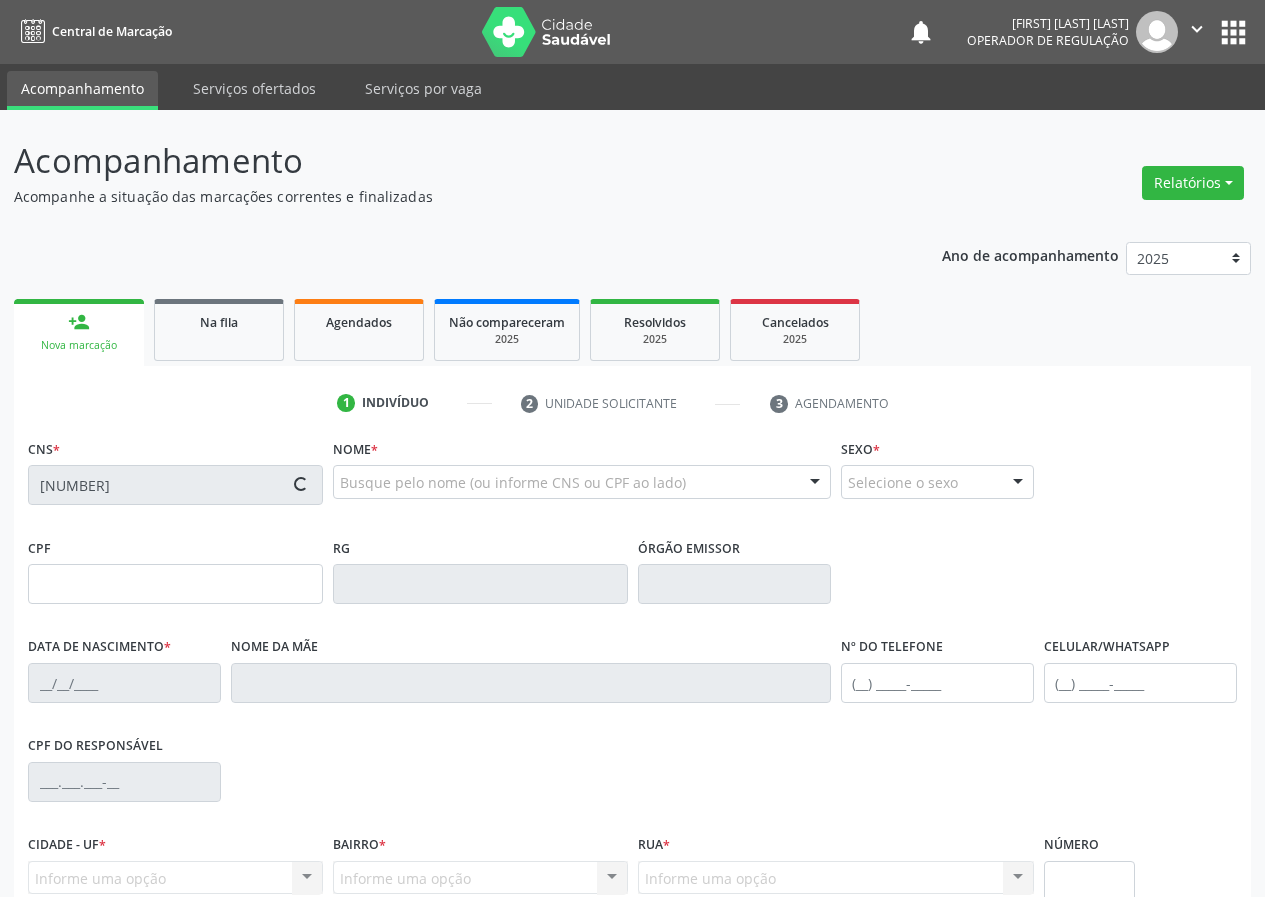 type on "738.725.394-34" 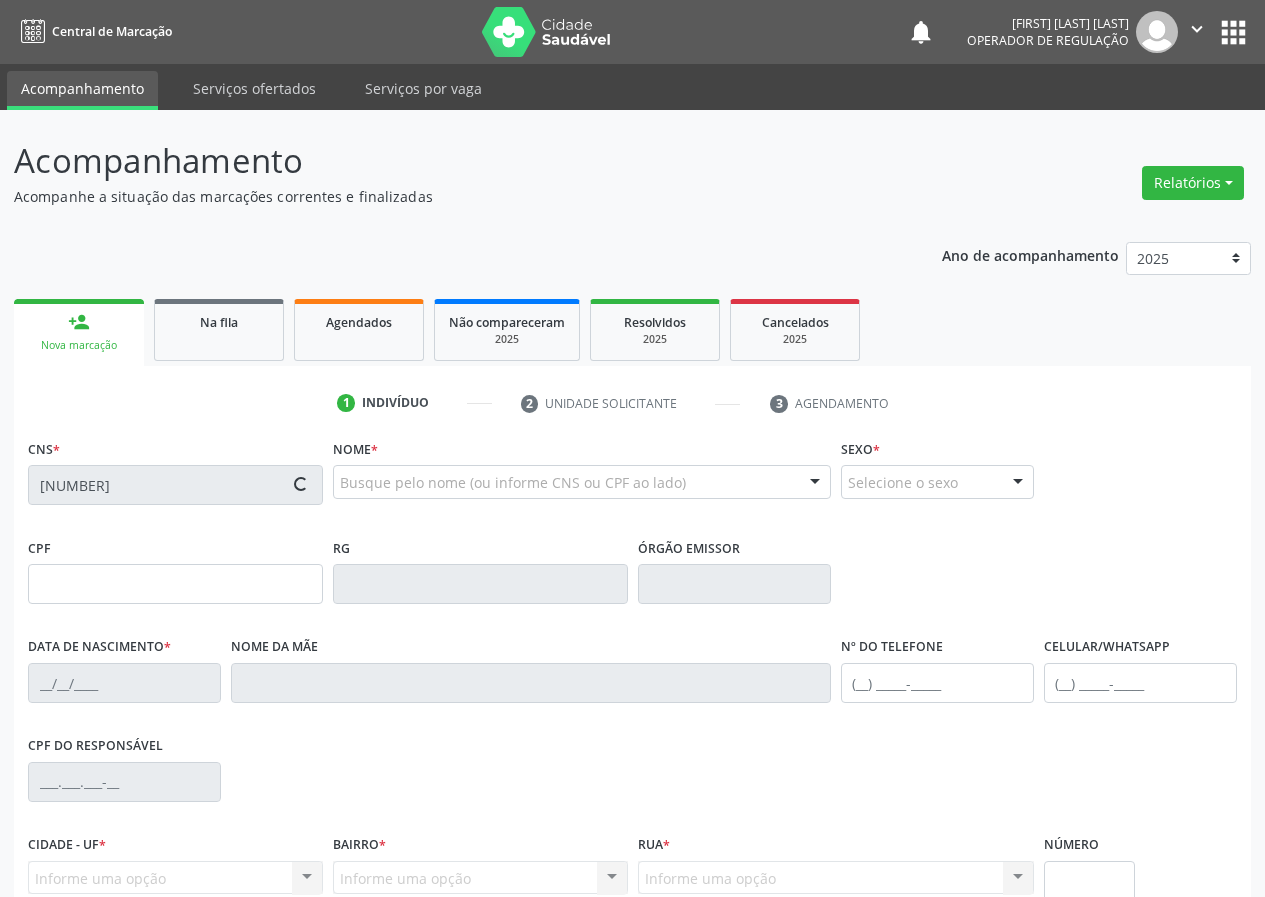 type on "11/12/1970" 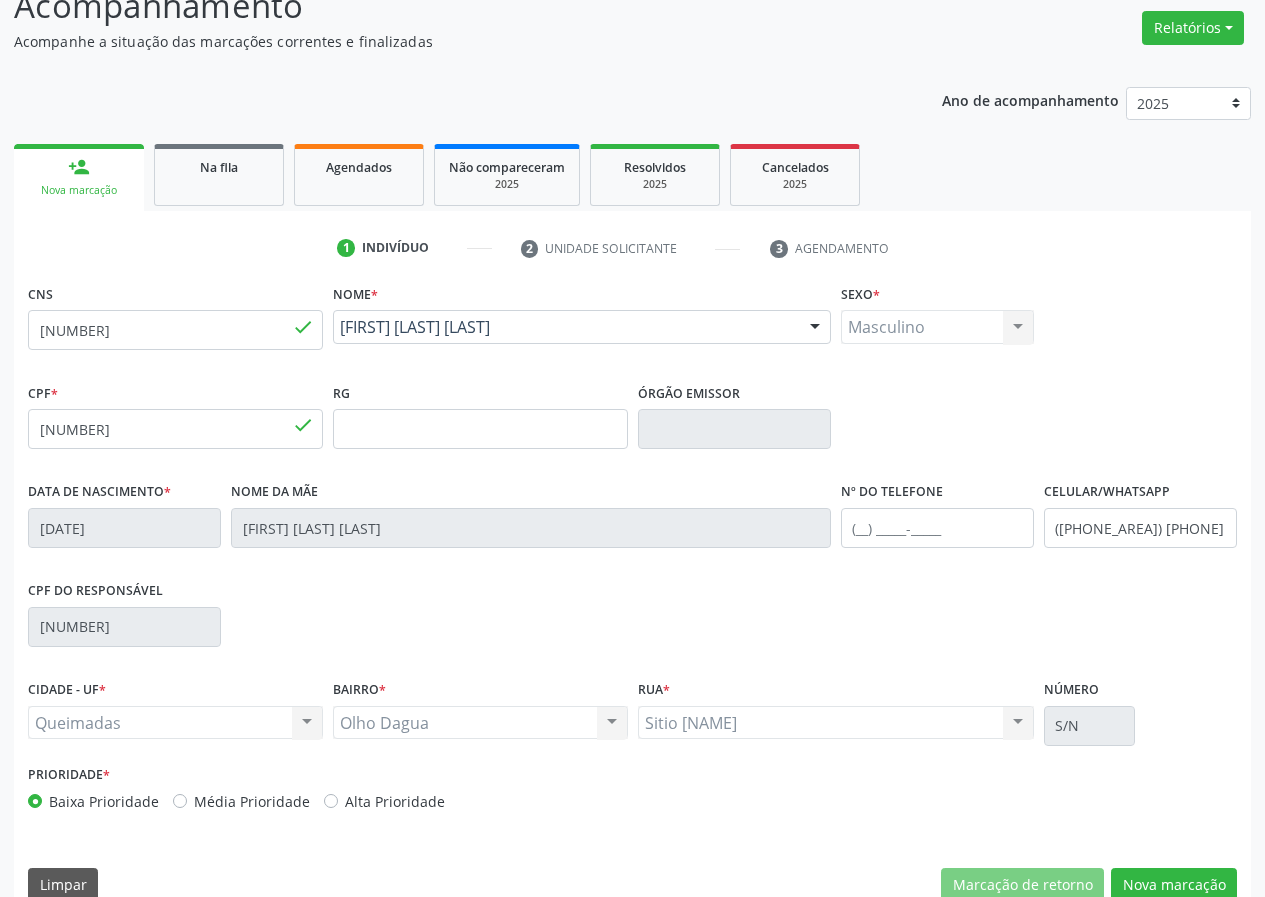 scroll, scrollTop: 187, scrollLeft: 0, axis: vertical 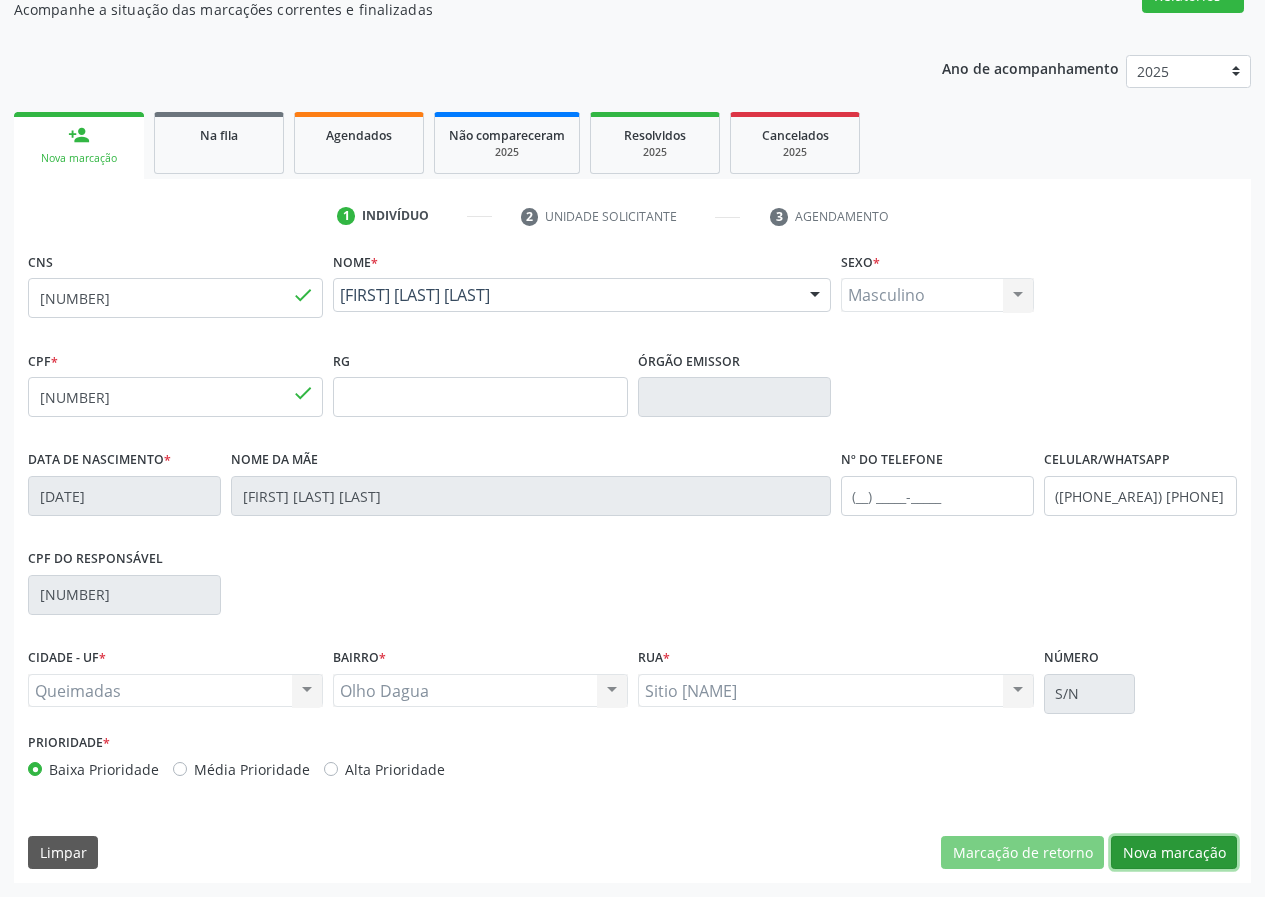 click on "Nova marcação" at bounding box center (1174, 853) 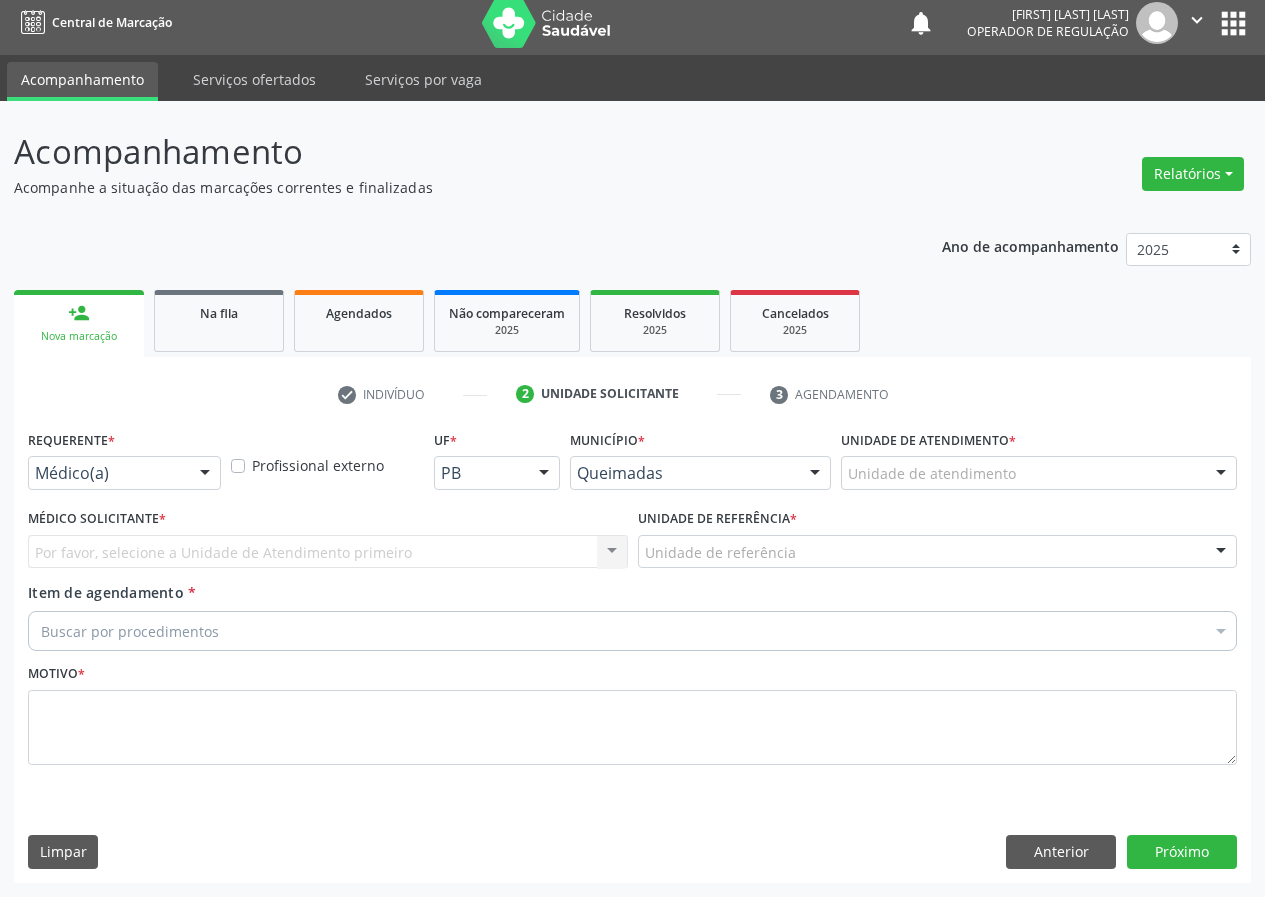 drag, startPoint x: 206, startPoint y: 474, endPoint x: 187, endPoint y: 484, distance: 21.470911 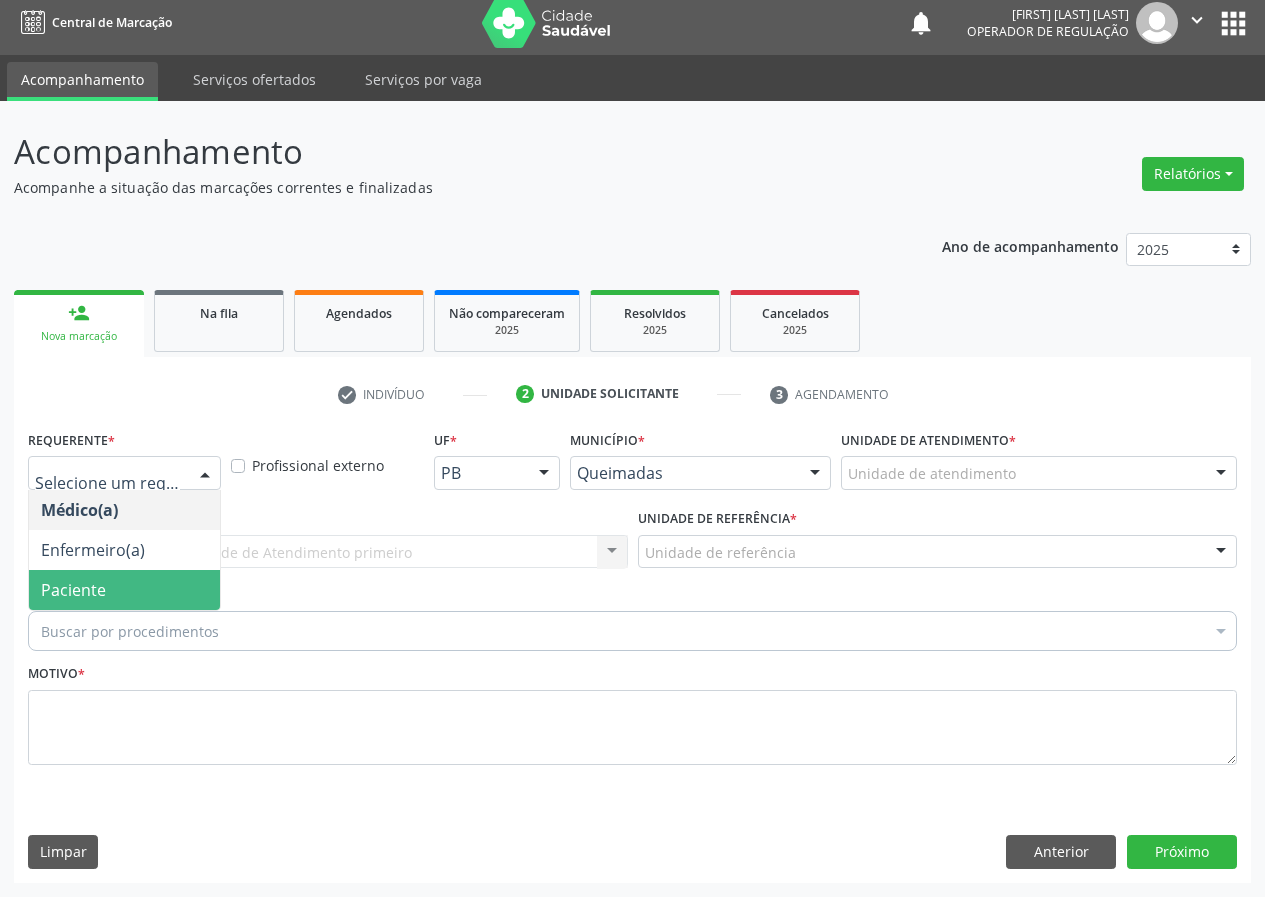 drag, startPoint x: 159, startPoint y: 586, endPoint x: 387, endPoint y: 625, distance: 231.31148 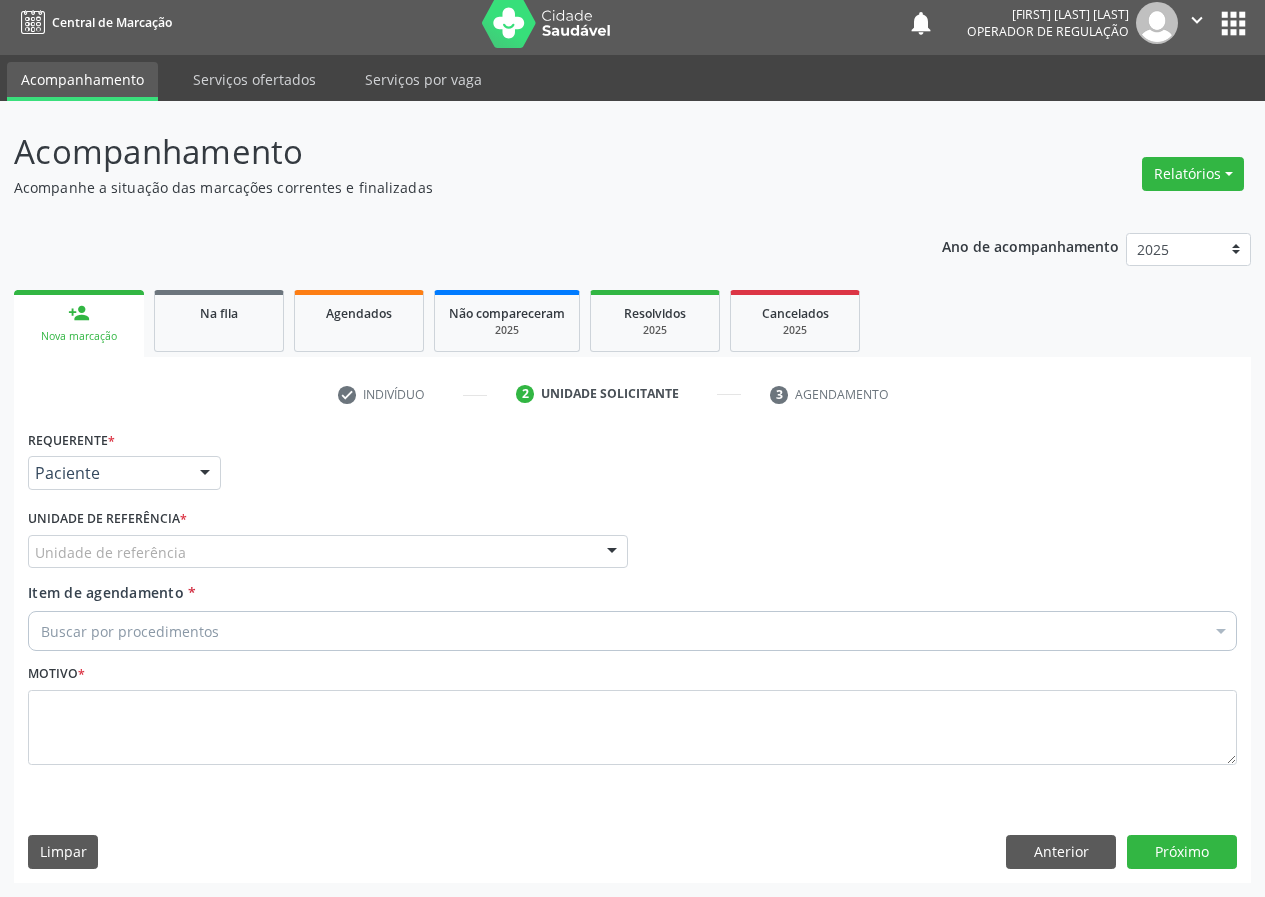 click on "Unidade de referência" at bounding box center [328, 552] 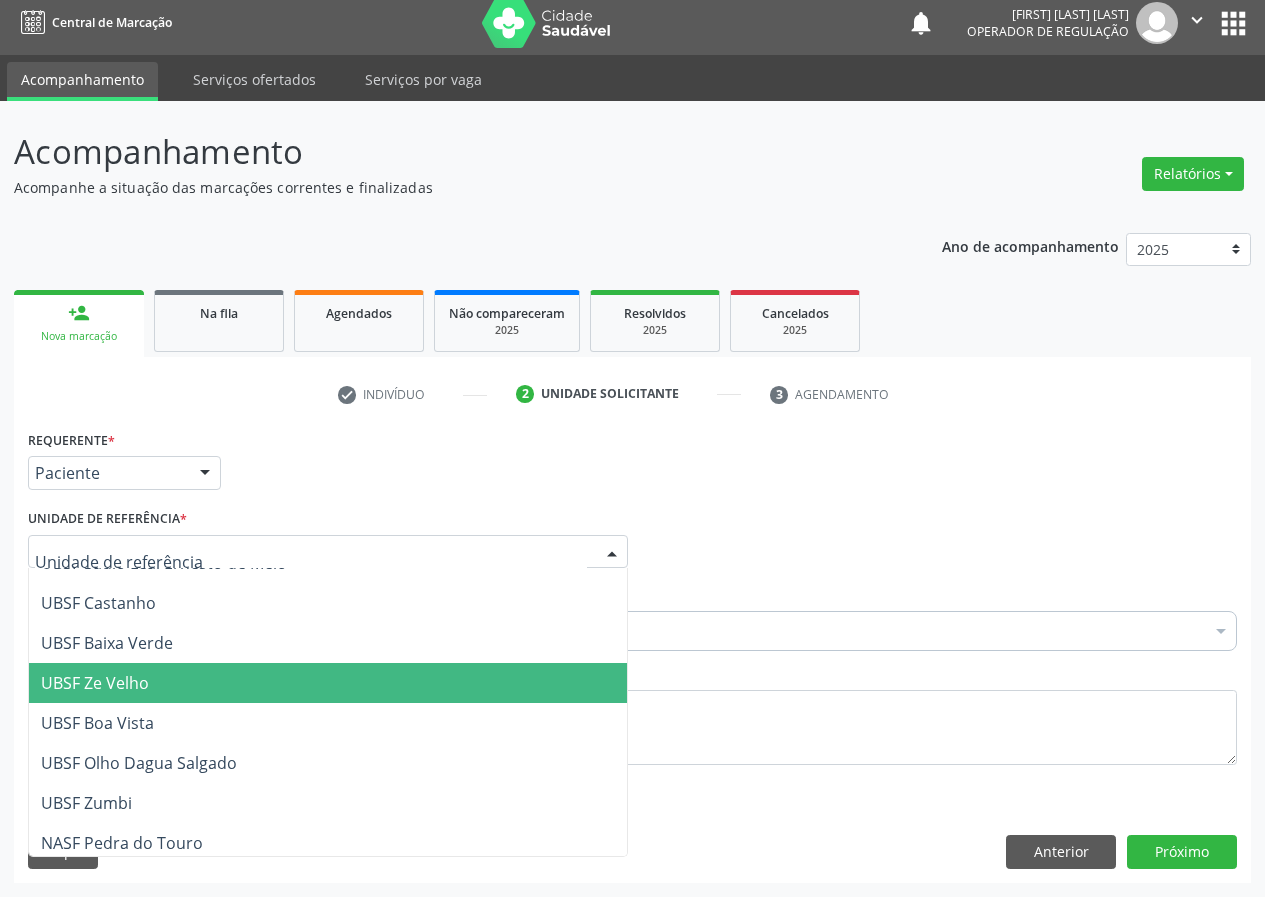 scroll, scrollTop: 100, scrollLeft: 0, axis: vertical 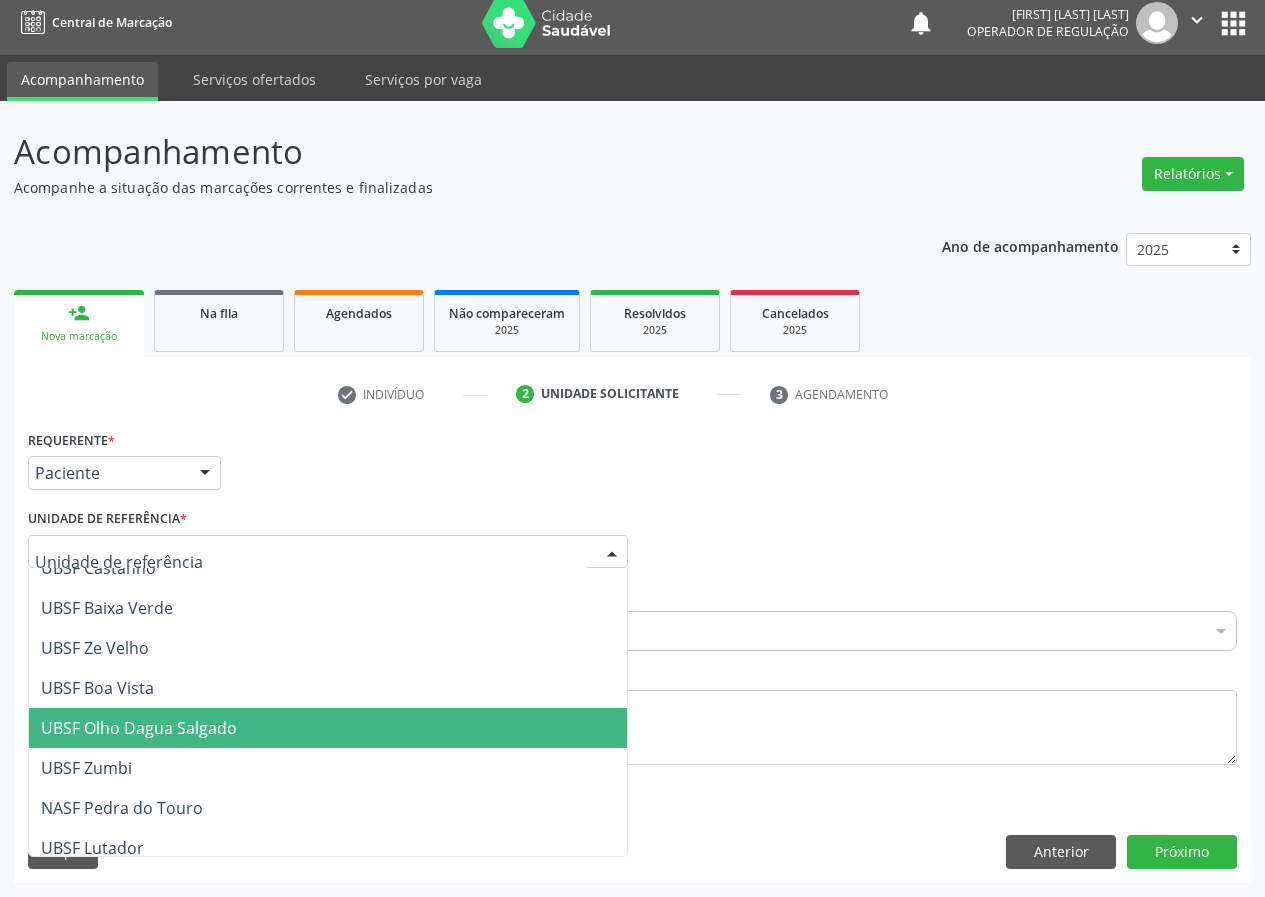 drag, startPoint x: 135, startPoint y: 727, endPoint x: 84, endPoint y: 742, distance: 53.160137 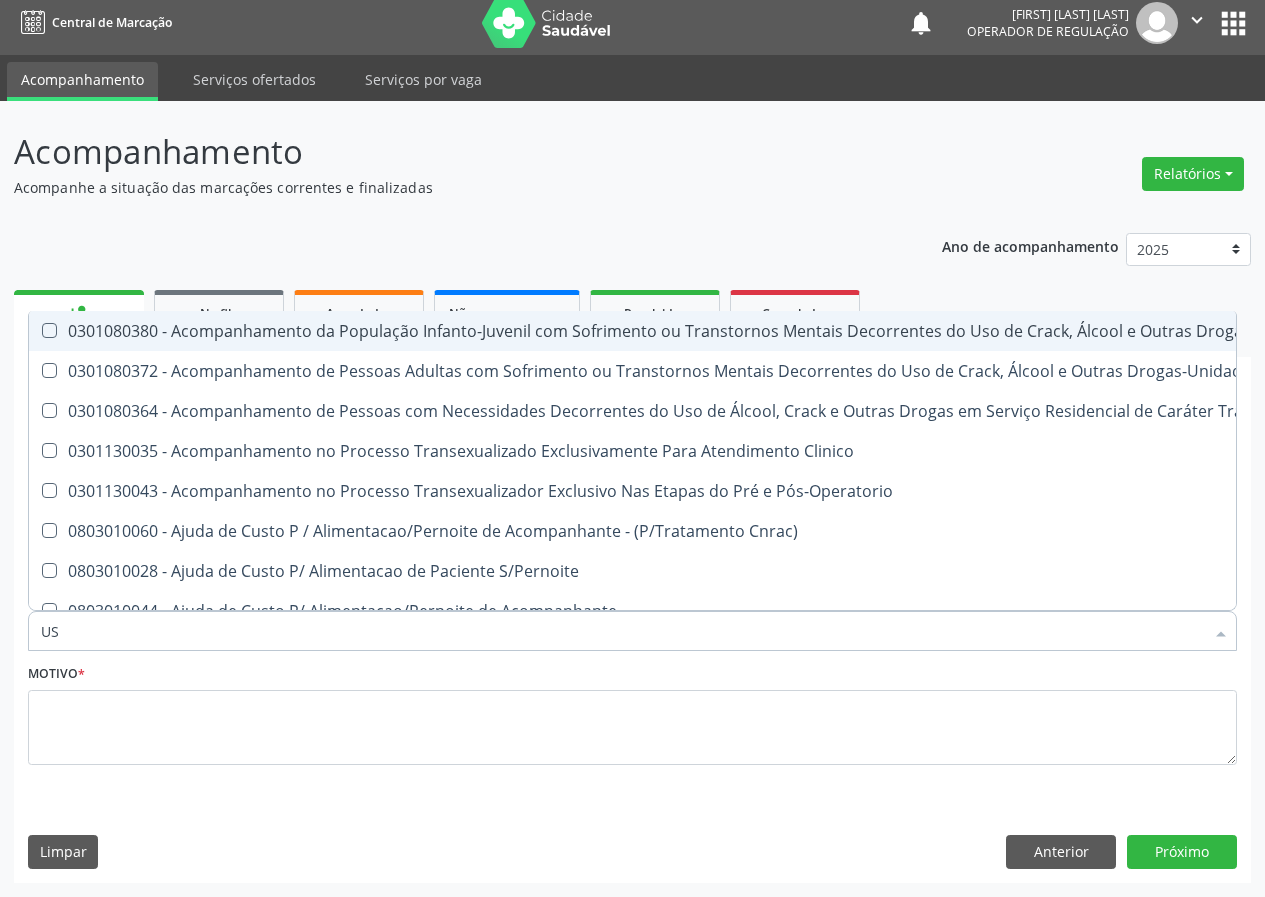 type on "USG" 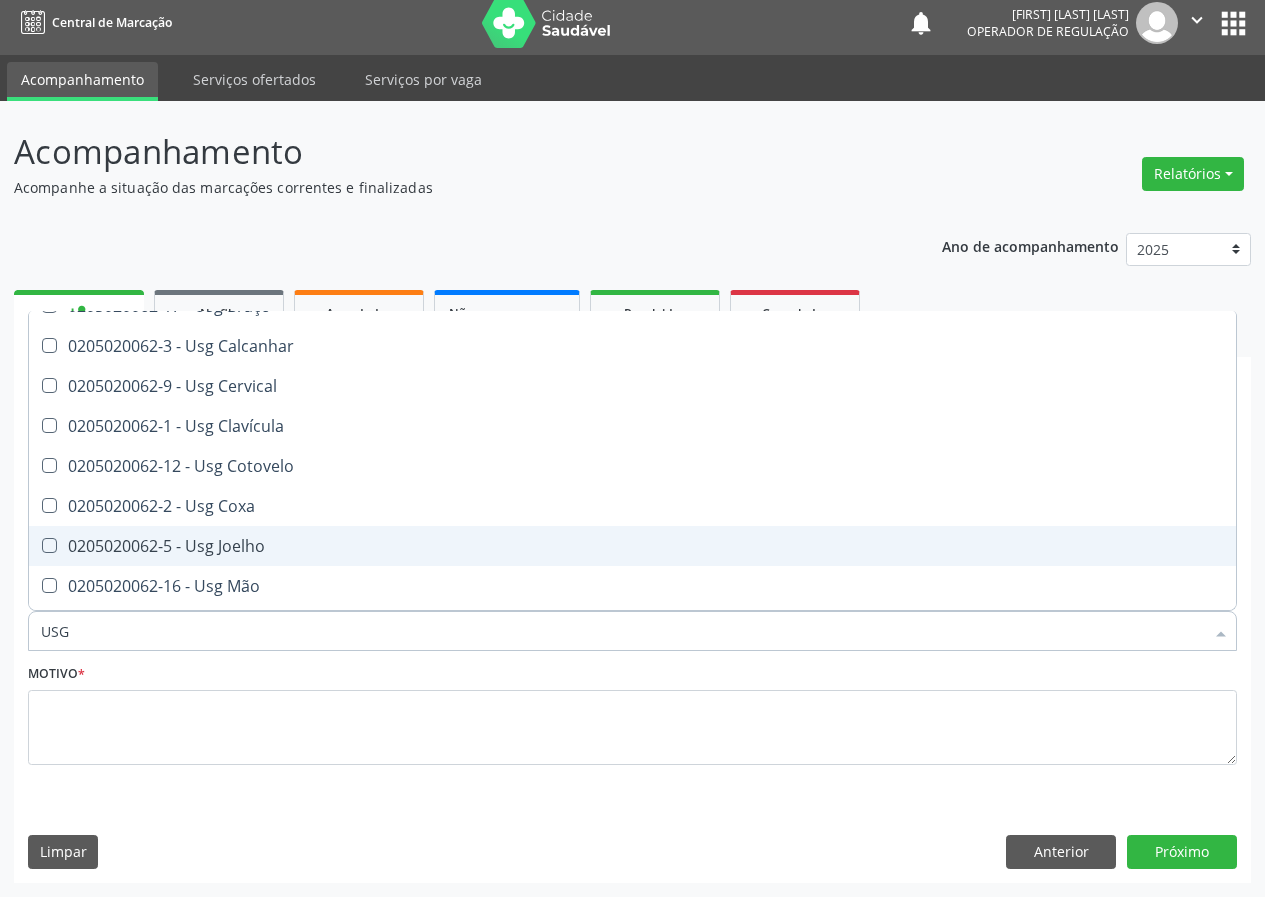 scroll, scrollTop: 100, scrollLeft: 0, axis: vertical 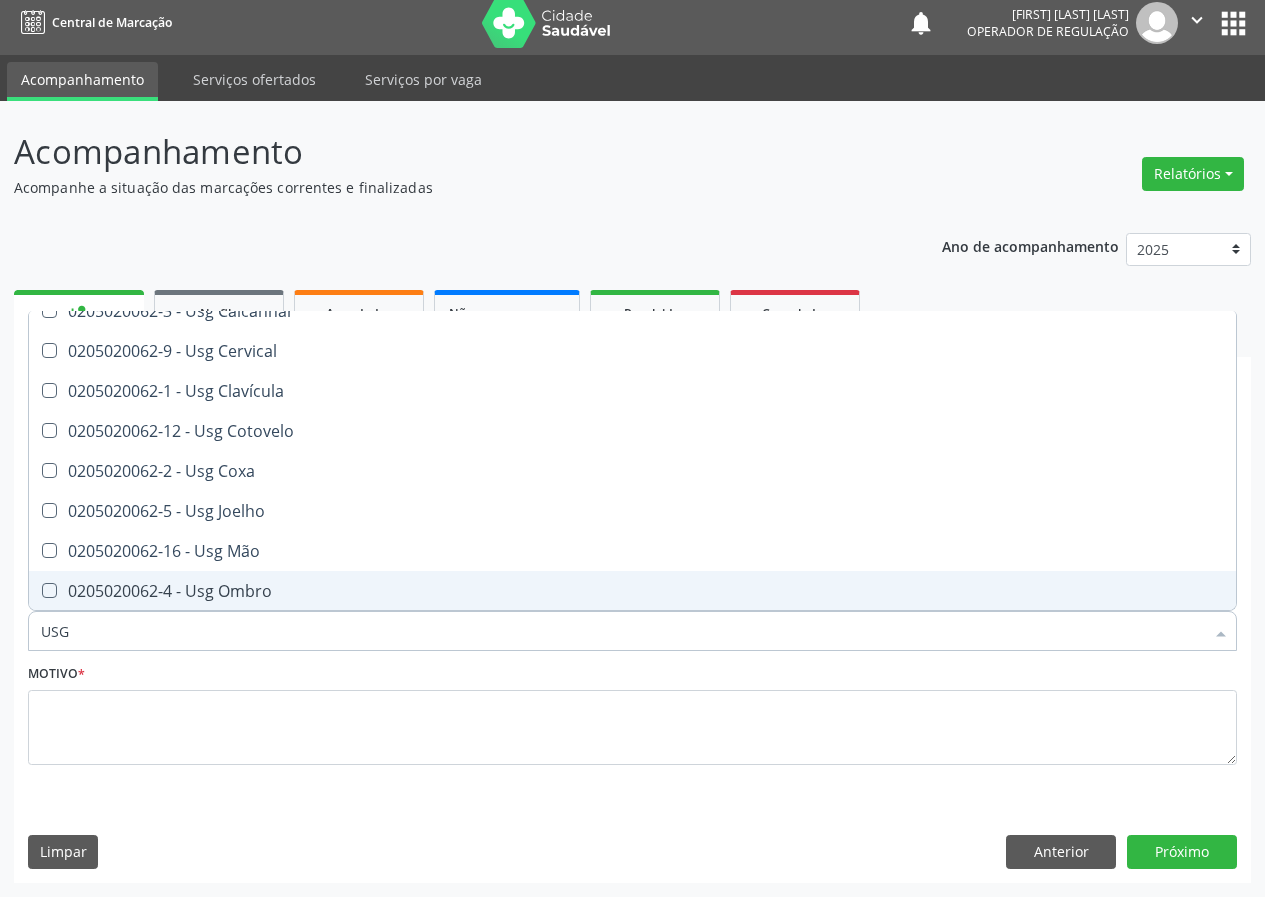 click on "0205020062-4 - Usg Ombro" at bounding box center [632, 591] 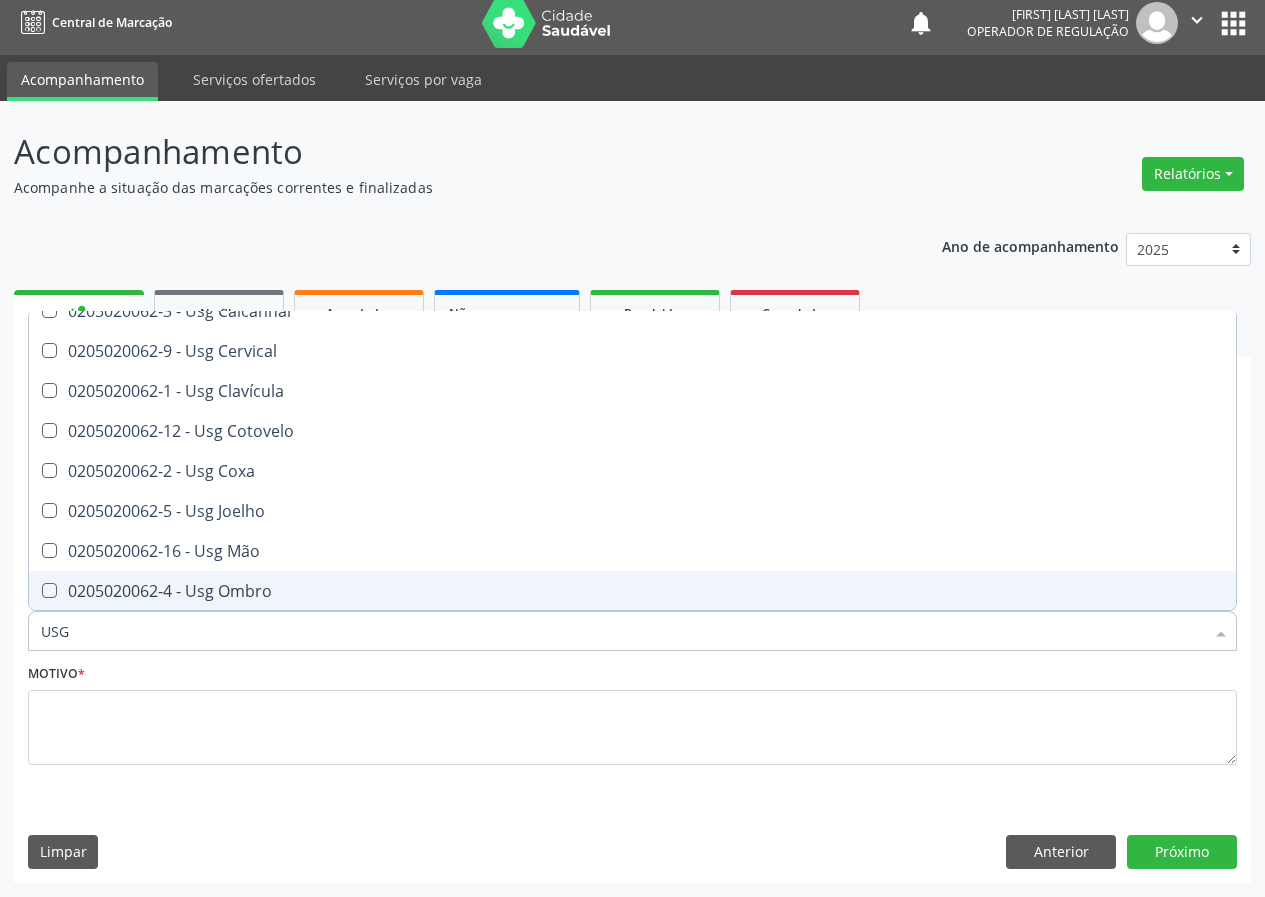 checkbox on "true" 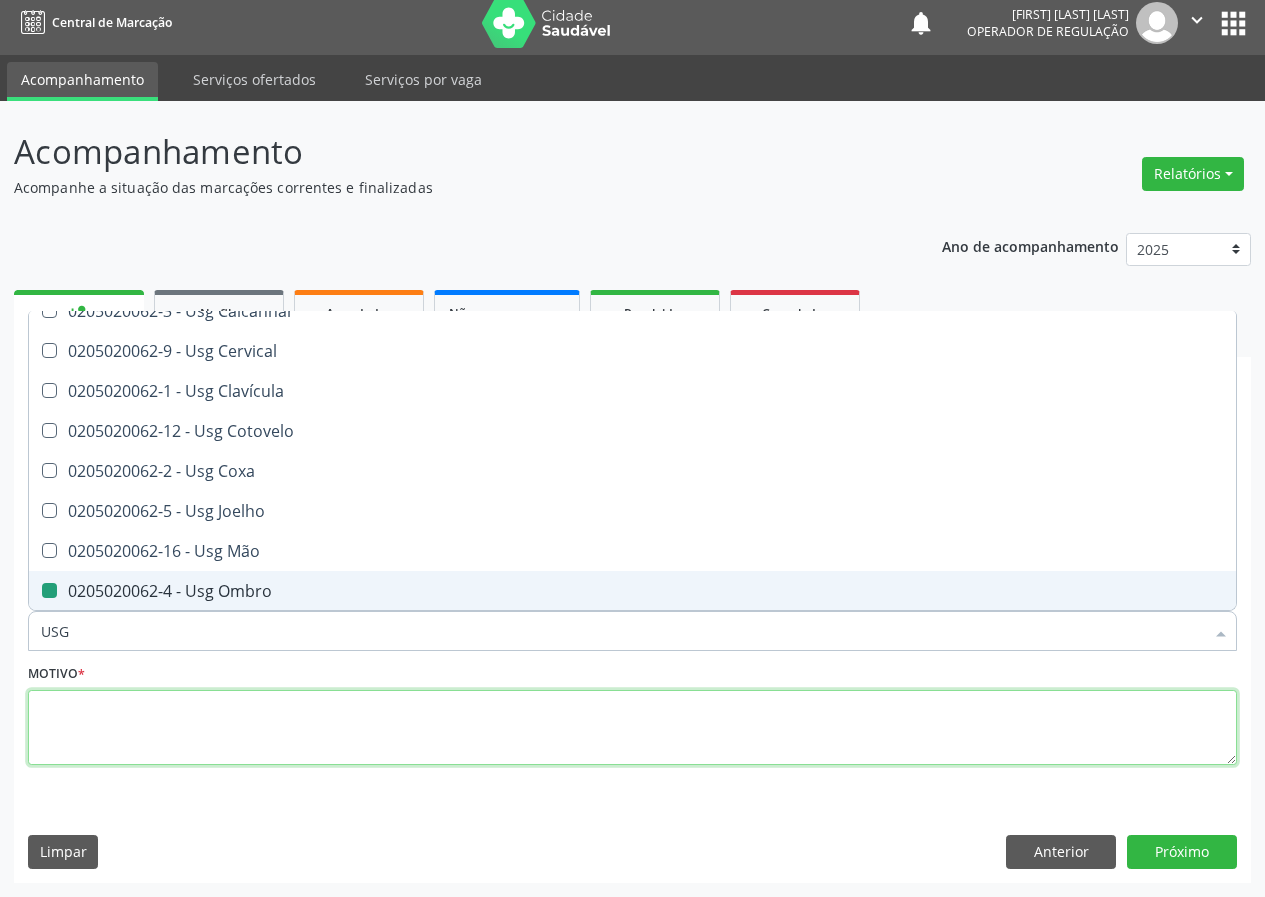 click at bounding box center [632, 728] 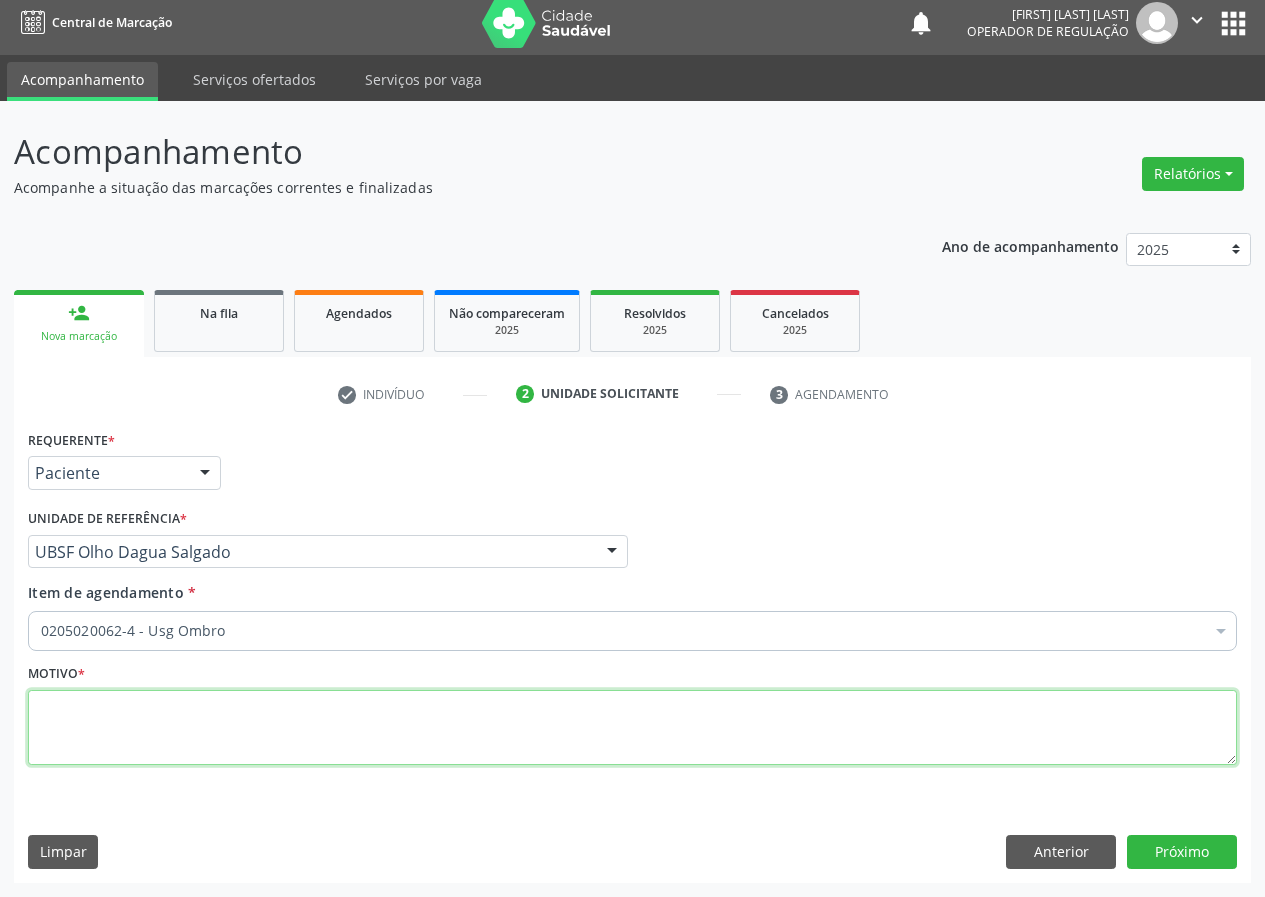 scroll, scrollTop: 0, scrollLeft: 0, axis: both 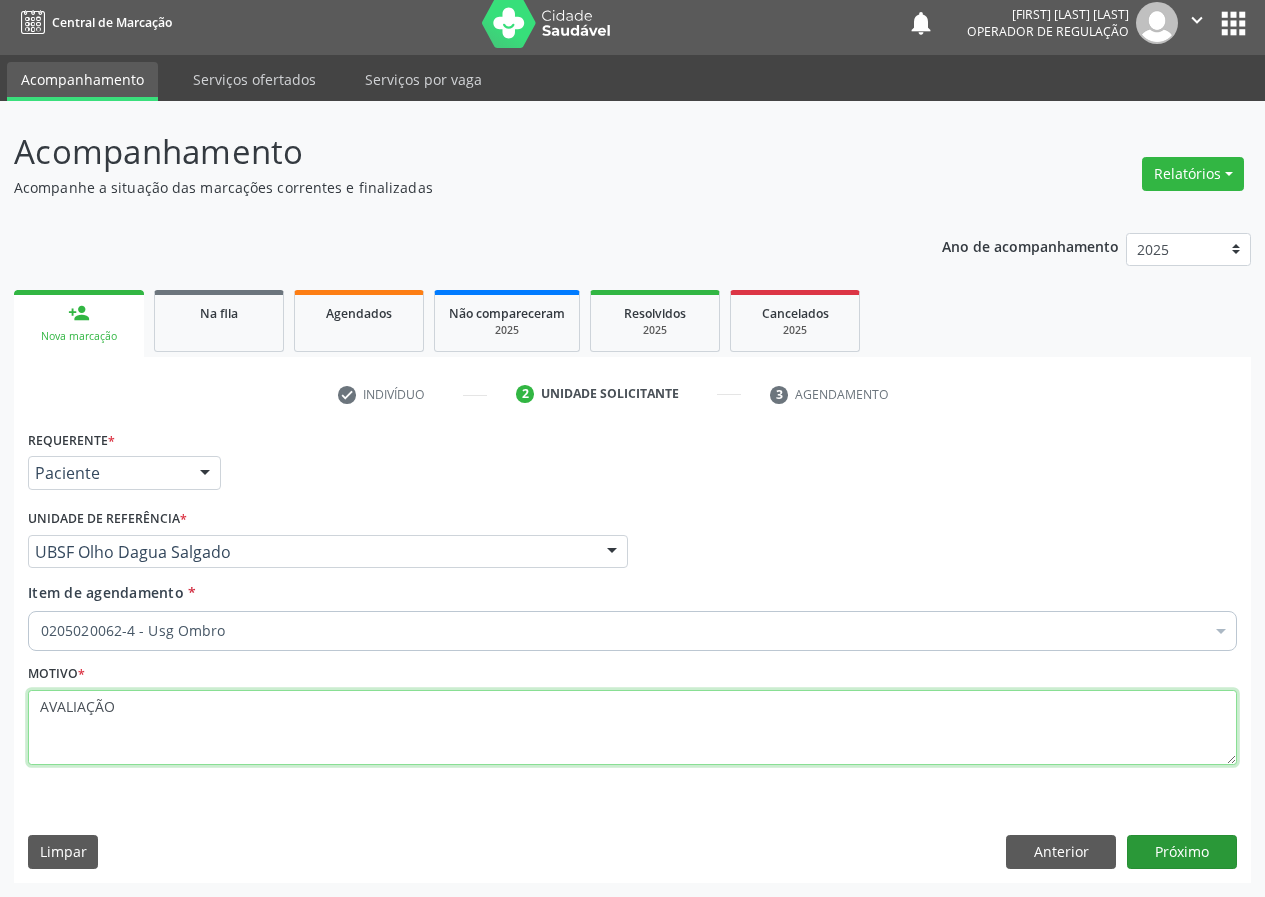 type on "AVALIAÇÃO" 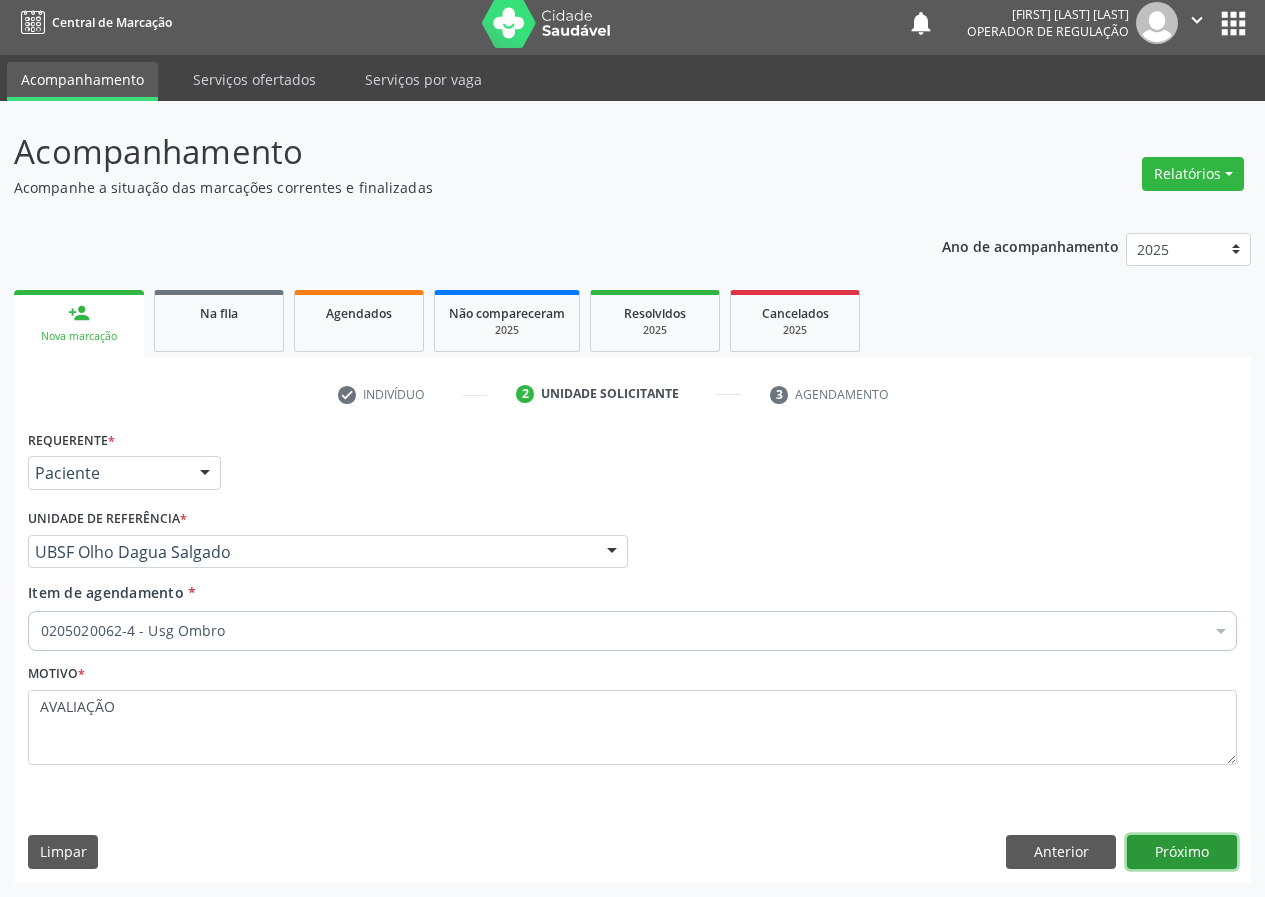 click on "Próximo" at bounding box center [1182, 852] 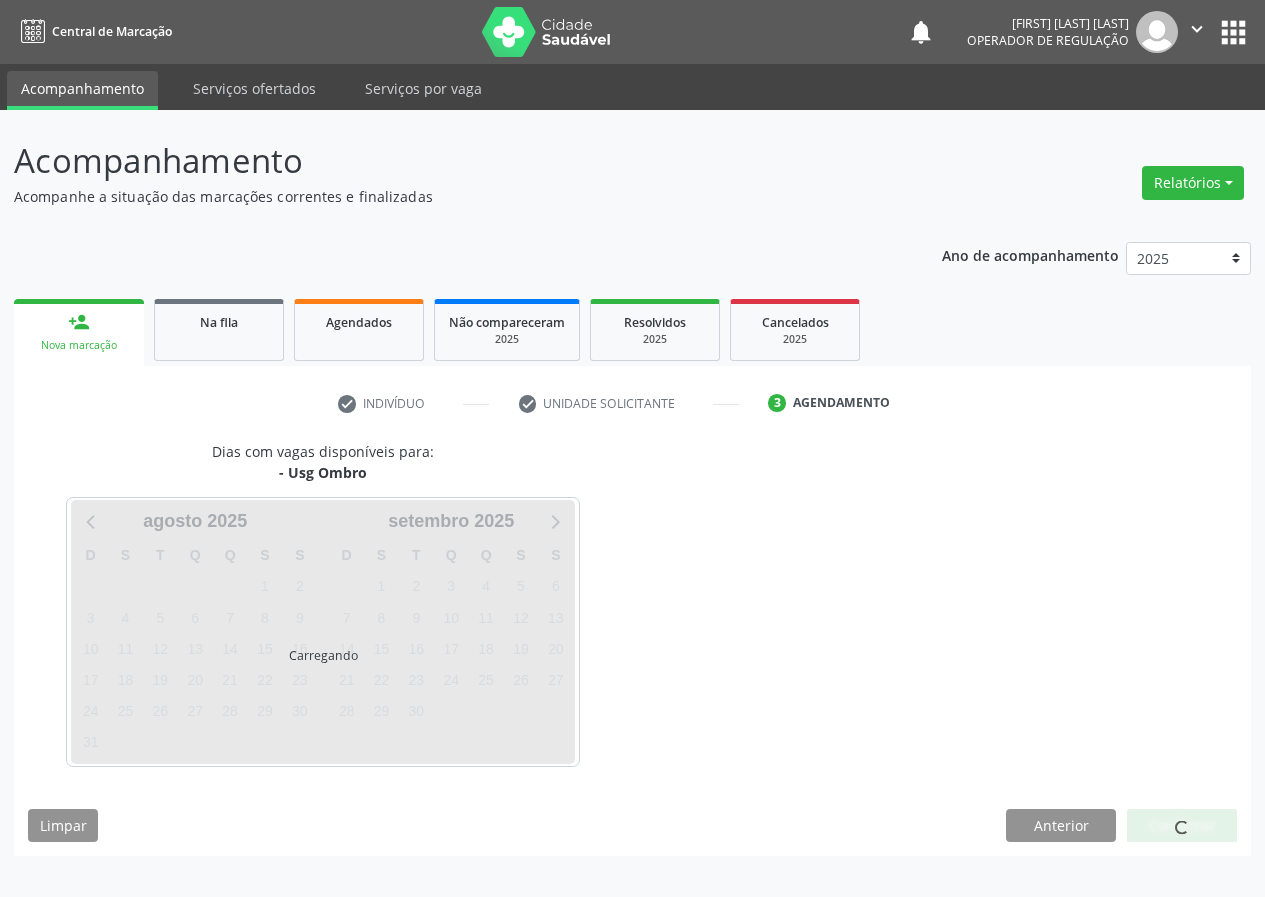 scroll, scrollTop: 0, scrollLeft: 0, axis: both 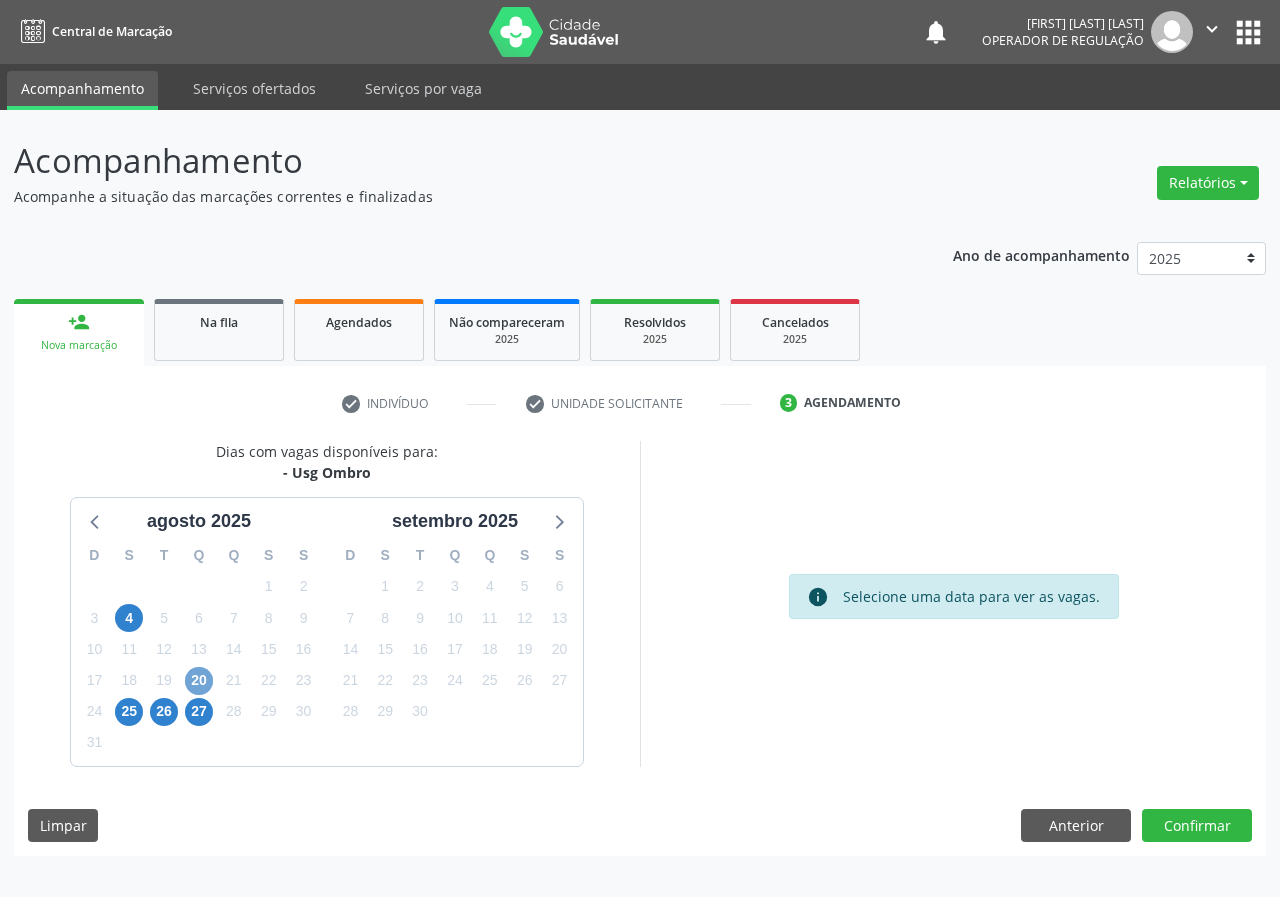 click on "20" at bounding box center (199, 681) 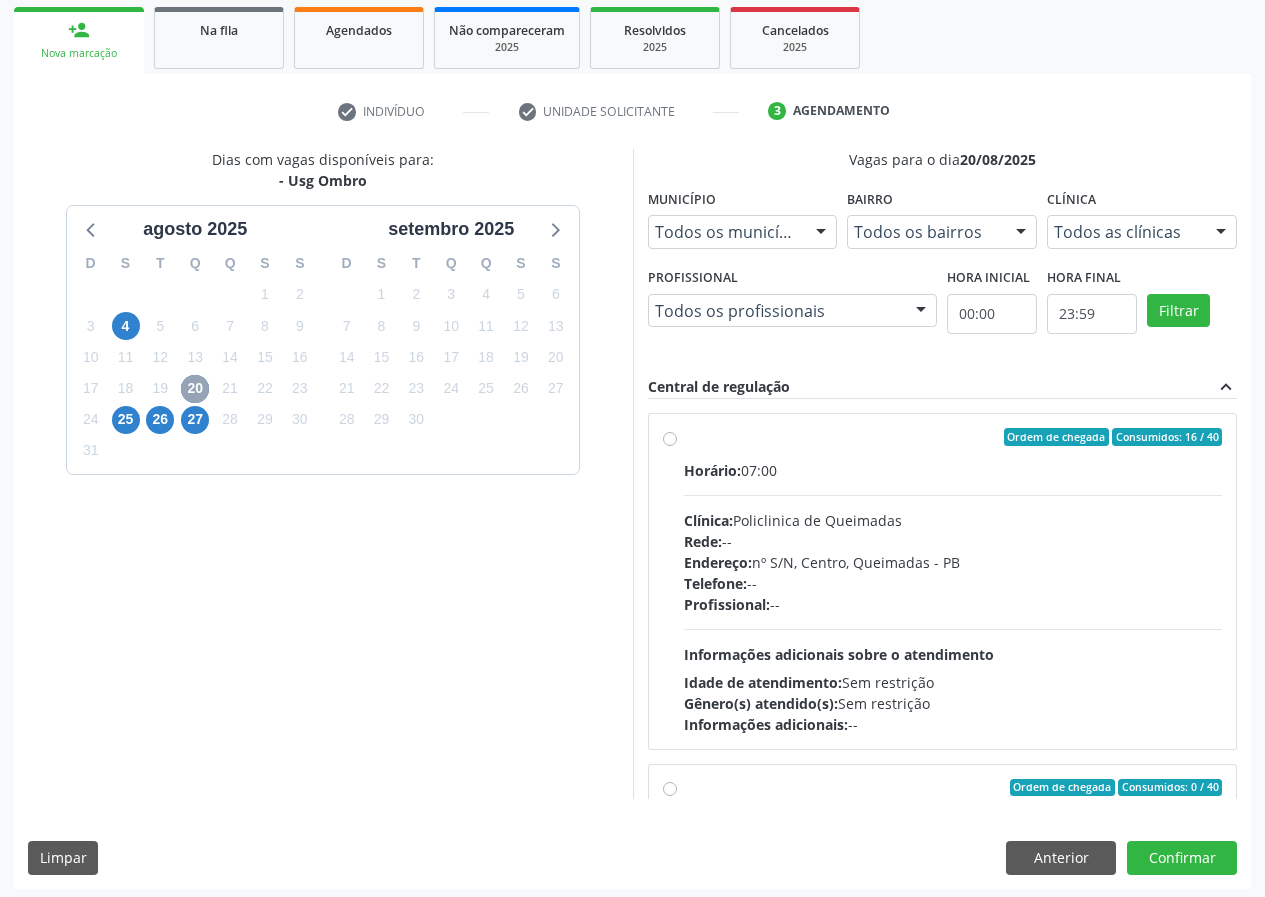 scroll, scrollTop: 298, scrollLeft: 0, axis: vertical 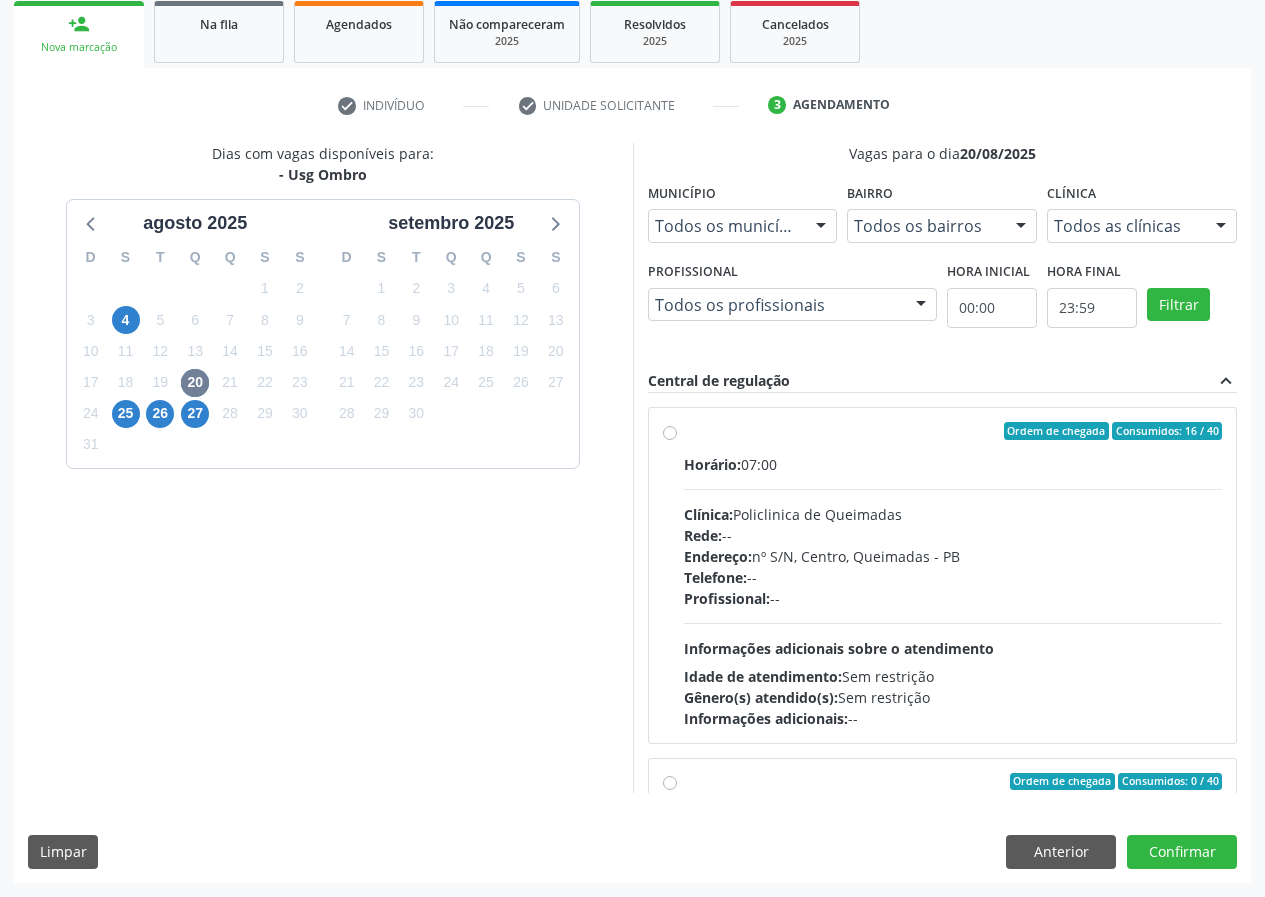 click on "Ordem de chegada
Consumidos: 16 / 40
Horário:   07:00
Clínica:  Policlinica de Queimadas
Rede:
--
Endereço:   nº S/N, Centro, Queimadas - PB
Telefone:   --
Profissional:
--
Informações adicionais sobre o atendimento
Idade de atendimento:
Sem restrição
Gênero(s) atendido(s):
Sem restrição
Informações adicionais:
--" at bounding box center (953, 575) 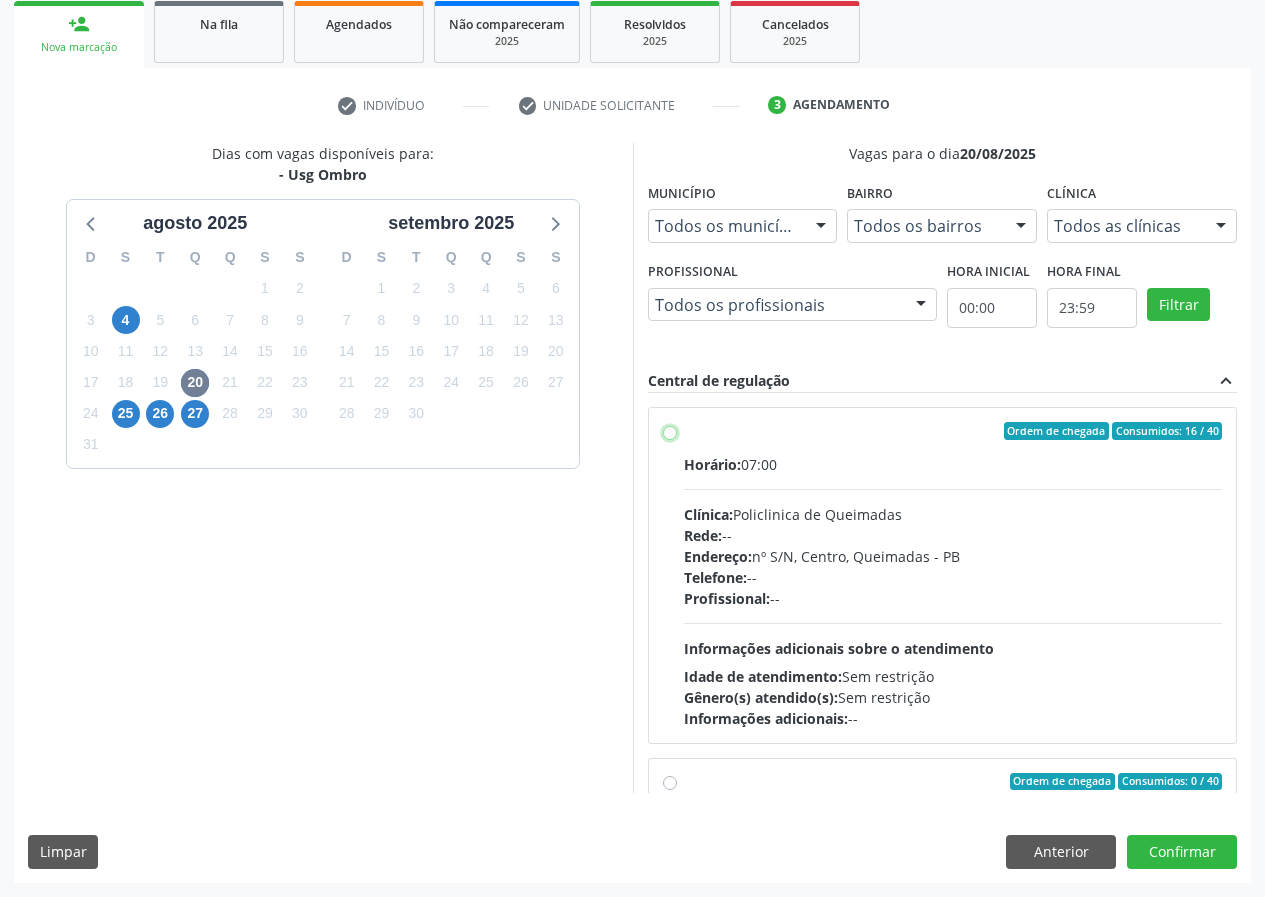 click on "Ordem de chegada
Consumidos: 16 / 40
Horário:   07:00
Clínica:  Policlinica de Queimadas
Rede:
--
Endereço:   nº S/N, Centro, Queimadas - PB
Telefone:   --
Profissional:
--
Informações adicionais sobre o atendimento
Idade de atendimento:
Sem restrição
Gênero(s) atendido(s):
Sem restrição
Informações adicionais:
--" at bounding box center [670, 431] 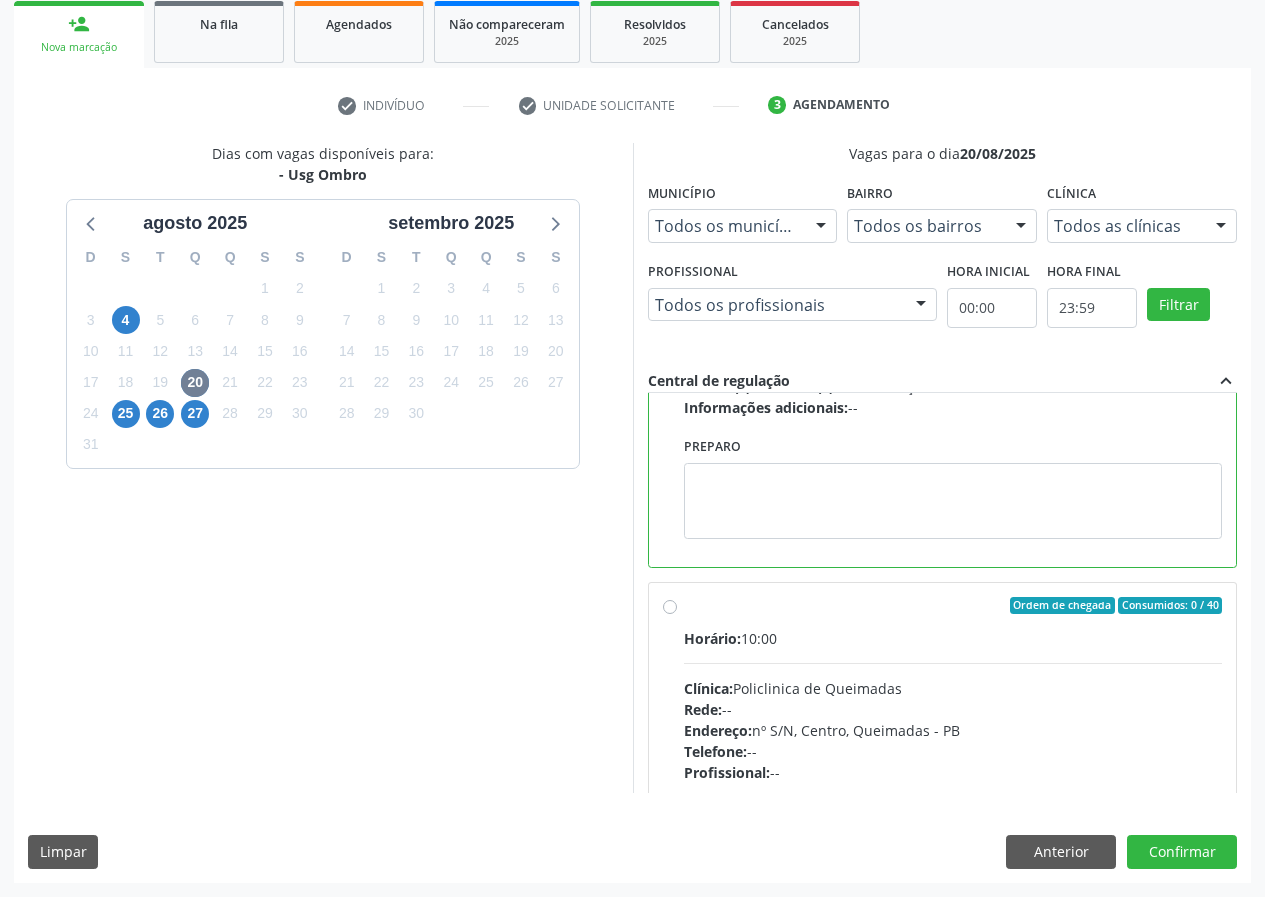 scroll, scrollTop: 450, scrollLeft: 0, axis: vertical 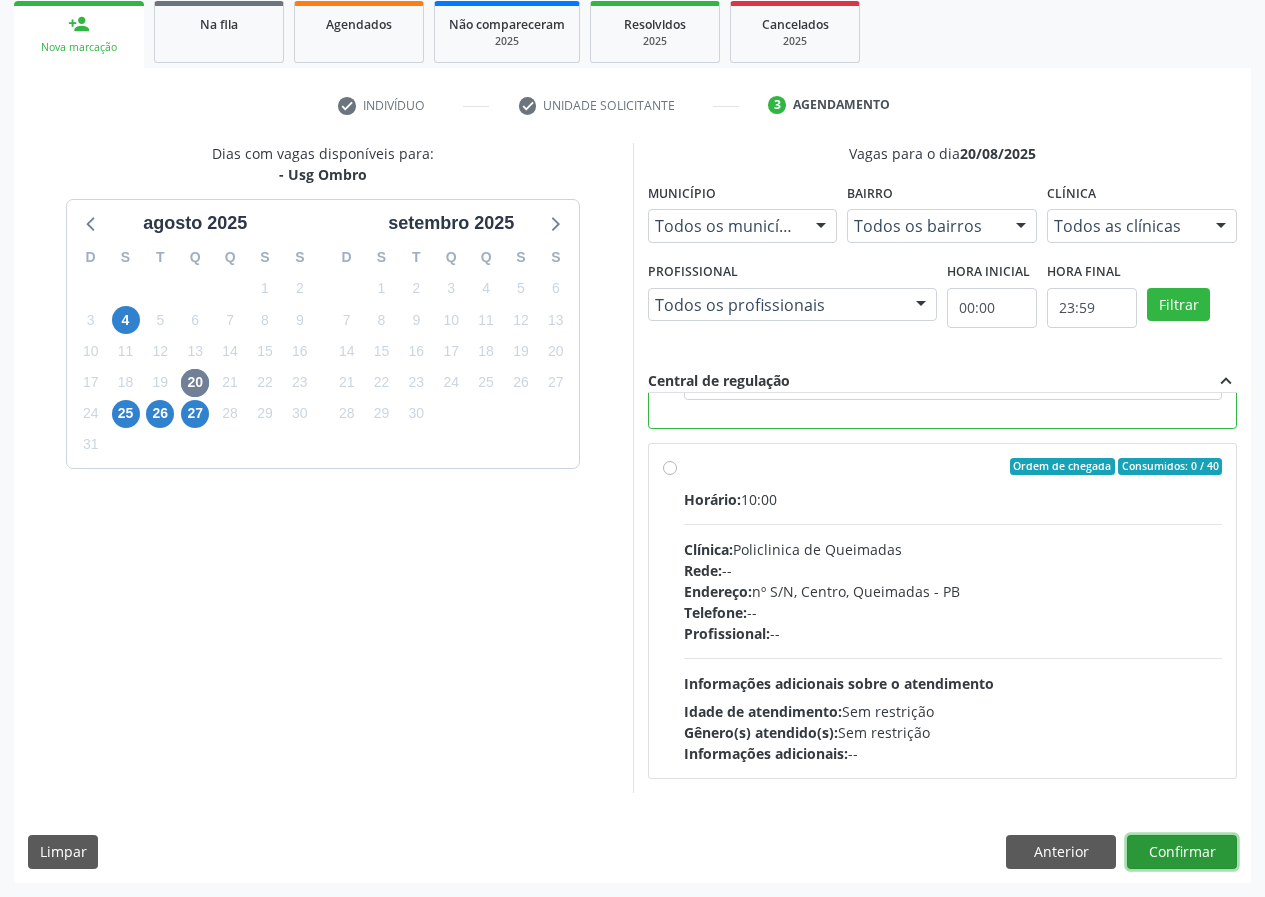 click on "Confirmar" at bounding box center [1182, 852] 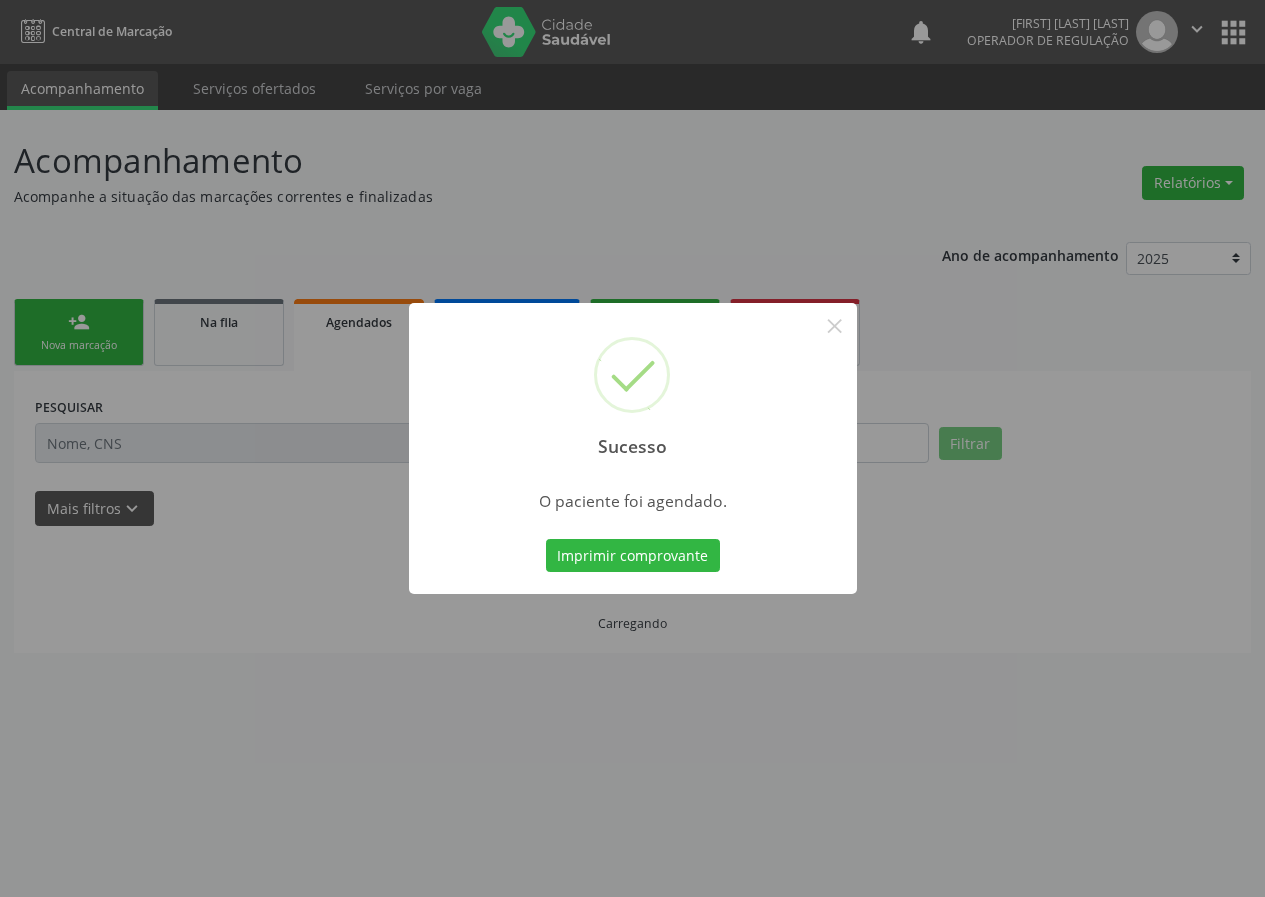 scroll, scrollTop: 0, scrollLeft: 0, axis: both 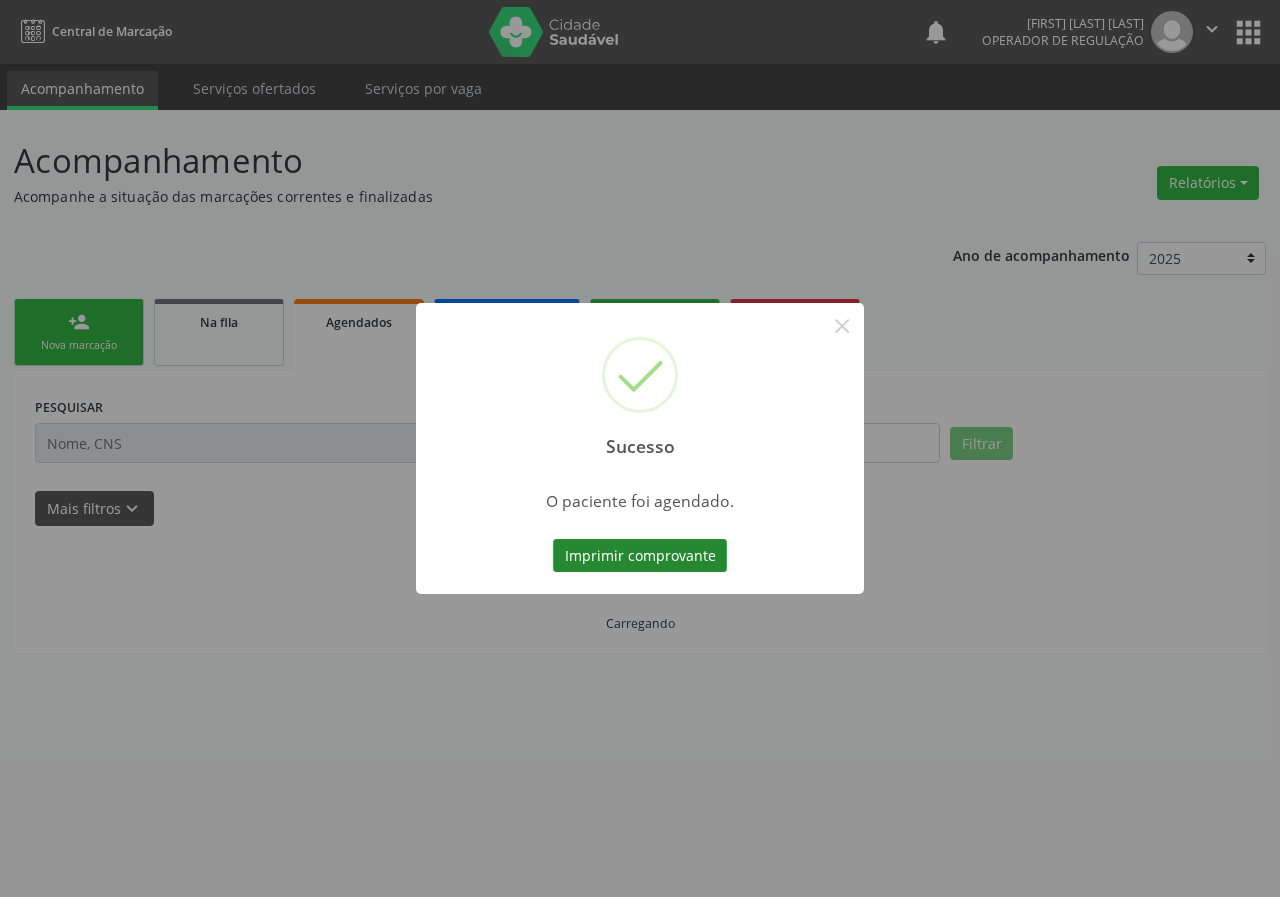 click on "Imprimir comprovante" at bounding box center (640, 556) 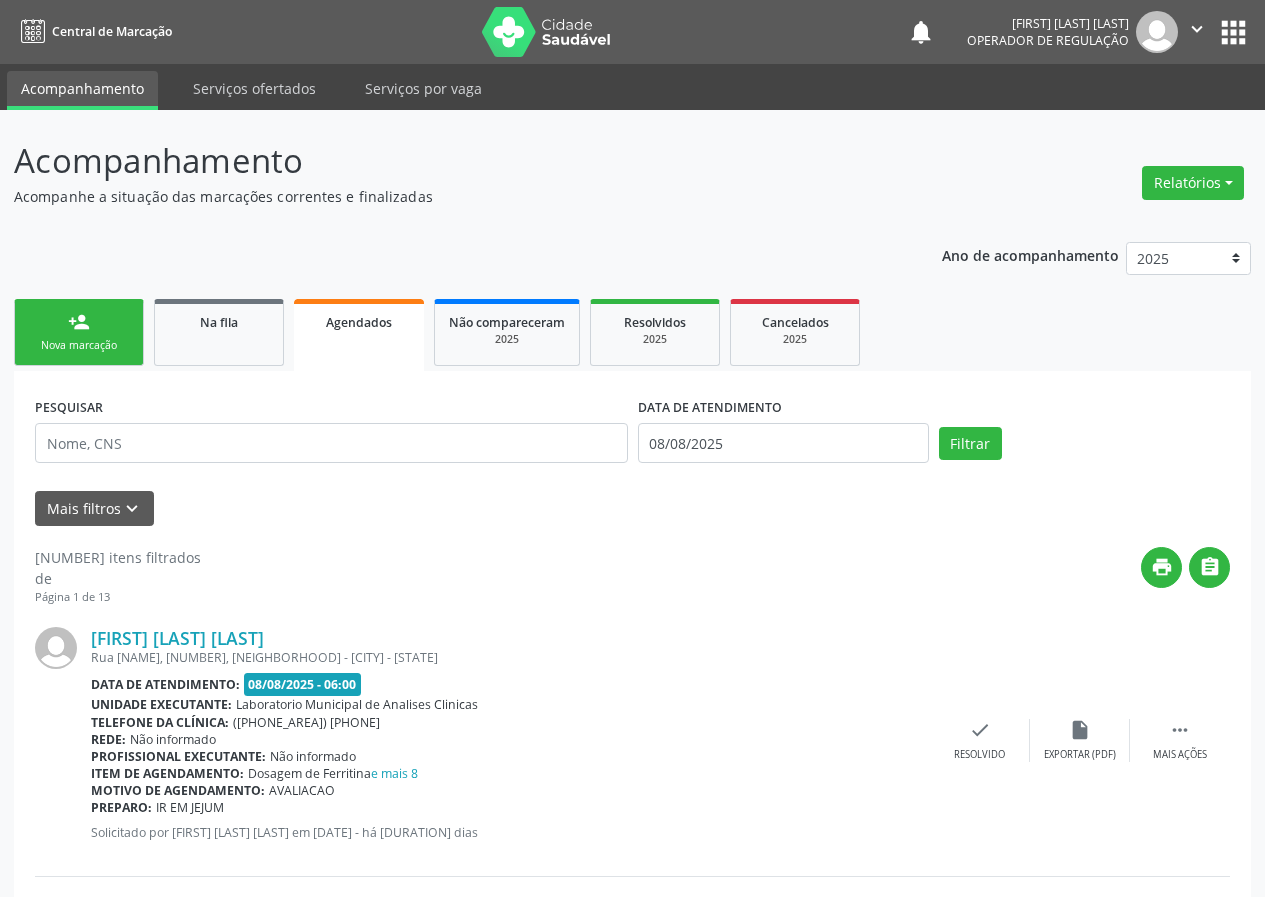 click on "Nova marcação" at bounding box center (79, 345) 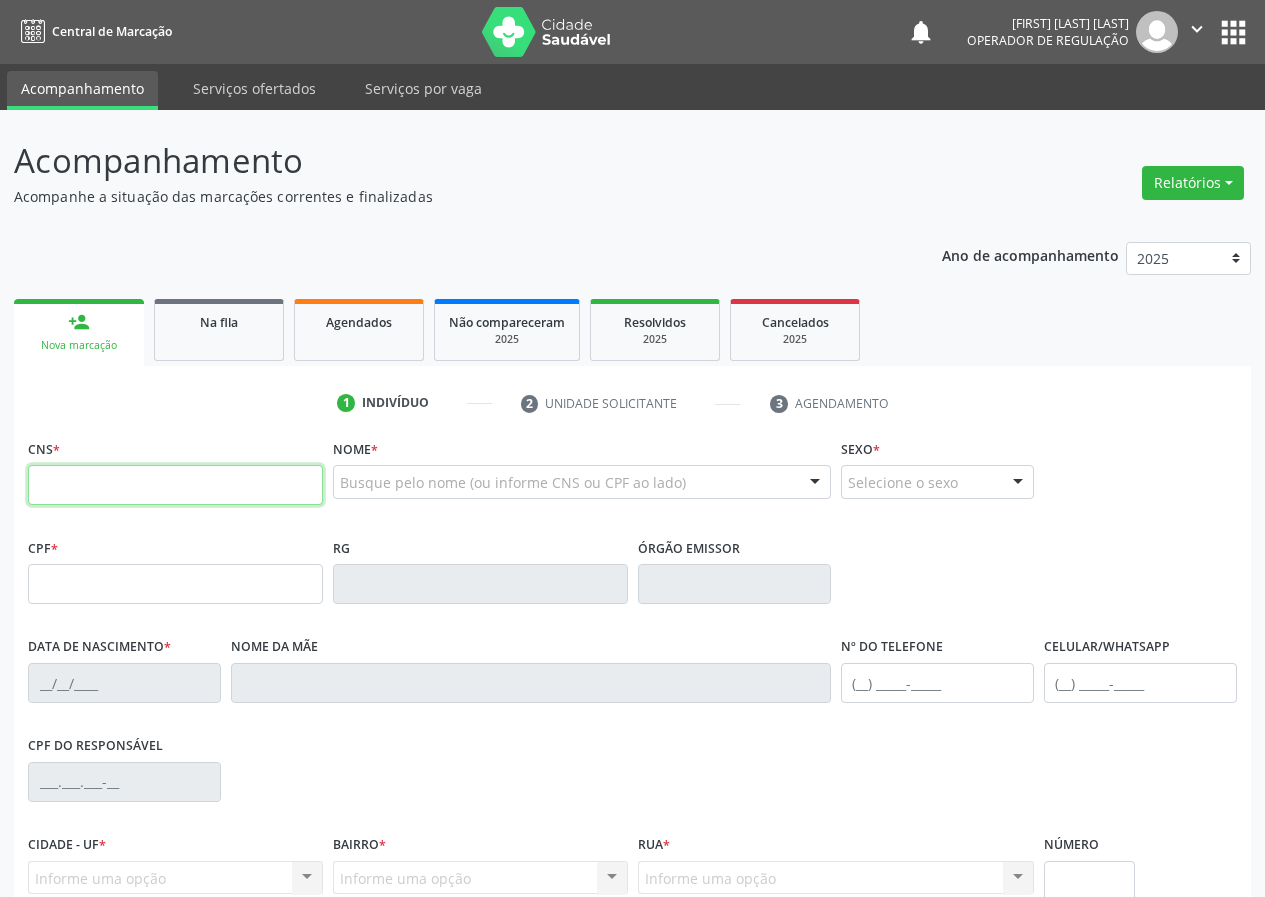 click at bounding box center [175, 485] 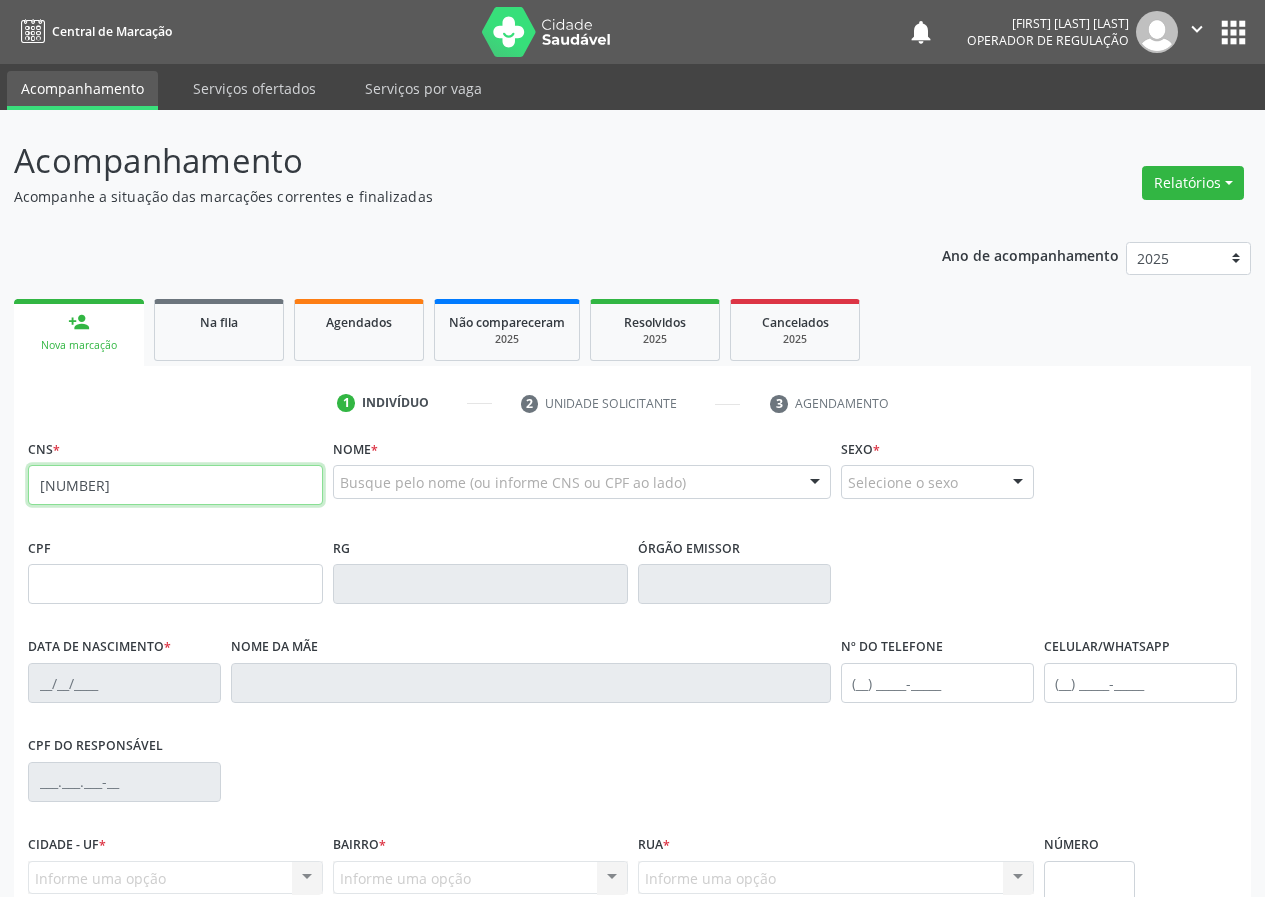 type on "700 0039 4688 4401" 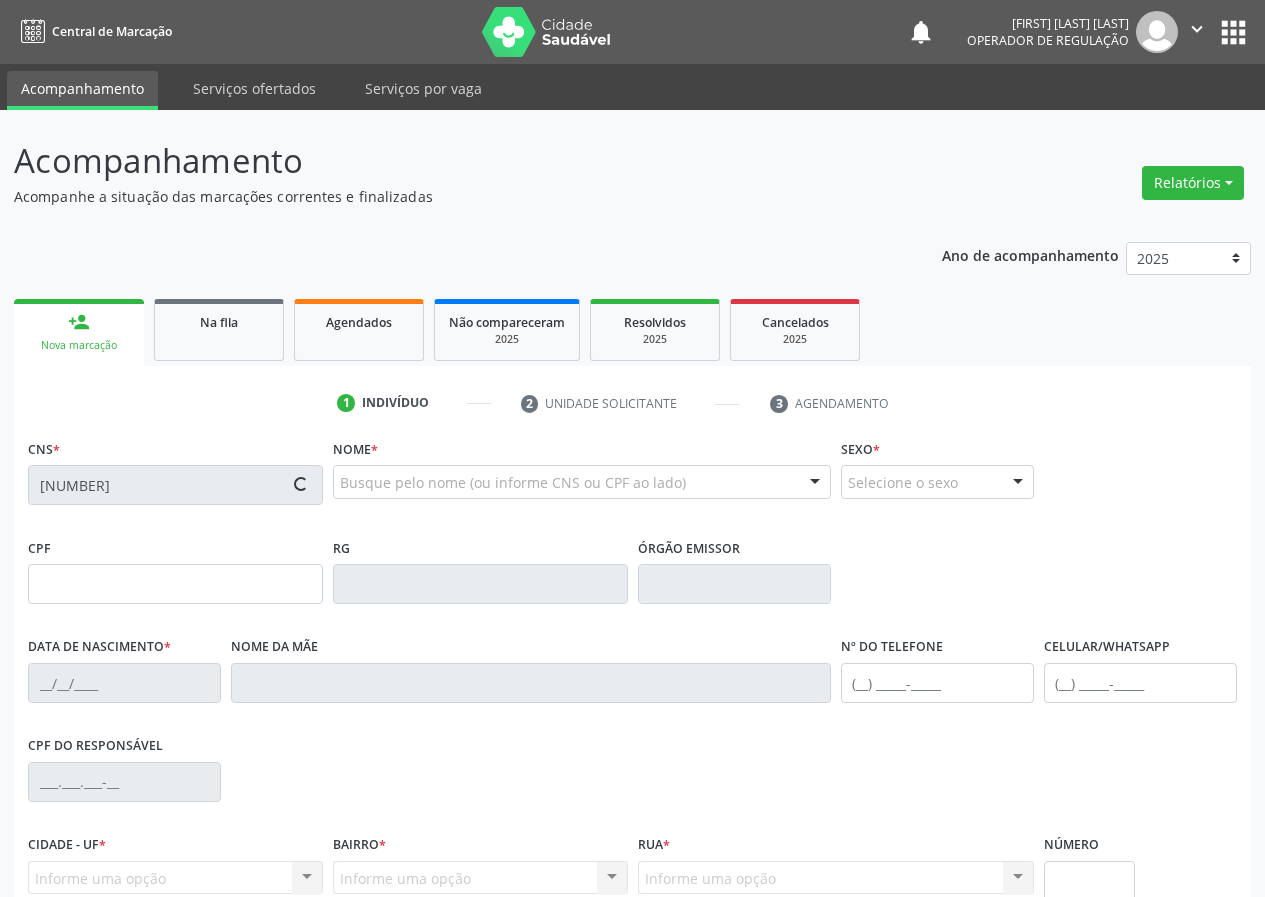type on "738.725.394-34" 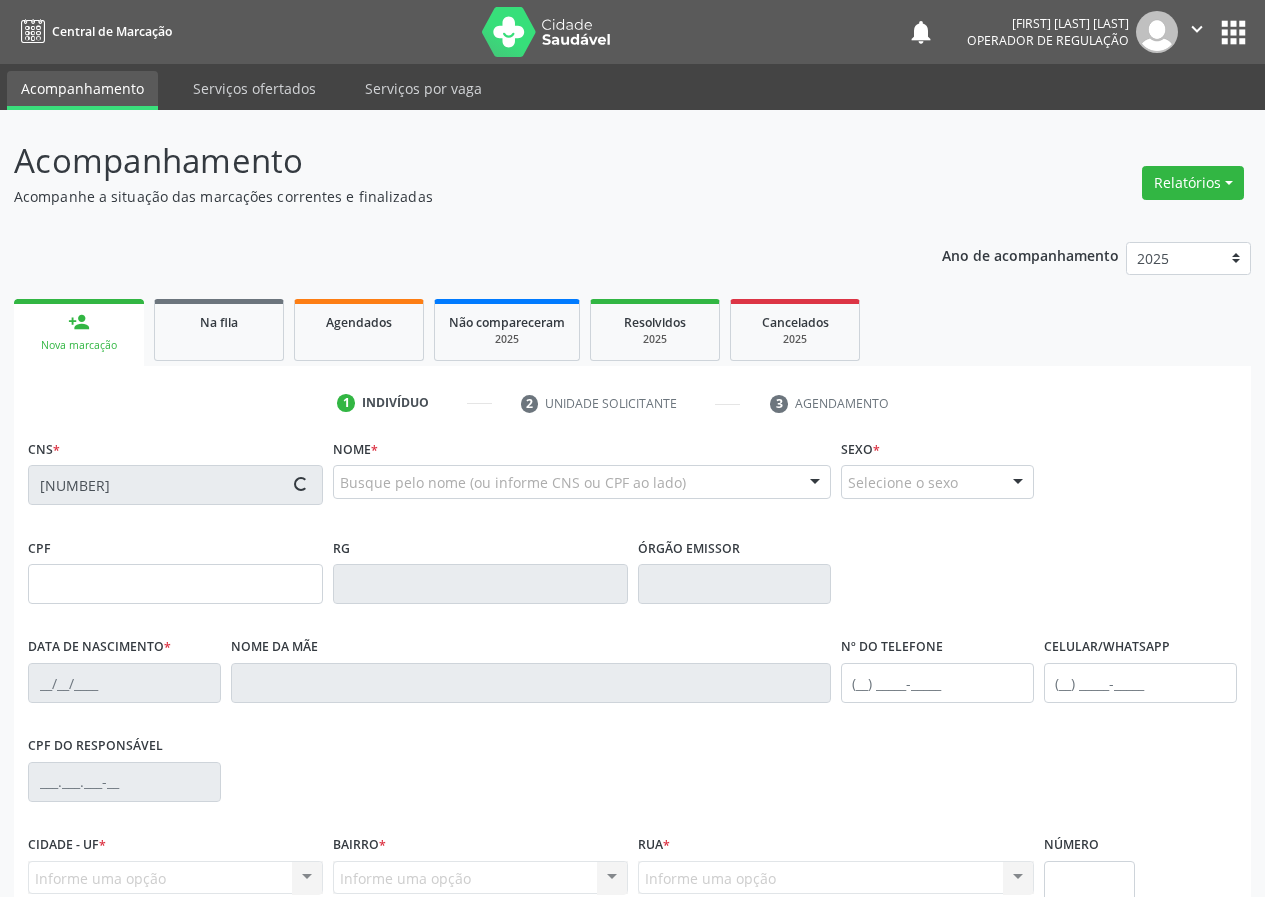 type on "11/12/1970" 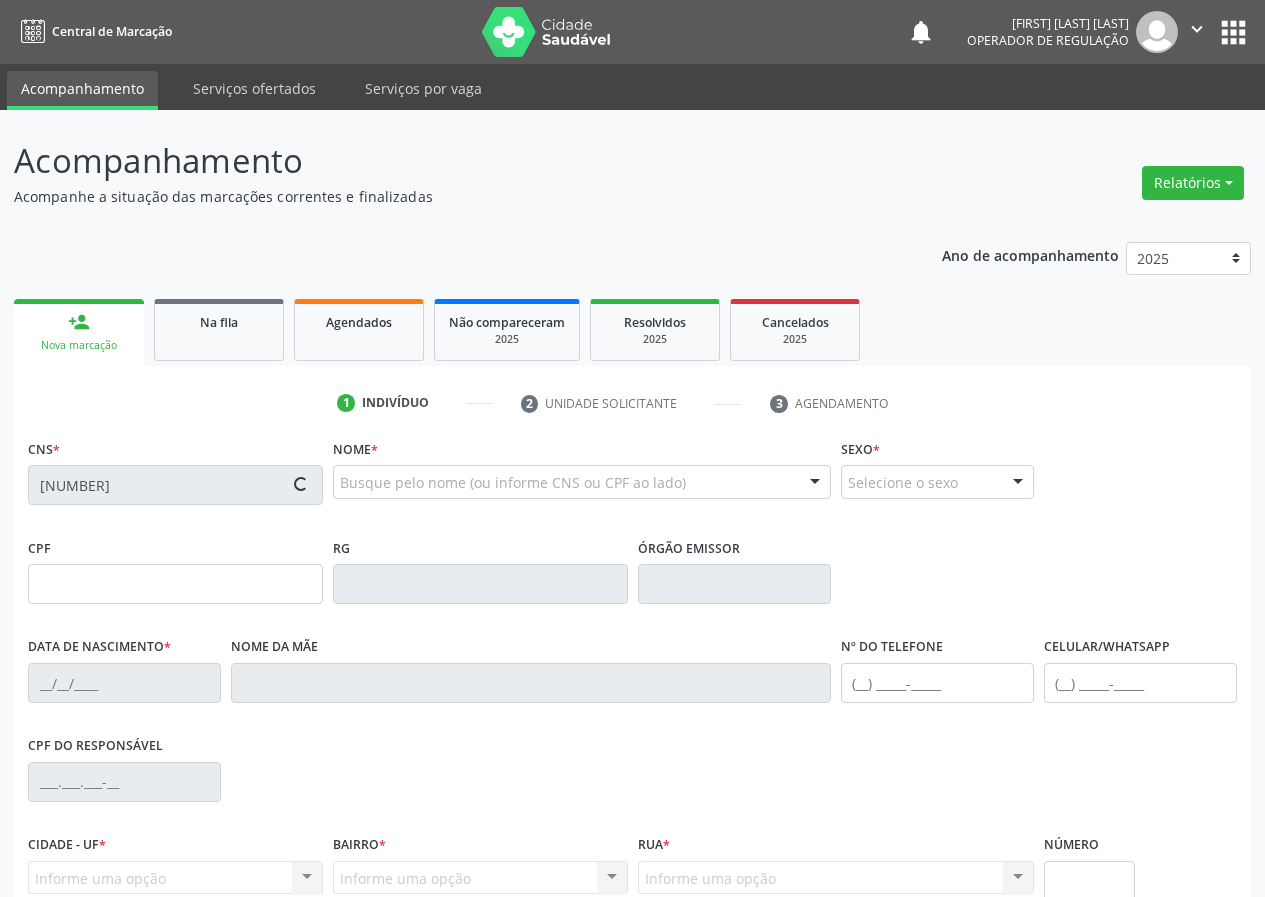 type on "(83) 99113-0448" 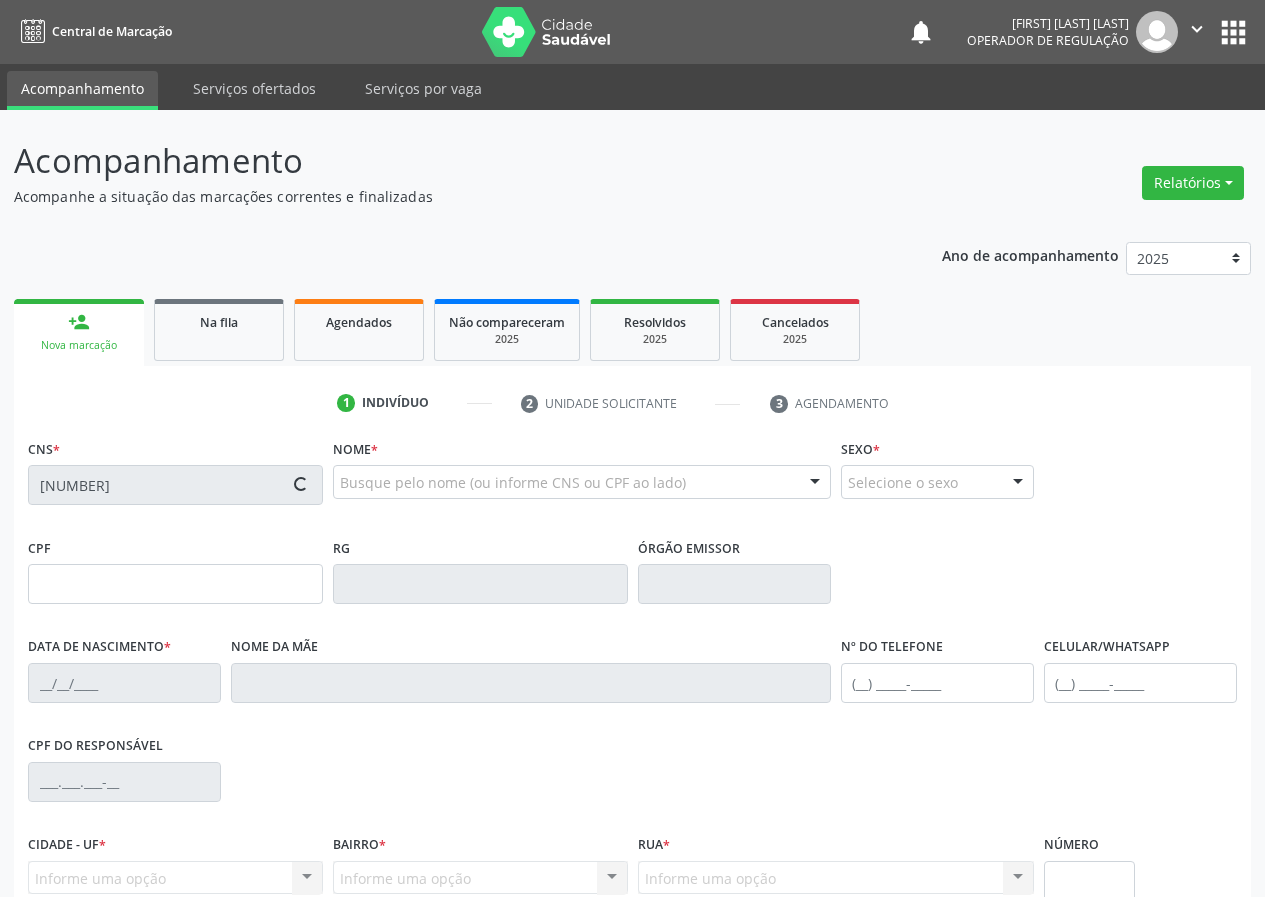 type on "(83) 99113-0448" 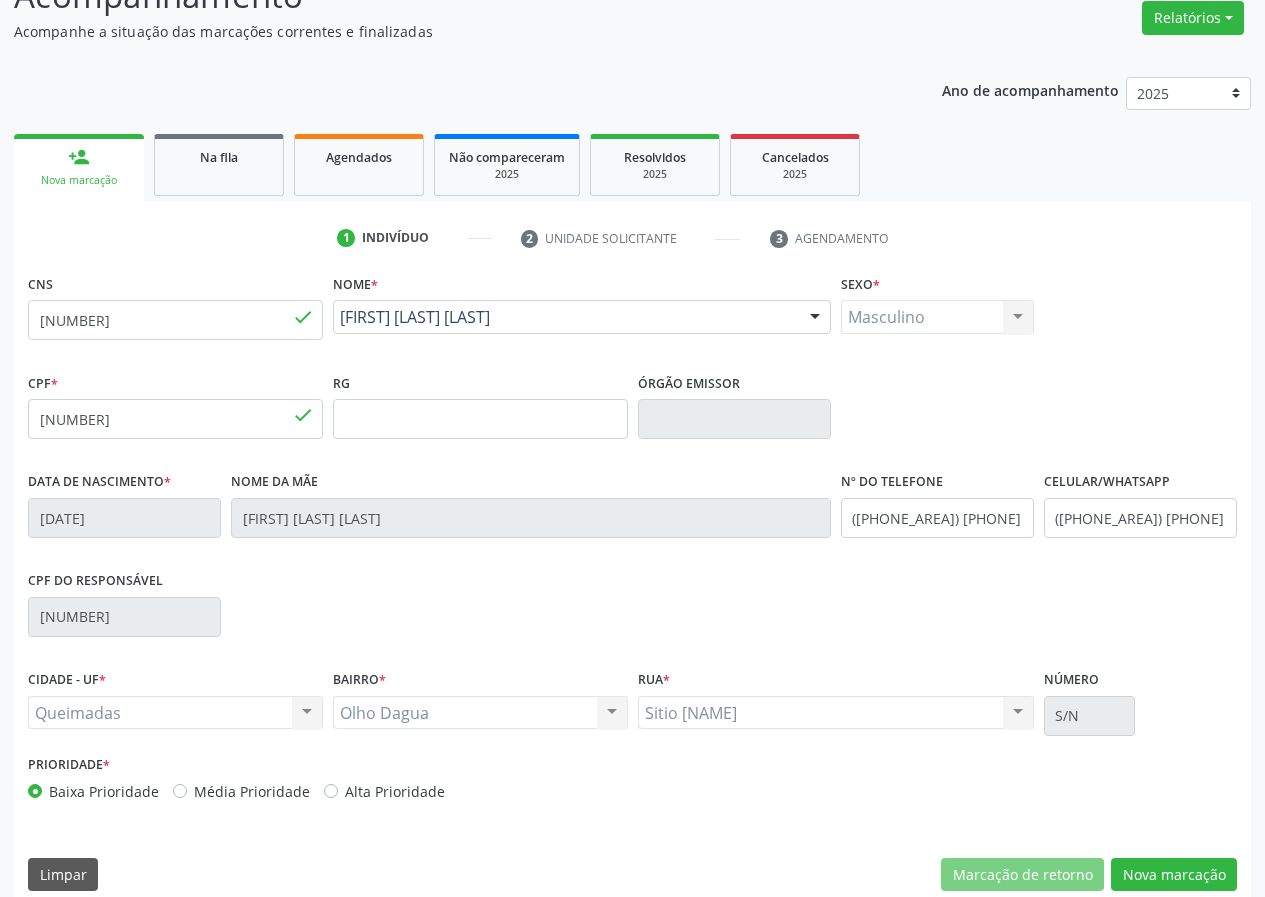 scroll, scrollTop: 187, scrollLeft: 0, axis: vertical 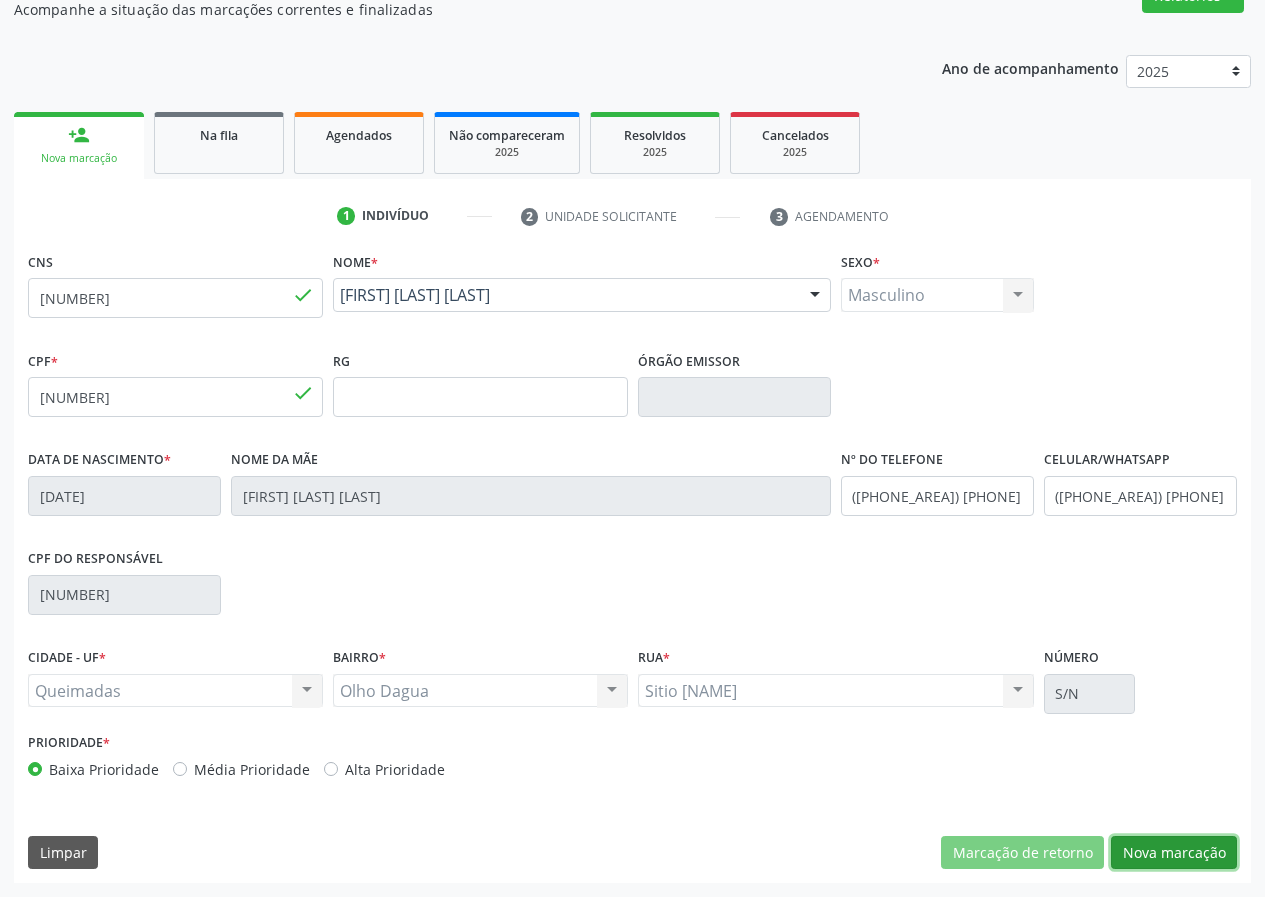 drag, startPoint x: 1153, startPoint y: 849, endPoint x: 905, endPoint y: 785, distance: 256.12497 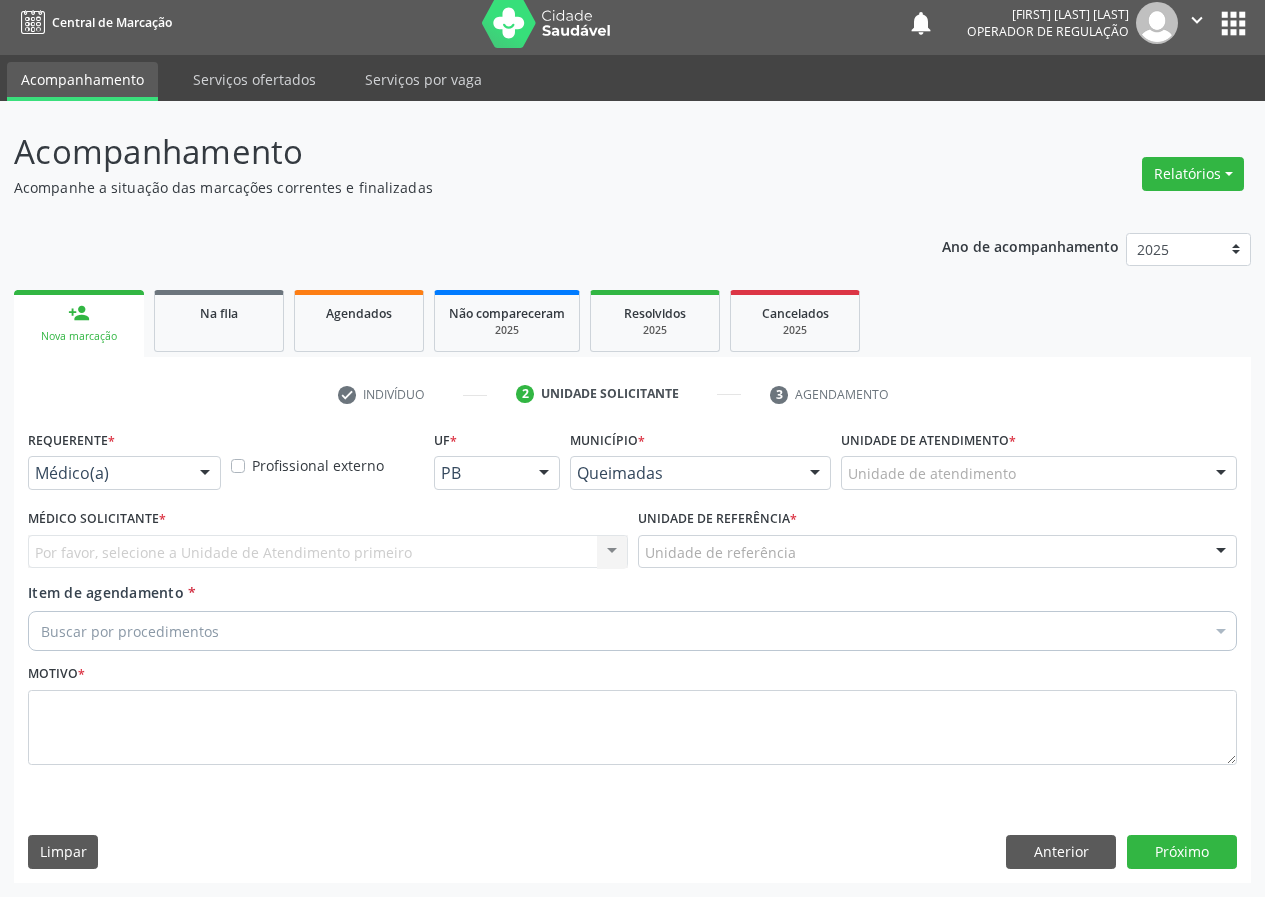 scroll, scrollTop: 9, scrollLeft: 0, axis: vertical 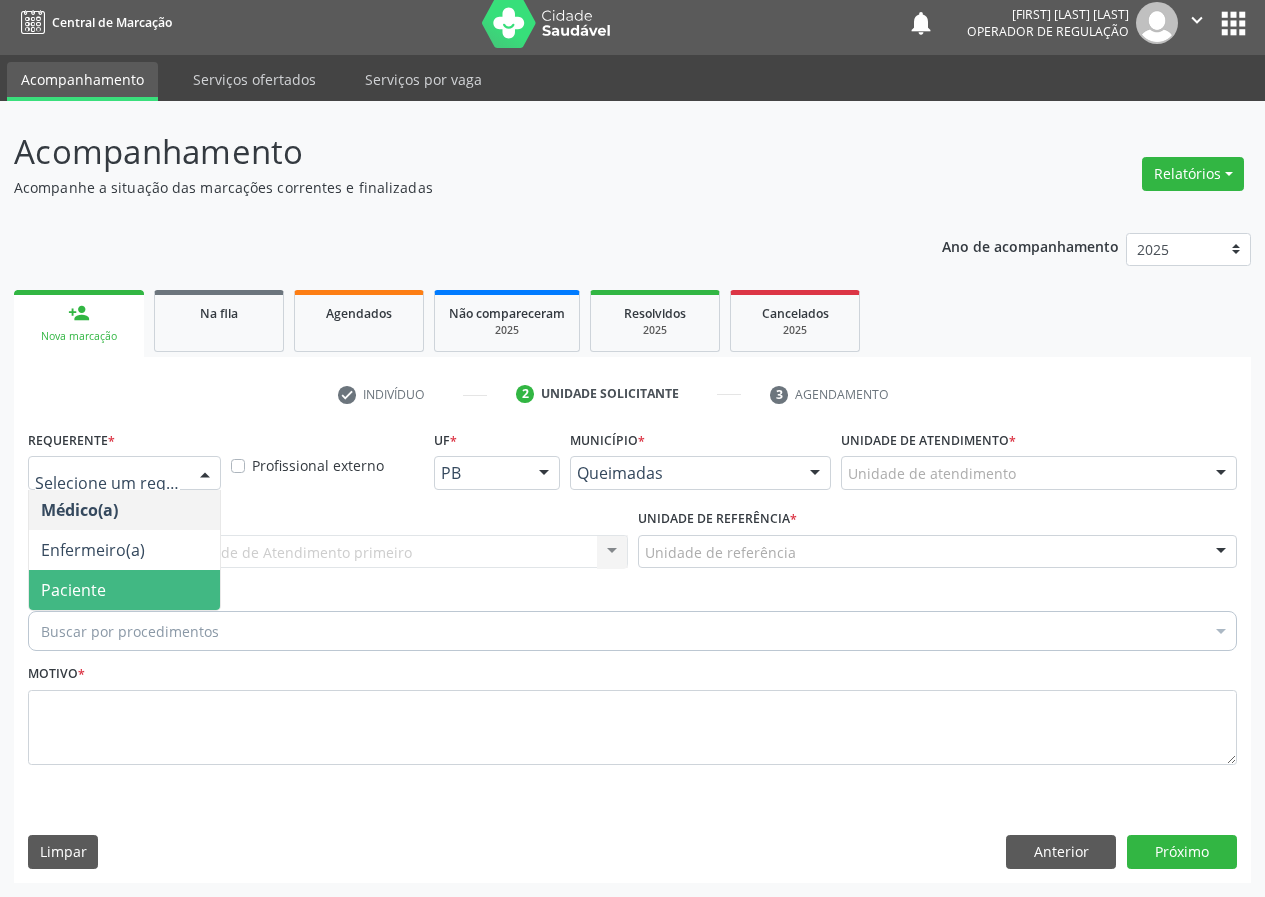 drag, startPoint x: 156, startPoint y: 582, endPoint x: 430, endPoint y: 592, distance: 274.18243 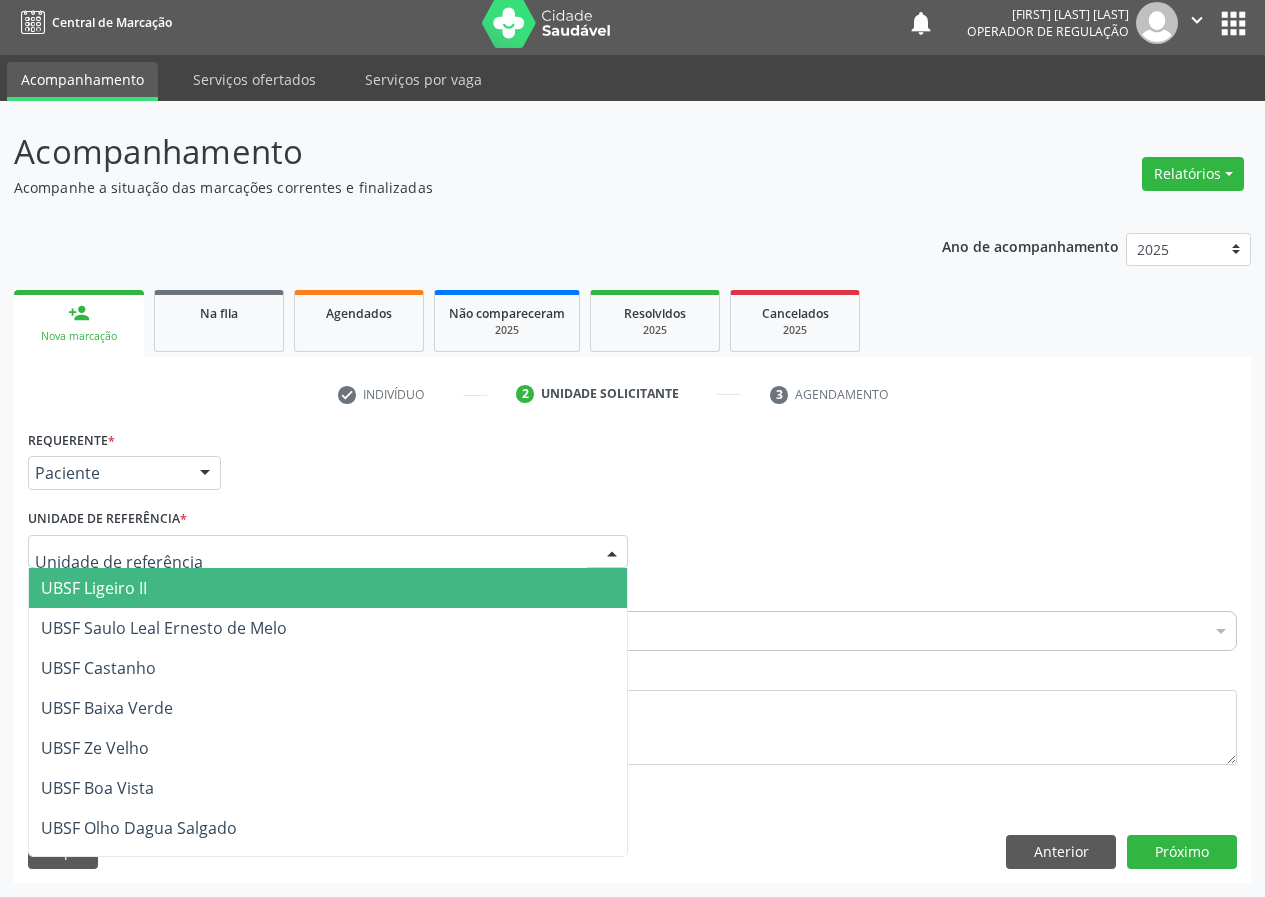 click at bounding box center [328, 552] 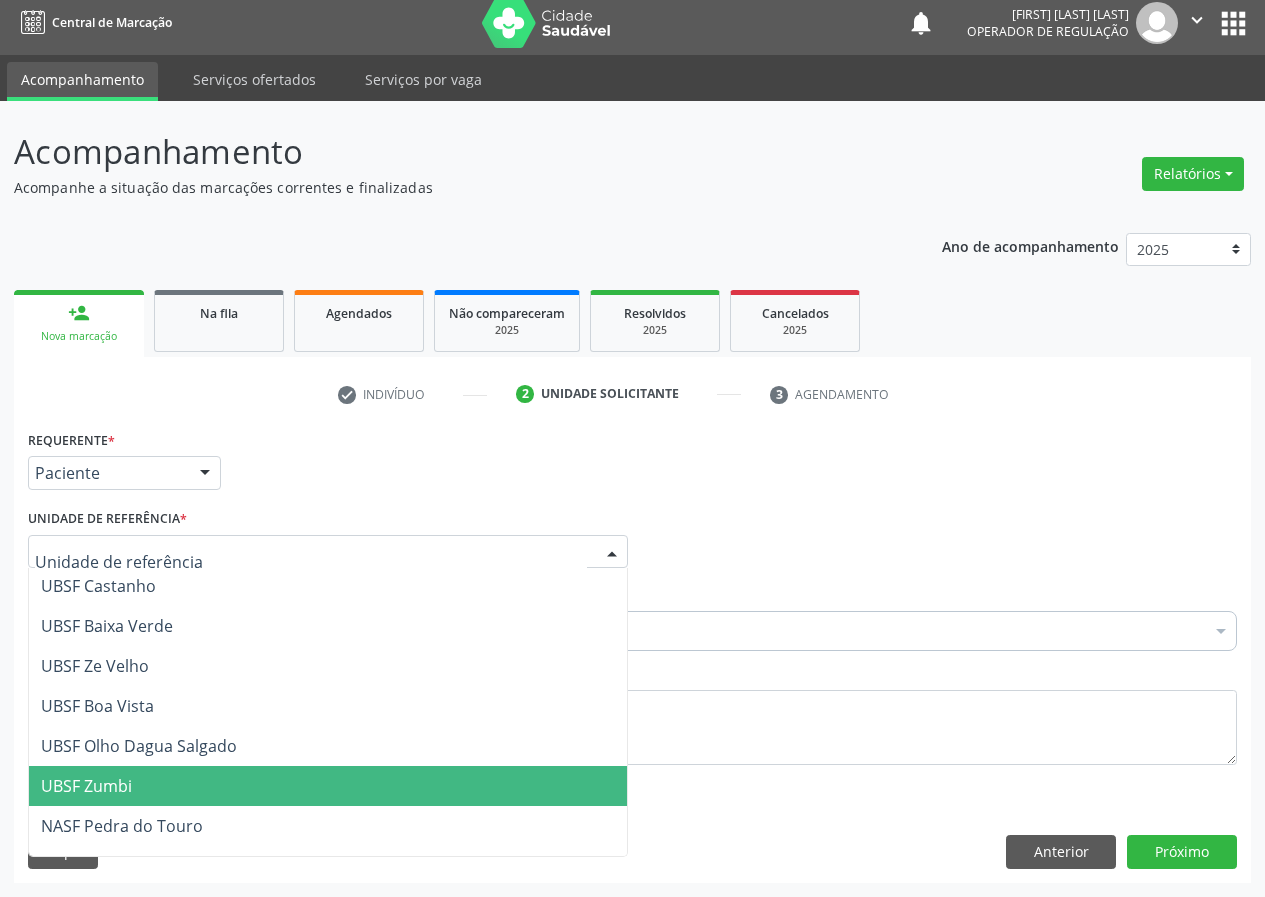 scroll, scrollTop: 200, scrollLeft: 0, axis: vertical 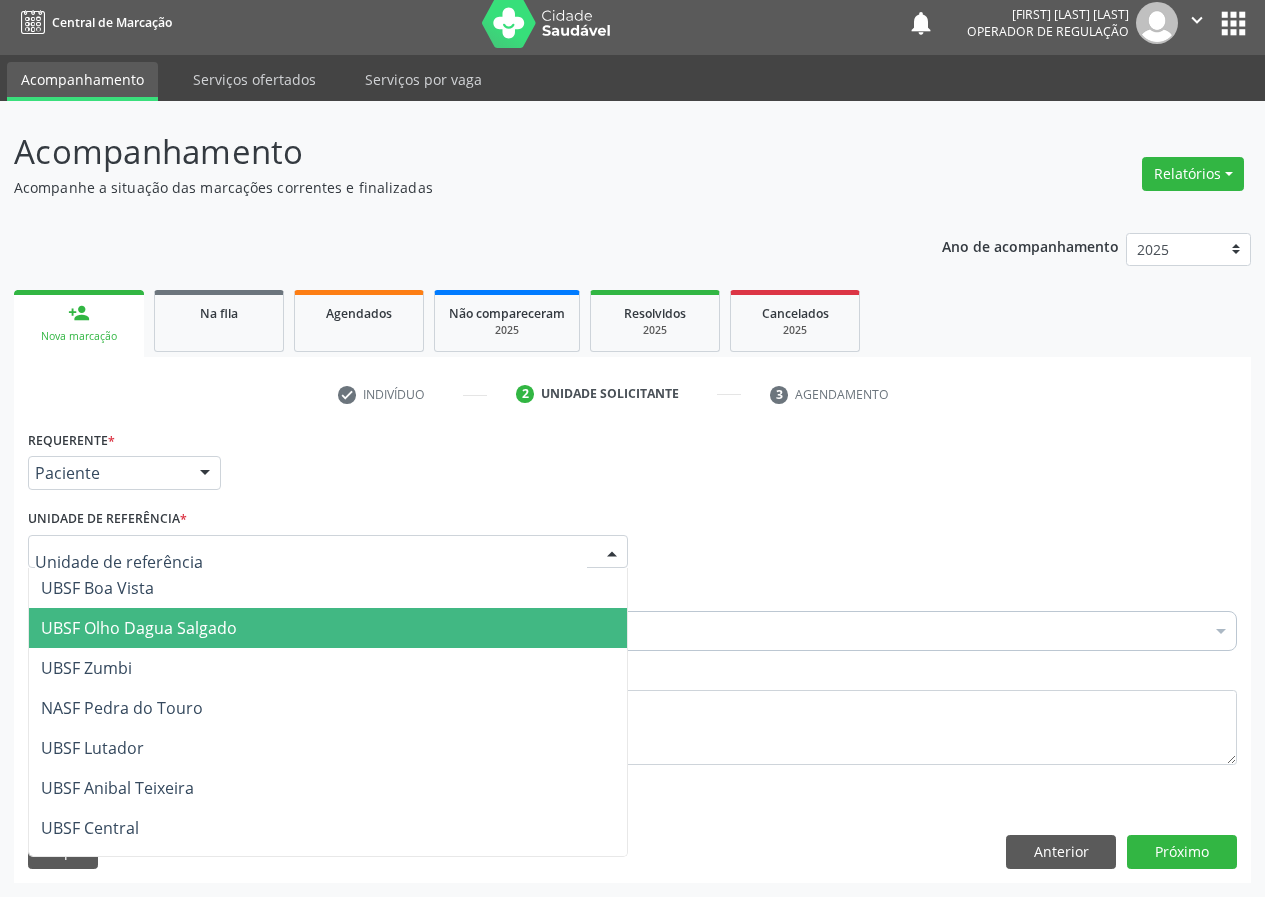 click on "UBSF Olho Dagua Salgado" at bounding box center [139, 628] 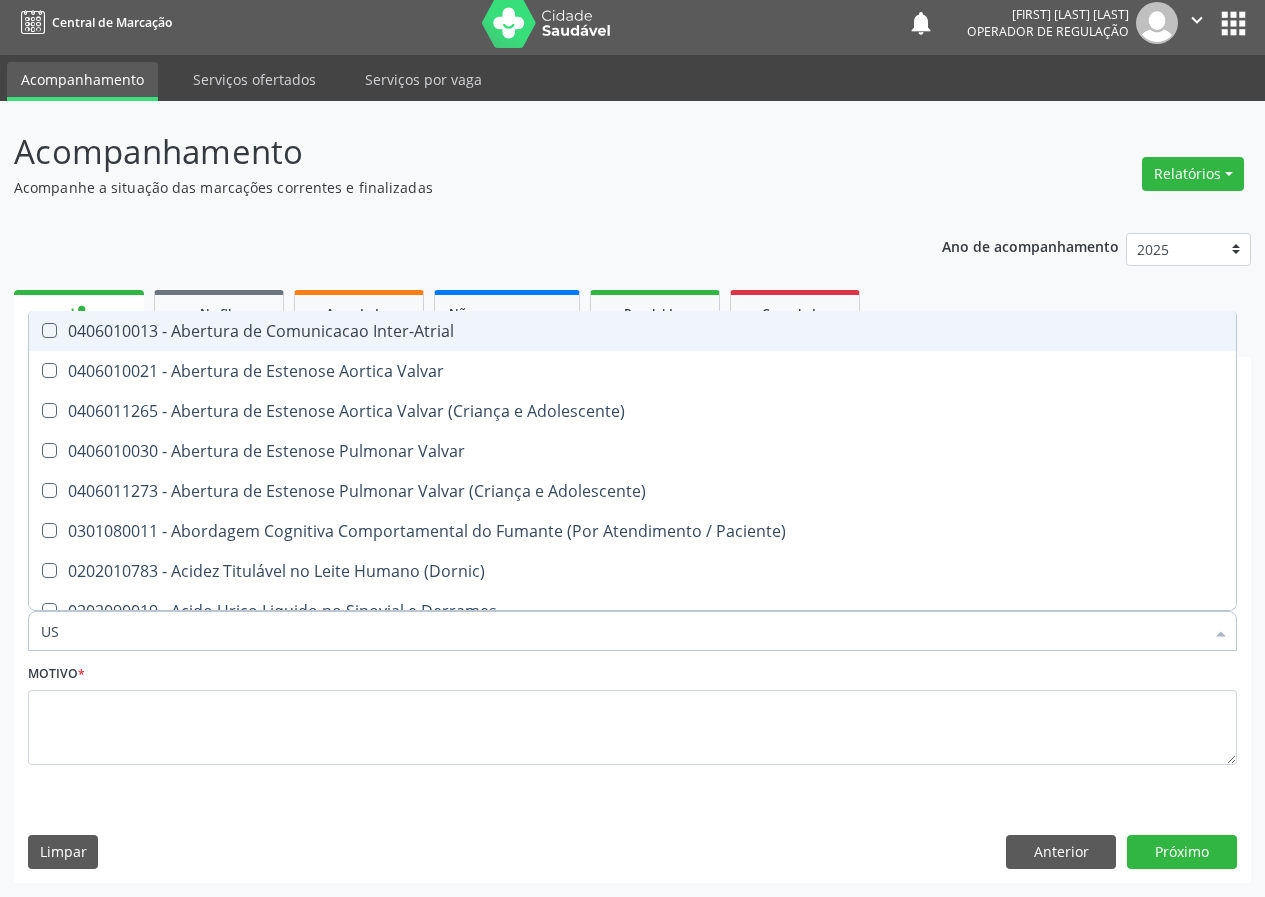 type on "USG" 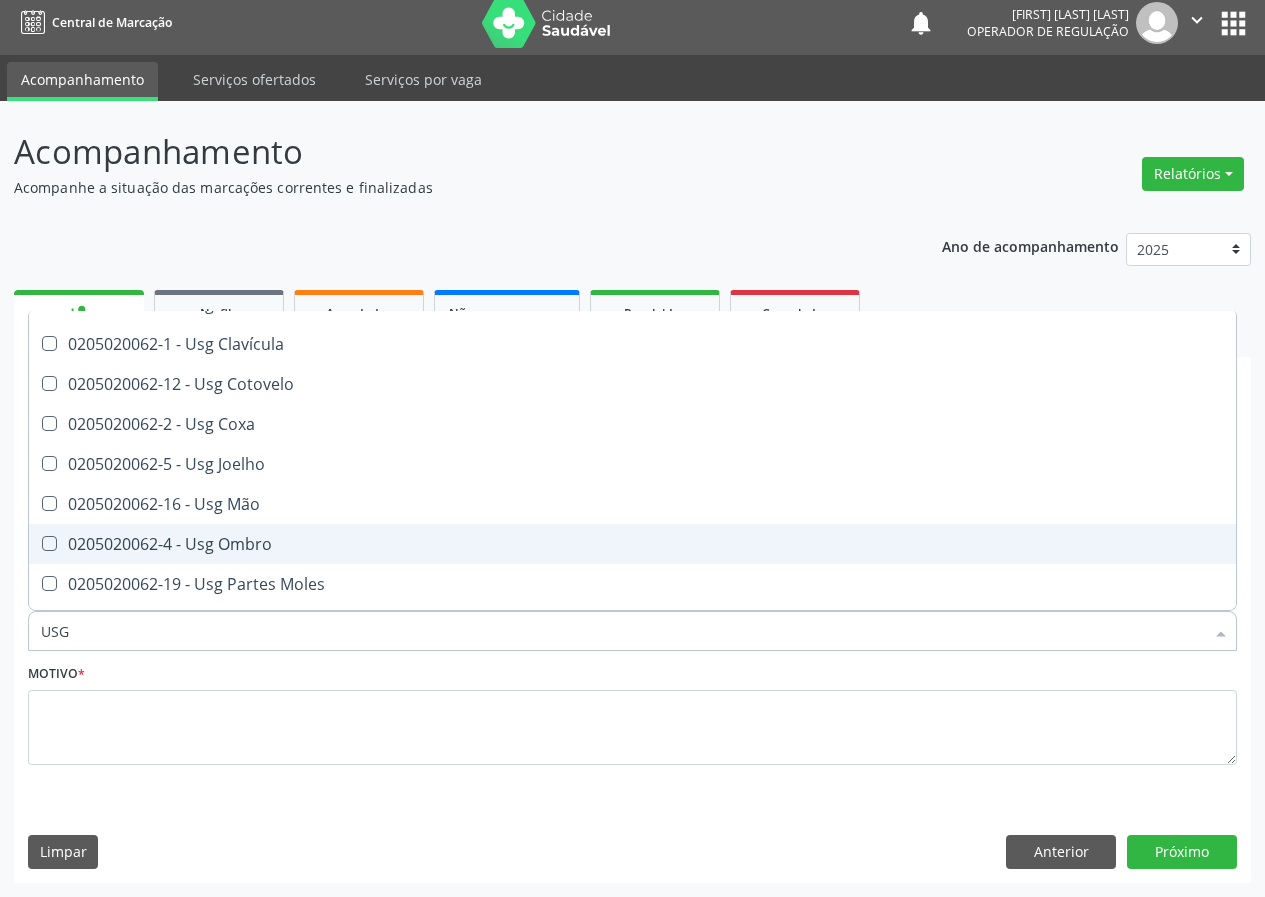 scroll, scrollTop: 200, scrollLeft: 0, axis: vertical 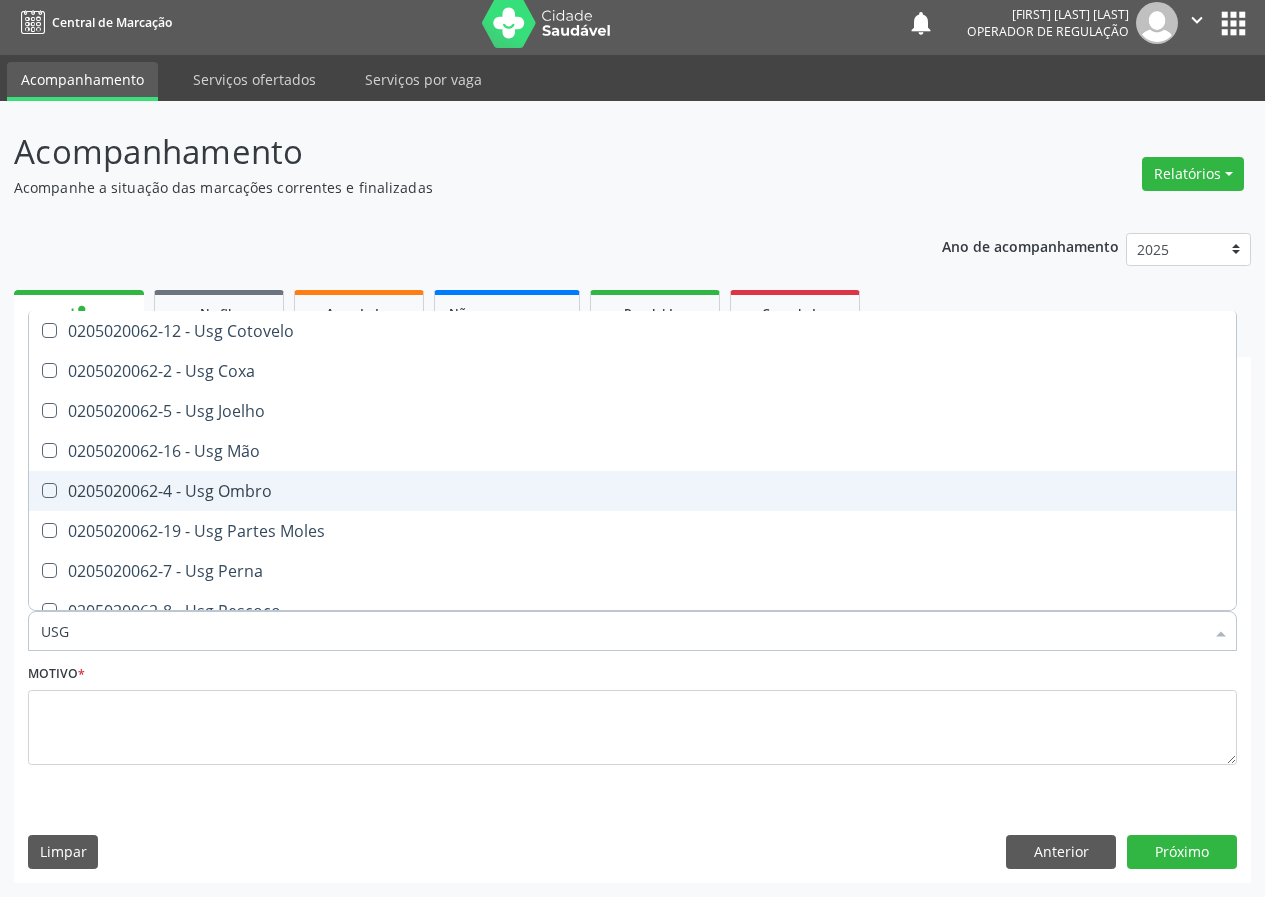 click on "0205020062-4 - Usg Ombro" at bounding box center (632, 491) 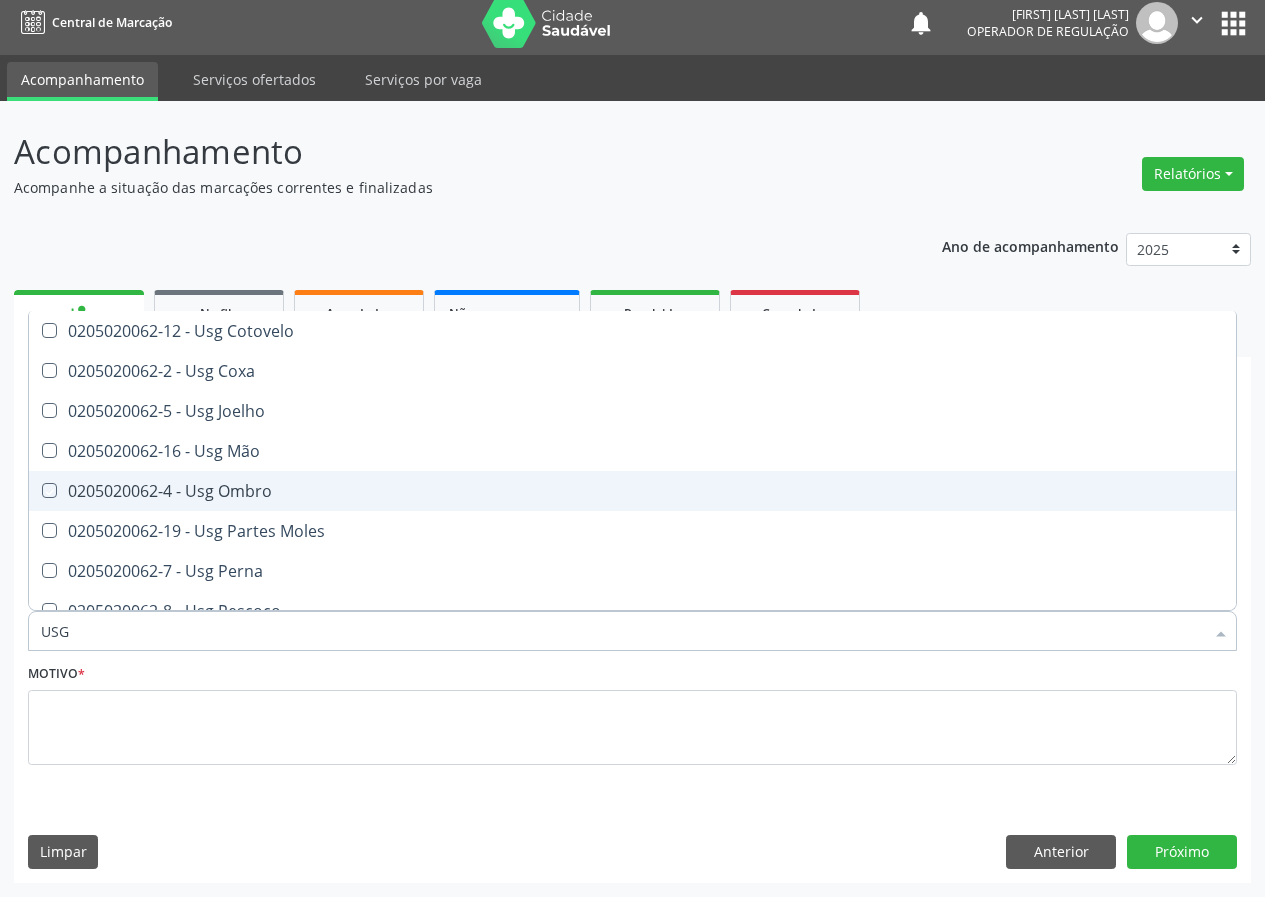 checkbox on "true" 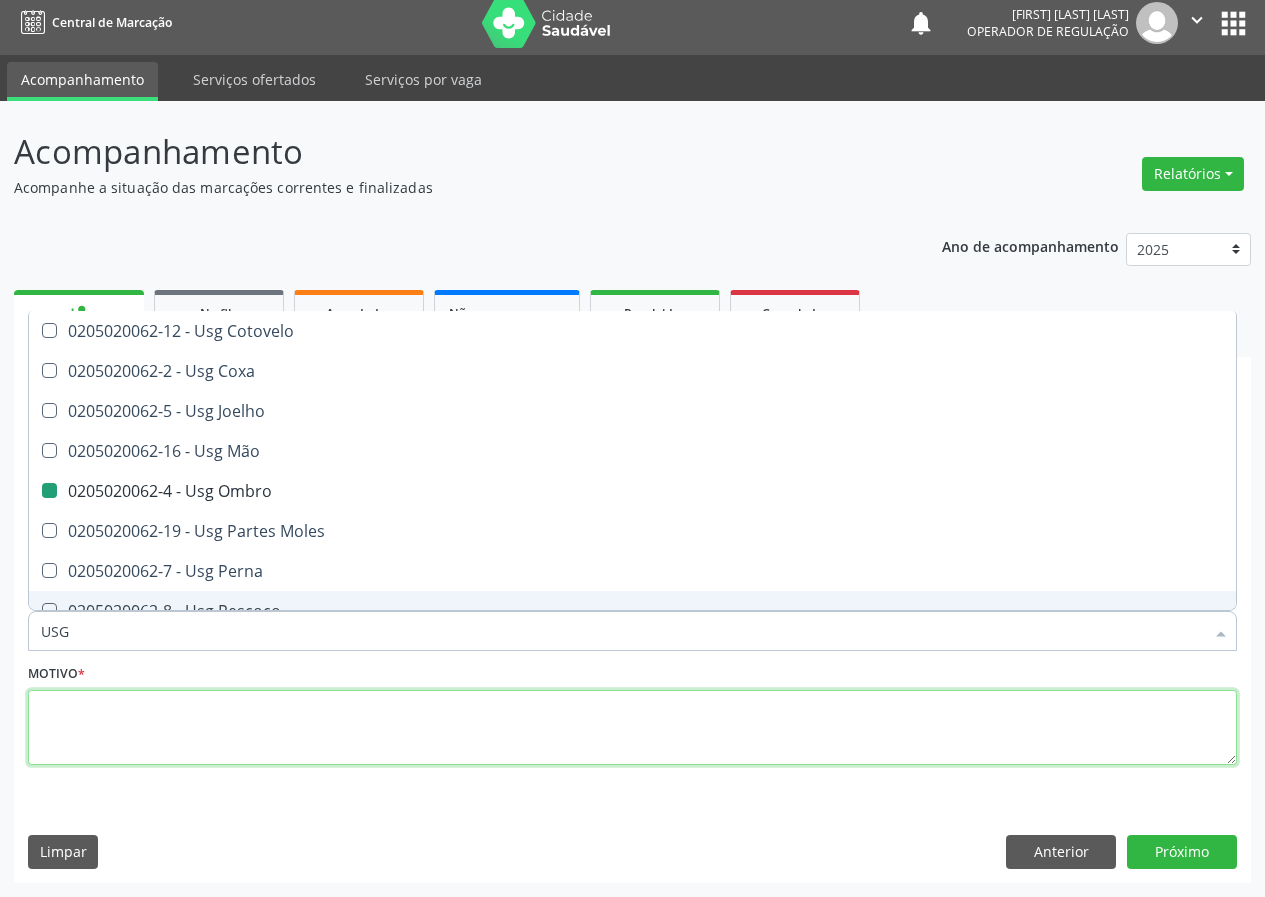 click at bounding box center (632, 728) 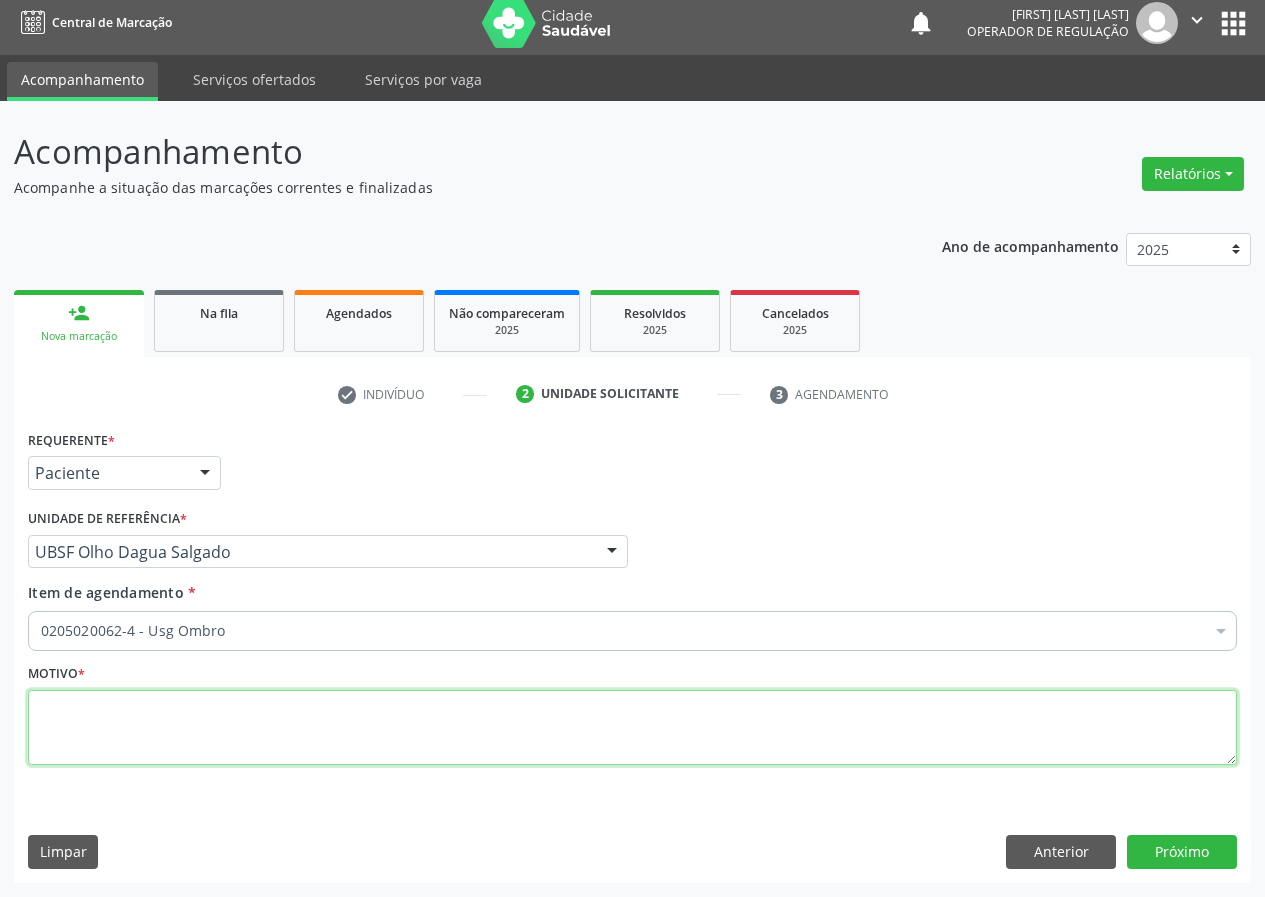 scroll, scrollTop: 0, scrollLeft: 0, axis: both 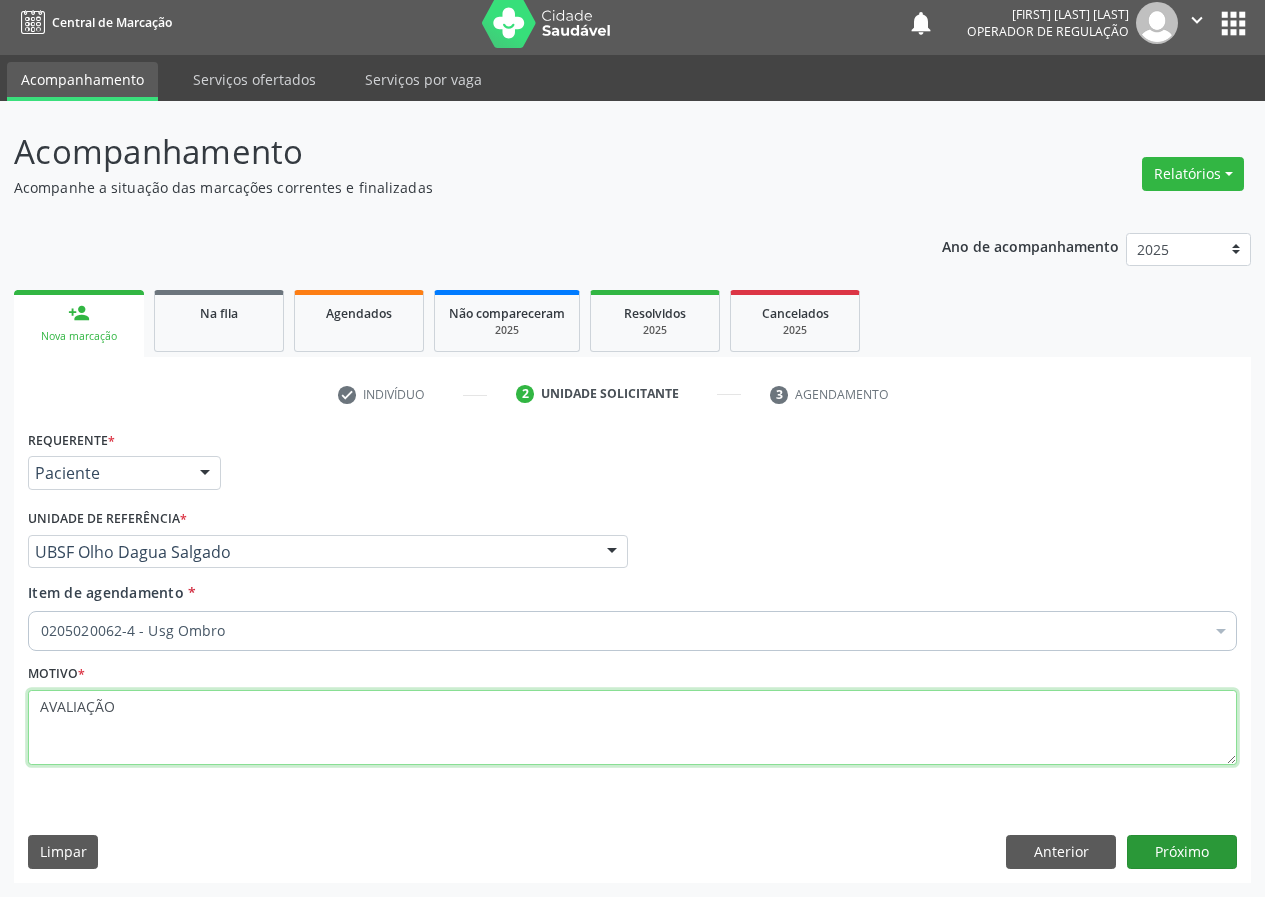 type on "AVALIAÇÃO" 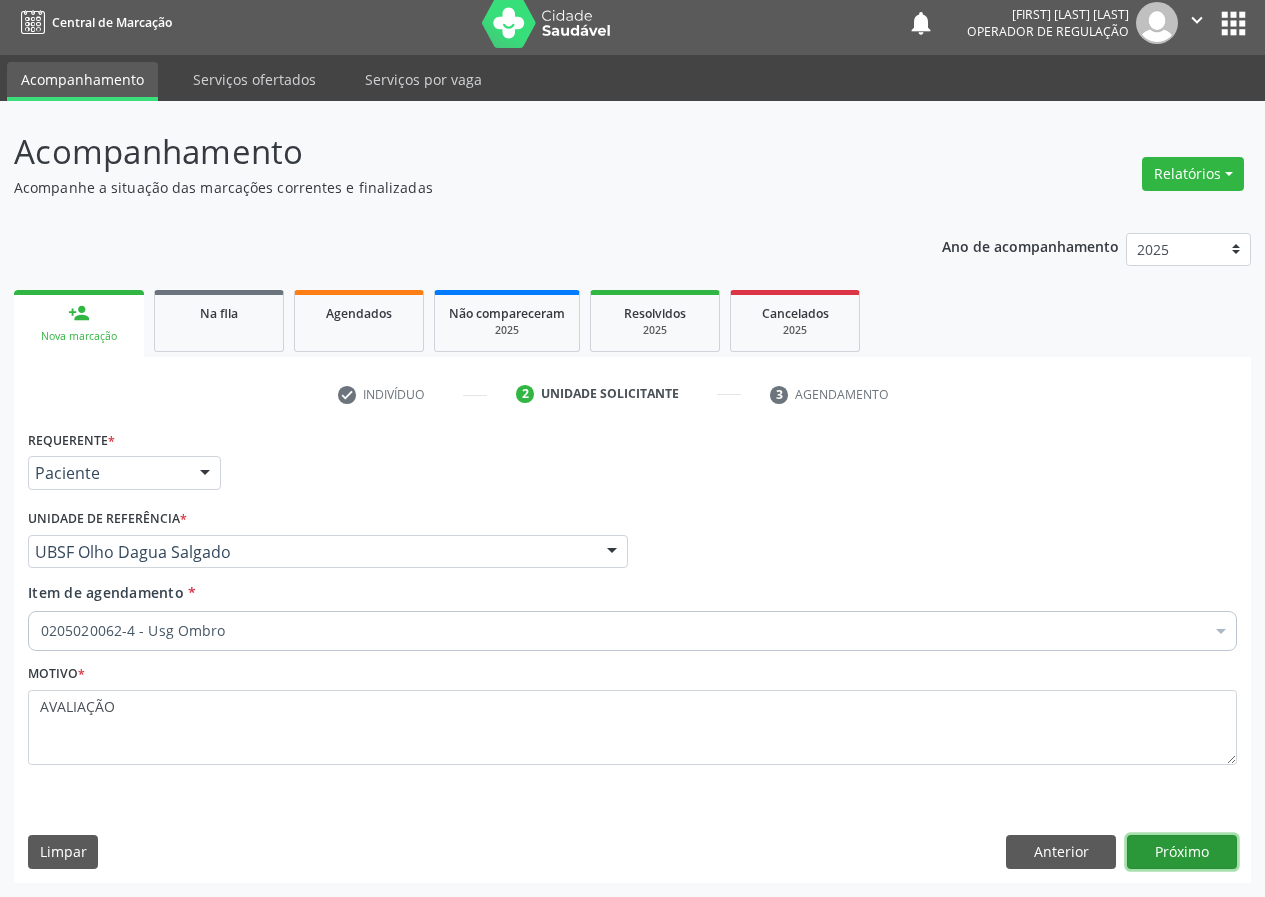 click on "Próximo" at bounding box center (1182, 852) 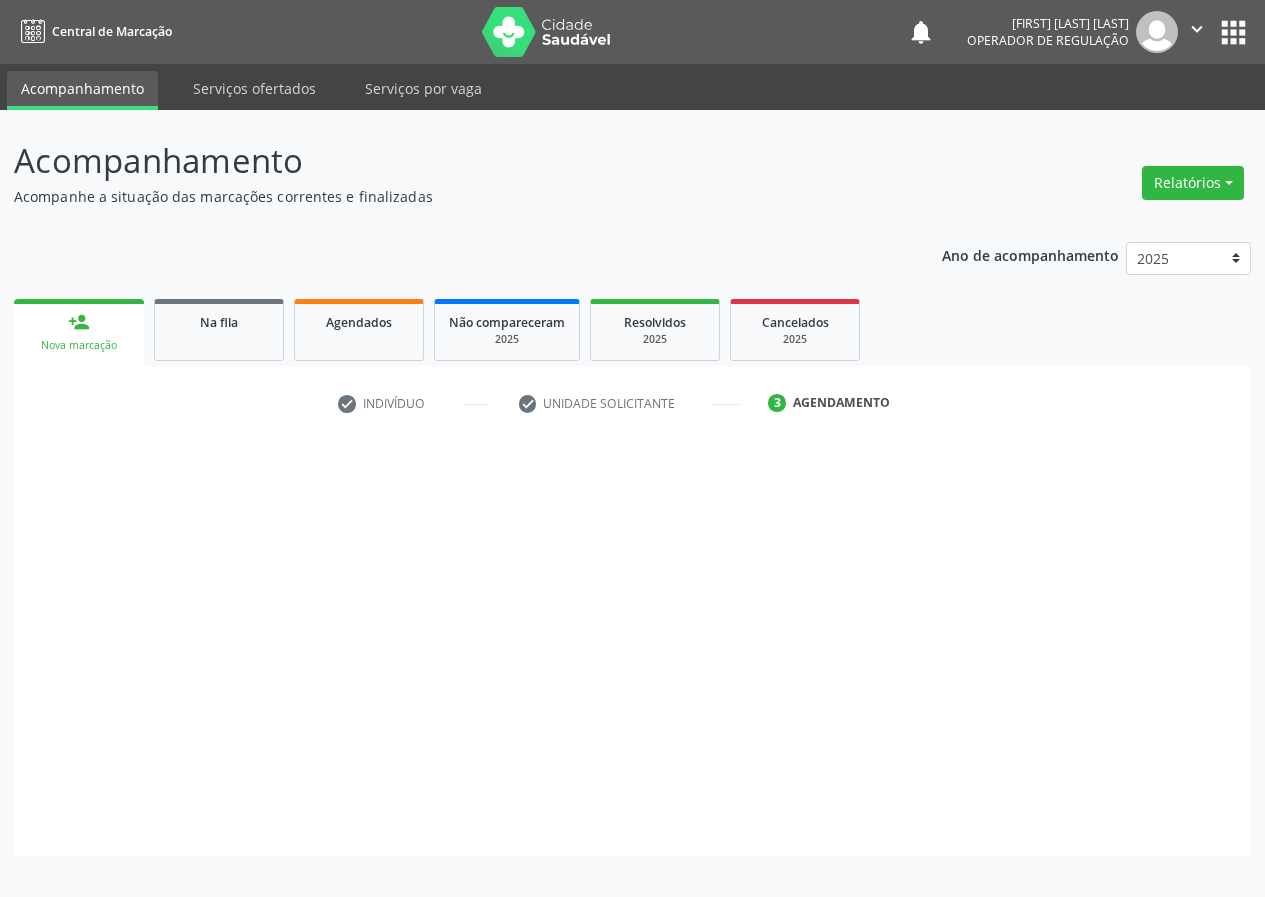 scroll, scrollTop: 0, scrollLeft: 0, axis: both 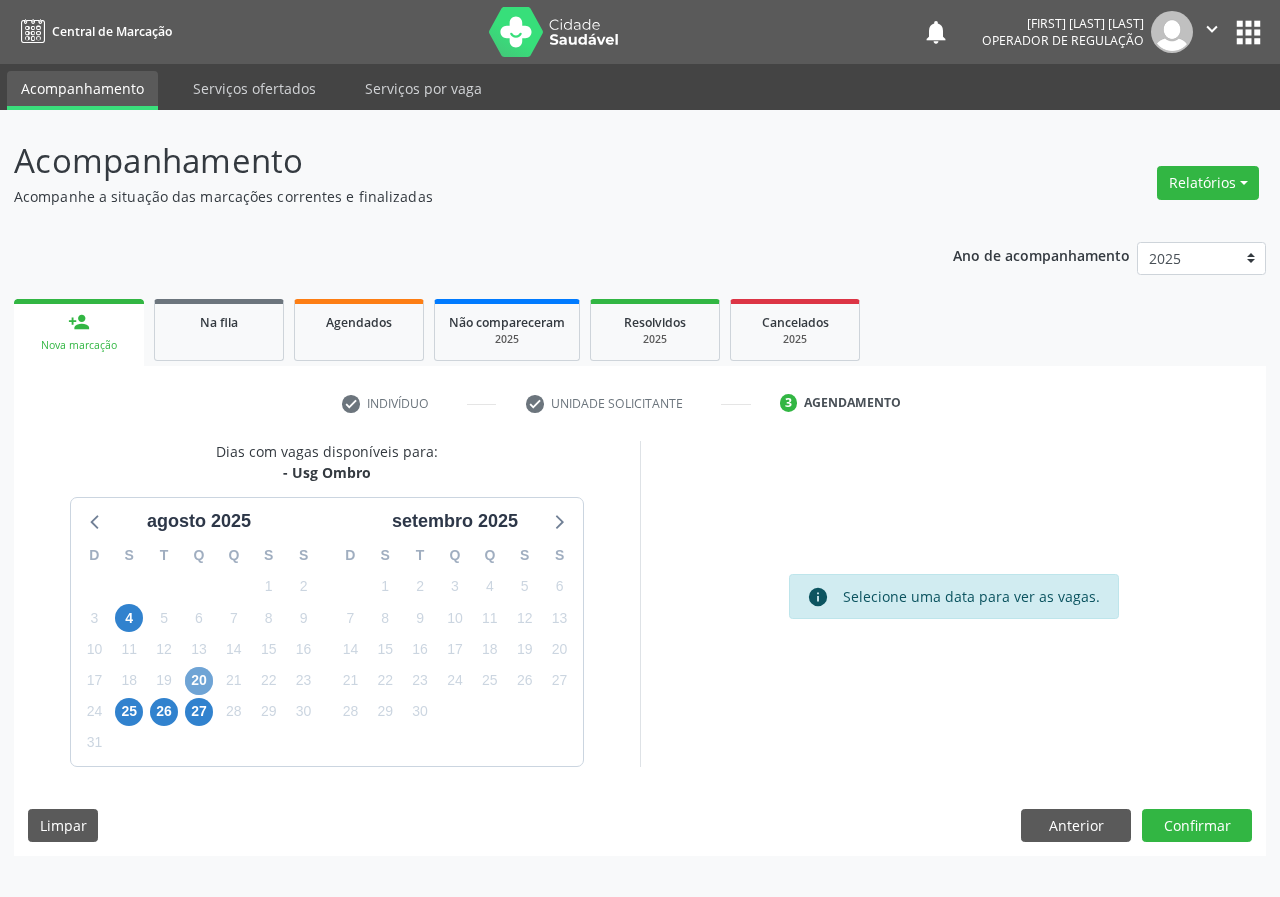 click on "20" at bounding box center (199, 681) 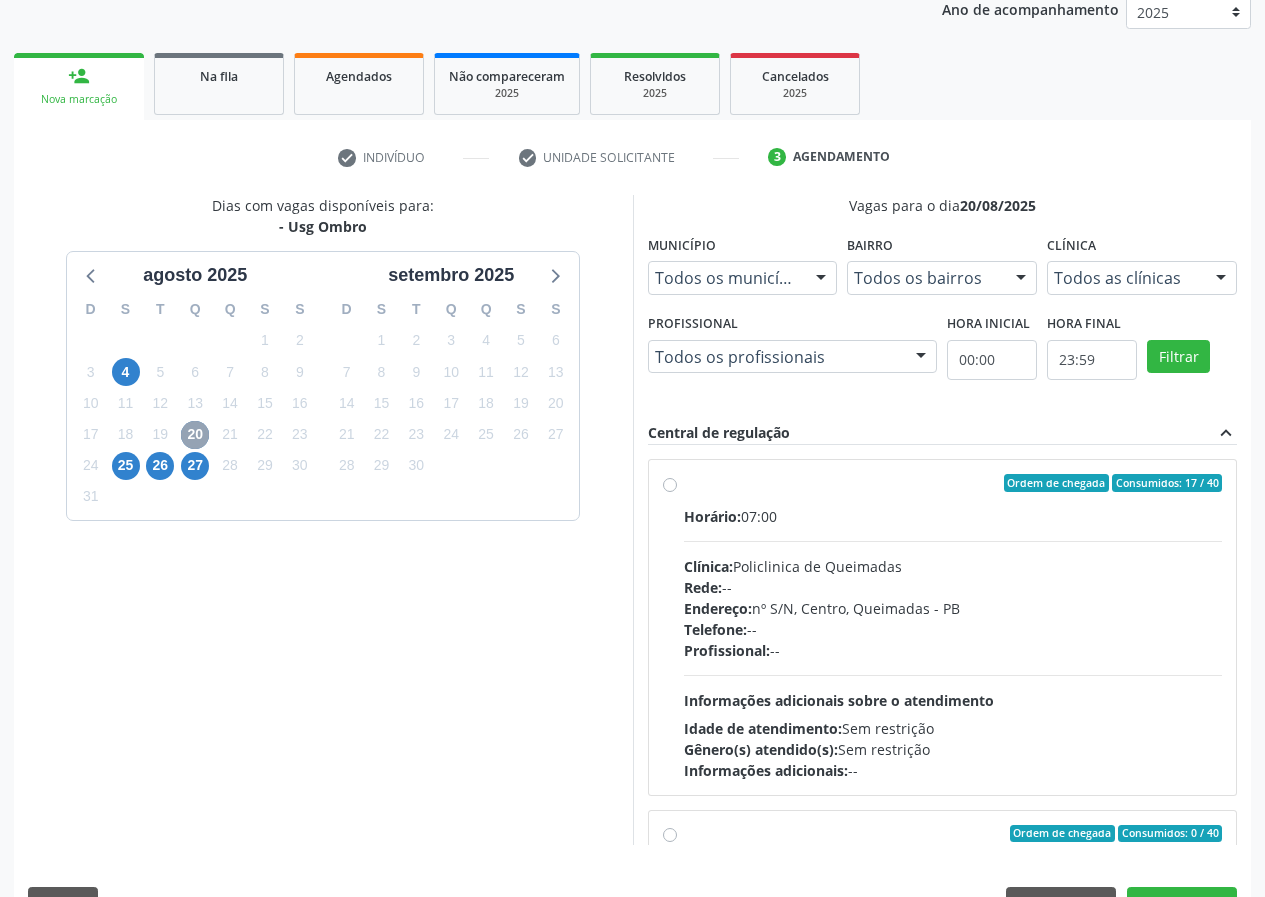 scroll, scrollTop: 298, scrollLeft: 0, axis: vertical 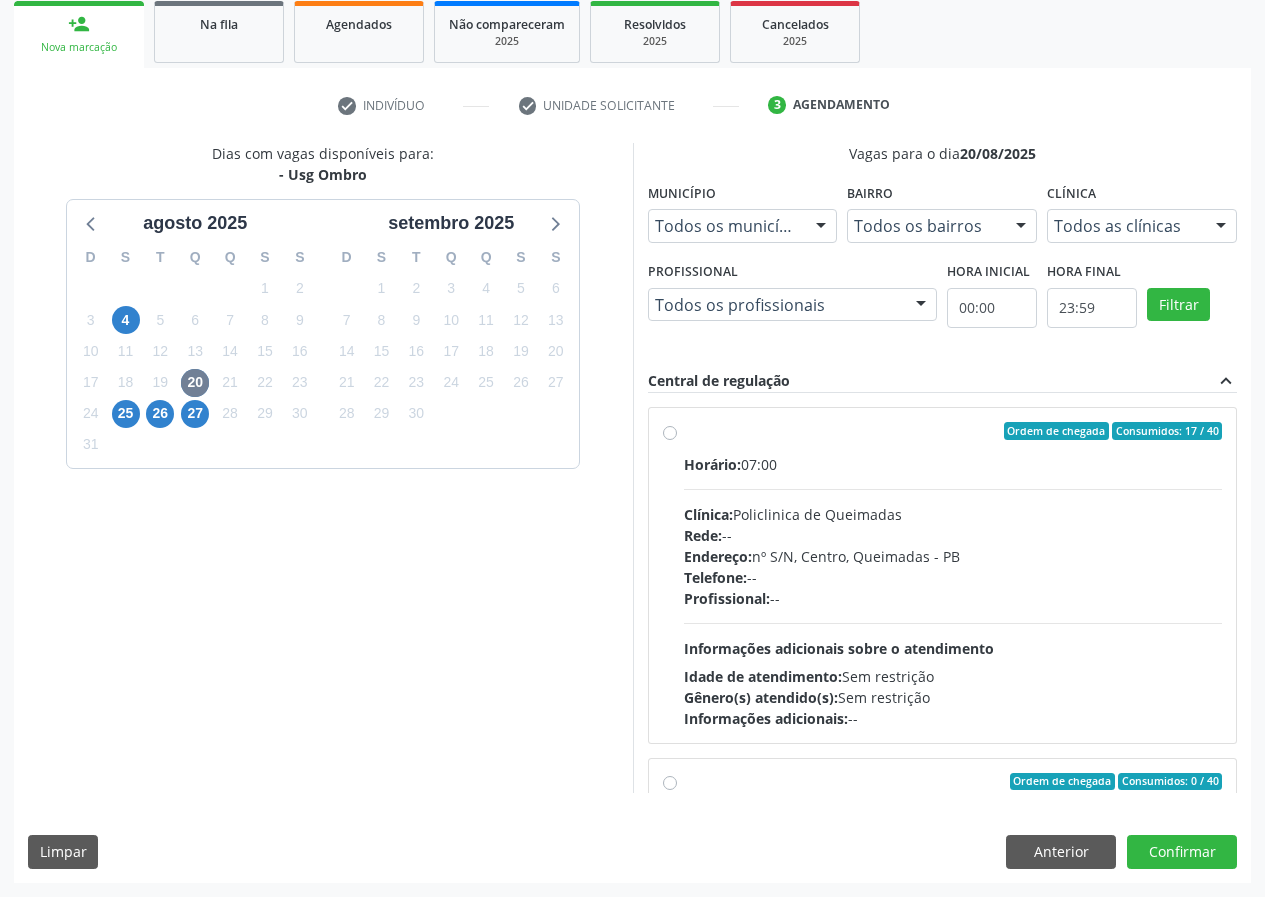 click on "Ordem de chegada
Consumidos: 17 / 40
Horário:   07:00
Clínica:  Policlinica de Queimadas
Rede:
--
Endereço:   nº S/N, Centro, Queimadas - PB
Telefone:   --
Profissional:
--
Informações adicionais sobre o atendimento
Idade de atendimento:
Sem restrição
Gênero(s) atendido(s):
Sem restrição
Informações adicionais:
--" at bounding box center [953, 575] 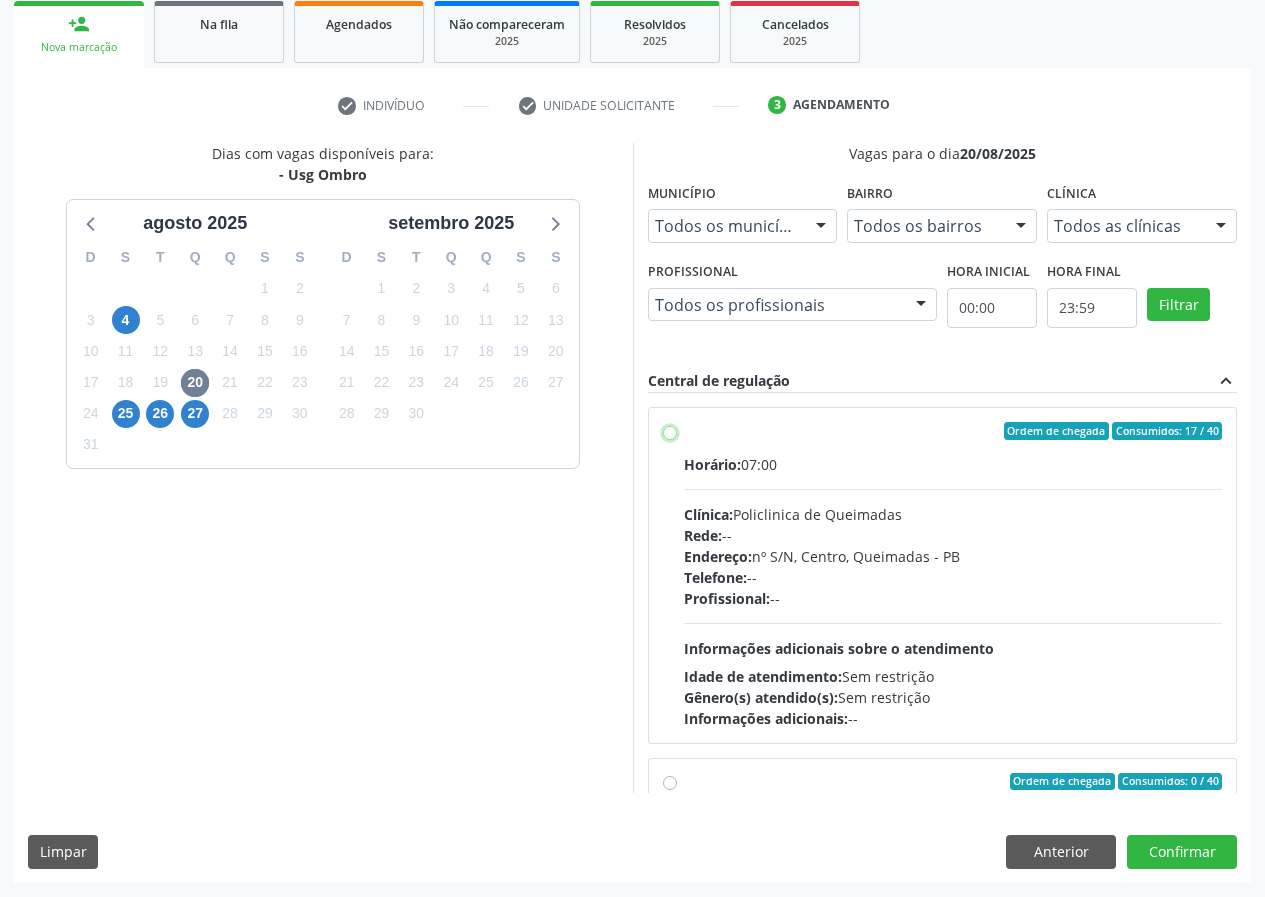 radio on "true" 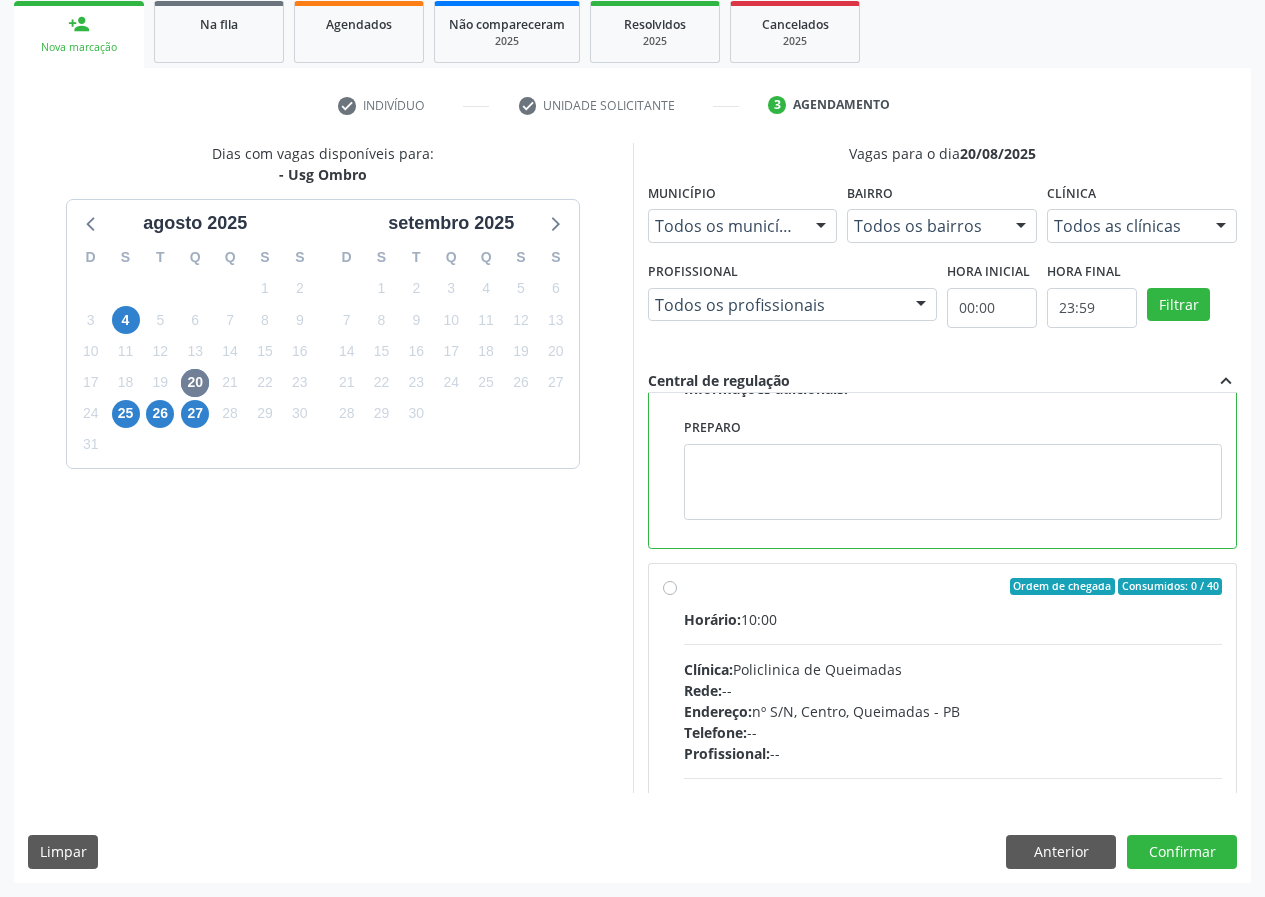 scroll, scrollTop: 450, scrollLeft: 0, axis: vertical 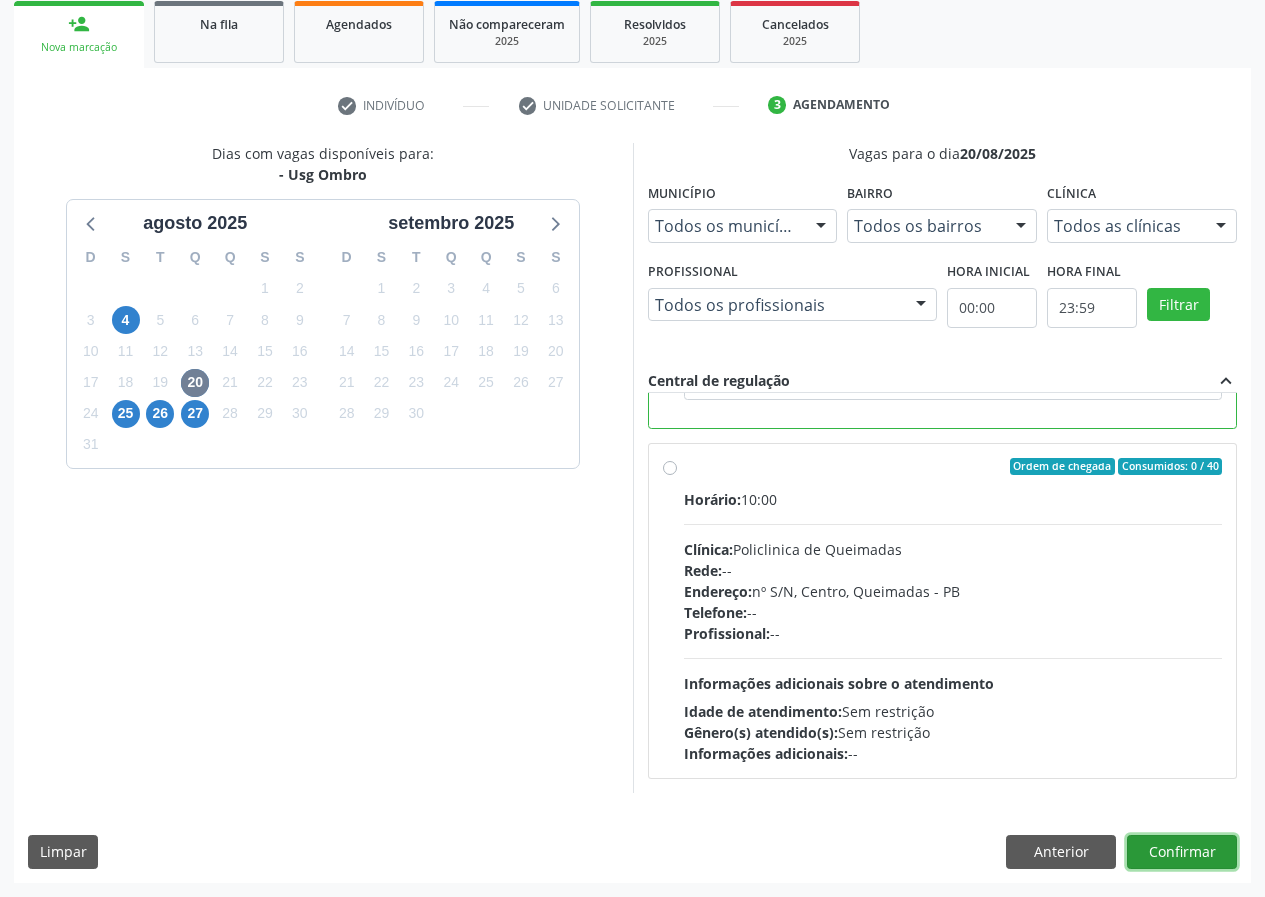 click on "Confirmar" at bounding box center [1182, 852] 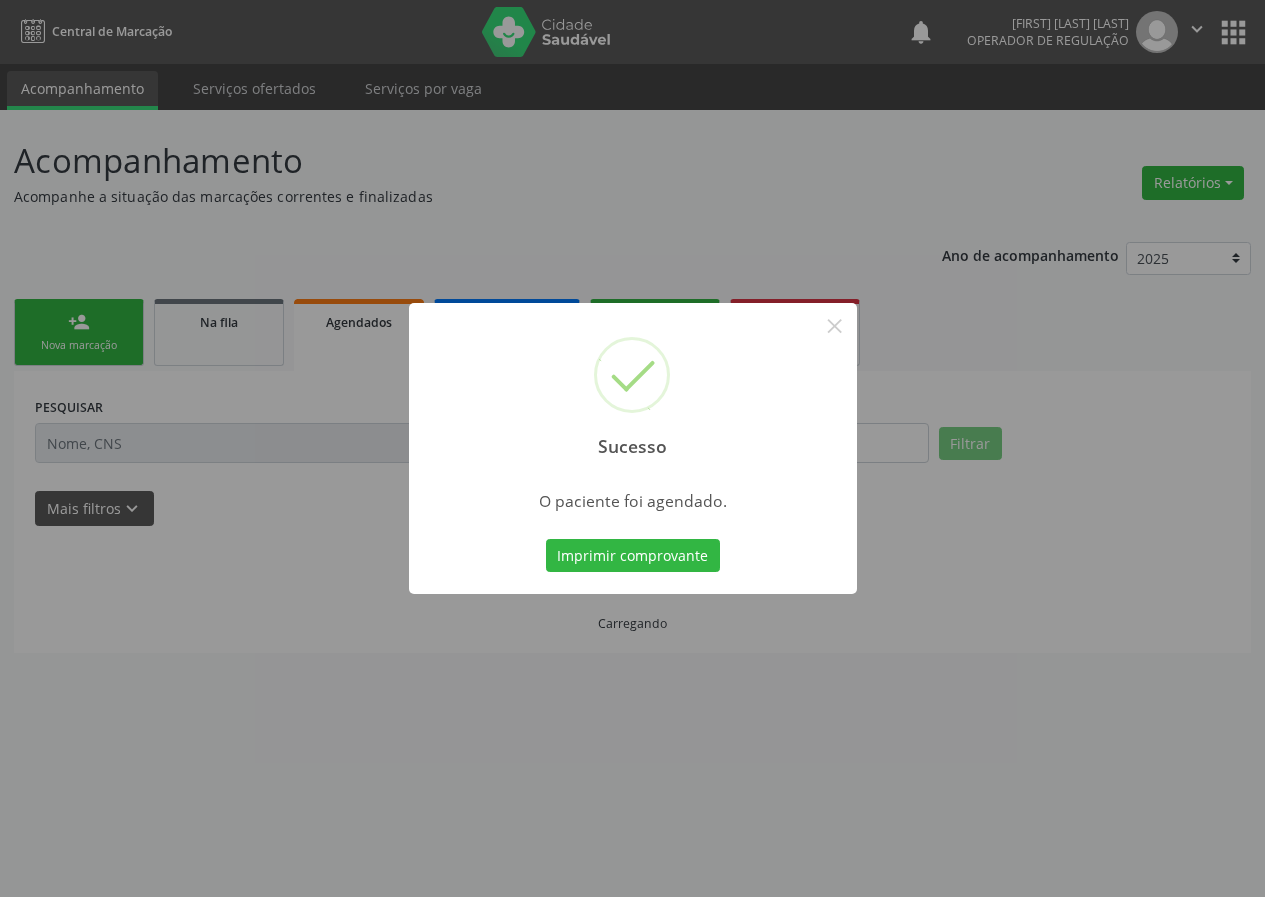 scroll, scrollTop: 0, scrollLeft: 0, axis: both 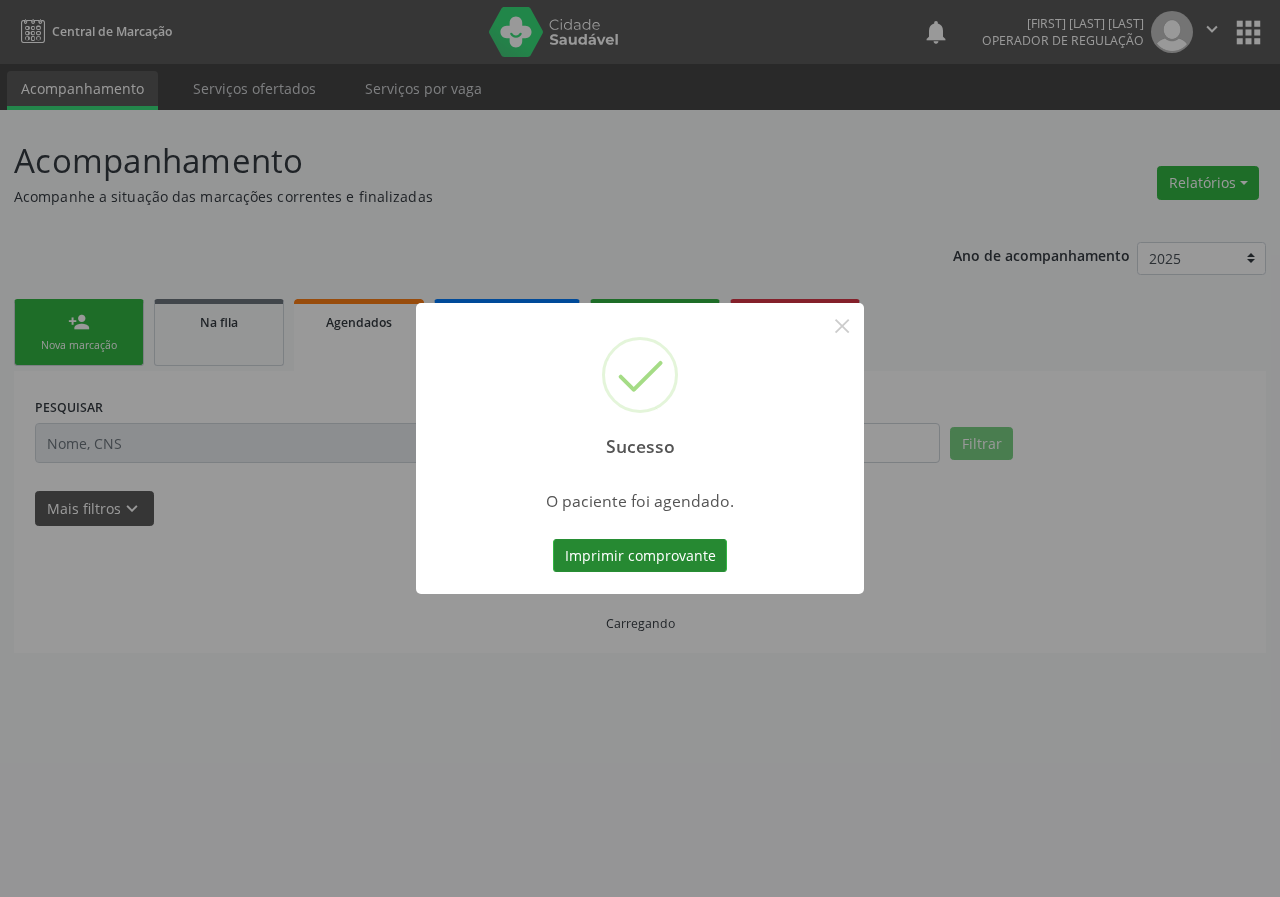 click on "Imprimir comprovante" at bounding box center (640, 556) 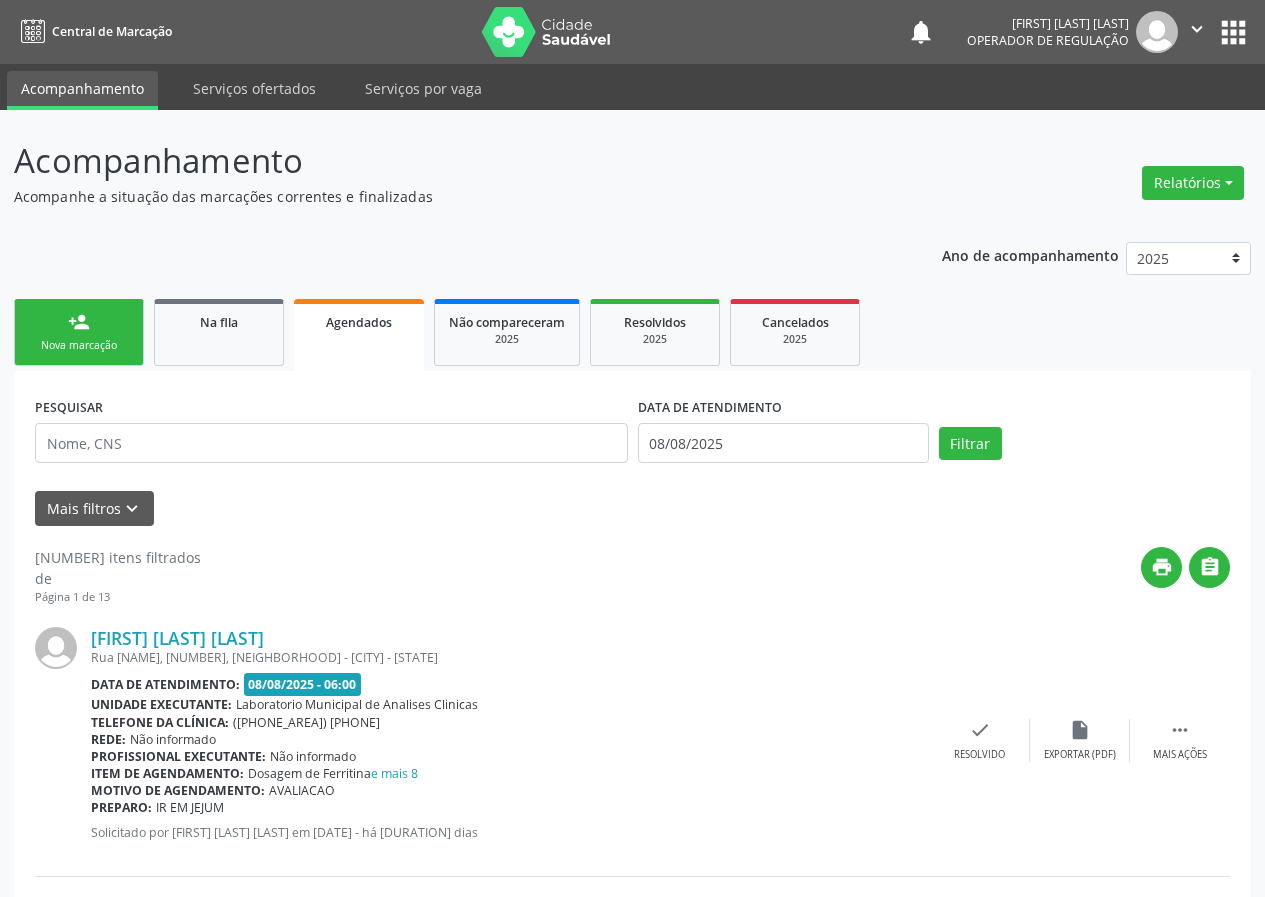 click on "Nova marcação" at bounding box center (79, 345) 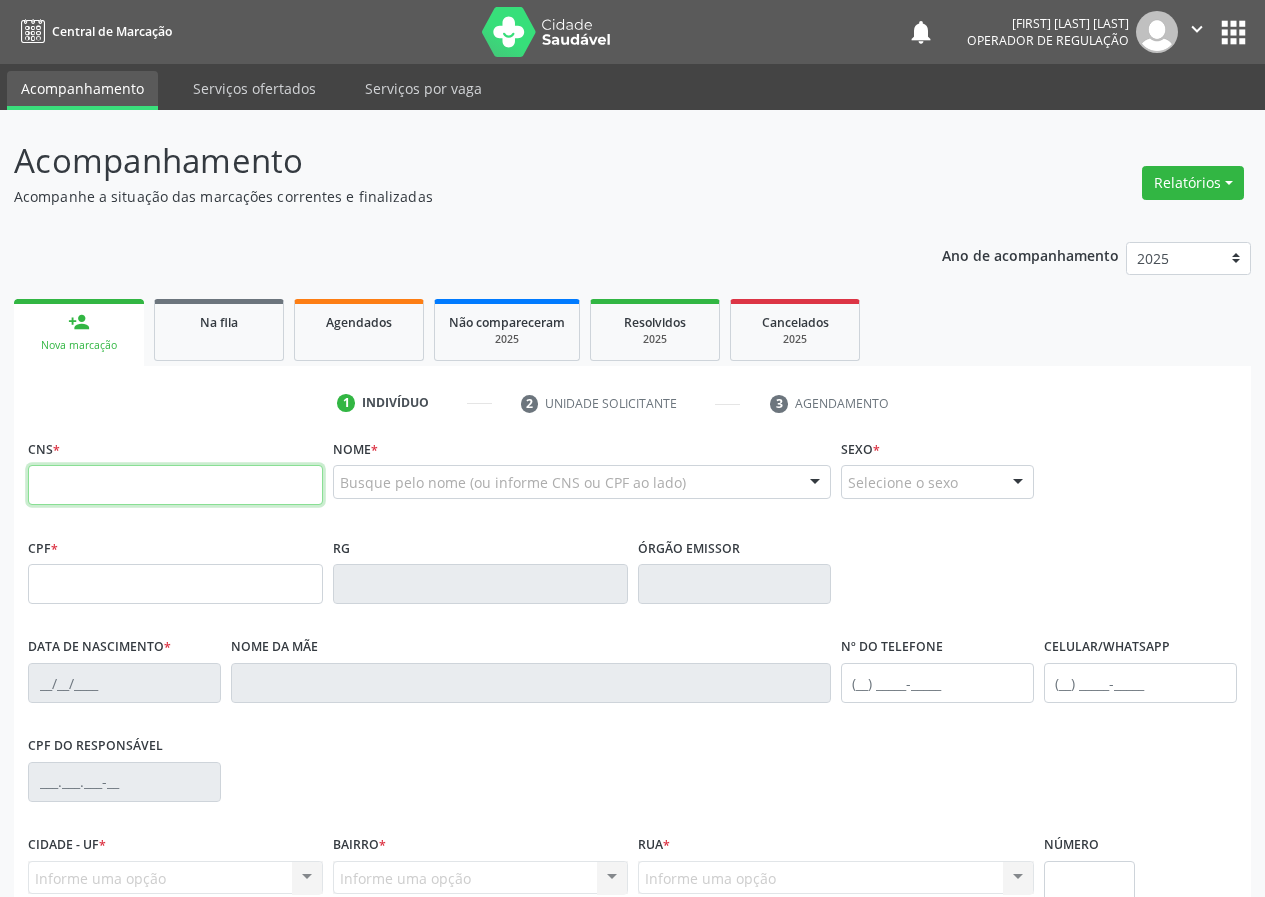 click at bounding box center [175, 485] 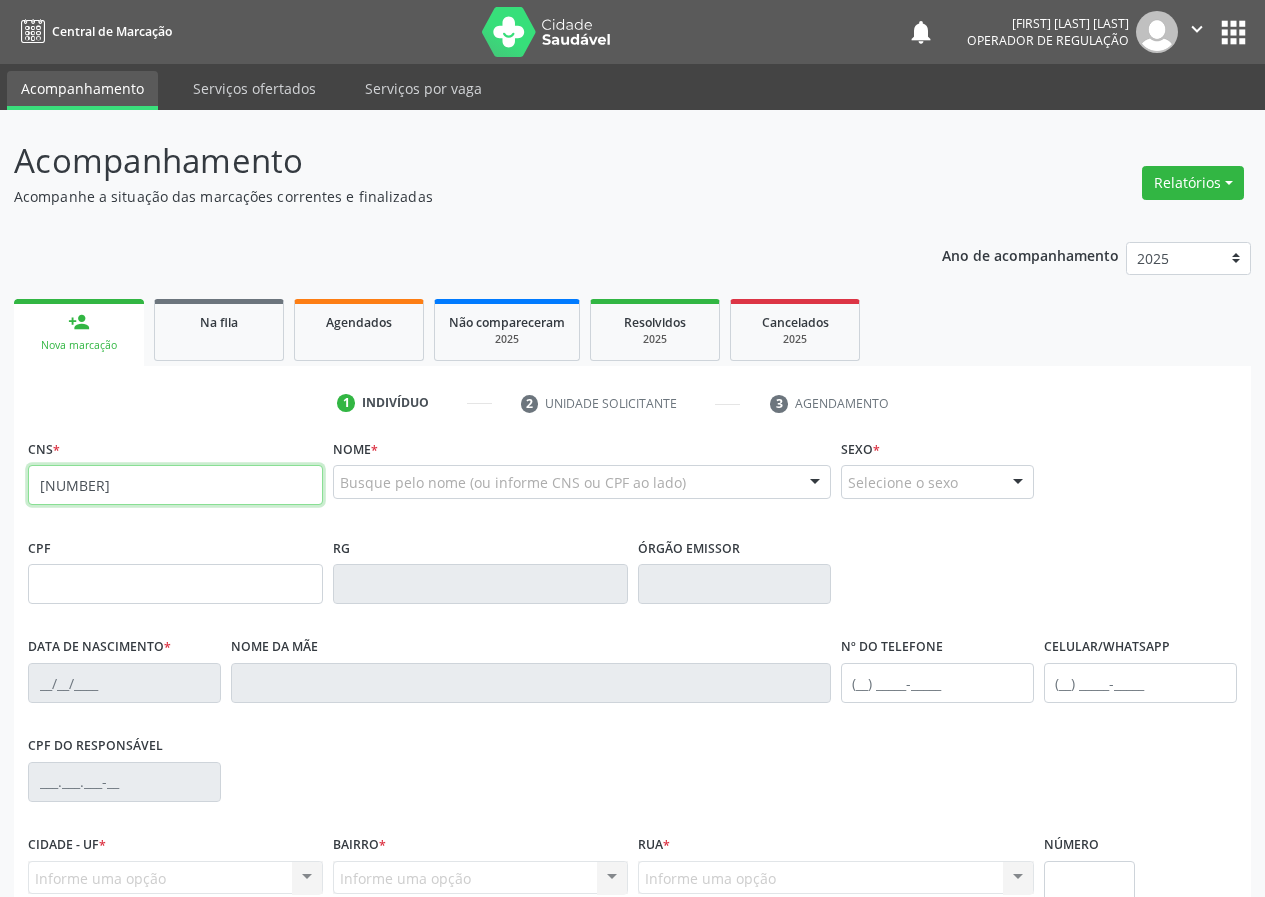 type on "705 4004 1907 7997" 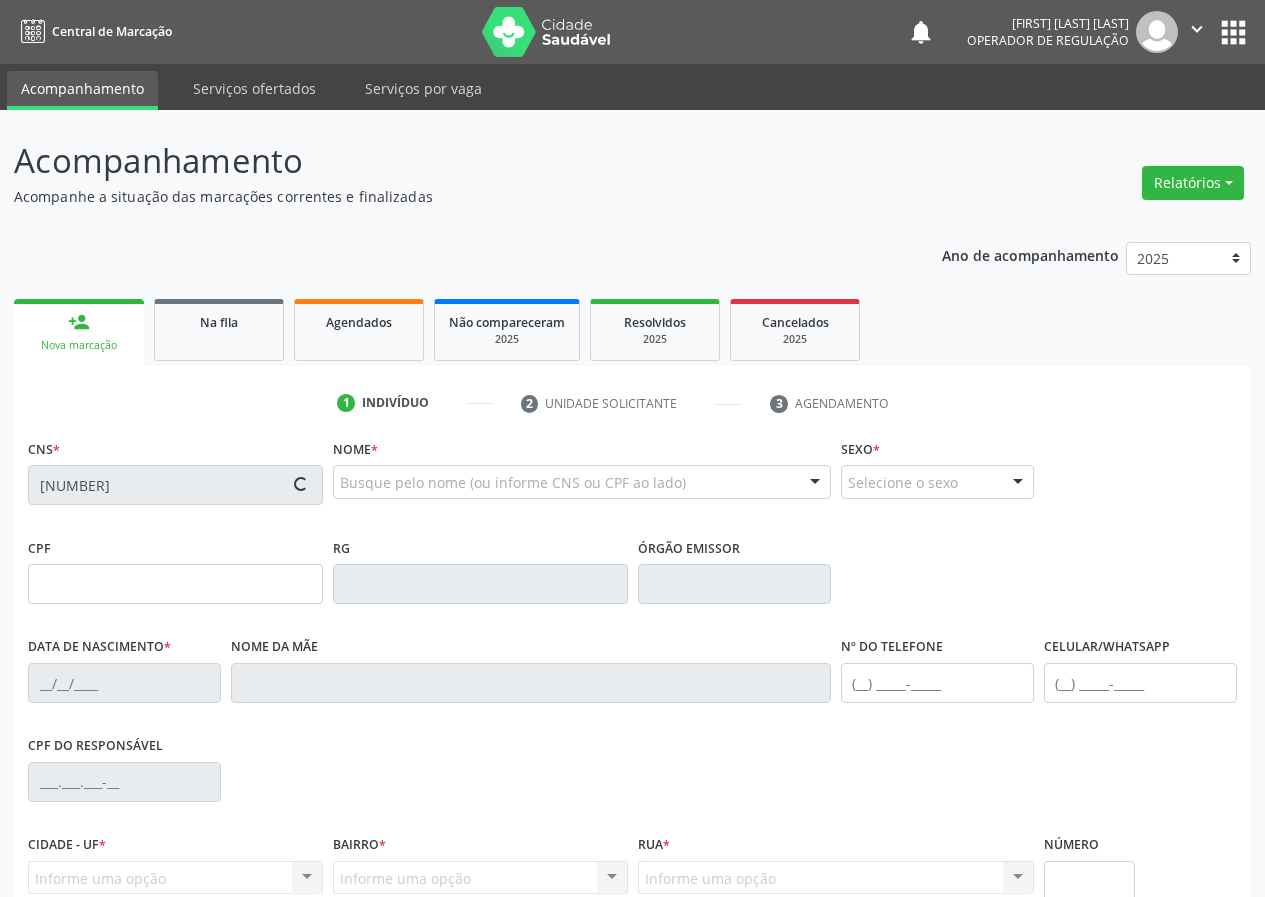 type on "569.992.914-20" 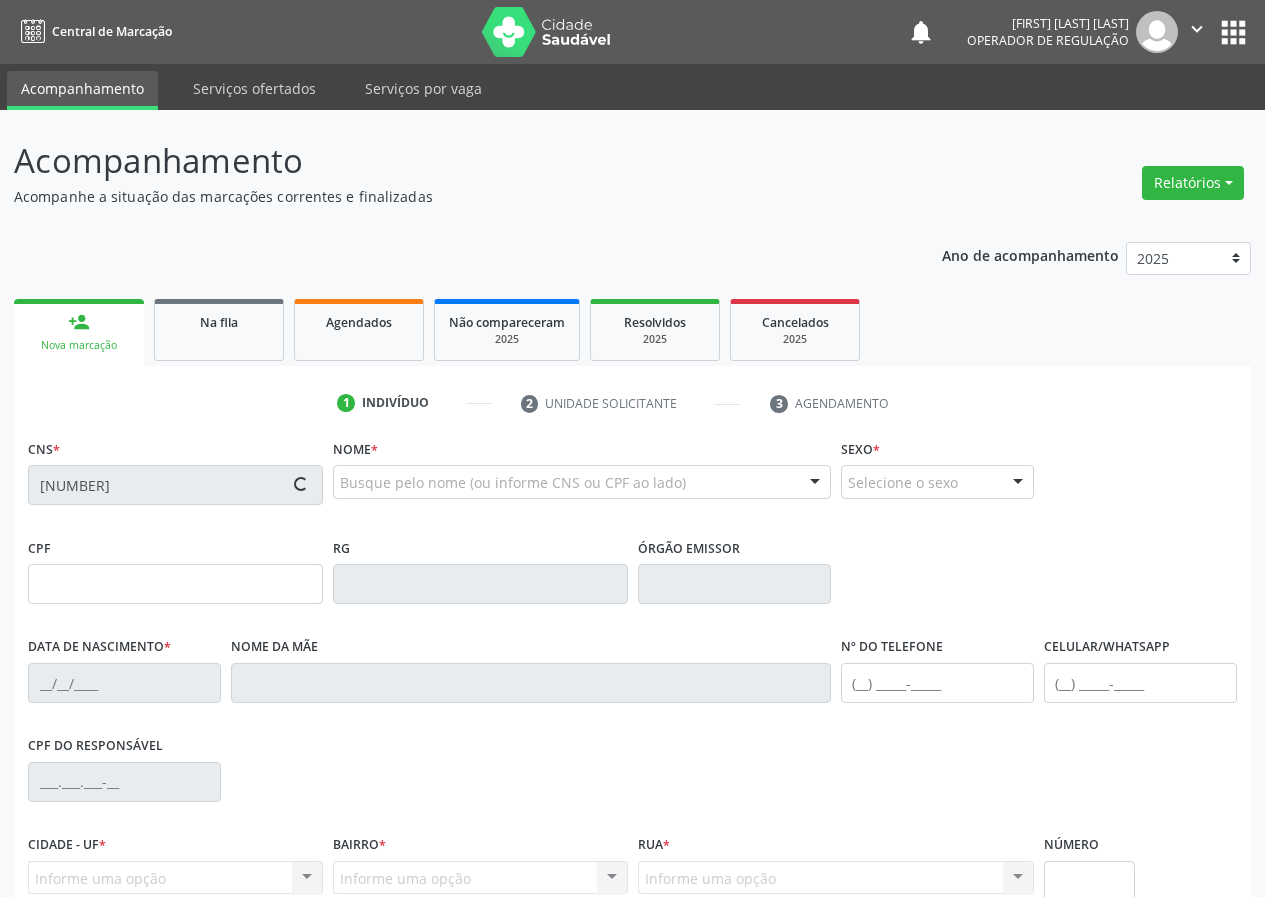 type on "21/02/1967" 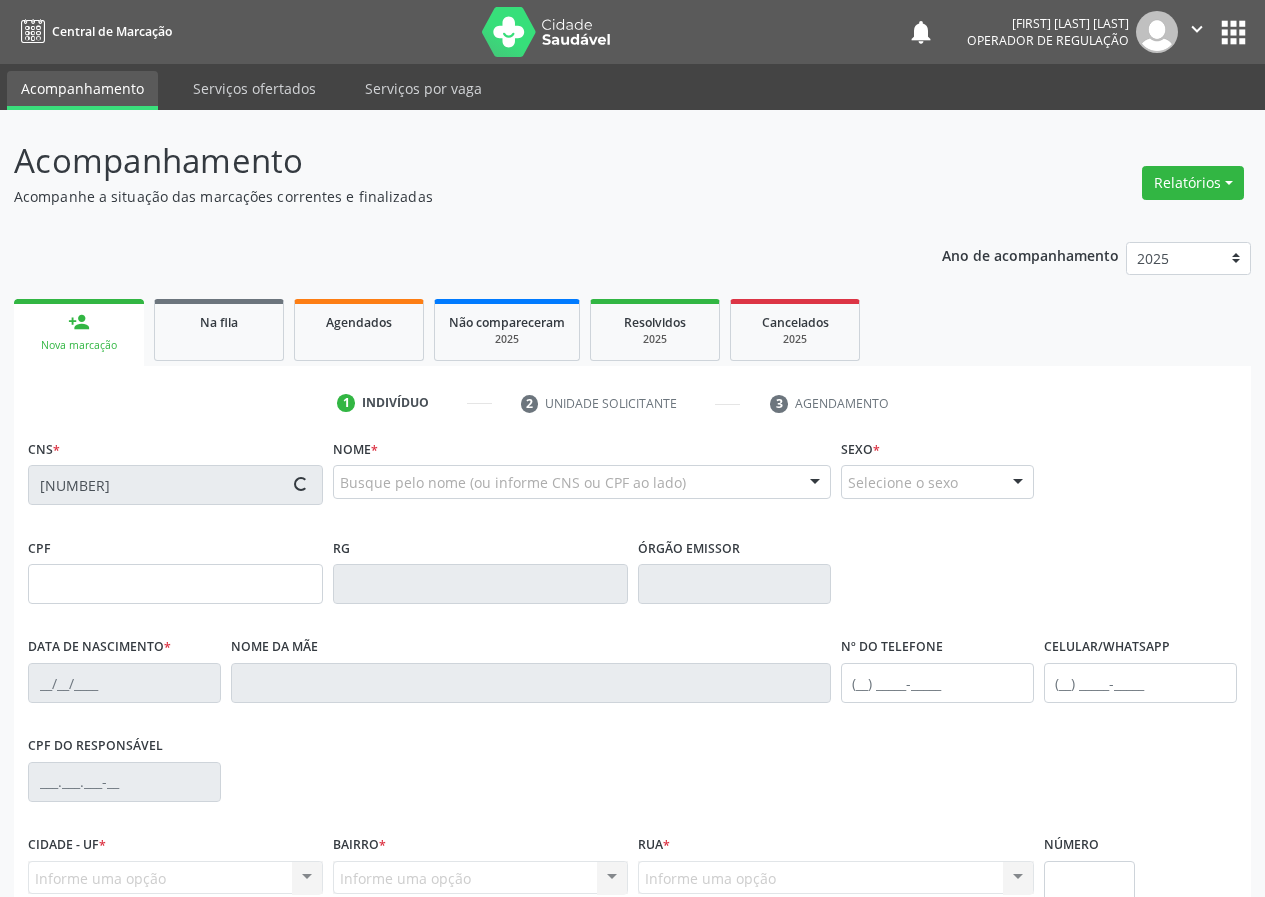 type on "(83) 99162-4902" 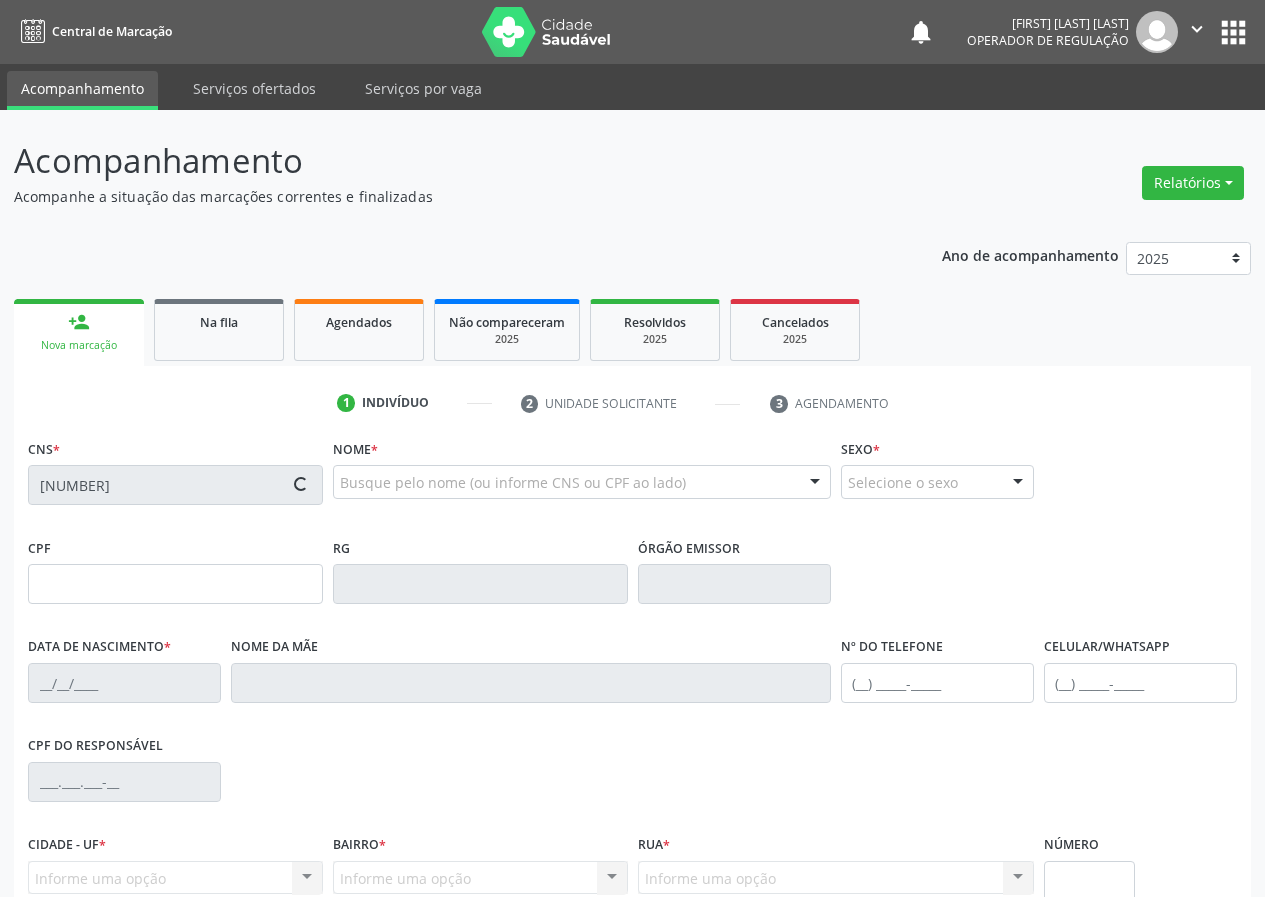 type on "9" 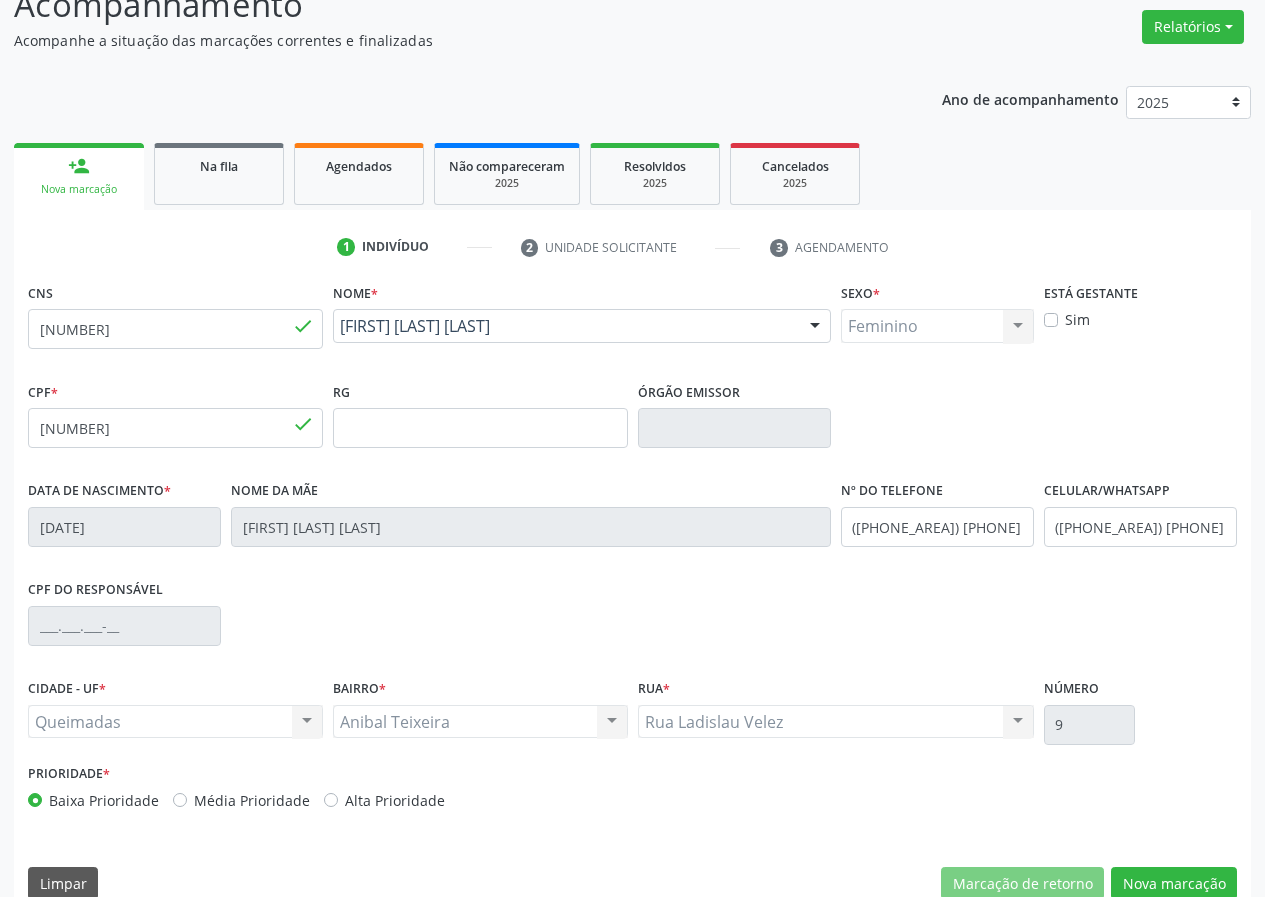 scroll, scrollTop: 187, scrollLeft: 0, axis: vertical 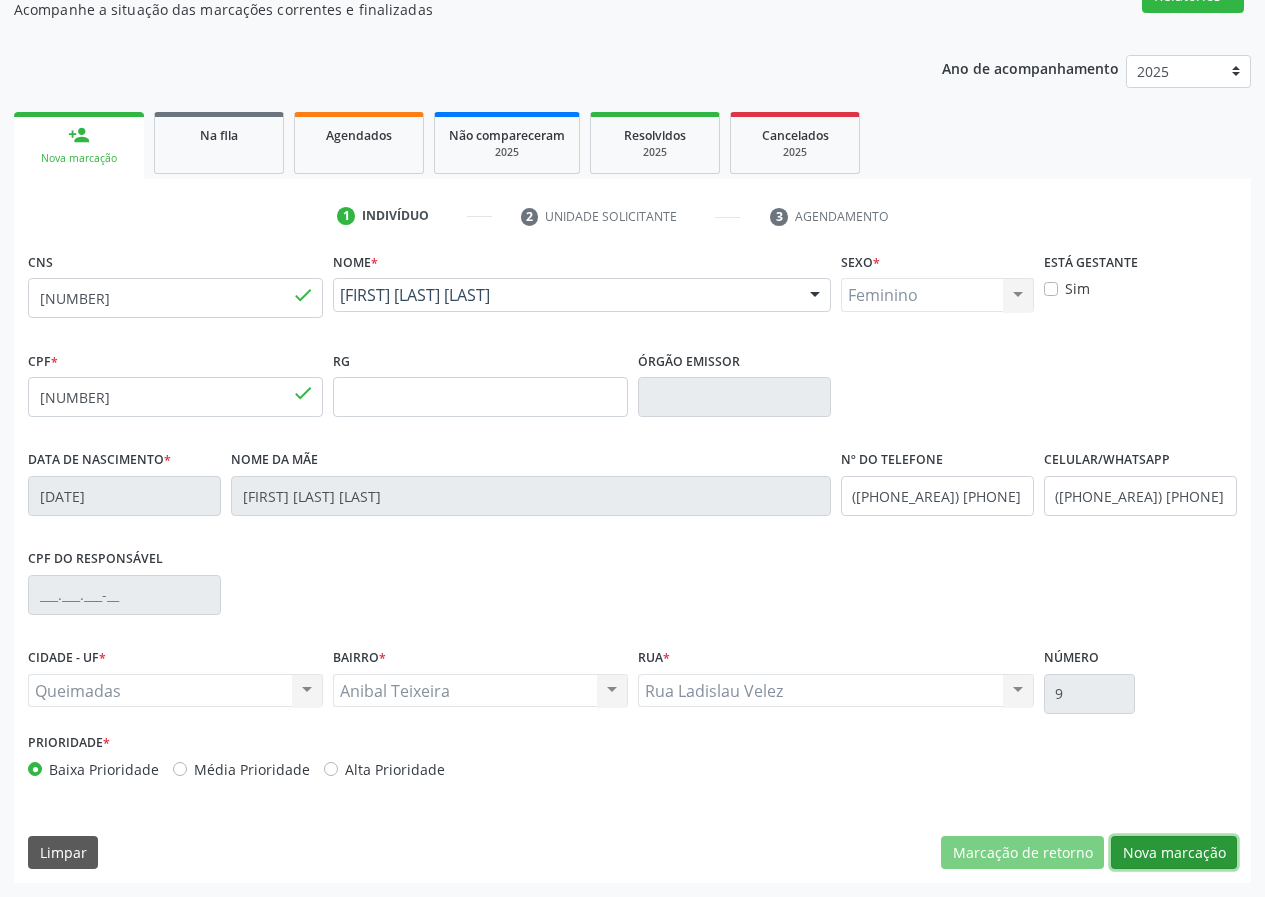 drag, startPoint x: 1188, startPoint y: 851, endPoint x: 0, endPoint y: 652, distance: 1204.5518 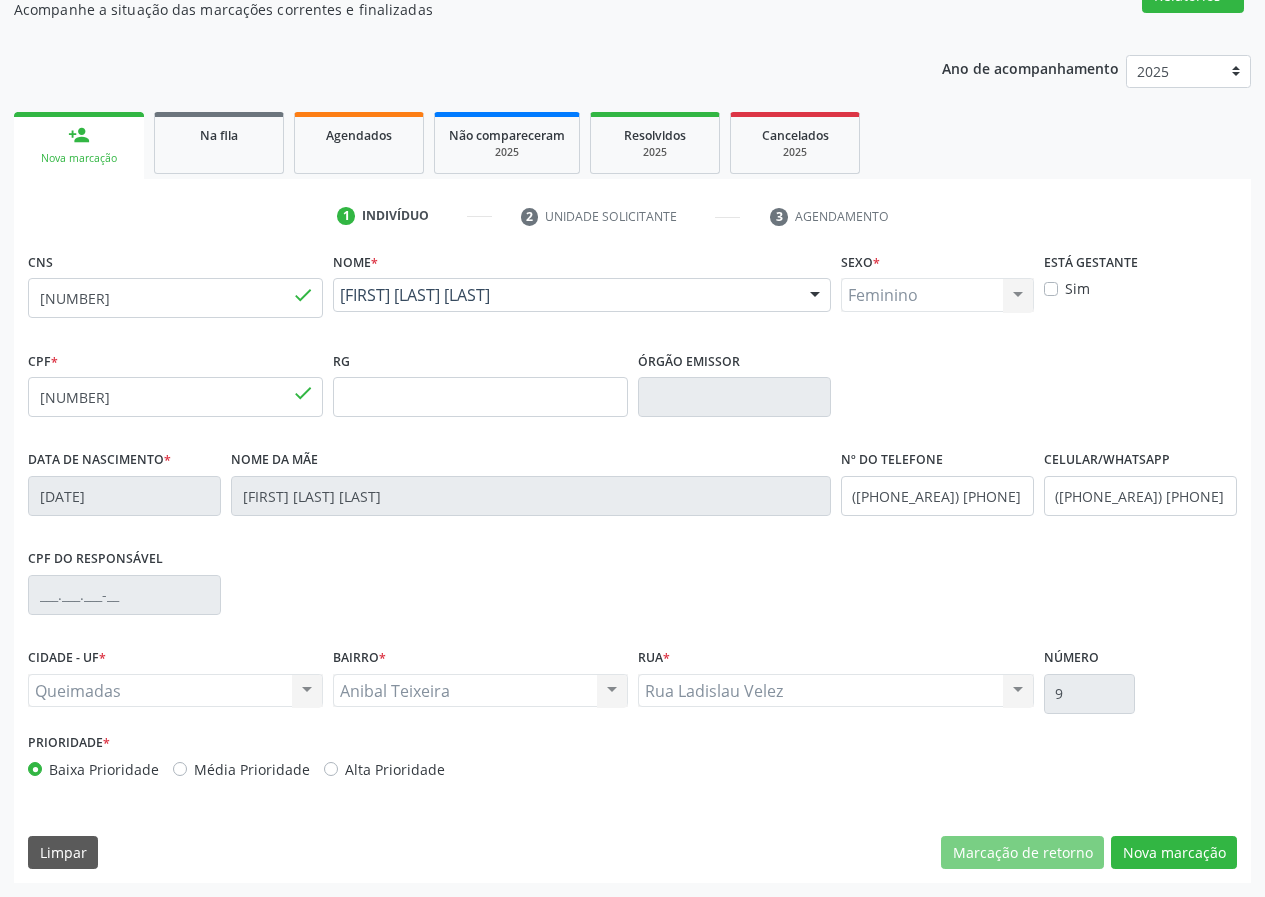 scroll, scrollTop: 9, scrollLeft: 0, axis: vertical 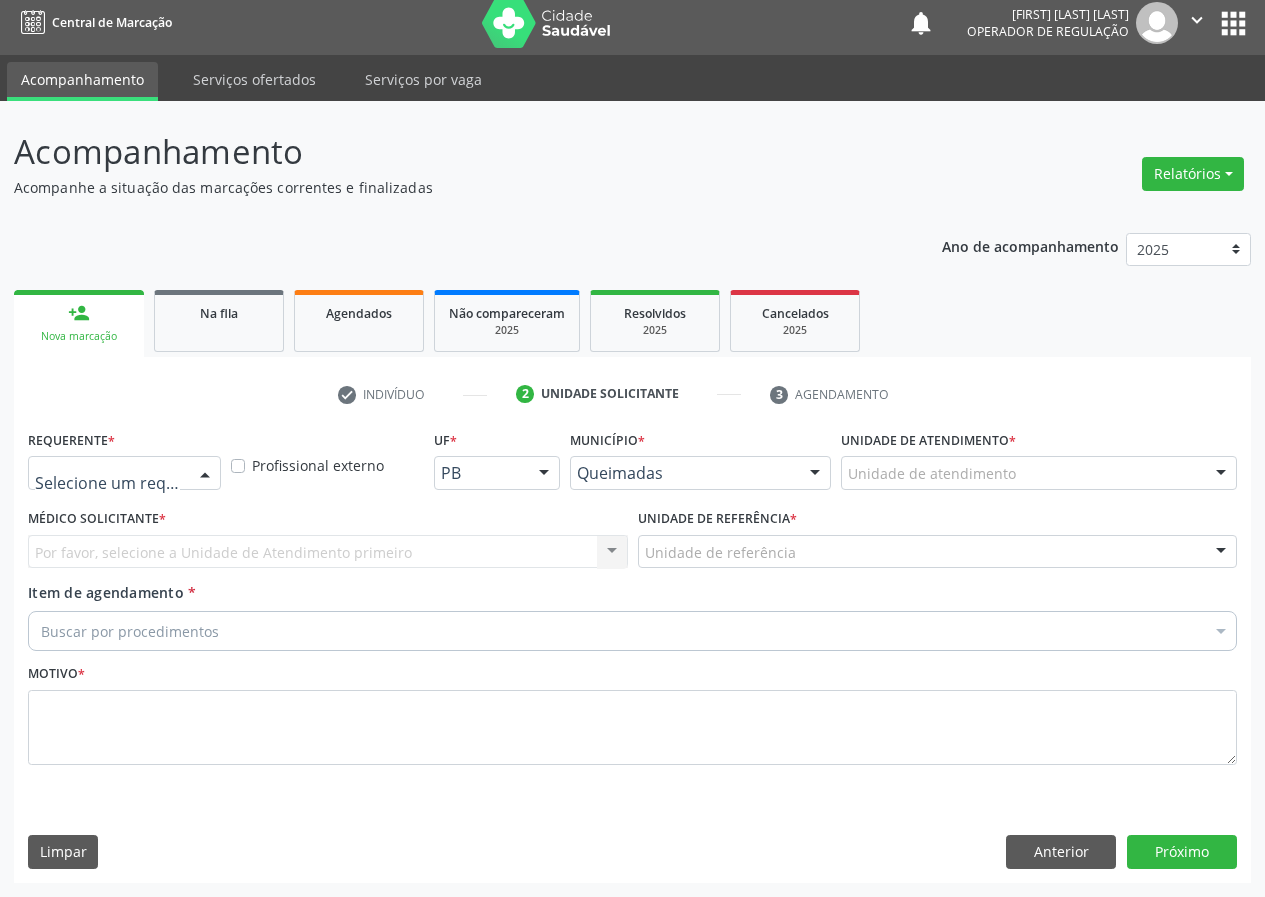 drag, startPoint x: 207, startPoint y: 477, endPoint x: 161, endPoint y: 611, distance: 141.67569 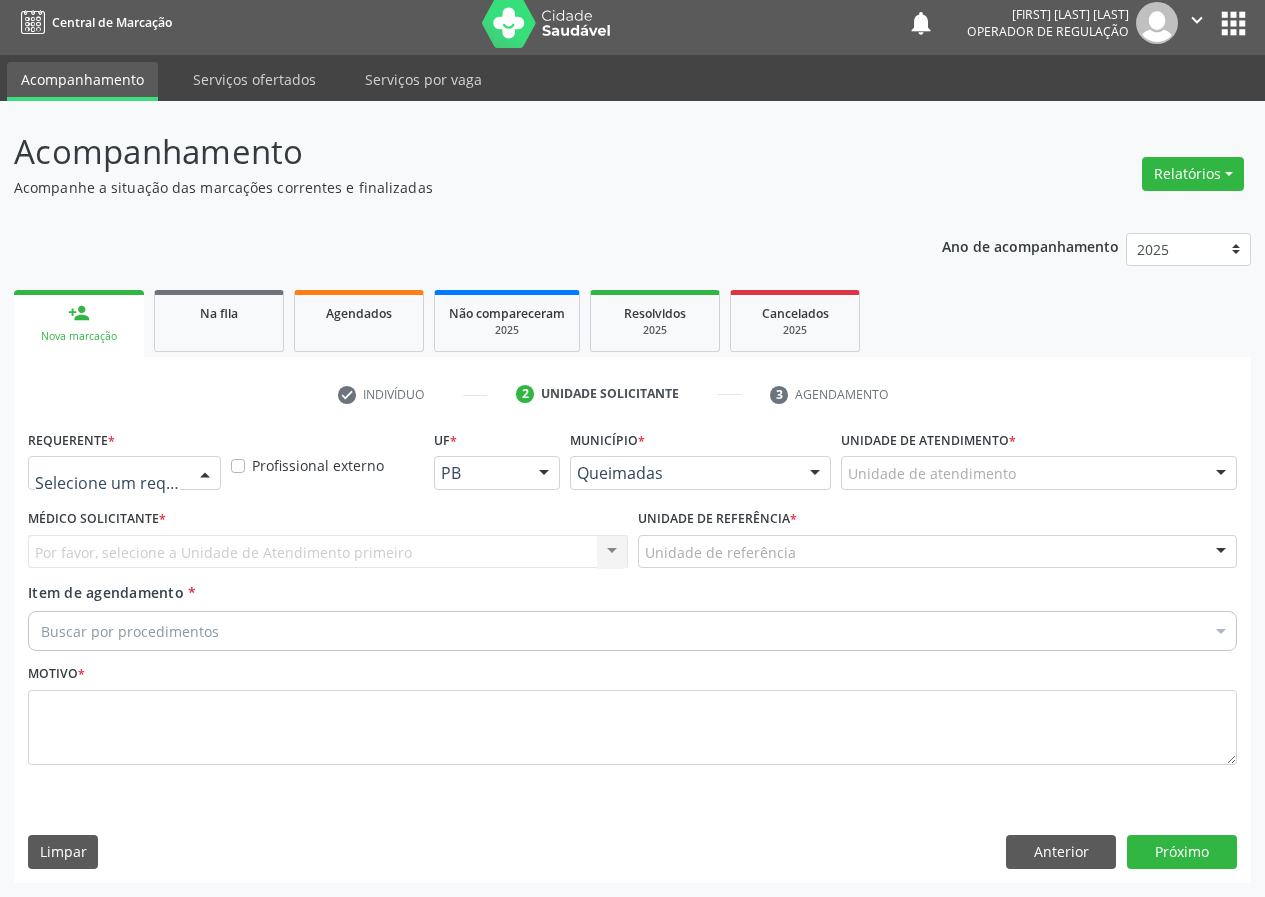 click on "Médico(a)   Enfermeiro(a)   Paciente
Nenhum resultado encontrado para: "   "
Não há nenhuma opção para ser exibida." at bounding box center [124, 473] 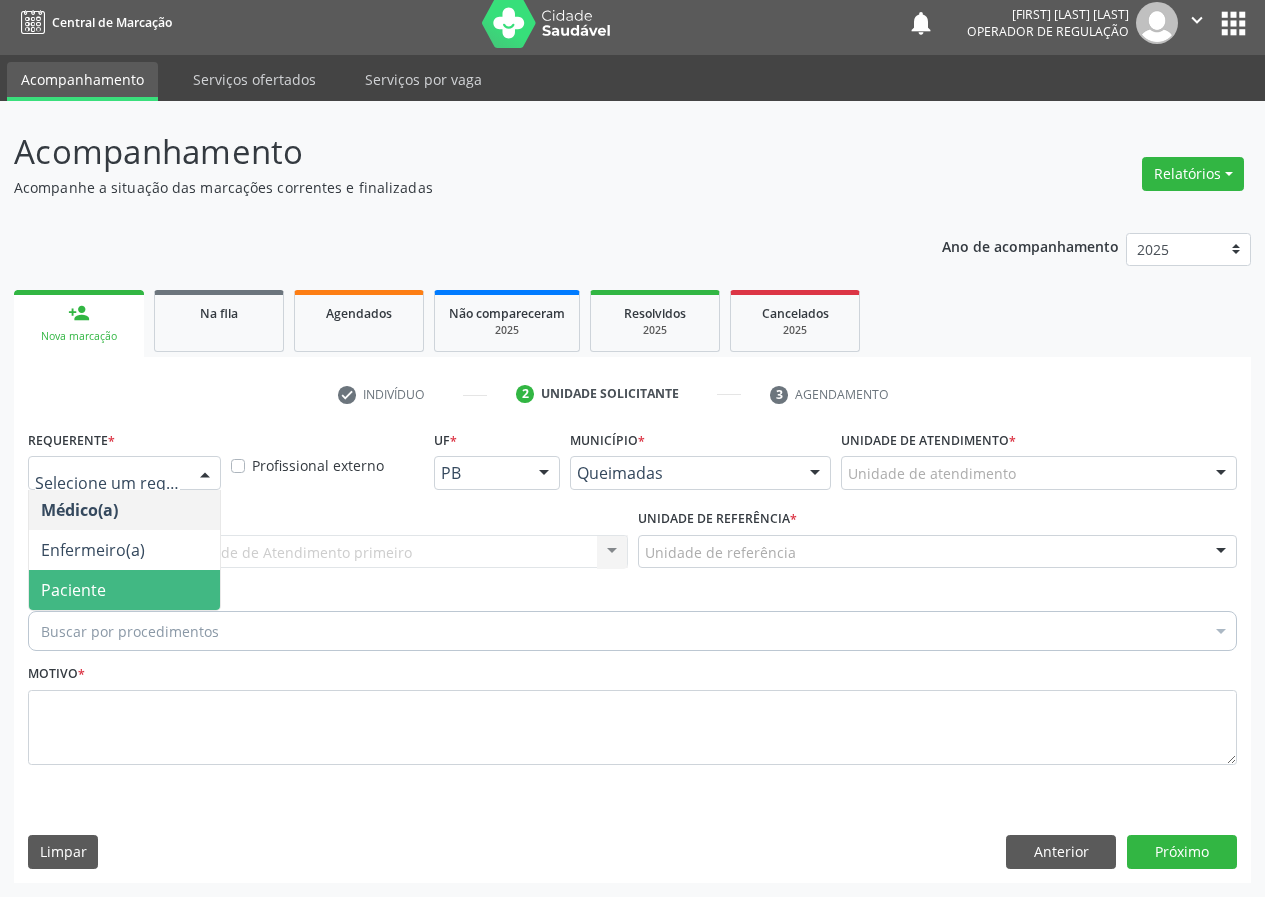 click on "Paciente" at bounding box center [124, 590] 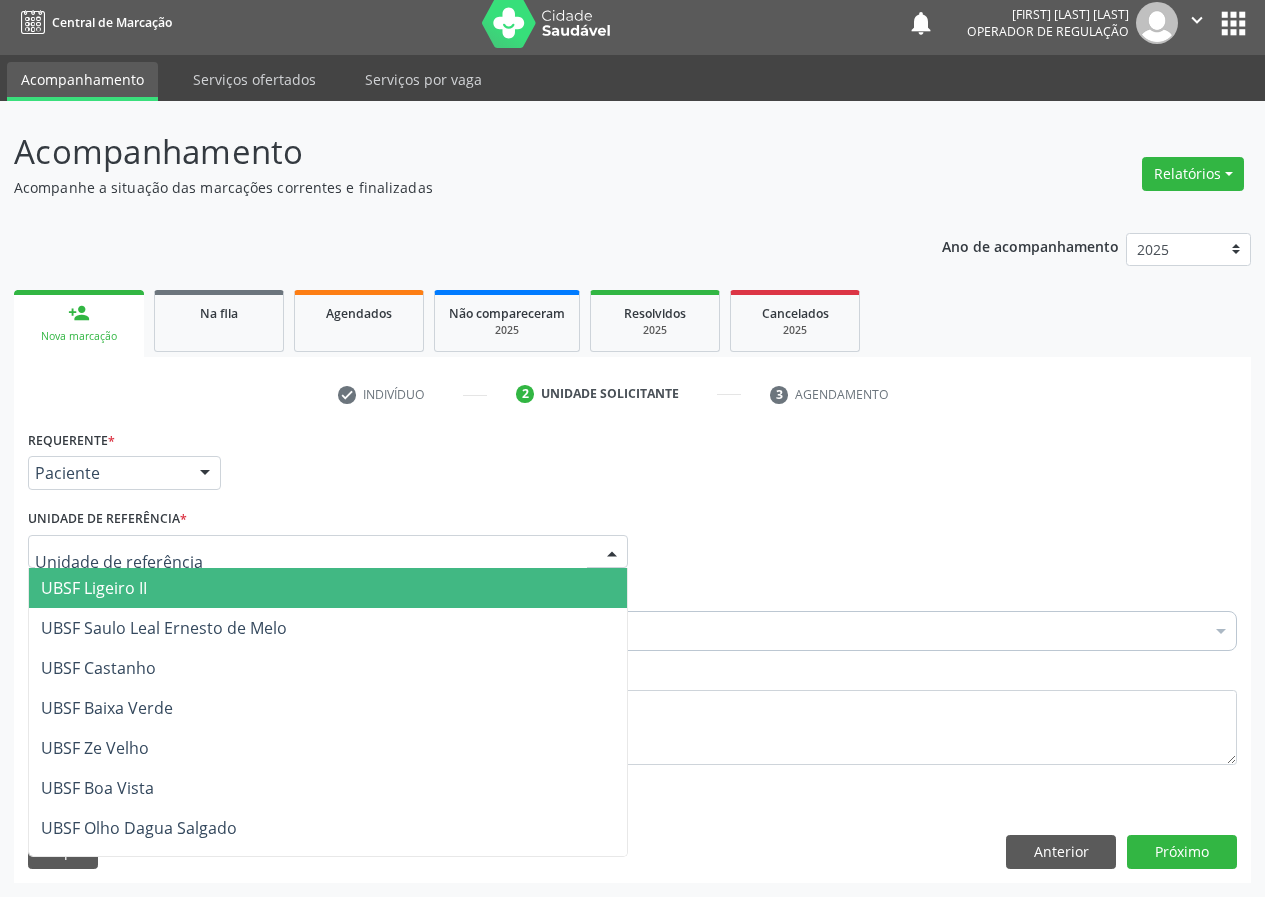 click at bounding box center [328, 552] 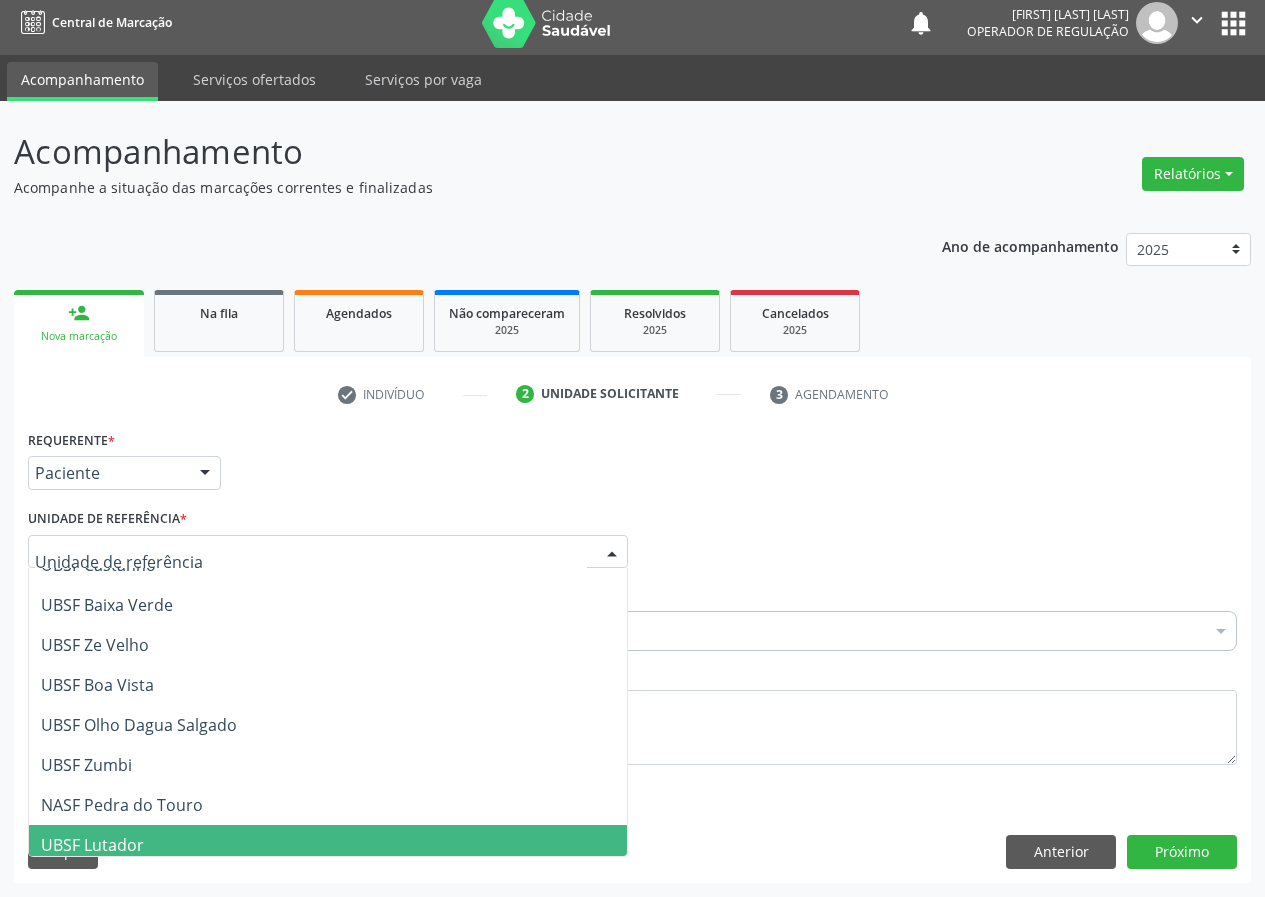 scroll, scrollTop: 300, scrollLeft: 0, axis: vertical 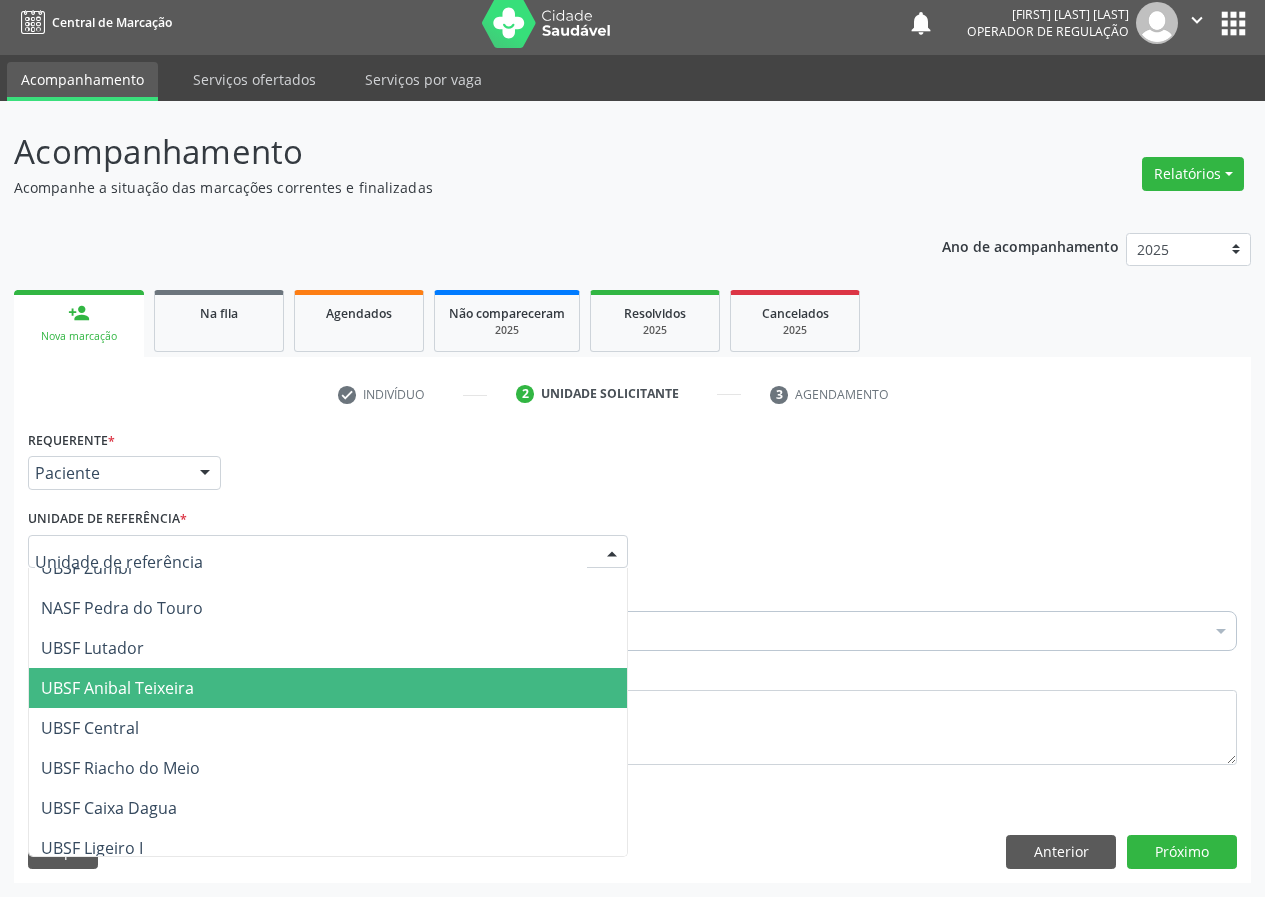 drag, startPoint x: 170, startPoint y: 682, endPoint x: 62, endPoint y: 676, distance: 108.16654 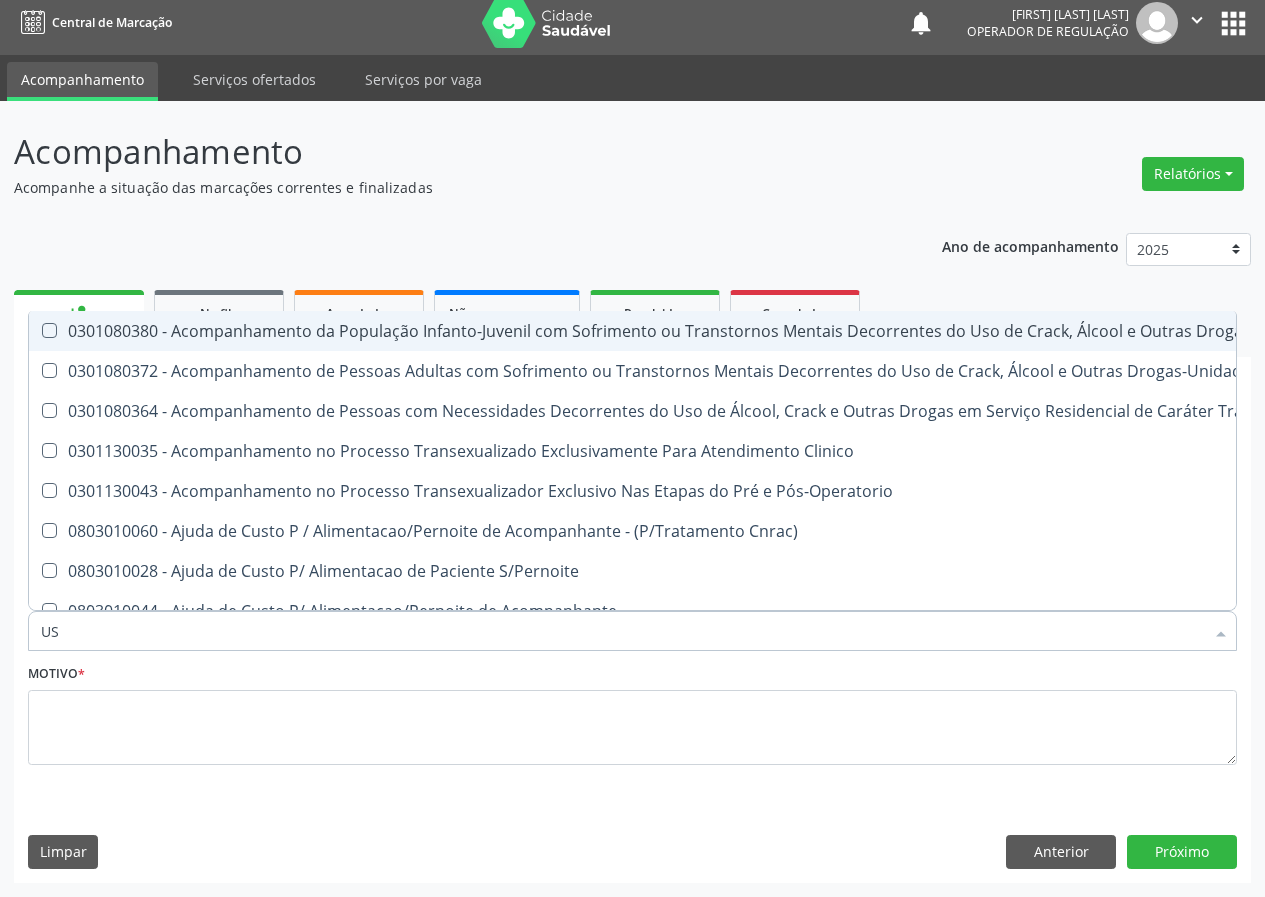 type on "USG" 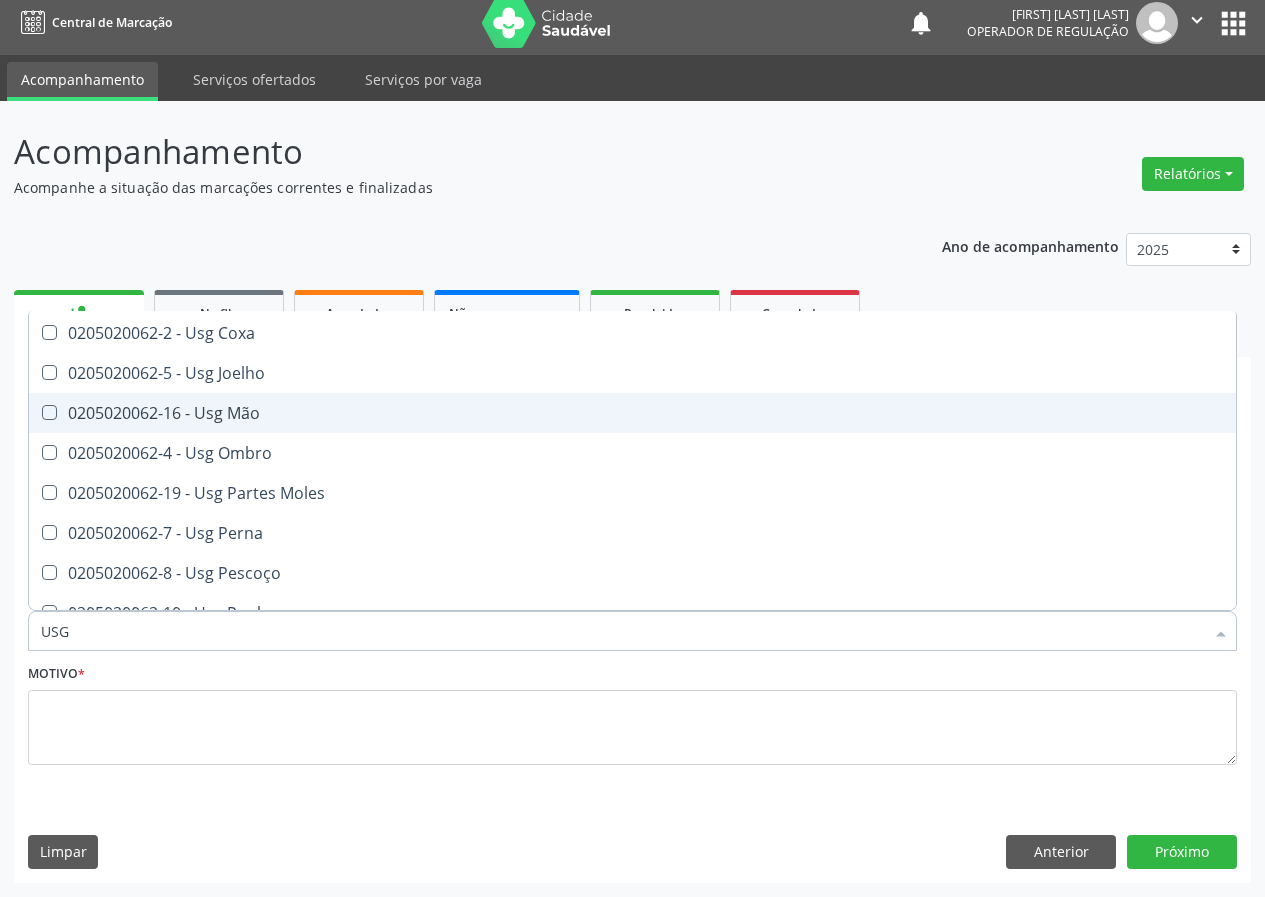 scroll, scrollTop: 300, scrollLeft: 0, axis: vertical 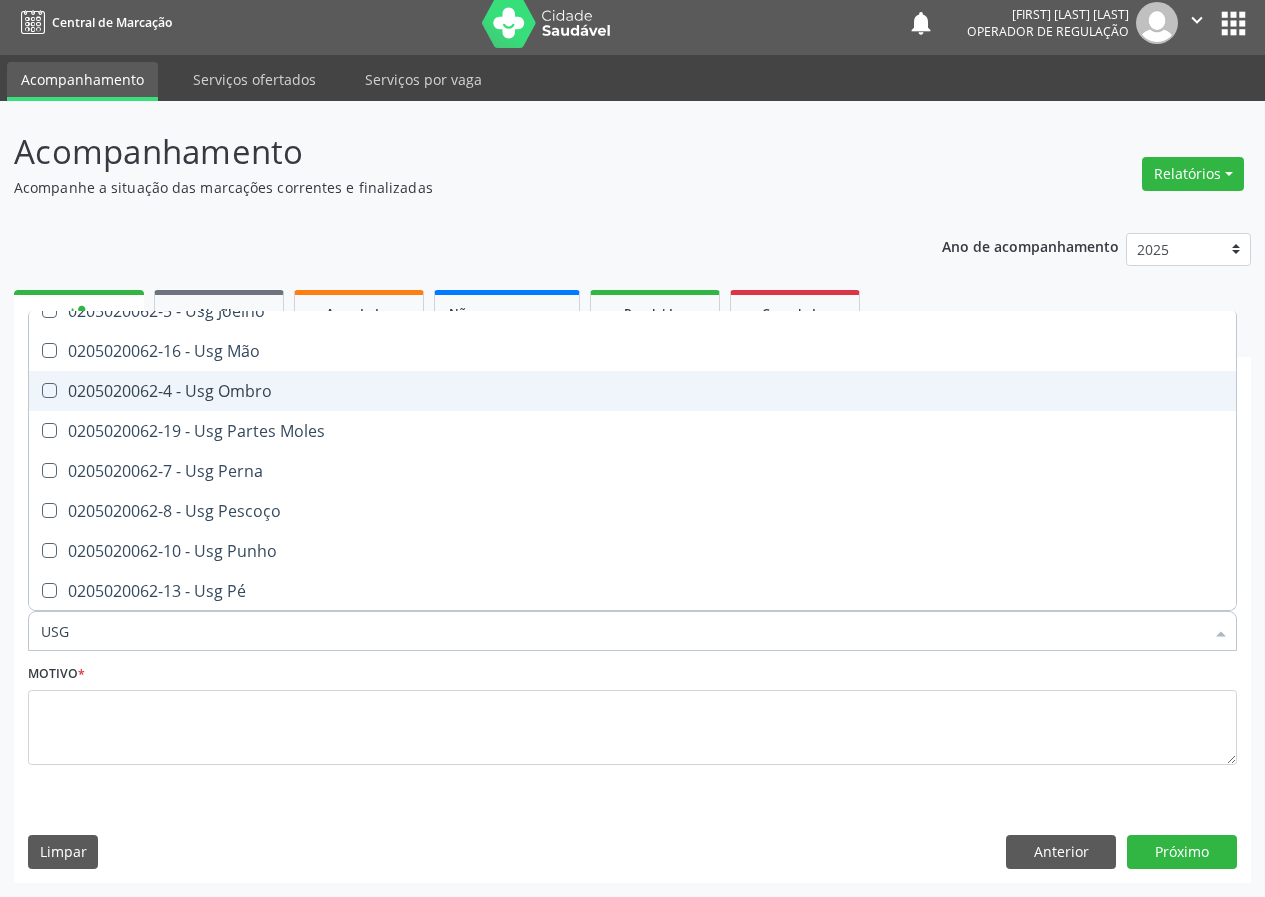 click on "0205020062-4 - Usg Ombro" at bounding box center [632, 391] 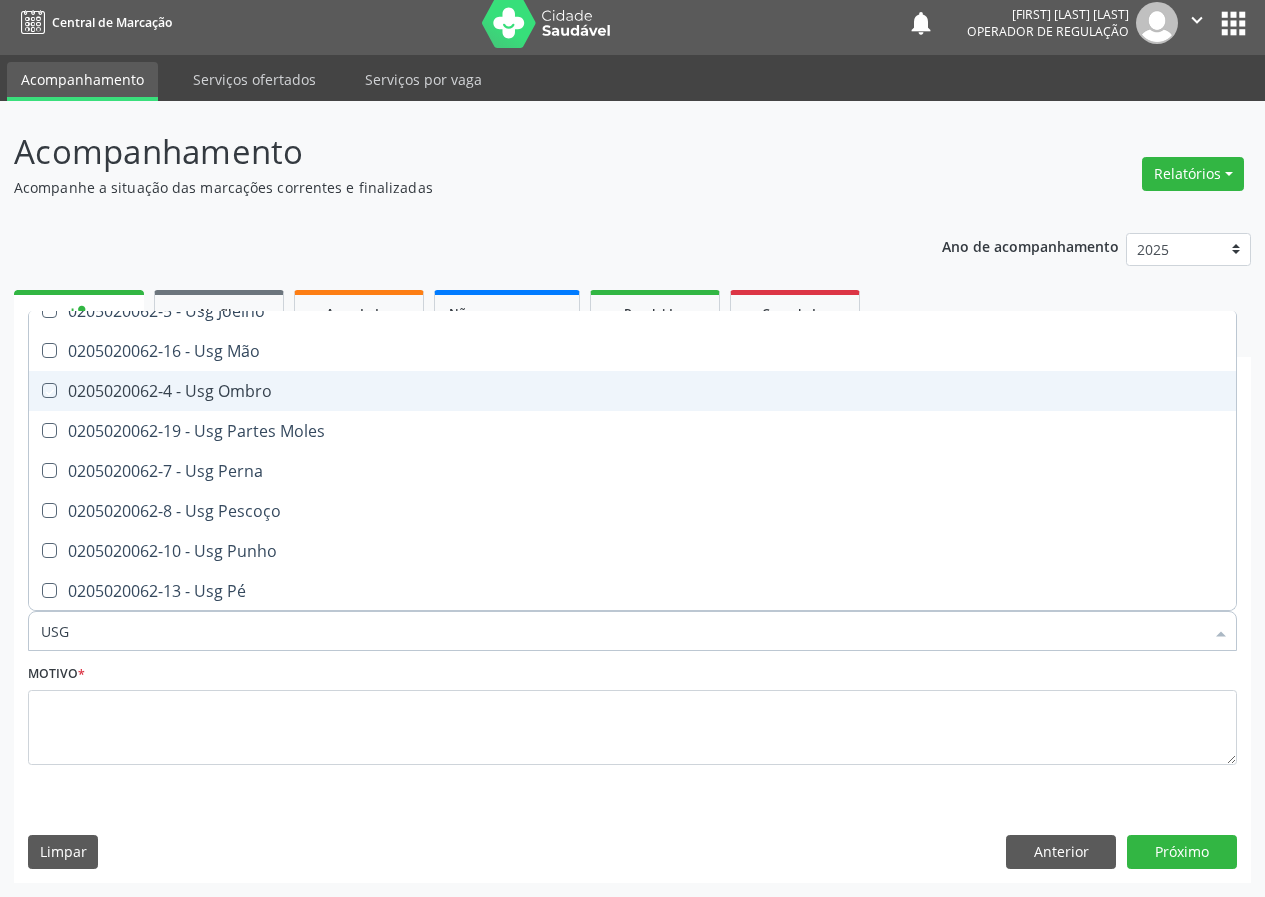 checkbox on "true" 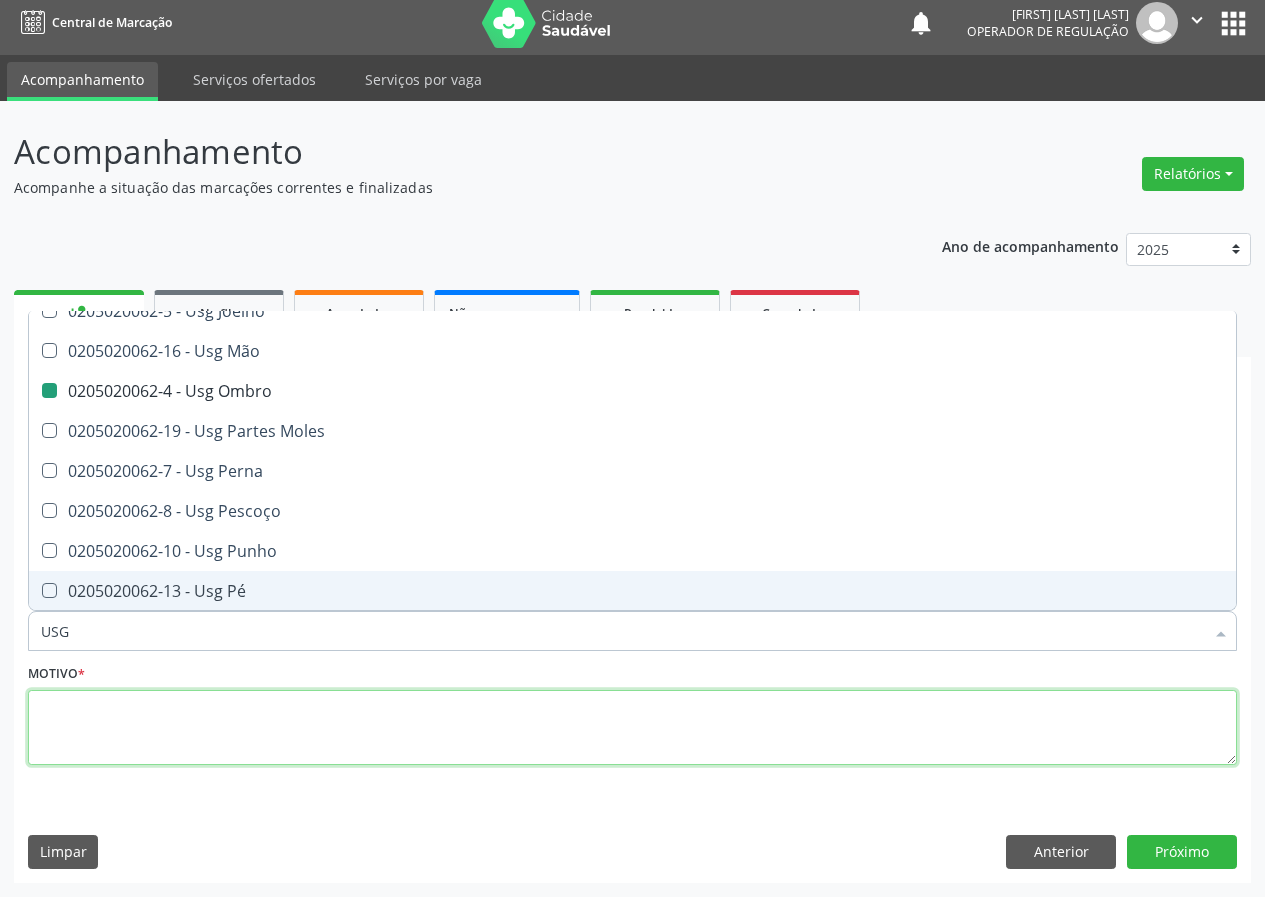 click at bounding box center [632, 728] 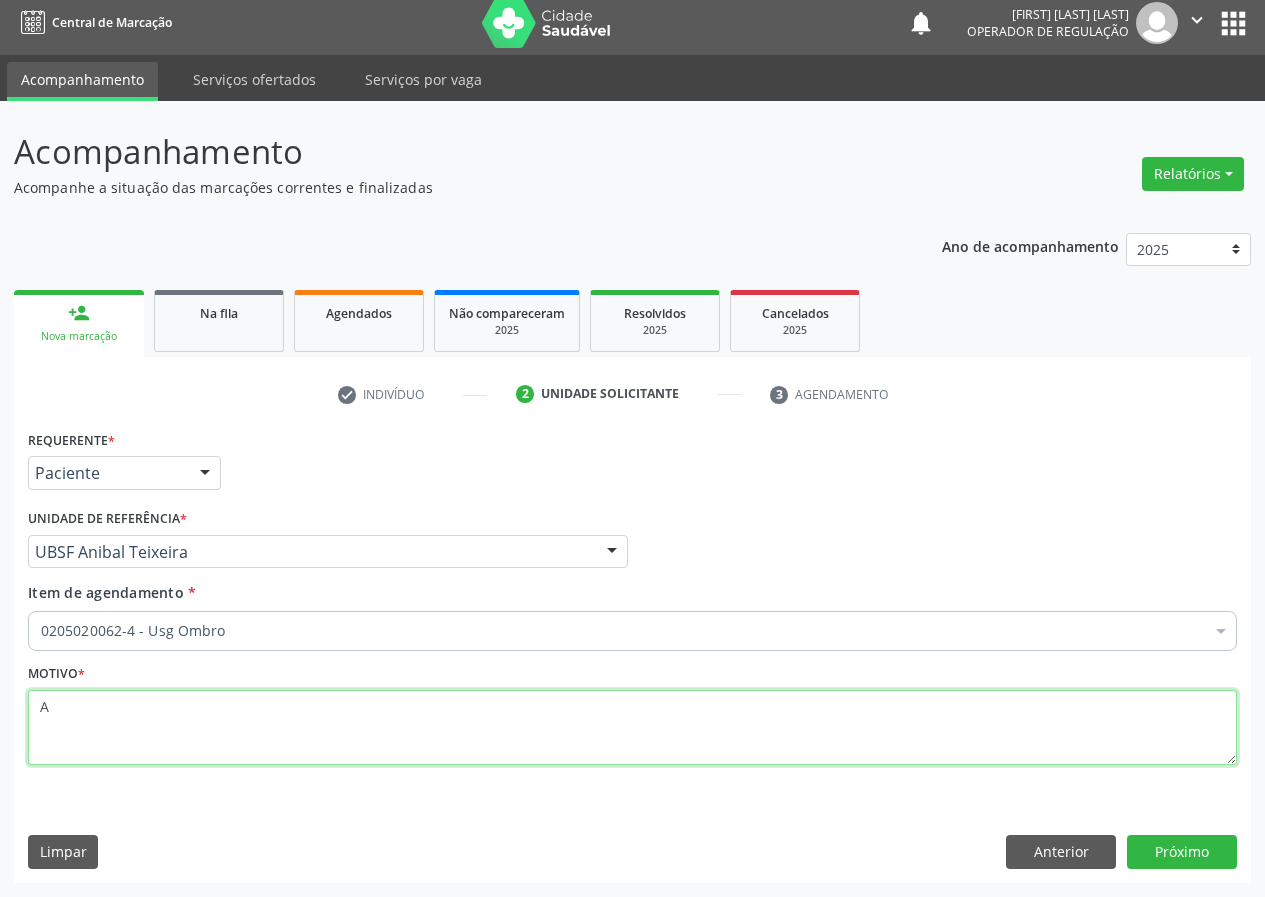 scroll, scrollTop: 0, scrollLeft: 0, axis: both 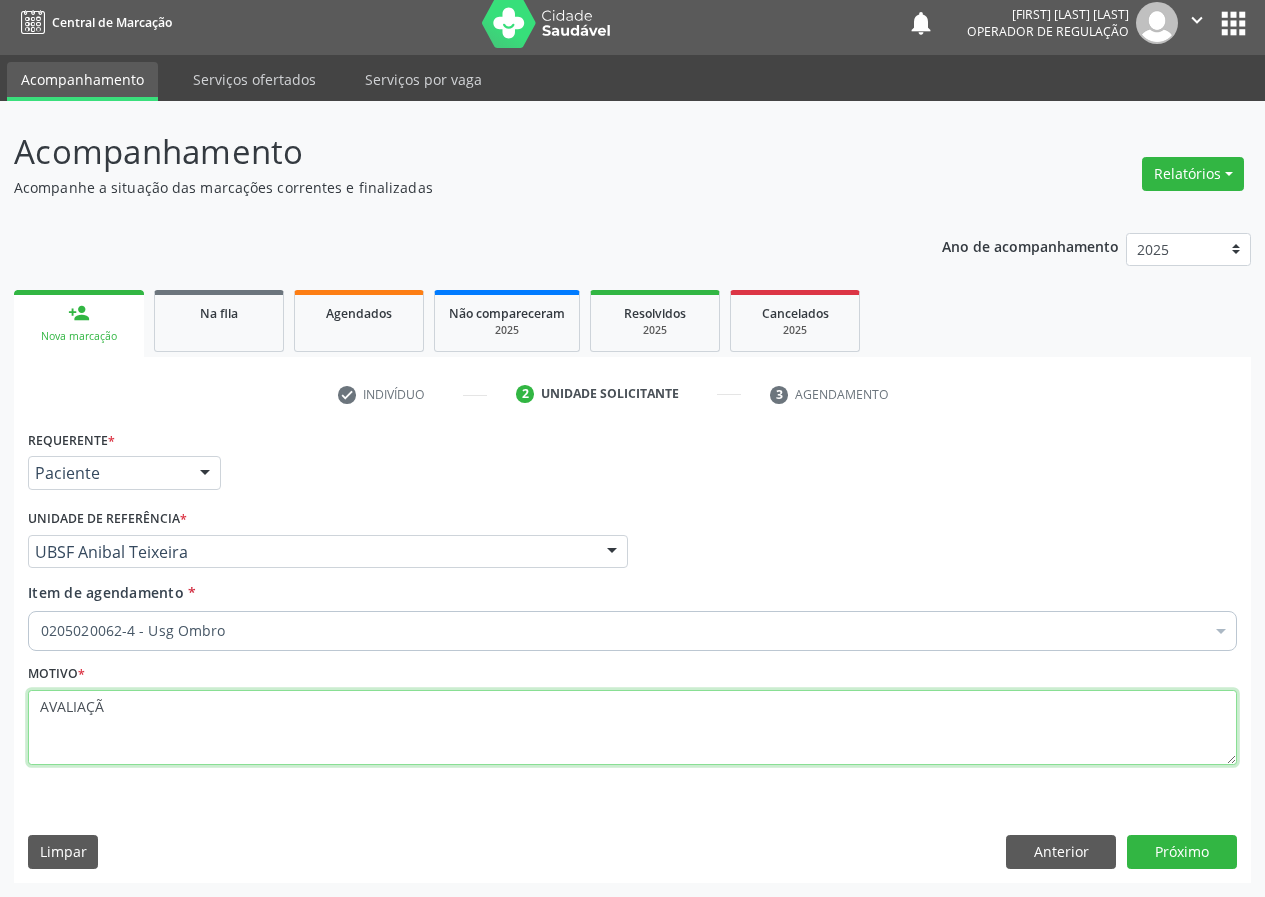 type on "AVALIAÇÃO" 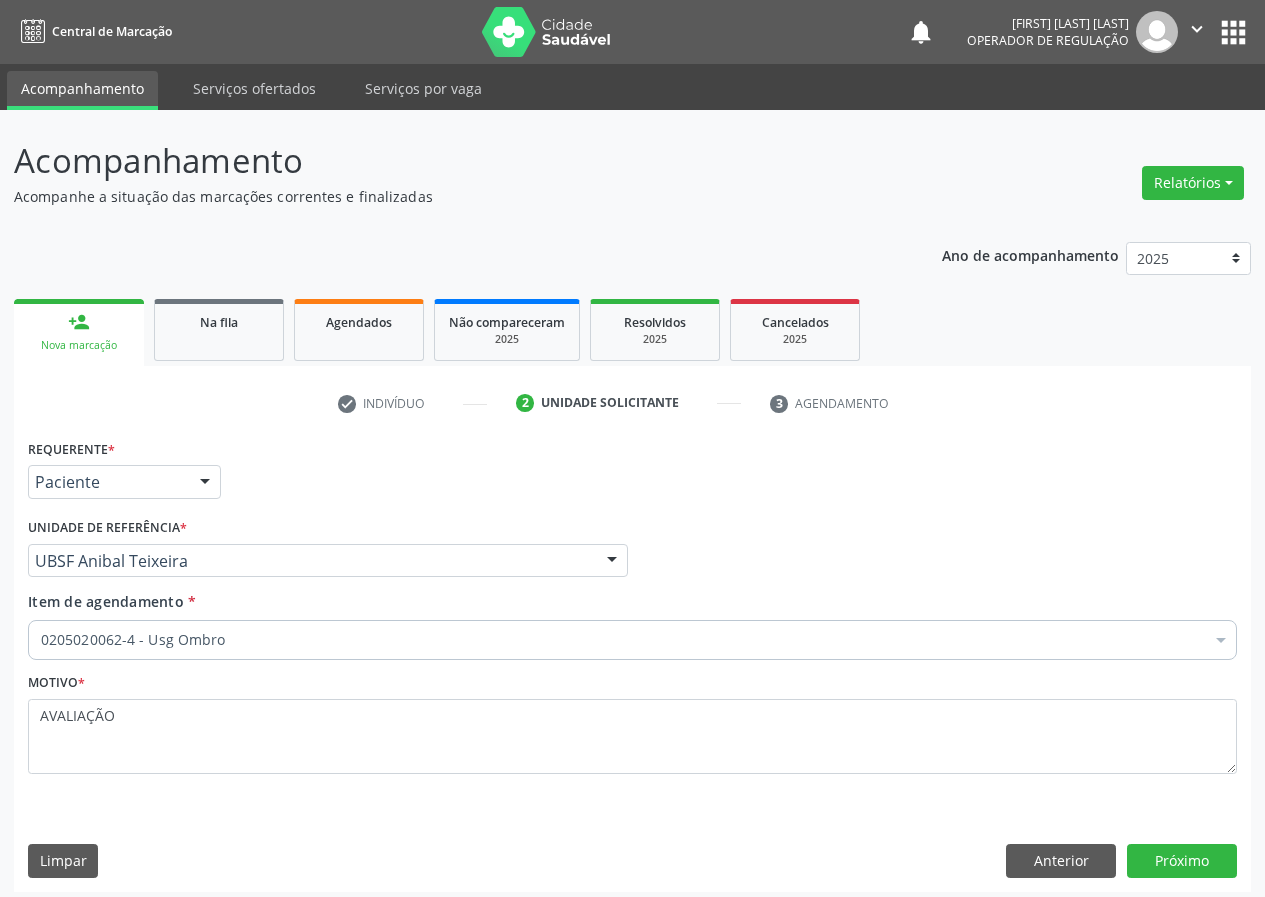click on "Próximo" at bounding box center [1182, 861] 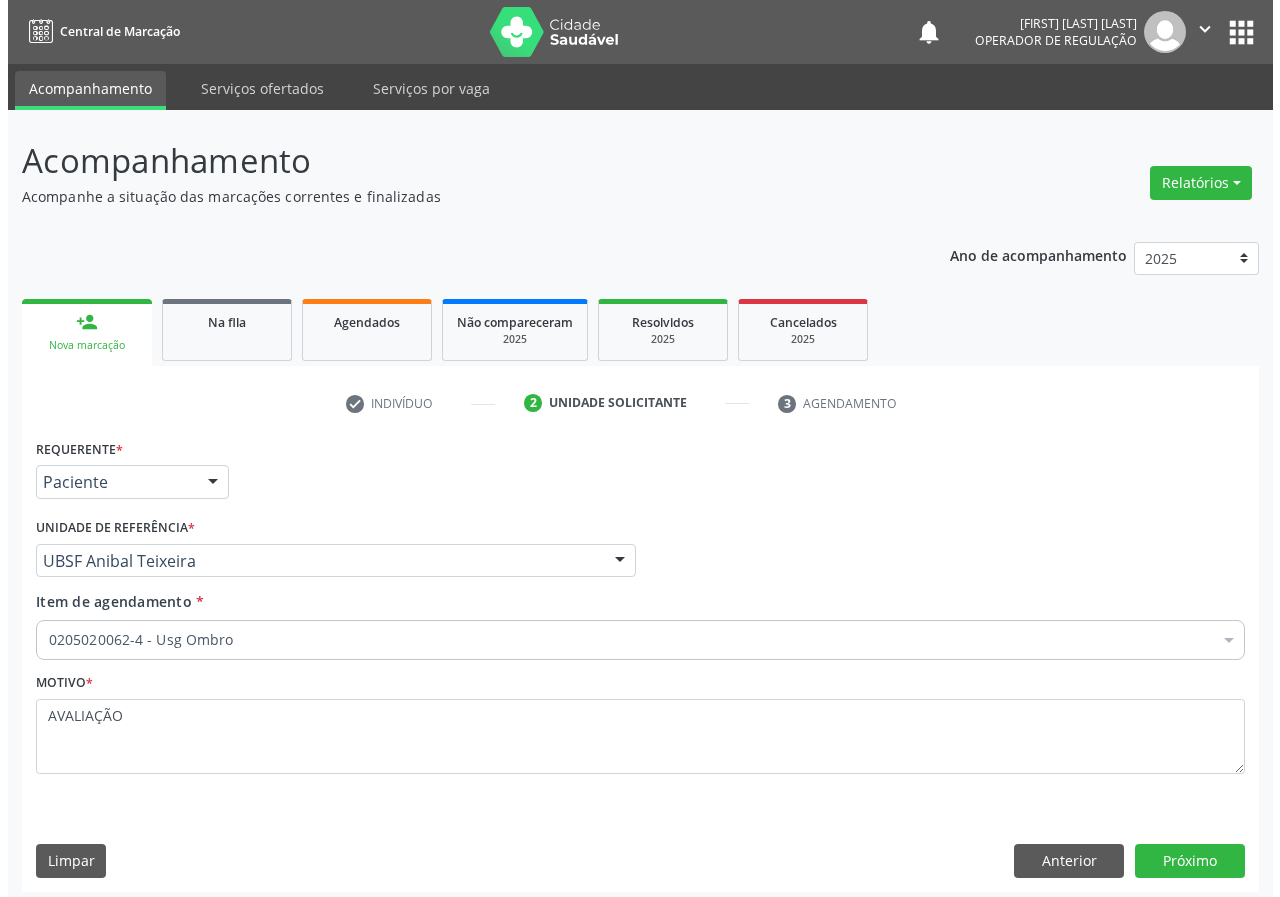 scroll, scrollTop: 0, scrollLeft: 0, axis: both 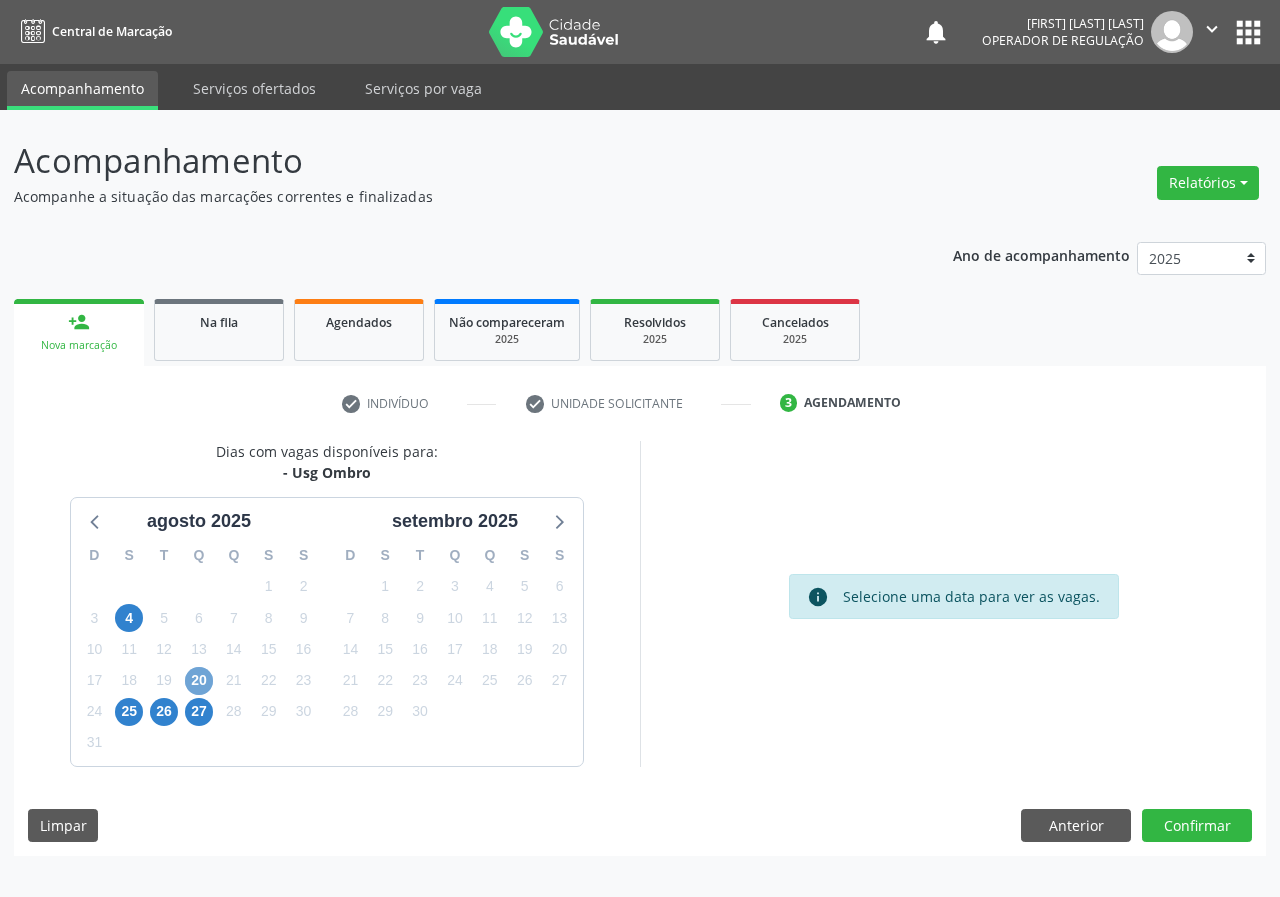 click on "20" at bounding box center [199, 681] 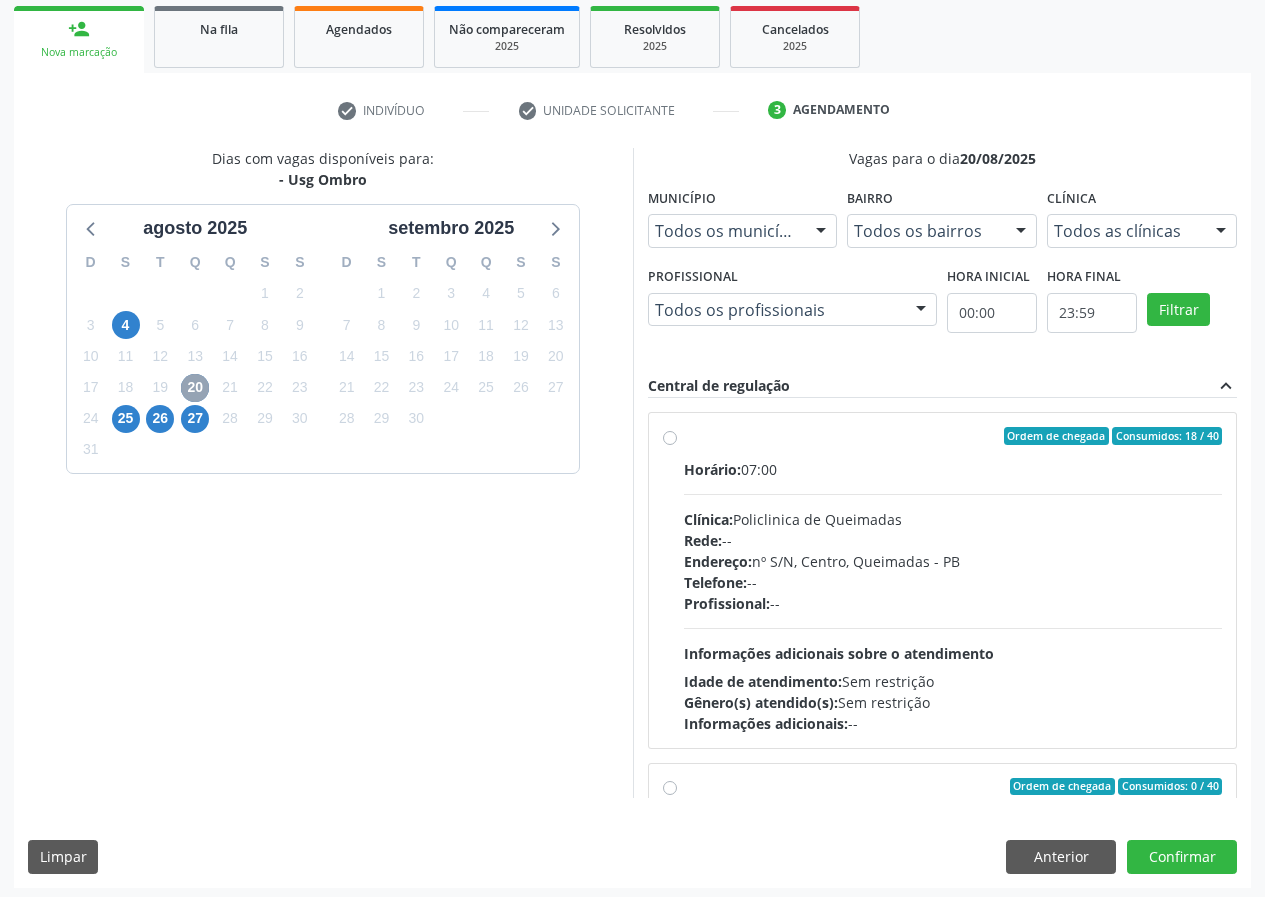 scroll, scrollTop: 298, scrollLeft: 0, axis: vertical 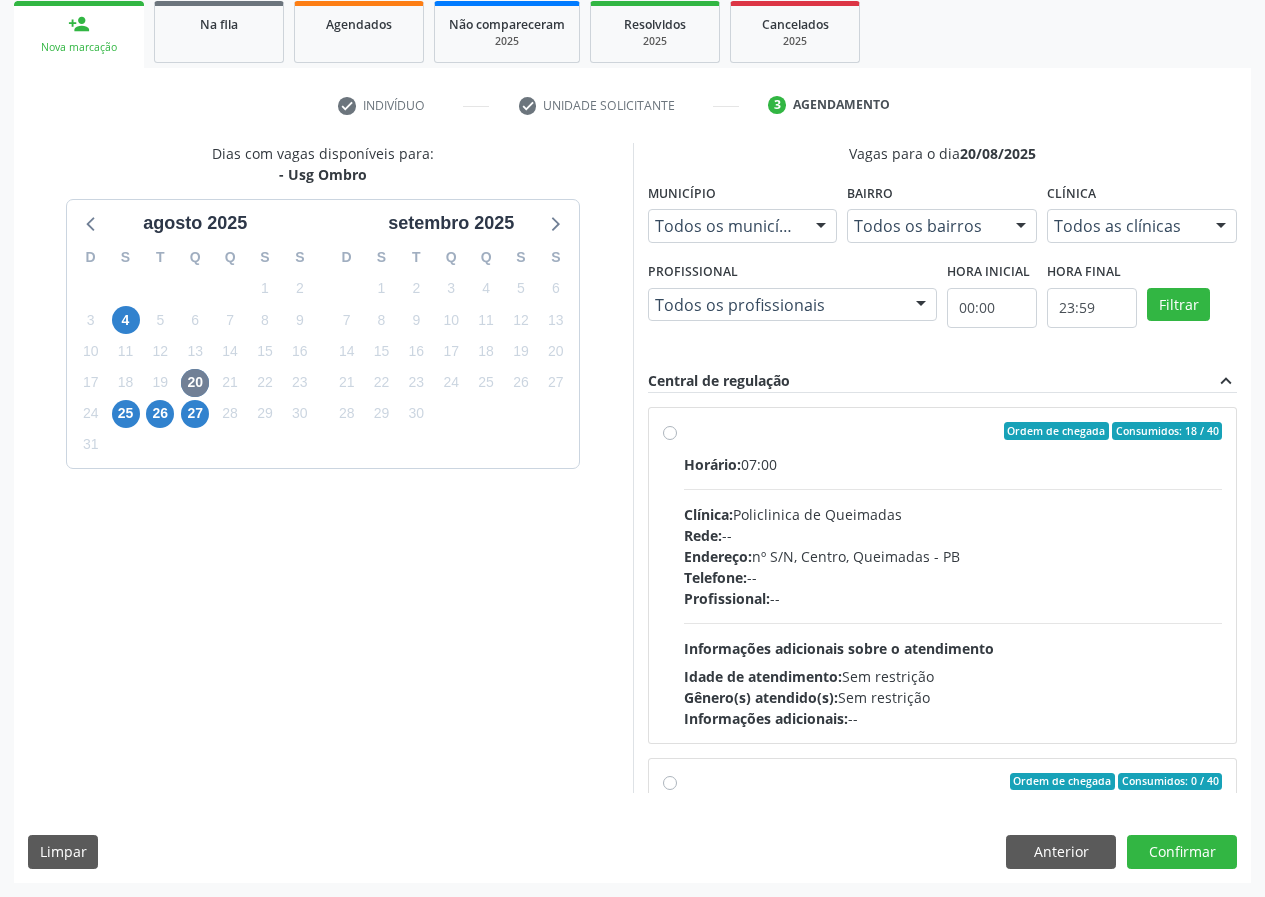 click on "Ordem de chegada
Consumidos: [NUMBER] / [NUMBER]
Horário:   07:00
Clínica:  Policlinica de Queimadas
Rede:
--
Endereço:   nº S/N, Centro, [CITY] - [STATE]
Telefone:   --
Profissional:
--
Informações adicionais sobre o atendimento
Idade de atendimento:
Sem restrição
Gênero(s) atendido(s):
Sem restrição
Informações adicionais:
--" at bounding box center [953, 575] 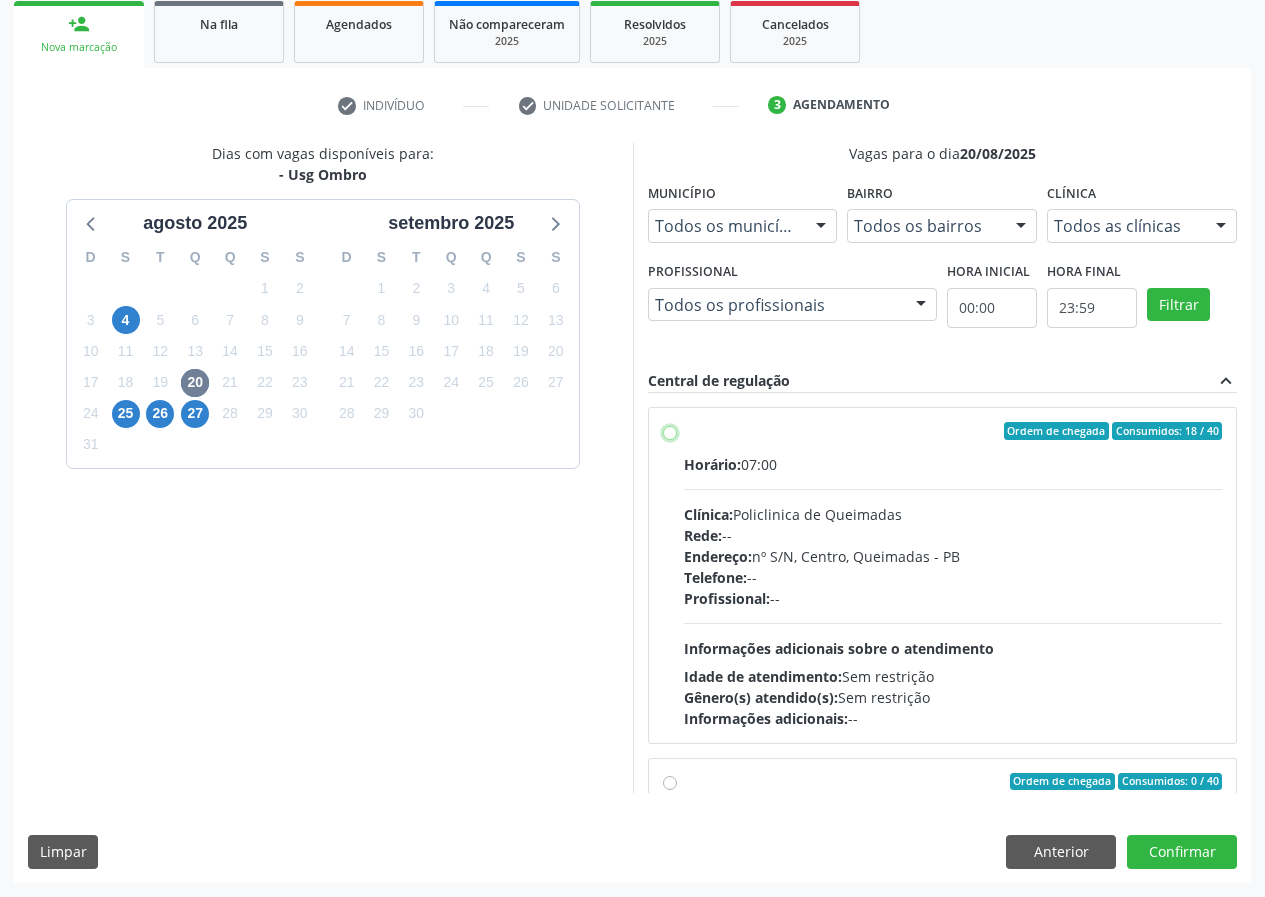 click on "Ordem de chegada
Consumidos: [NUMBER] / [NUMBER]
Horário:   07:00
Clínica:  Policlinica de Queimadas
Rede:
--
Endereço:   nº S/N, Centro, [CITY] - [STATE]
Telefone:   --
Profissional:
--
Informações adicionais sobre o atendimento
Idade de atendimento:
Sem restrição
Gênero(s) atendido(s):
Sem restrição
Informações adicionais:
--" at bounding box center [670, 431] 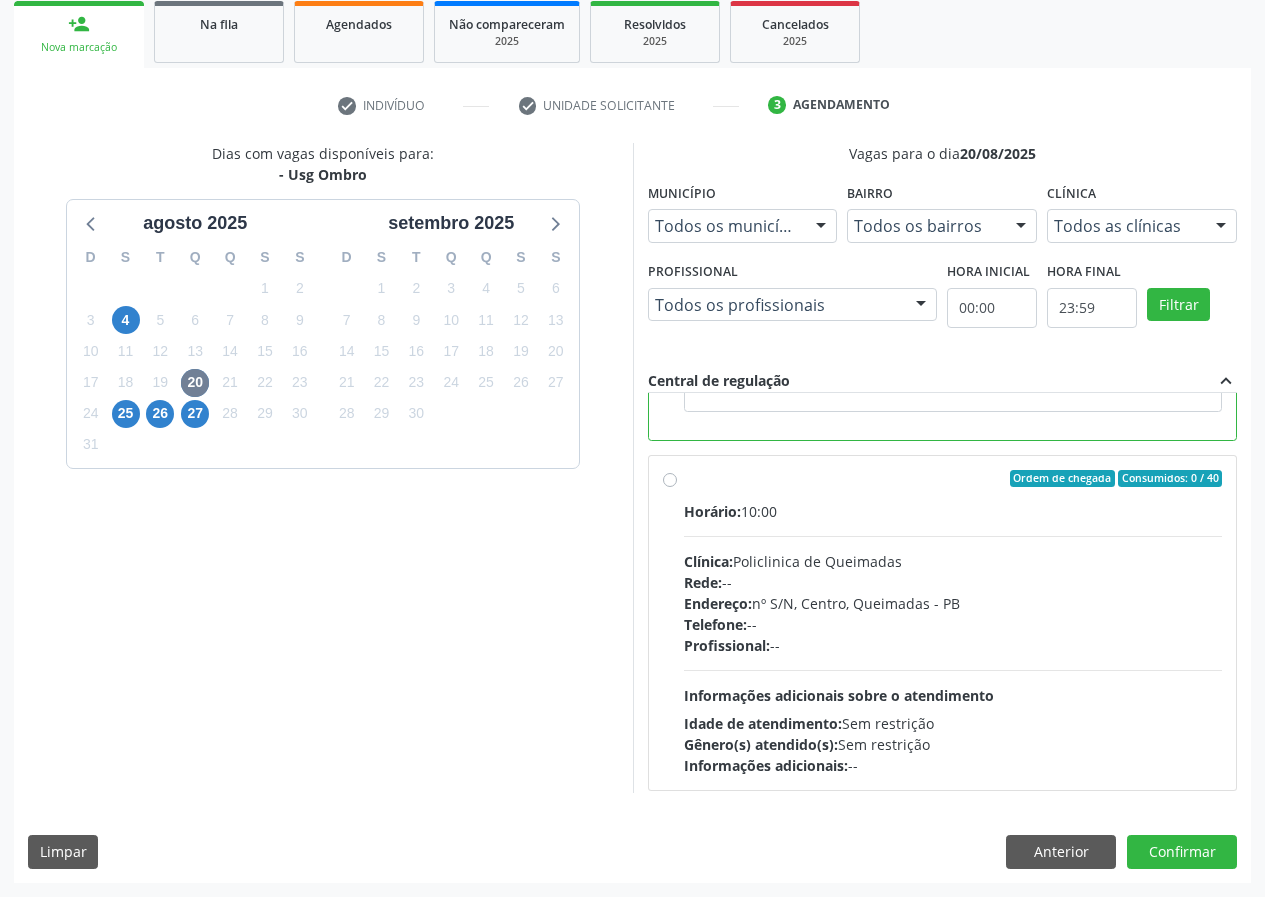 scroll, scrollTop: 450, scrollLeft: 0, axis: vertical 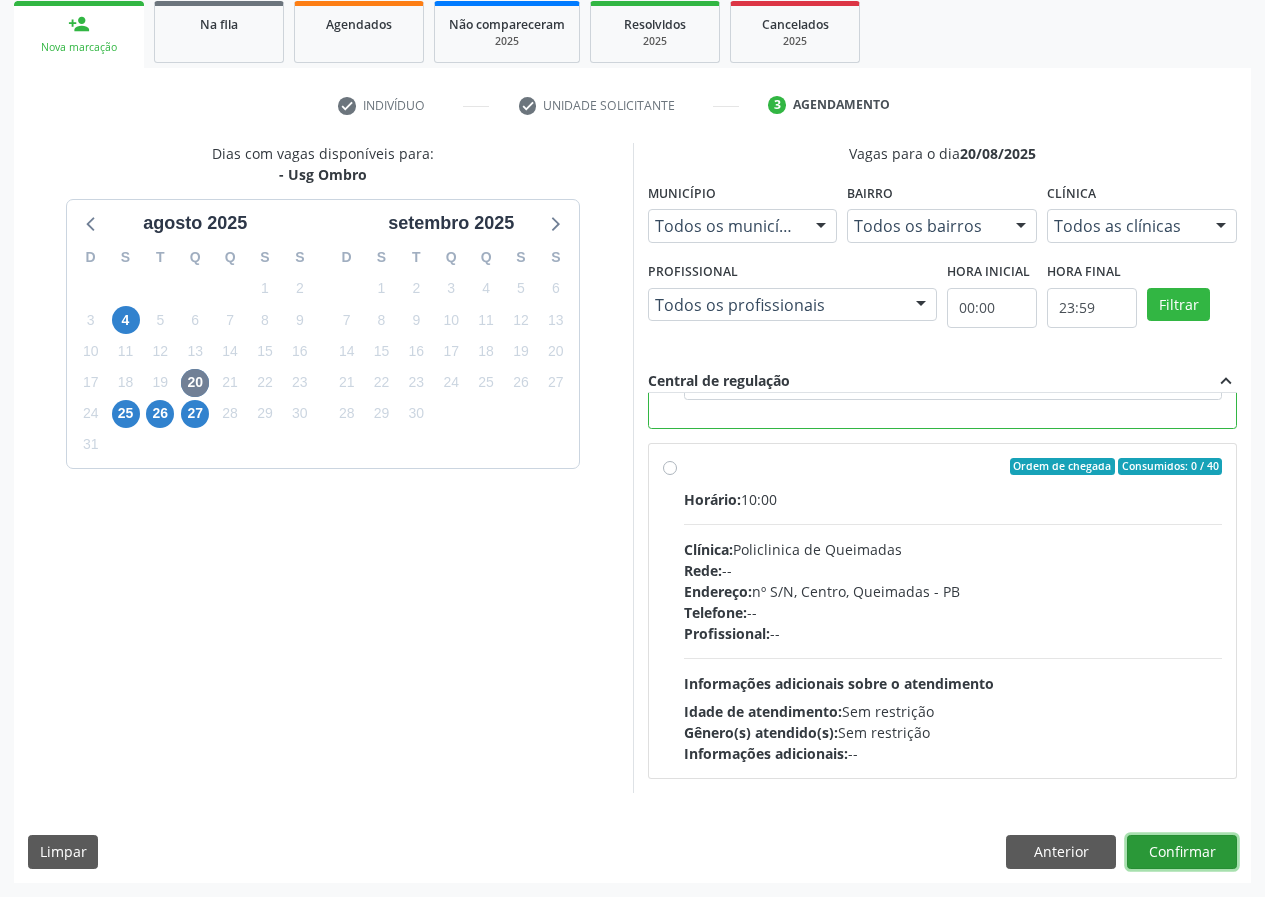 click on "Confirmar" at bounding box center [1182, 852] 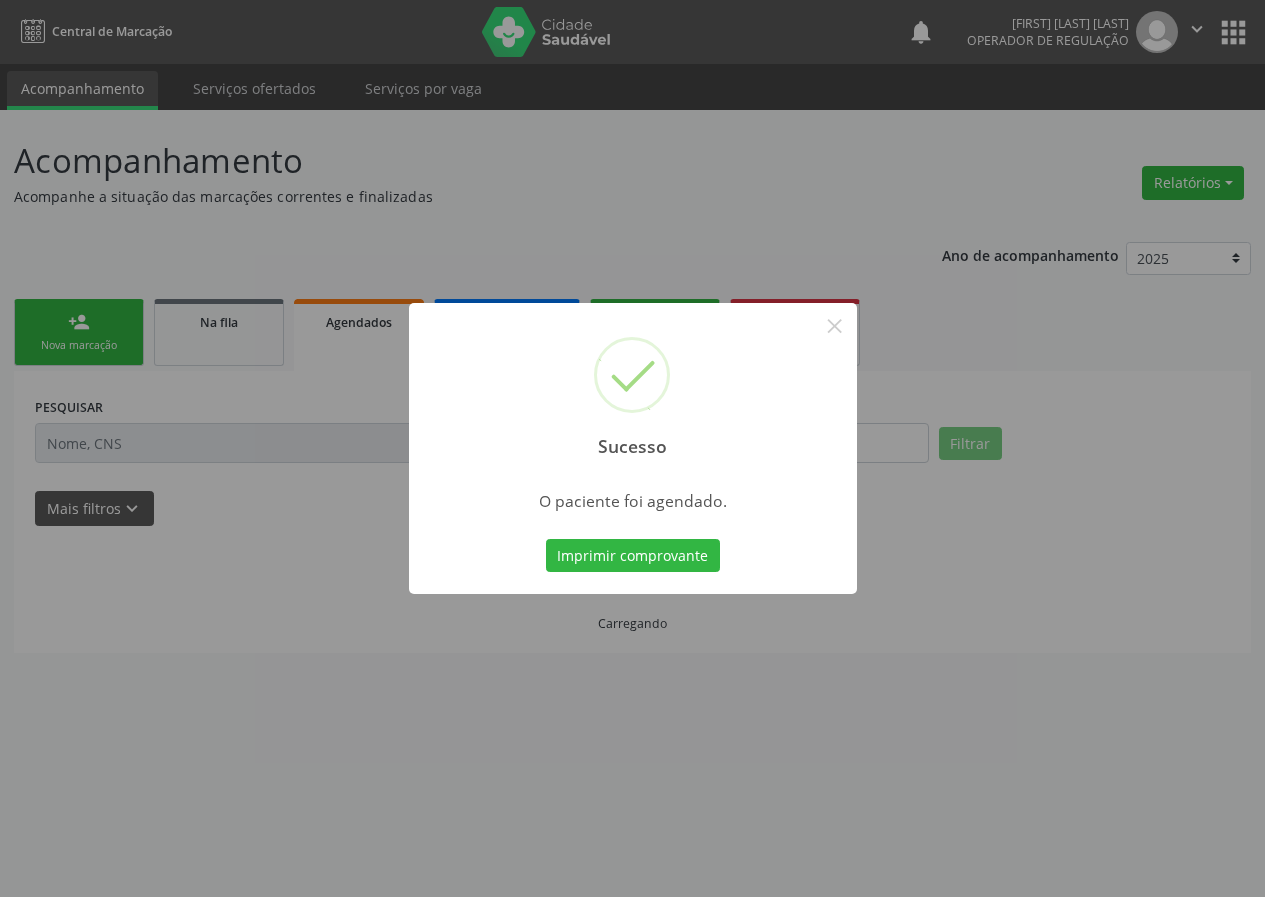 scroll, scrollTop: 0, scrollLeft: 0, axis: both 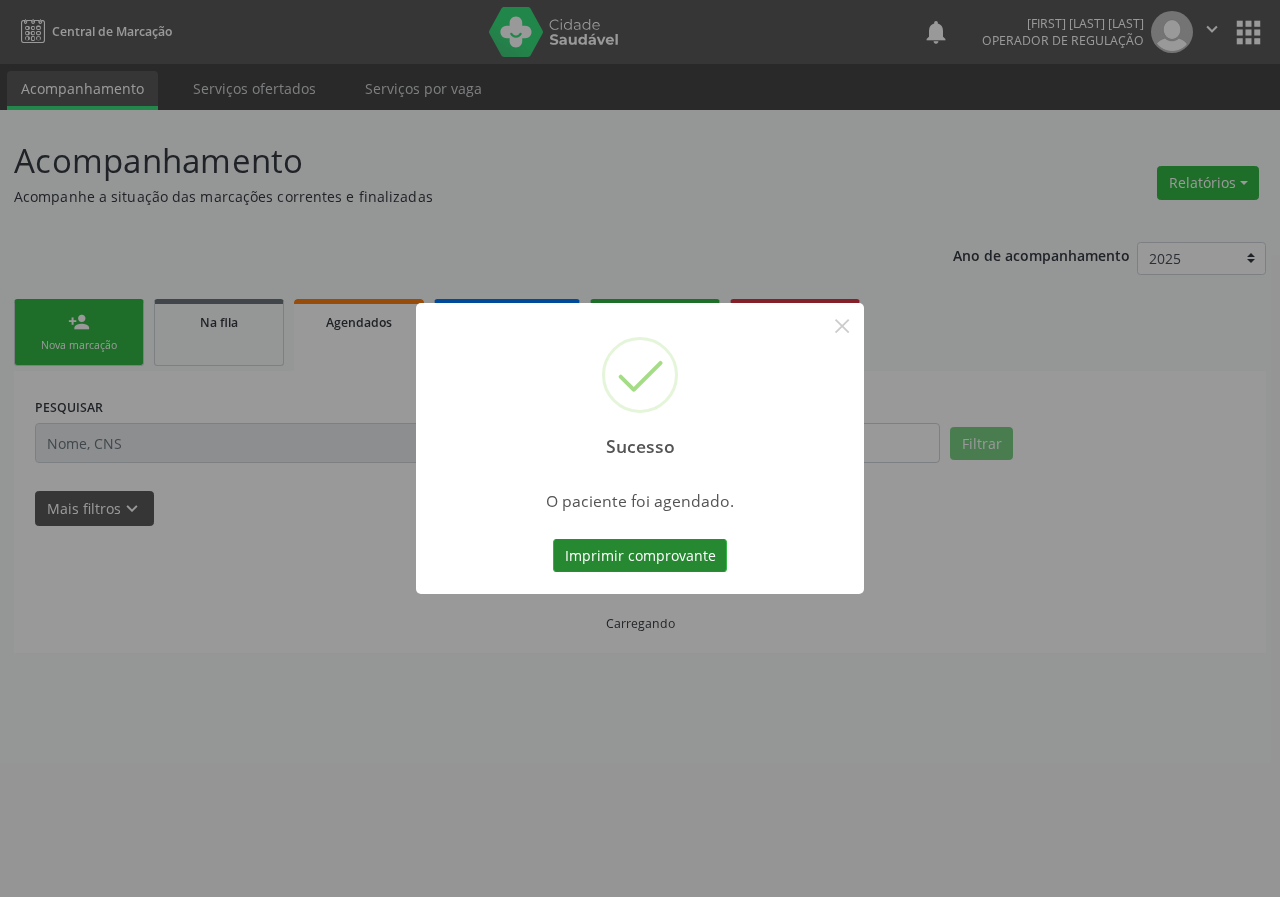 click on "Imprimir comprovante" at bounding box center (640, 556) 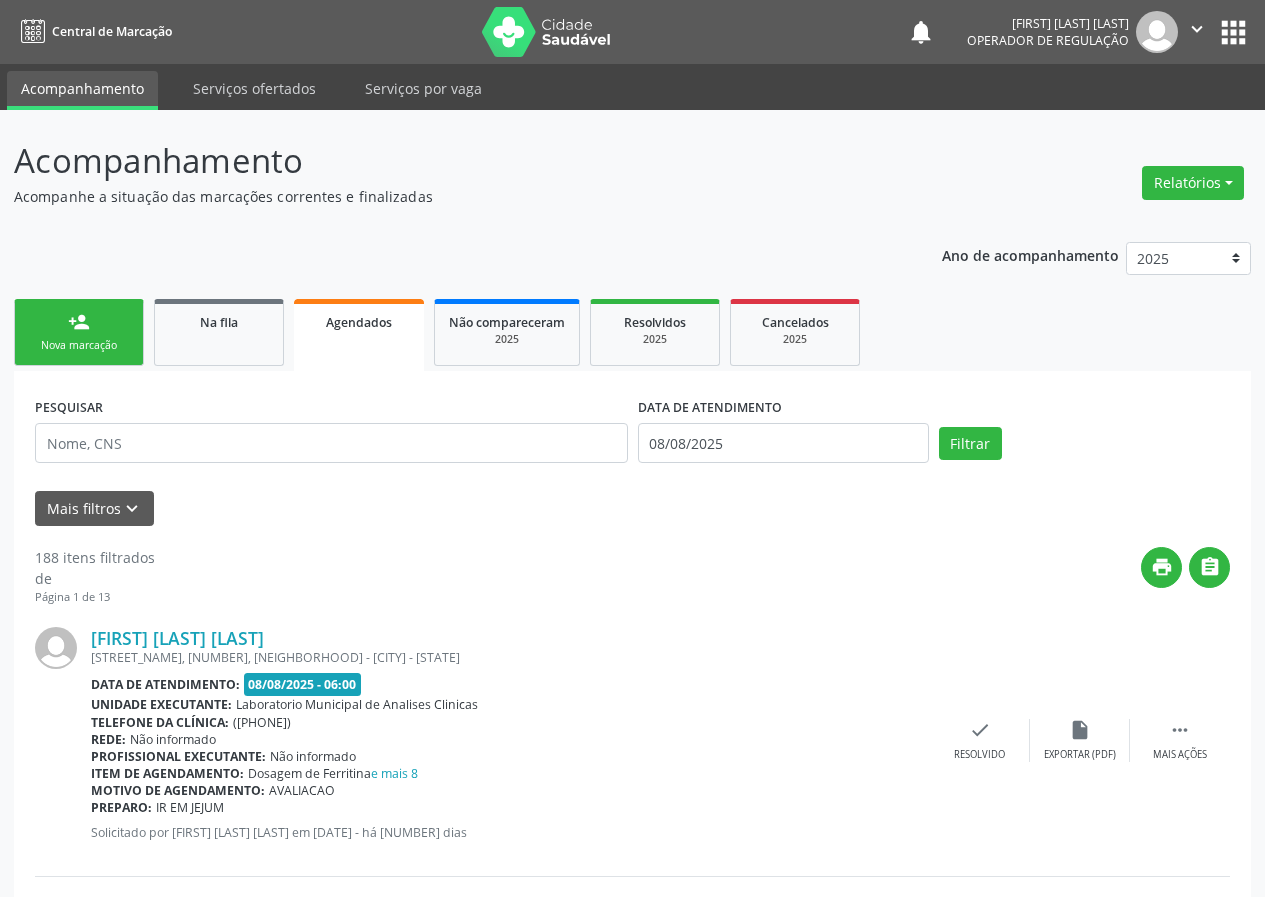click on "person_add
Nova marcação" at bounding box center (79, 332) 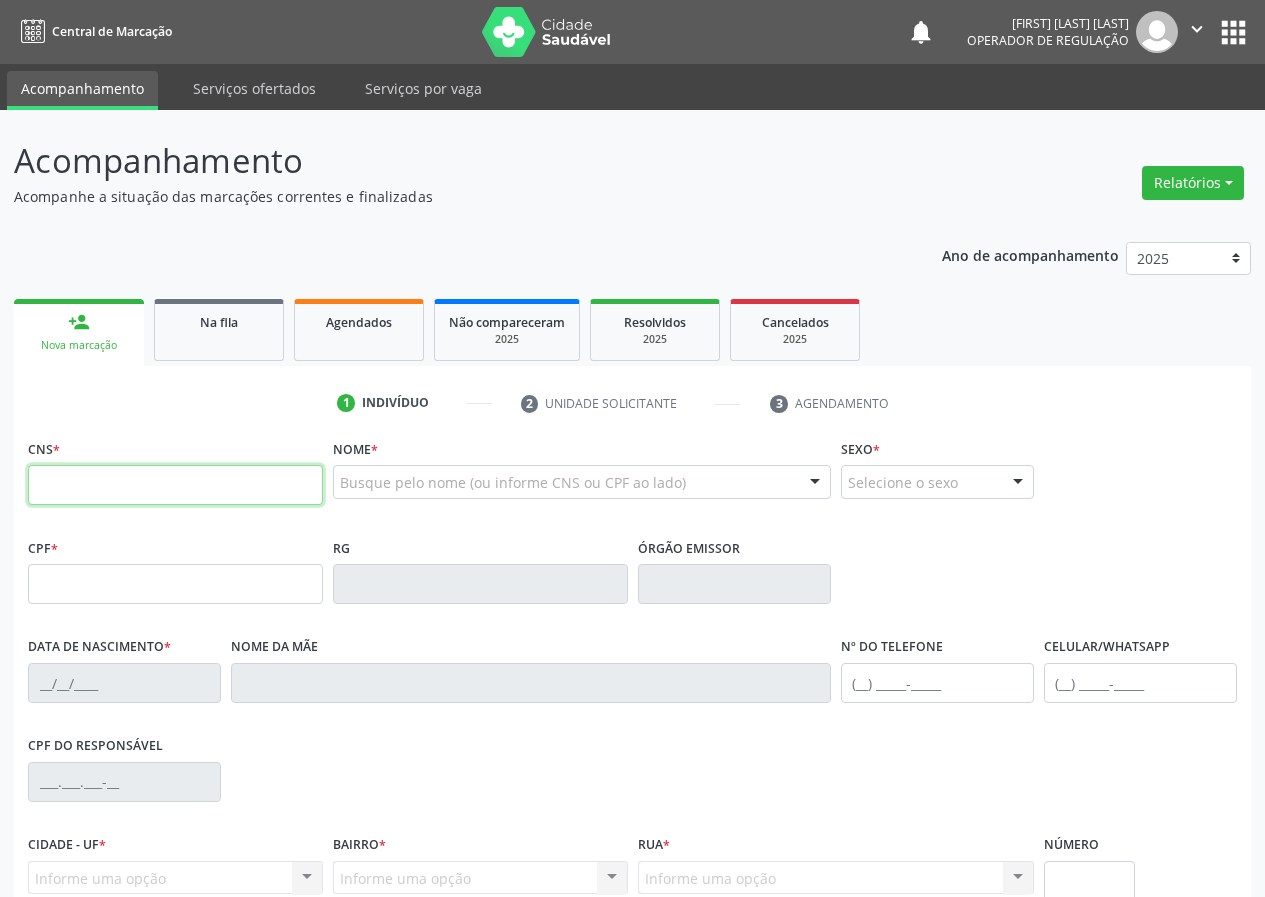 click at bounding box center (175, 485) 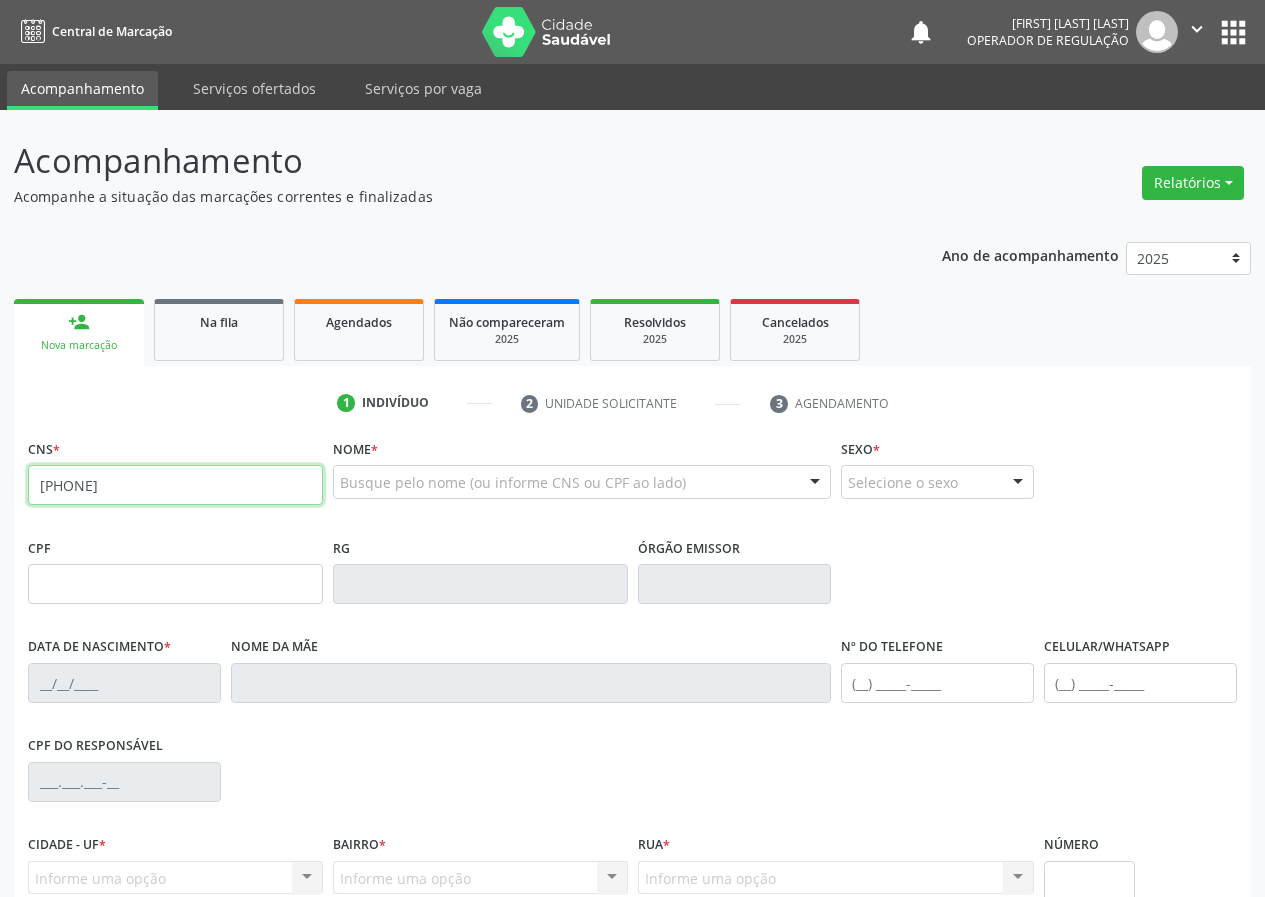 drag, startPoint x: 166, startPoint y: 482, endPoint x: 0, endPoint y: 492, distance: 166.30093 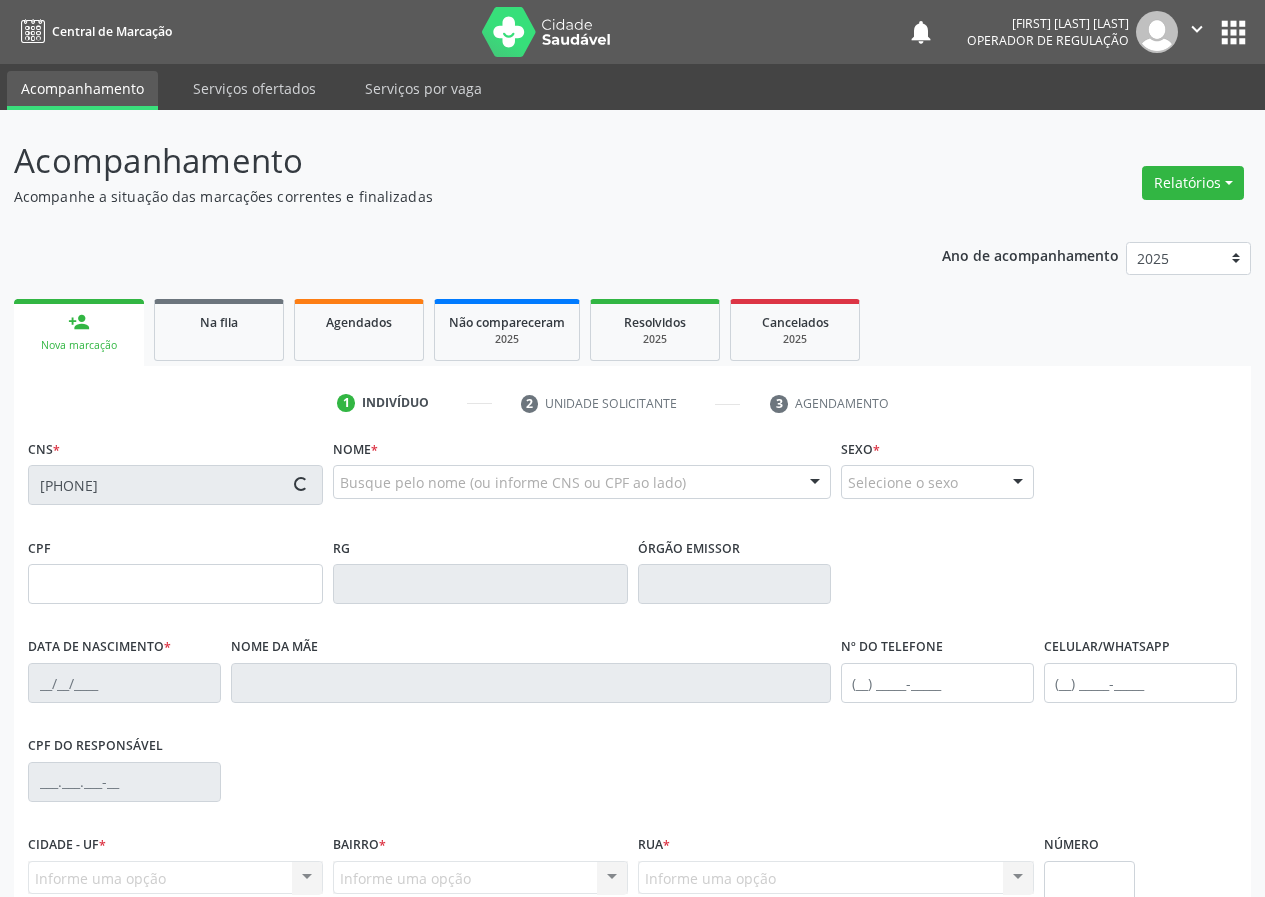 type on "[SSN]" 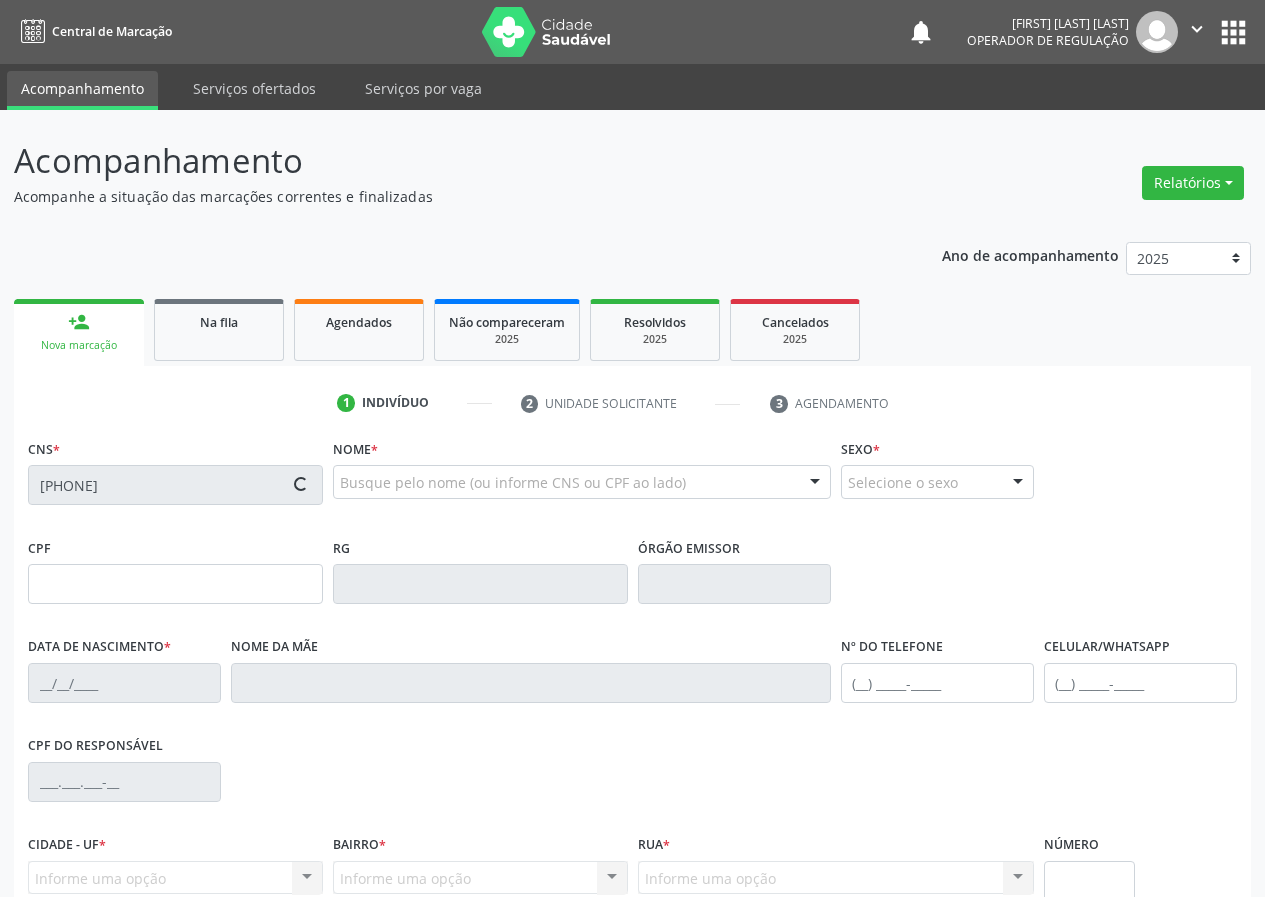 type on "[DATE]" 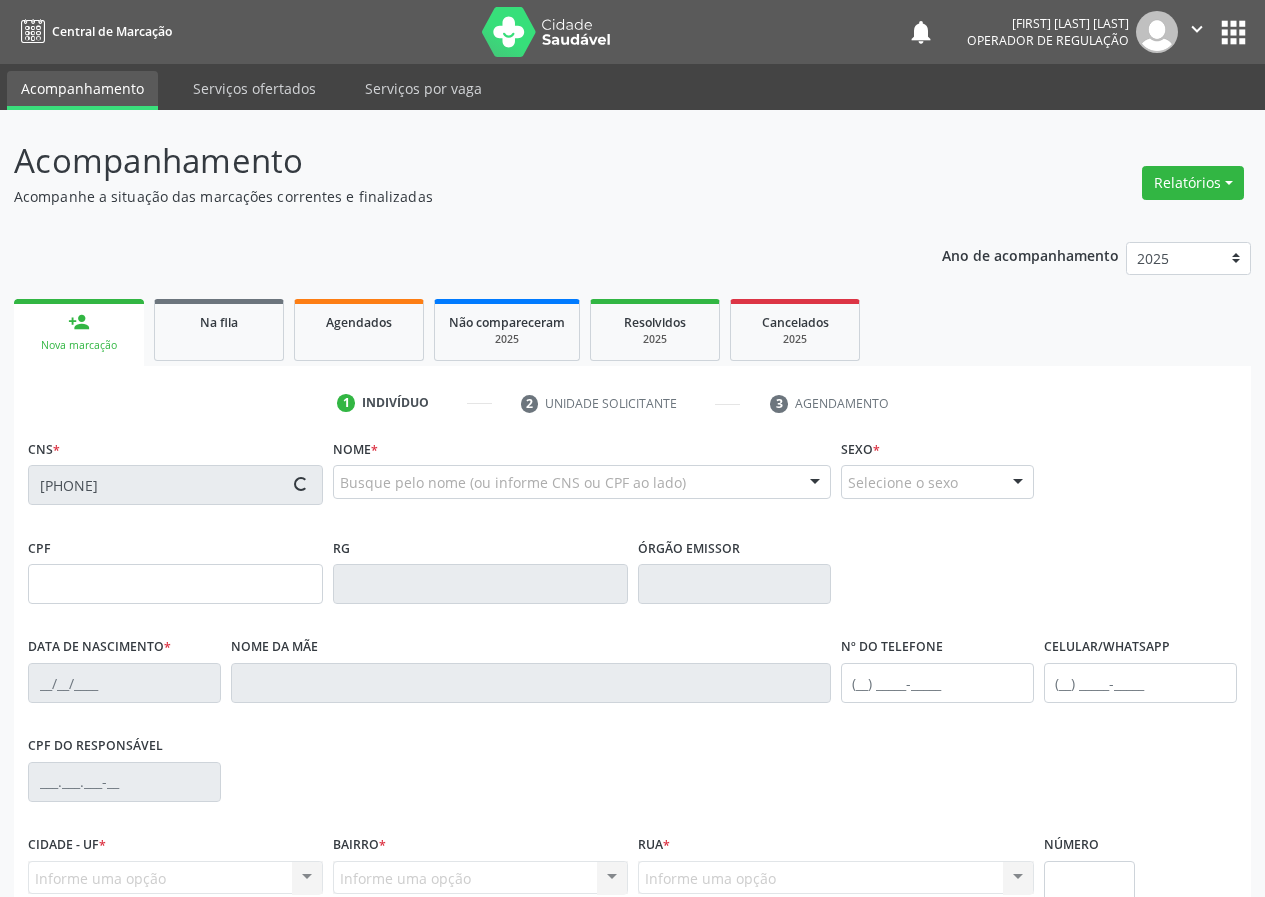 type on "[FIRST] [LAST] [LAST]" 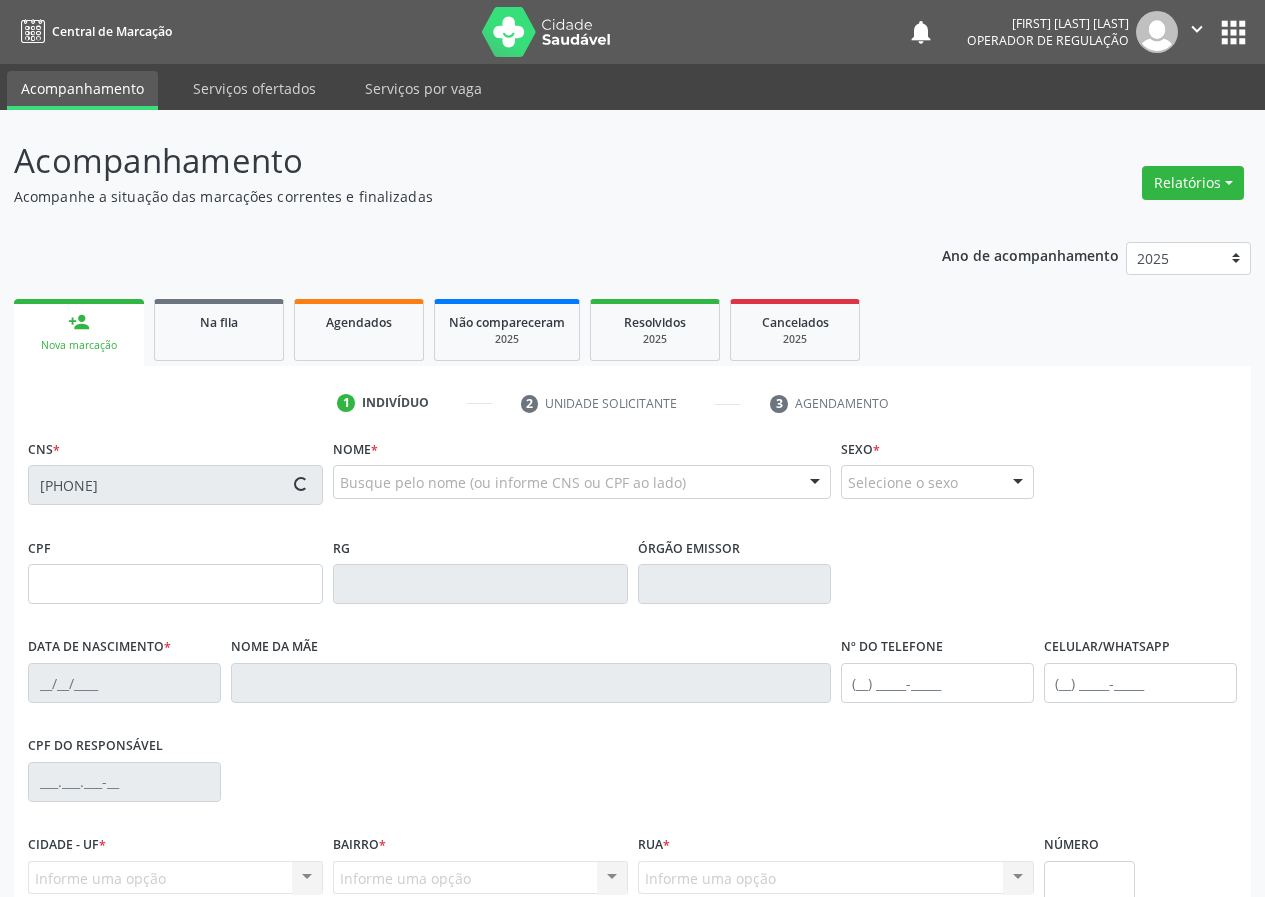 type on "([PHONE])" 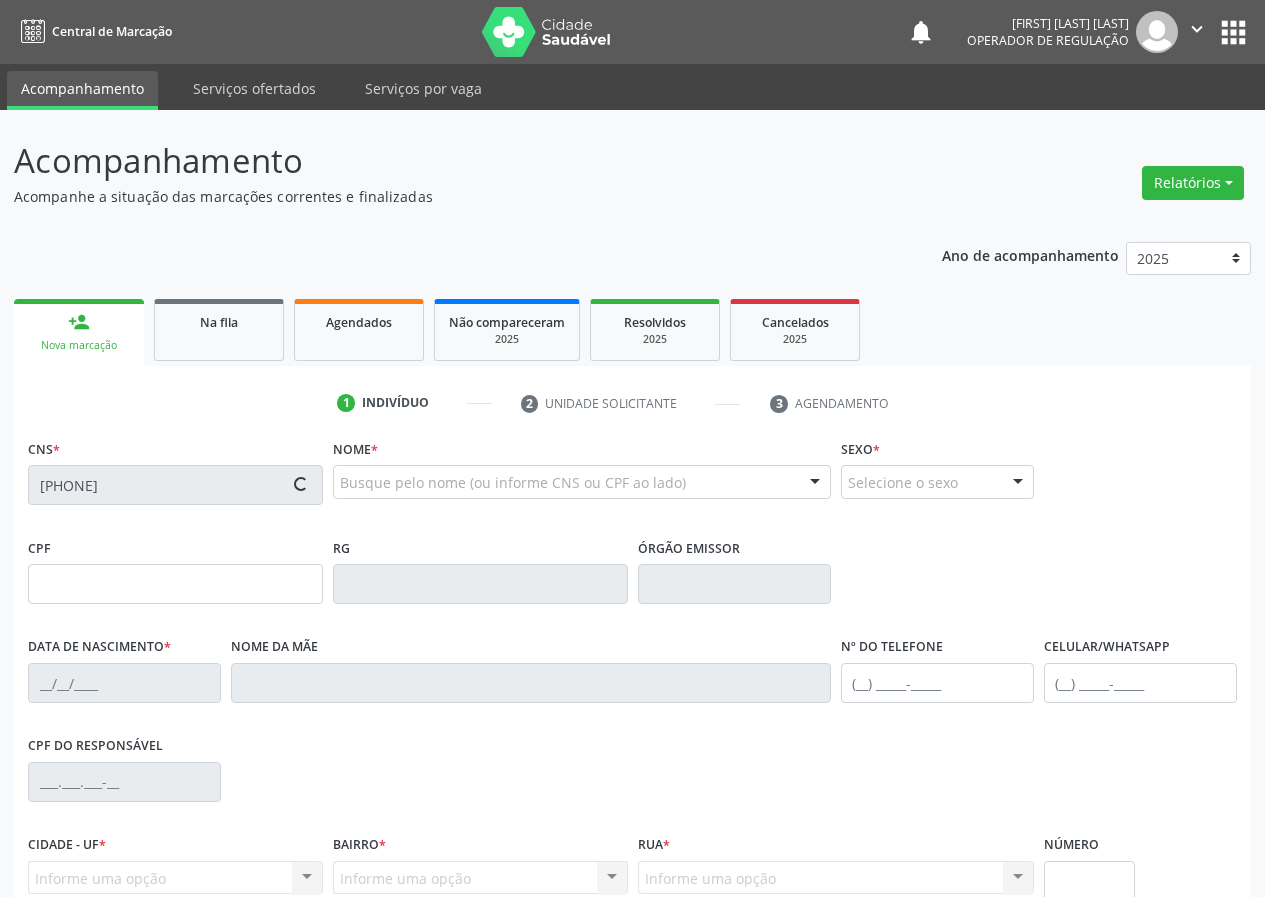 type on "9" 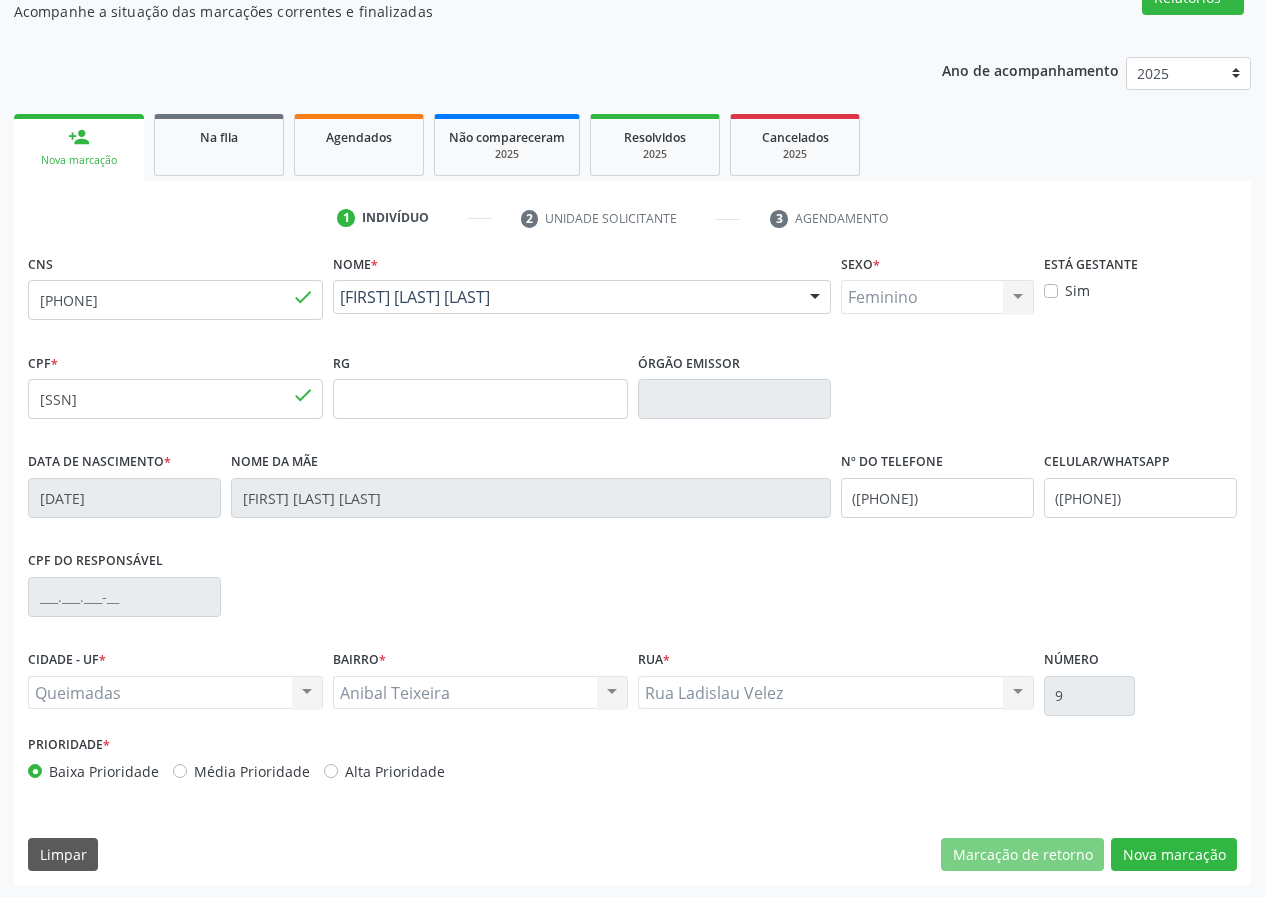scroll, scrollTop: 187, scrollLeft: 0, axis: vertical 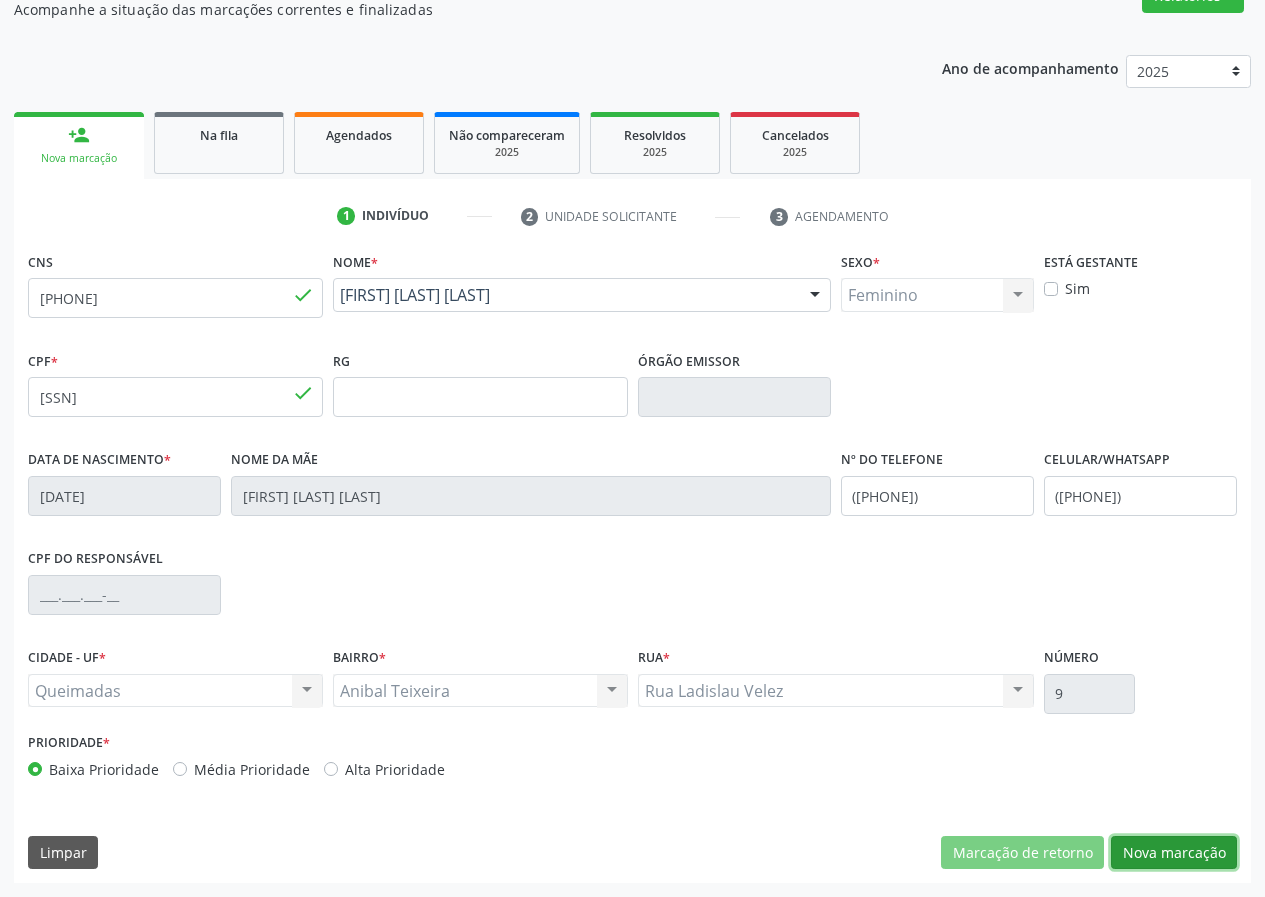 drag, startPoint x: 1171, startPoint y: 853, endPoint x: 402, endPoint y: 661, distance: 792.60645 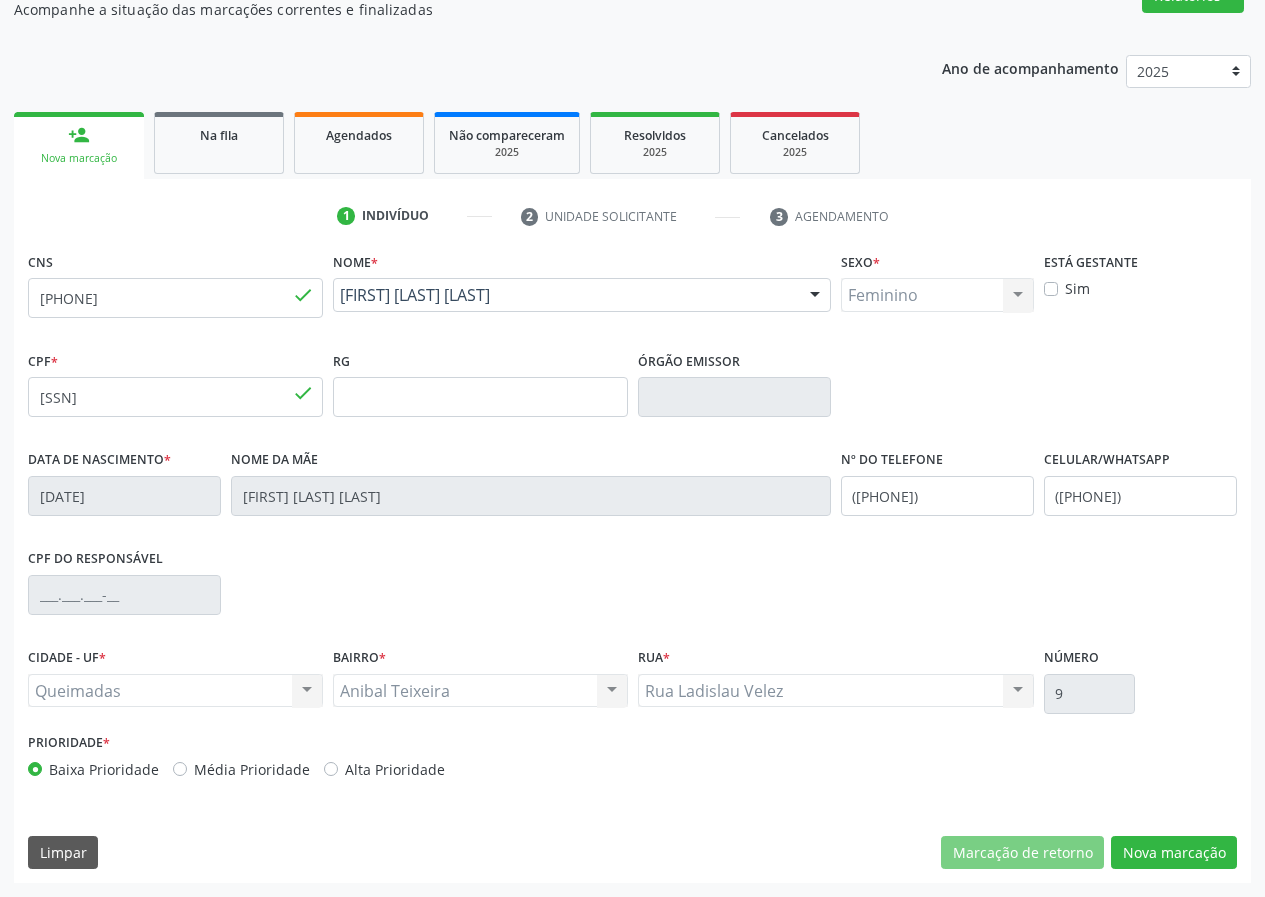 scroll, scrollTop: 9, scrollLeft: 0, axis: vertical 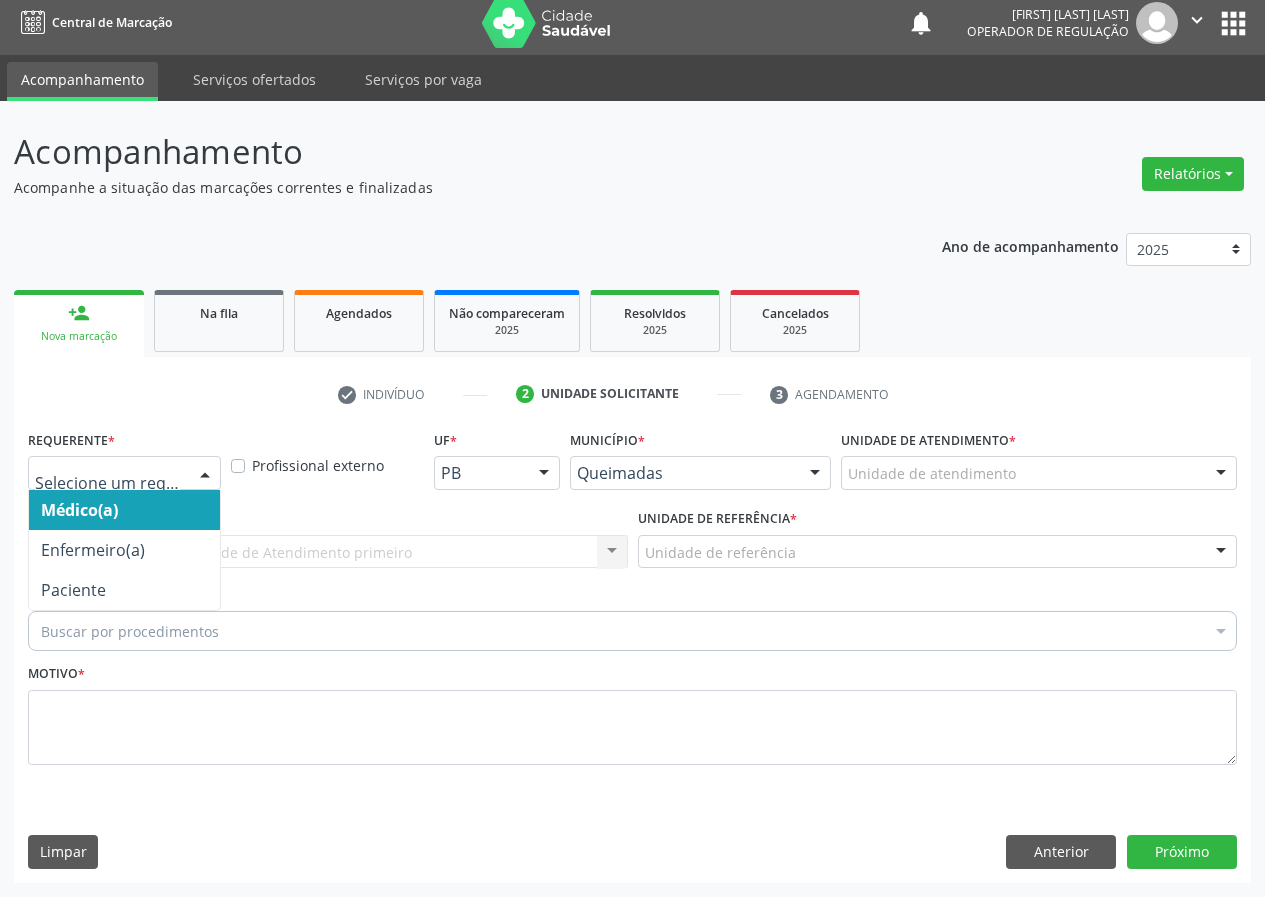 drag, startPoint x: 210, startPoint y: 472, endPoint x: 154, endPoint y: 640, distance: 177.08755 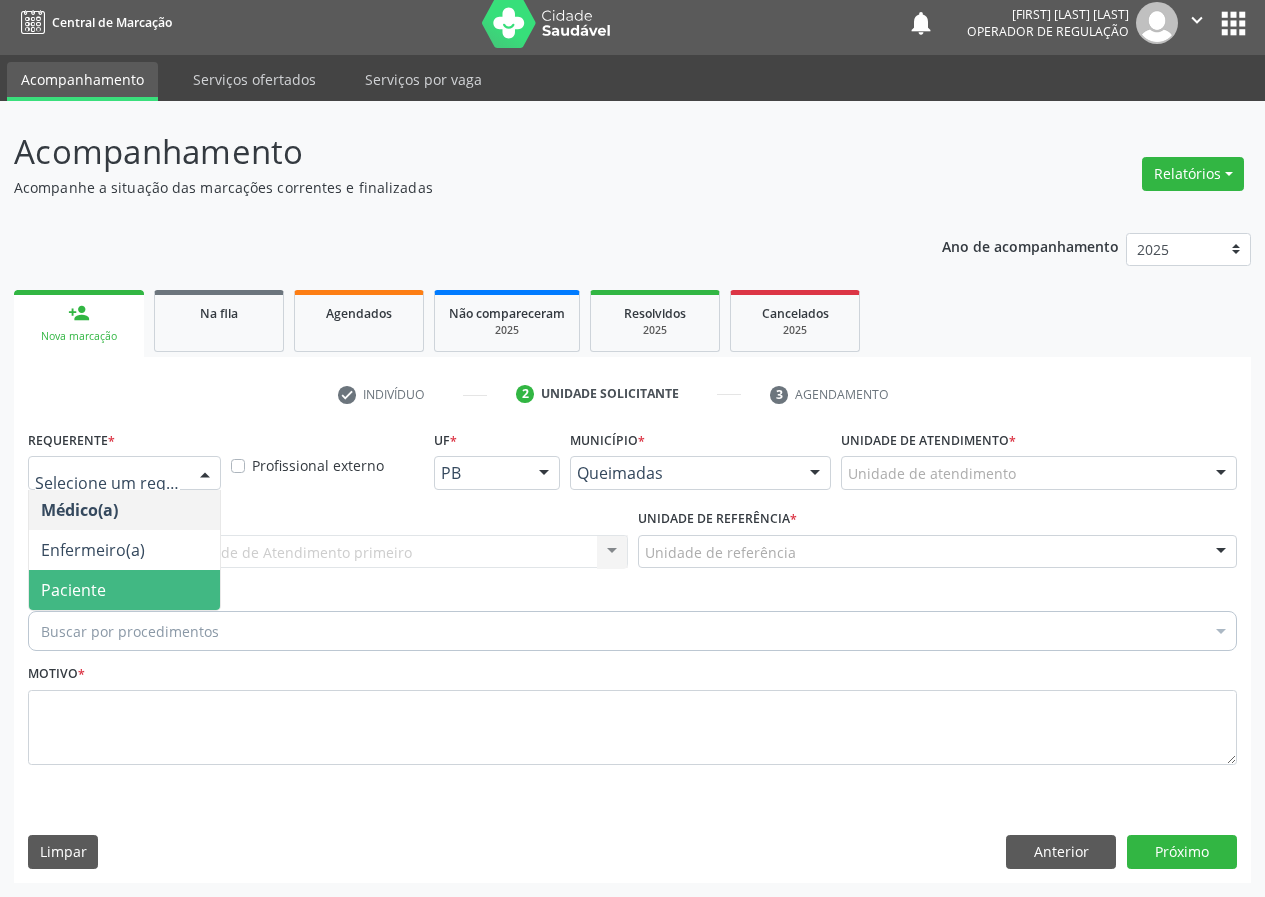 click on "Paciente" at bounding box center (124, 590) 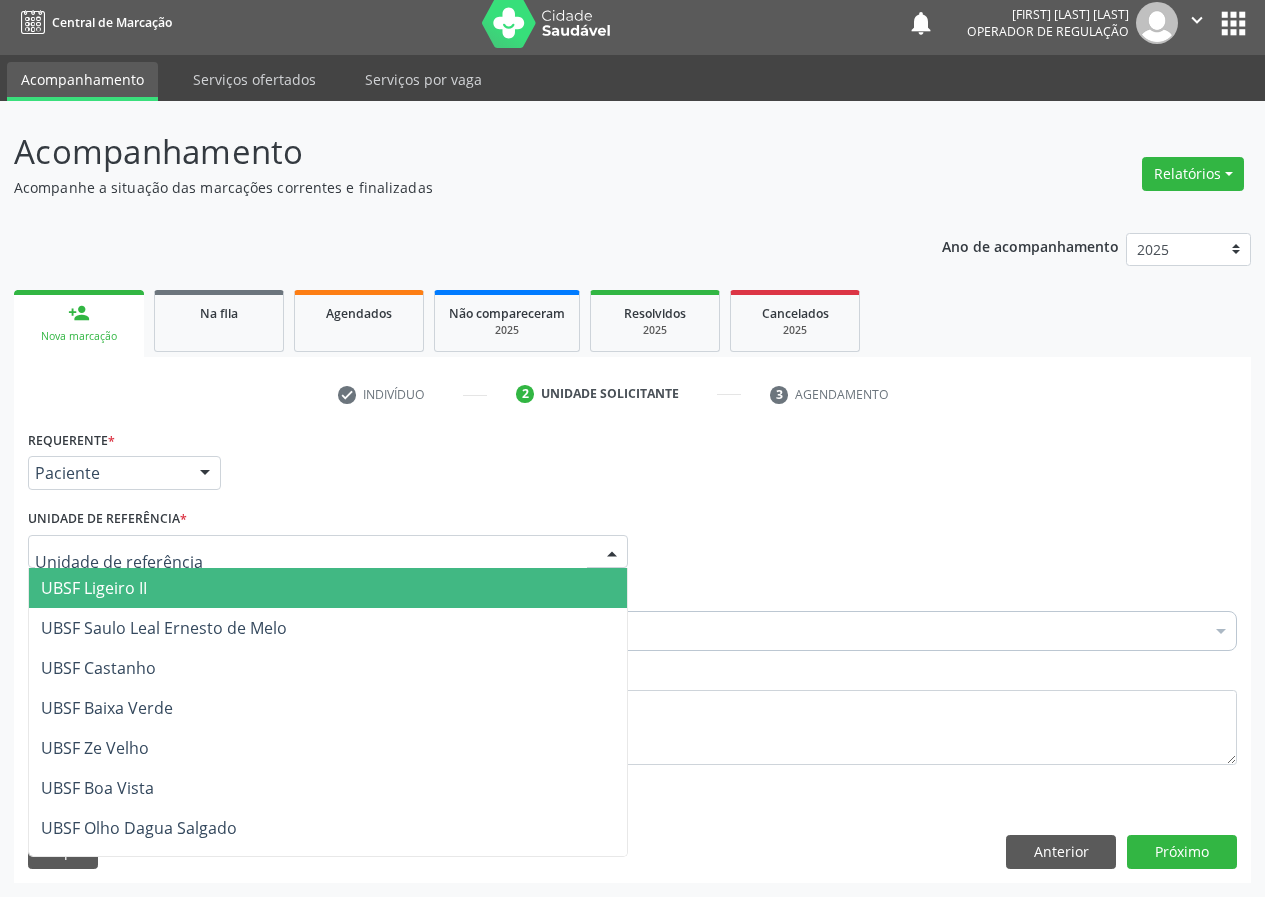 drag, startPoint x: 585, startPoint y: 552, endPoint x: 322, endPoint y: 745, distance: 326.2177 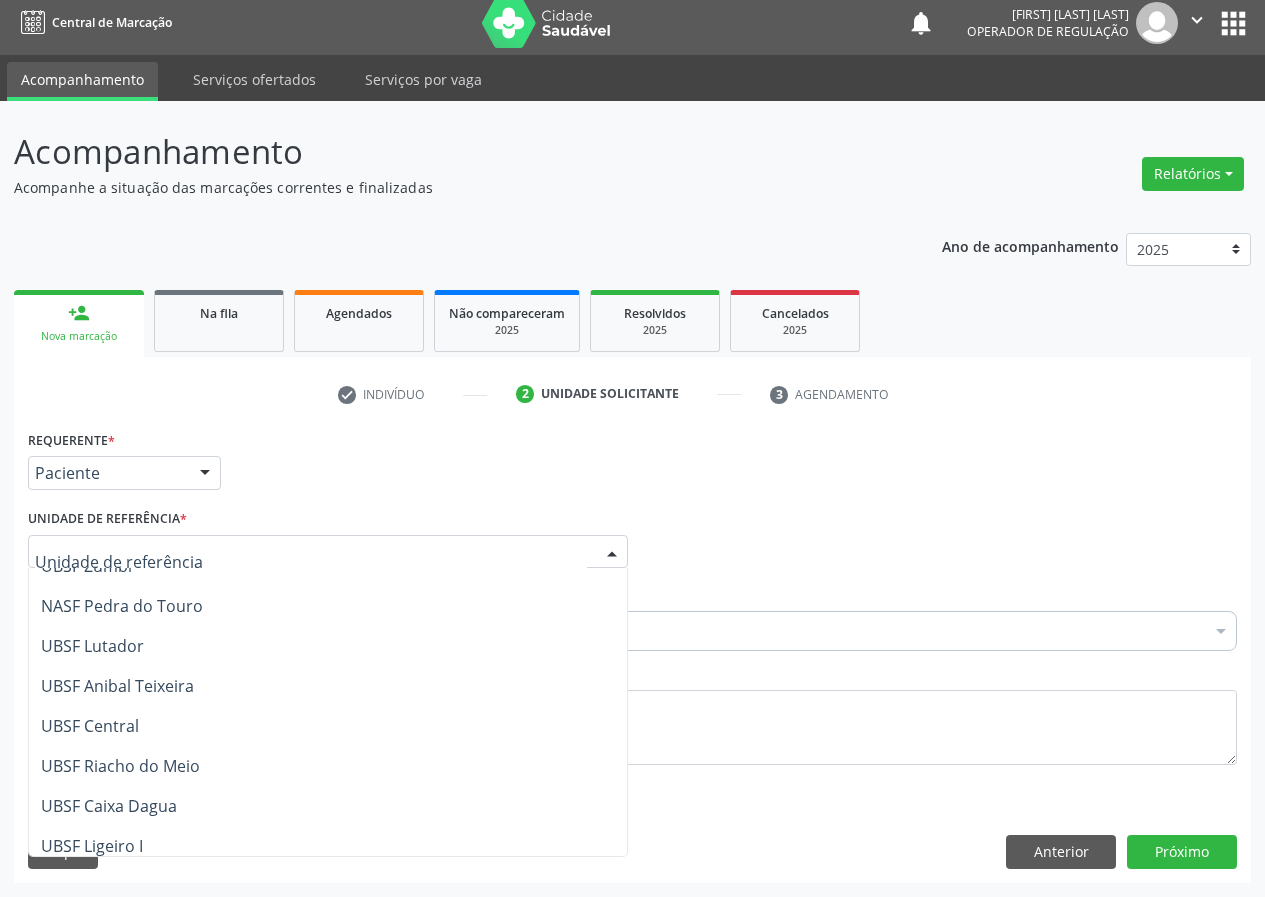 scroll, scrollTop: 300, scrollLeft: 0, axis: vertical 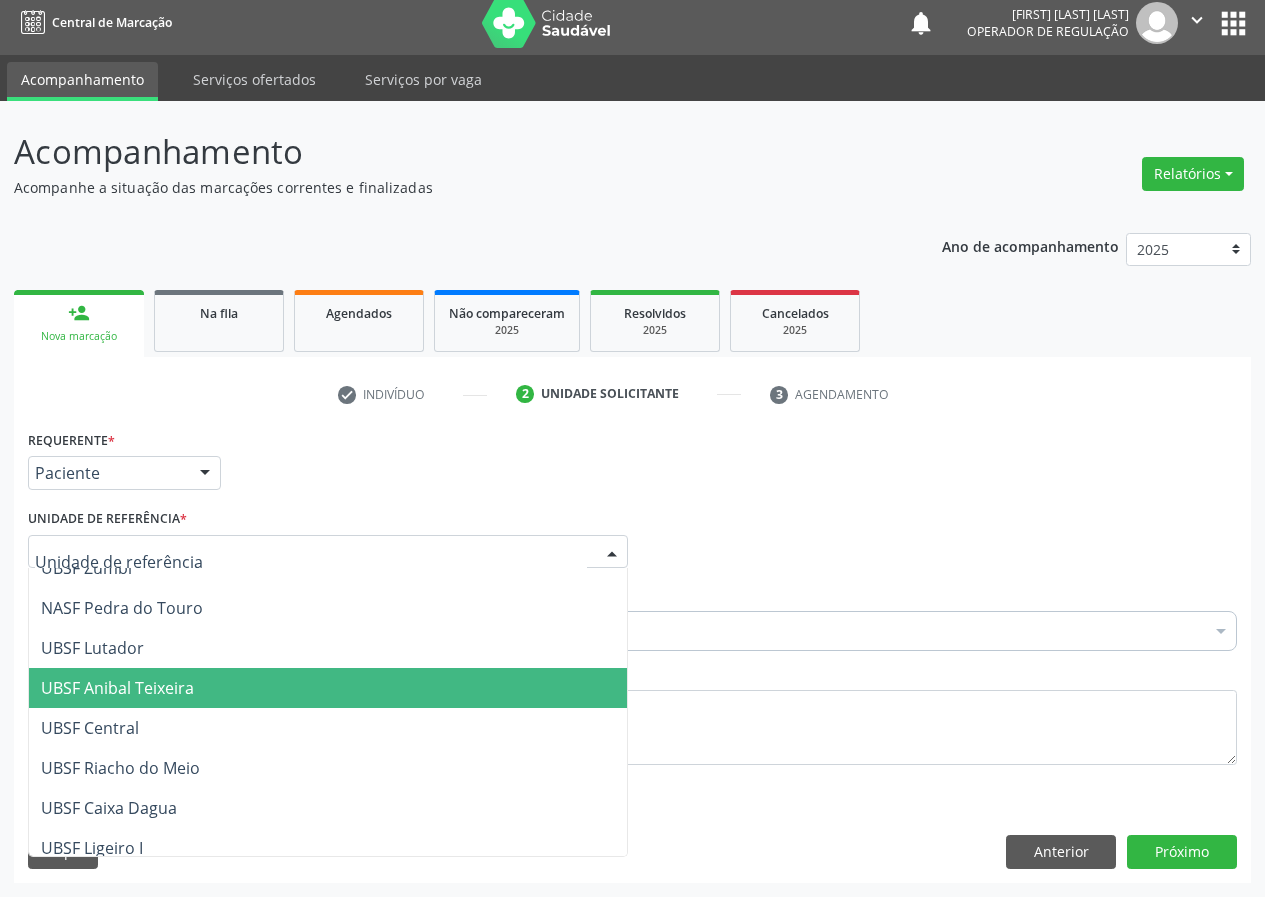 click on "UBSF Anibal Teixeira" at bounding box center (117, 688) 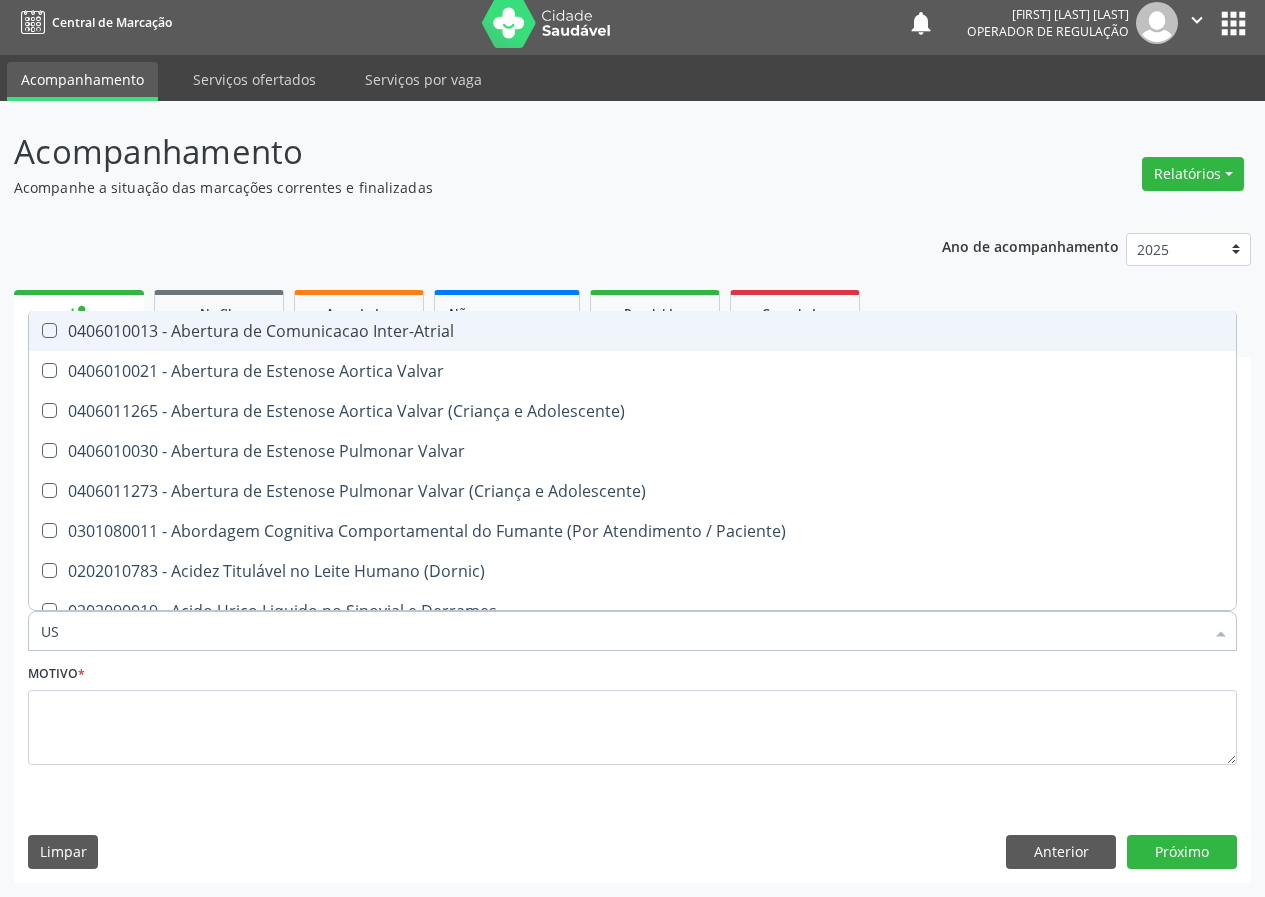 type on "USG" 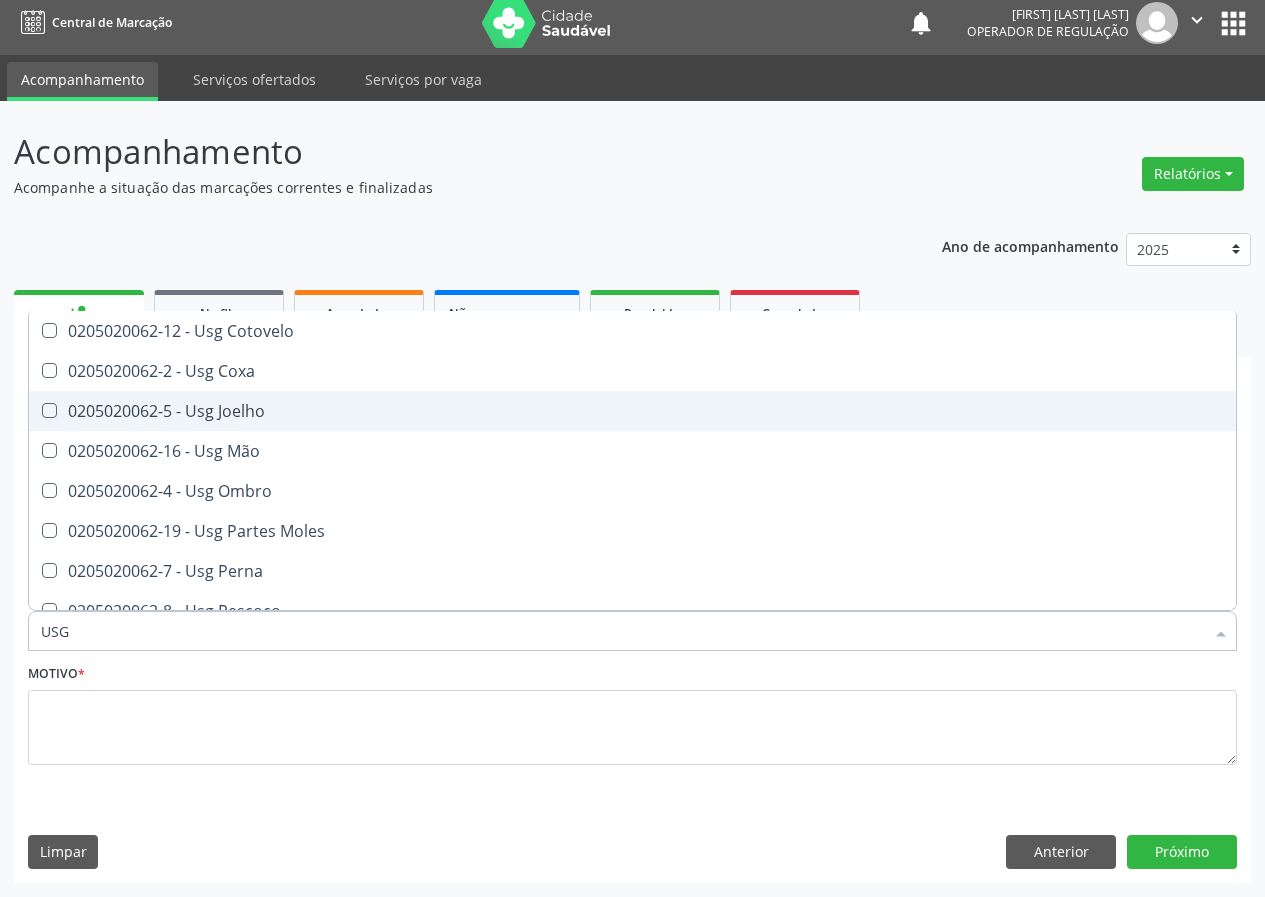 scroll, scrollTop: 100, scrollLeft: 0, axis: vertical 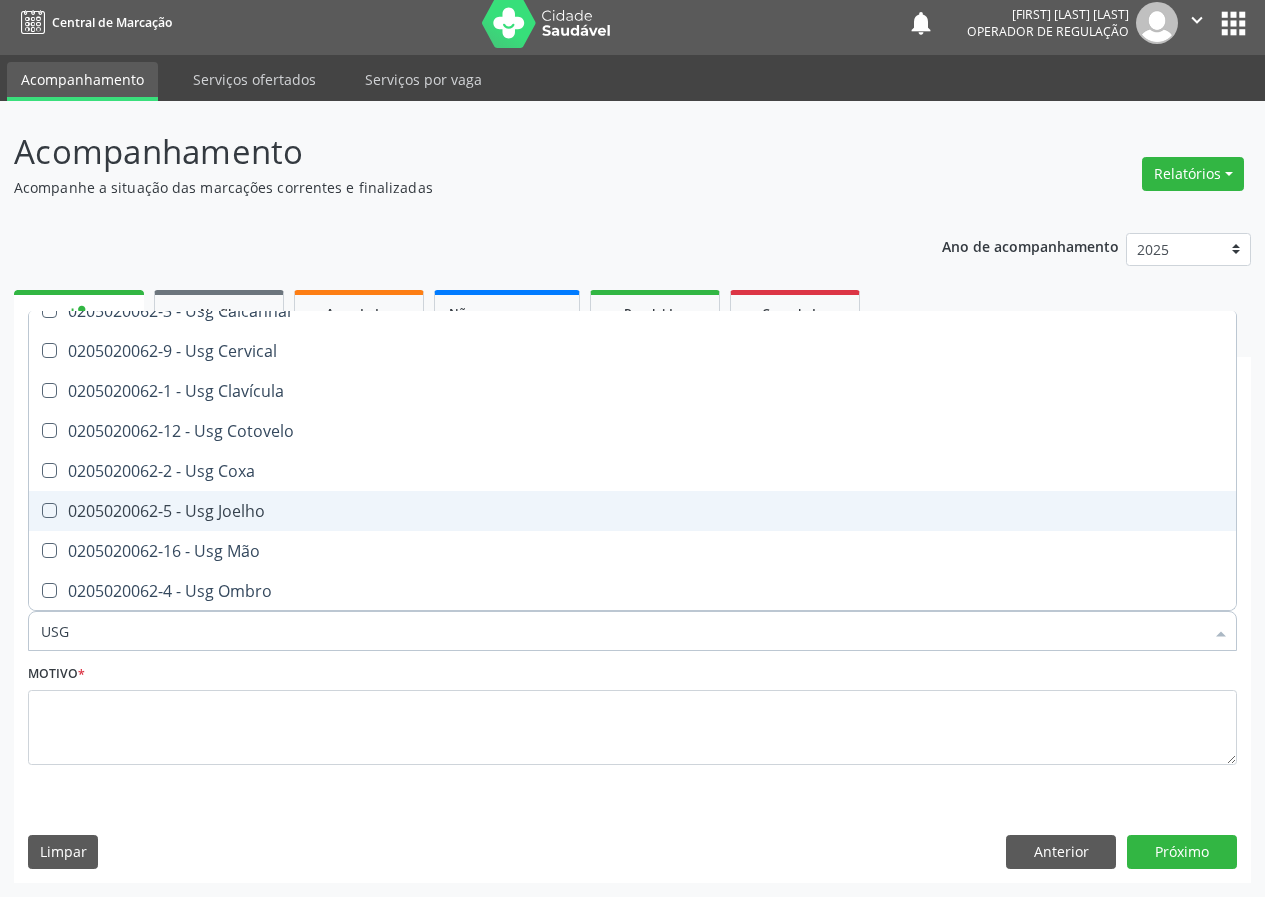 click on "0205020062-5 - Usg Joelho" at bounding box center (632, 511) 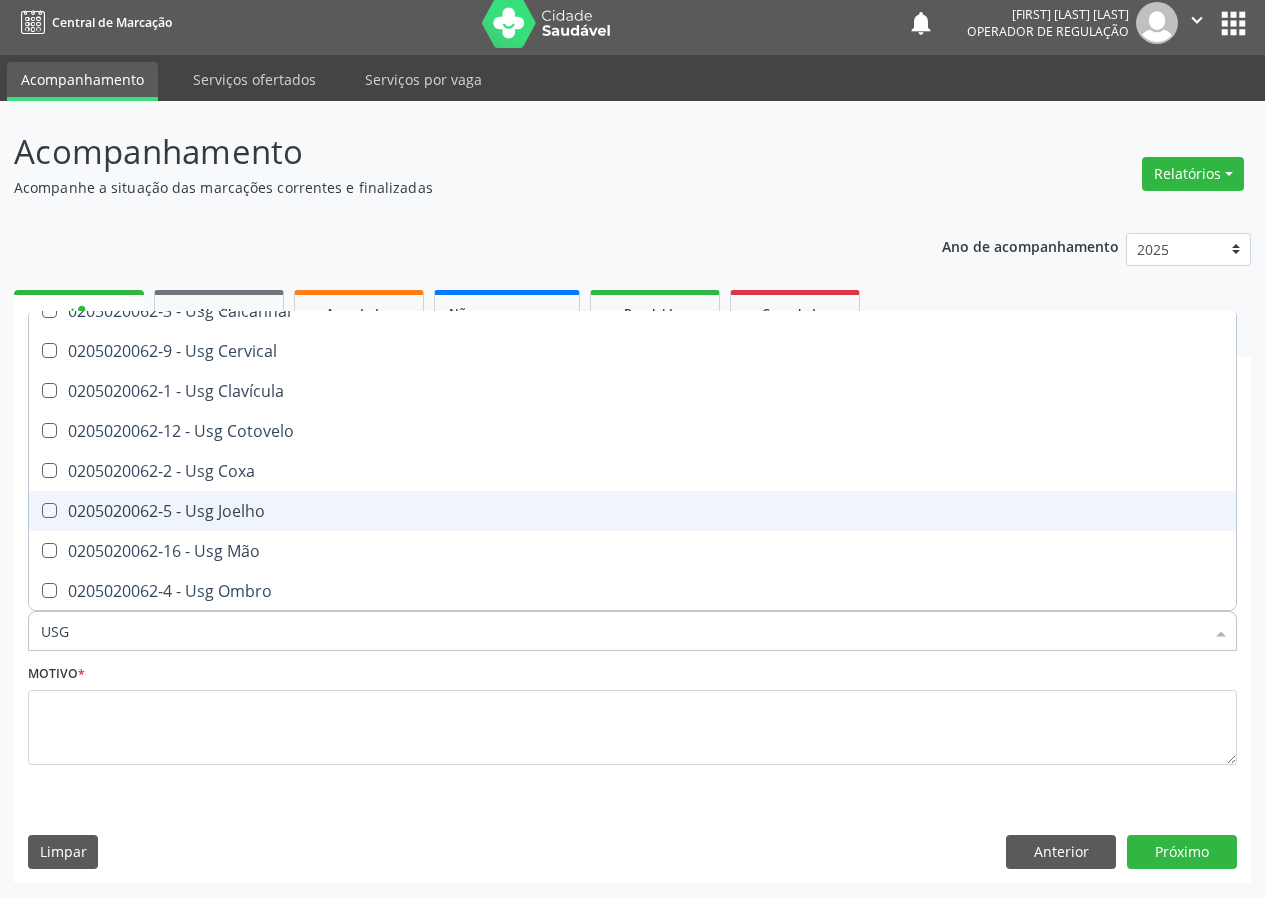 checkbox on "true" 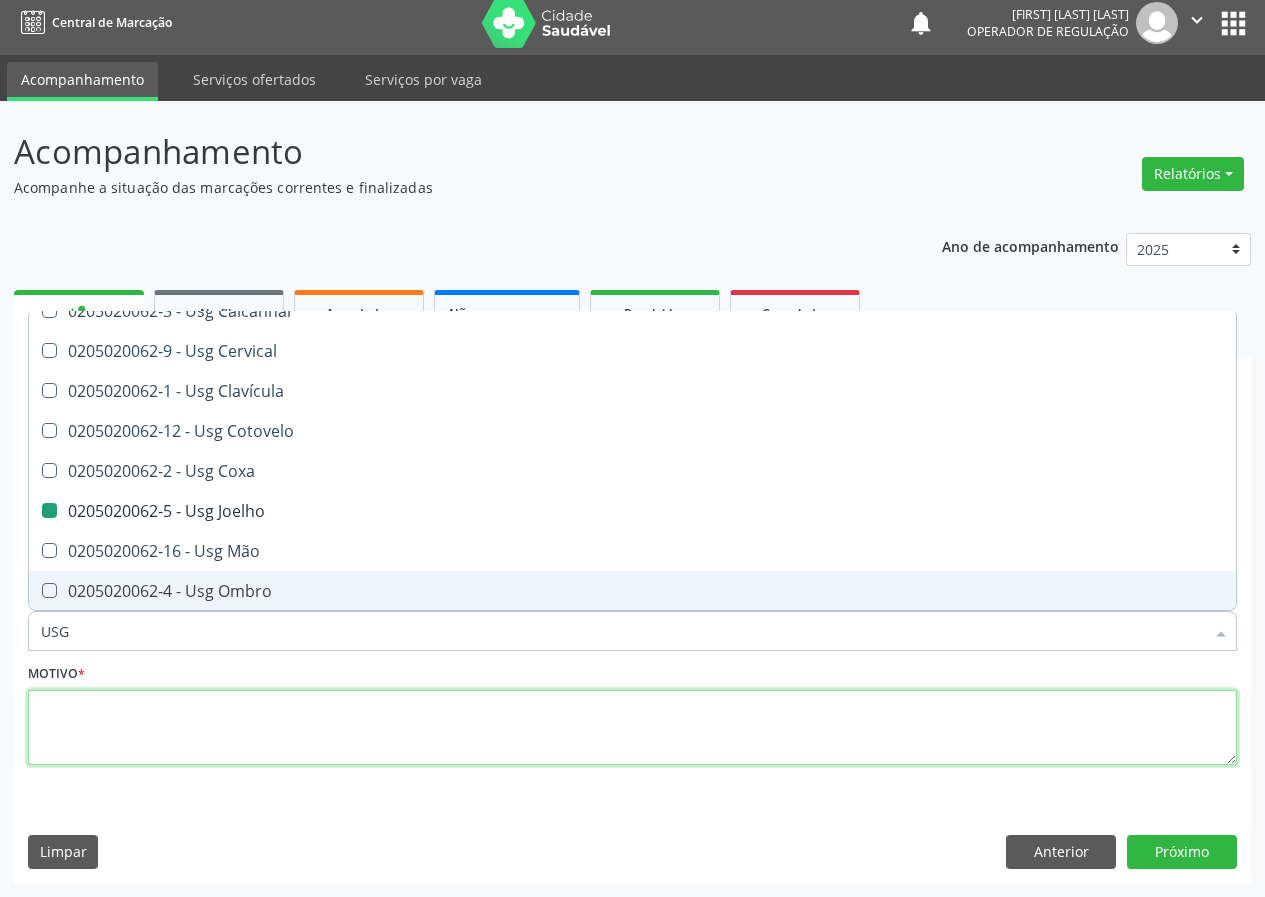 click at bounding box center (632, 728) 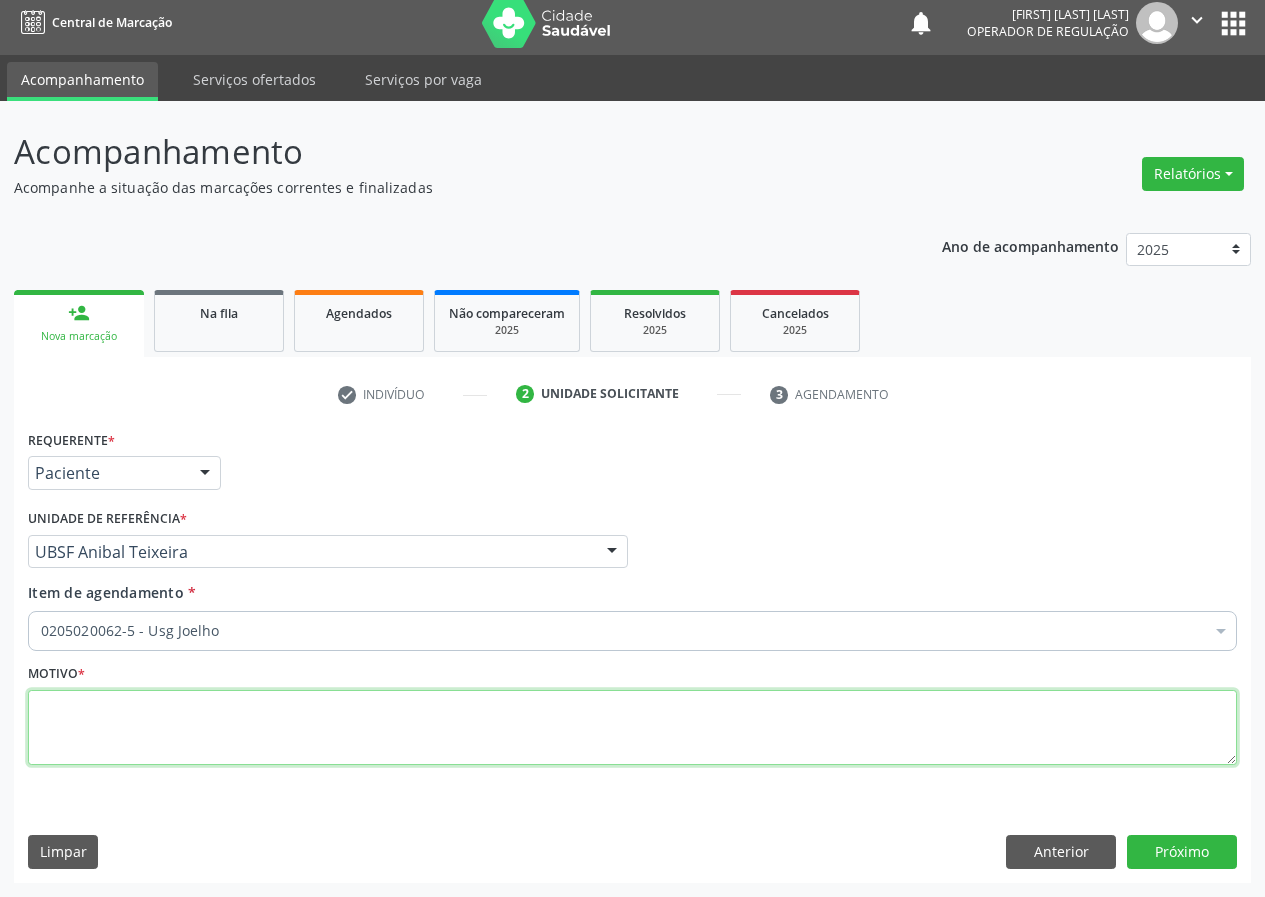 scroll, scrollTop: 0, scrollLeft: 0, axis: both 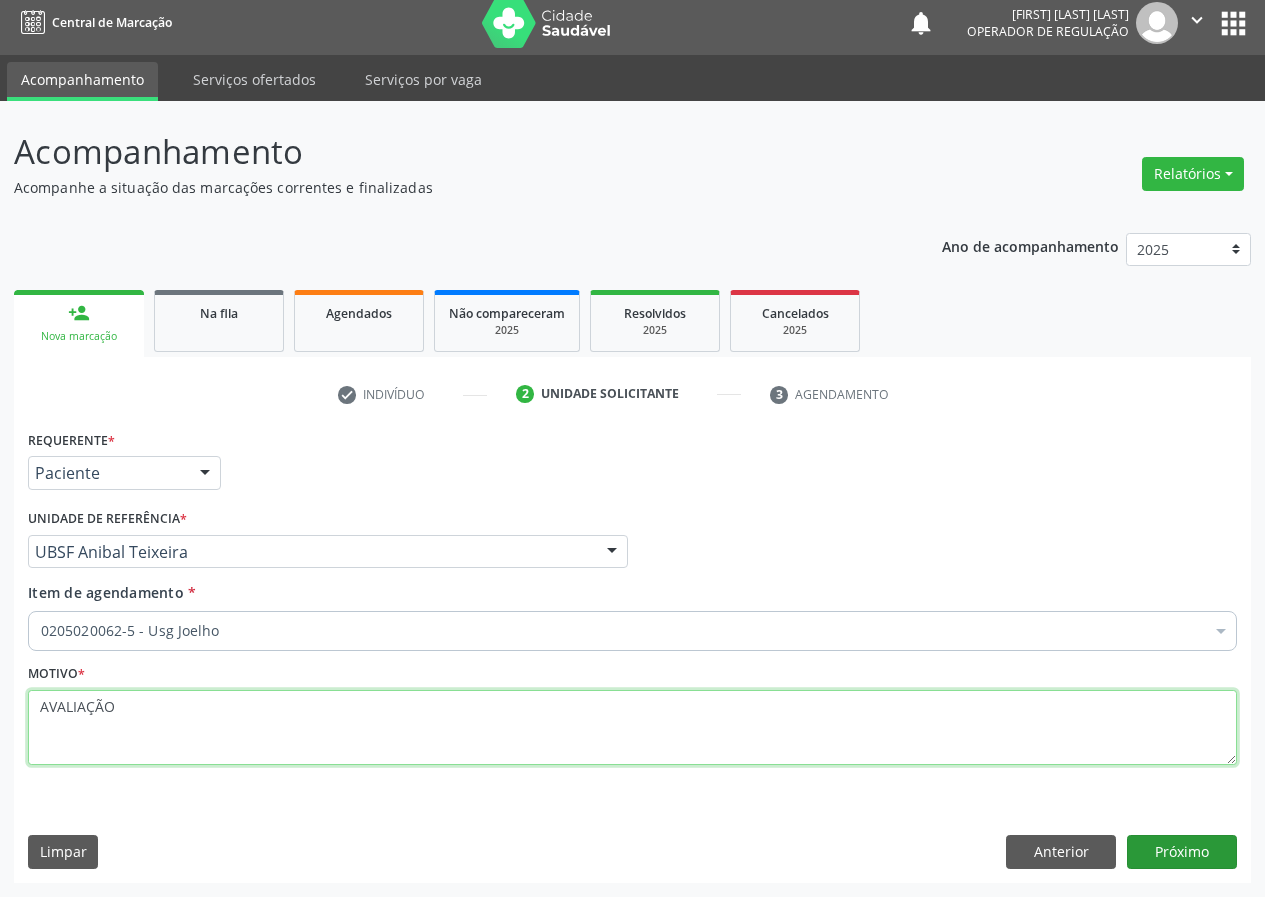 type on "AVALIAÇÃO" 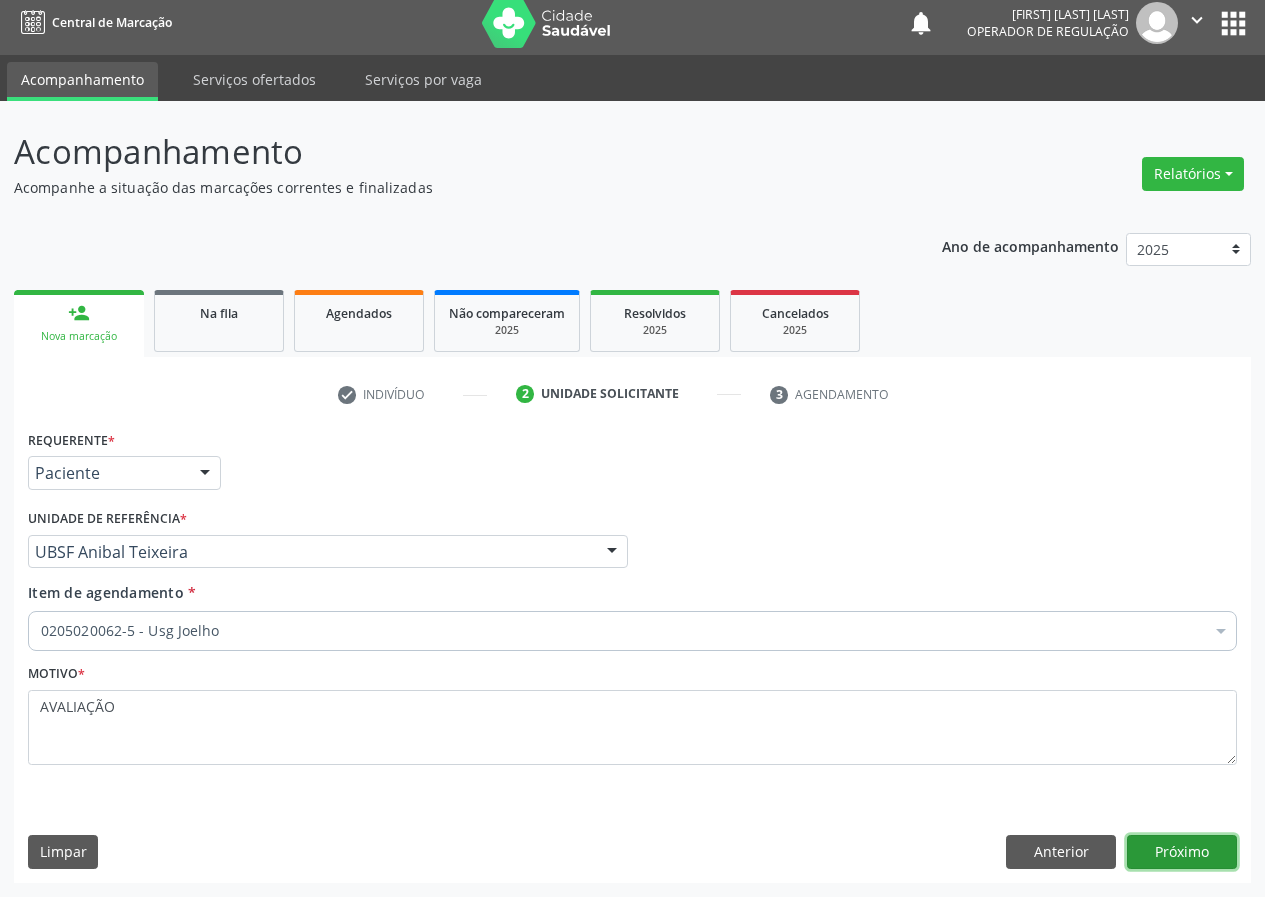 click on "Próximo" at bounding box center [1182, 852] 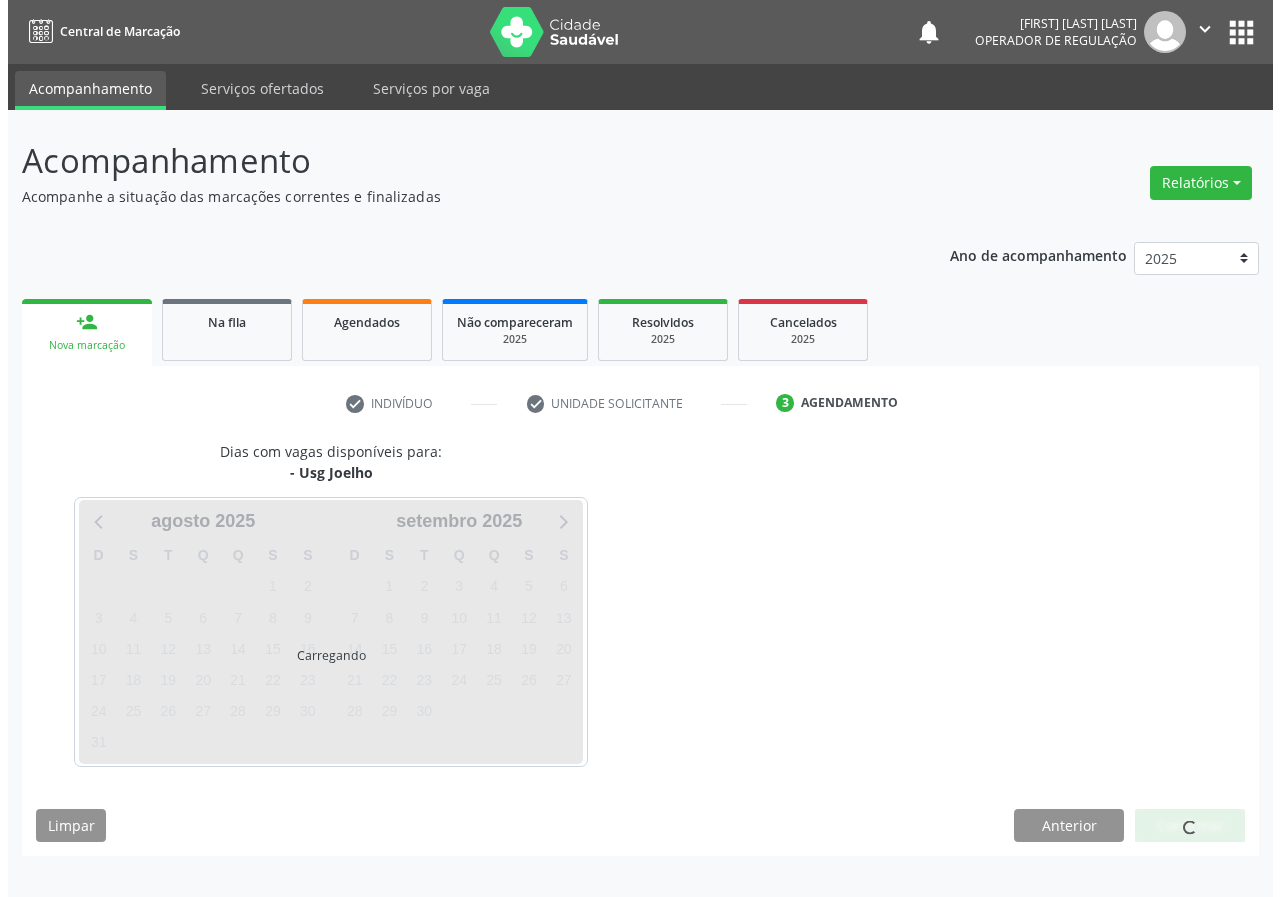 scroll, scrollTop: 0, scrollLeft: 0, axis: both 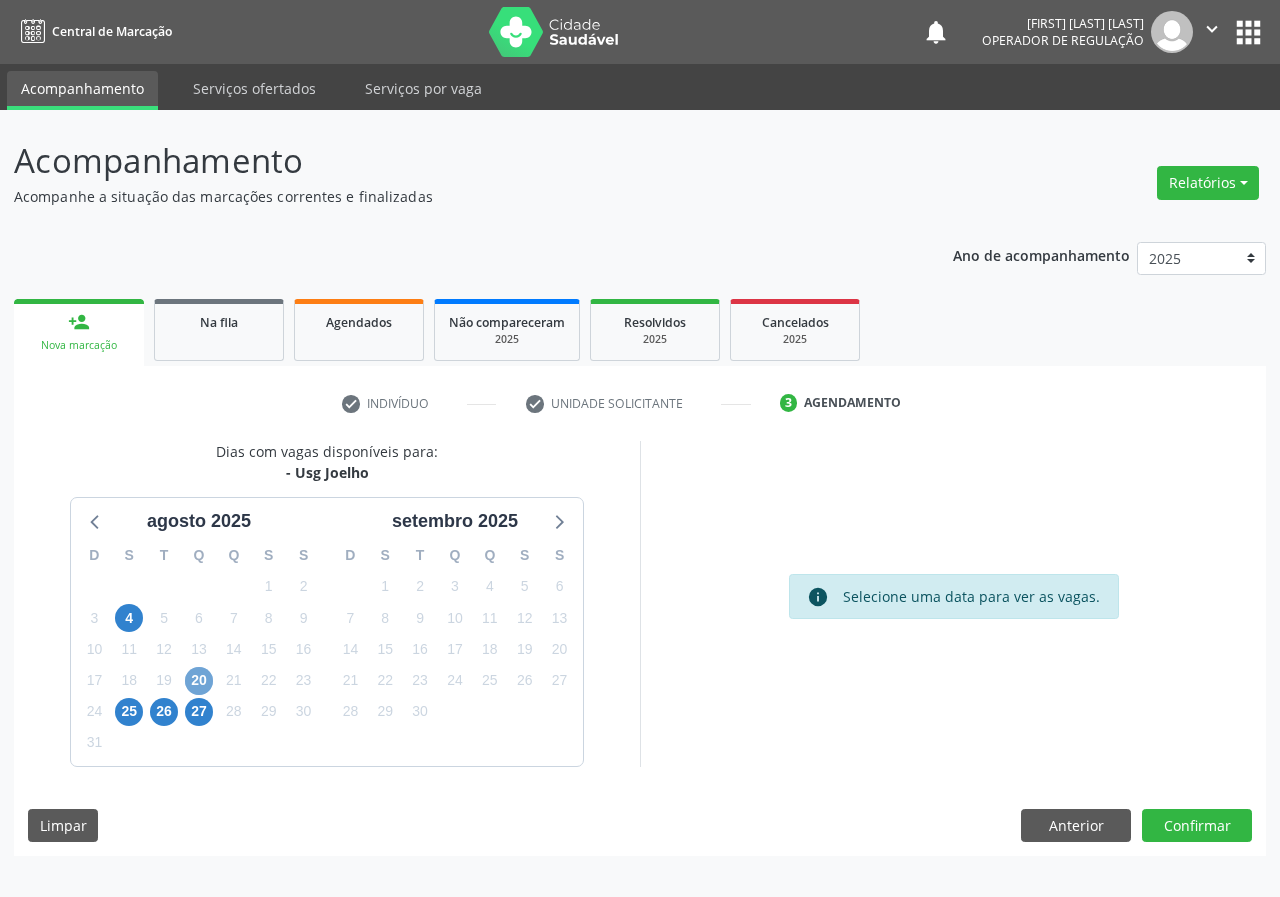 click on "20" at bounding box center [199, 681] 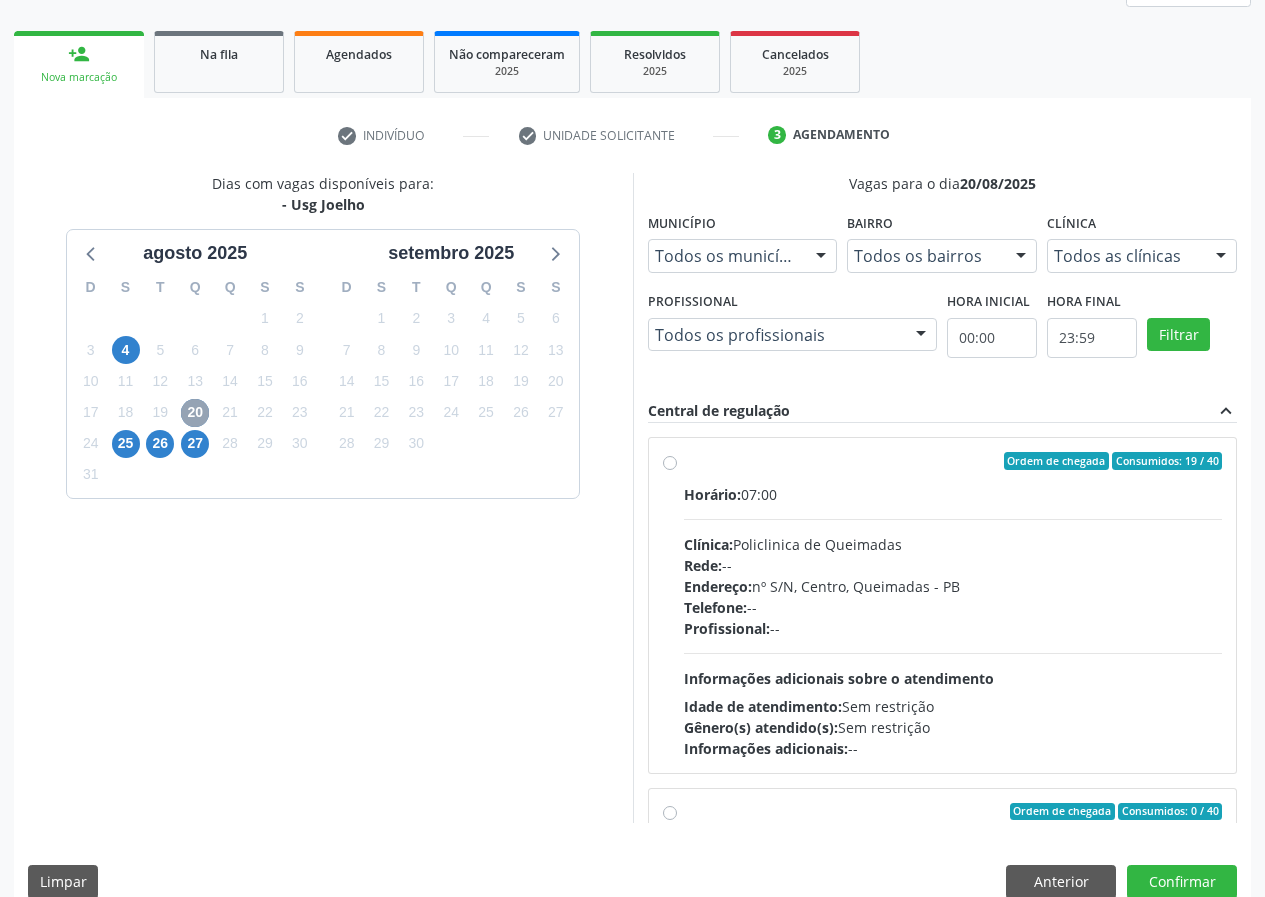 scroll, scrollTop: 298, scrollLeft: 0, axis: vertical 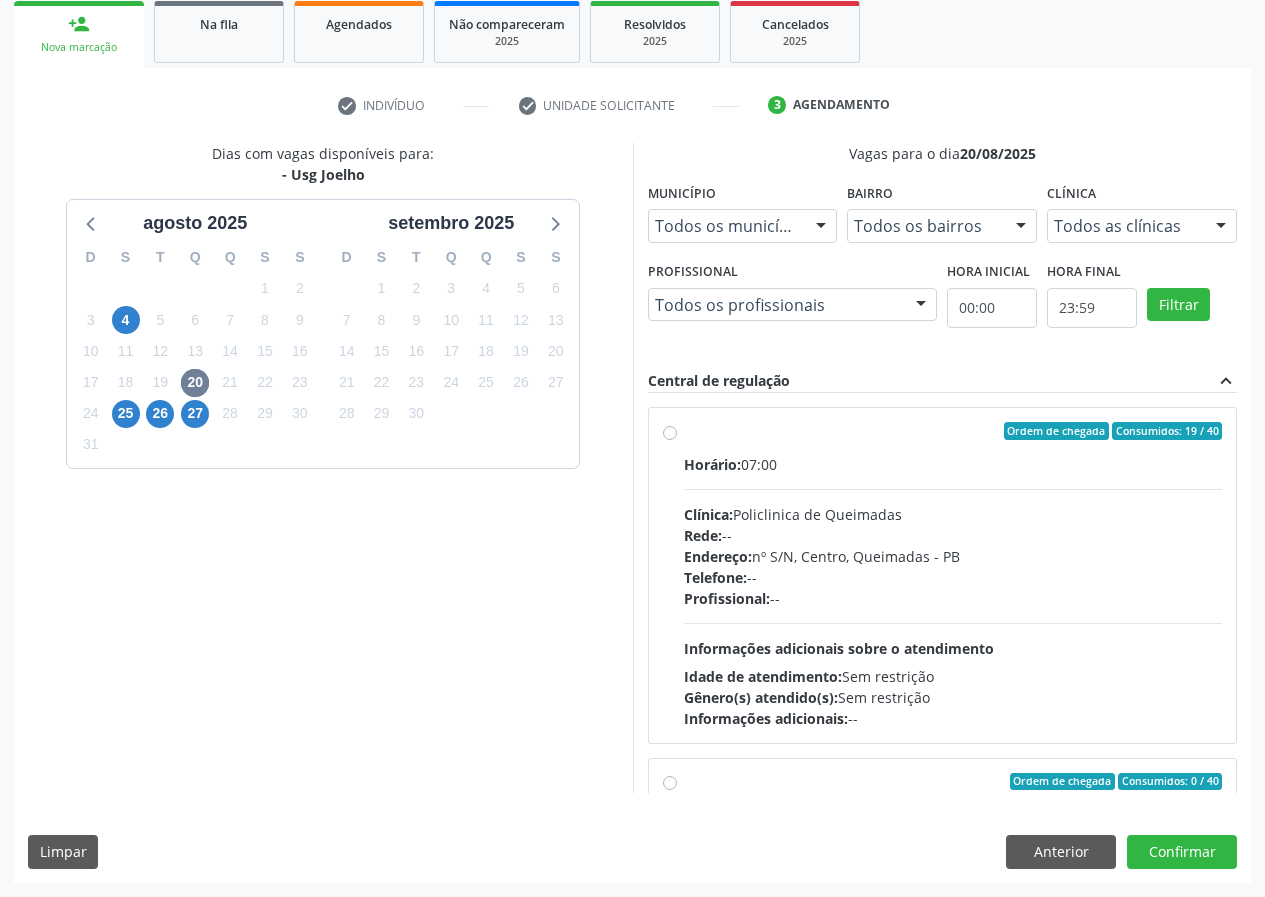 click on "Ordem de chegada
Consumidos: [NUMBER] / [NUMBER]
Horário:   07:00
Clínica:  Policlinica de Queimadas
Rede:
--
Endereço:   nº S/N, Centro, [CITY] - [STATE]
Telefone:   --
Profissional:
--
Informações adicionais sobre o atendimento
Idade de atendimento:
Sem restrição
Gênero(s) atendido(s):
Sem restrição
Informações adicionais:
--" at bounding box center [953, 575] 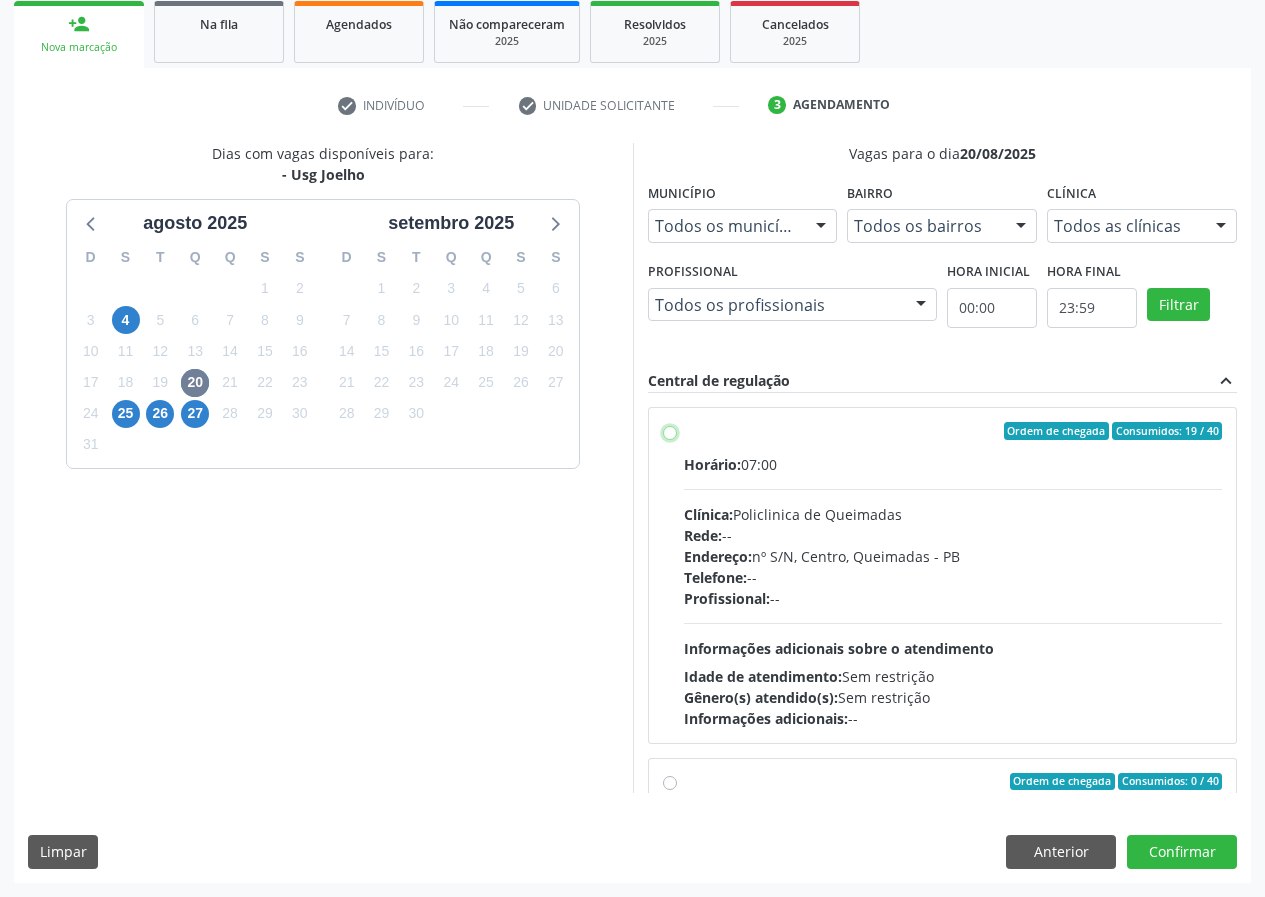 click on "Ordem de chegada
Consumidos: [NUMBER] / [NUMBER]
Horário:   07:00
Clínica:  Policlinica de Queimadas
Rede:
--
Endereço:   nº S/N, Centro, [CITY] - [STATE]
Telefone:   --
Profissional:
--
Informações adicionais sobre o atendimento
Idade de atendimento:
Sem restrição
Gênero(s) atendido(s):
Sem restrição
Informações adicionais:
--" at bounding box center [670, 431] 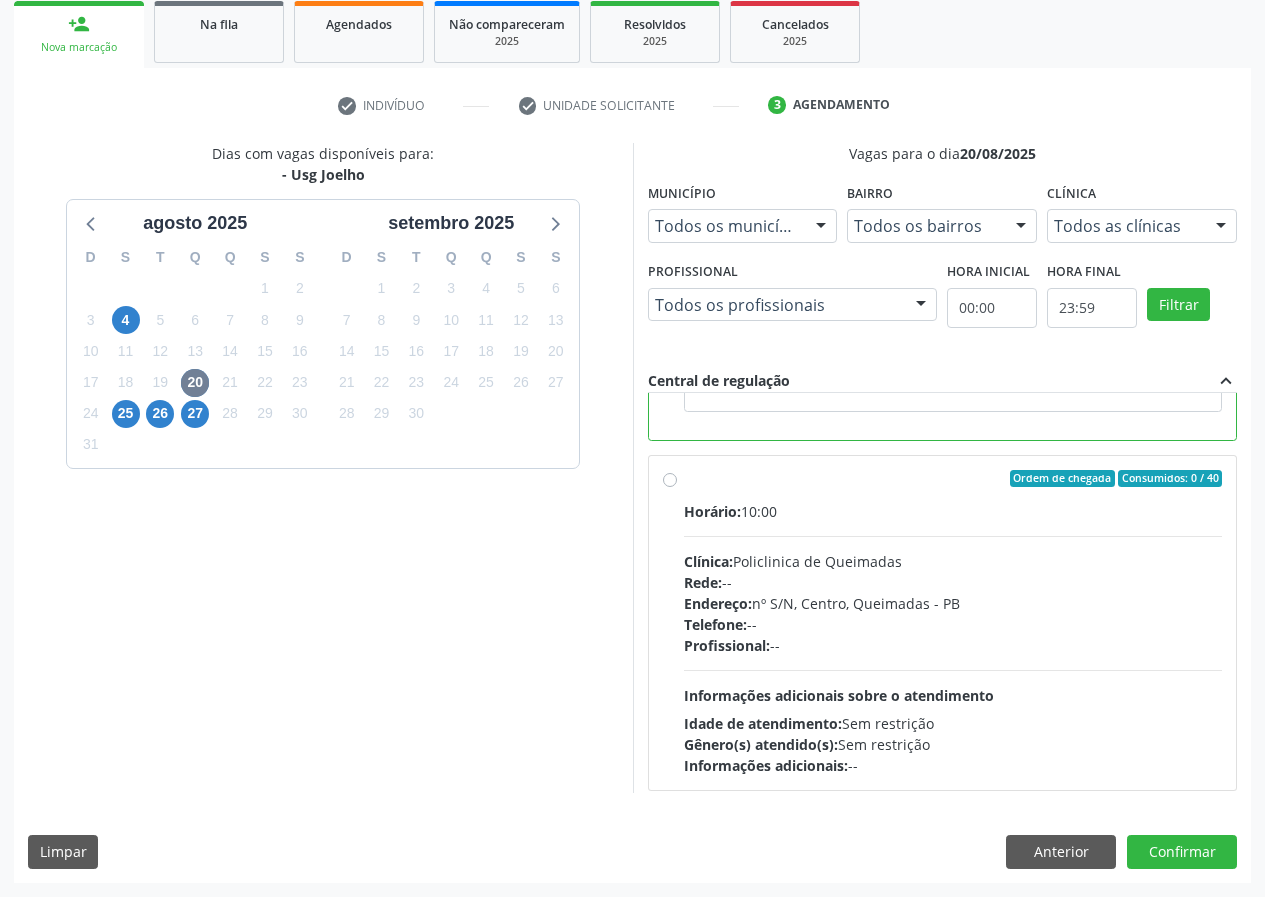 scroll, scrollTop: 450, scrollLeft: 0, axis: vertical 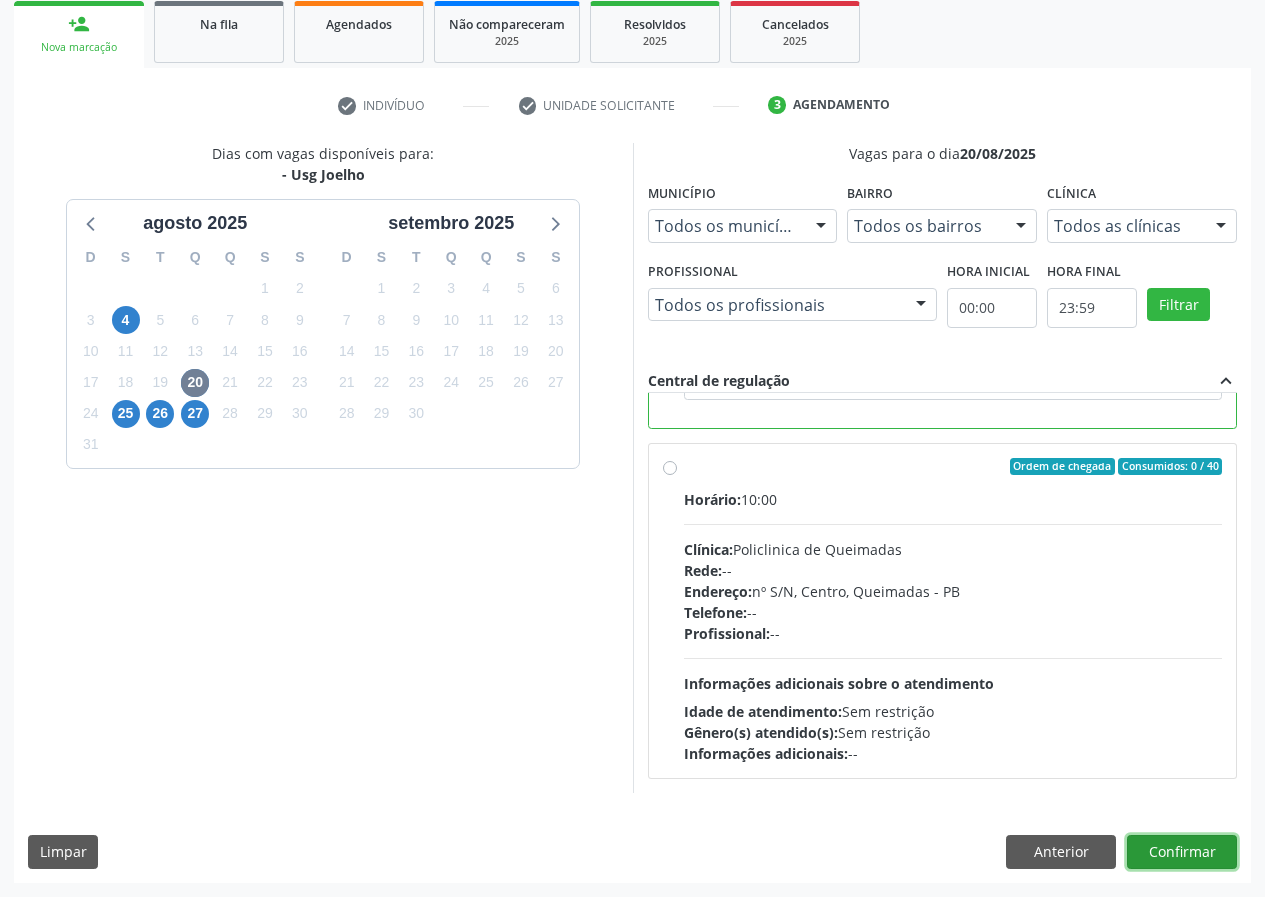 click on "Confirmar" at bounding box center (1182, 852) 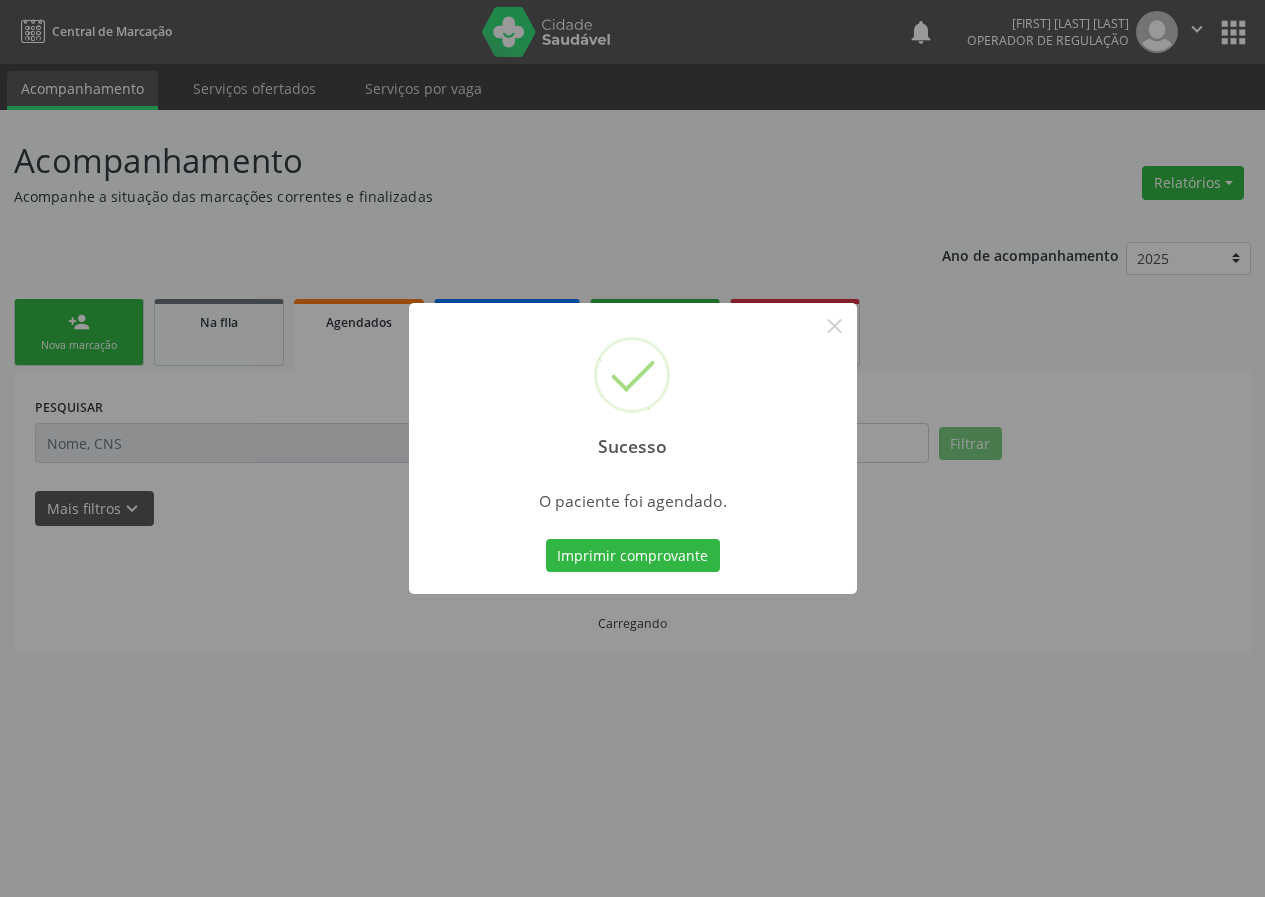 scroll, scrollTop: 0, scrollLeft: 0, axis: both 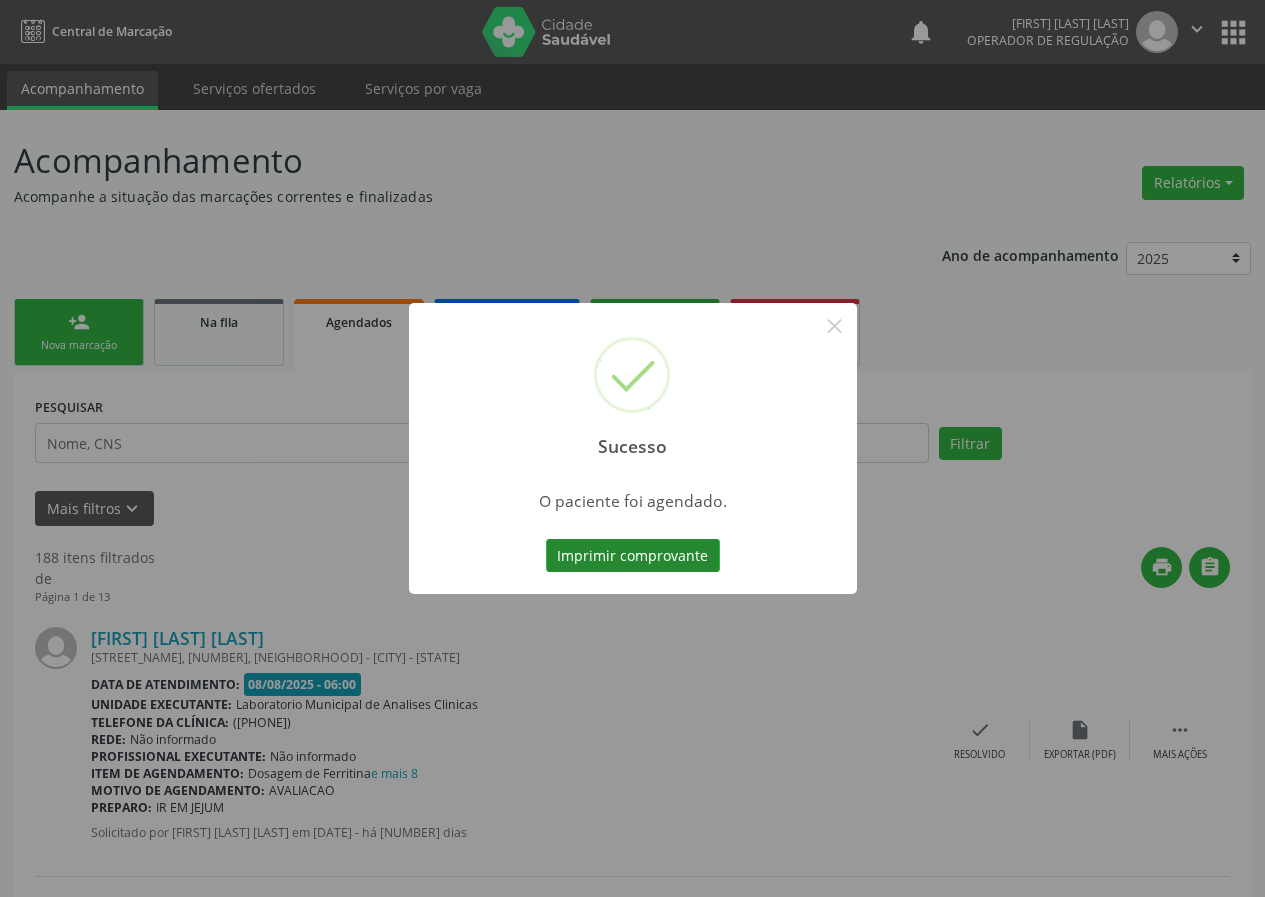 click on "Imprimir comprovante" at bounding box center [633, 556] 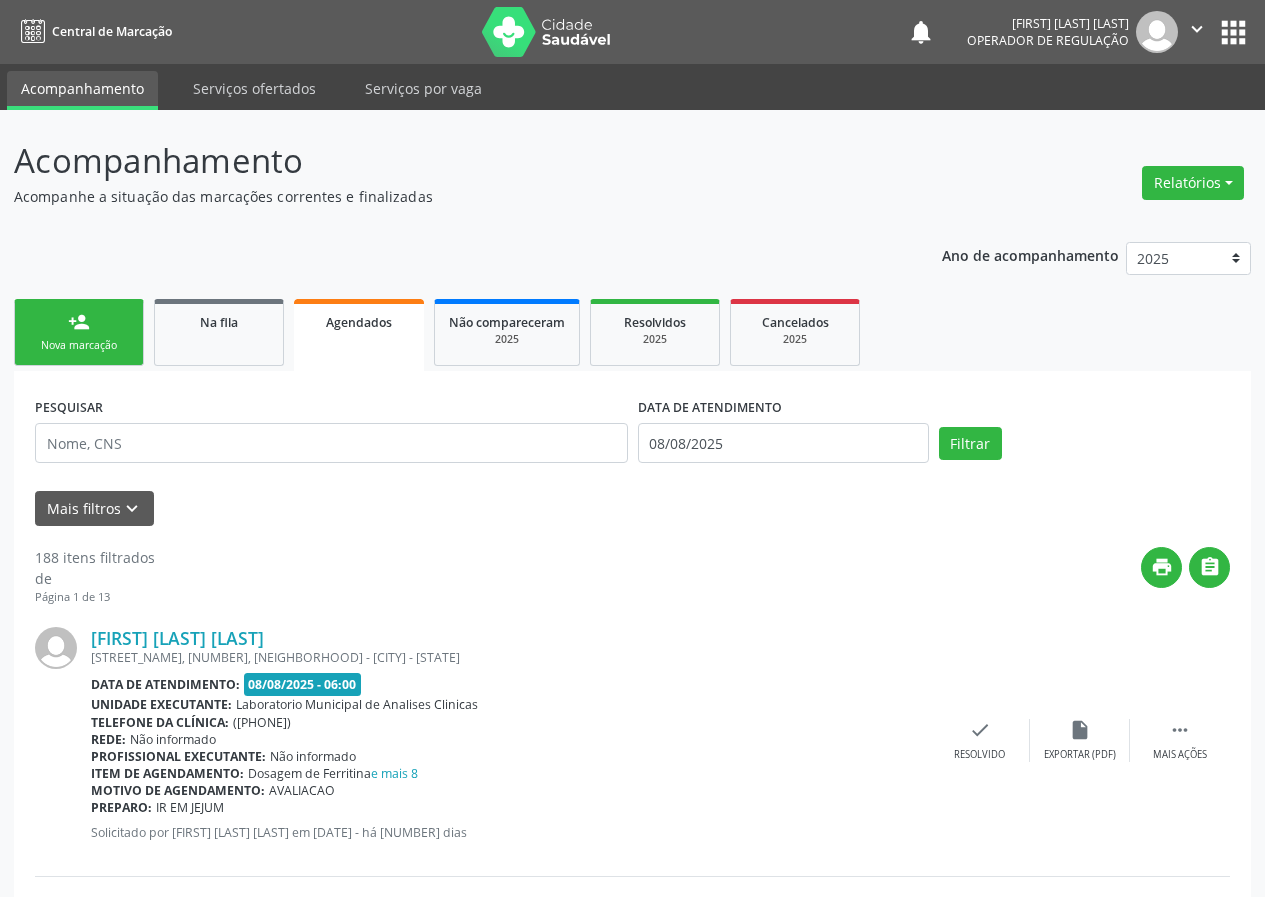 click on "person_add
Nova marcação" at bounding box center [79, 332] 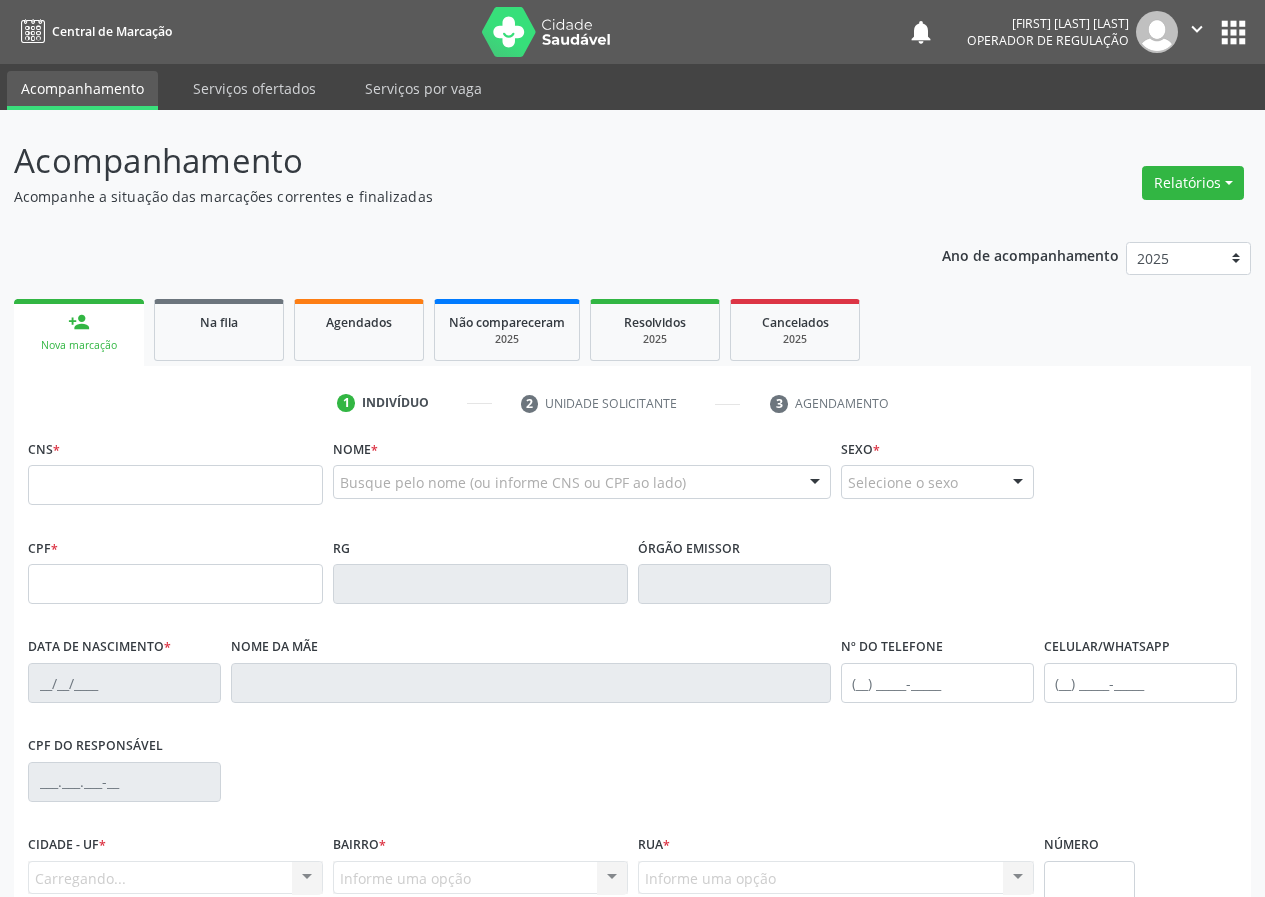 click on "person_add
Nova marcação" at bounding box center (79, 332) 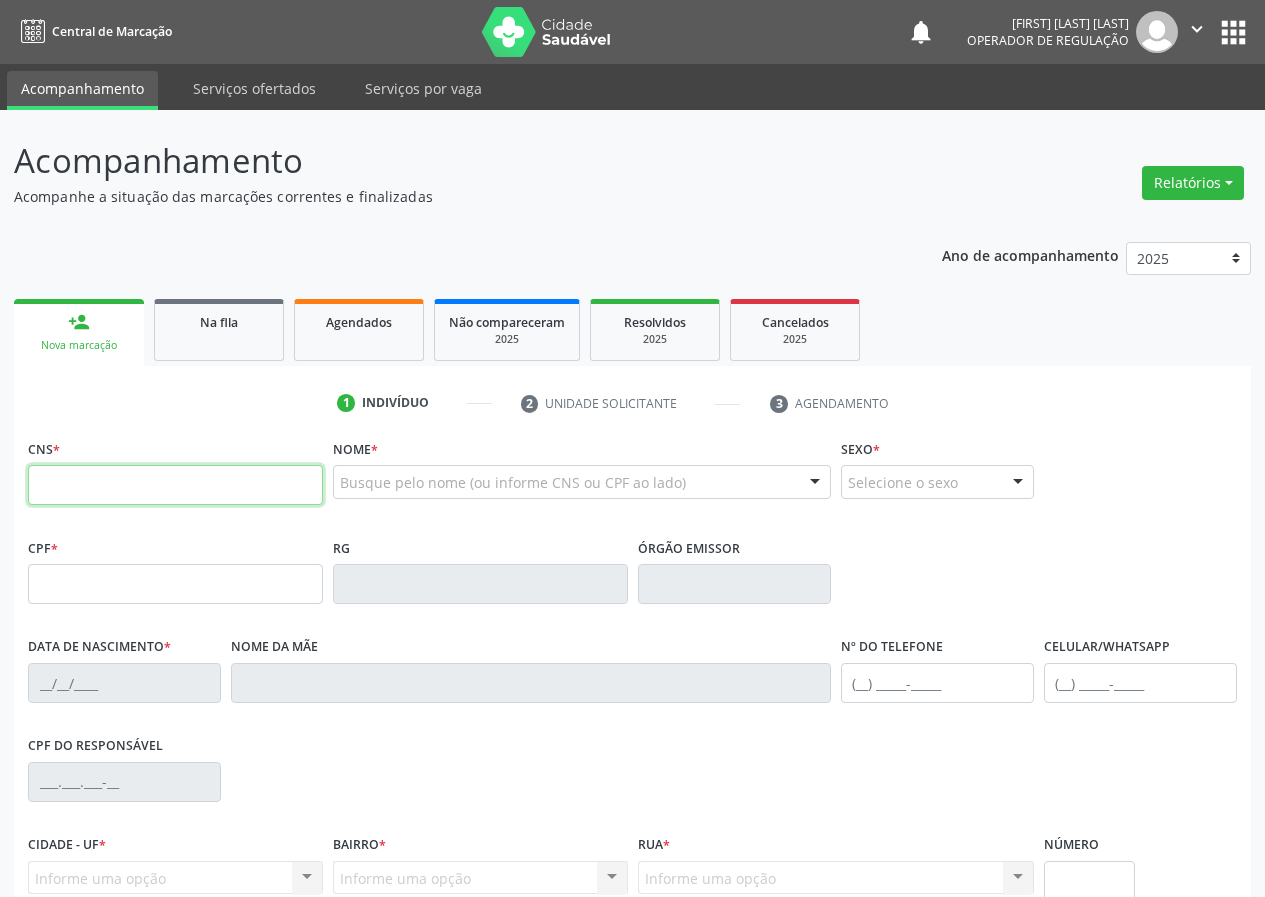 click at bounding box center [175, 485] 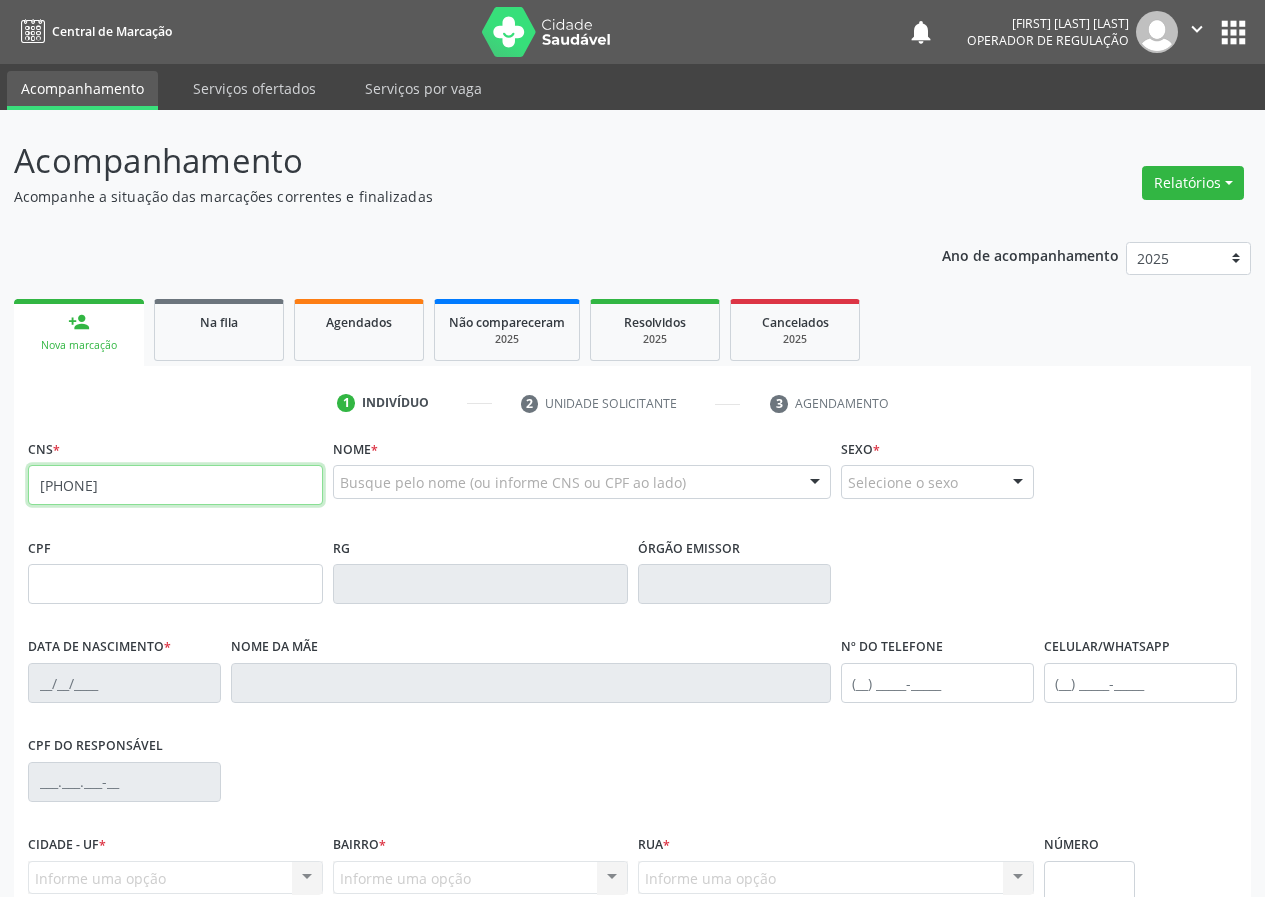 type on "[PHONE]" 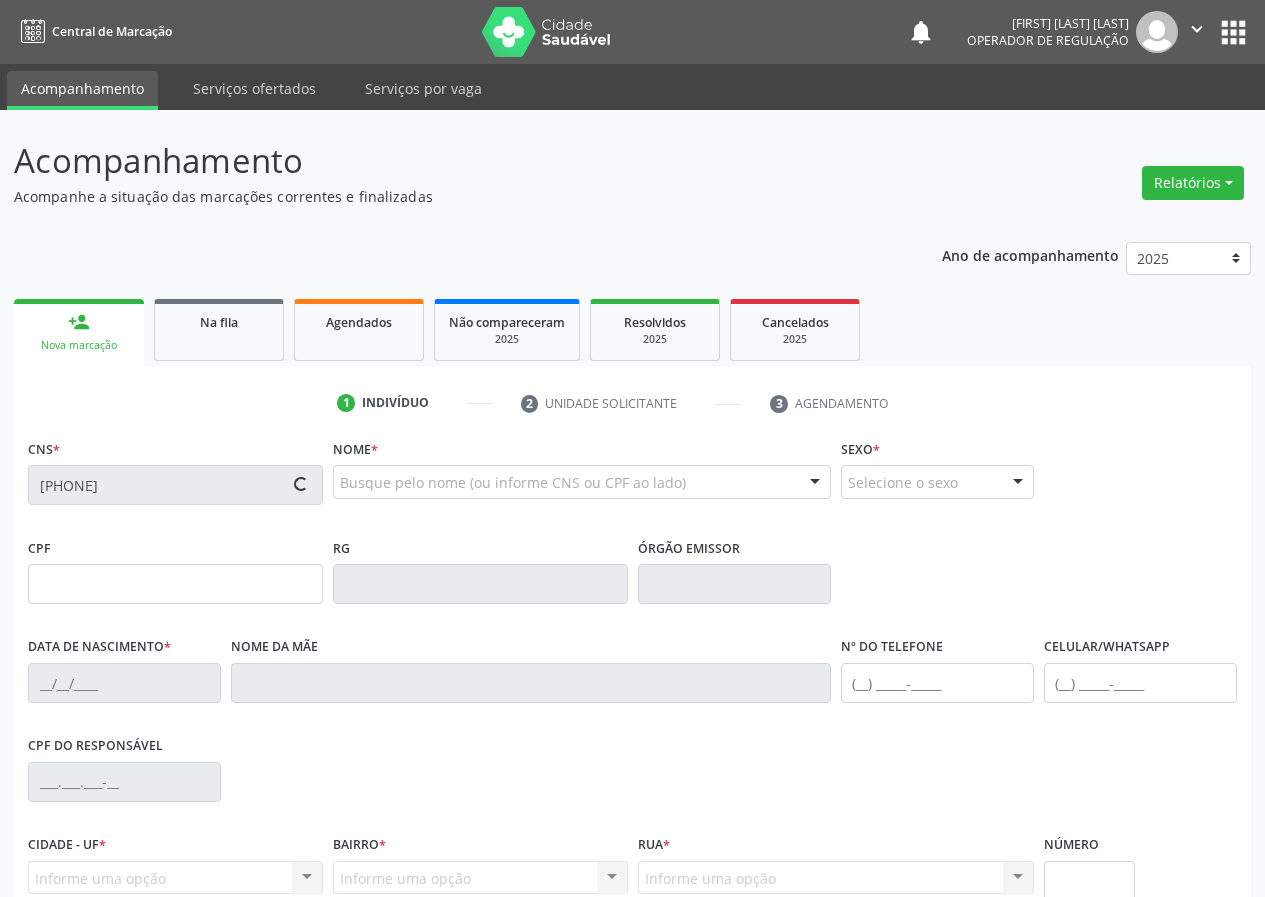 type on "[SSN]" 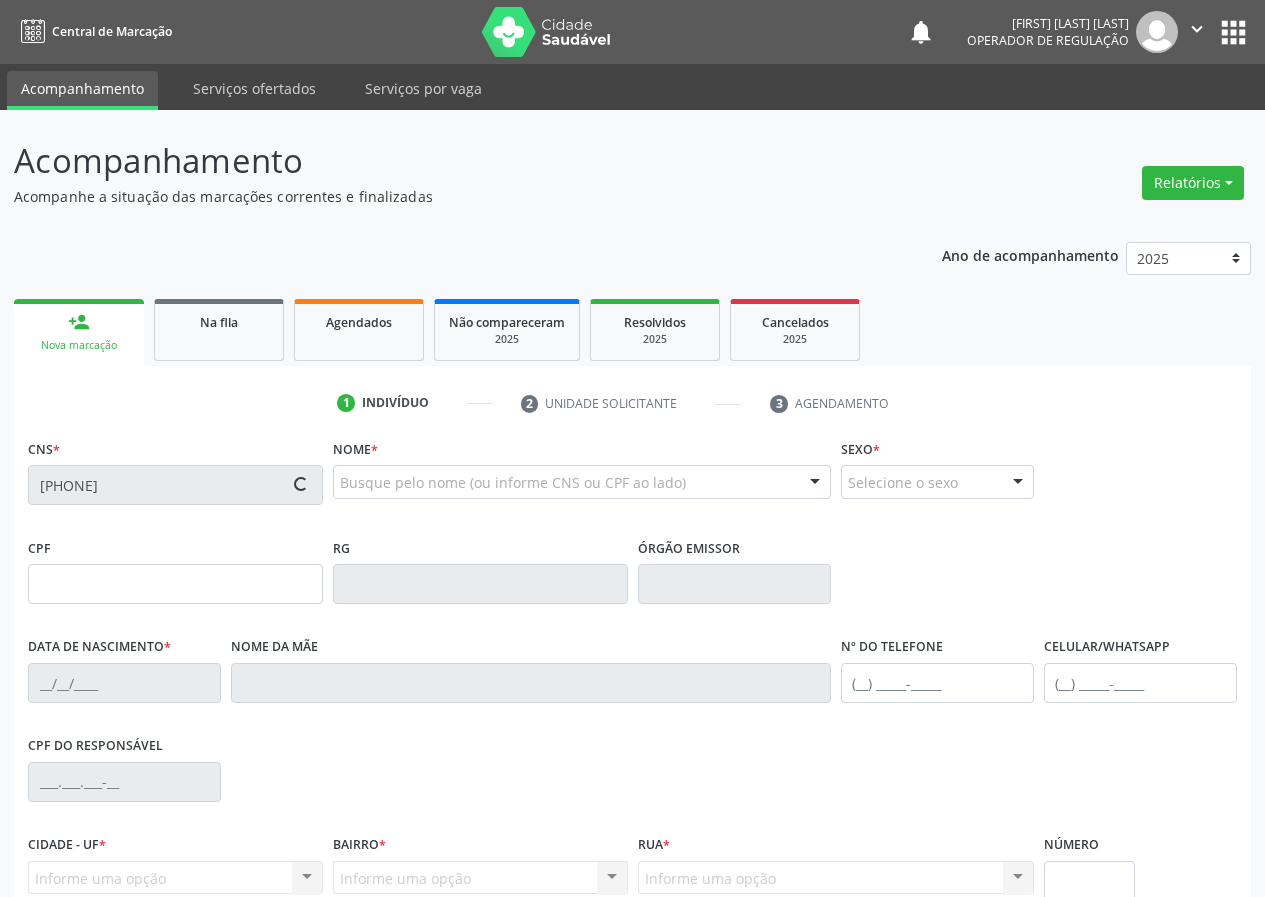 type on "[DATE]" 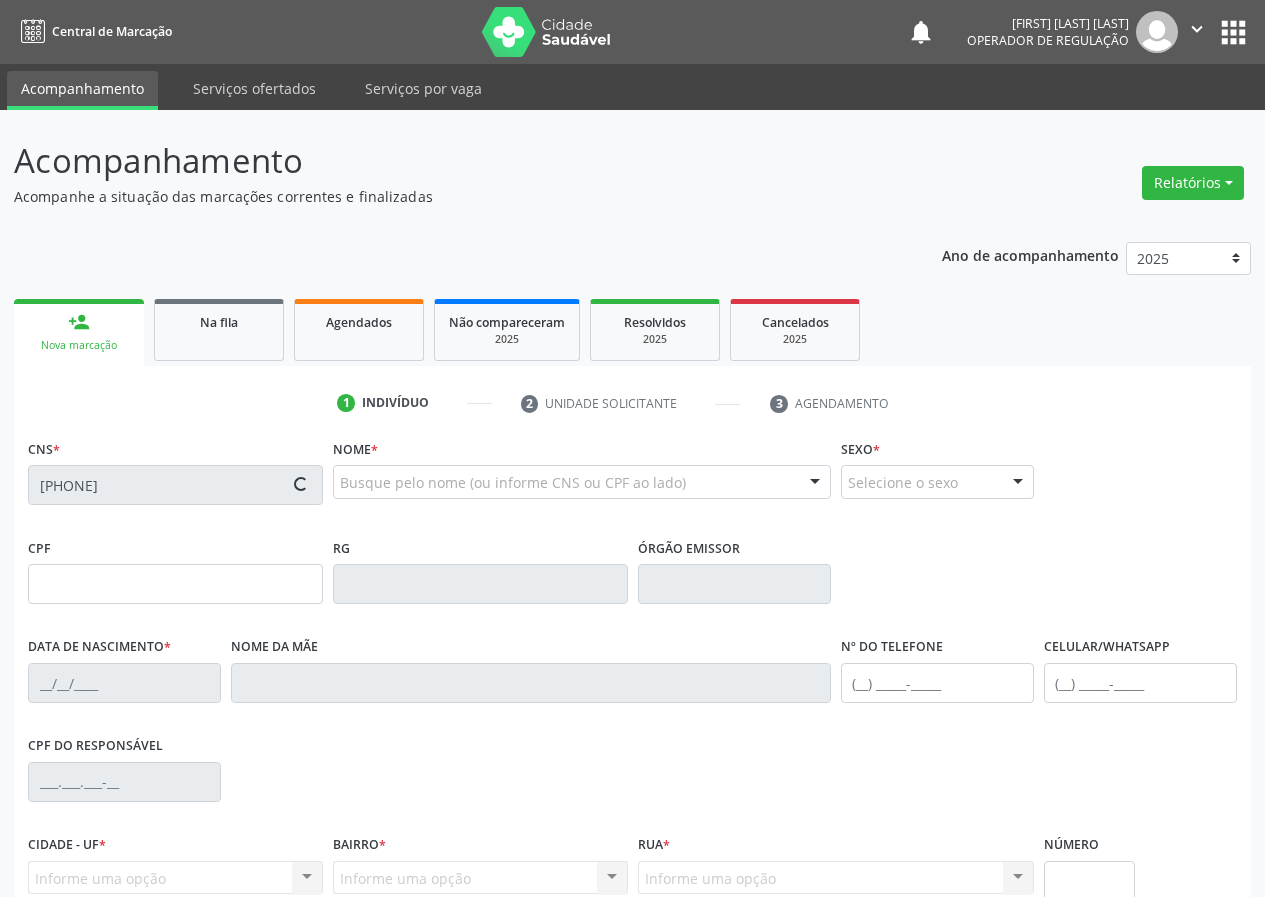 type on "[FIRST] [LAST] [LAST]" 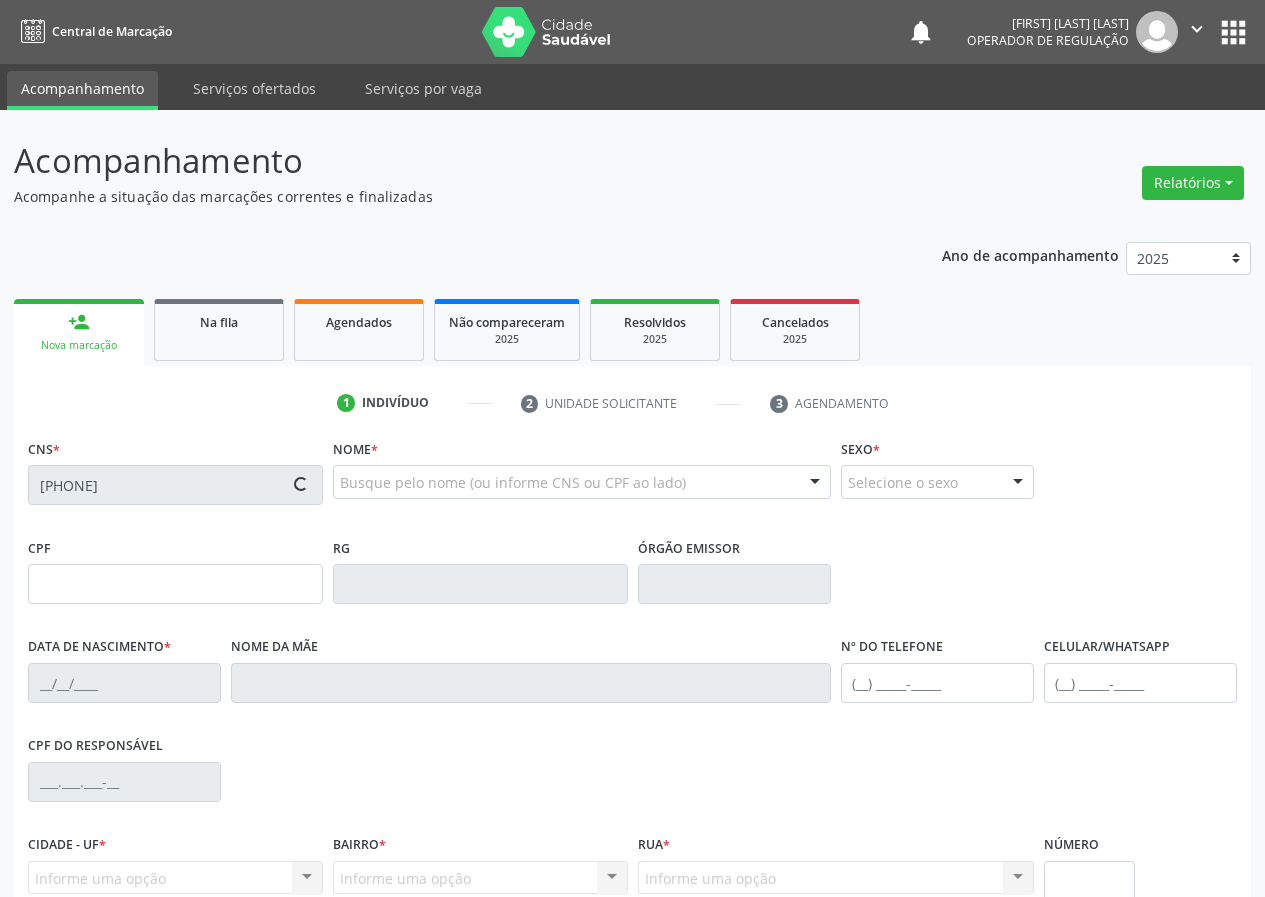 type on "([PHONE])" 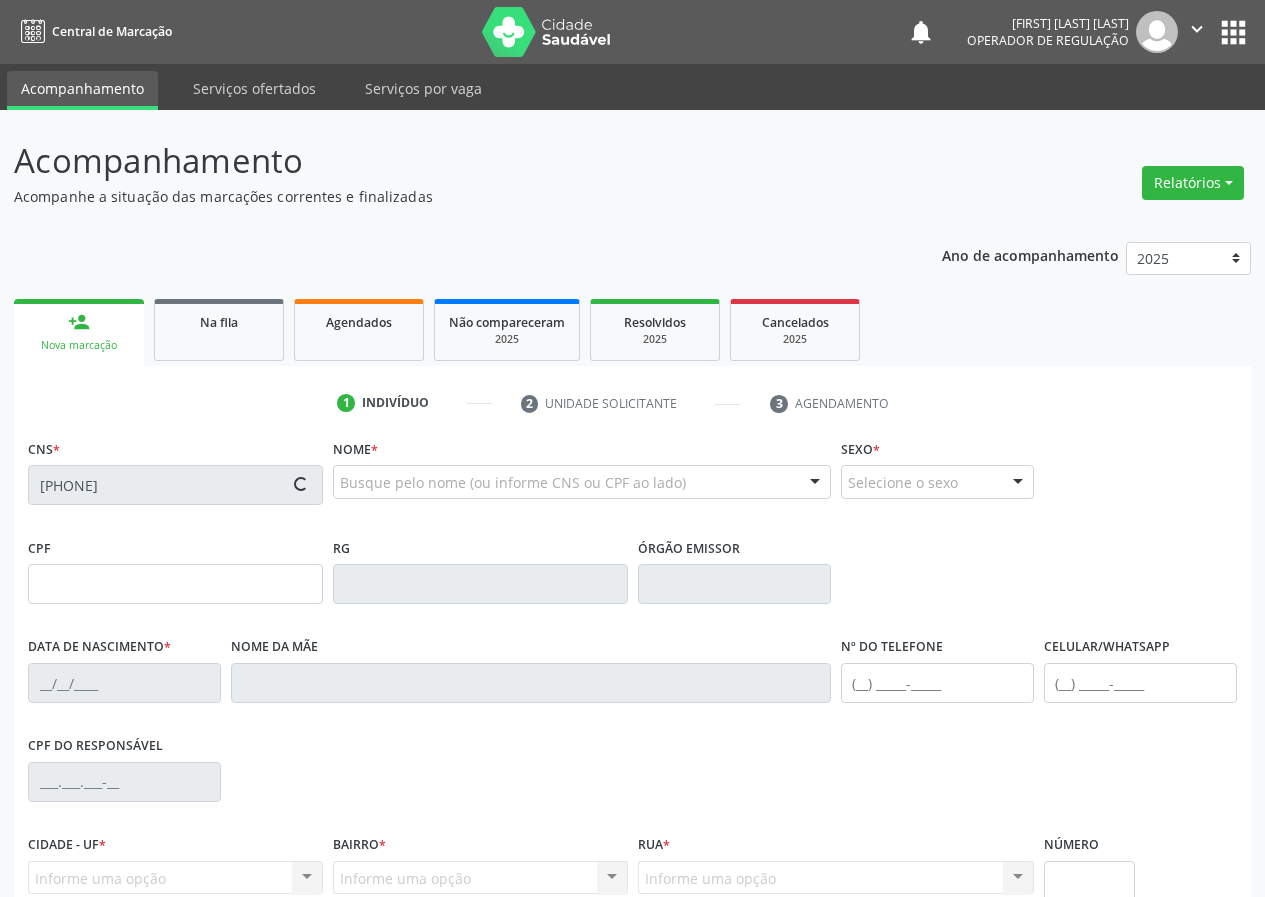 type on "5" 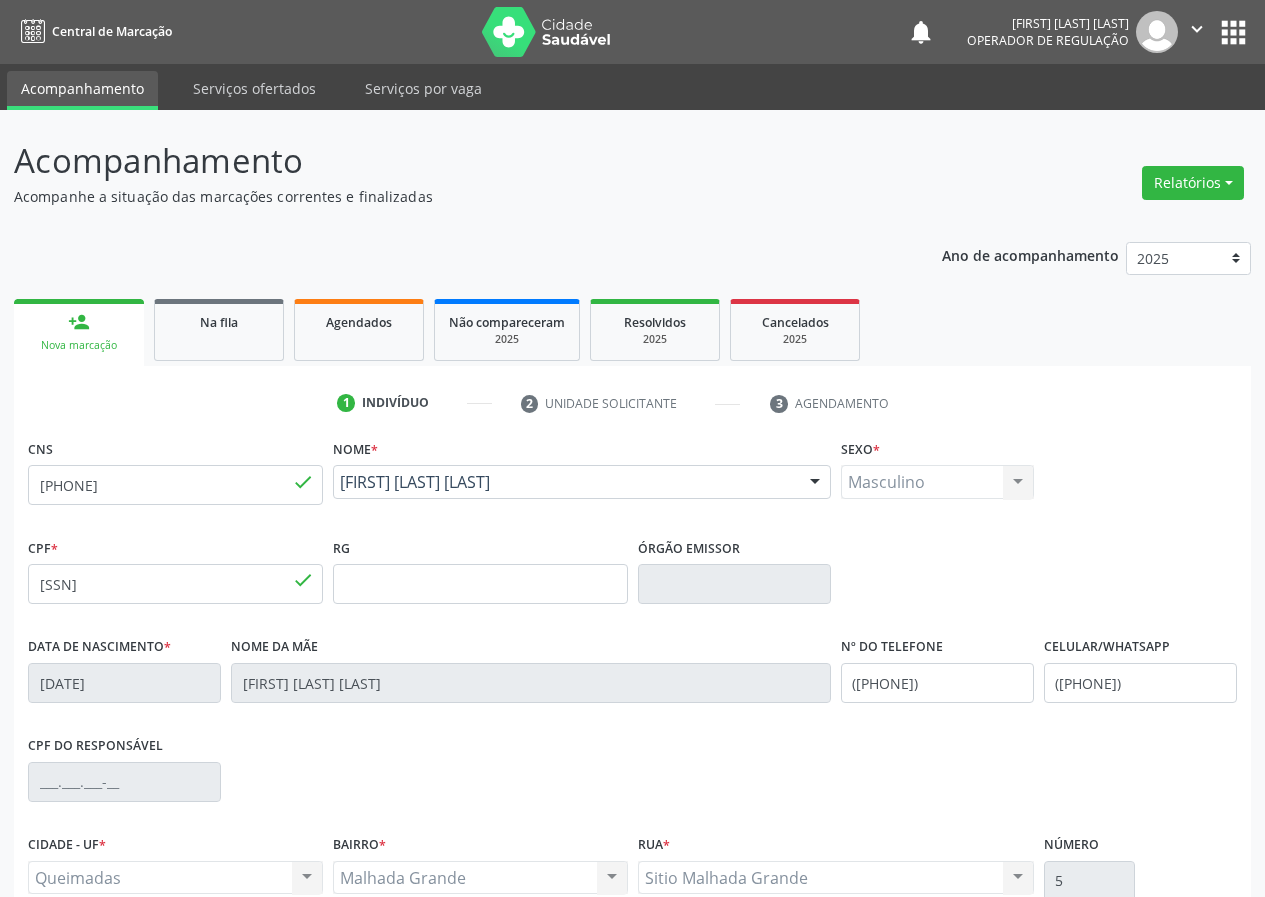 scroll, scrollTop: 187, scrollLeft: 0, axis: vertical 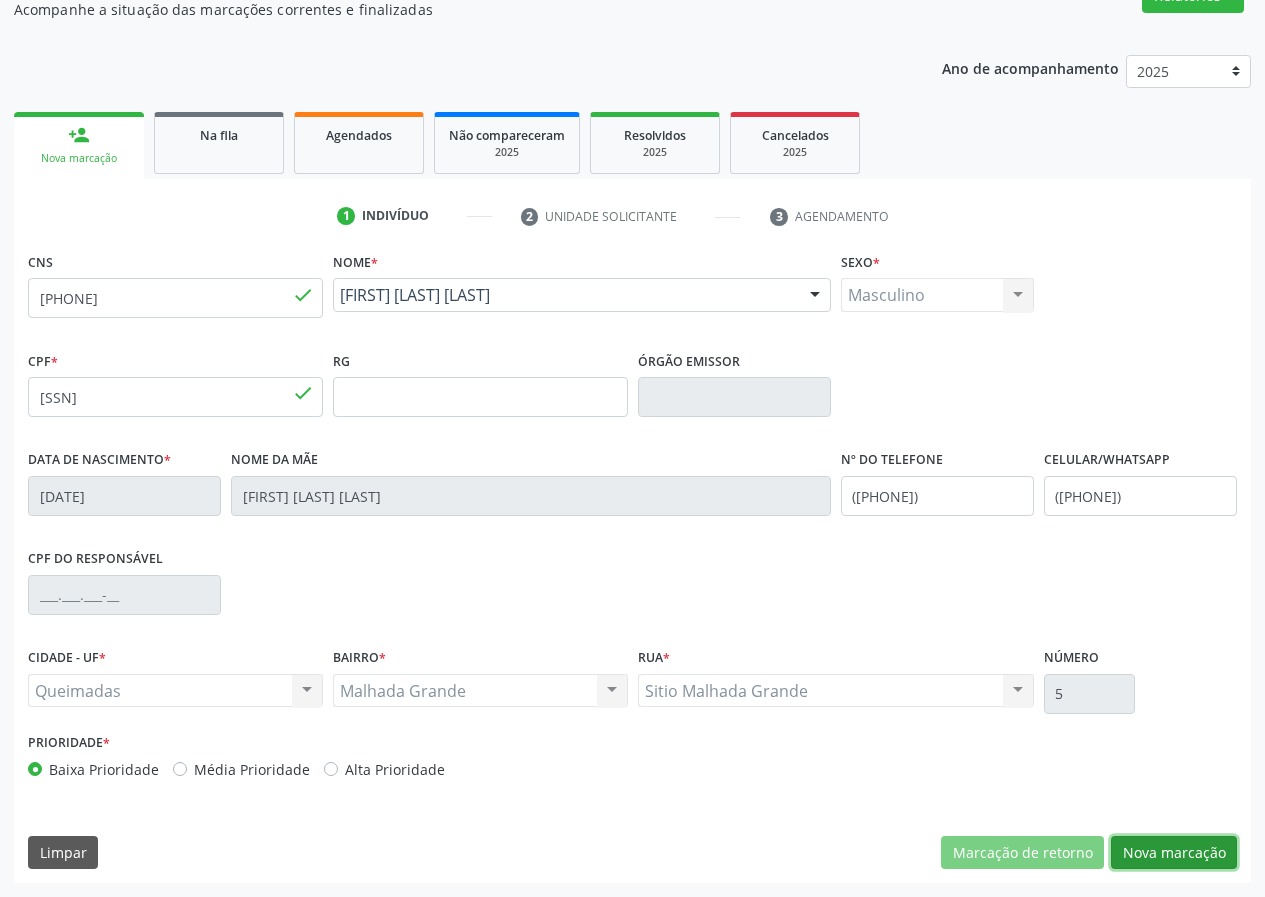drag, startPoint x: 1197, startPoint y: 845, endPoint x: 188, endPoint y: 688, distance: 1021.14154 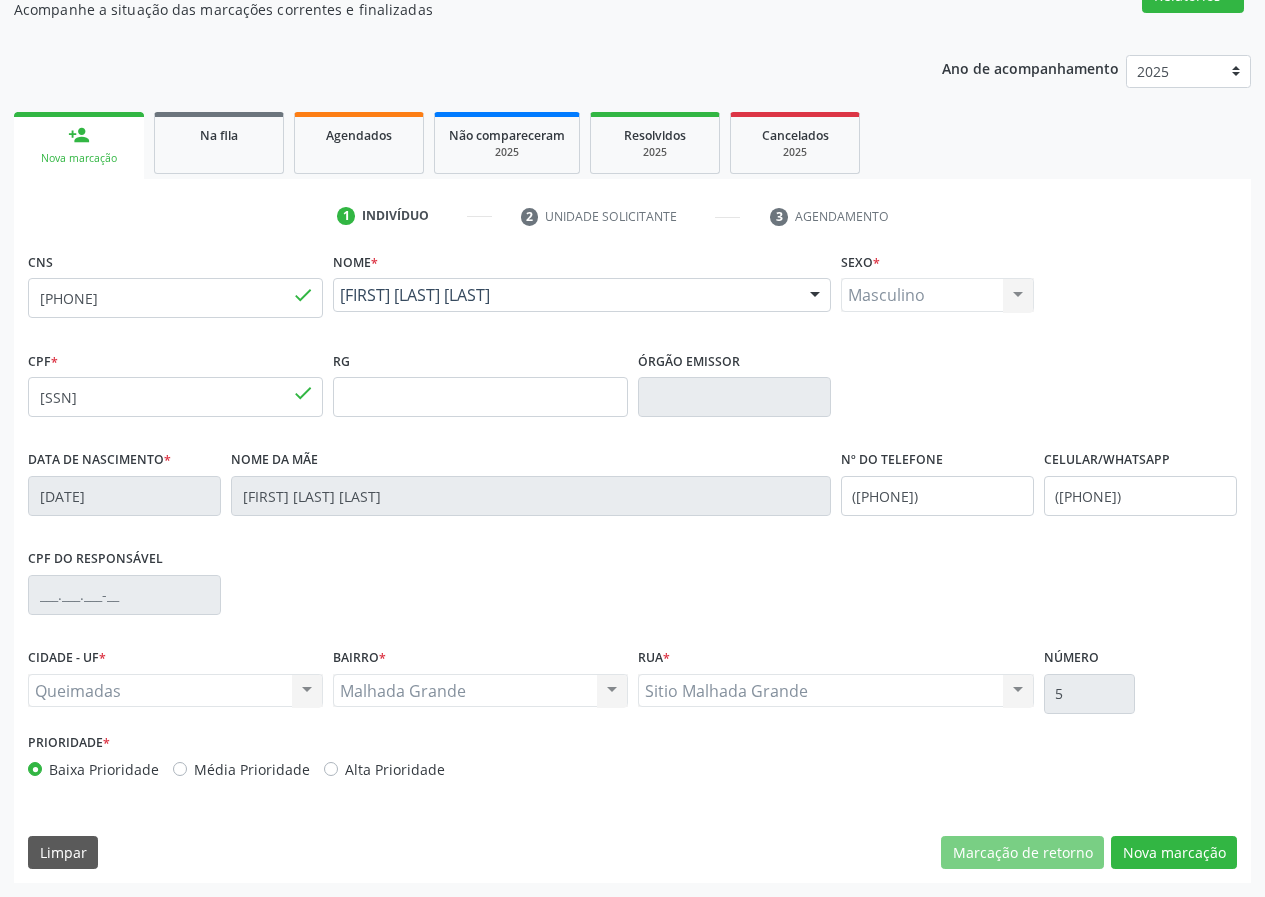 scroll, scrollTop: 9, scrollLeft: 0, axis: vertical 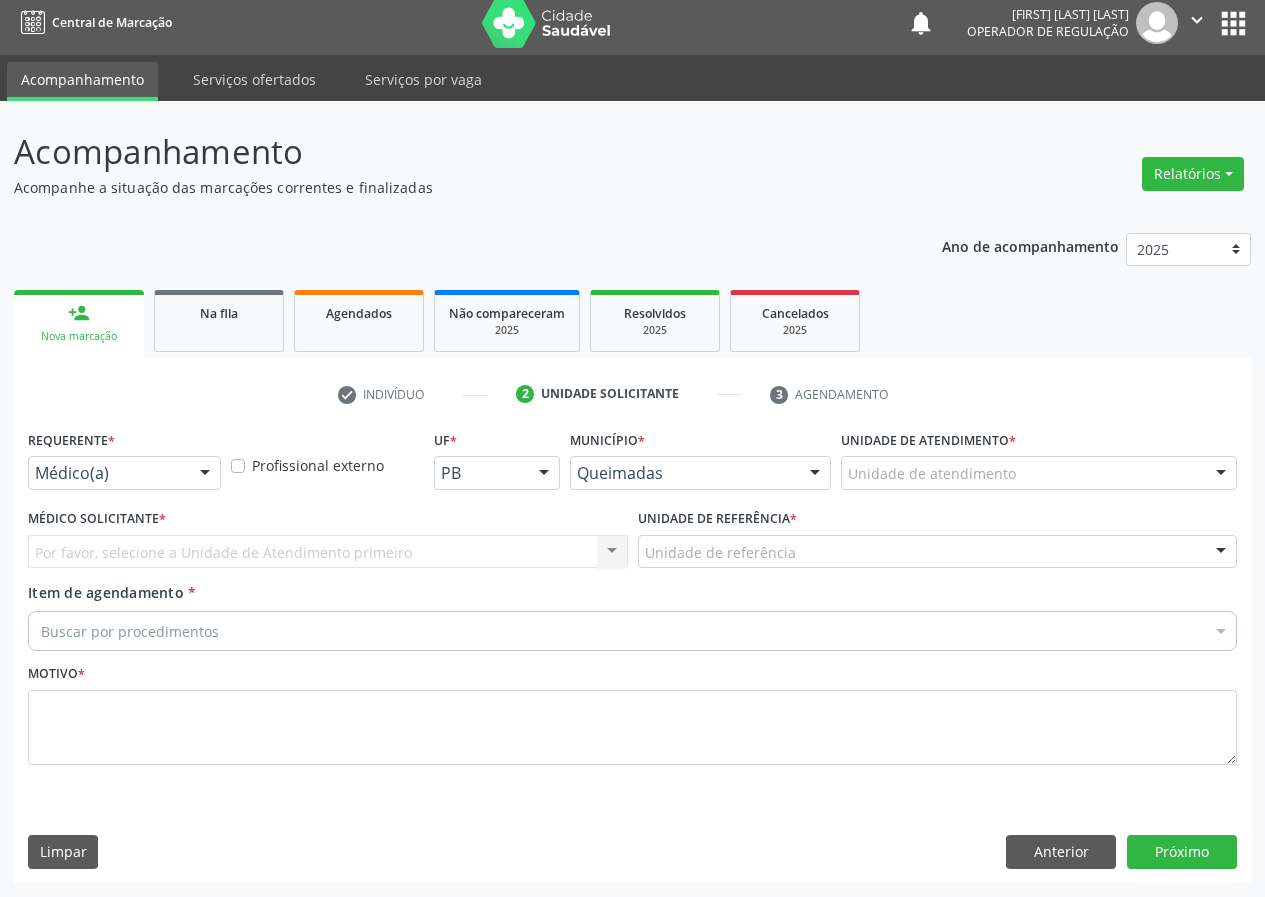 click at bounding box center (205, 474) 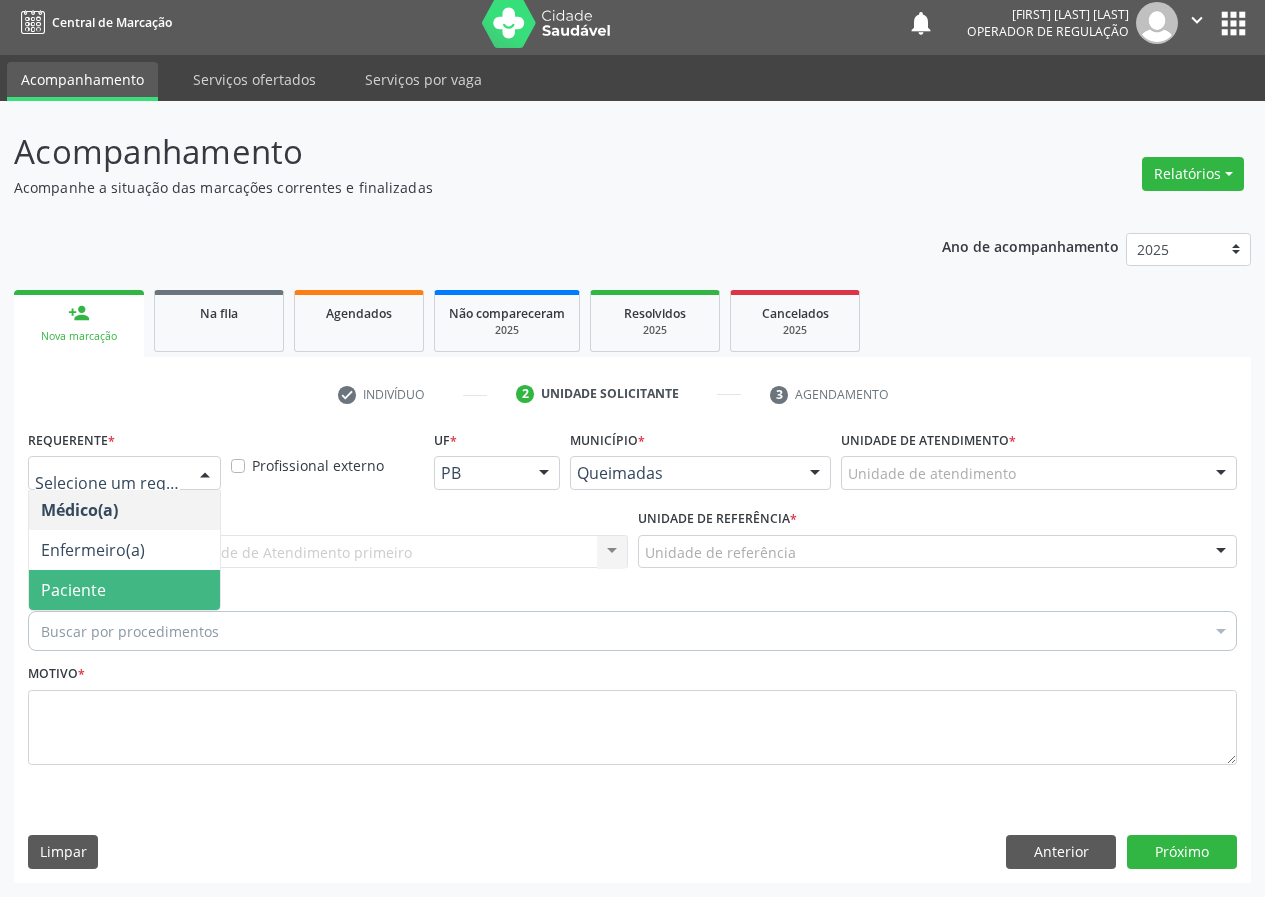 drag, startPoint x: 145, startPoint y: 590, endPoint x: 201, endPoint y: 579, distance: 57.070133 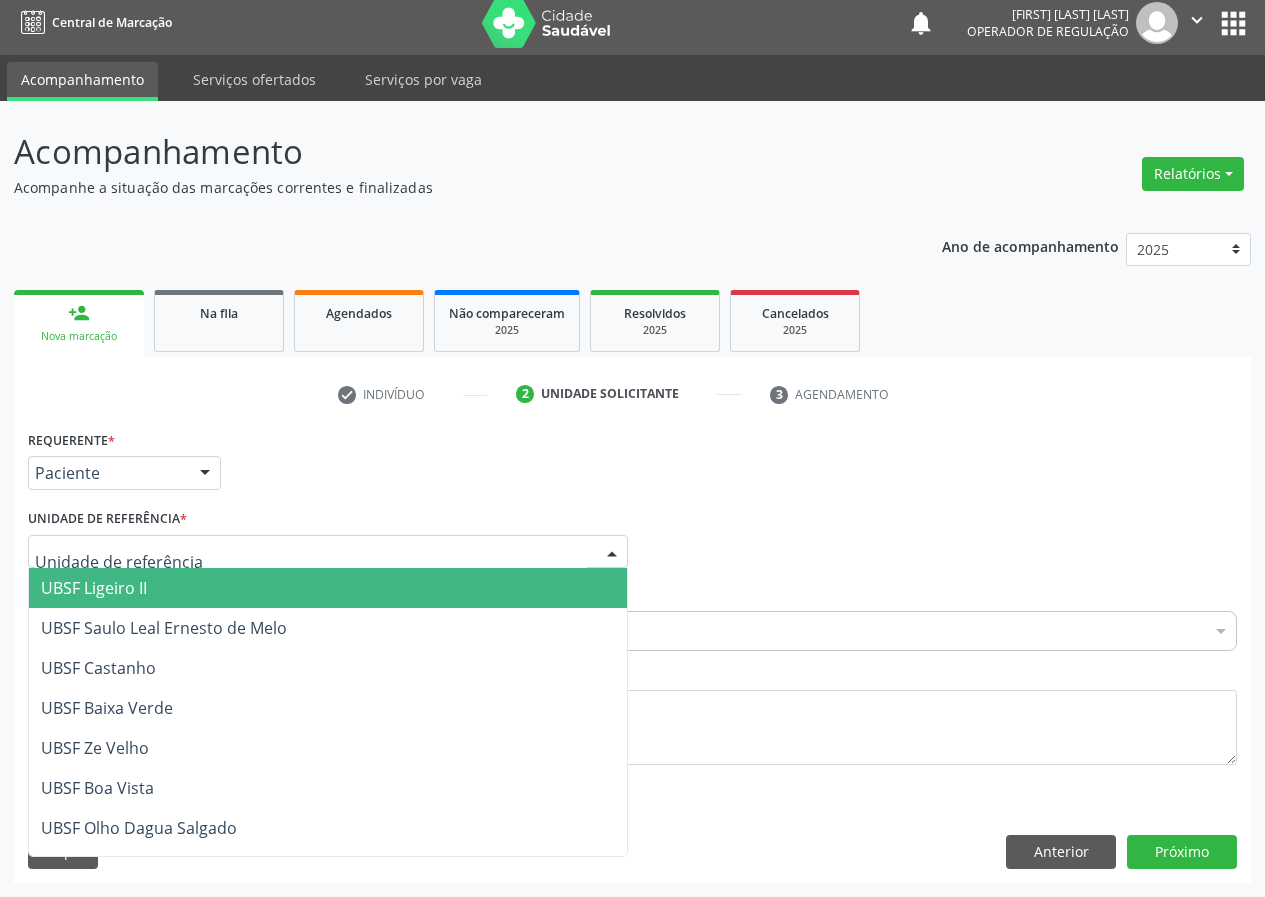 click at bounding box center (328, 552) 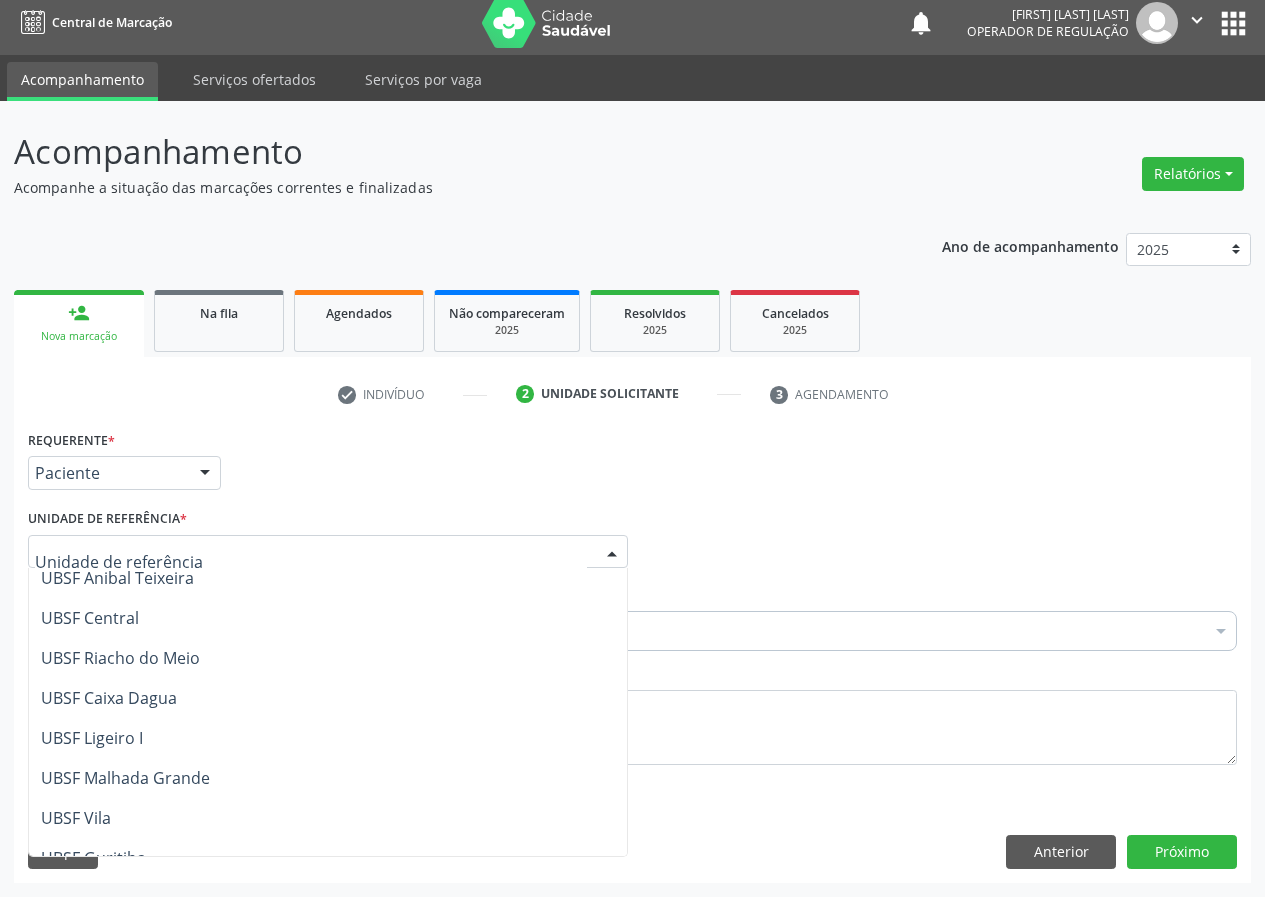 scroll, scrollTop: 500, scrollLeft: 0, axis: vertical 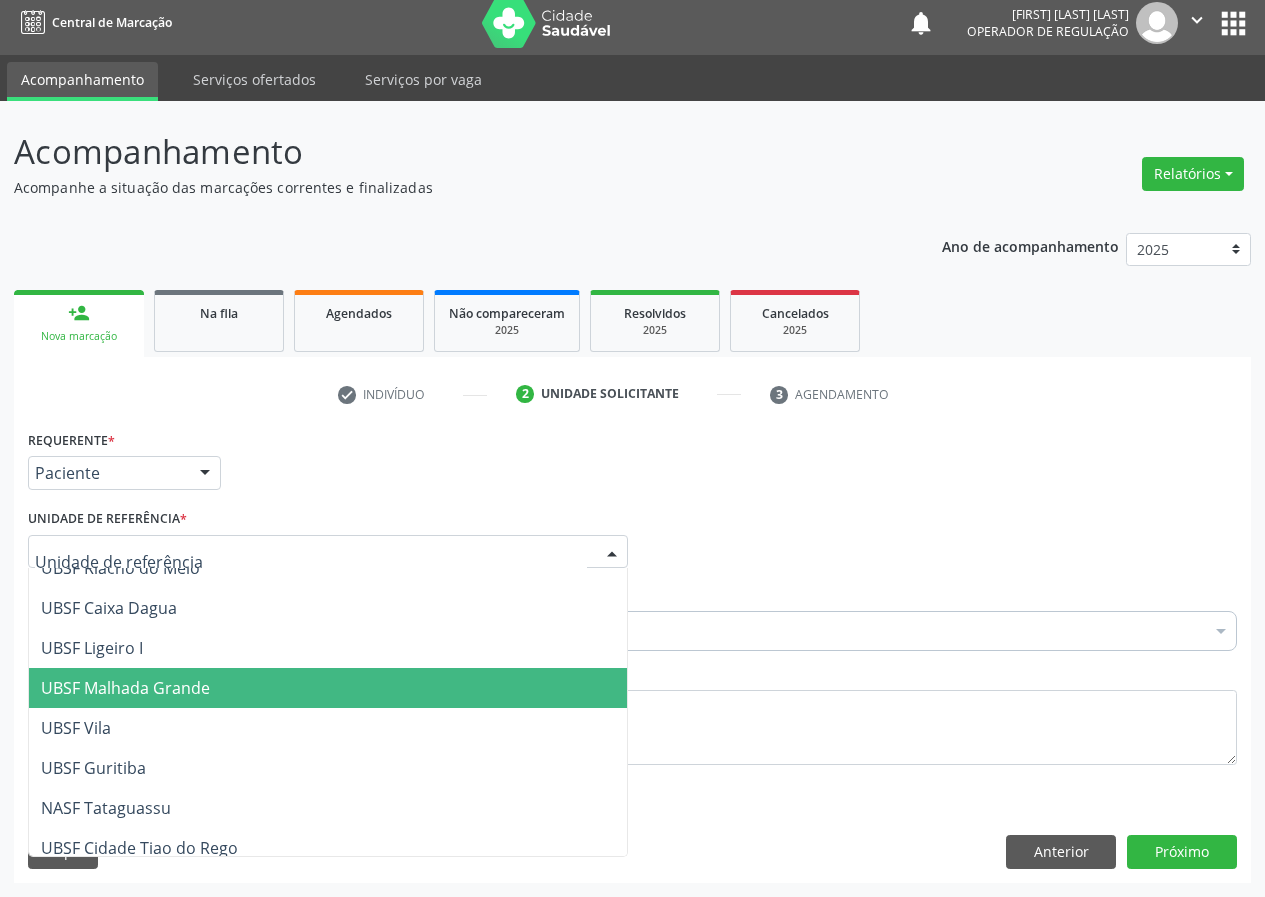 drag, startPoint x: 133, startPoint y: 692, endPoint x: 10, endPoint y: 689, distance: 123.03658 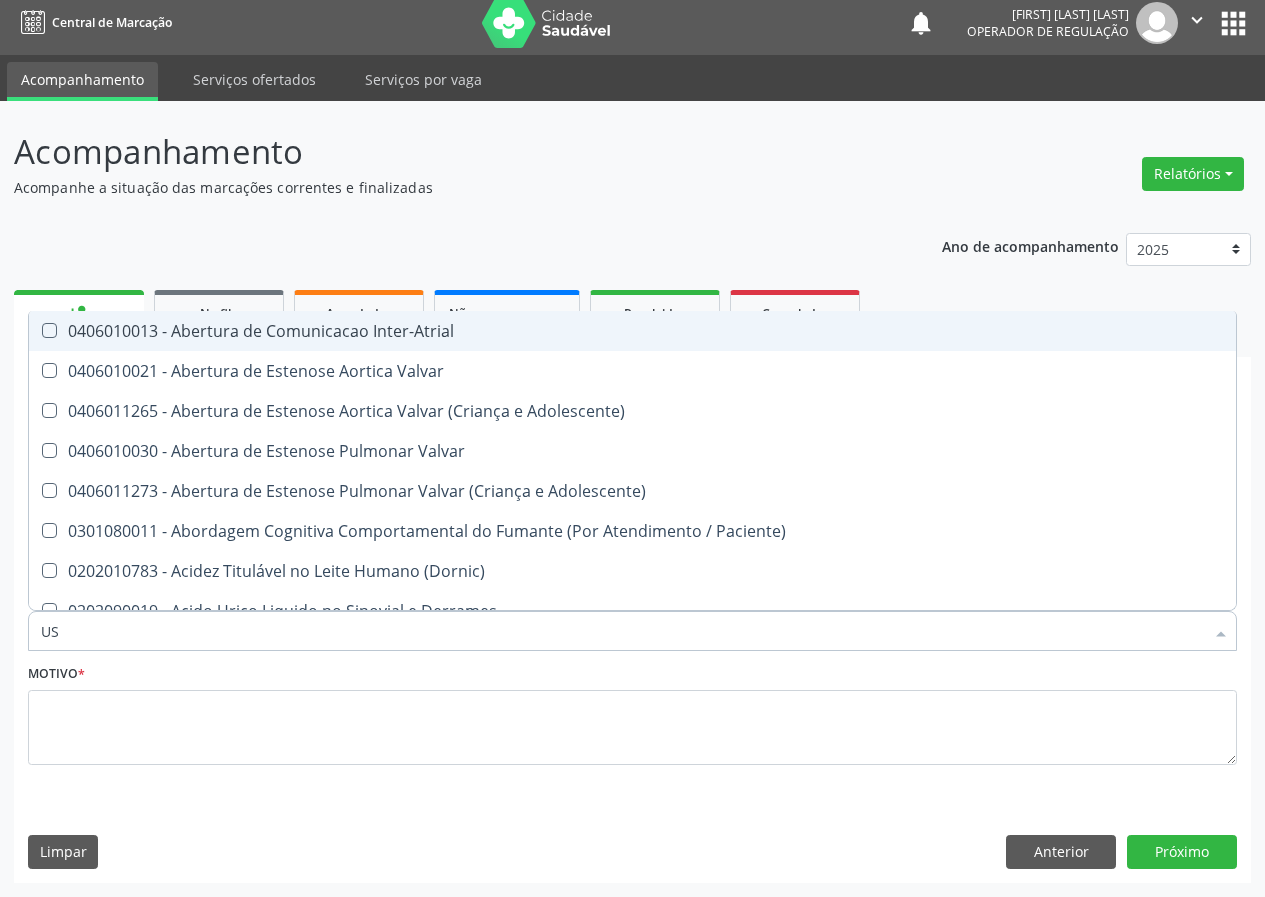 type on "USG" 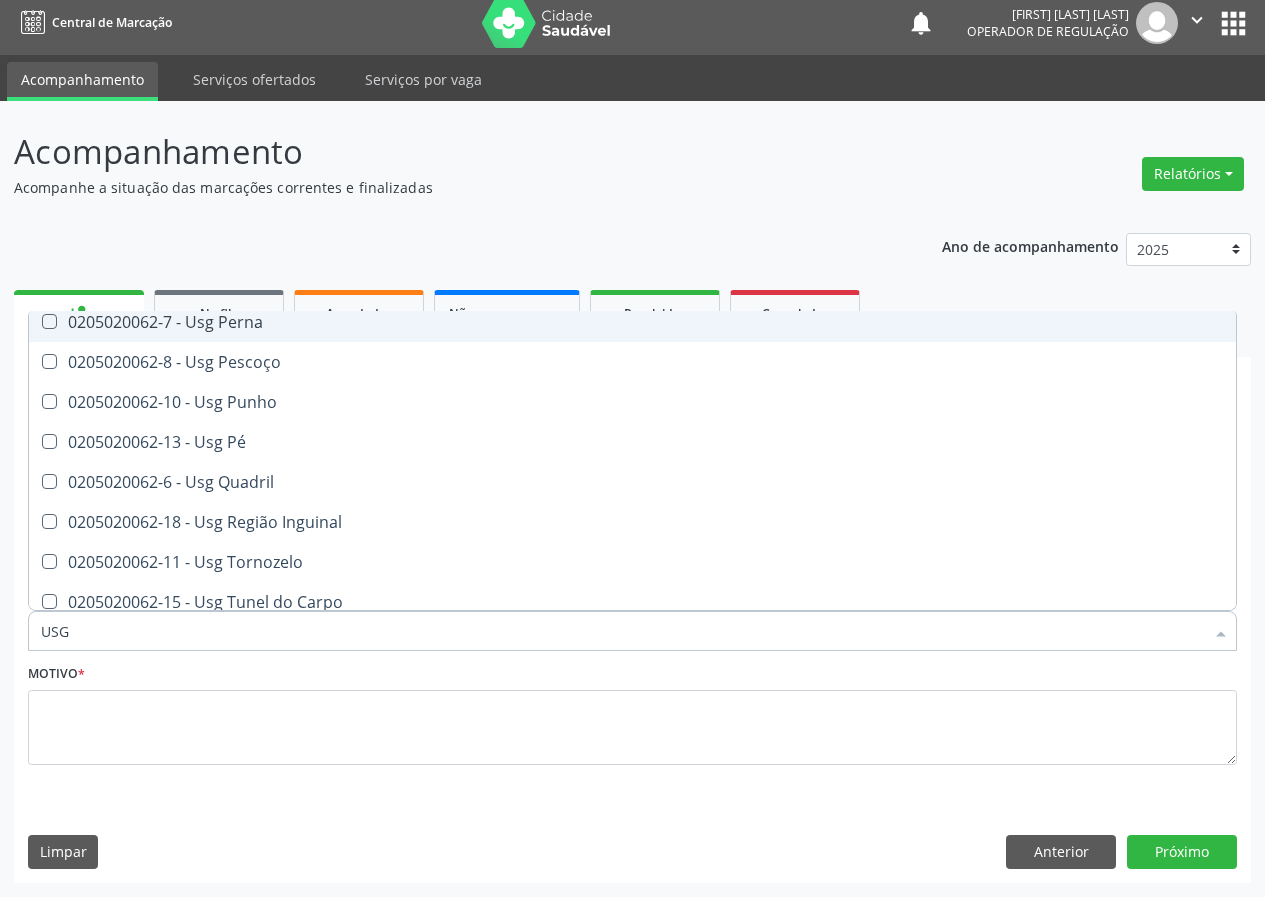 scroll, scrollTop: 461, scrollLeft: 0, axis: vertical 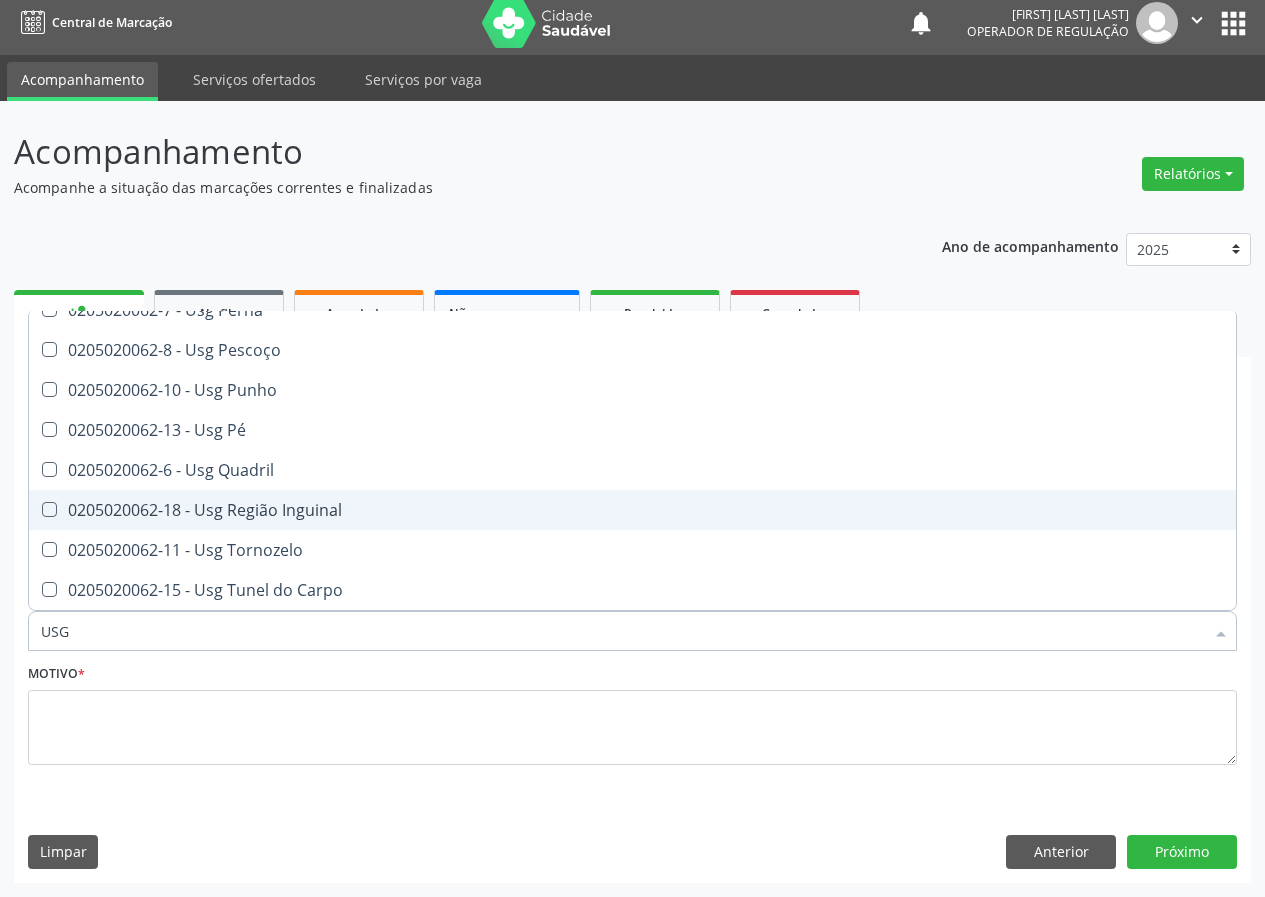 click on "0205020062-18 - Usg Região Inguinal" at bounding box center [632, 510] 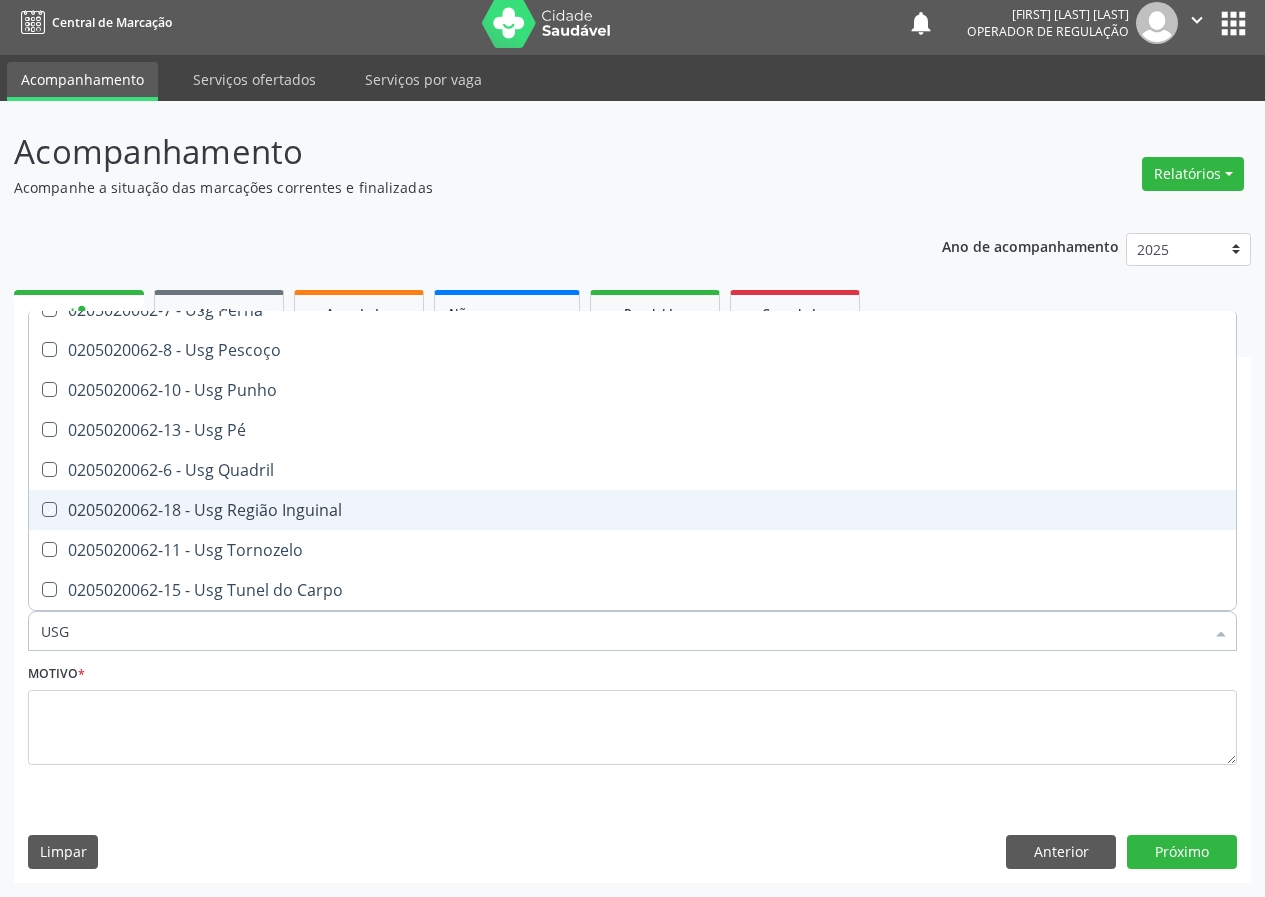 checkbox on "true" 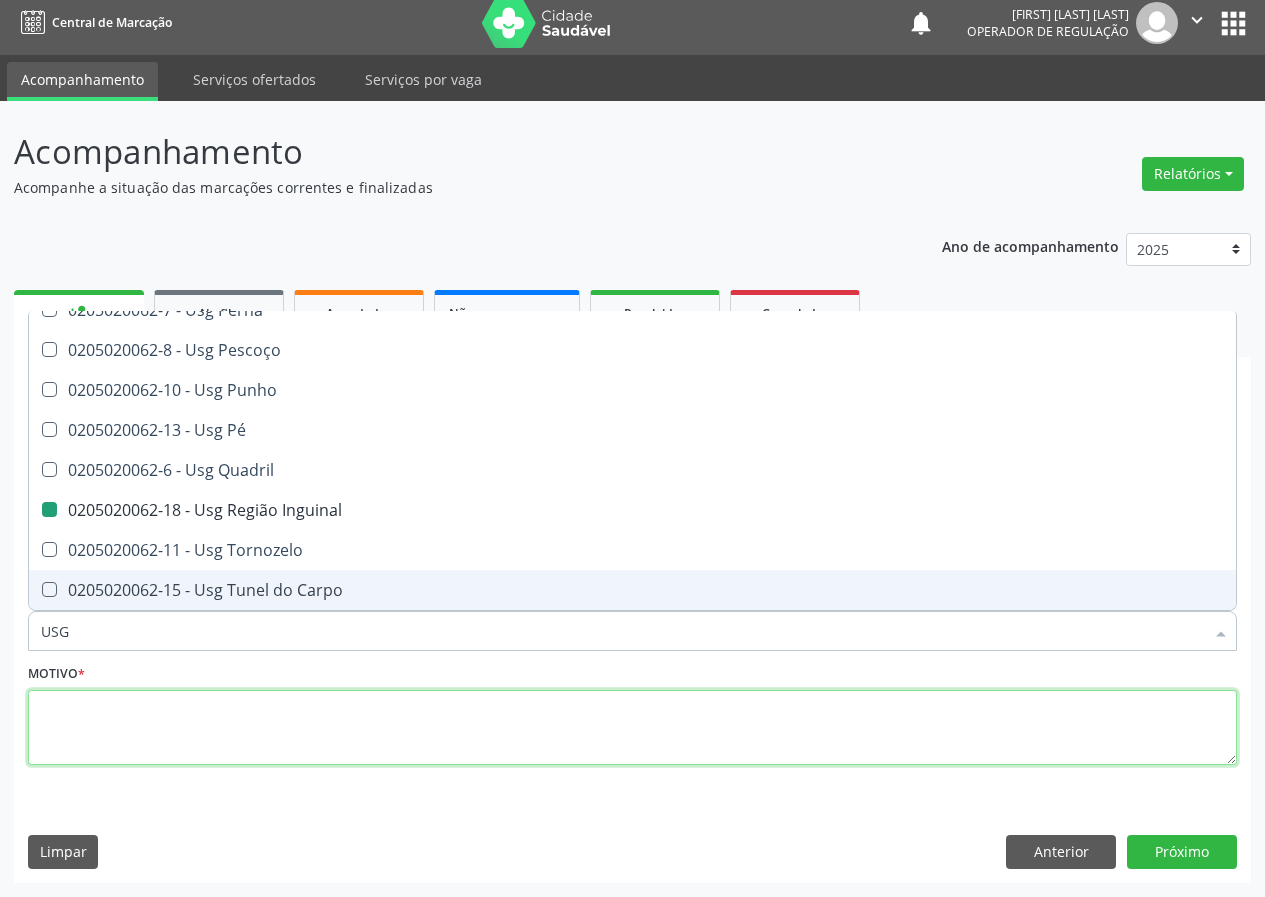 click at bounding box center [632, 728] 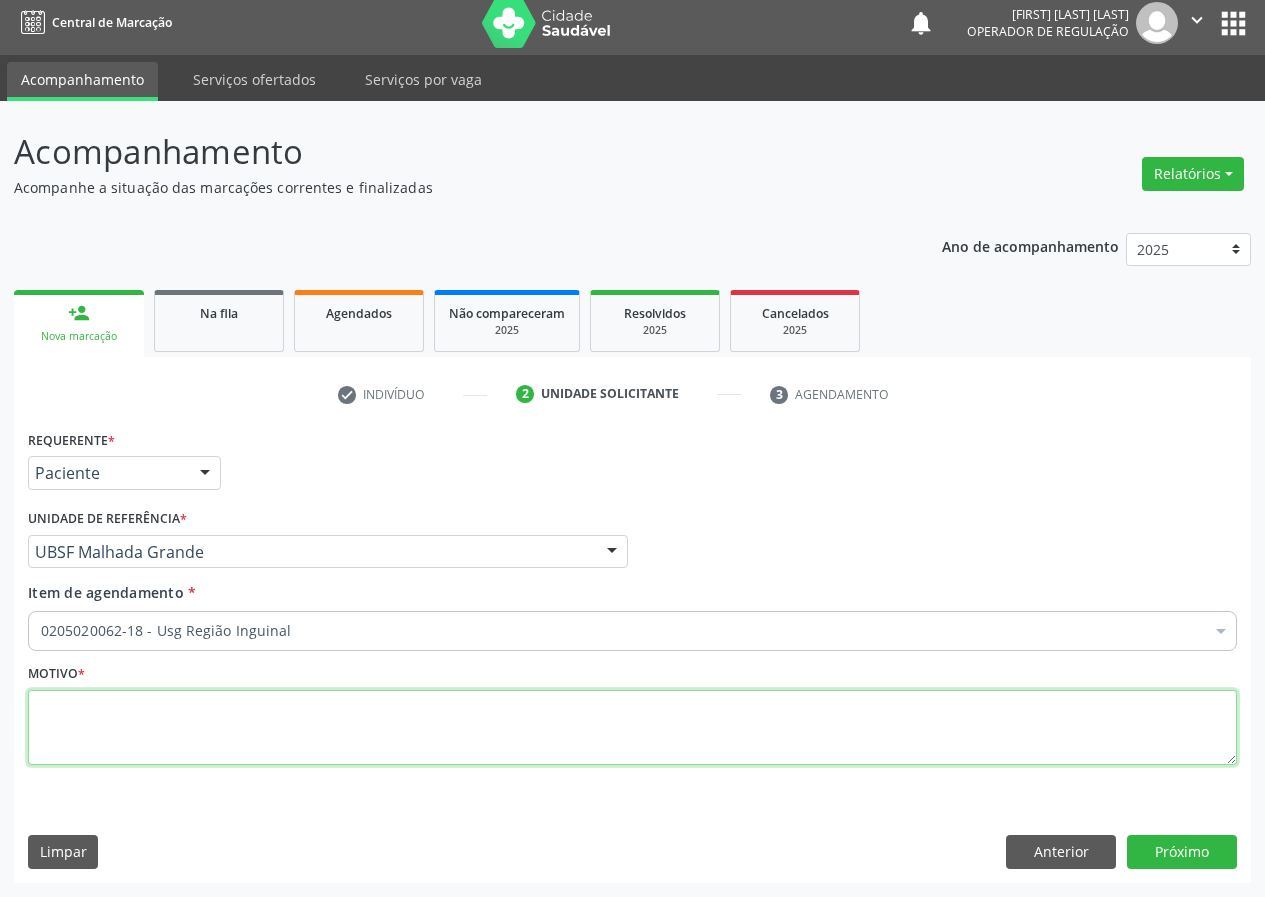 scroll, scrollTop: 0, scrollLeft: 0, axis: both 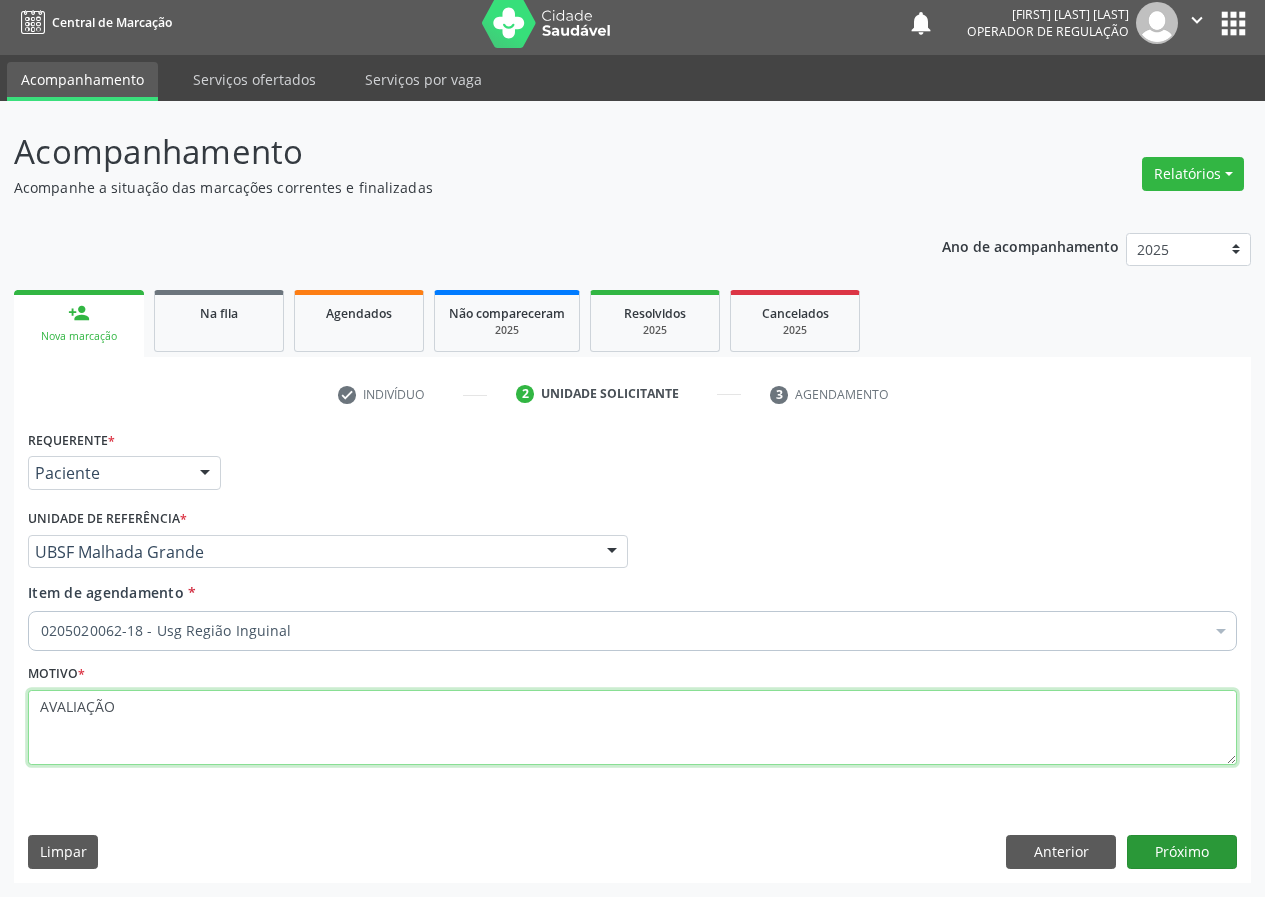 type on "AVALIAÇÃO" 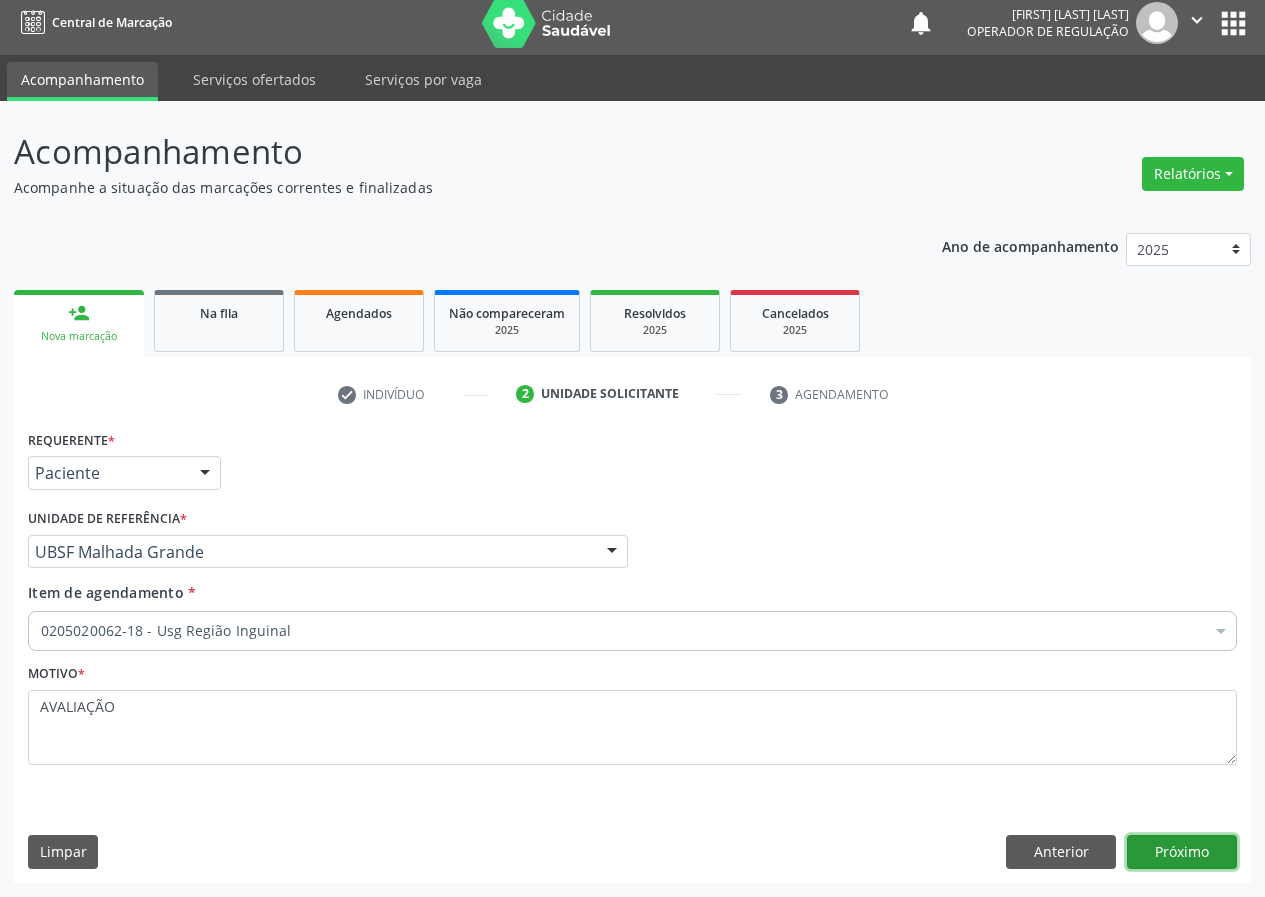click on "Próximo" at bounding box center (1182, 852) 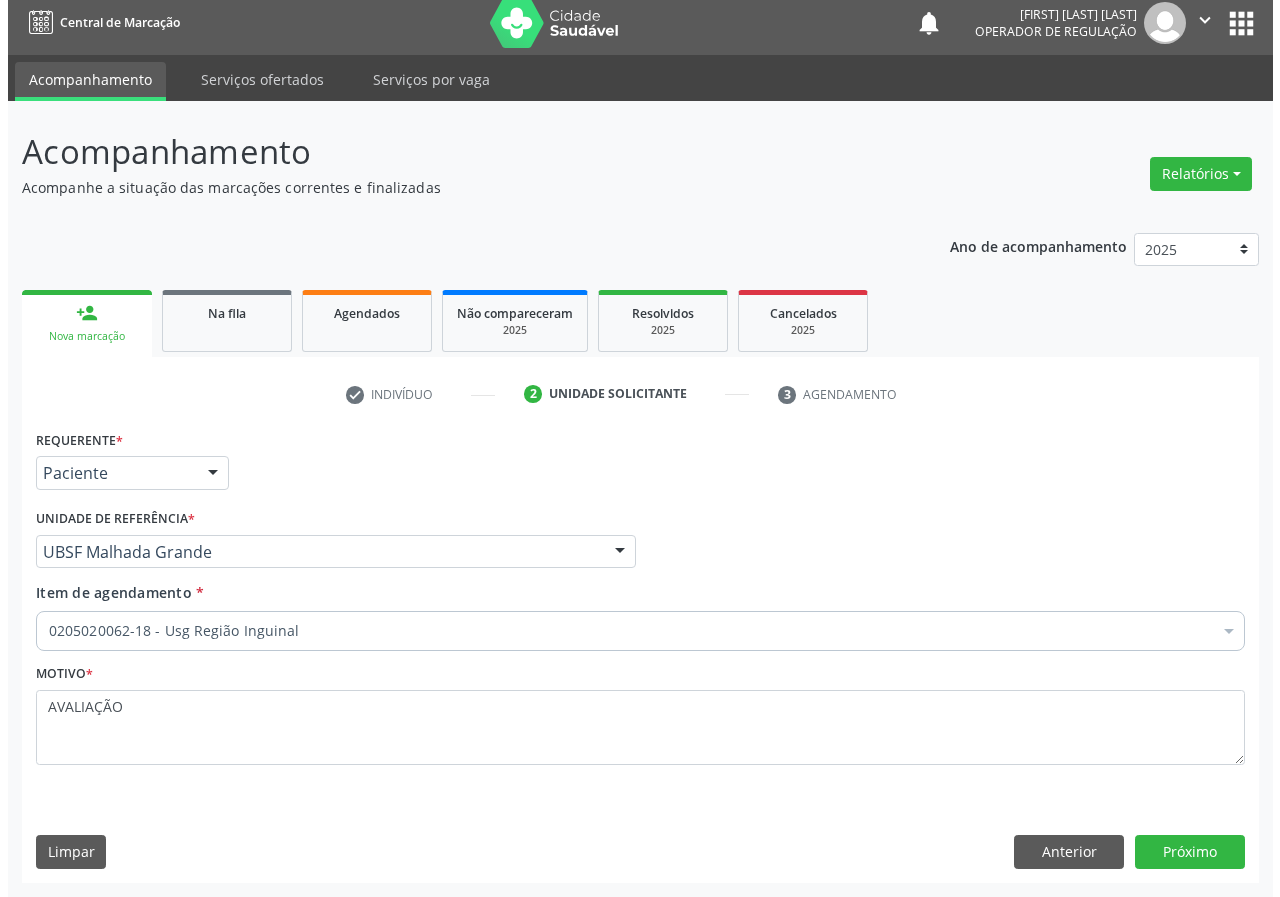 scroll, scrollTop: 0, scrollLeft: 0, axis: both 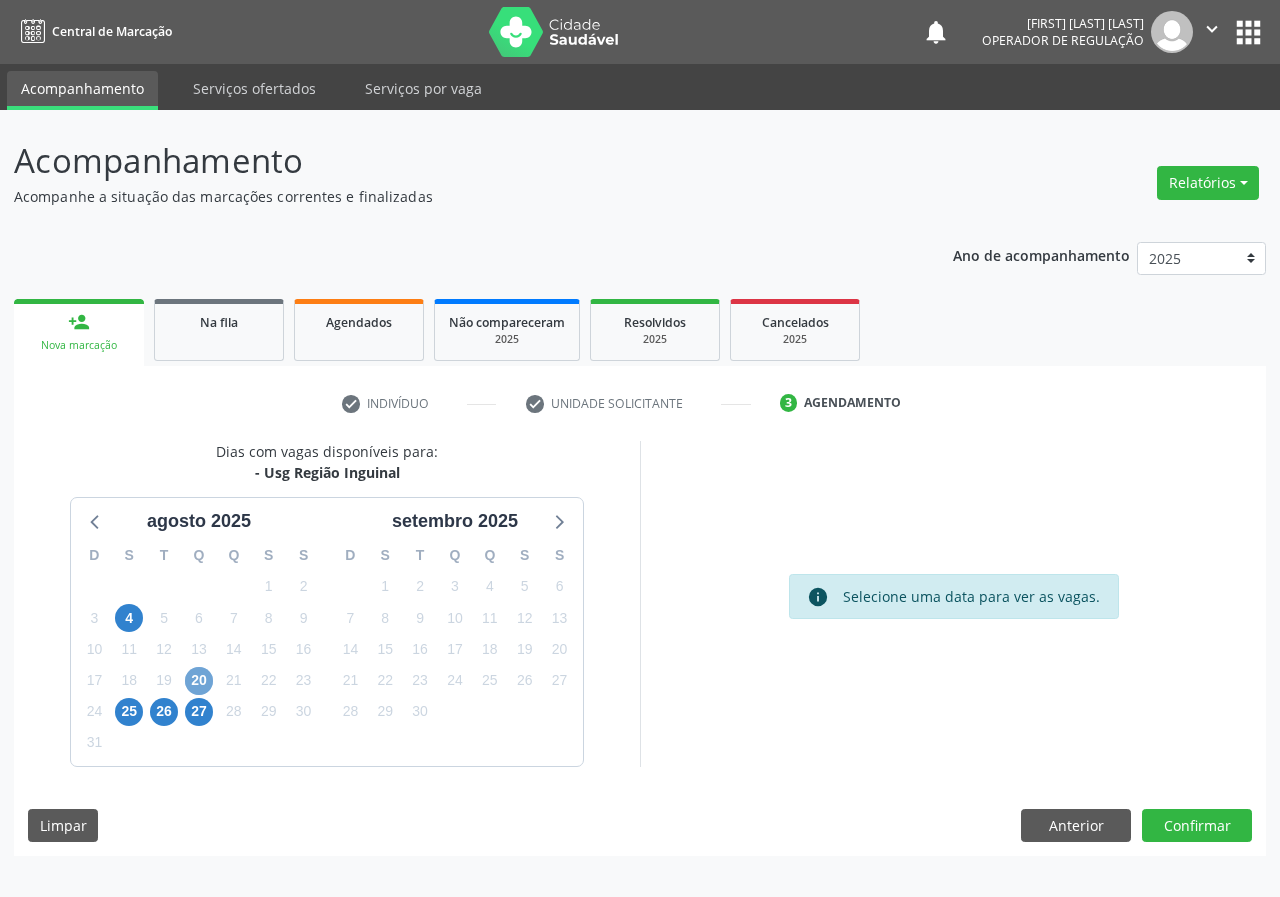 click on "20" at bounding box center (199, 681) 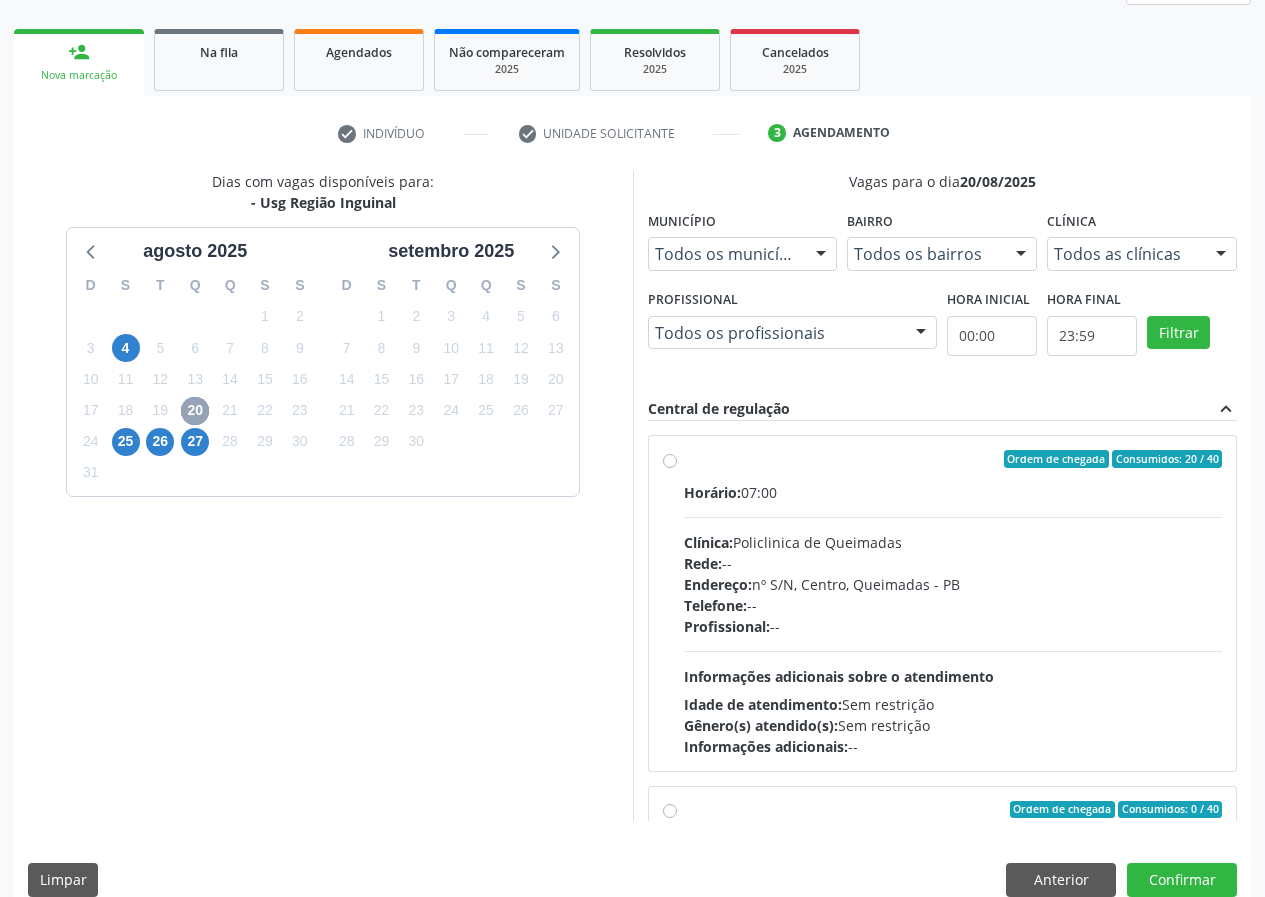 scroll, scrollTop: 298, scrollLeft: 0, axis: vertical 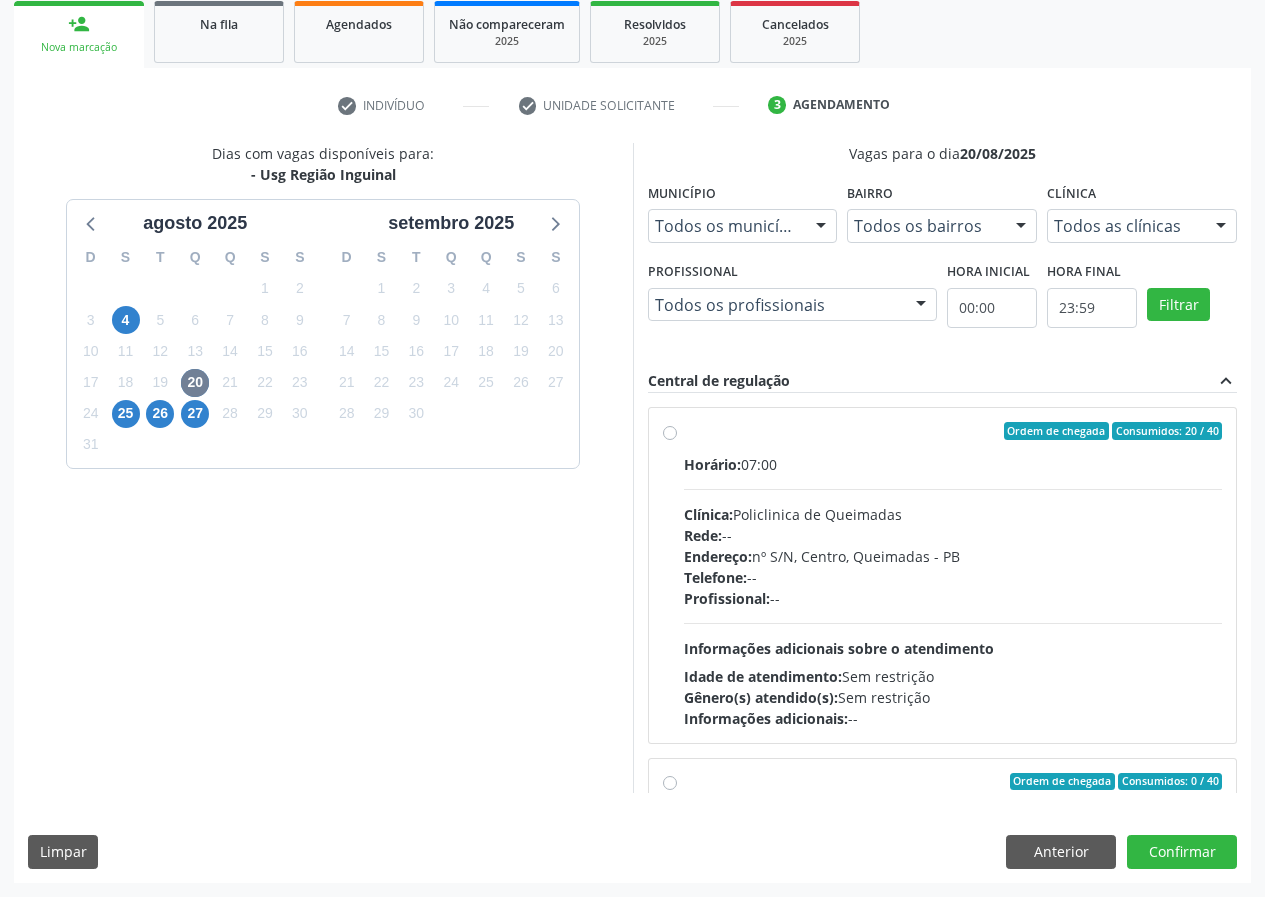 click on "Ordem de chegada
Consumidos: [NUMBER] / [NUMBER]
Horário:   07:00
Clínica:  Policlinica de Queimadas
Rede:
--
Endereço:   nº S/N, Centro, [CITY] - [STATE]
Telefone:   --
Profissional:
--
Informações adicionais sobre o atendimento
Idade de atendimento:
Sem restrição
Gênero(s) atendido(s):
Sem restrição
Informações adicionais:
--" at bounding box center [953, 575] 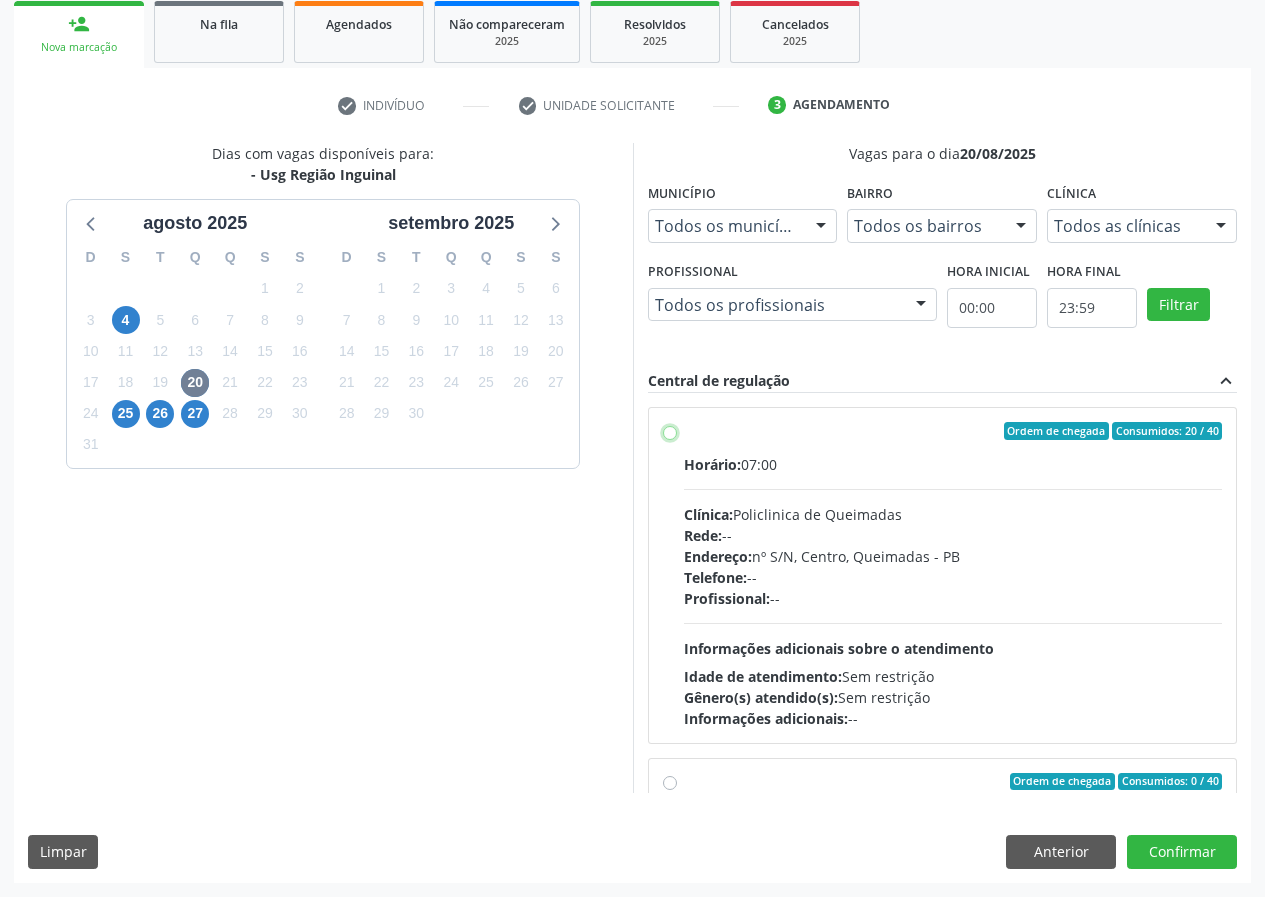 radio on "true" 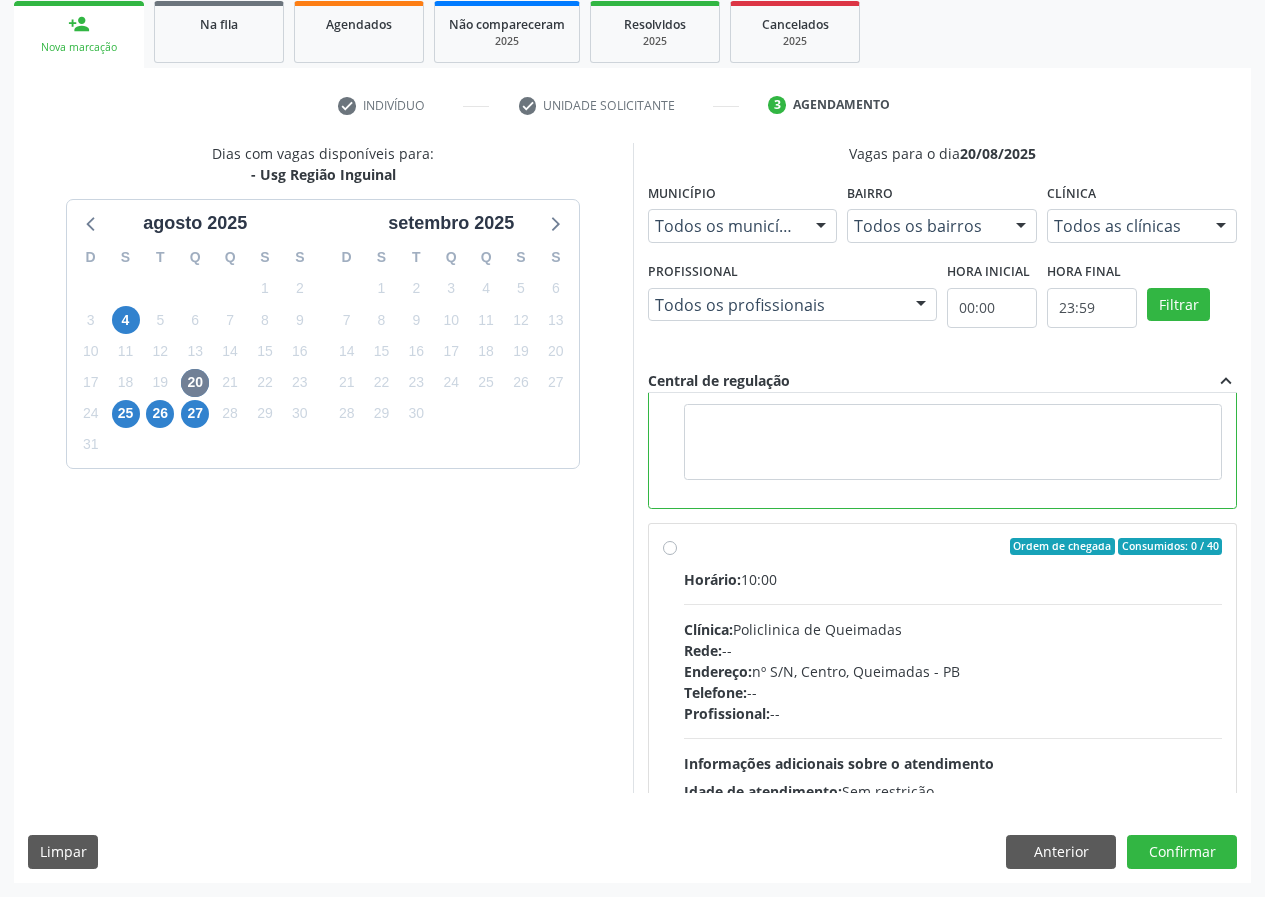 scroll, scrollTop: 450, scrollLeft: 0, axis: vertical 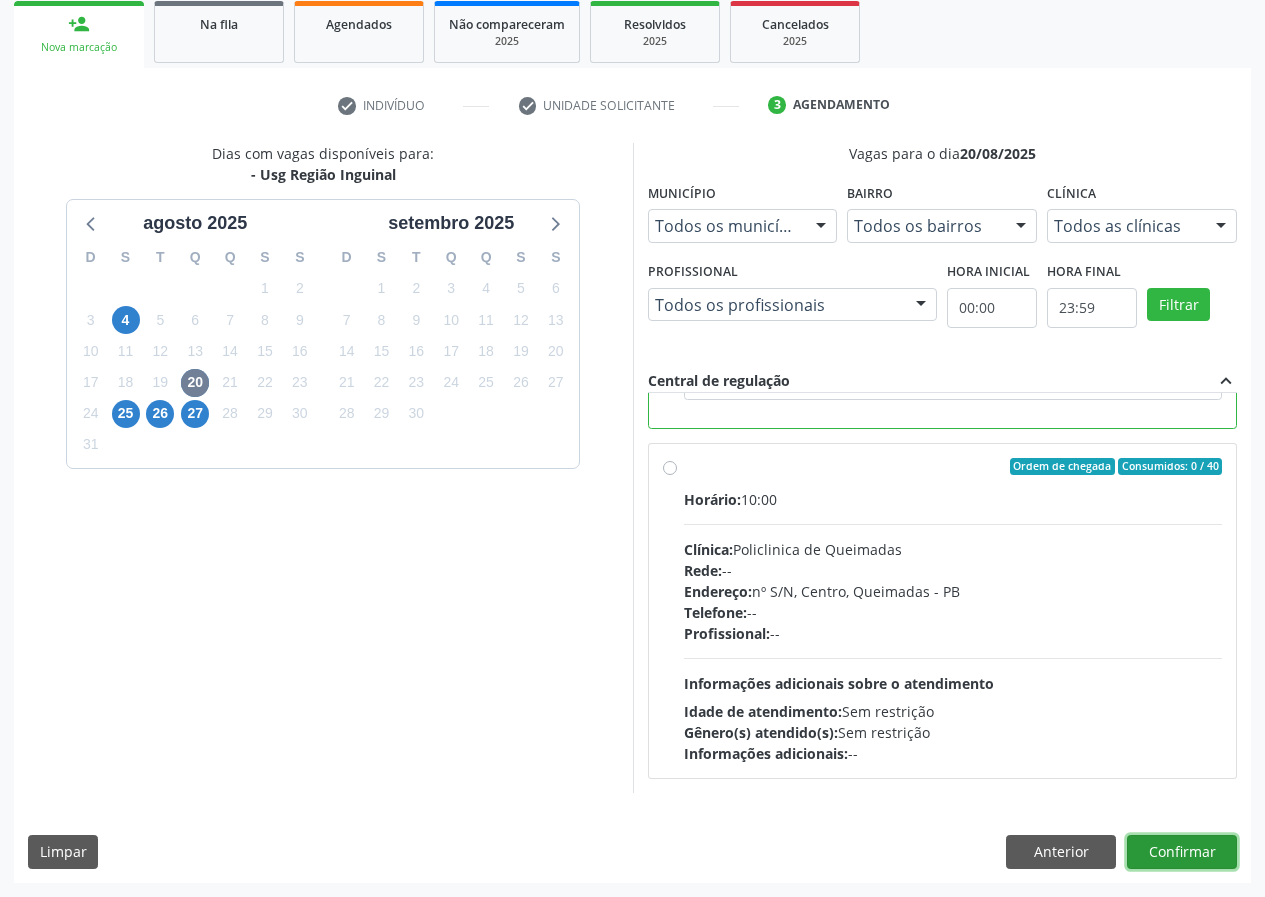 drag, startPoint x: 1167, startPoint y: 856, endPoint x: 984, endPoint y: 846, distance: 183.27303 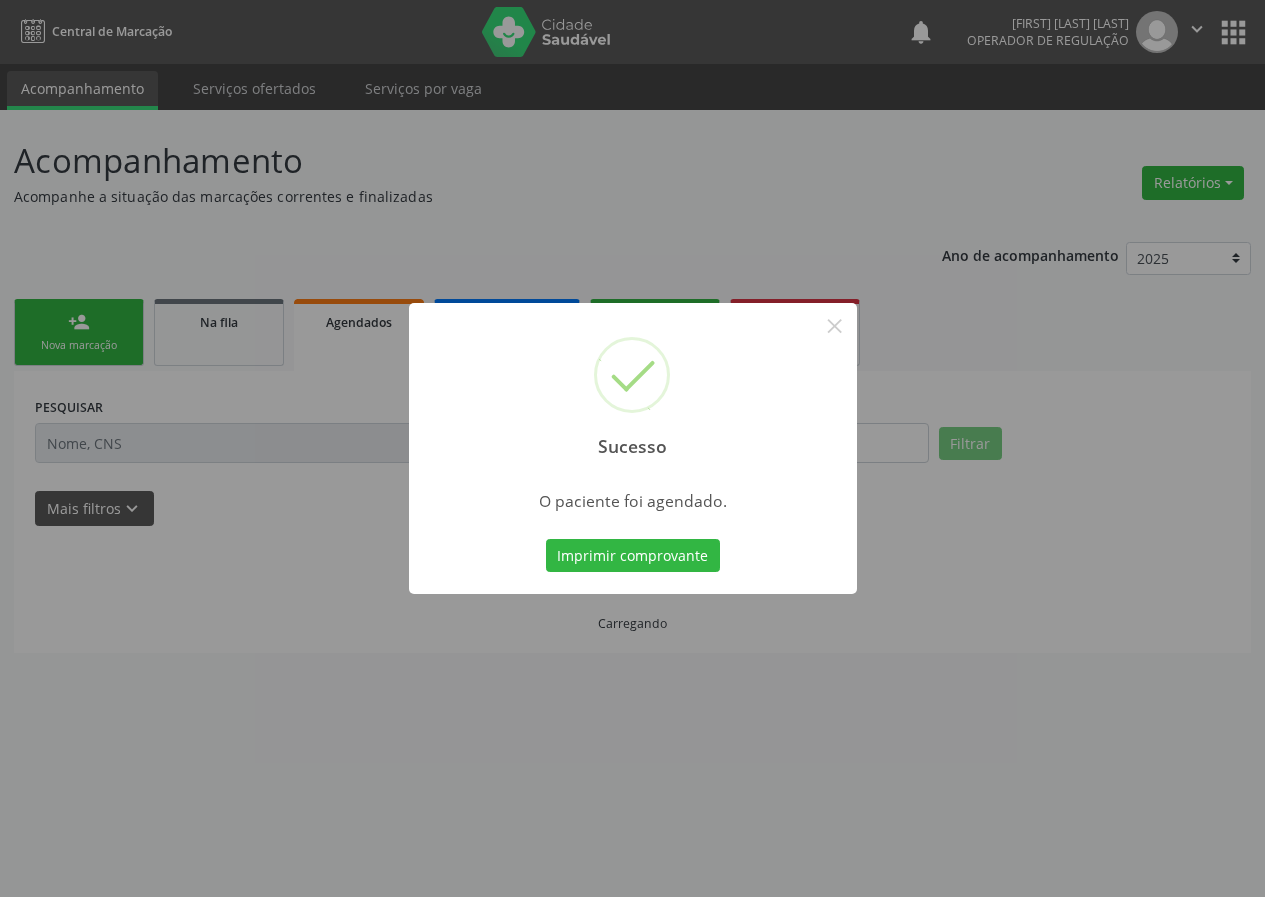 scroll, scrollTop: 0, scrollLeft: 0, axis: both 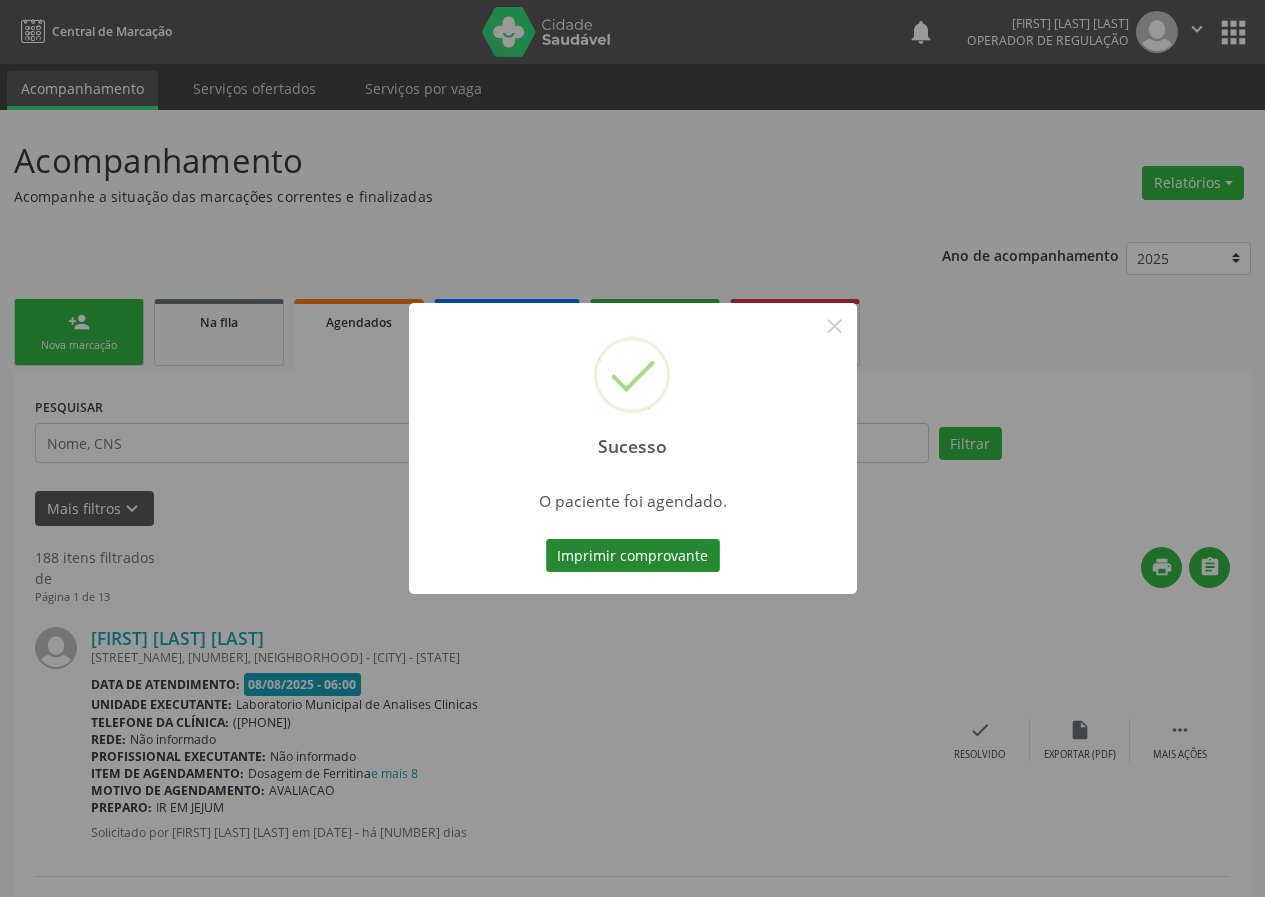 click on "Imprimir comprovante" at bounding box center [633, 556] 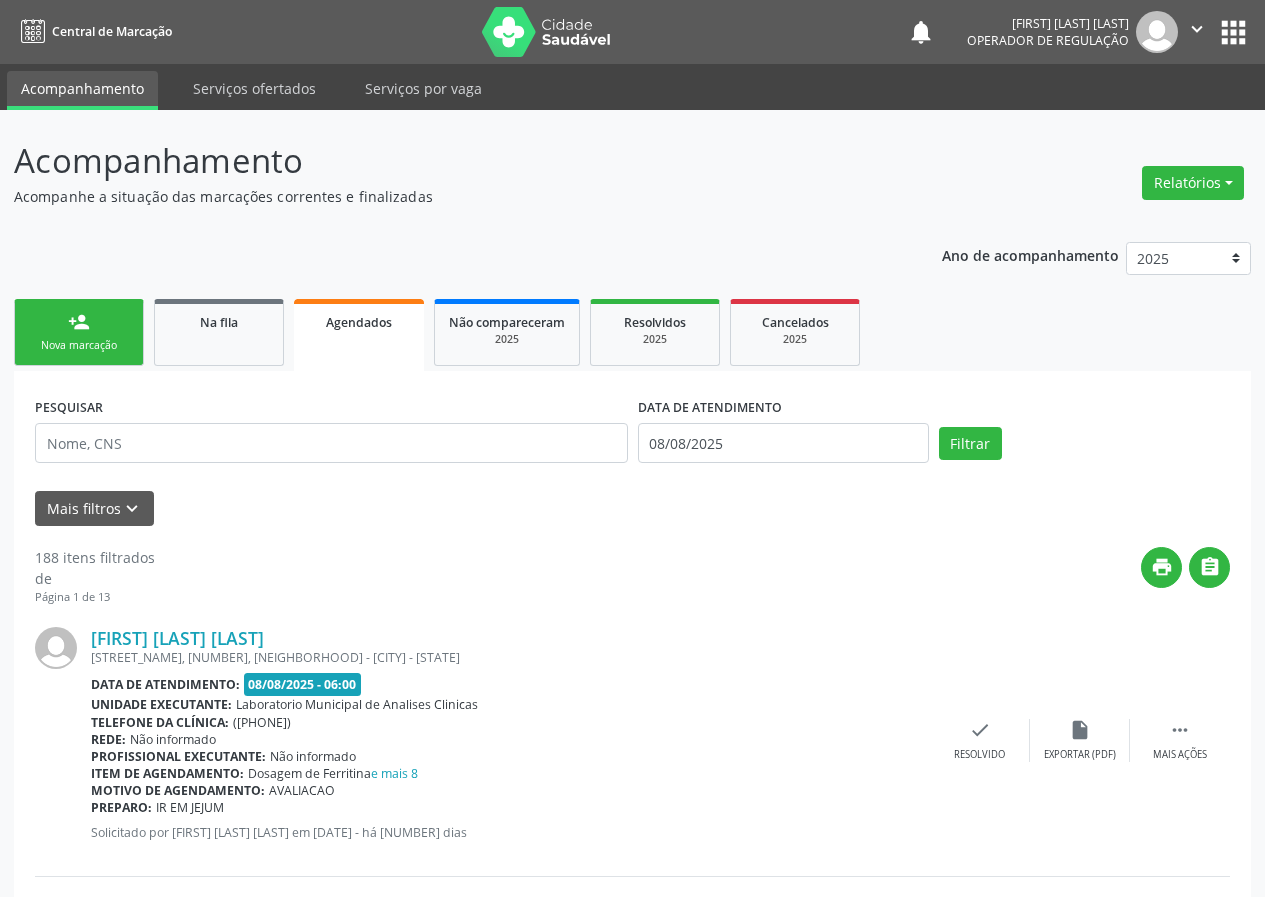 click on "person_add
Nova marcação" at bounding box center (79, 332) 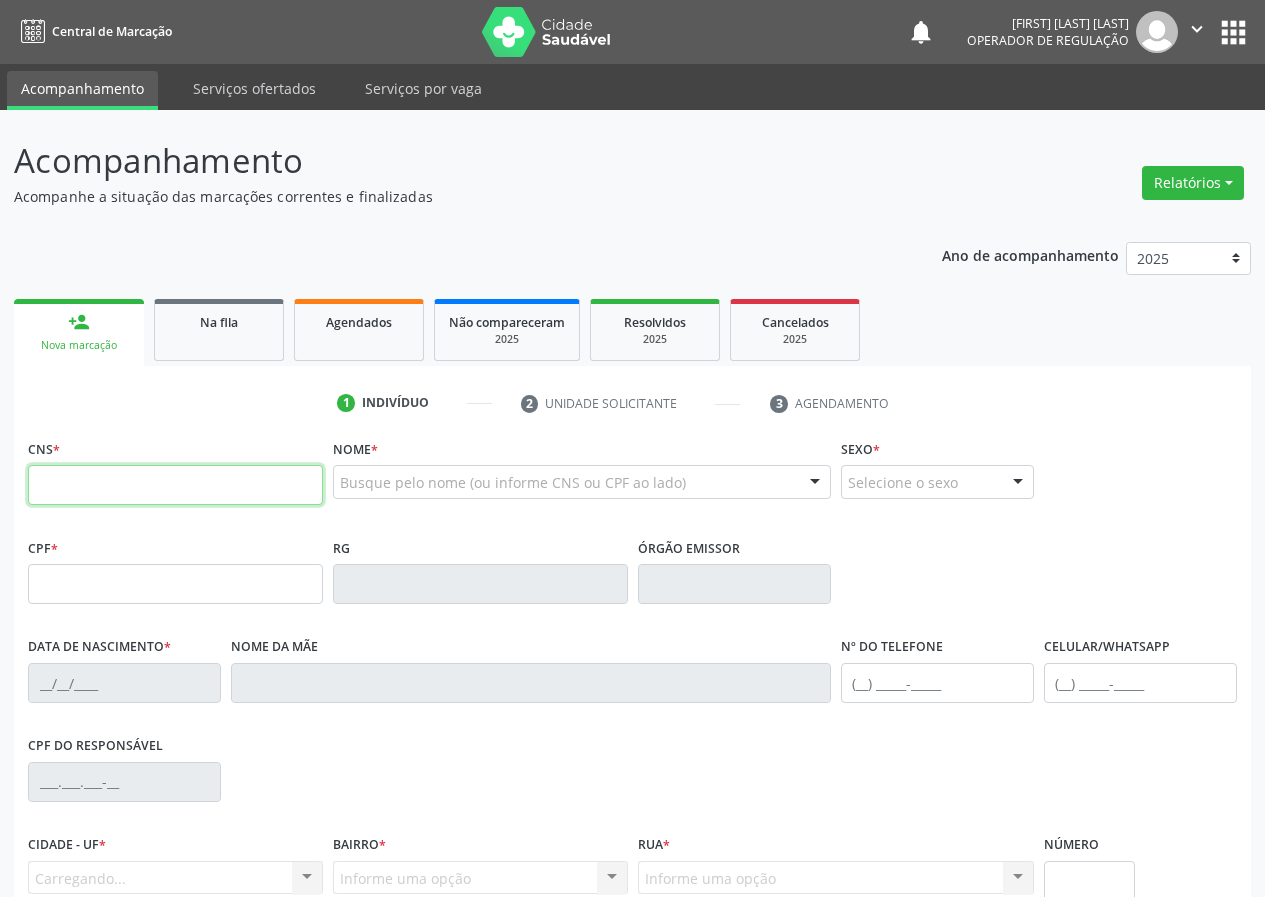 click at bounding box center (175, 485) 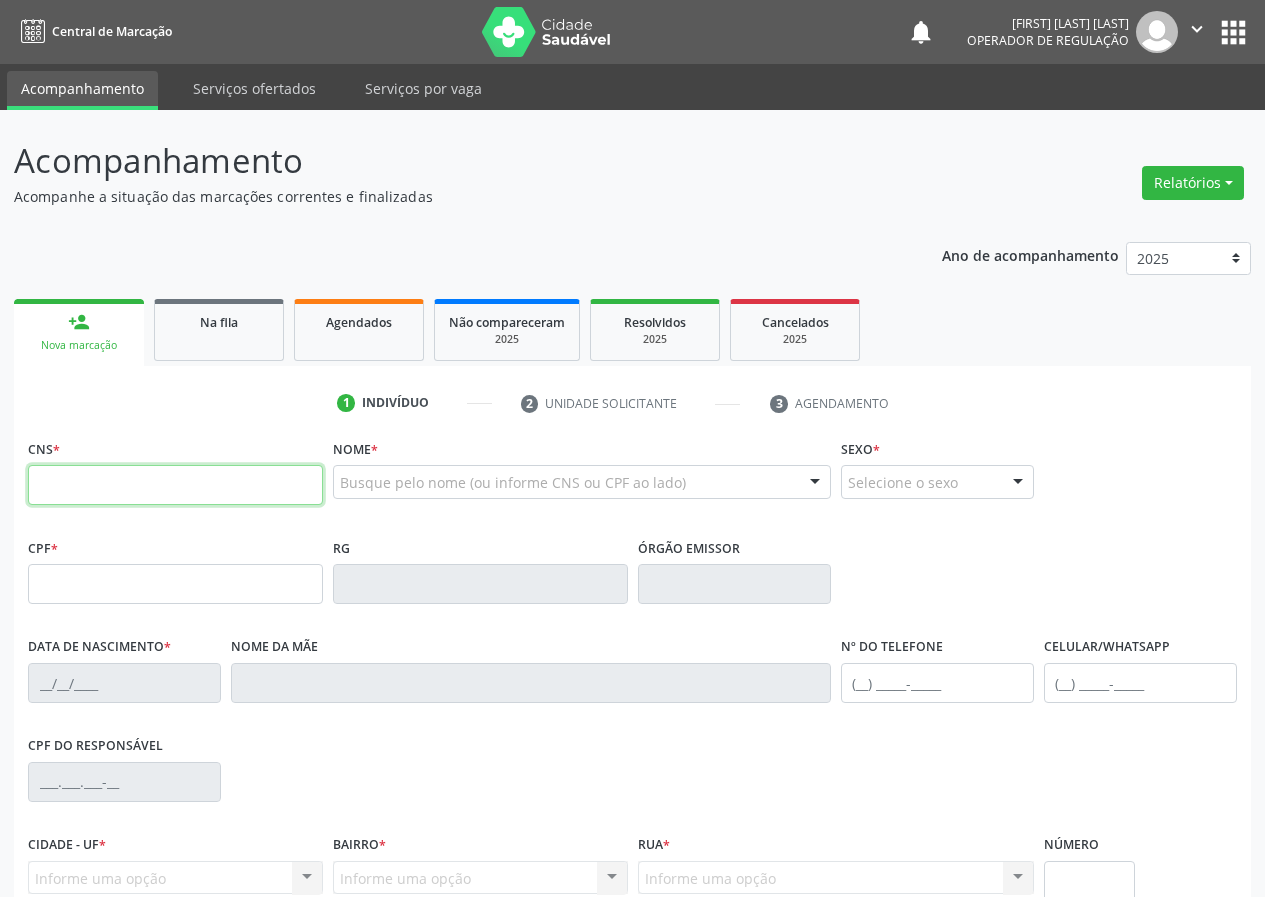 click at bounding box center [175, 485] 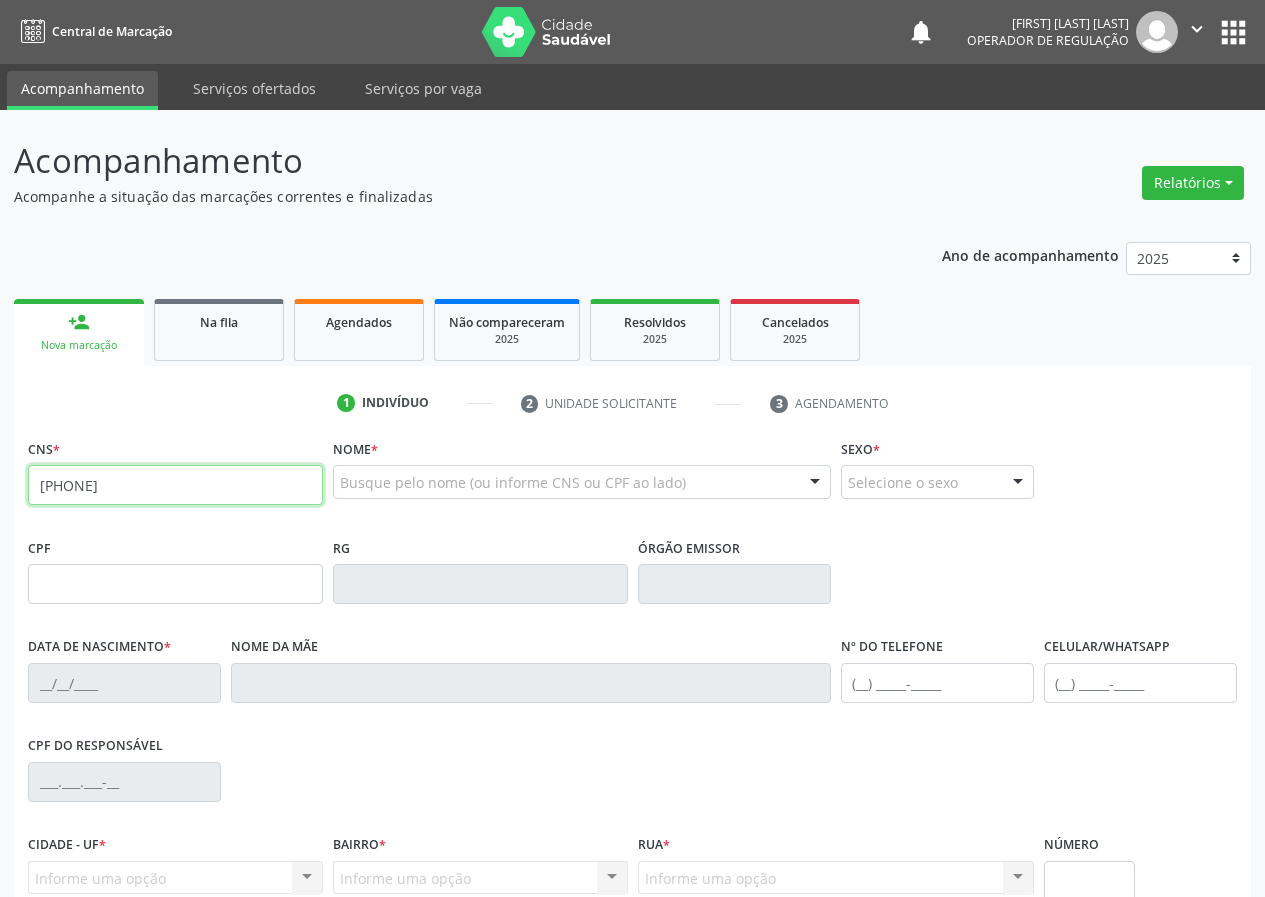 type on "[PHONE]" 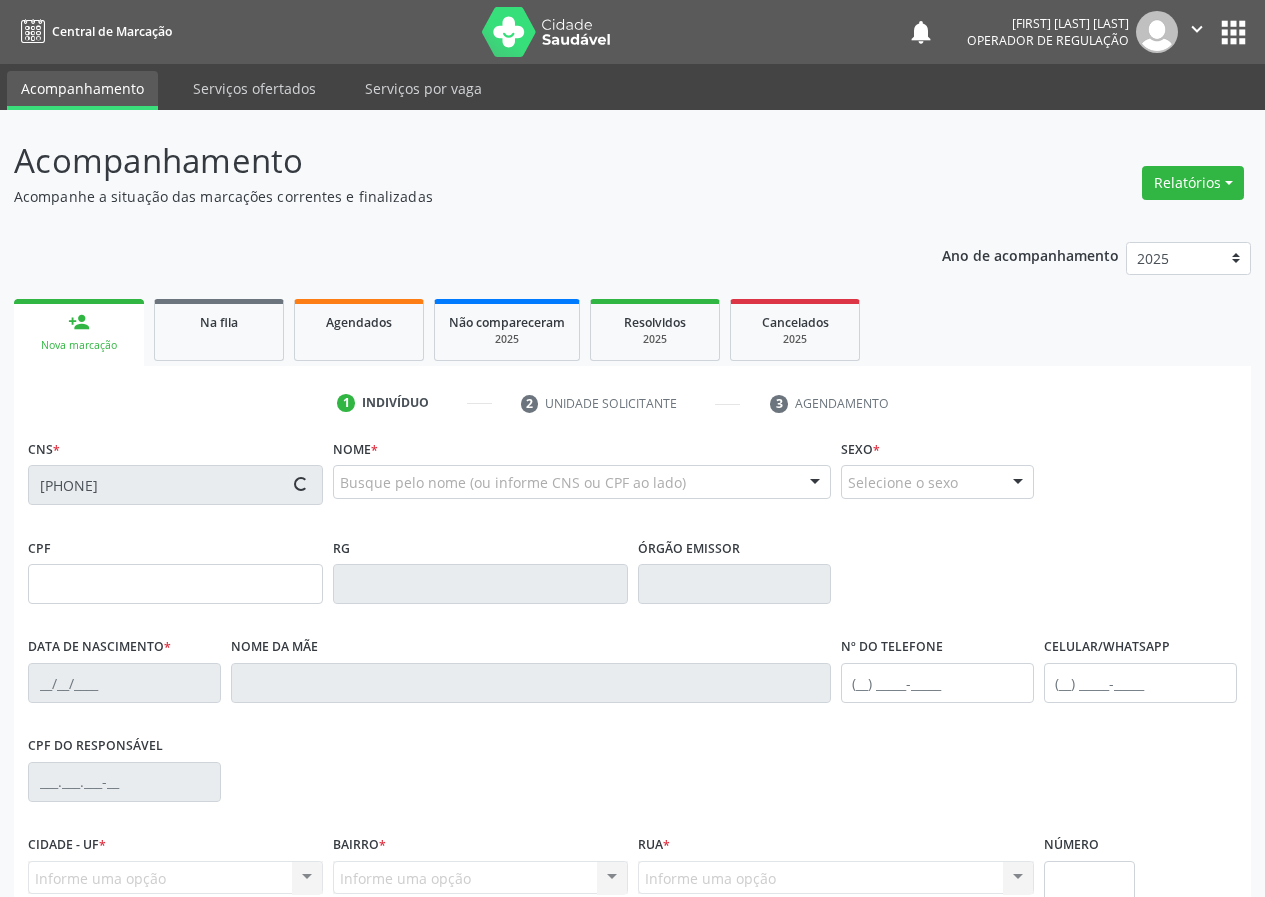 type on "[SSN]" 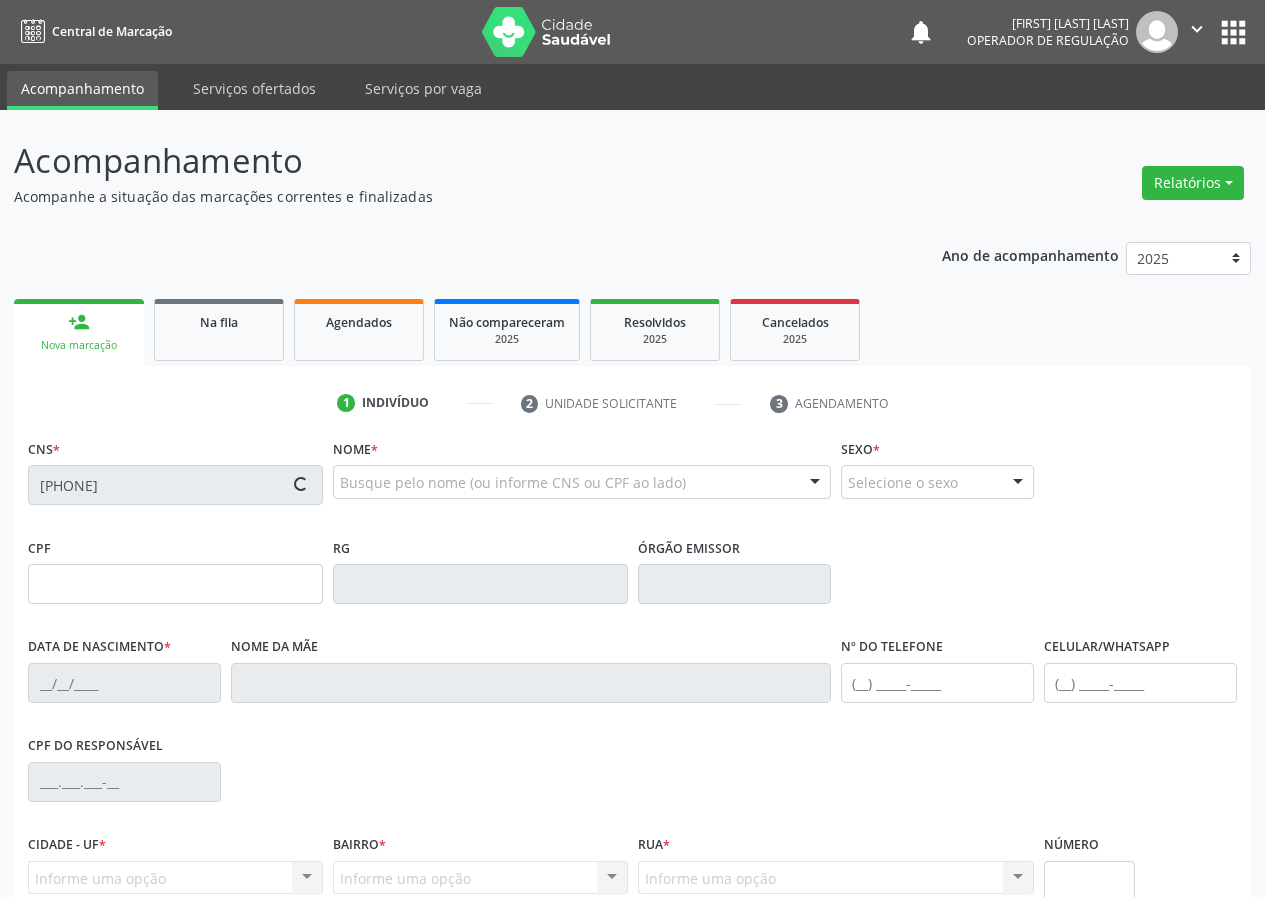type on "[DATE]" 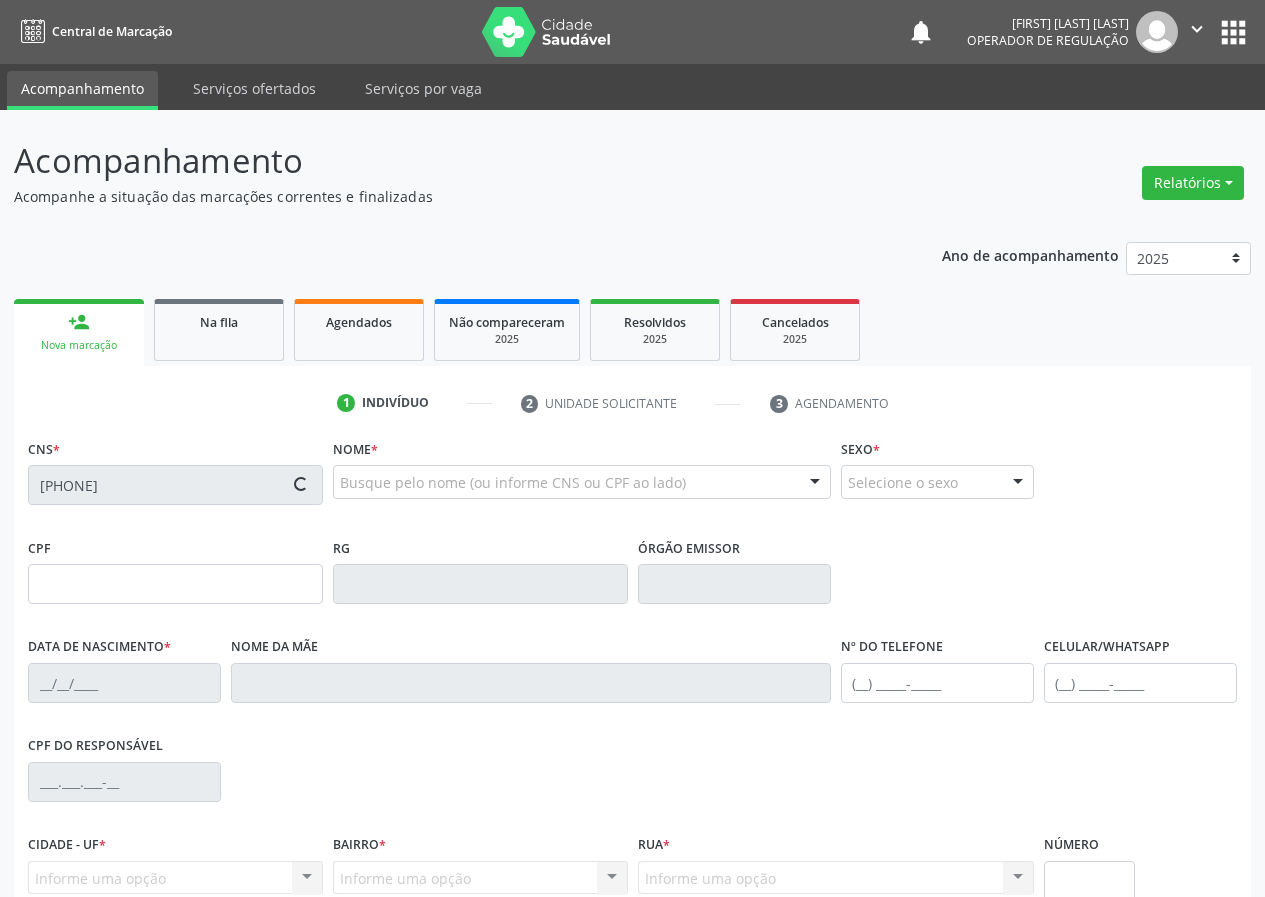type on "[FIRST] [LAST] [LAST]" 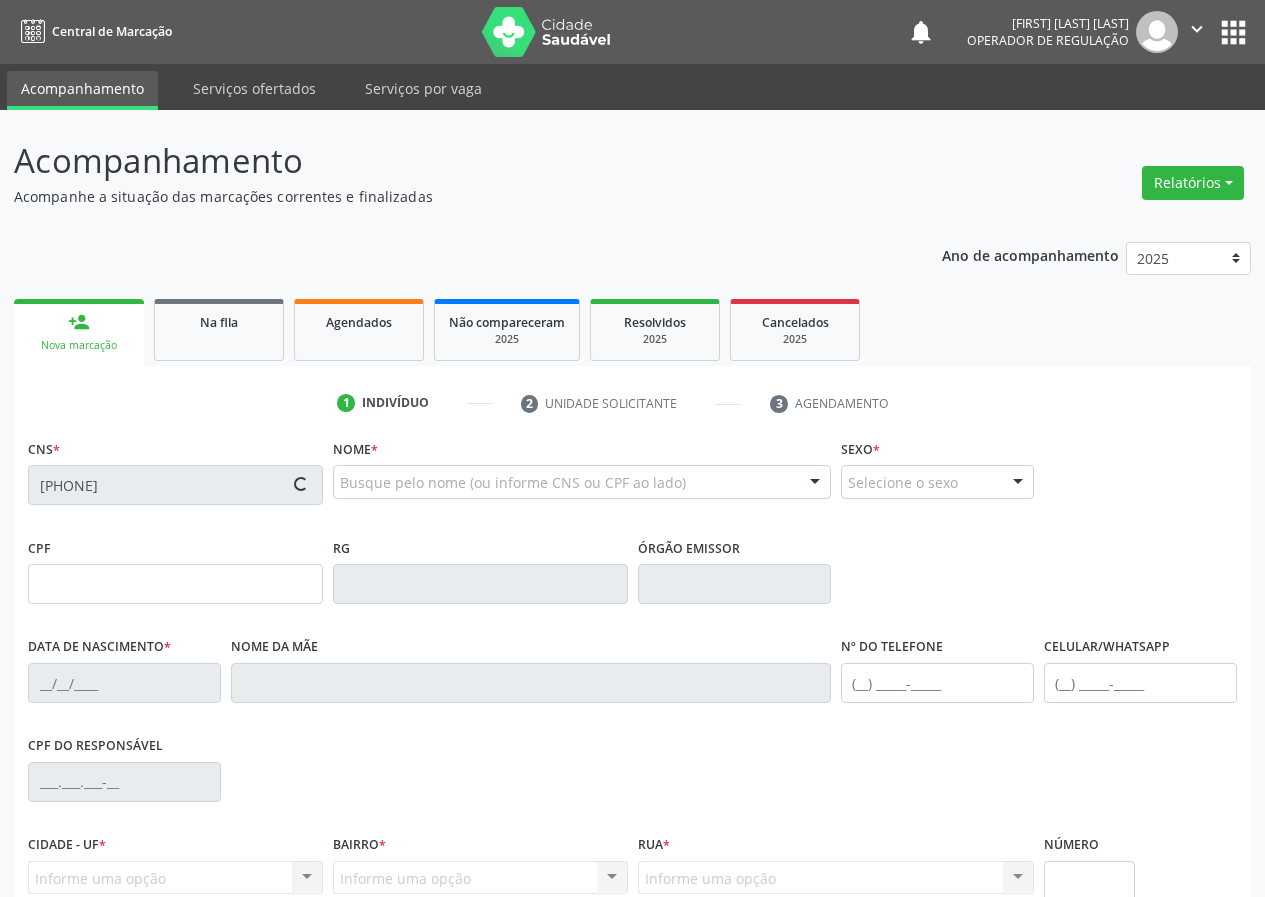 type on "([PHONE])" 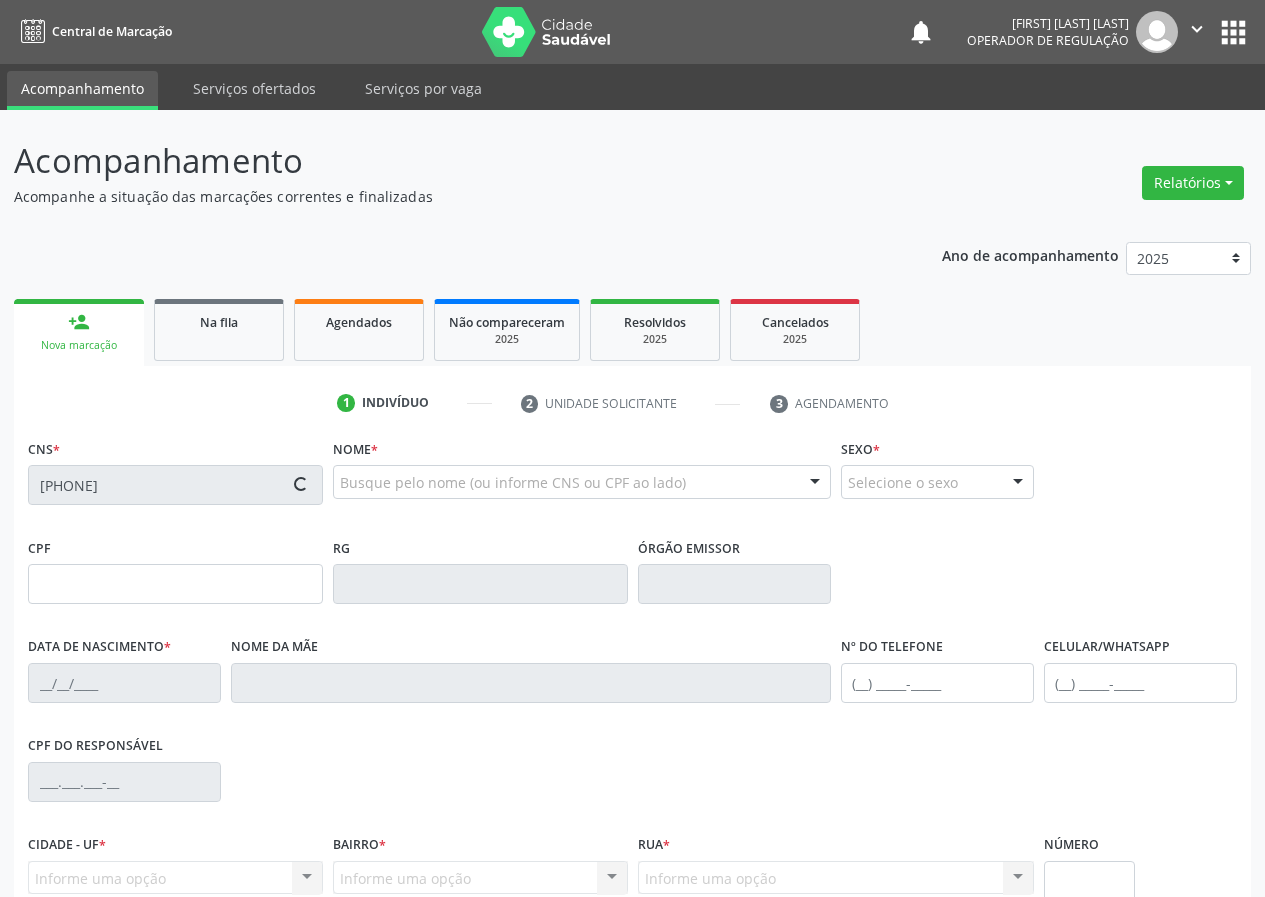 type on "[NUMBER]" 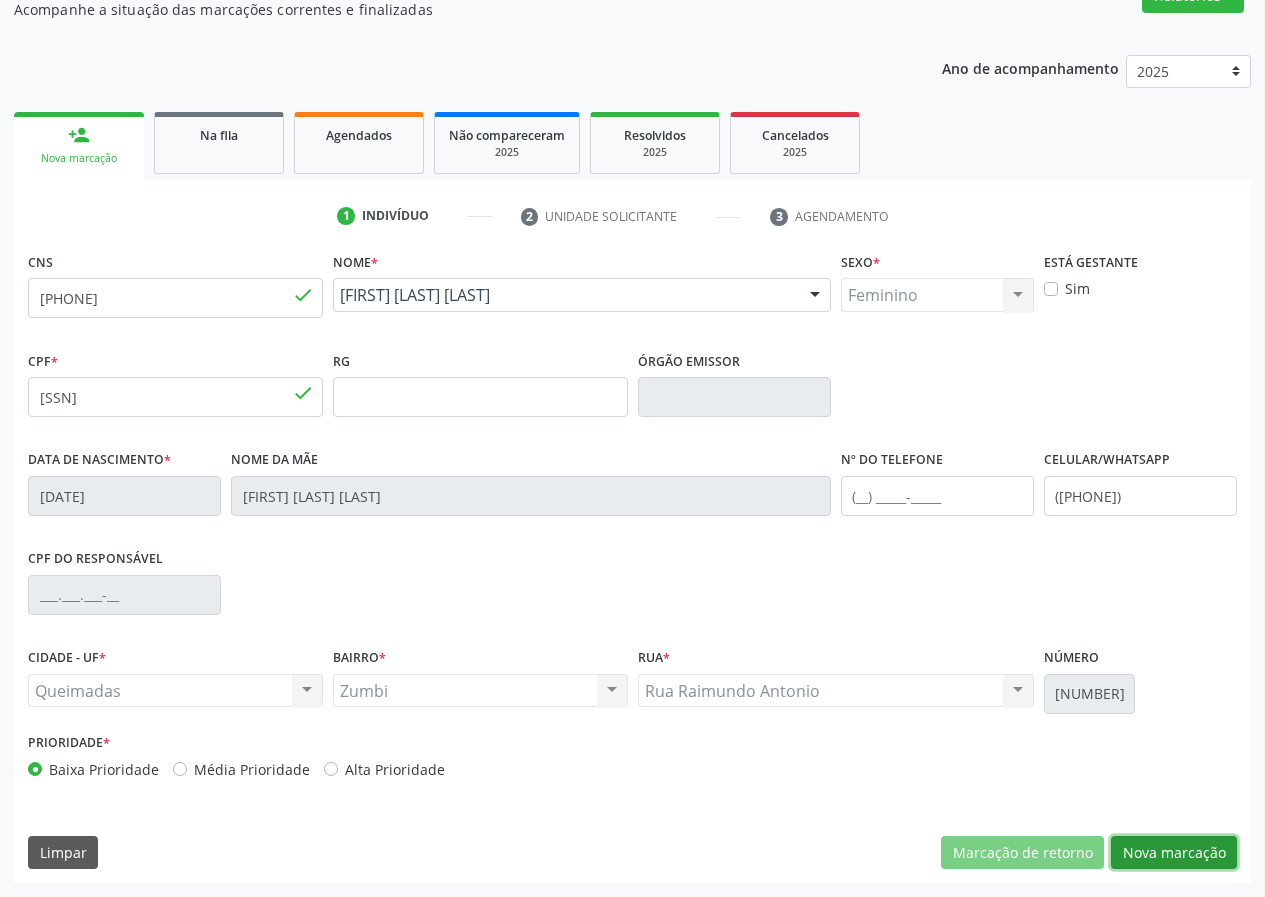 drag, startPoint x: 1155, startPoint y: 838, endPoint x: 248, endPoint y: 747, distance: 911.5536 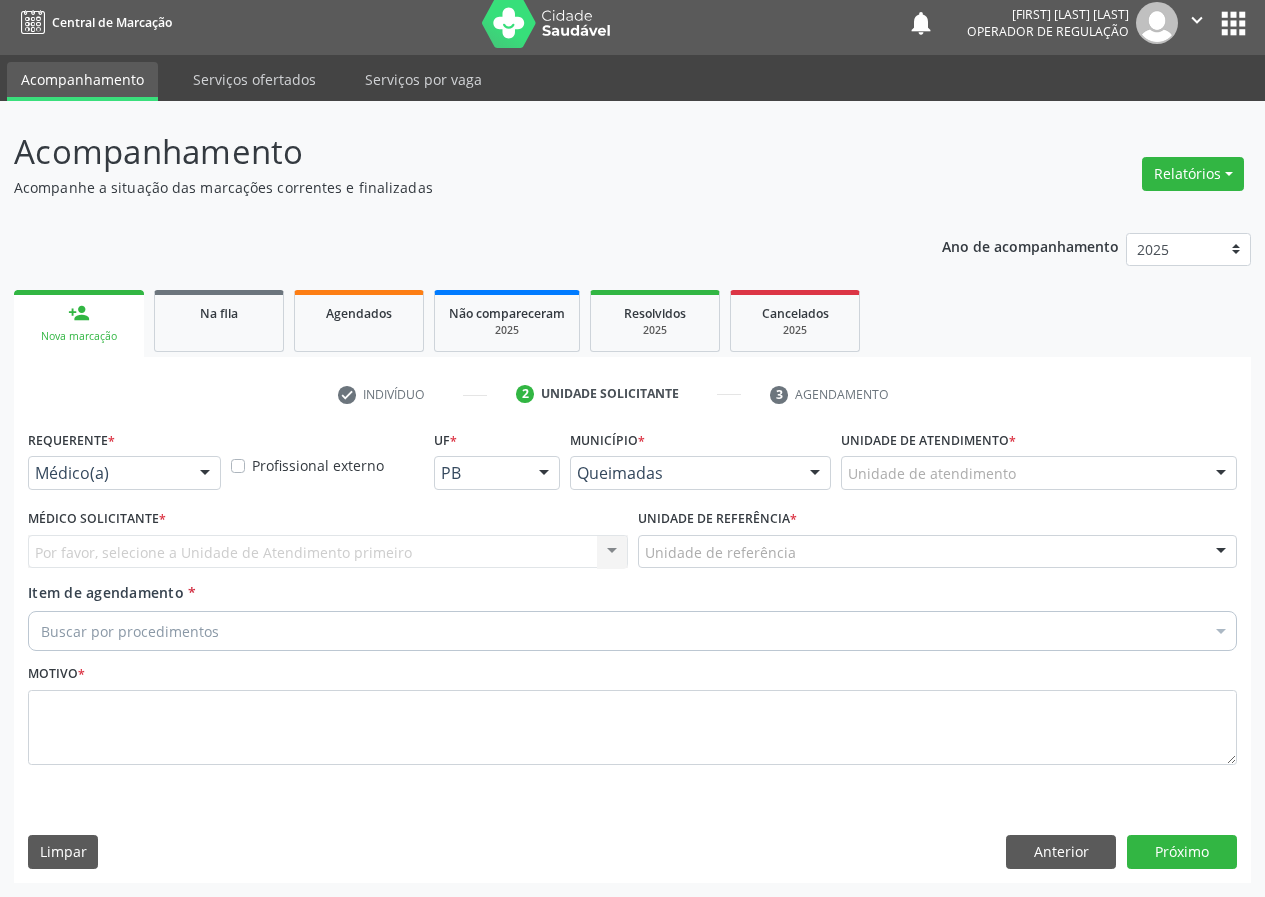 scroll, scrollTop: 9, scrollLeft: 0, axis: vertical 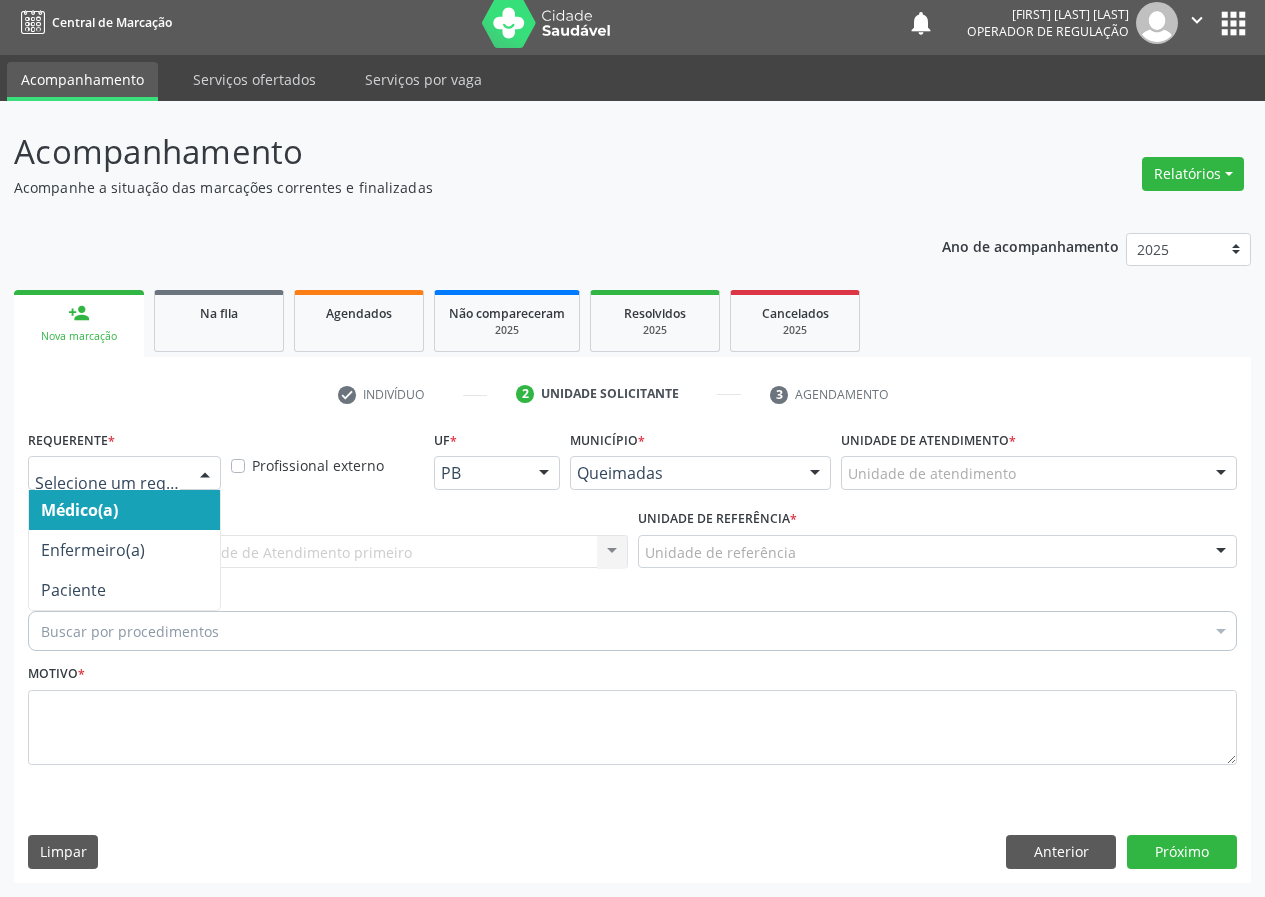drag, startPoint x: 202, startPoint y: 472, endPoint x: 197, endPoint y: 637, distance: 165.07574 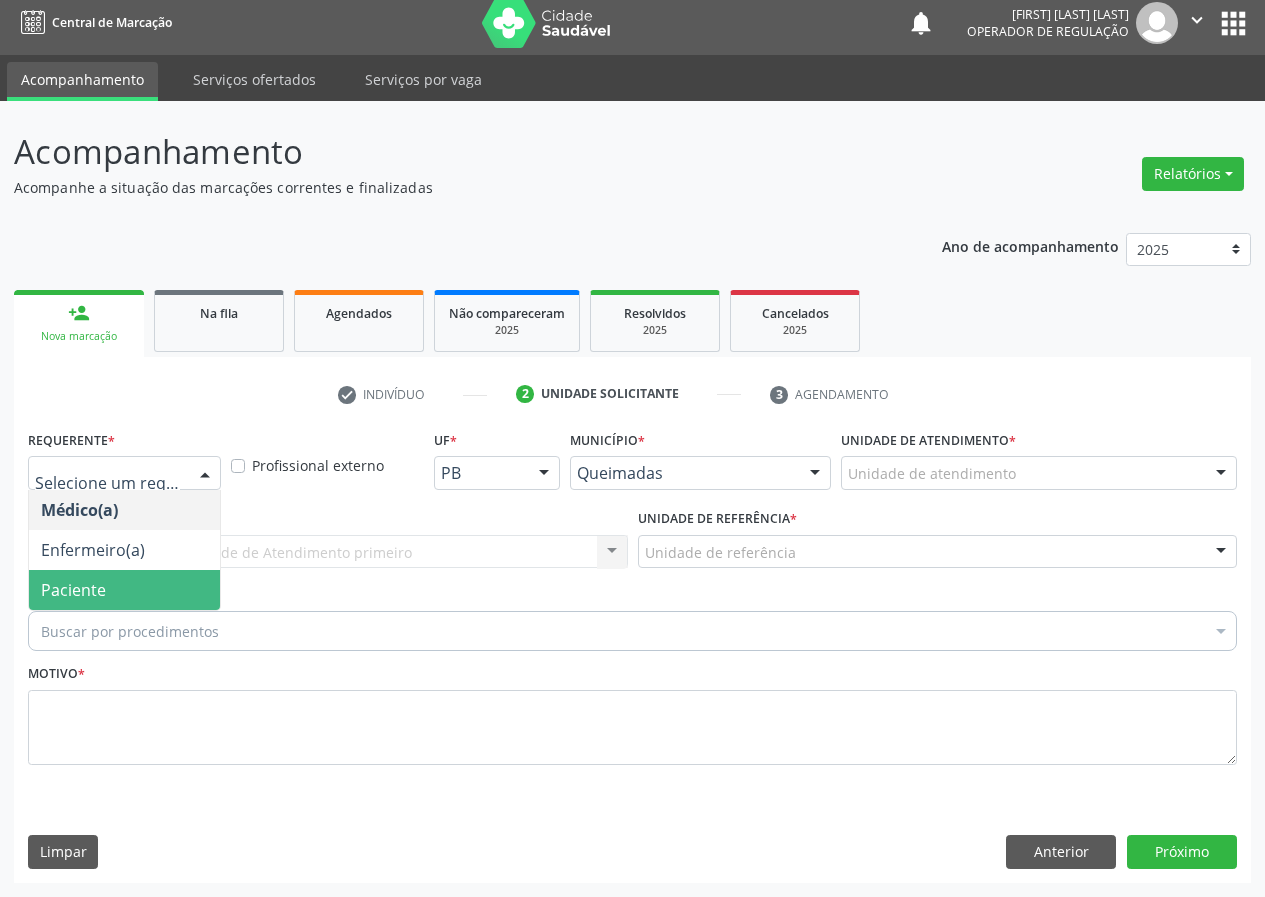 click on "Paciente" at bounding box center (124, 590) 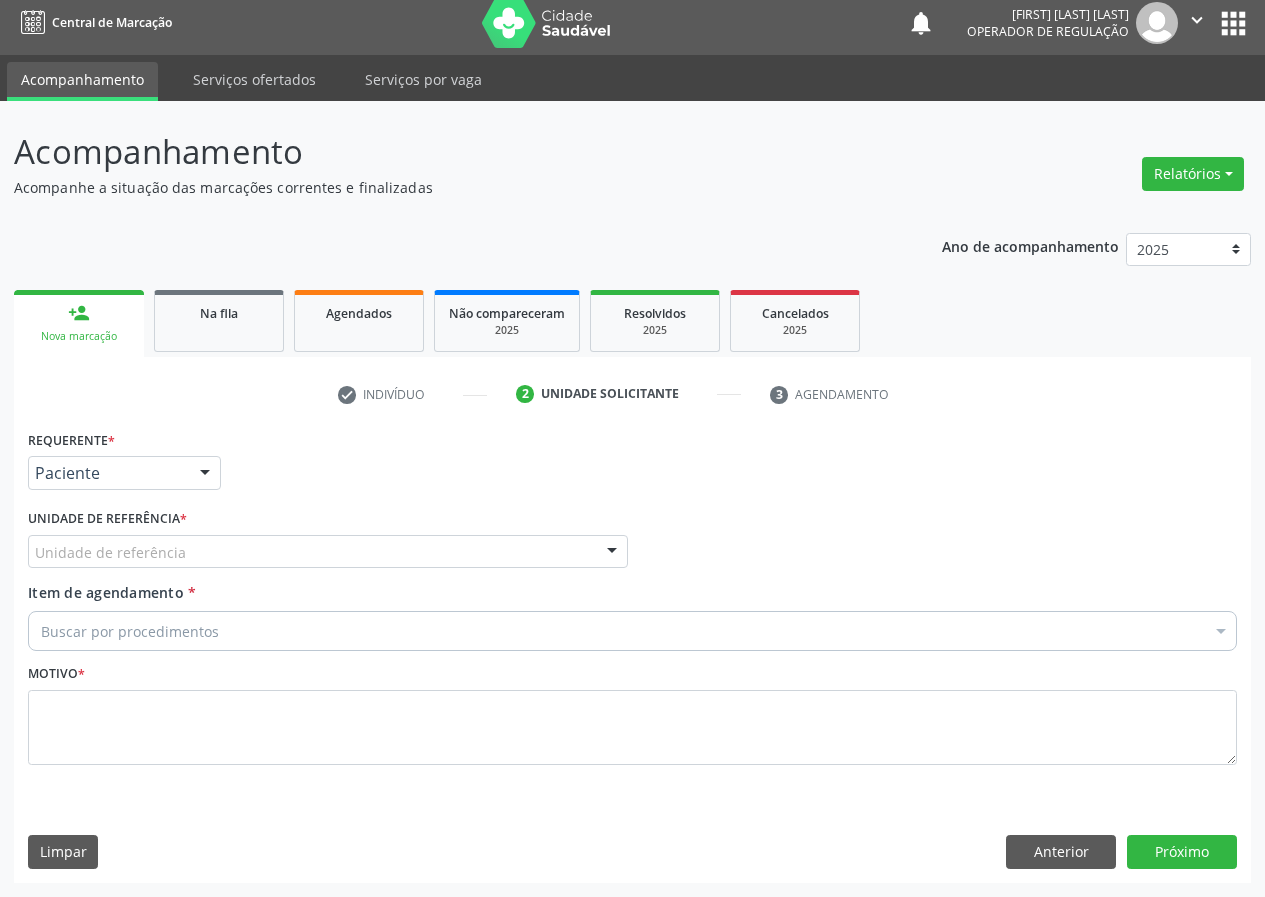 drag, startPoint x: 530, startPoint y: 547, endPoint x: 481, endPoint y: 581, distance: 59.64059 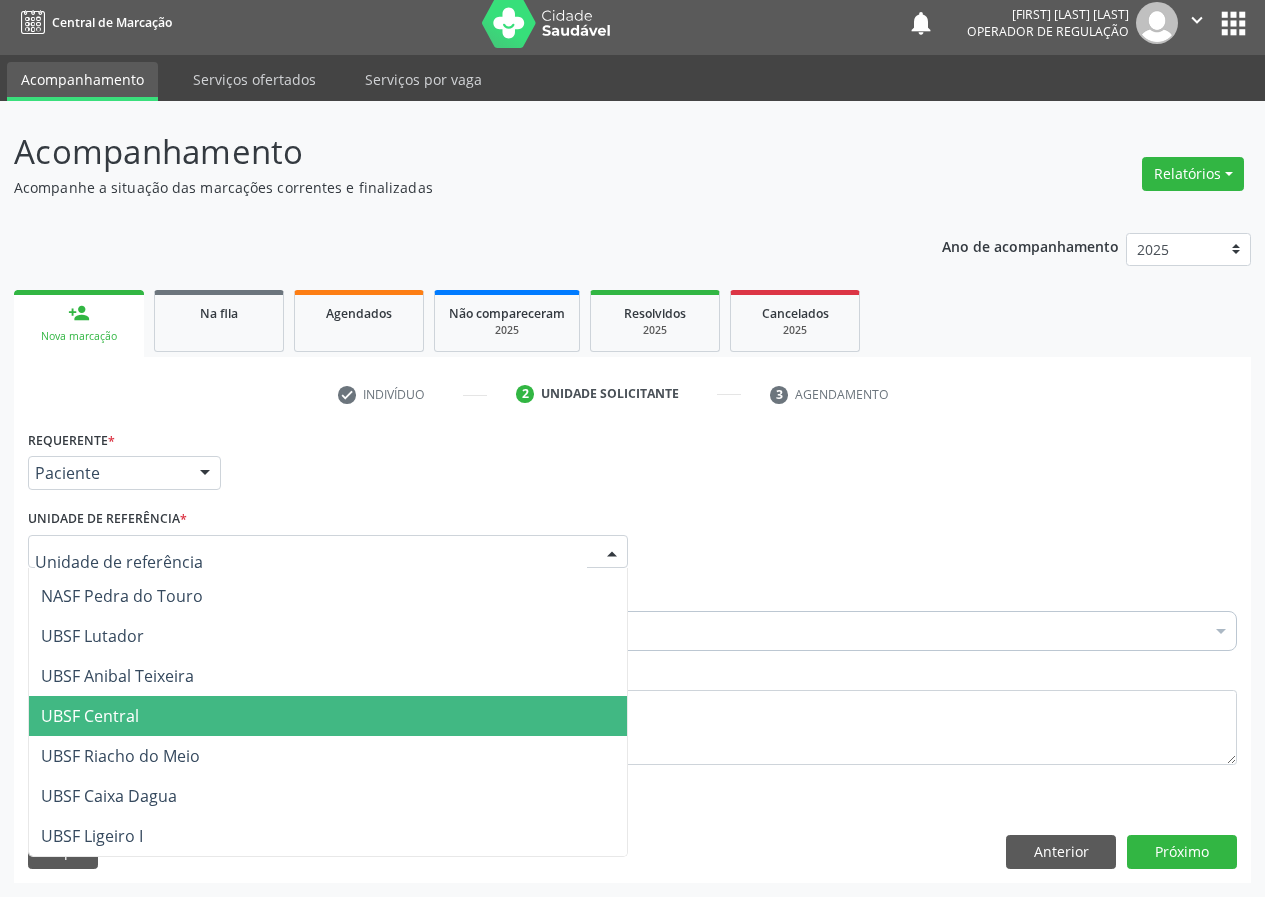 scroll, scrollTop: 212, scrollLeft: 0, axis: vertical 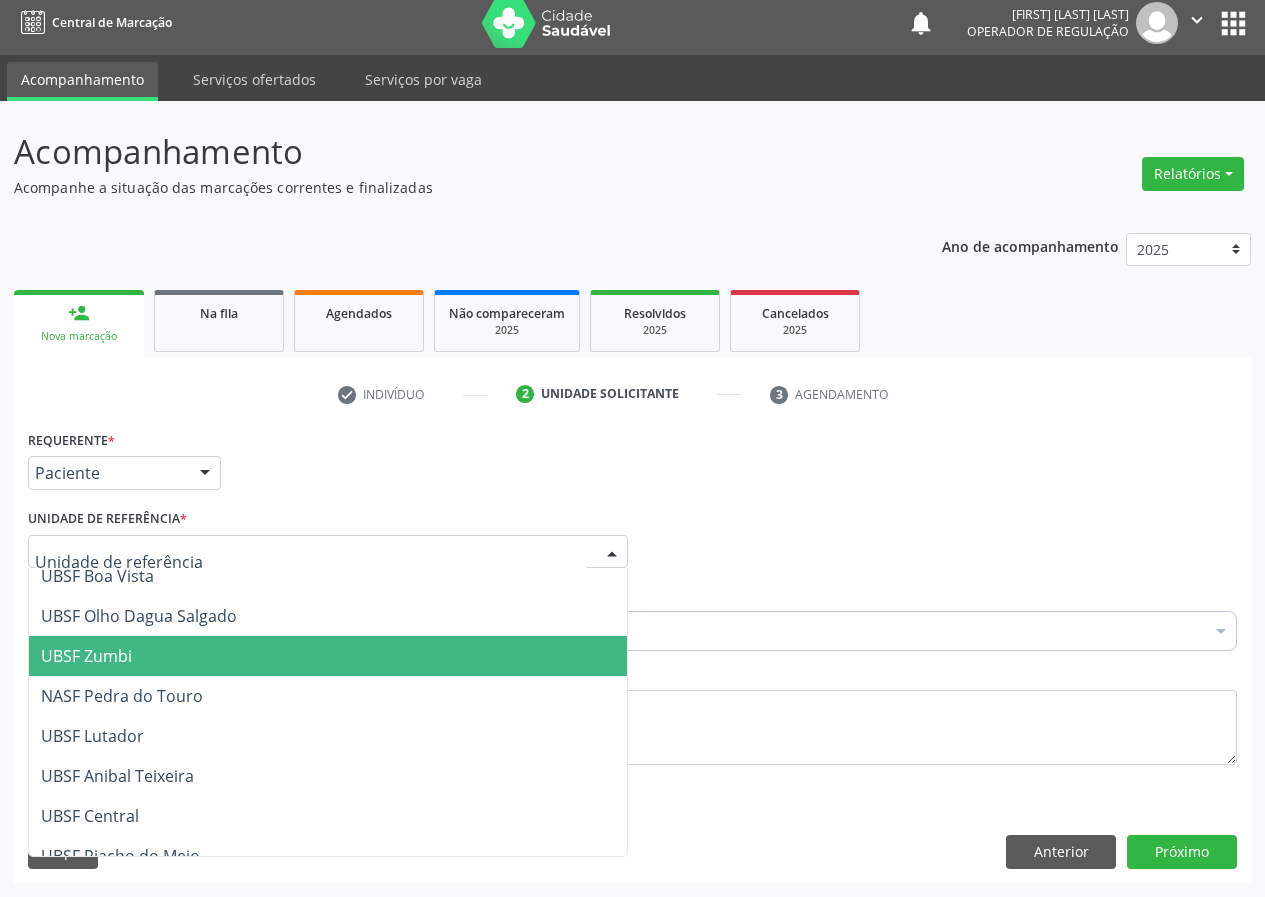 drag, startPoint x: 113, startPoint y: 666, endPoint x: 0, endPoint y: 660, distance: 113.15918 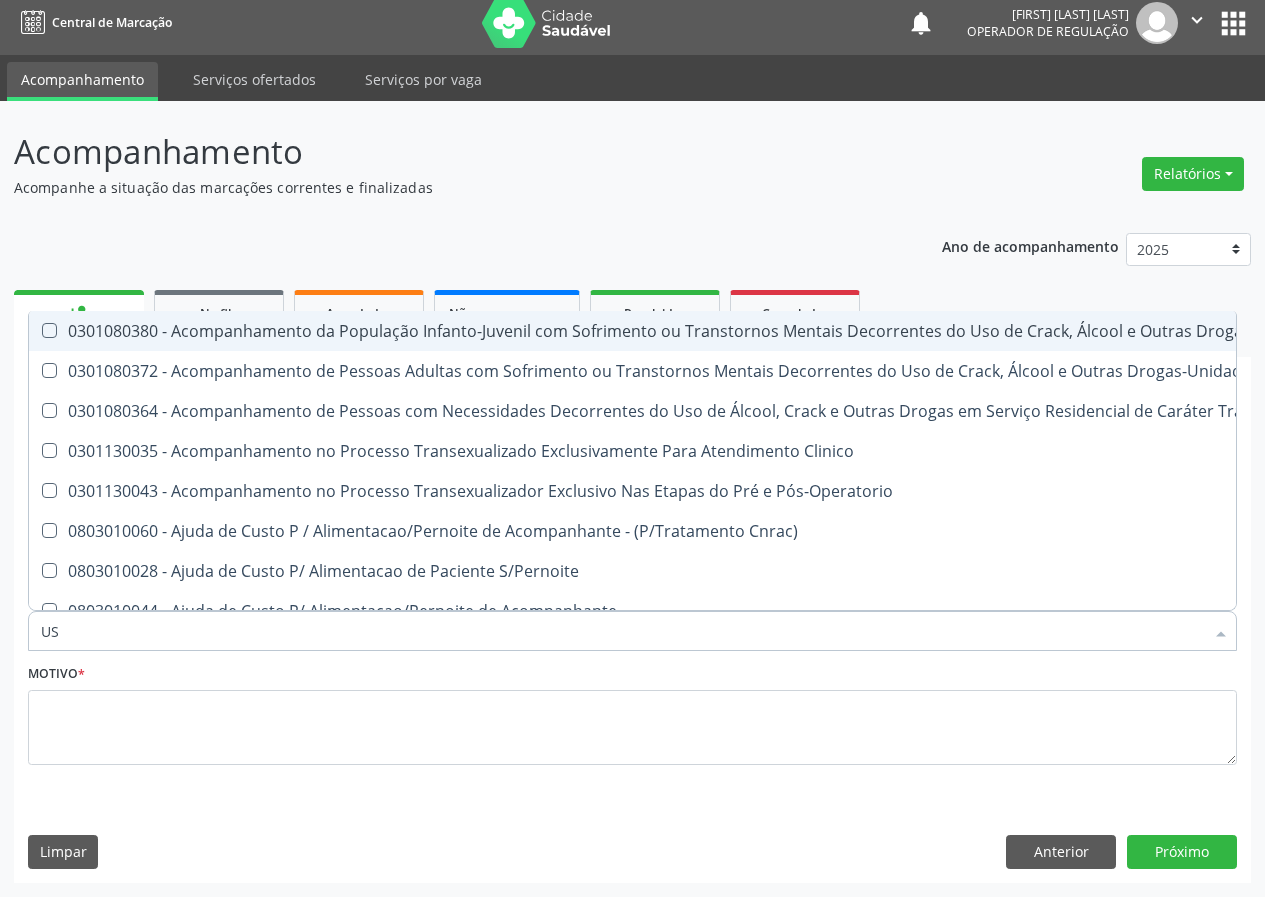 type on "USG" 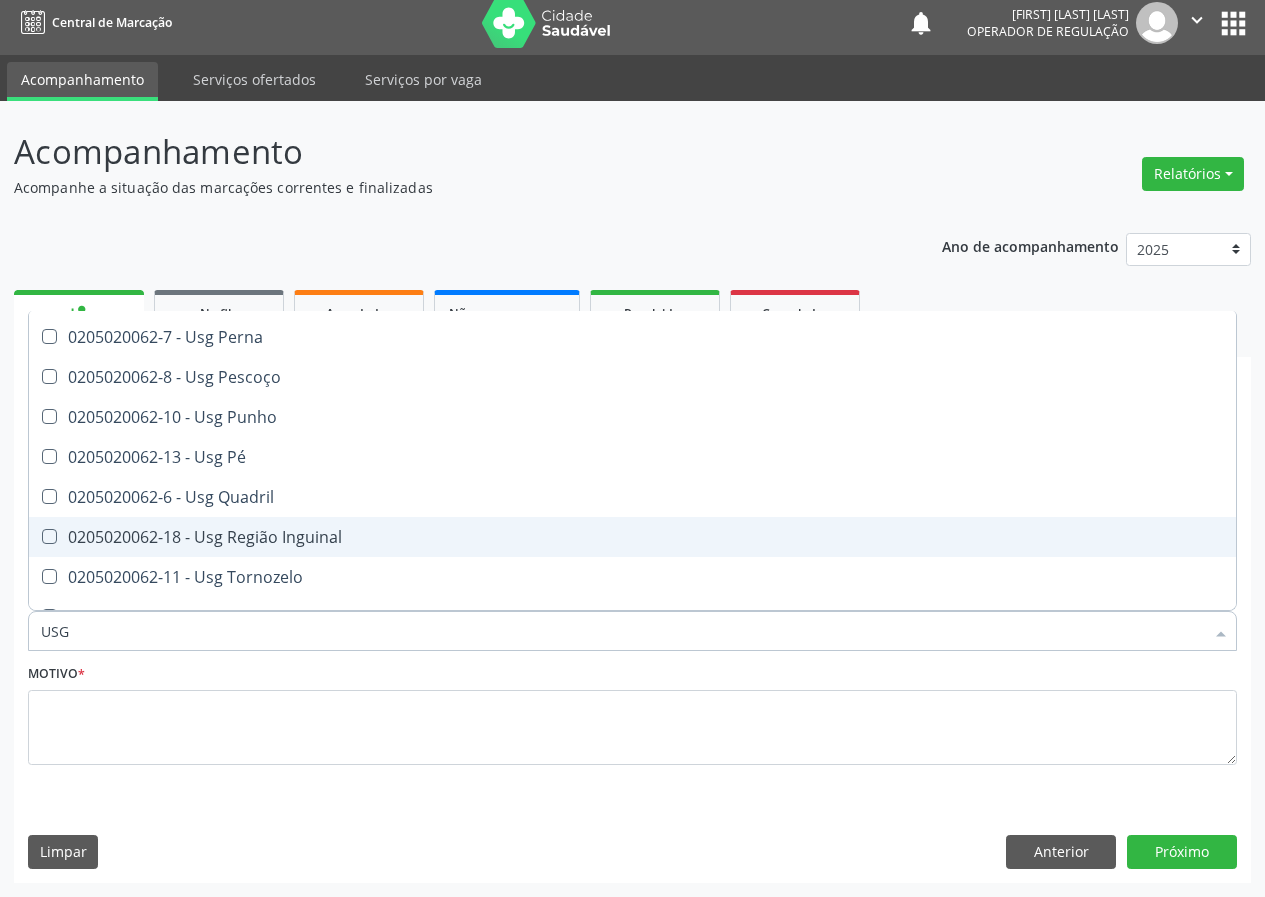 scroll, scrollTop: 461, scrollLeft: 0, axis: vertical 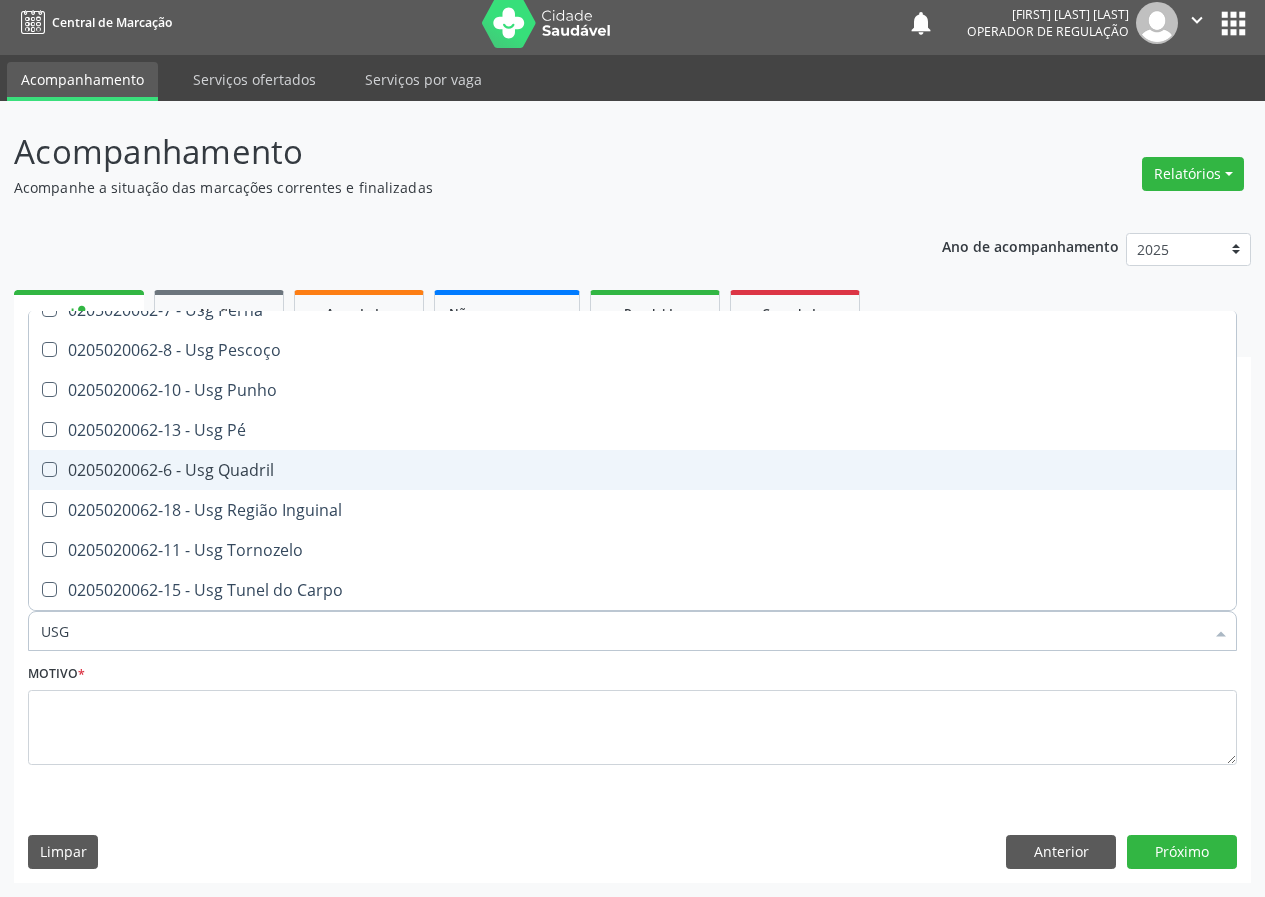 drag, startPoint x: 214, startPoint y: 466, endPoint x: 0, endPoint y: 684, distance: 305.48322 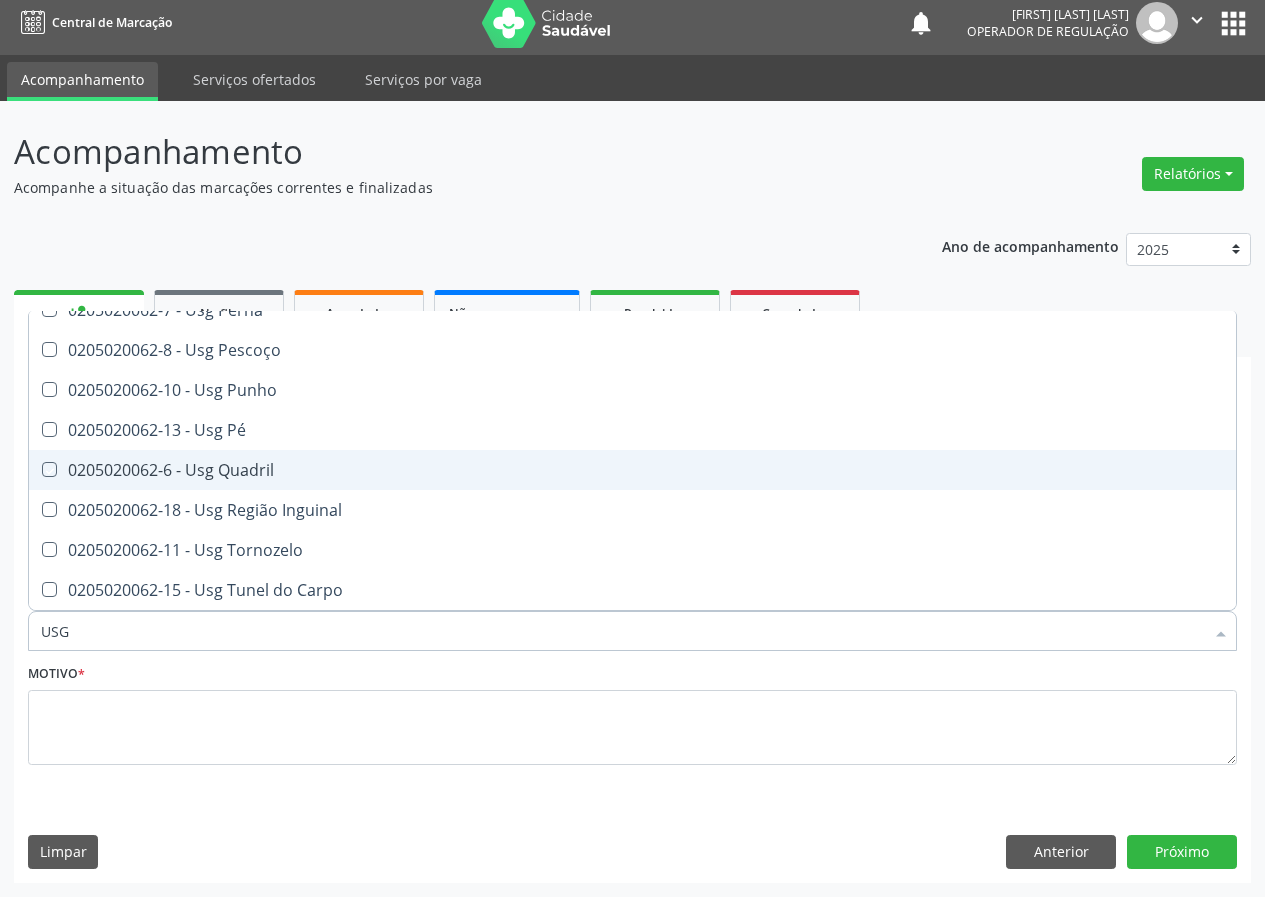 checkbox on "true" 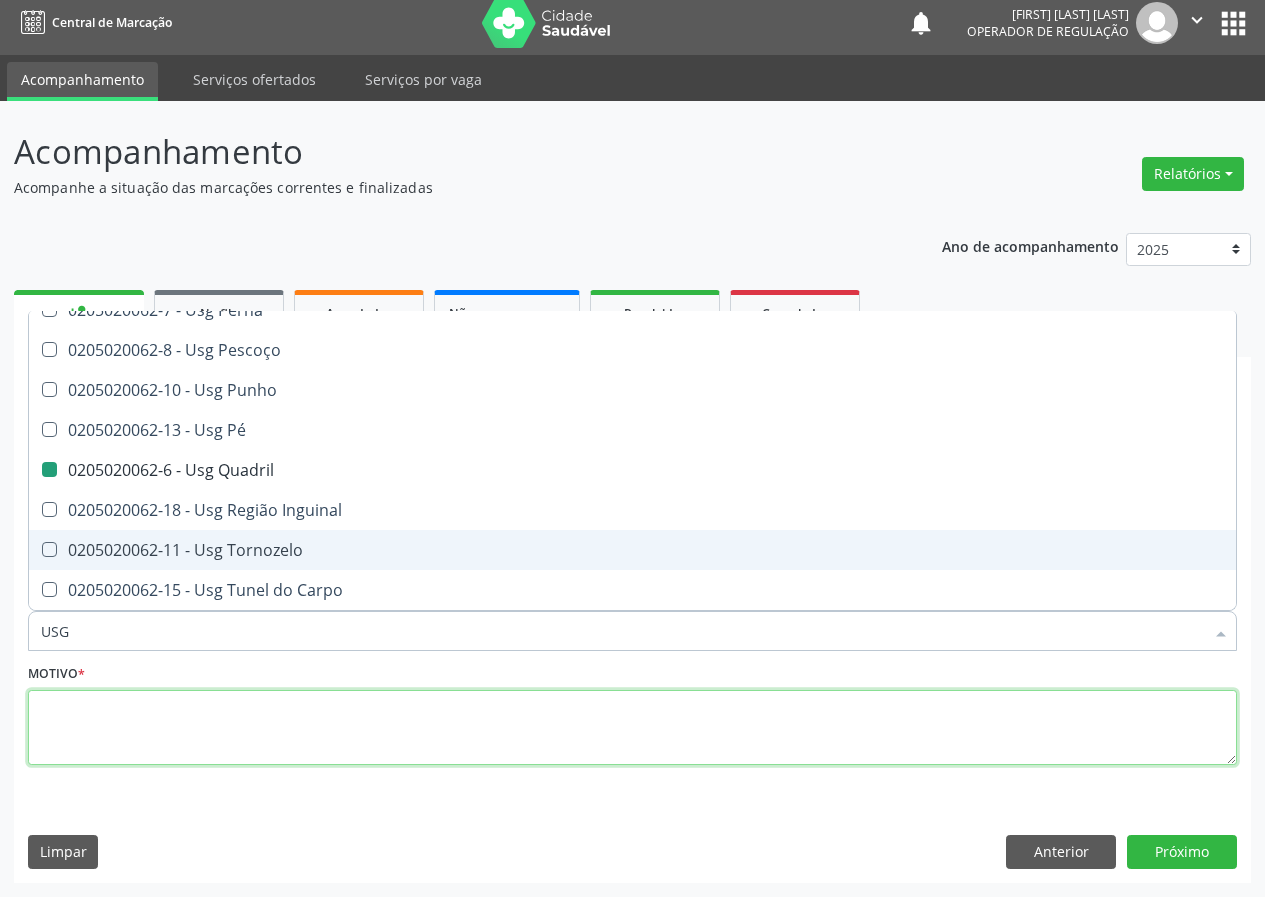 click at bounding box center [632, 728] 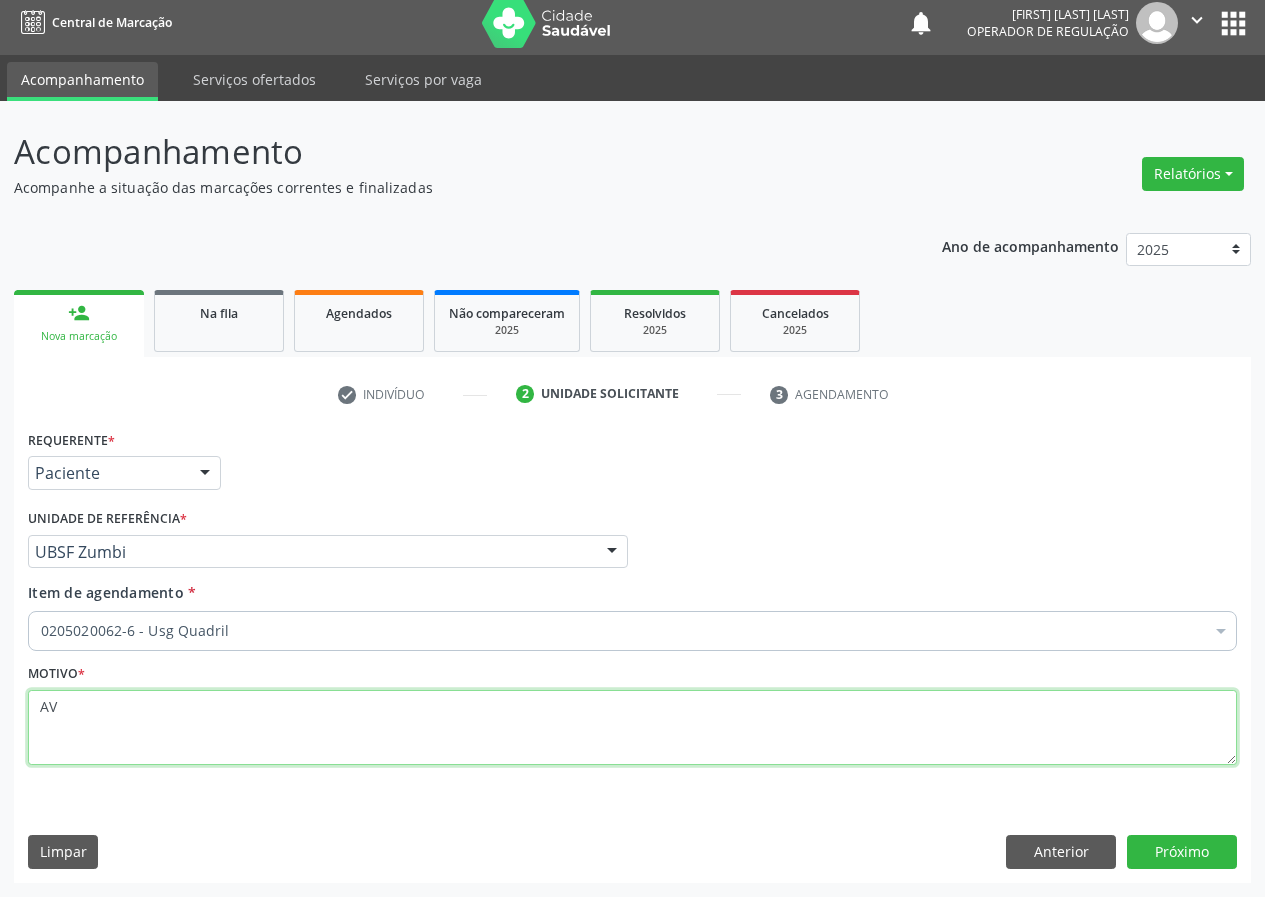 scroll, scrollTop: 0, scrollLeft: 0, axis: both 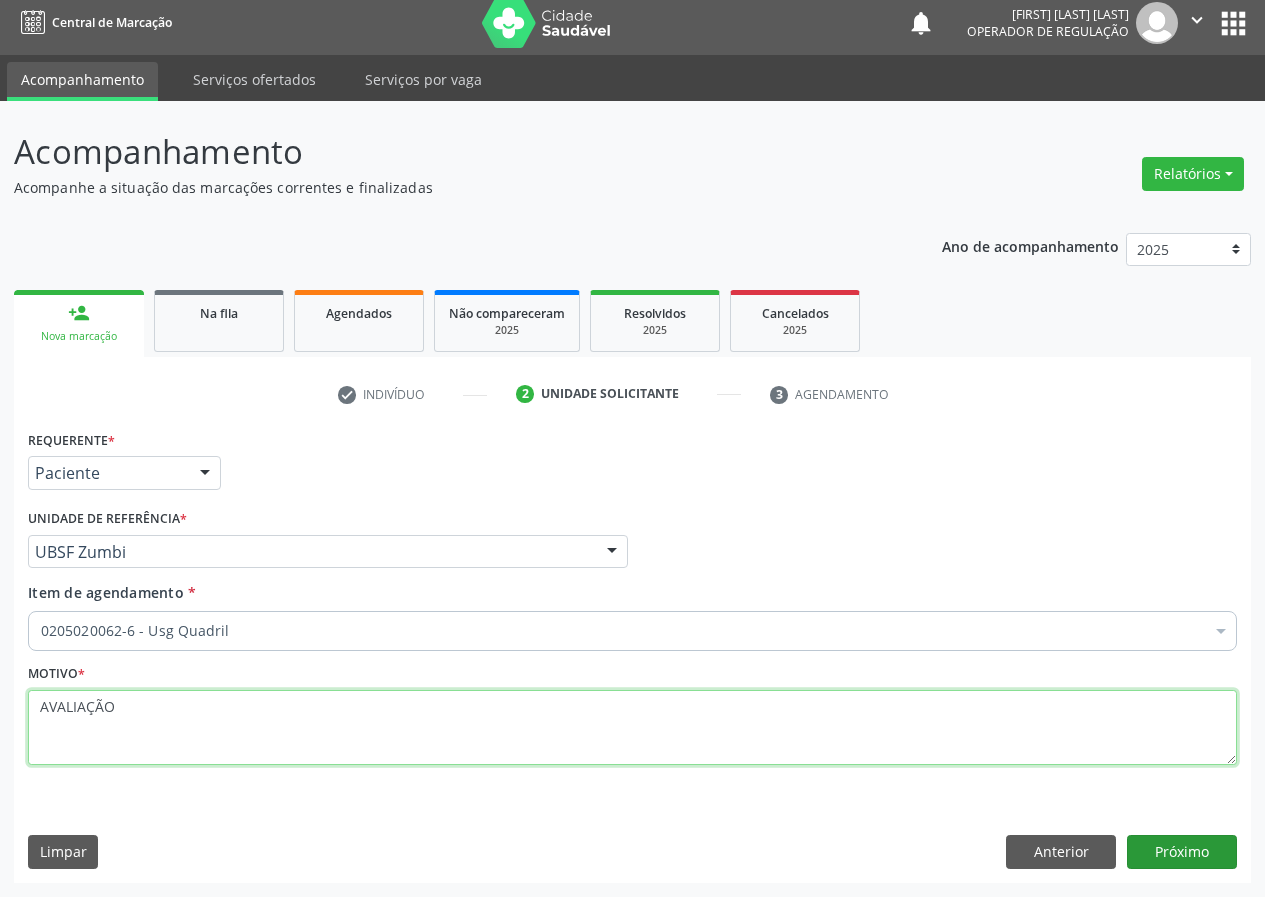 type on "AVALIAÇÃO" 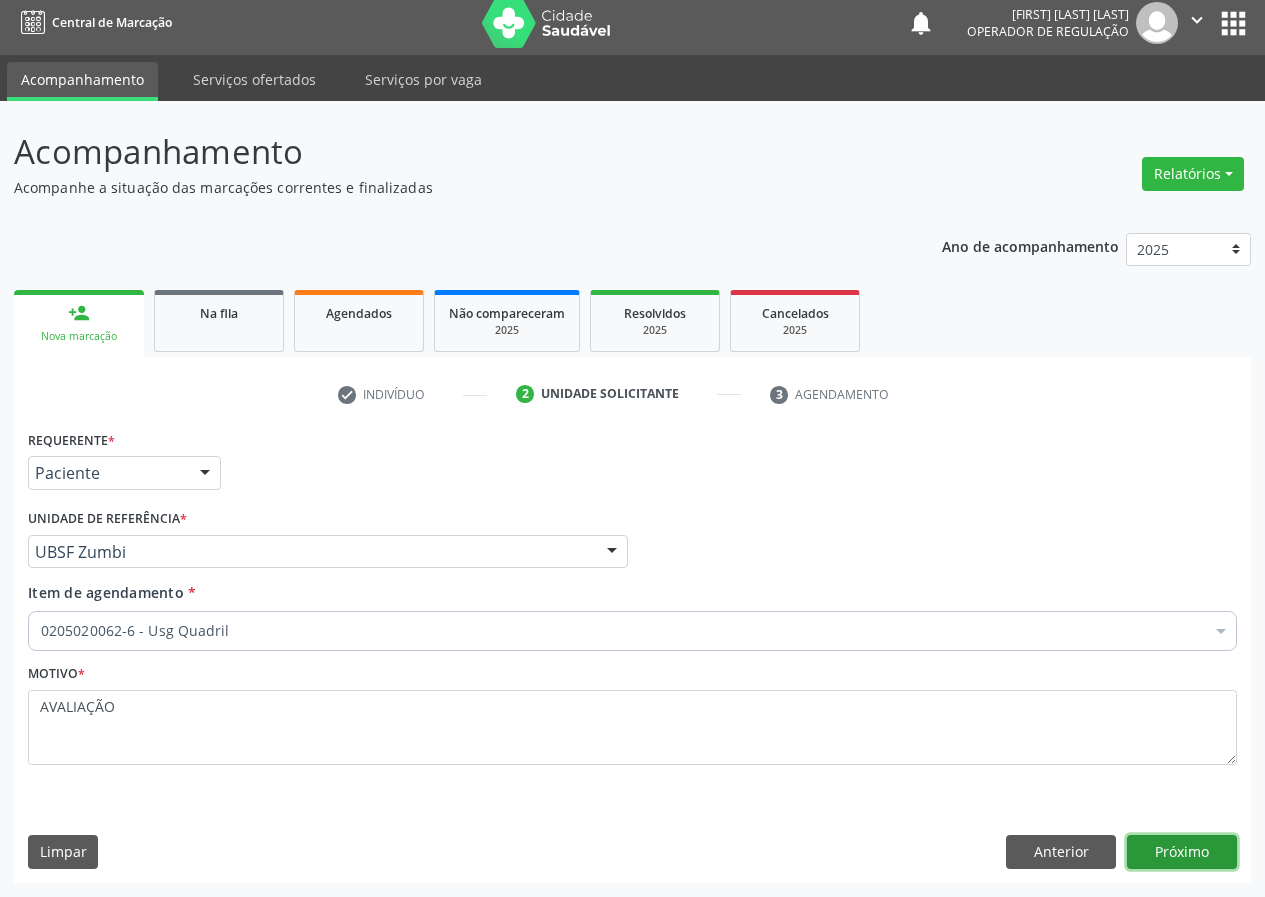 click on "Próximo" at bounding box center [1182, 852] 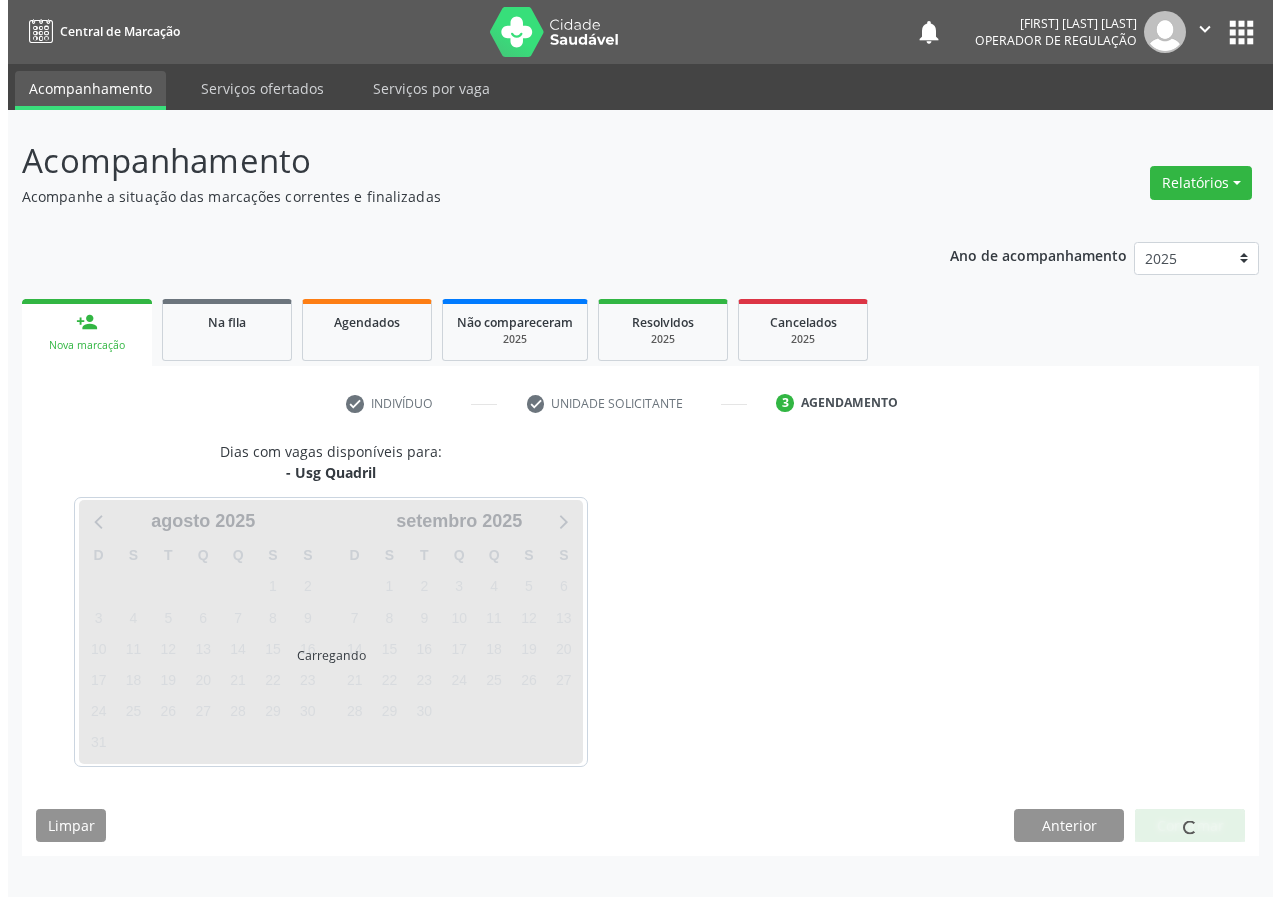 scroll, scrollTop: 0, scrollLeft: 0, axis: both 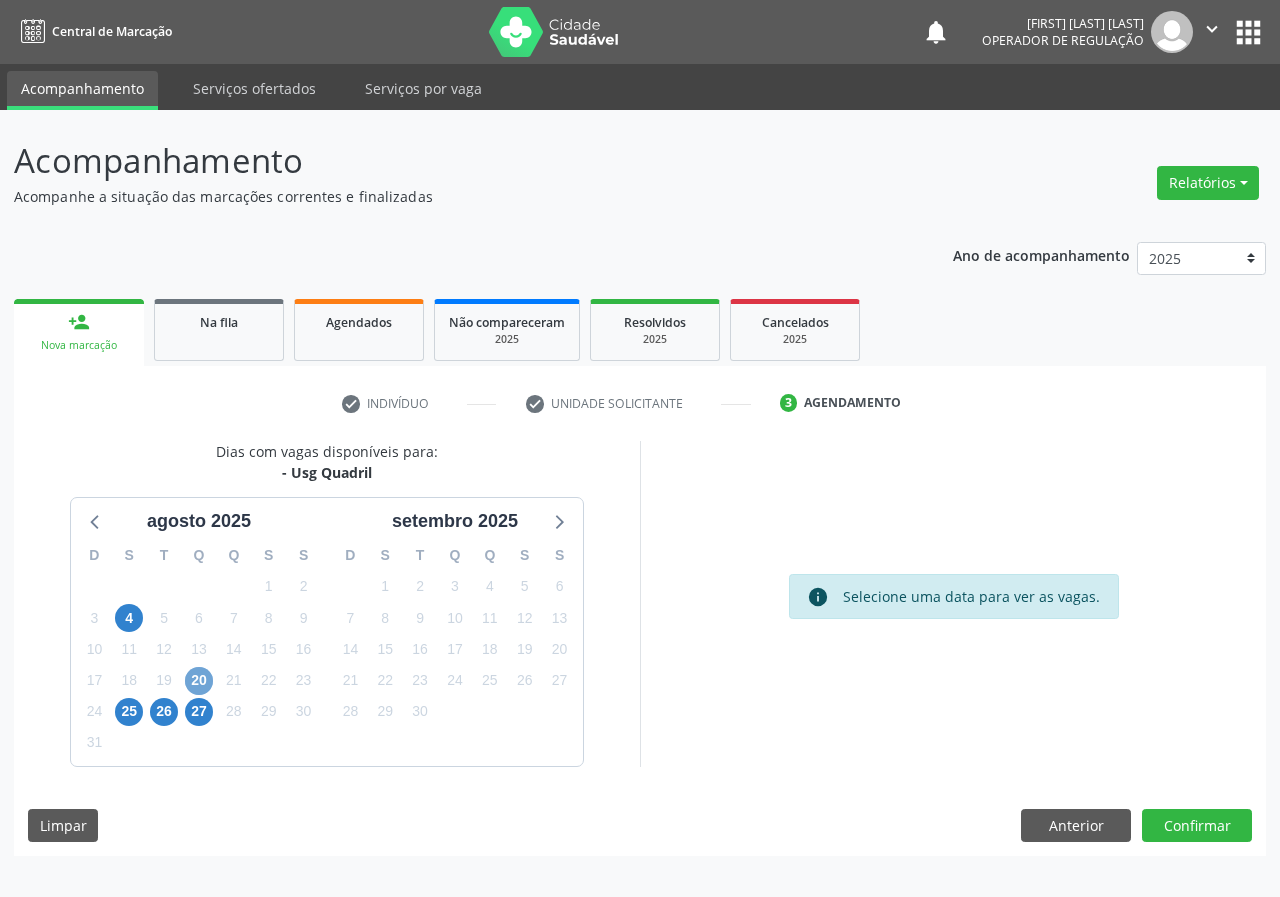 click on "20" at bounding box center (199, 681) 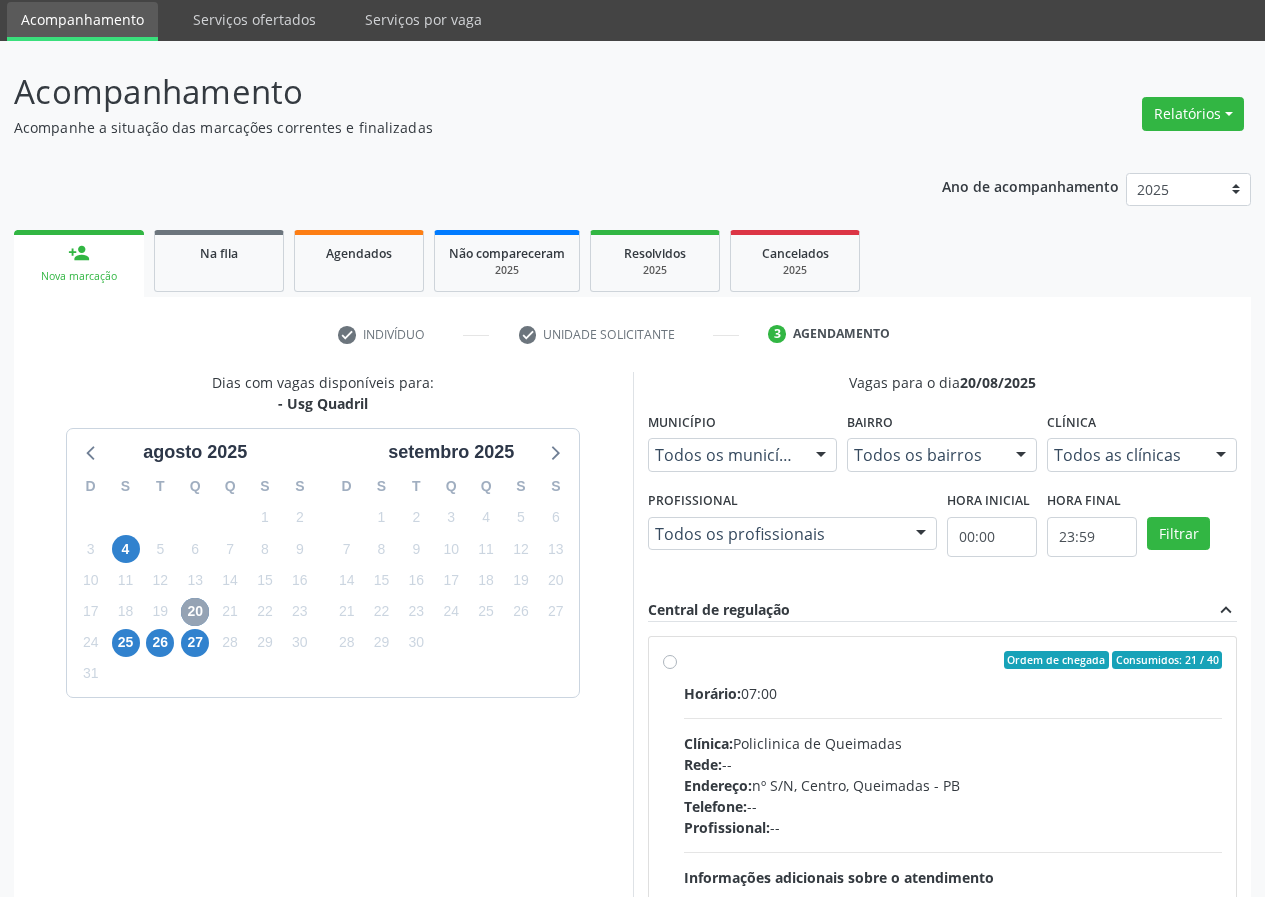 scroll, scrollTop: 100, scrollLeft: 0, axis: vertical 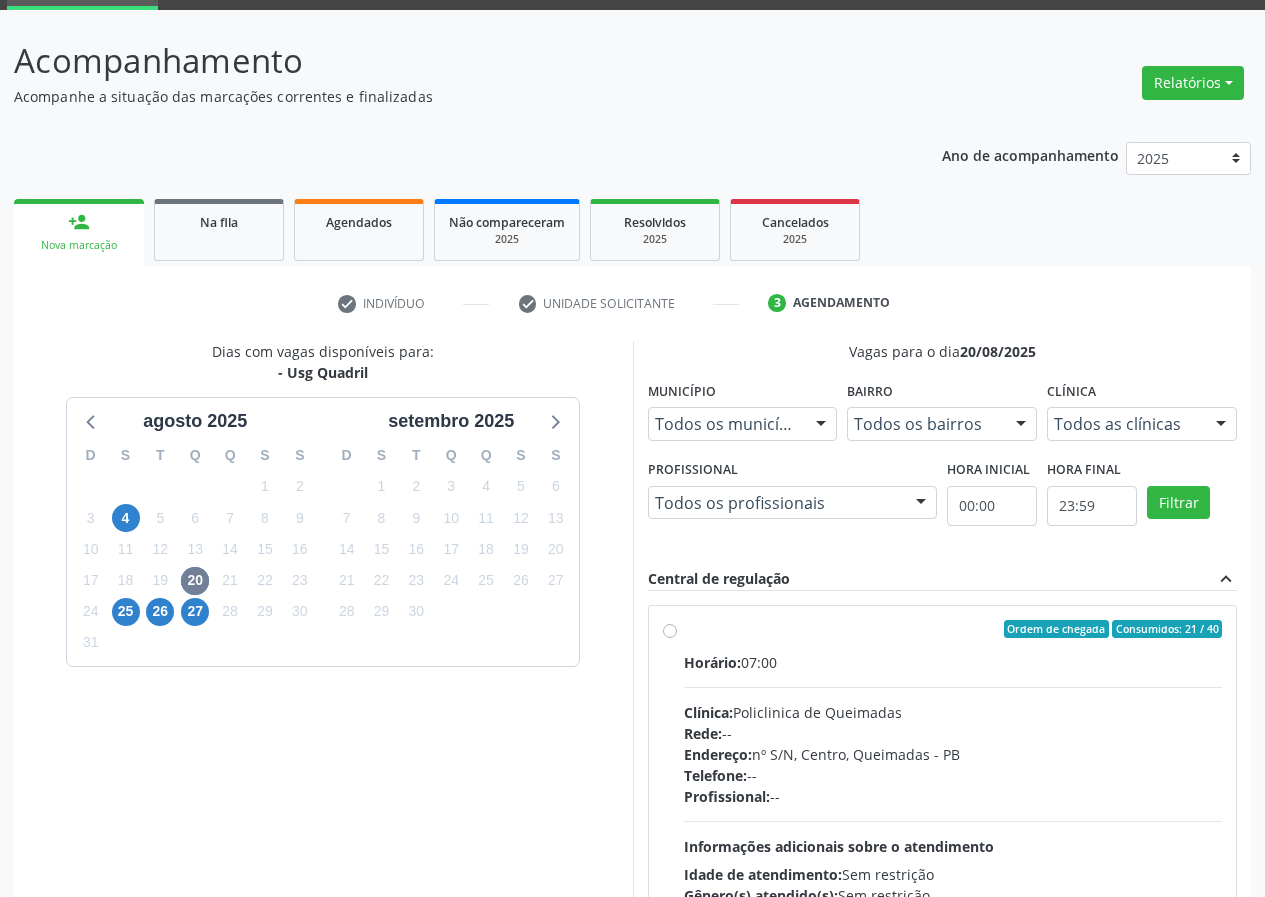 drag, startPoint x: 670, startPoint y: 631, endPoint x: 804, endPoint y: 625, distance: 134.13426 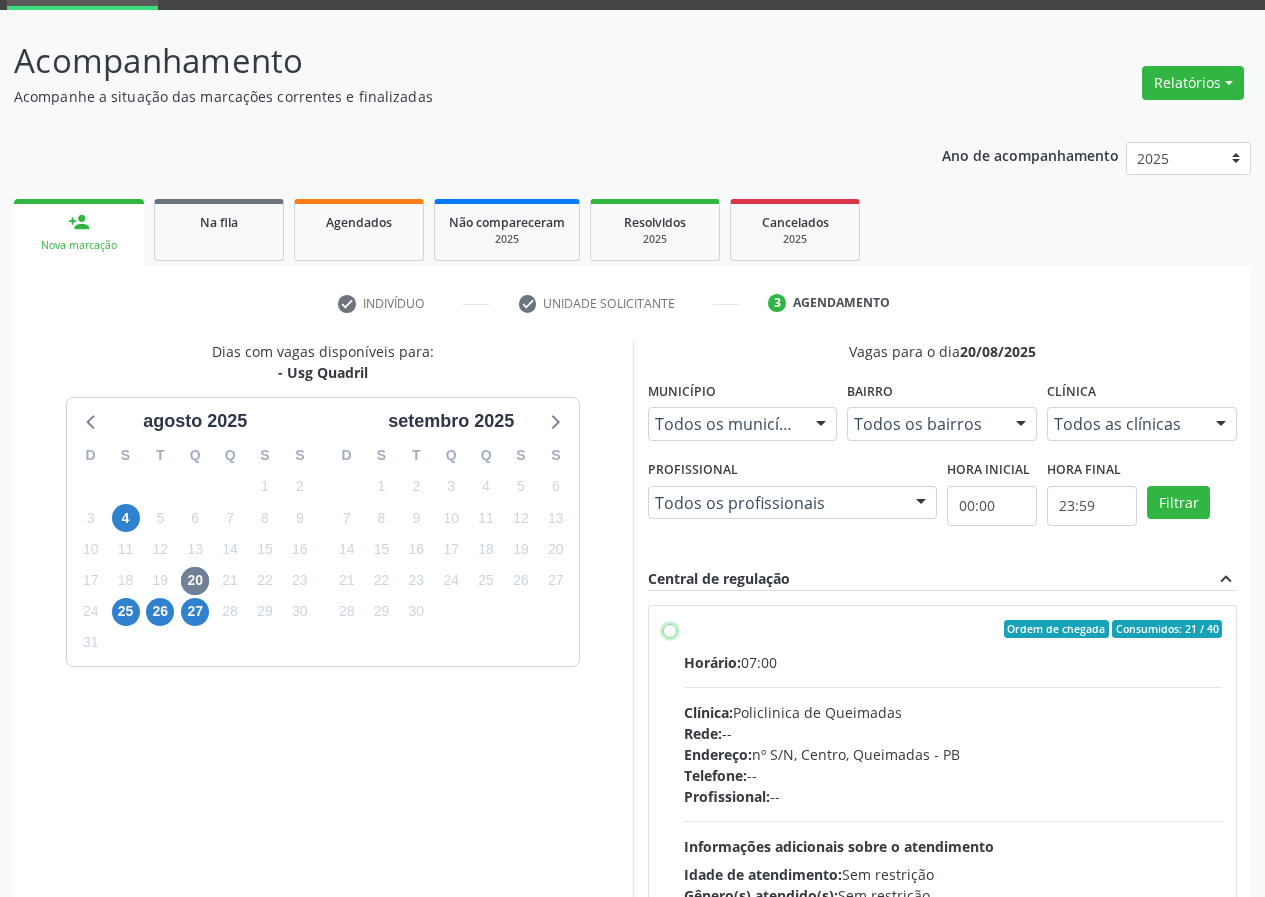 click on "Ordem de chegada
Consumidos: 21 / 40
Horário:   07:00
Clínica:  Policlinica de Queimadas
Rede:
--
Endereço:   nº S/N, Centro, Queimadas - PB
Telefone:   --
Profissional:
--
Informações adicionais sobre o atendimento
Idade de atendimento:
Sem restrição
Gênero(s) atendido(s):
Sem restrição
Informações adicionais:
--" at bounding box center [670, 629] 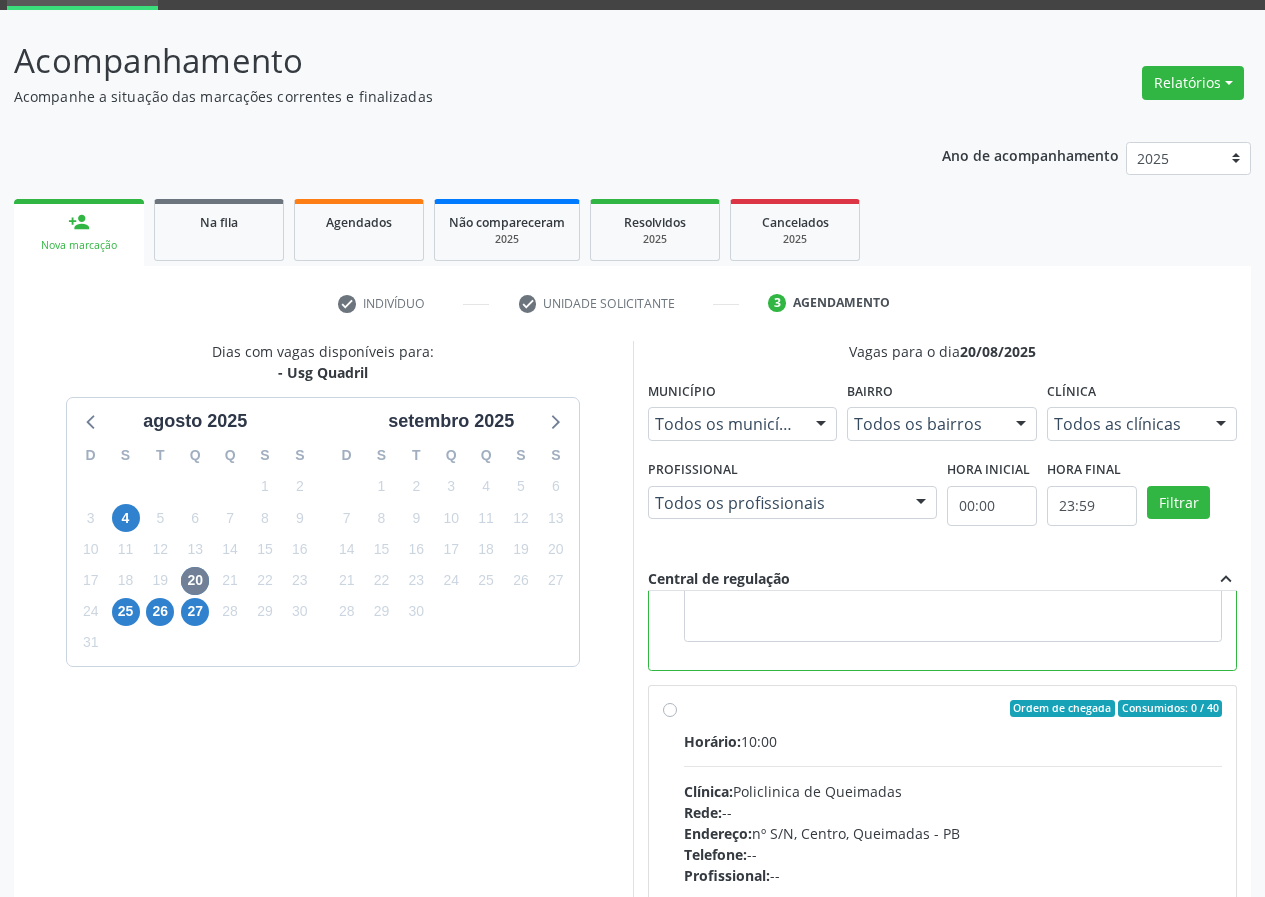 scroll, scrollTop: 450, scrollLeft: 0, axis: vertical 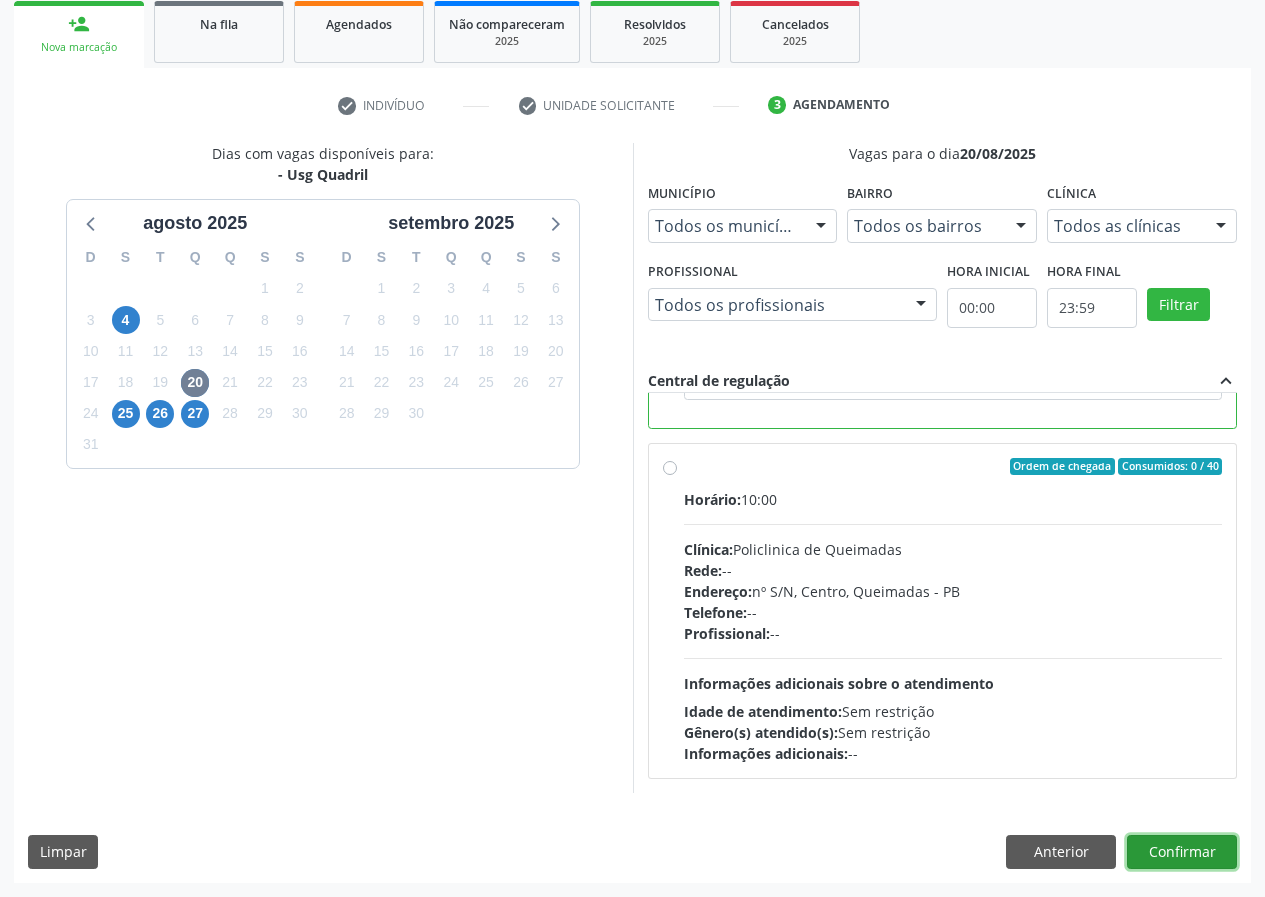 click on "Confirmar" at bounding box center (1182, 852) 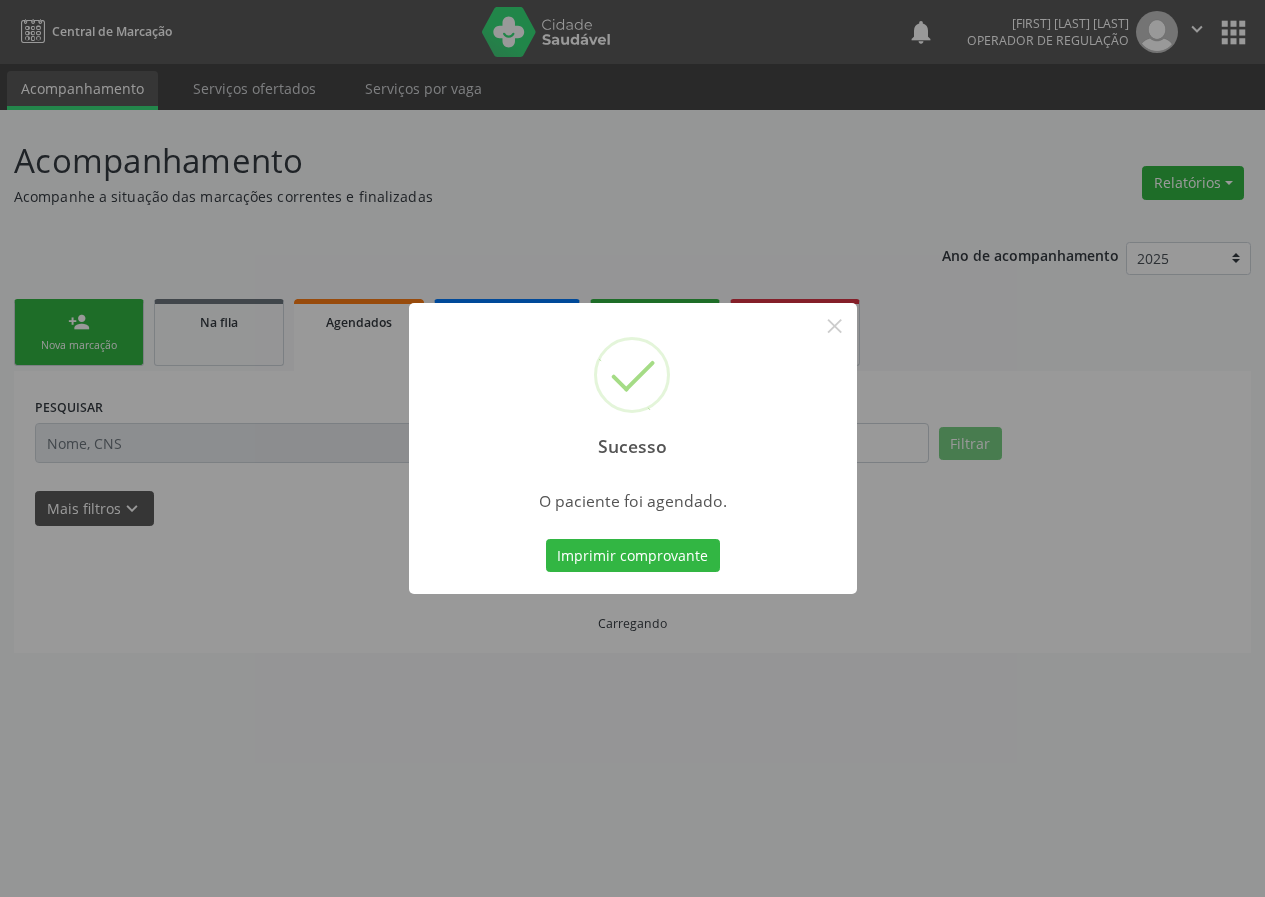 scroll, scrollTop: 0, scrollLeft: 0, axis: both 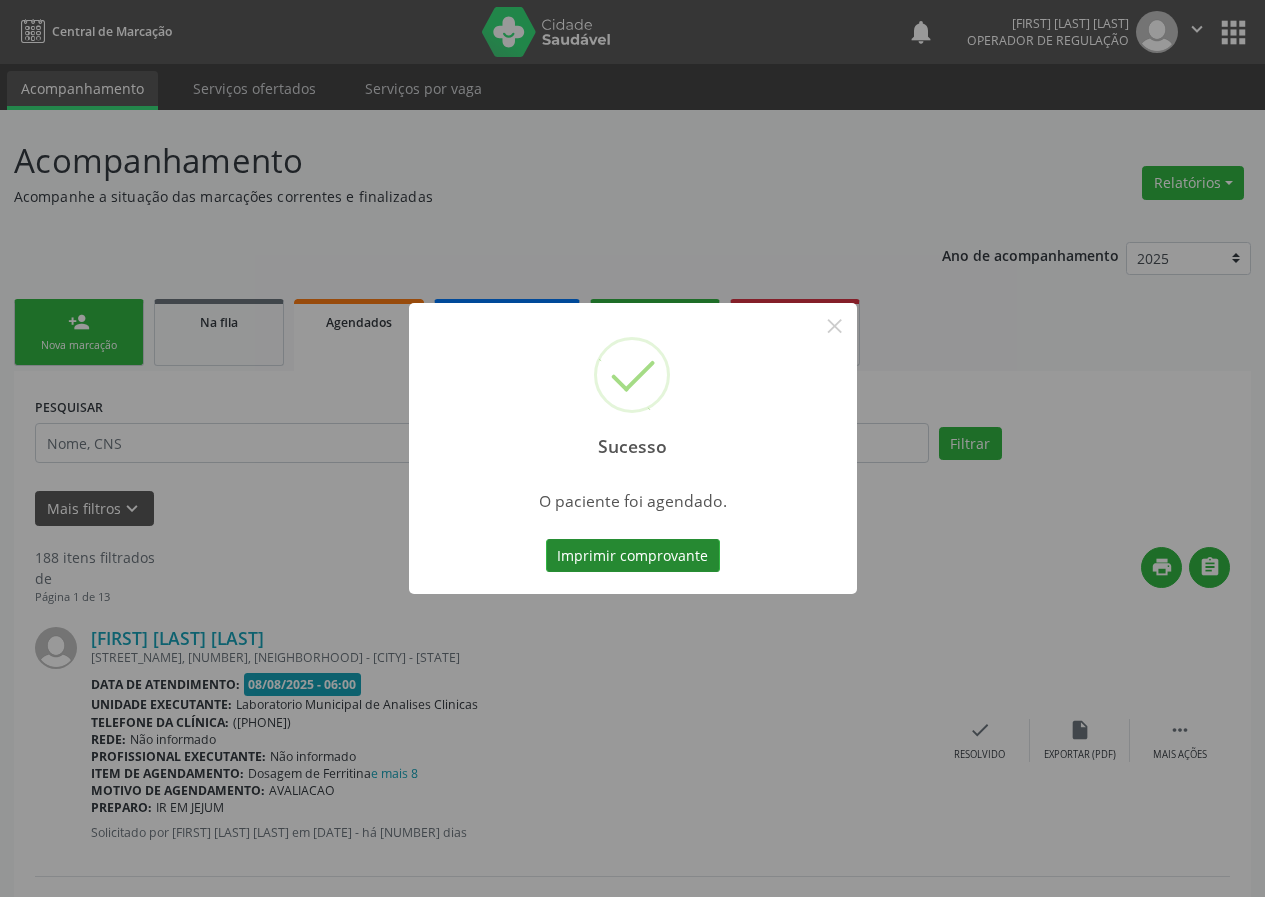 click on "Imprimir comprovante" at bounding box center [633, 556] 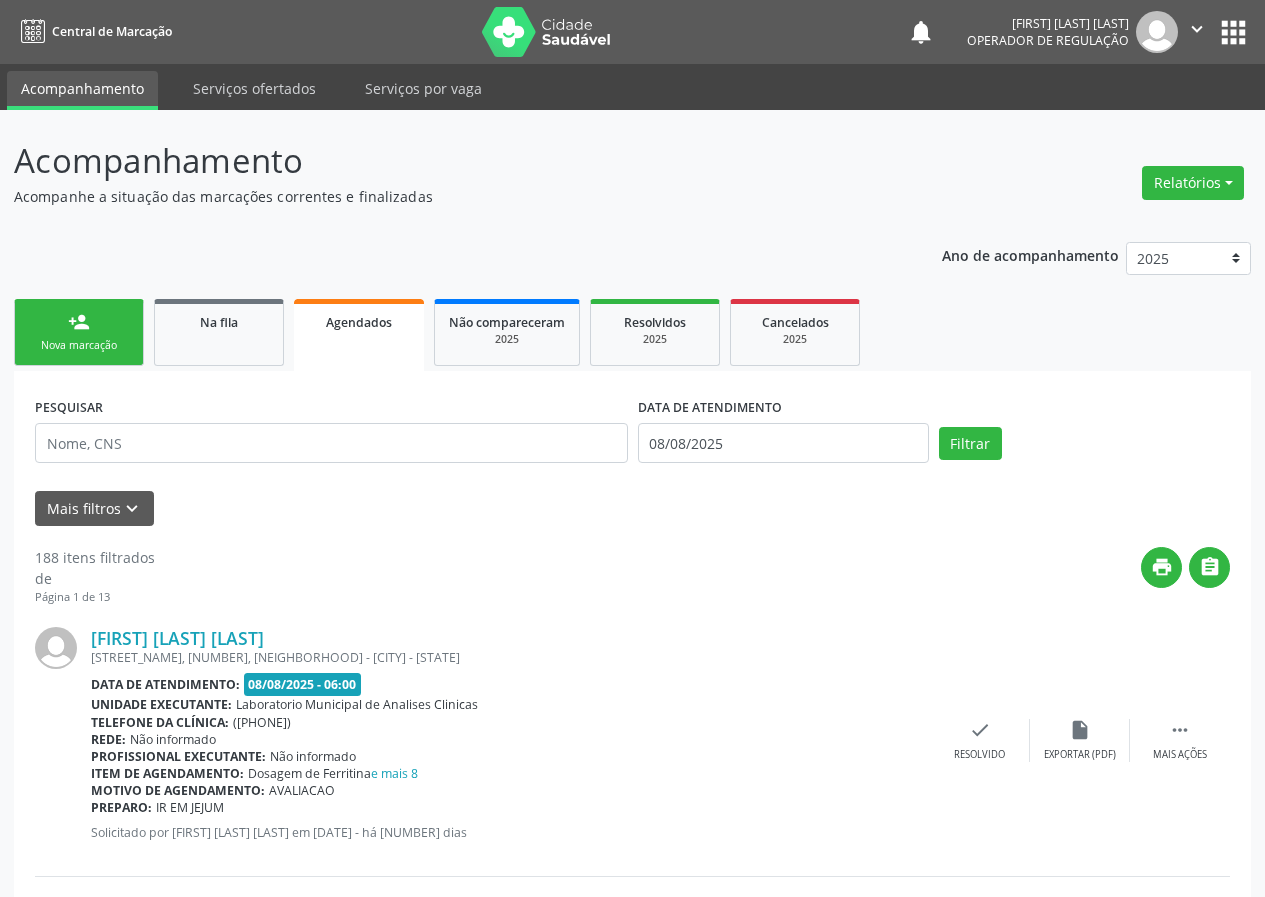 click on "person_add
Nova marcação" at bounding box center [79, 332] 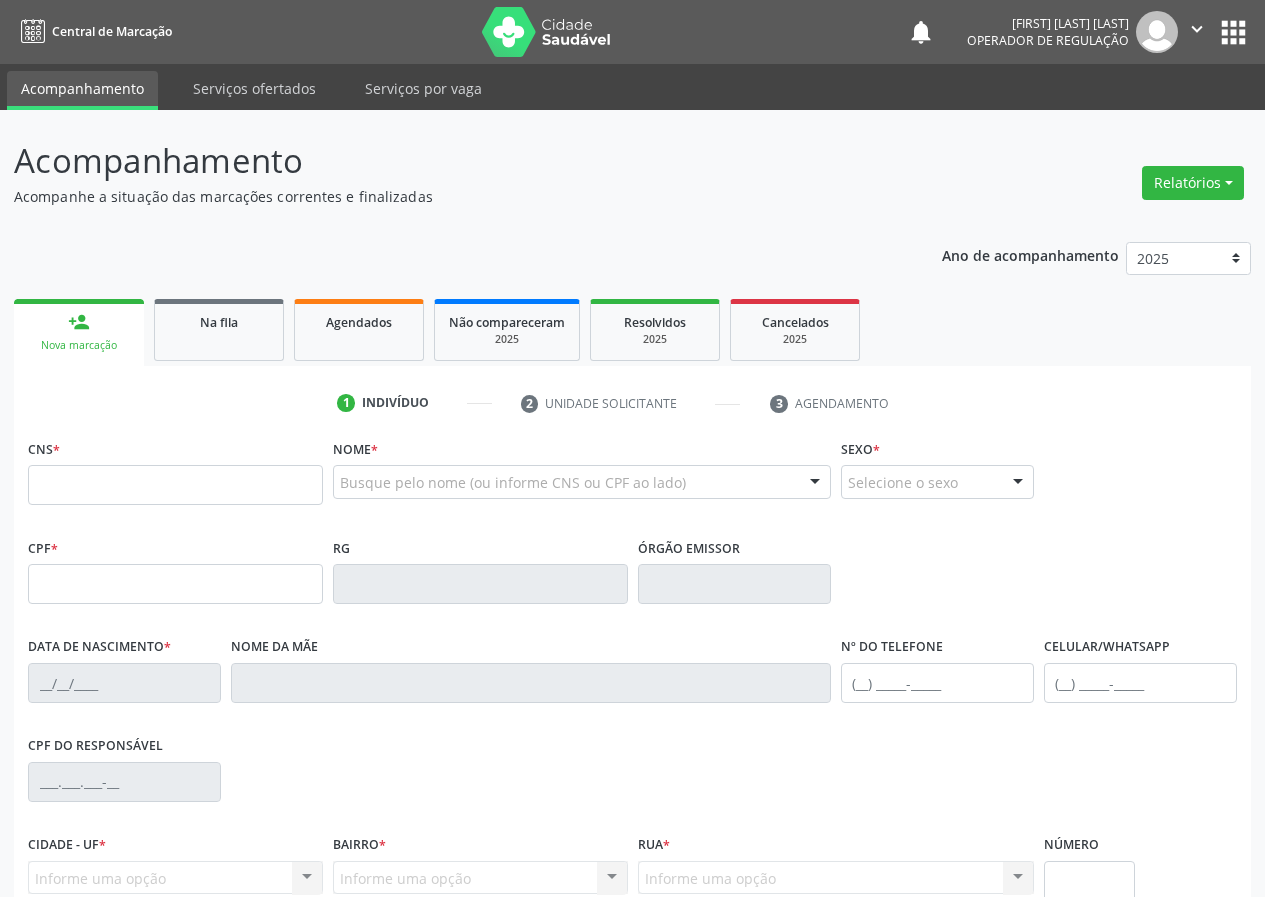 click on "Nova marcação" at bounding box center (79, 345) 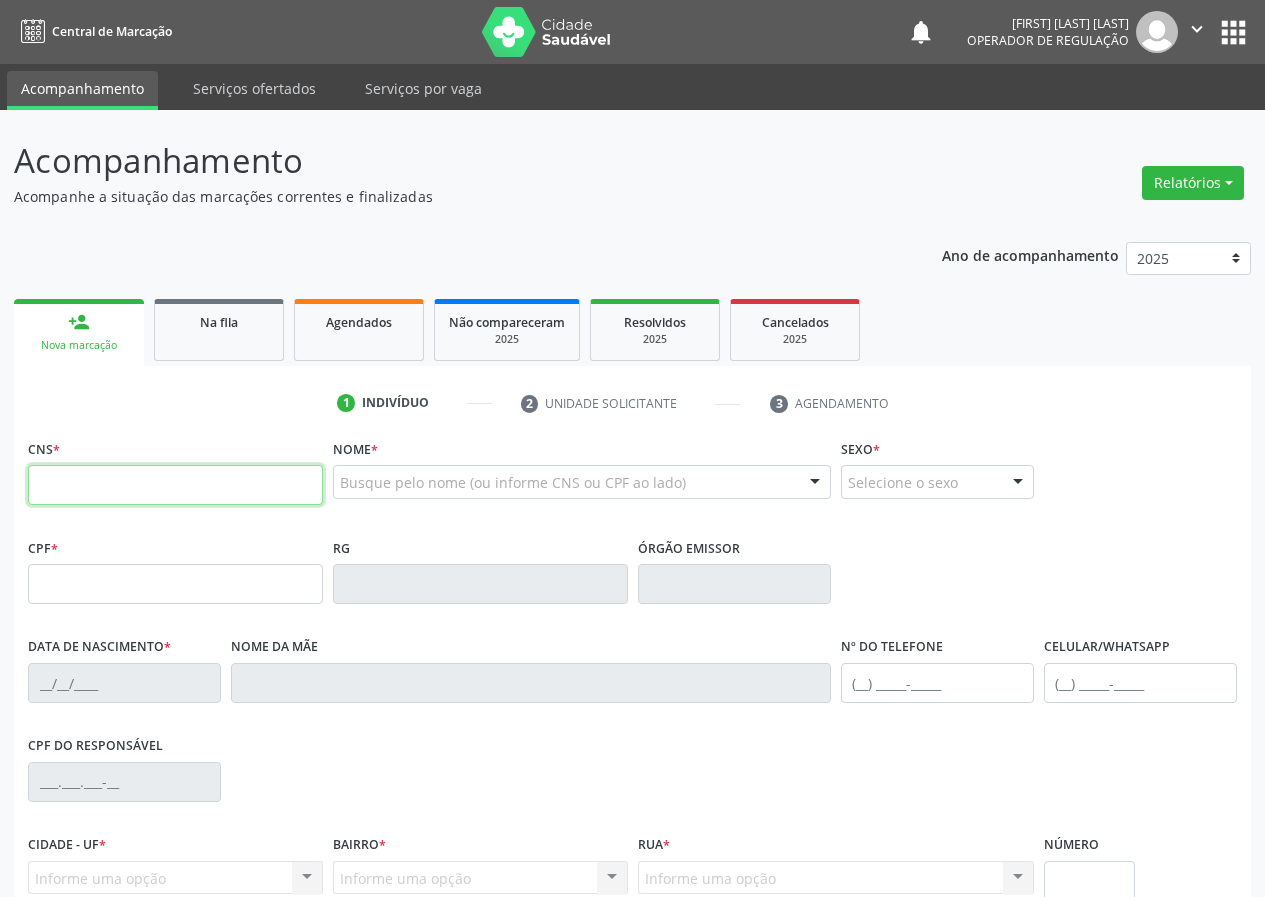click at bounding box center (175, 485) 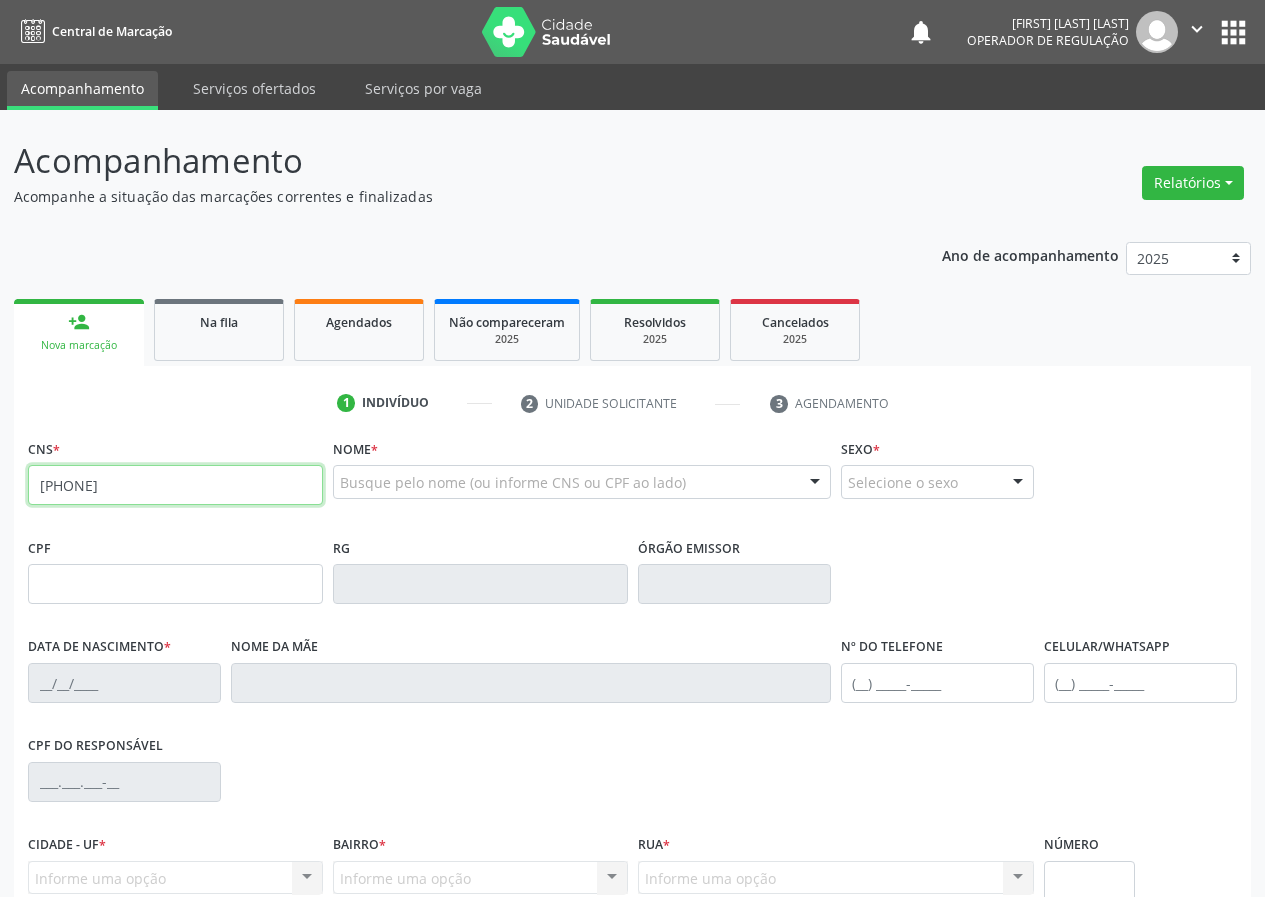 type on "709 0078 7433 4718" 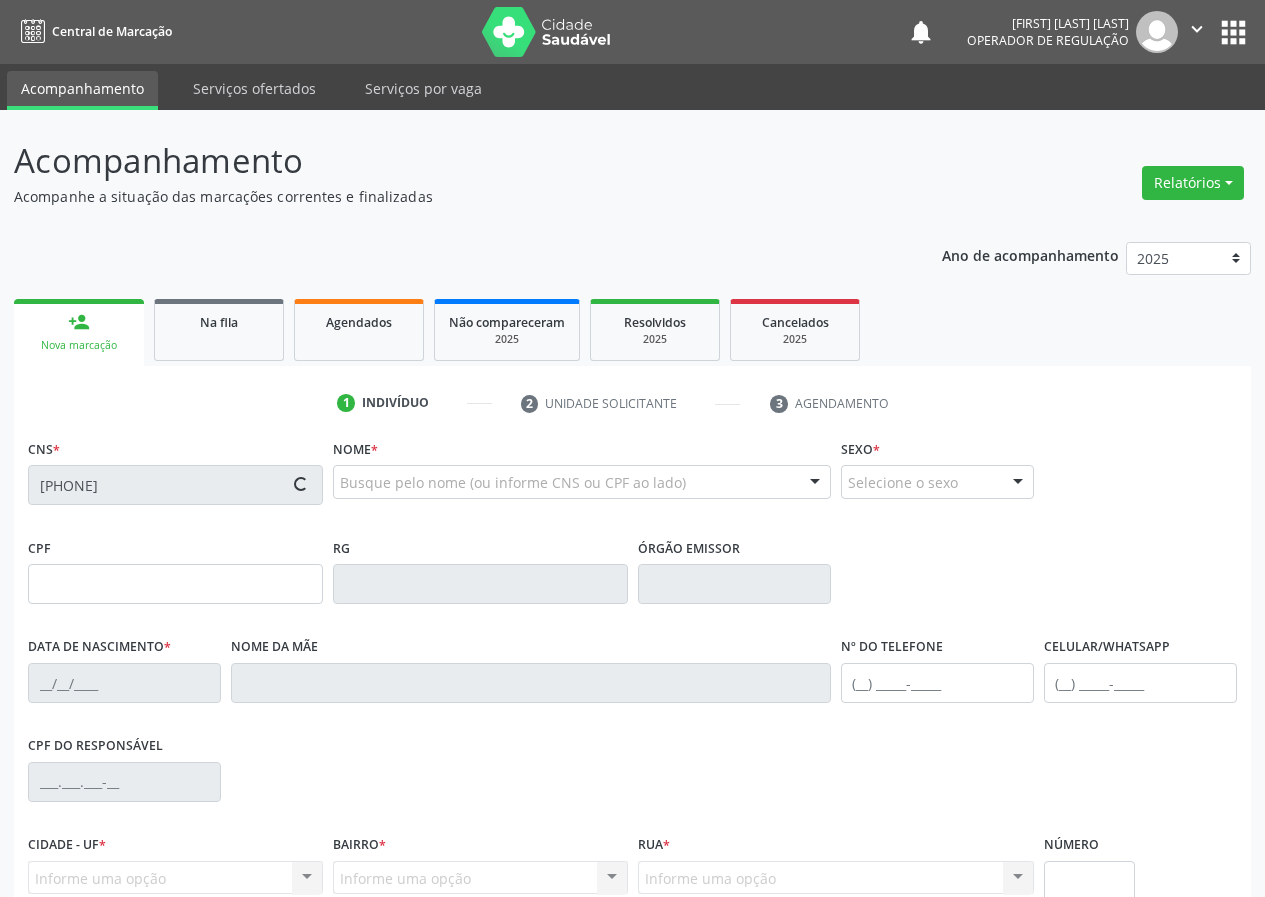 type on "045.107.404-17" 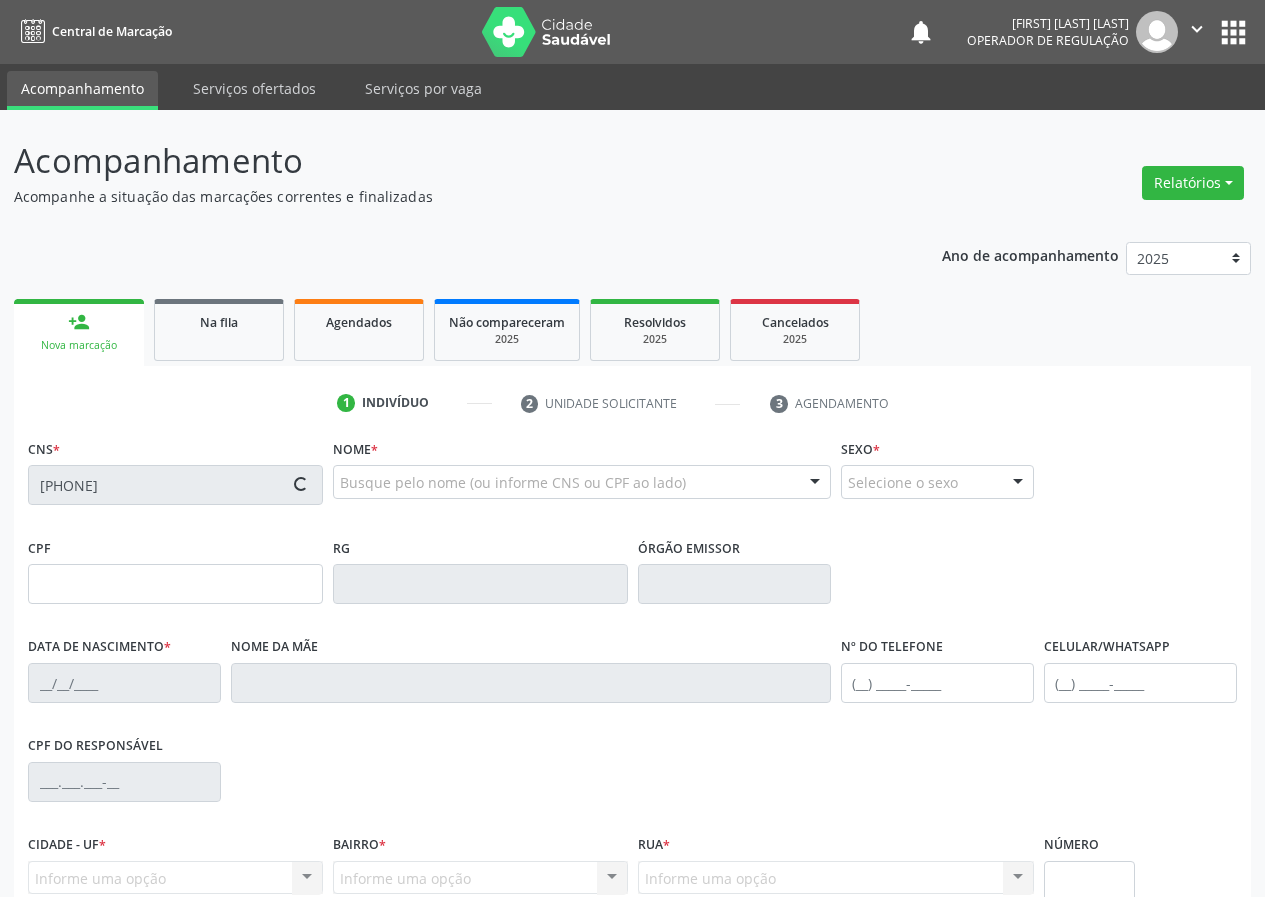 type on "25/07/1982" 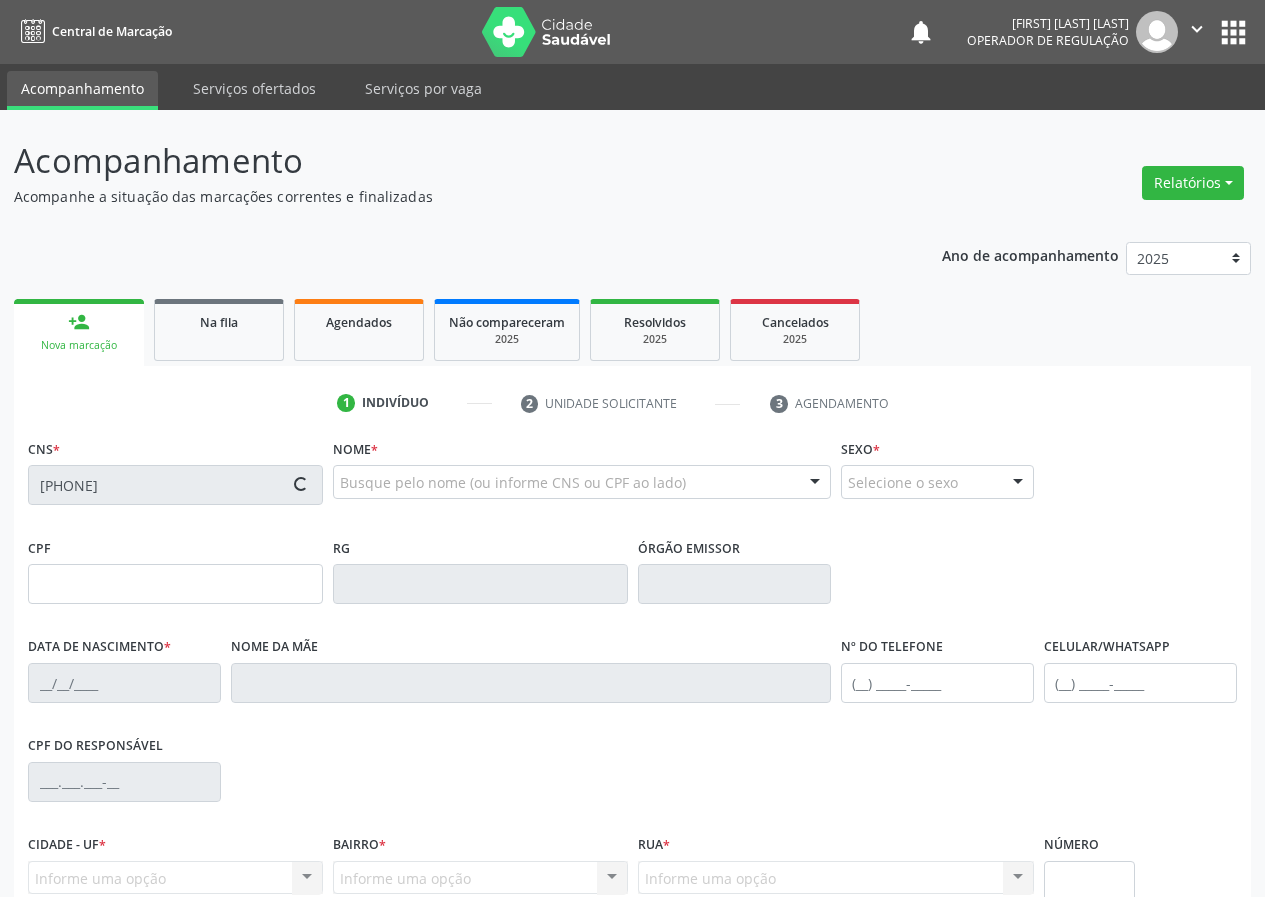 type on "(83) 99178-1784" 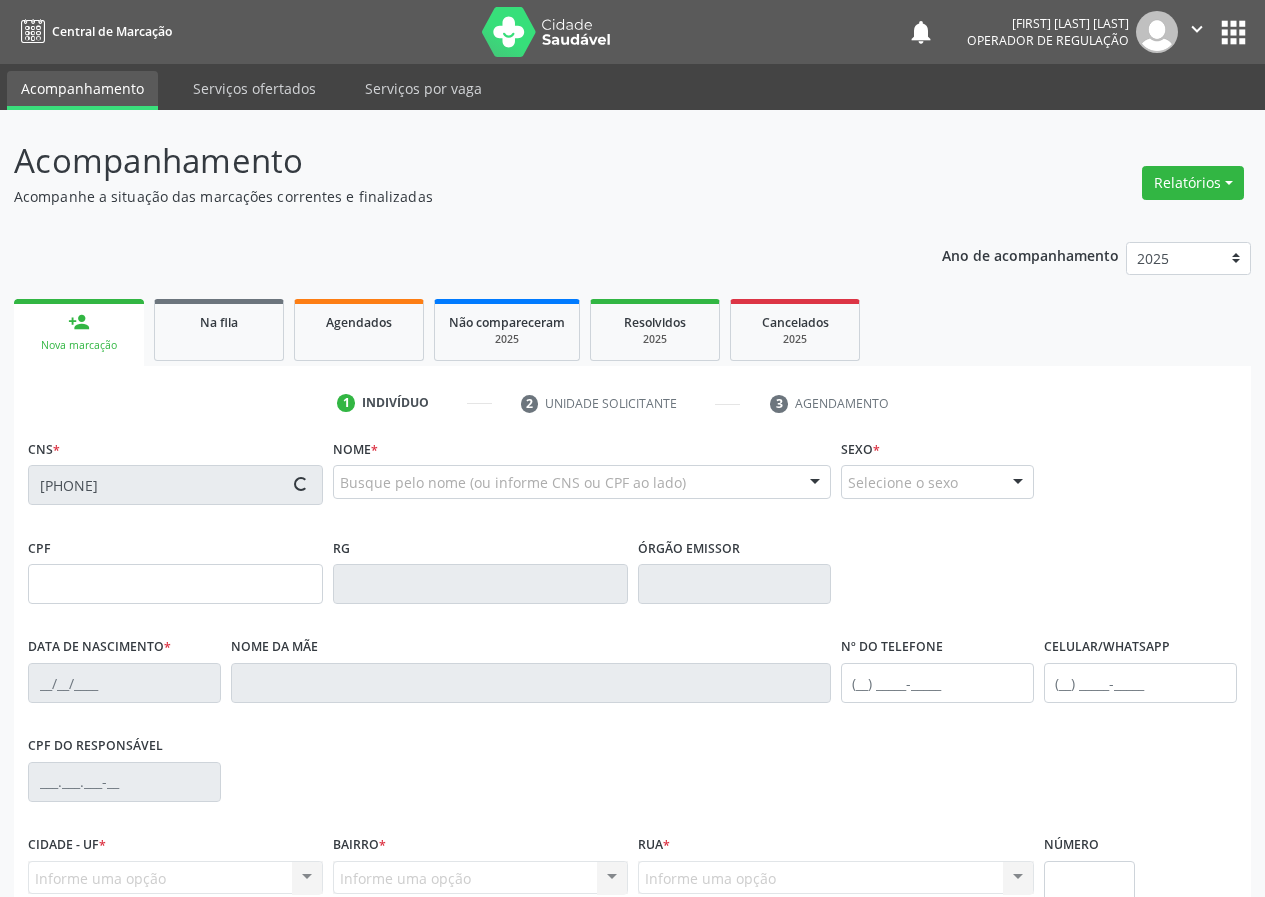 type on "091.330.934-66" 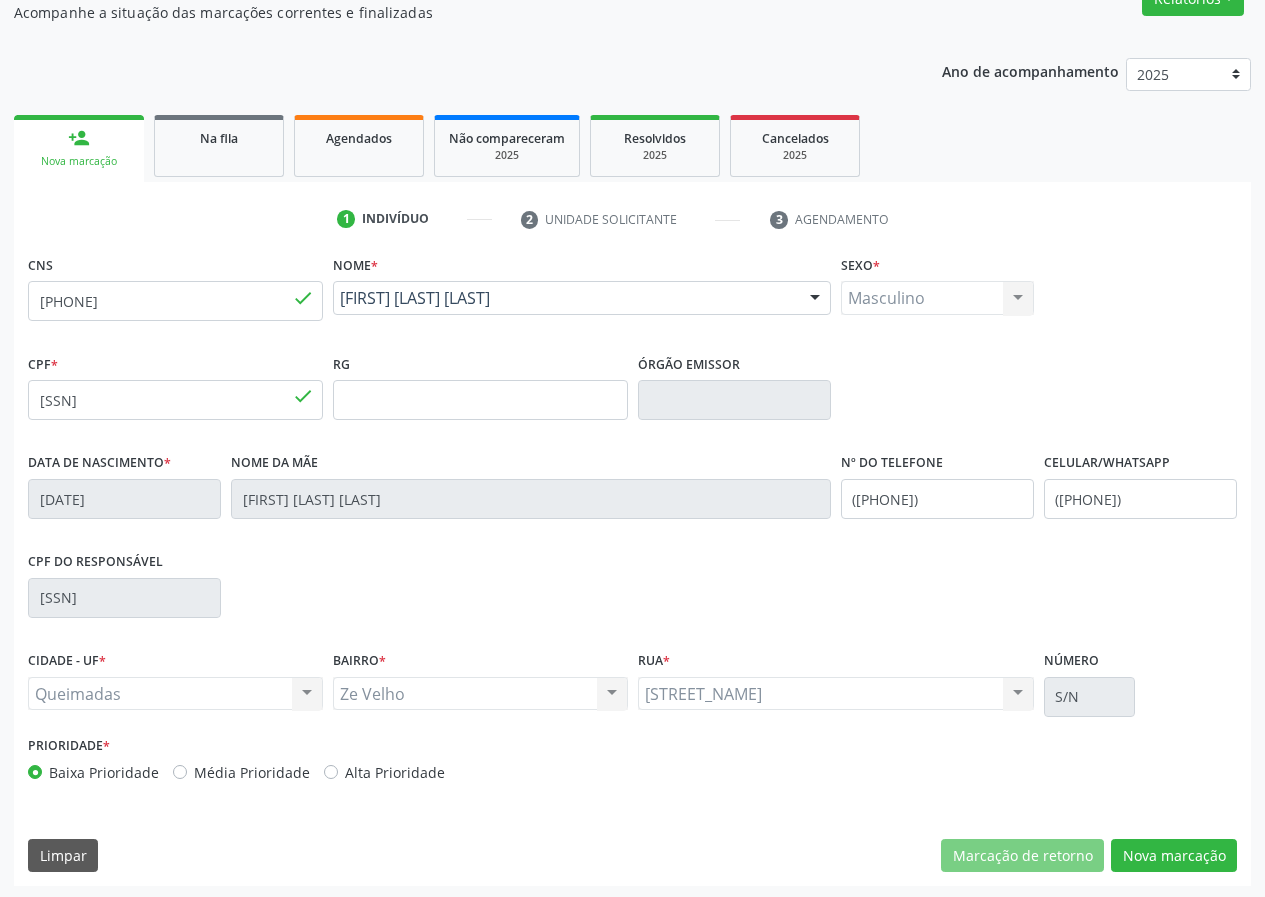 scroll, scrollTop: 187, scrollLeft: 0, axis: vertical 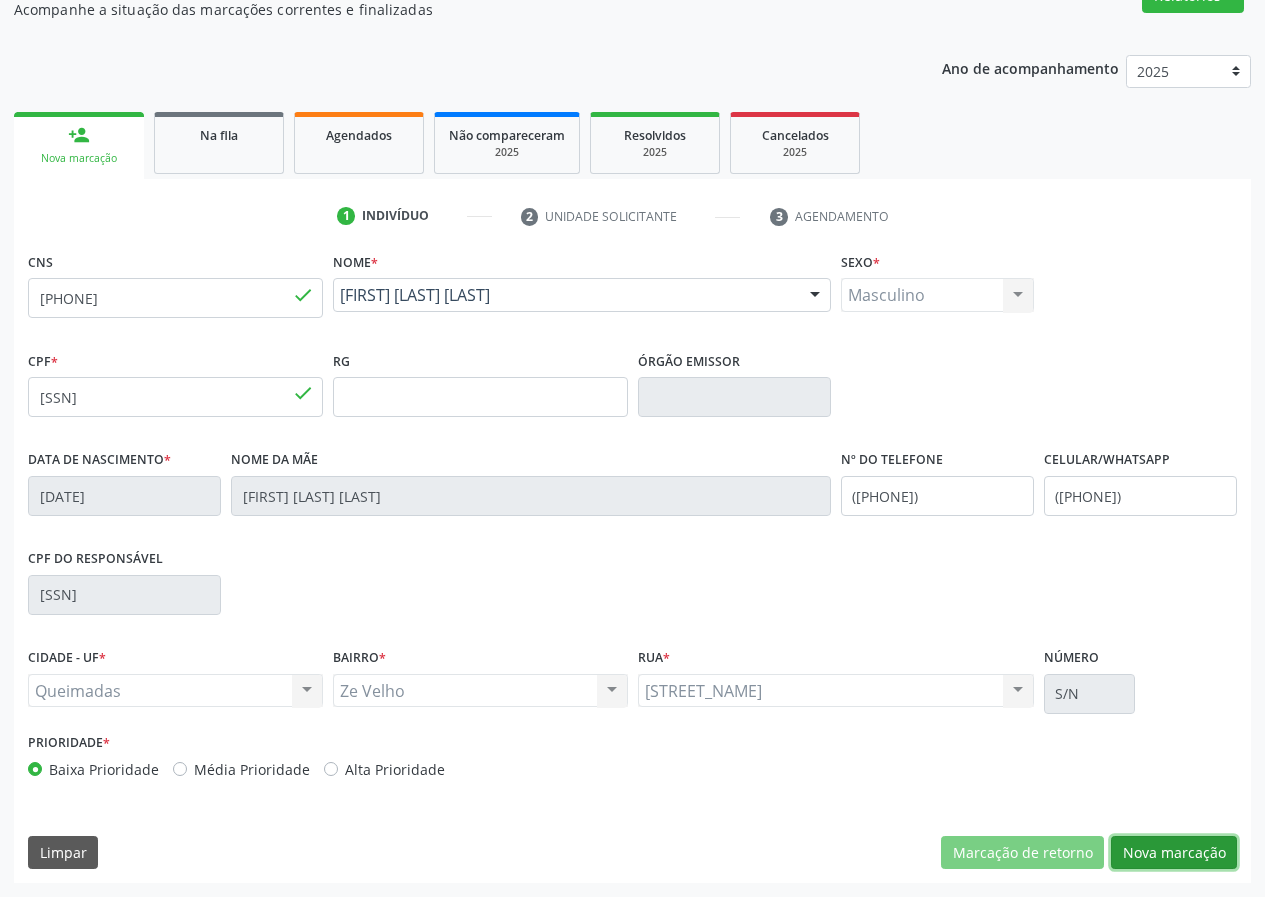 click on "Nova marcação" at bounding box center [1174, 853] 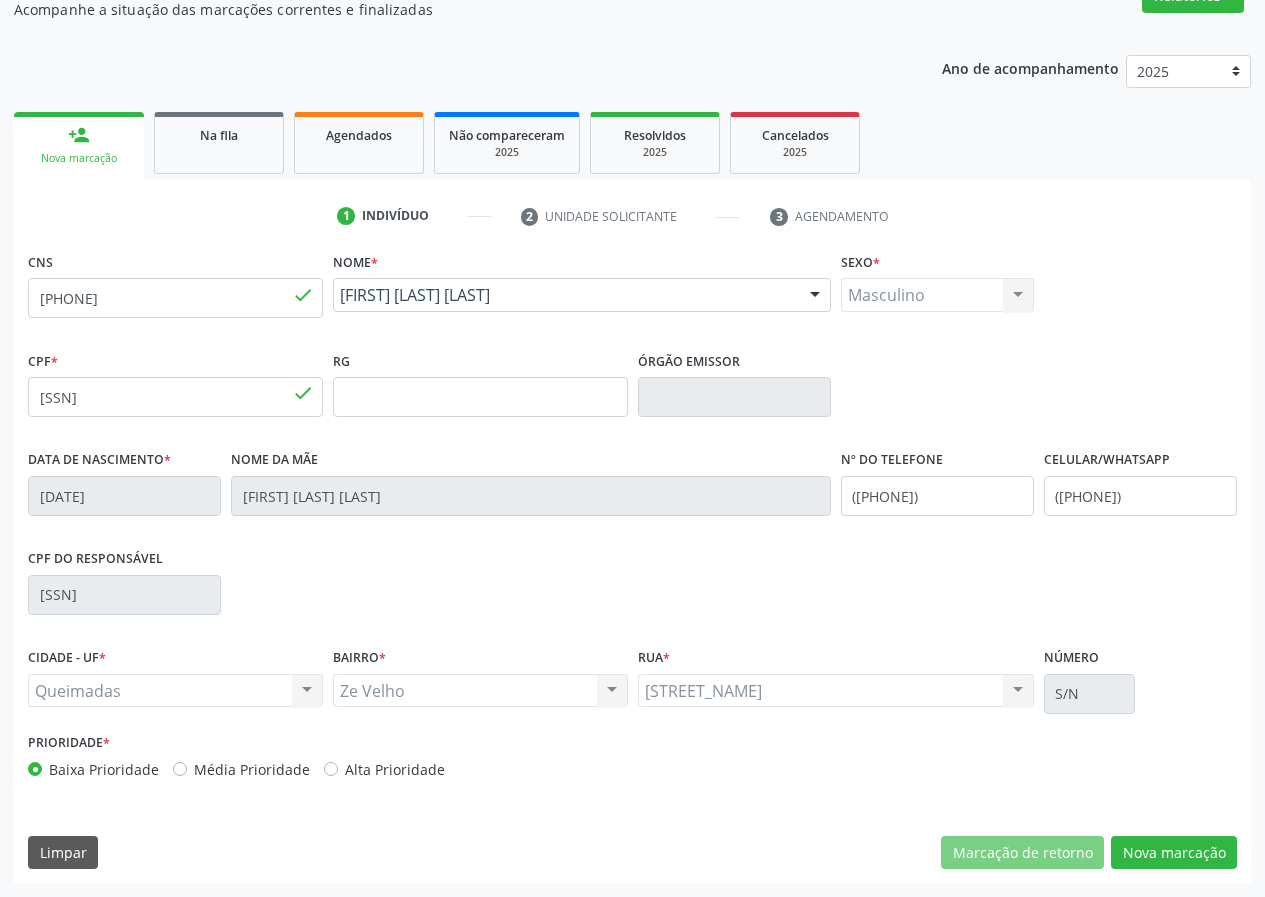 scroll, scrollTop: 9, scrollLeft: 0, axis: vertical 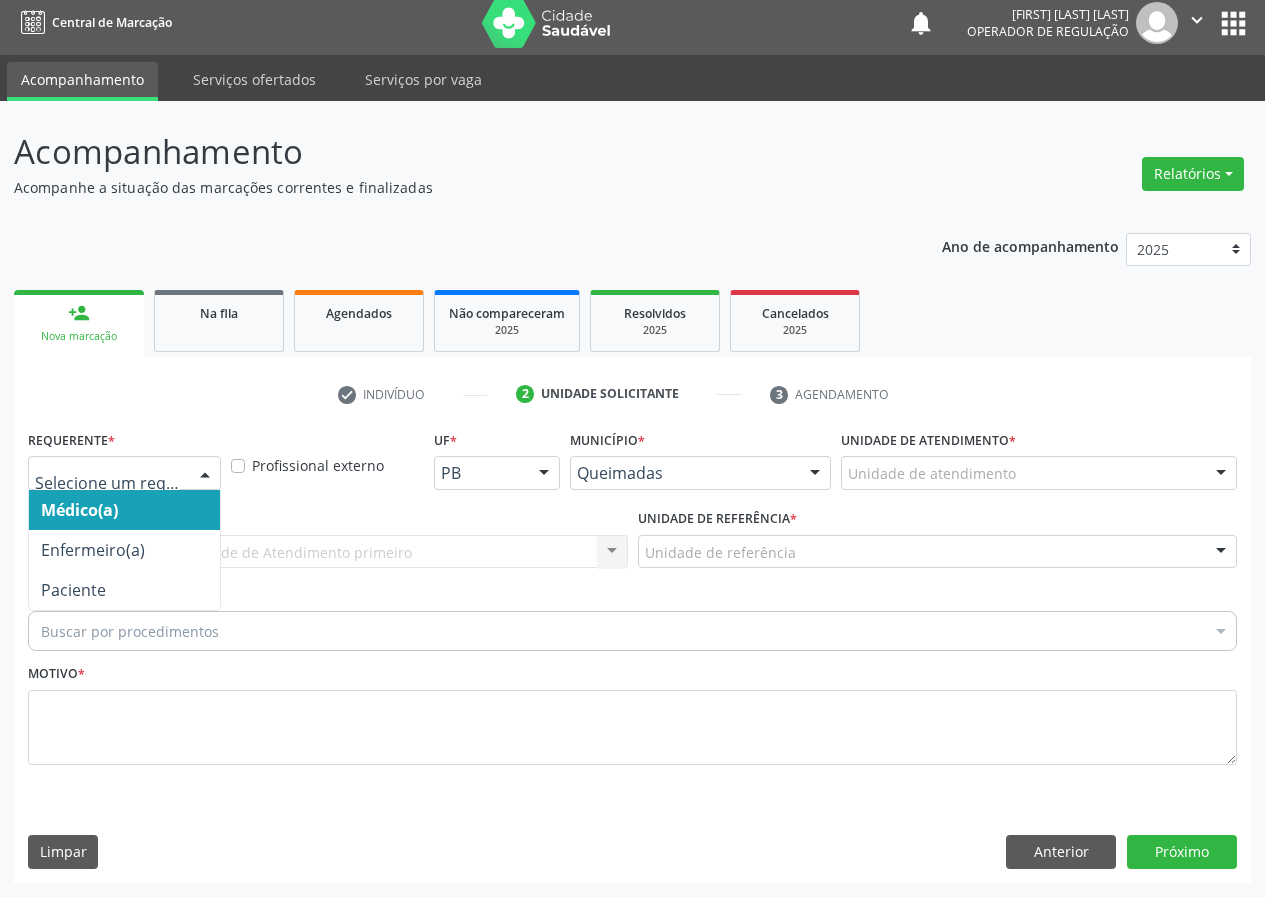 click at bounding box center (205, 474) 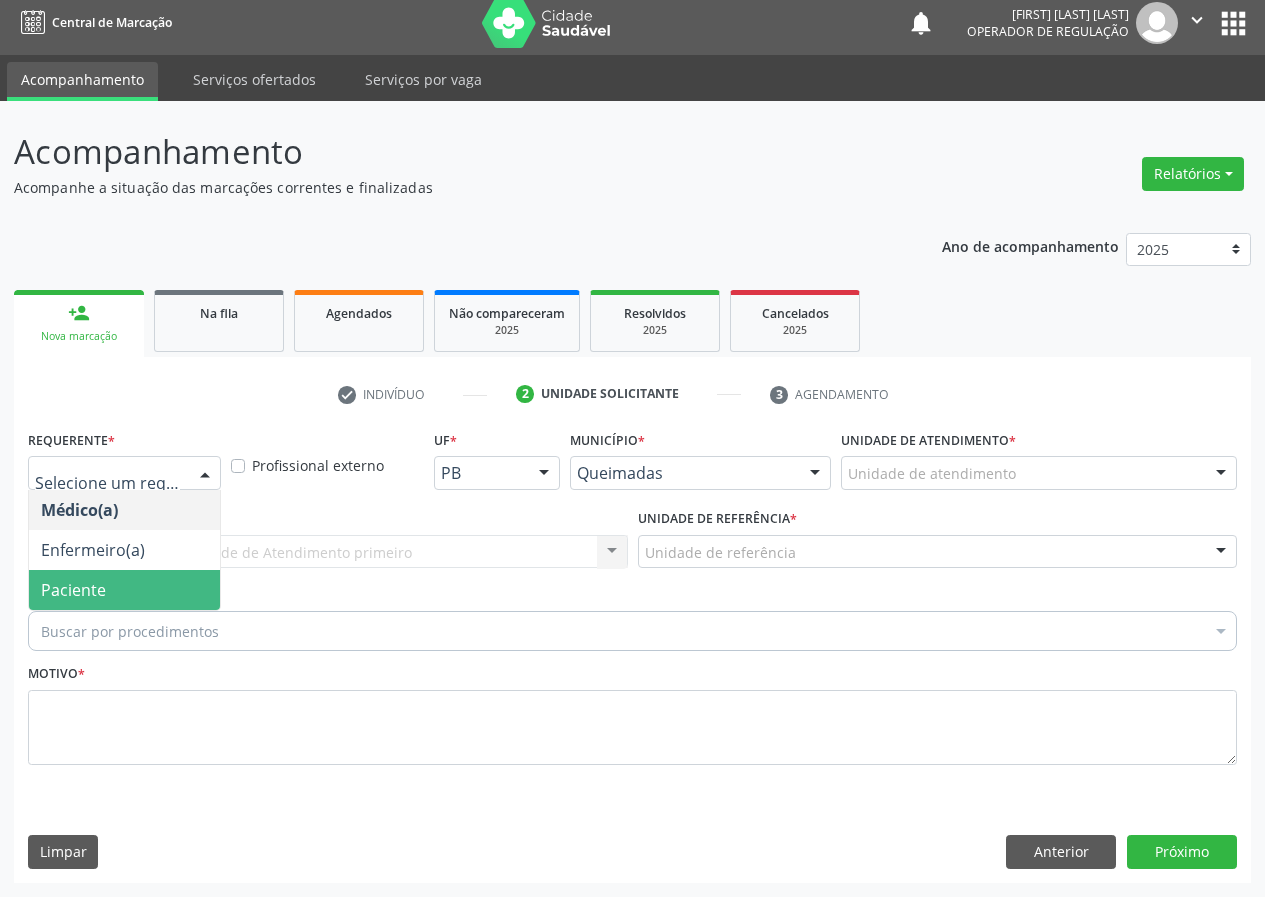click on "Paciente" at bounding box center [124, 590] 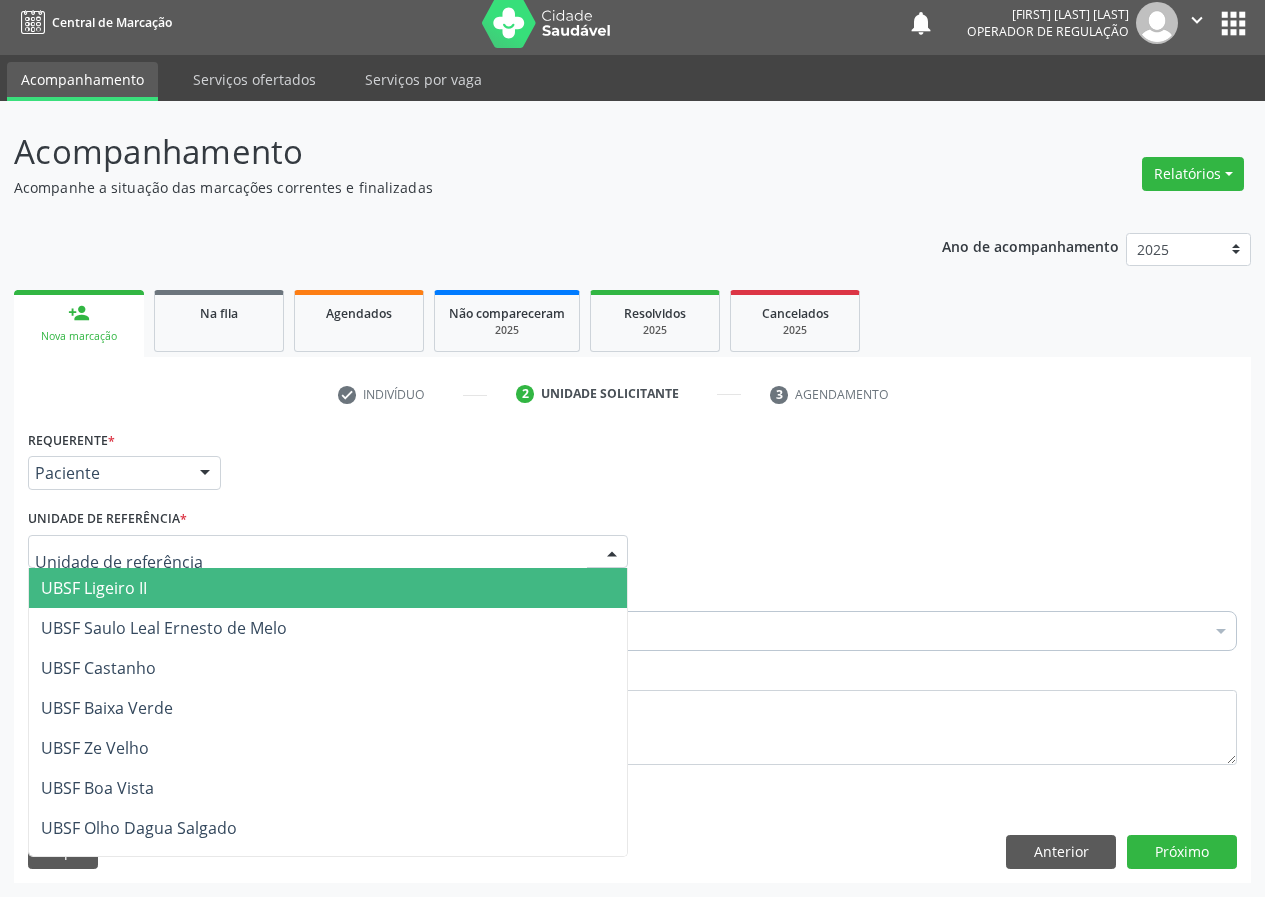 drag, startPoint x: 552, startPoint y: 534, endPoint x: 320, endPoint y: 719, distance: 296.73053 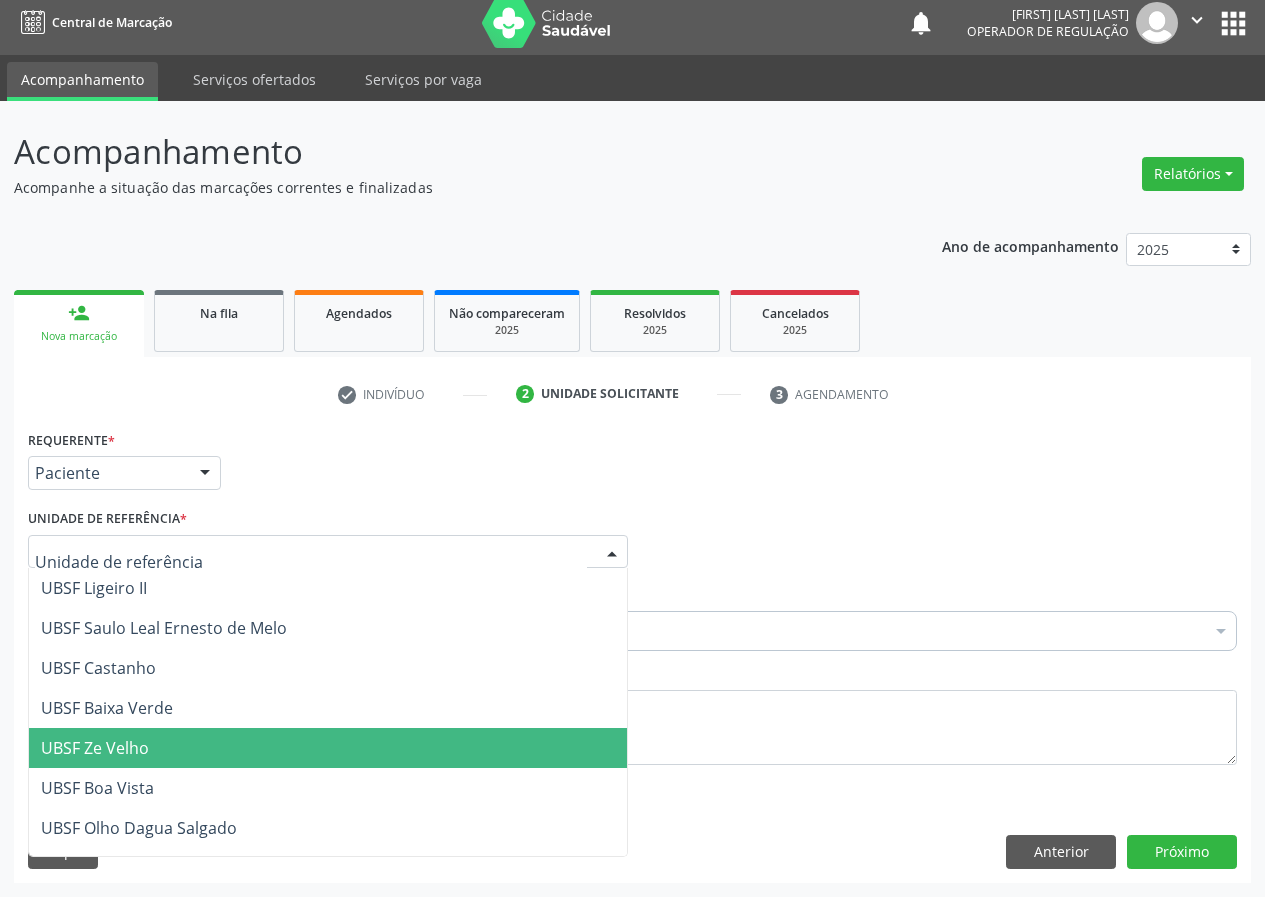 drag, startPoint x: 96, startPoint y: 749, endPoint x: 9, endPoint y: 751, distance: 87.02299 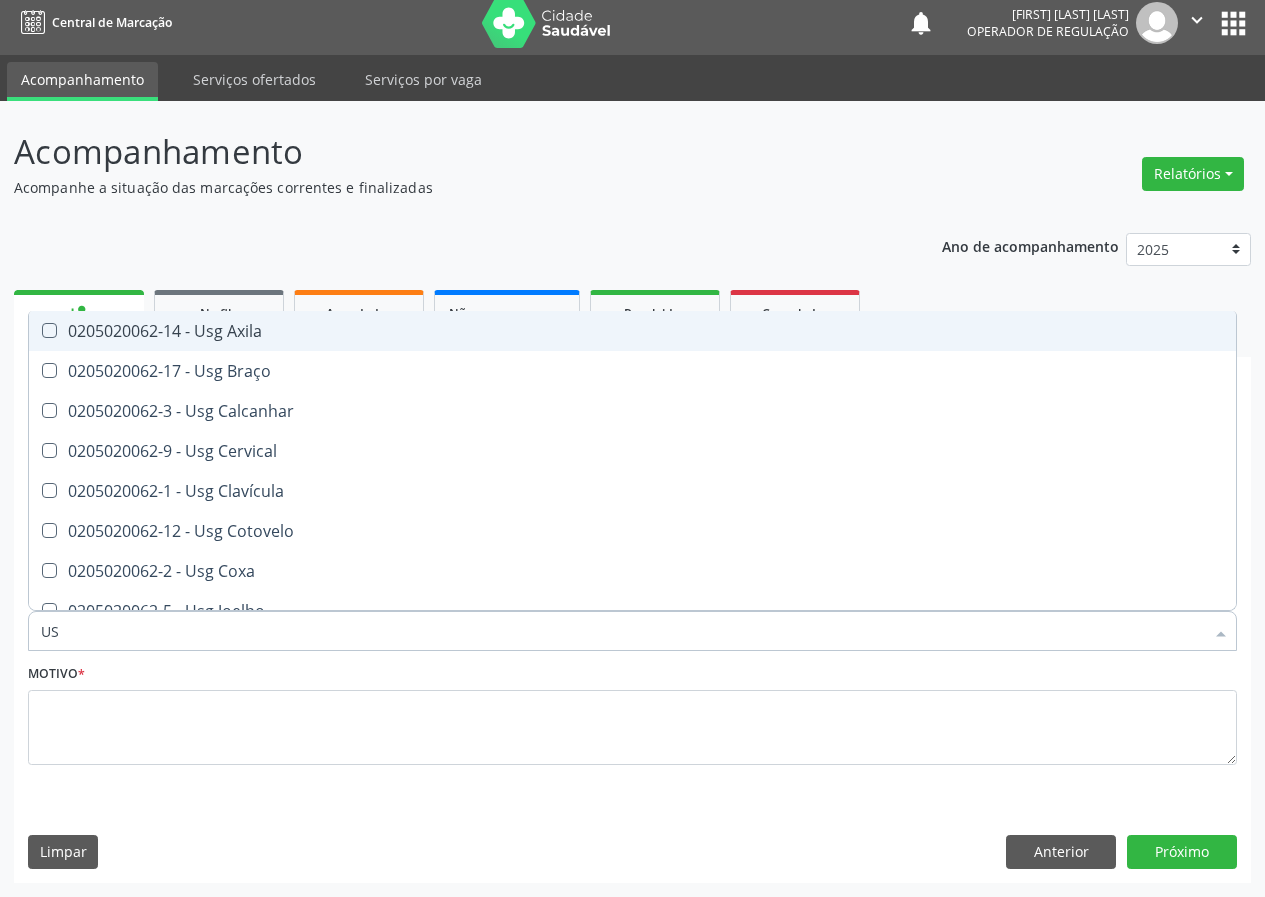 type on "USG" 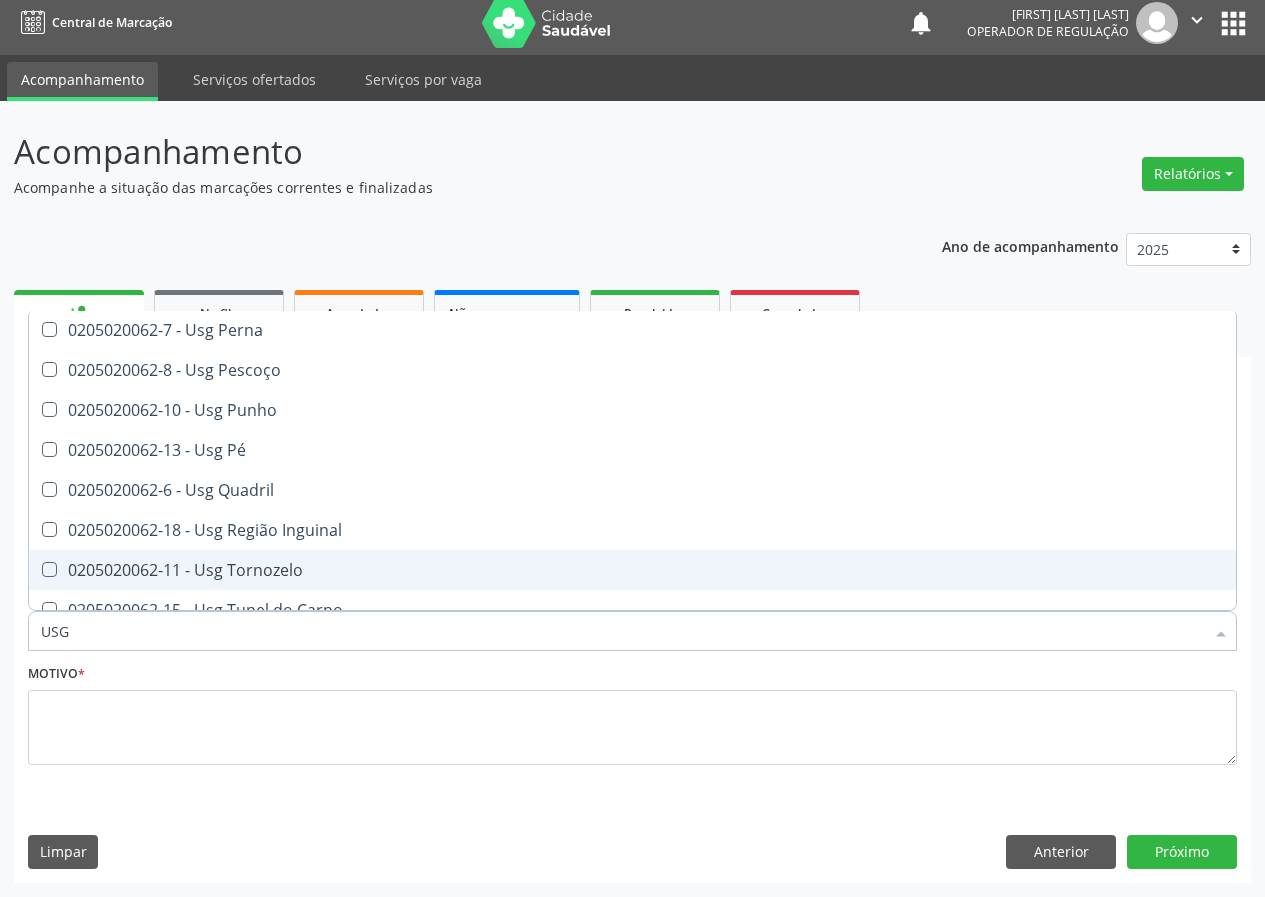 scroll, scrollTop: 461, scrollLeft: 0, axis: vertical 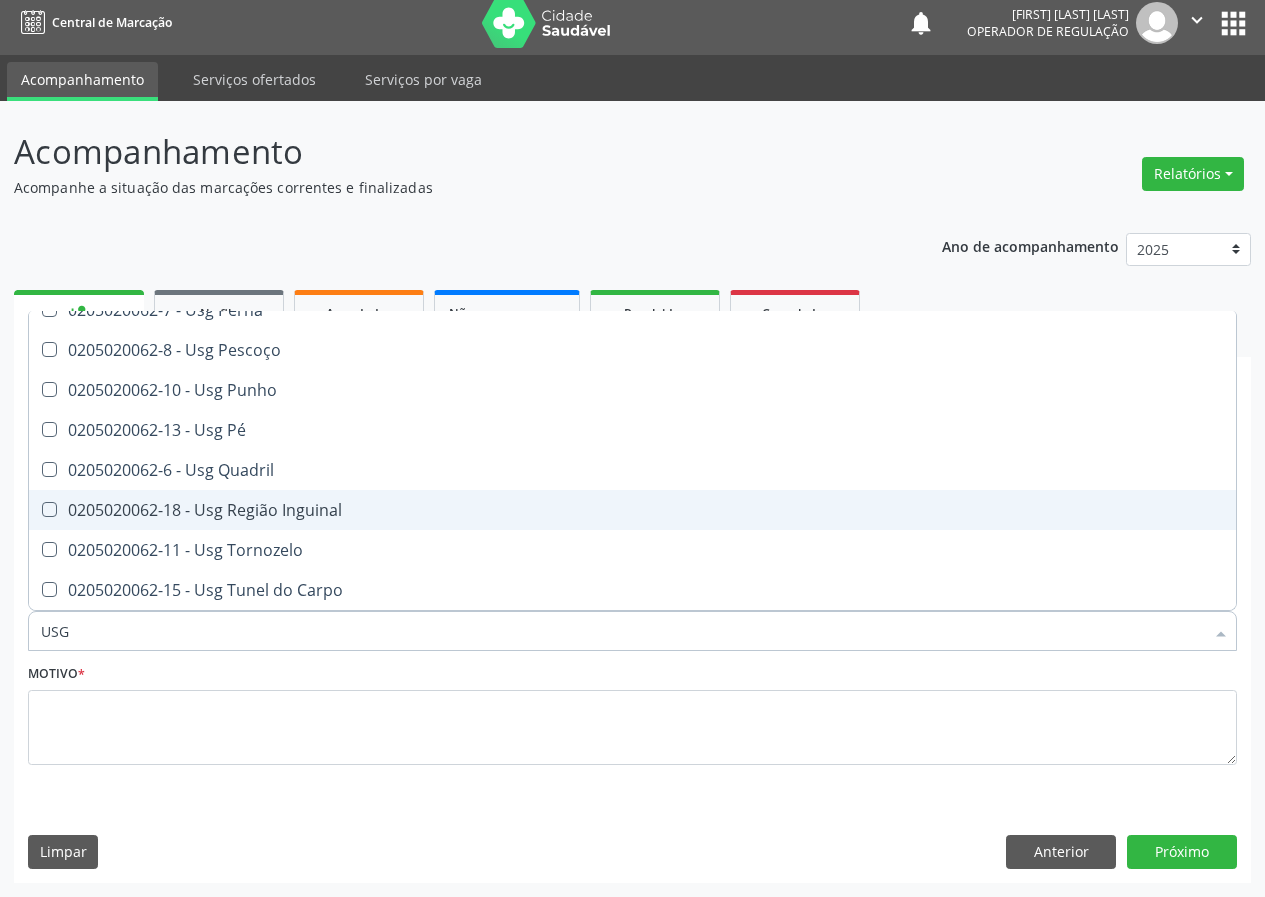 drag, startPoint x: 253, startPoint y: 508, endPoint x: 149, endPoint y: 632, distance: 161.83943 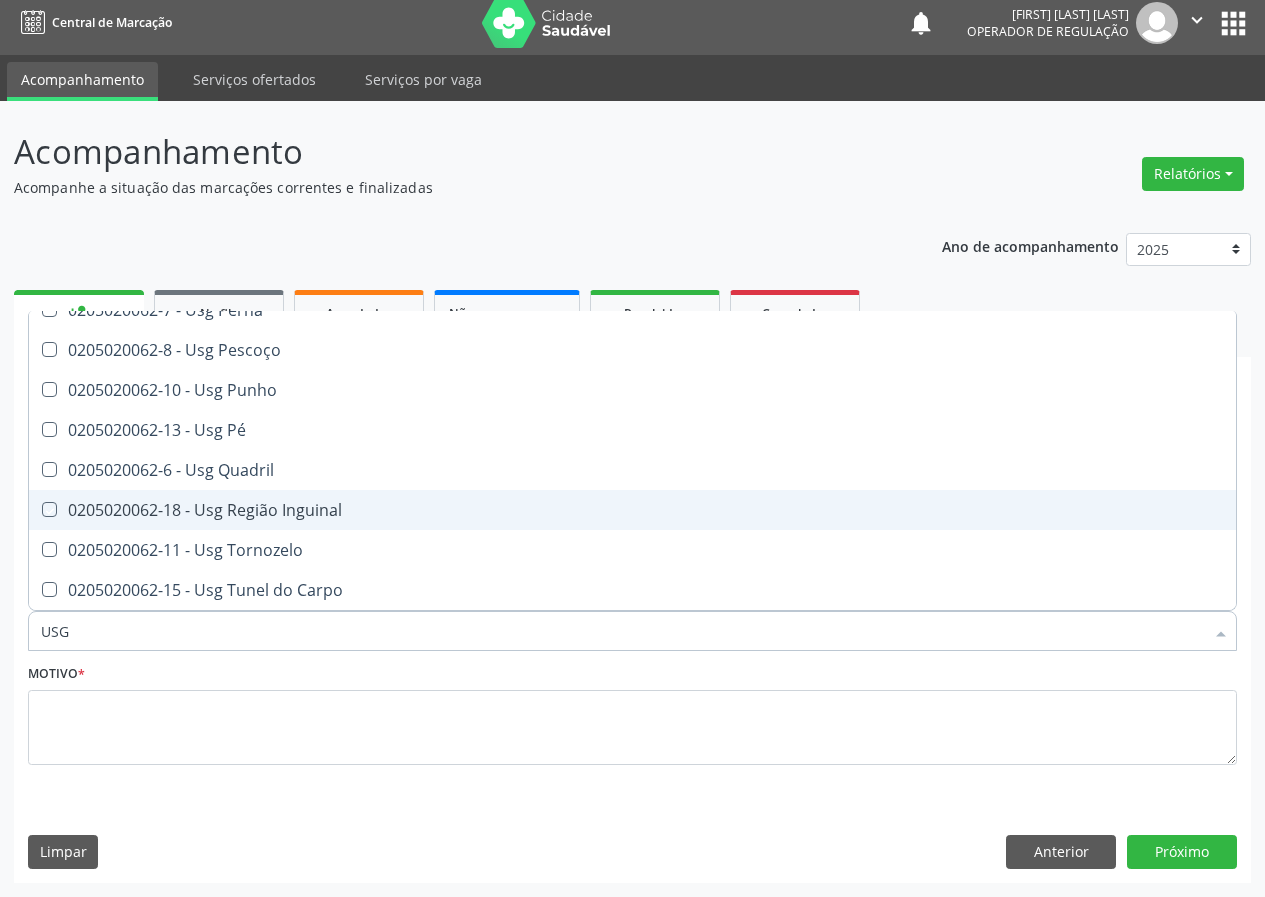 checkbox on "true" 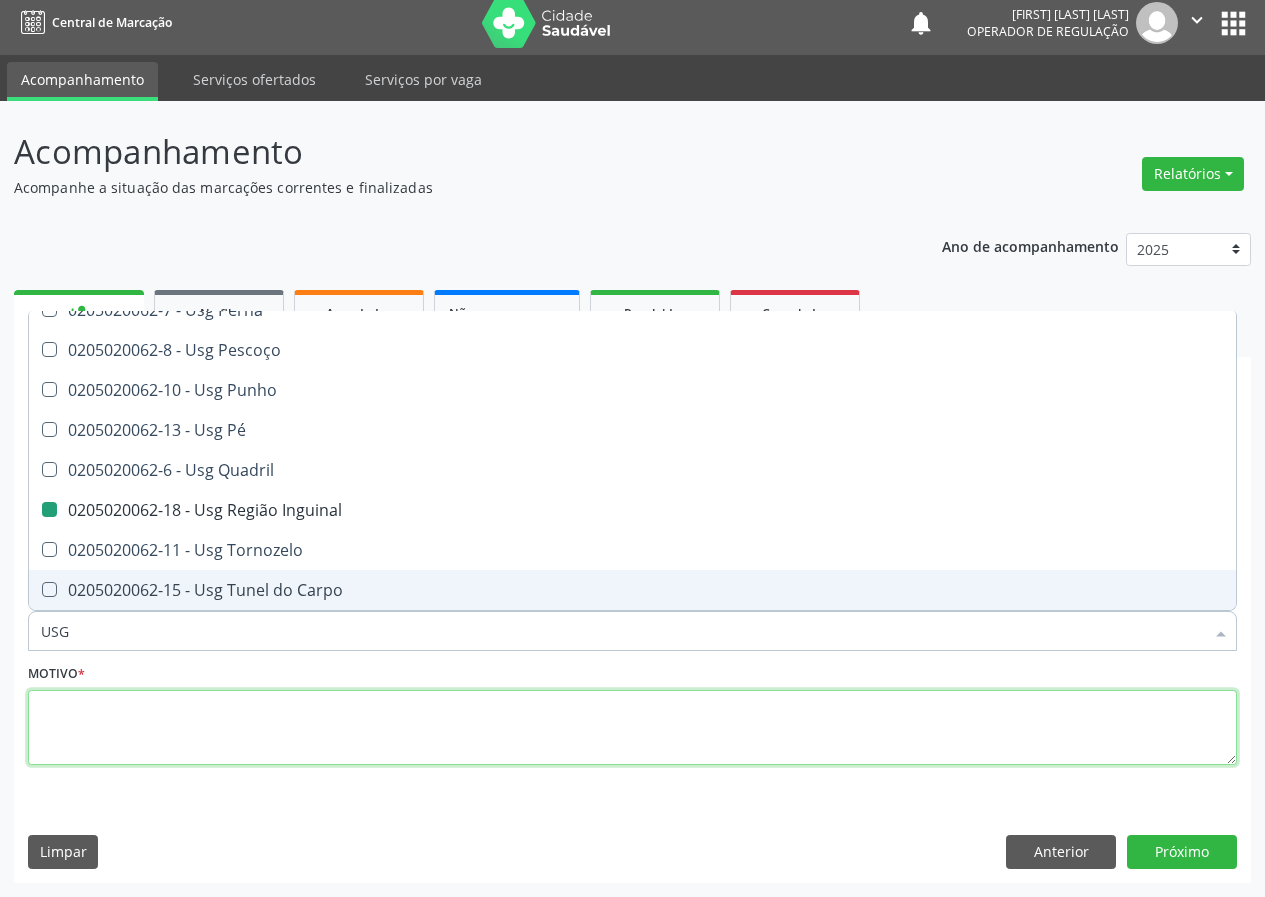 drag, startPoint x: 115, startPoint y: 739, endPoint x: 124, endPoint y: 733, distance: 10.816654 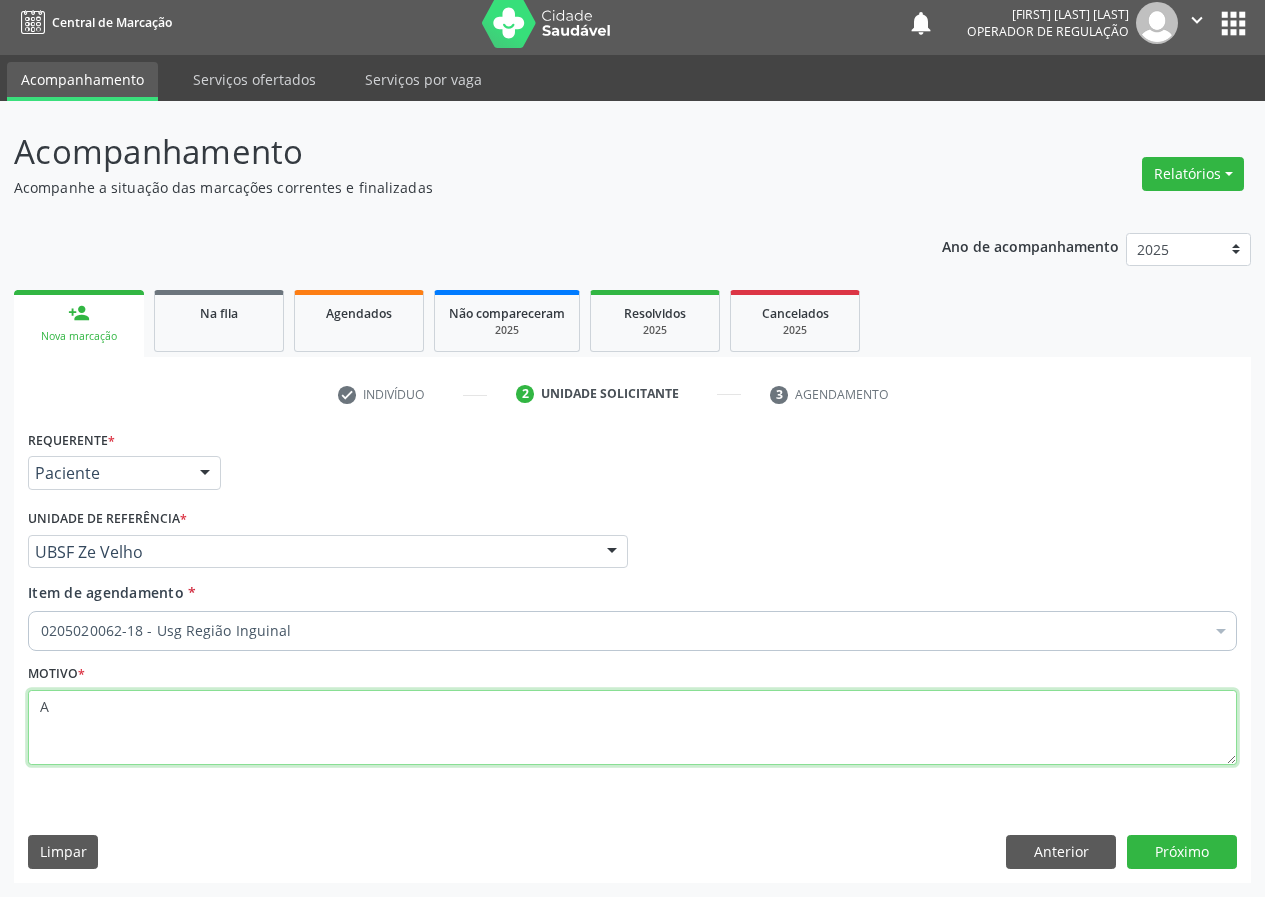 scroll, scrollTop: 0, scrollLeft: 0, axis: both 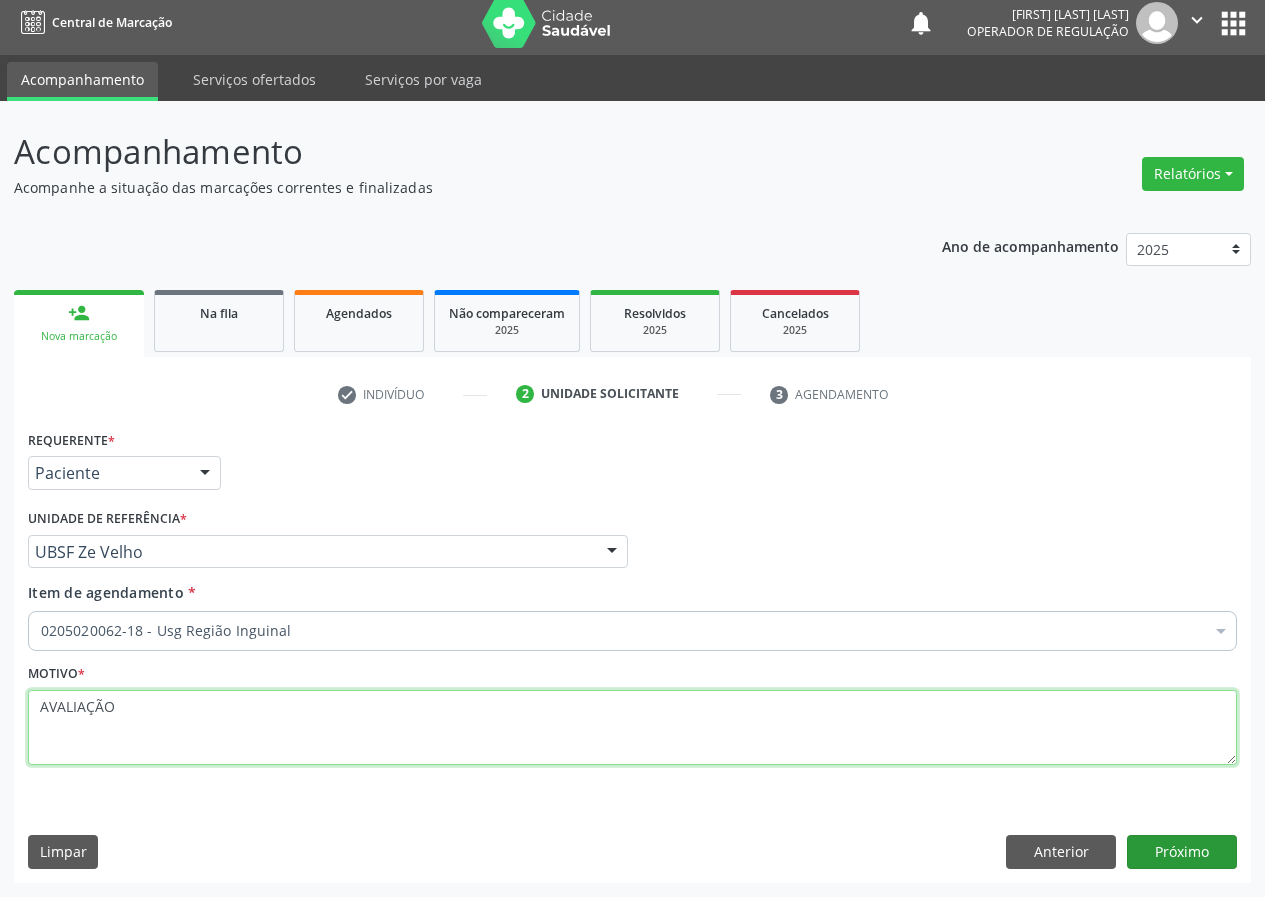 type on "AVALIAÇÃO" 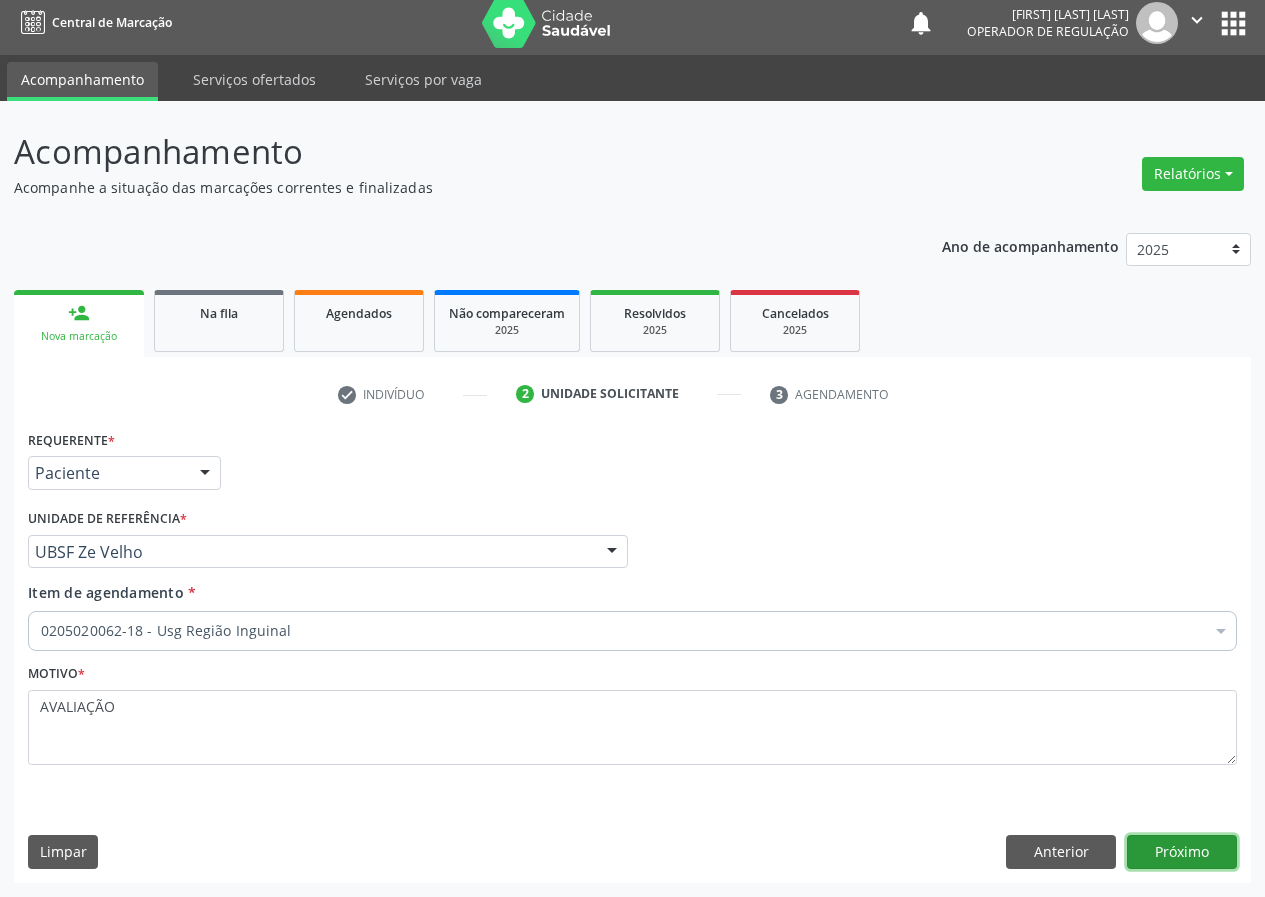 drag, startPoint x: 1195, startPoint y: 846, endPoint x: 1, endPoint y: 814, distance: 1194.4287 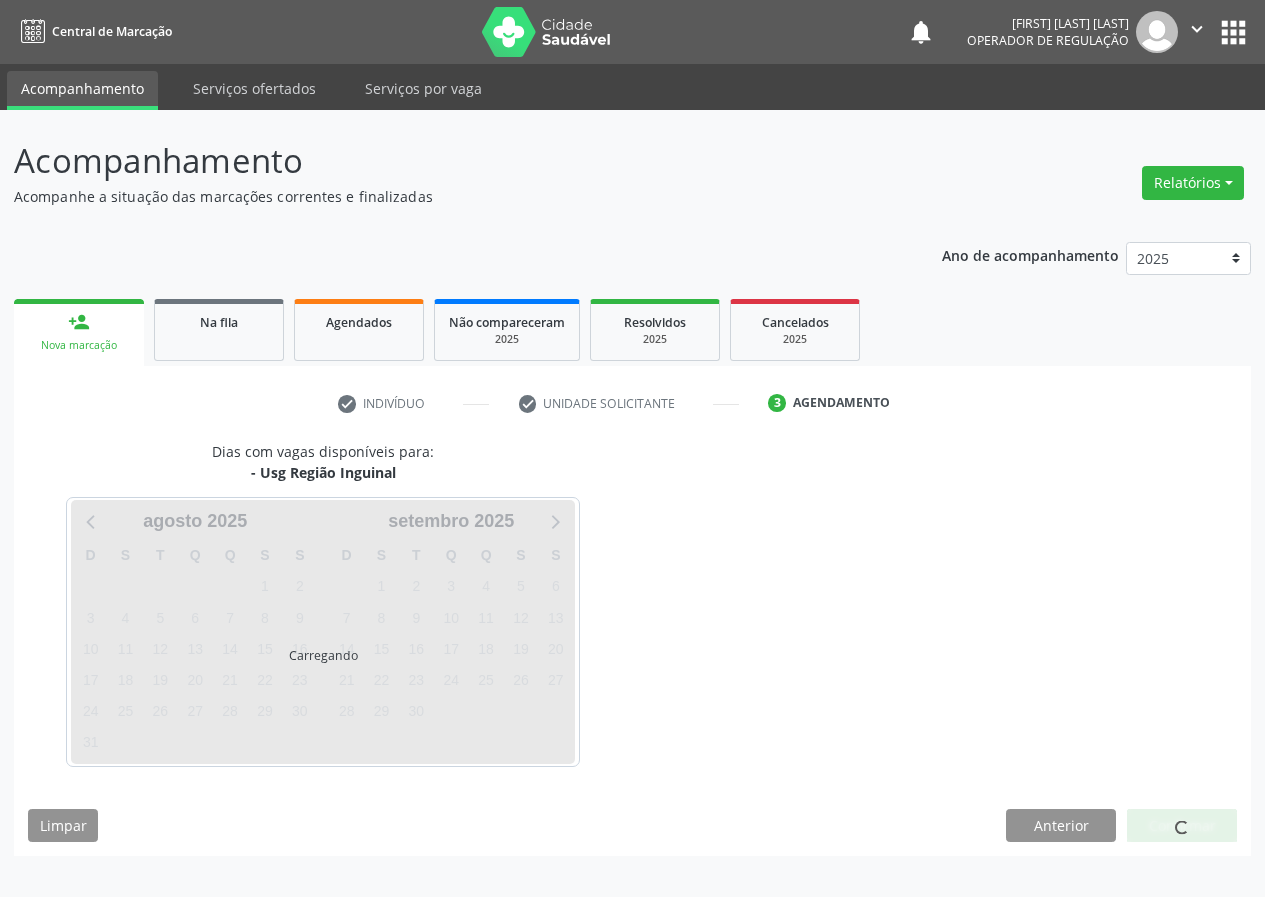 scroll, scrollTop: 0, scrollLeft: 0, axis: both 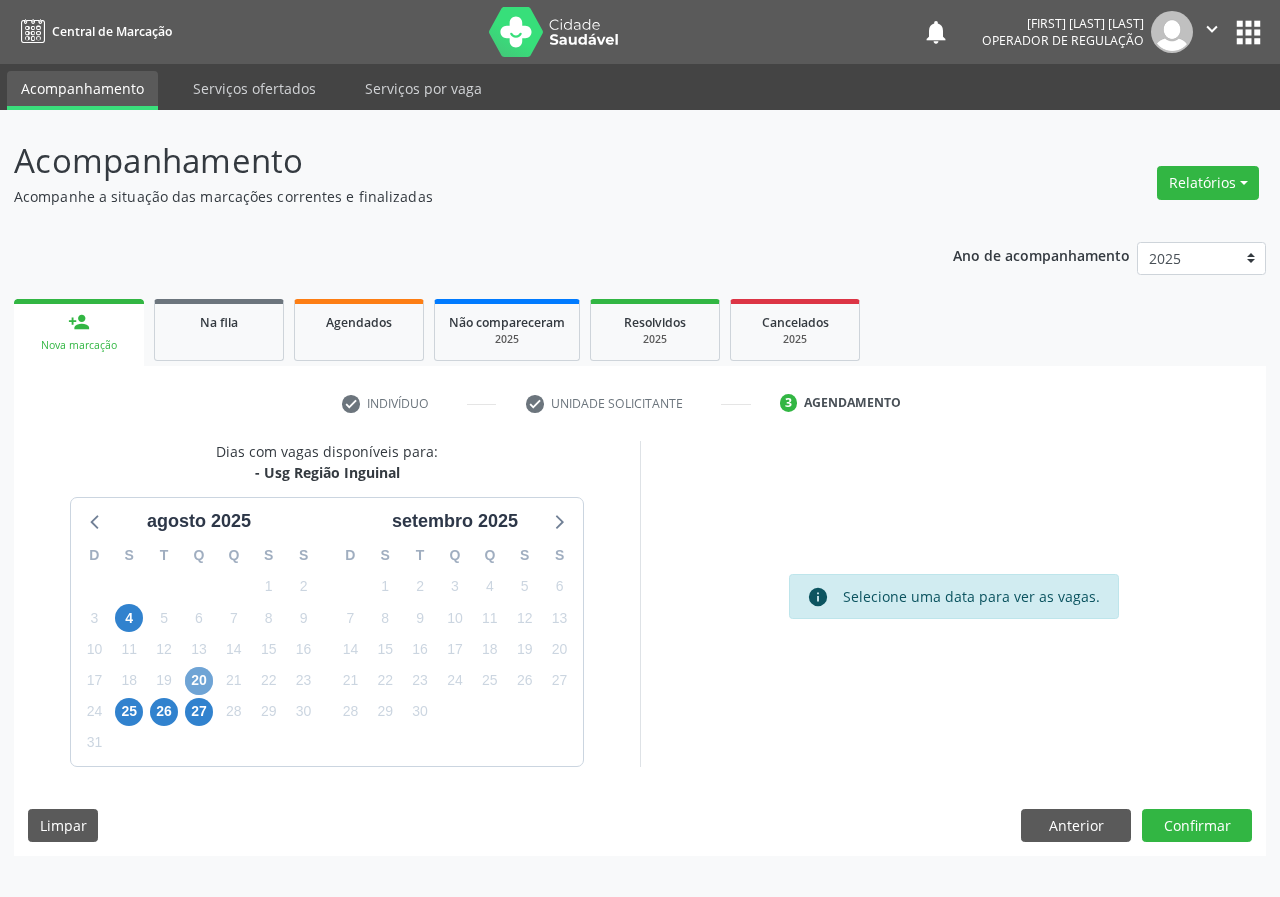 drag, startPoint x: 207, startPoint y: 680, endPoint x: 541, endPoint y: 661, distance: 334.53998 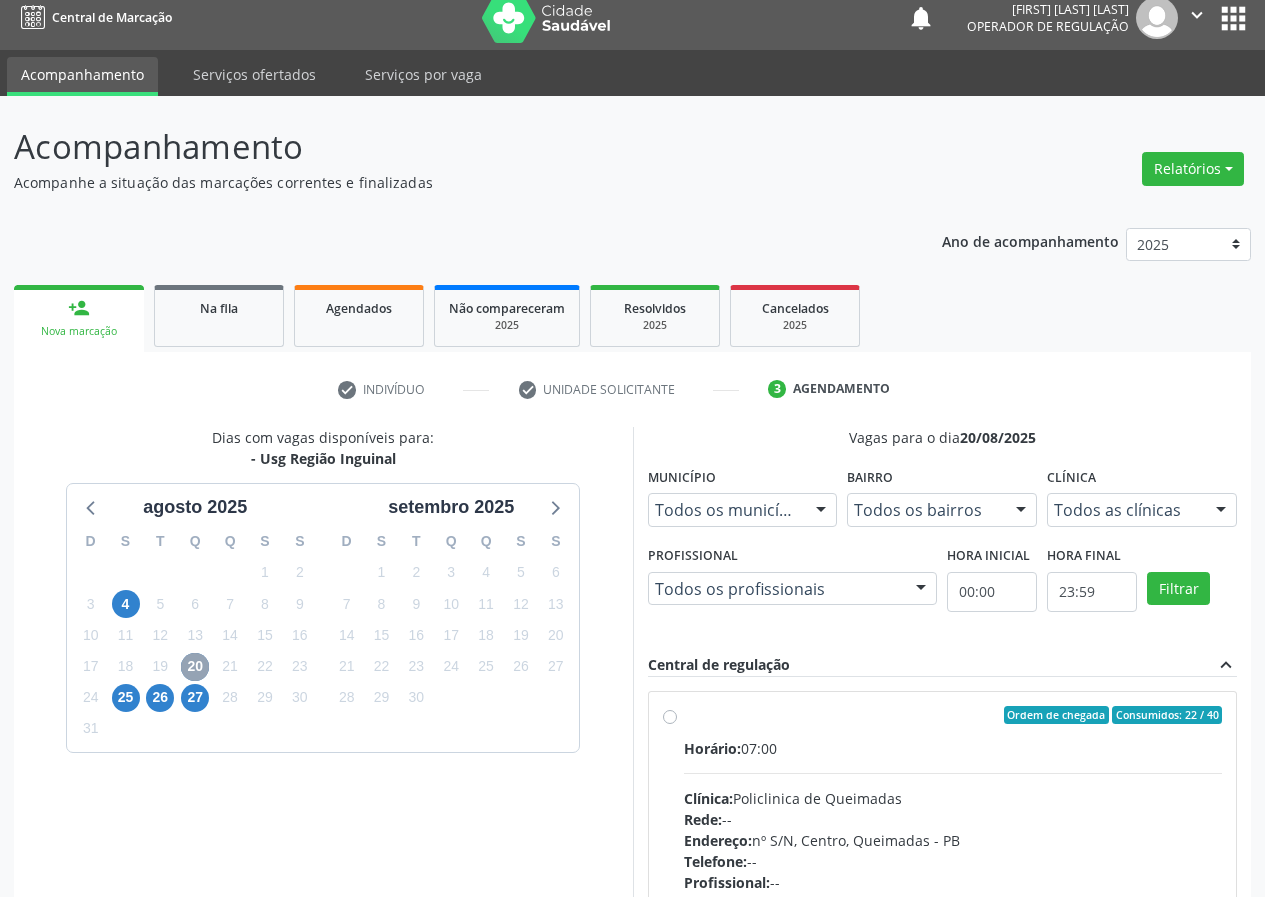 scroll, scrollTop: 298, scrollLeft: 0, axis: vertical 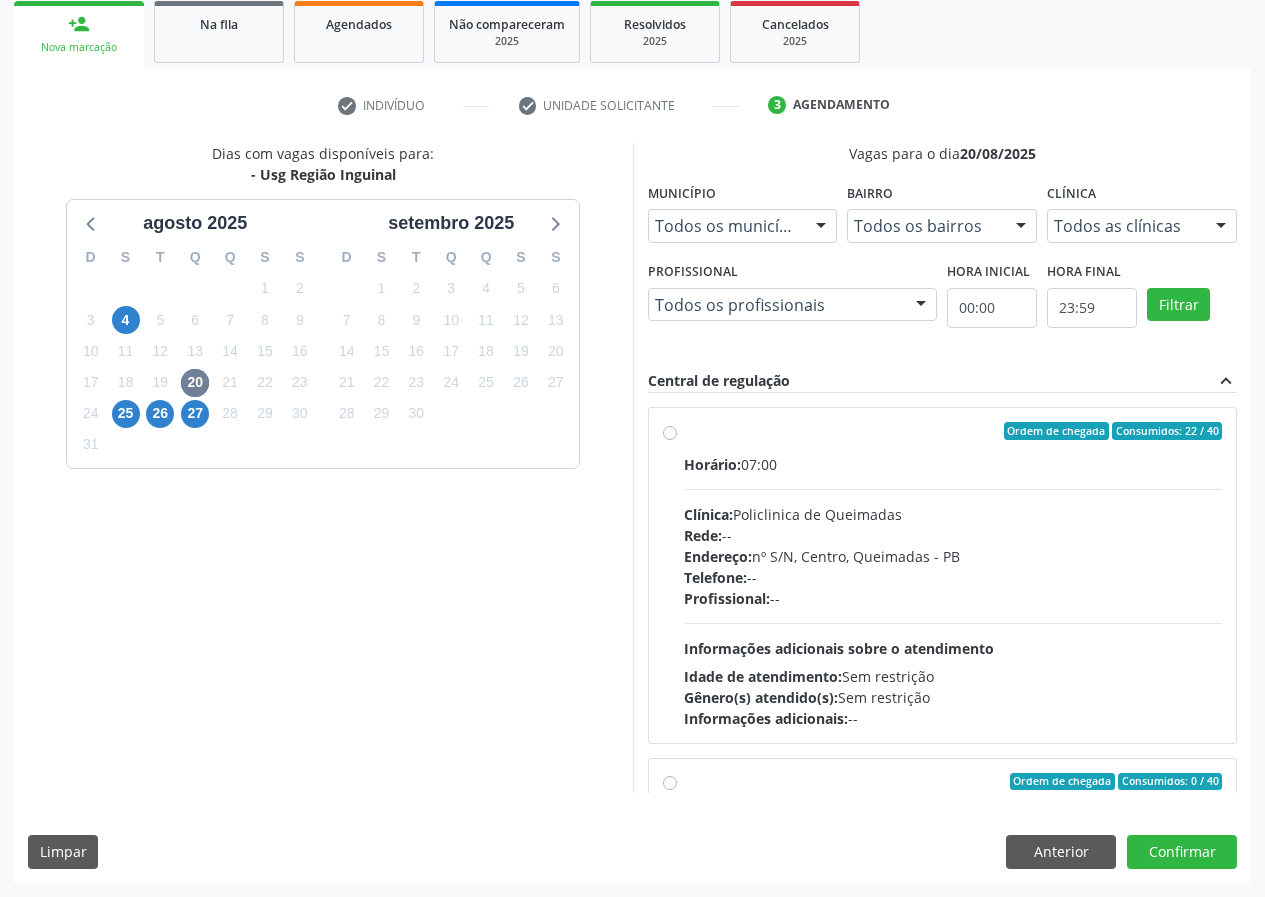 click on "Ordem de chegada
Consumidos: 22 / 40
Horário:   07:00
Clínica:  Policlinica de Queimadas
Rede:
--
Endereço:   nº S/N, Centro, Queimadas - PB
Telefone:   --
Profissional:
--
Informações adicionais sobre o atendimento
Idade de atendimento:
Sem restrição
Gênero(s) atendido(s):
Sem restrição
Informações adicionais:
--" at bounding box center (953, 575) 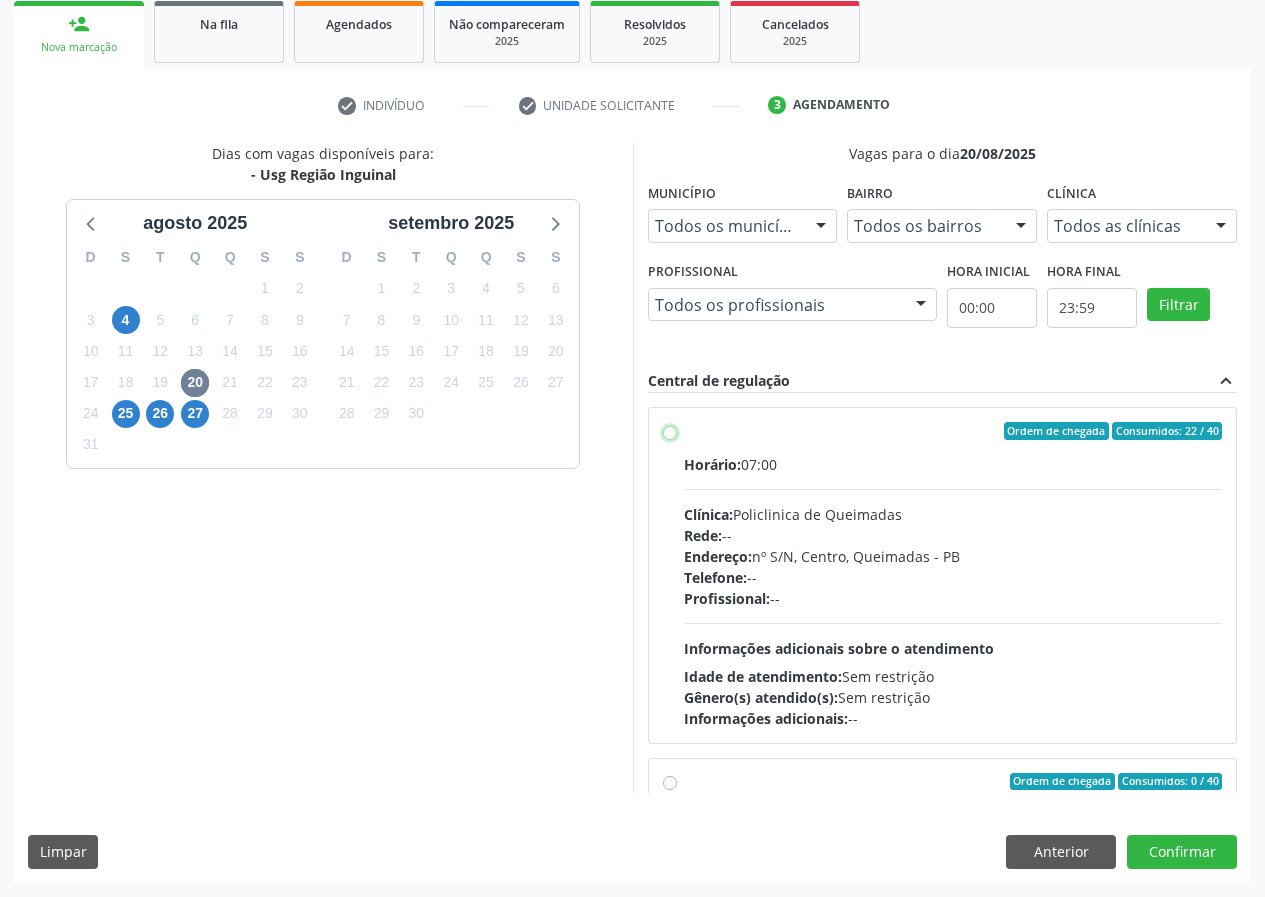 radio on "true" 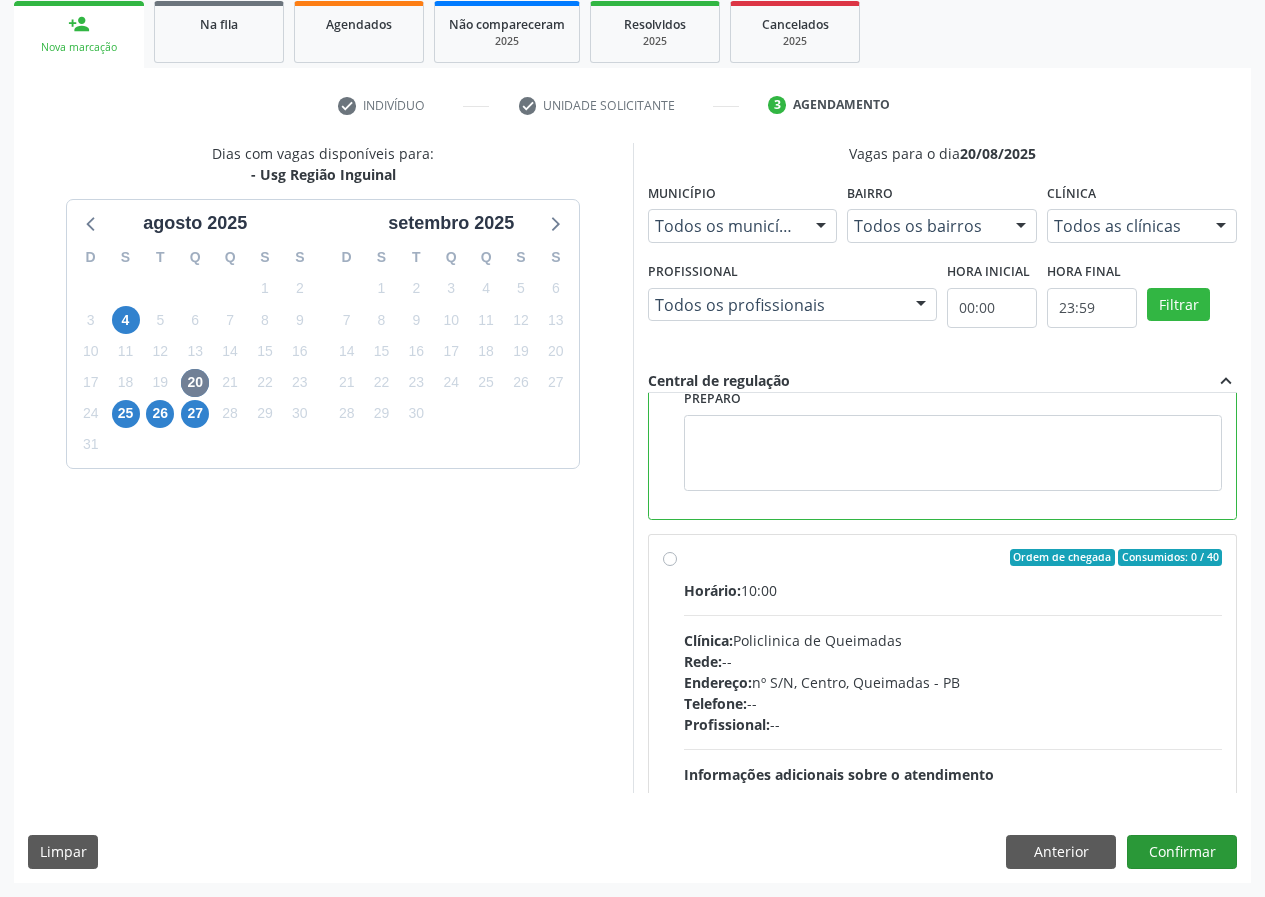 scroll, scrollTop: 450, scrollLeft: 0, axis: vertical 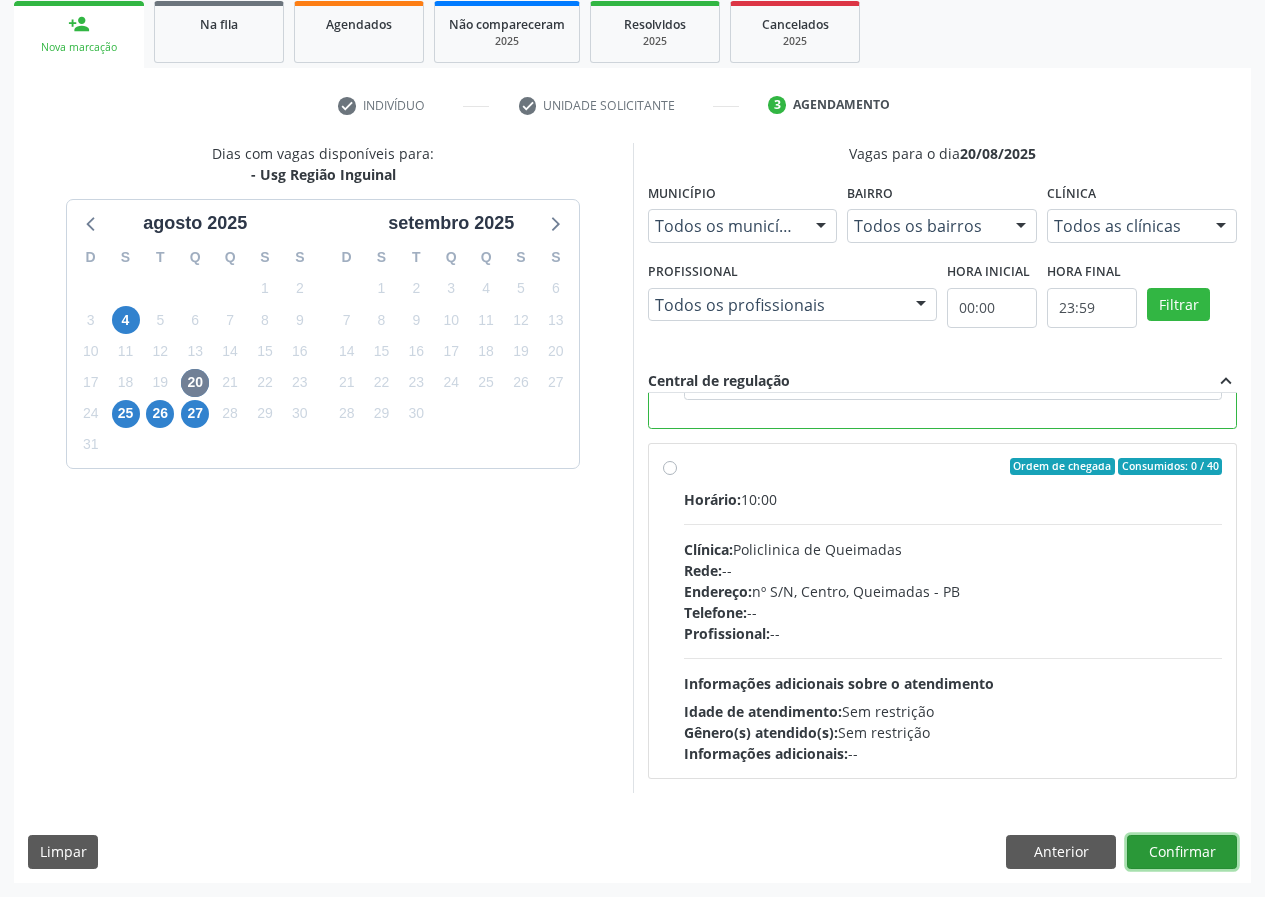 click on "Confirmar" at bounding box center [1182, 852] 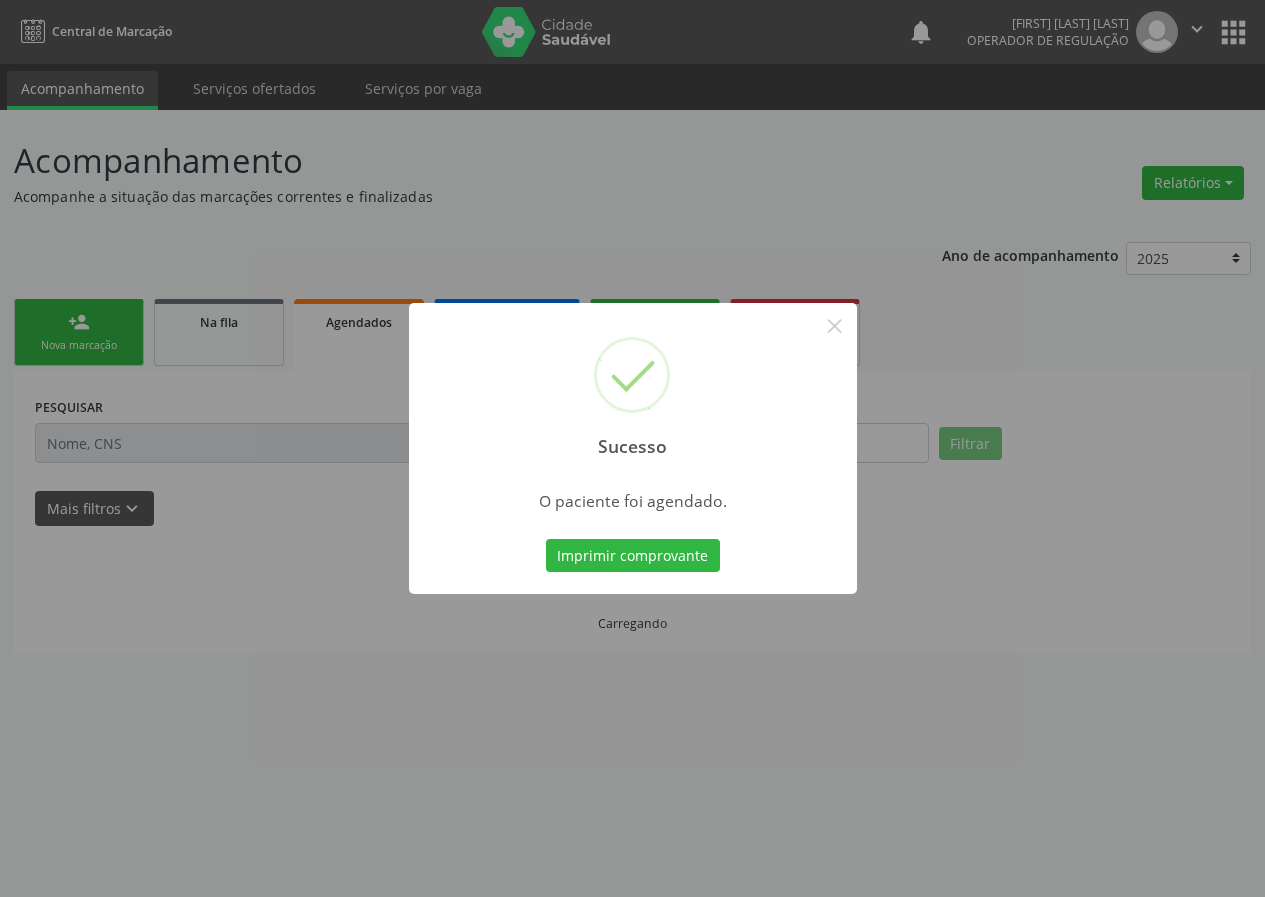 scroll, scrollTop: 0, scrollLeft: 0, axis: both 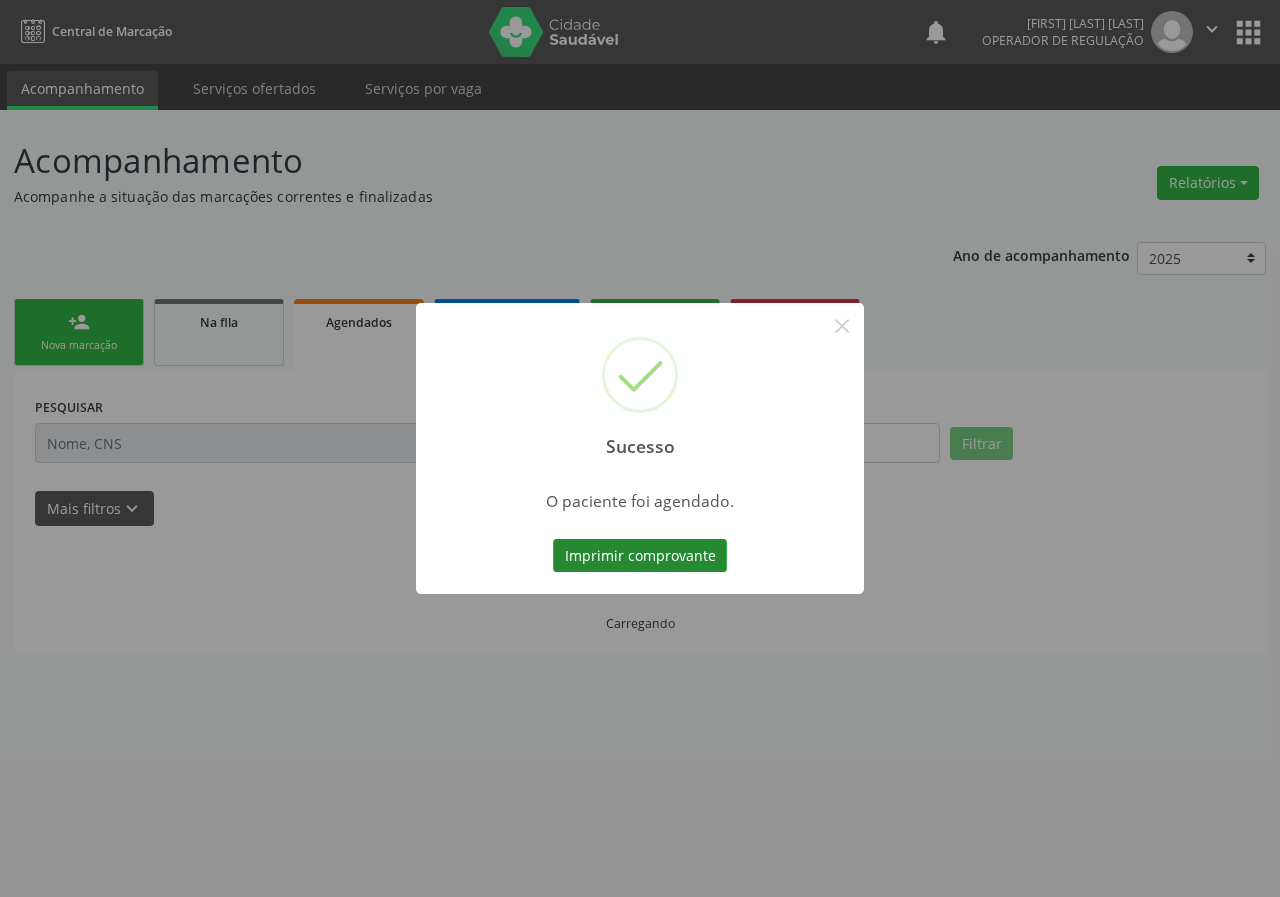 click on "Imprimir comprovante" at bounding box center [640, 556] 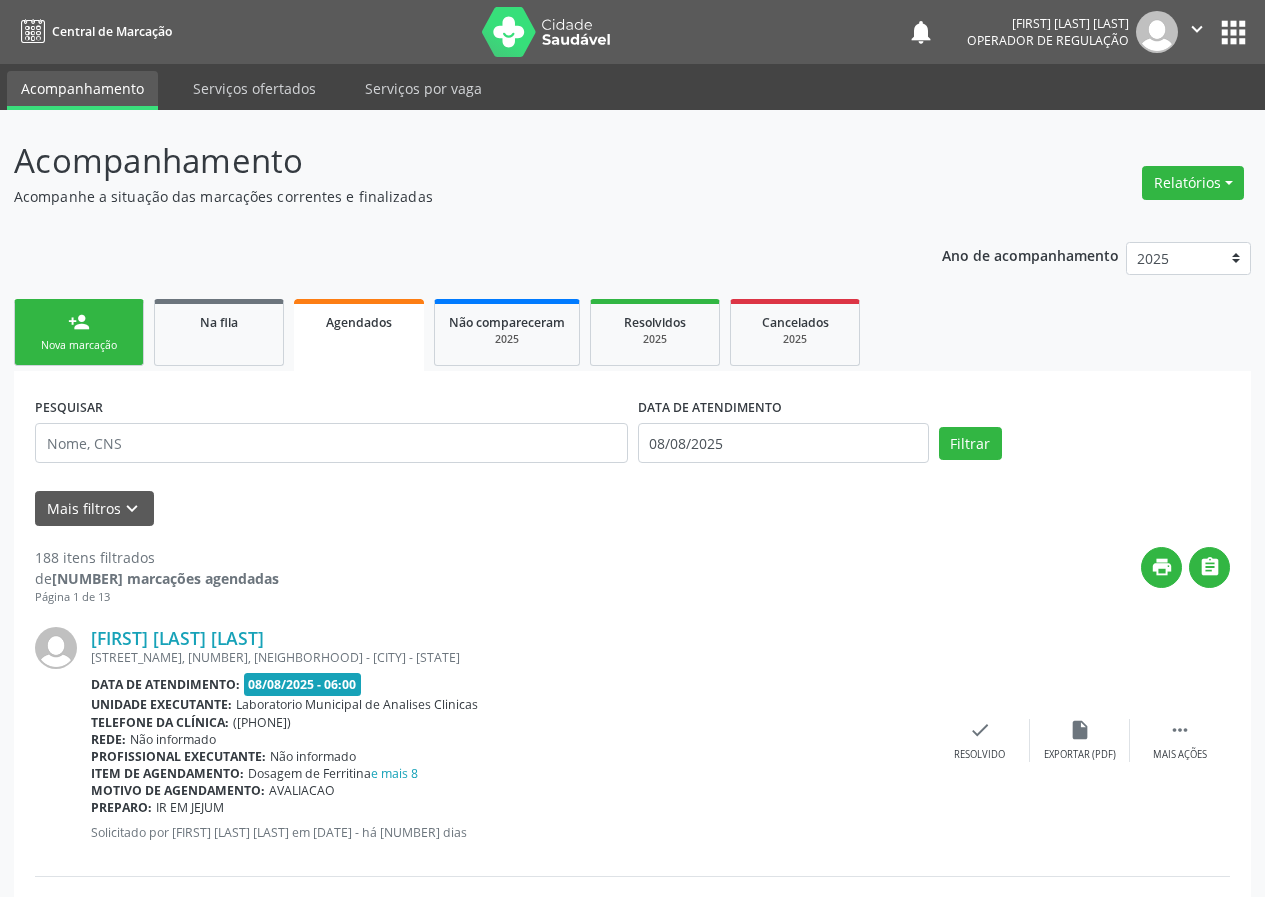 click on "person_add
Nova marcação" at bounding box center [79, 332] 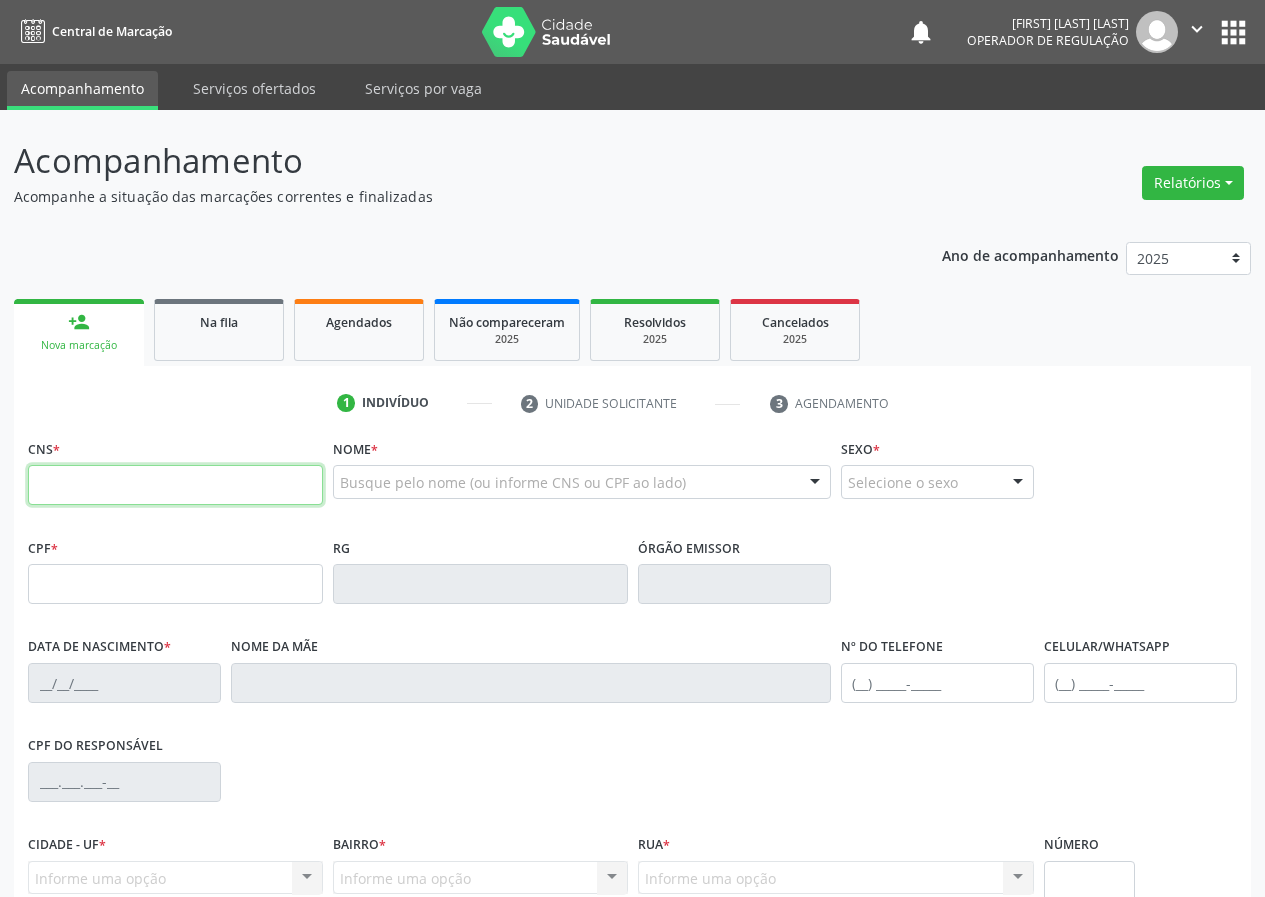 click at bounding box center (175, 485) 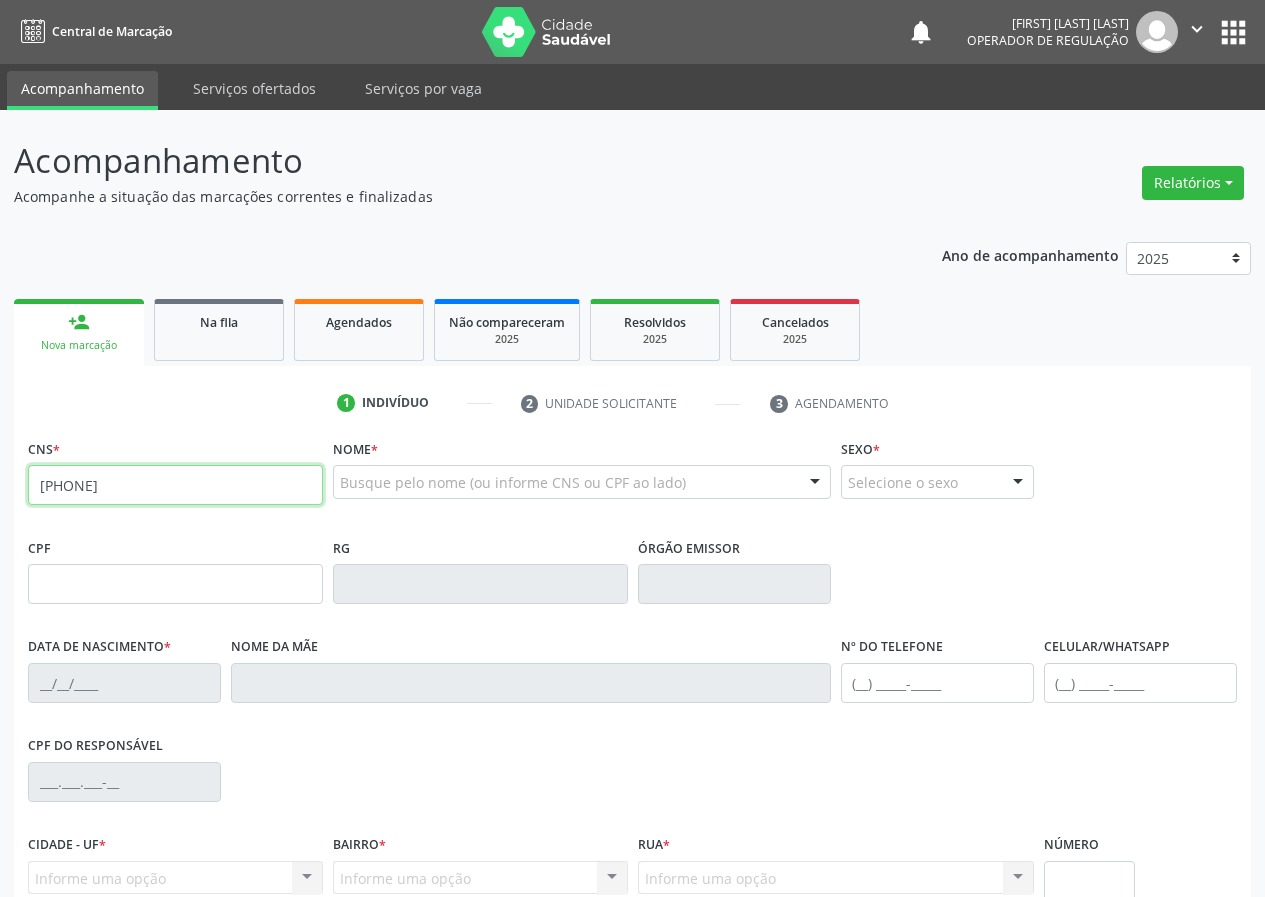 type on "701 3086 7335 1030" 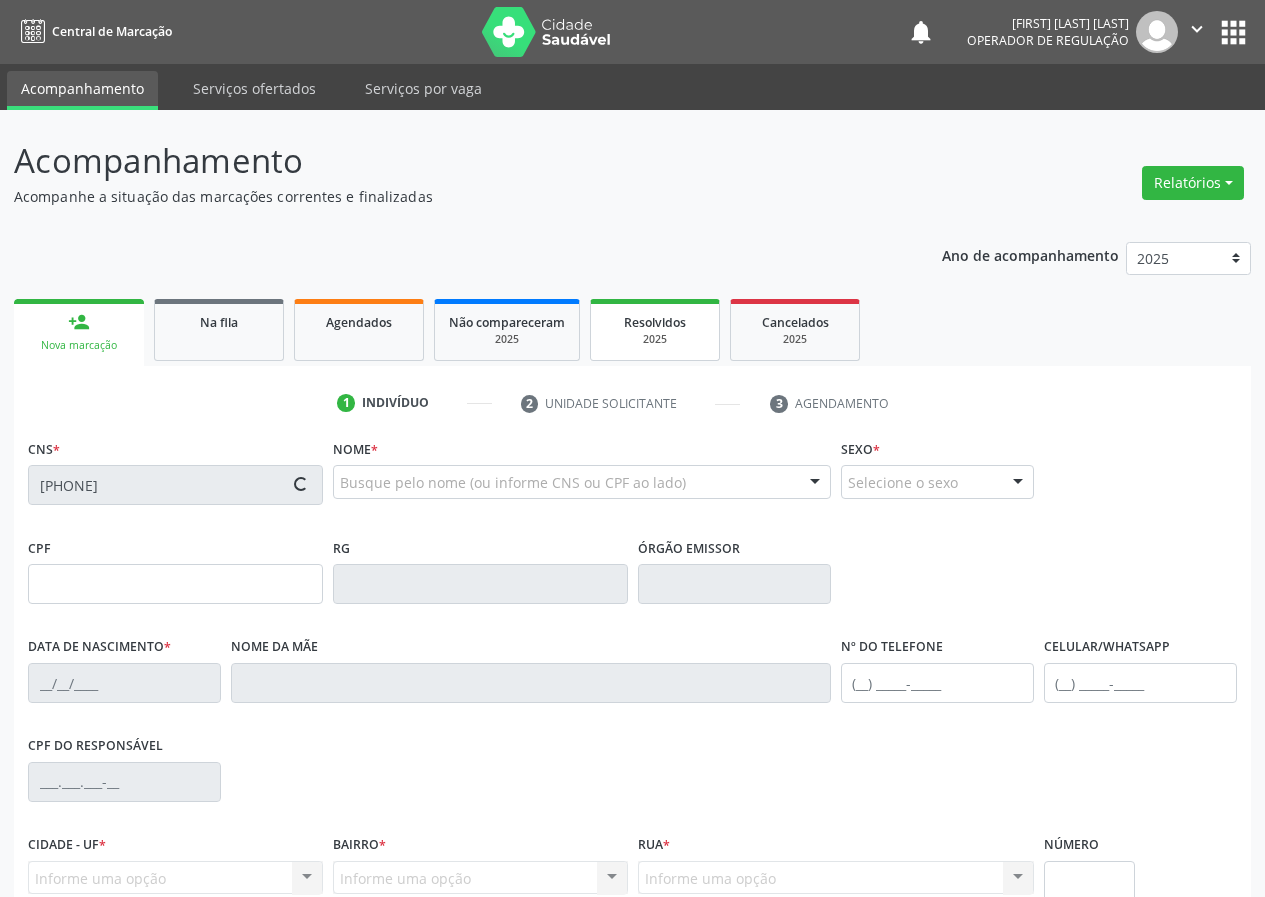 type on "004.409.484-10" 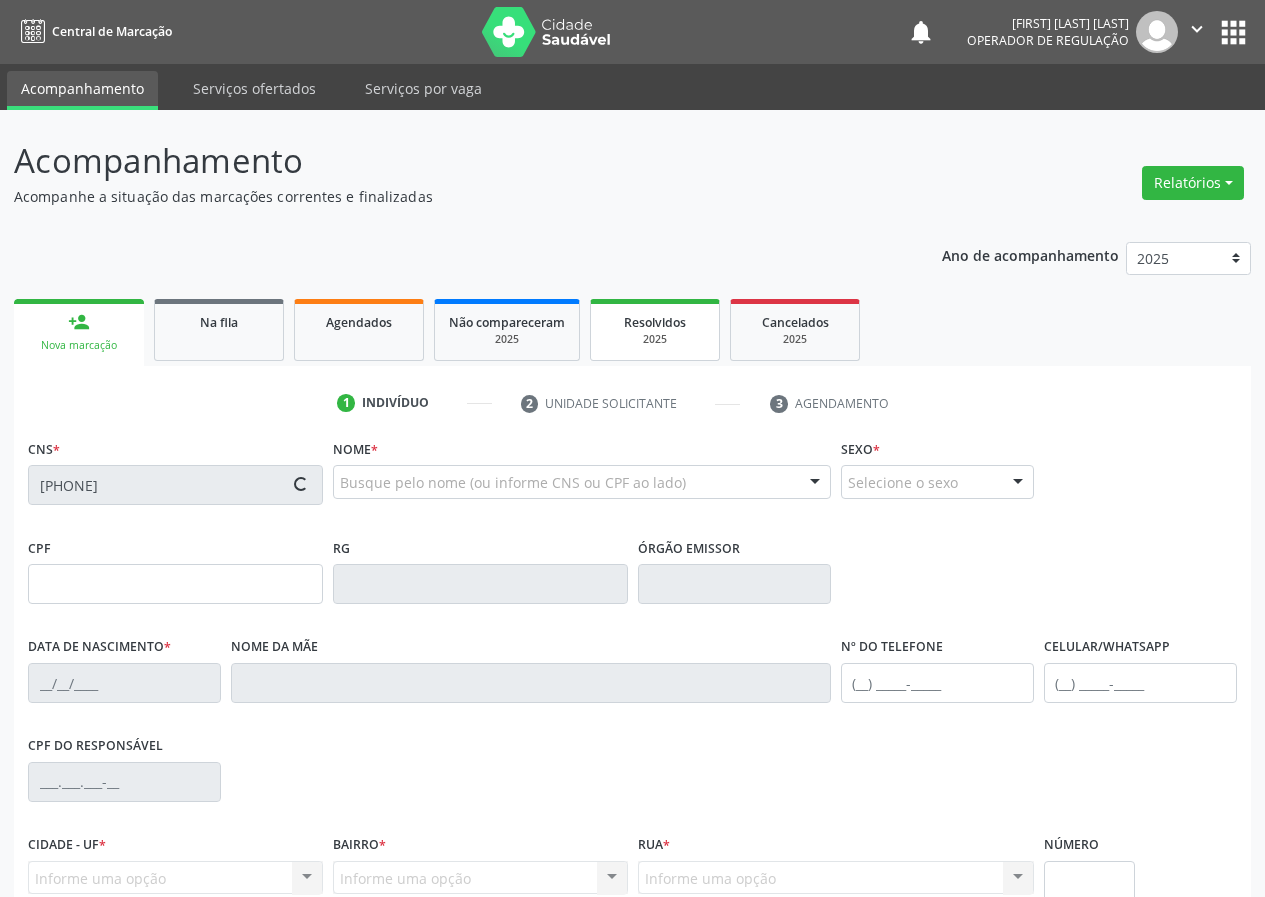 type on "24/10/2024" 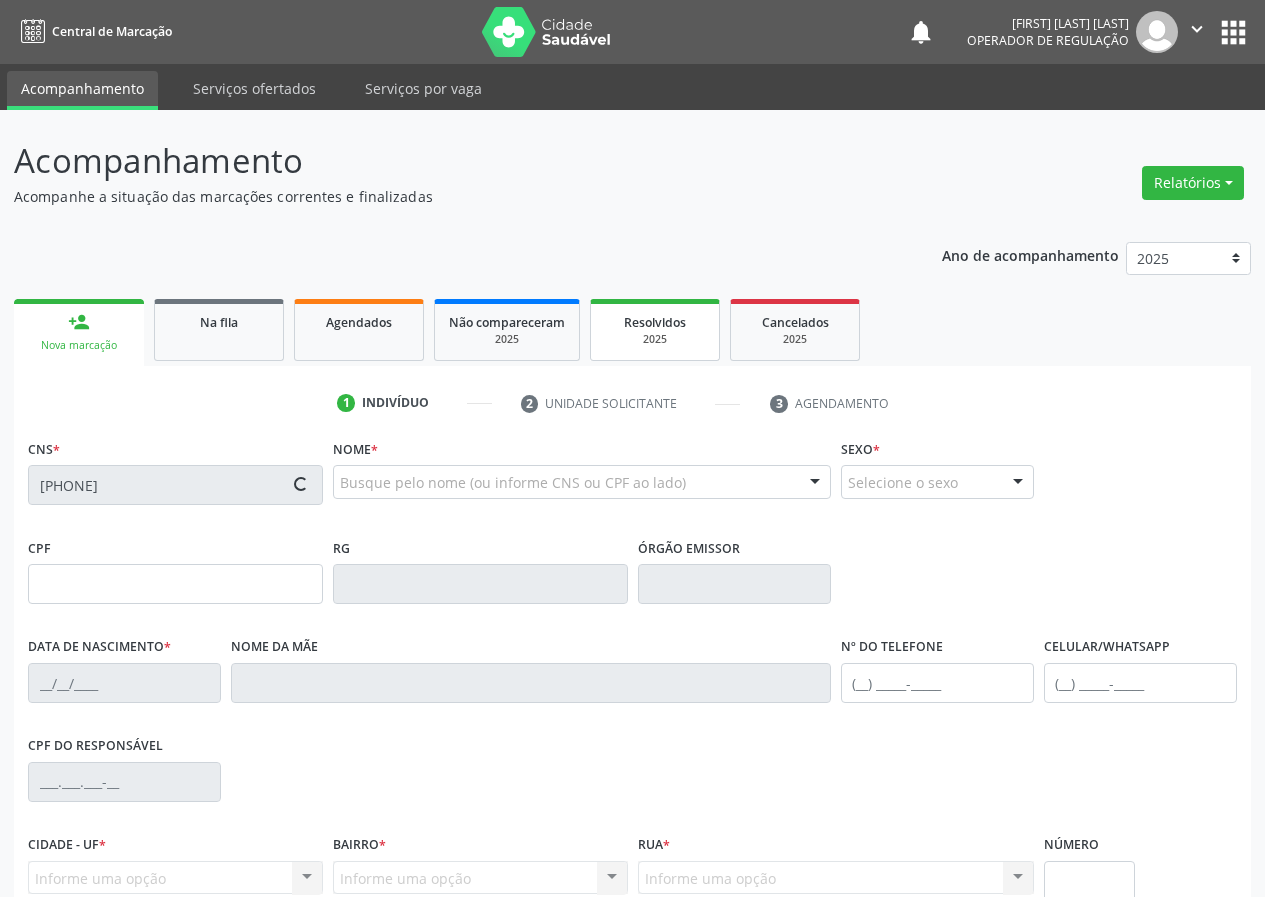 type on "[CPF]" 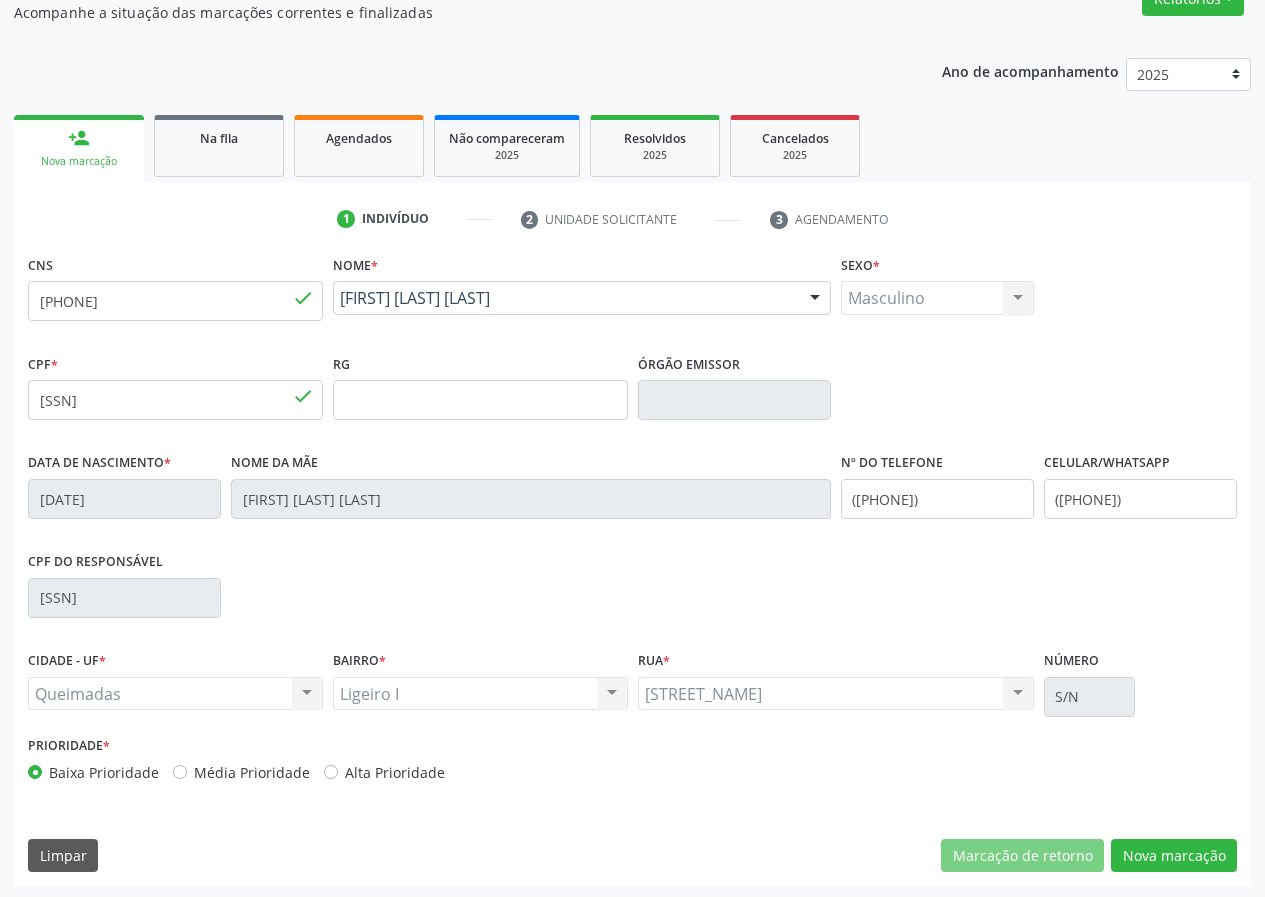 scroll, scrollTop: 187, scrollLeft: 0, axis: vertical 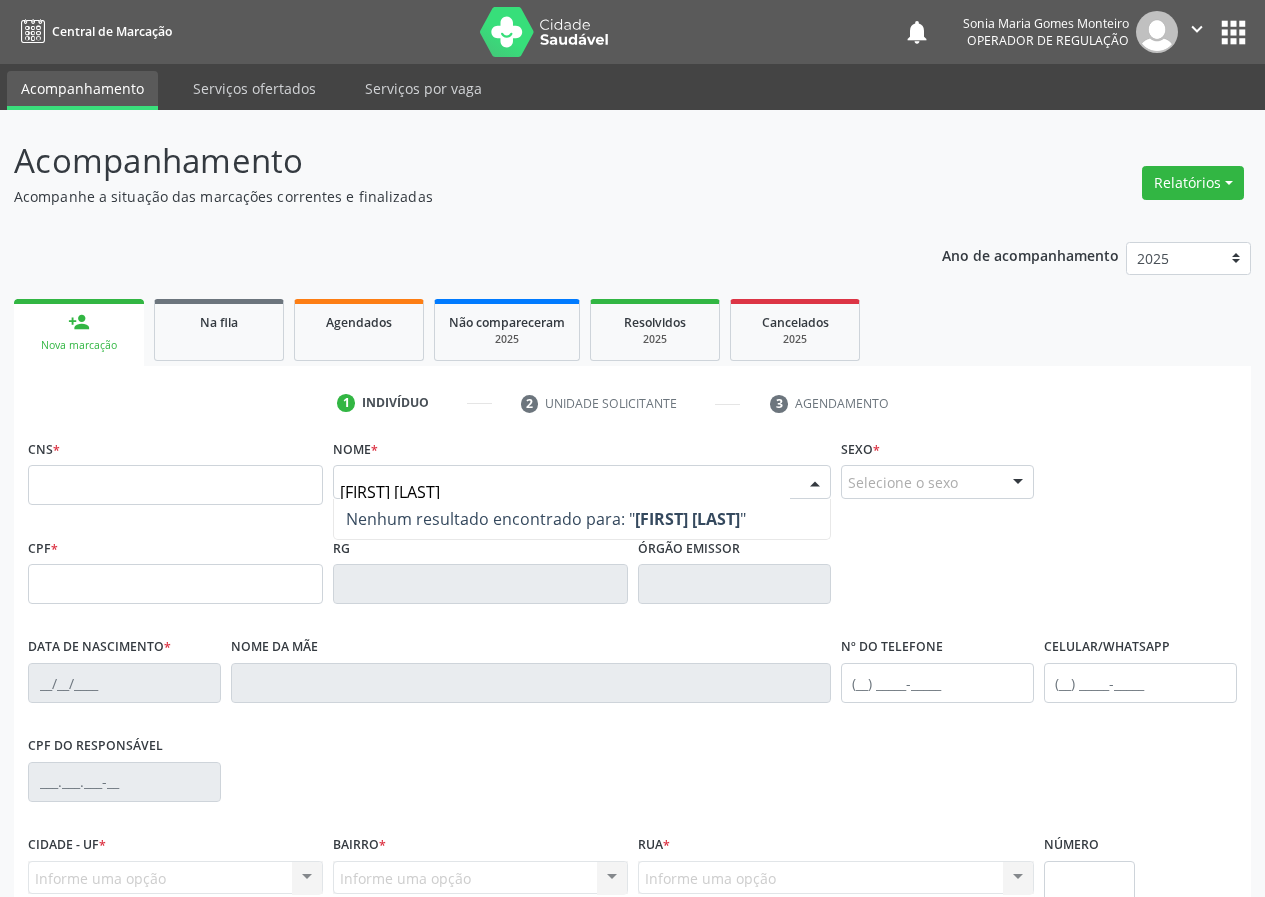 drag, startPoint x: 412, startPoint y: 489, endPoint x: 400, endPoint y: 485, distance: 12.649111 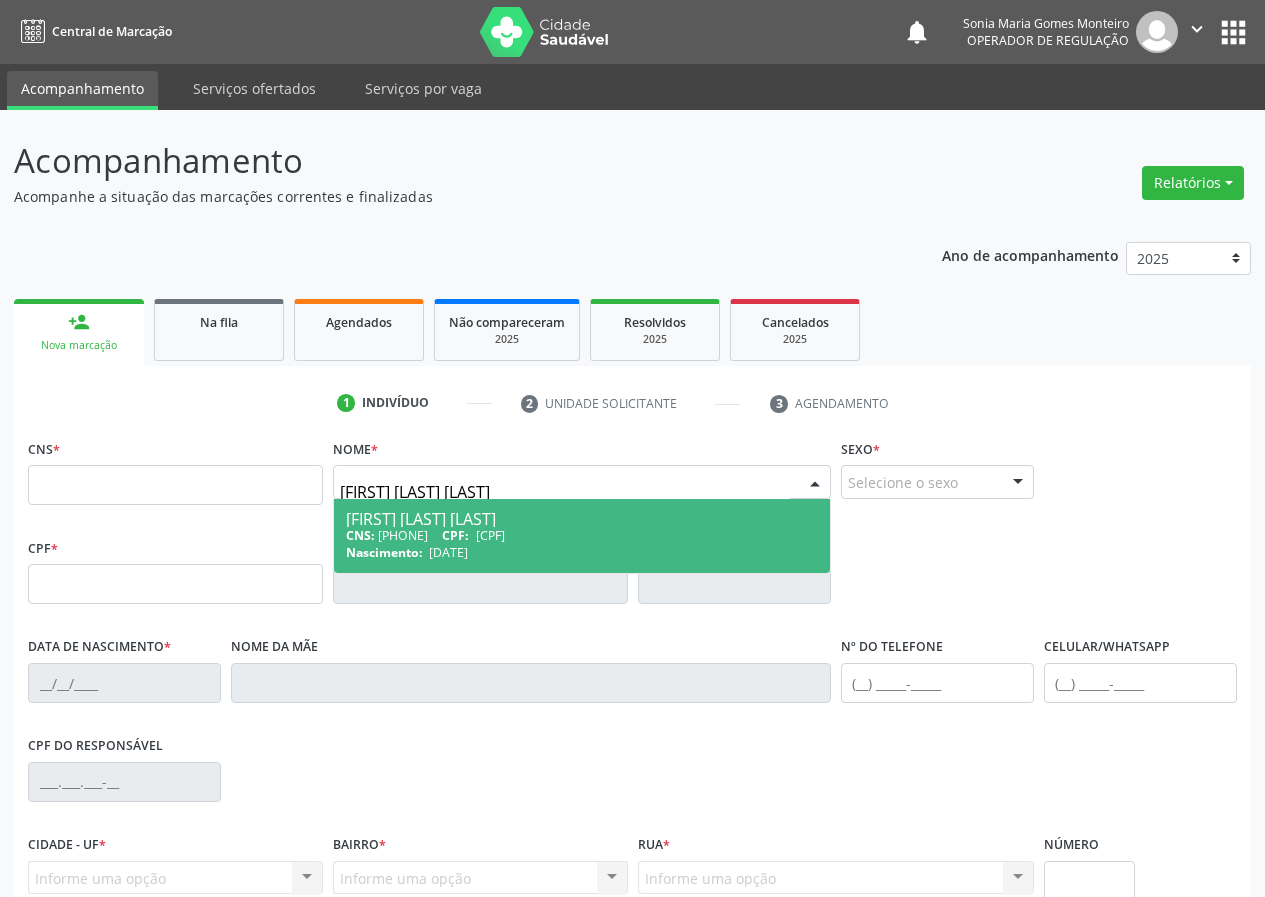 click on "CNS:
[PHONE]
CPF:
[CPF]" at bounding box center [582, 535] 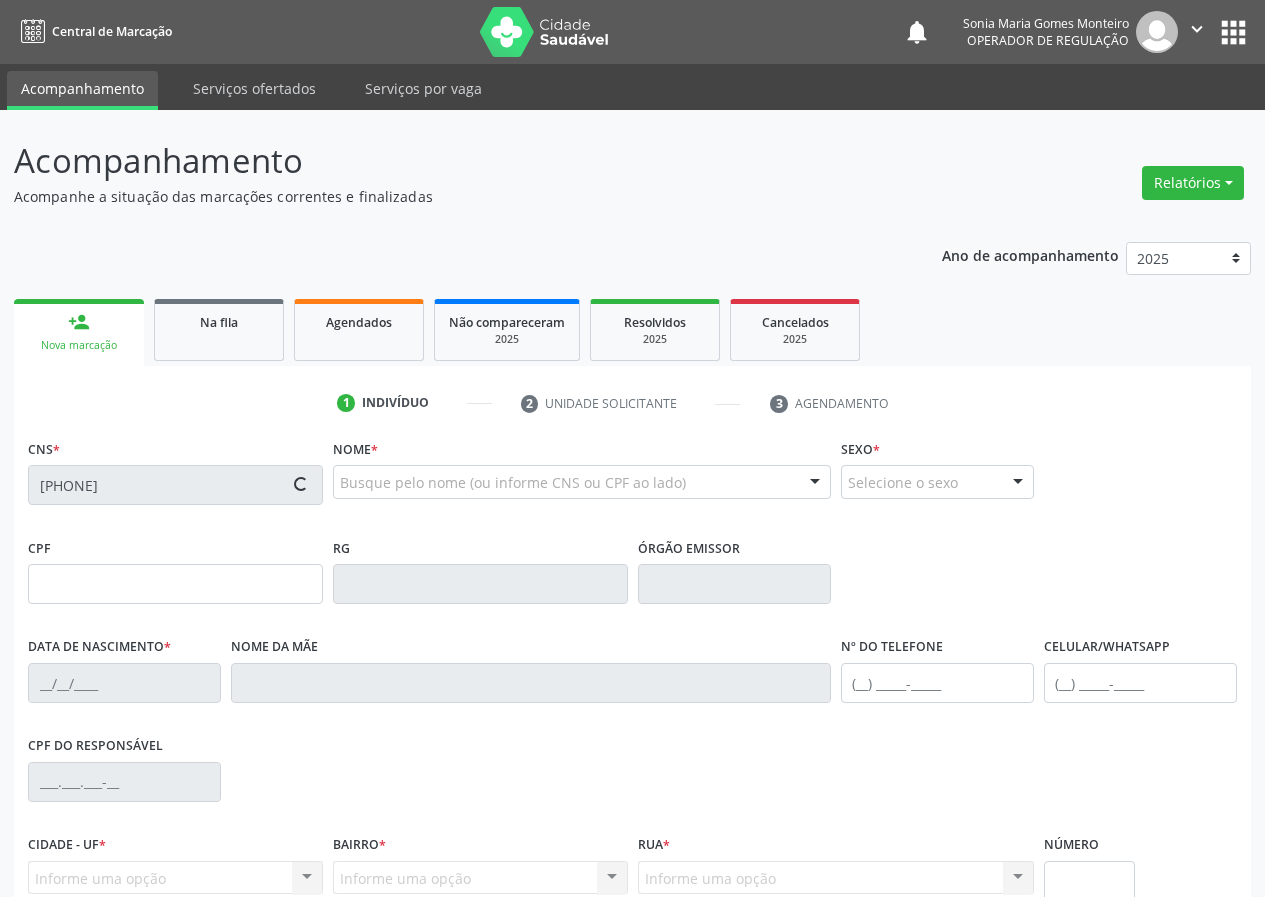 type on "[CPF]" 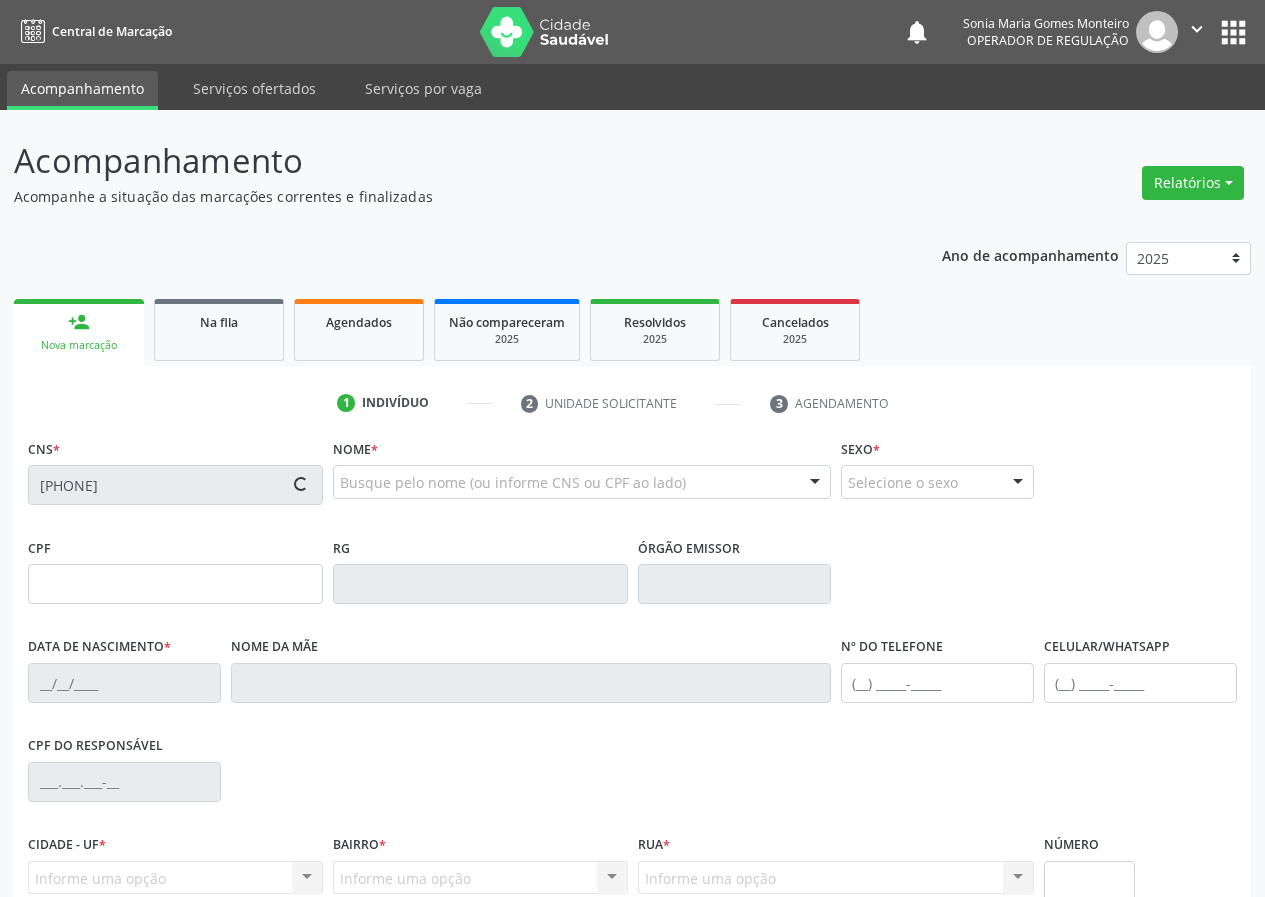 type on "[DATE]" 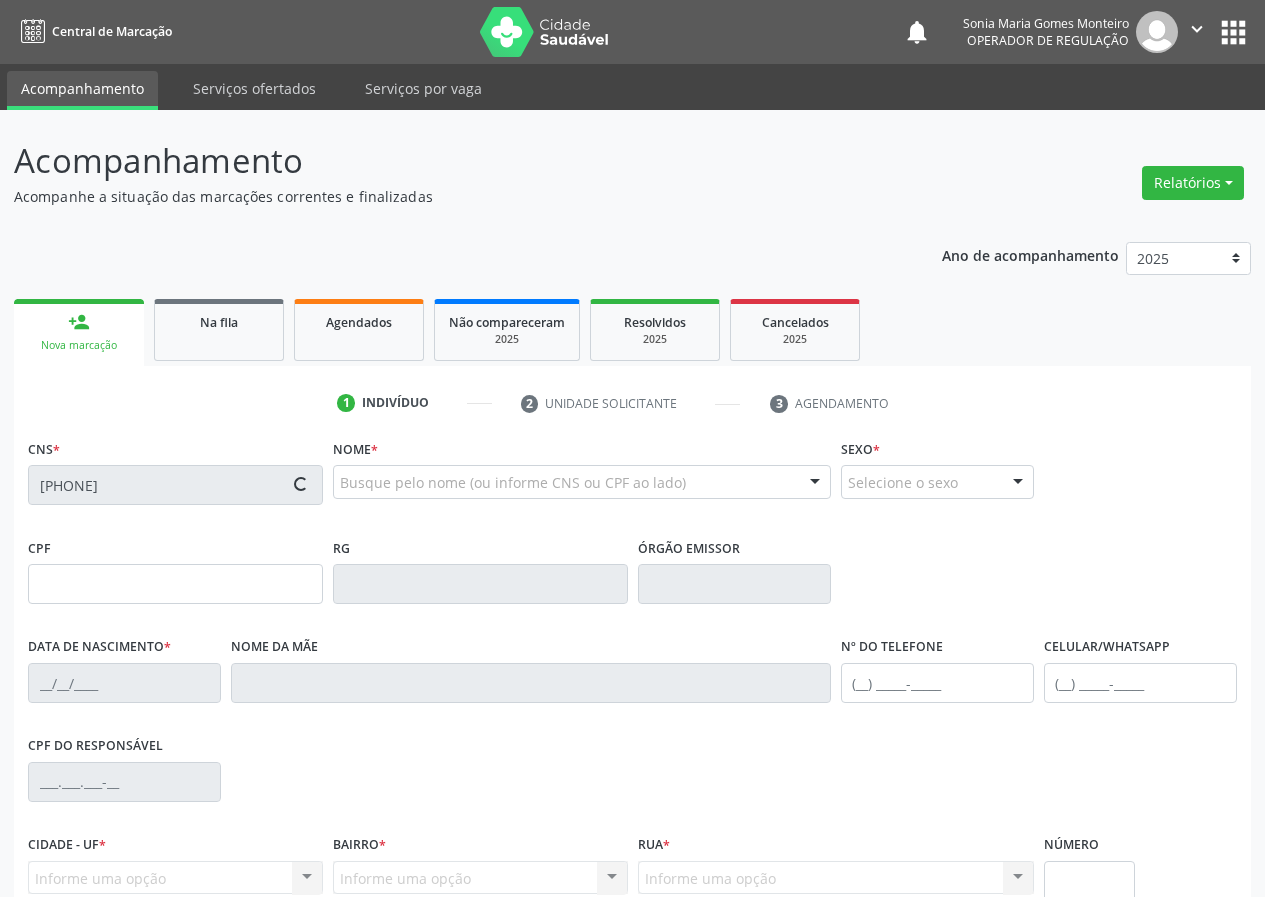 type on "[FIRST] [LAST] [LAST]" 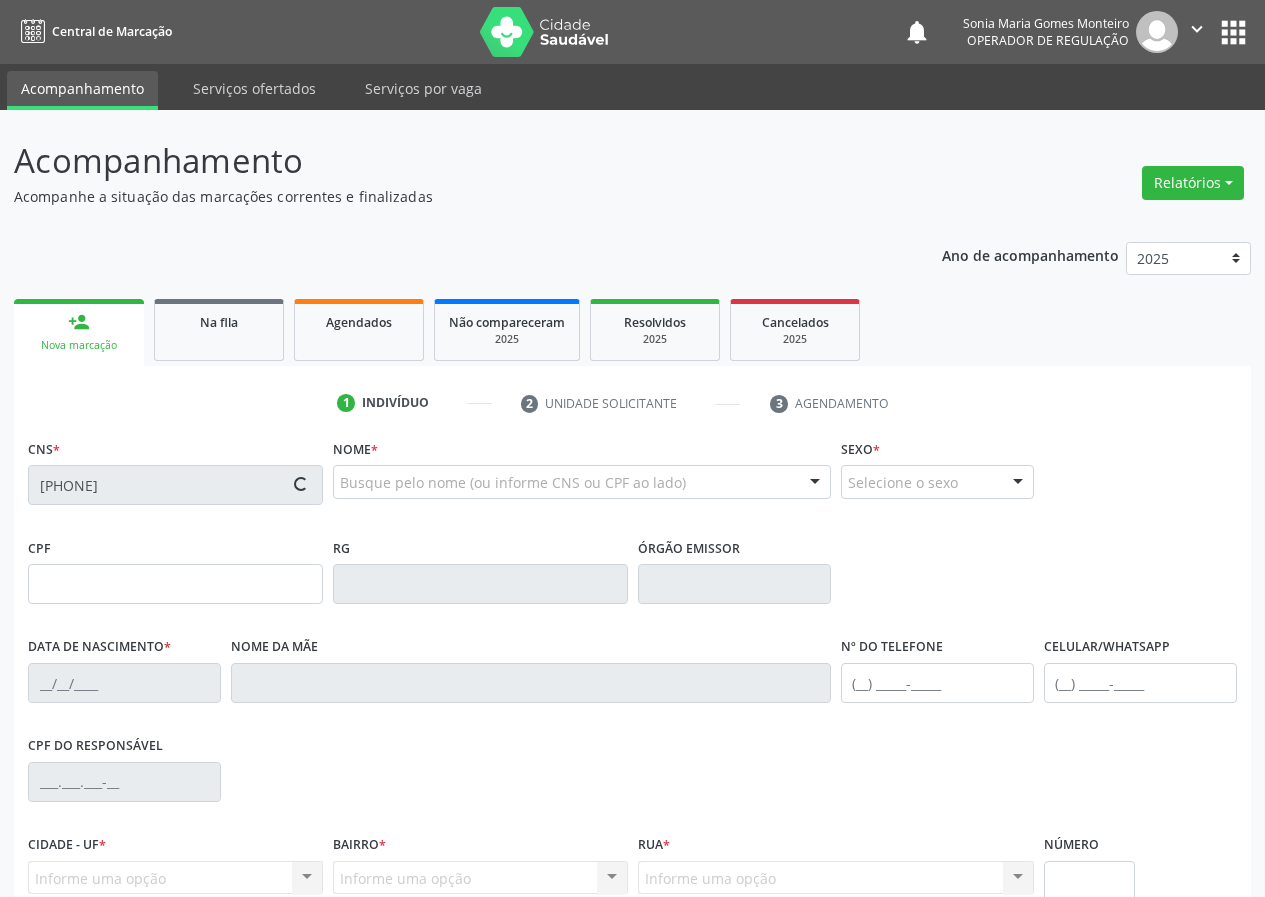 type on "S/N" 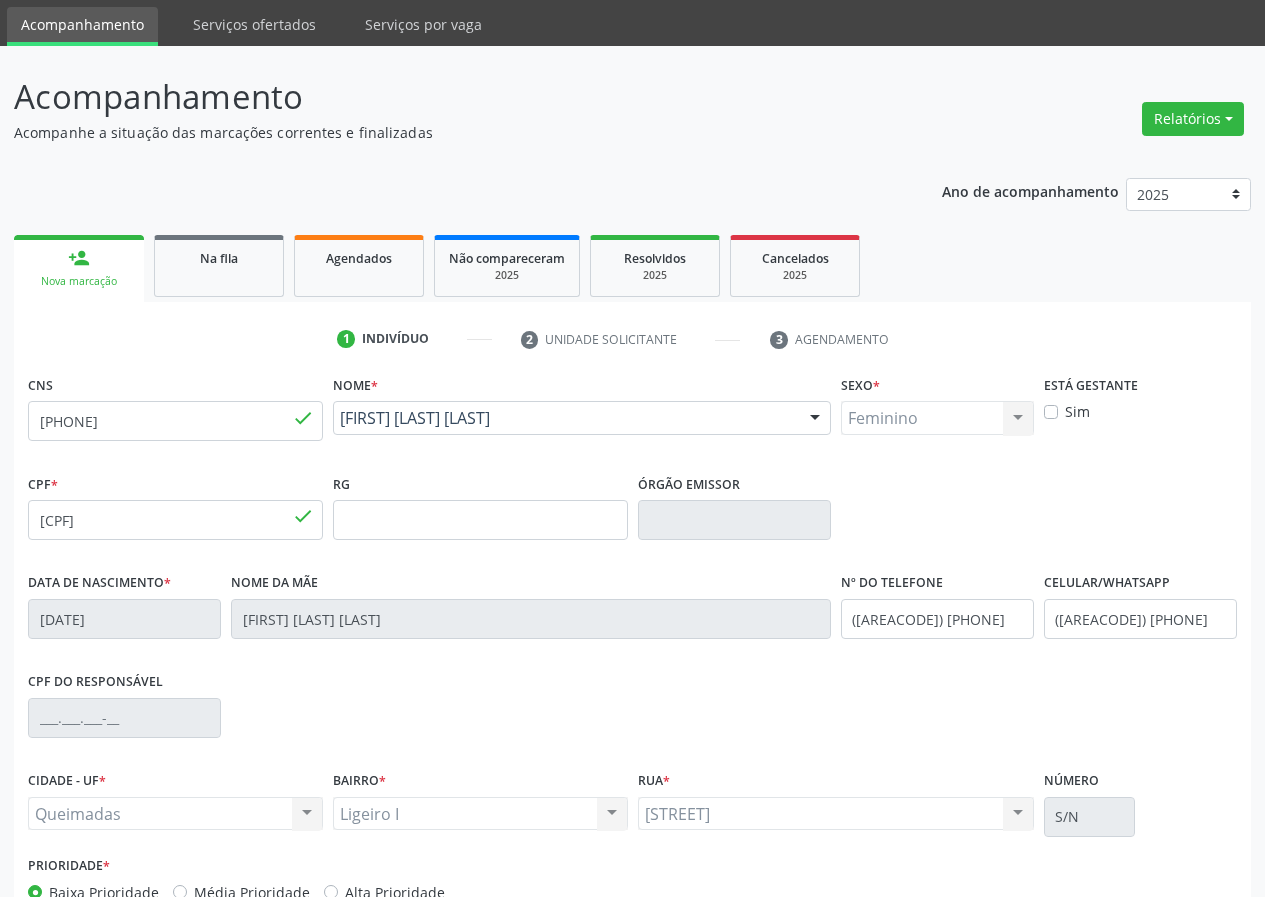 scroll, scrollTop: 187, scrollLeft: 0, axis: vertical 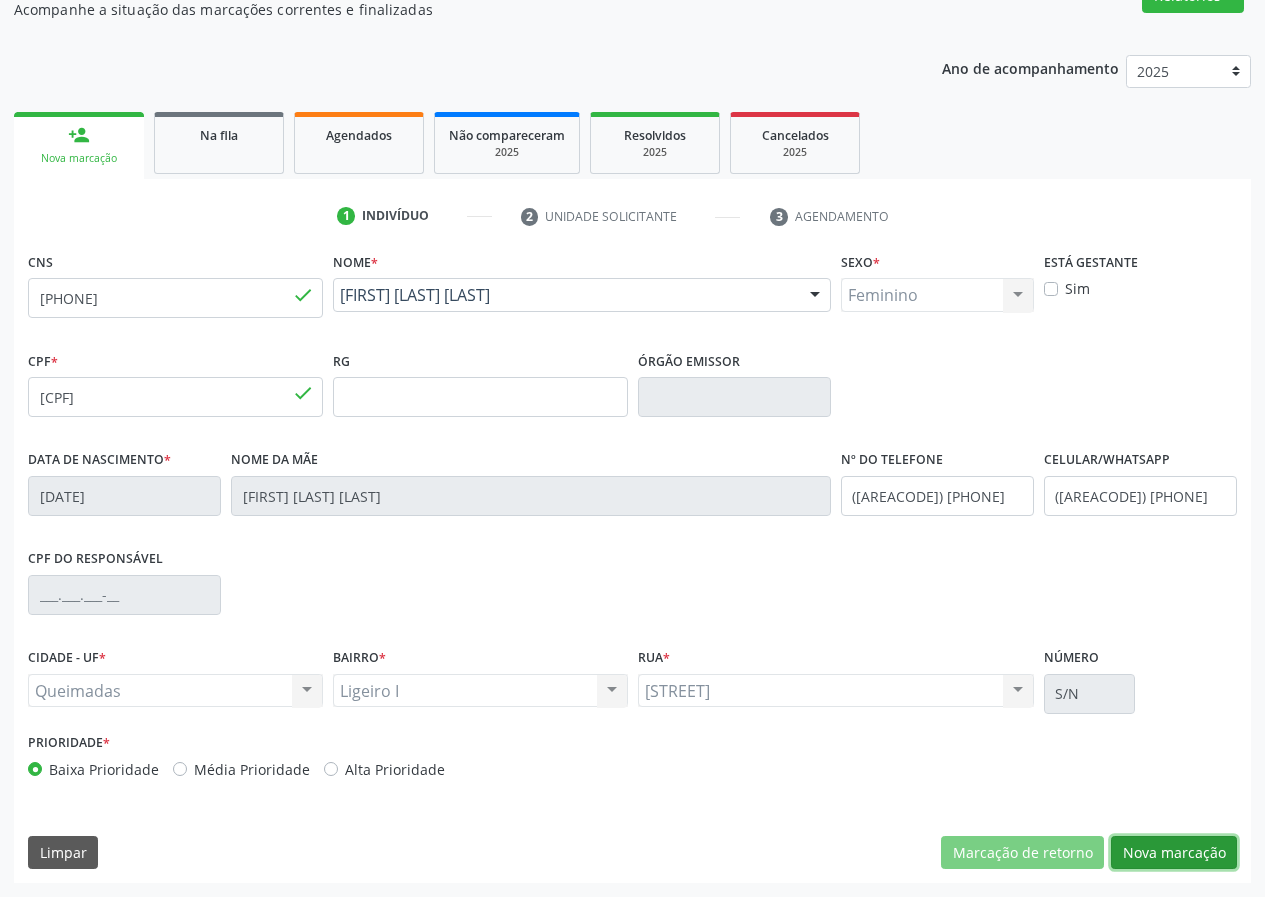 click on "Nova marcação" at bounding box center (1174, 853) 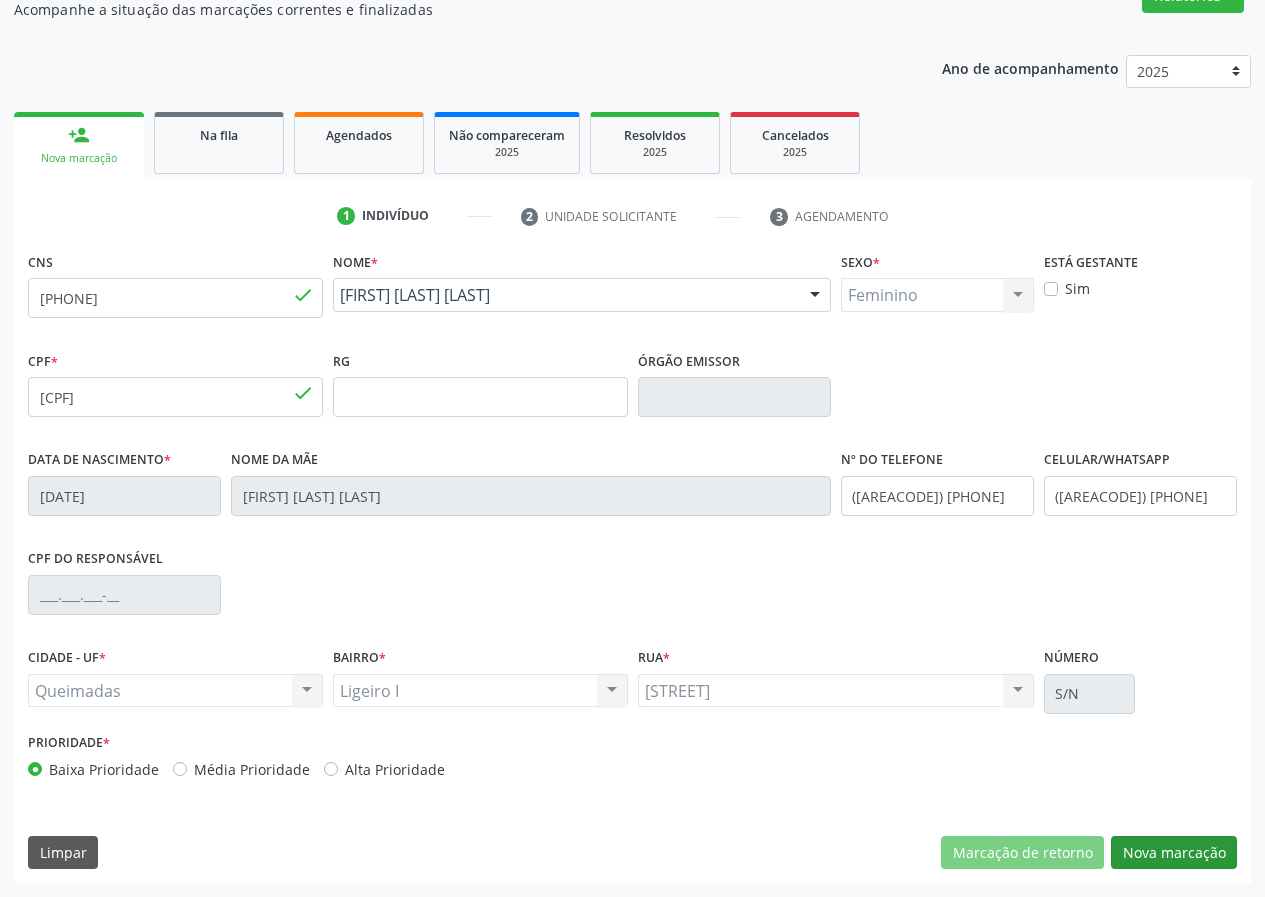 scroll, scrollTop: 9, scrollLeft: 0, axis: vertical 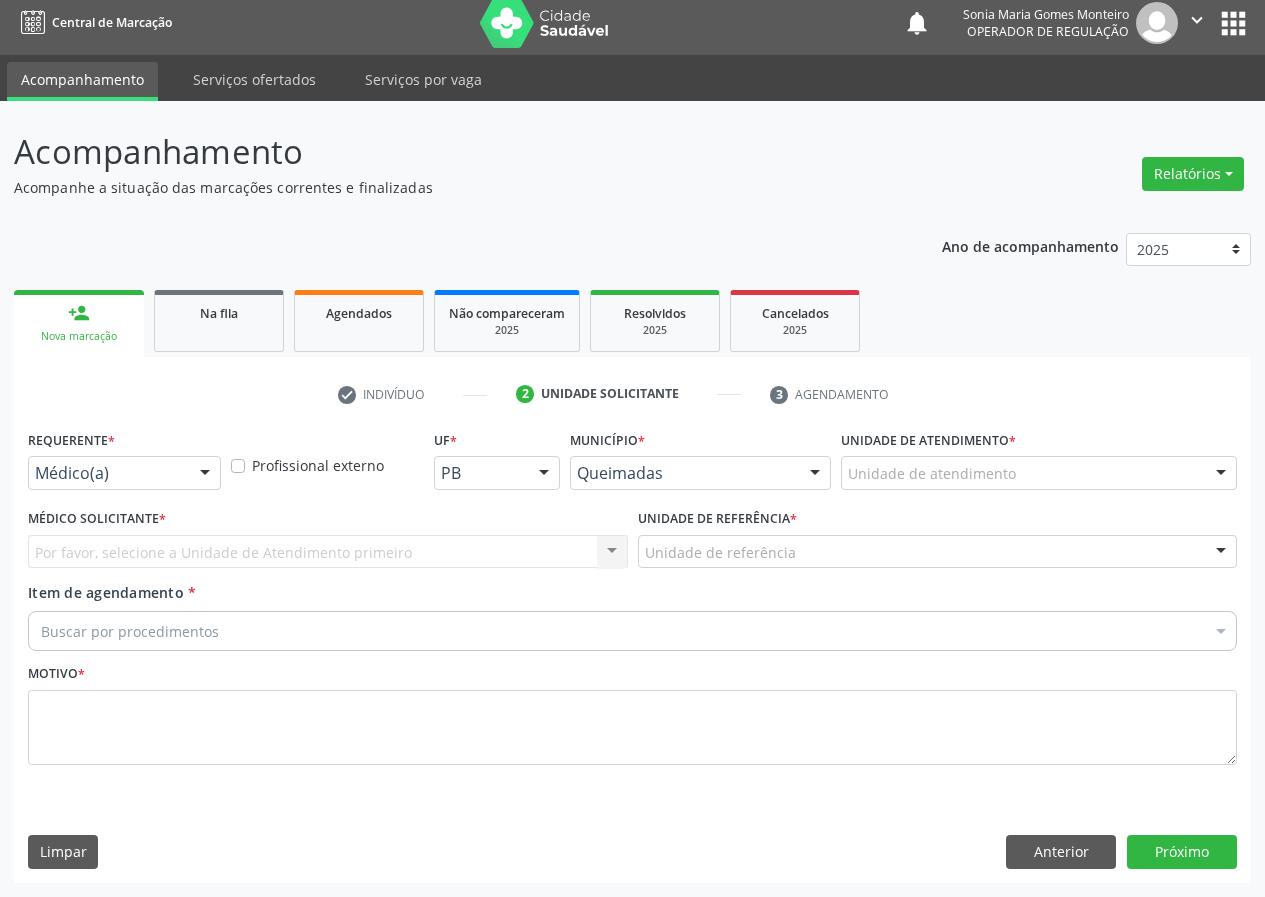 click at bounding box center (205, 474) 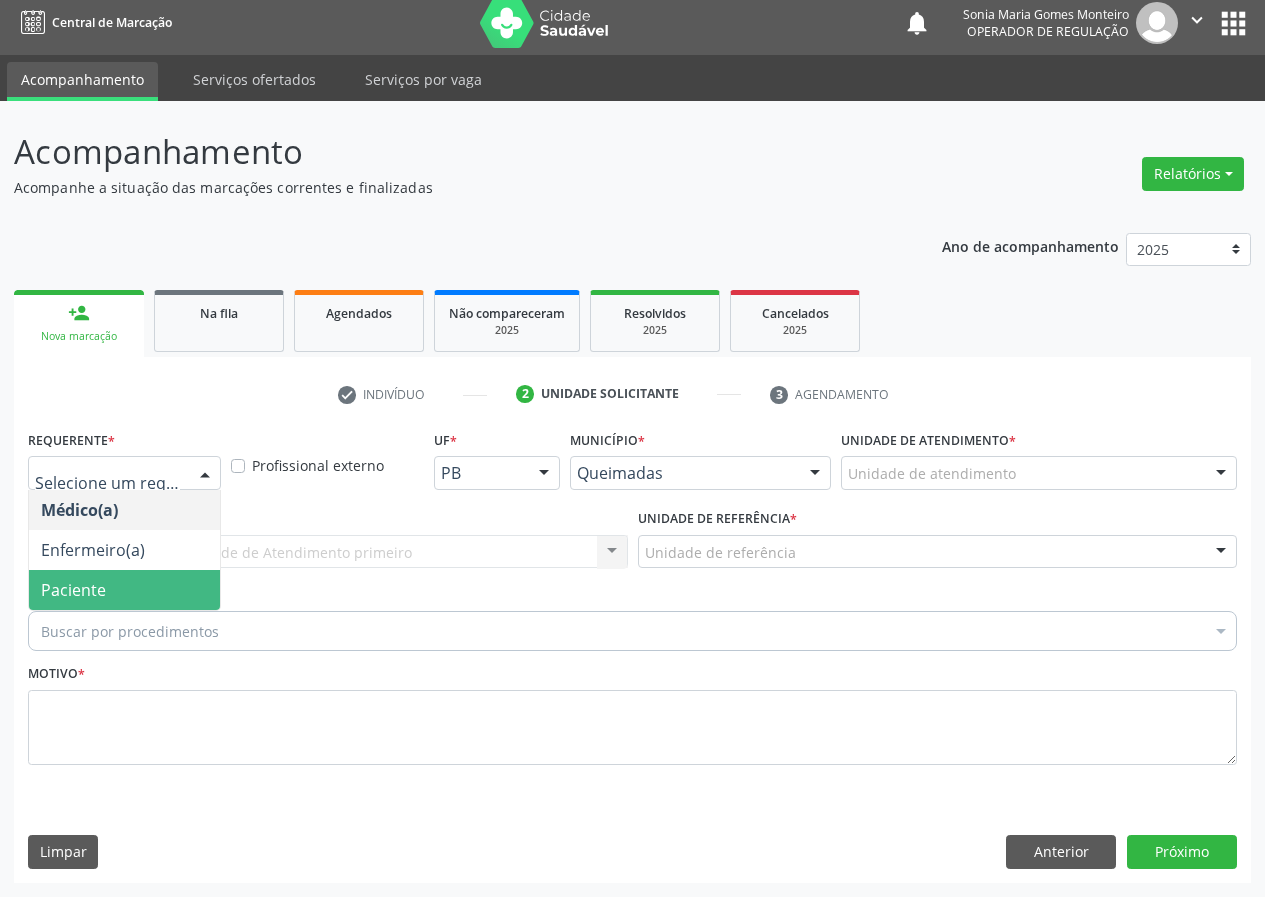 drag, startPoint x: 179, startPoint y: 601, endPoint x: 266, endPoint y: 557, distance: 97.49359 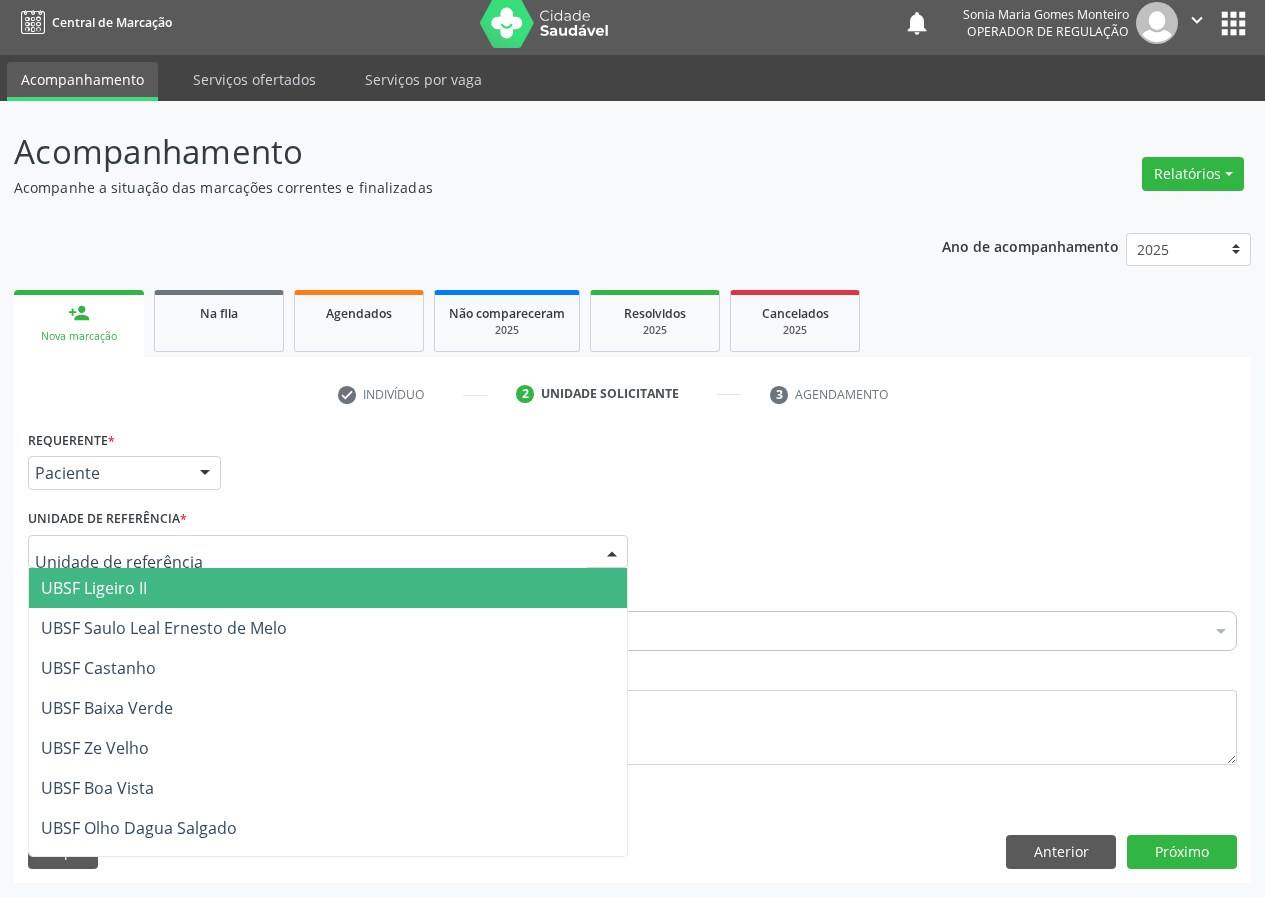 click at bounding box center (328, 552) 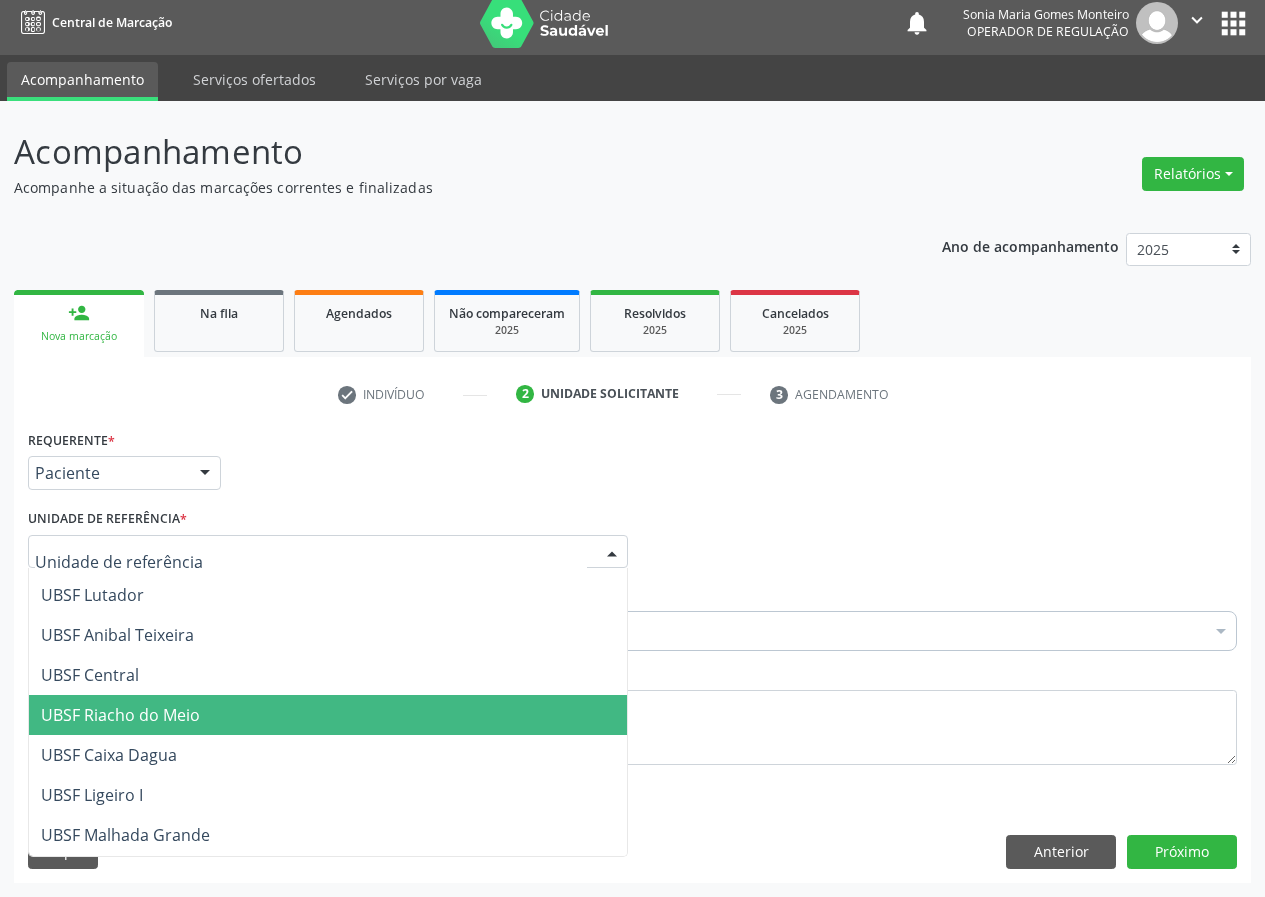 scroll, scrollTop: 400, scrollLeft: 0, axis: vertical 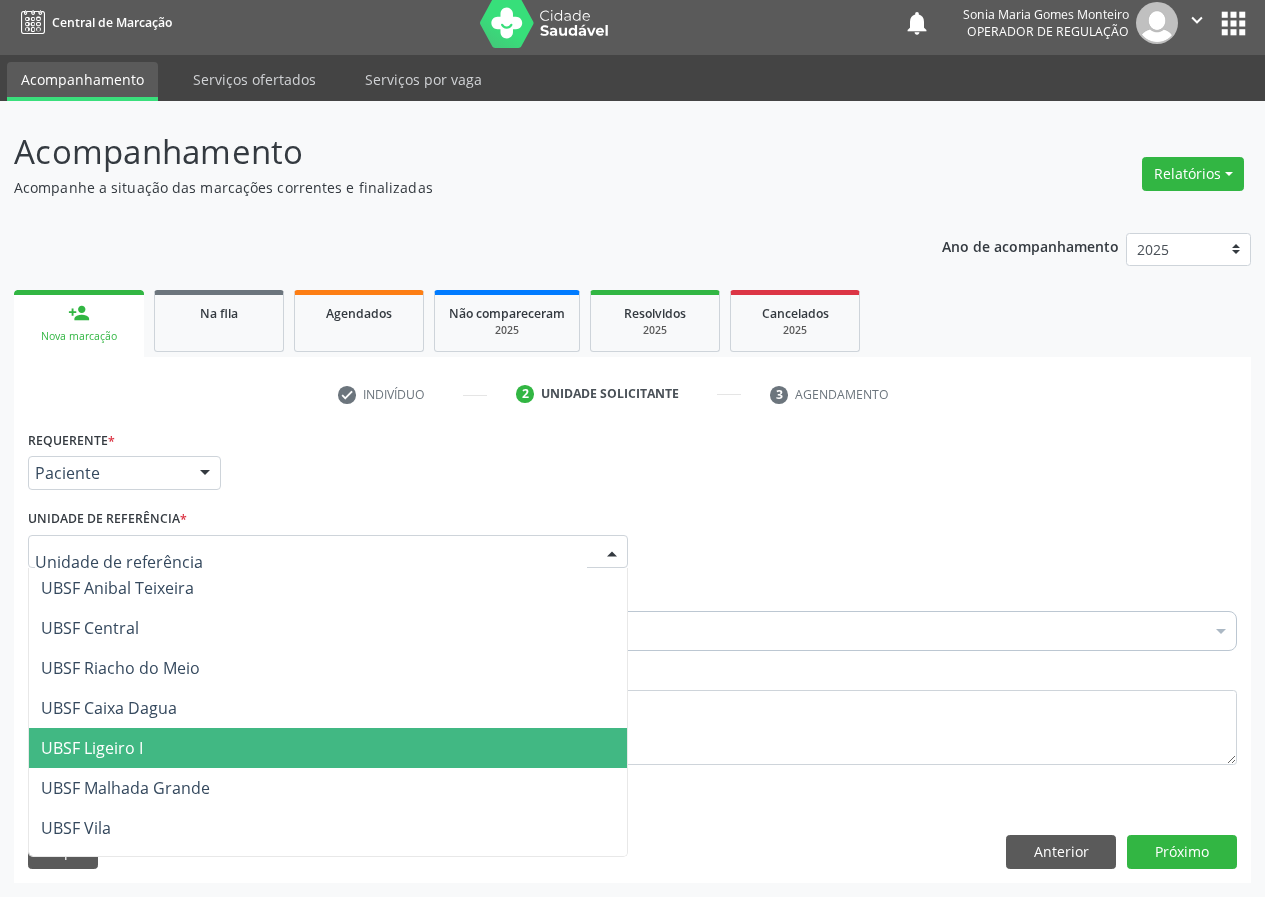 drag, startPoint x: 131, startPoint y: 755, endPoint x: 0, endPoint y: 736, distance: 132.3707 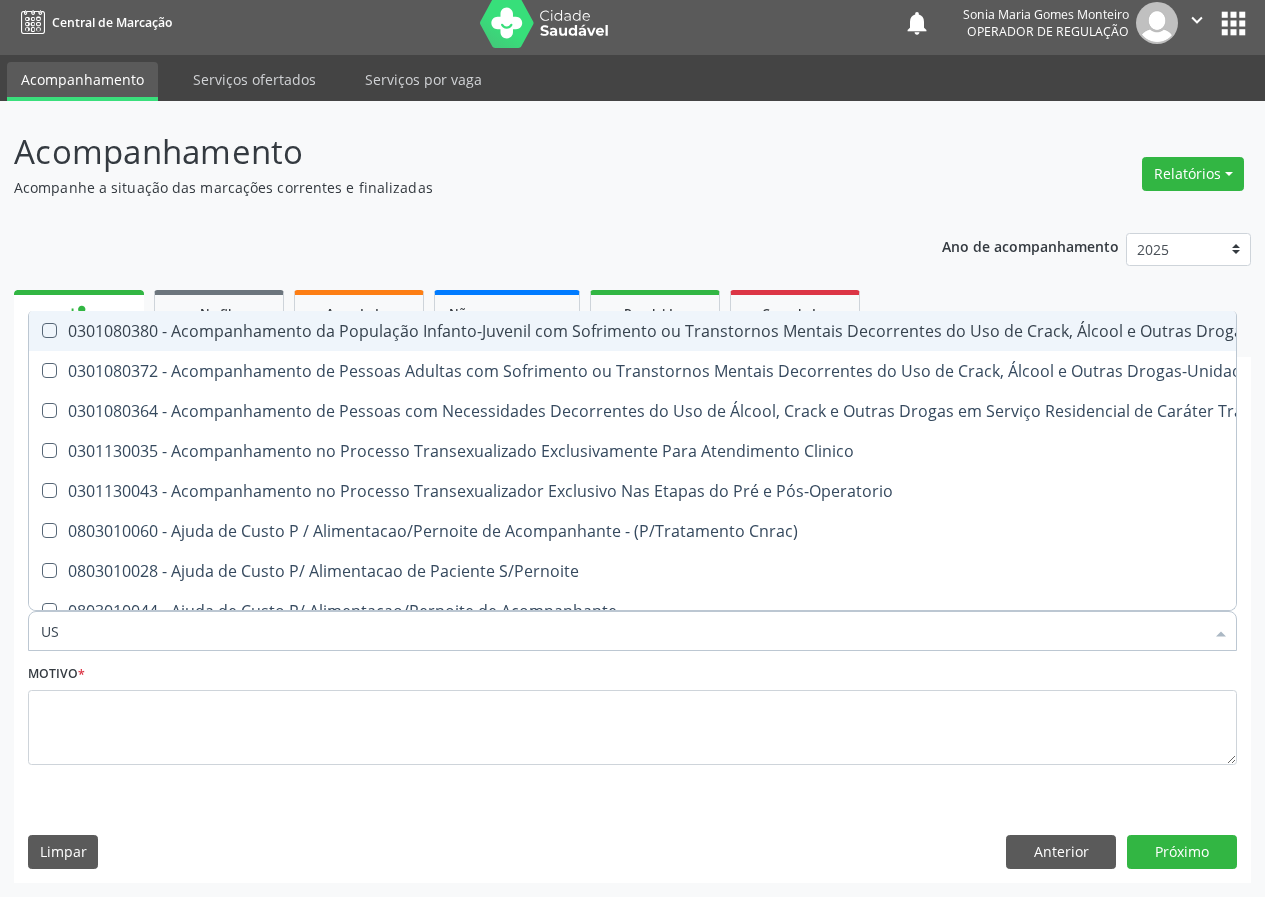 type on "USG" 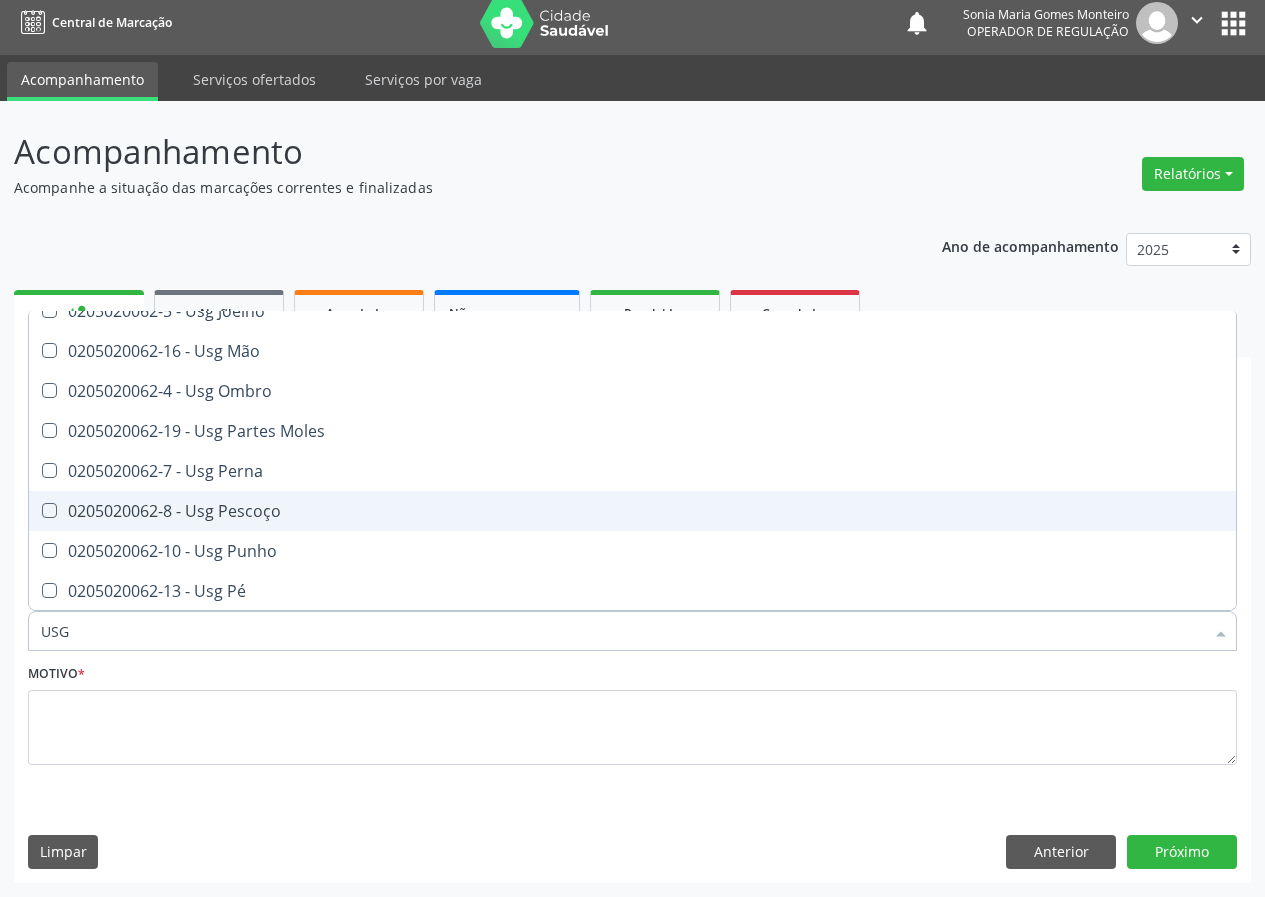 scroll, scrollTop: 400, scrollLeft: 0, axis: vertical 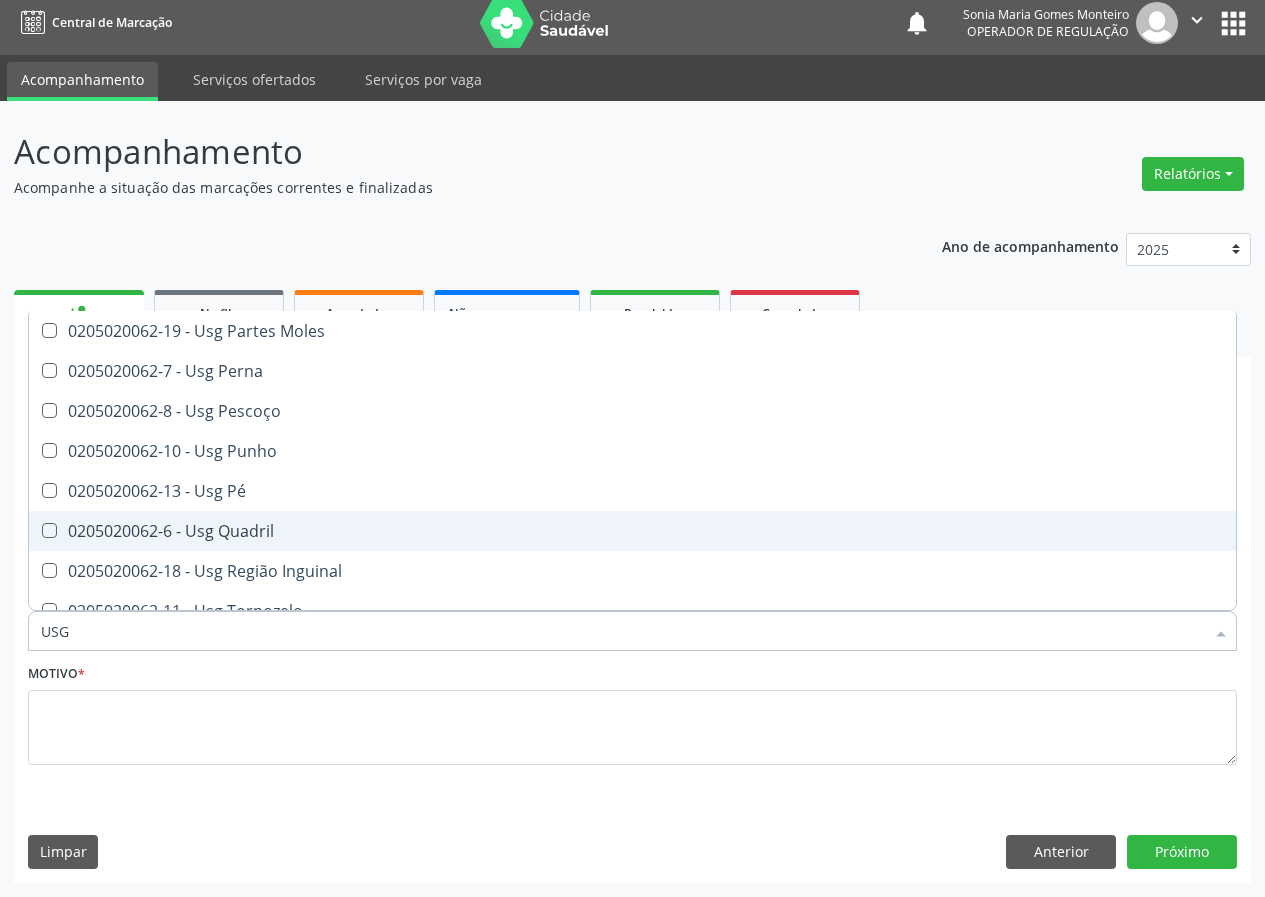 drag, startPoint x: 230, startPoint y: 529, endPoint x: 23, endPoint y: 673, distance: 252.16066 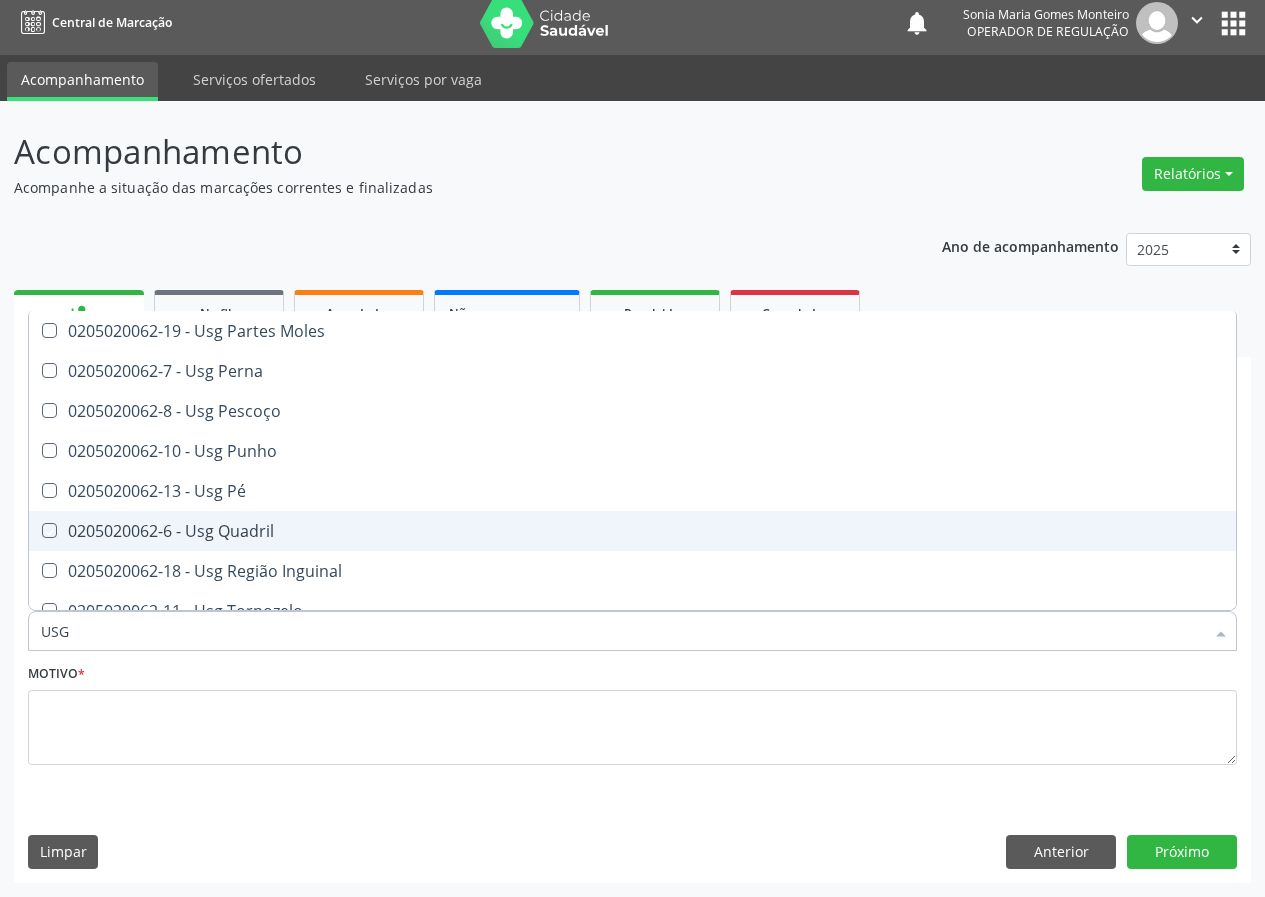checkbox on "true" 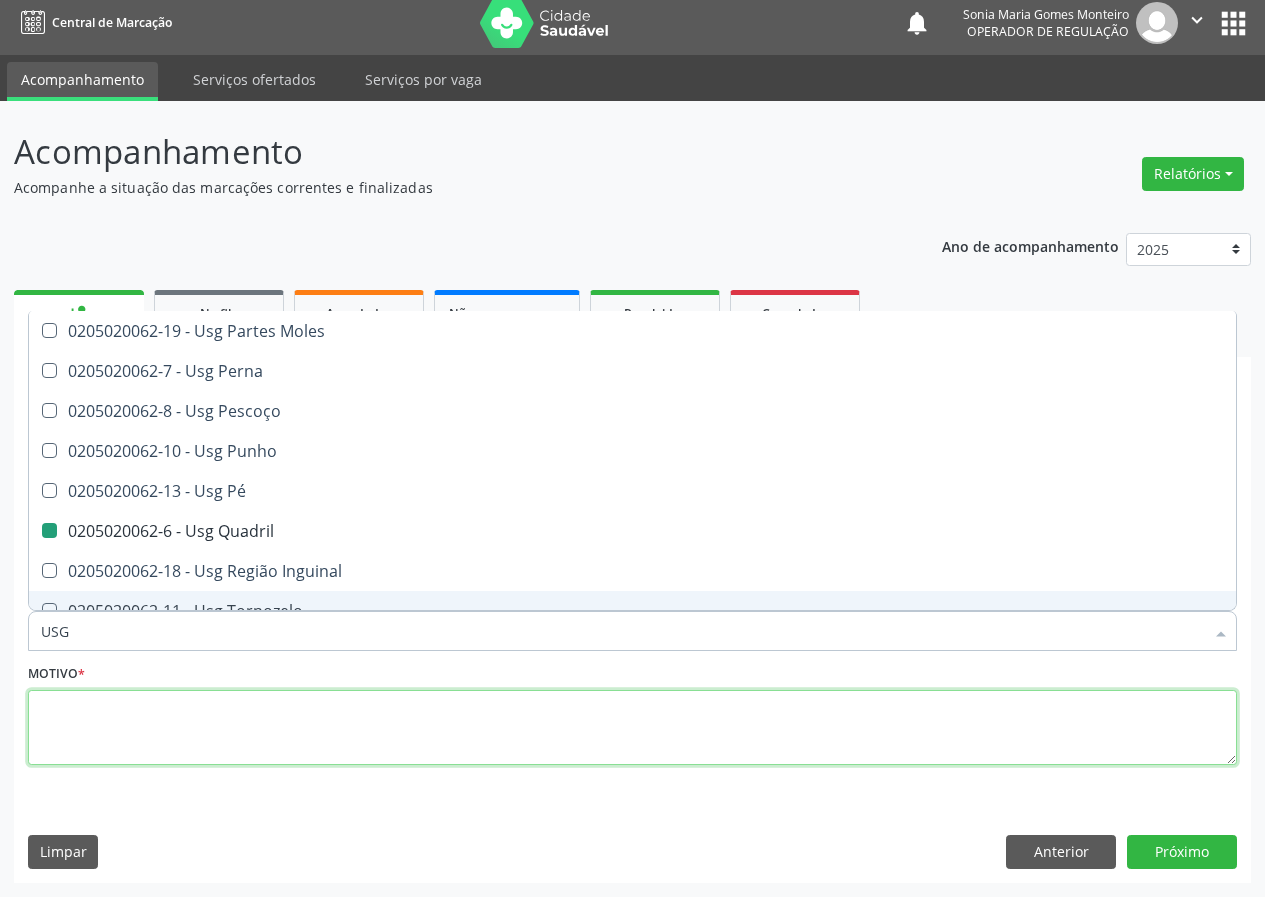 click at bounding box center [632, 728] 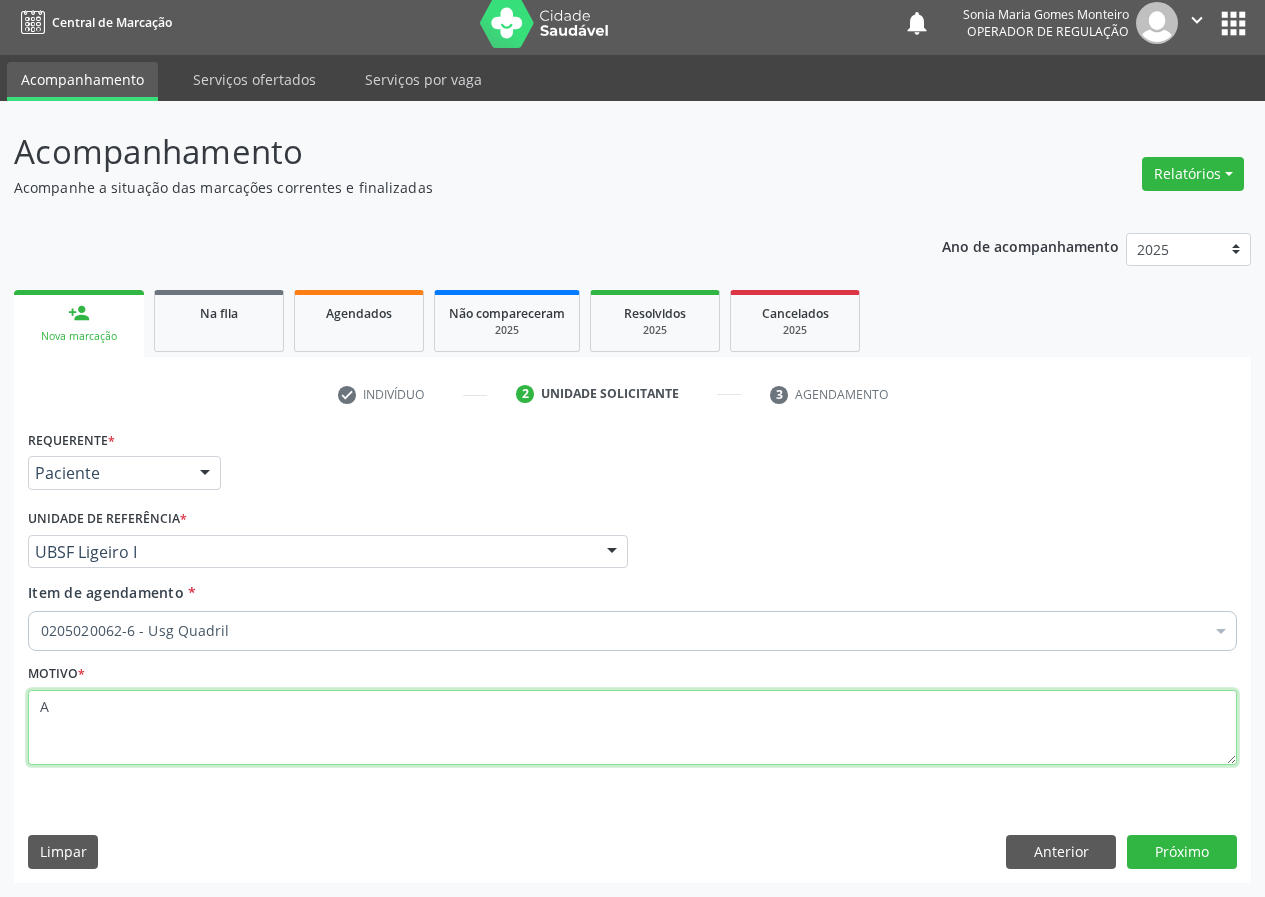 scroll, scrollTop: 0, scrollLeft: 0, axis: both 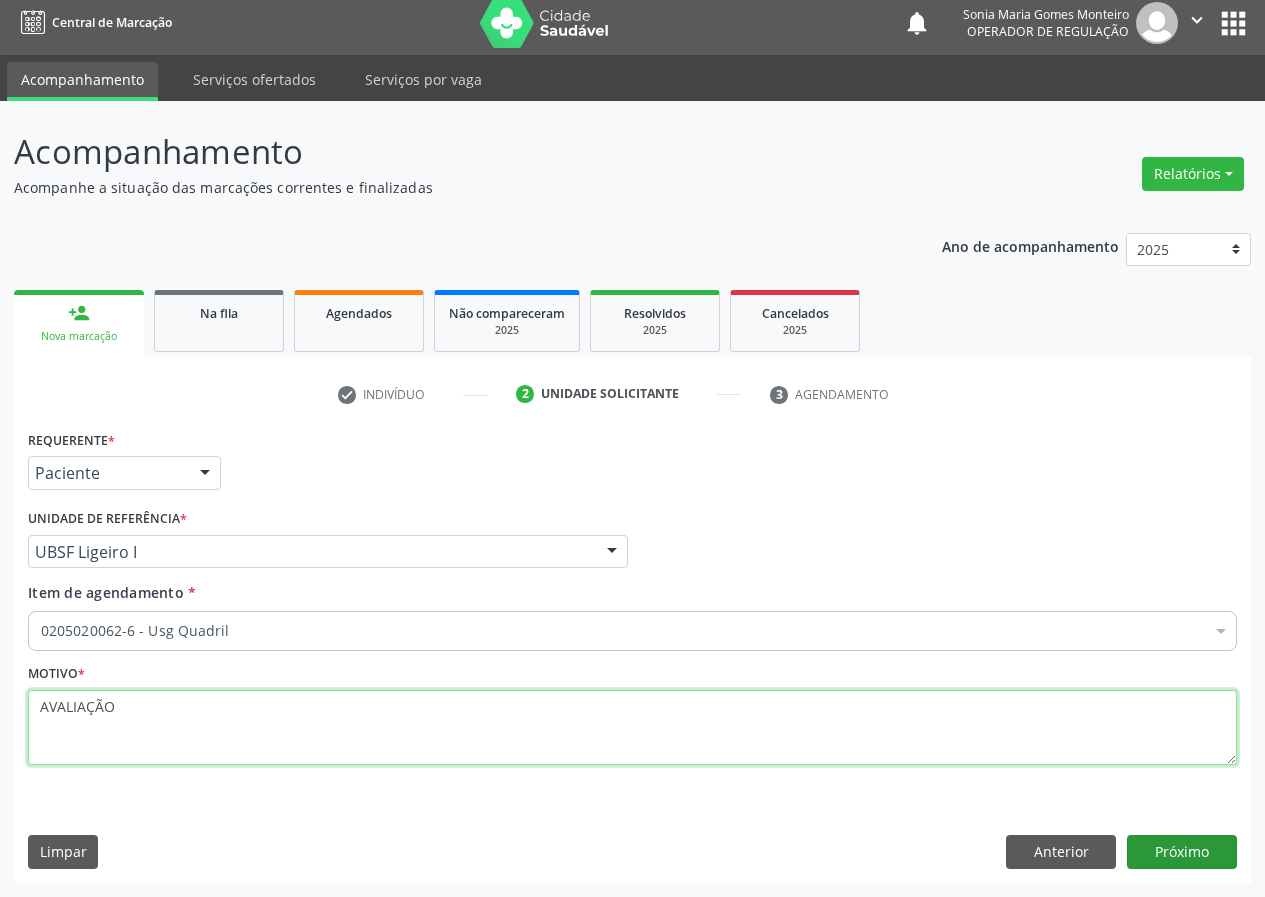 type on "AVALIAÇÃO" 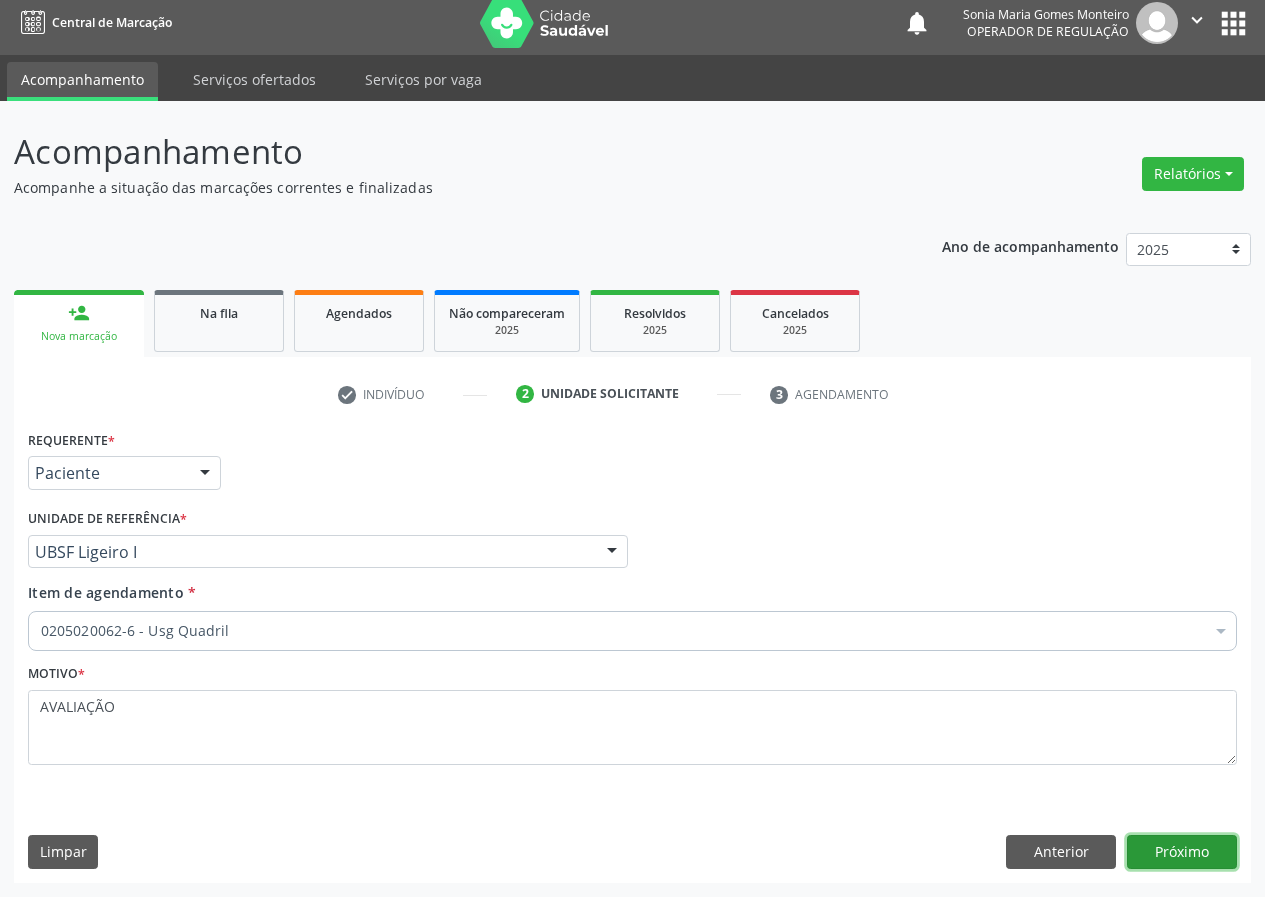 drag, startPoint x: 1182, startPoint y: 846, endPoint x: 1157, endPoint y: 845, distance: 25.019993 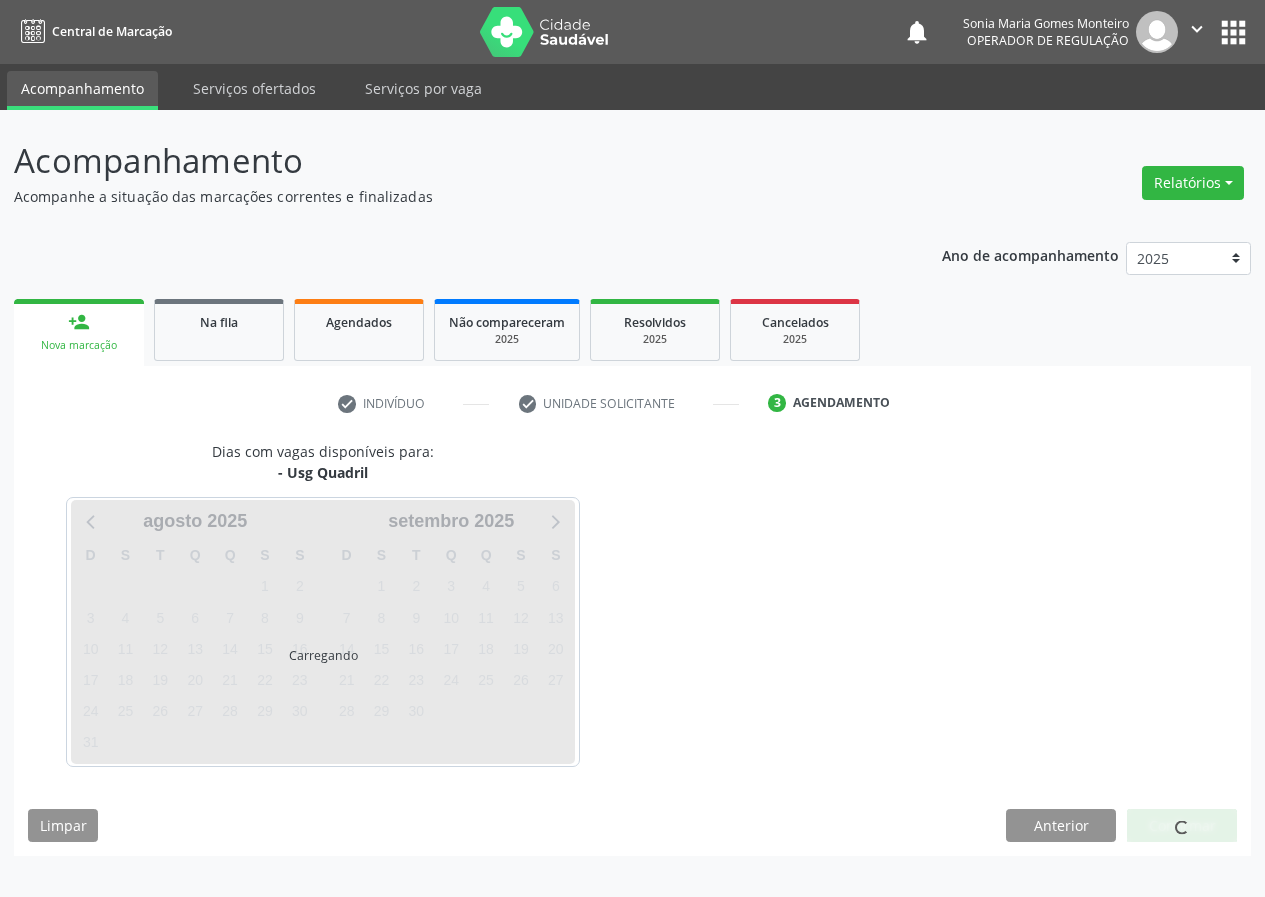 scroll, scrollTop: 0, scrollLeft: 0, axis: both 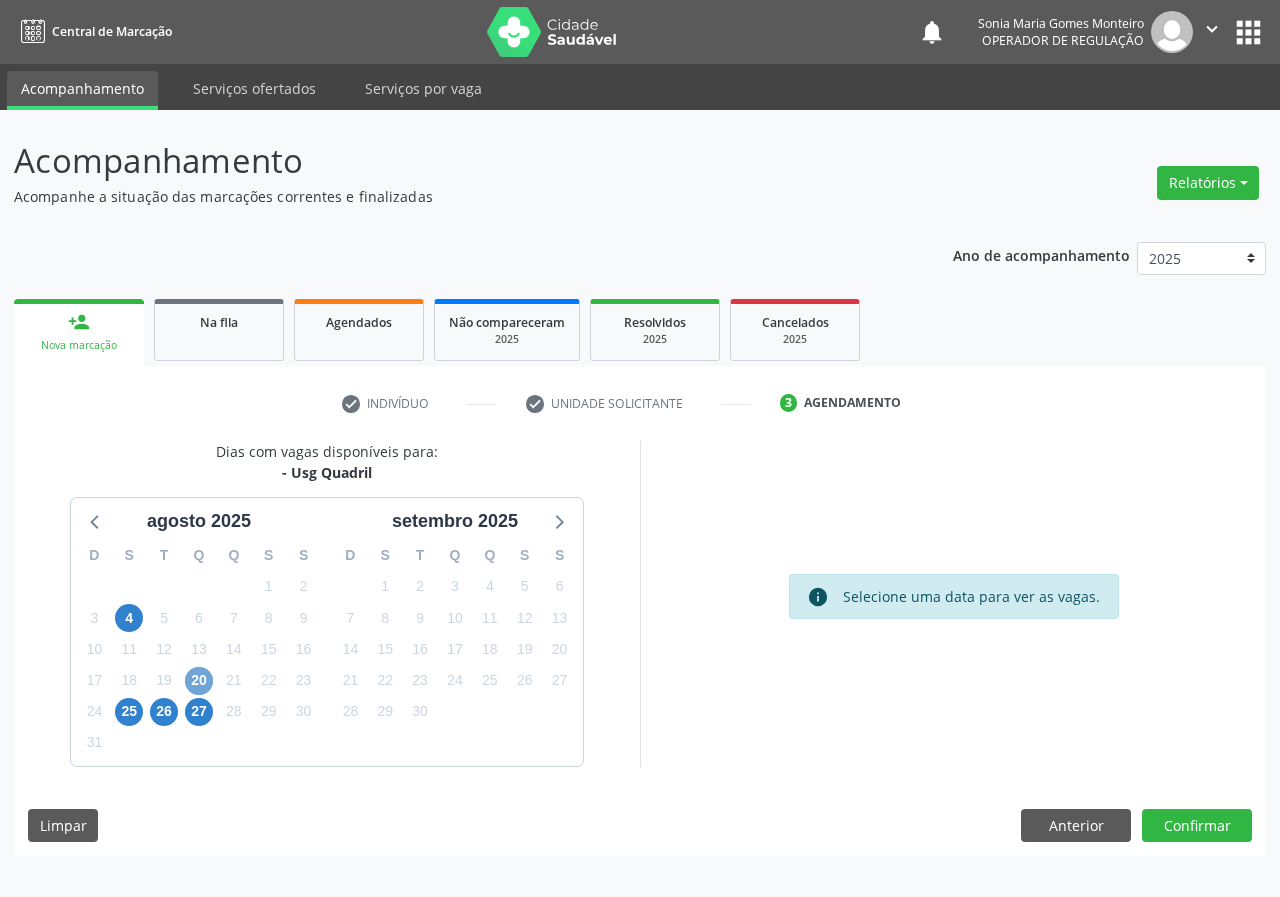 click on "20" at bounding box center (199, 681) 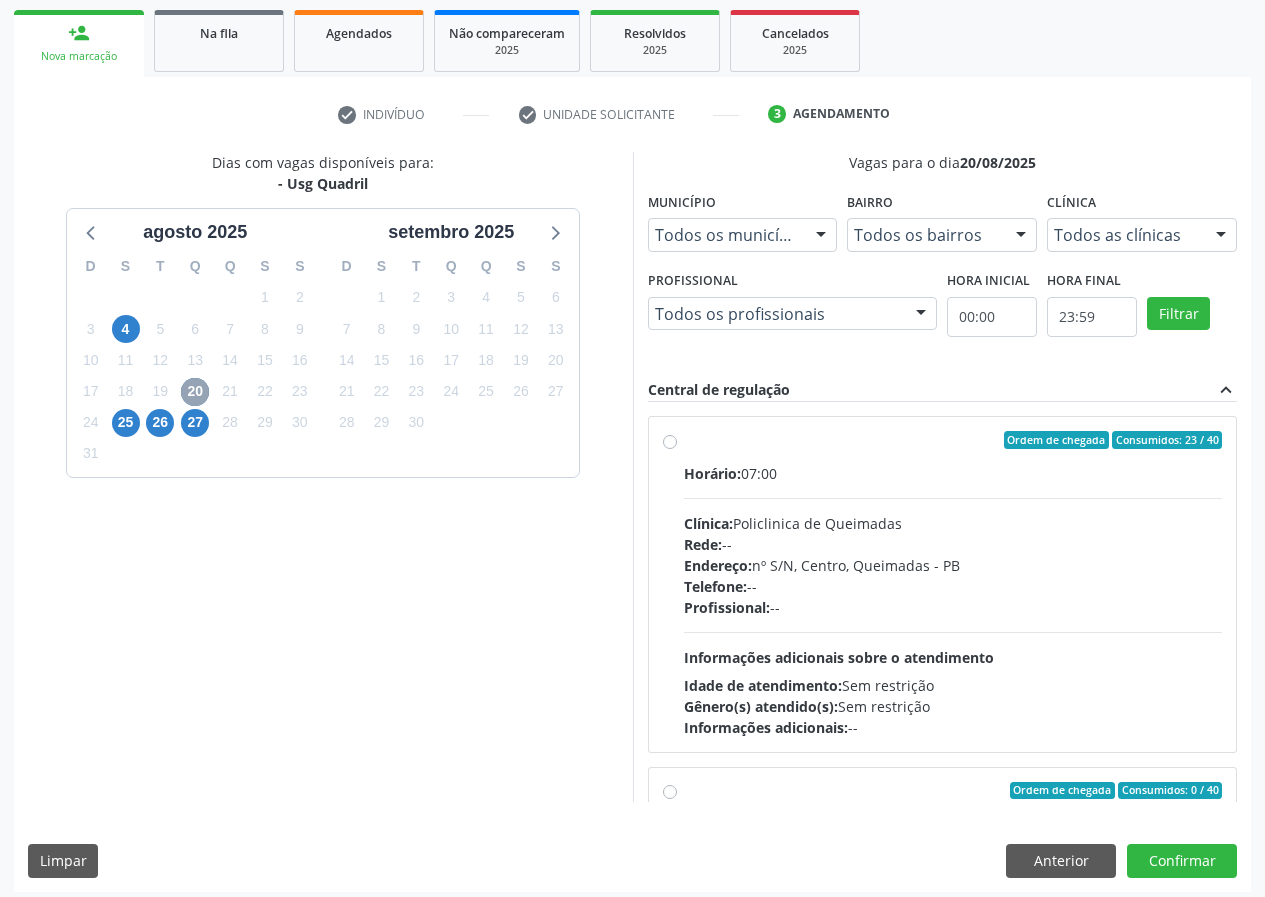 scroll, scrollTop: 298, scrollLeft: 0, axis: vertical 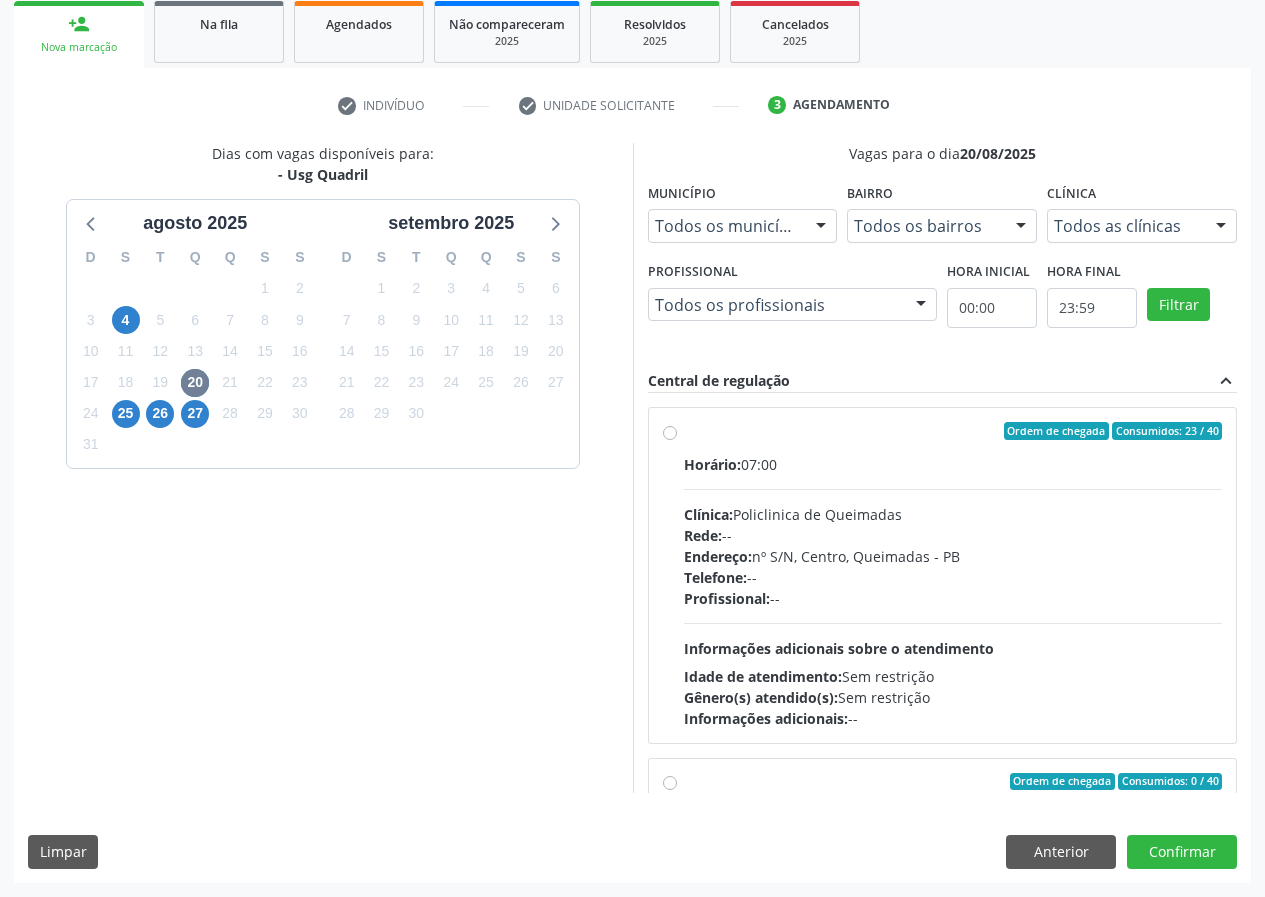 click on "Ordem de chegada
Consumidos: 23 / 40
Horário:   07:00
Clínica:  Policlinica de Queimadas
Rede:
--
Endereço:   nº S/N, Centro, Queimadas - PB
Telefone:   --
Profissional:
--
Informações adicionais sobre o atendimento
Idade de atendimento:
Sem restrição
Gênero(s) atendido(s):
Sem restrição
Informações adicionais:
--" at bounding box center [953, 575] 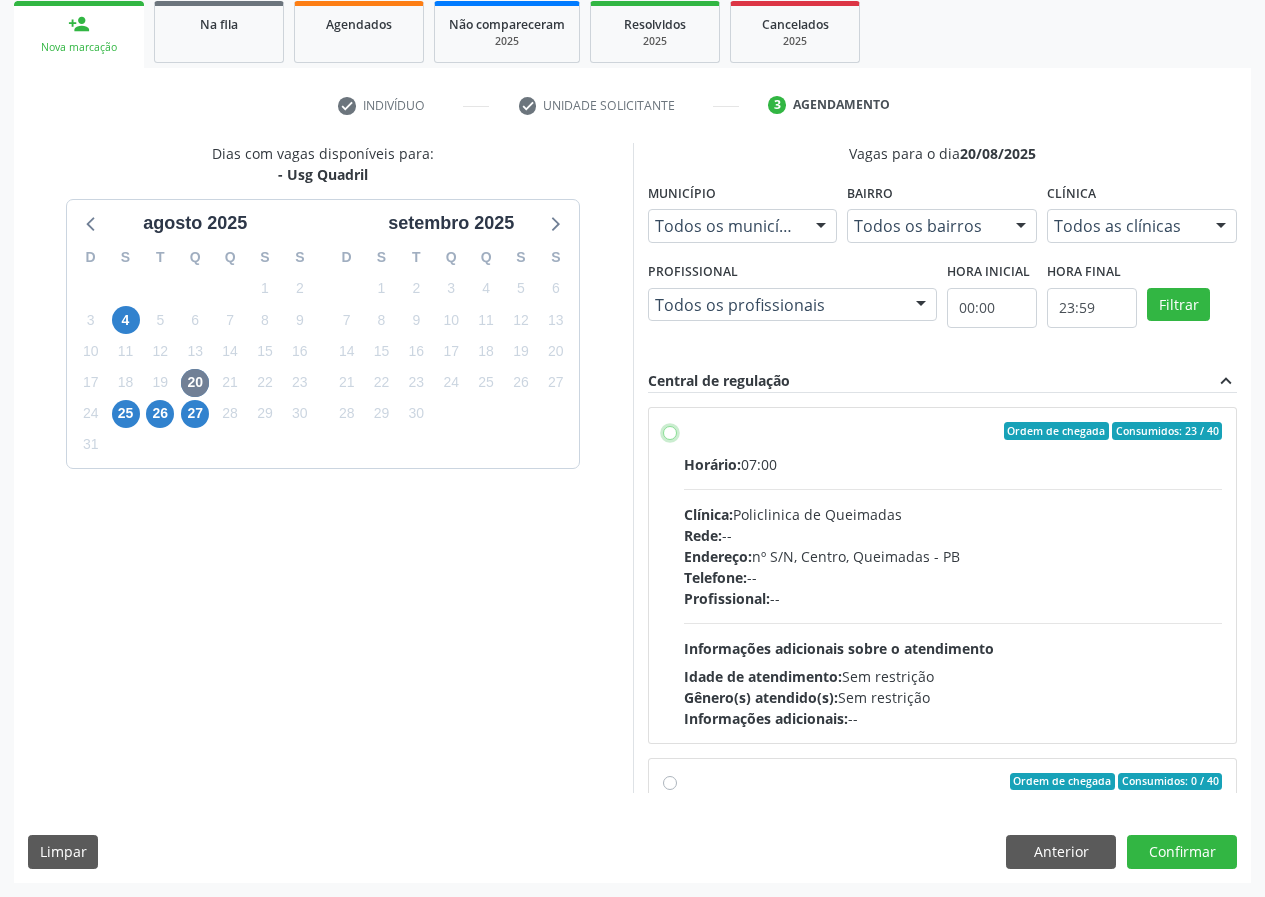click on "Ordem de chegada
Consumidos: 23 / 40
Horário:   07:00
Clínica:  Policlinica de Queimadas
Rede:
--
Endereço:   nº S/N, Centro, Queimadas - PB
Telefone:   --
Profissional:
--
Informações adicionais sobre o atendimento
Idade de atendimento:
Sem restrição
Gênero(s) atendido(s):
Sem restrição
Informações adicionais:
--" at bounding box center [670, 431] 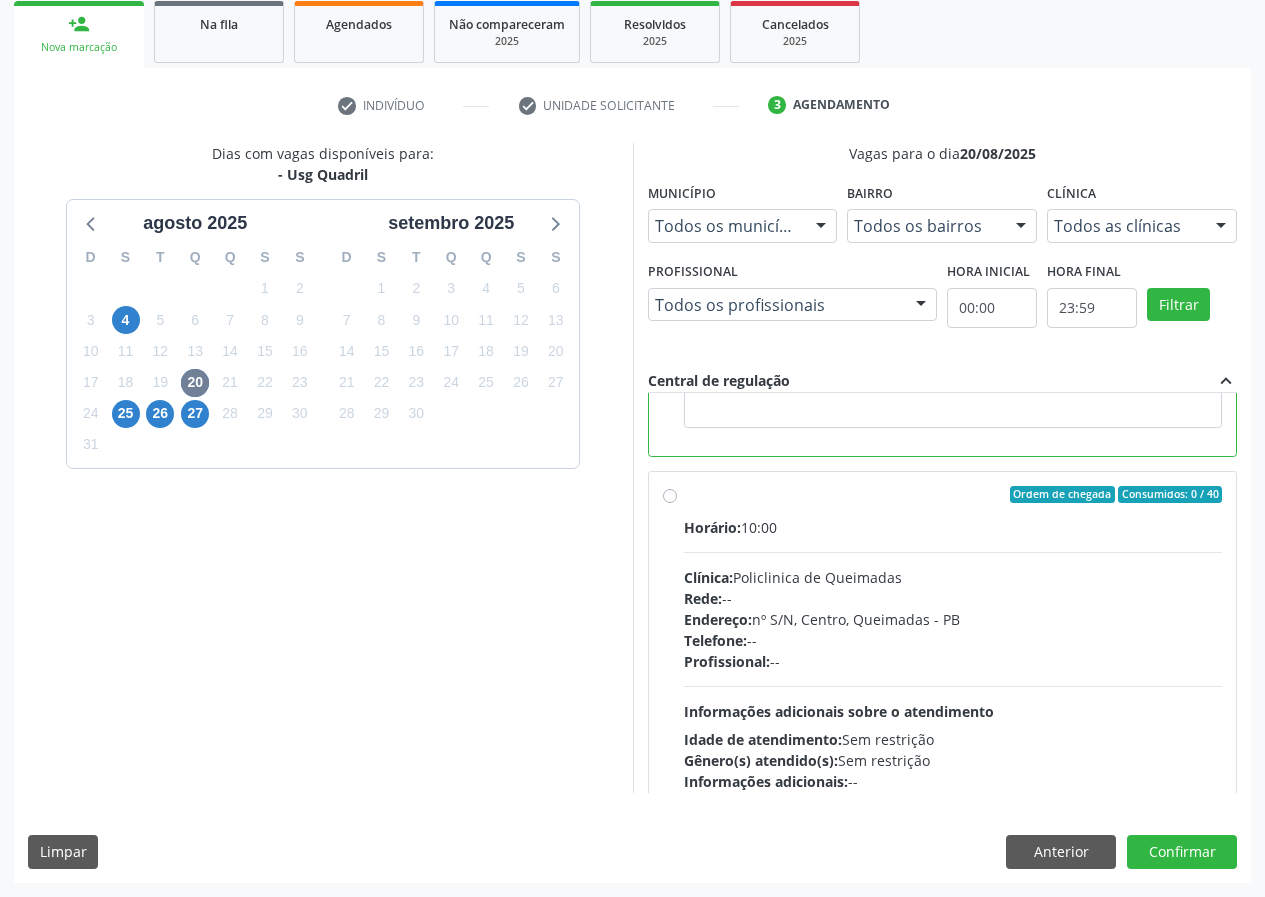 scroll, scrollTop: 450, scrollLeft: 0, axis: vertical 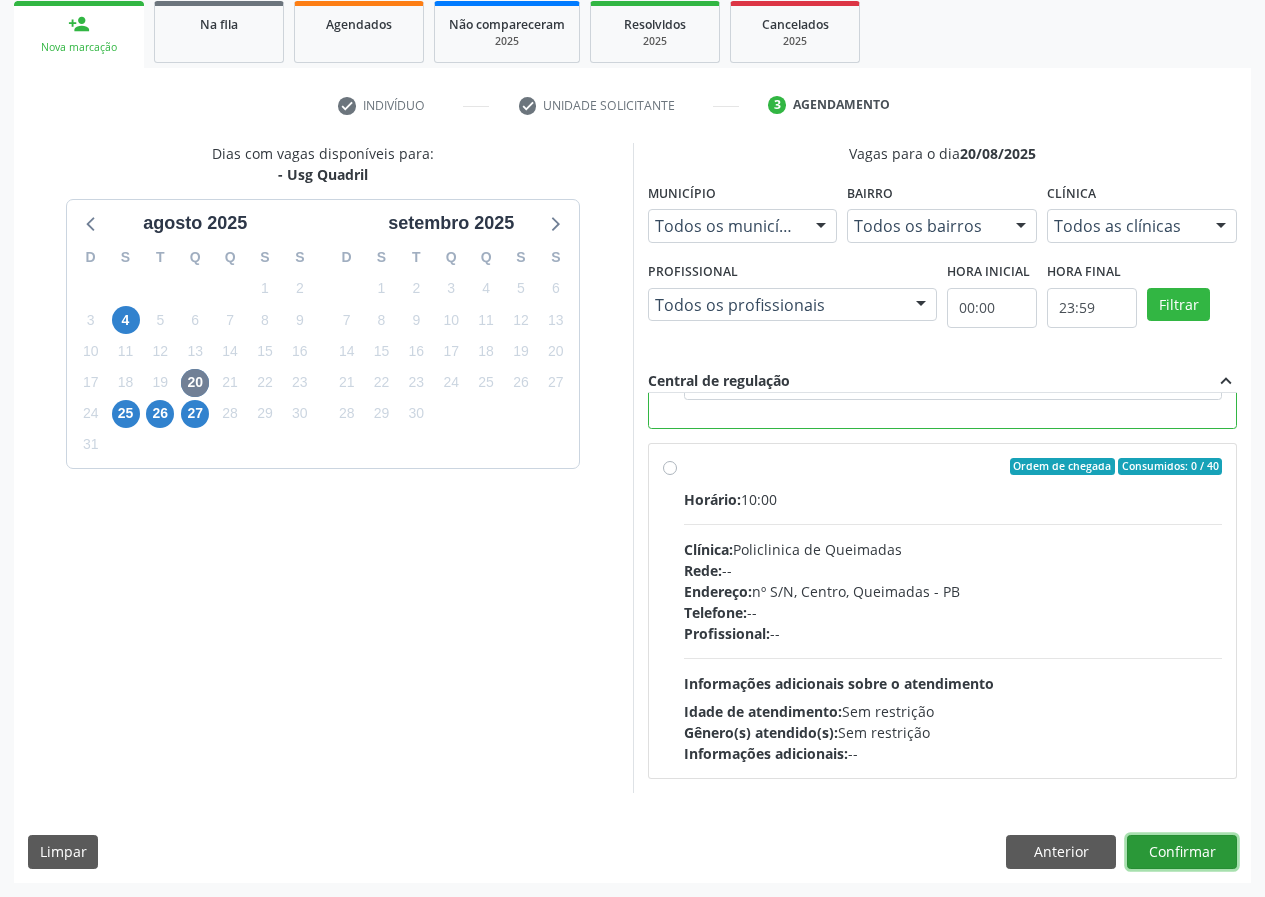 click on "Confirmar" at bounding box center [1182, 852] 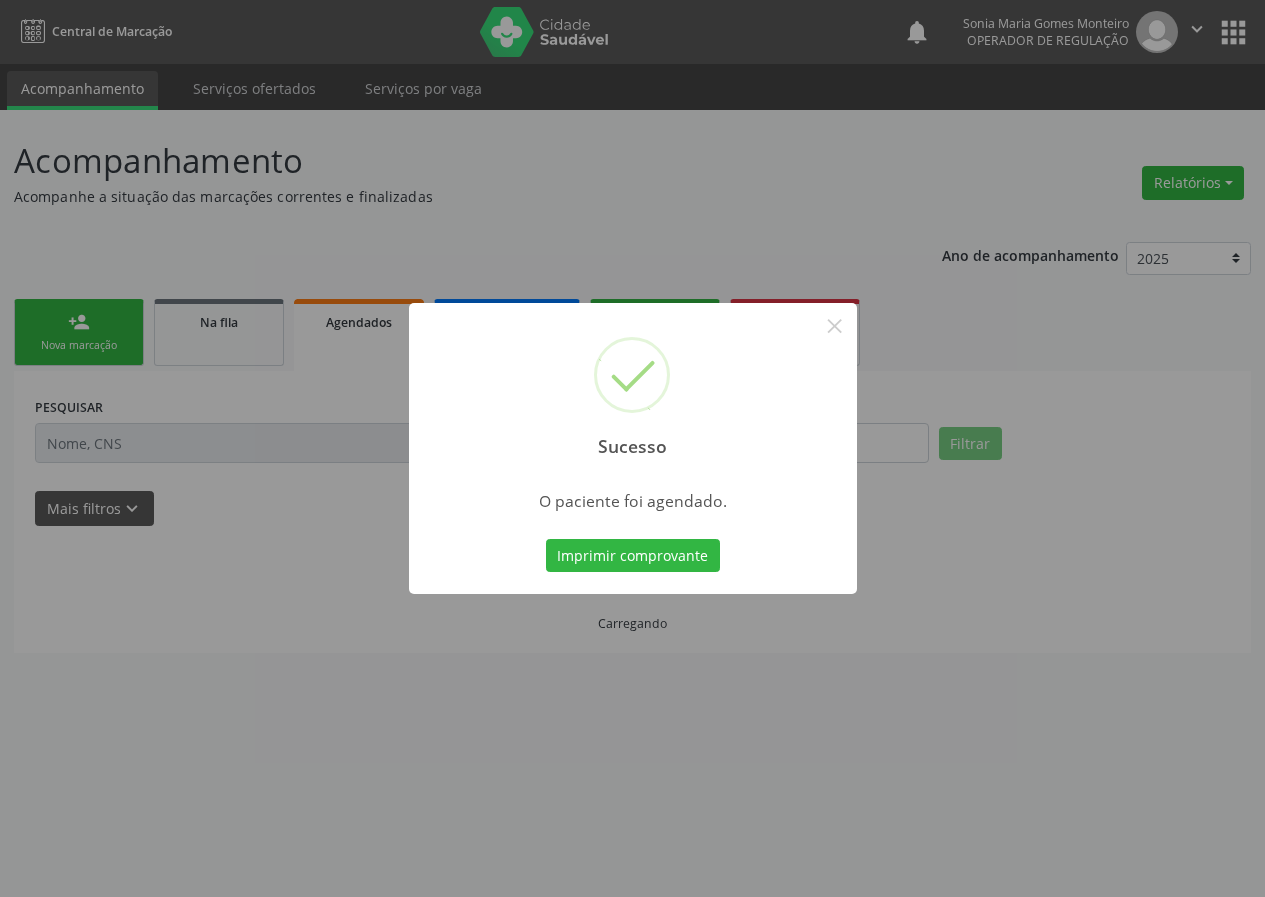 scroll, scrollTop: 0, scrollLeft: 0, axis: both 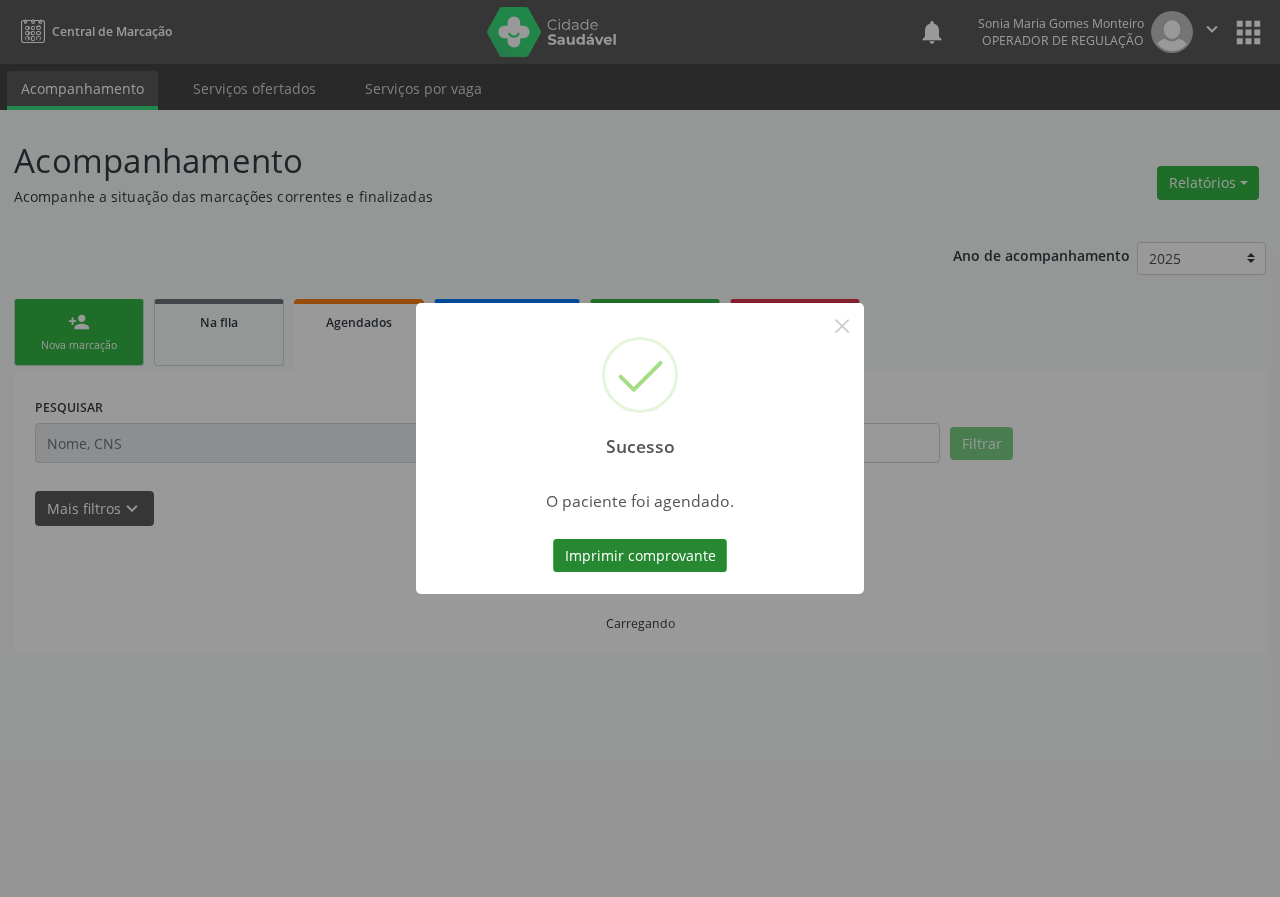 click on "Imprimir comprovante" at bounding box center (640, 556) 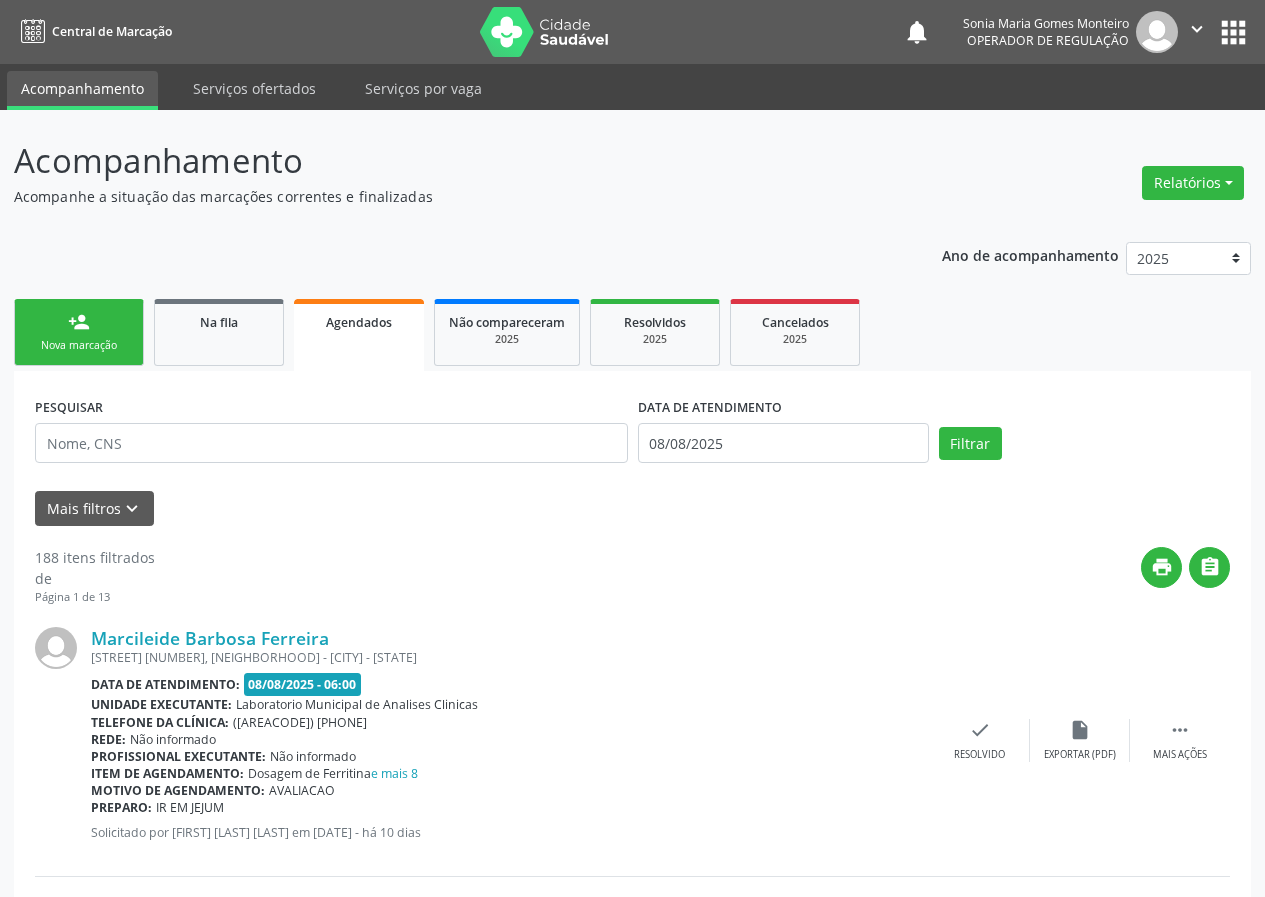 click on "person_add" at bounding box center (79, 322) 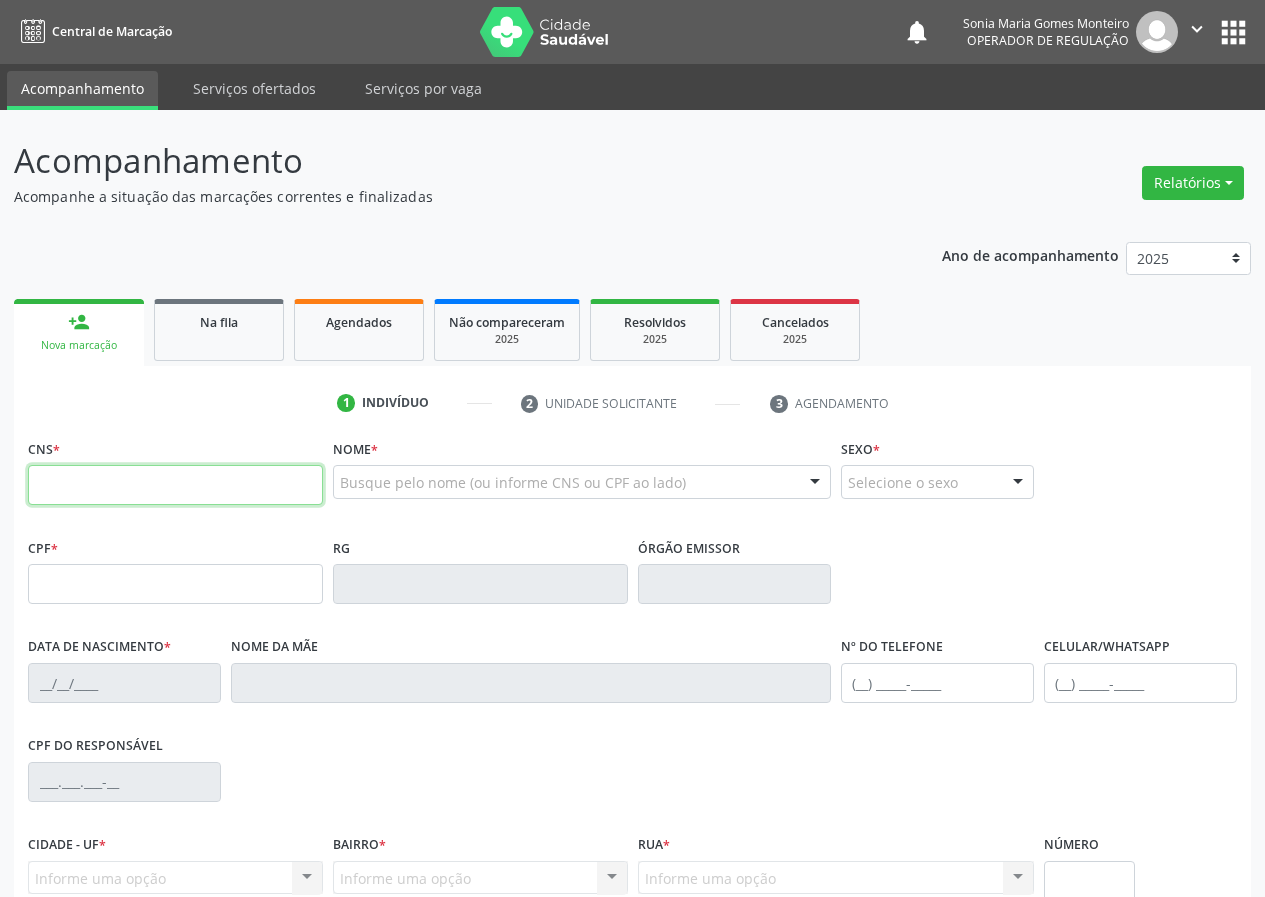 click at bounding box center [175, 485] 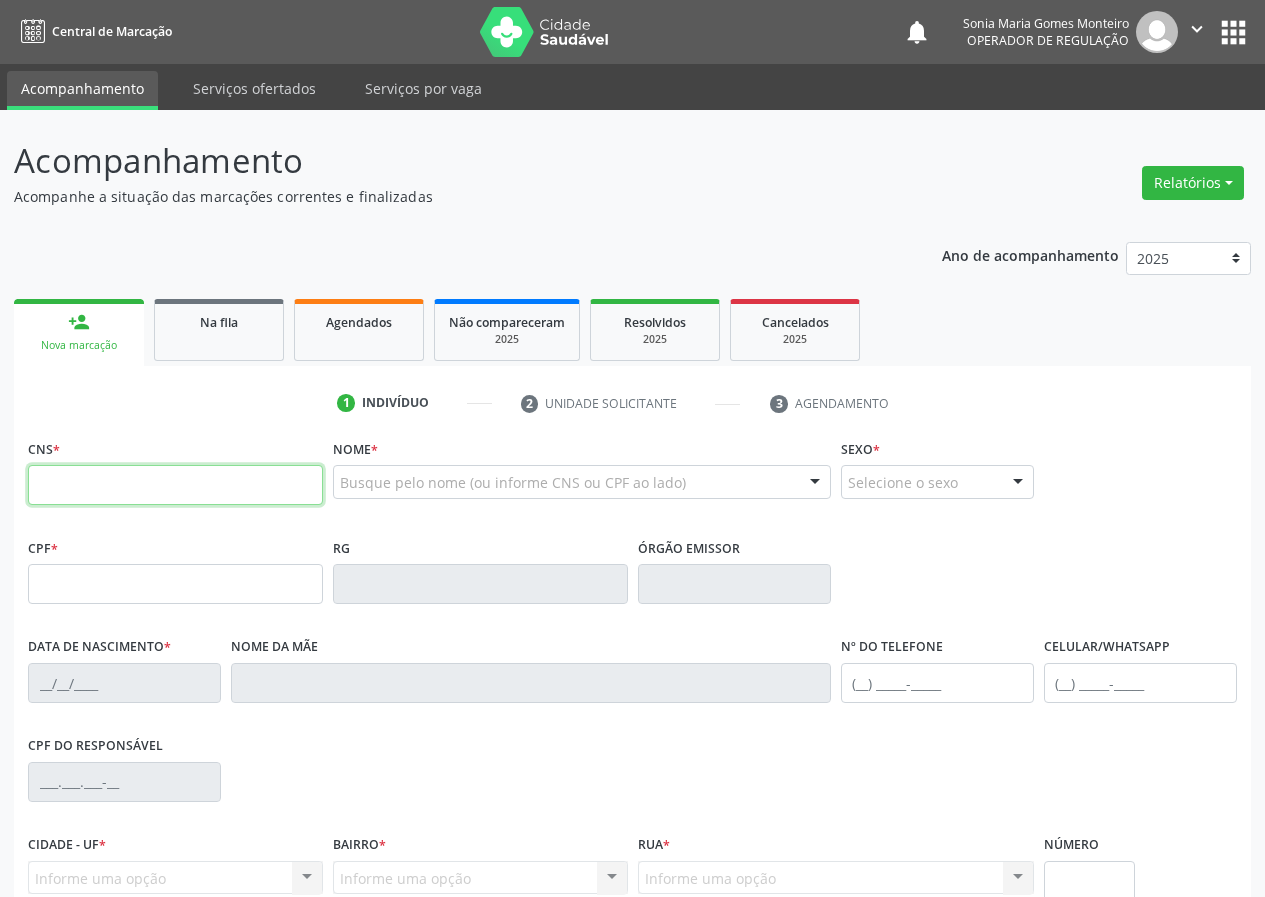 click at bounding box center (175, 485) 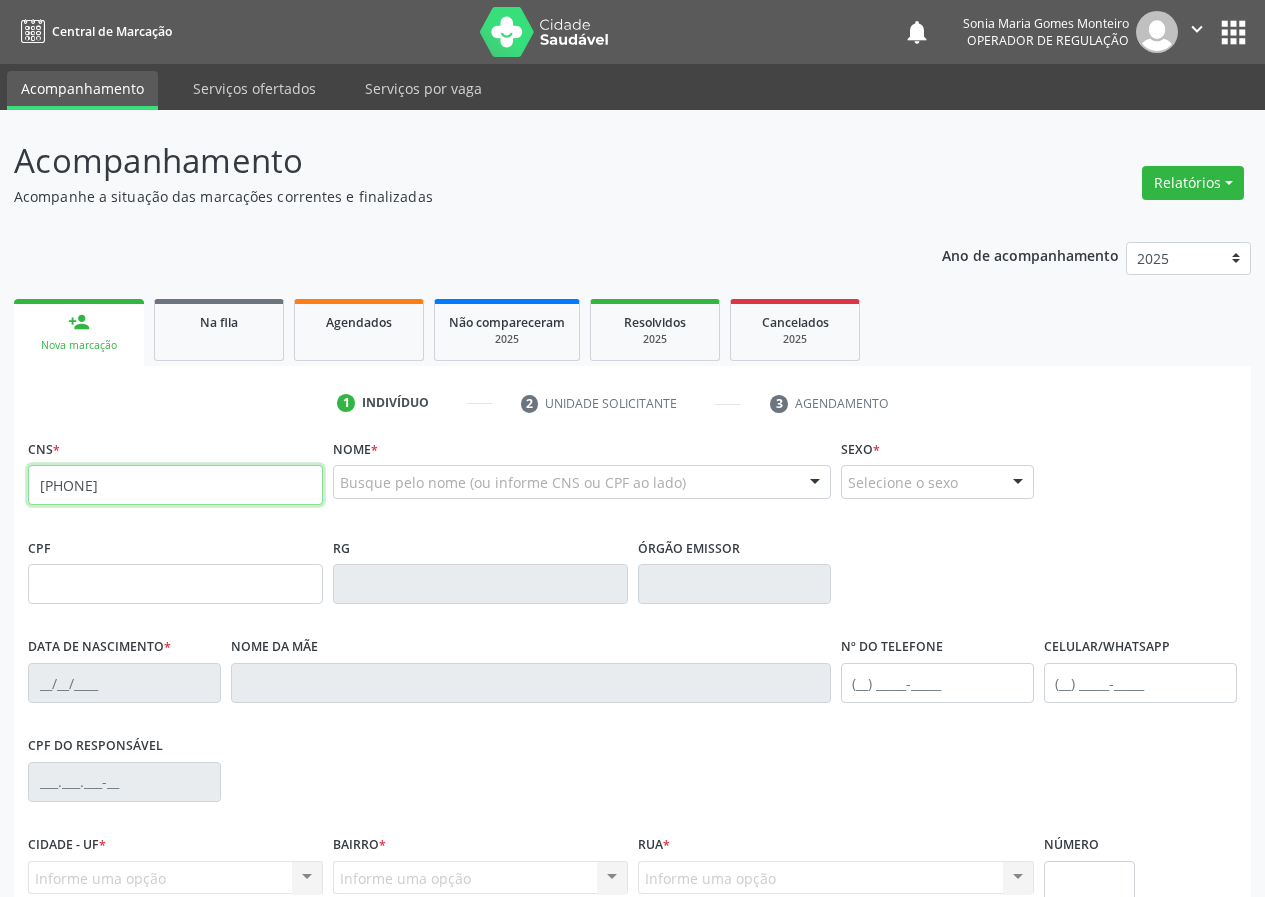 type on "700 0036 8430 4209" 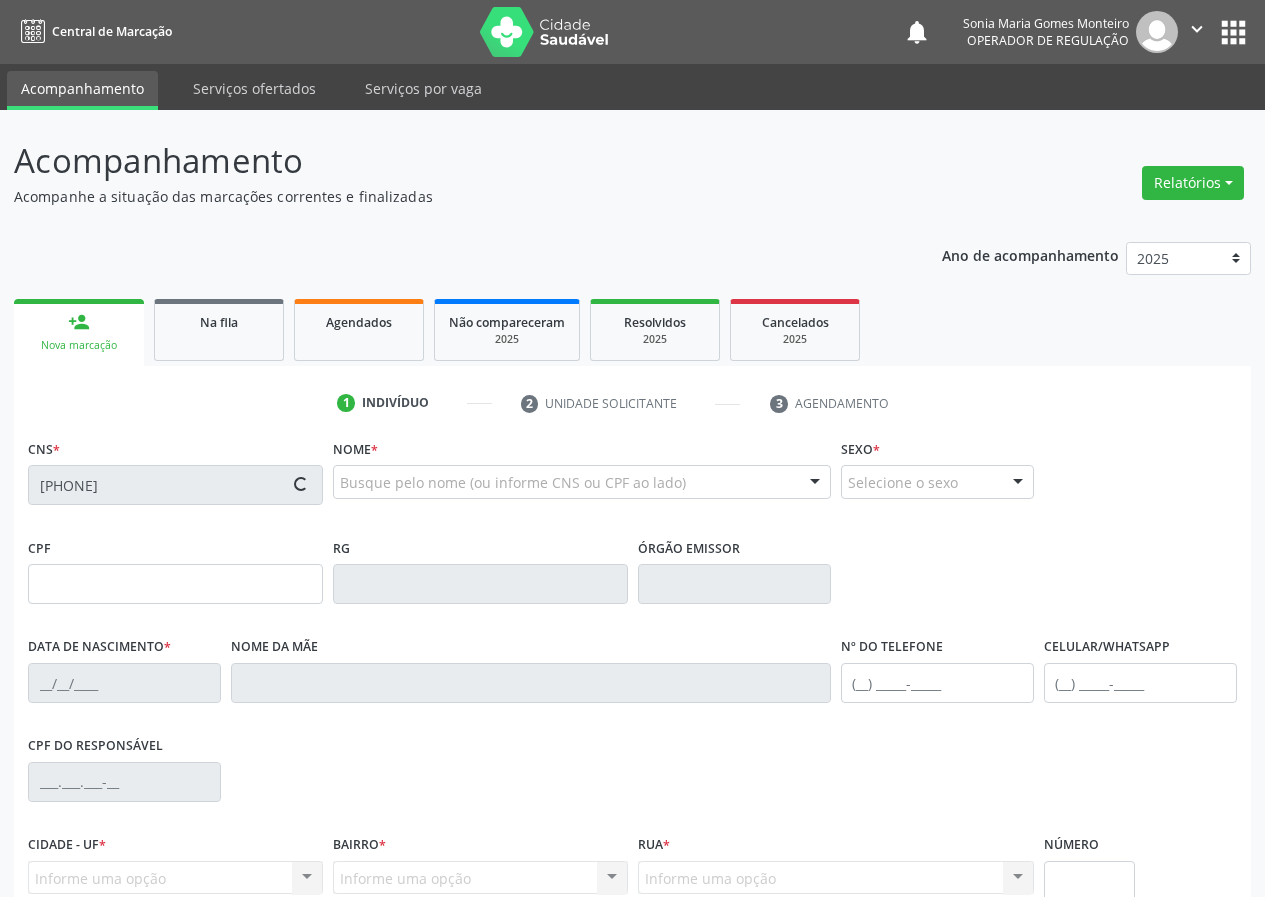 type on "036.141.448-01" 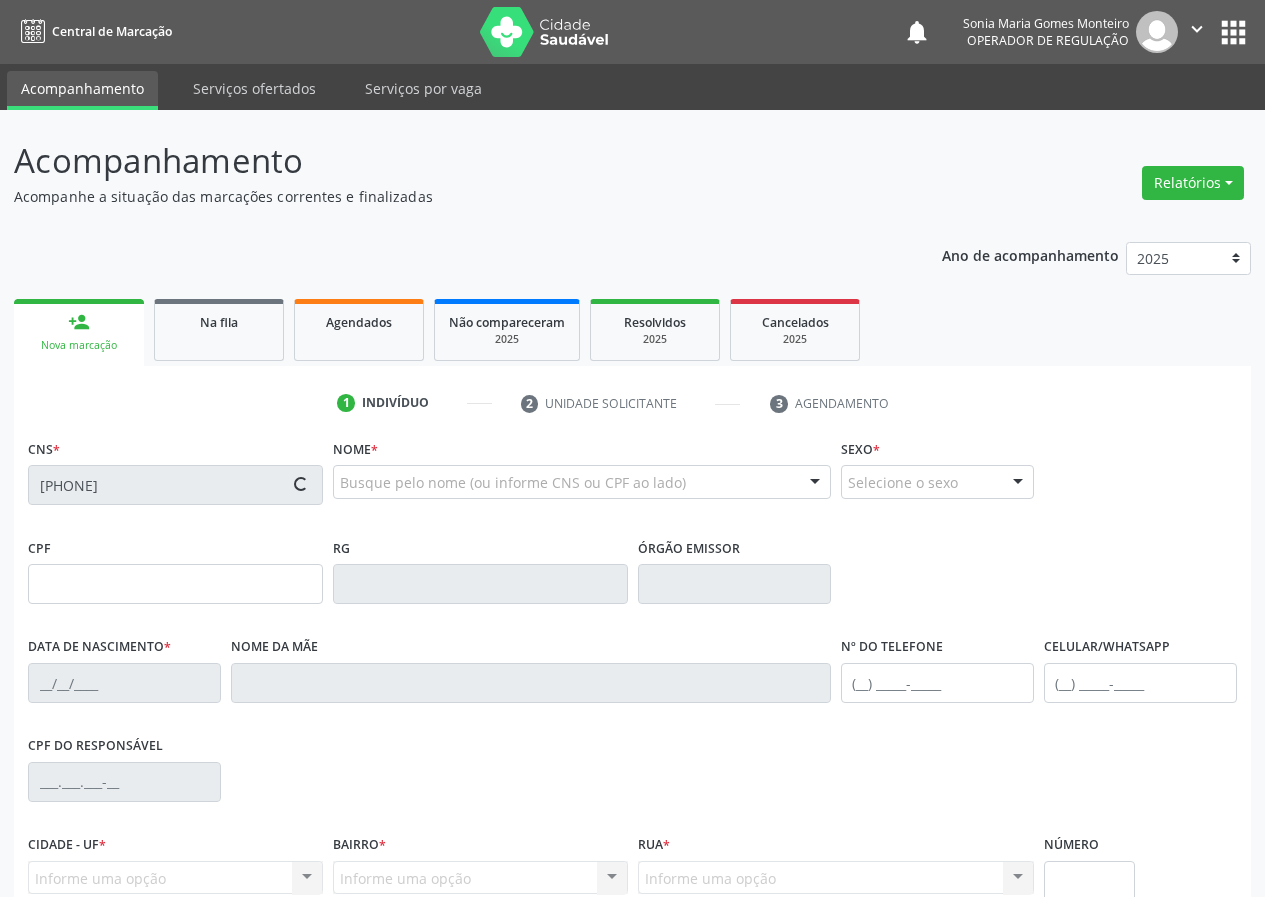 type on "17/01/1957" 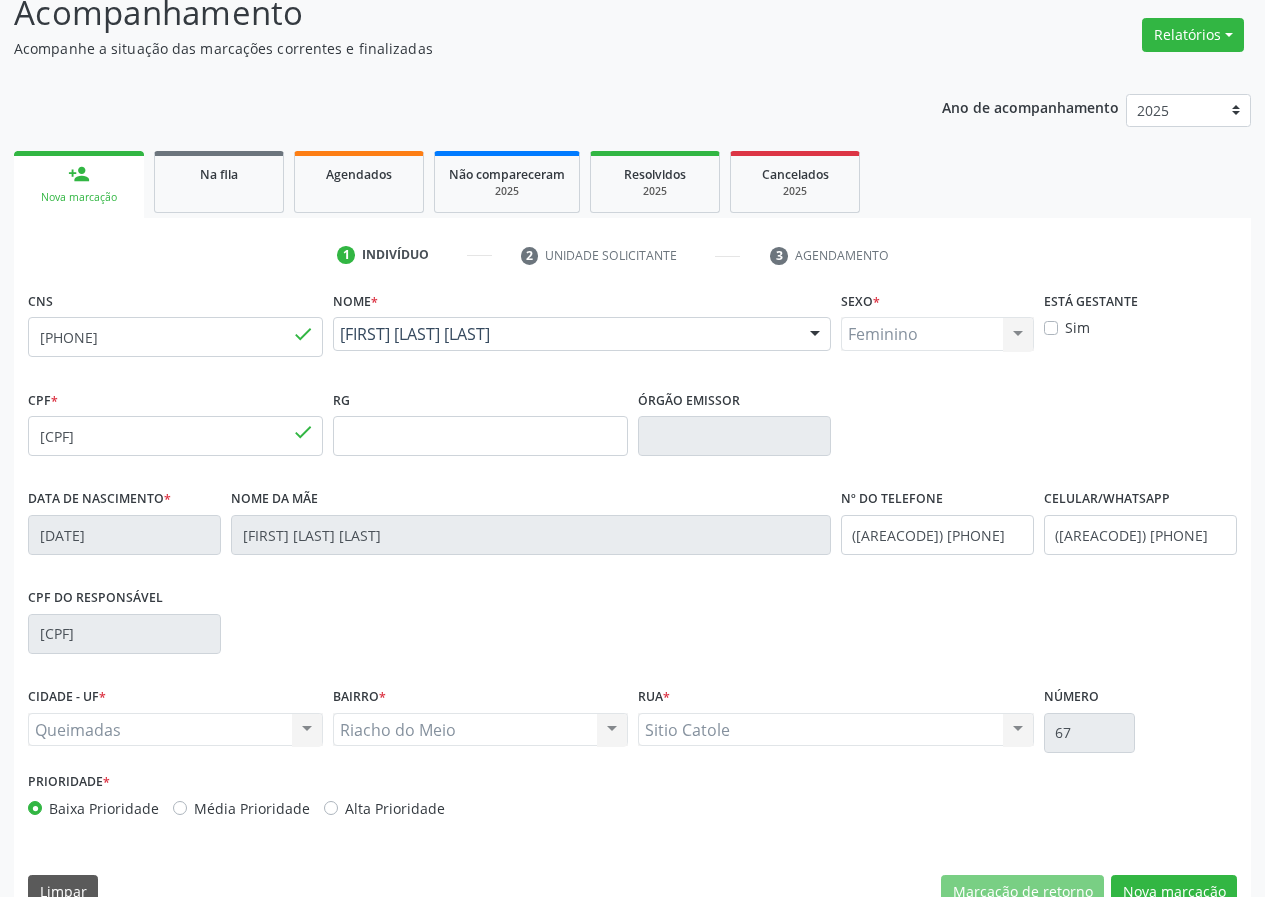 scroll, scrollTop: 187, scrollLeft: 0, axis: vertical 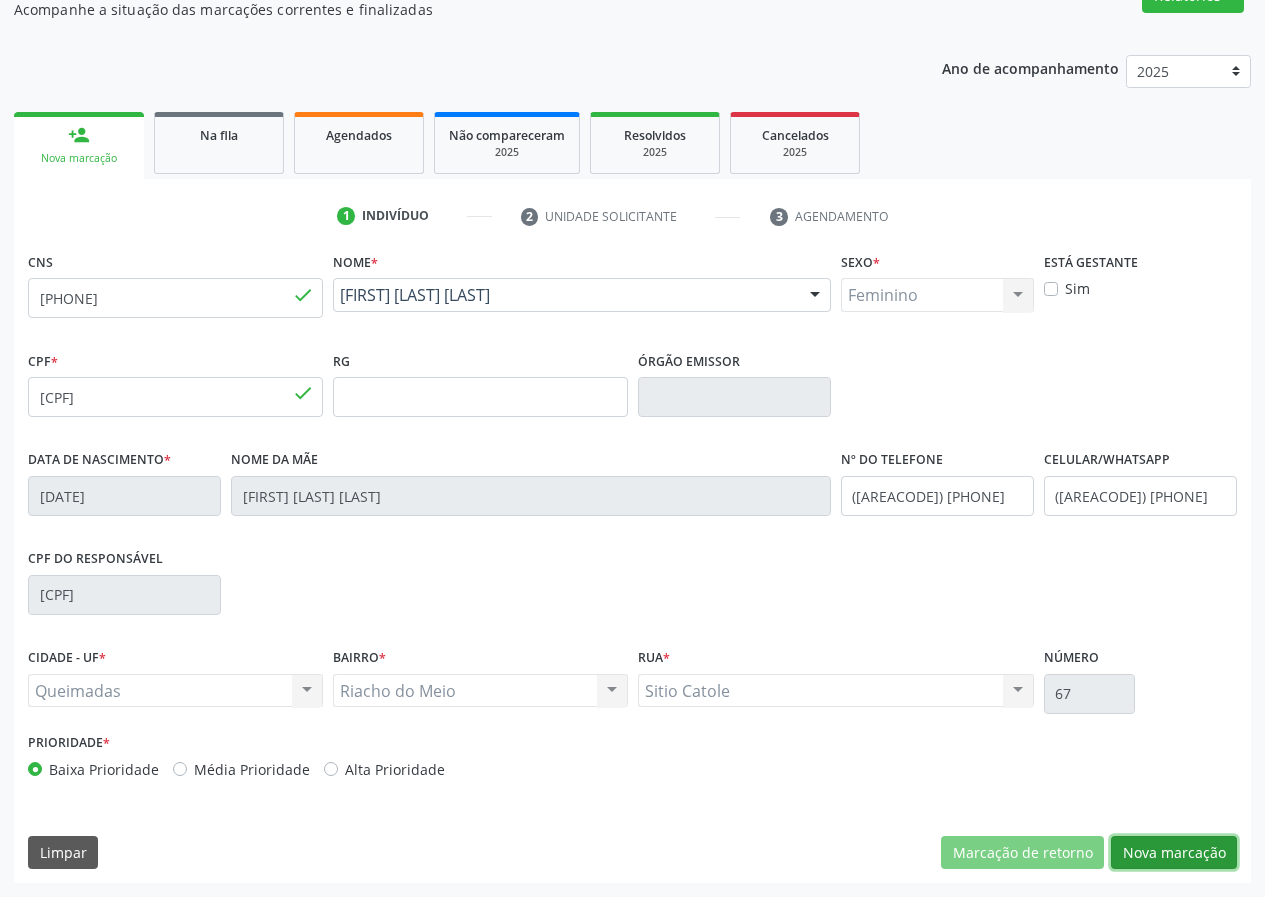 click on "Nova marcação" at bounding box center [1174, 853] 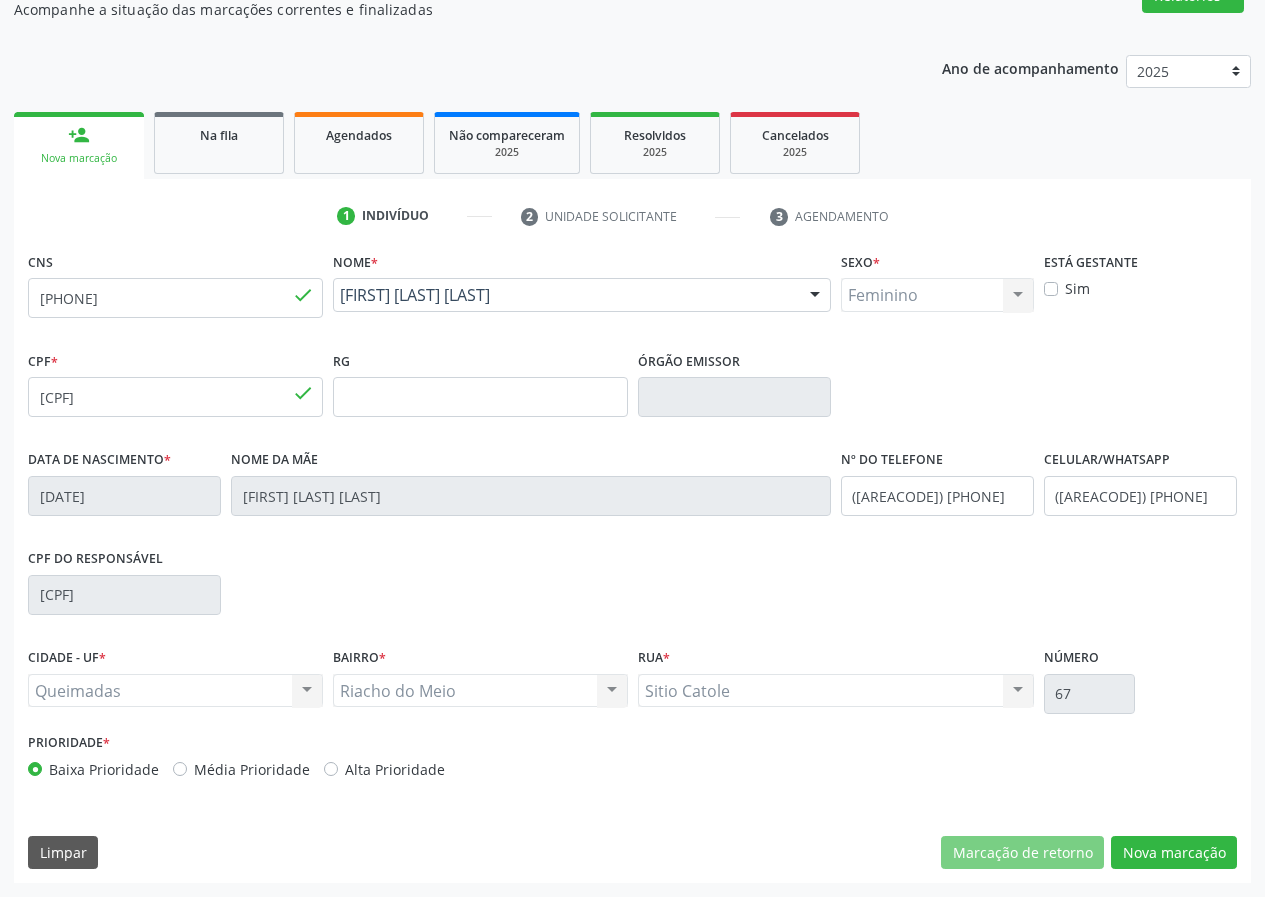 scroll, scrollTop: 9, scrollLeft: 0, axis: vertical 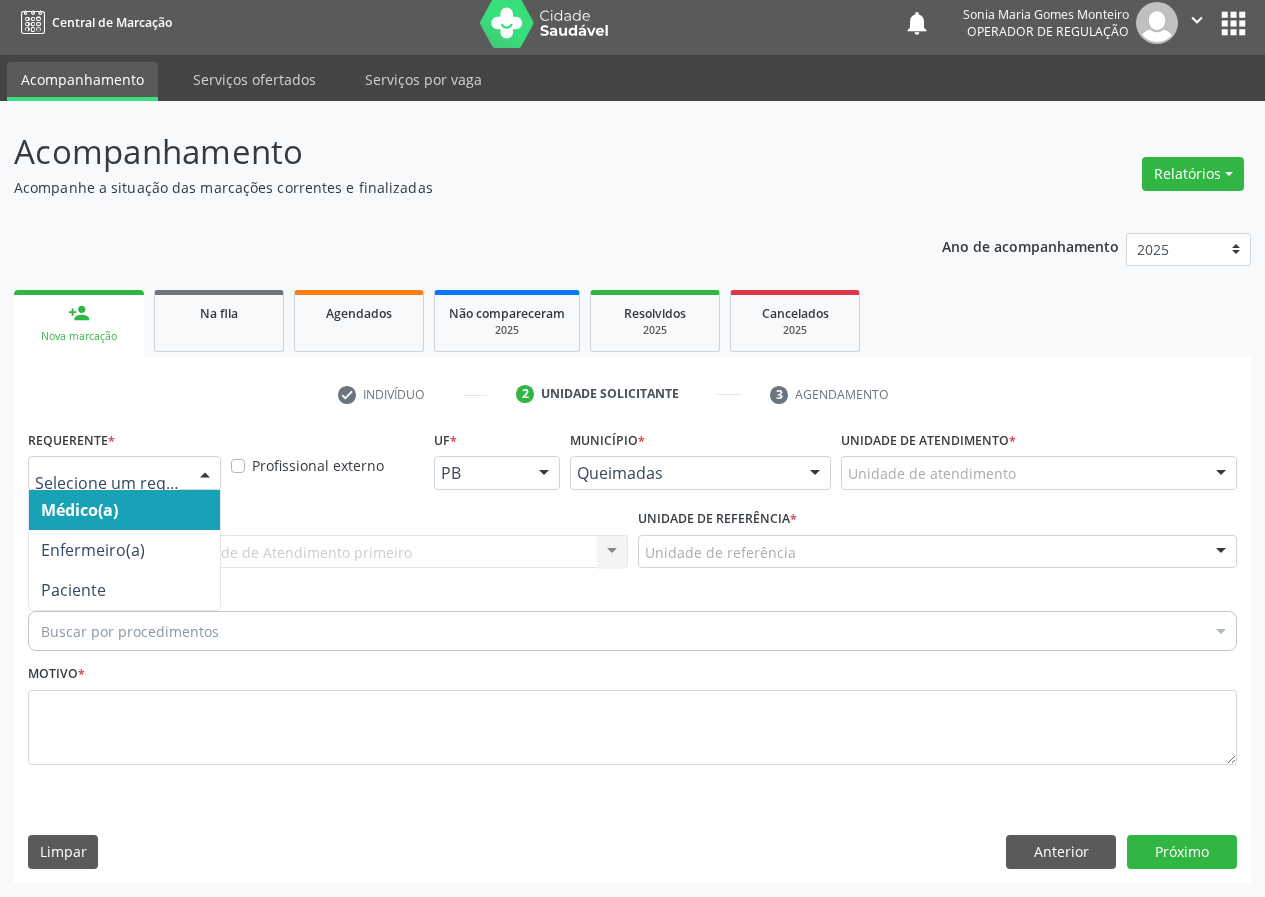 click at bounding box center [205, 474] 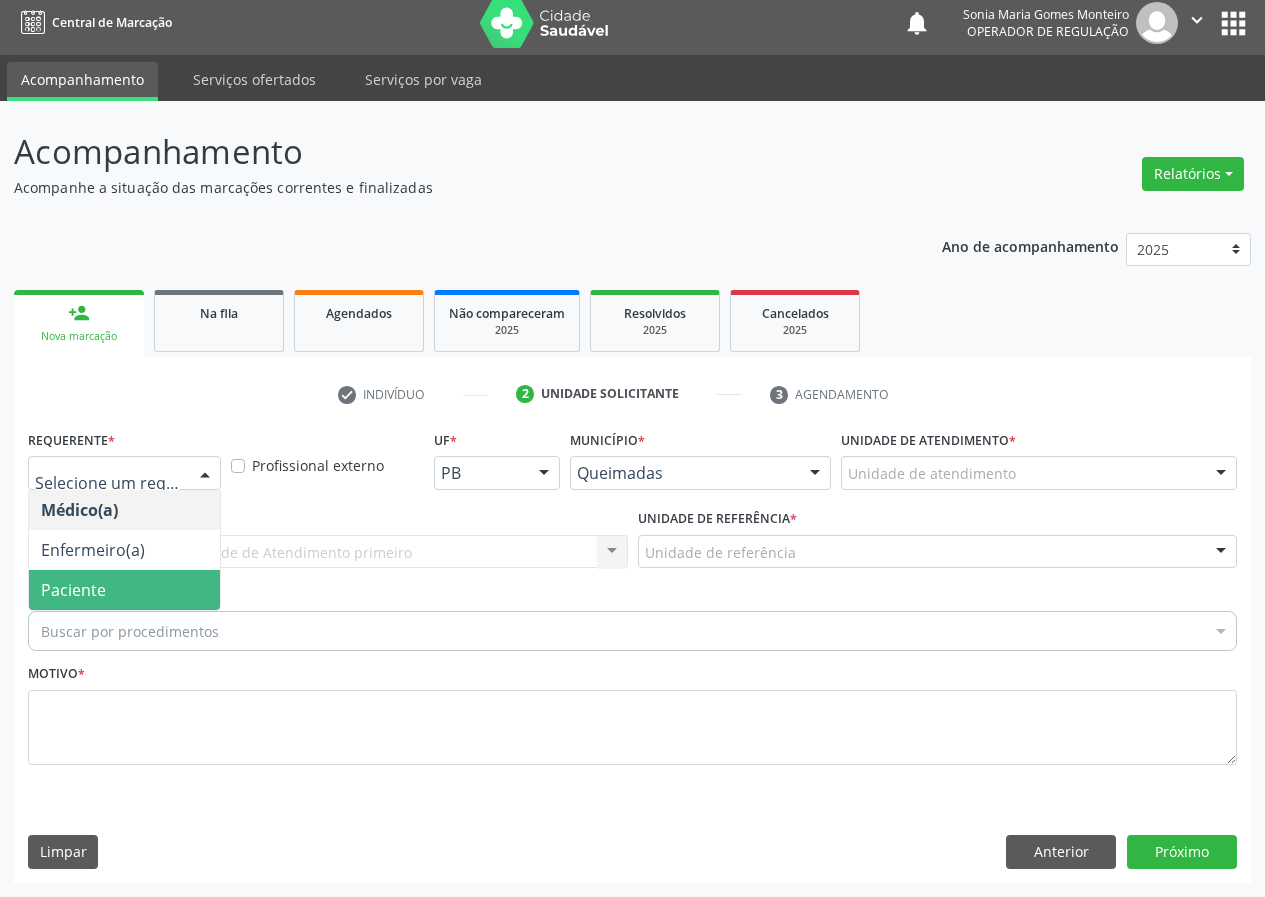 click on "Paciente" at bounding box center [124, 590] 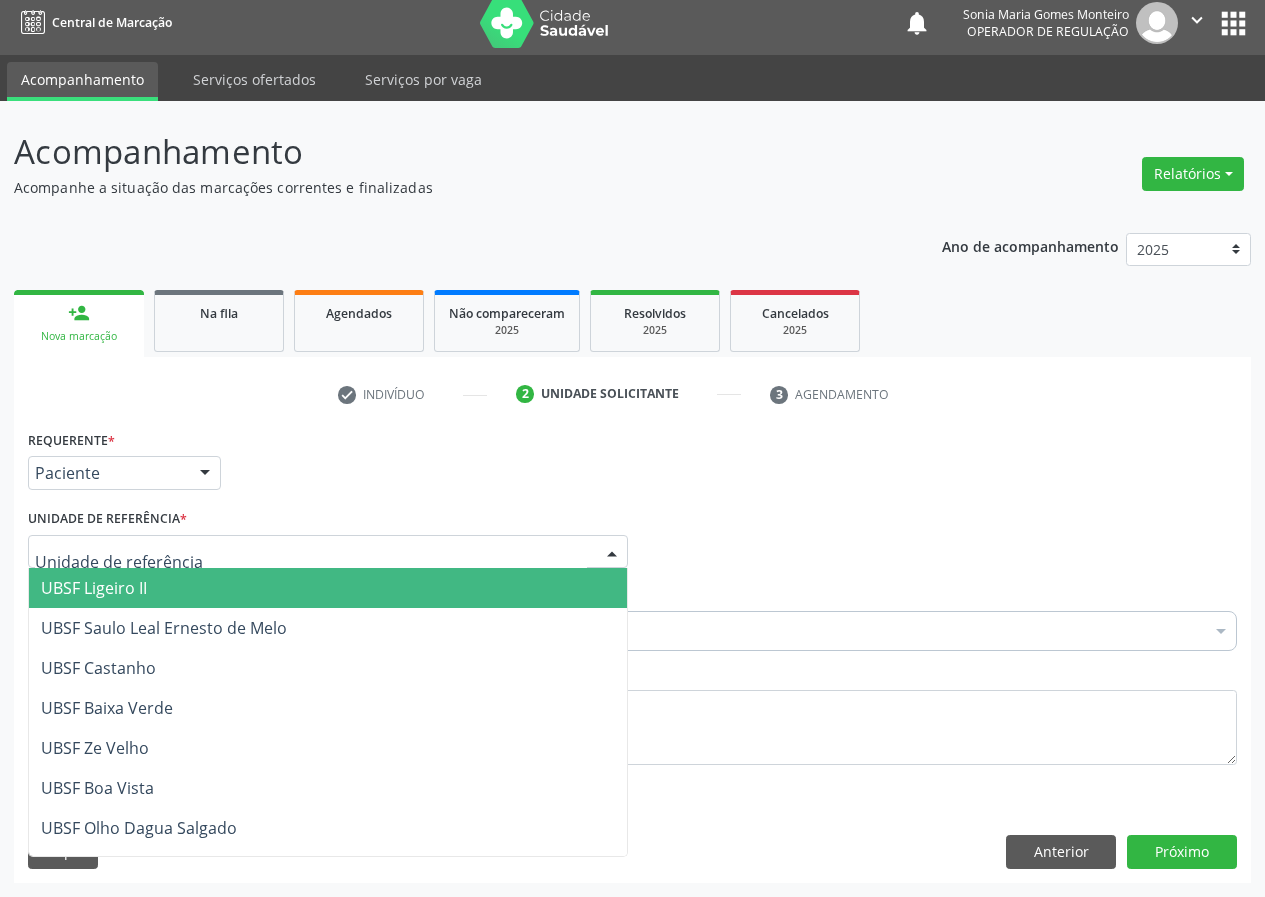 click at bounding box center [612, 553] 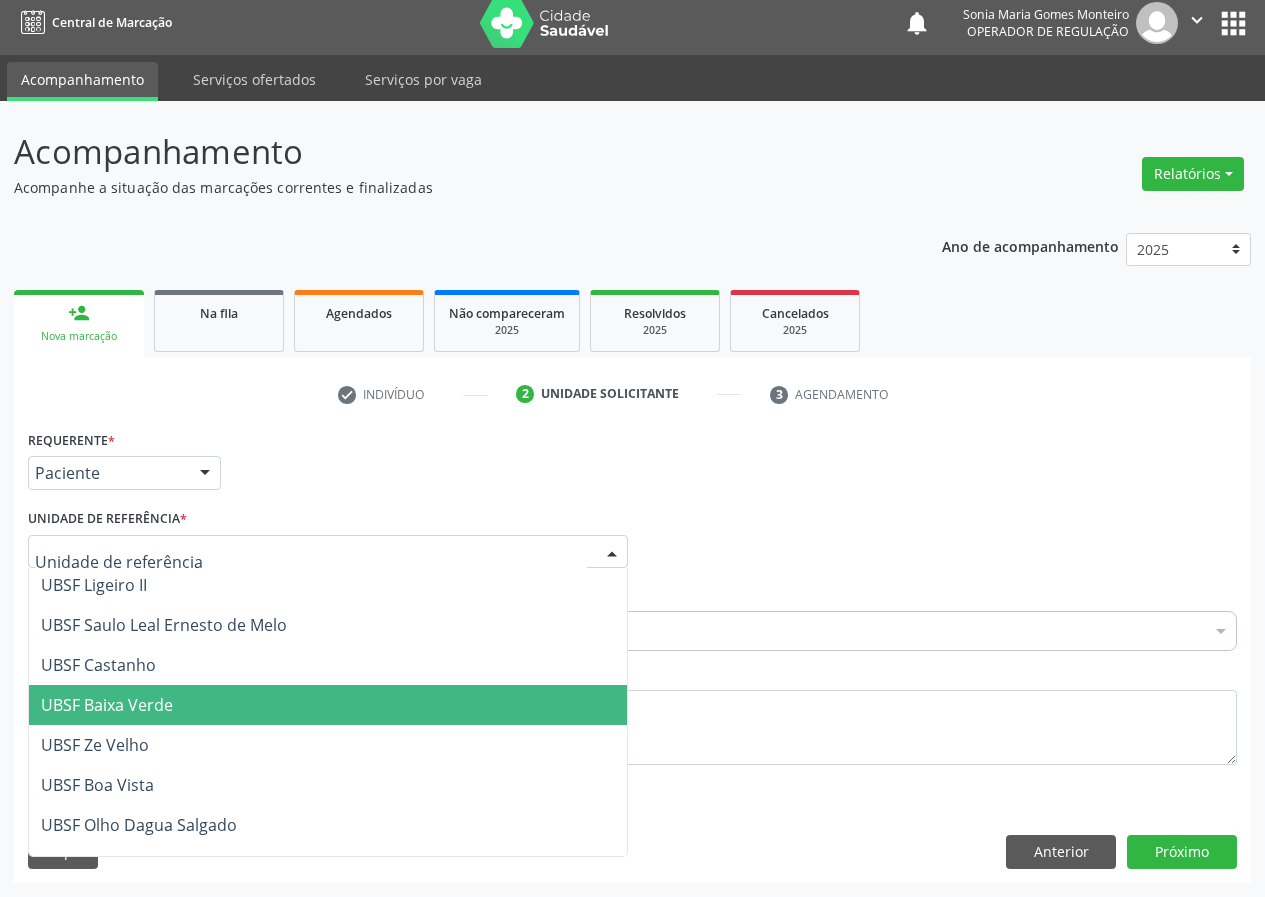 scroll, scrollTop: 0, scrollLeft: 0, axis: both 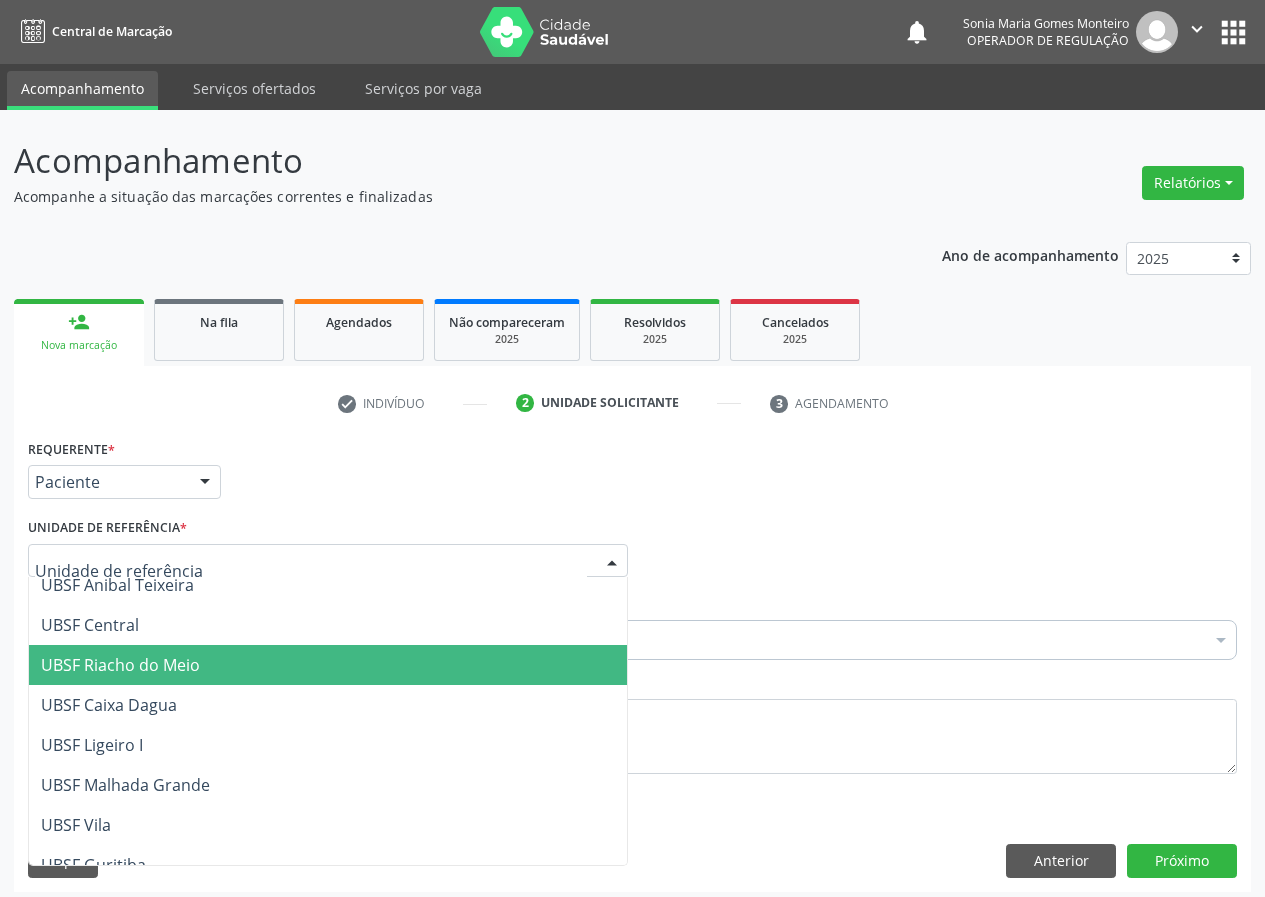 drag, startPoint x: 164, startPoint y: 665, endPoint x: 40, endPoint y: 724, distance: 137.32079 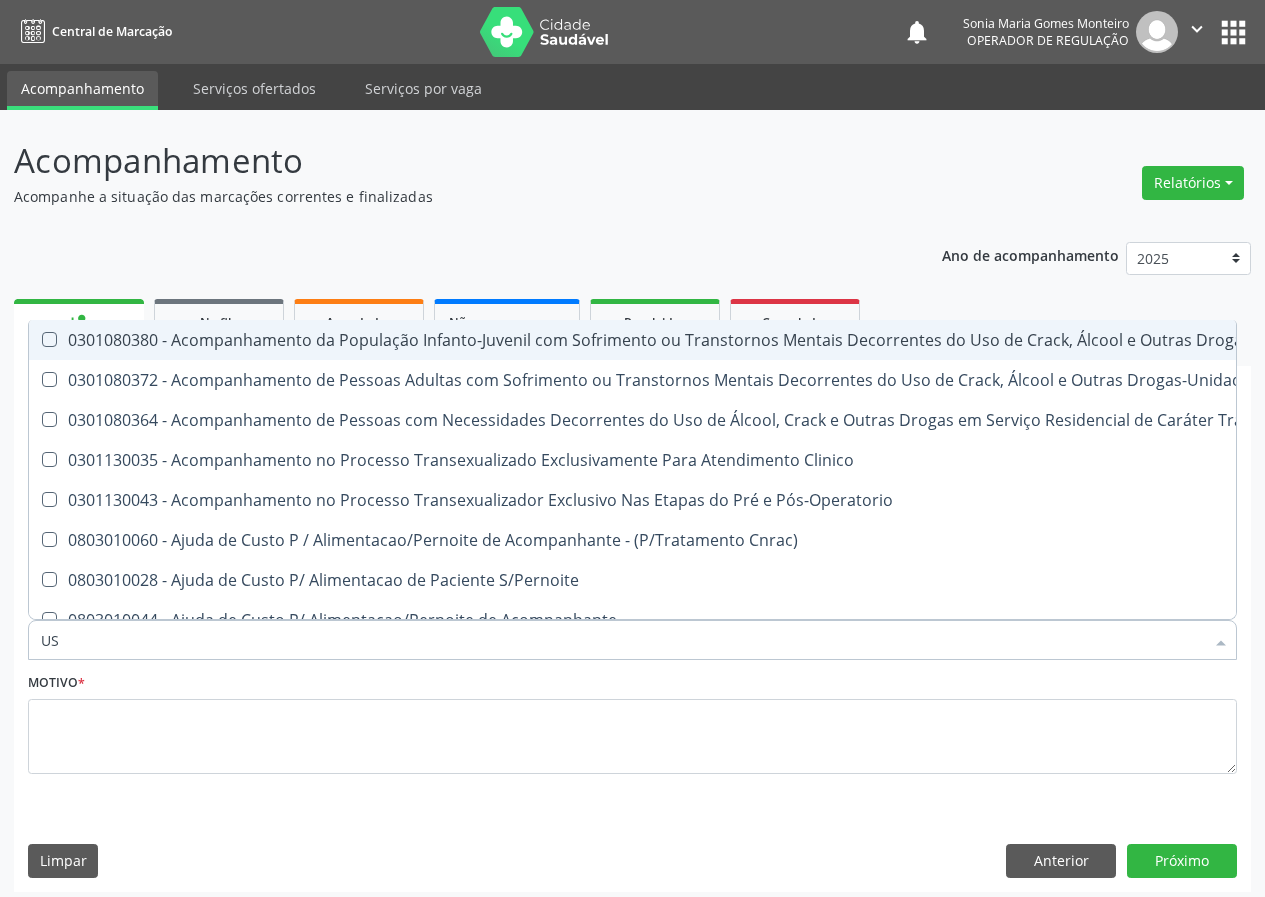 type on "USG" 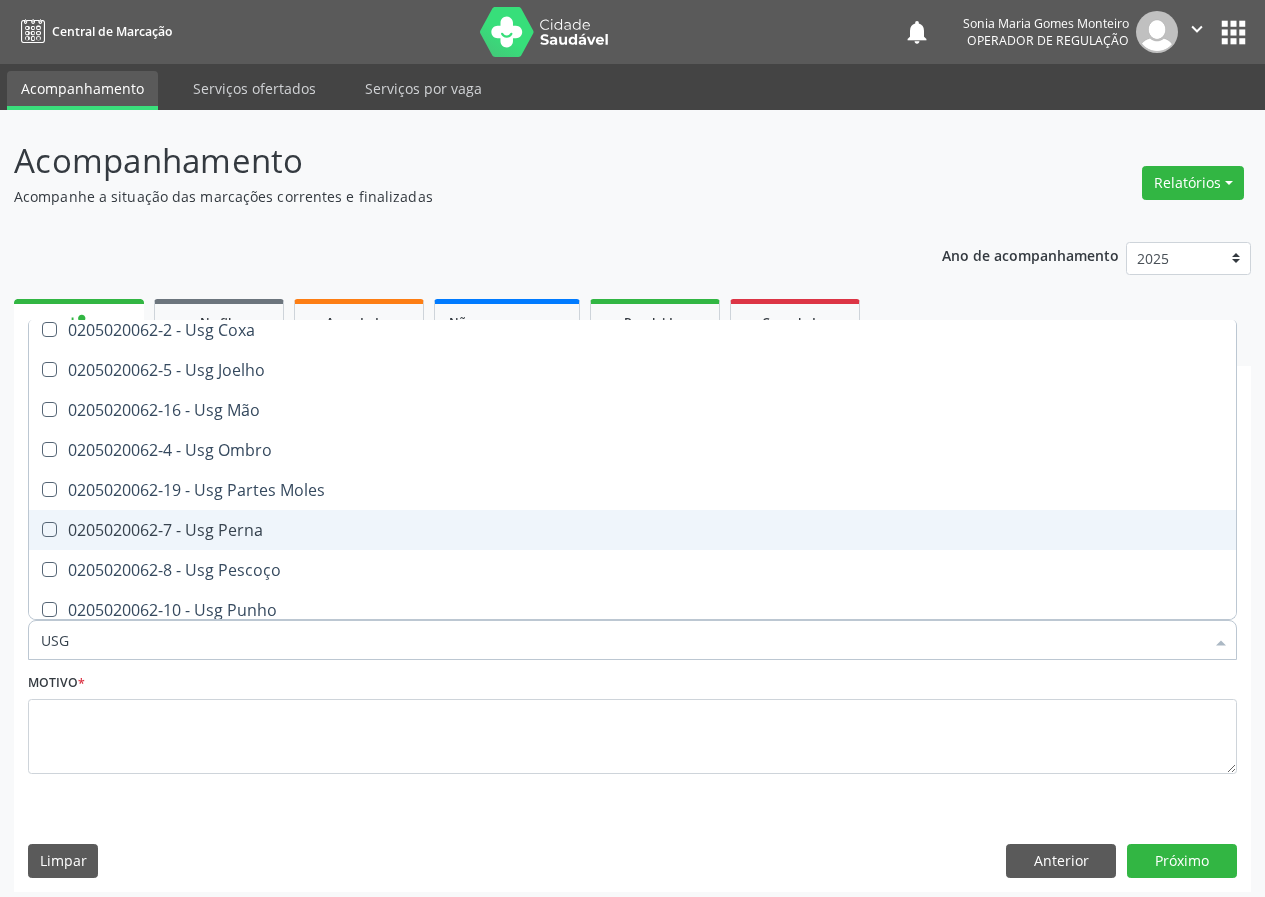 scroll, scrollTop: 300, scrollLeft: 0, axis: vertical 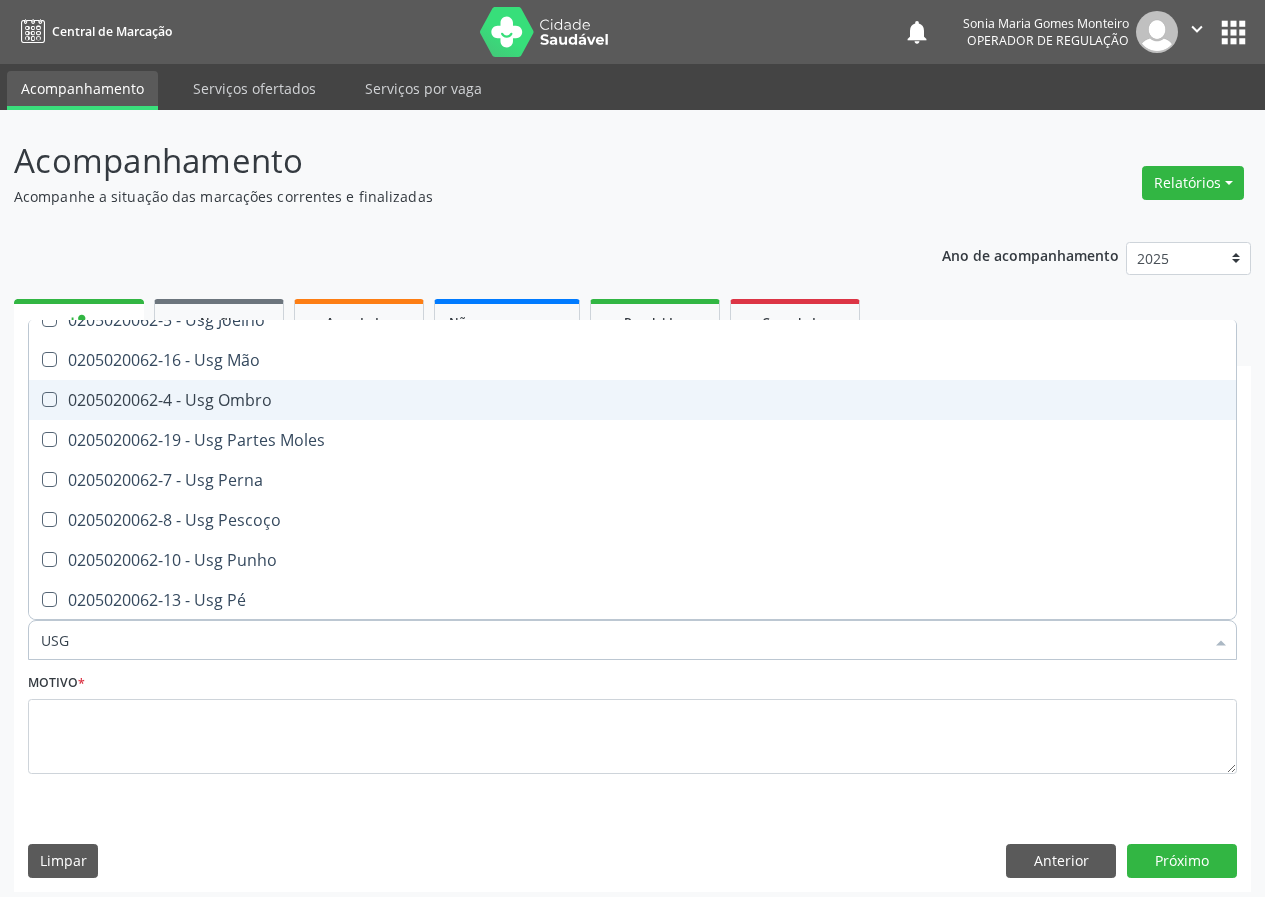 click on "0205020062-4 - Usg Ombro" at bounding box center [632, 400] 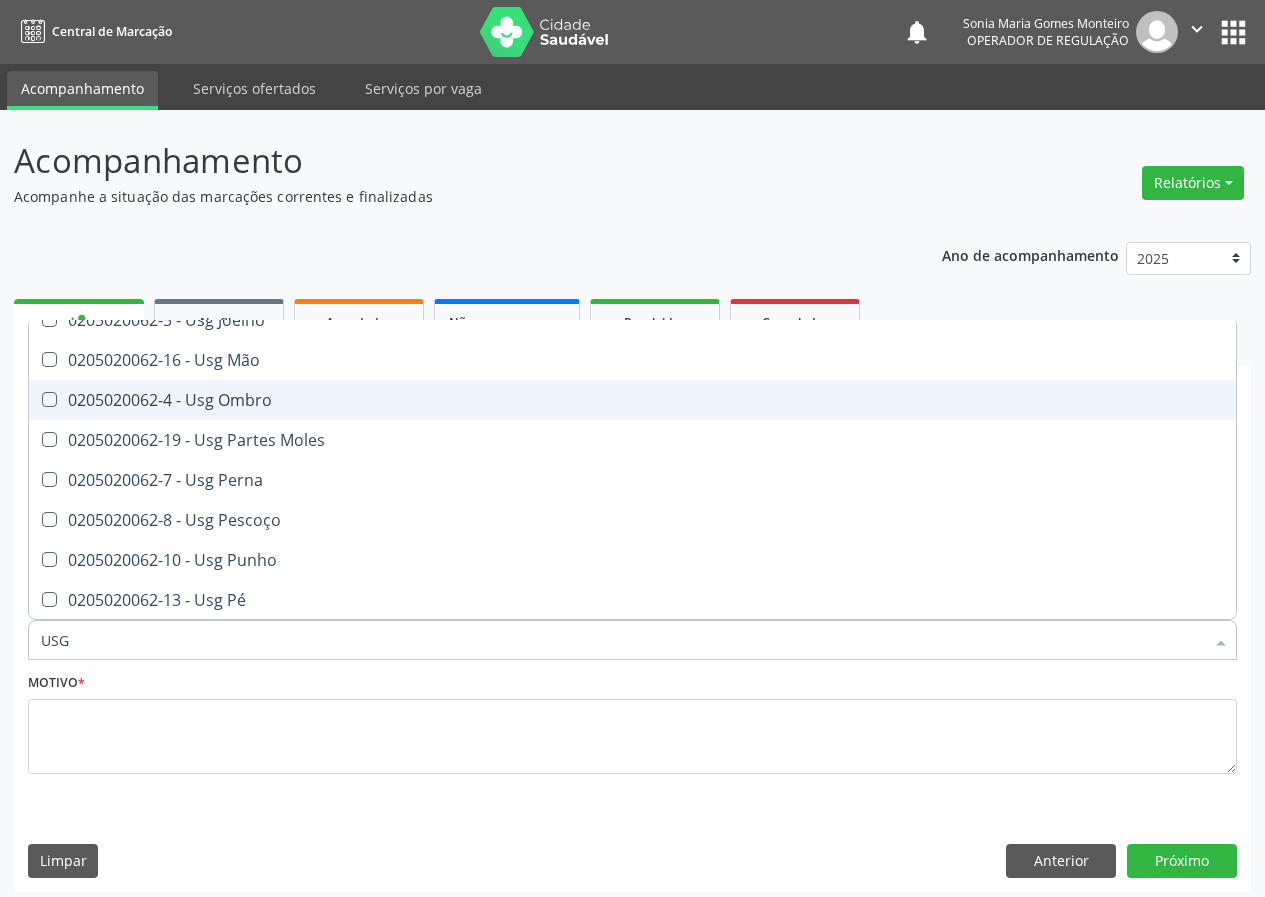 checkbox on "true" 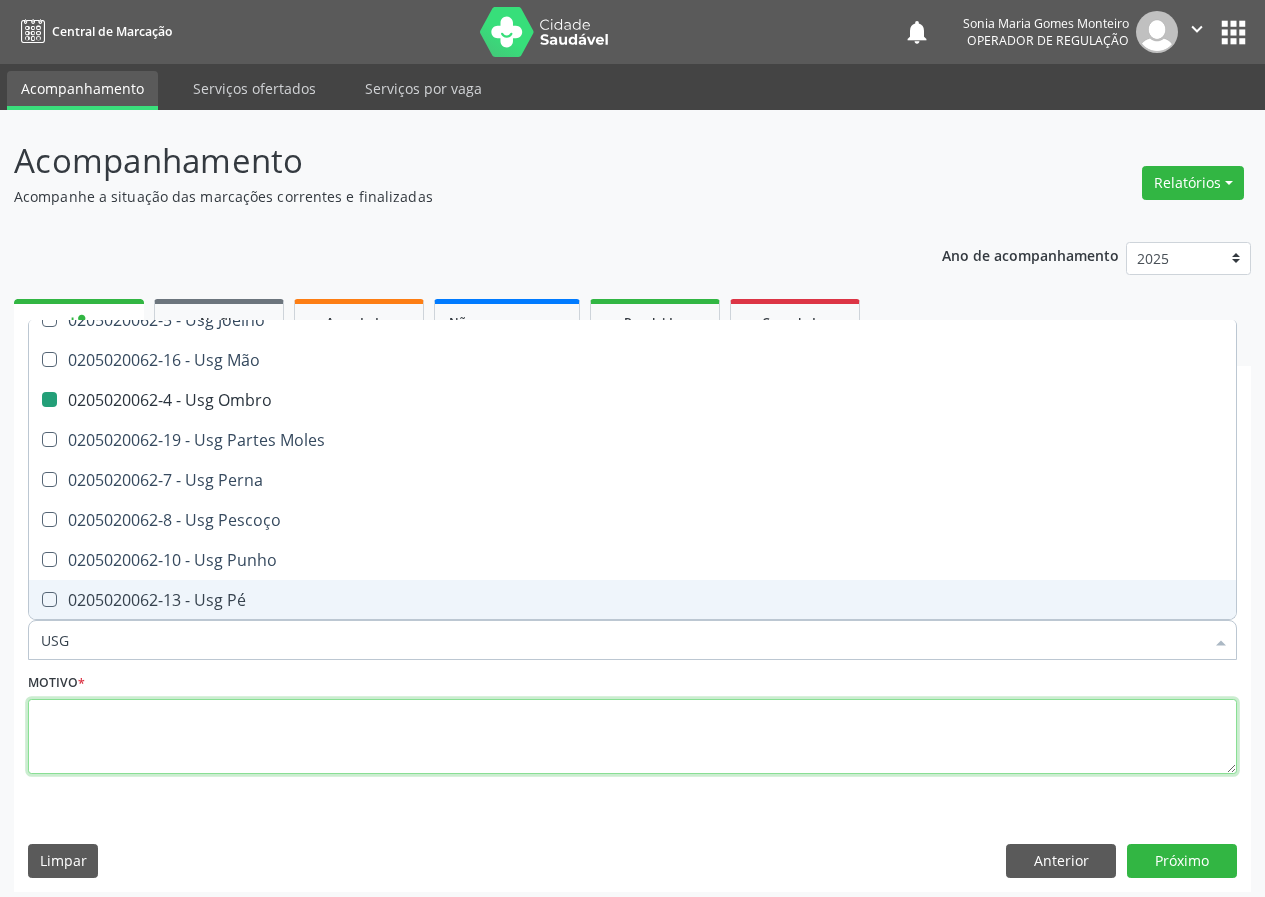 drag, startPoint x: 103, startPoint y: 744, endPoint x: 99, endPoint y: 723, distance: 21.377558 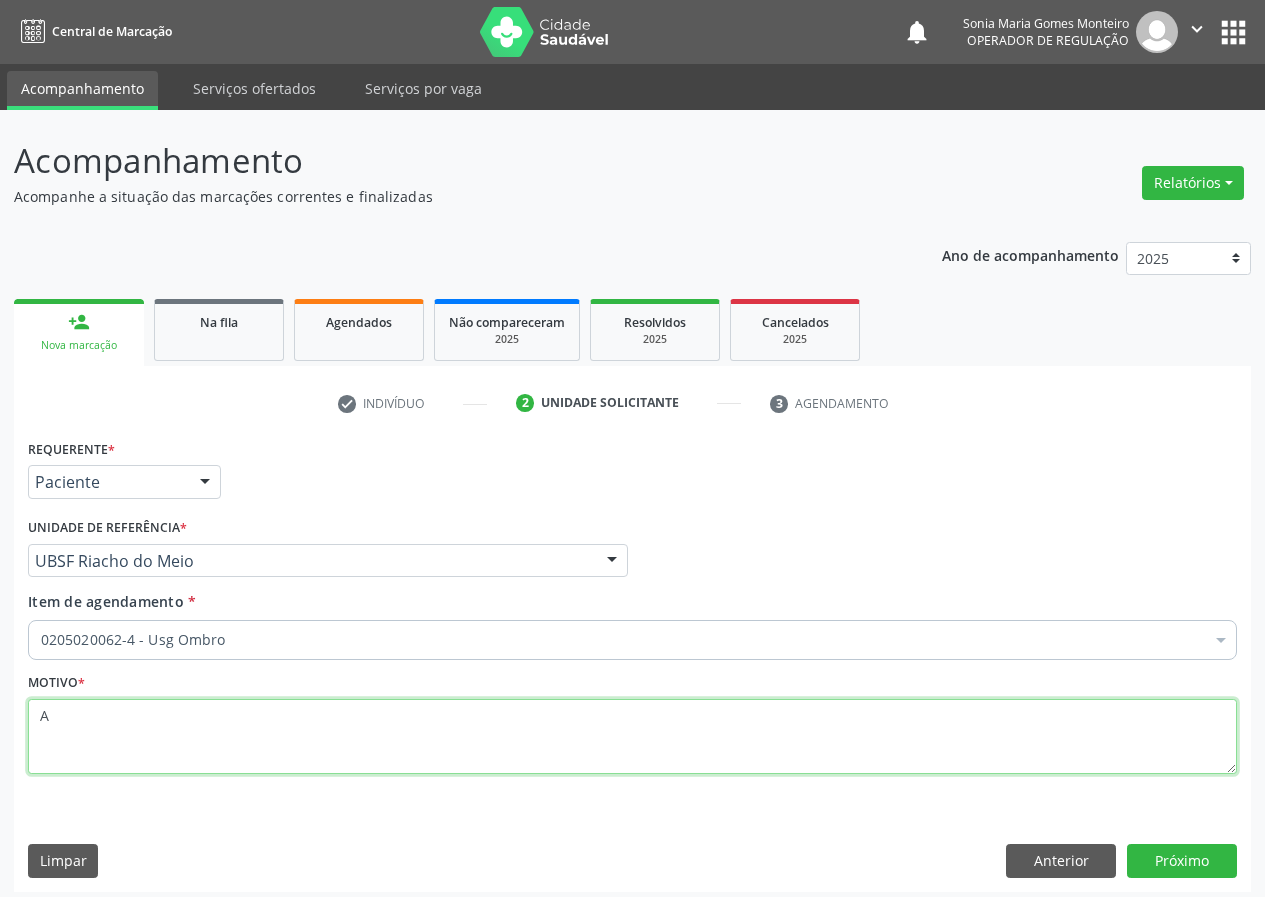 scroll, scrollTop: 0, scrollLeft: 0, axis: both 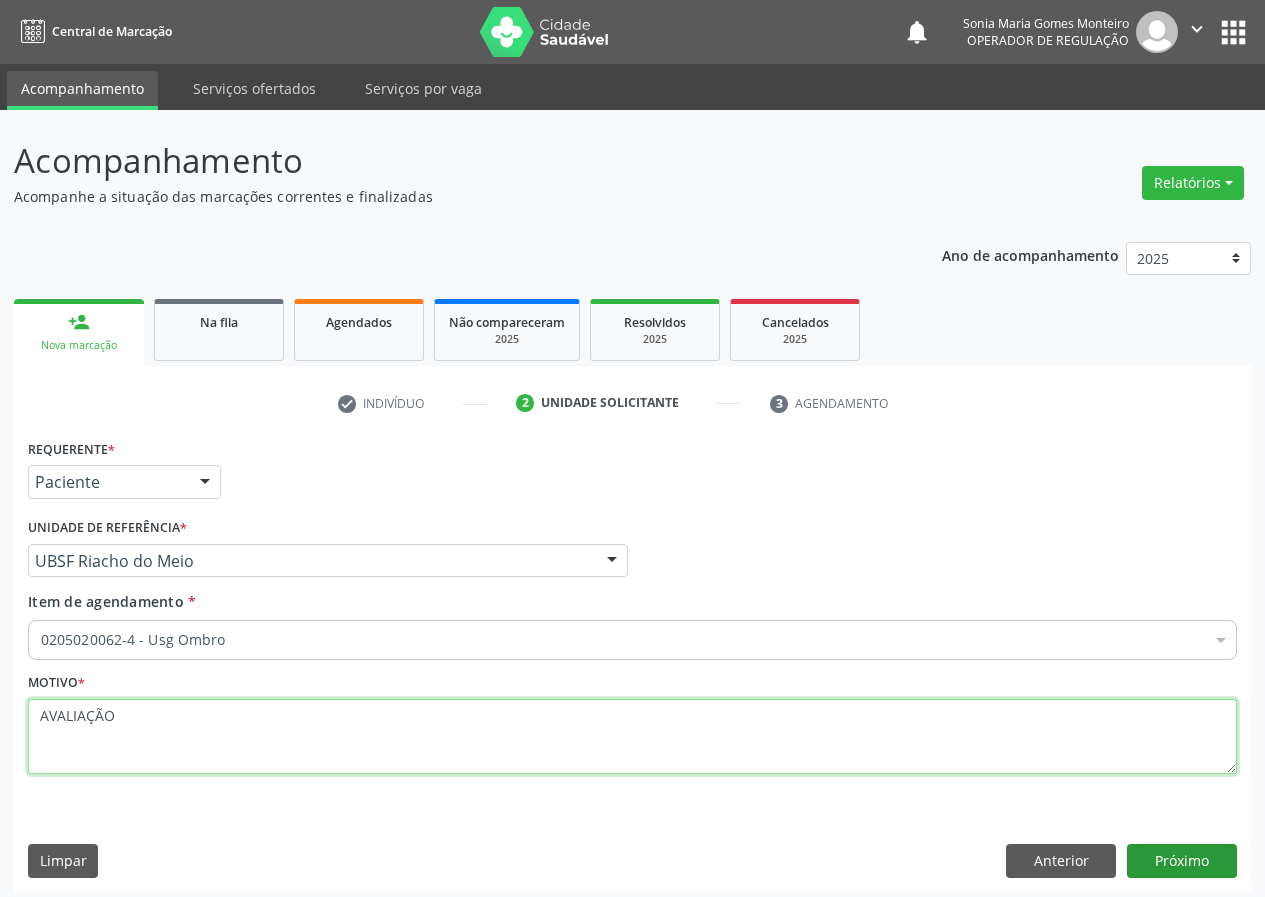 type on "AVALIAÇÃO" 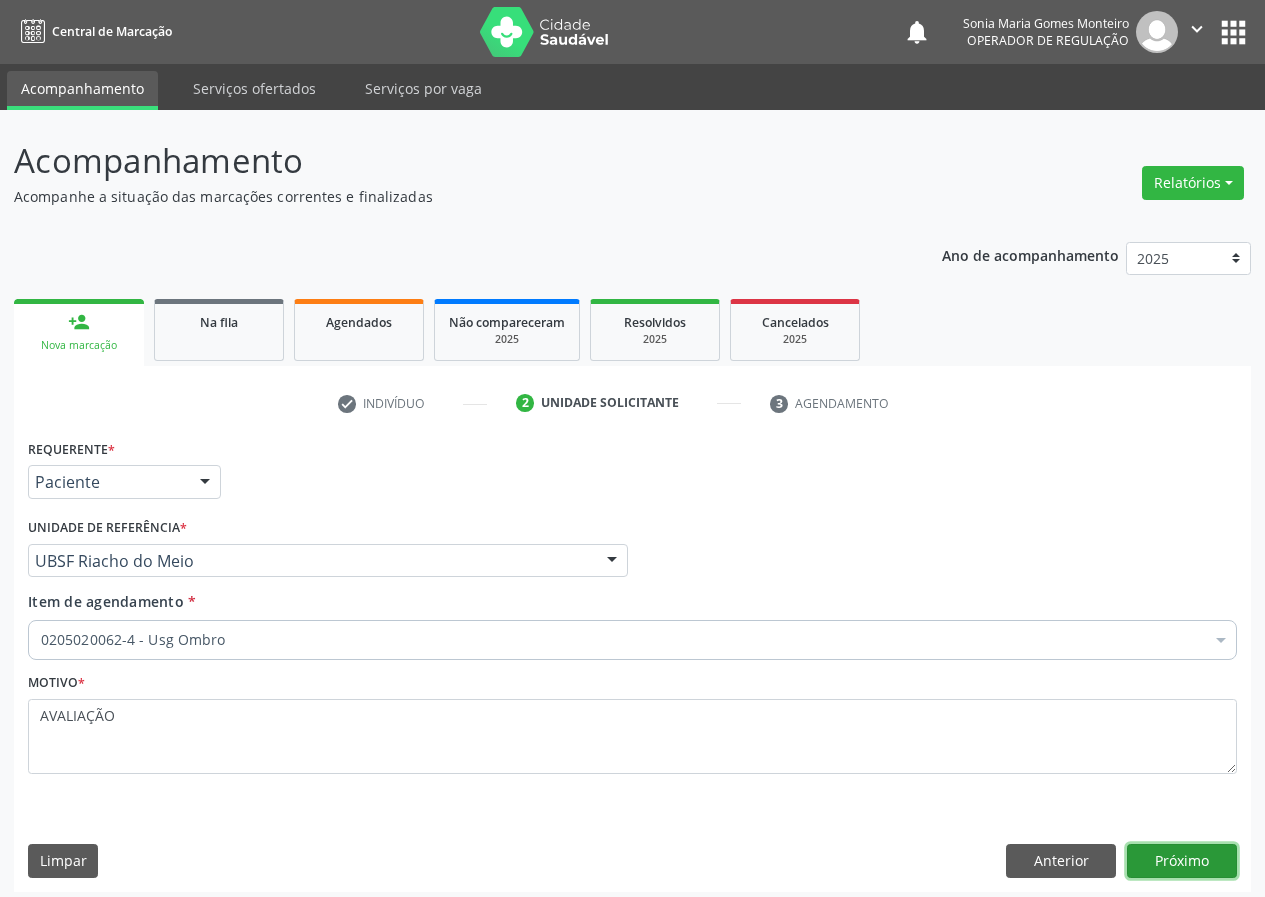 drag, startPoint x: 1181, startPoint y: 863, endPoint x: 1159, endPoint y: 862, distance: 22.022715 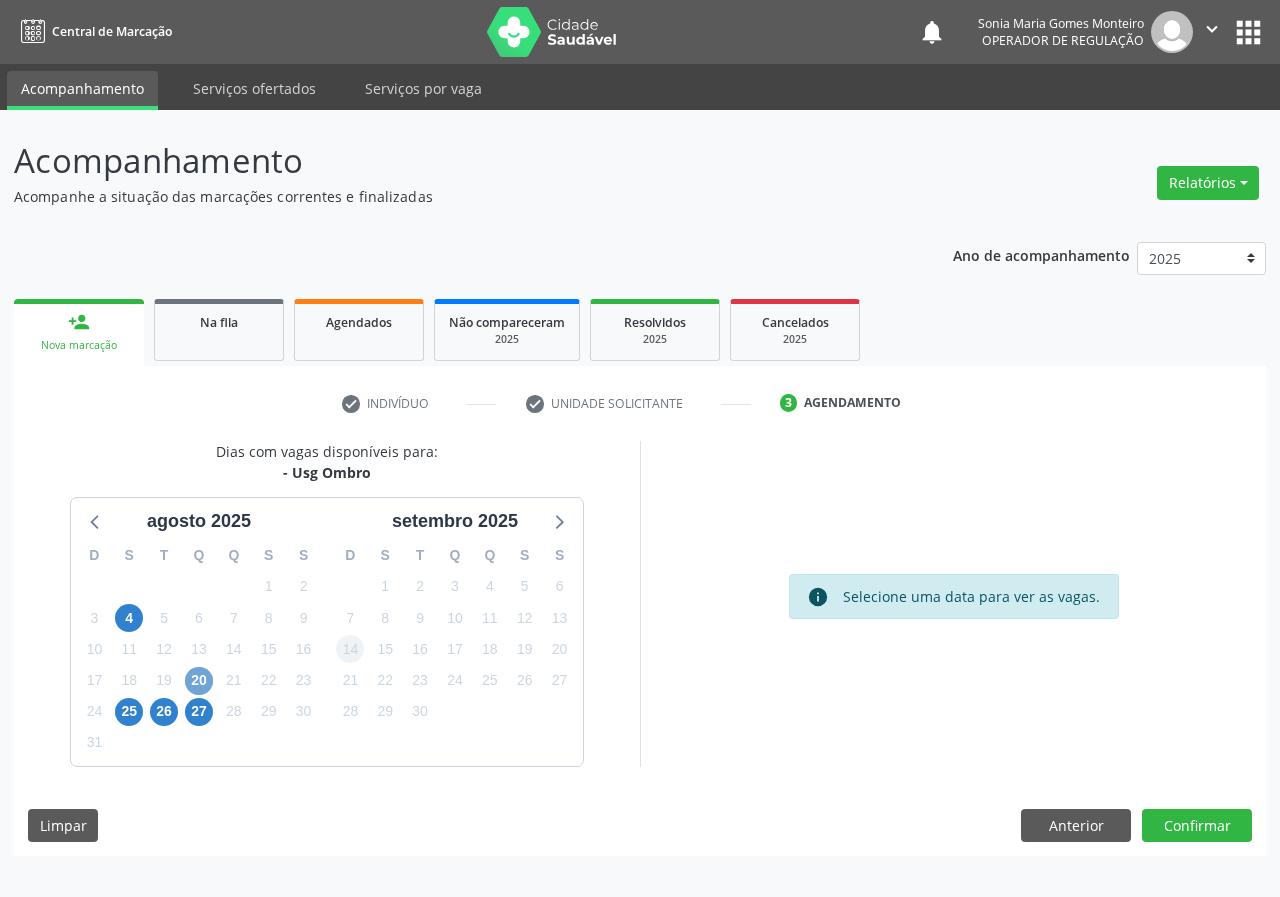 drag, startPoint x: 189, startPoint y: 673, endPoint x: 353, endPoint y: 661, distance: 164.43843 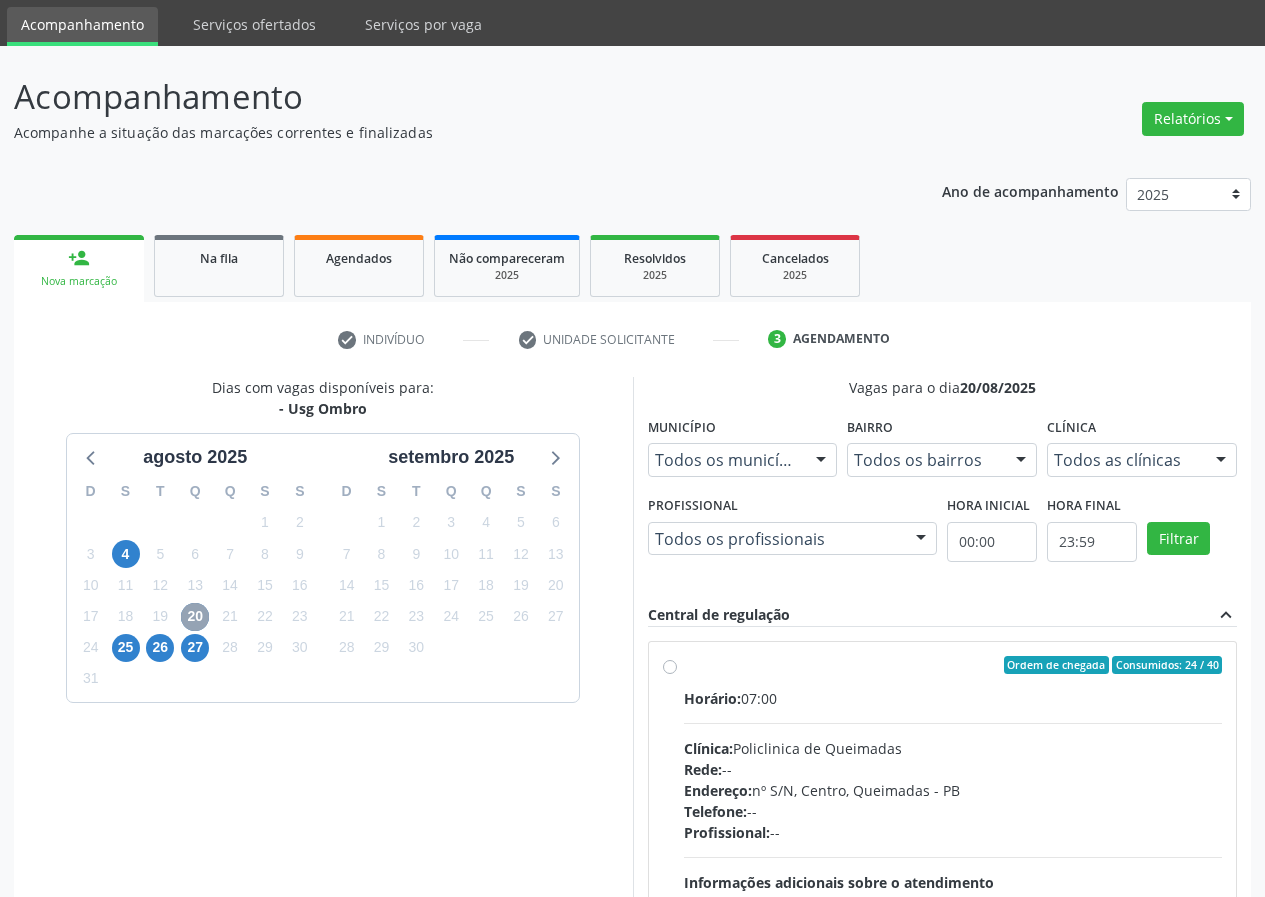 scroll, scrollTop: 100, scrollLeft: 0, axis: vertical 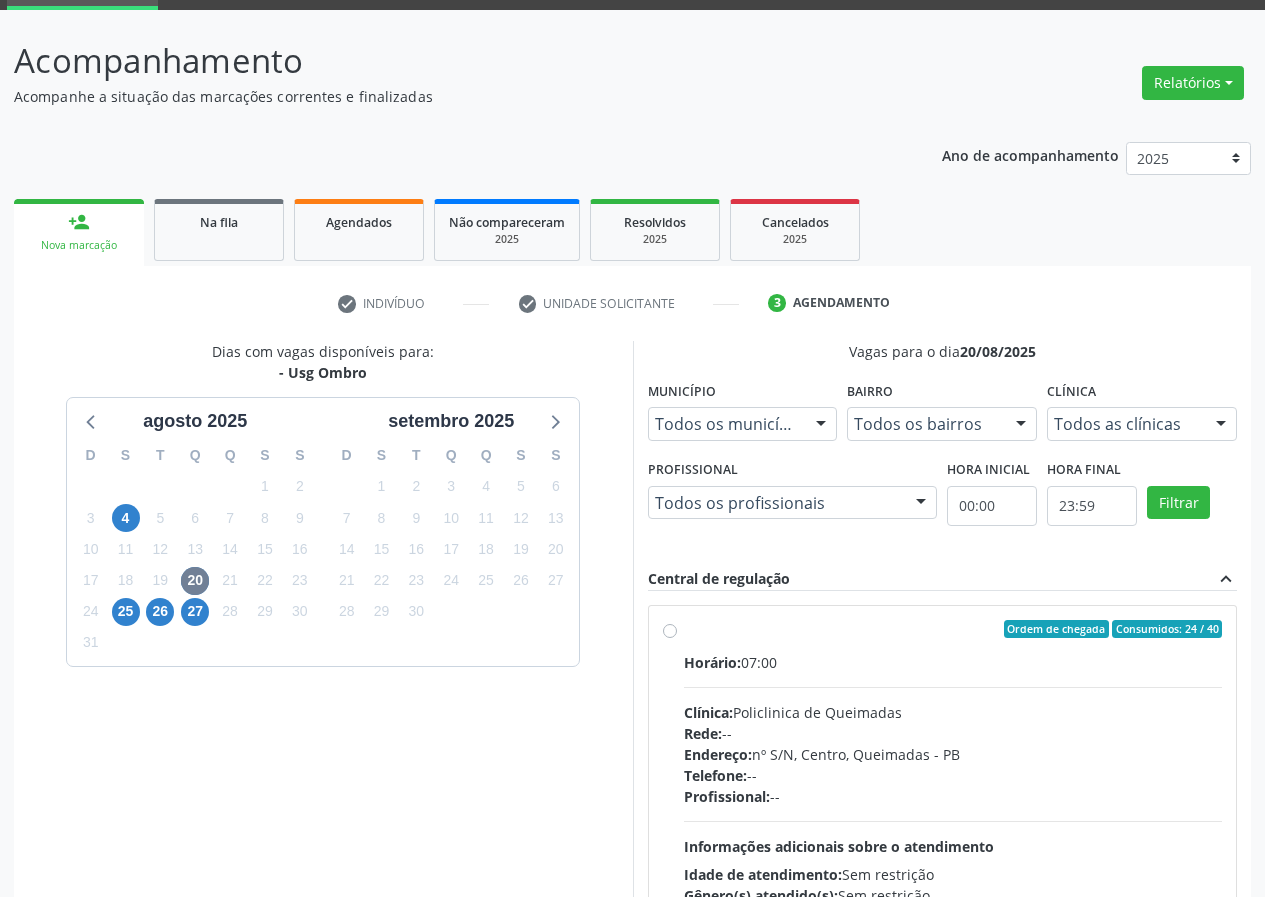 drag, startPoint x: 665, startPoint y: 635, endPoint x: 688, endPoint y: 631, distance: 23.345236 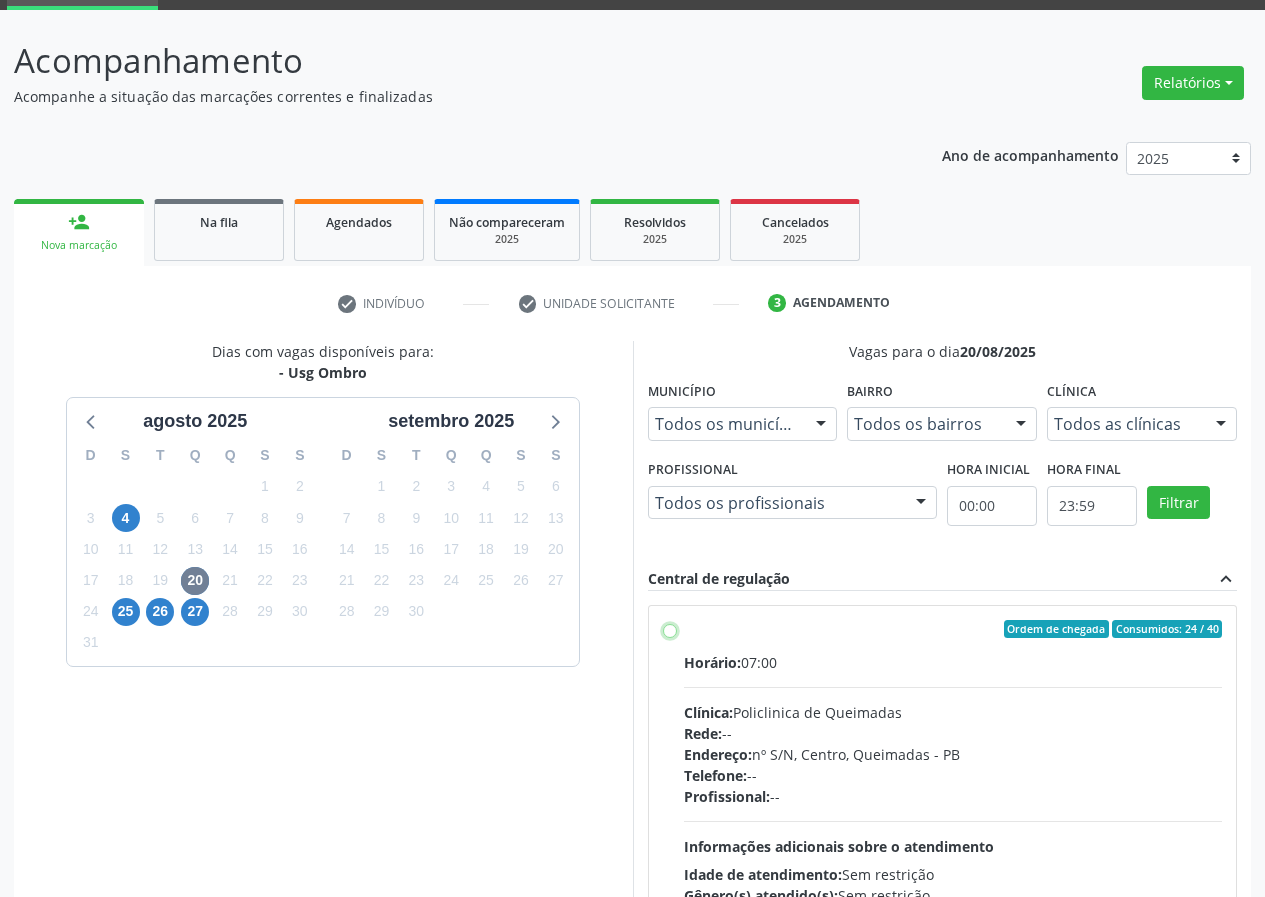 click on "Ordem de chegada
Consumidos: 24 / 40
Horário:   07:00
Clínica:  Policlinica de Queimadas
Rede:
--
Endereço:   nº S/N, Centro, Queimadas - PB
Telefone:   --
Profissional:
--
Informações adicionais sobre o atendimento
Idade de atendimento:
Sem restrição
Gênero(s) atendido(s):
Sem restrição
Informações adicionais:
--" at bounding box center (670, 629) 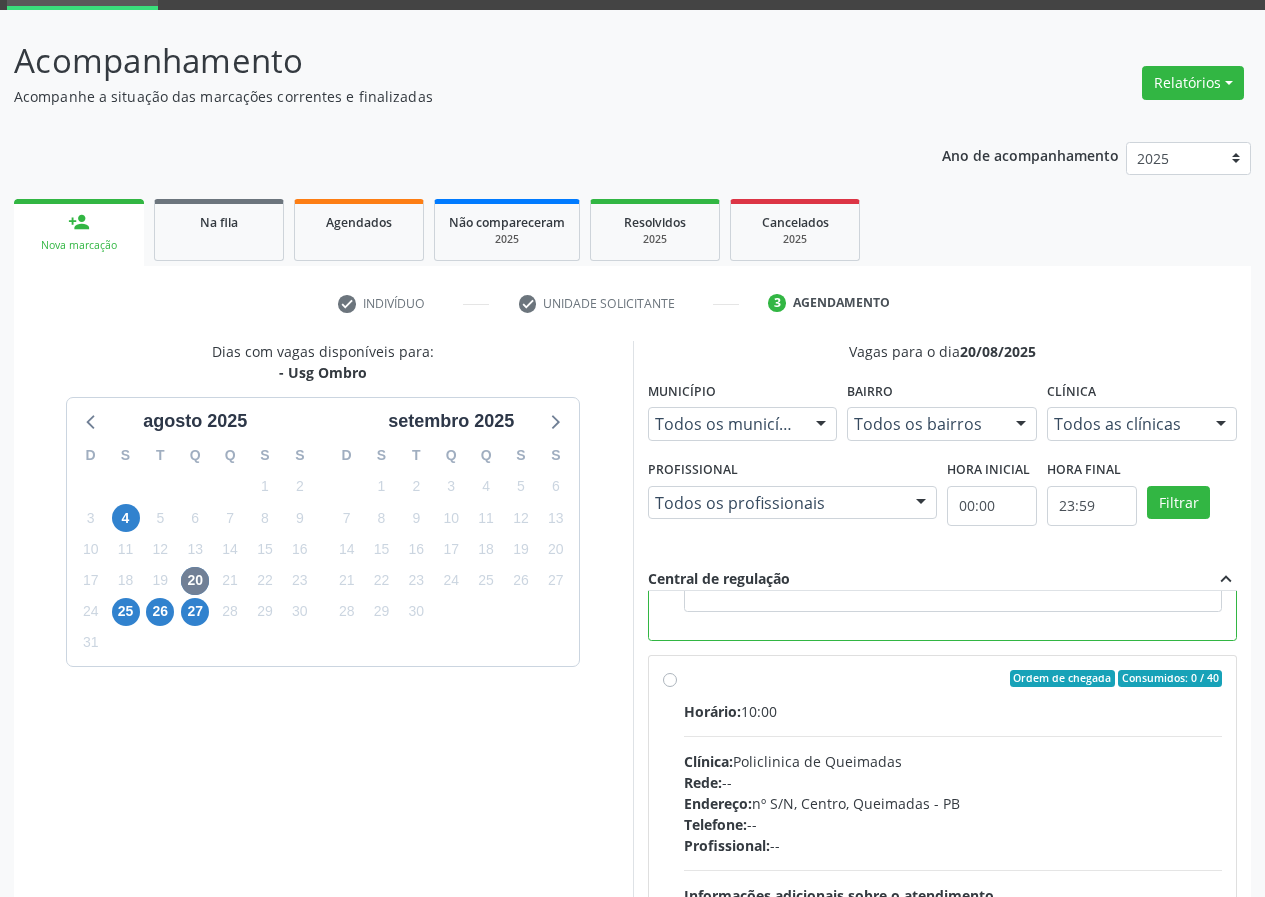 scroll, scrollTop: 450, scrollLeft: 0, axis: vertical 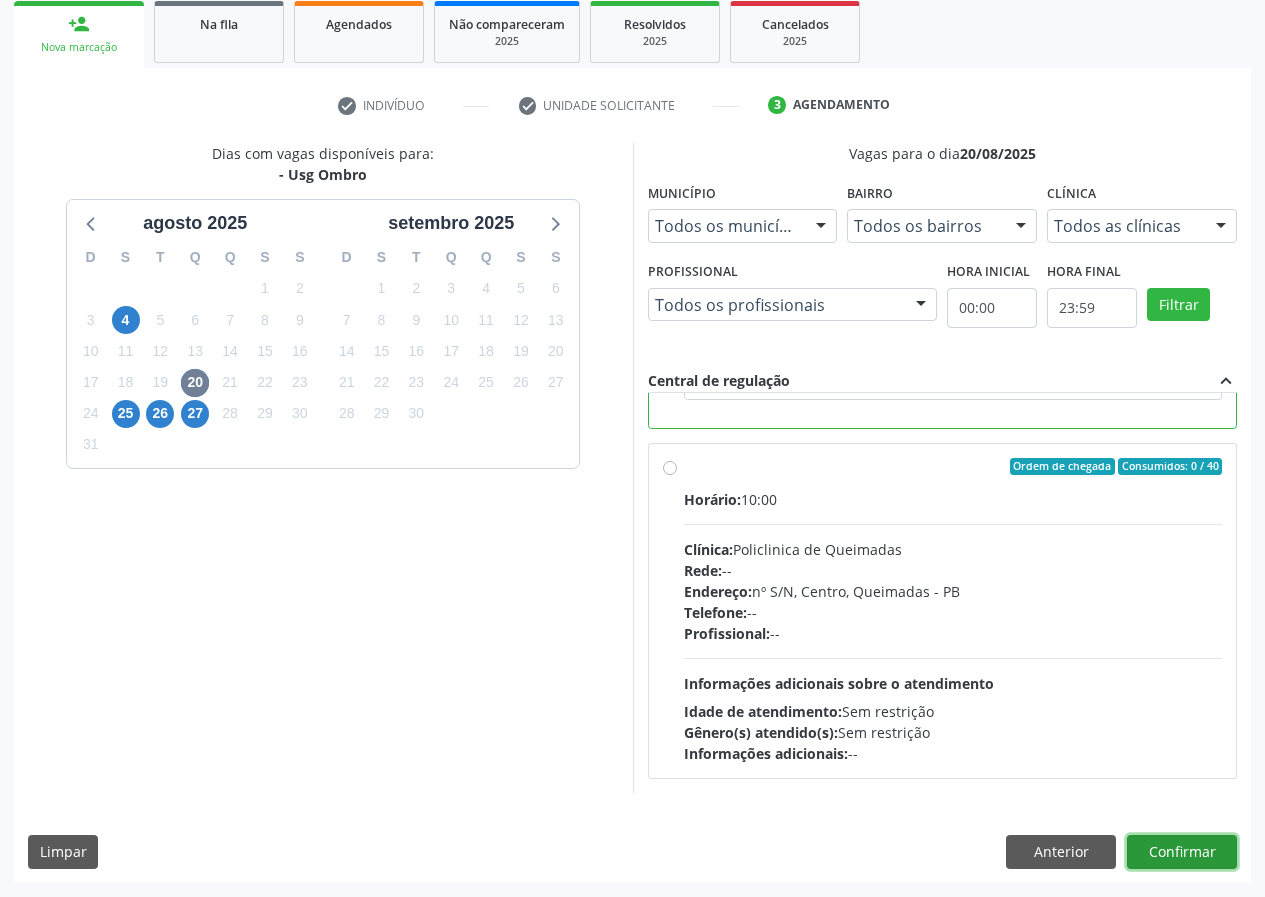 click on "Confirmar" at bounding box center [1182, 852] 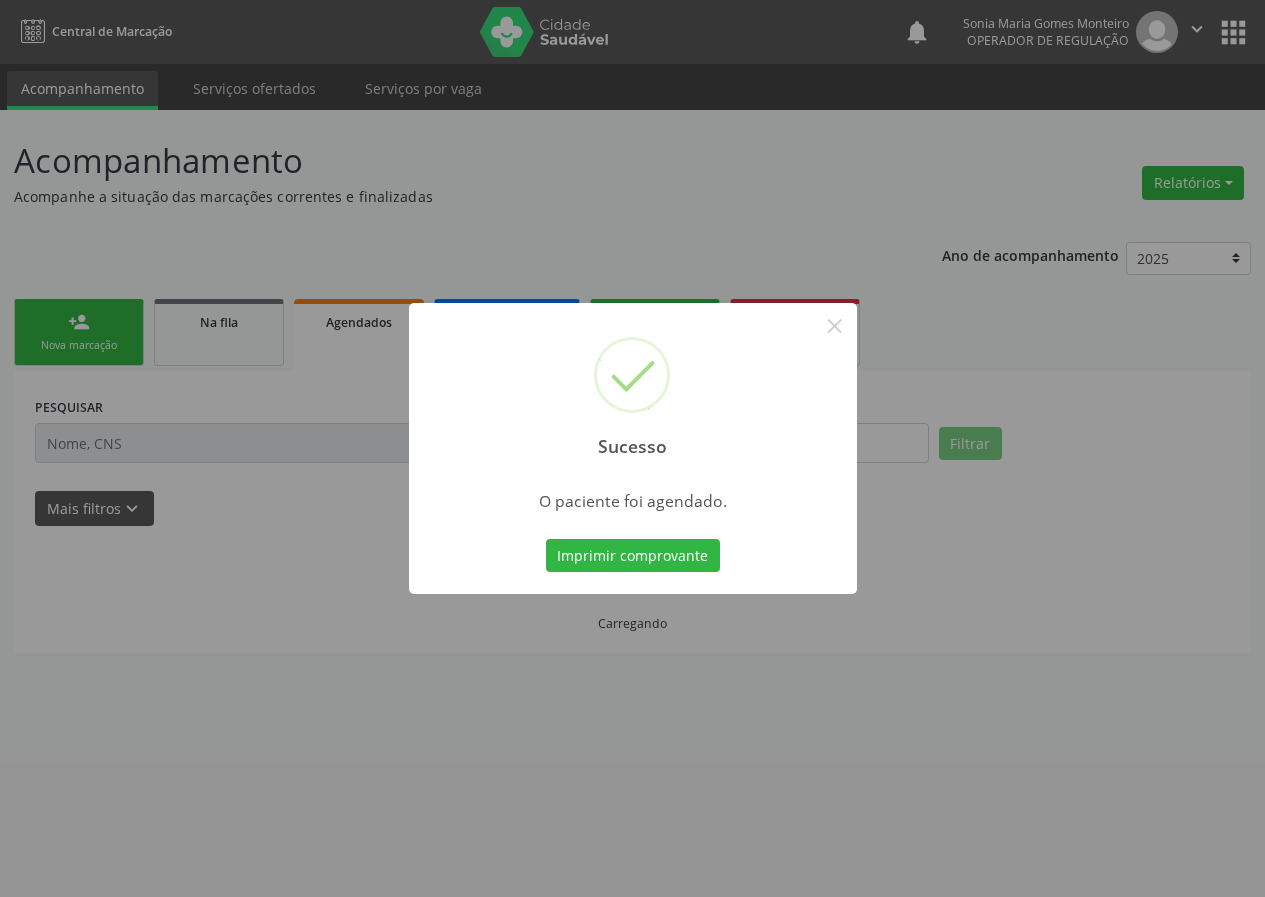 scroll, scrollTop: 0, scrollLeft: 0, axis: both 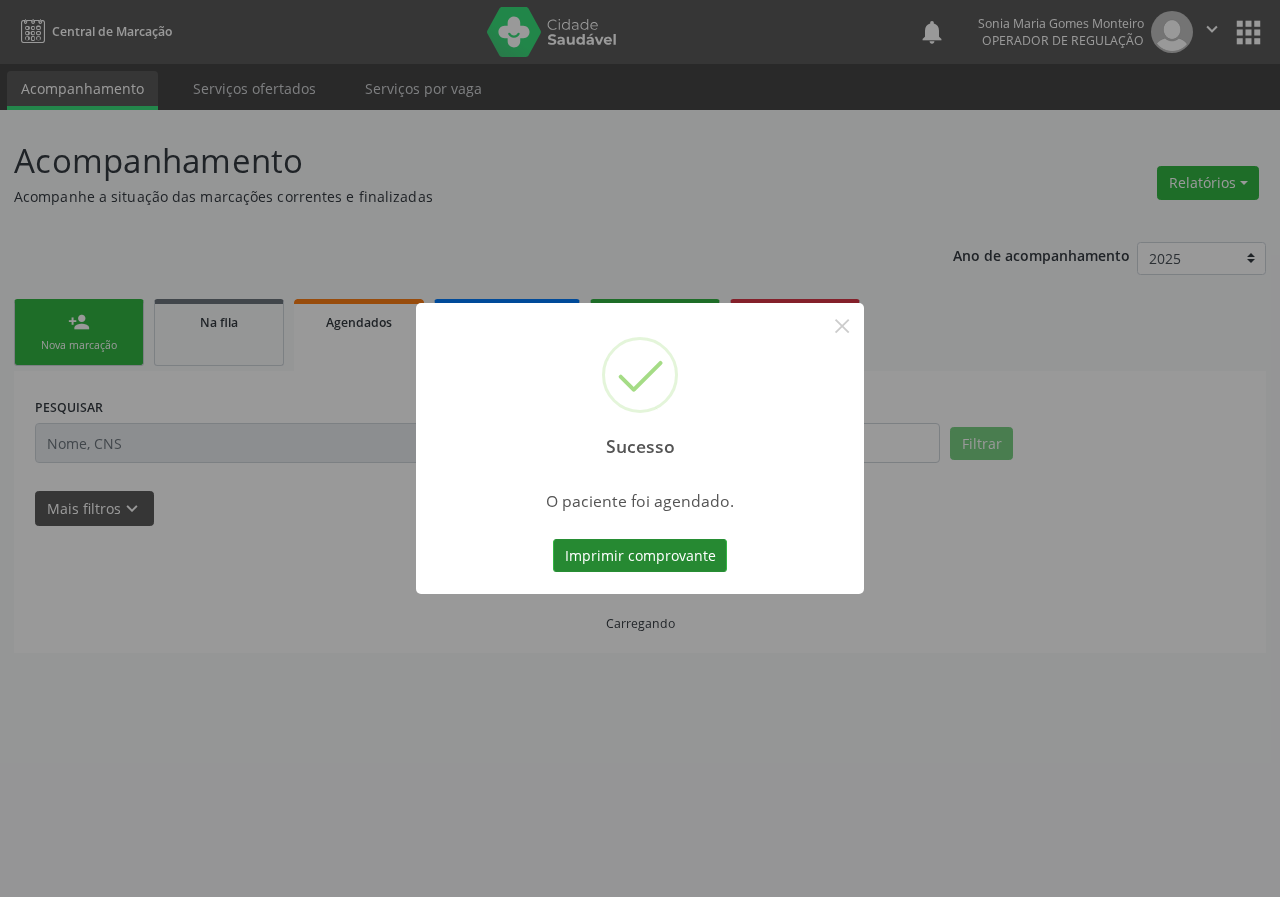 click on "Imprimir comprovante" at bounding box center (640, 556) 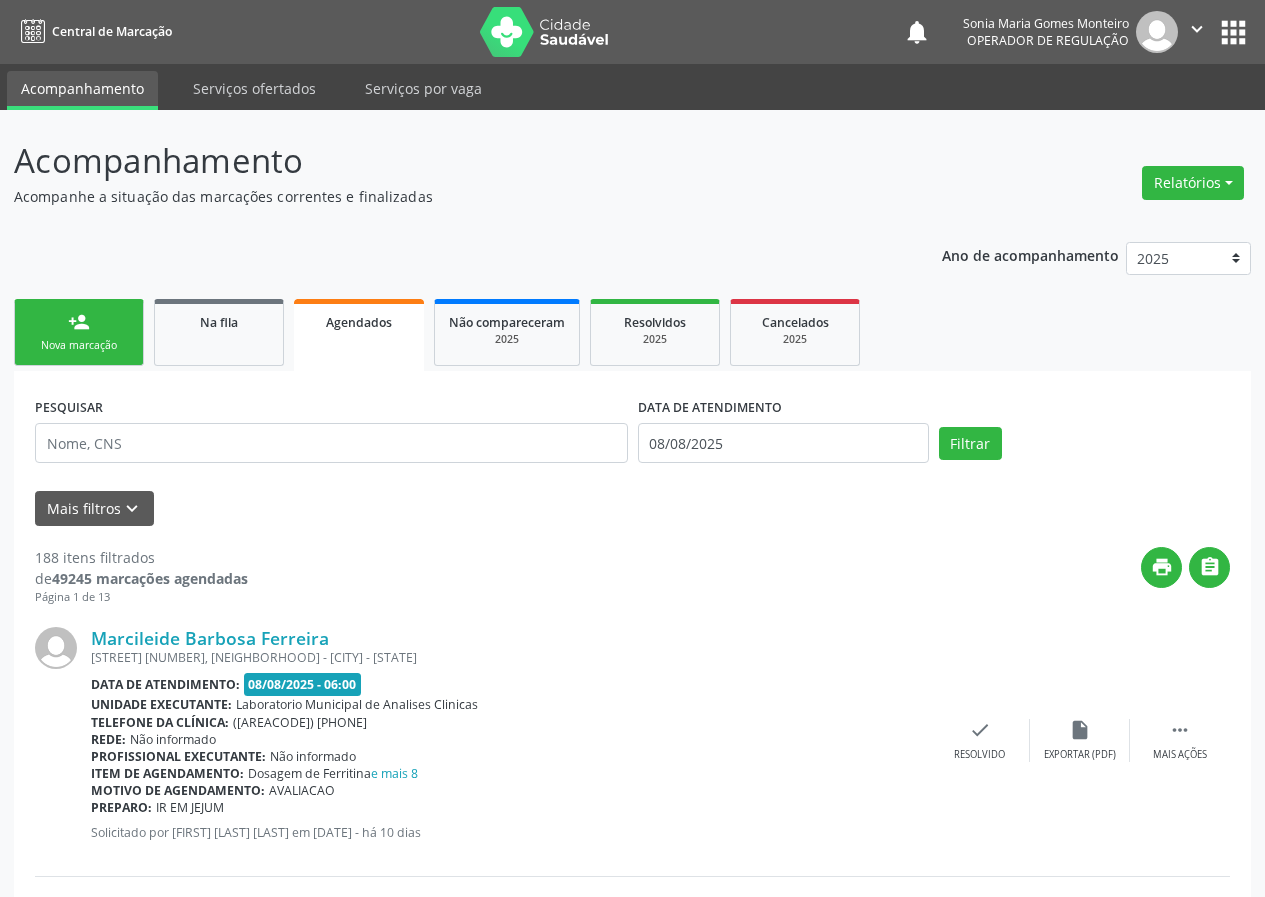click on "person_add
Nova marcação" at bounding box center (79, 332) 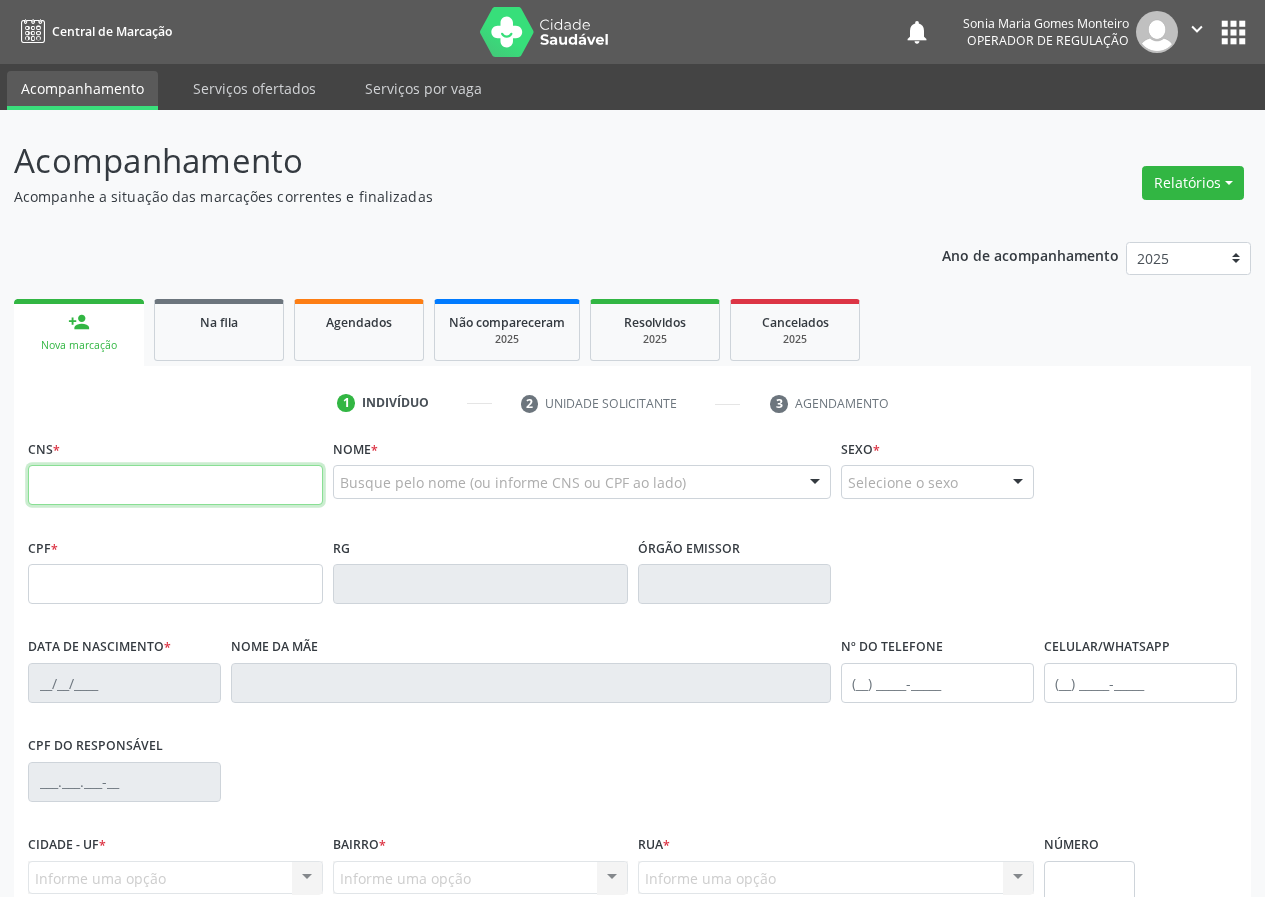 click at bounding box center (175, 485) 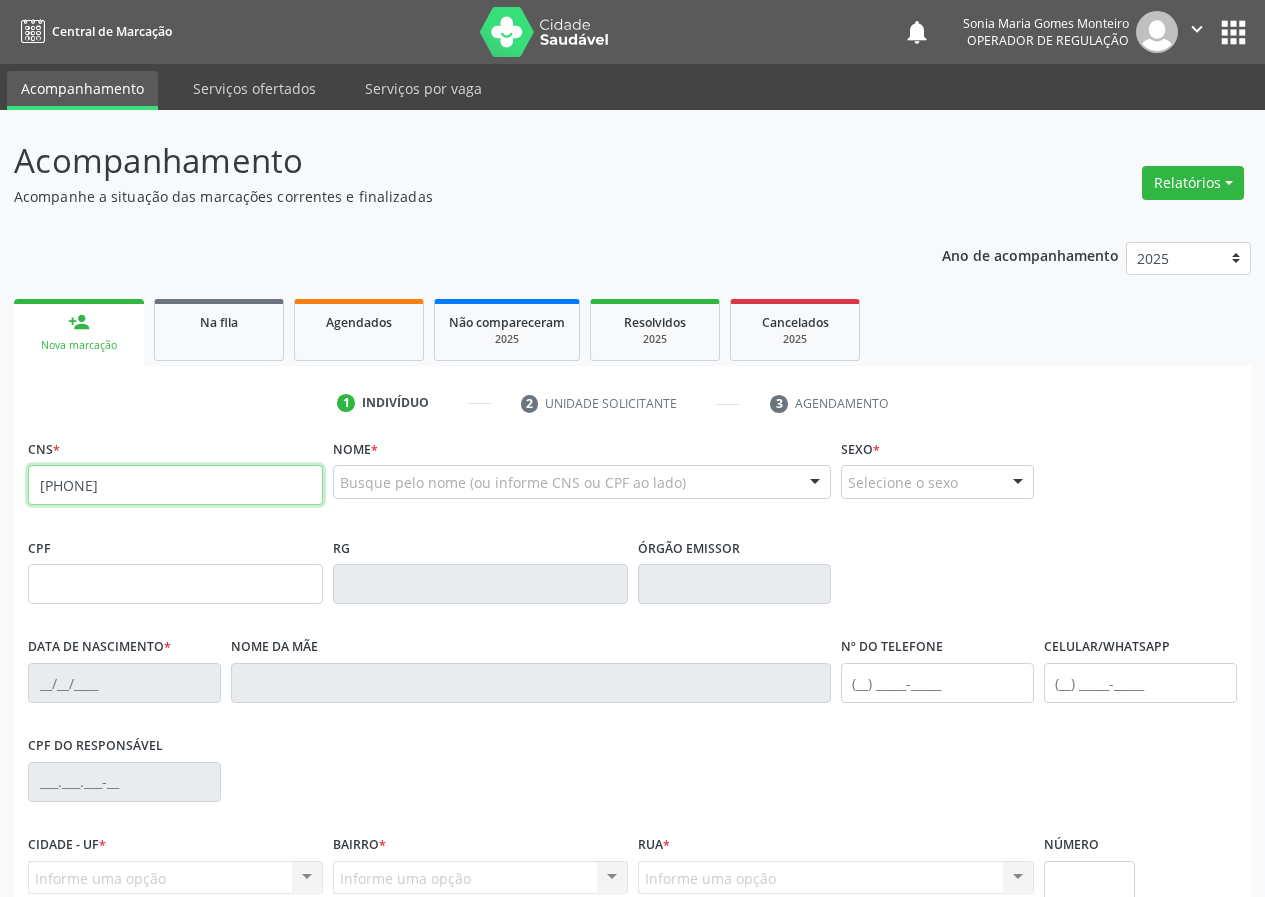 type on "707 8066 9051 0217" 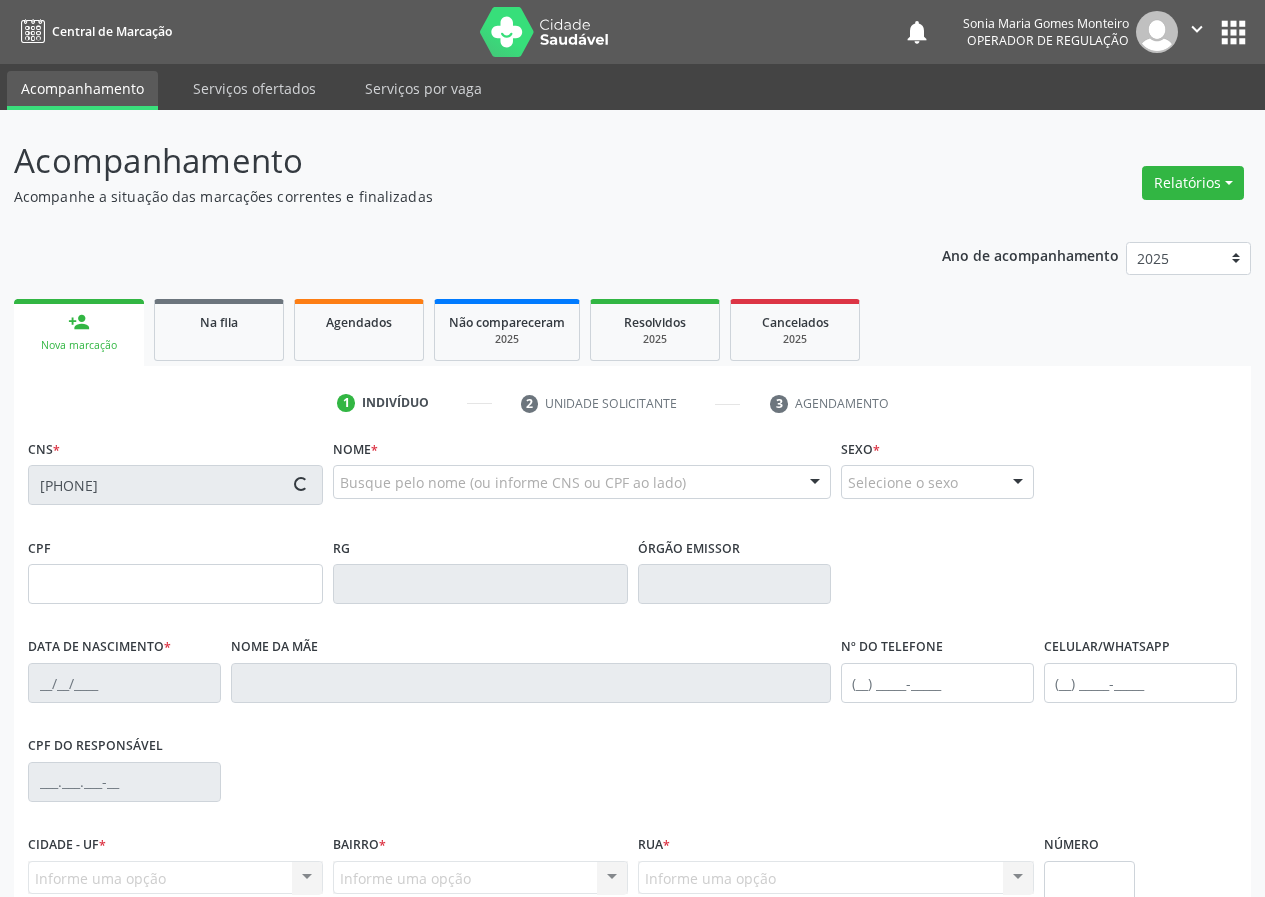type on "076.229.494-93" 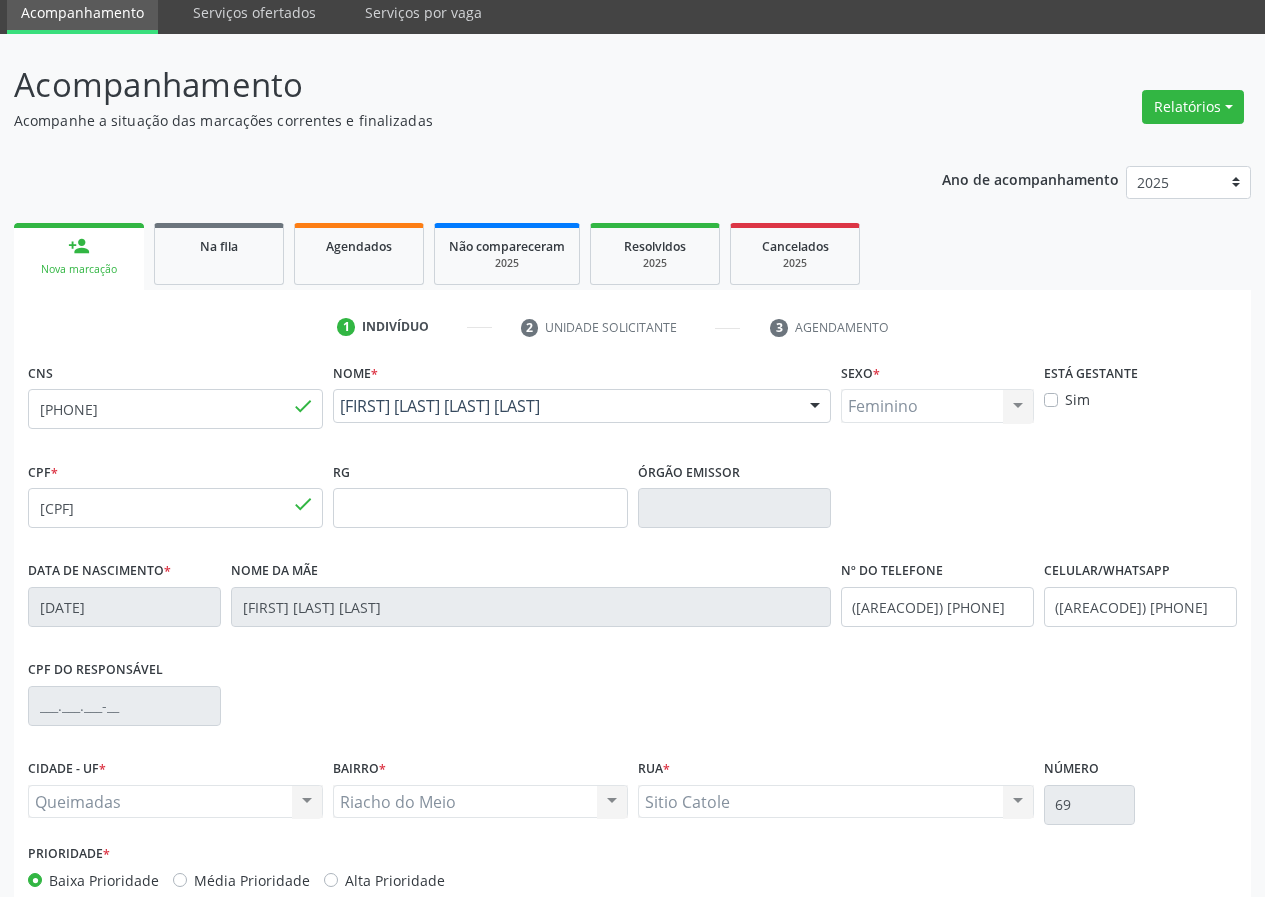 scroll, scrollTop: 187, scrollLeft: 0, axis: vertical 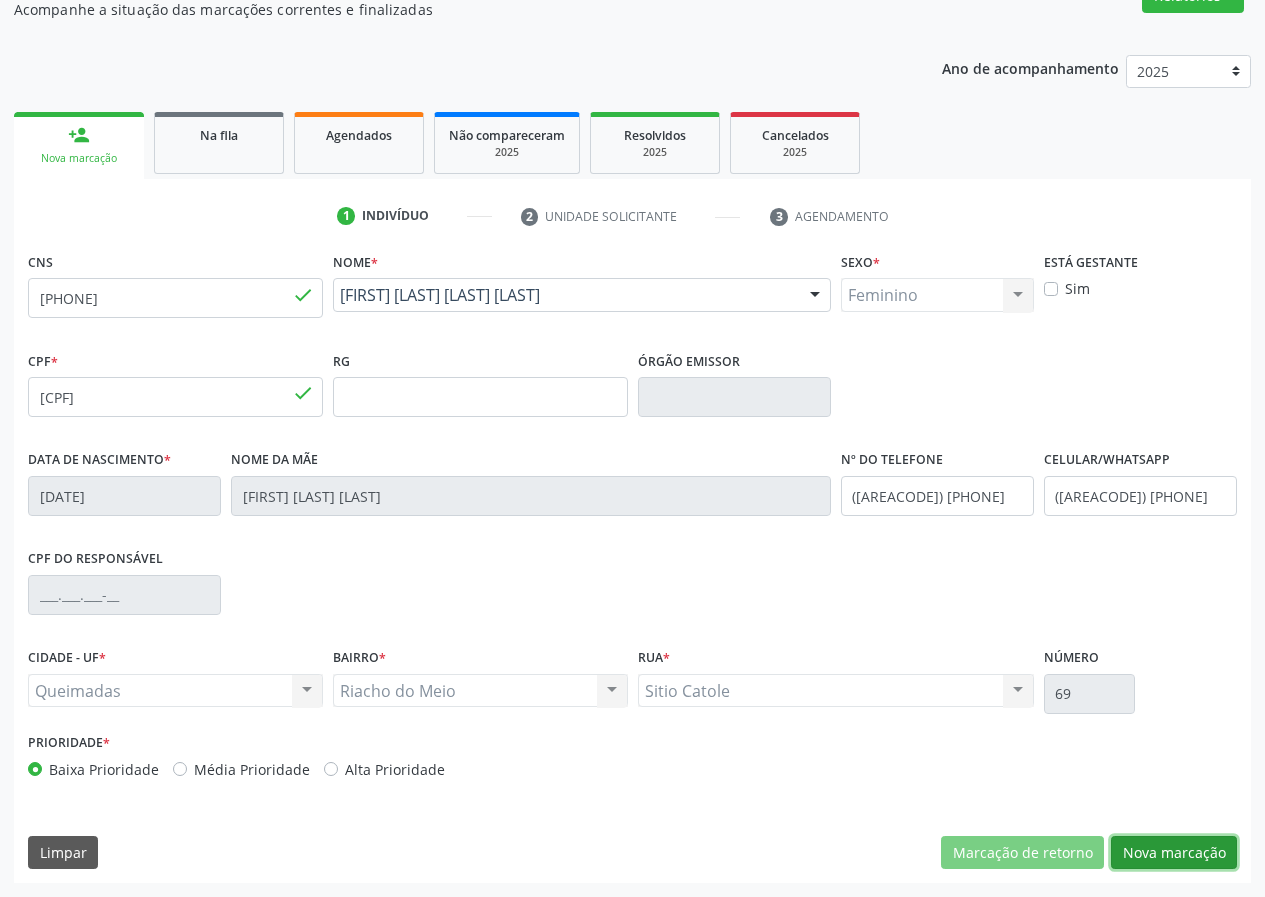 click on "Nova marcação" at bounding box center (1174, 853) 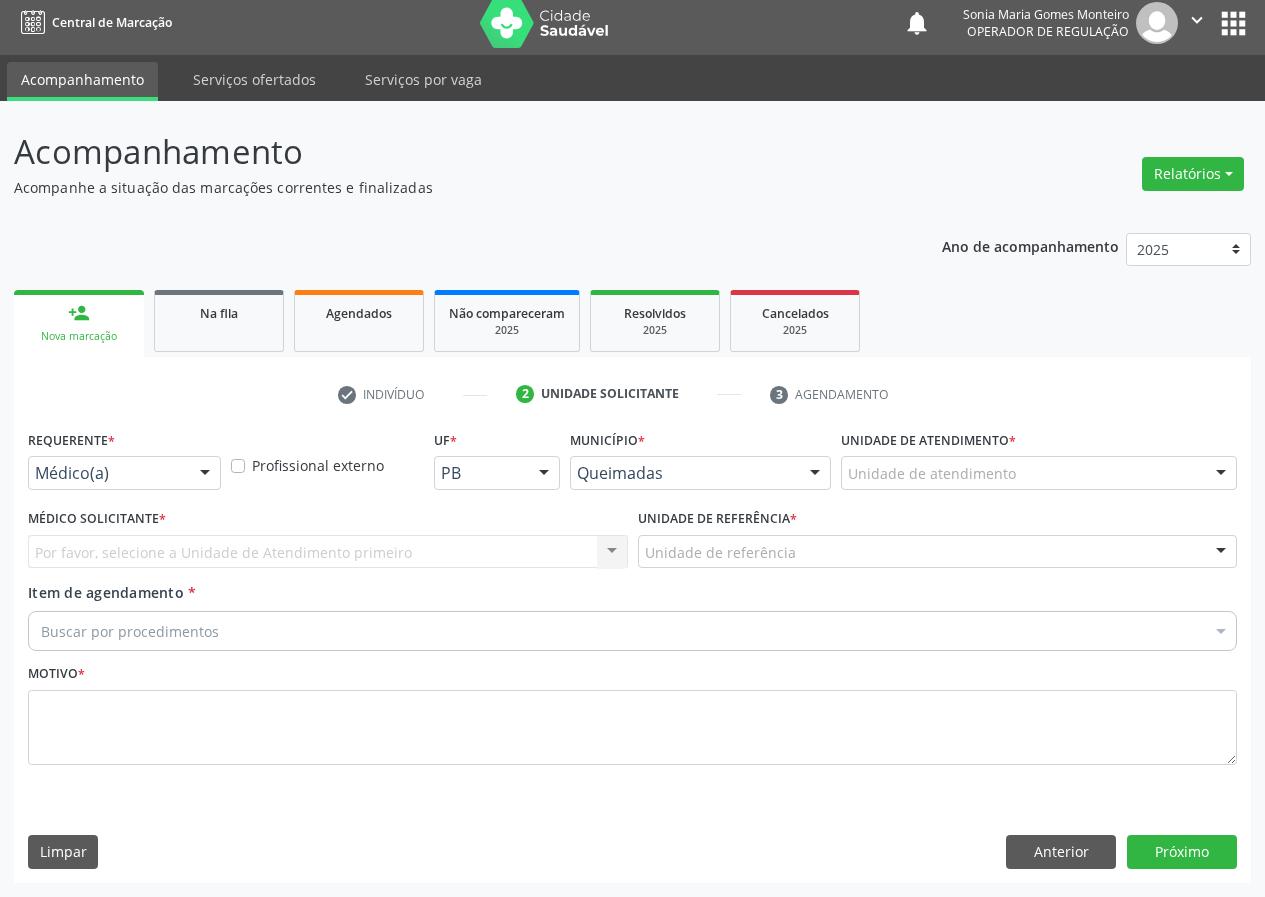 scroll, scrollTop: 9, scrollLeft: 0, axis: vertical 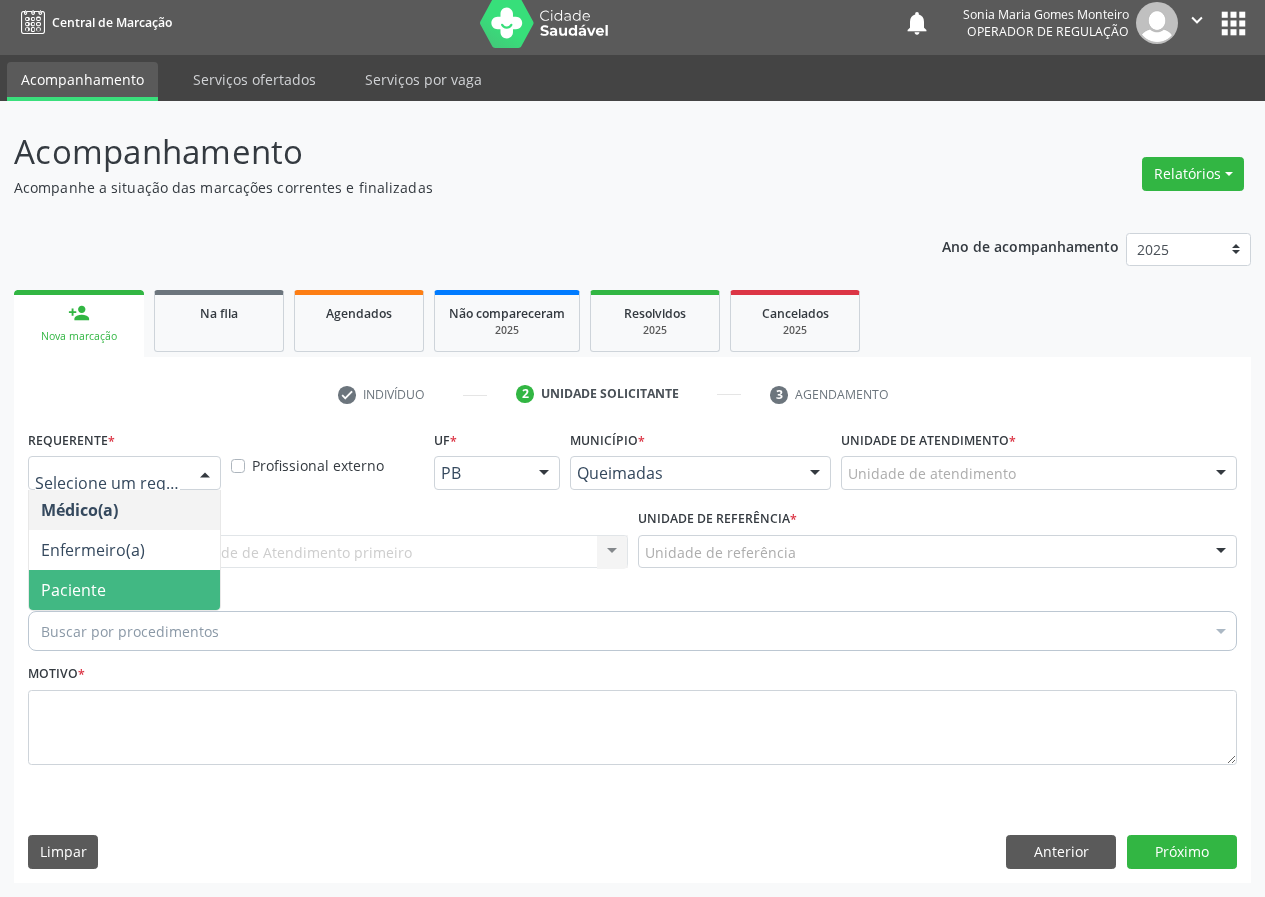 click on "Paciente" at bounding box center [124, 590] 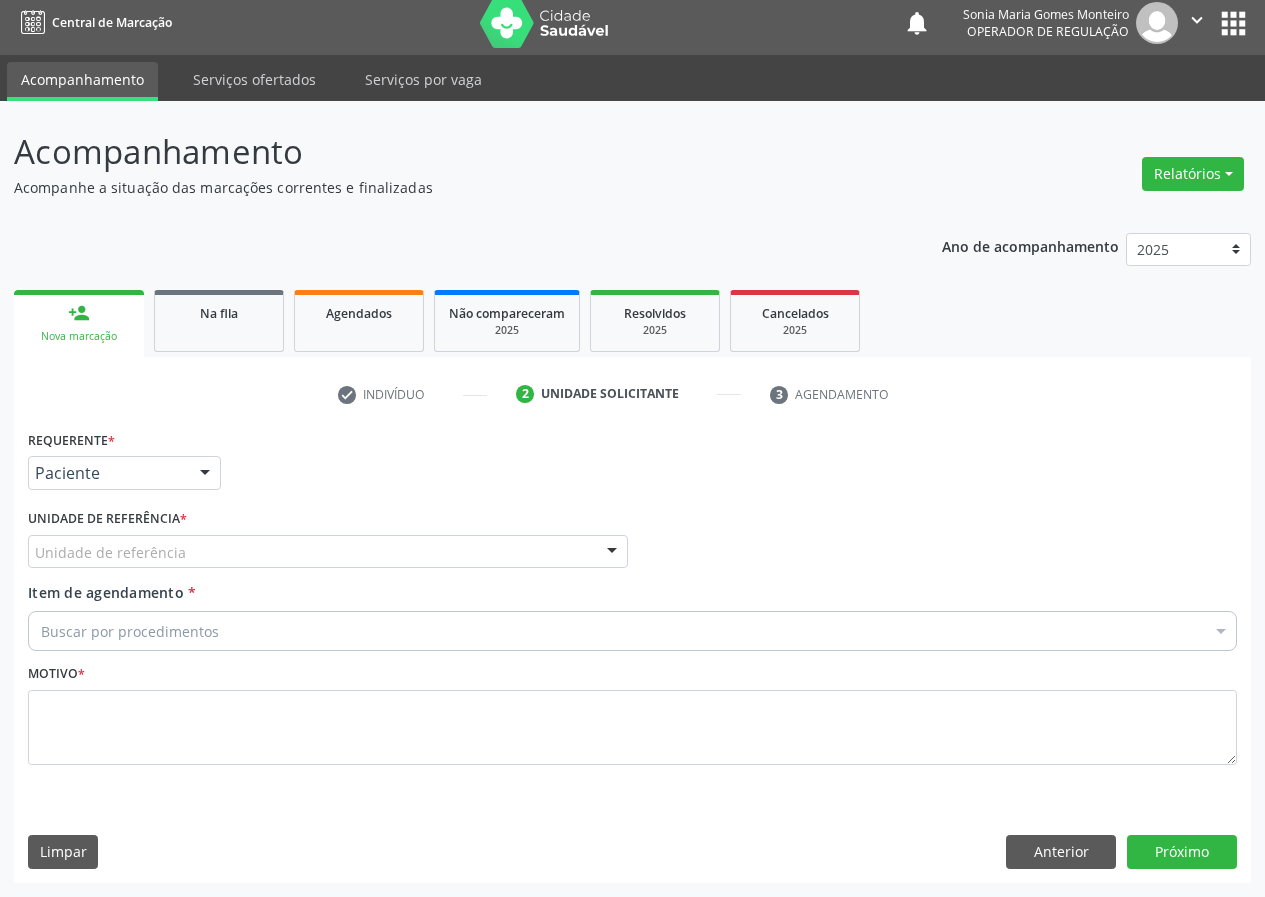 click on "Unidade de referência" at bounding box center (328, 552) 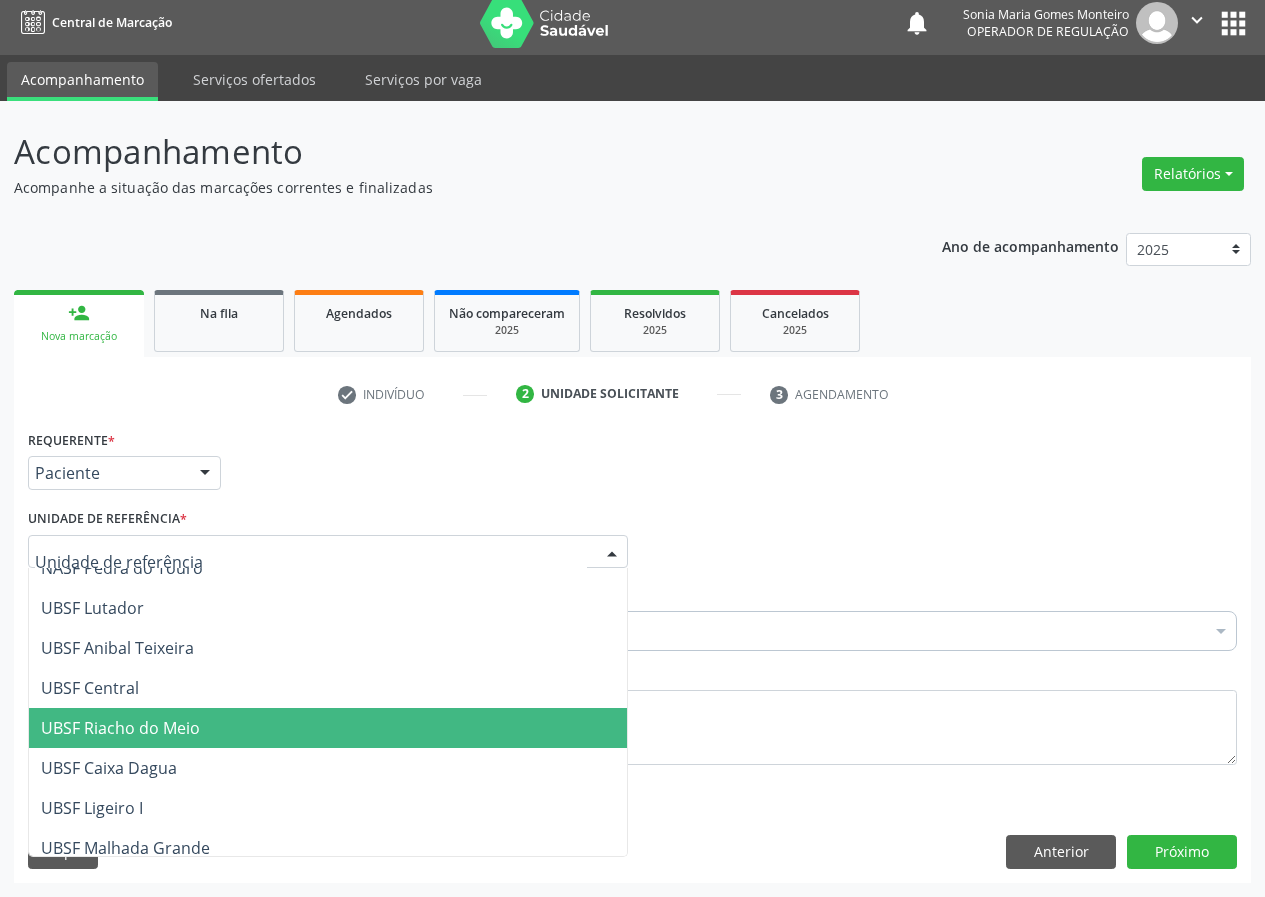 scroll, scrollTop: 400, scrollLeft: 0, axis: vertical 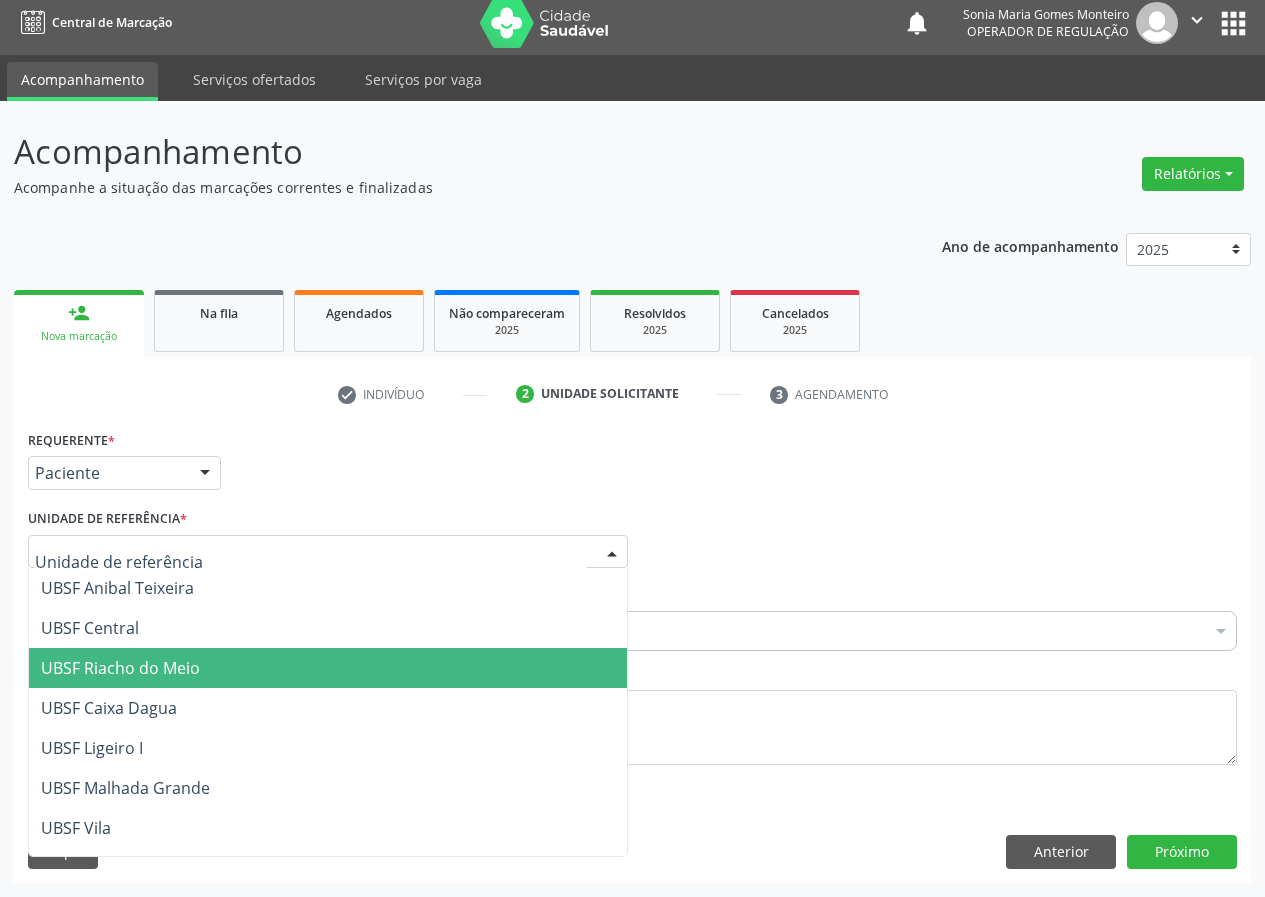 drag, startPoint x: 153, startPoint y: 669, endPoint x: 43, endPoint y: 683, distance: 110.88733 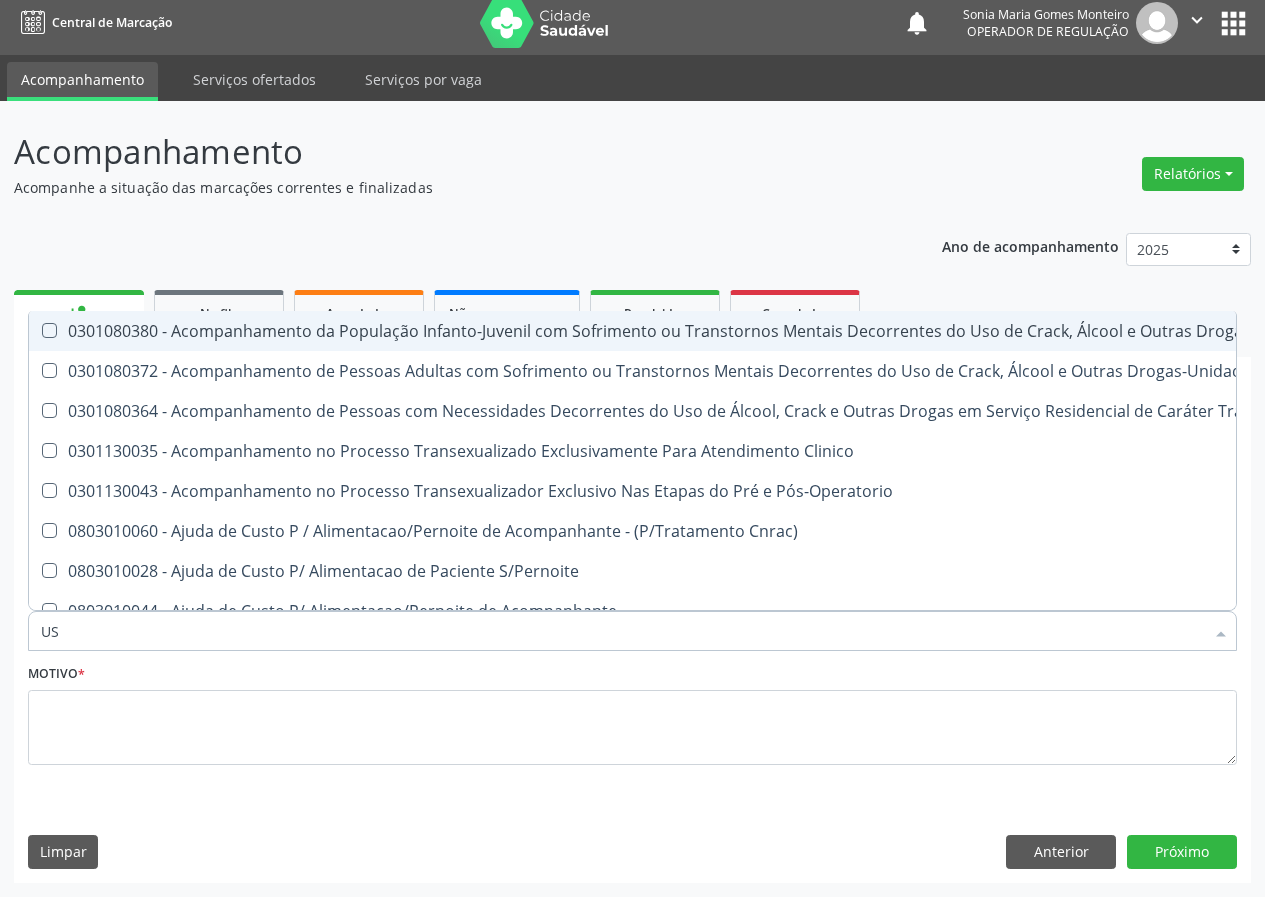 type on "USG" 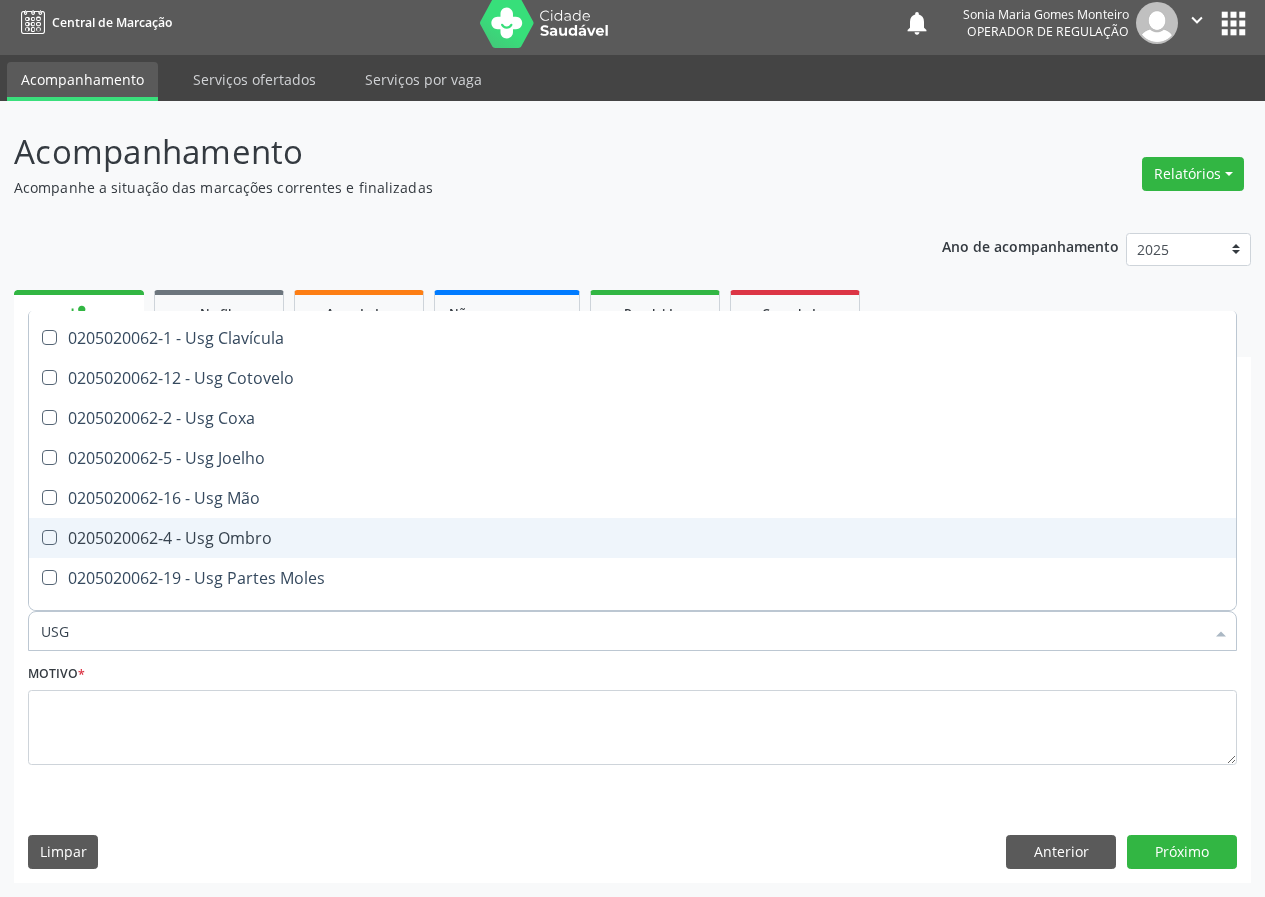 scroll, scrollTop: 200, scrollLeft: 0, axis: vertical 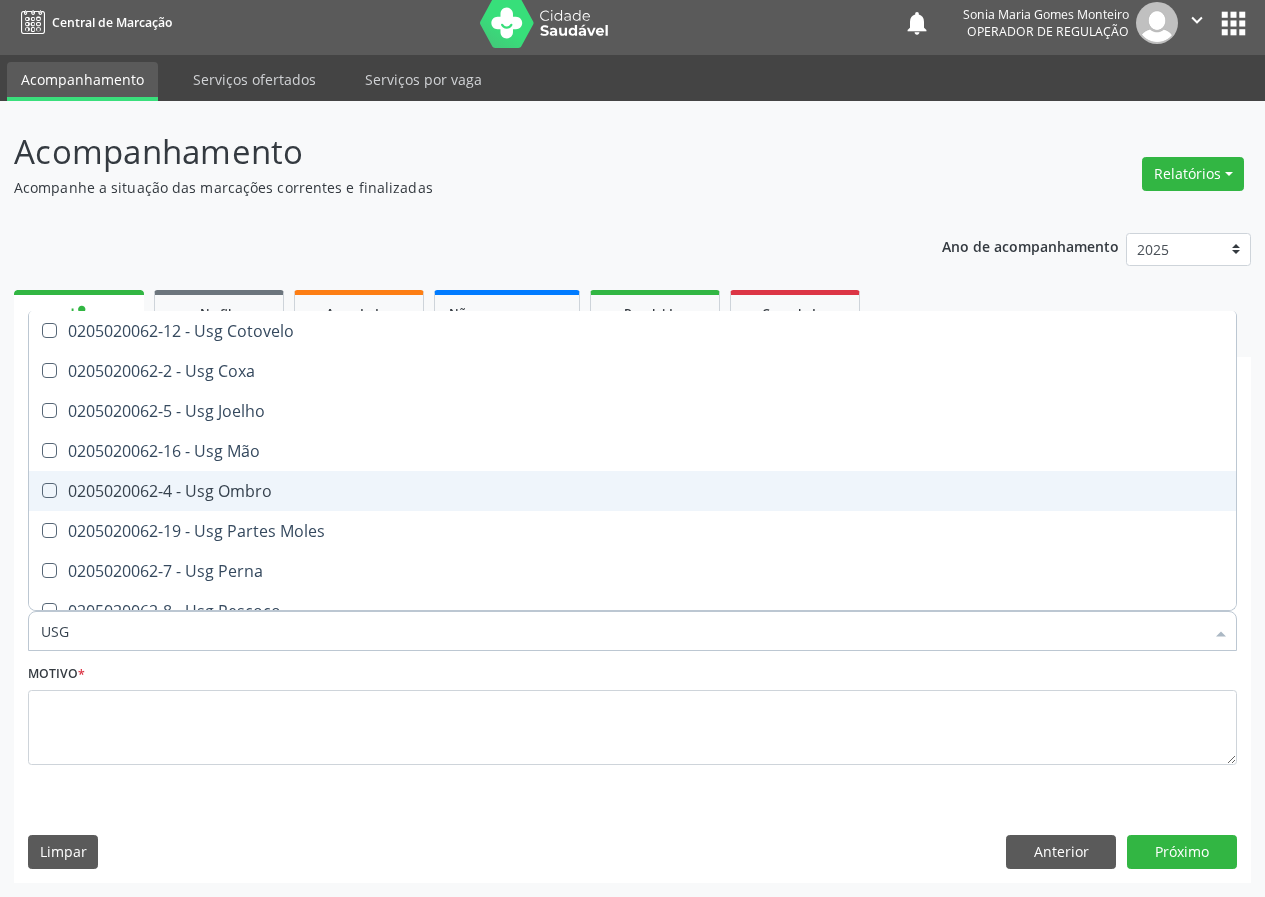 click on "0205020062-4 - Usg Ombro" at bounding box center [632, 491] 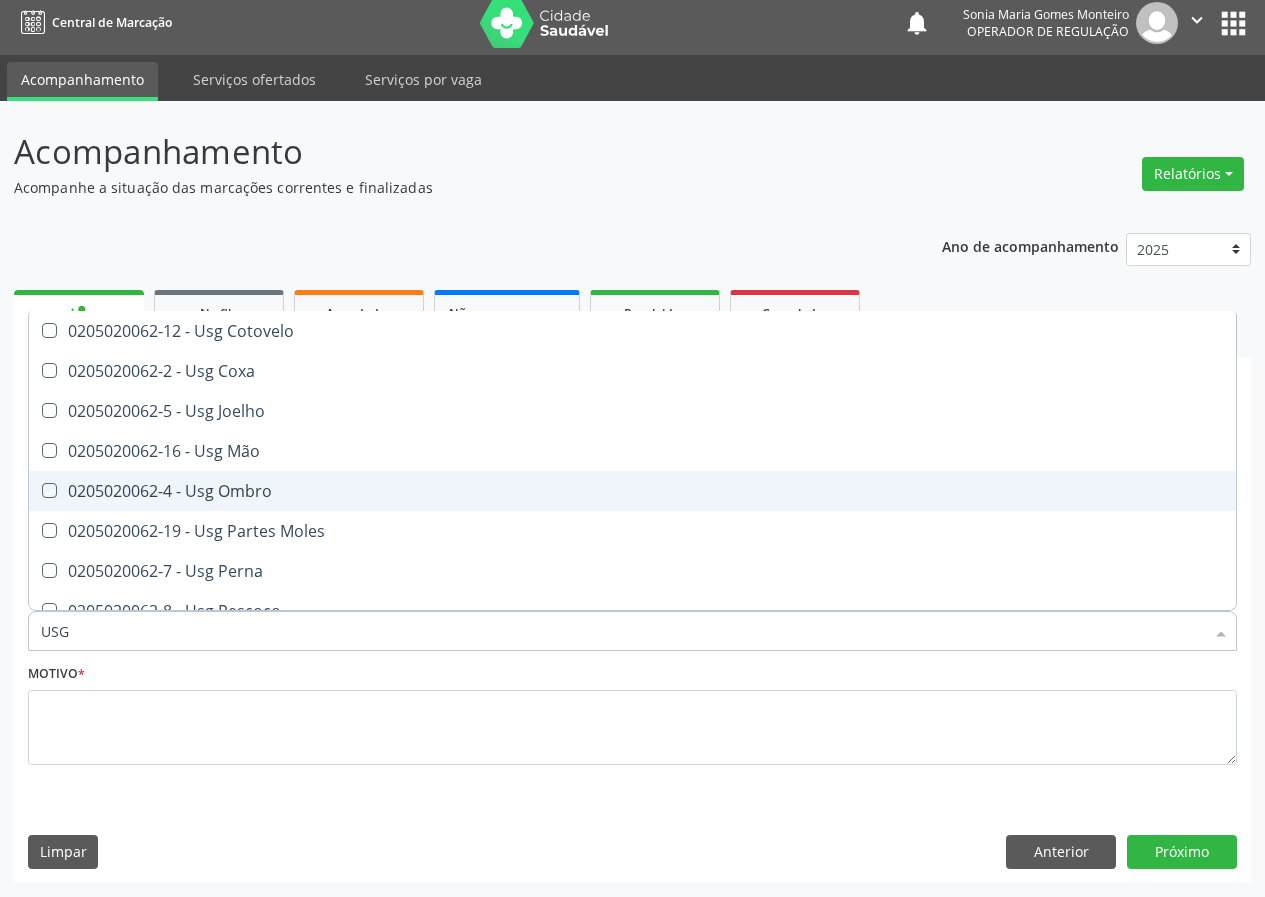 checkbox on "true" 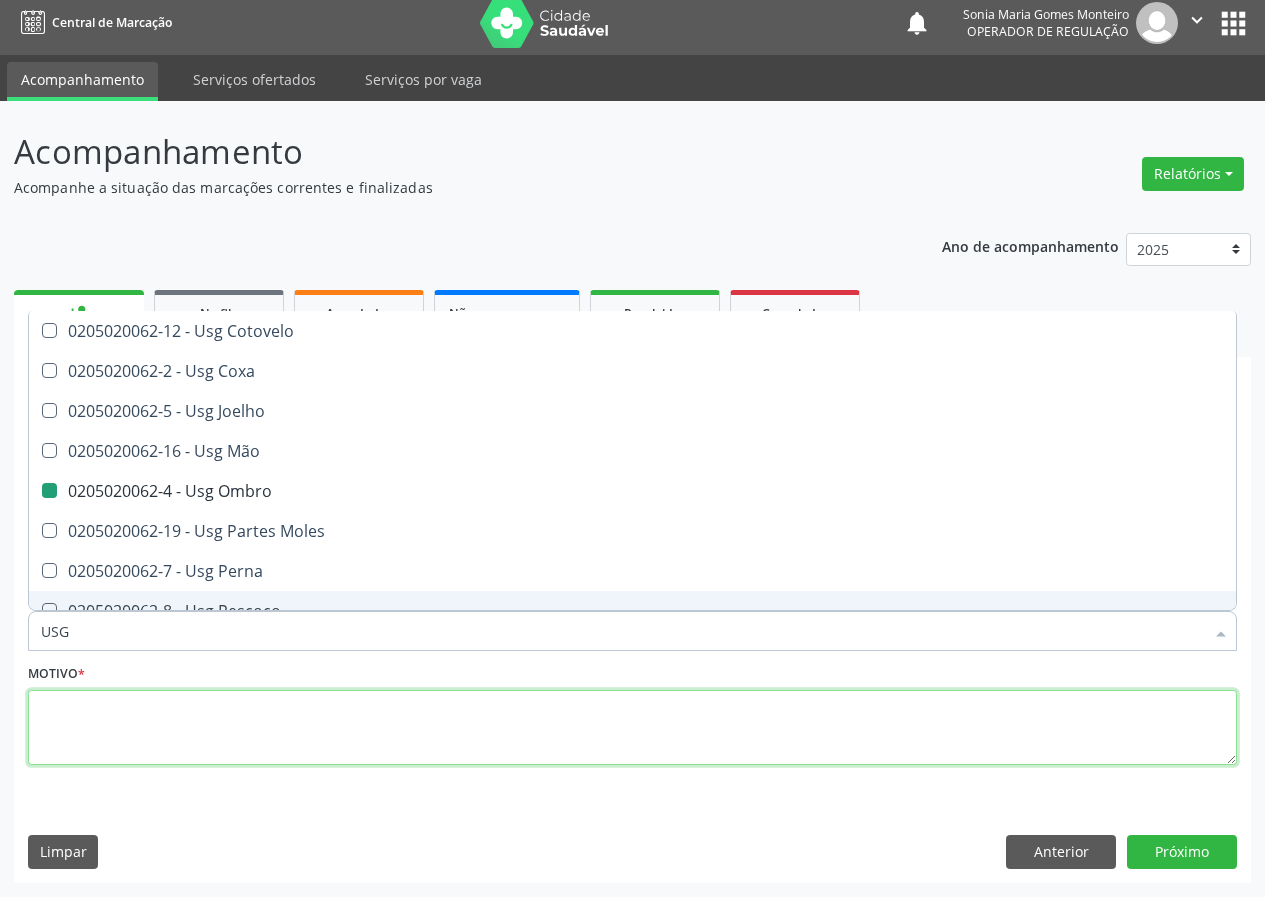 click at bounding box center (632, 728) 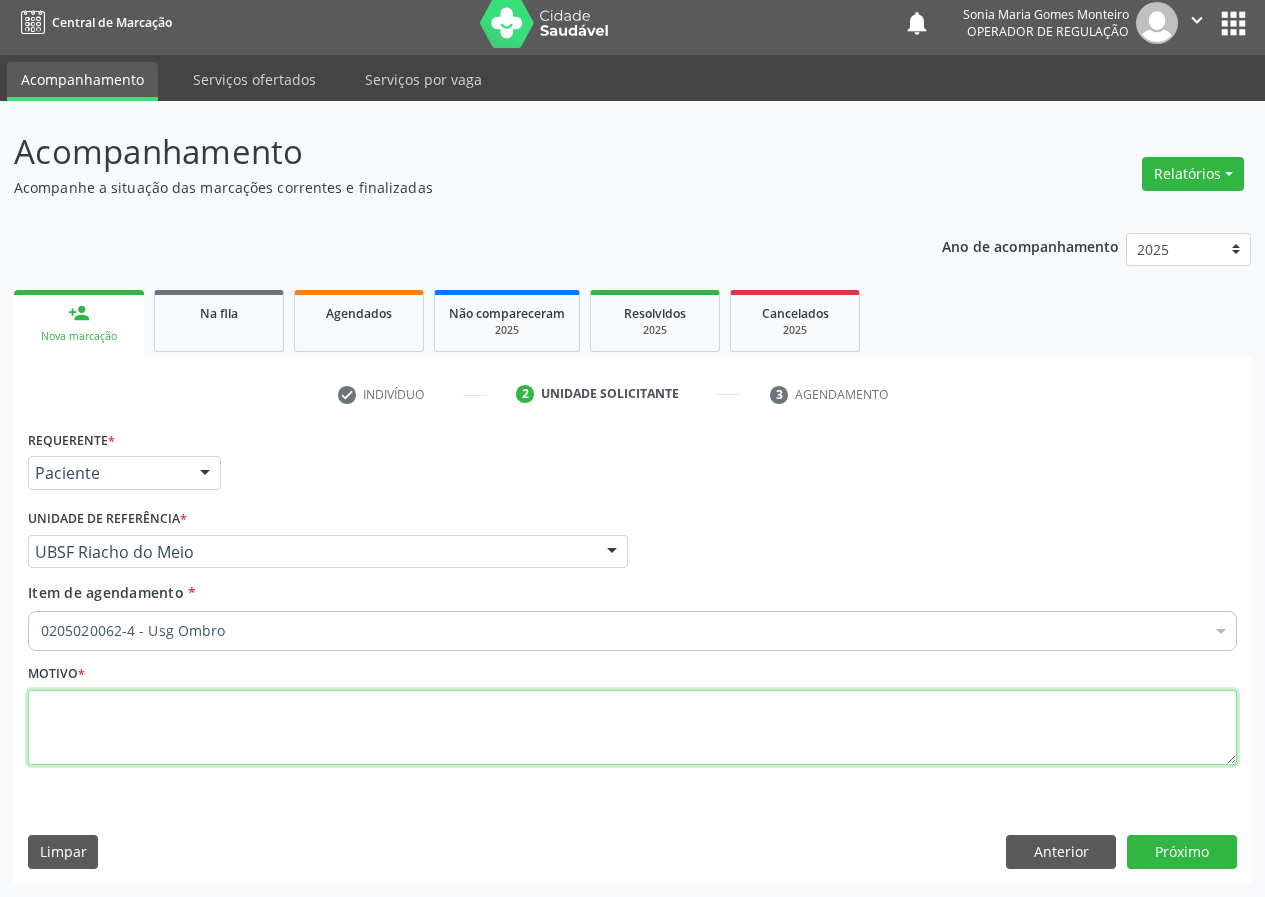 checkbox on "true" 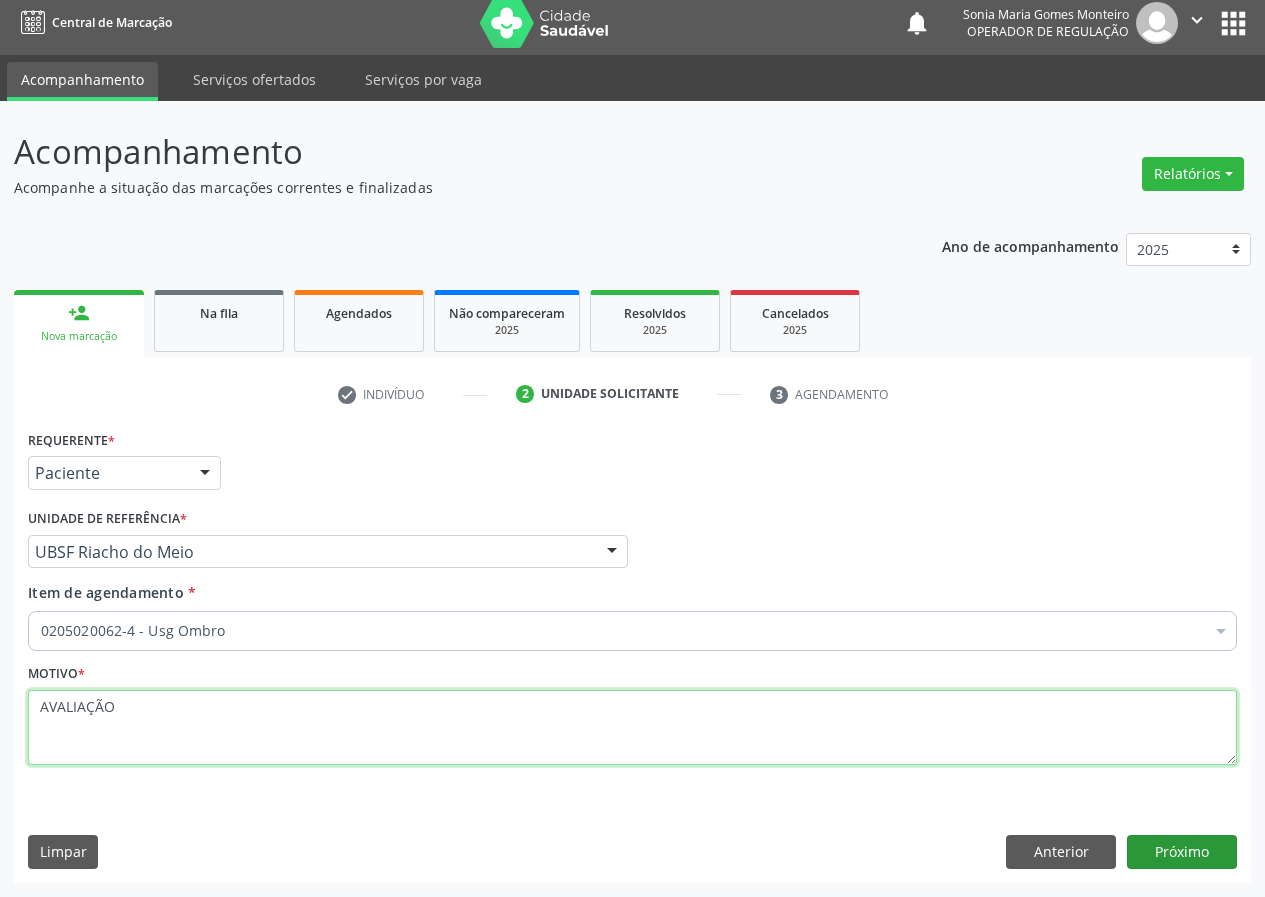 type on "AVALIAÇÃO" 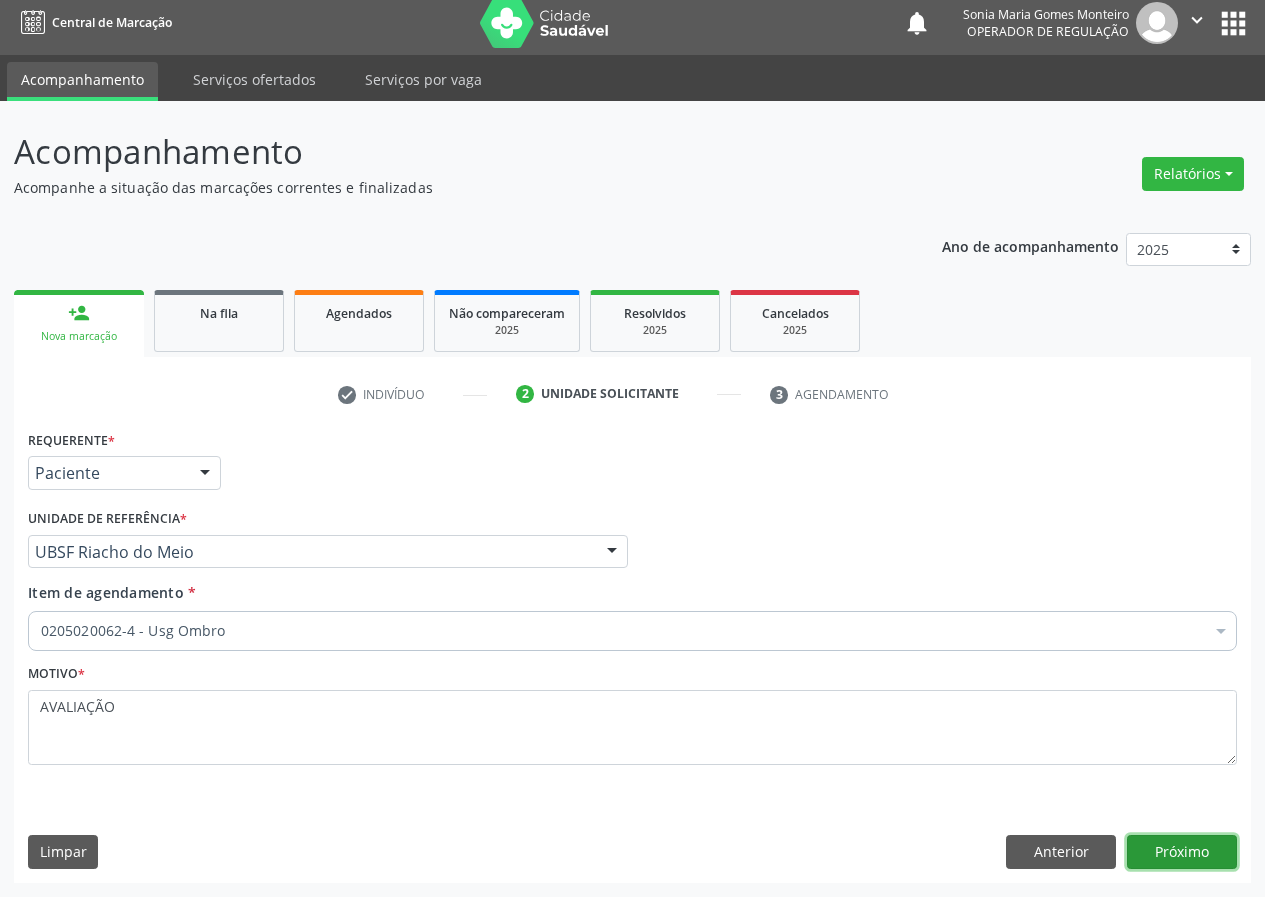 click on "Próximo" at bounding box center (1182, 852) 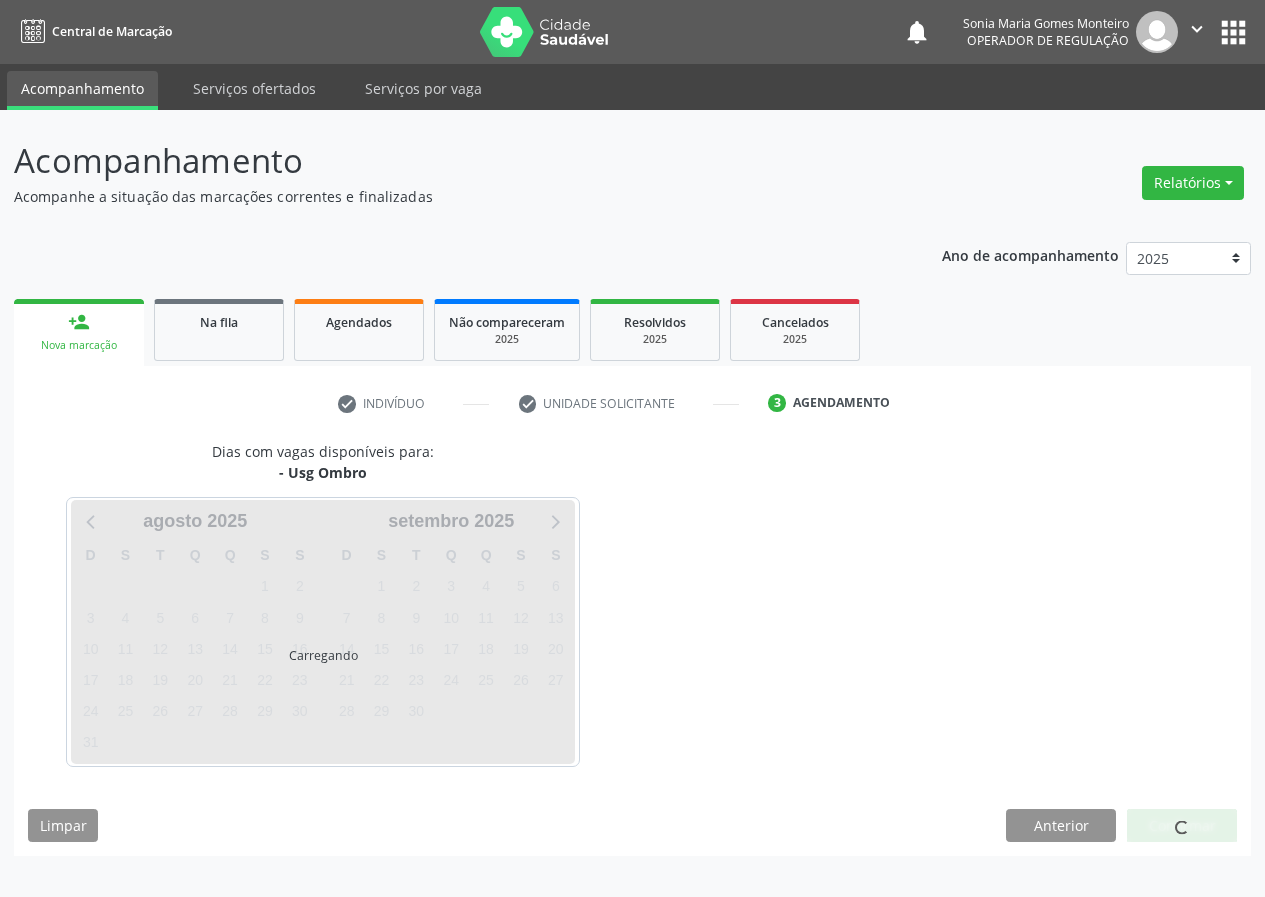scroll, scrollTop: 0, scrollLeft: 0, axis: both 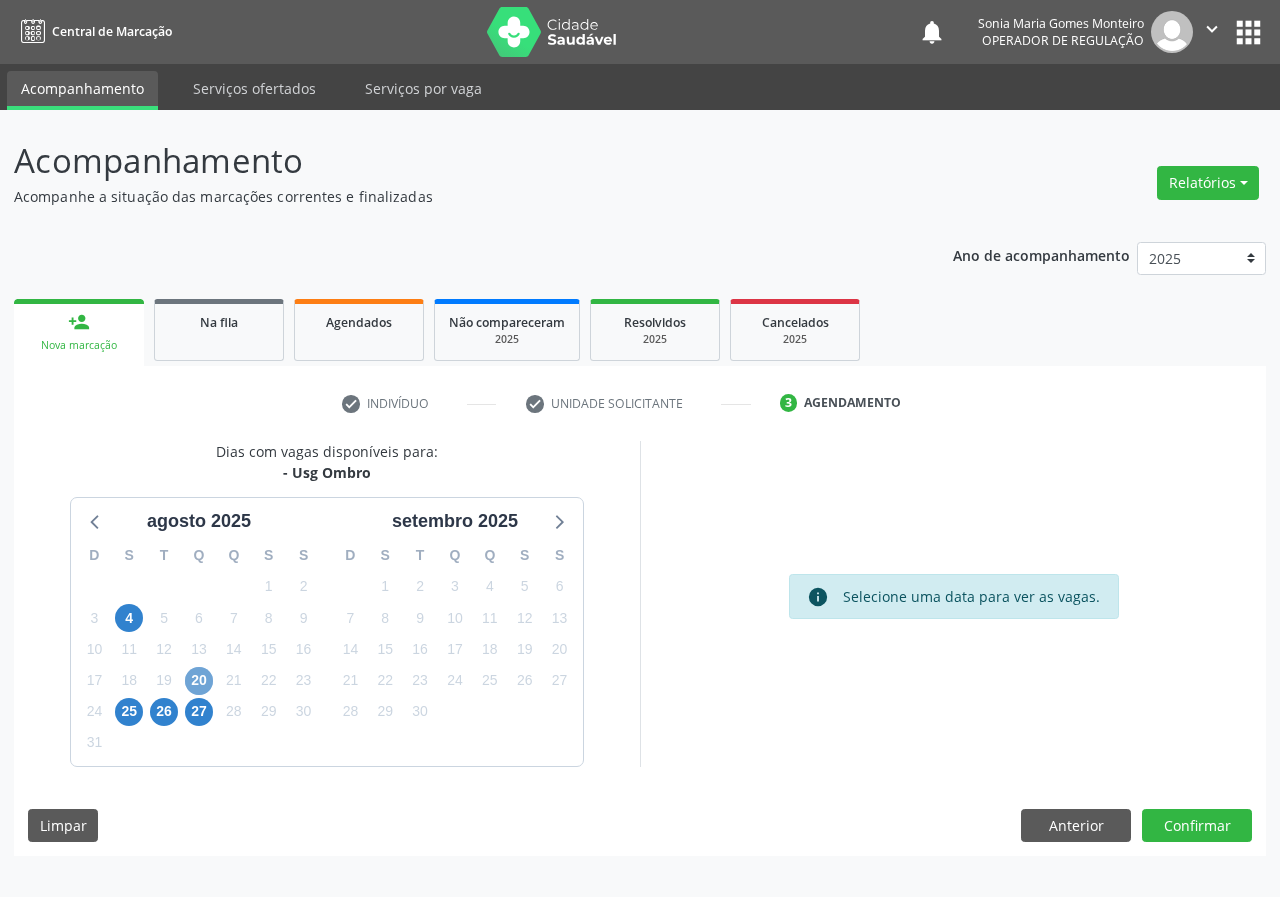 click on "20" at bounding box center (199, 681) 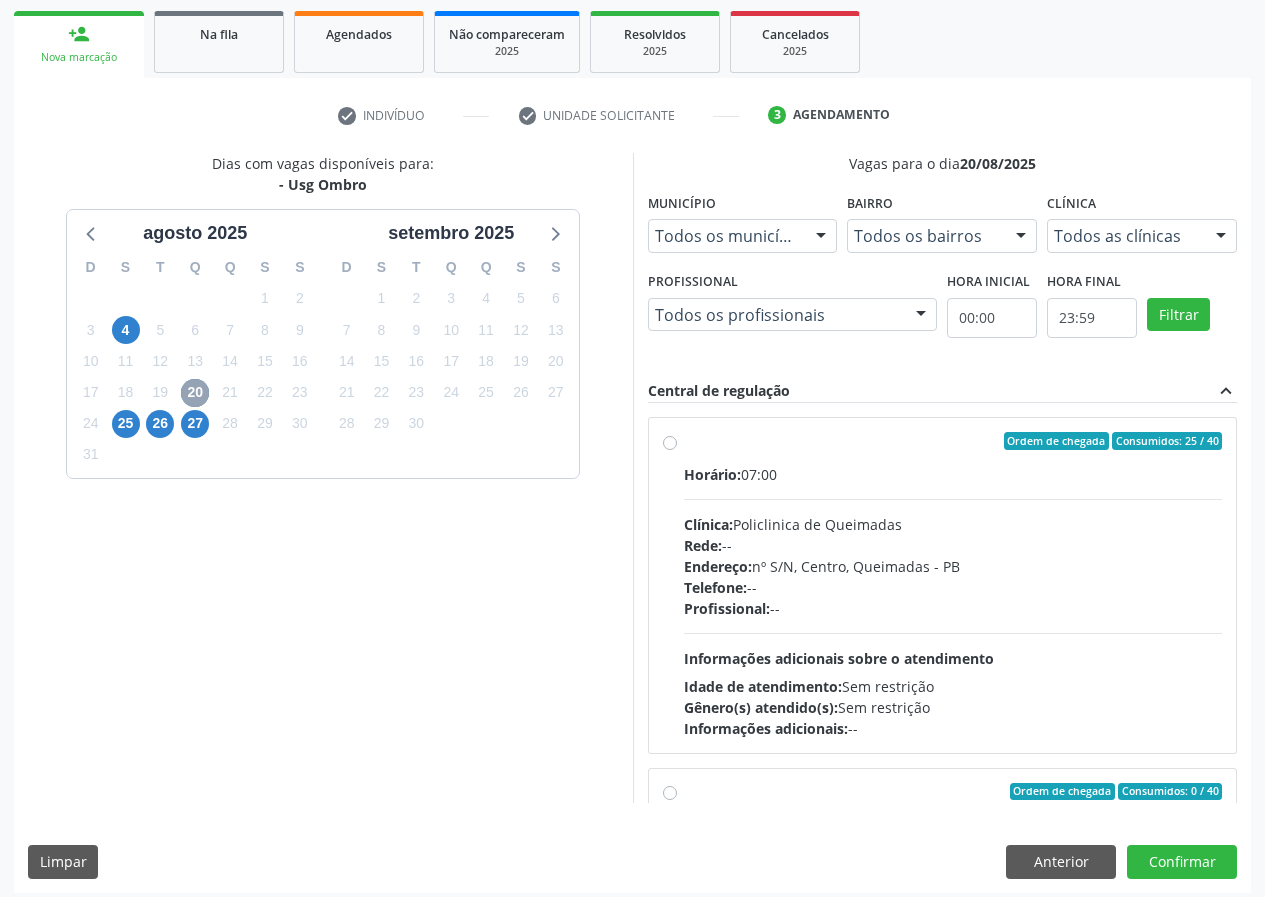scroll, scrollTop: 298, scrollLeft: 0, axis: vertical 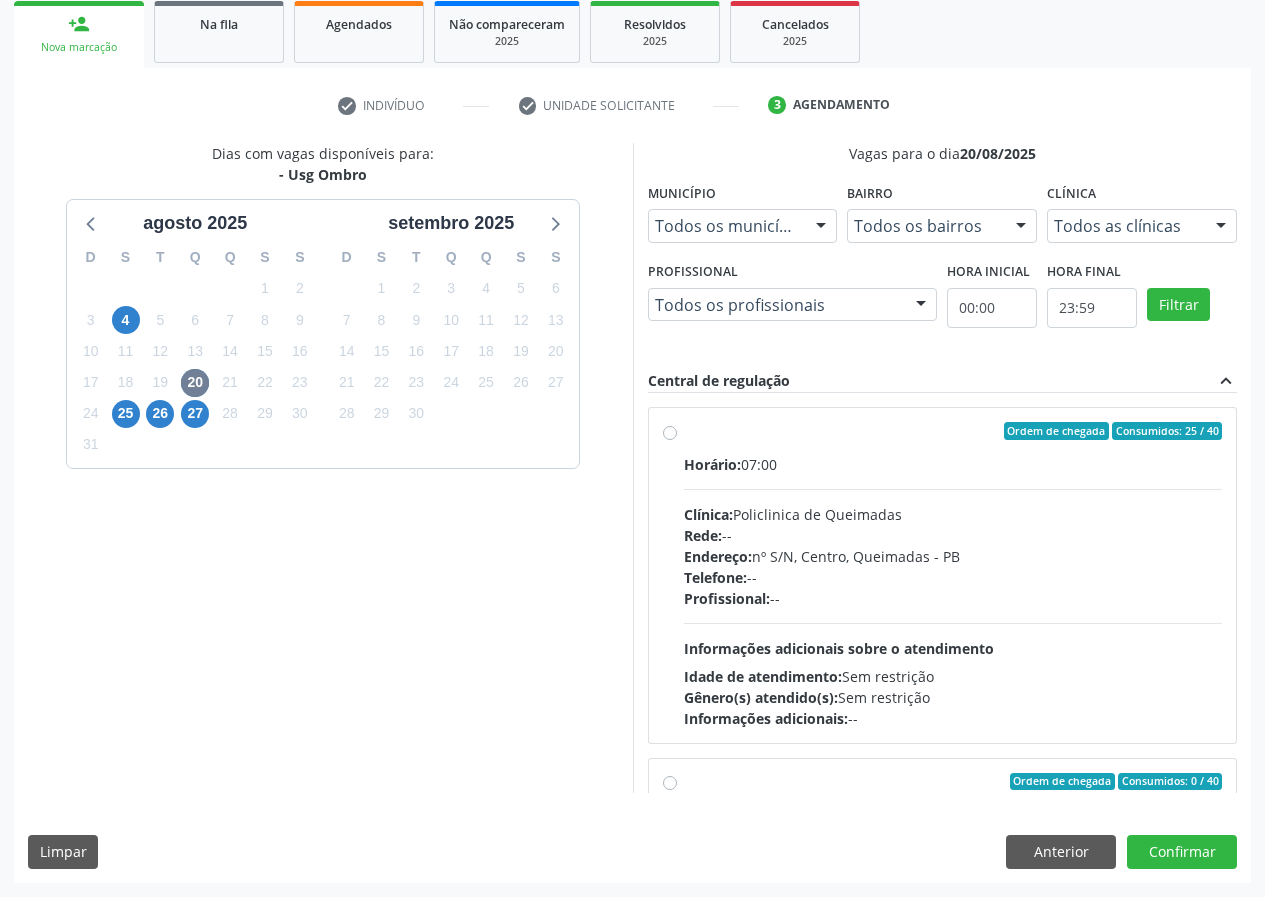 drag, startPoint x: 668, startPoint y: 430, endPoint x: 873, endPoint y: 584, distance: 256.4001 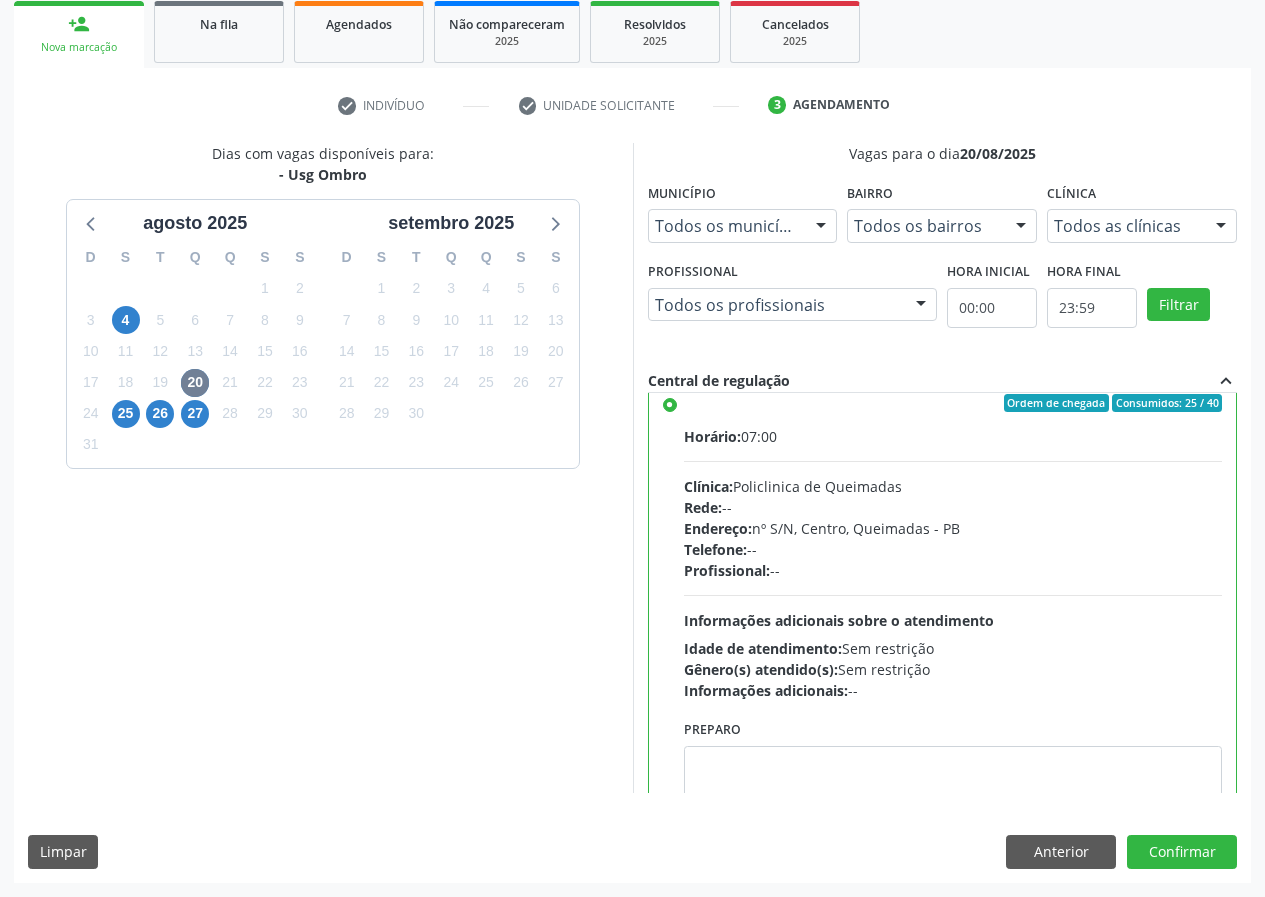 scroll, scrollTop: 0, scrollLeft: 0, axis: both 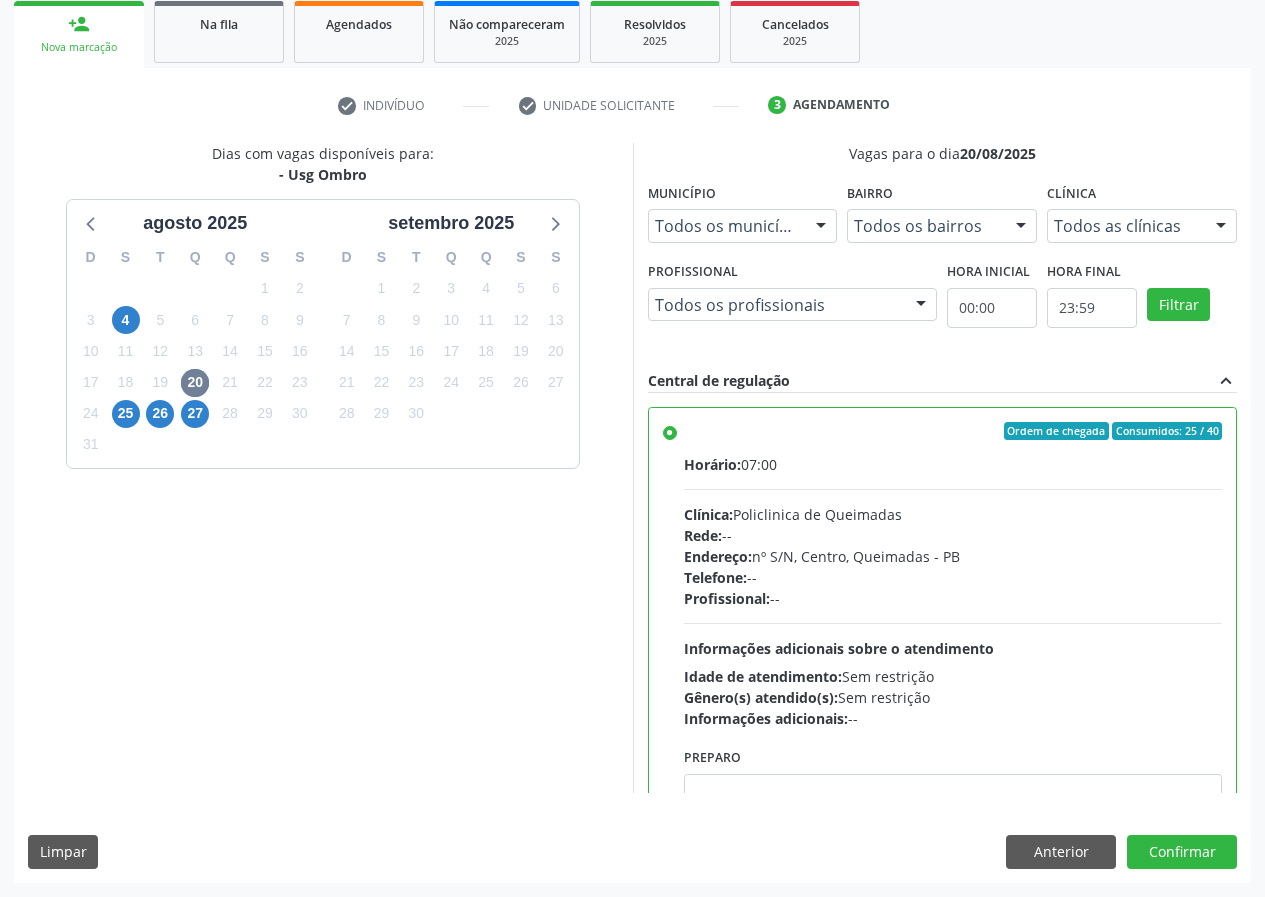 drag, startPoint x: 534, startPoint y: 649, endPoint x: 680, endPoint y: 634, distance: 146.76852 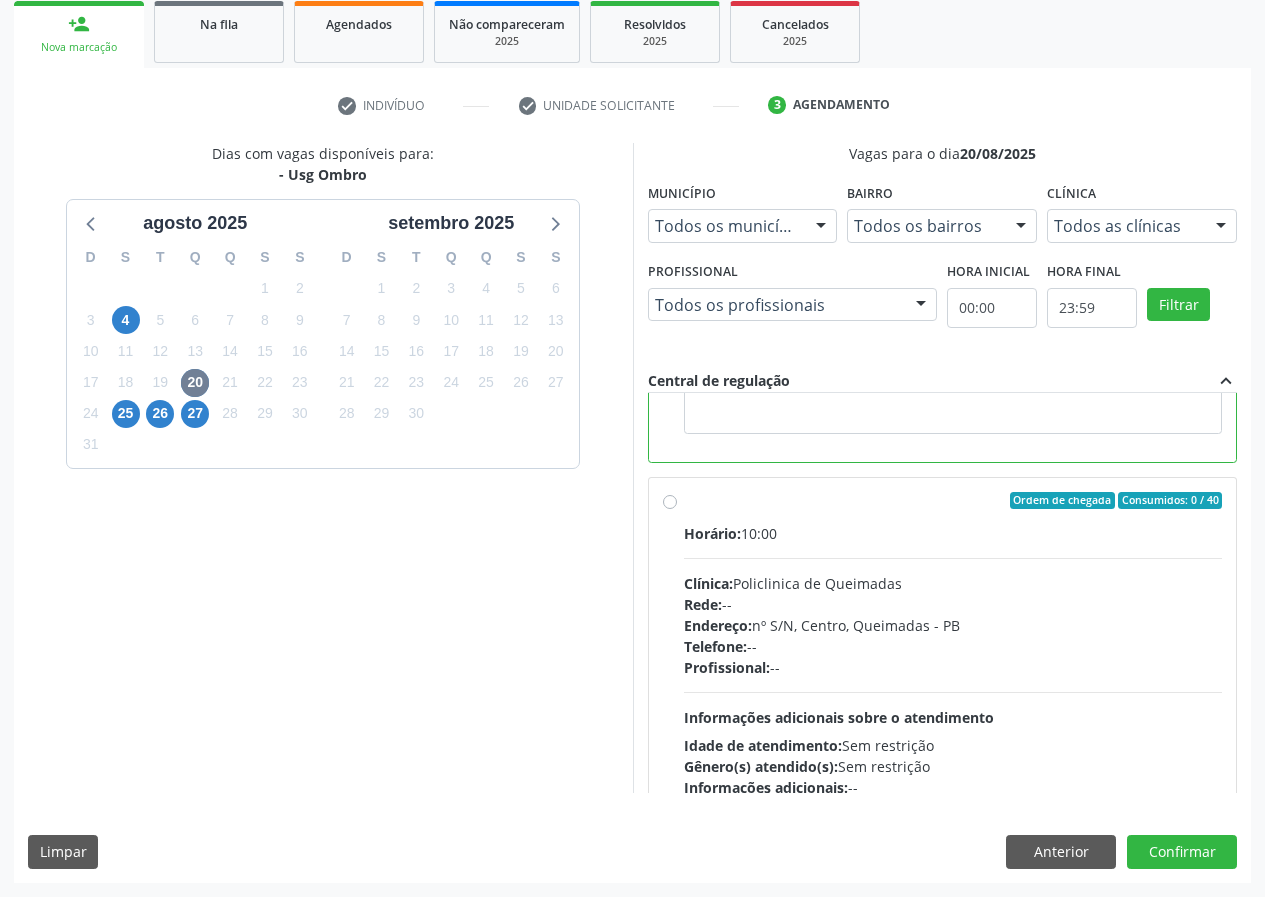 scroll, scrollTop: 450, scrollLeft: 0, axis: vertical 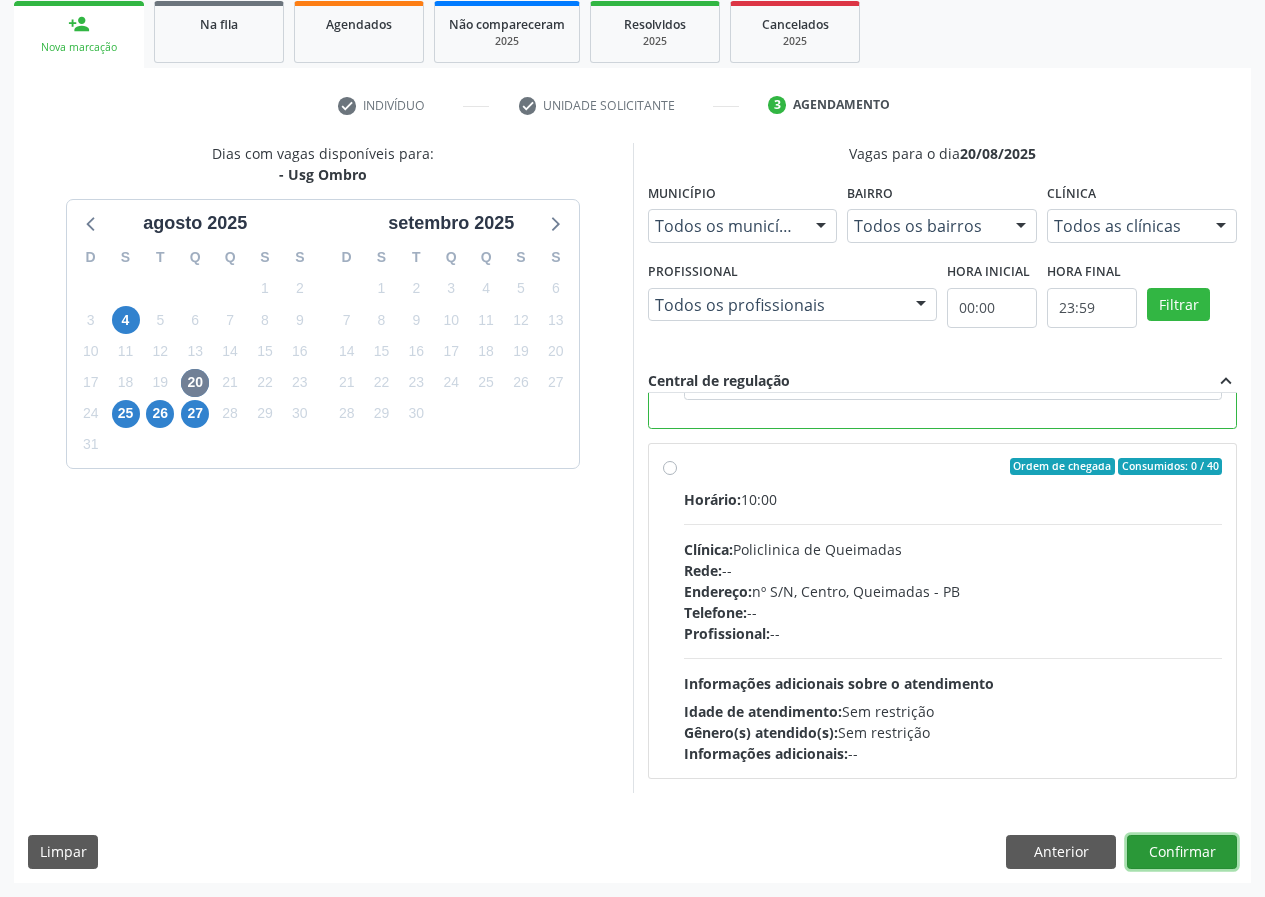 click on "Confirmar" at bounding box center (1182, 852) 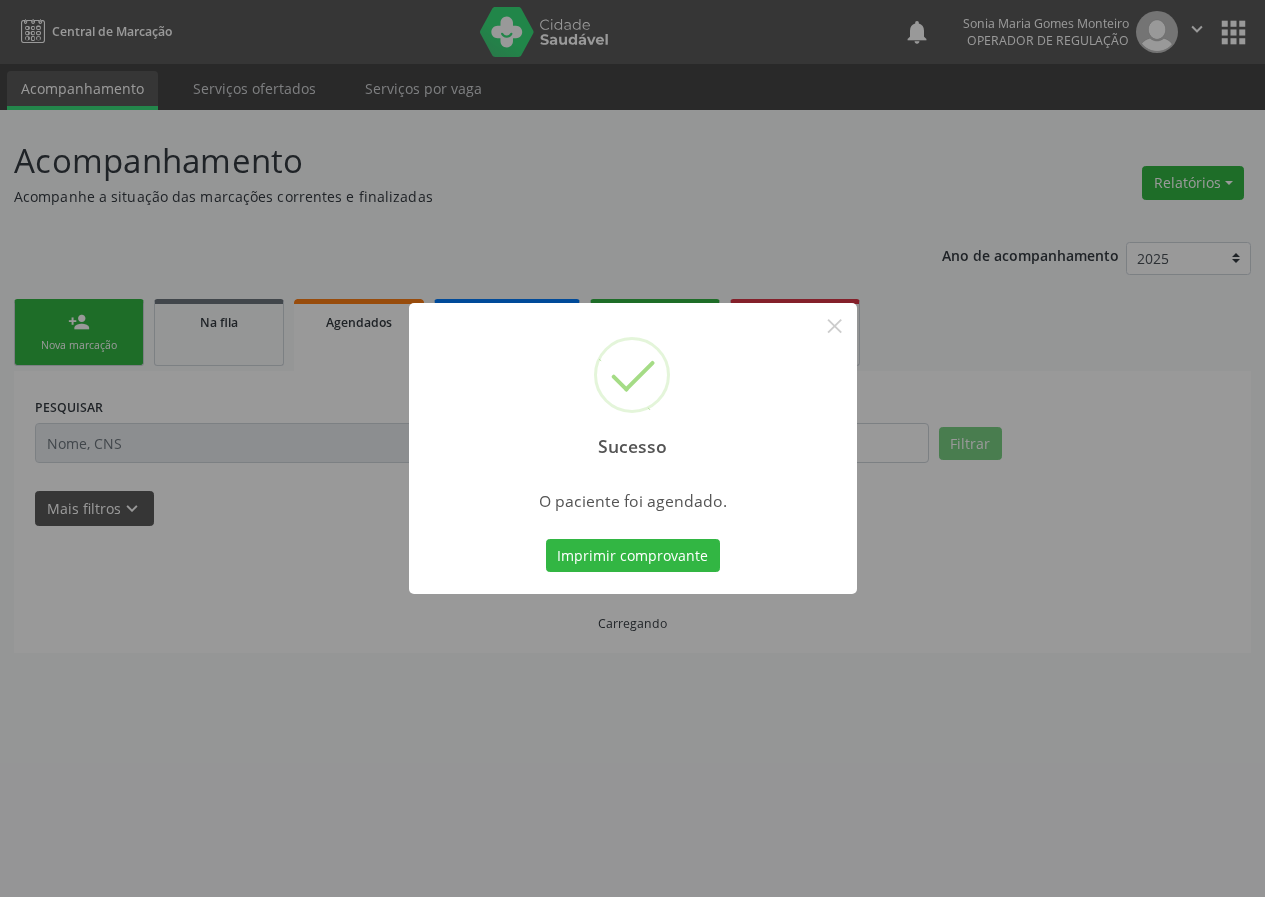 scroll, scrollTop: 0, scrollLeft: 0, axis: both 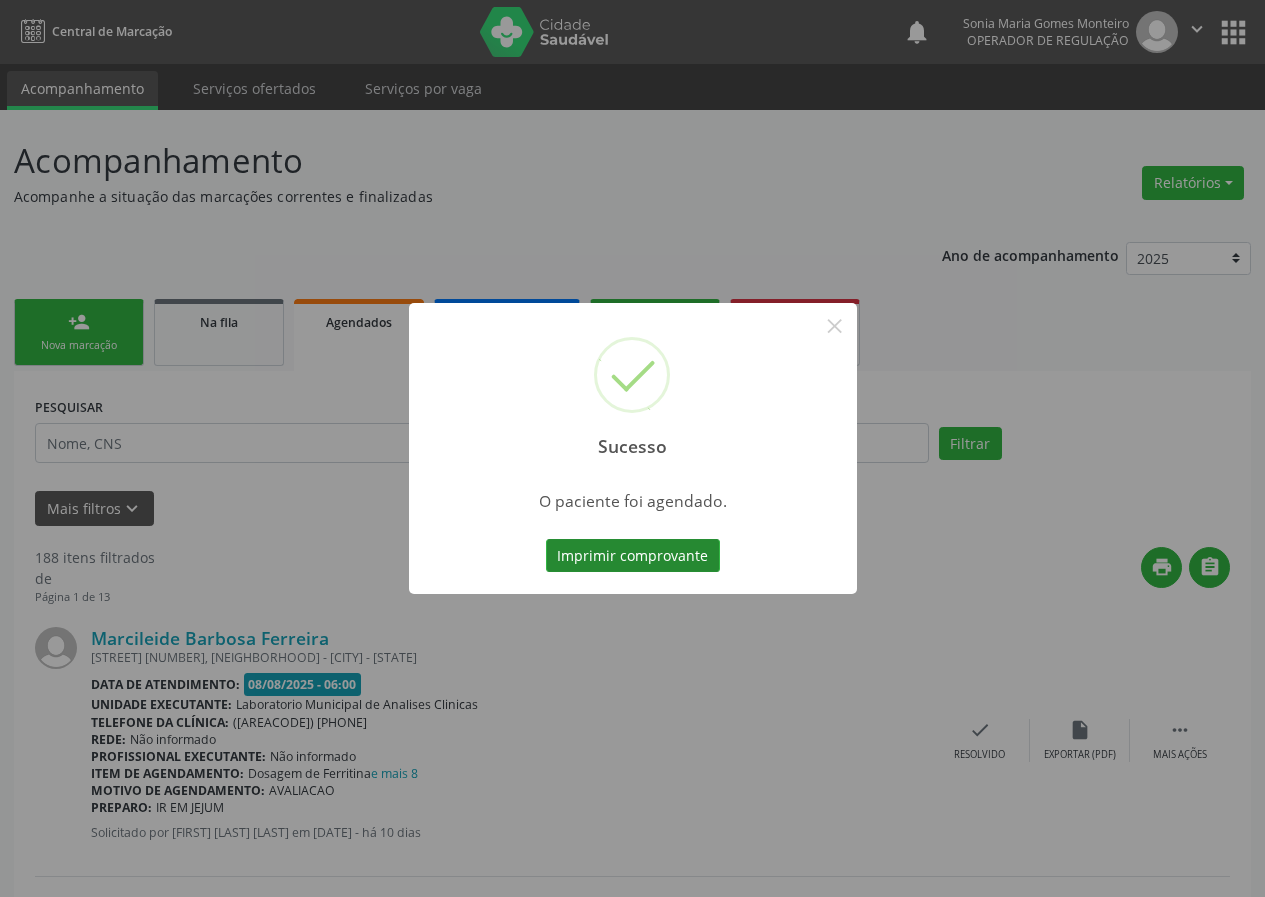 click on "Imprimir comprovante" at bounding box center [633, 556] 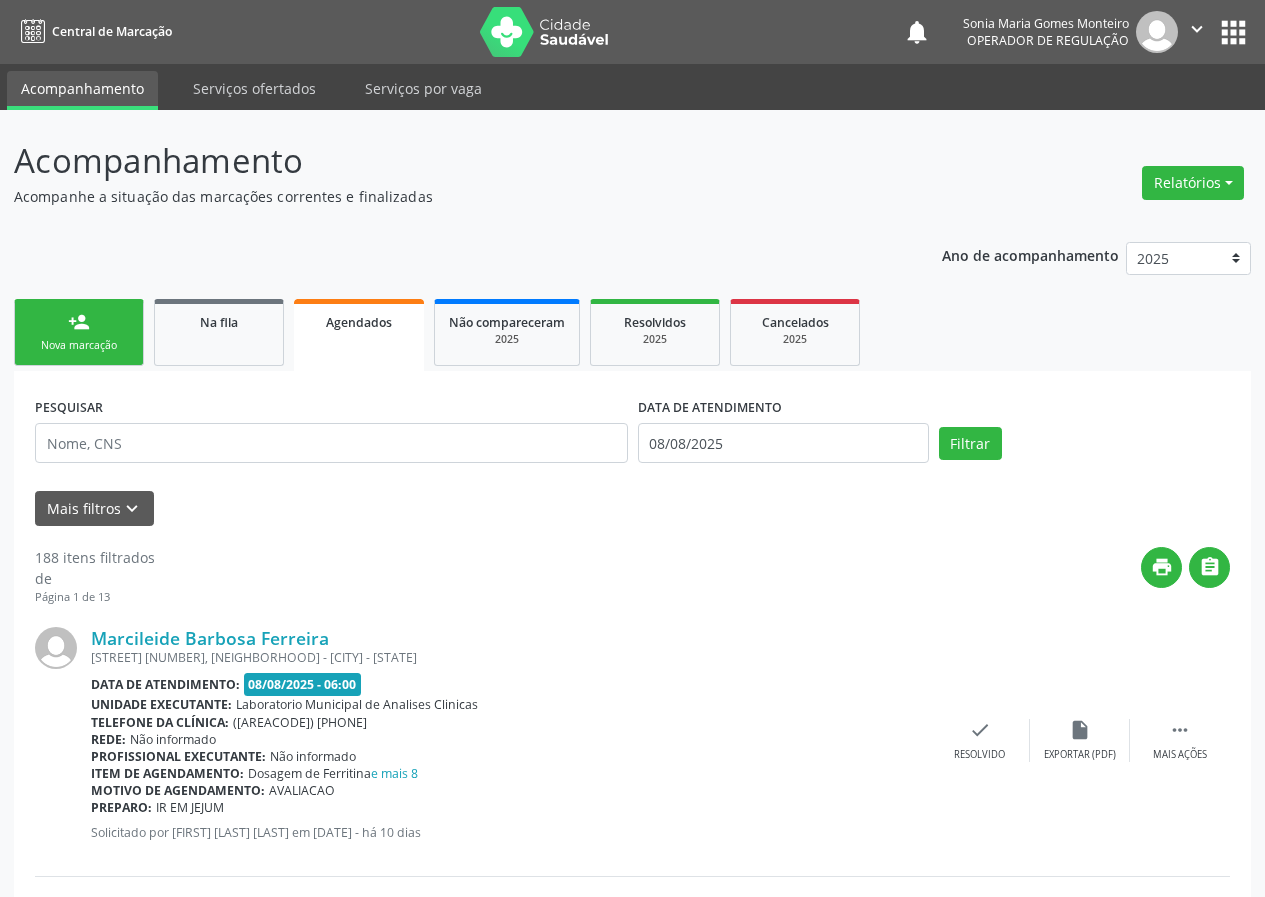 click on "Nova marcação" at bounding box center (79, 345) 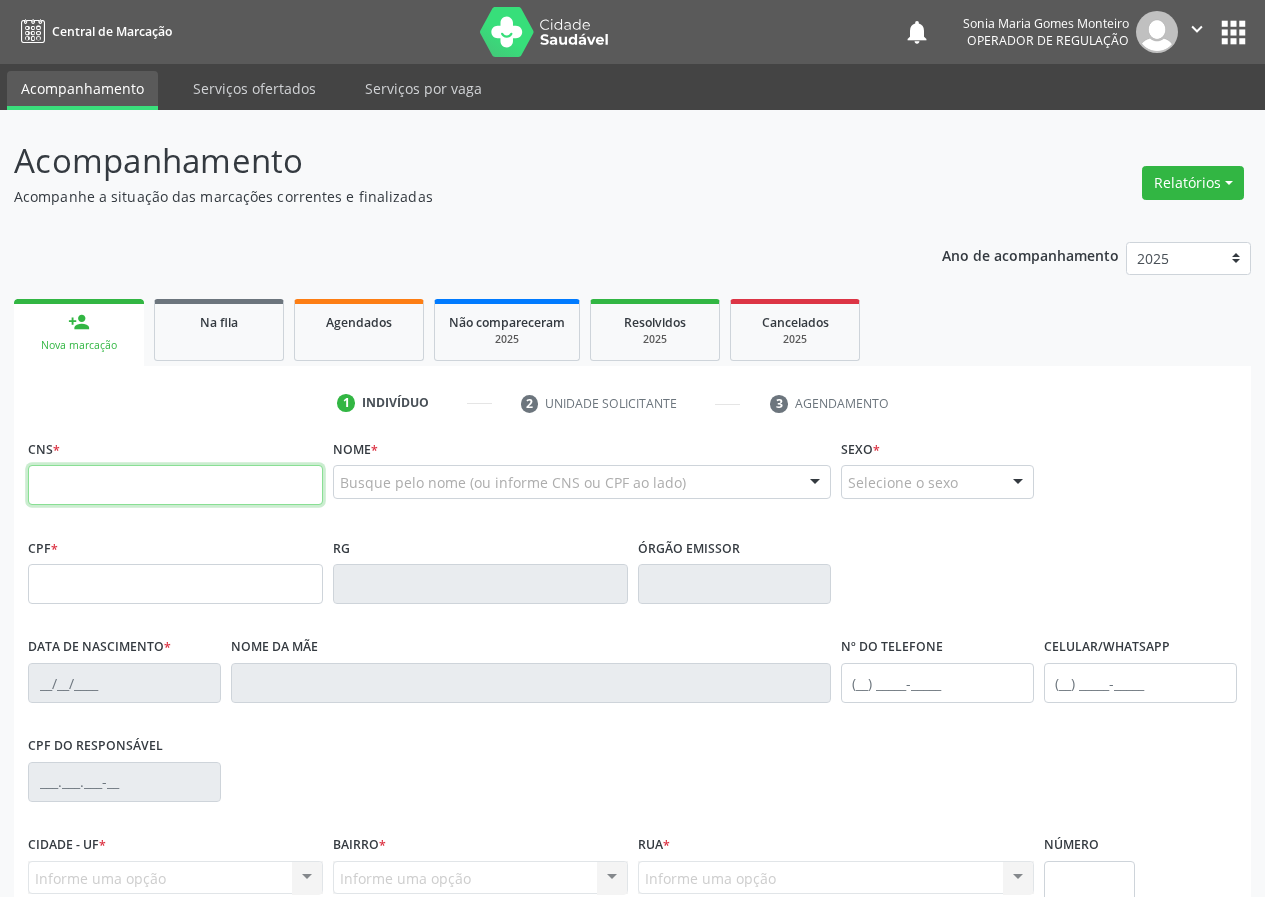 drag, startPoint x: 73, startPoint y: 488, endPoint x: 88, endPoint y: 477, distance: 18.601076 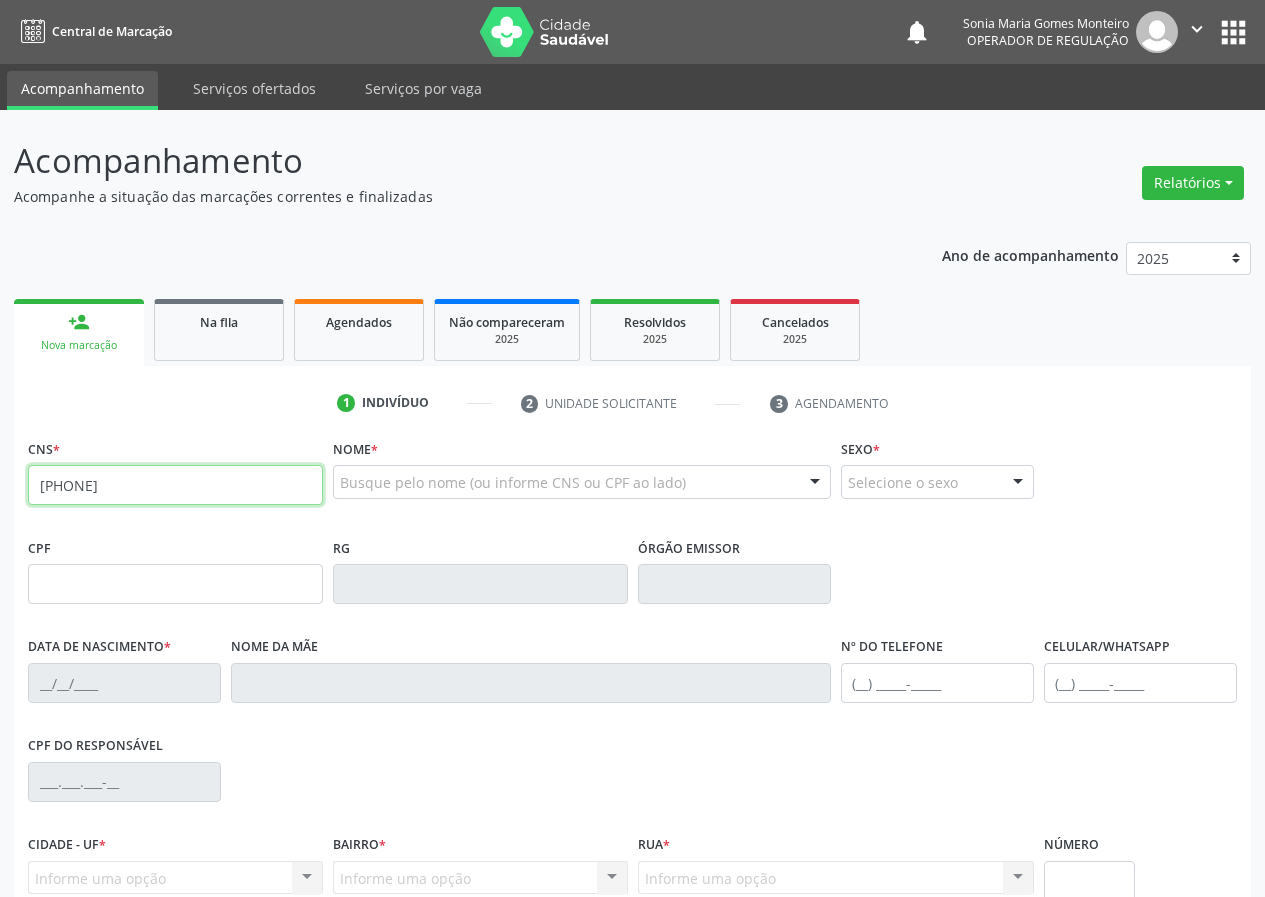 type on "702 5057 1113 6840" 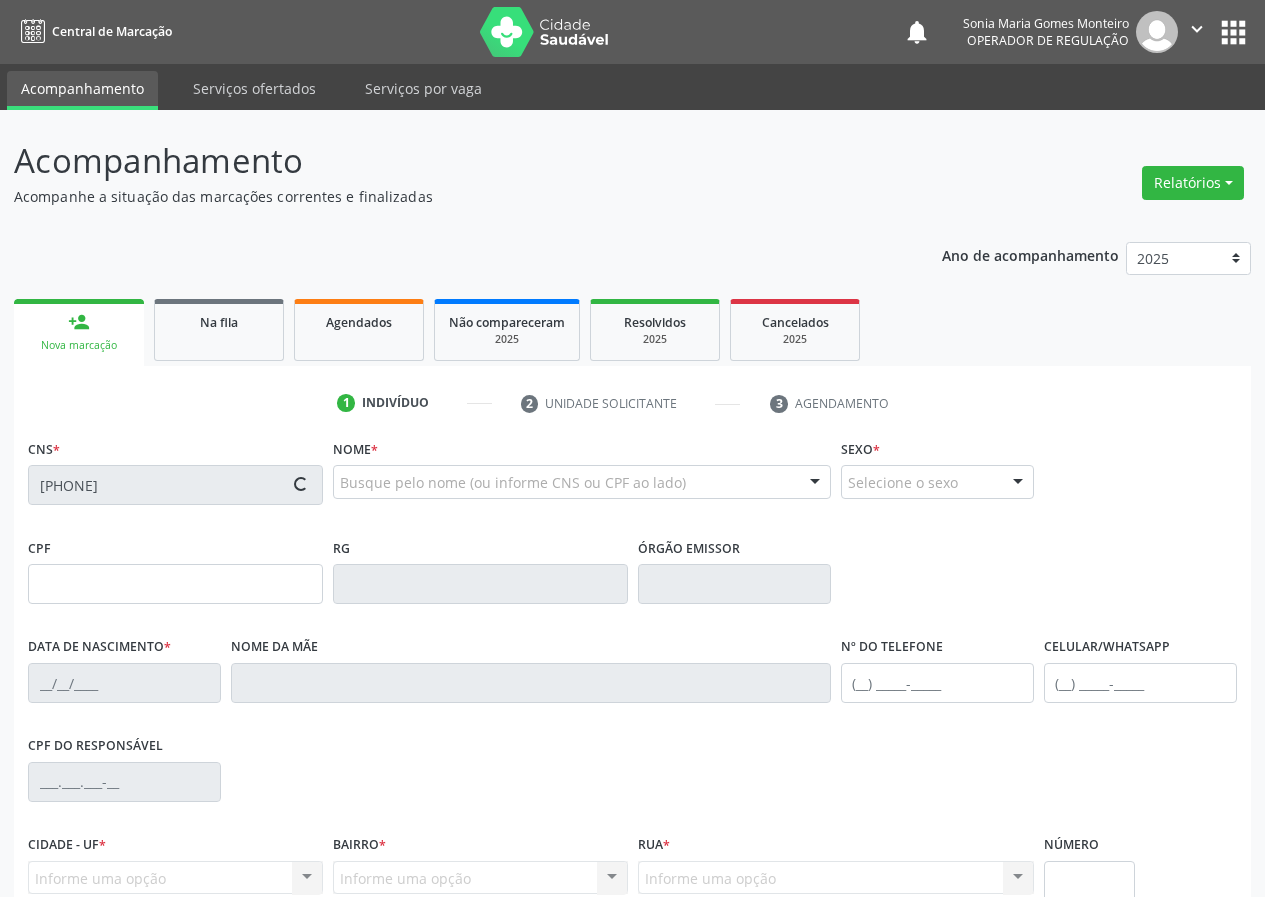 type on "113.801.794-91" 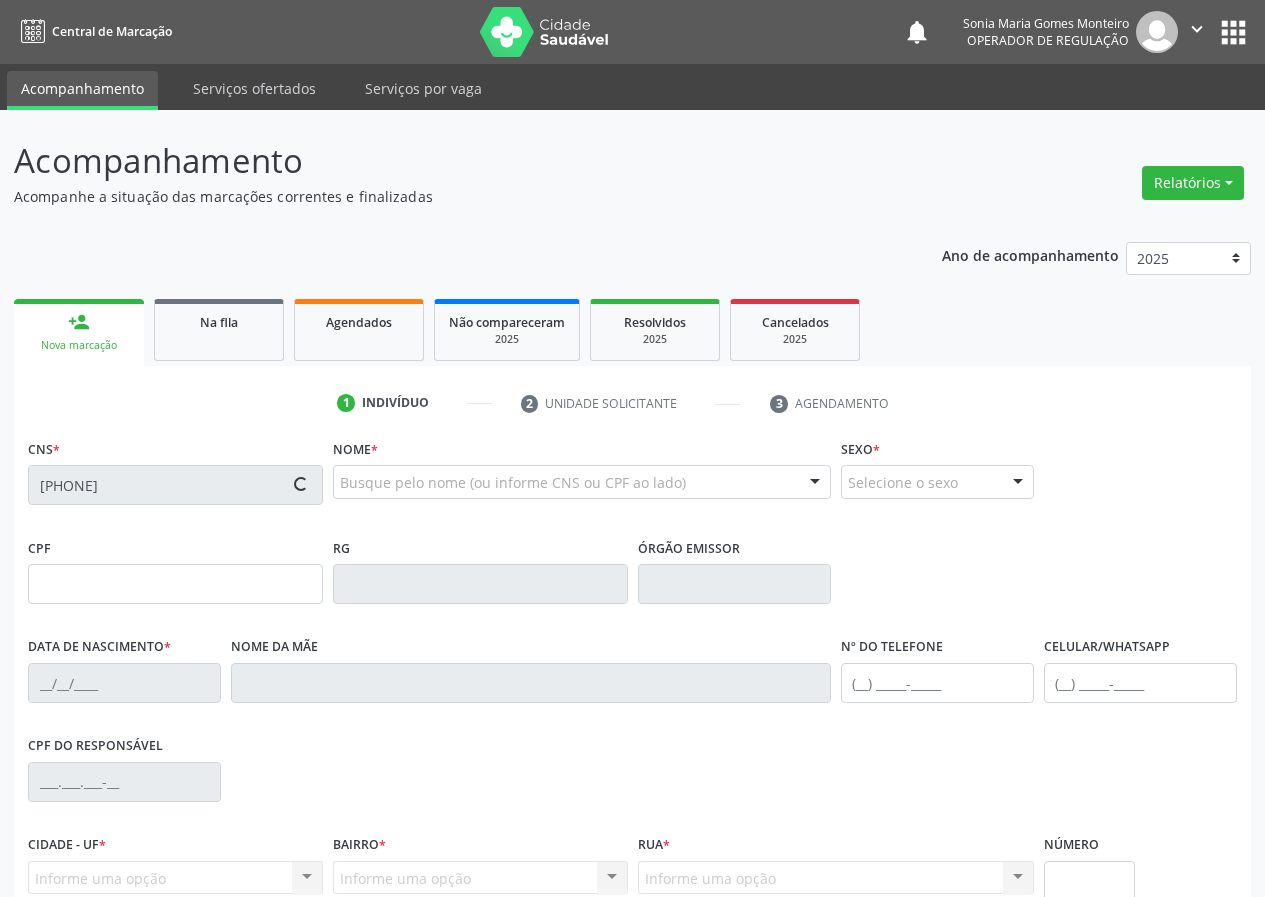 type on "08/06/1948" 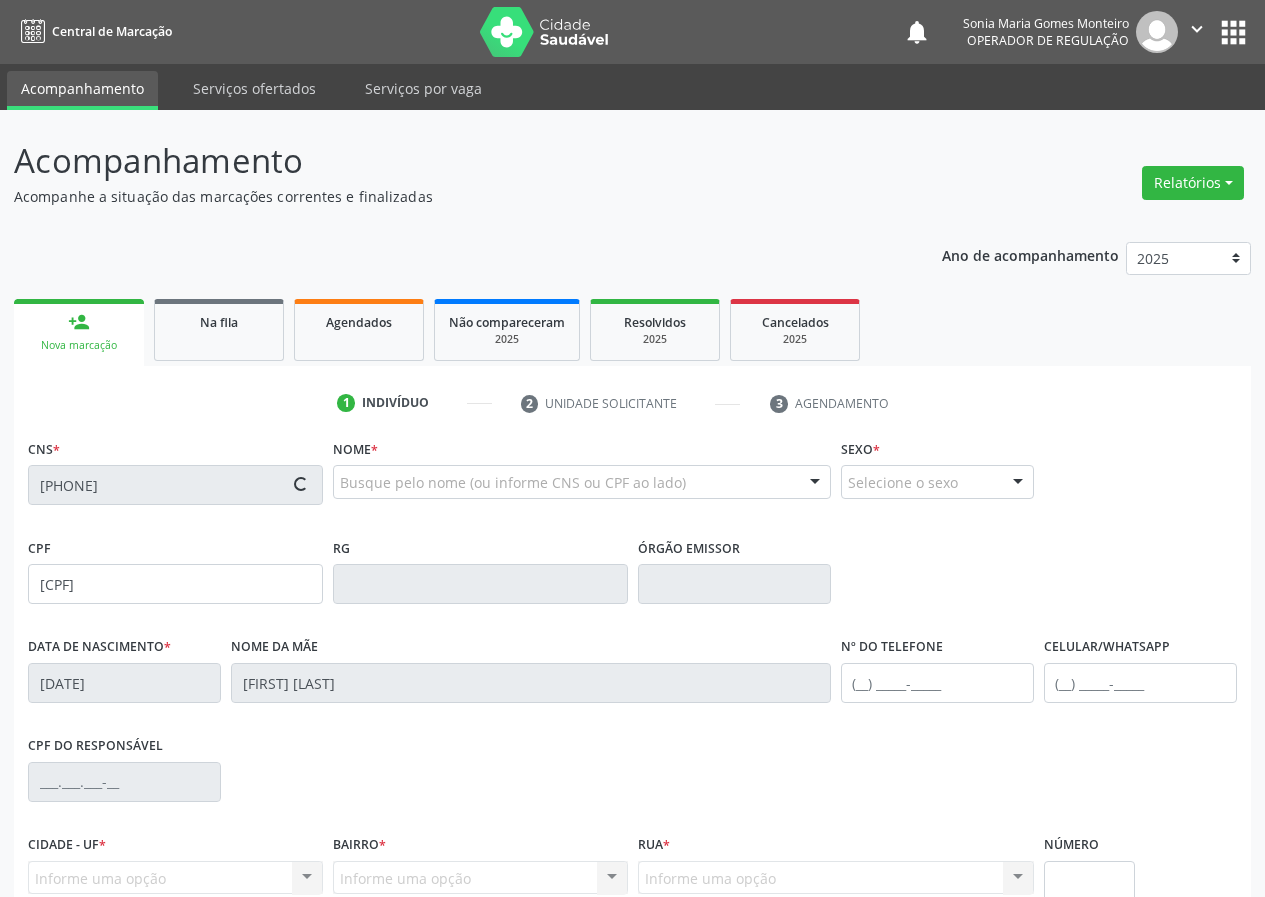 type on "(83) 99134-6293" 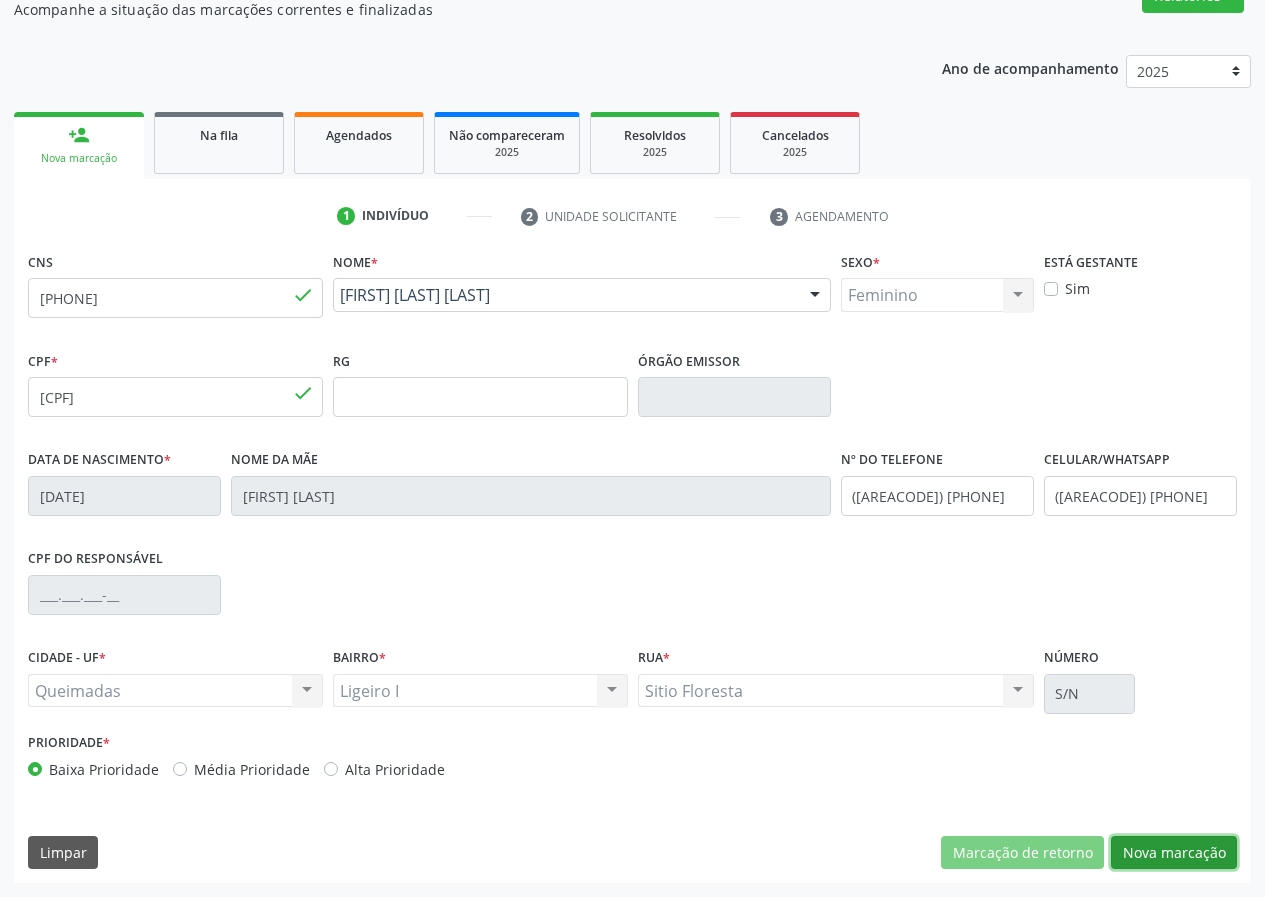 drag, startPoint x: 1170, startPoint y: 851, endPoint x: 140, endPoint y: 628, distance: 1053.8639 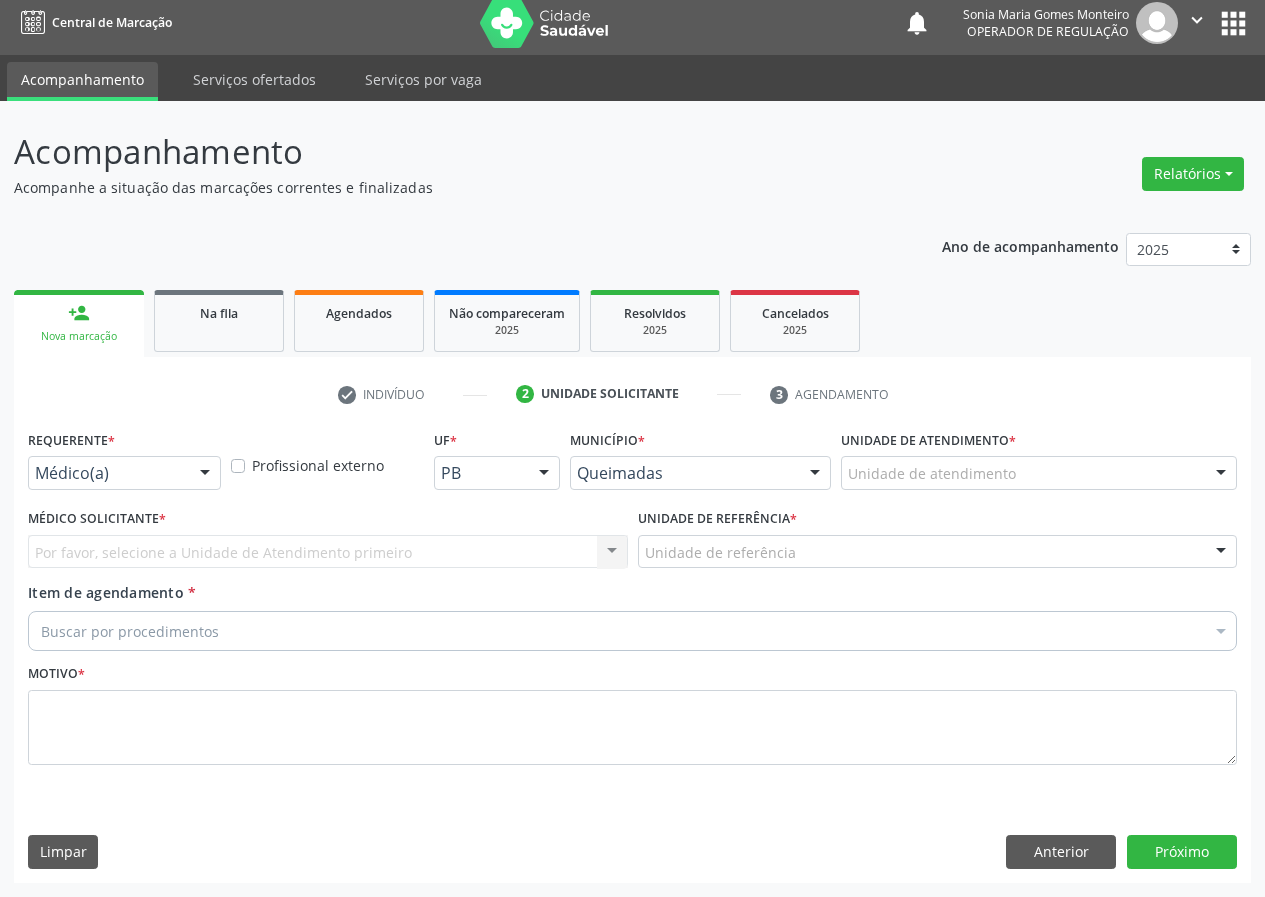 scroll, scrollTop: 9, scrollLeft: 0, axis: vertical 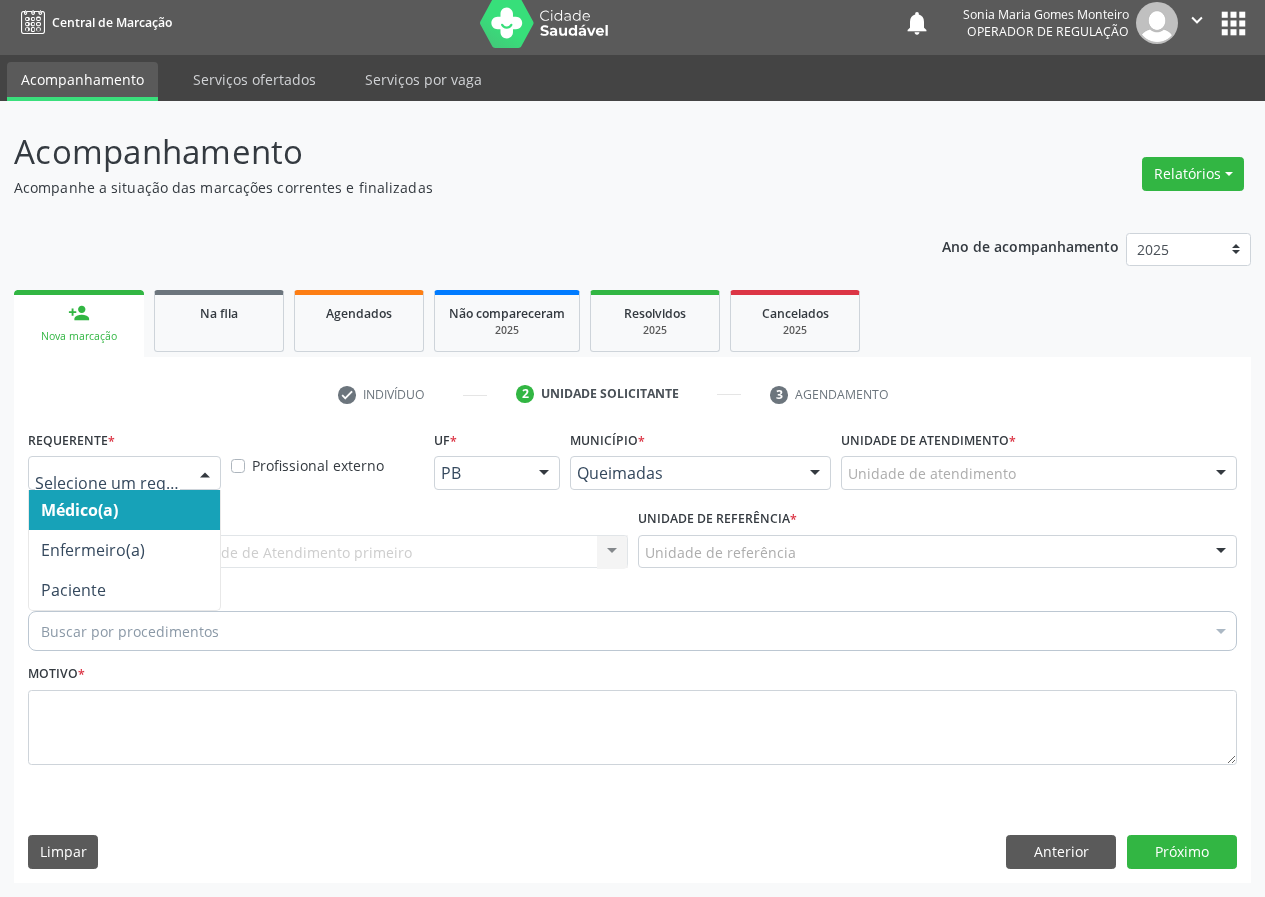 drag, startPoint x: 208, startPoint y: 471, endPoint x: 197, endPoint y: 578, distance: 107.563934 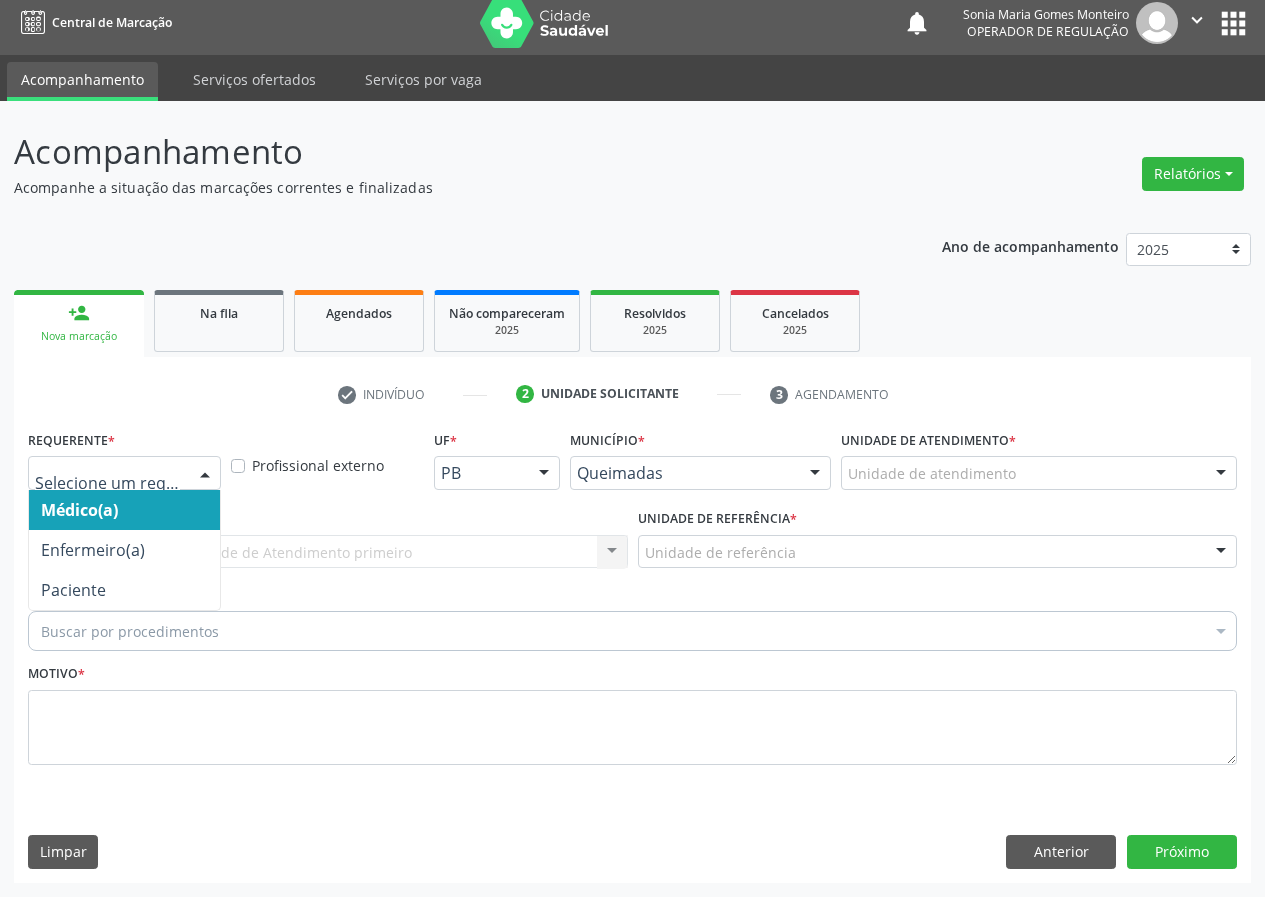 click at bounding box center (205, 474) 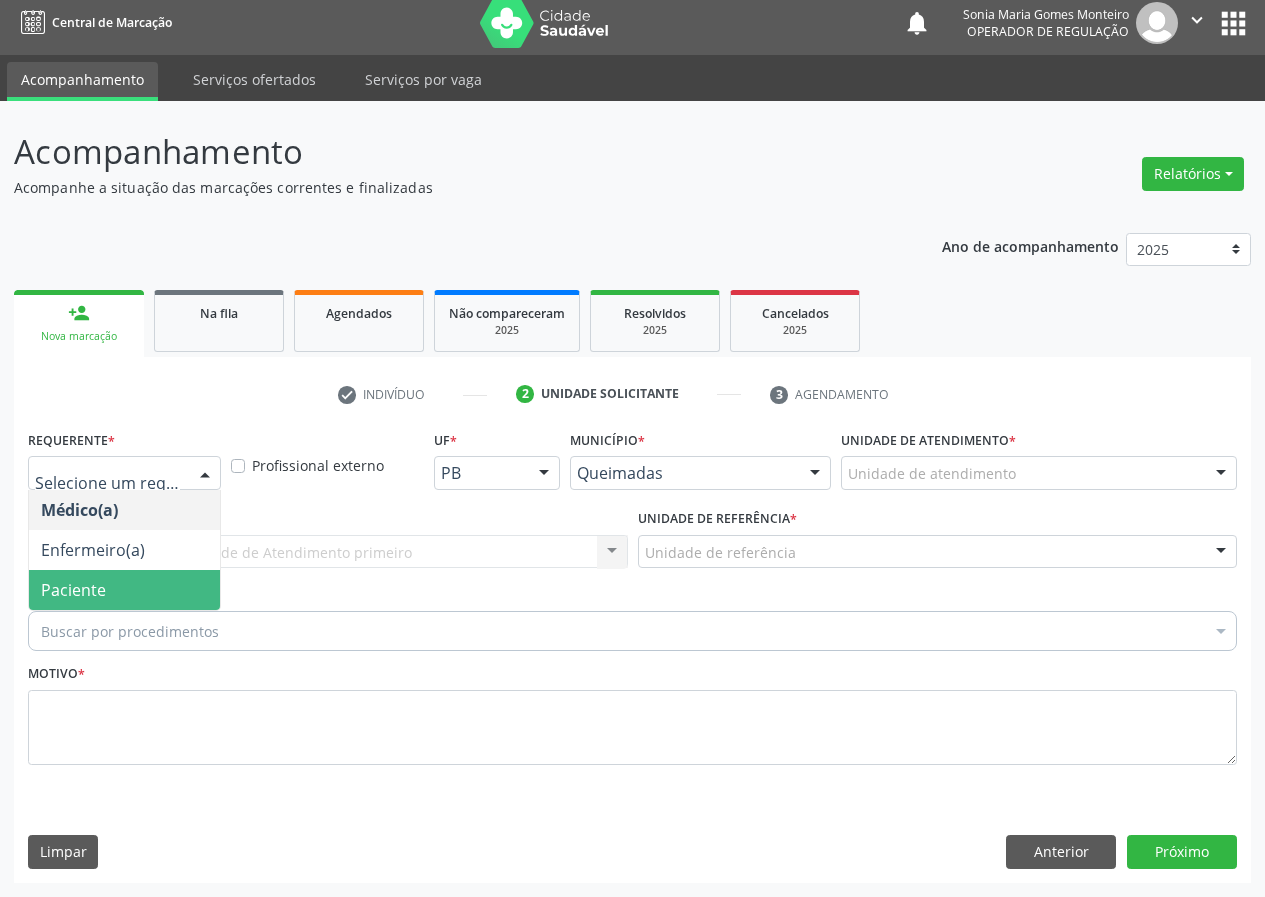 click on "Paciente" at bounding box center [124, 590] 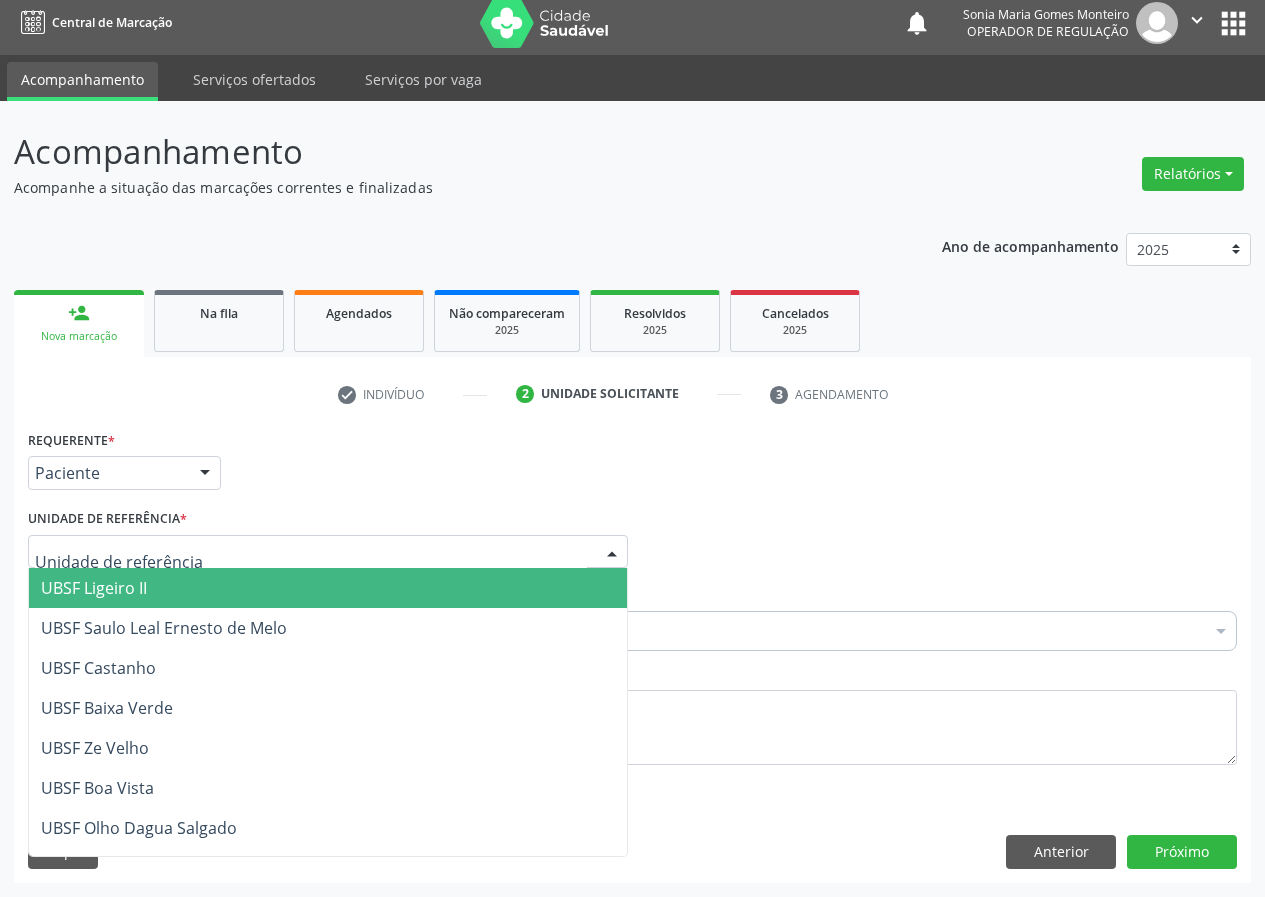 click at bounding box center (328, 552) 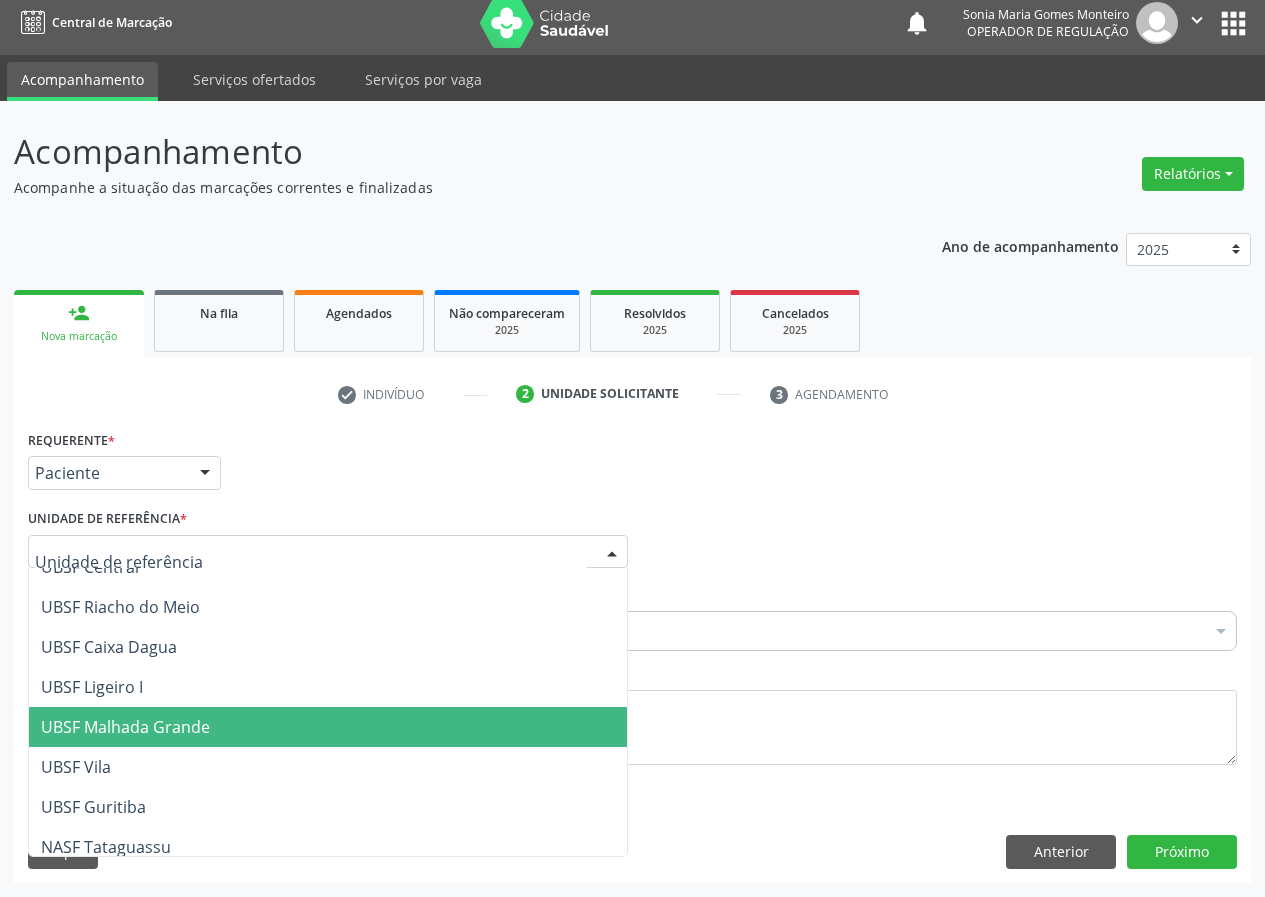 scroll, scrollTop: 500, scrollLeft: 0, axis: vertical 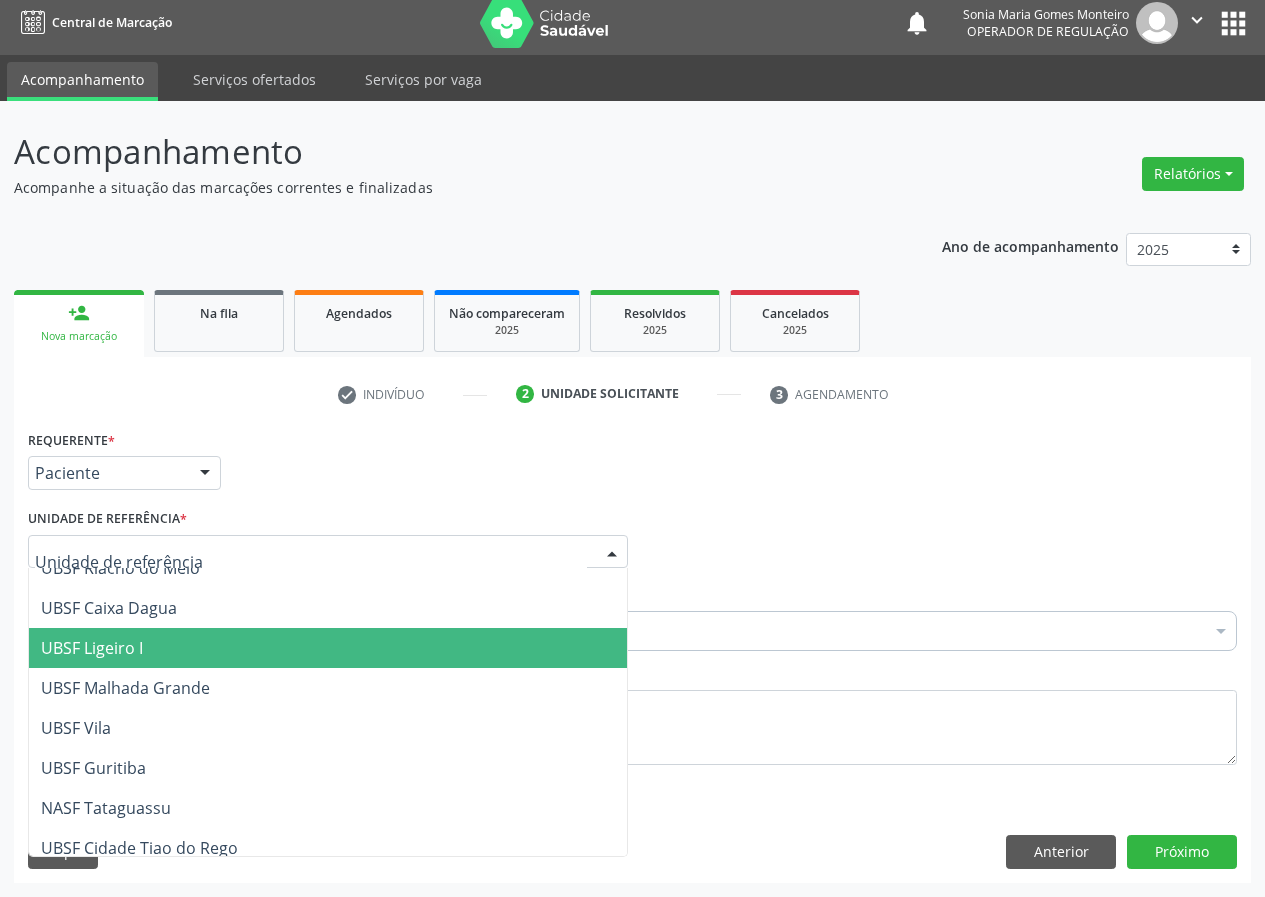 drag, startPoint x: 134, startPoint y: 650, endPoint x: 94, endPoint y: 656, distance: 40.4475 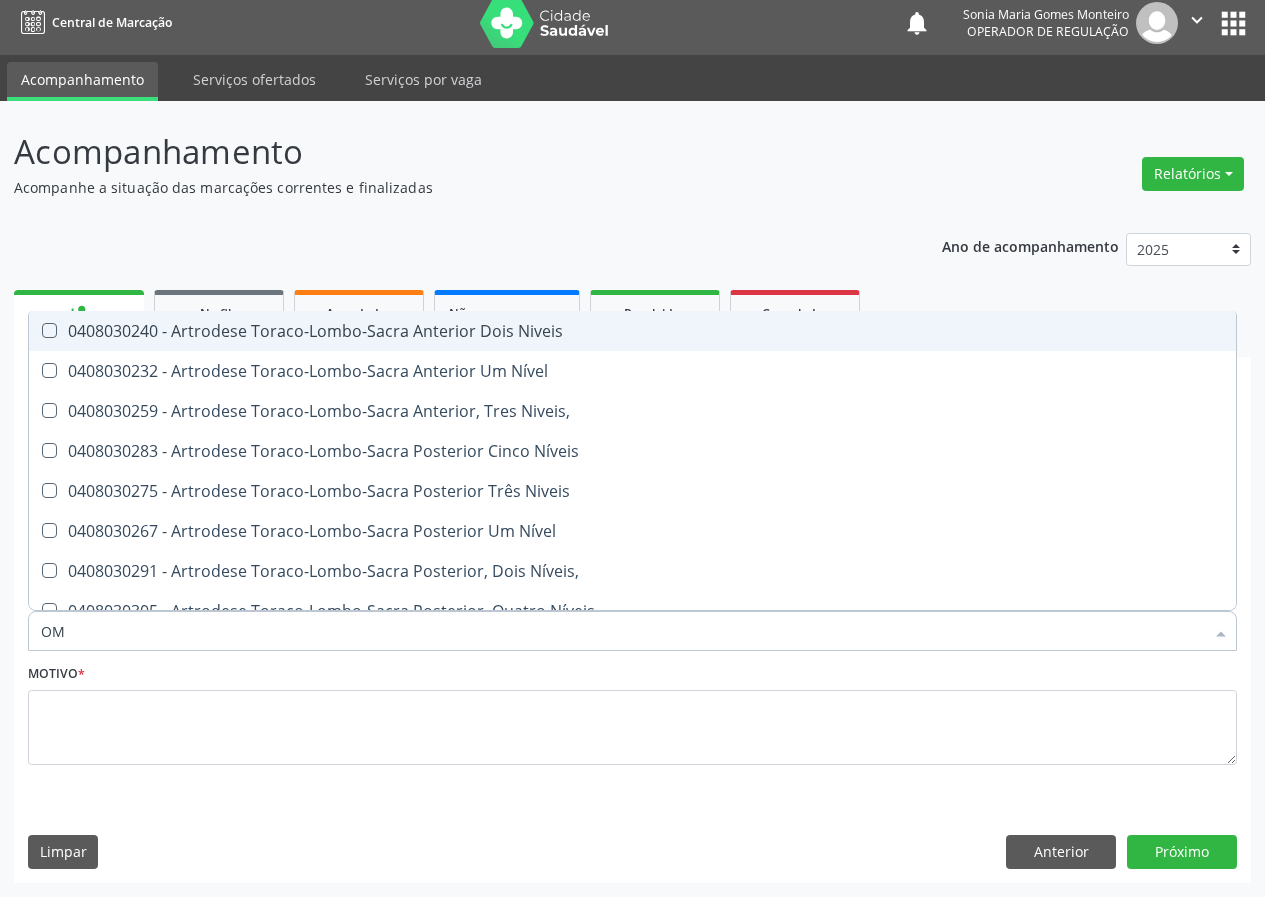 type on "O" 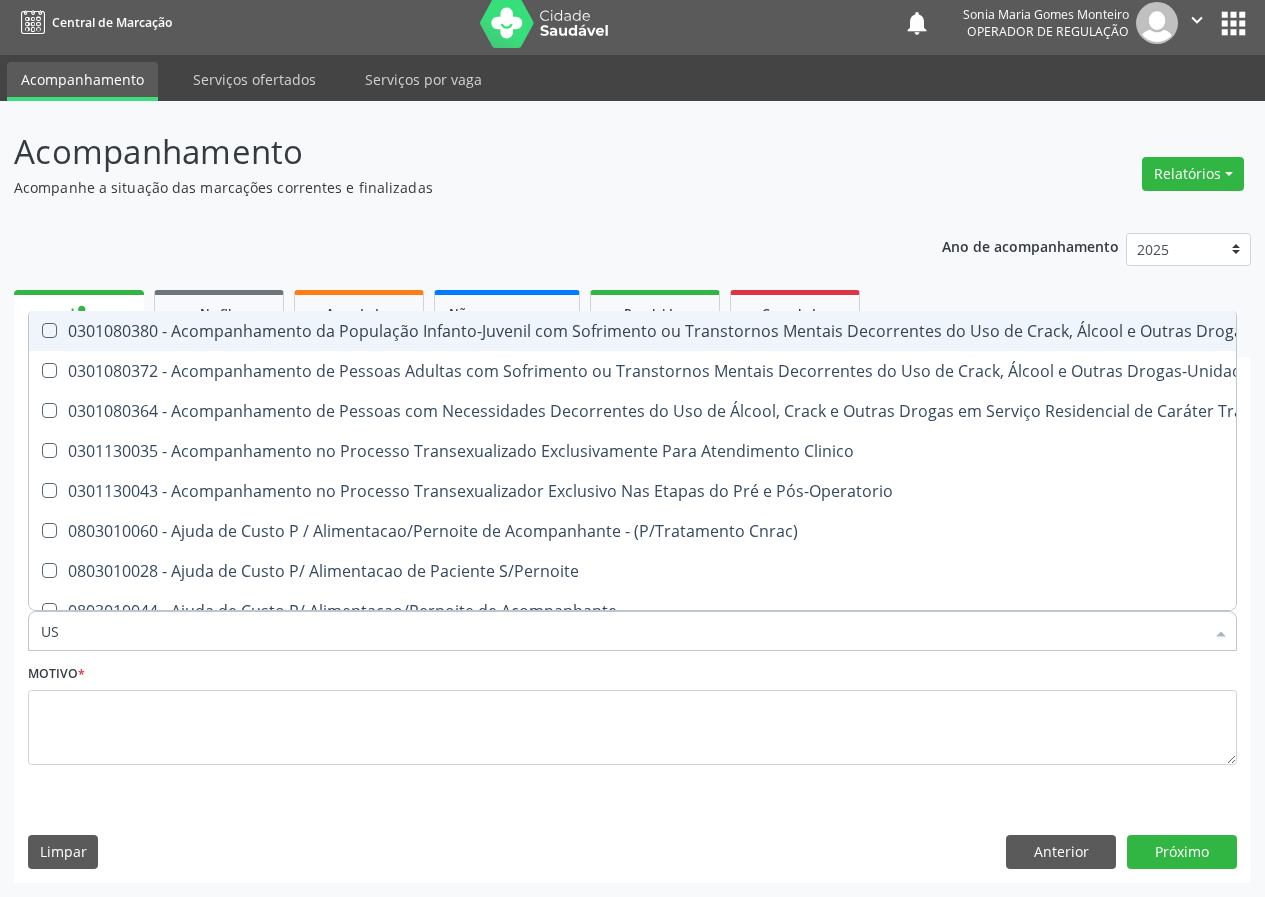 type on "USG" 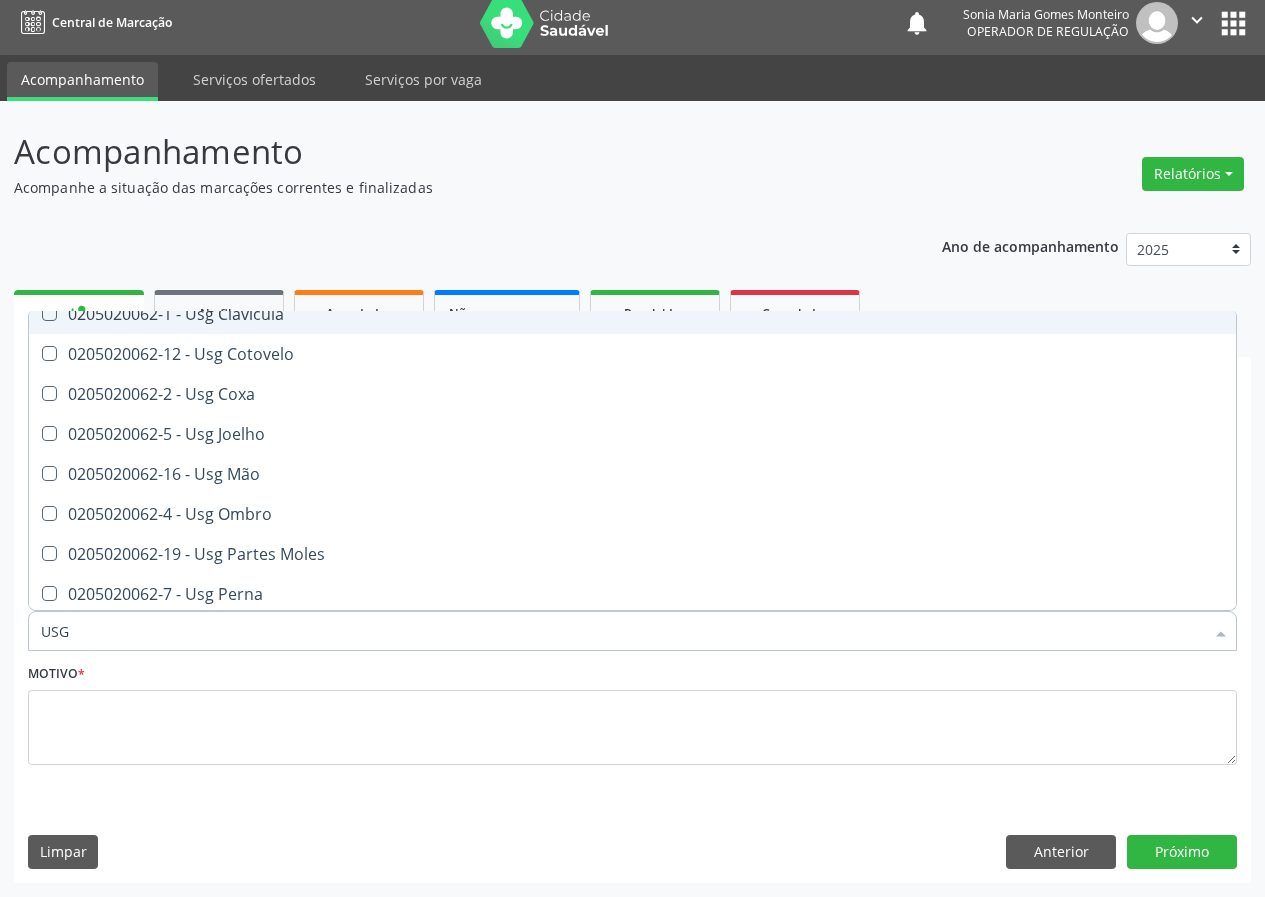 scroll, scrollTop: 200, scrollLeft: 0, axis: vertical 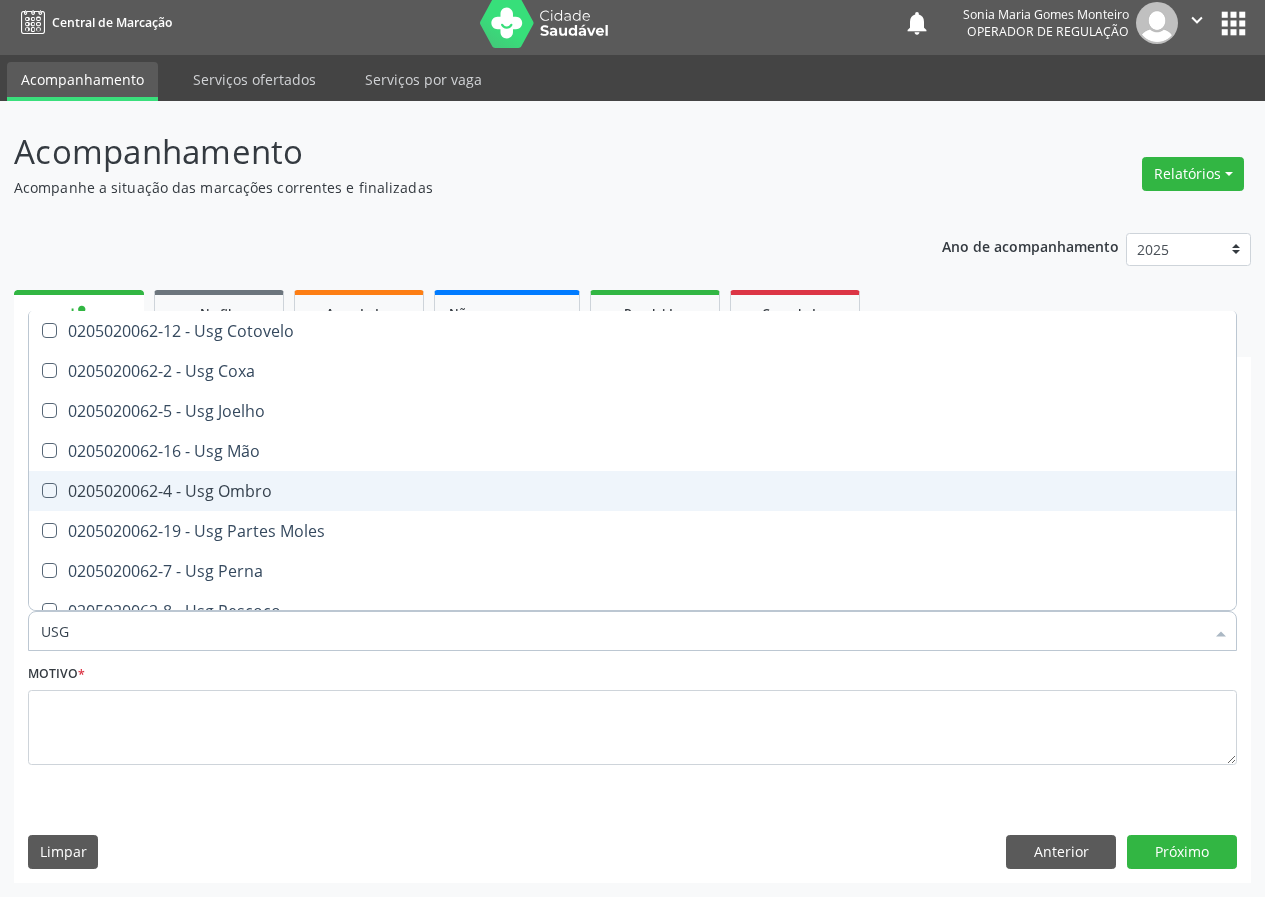 click on "0205020062-4 - Usg Ombro" at bounding box center (632, 491) 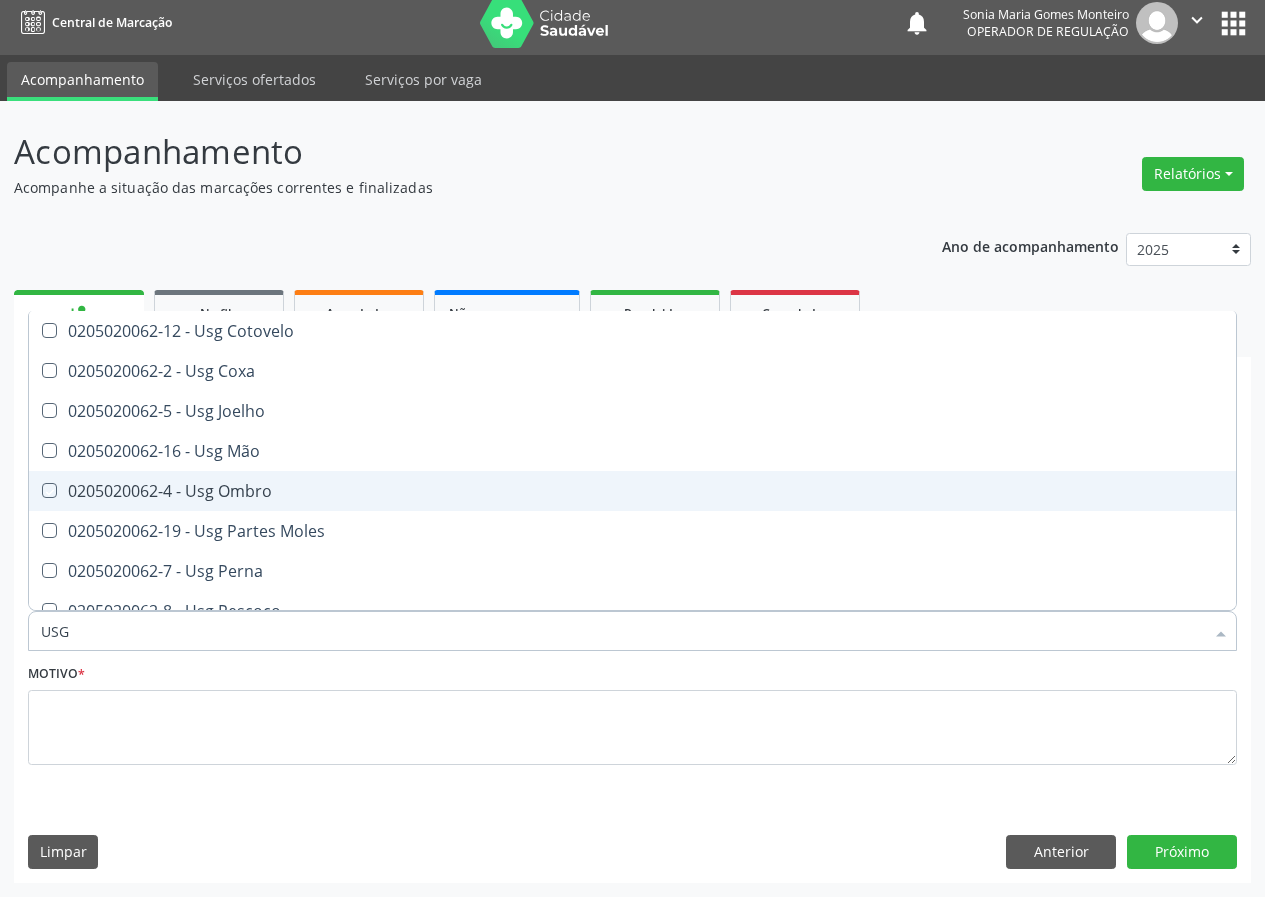 checkbox on "true" 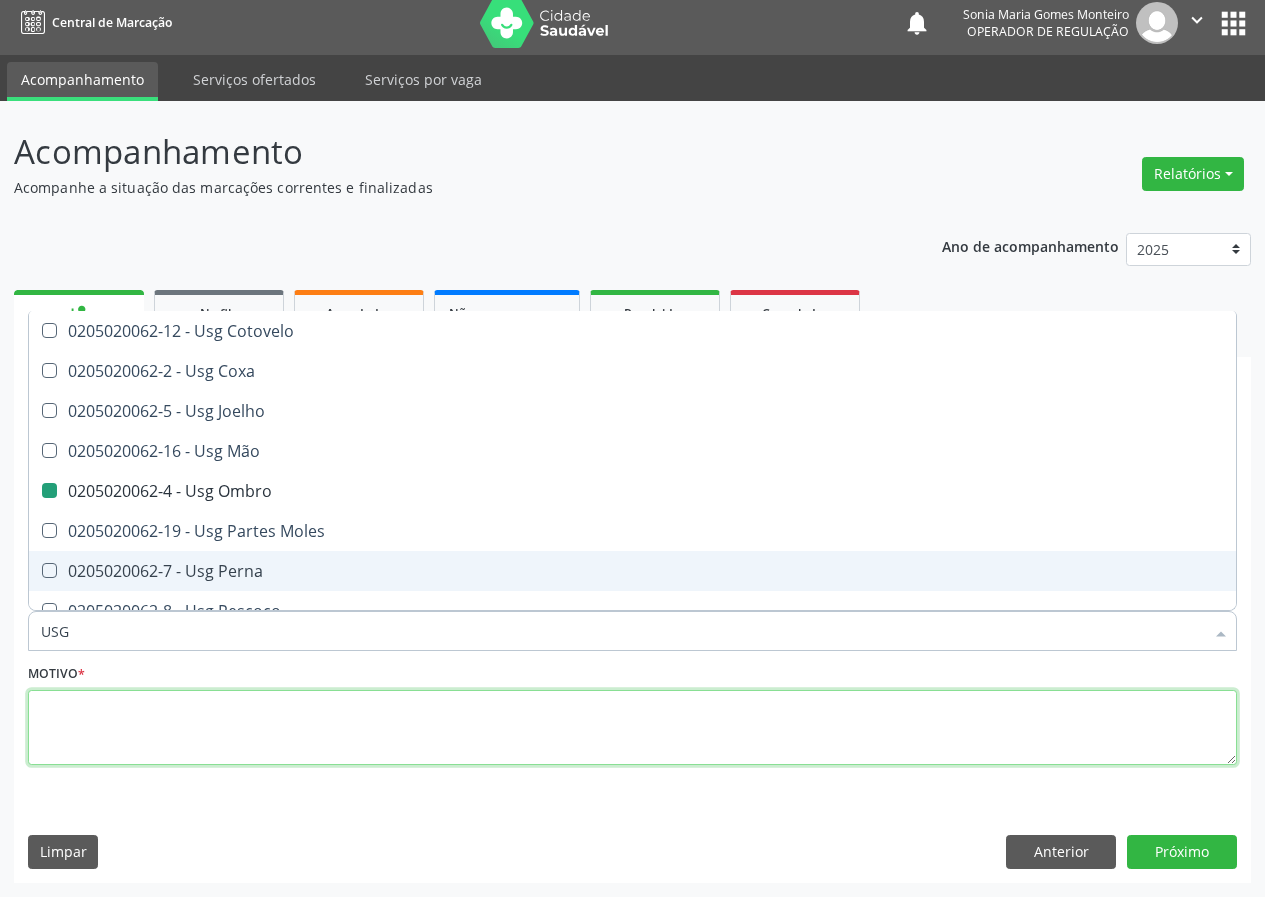 click at bounding box center [632, 728] 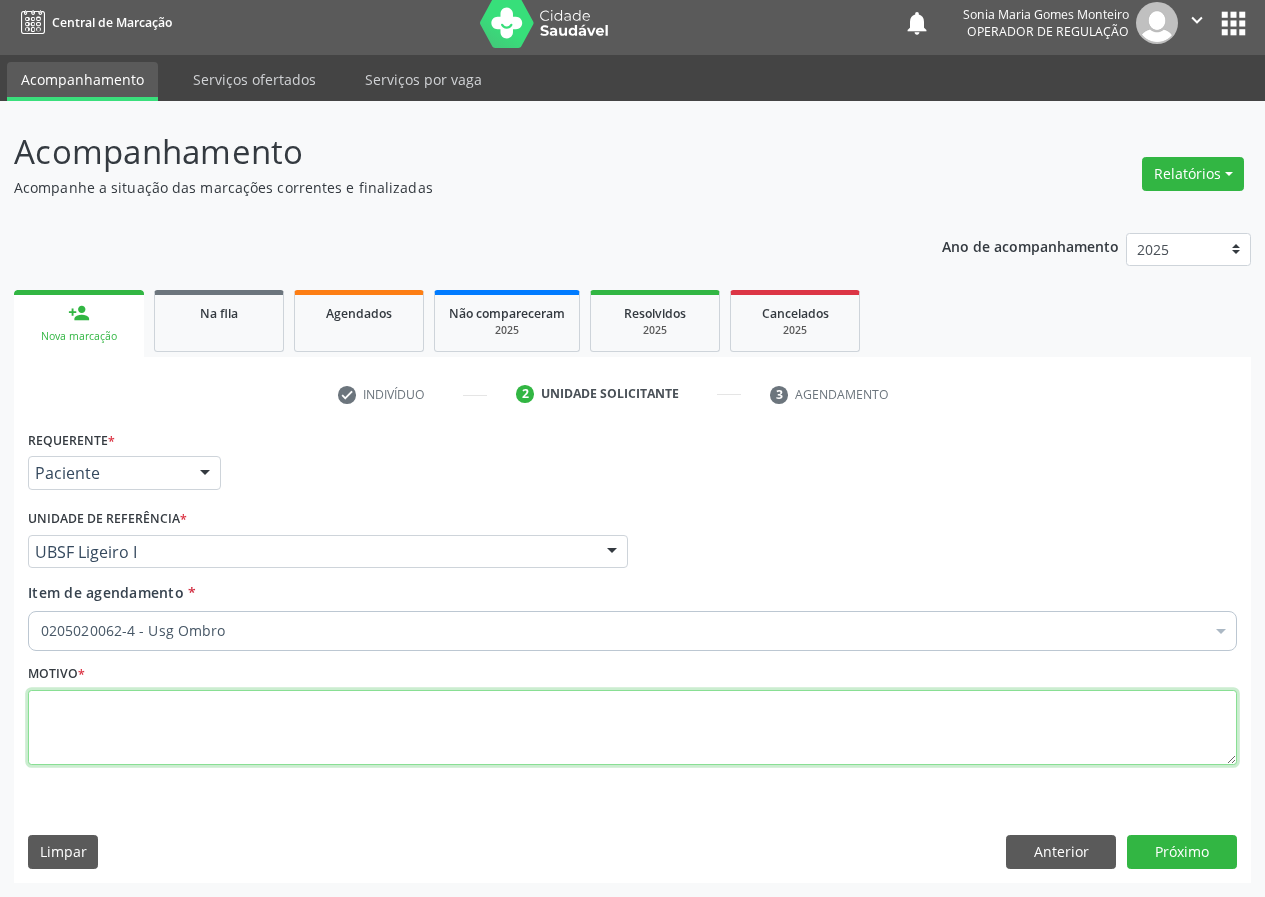scroll, scrollTop: 0, scrollLeft: 0, axis: both 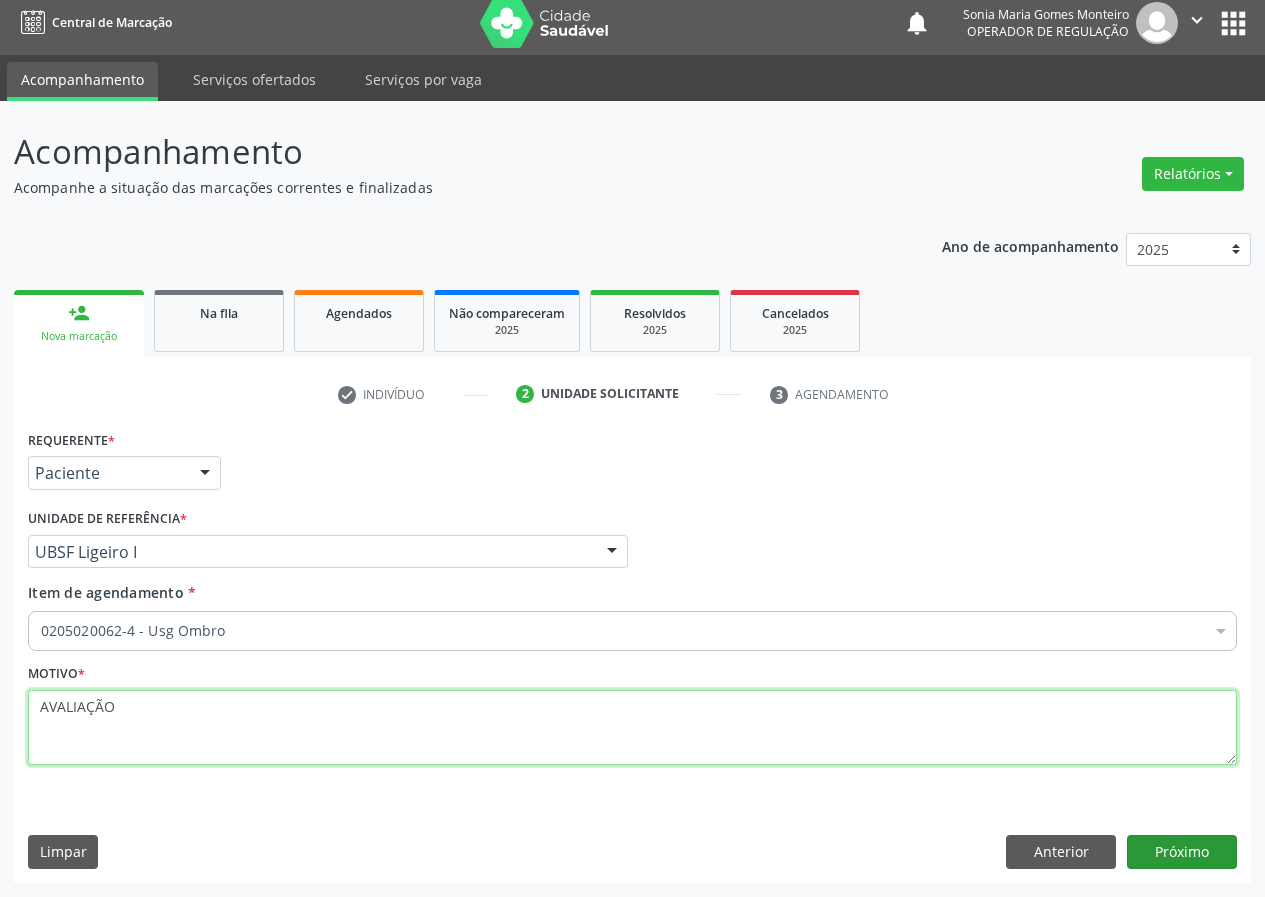 type on "AVALIAÇÃO" 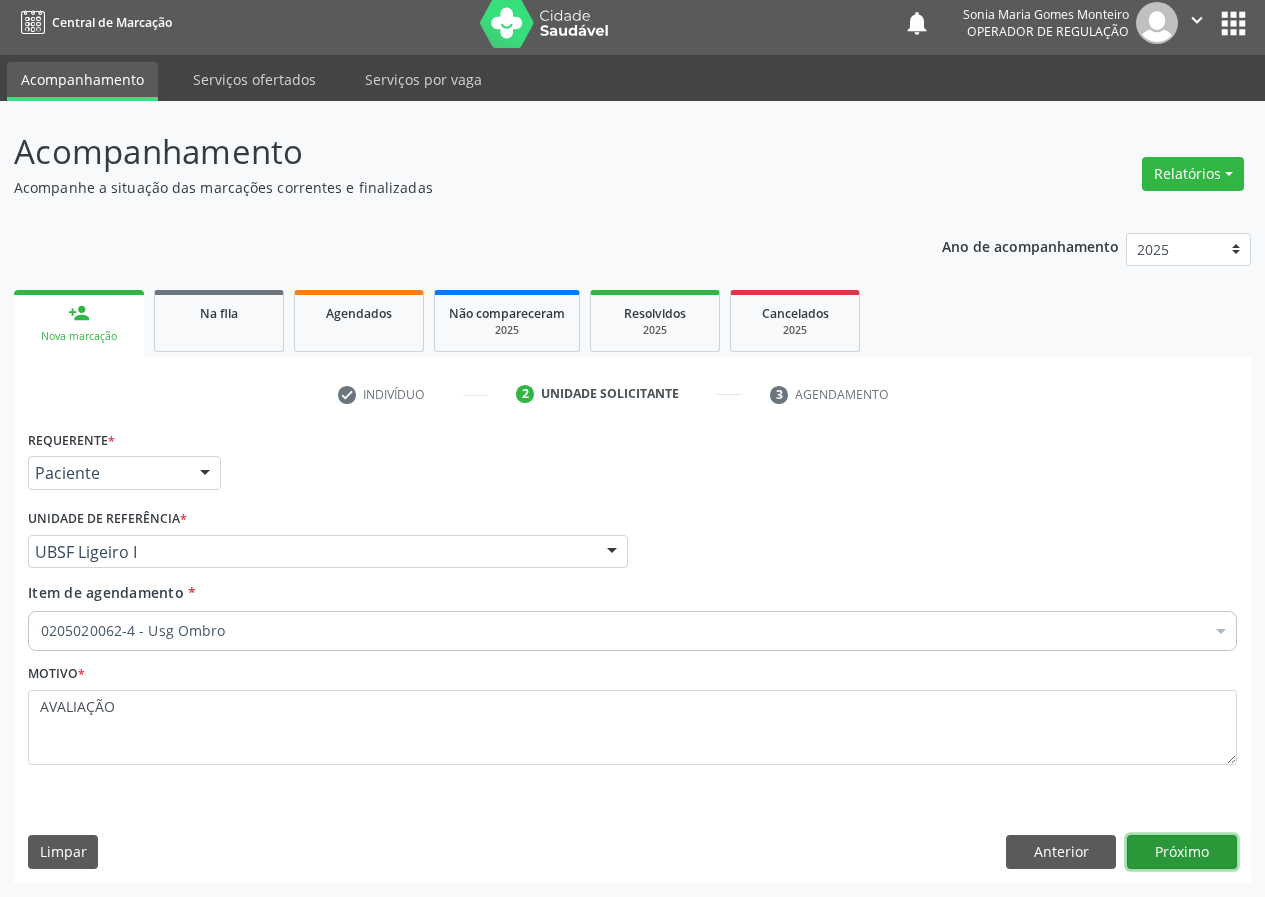 drag, startPoint x: 1170, startPoint y: 854, endPoint x: 552, endPoint y: 768, distance: 623.95514 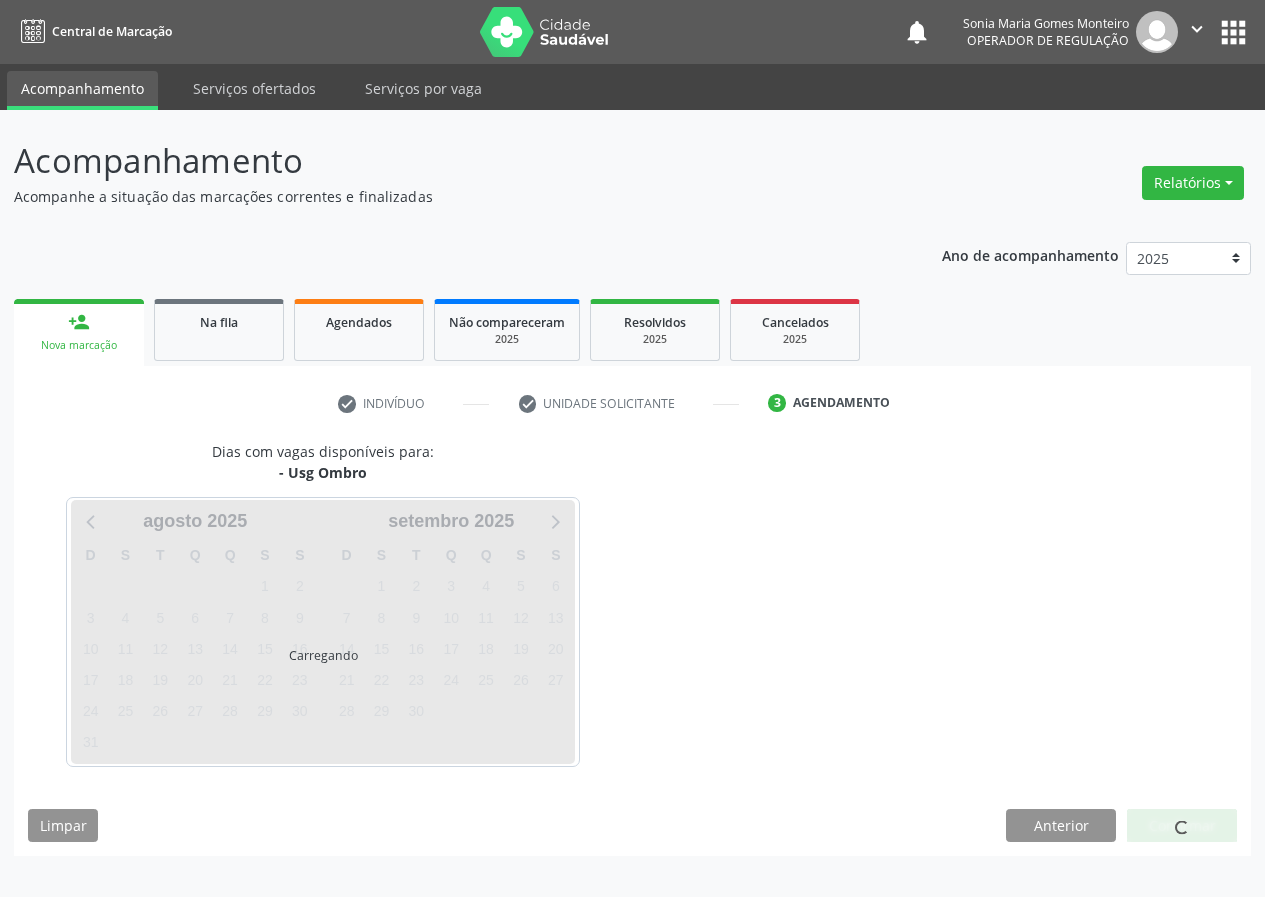 scroll, scrollTop: 0, scrollLeft: 0, axis: both 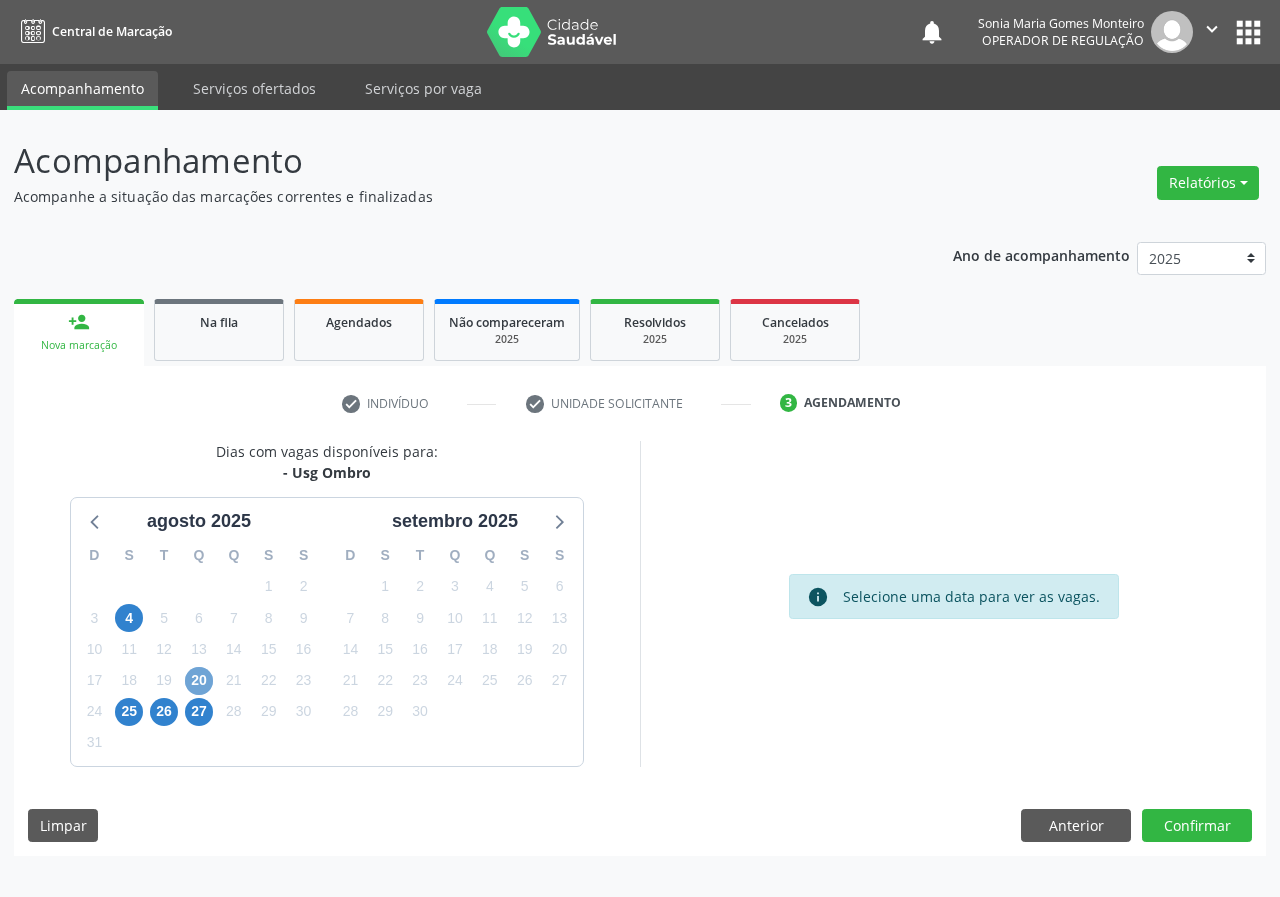click on "20" at bounding box center (199, 681) 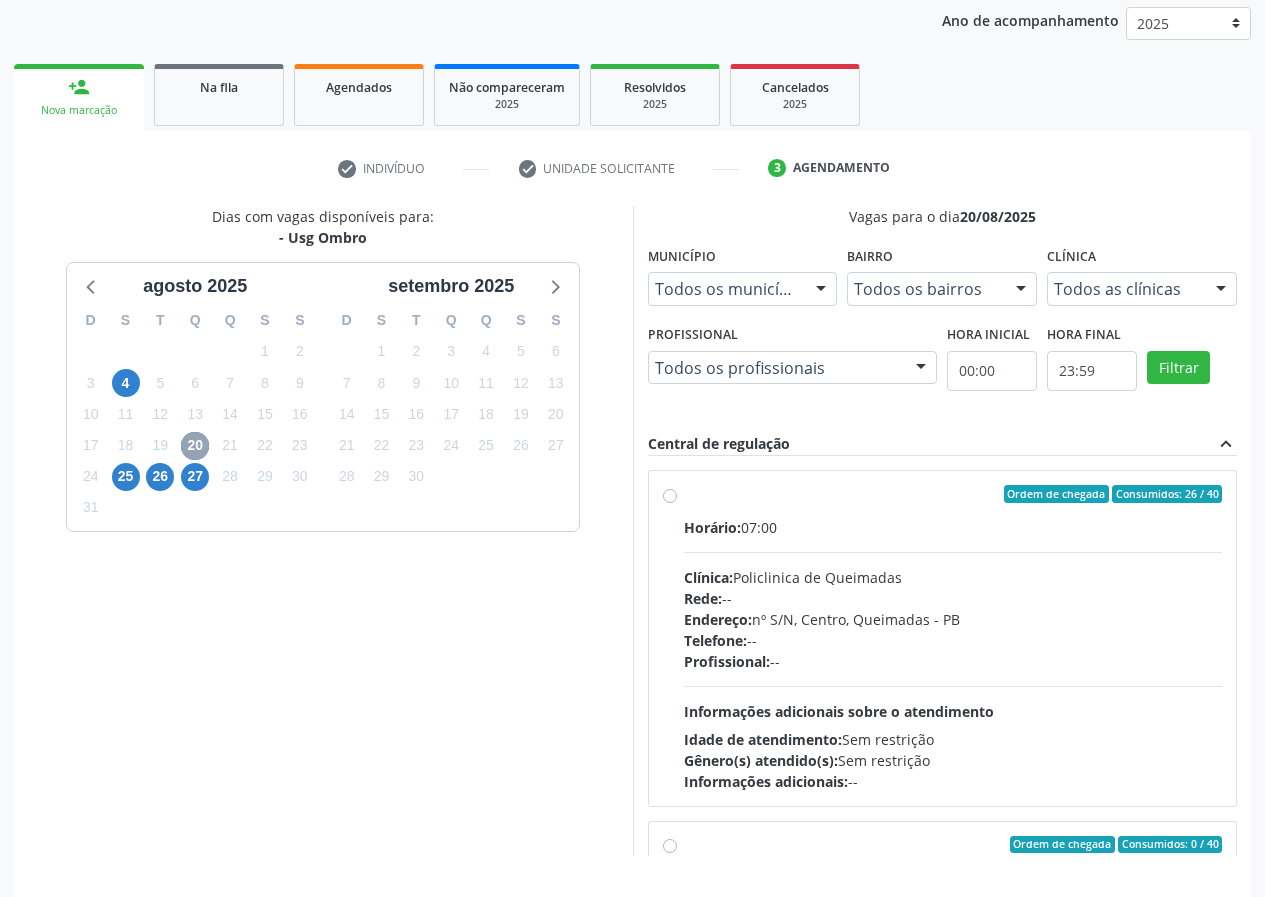 scroll, scrollTop: 298, scrollLeft: 0, axis: vertical 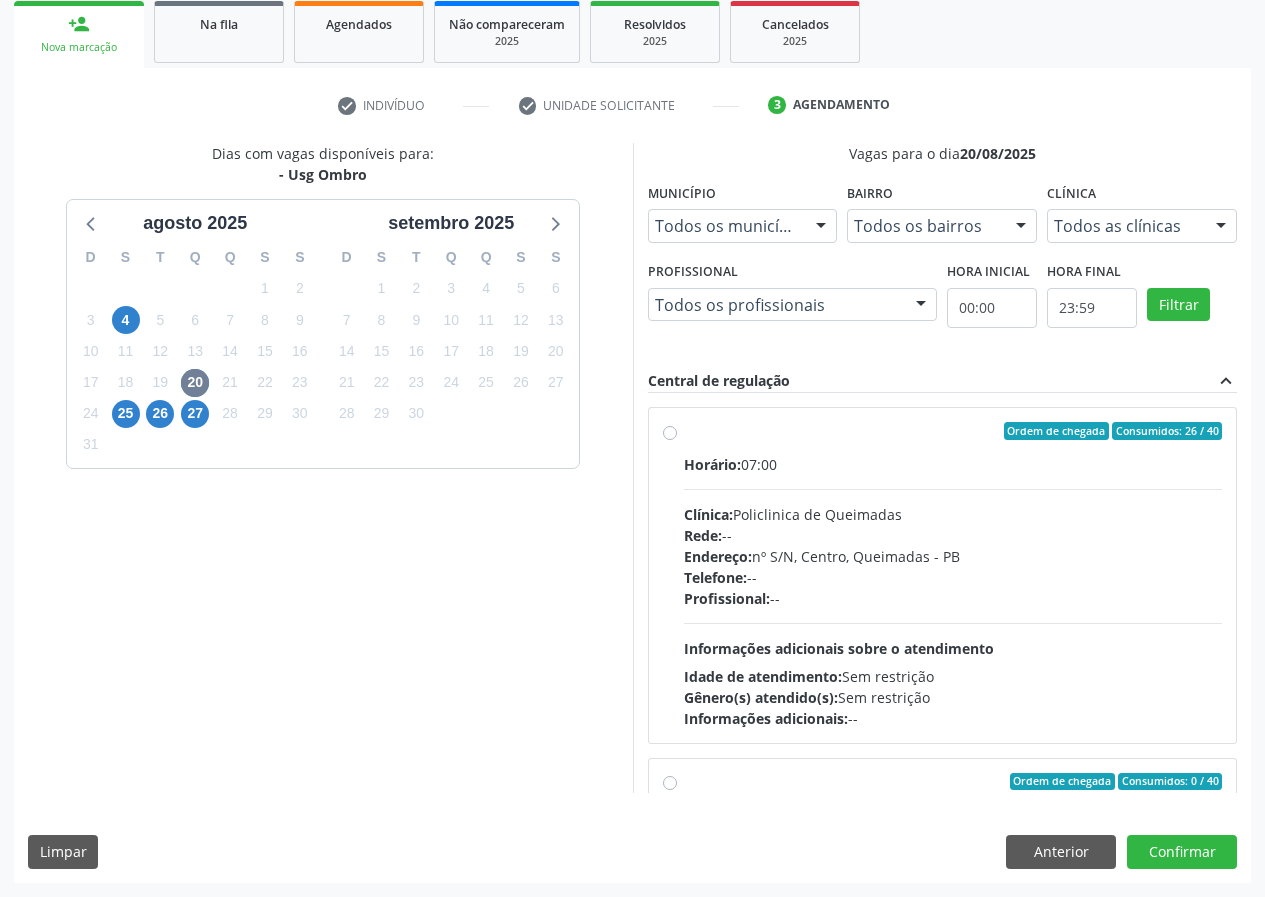 click on "Ordem de chegada
Consumidos: 26 / 40
Horário:   07:00
Clínica:  Policlinica de Queimadas
Rede:
--
Endereço:   nº S/N, Centro, Queimadas - PB
Telefone:   --
Profissional:
--
Informações adicionais sobre o atendimento
Idade de atendimento:
Sem restrição
Gênero(s) atendido(s):
Sem restrição
Informações adicionais:
--" at bounding box center [953, 575] 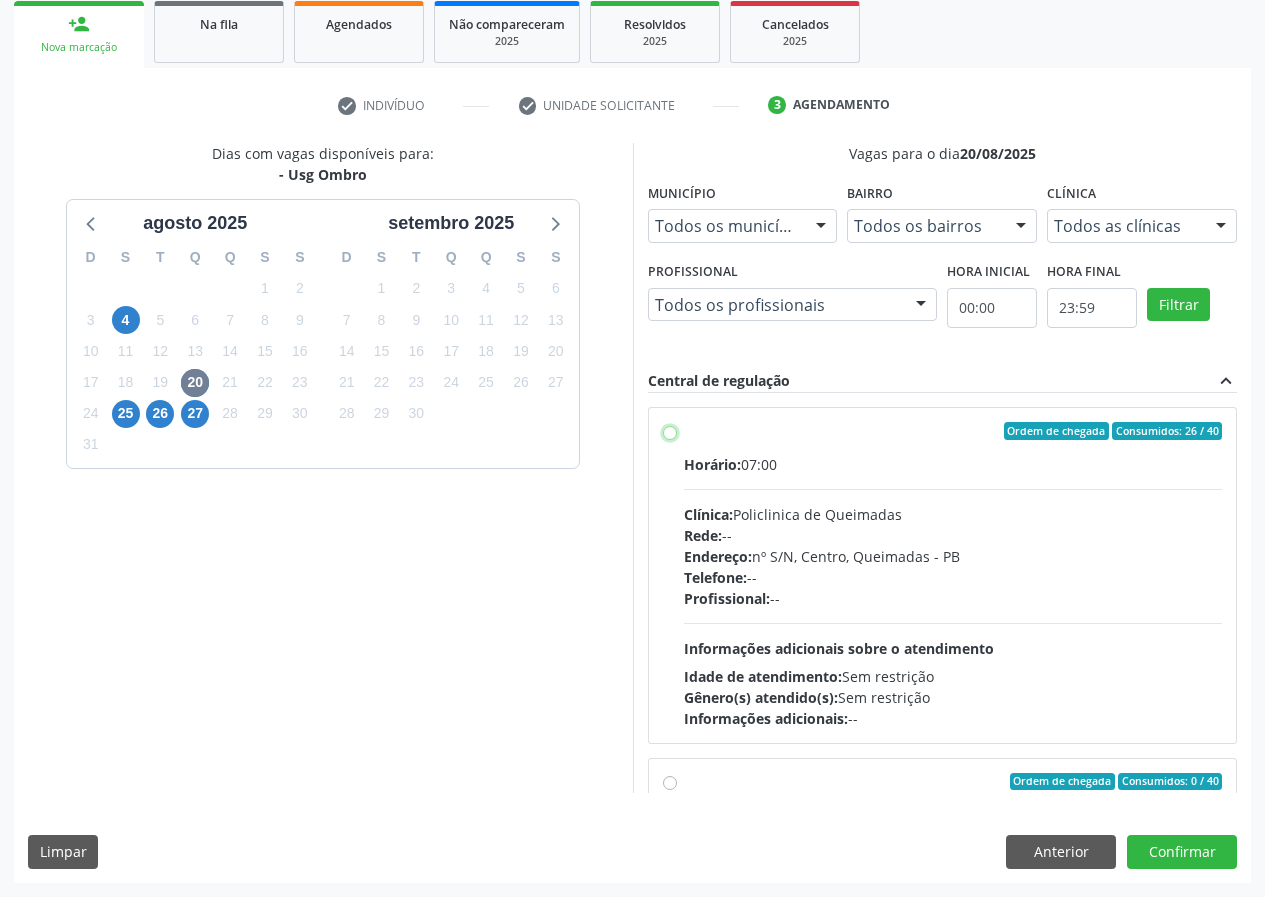 click on "Ordem de chegada
Consumidos: 26 / 40
Horário:   07:00
Clínica:  Policlinica de Queimadas
Rede:
--
Endereço:   nº S/N, Centro, Queimadas - PB
Telefone:   --
Profissional:
--
Informações adicionais sobre o atendimento
Idade de atendimento:
Sem restrição
Gênero(s) atendido(s):
Sem restrição
Informações adicionais:
--" at bounding box center [670, 431] 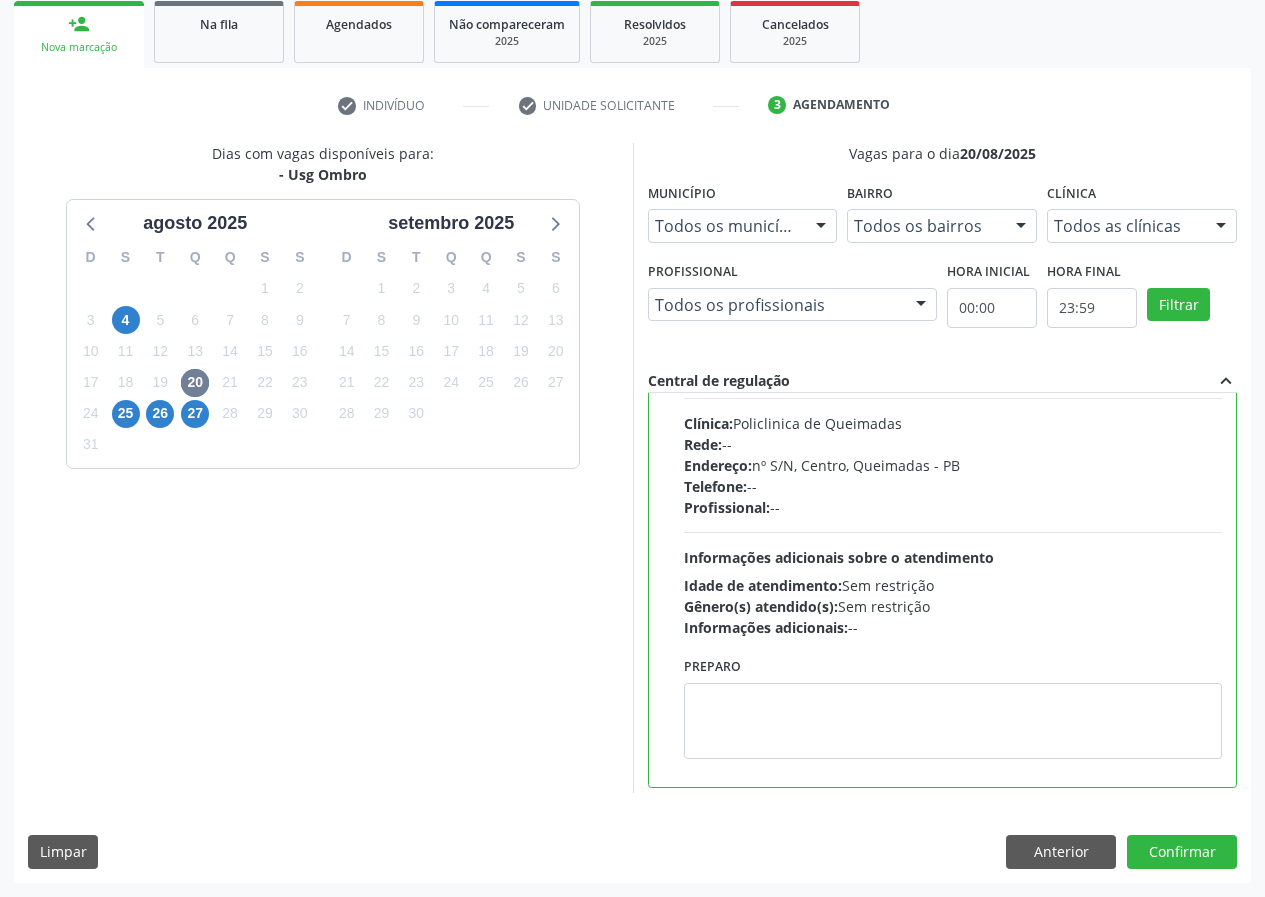 scroll, scrollTop: 450, scrollLeft: 0, axis: vertical 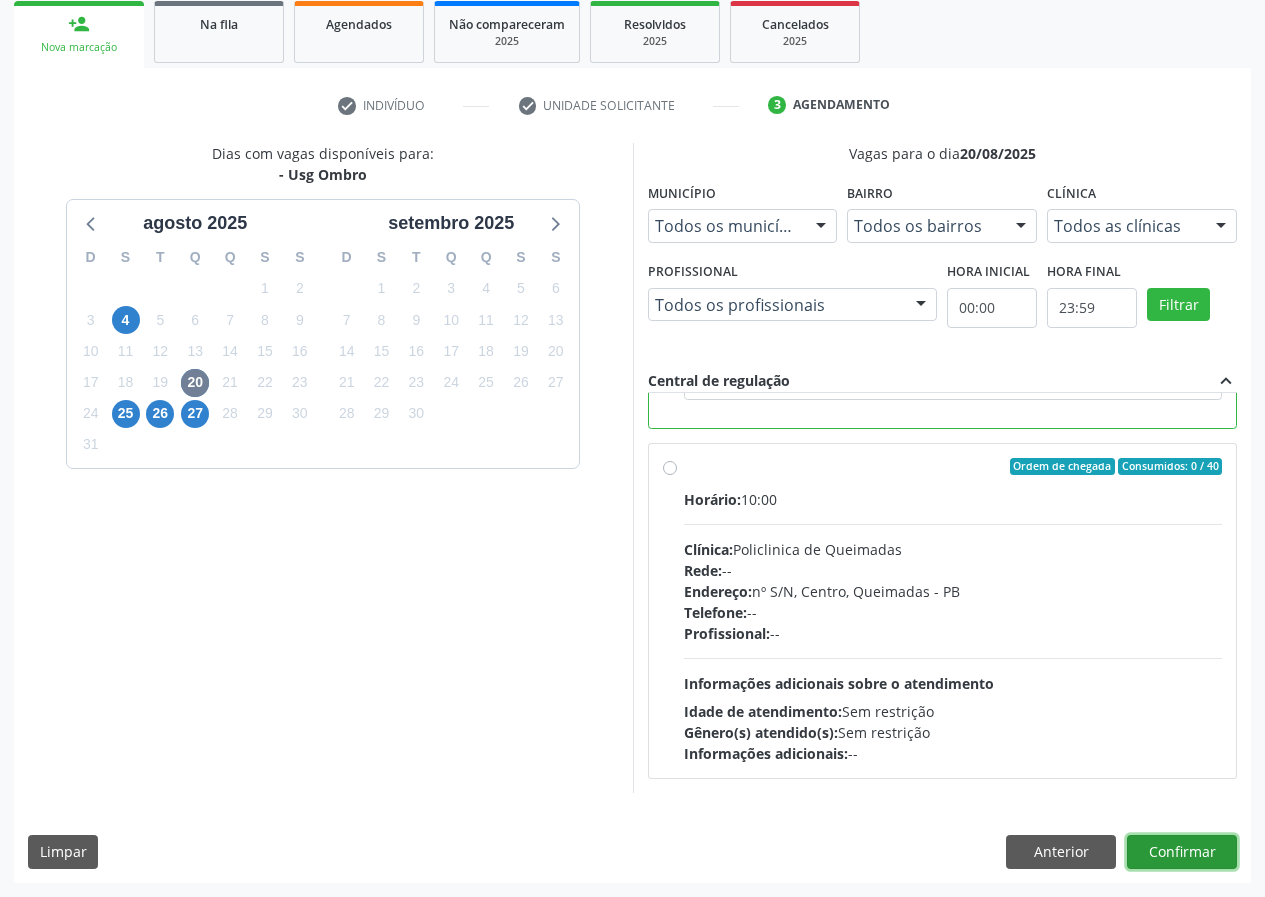 click on "Confirmar" at bounding box center [1182, 852] 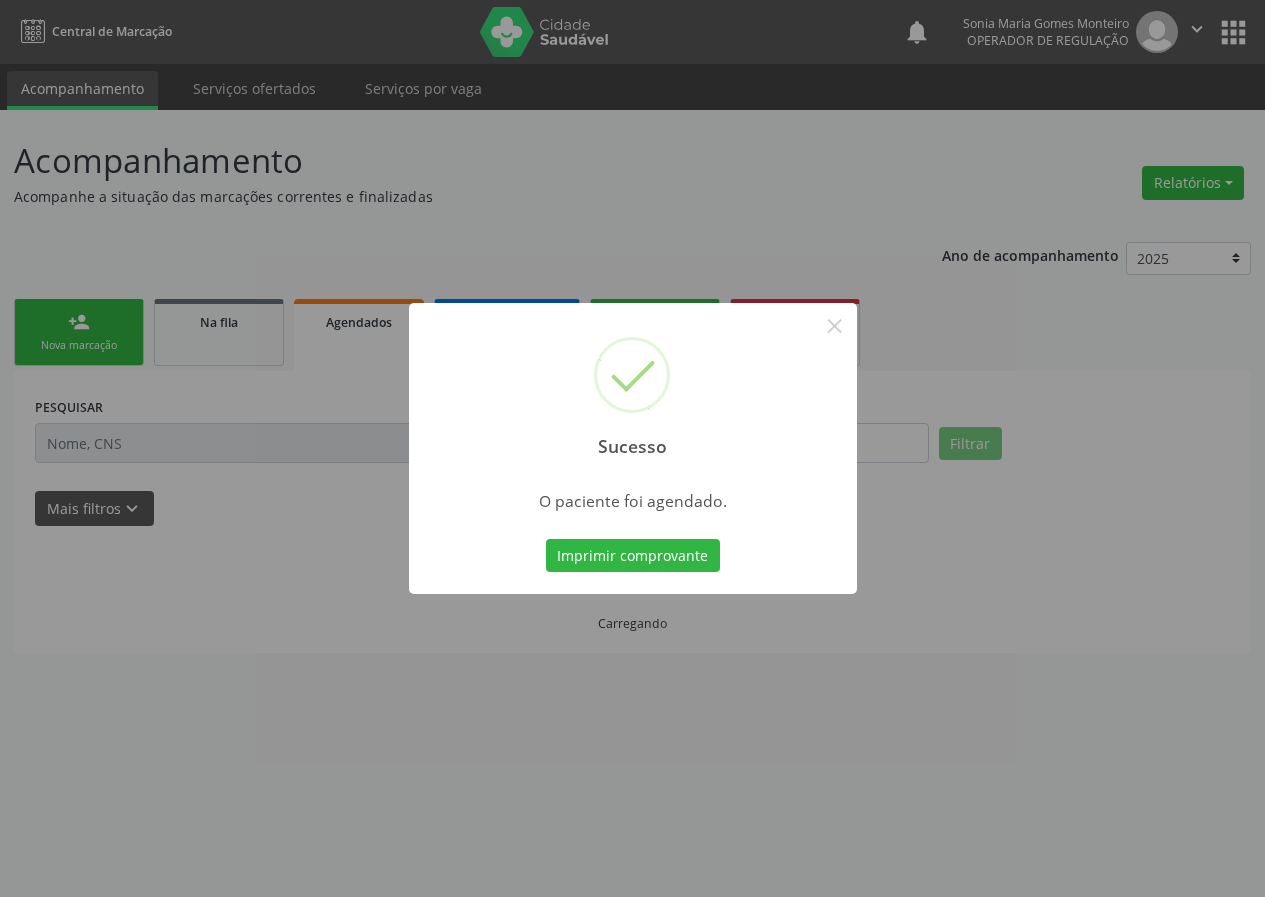 scroll, scrollTop: 0, scrollLeft: 0, axis: both 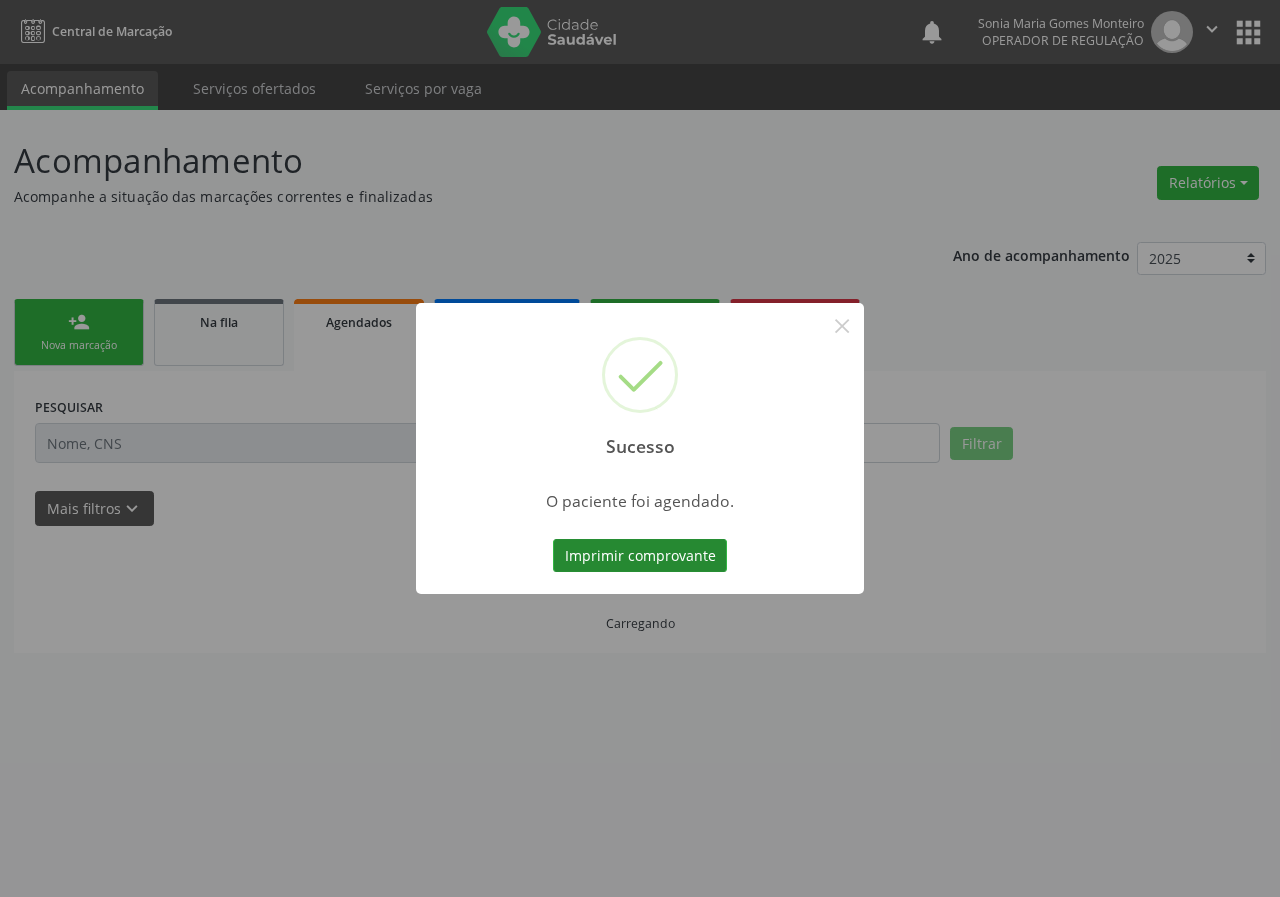 click on "Imprimir comprovante" at bounding box center (640, 556) 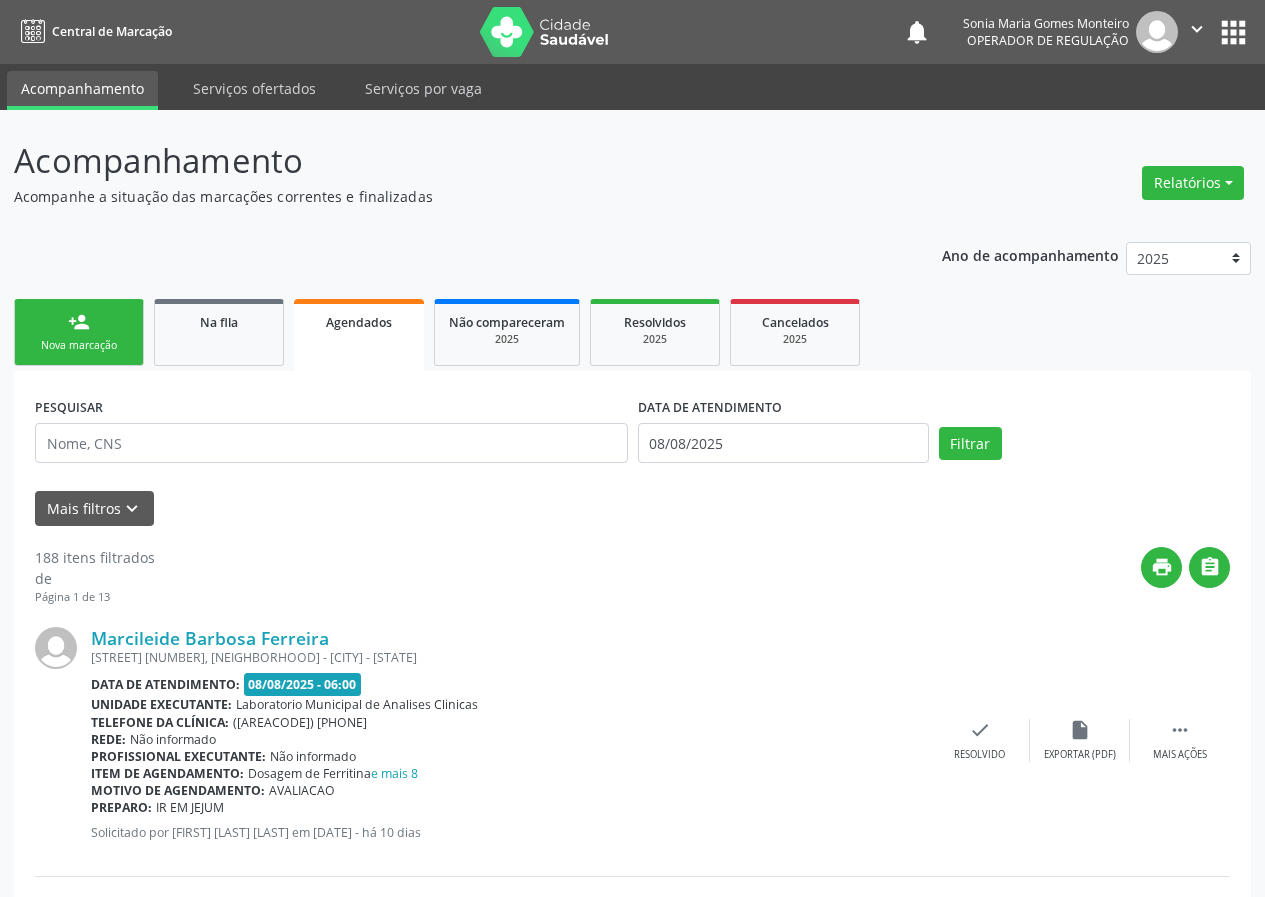 click on "person_add
Nova marcação" at bounding box center (79, 332) 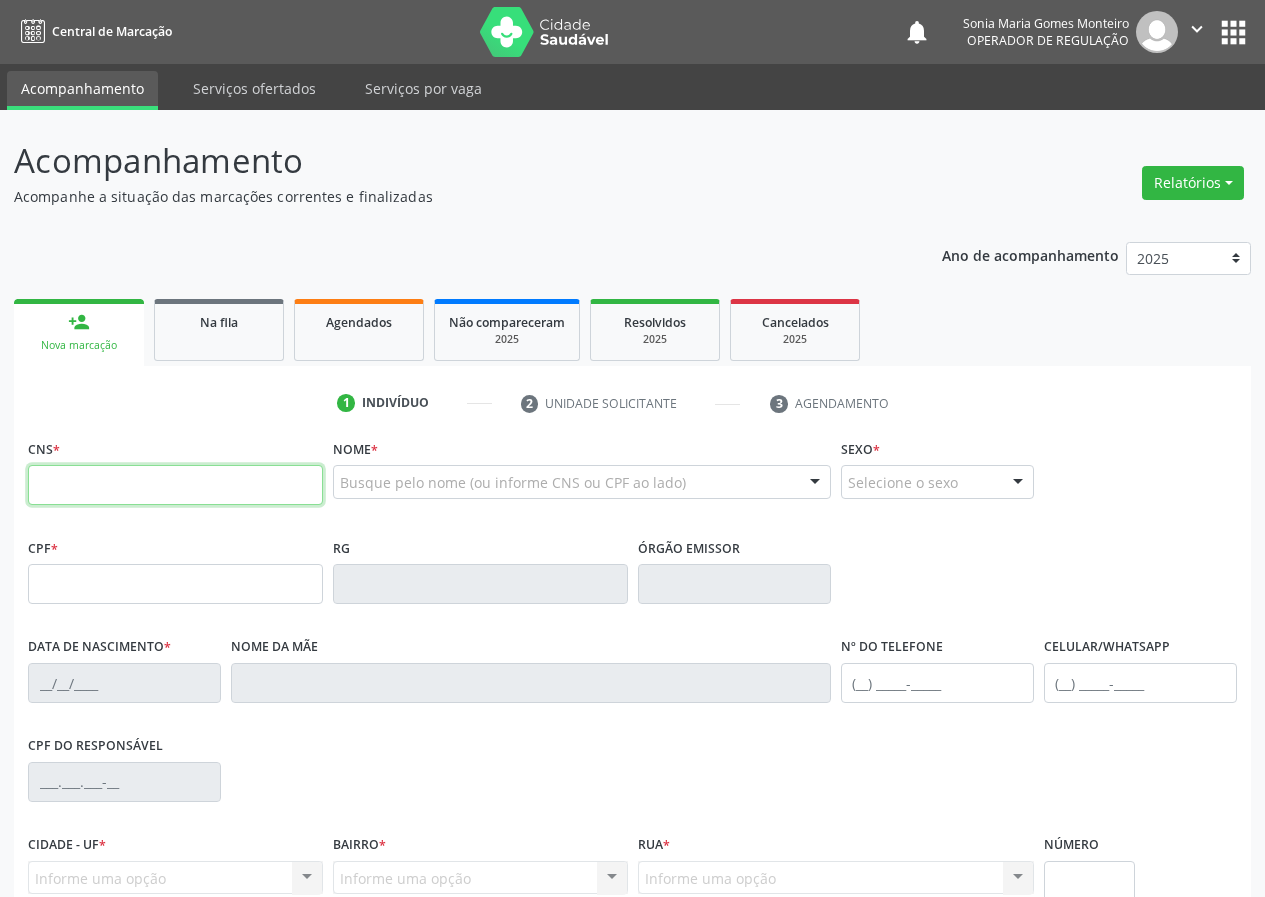 click at bounding box center (175, 485) 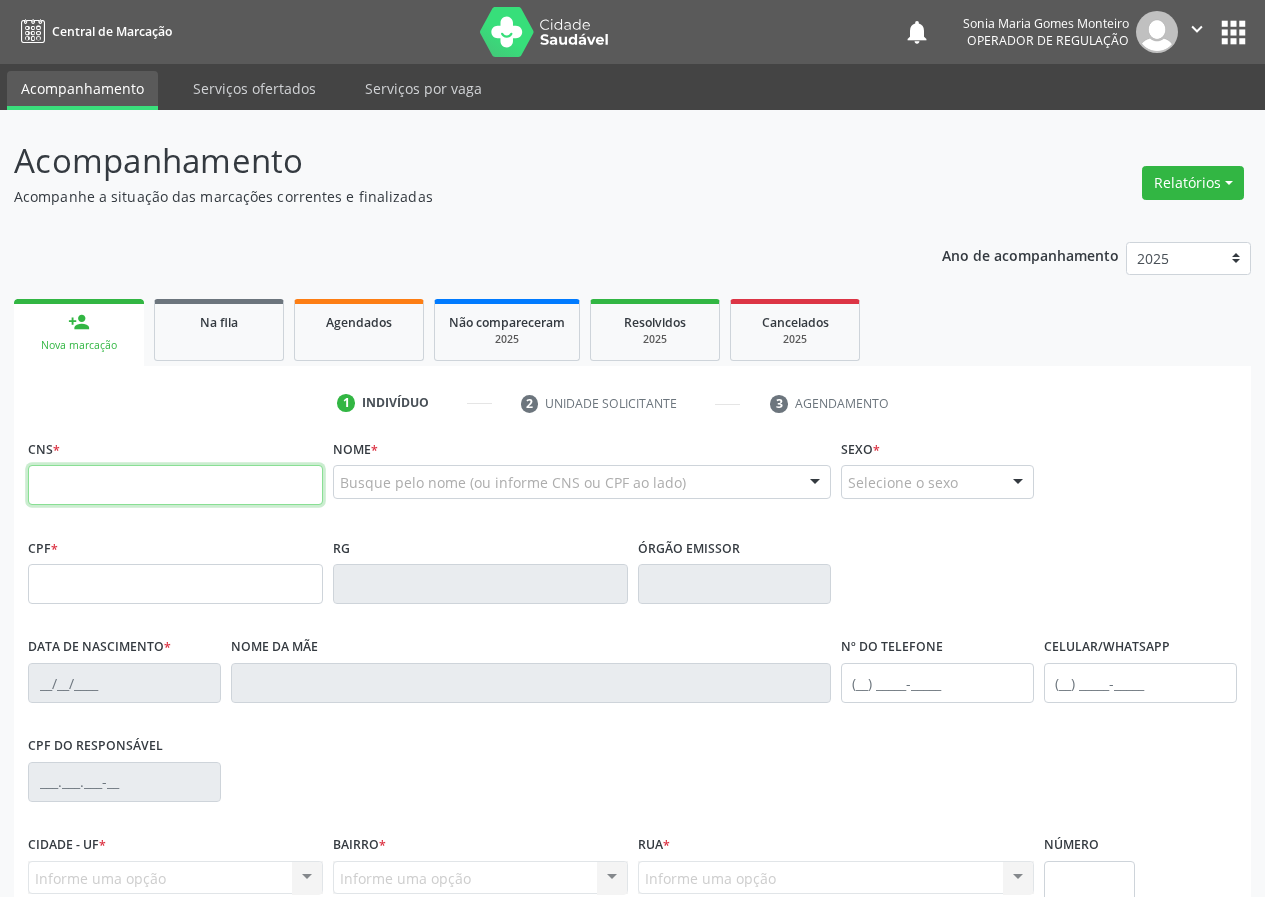click at bounding box center [175, 485] 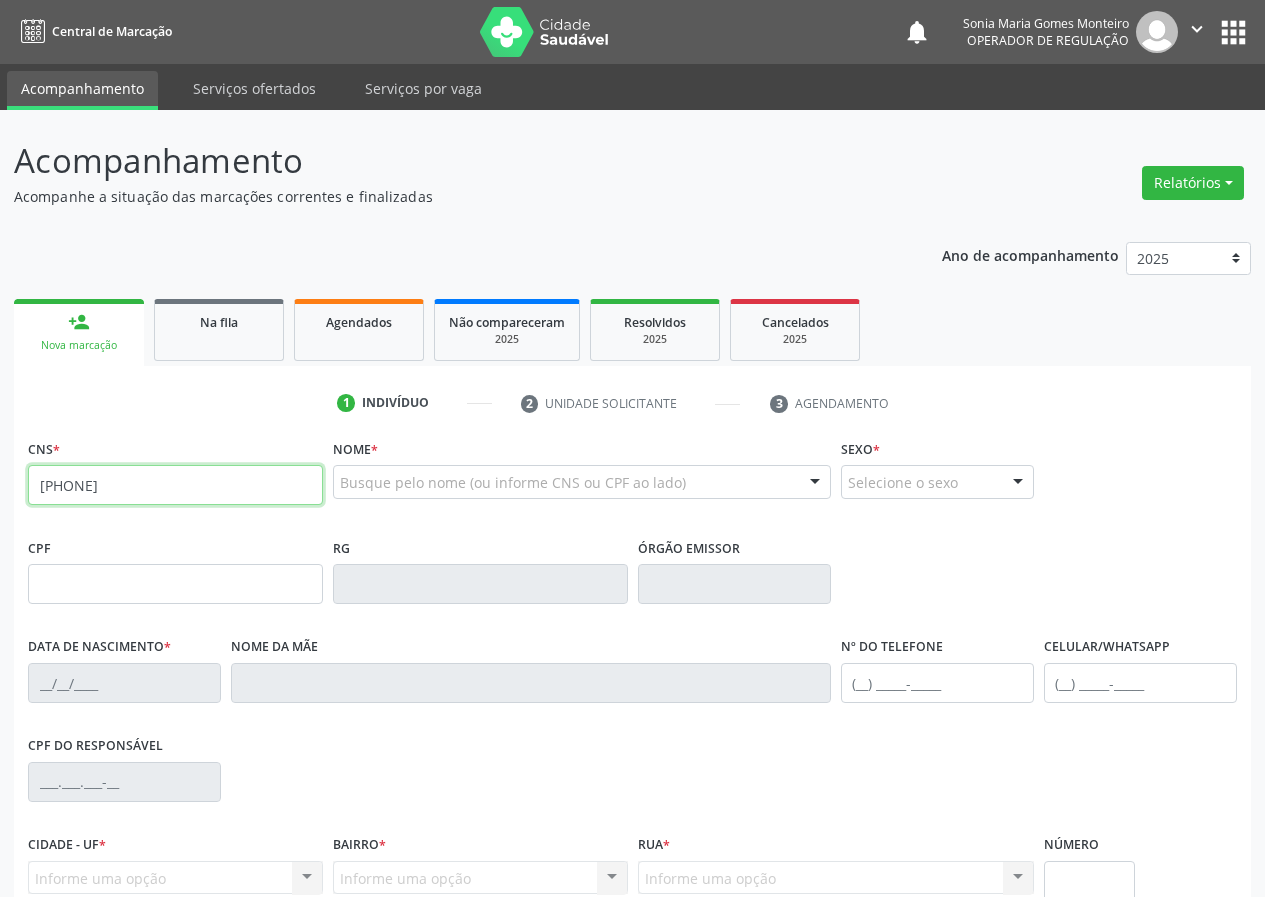 type on "702 5057 1113 6840" 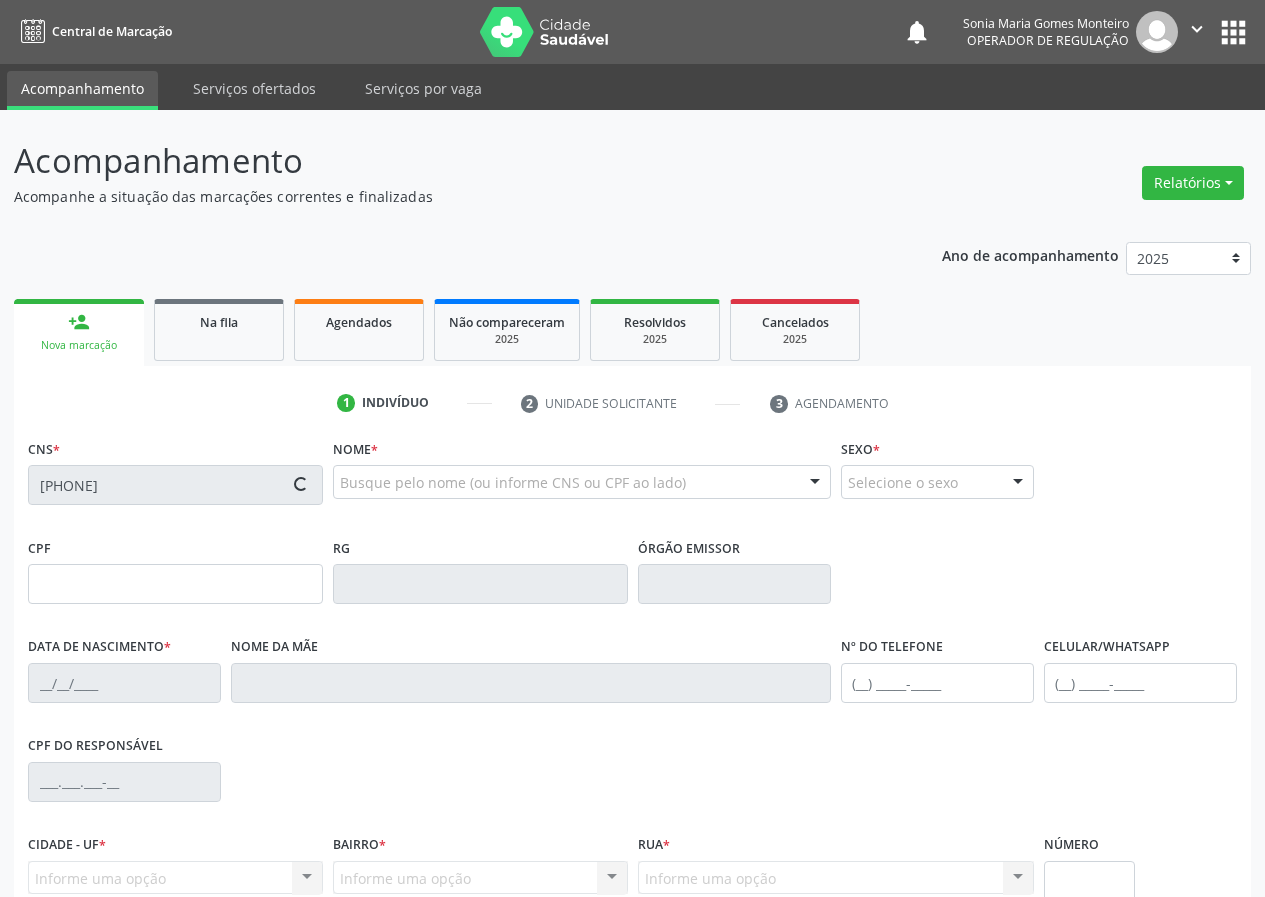 type on "113.801.794-91" 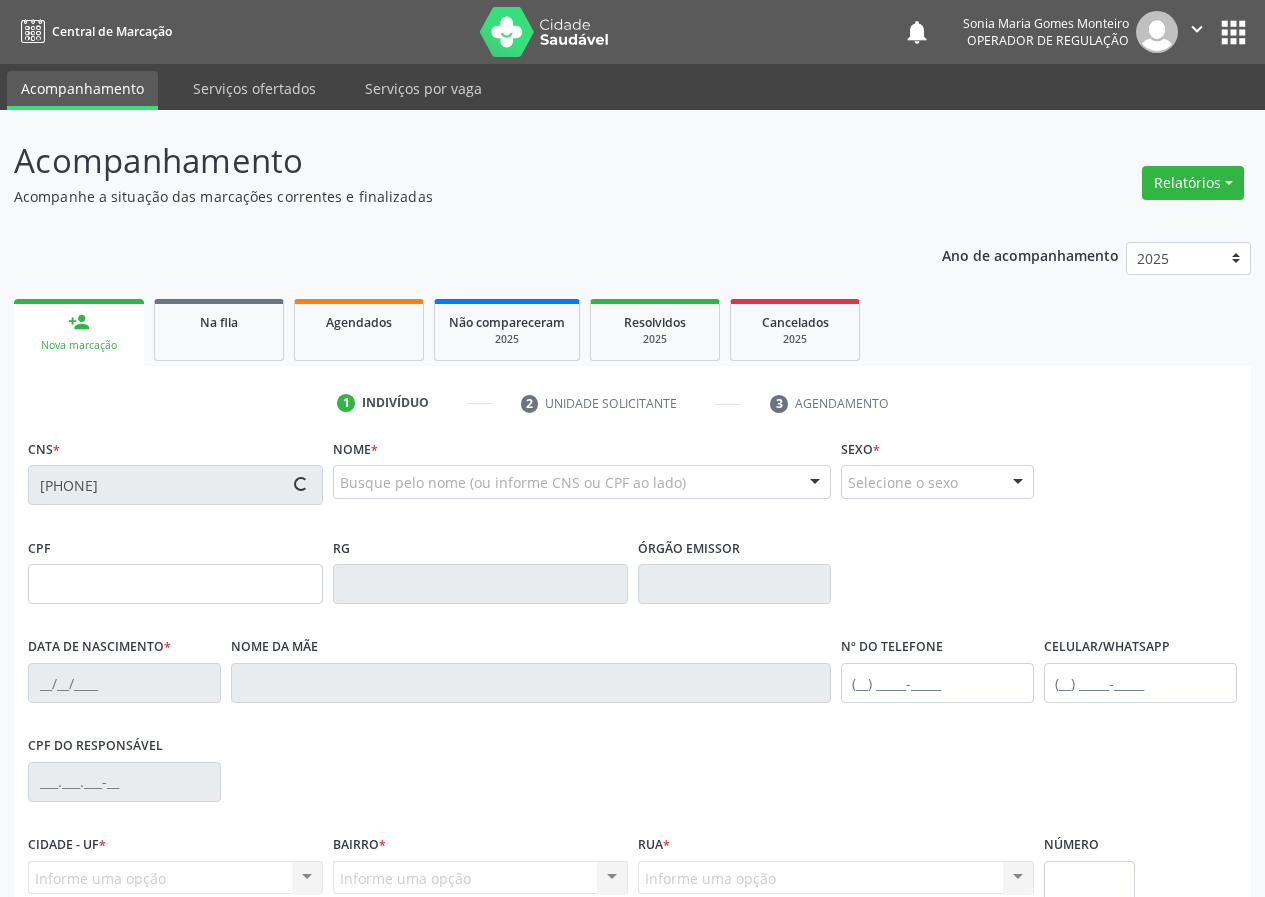 type on "08/06/1948" 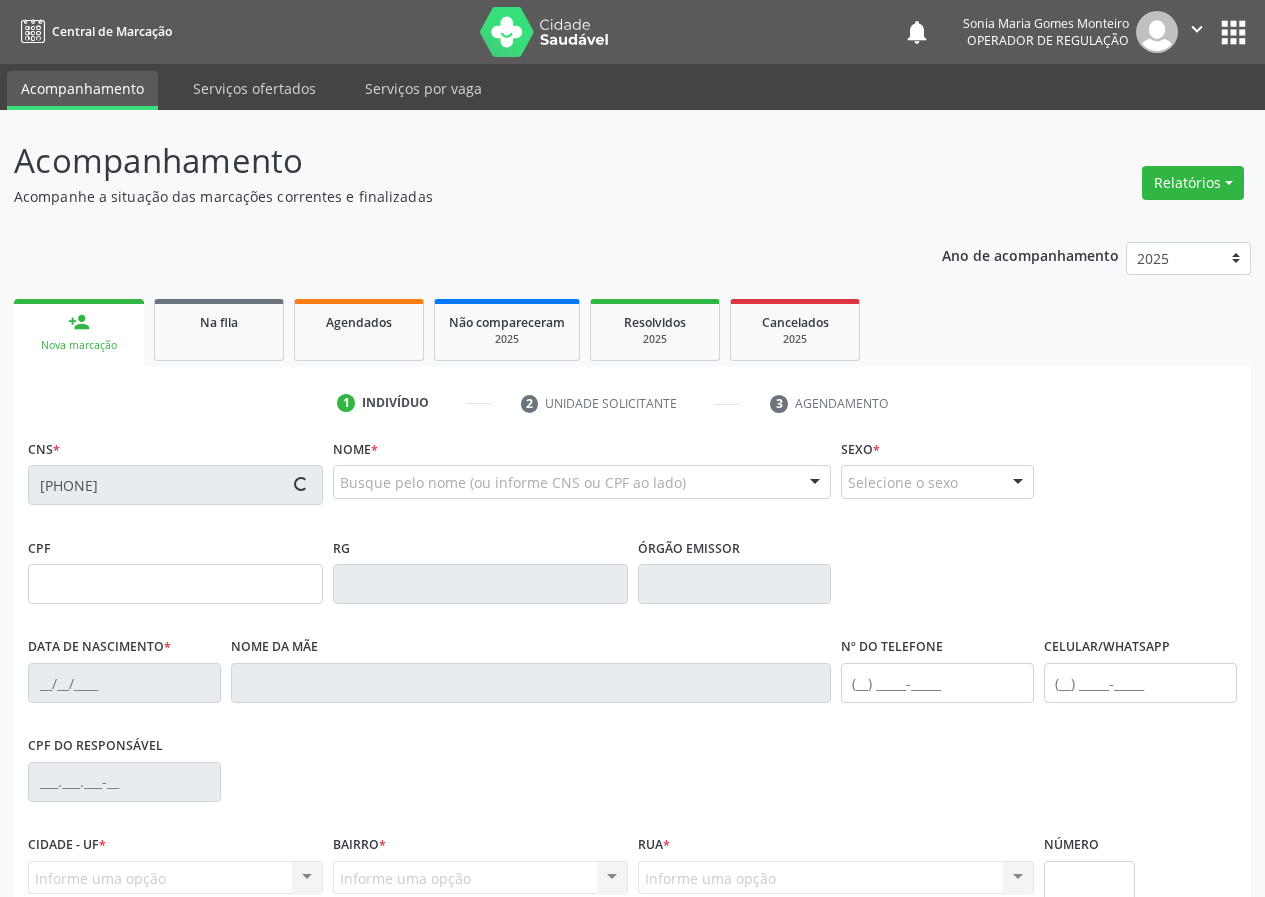 type on "(83) 99134-6293" 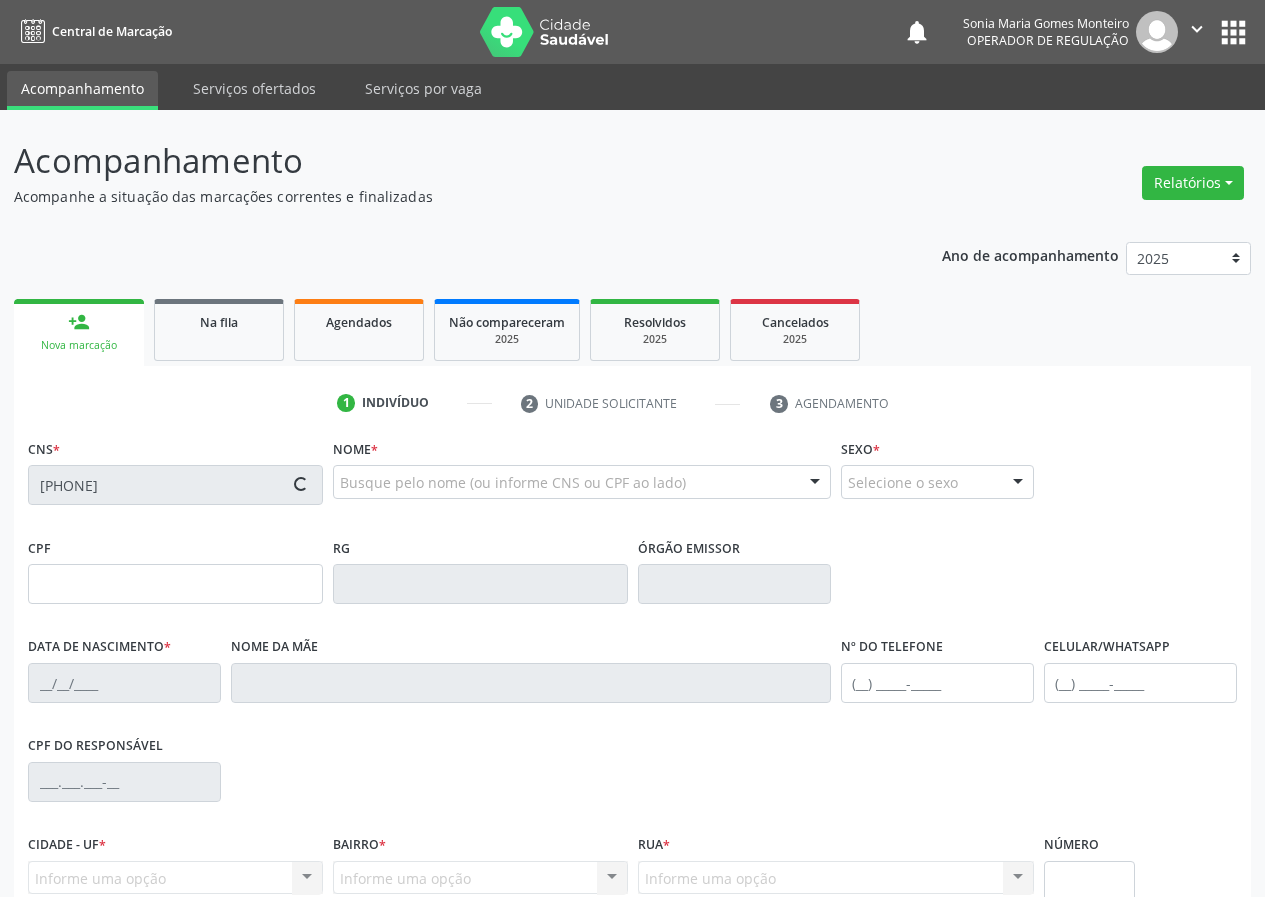 type on "S/N" 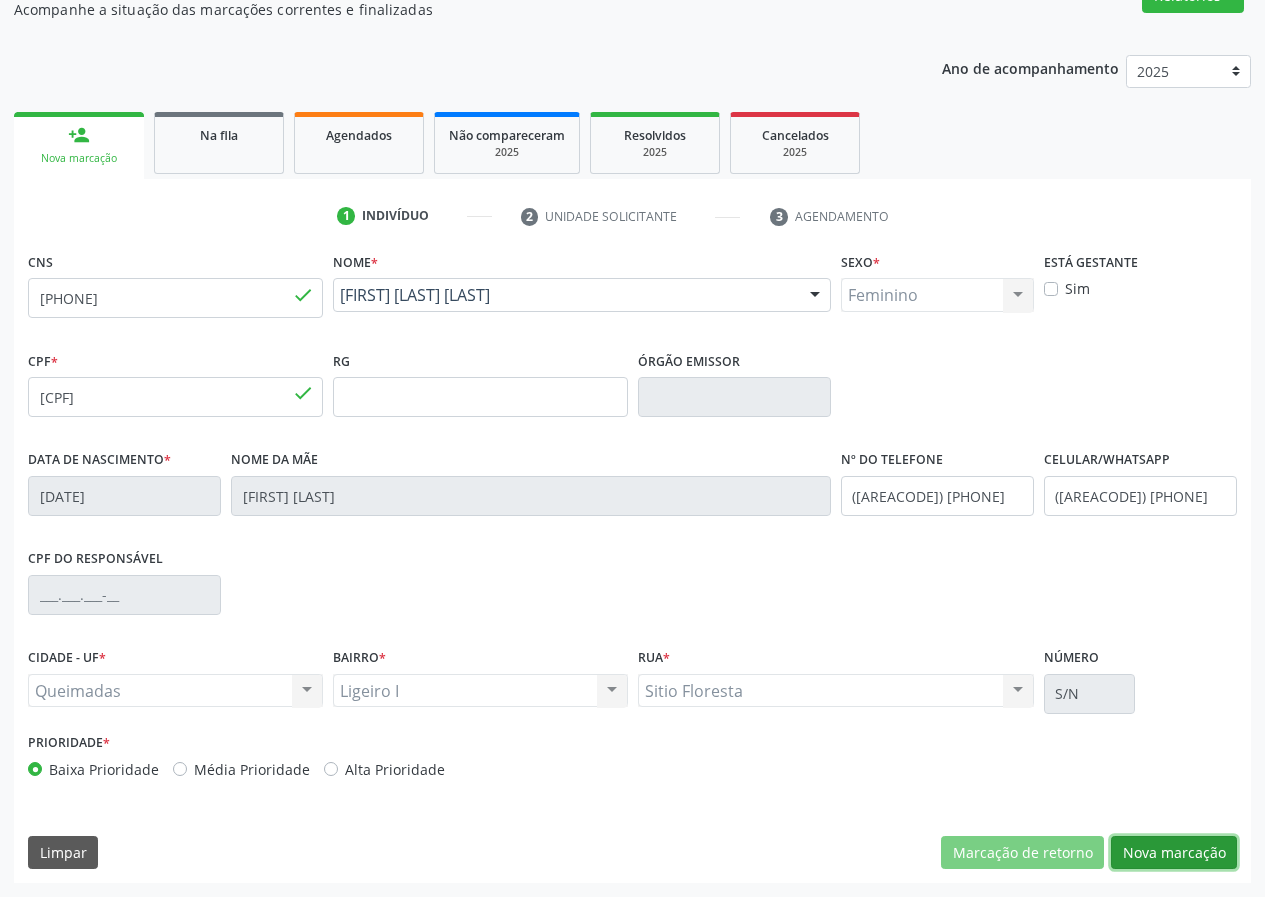 drag, startPoint x: 1160, startPoint y: 842, endPoint x: 837, endPoint y: 785, distance: 327.99084 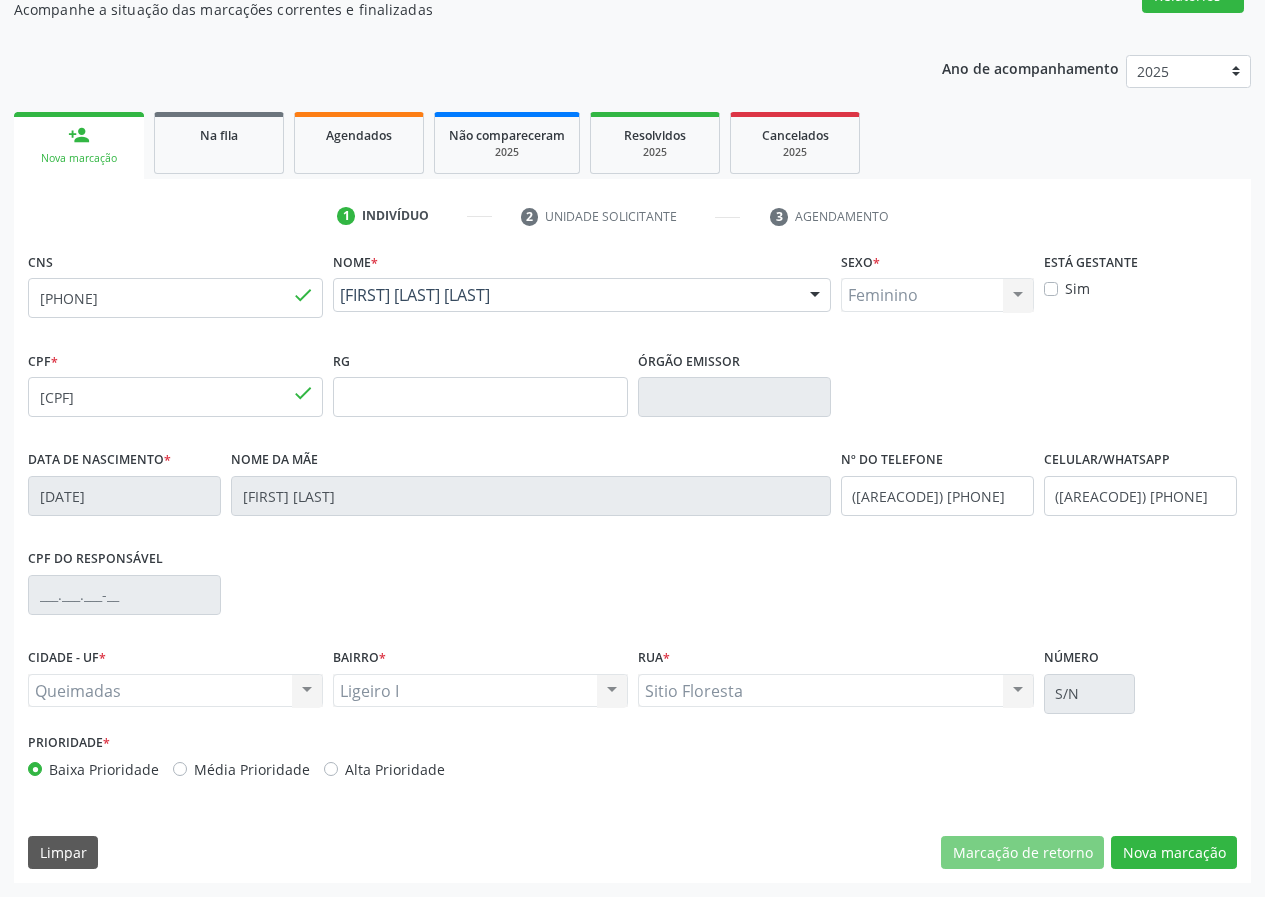 scroll, scrollTop: 9, scrollLeft: 0, axis: vertical 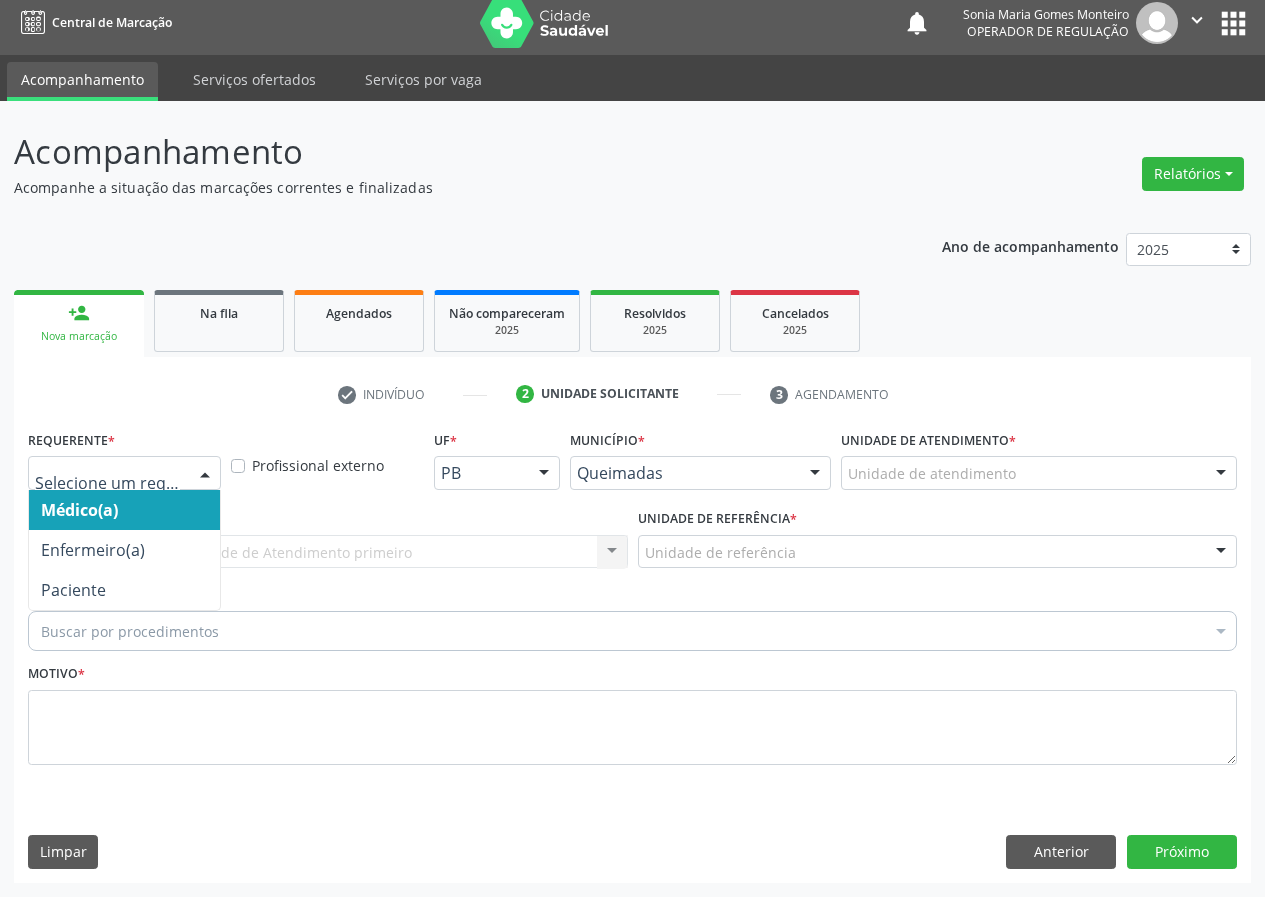 click at bounding box center (205, 474) 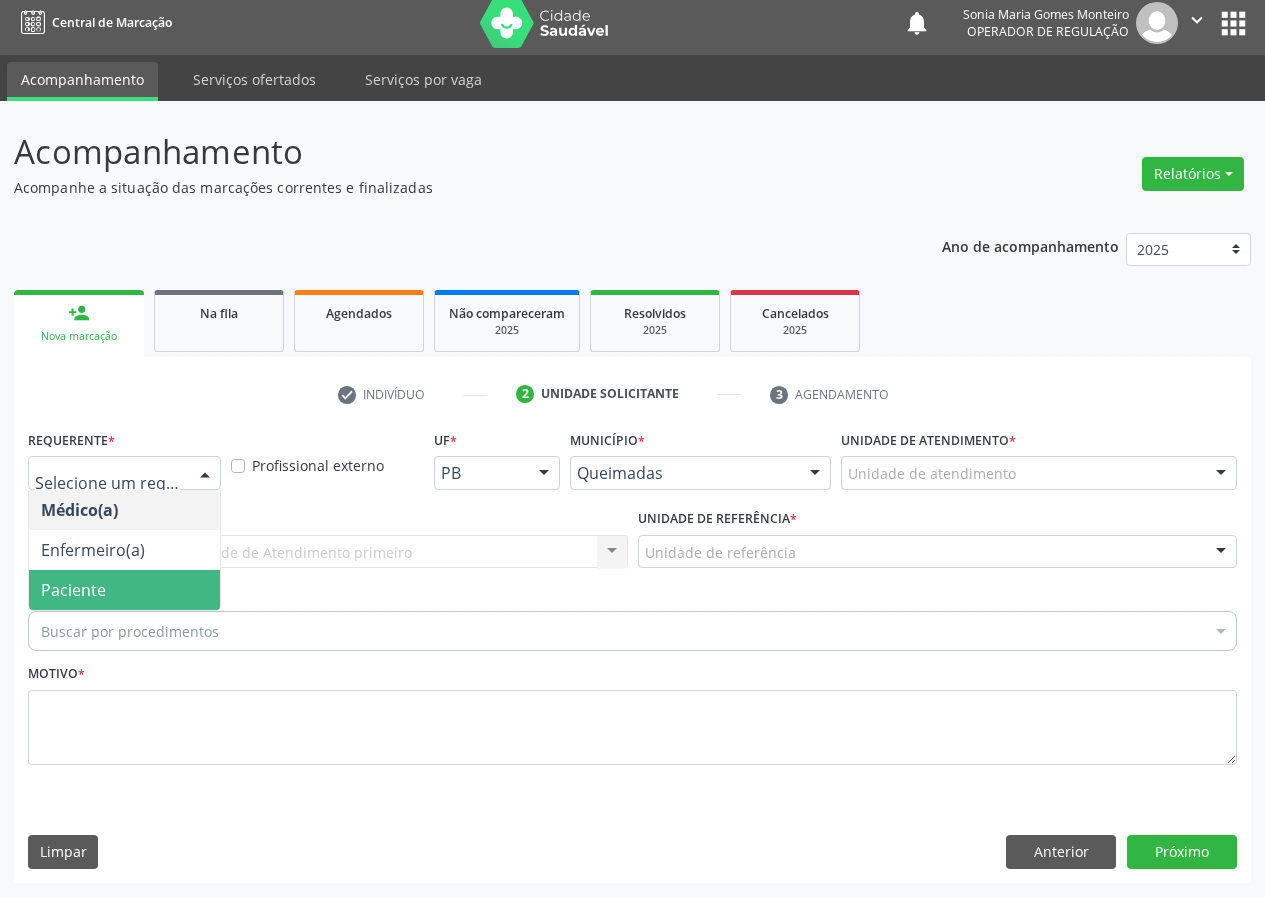 drag, startPoint x: 185, startPoint y: 578, endPoint x: 396, endPoint y: 545, distance: 213.56497 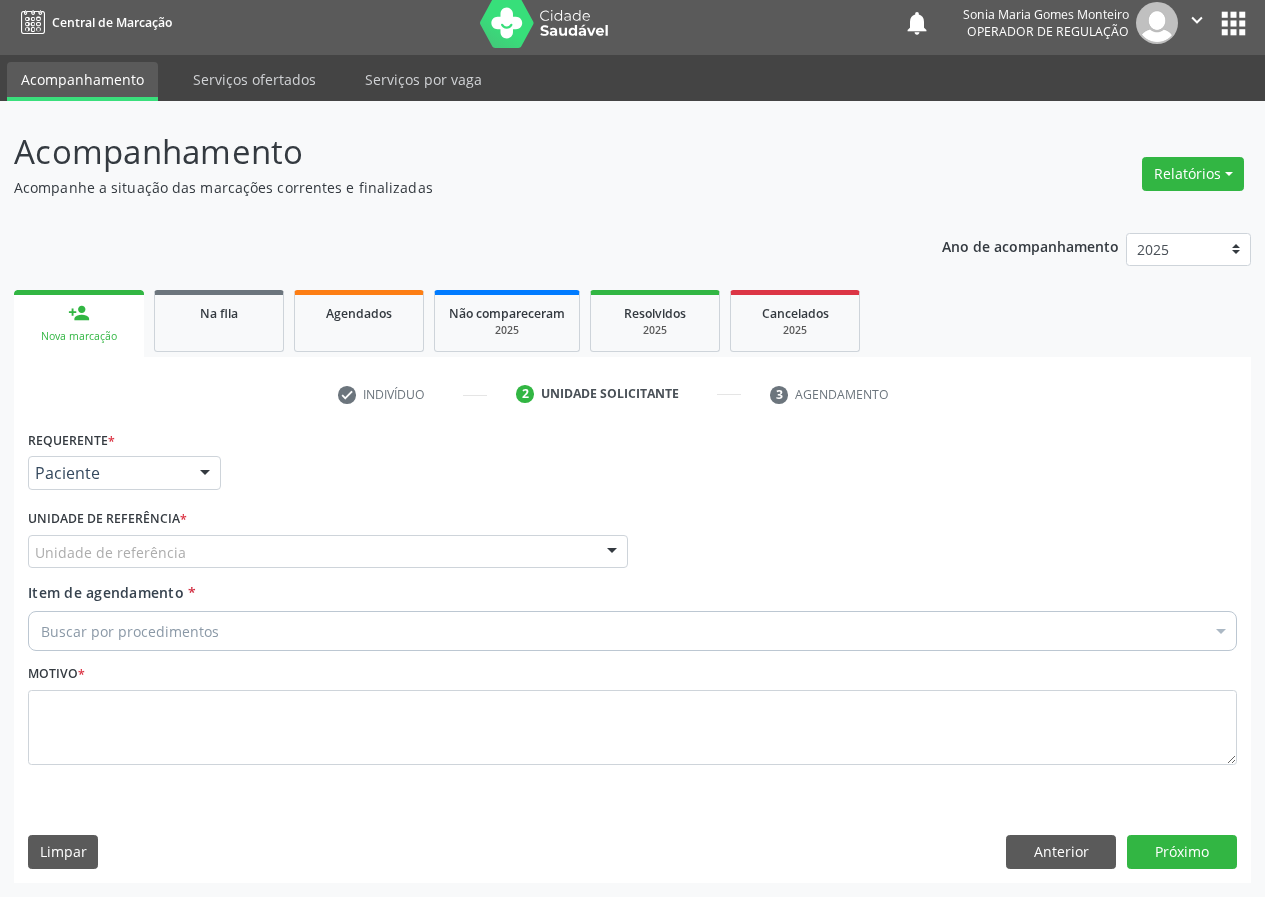 click on "Unidade de referência" at bounding box center (328, 552) 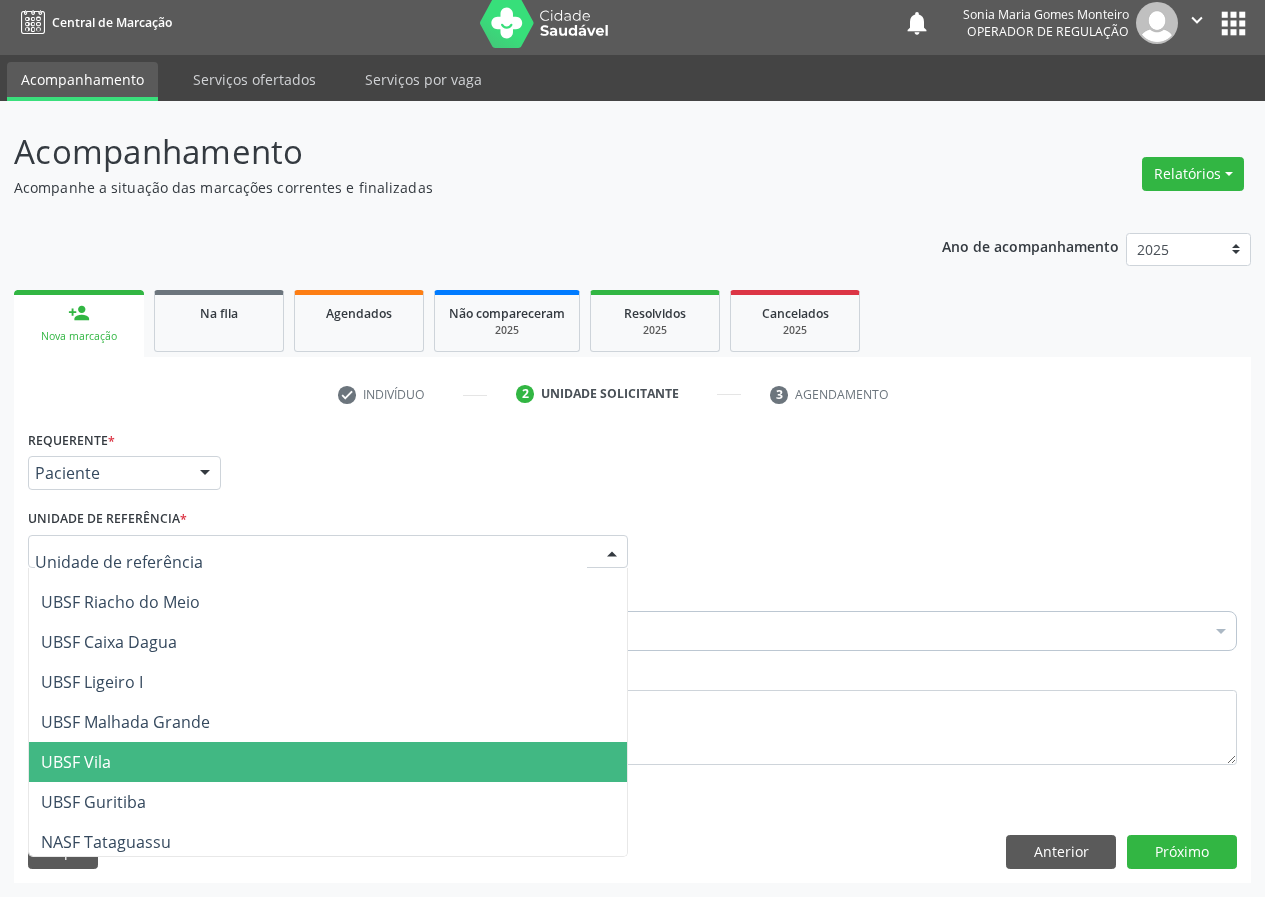 scroll, scrollTop: 500, scrollLeft: 0, axis: vertical 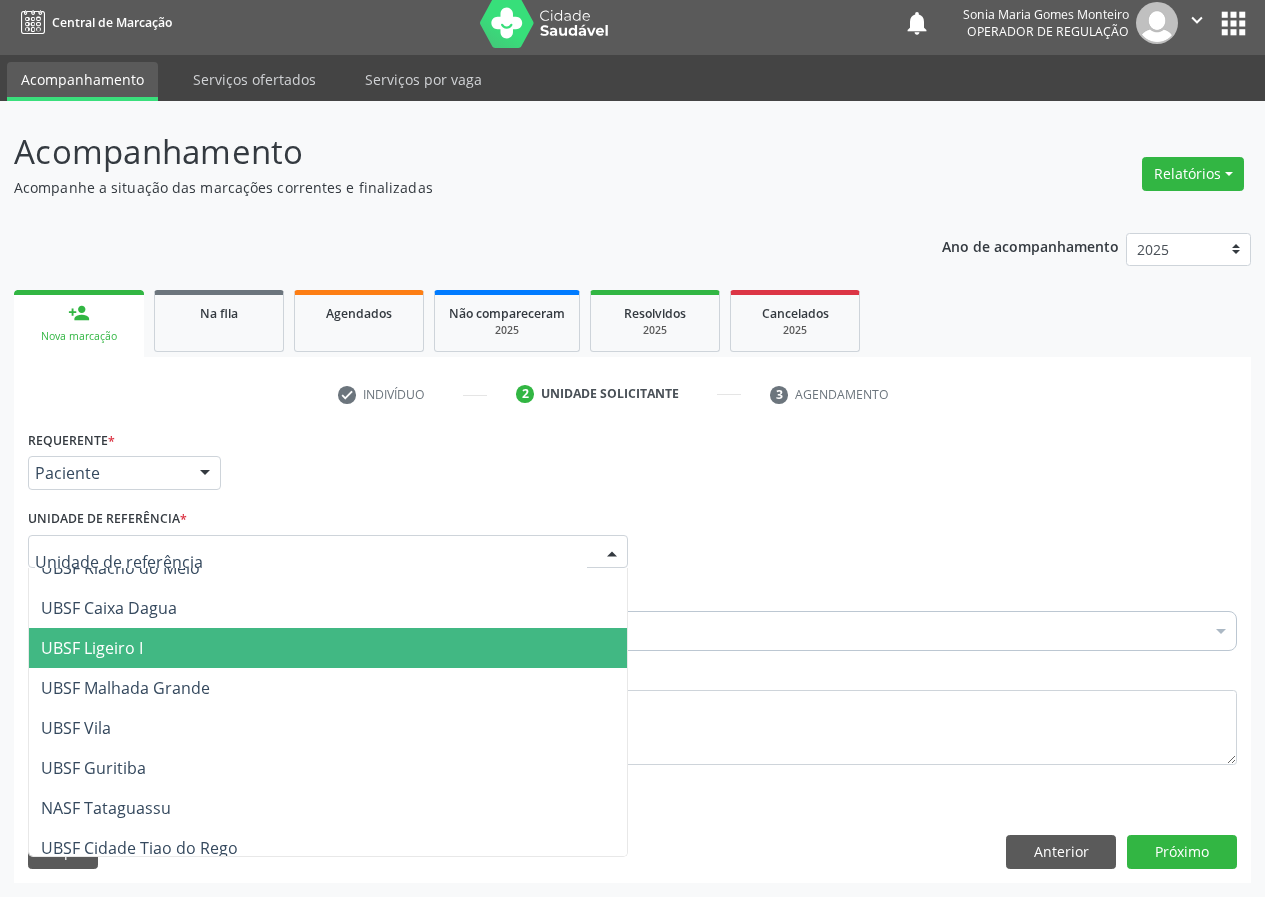 click on "UBSF Ligeiro I" at bounding box center [92, 648] 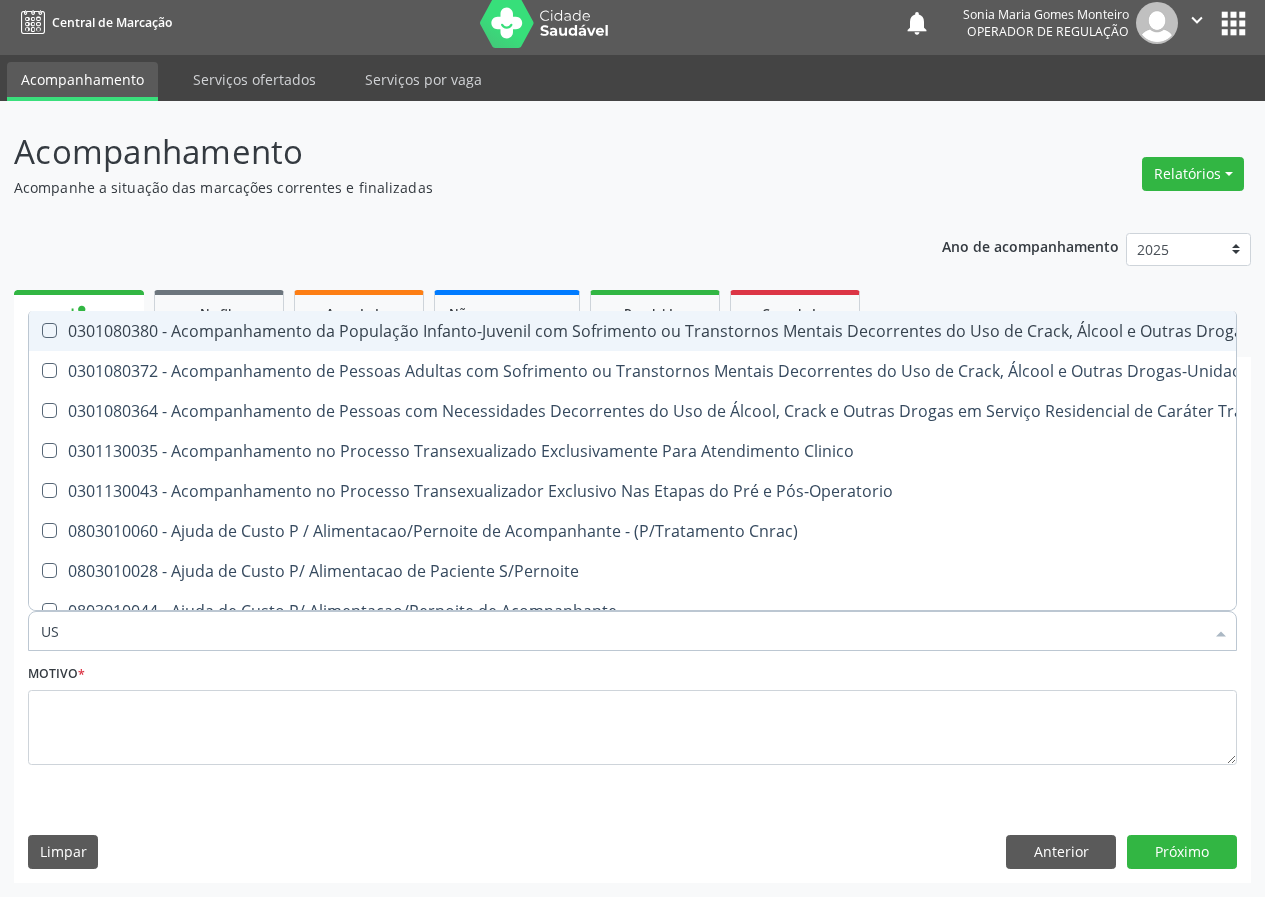 type on "USG" 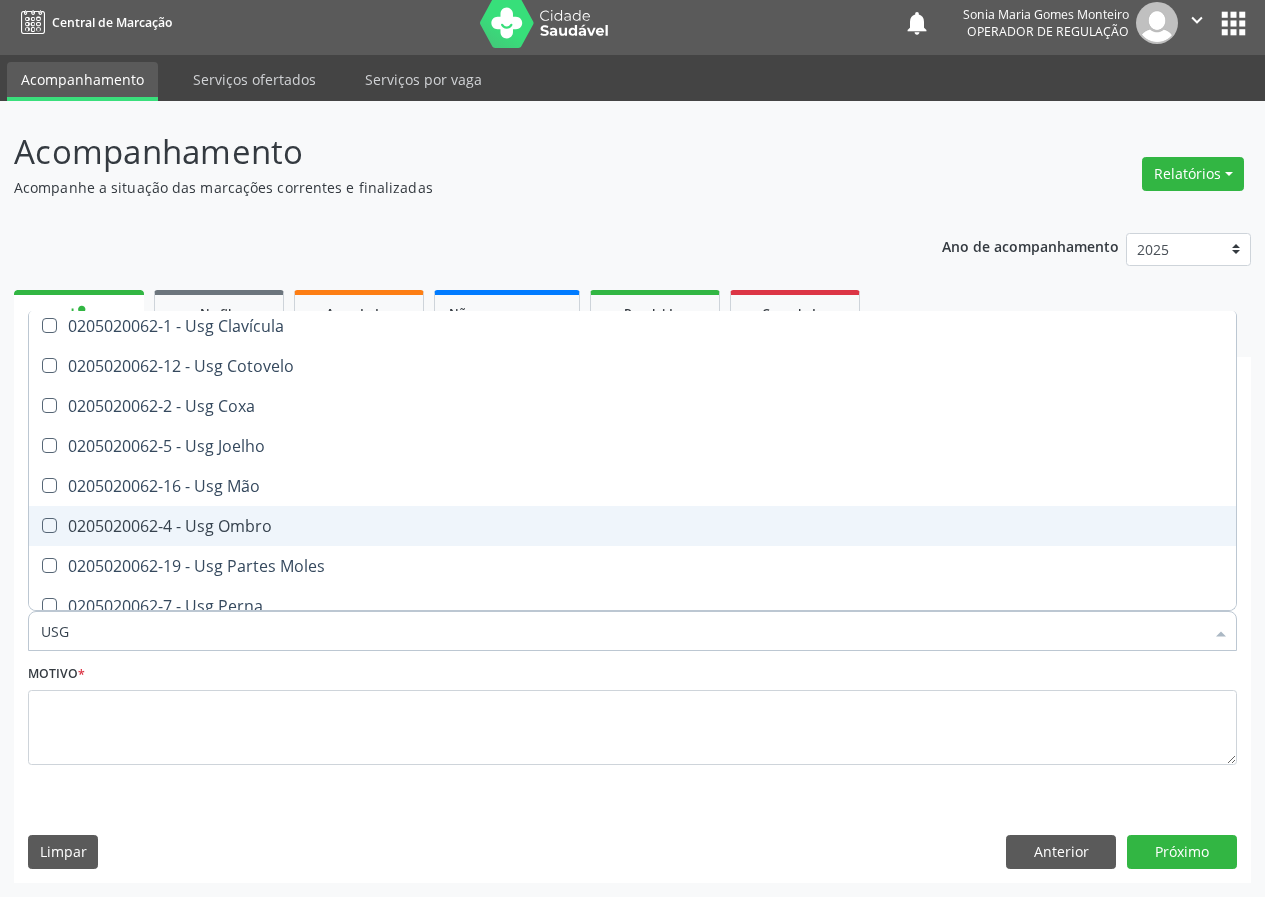scroll, scrollTop: 200, scrollLeft: 0, axis: vertical 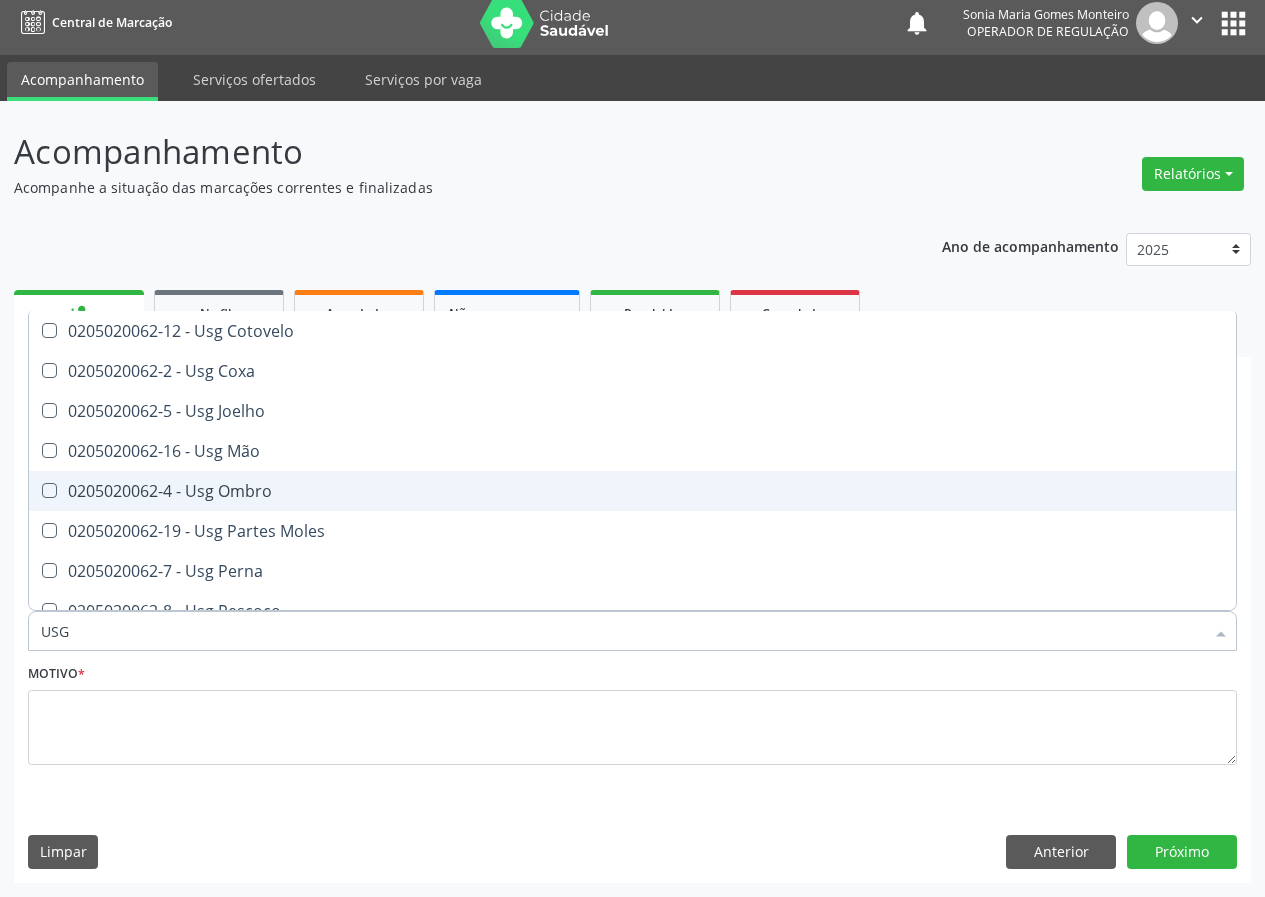 click on "0205020062-4 - Usg Ombro" at bounding box center (632, 491) 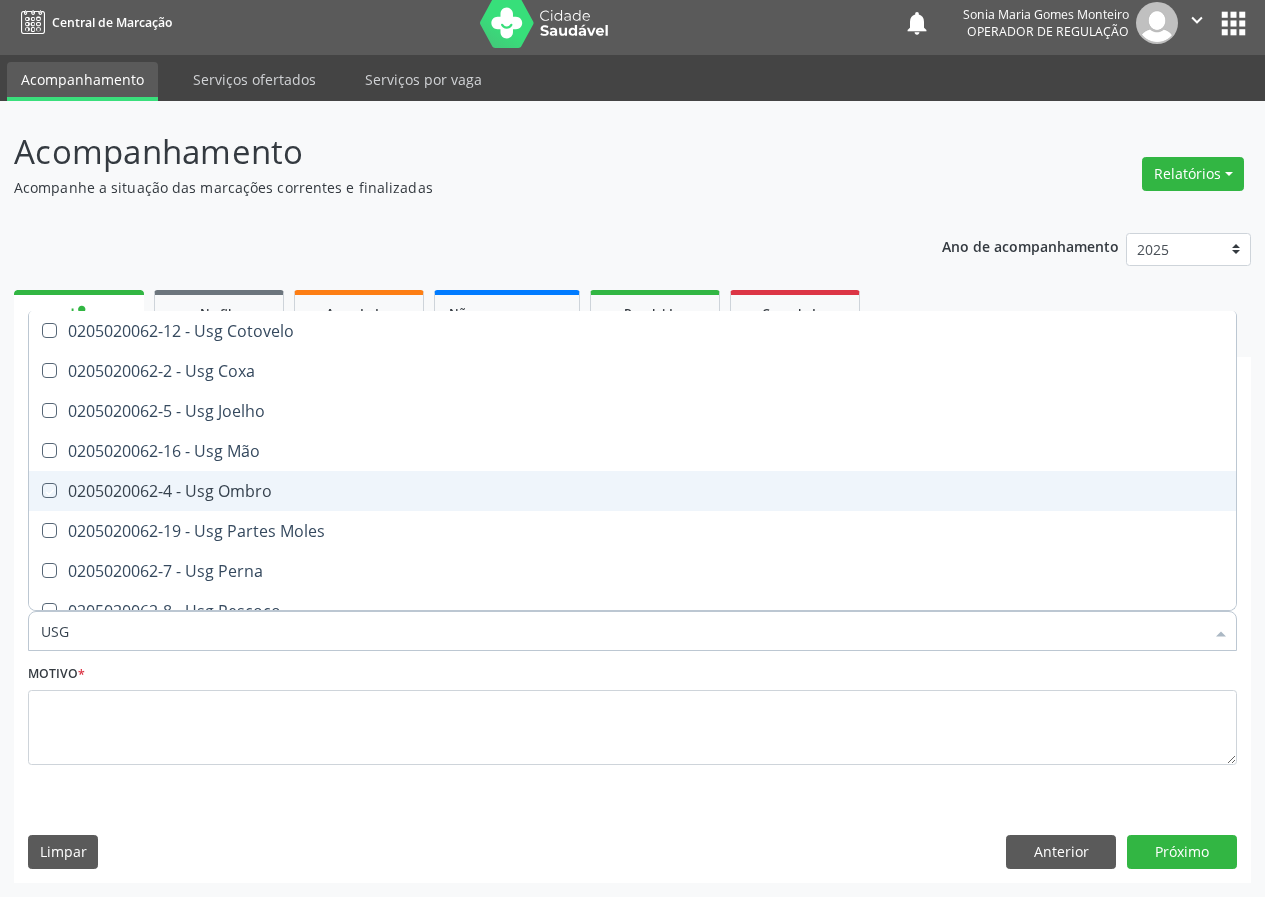 checkbox on "true" 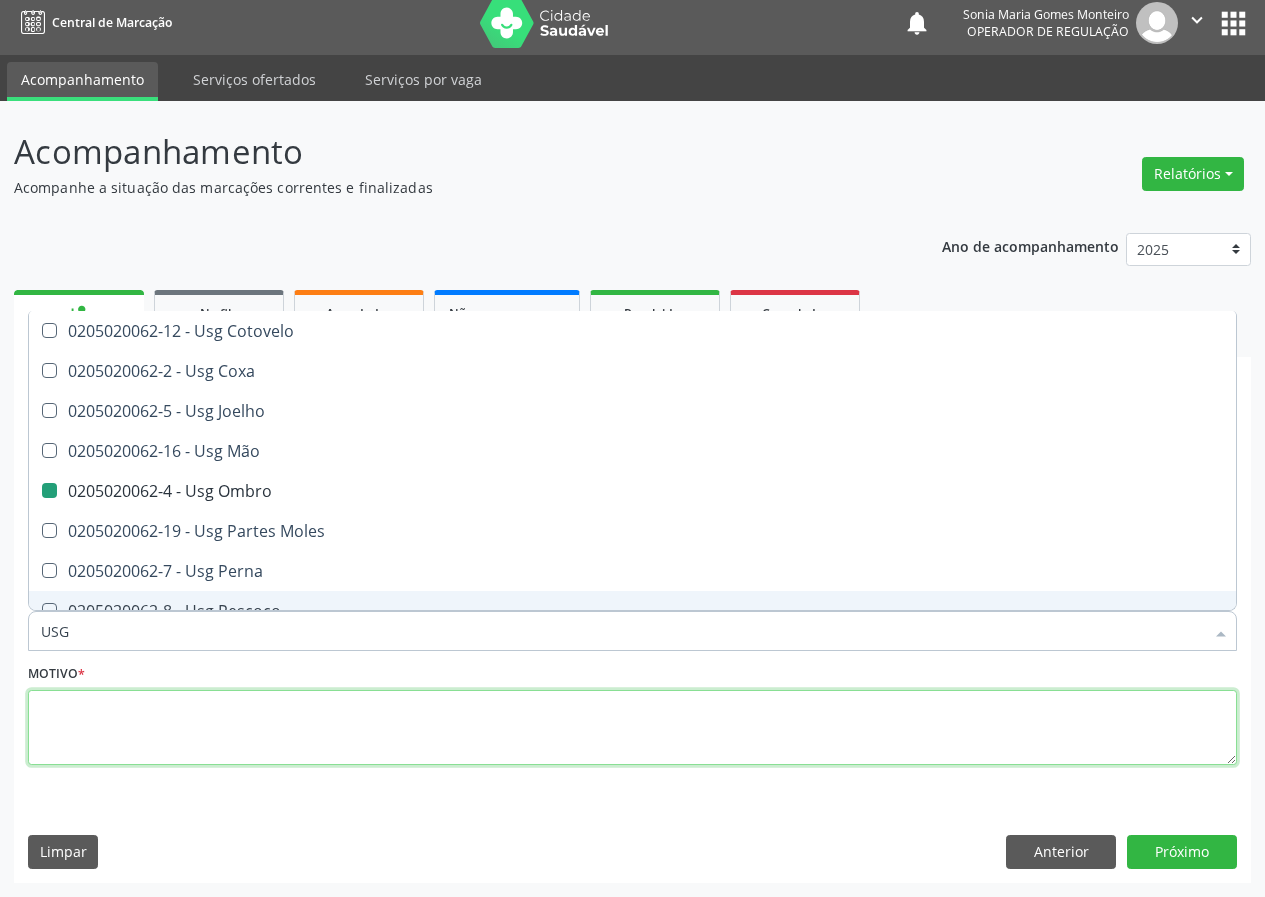 click at bounding box center [632, 728] 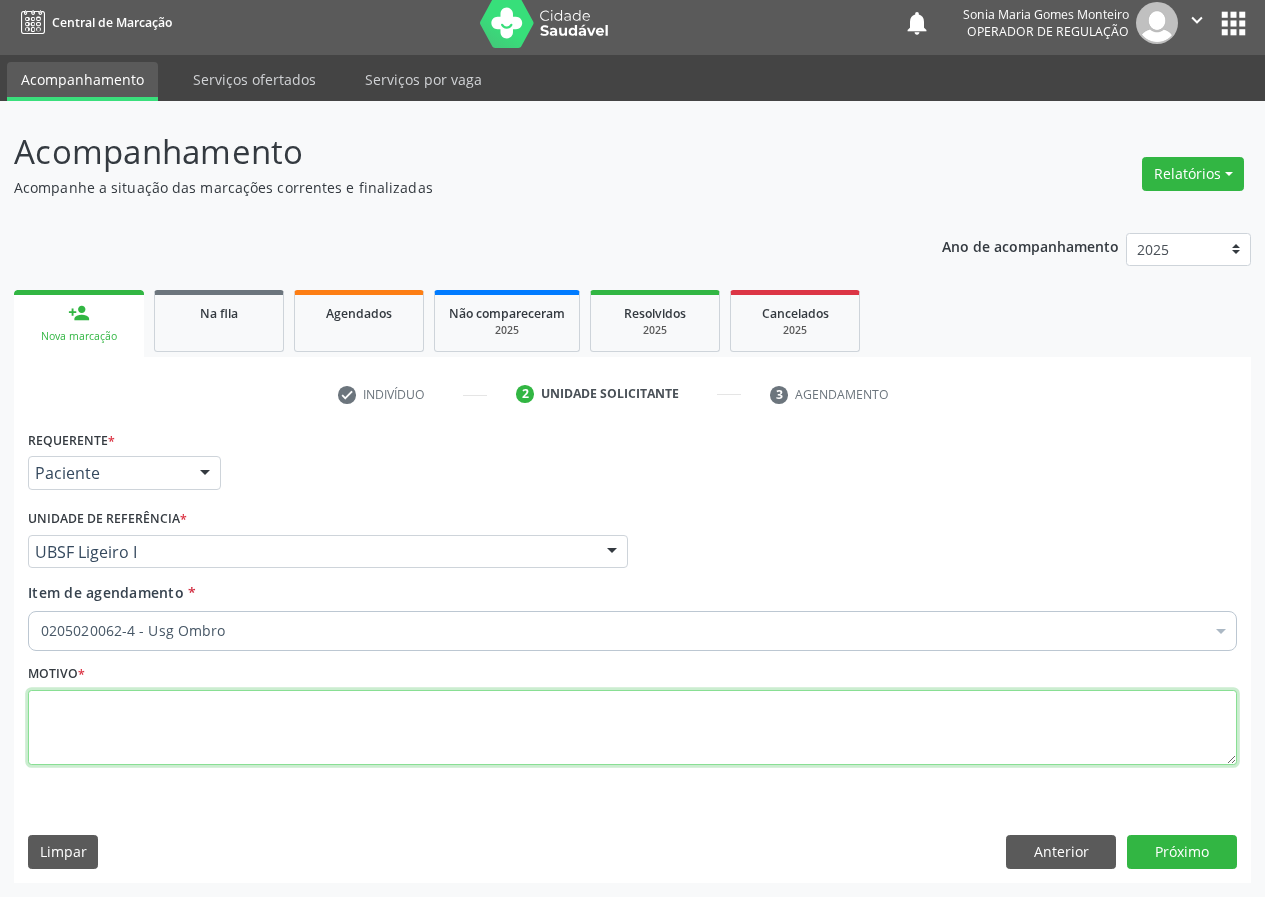 scroll, scrollTop: 0, scrollLeft: 0, axis: both 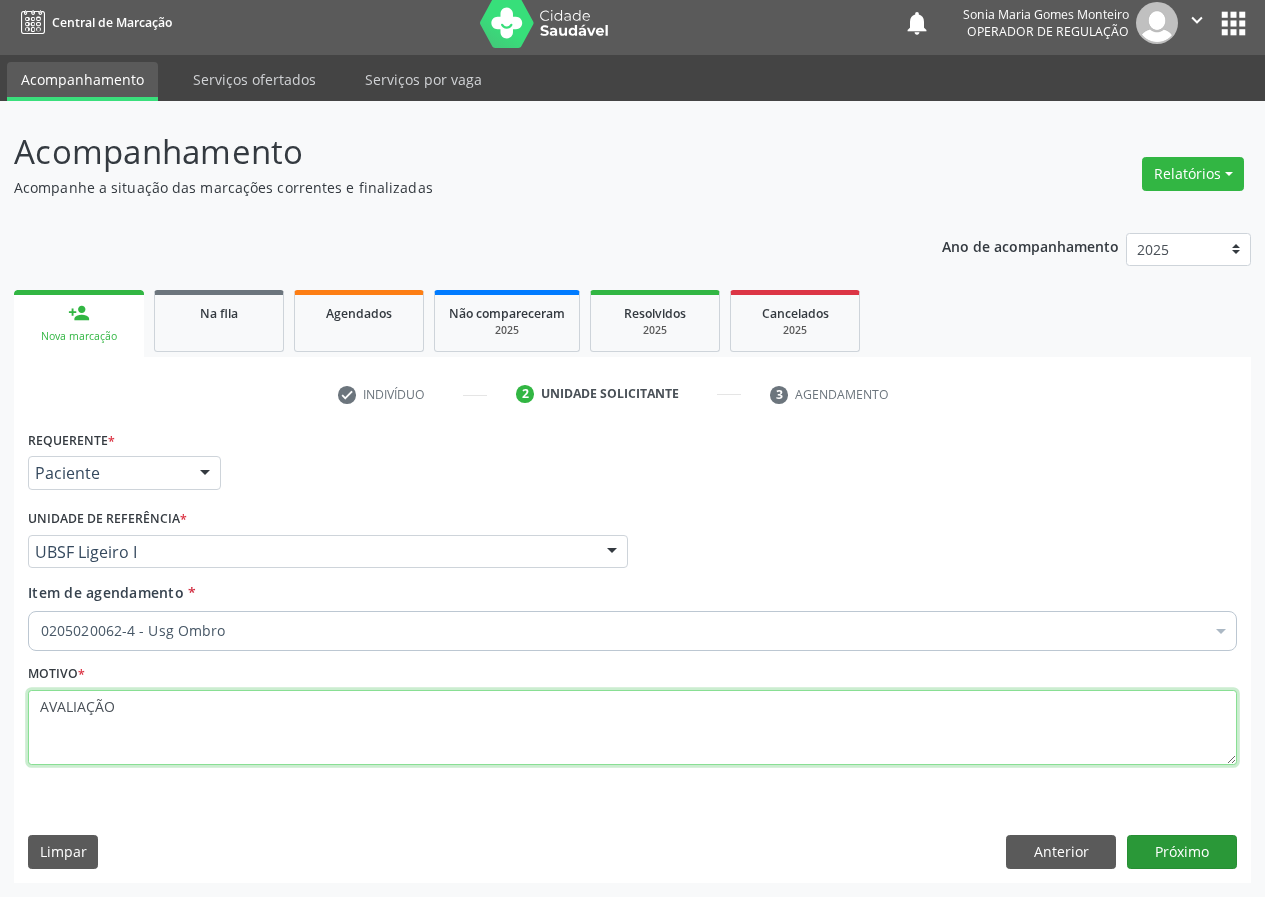 type on "AVALIAÇÃO" 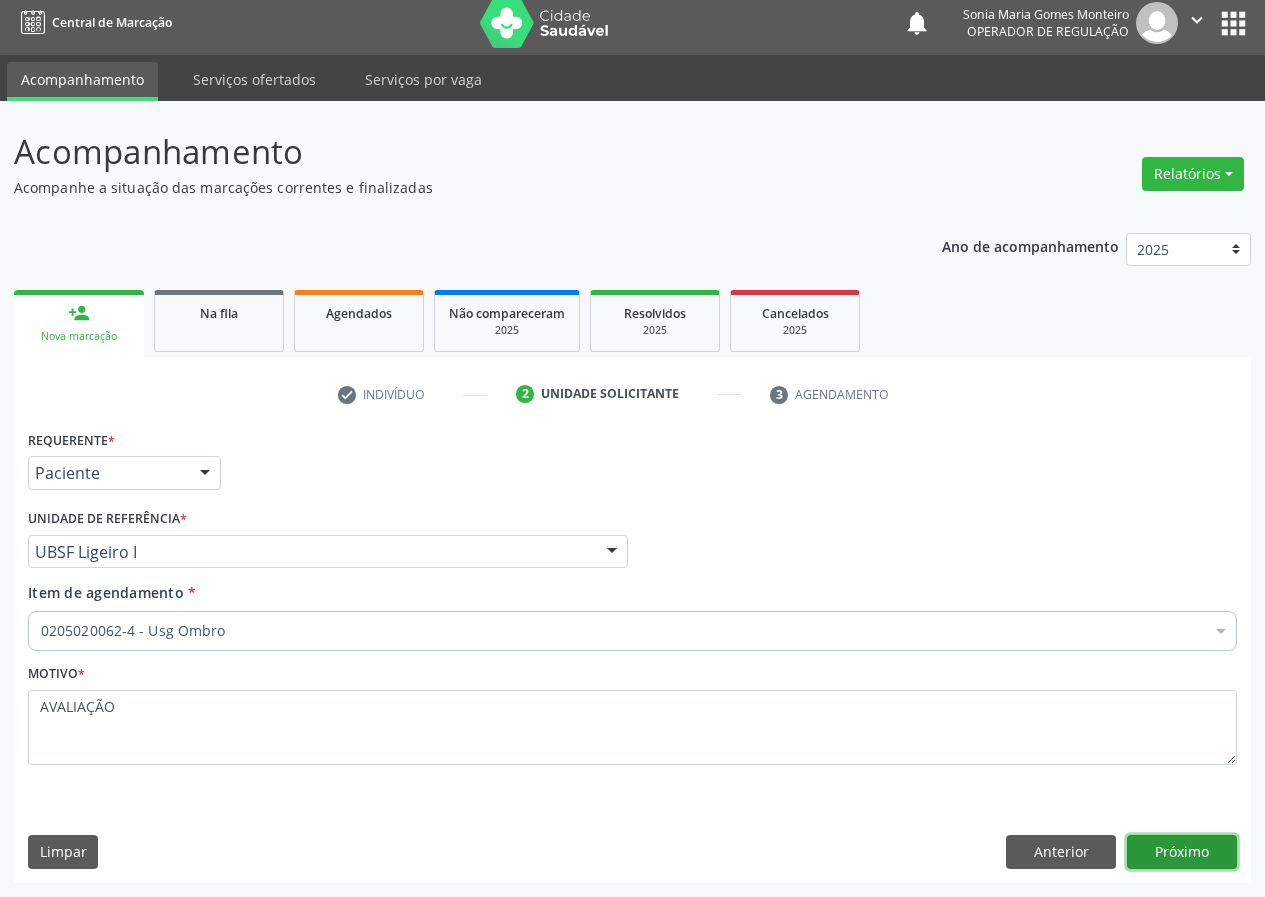 click on "Próximo" at bounding box center (1182, 852) 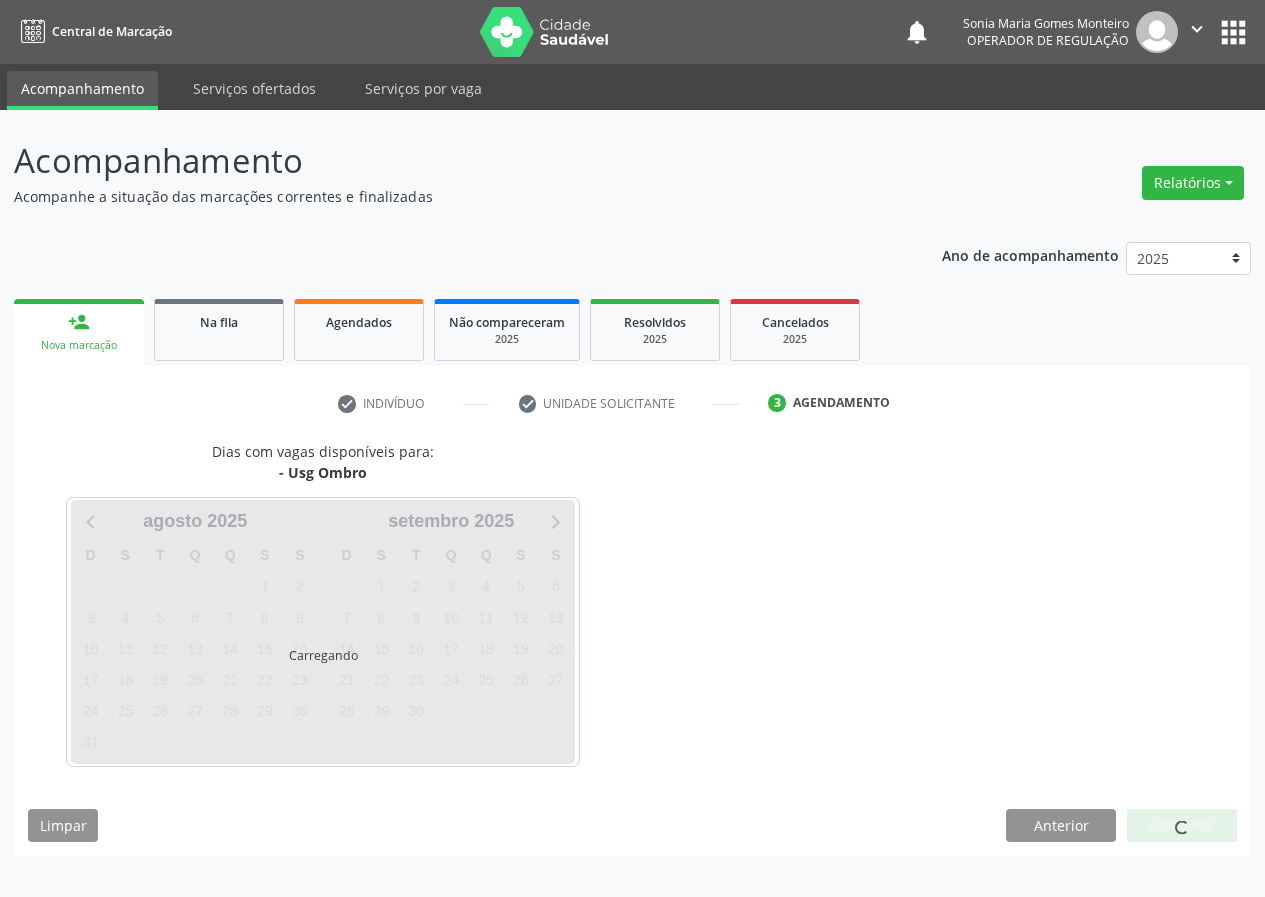 scroll, scrollTop: 0, scrollLeft: 0, axis: both 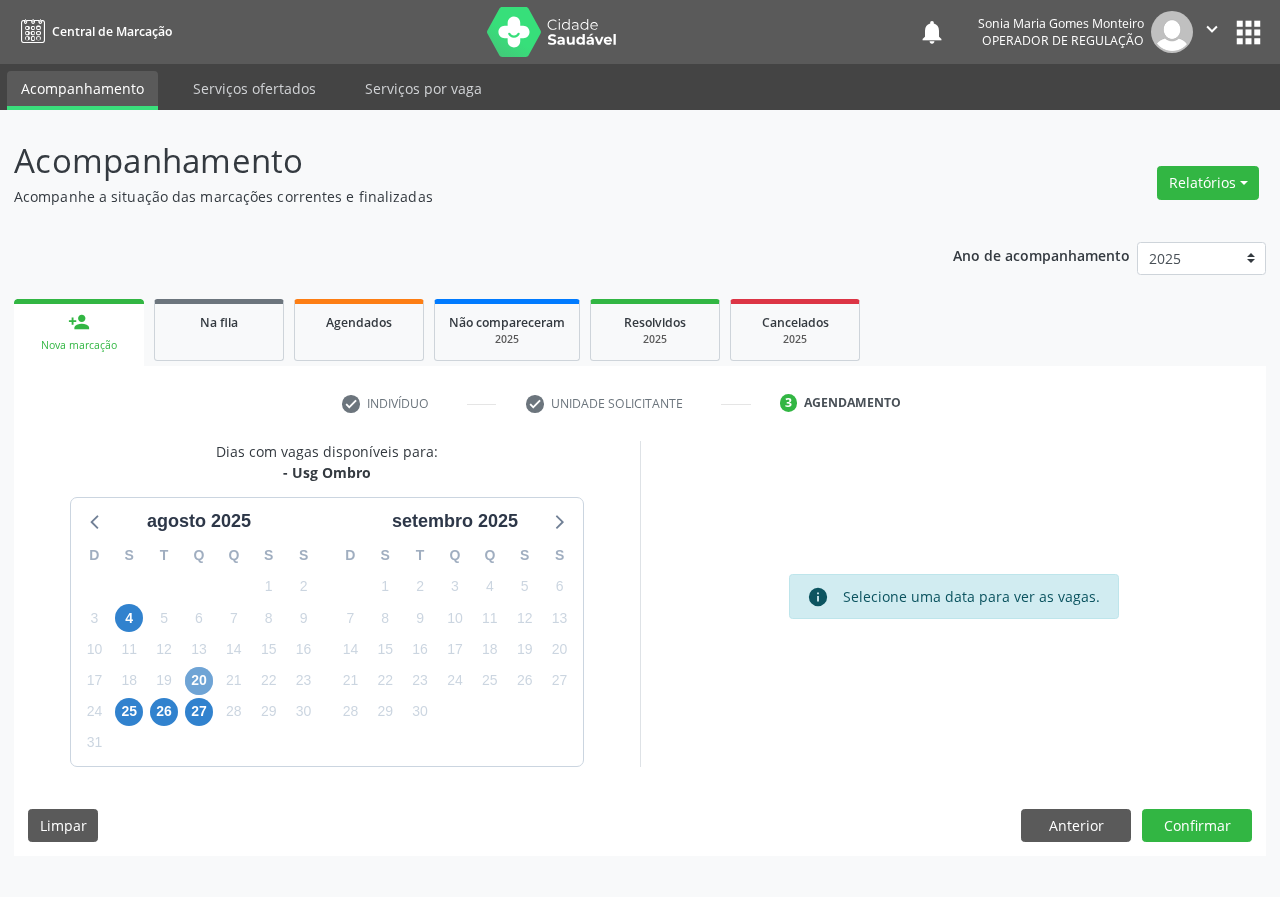 click on "20" at bounding box center [199, 681] 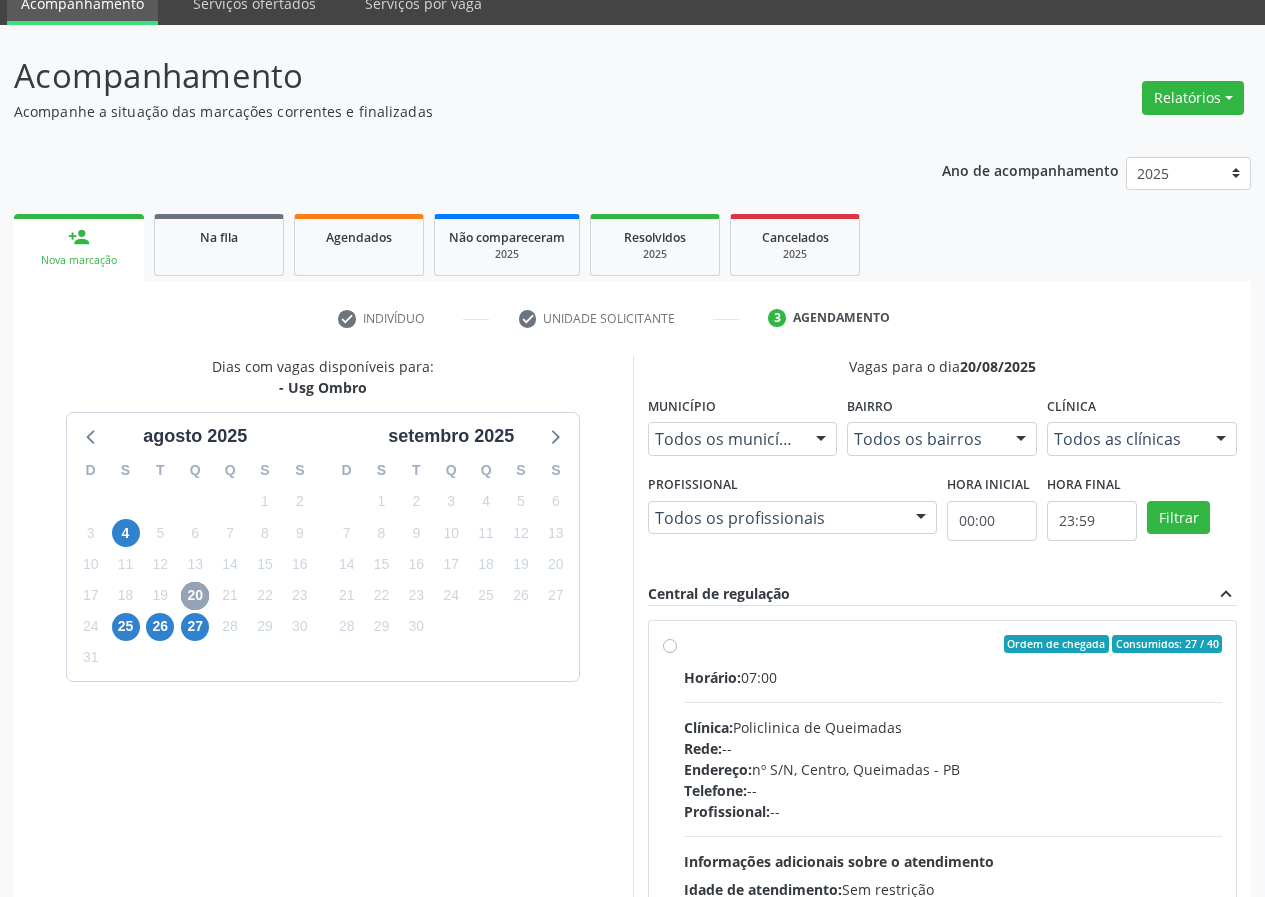scroll, scrollTop: 298, scrollLeft: 0, axis: vertical 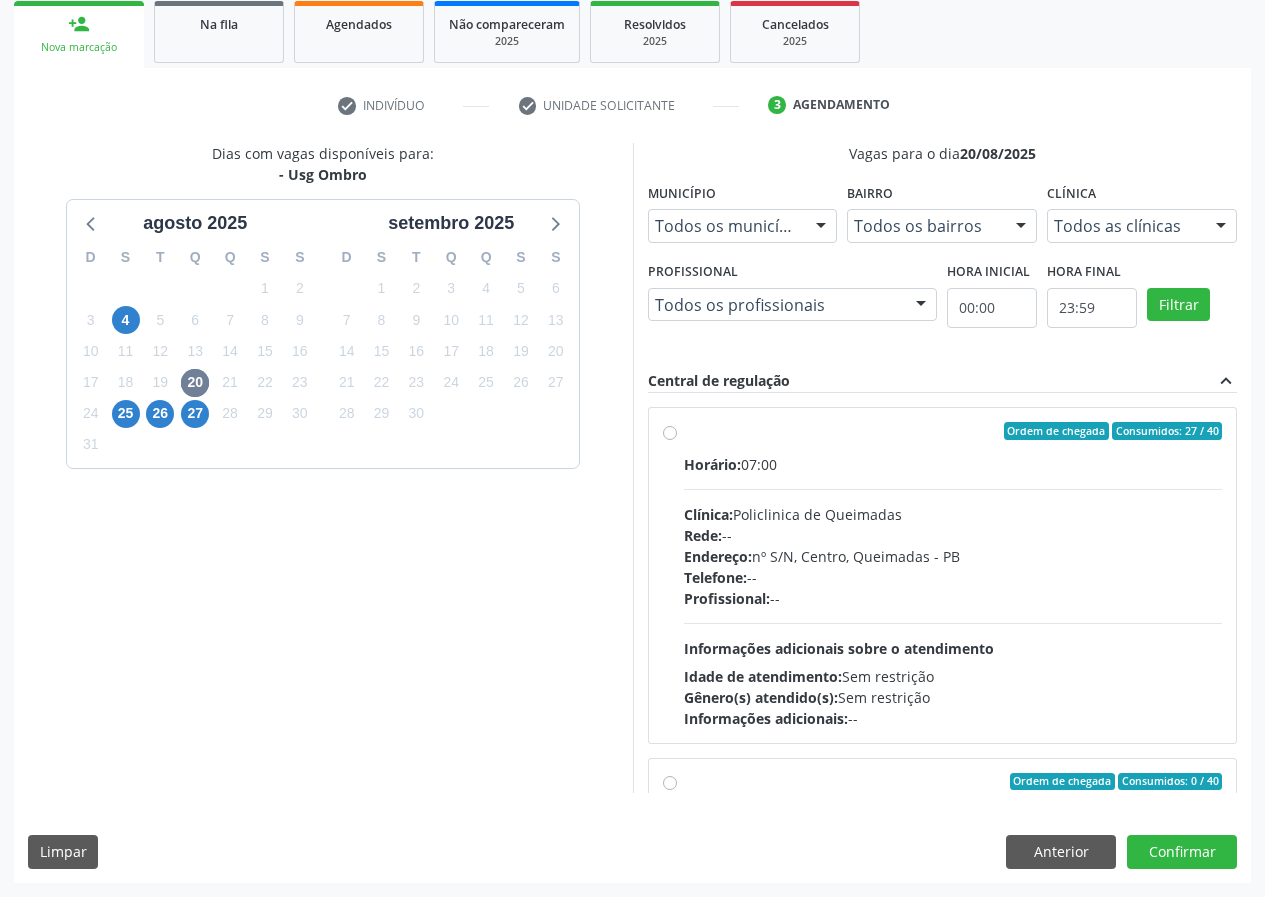 drag, startPoint x: 667, startPoint y: 433, endPoint x: 760, endPoint y: 489, distance: 108.55874 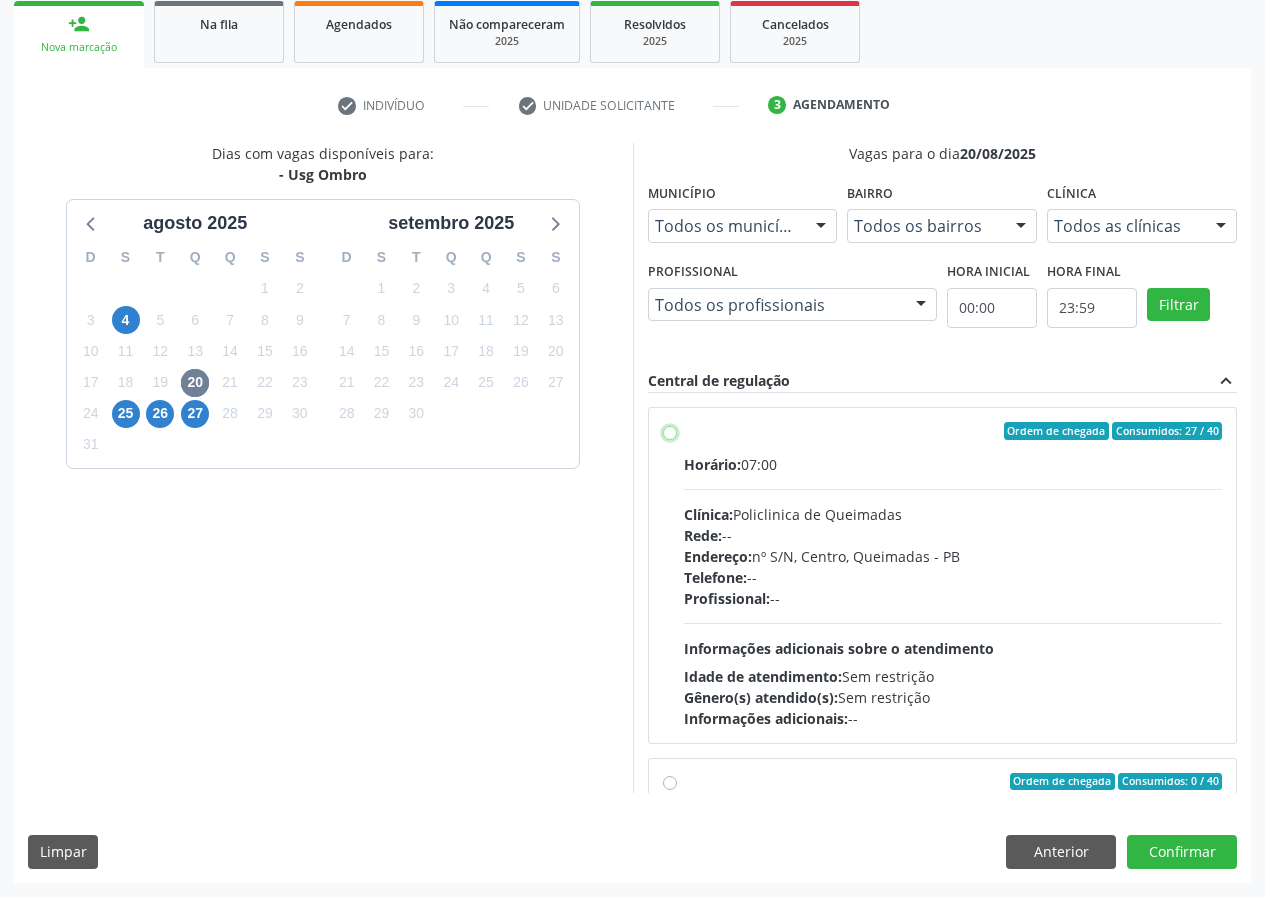 click on "Ordem de chegada
Consumidos: 27 / 40
Horário:   07:00
Clínica:  Policlinica de Queimadas
Rede:
--
Endereço:   nº S/N, Centro, Queimadas - PB
Telefone:   --
Profissional:
--
Informações adicionais sobre o atendimento
Idade de atendimento:
Sem restrição
Gênero(s) atendido(s):
Sem restrição
Informações adicionais:
--" at bounding box center [670, 431] 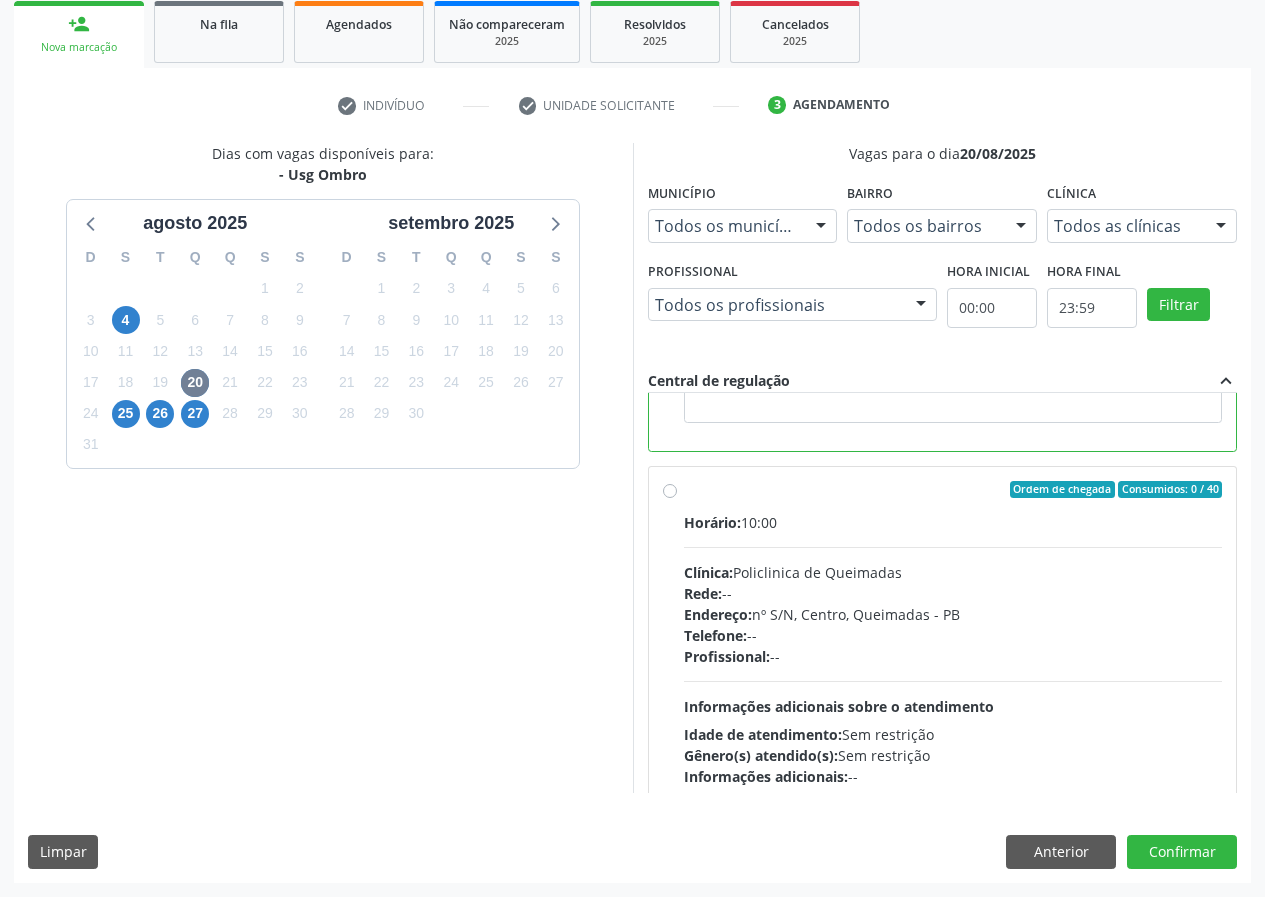 scroll, scrollTop: 450, scrollLeft: 0, axis: vertical 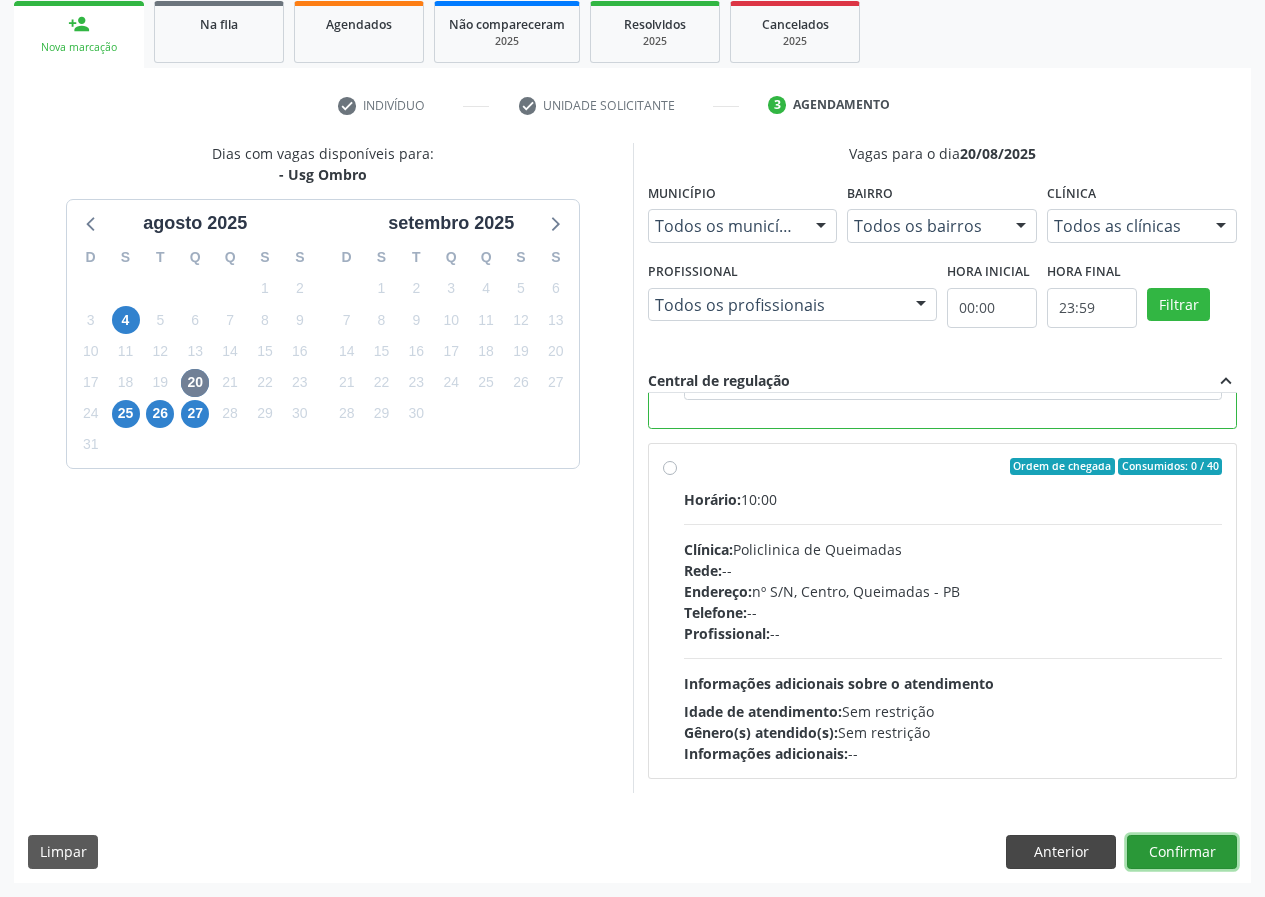 drag, startPoint x: 1198, startPoint y: 840, endPoint x: 1028, endPoint y: 855, distance: 170.66048 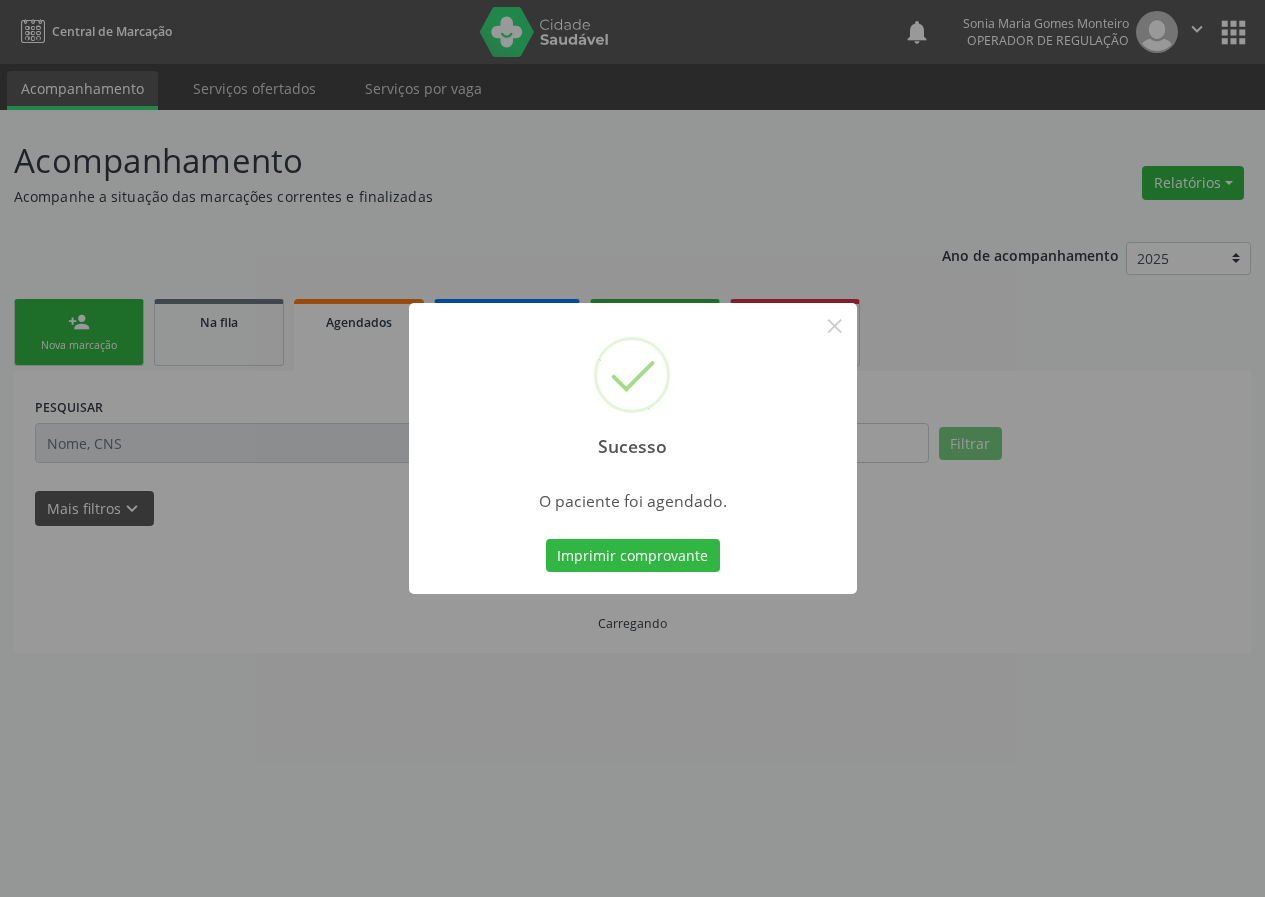 scroll, scrollTop: 0, scrollLeft: 0, axis: both 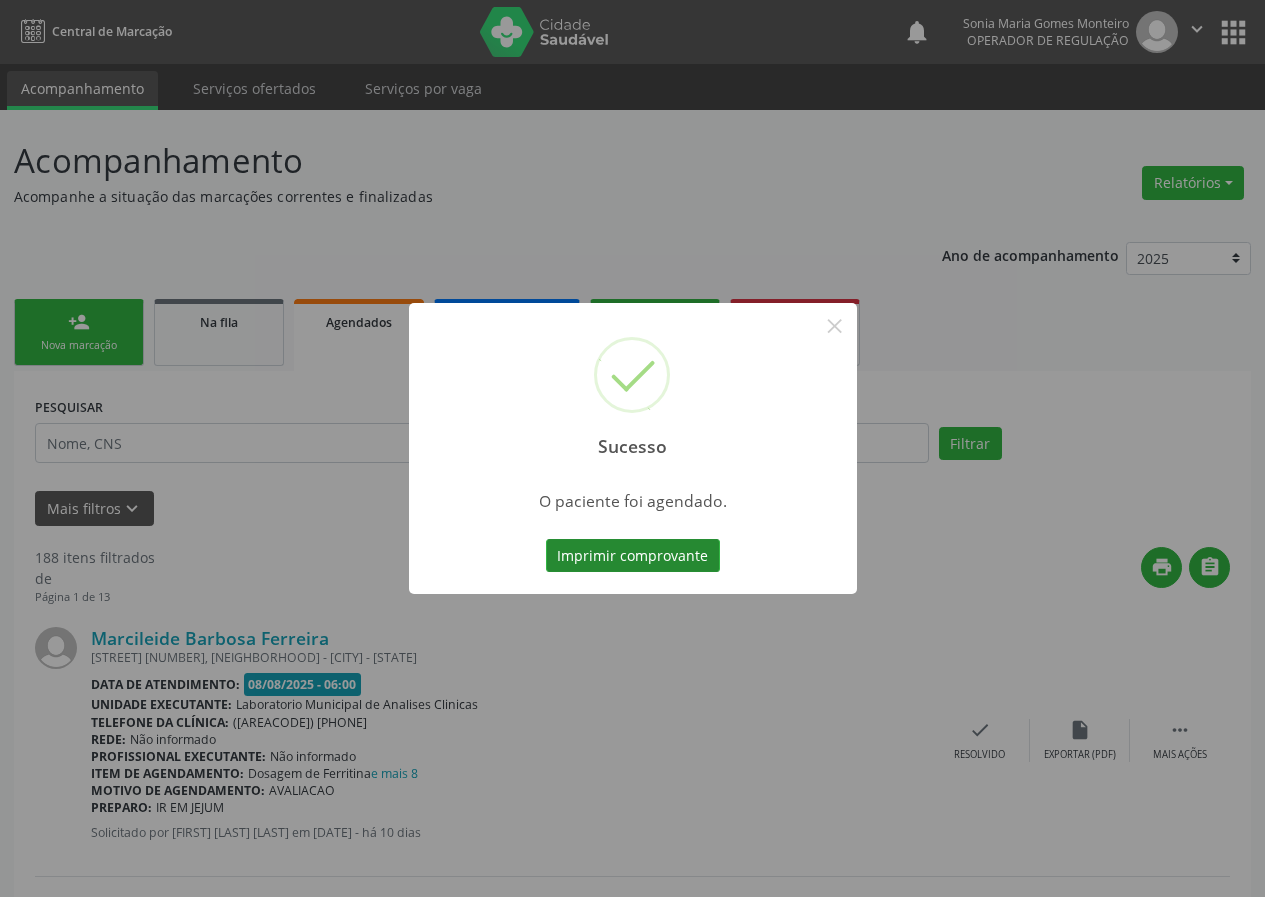 click on "Imprimir comprovante" at bounding box center [633, 556] 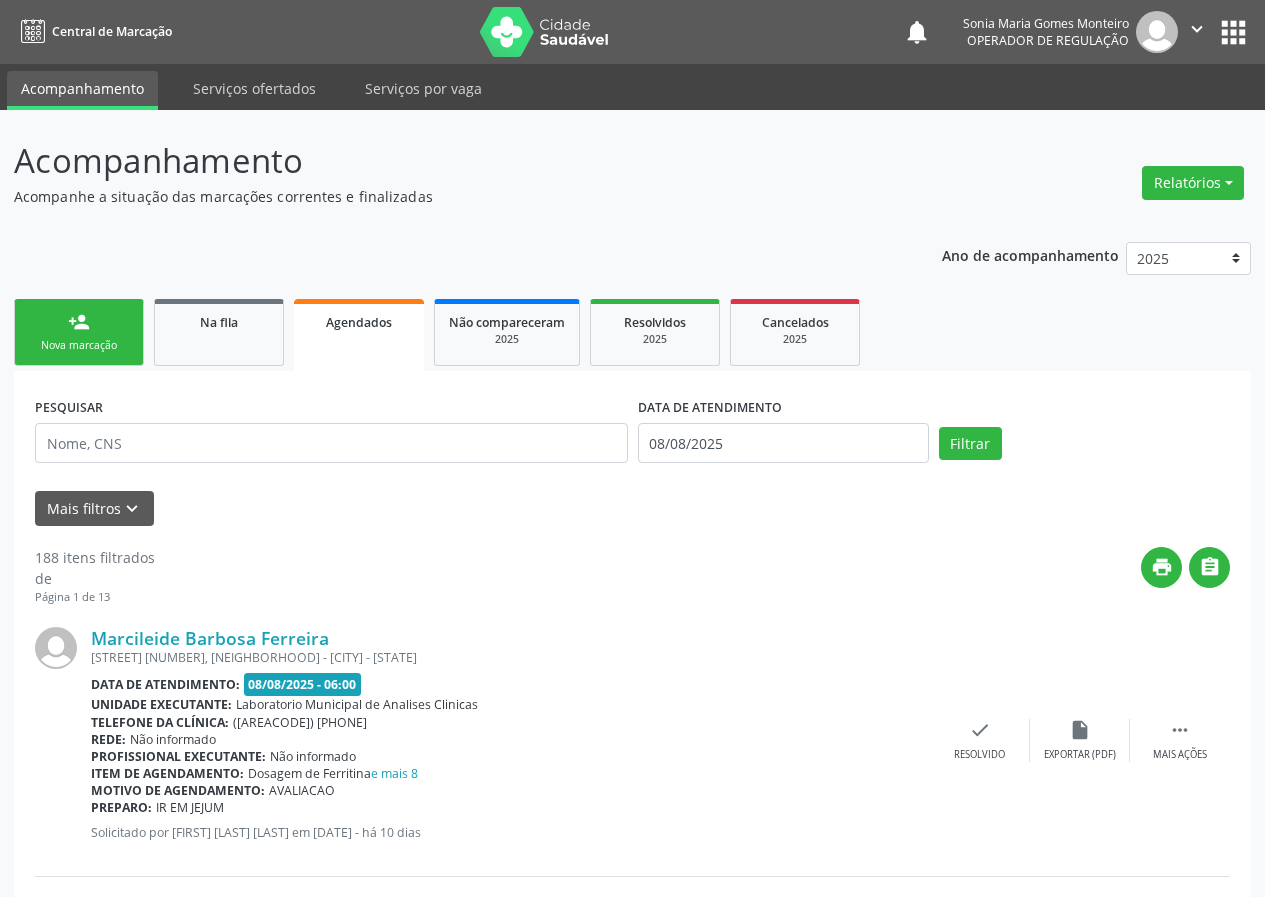 click on "Nova marcação" at bounding box center [79, 345] 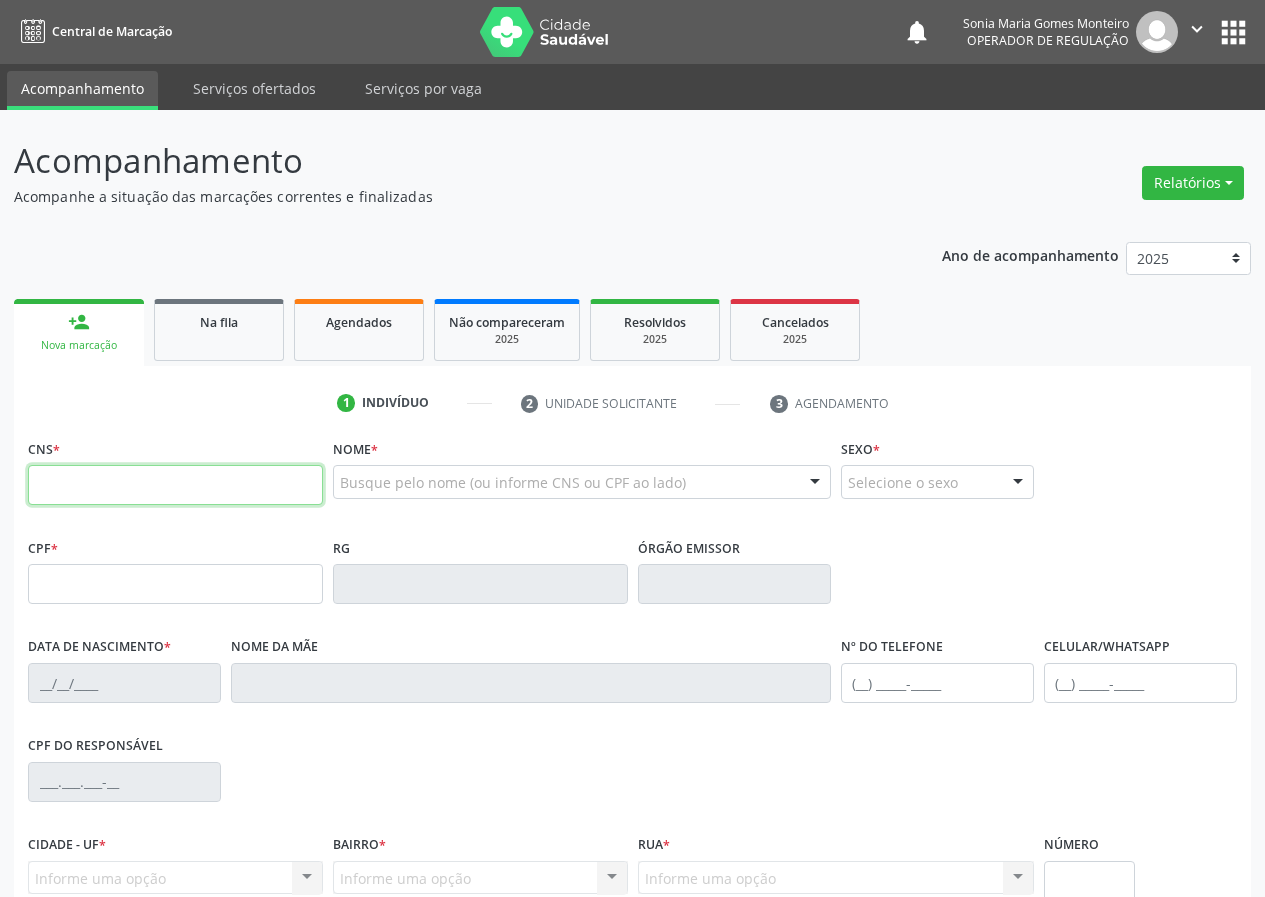 click at bounding box center (175, 485) 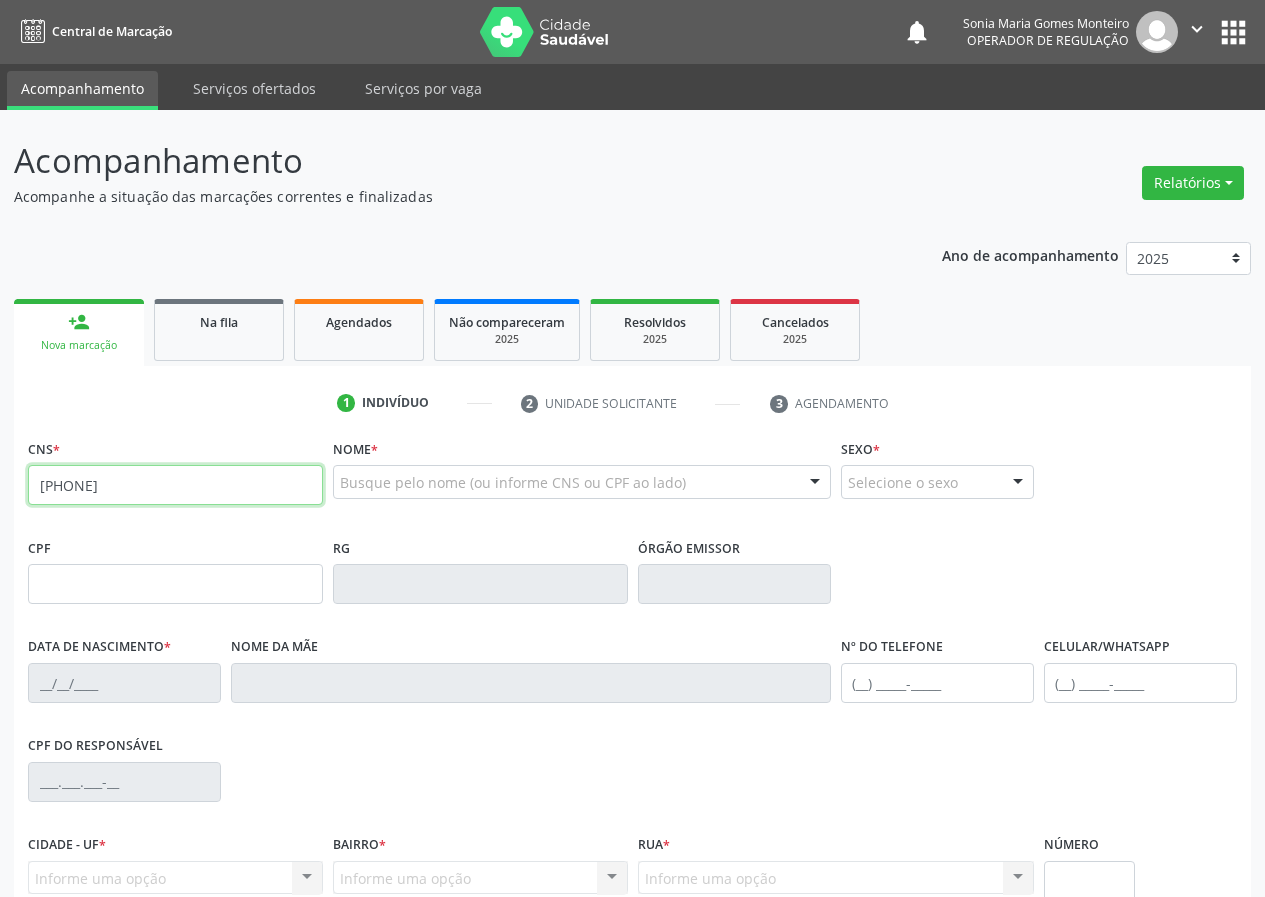 type on "[PHONE]" 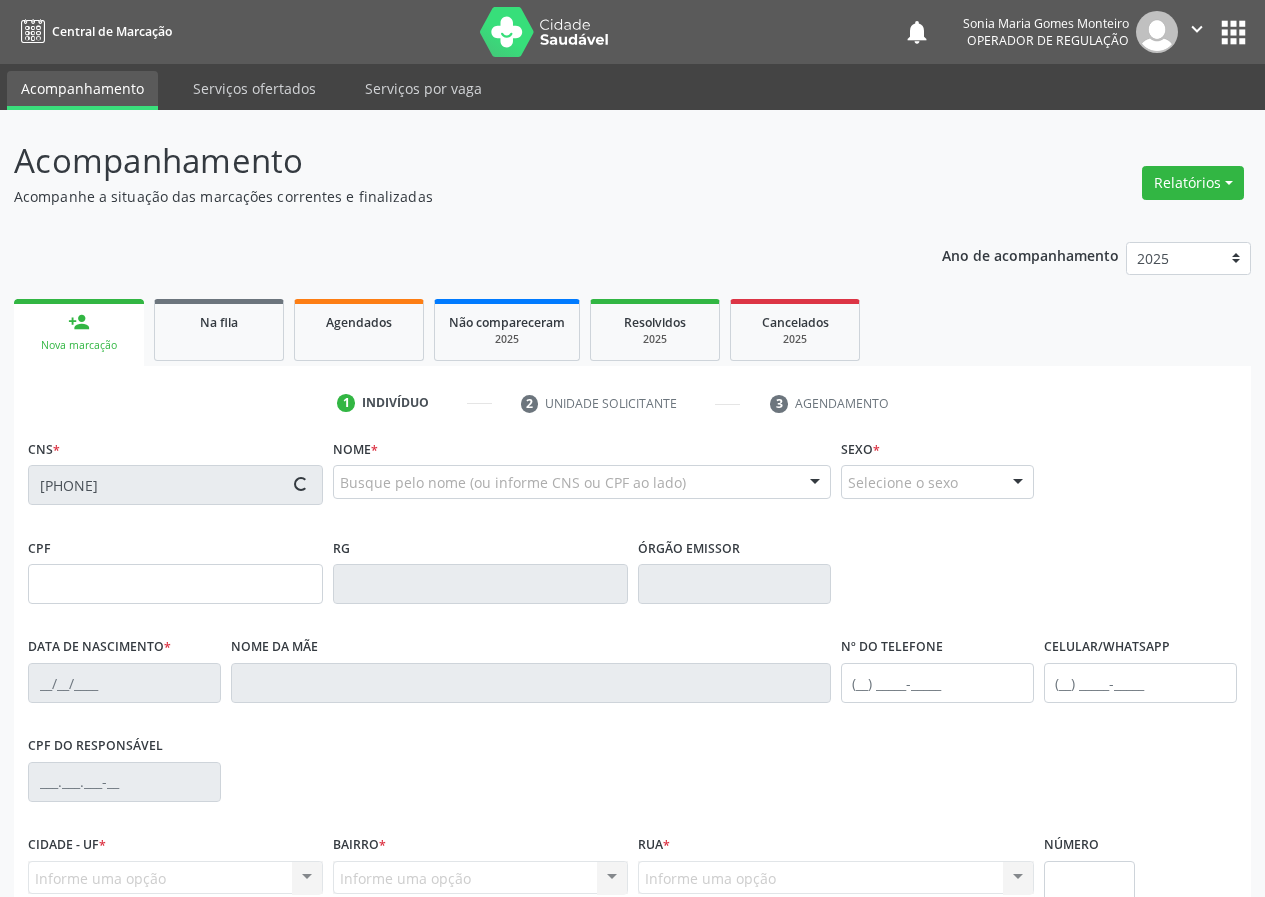 type on "[CPF]" 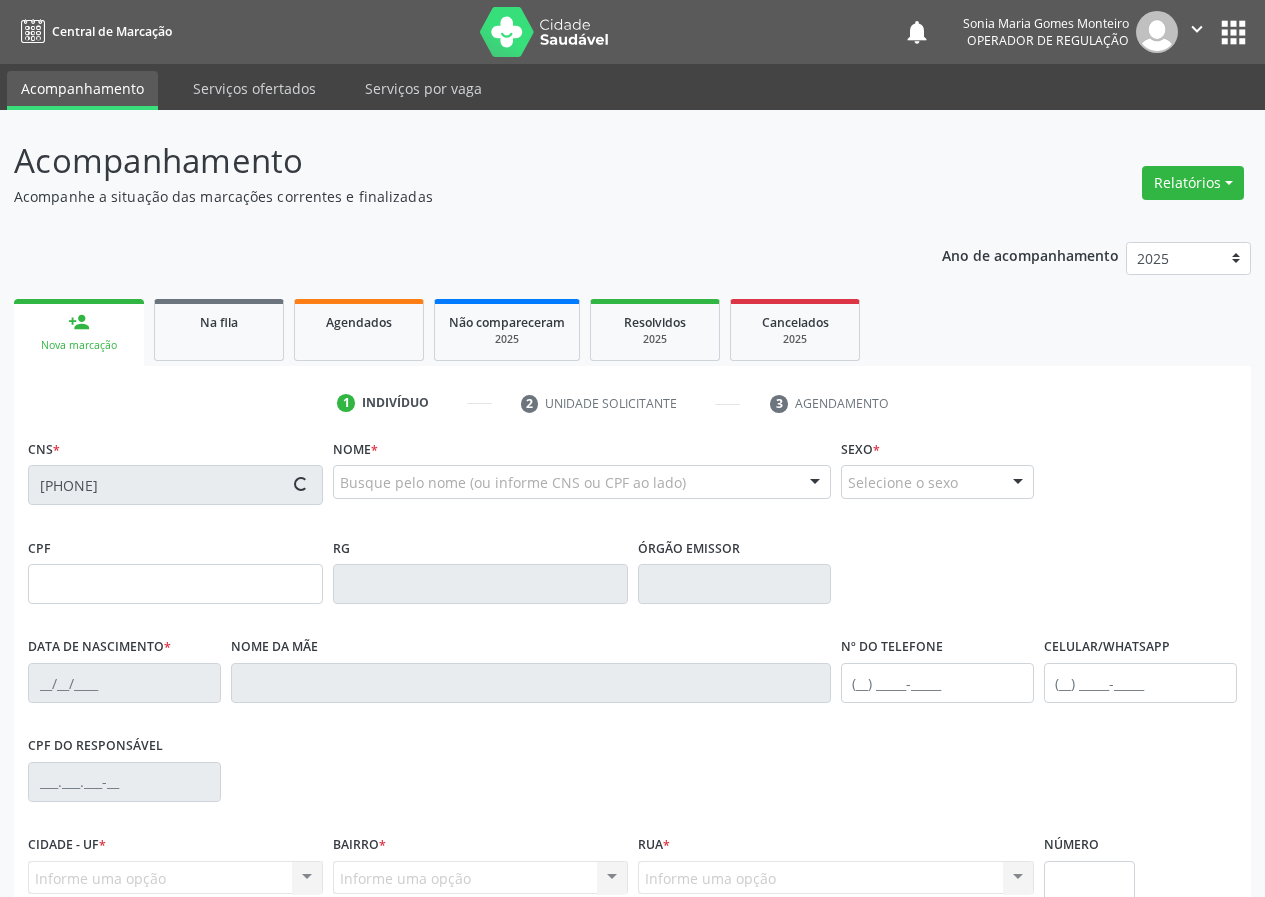 type on "[DATE]" 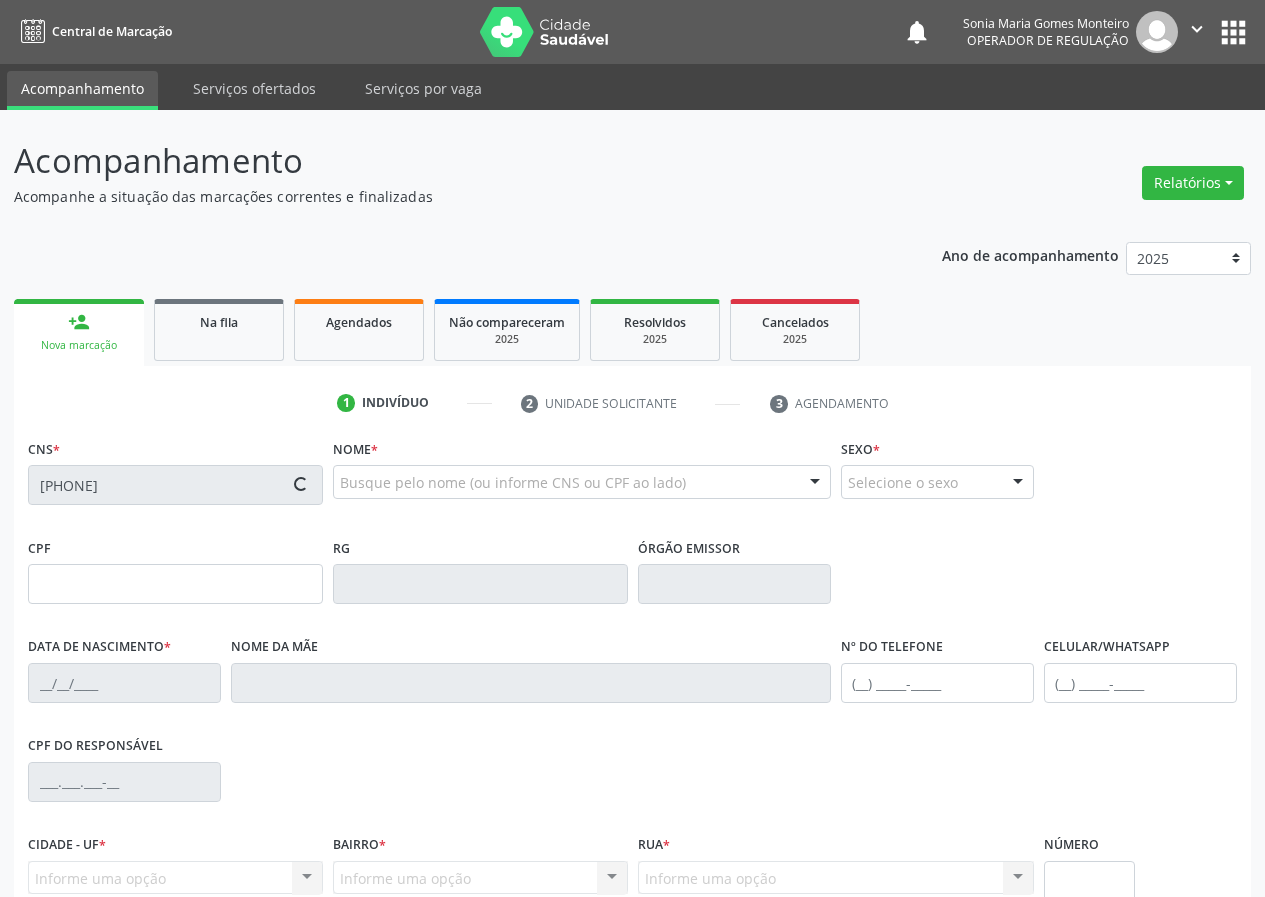 type on "([PHONE]) [PHONE]" 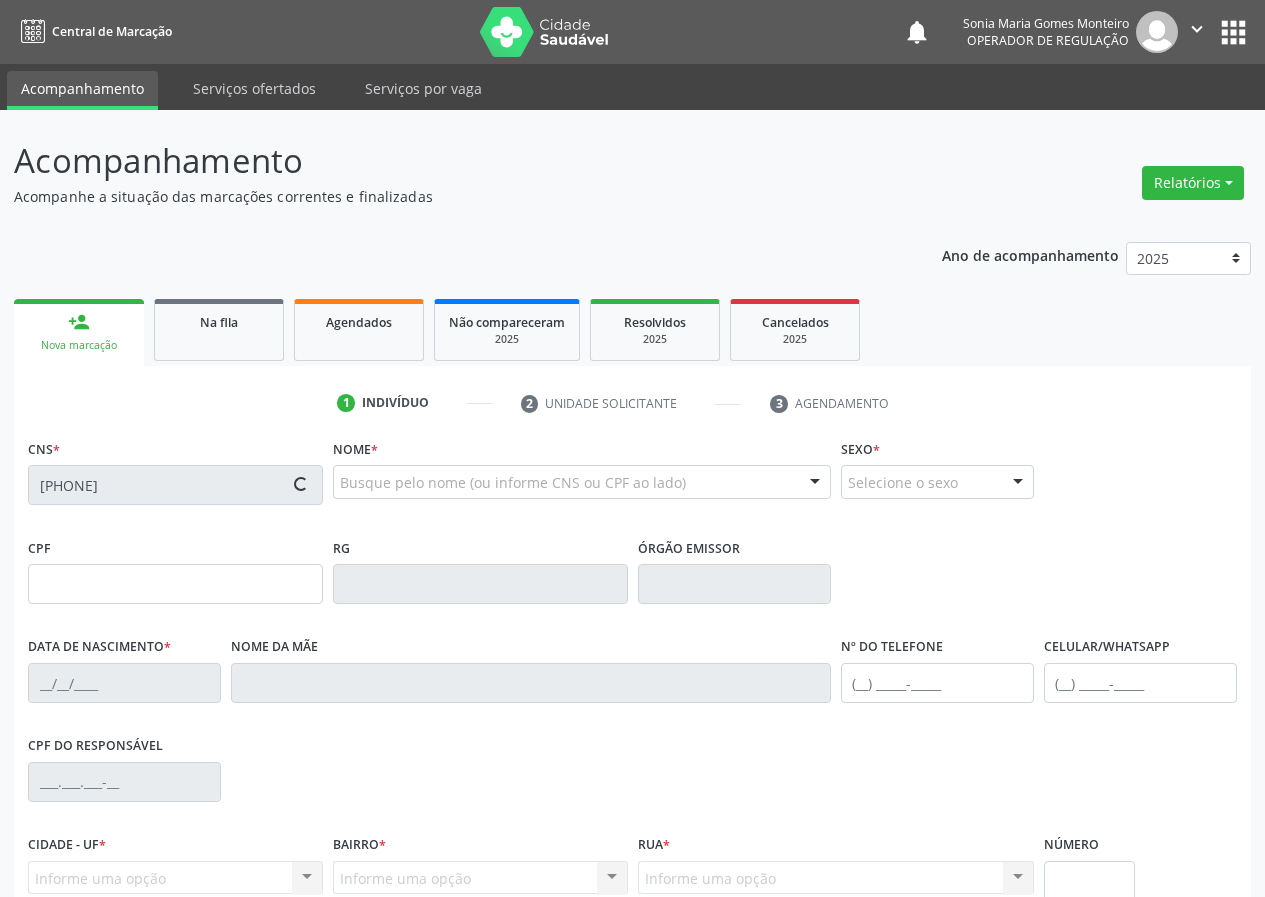 type on "[CPF]" 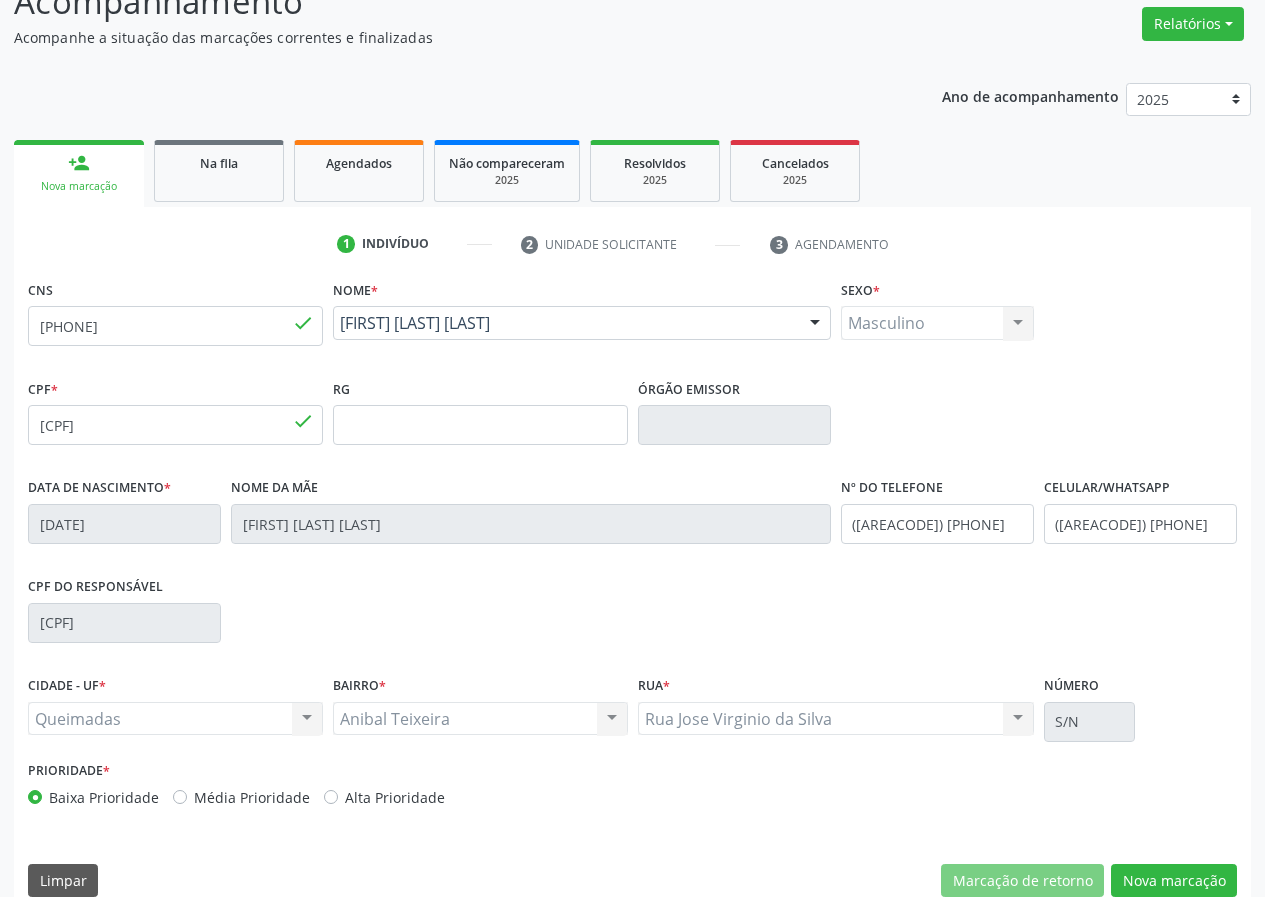 scroll, scrollTop: 187, scrollLeft: 0, axis: vertical 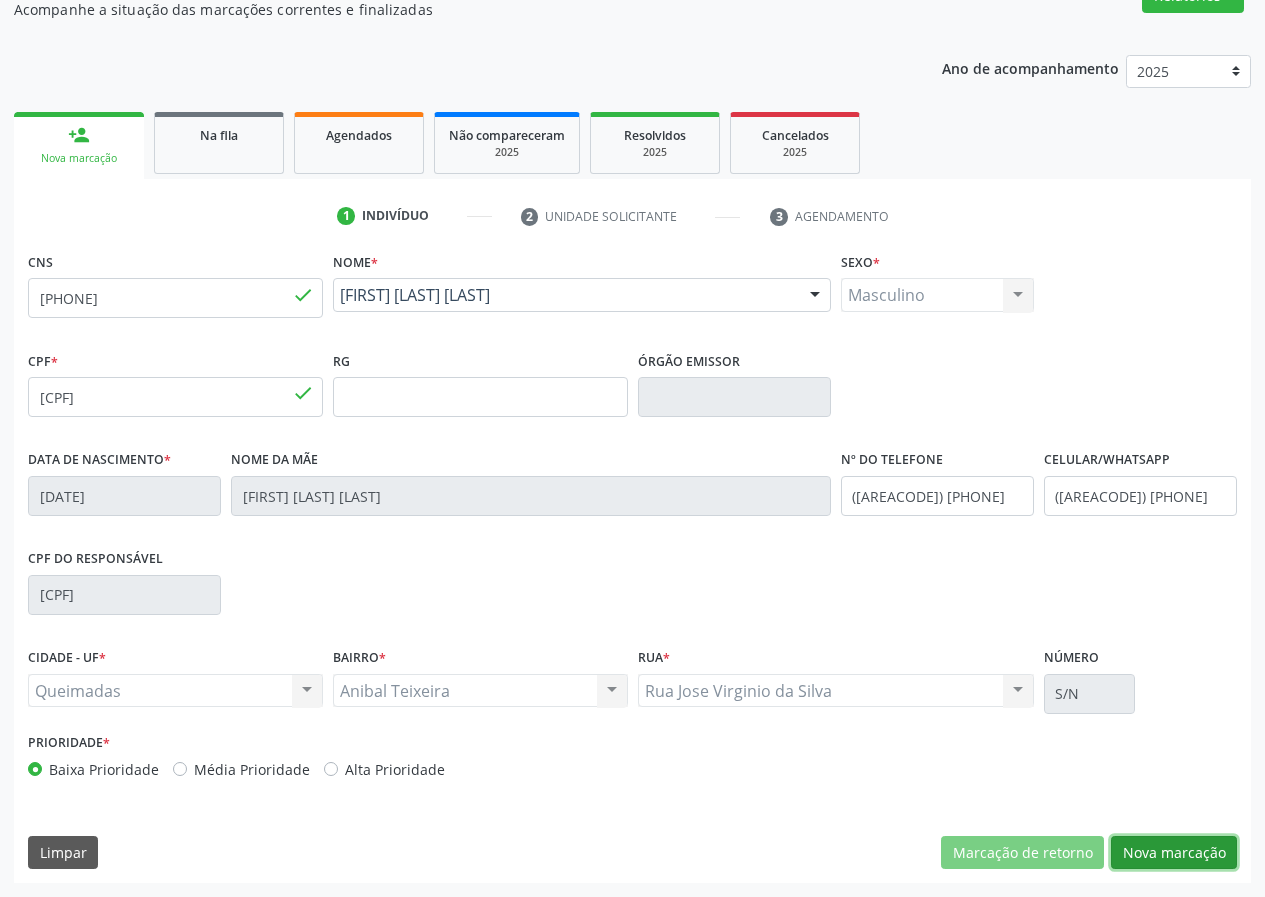 drag, startPoint x: 1182, startPoint y: 844, endPoint x: 703, endPoint y: 823, distance: 479.4601 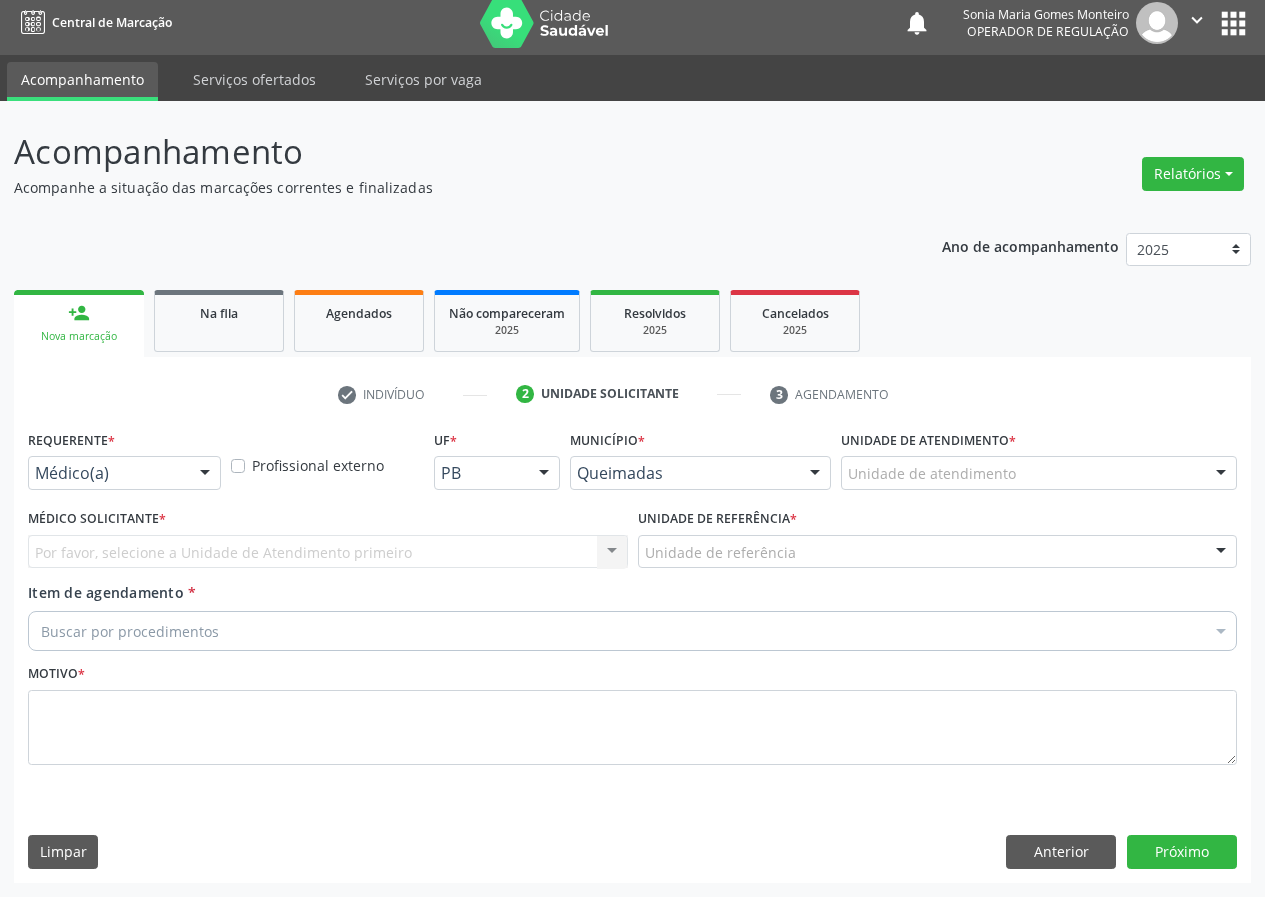 scroll, scrollTop: 9, scrollLeft: 0, axis: vertical 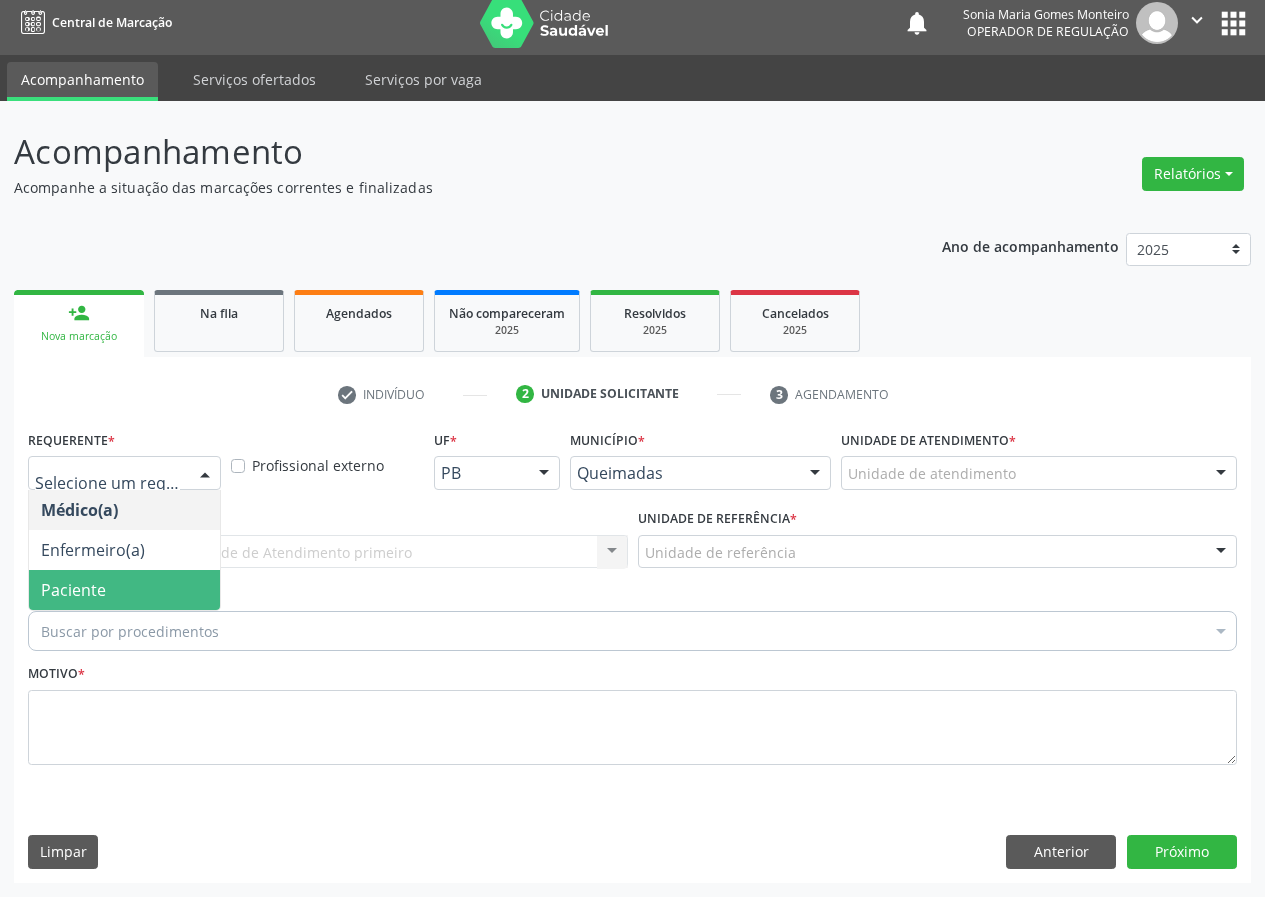 click on "Paciente" at bounding box center [124, 590] 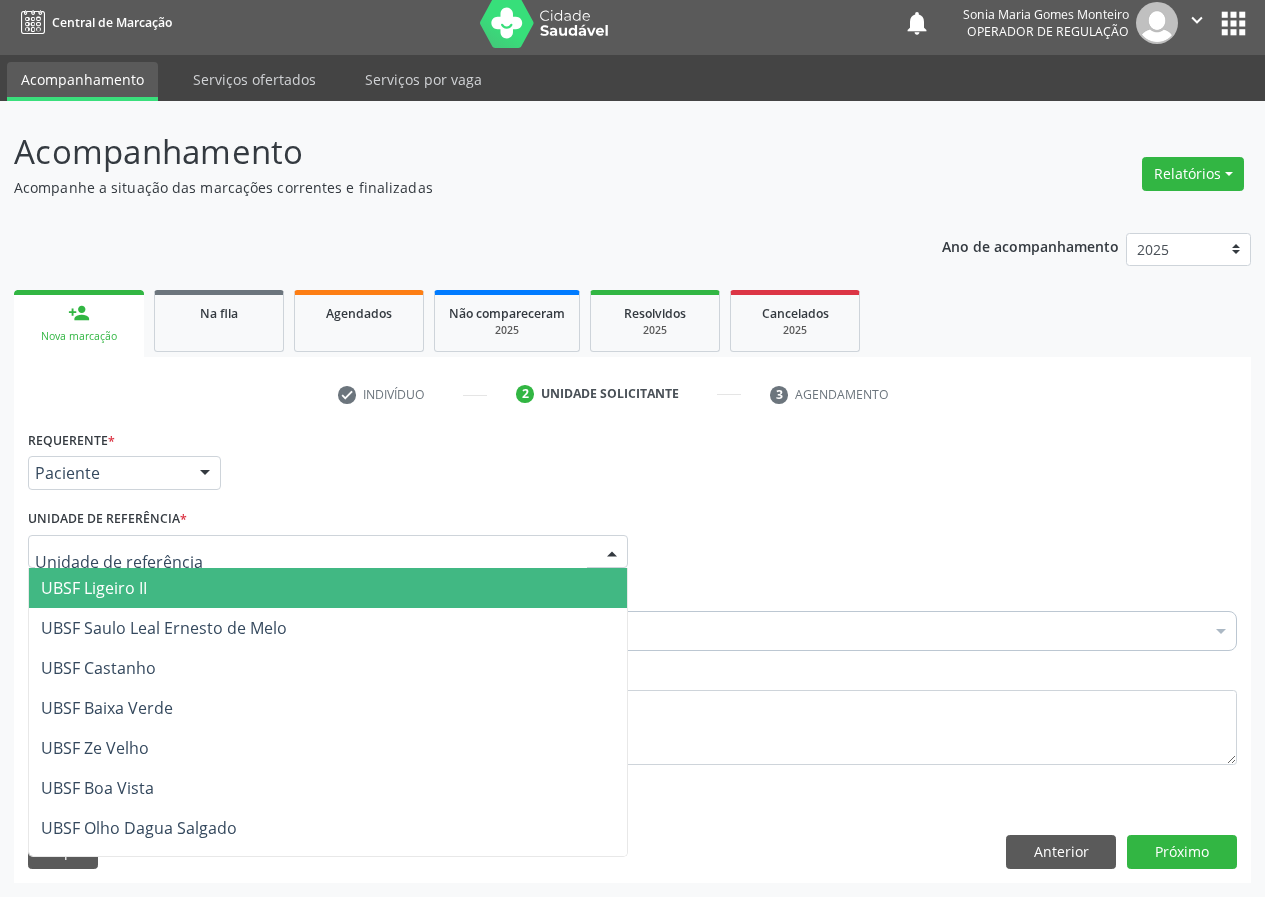 click at bounding box center (328, 552) 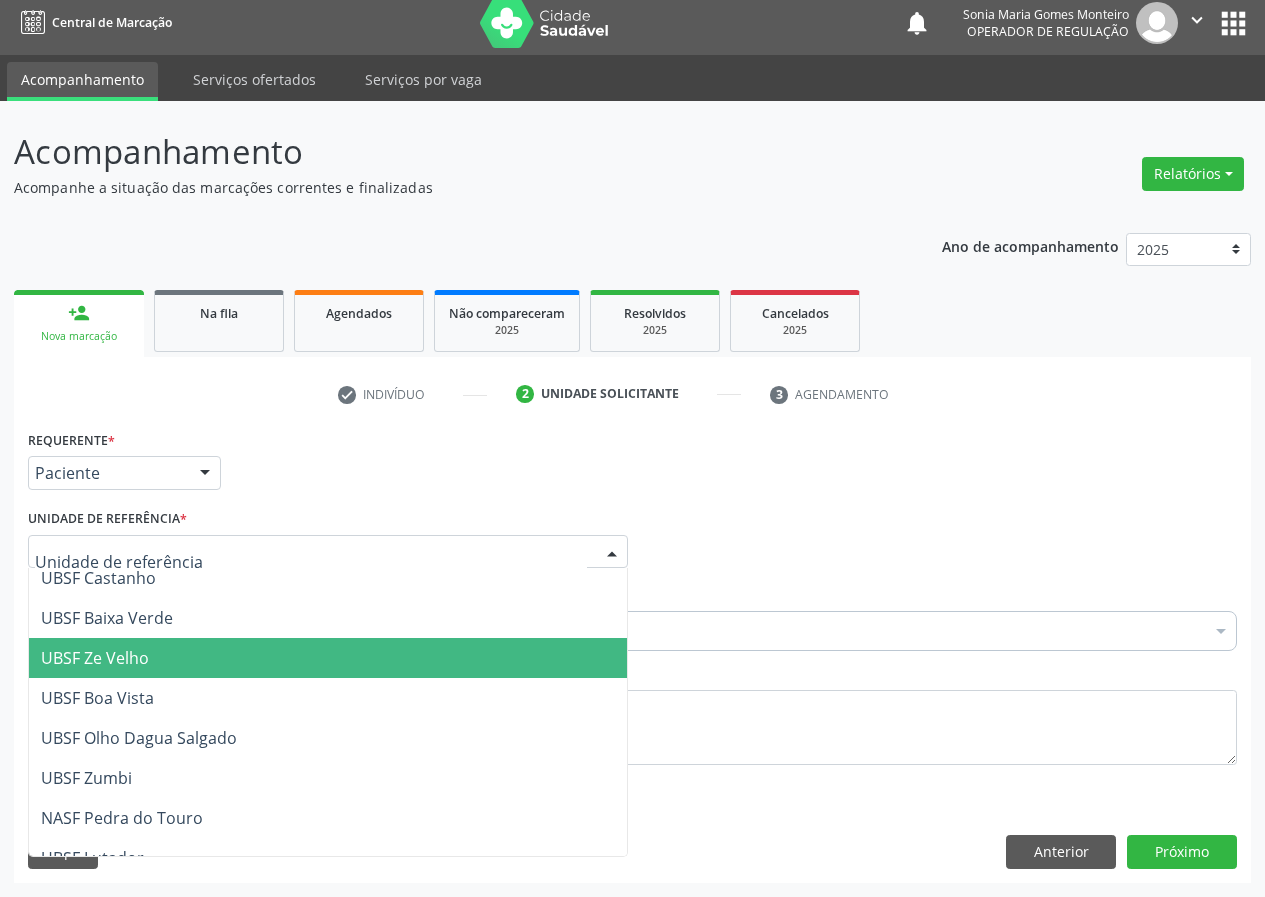 scroll, scrollTop: 300, scrollLeft: 0, axis: vertical 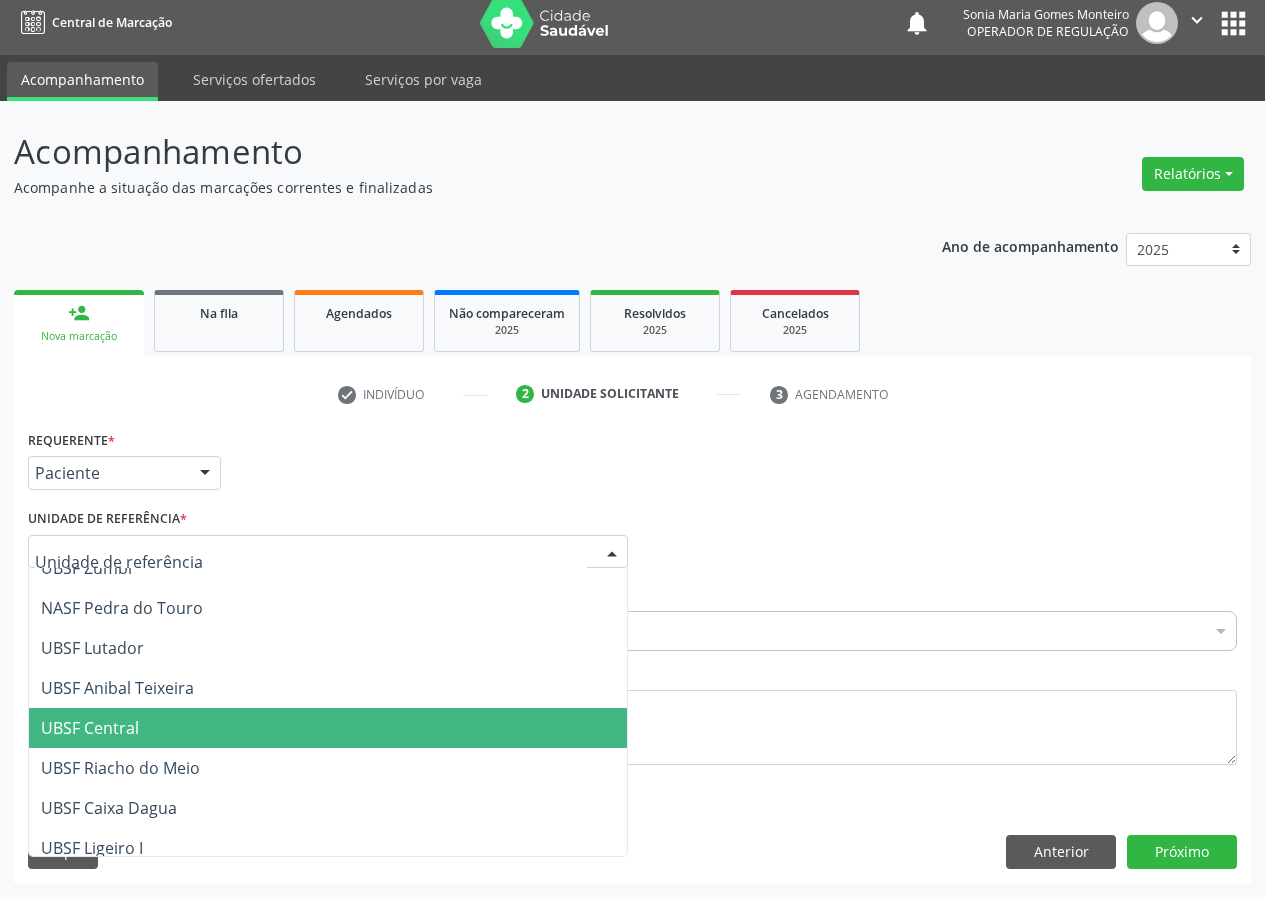 click on "UBSF Central" at bounding box center [90, 728] 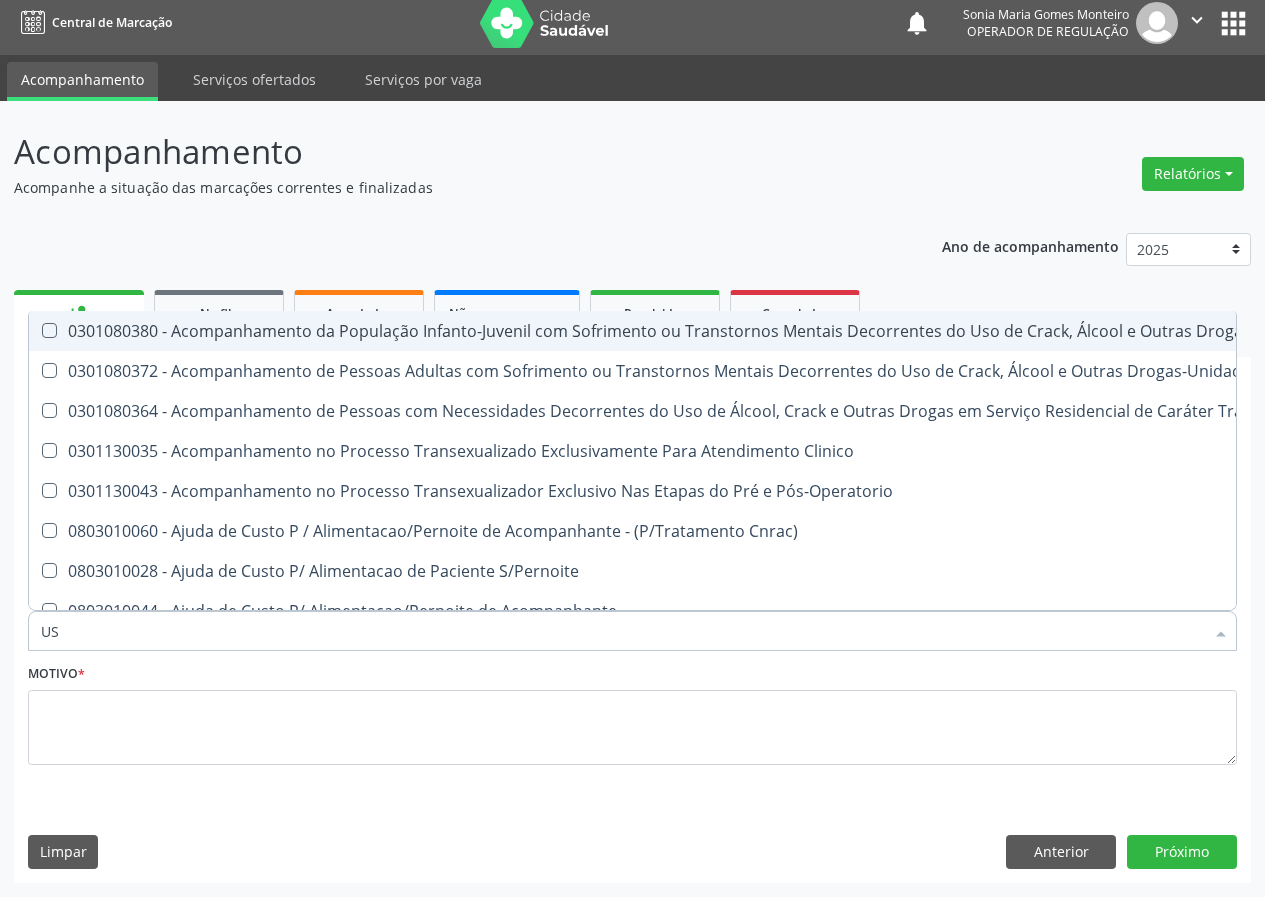 type on "USG" 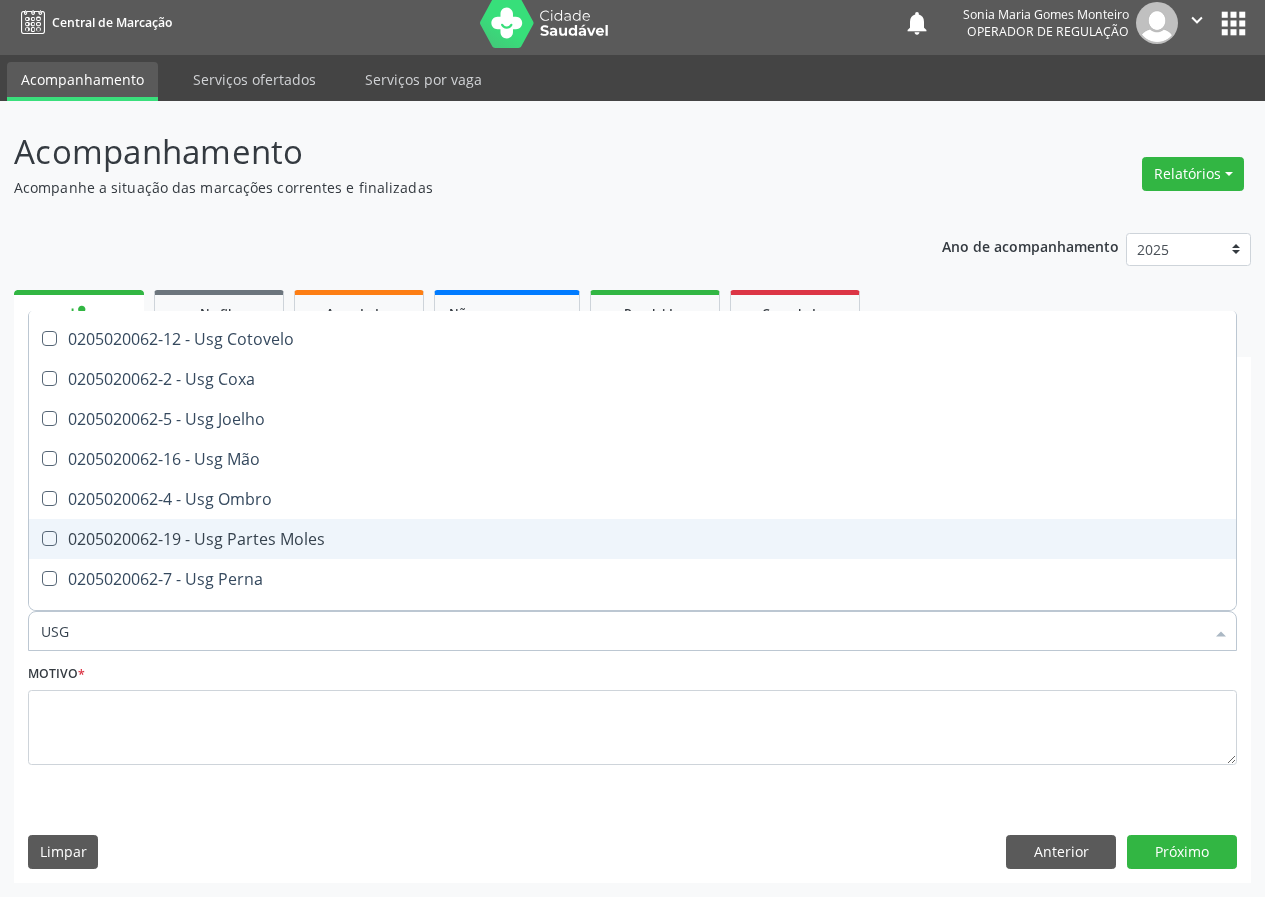 scroll, scrollTop: 200, scrollLeft: 0, axis: vertical 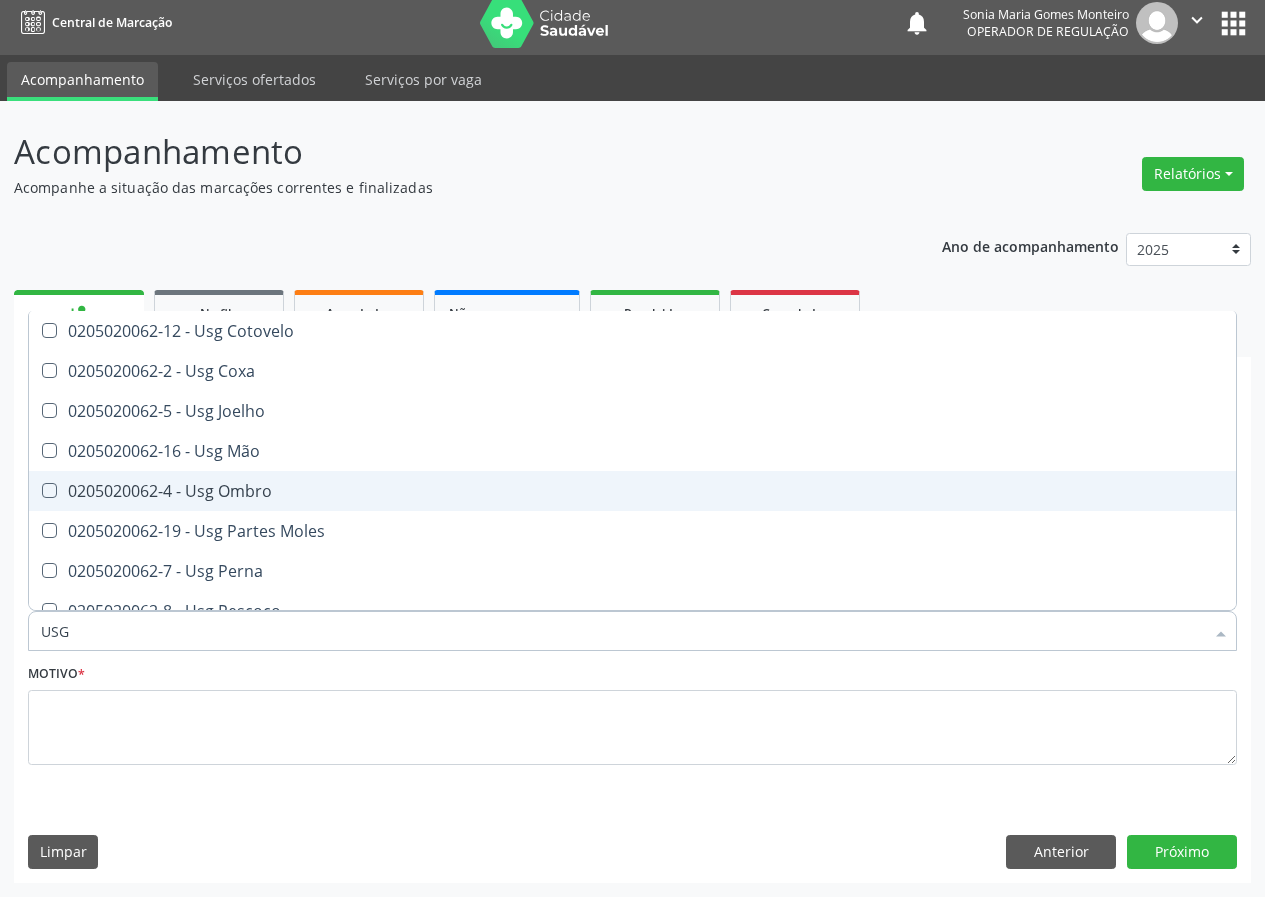 drag, startPoint x: 251, startPoint y: 494, endPoint x: 232, endPoint y: 498, distance: 19.416489 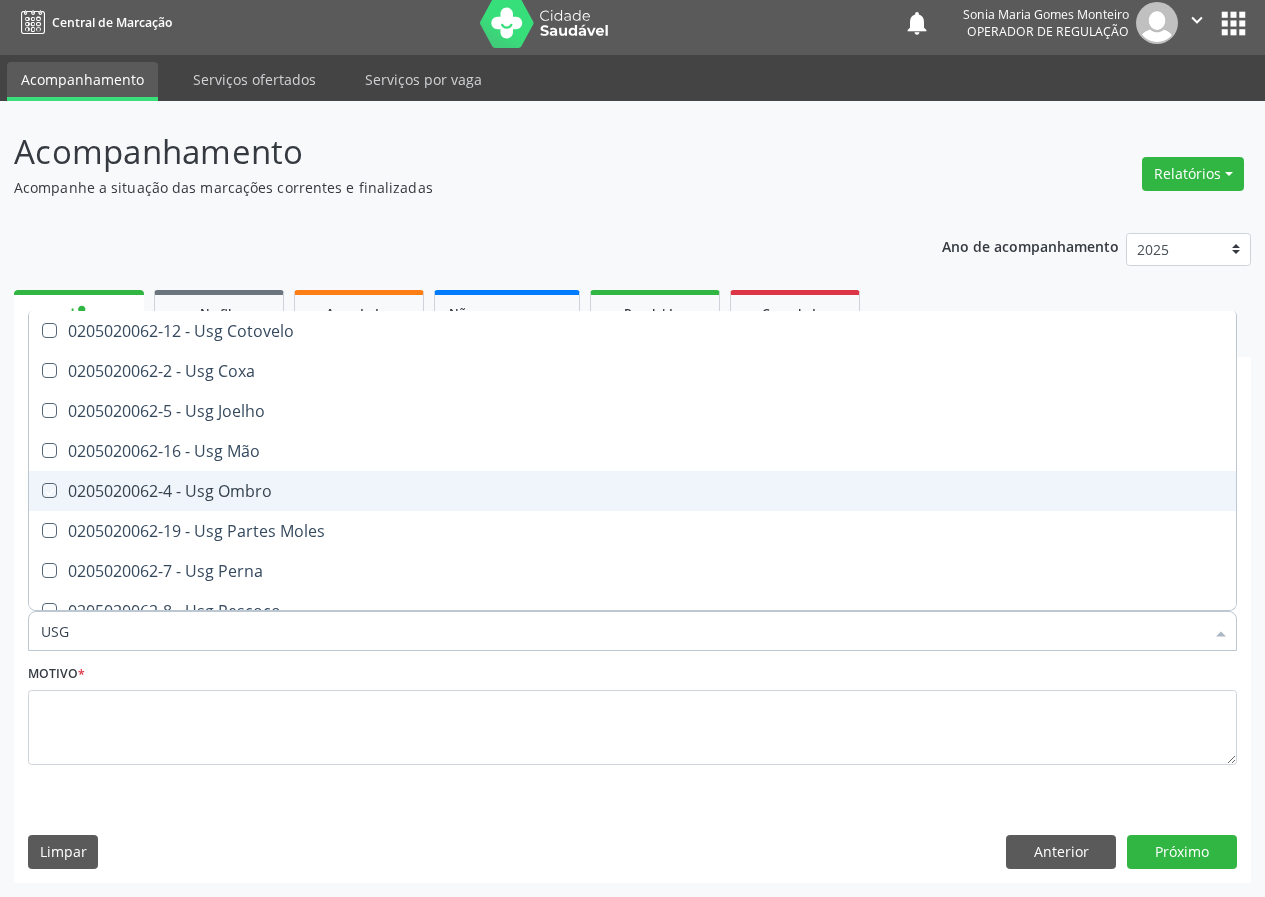 checkbox on "true" 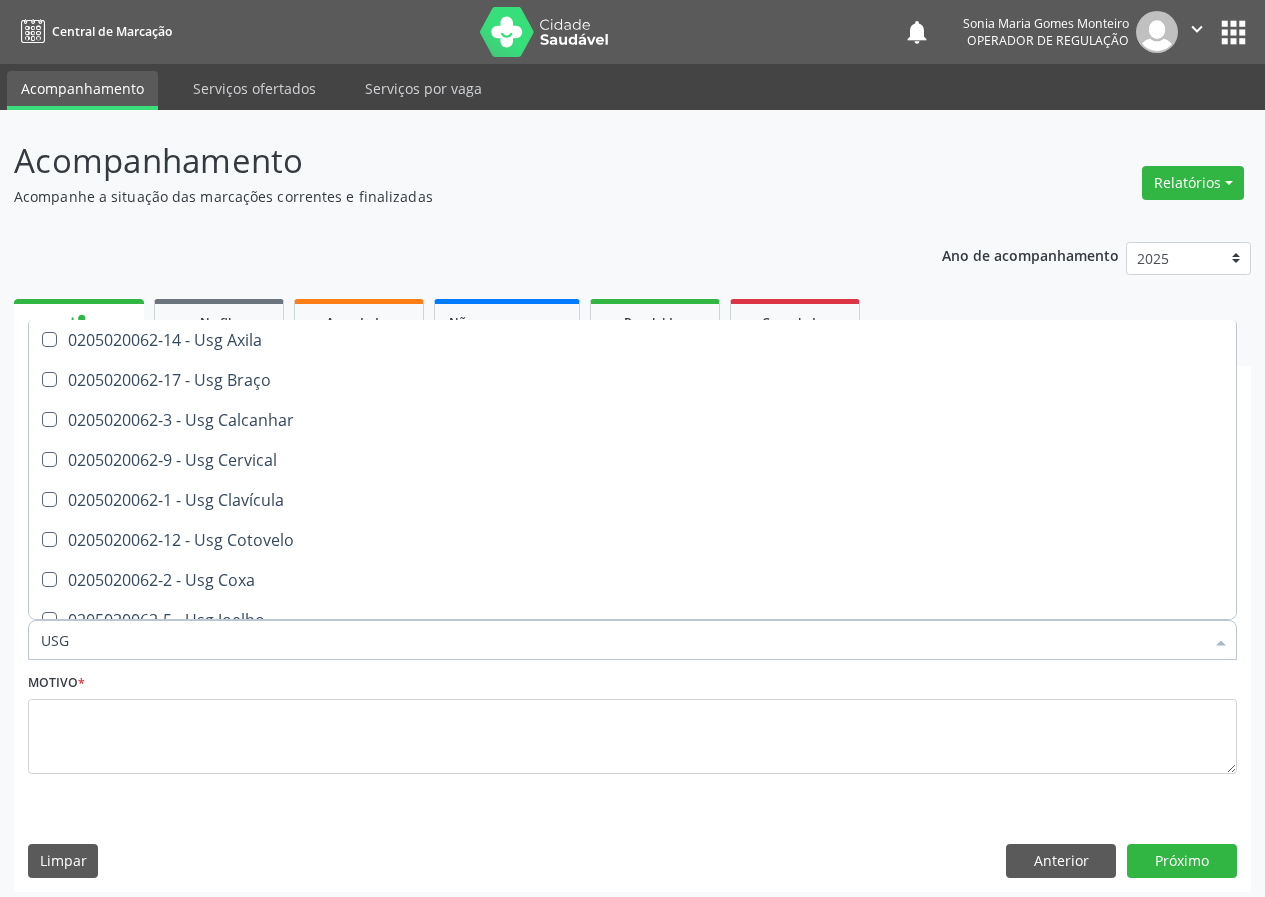 scroll, scrollTop: 9, scrollLeft: 0, axis: vertical 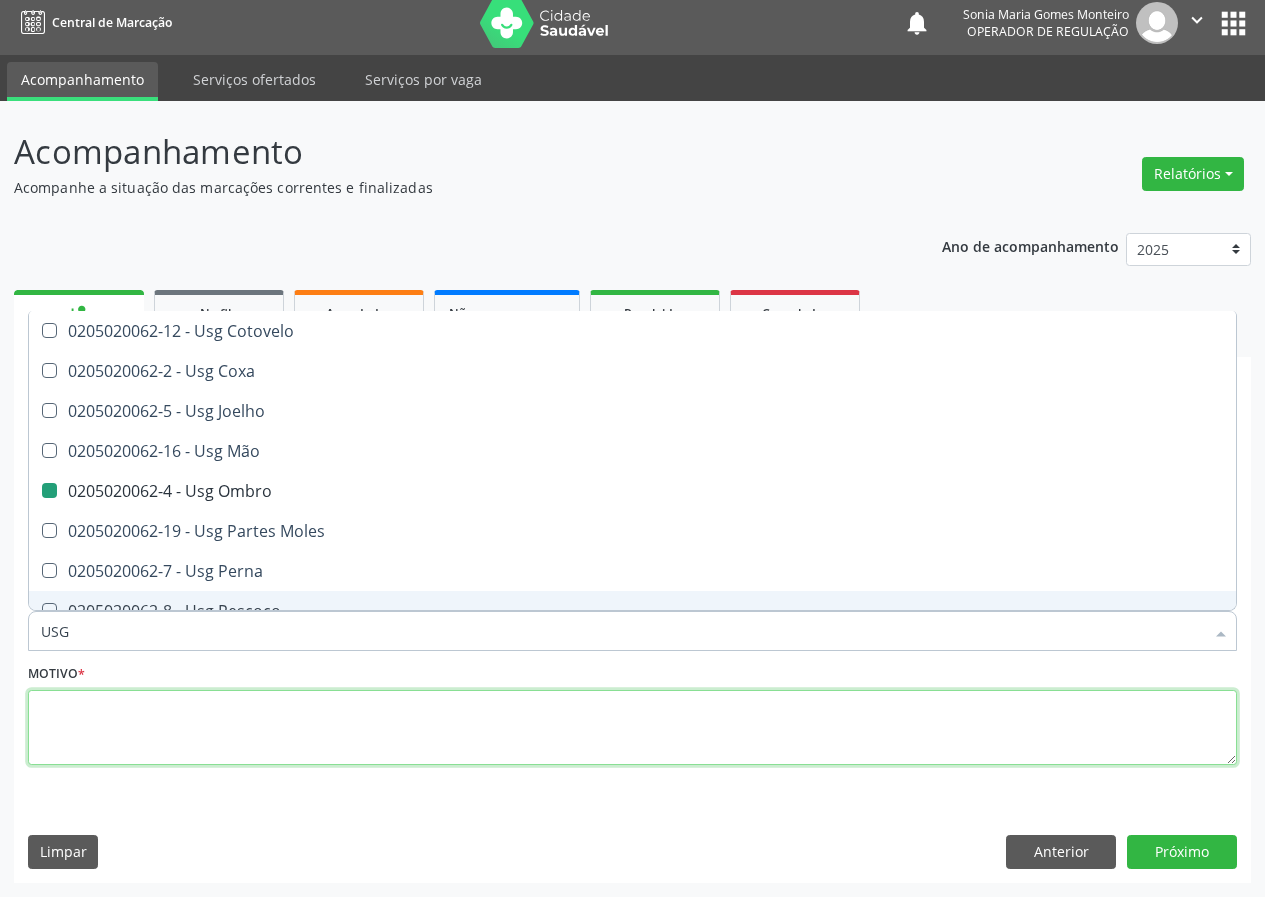 click at bounding box center (632, 728) 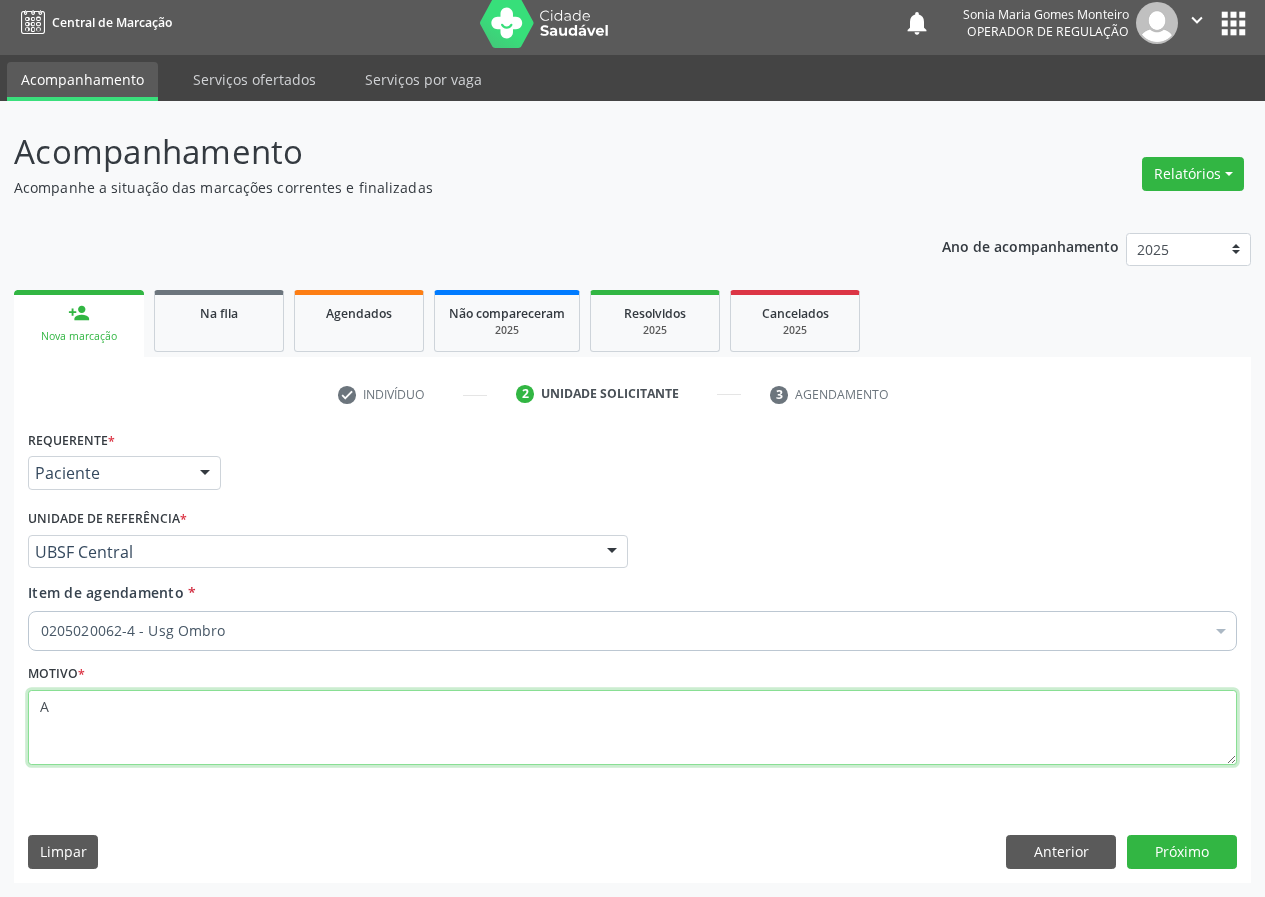 scroll, scrollTop: 0, scrollLeft: 0, axis: both 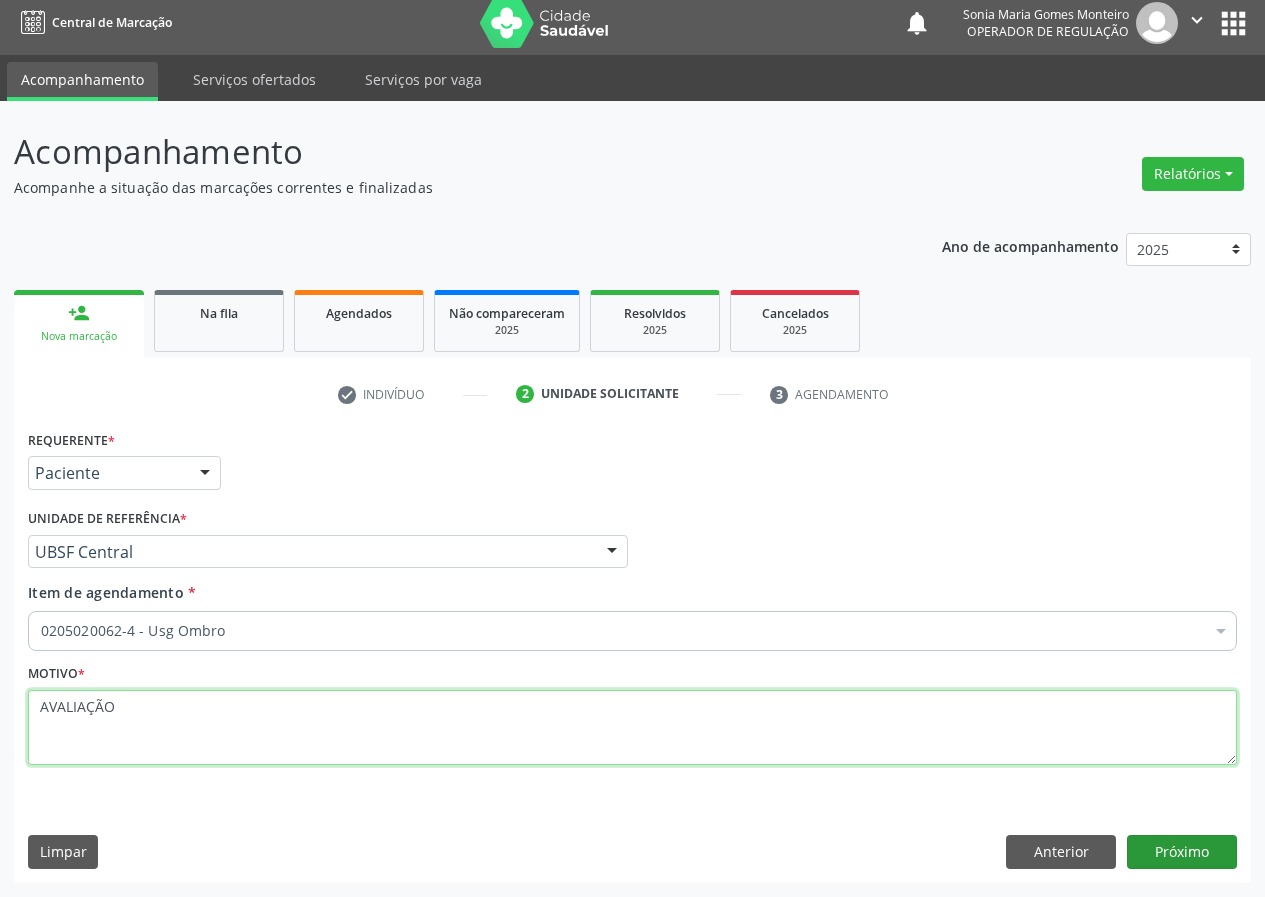 type on "AVALIAÇÃO" 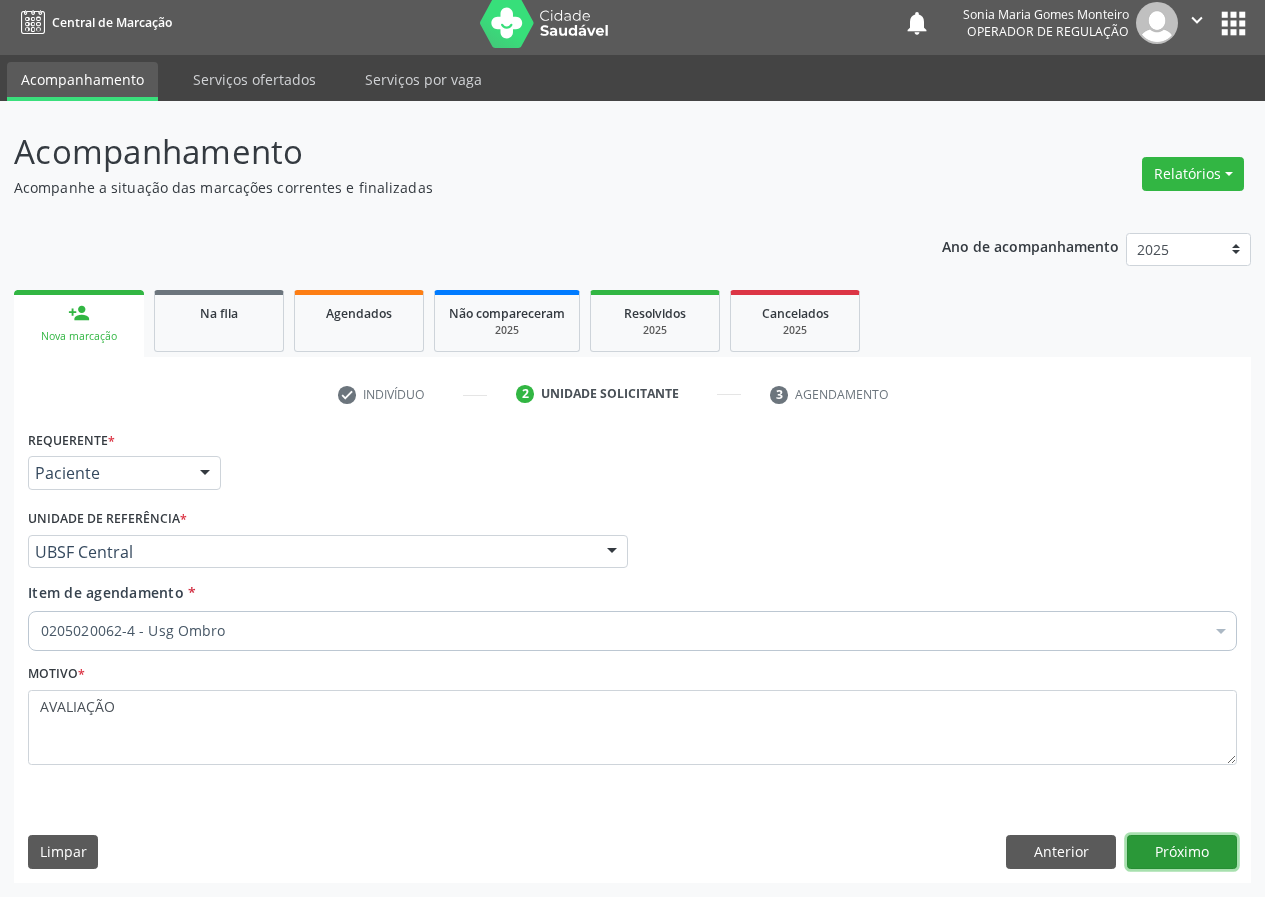 click on "Próximo" at bounding box center (1182, 852) 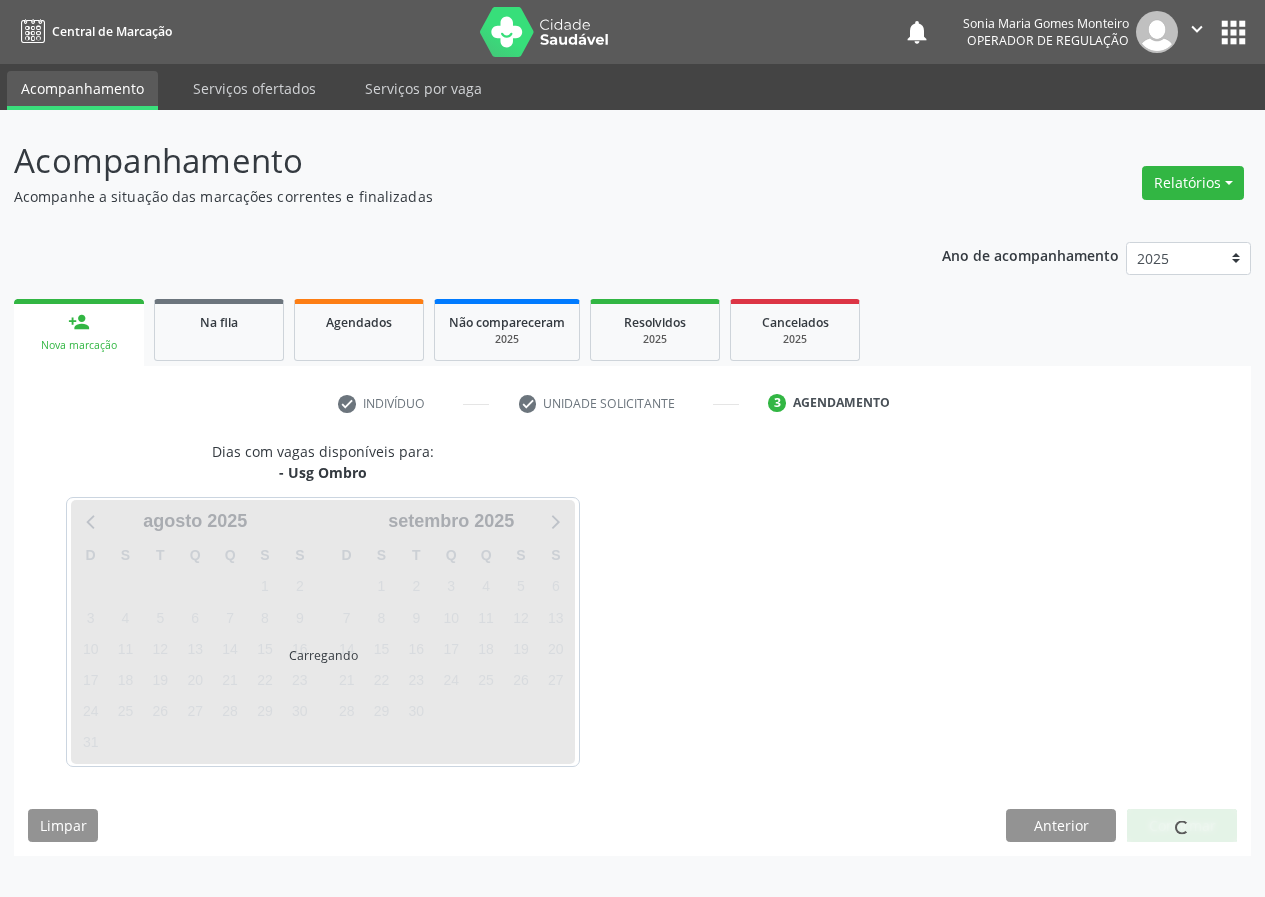 scroll, scrollTop: 0, scrollLeft: 0, axis: both 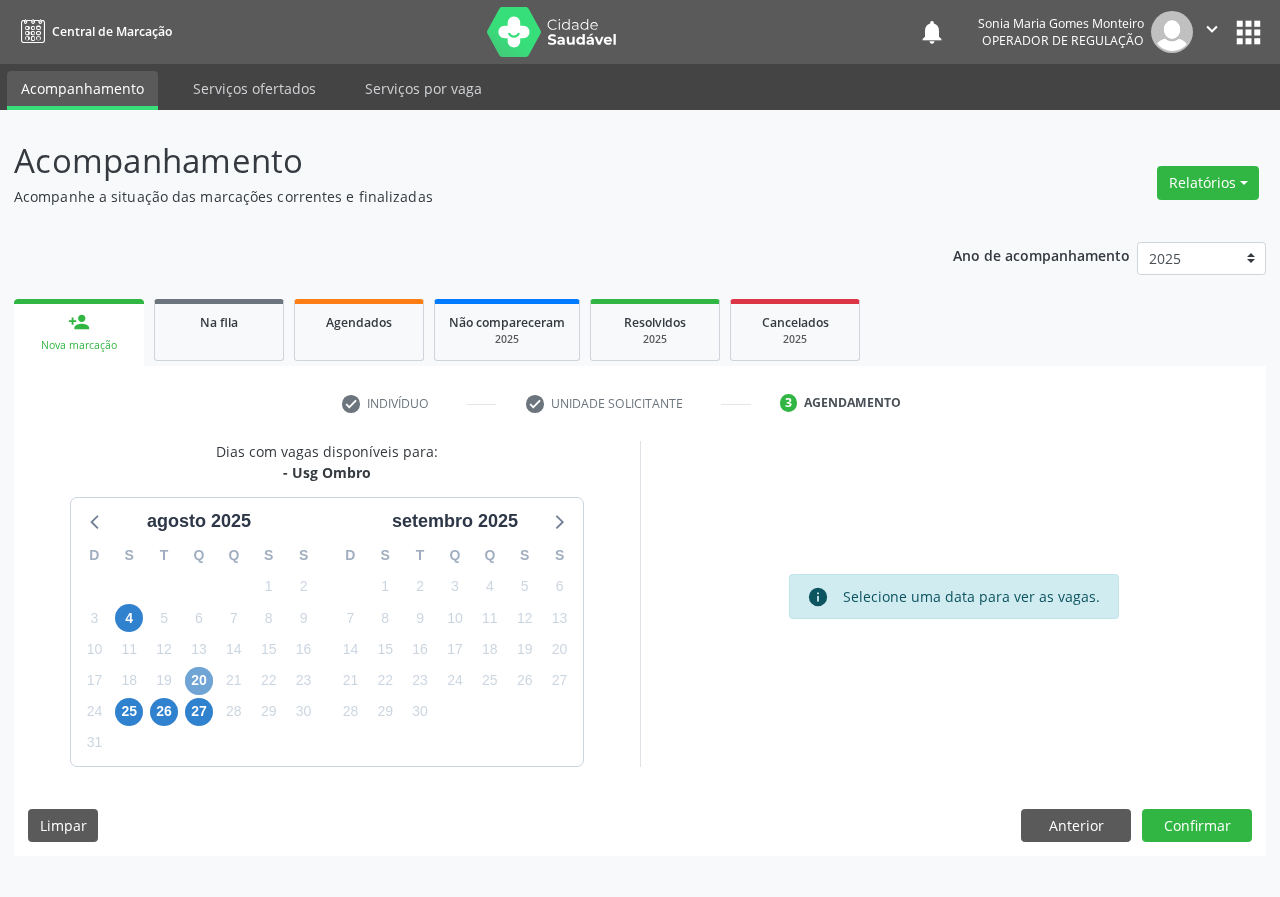 click on "20" at bounding box center (199, 681) 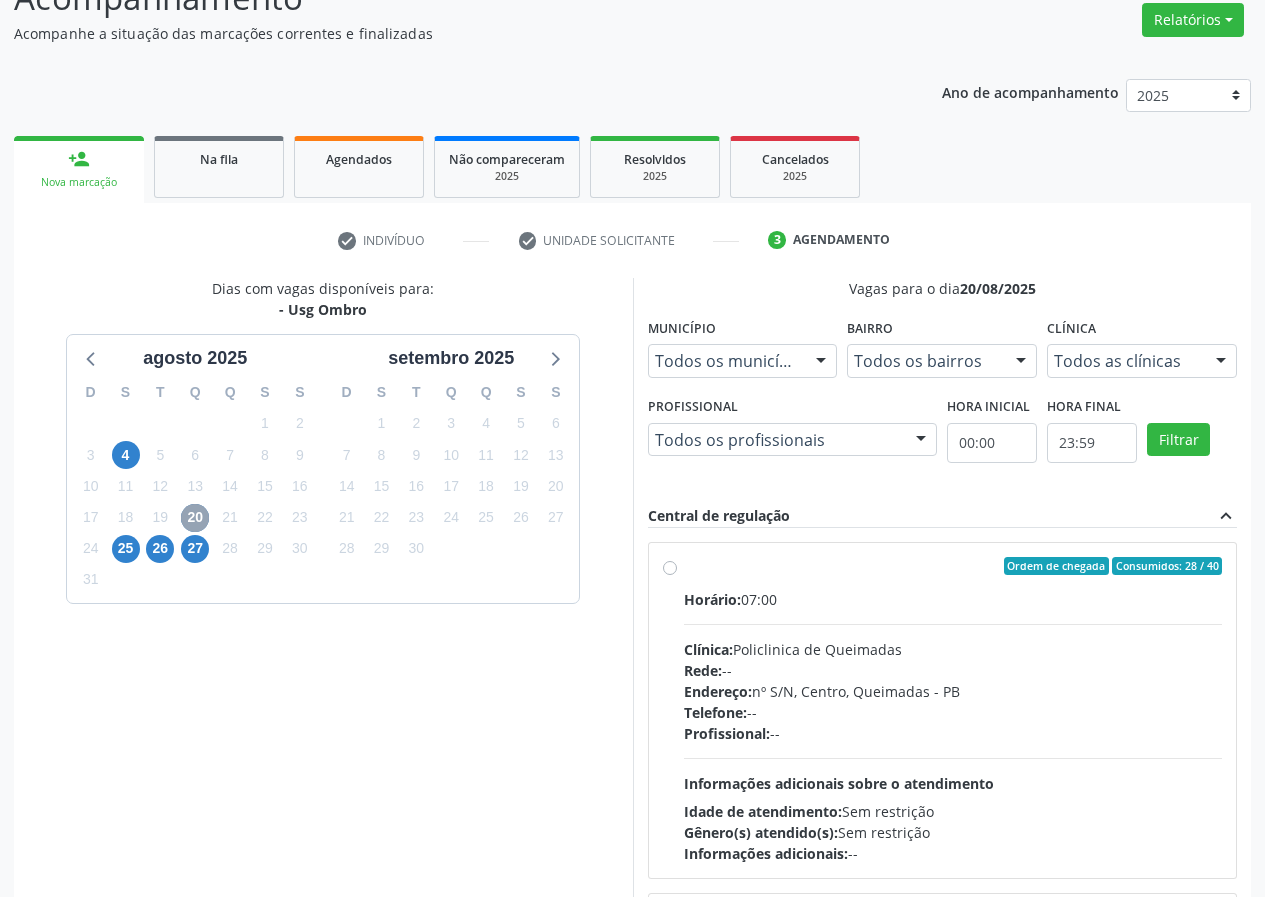 scroll, scrollTop: 200, scrollLeft: 0, axis: vertical 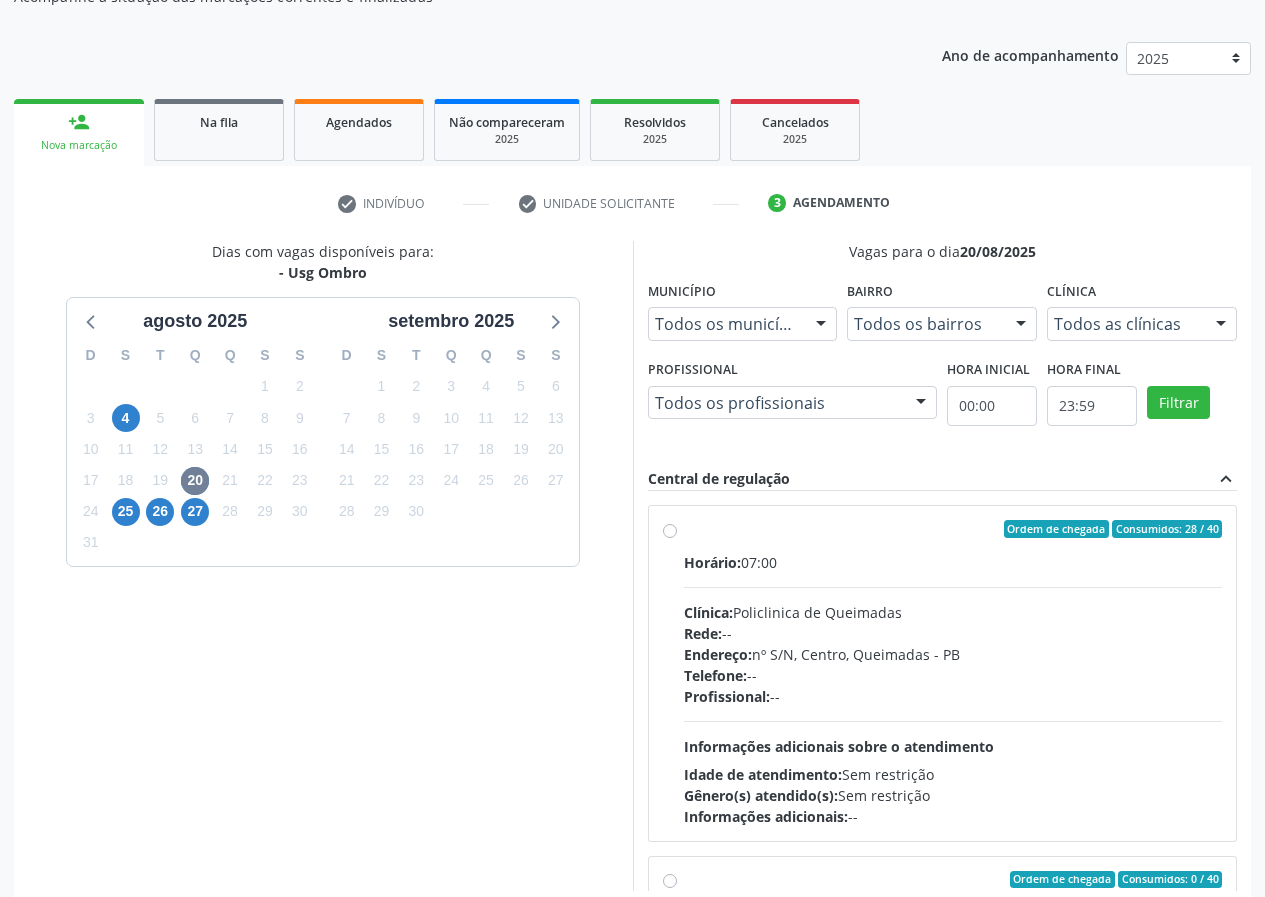 click on "Ordem de chegada
Consumidos: 28 / 40
Horário:   07:00
Clínica:  Policlinica de Queimadas
Rede:
--
Endereço:   nº S/N, Centro, [CITY] - [STATE]
Telefone:   --
Profissional:
--
Informações adicionais sobre o atendimento
Idade de atendimento:
Sem restrição
Gênero(s) atendido(s):
Sem restrição
Informações adicionais:
--" at bounding box center (943, 673) 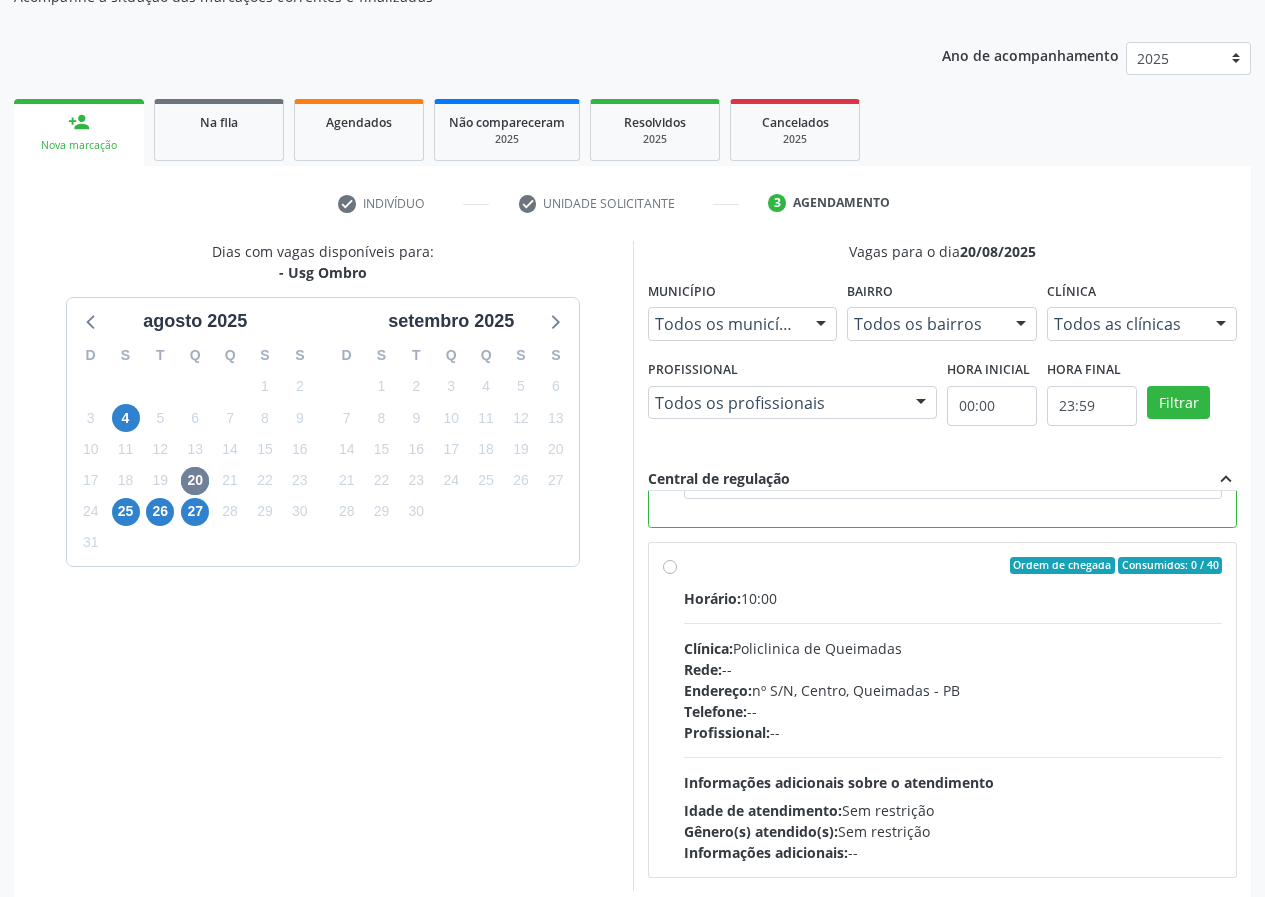 scroll, scrollTop: 450, scrollLeft: 0, axis: vertical 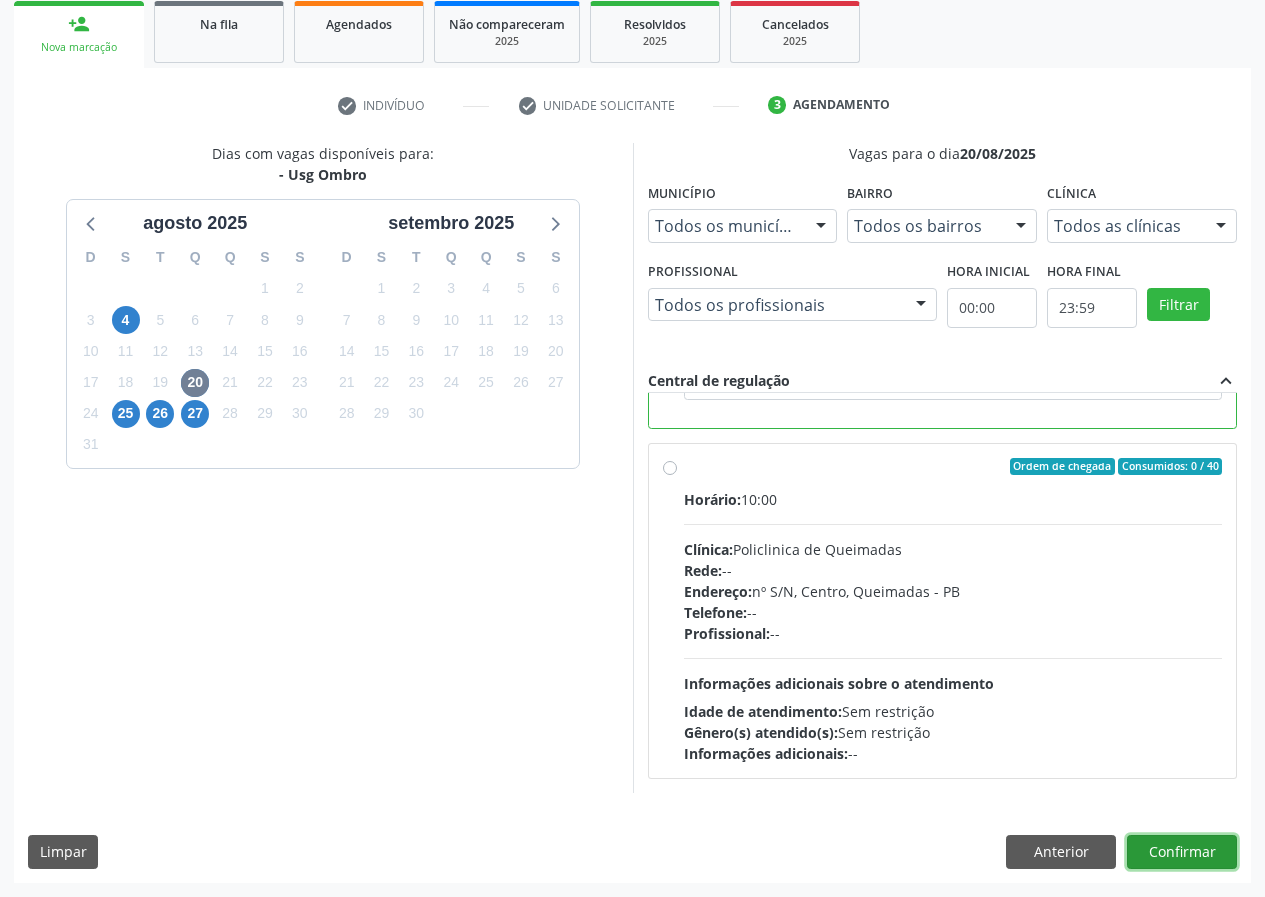 drag, startPoint x: 1180, startPoint y: 852, endPoint x: 716, endPoint y: 746, distance: 475.95377 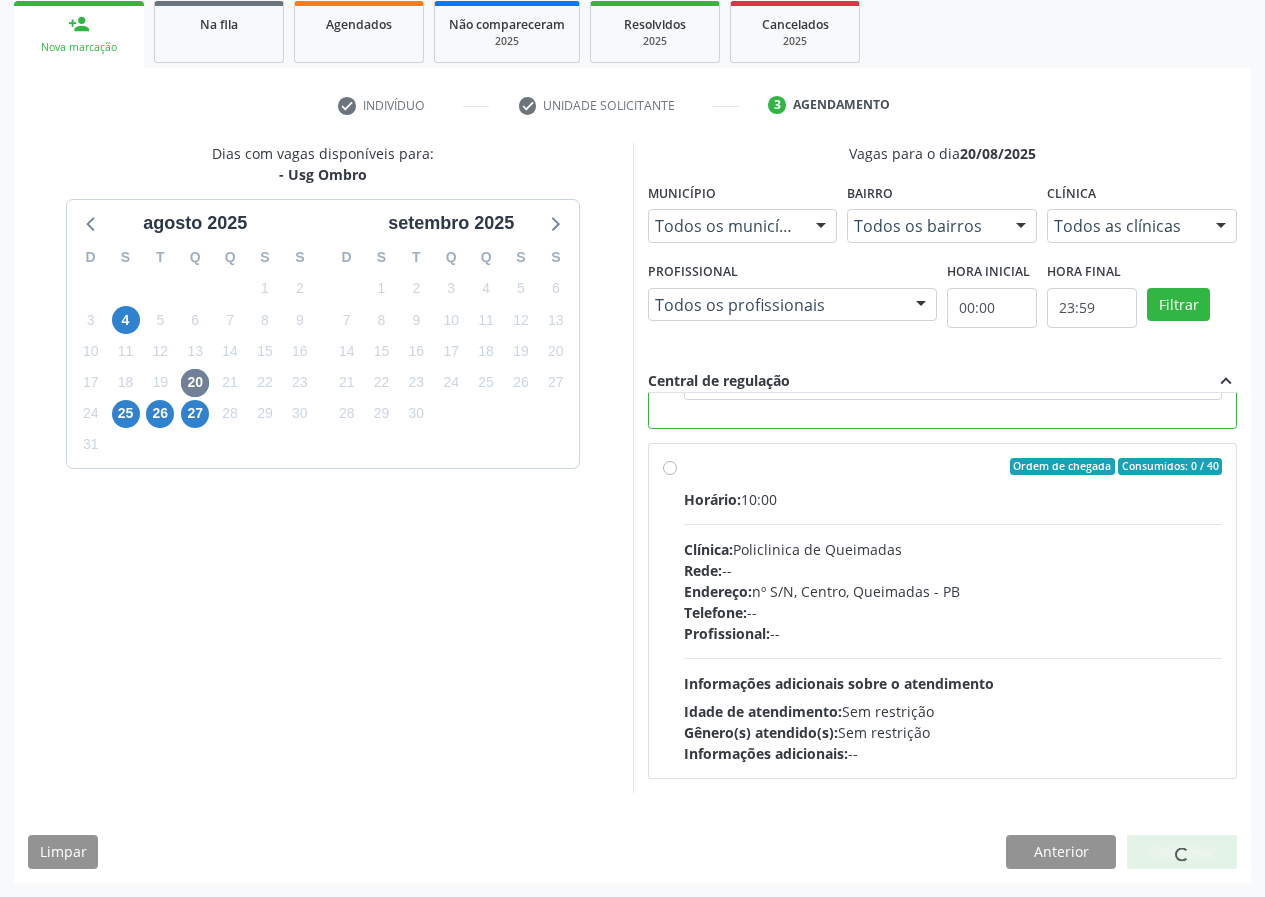 scroll, scrollTop: 0, scrollLeft: 0, axis: both 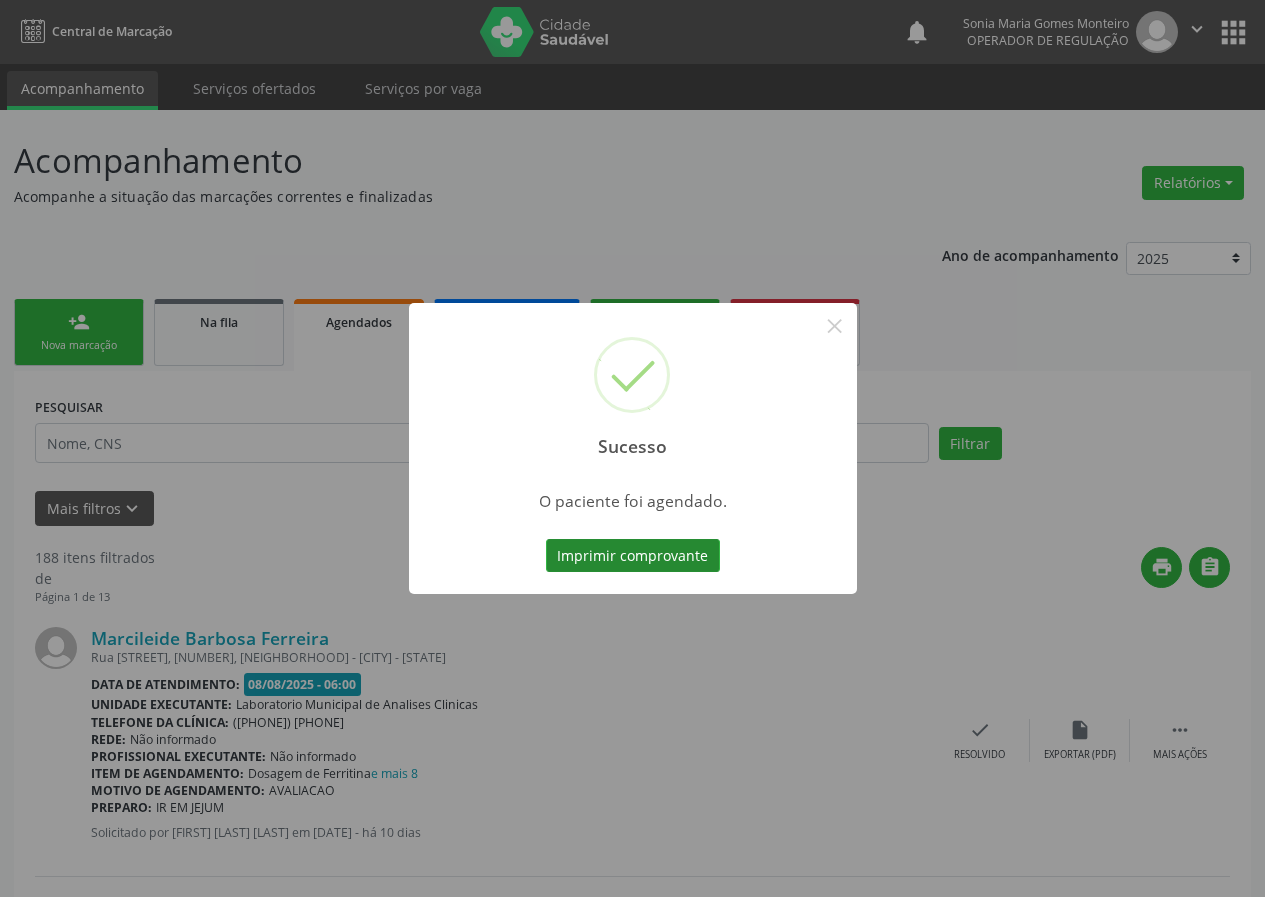 drag, startPoint x: 613, startPoint y: 552, endPoint x: 601, endPoint y: 553, distance: 12.0415945 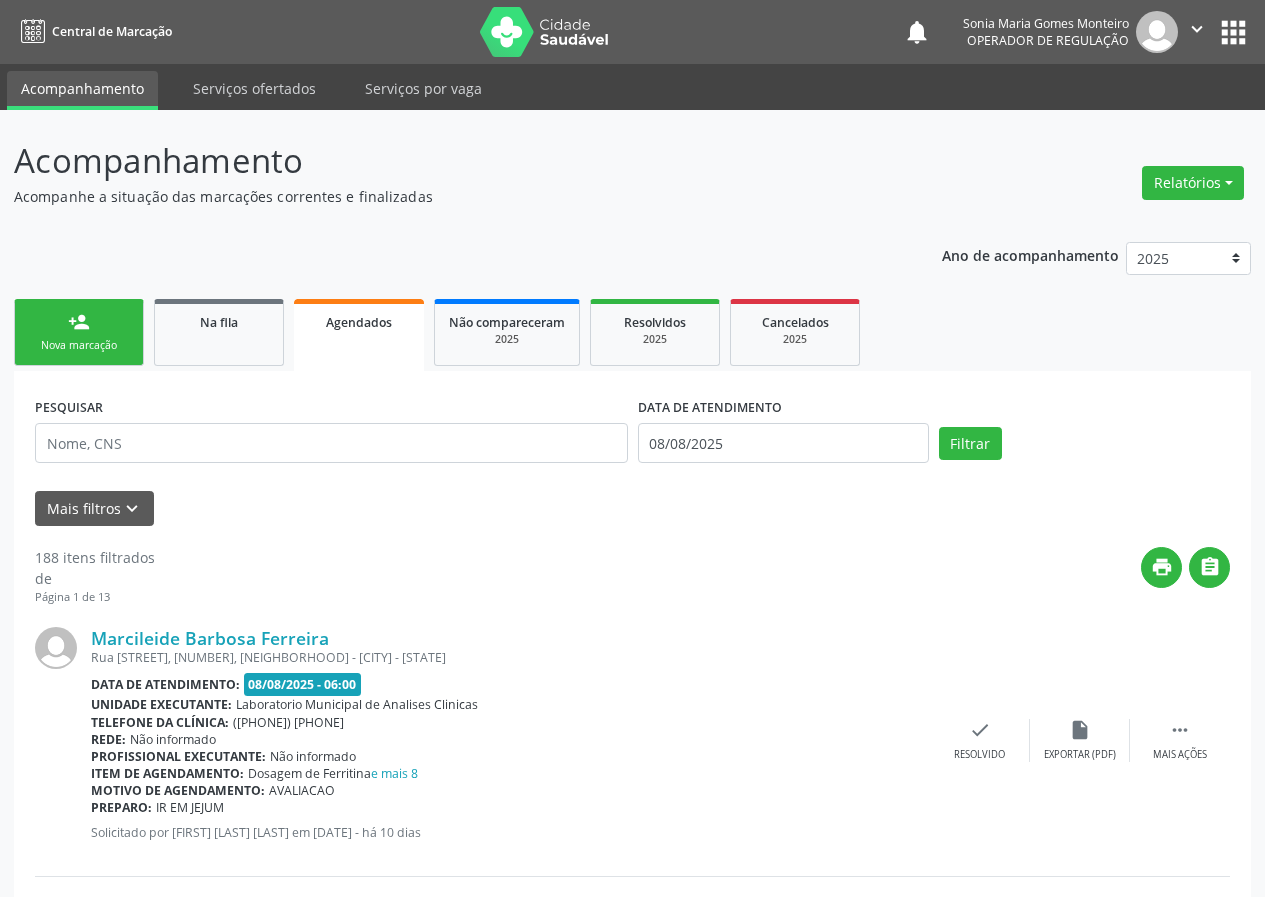 click on "Nova marcação" at bounding box center [79, 345] 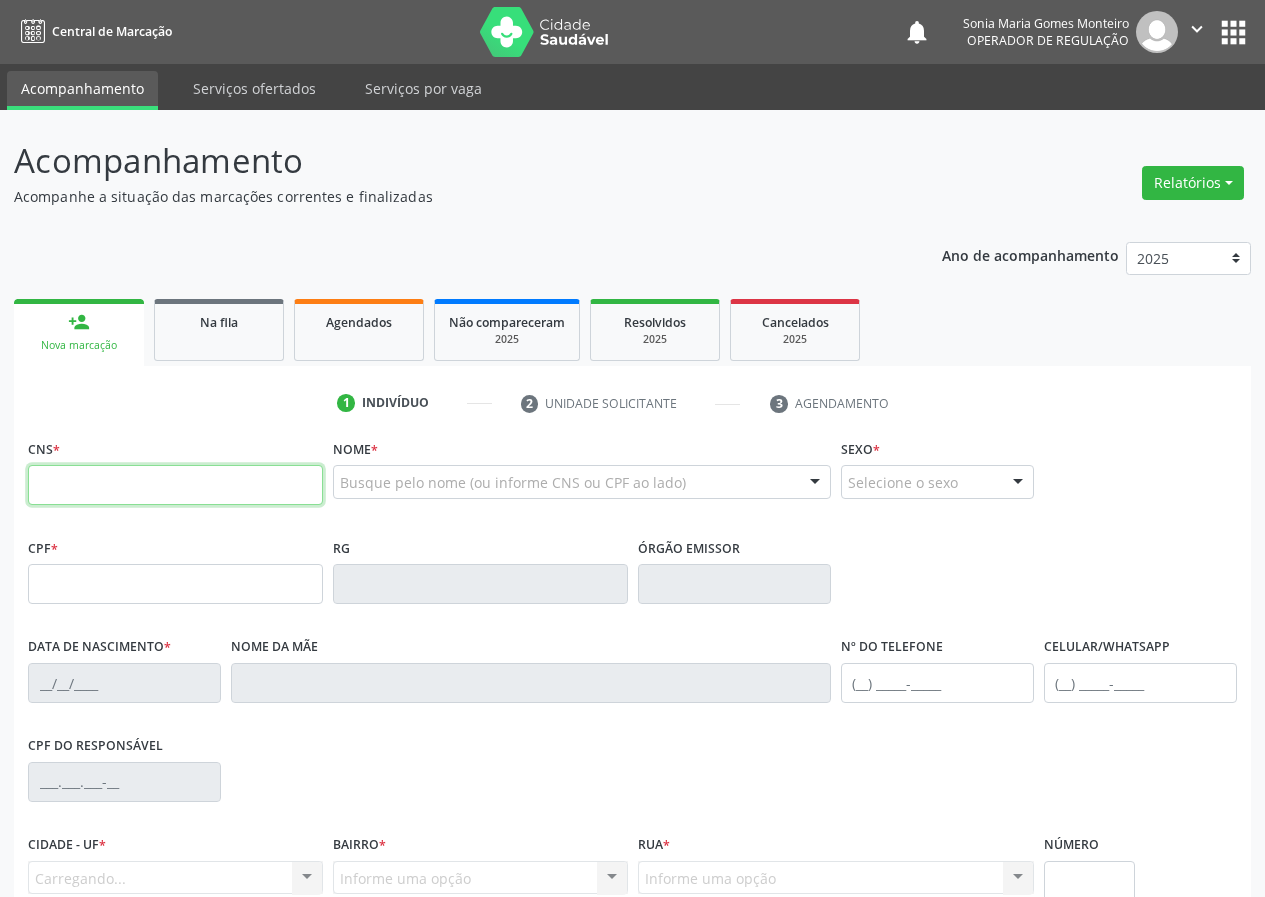 click at bounding box center [175, 485] 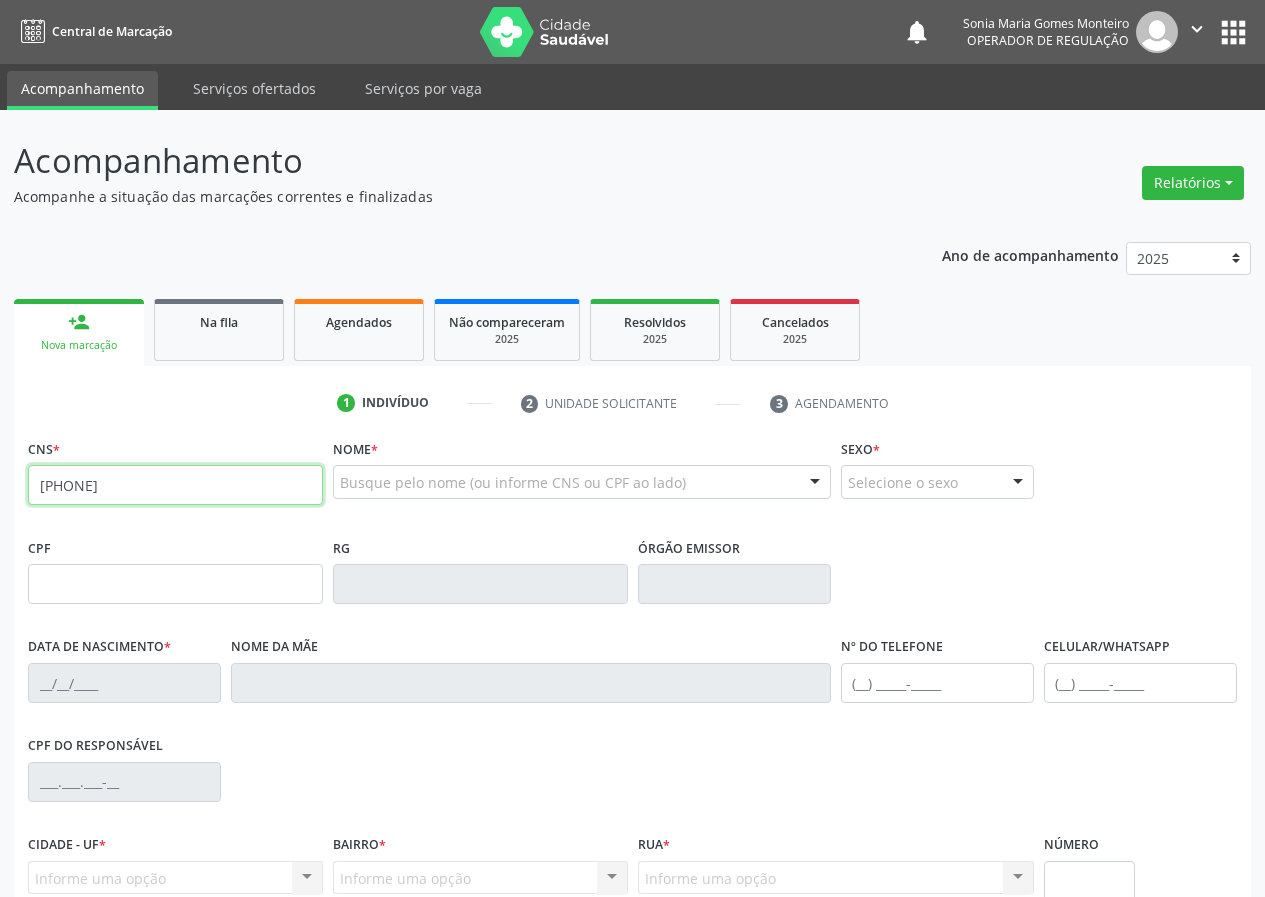 type on "[PHONE]" 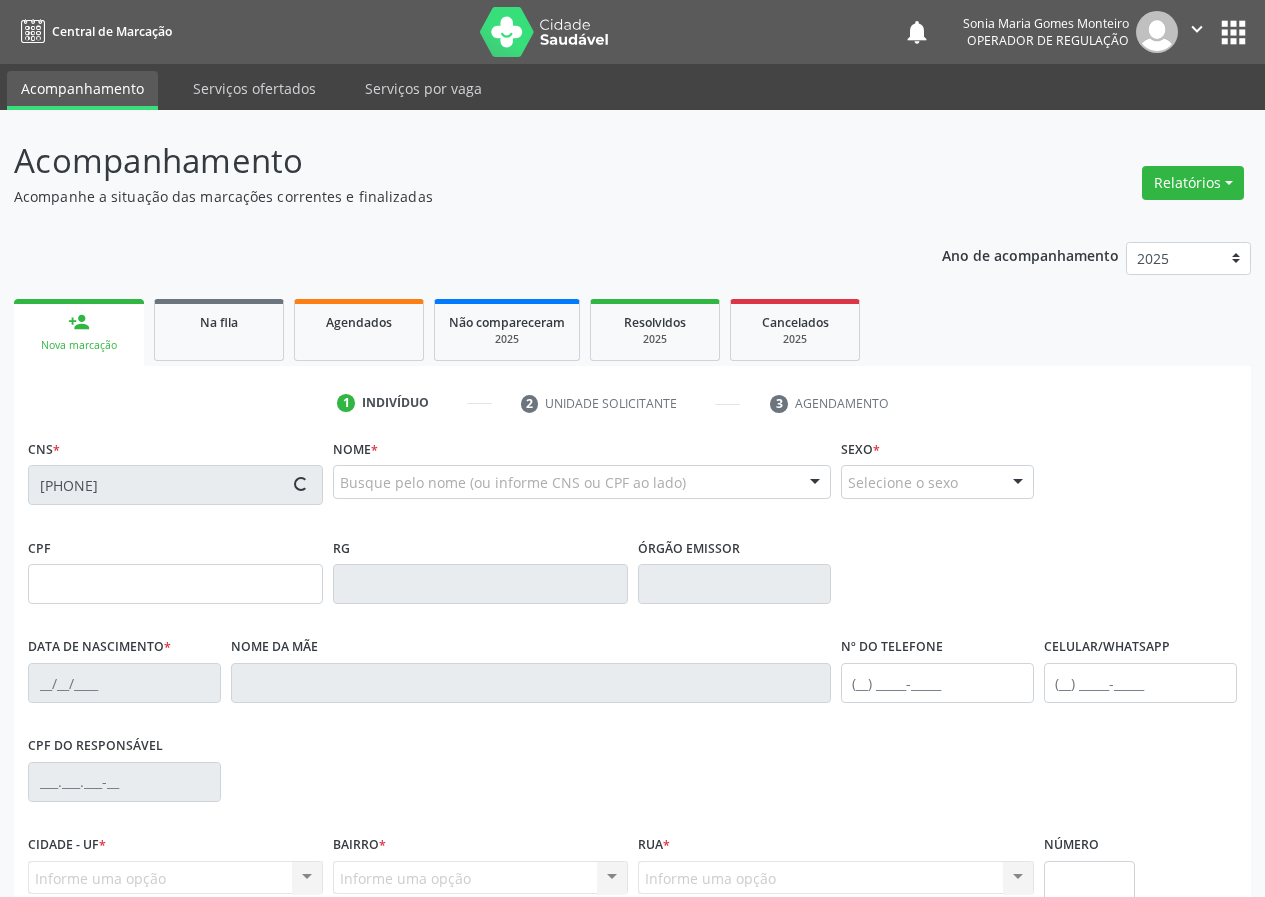 type on "[CPF]" 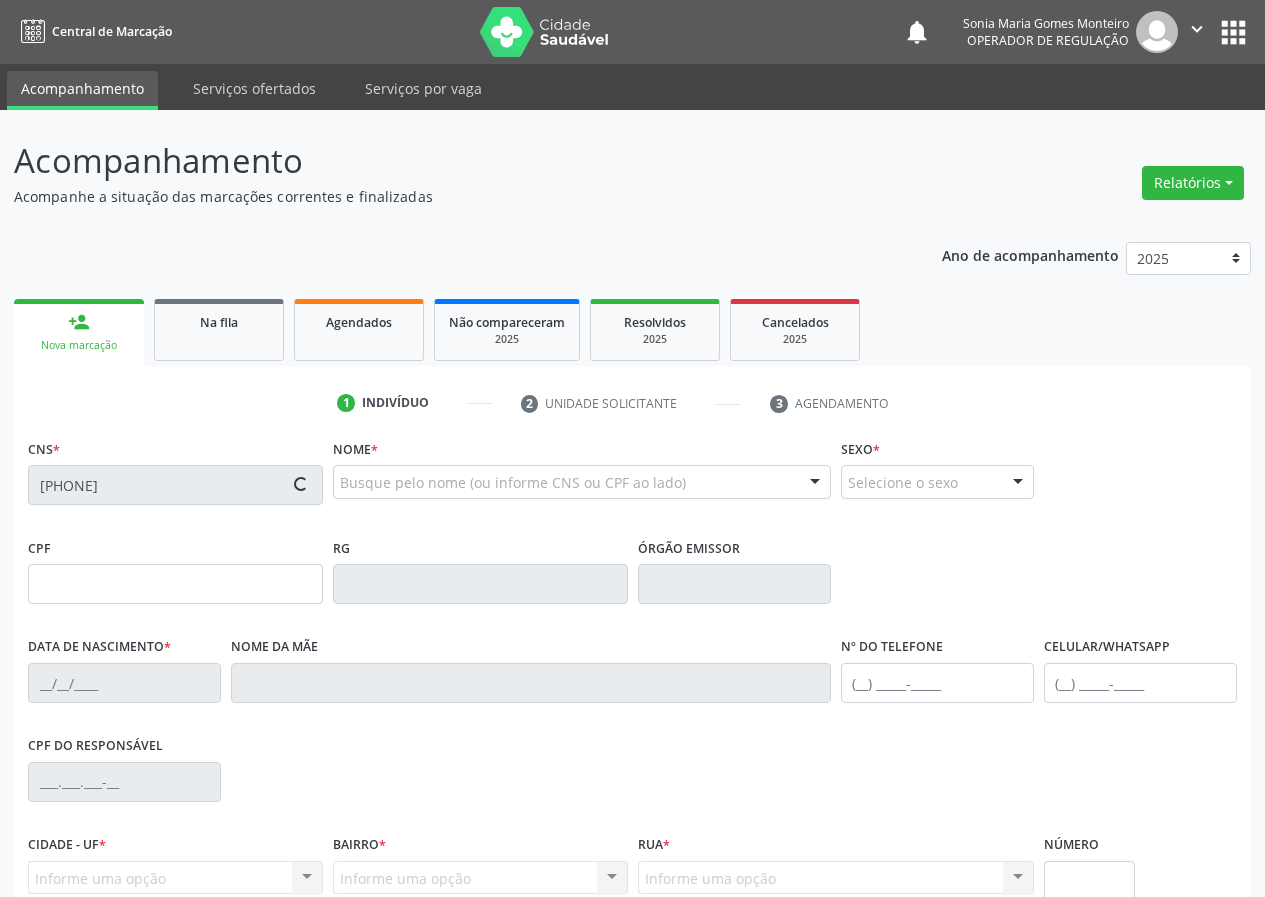 type on "[DATE]" 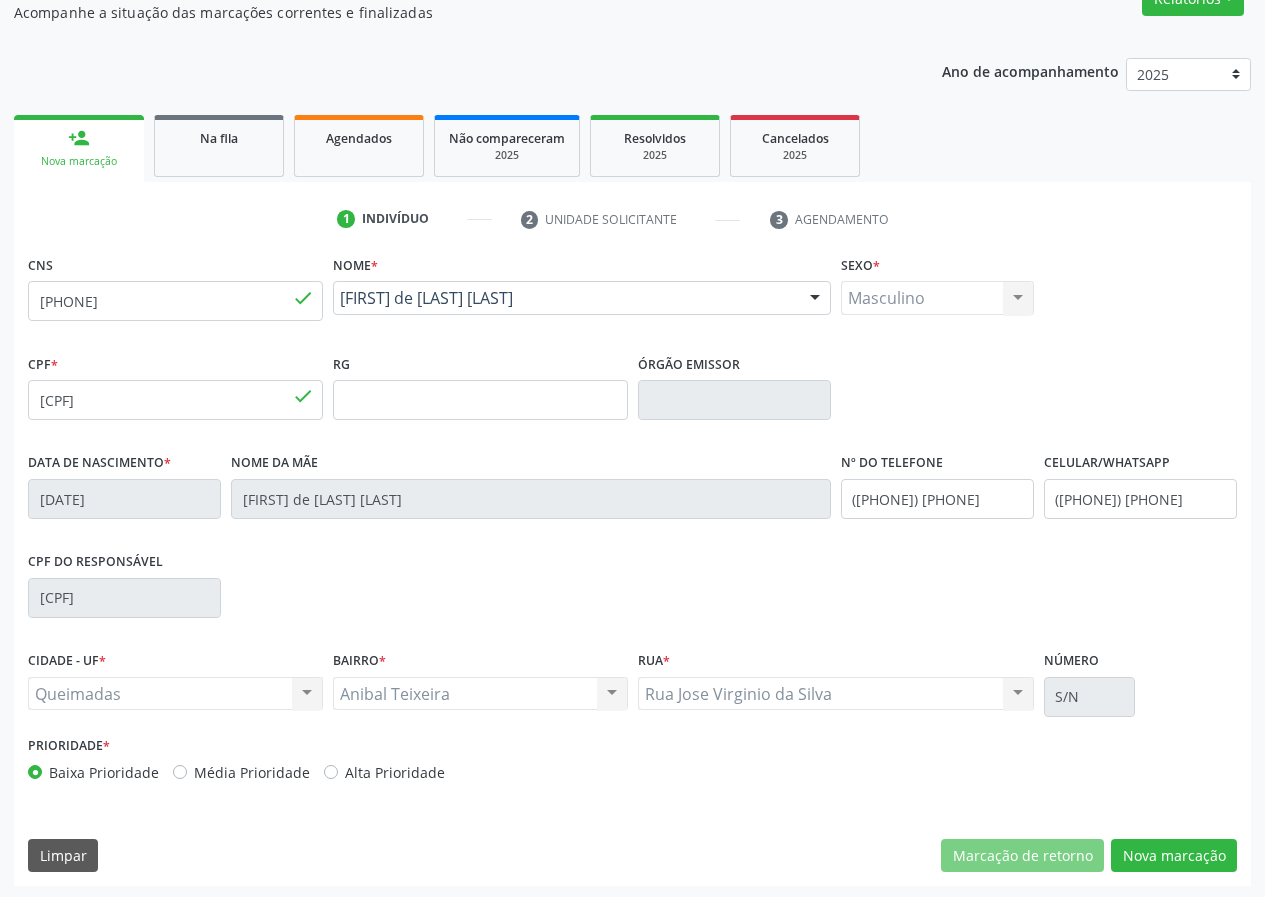 scroll, scrollTop: 187, scrollLeft: 0, axis: vertical 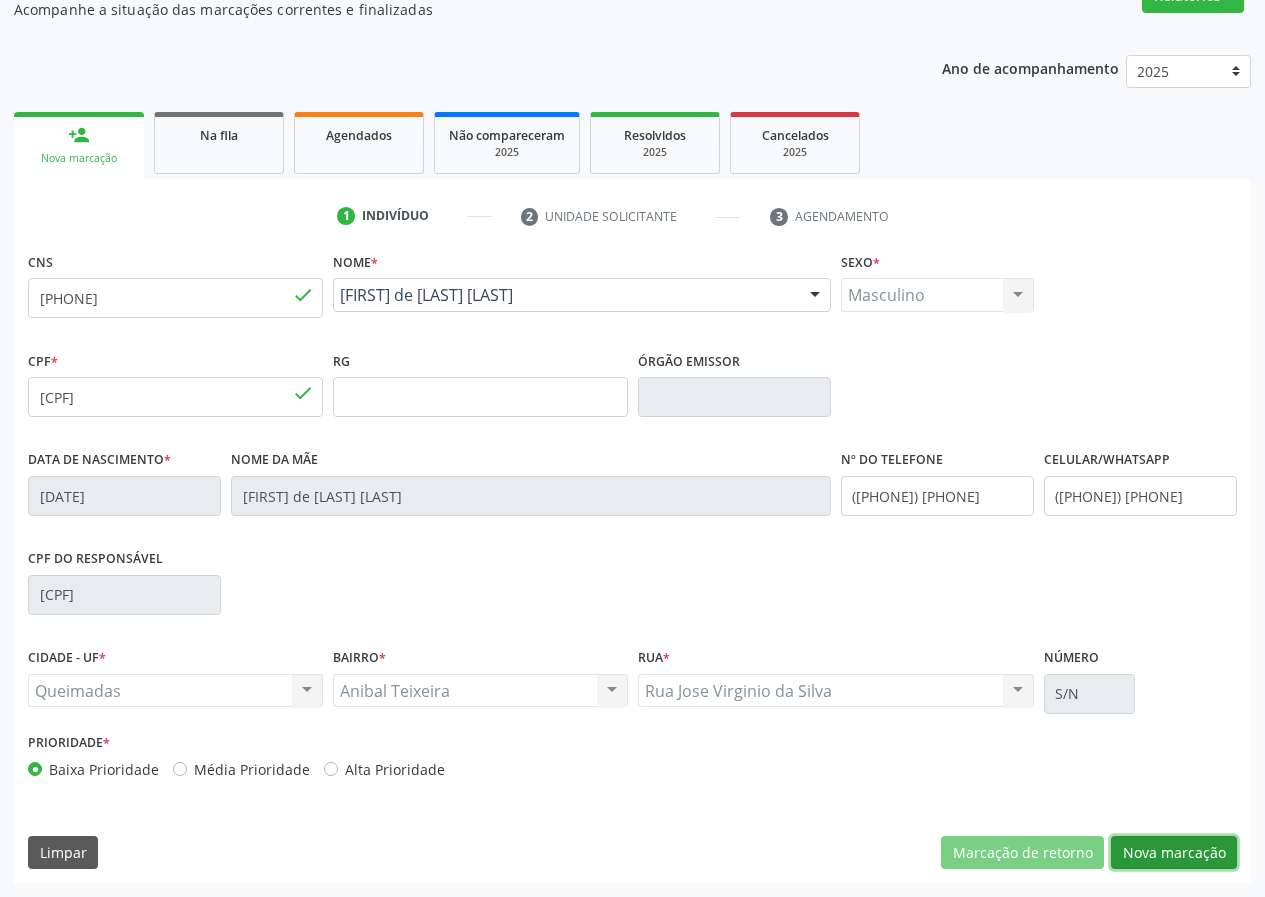 drag, startPoint x: 1186, startPoint y: 844, endPoint x: 436, endPoint y: 800, distance: 751.28955 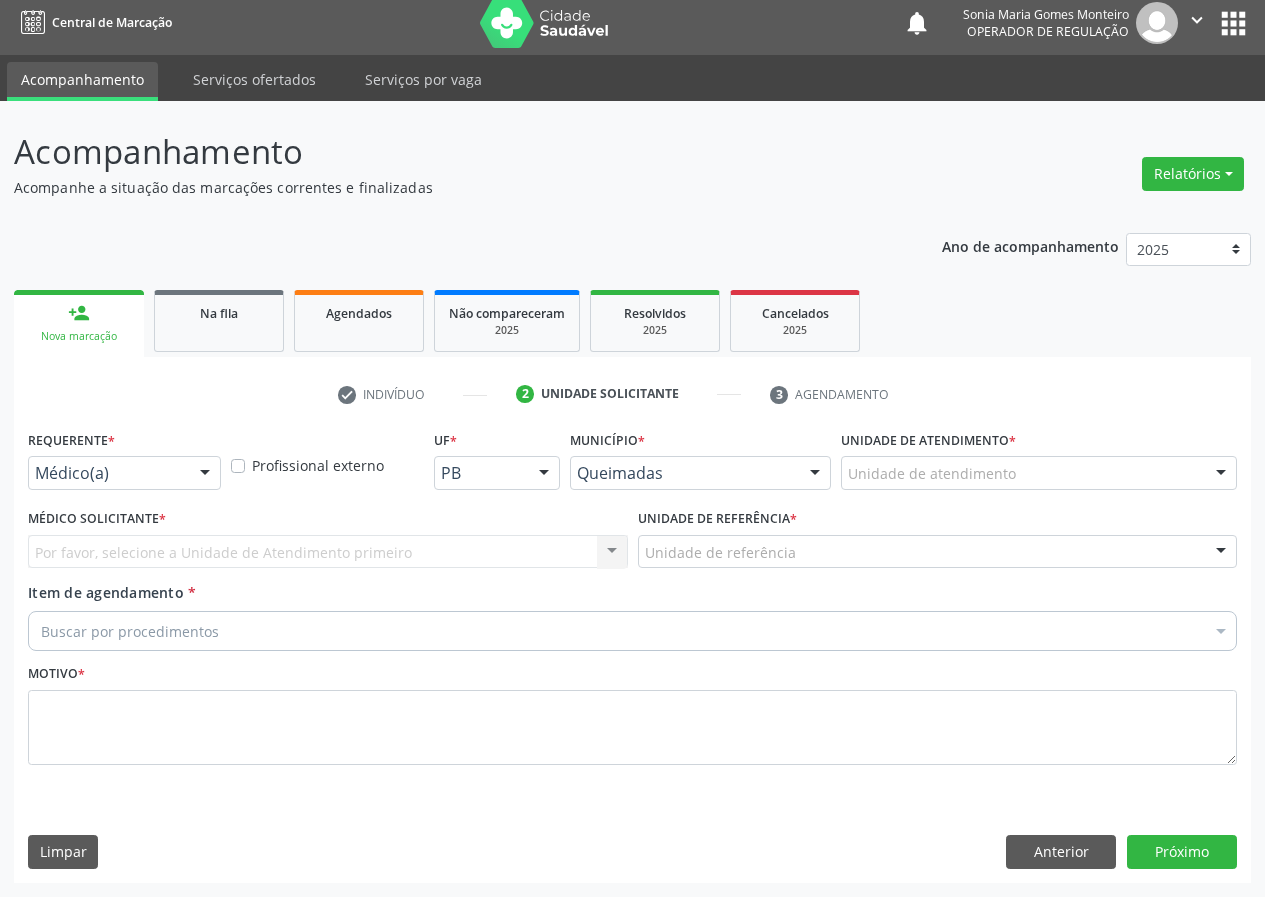 scroll, scrollTop: 9, scrollLeft: 0, axis: vertical 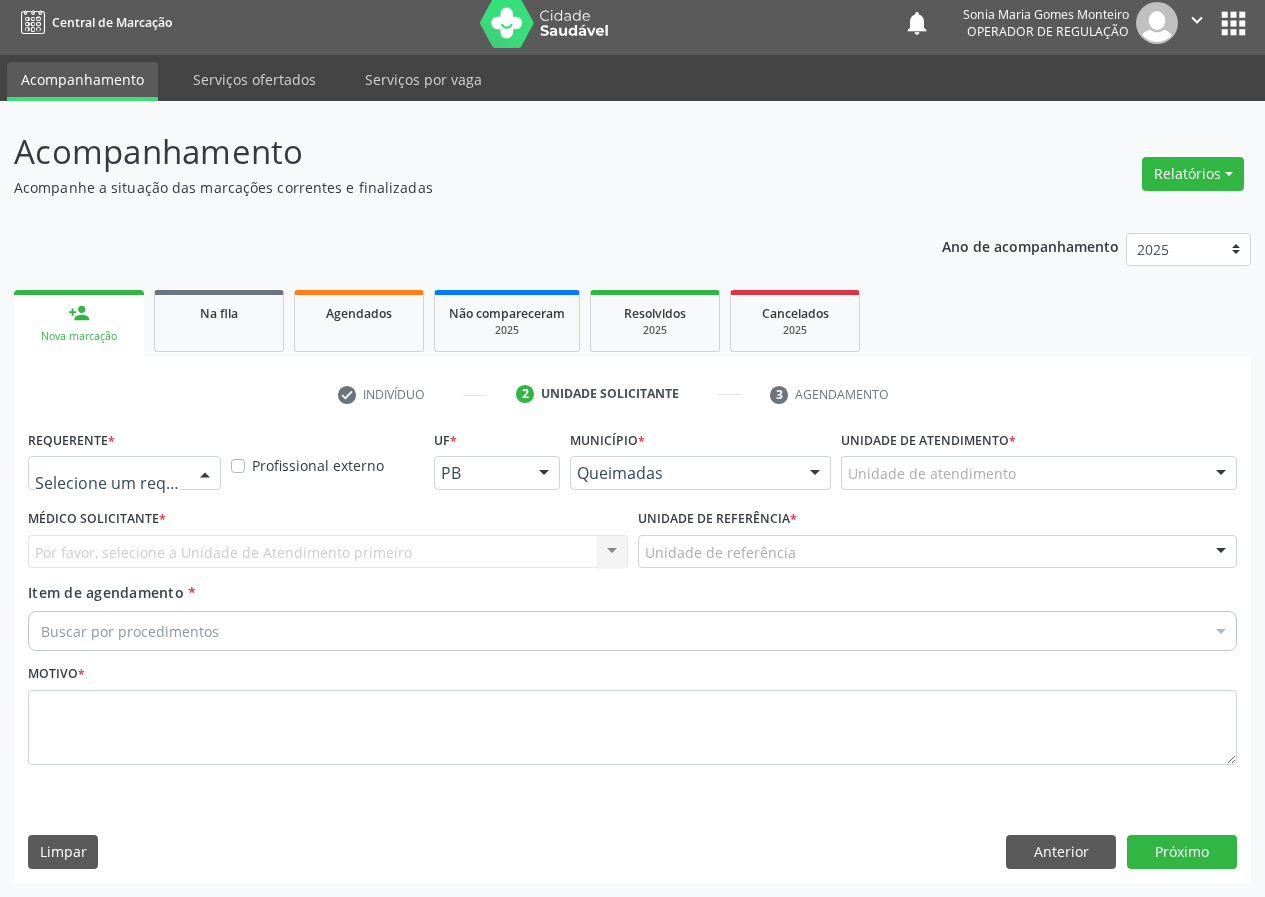 click at bounding box center (205, 474) 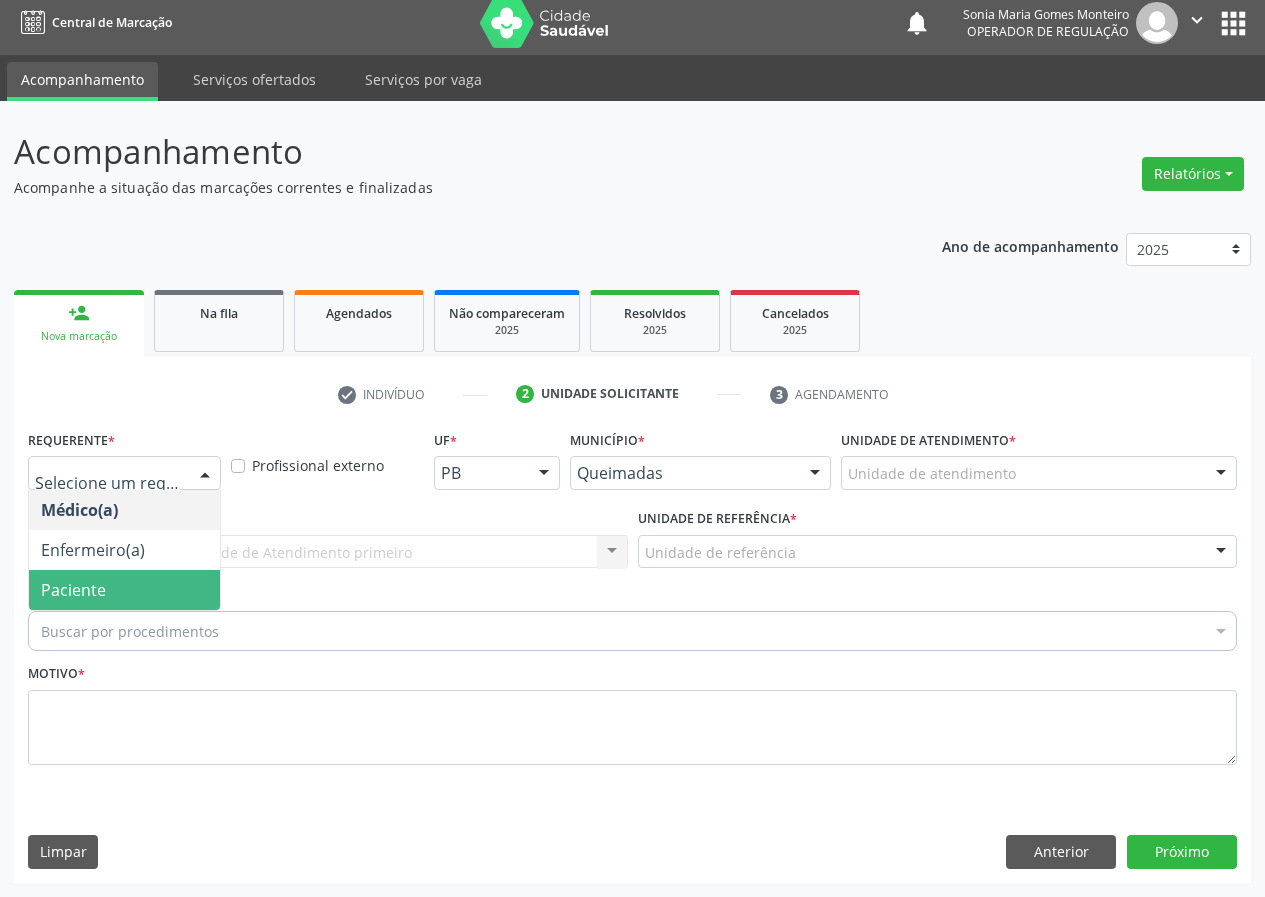 drag, startPoint x: 163, startPoint y: 586, endPoint x: 341, endPoint y: 616, distance: 180.51039 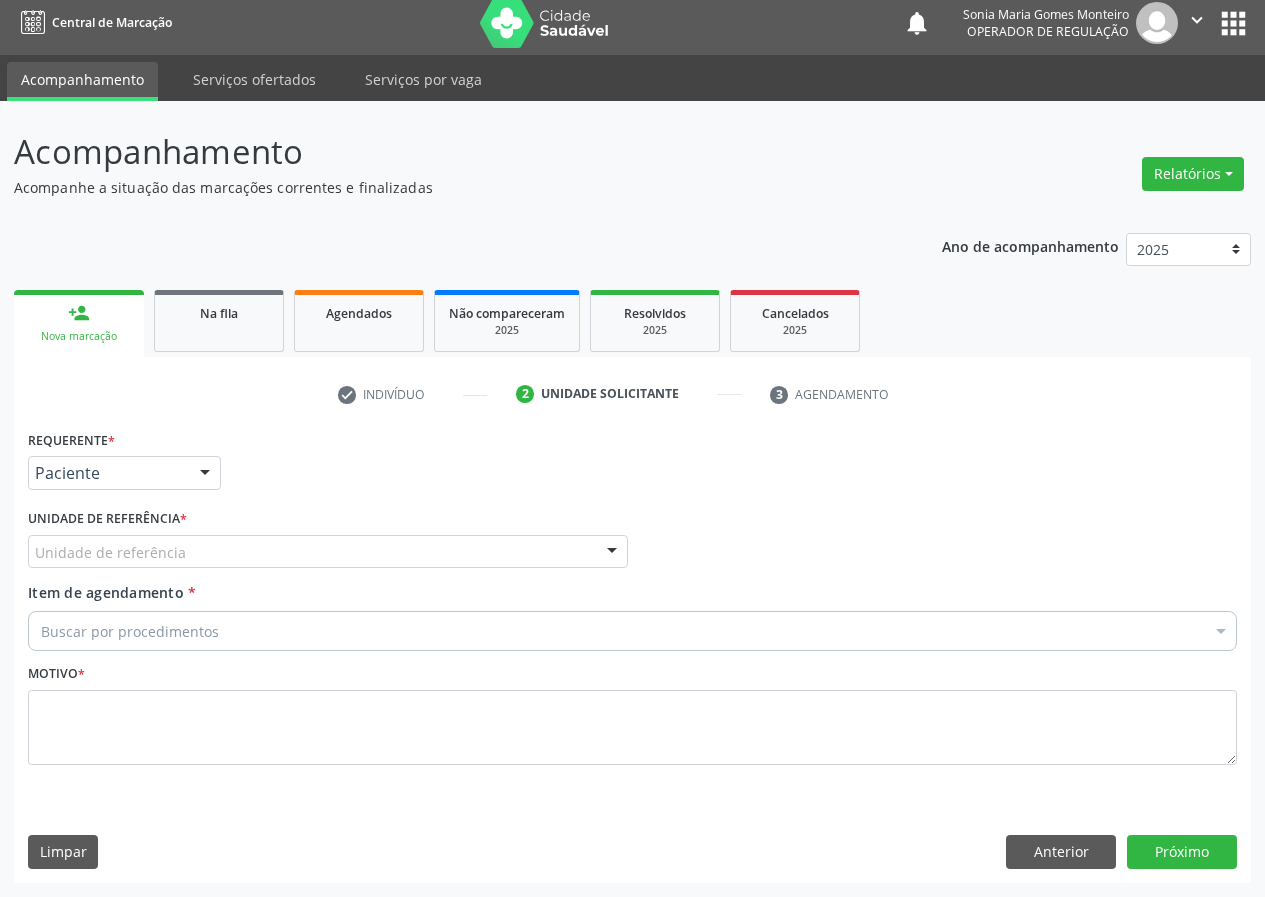 drag, startPoint x: 594, startPoint y: 558, endPoint x: 360, endPoint y: 627, distance: 243.96106 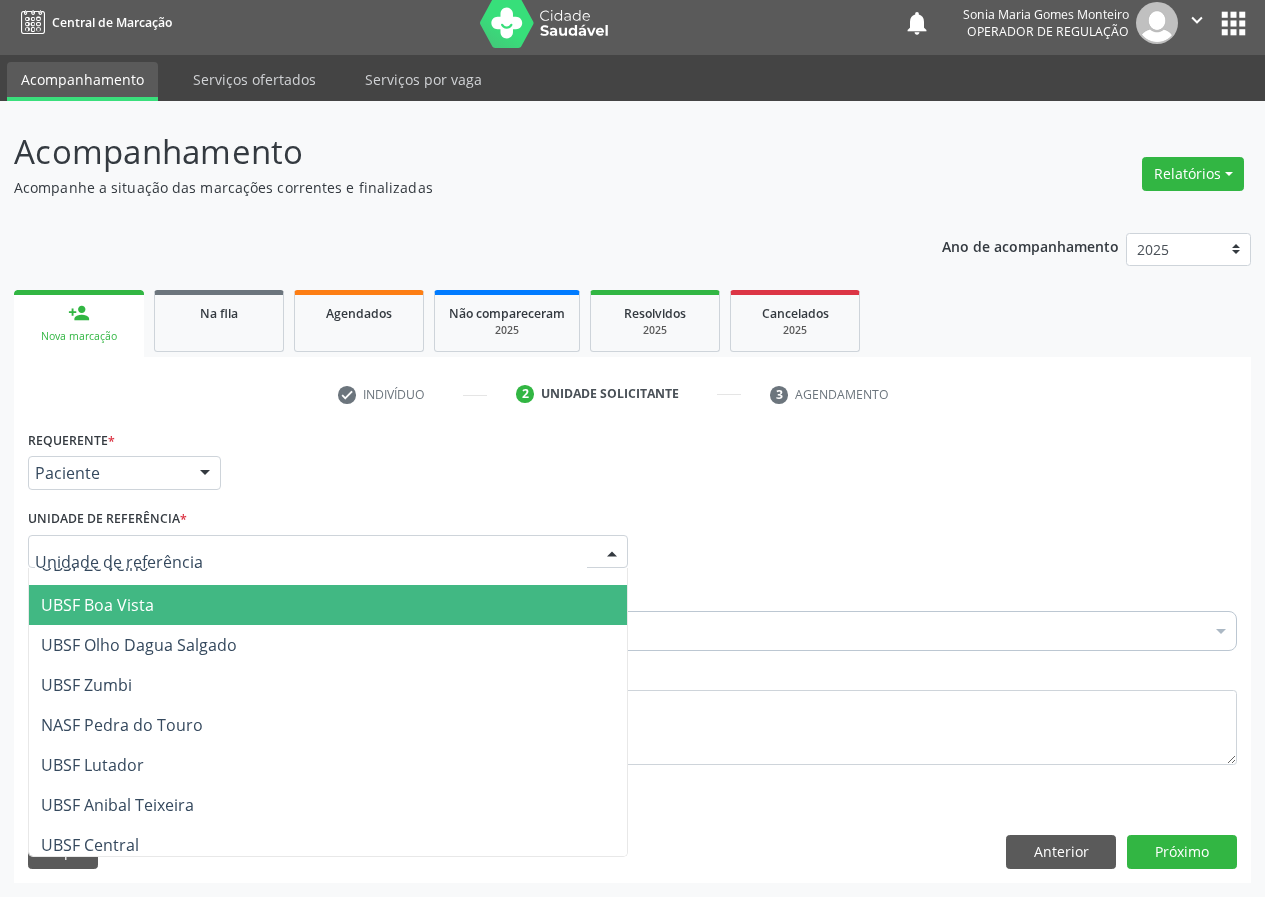 scroll, scrollTop: 200, scrollLeft: 0, axis: vertical 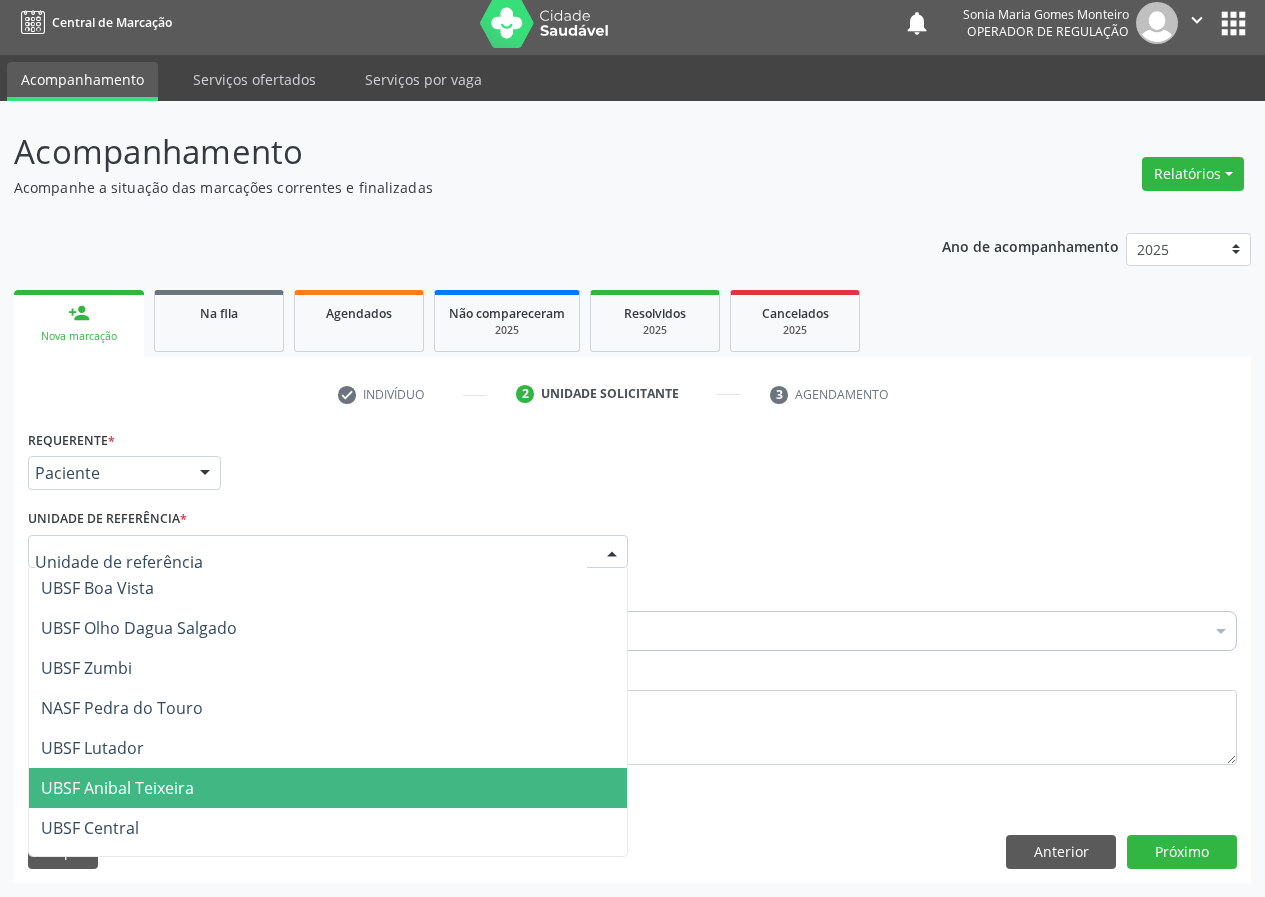 click on "UBSF Anibal Teixeira" at bounding box center [328, 788] 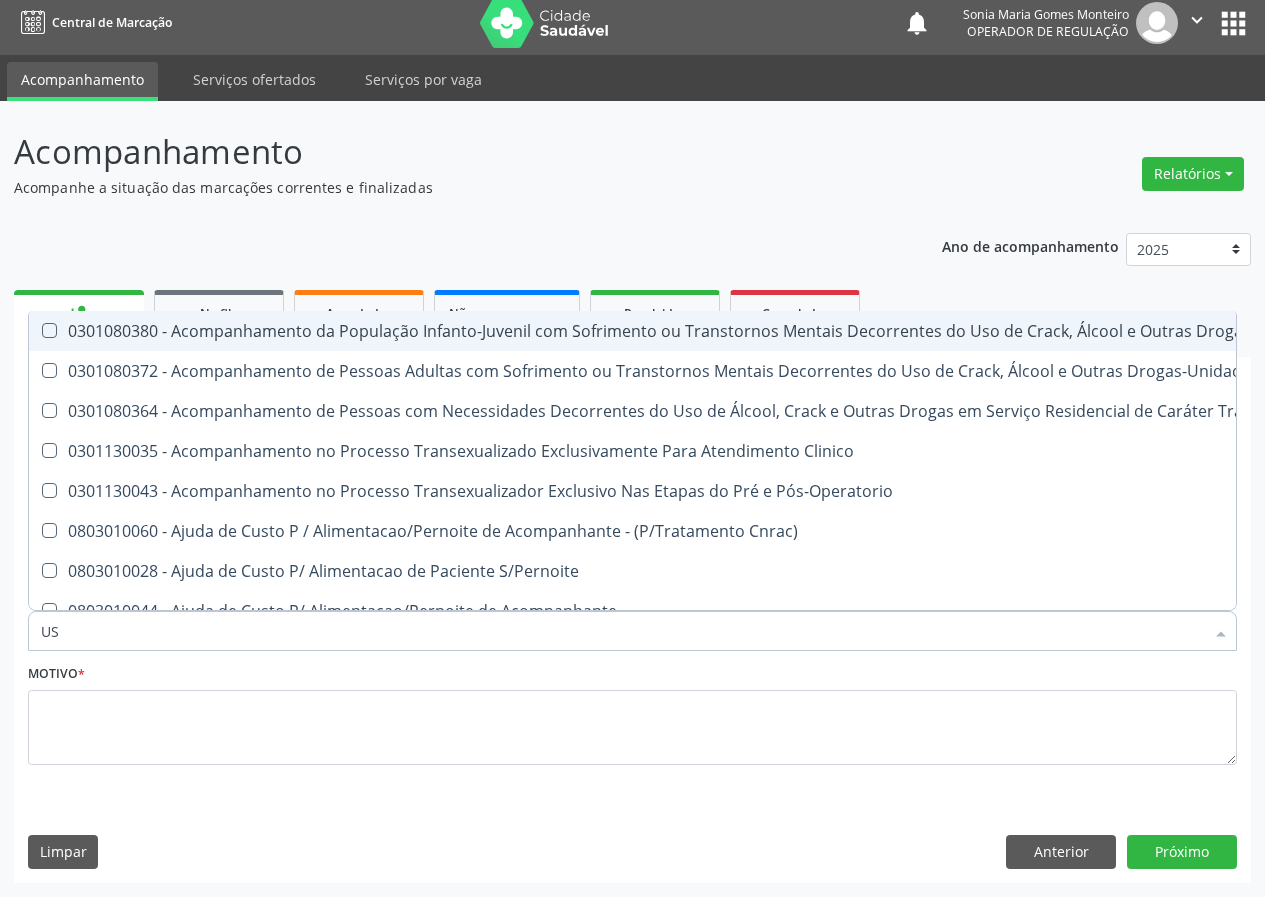type on "USG" 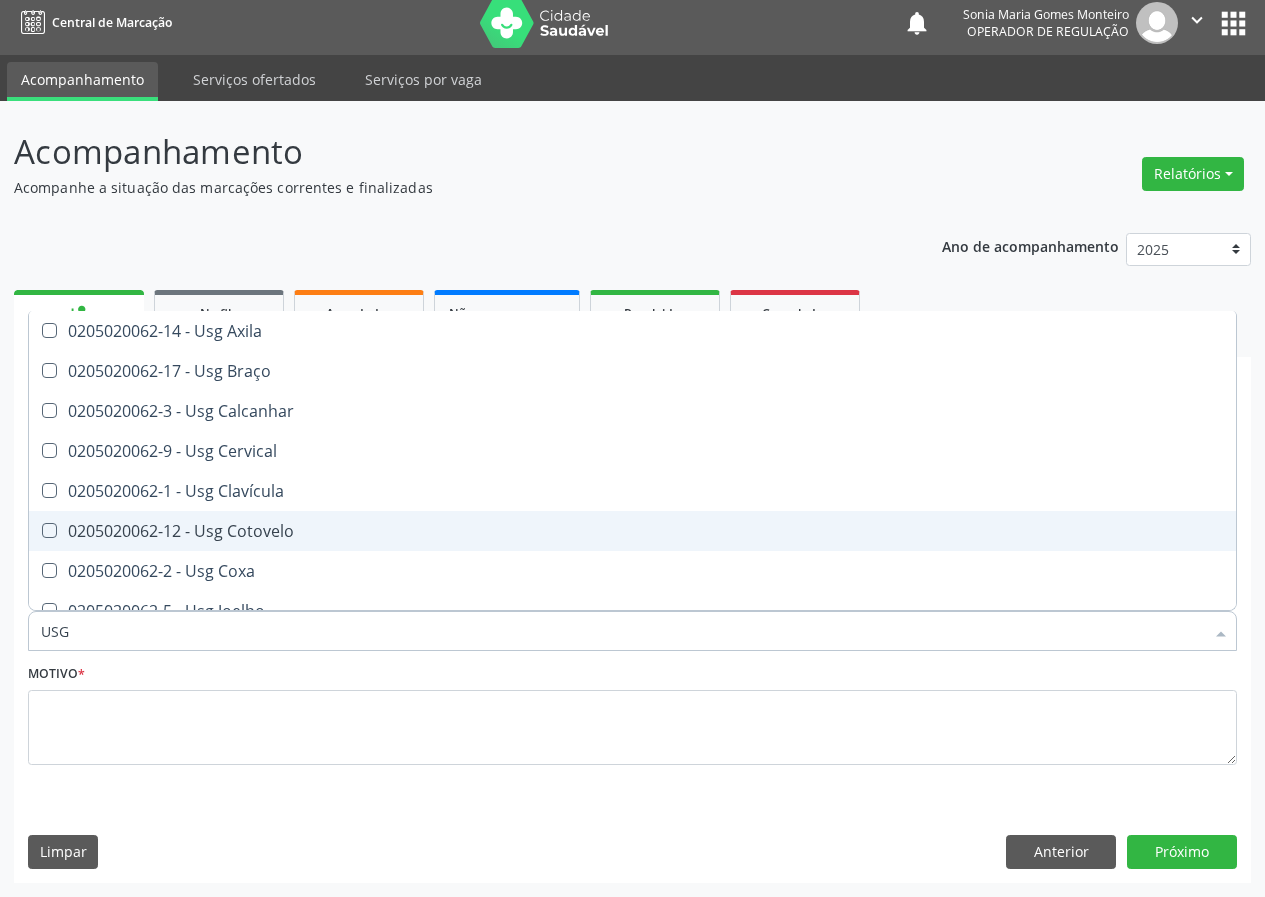 scroll, scrollTop: 100, scrollLeft: 0, axis: vertical 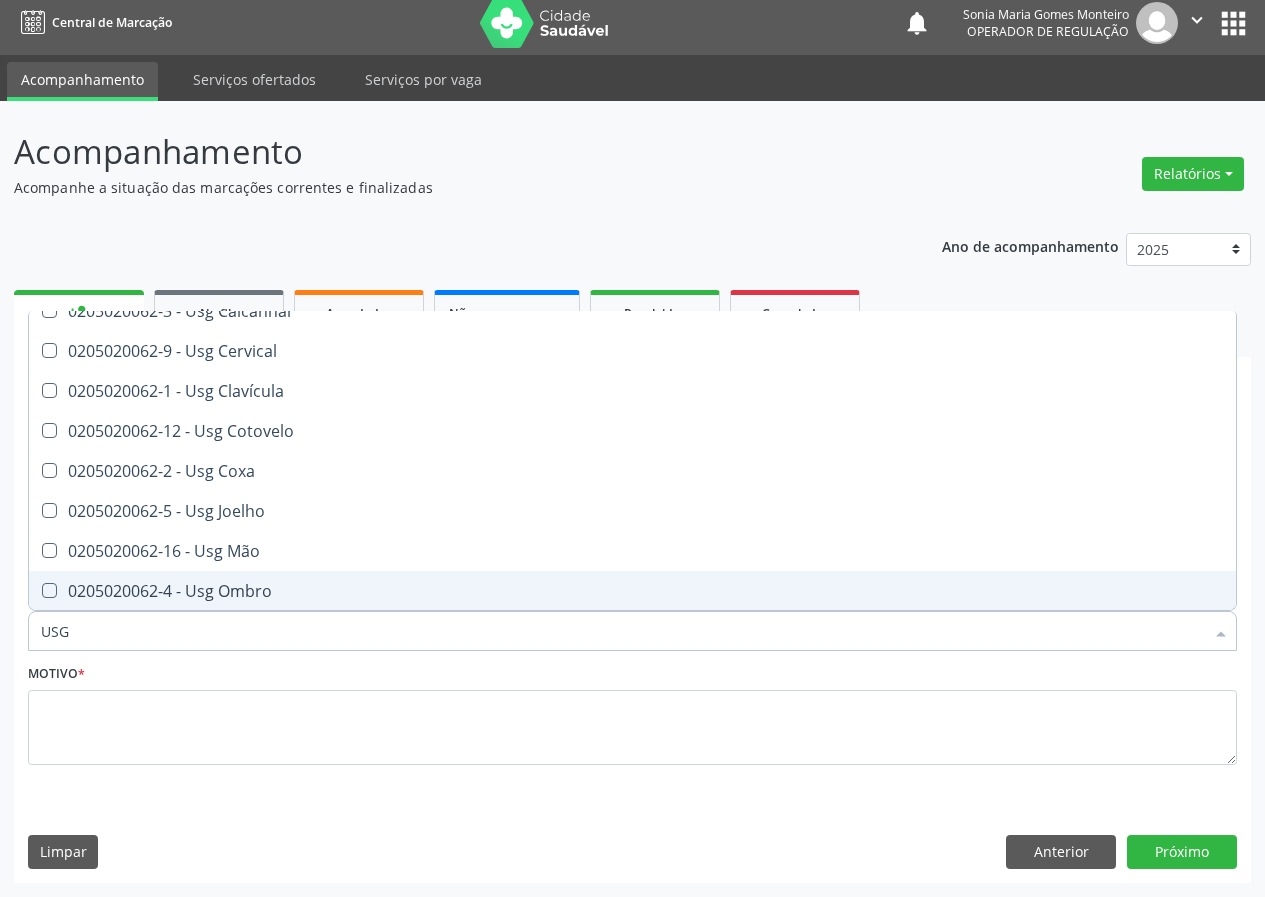 click on "0205020062-4 - Usg Ombro" at bounding box center (632, 591) 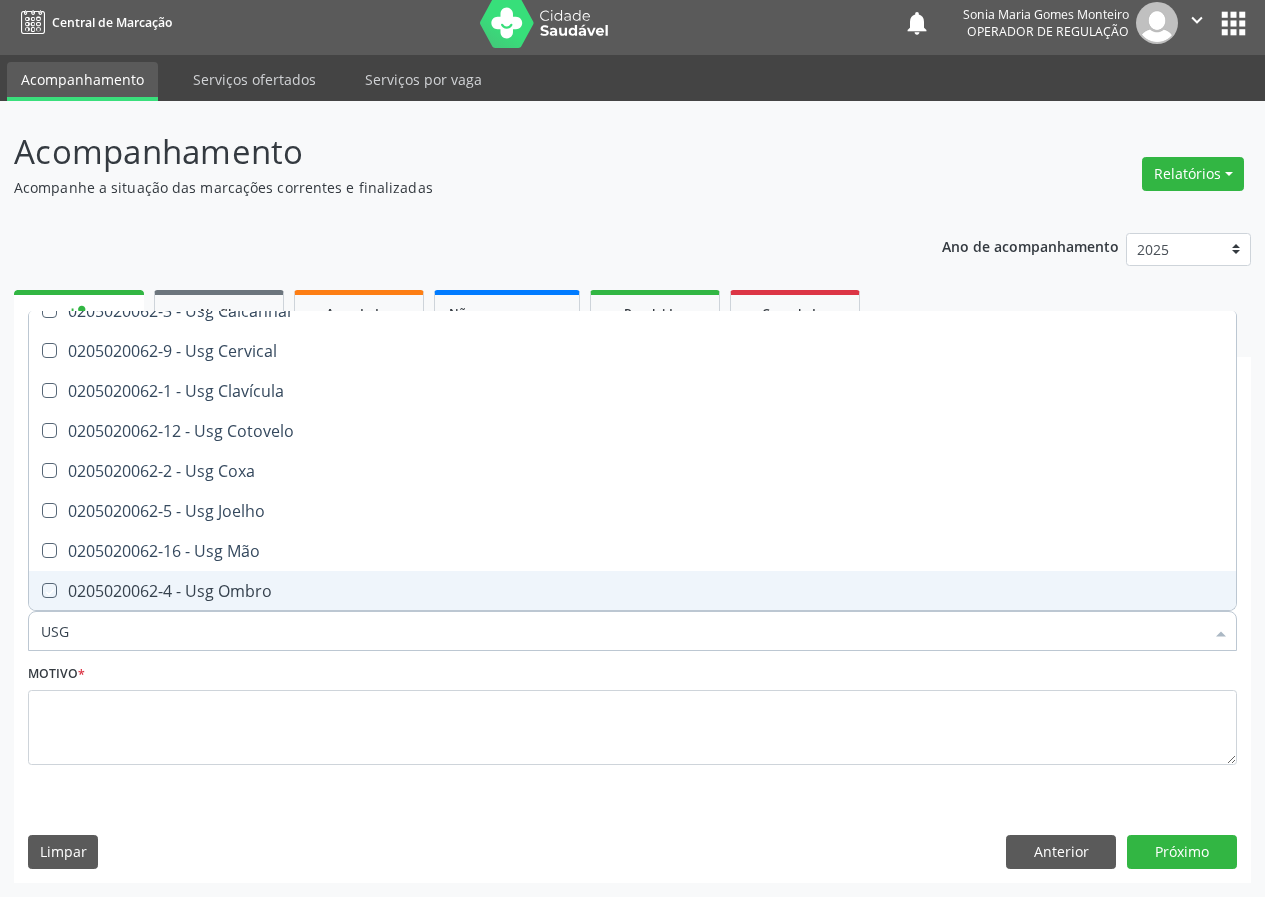 checkbox on "true" 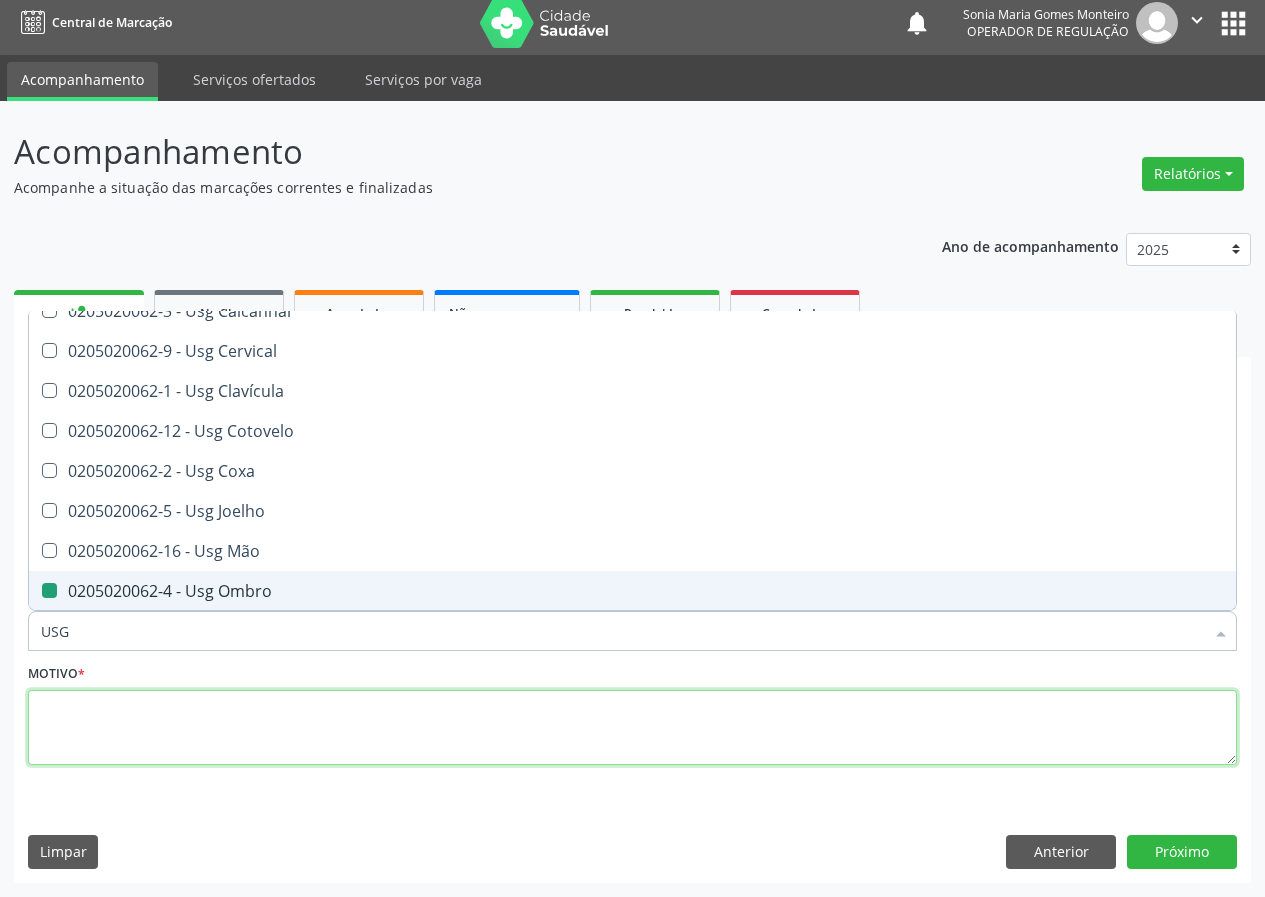 drag, startPoint x: 71, startPoint y: 728, endPoint x: 72, endPoint y: 718, distance: 10.049875 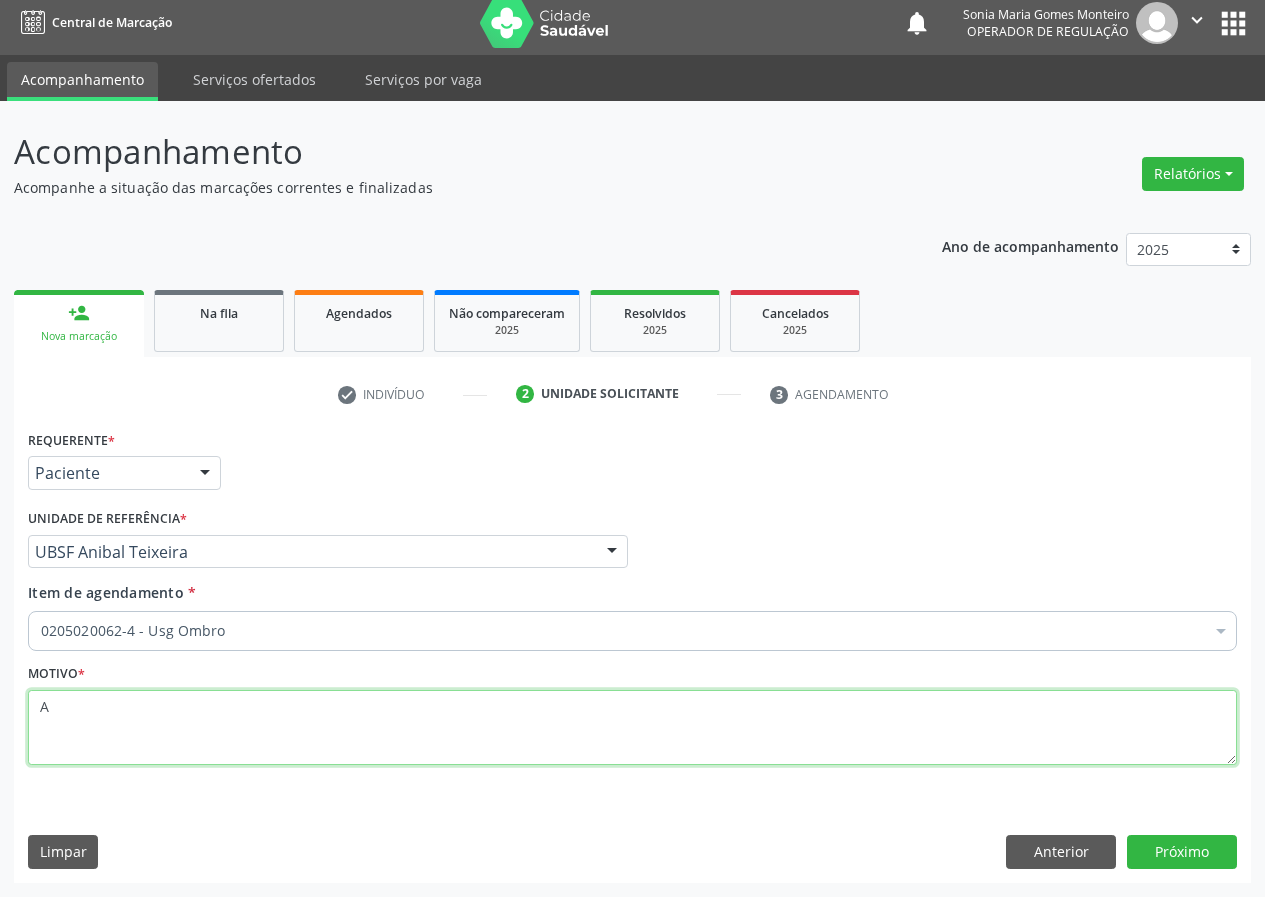 scroll, scrollTop: 0, scrollLeft: 0, axis: both 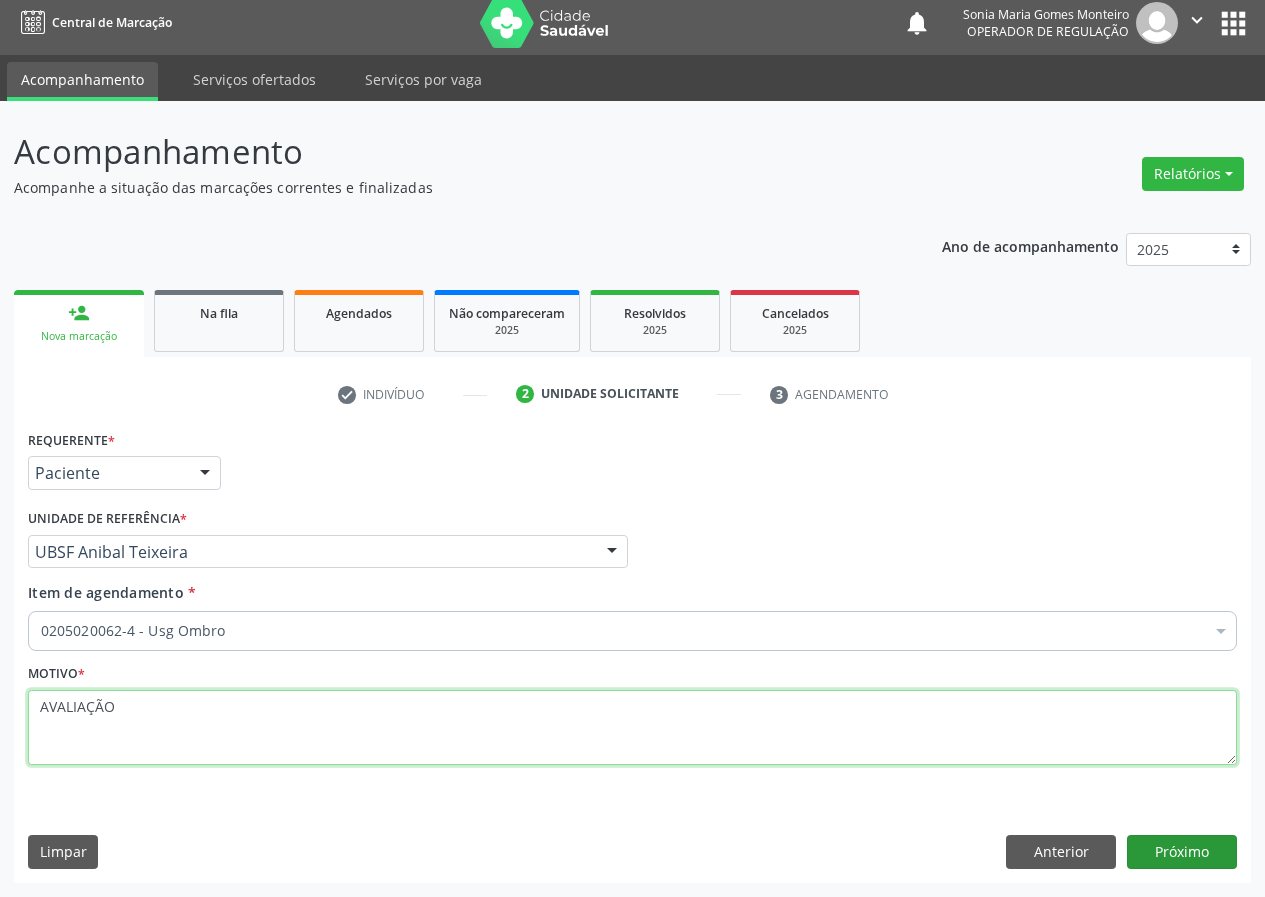 type on "AVALIAÇÃO" 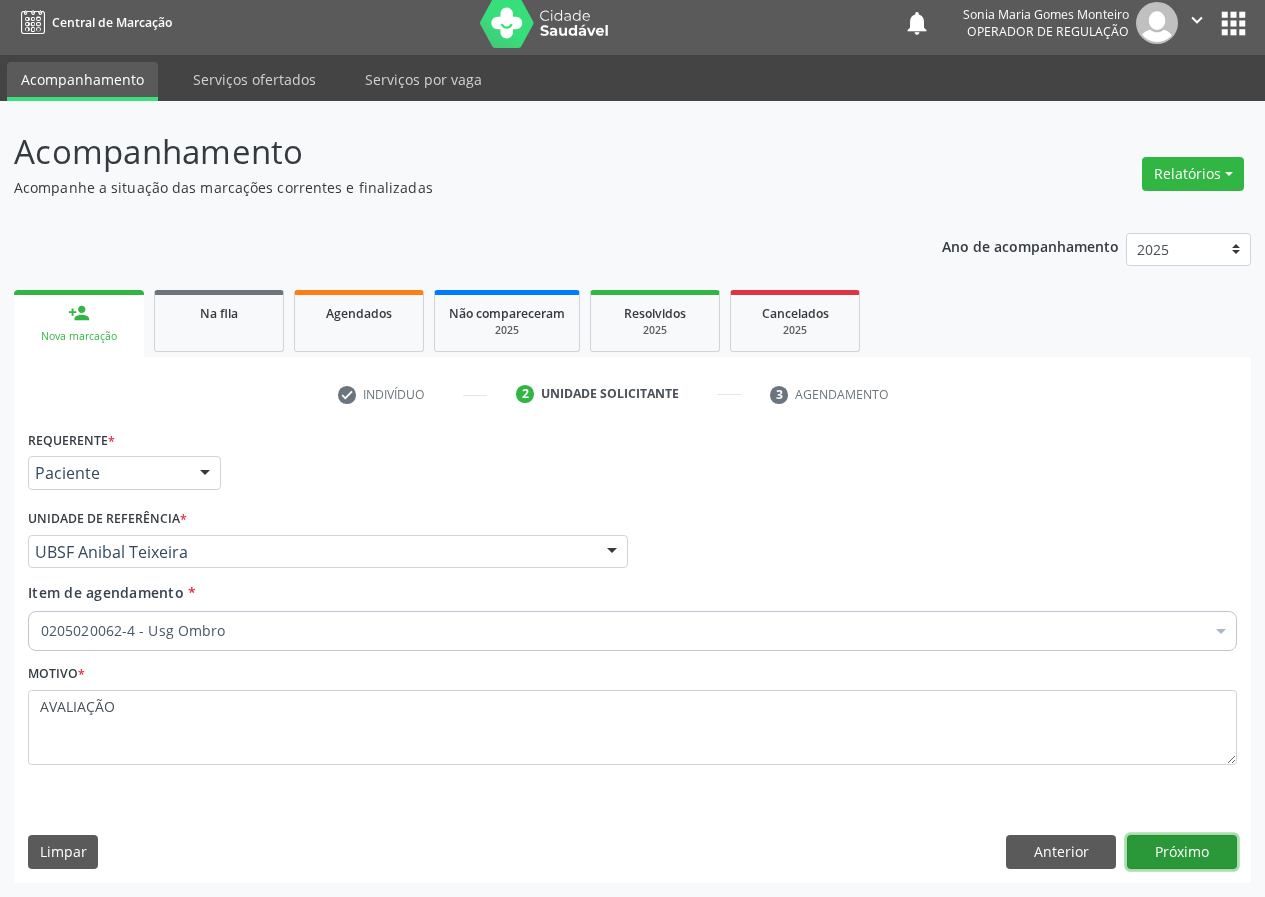 drag, startPoint x: 1201, startPoint y: 856, endPoint x: 854, endPoint y: 863, distance: 347.0706 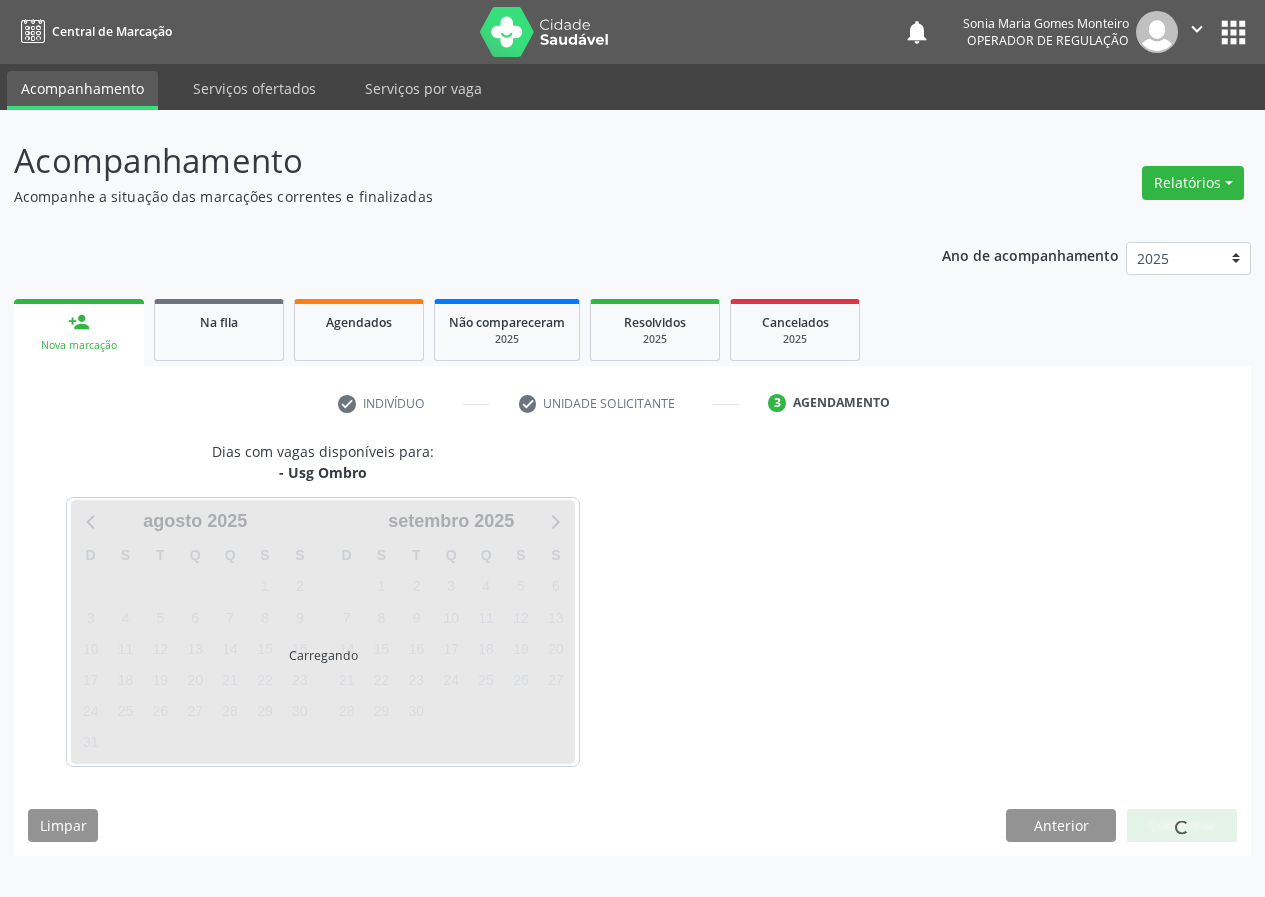 scroll, scrollTop: 0, scrollLeft: 0, axis: both 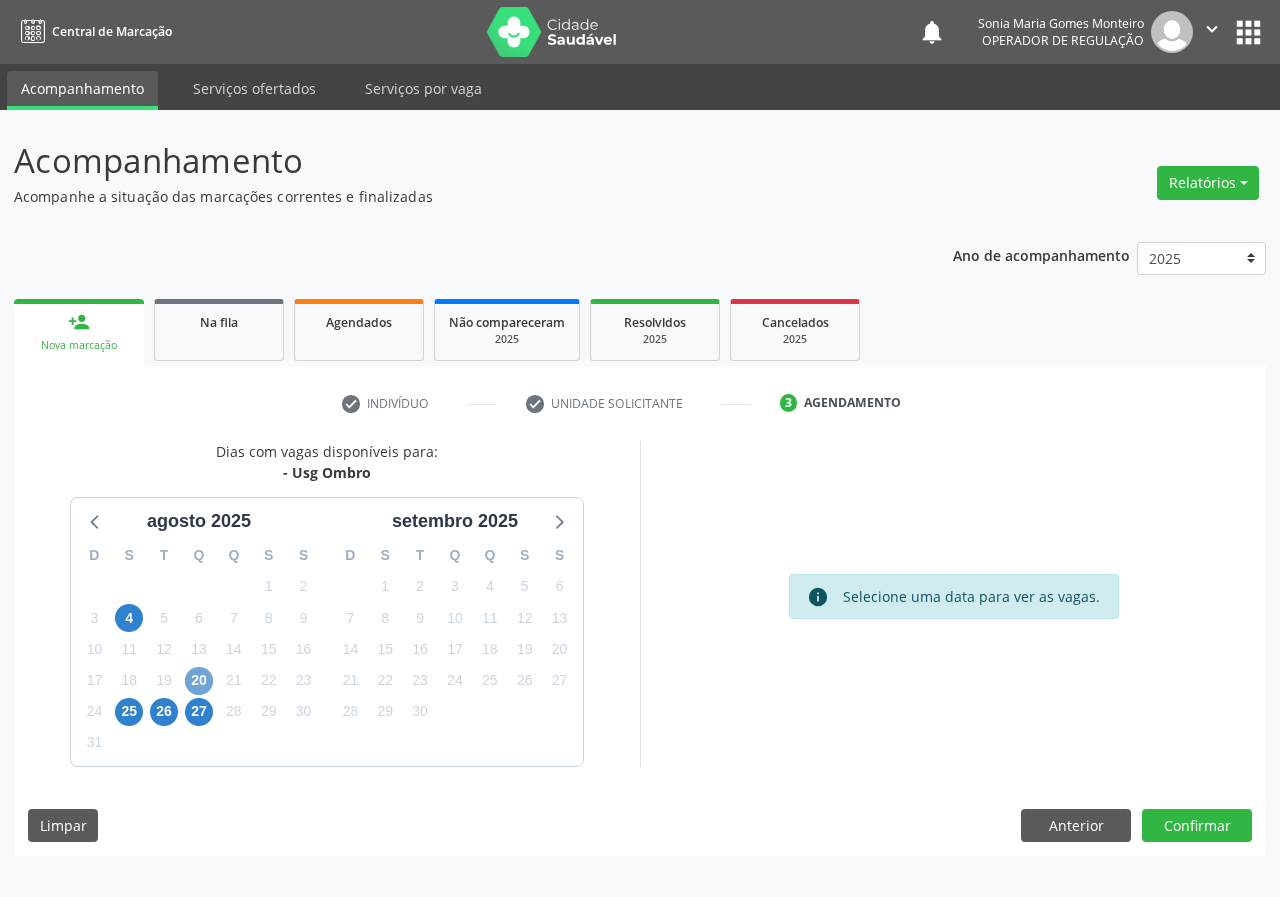click on "20" at bounding box center (199, 681) 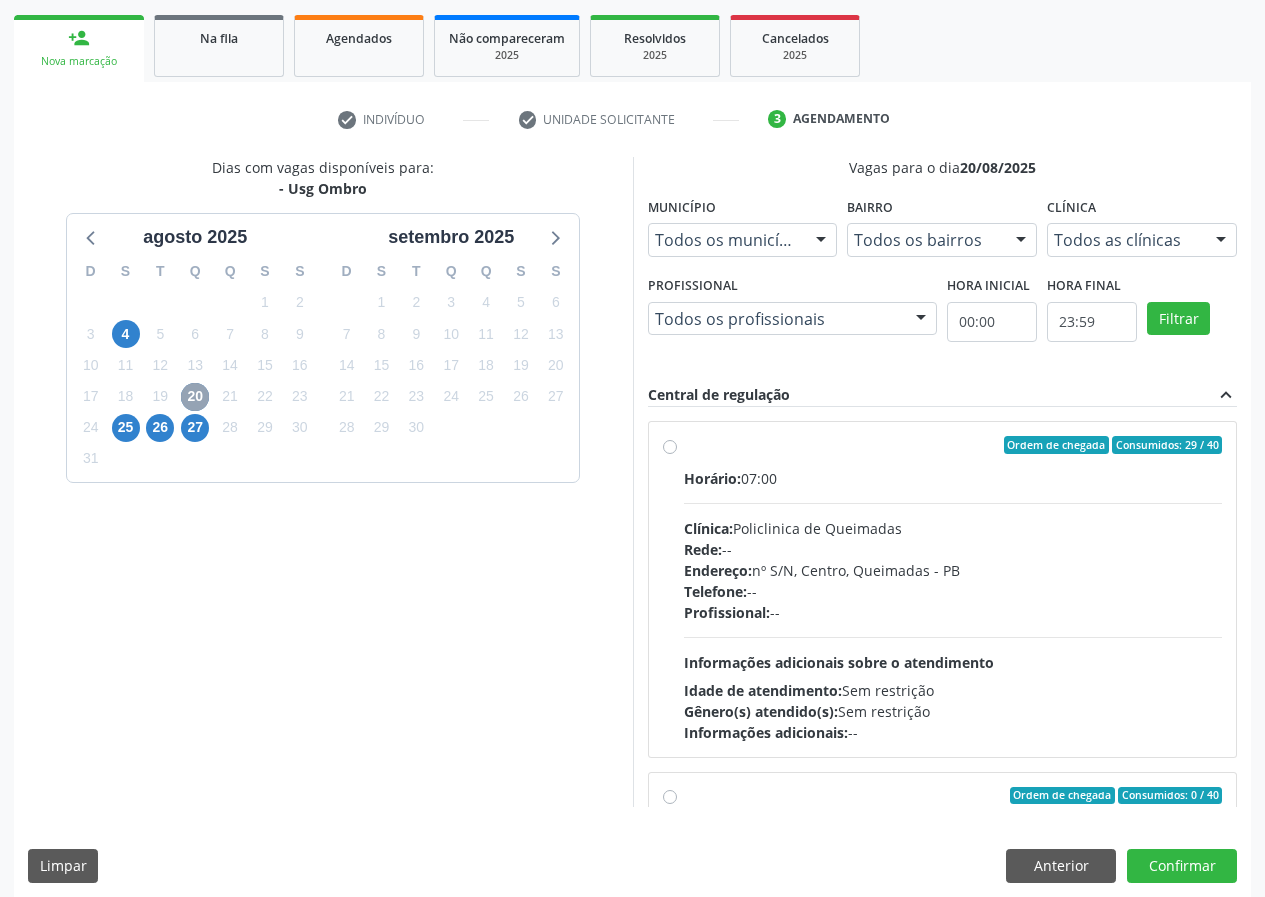 scroll, scrollTop: 298, scrollLeft: 0, axis: vertical 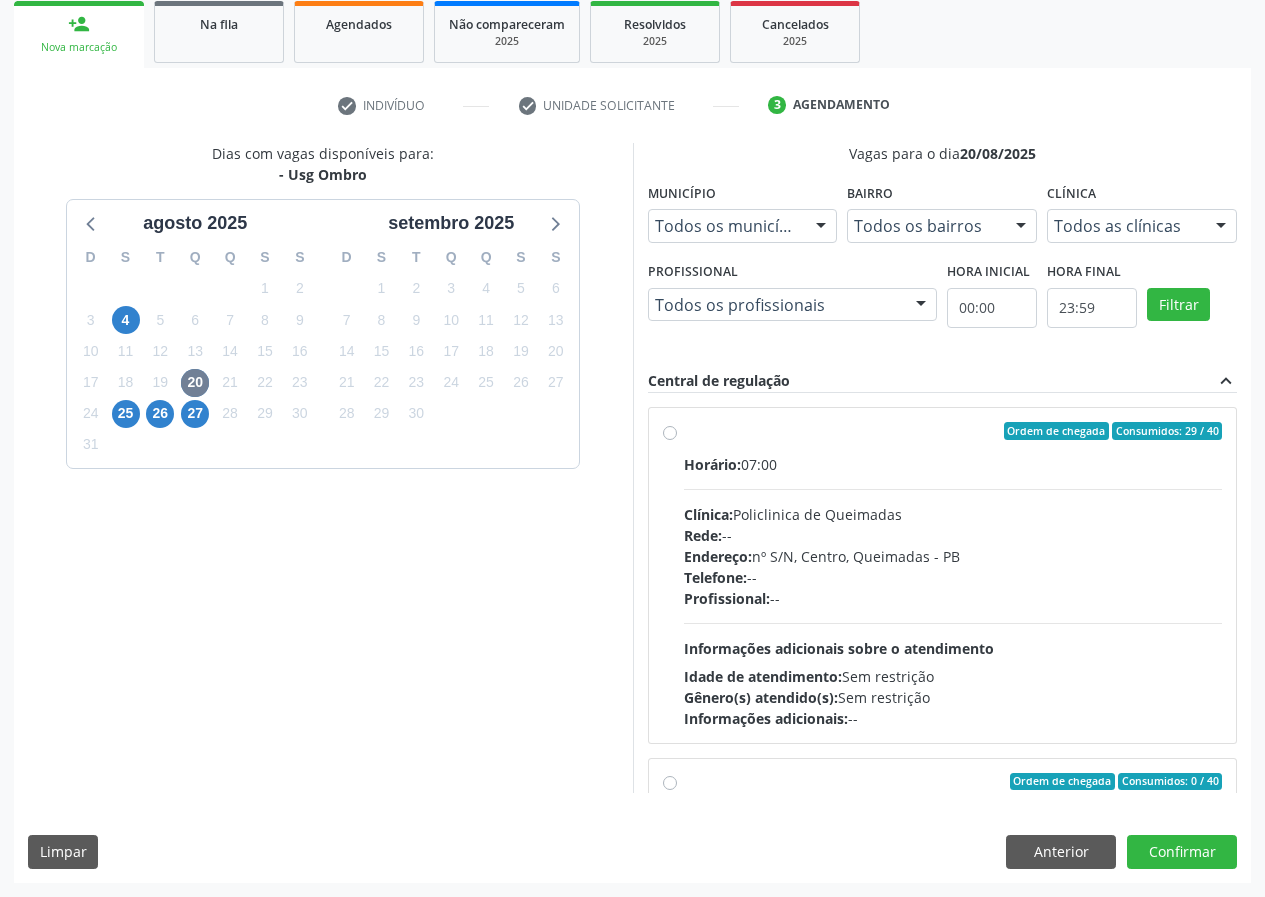 click on "Ordem de chegada
Consumidos: 29 / 40
Horário:   07:00
Clínica:  Policlinica de Queimadas
Rede:
--
Endereço:   nº S/N, Centro, [CITY] - [STATE]
Telefone:   --
Profissional:
--
Informações adicionais sobre o atendimento
Idade de atendimento:
Sem restrição
Gênero(s) atendido(s):
Sem restrição
Informações adicionais:
--" at bounding box center [953, 575] 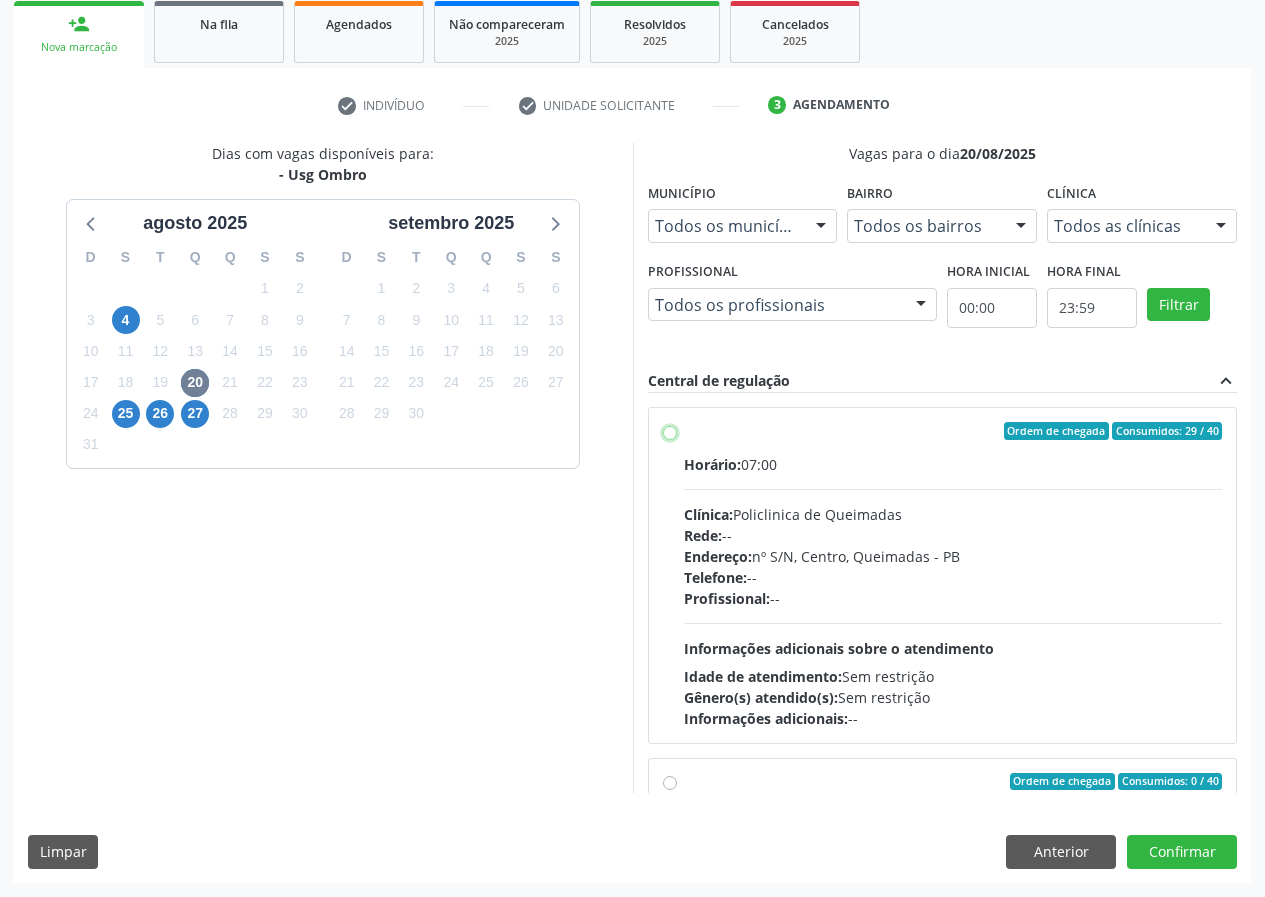 radio on "true" 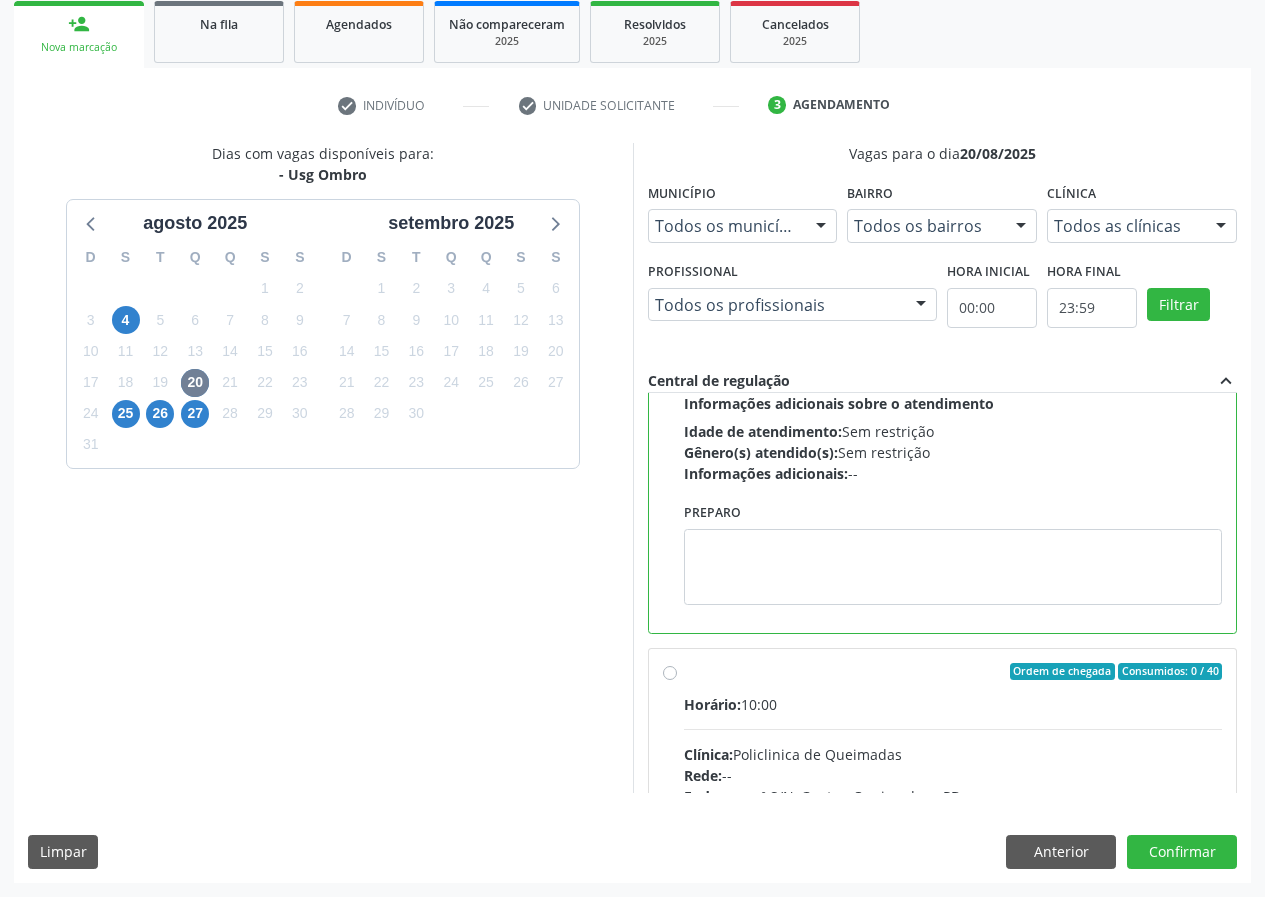 scroll, scrollTop: 450, scrollLeft: 0, axis: vertical 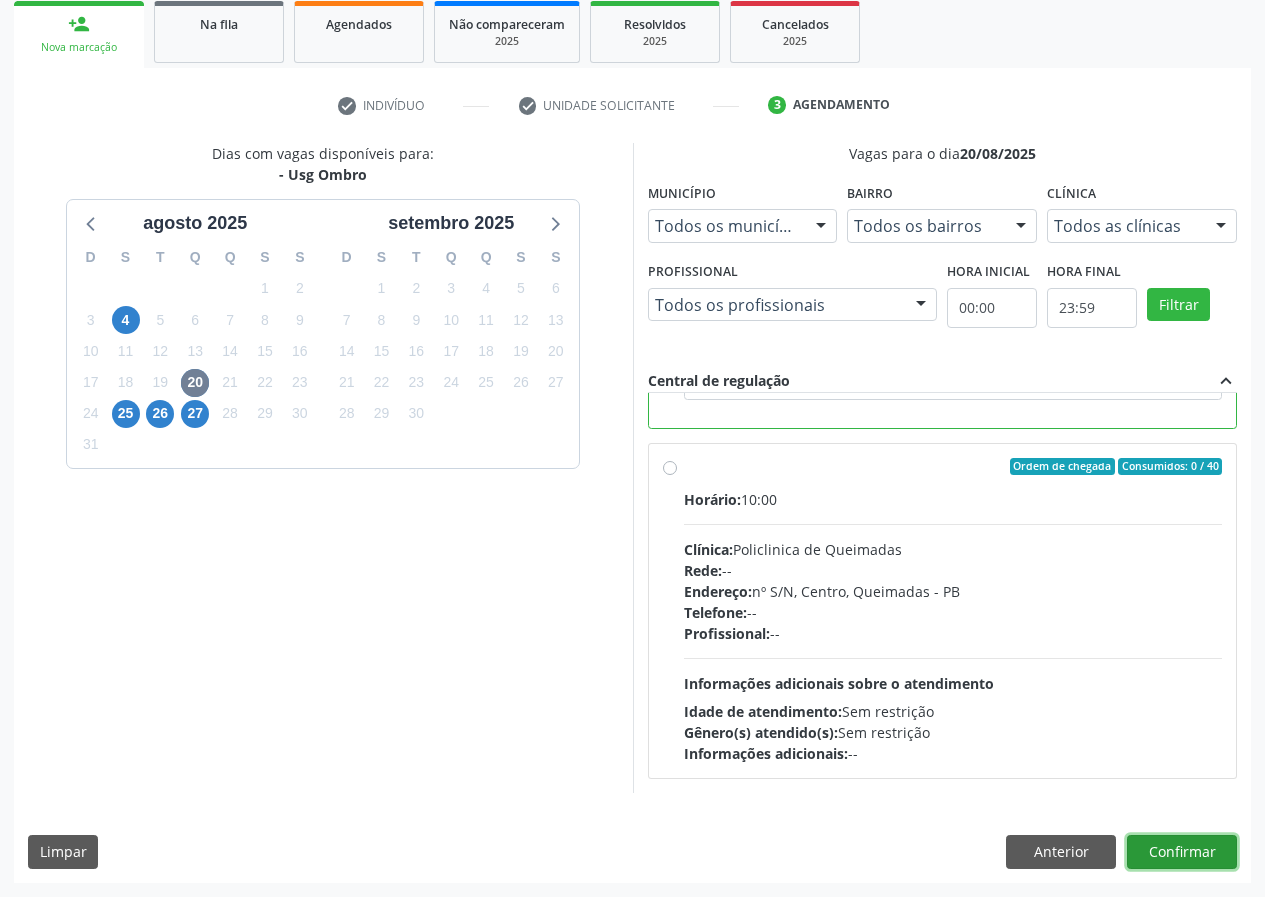 drag, startPoint x: 1170, startPoint y: 843, endPoint x: 1012, endPoint y: 843, distance: 158 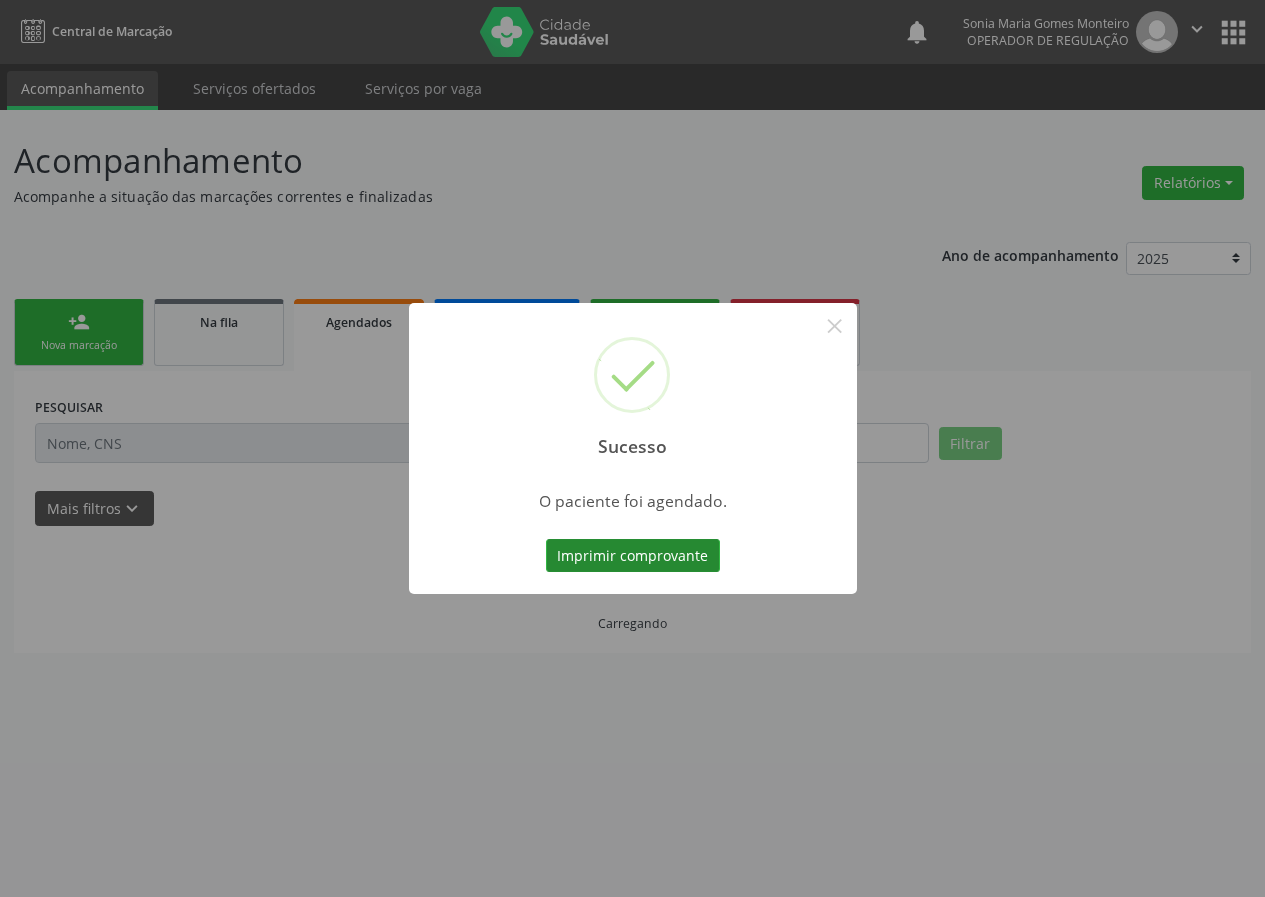 scroll, scrollTop: 0, scrollLeft: 0, axis: both 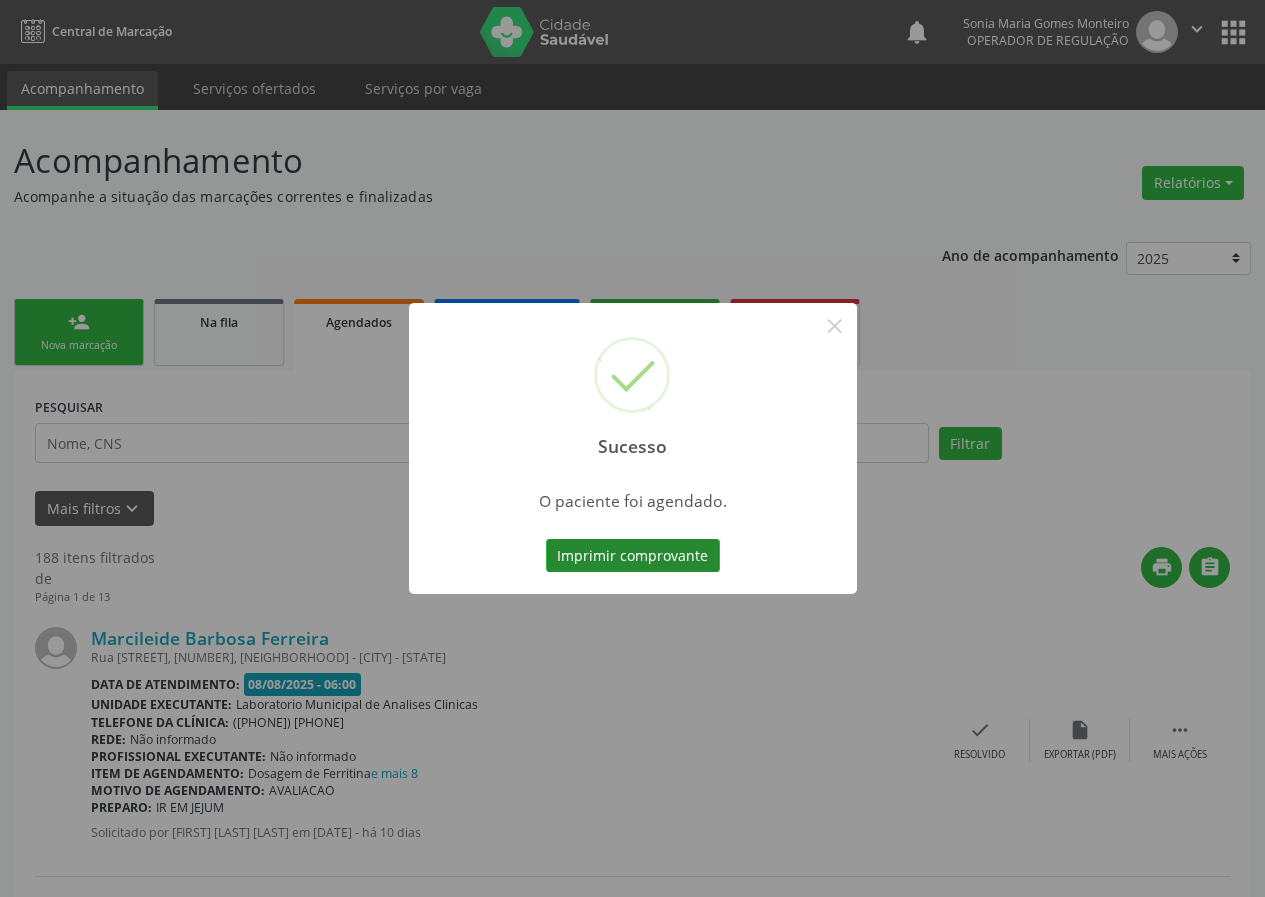 click on "Imprimir comprovante" at bounding box center (633, 556) 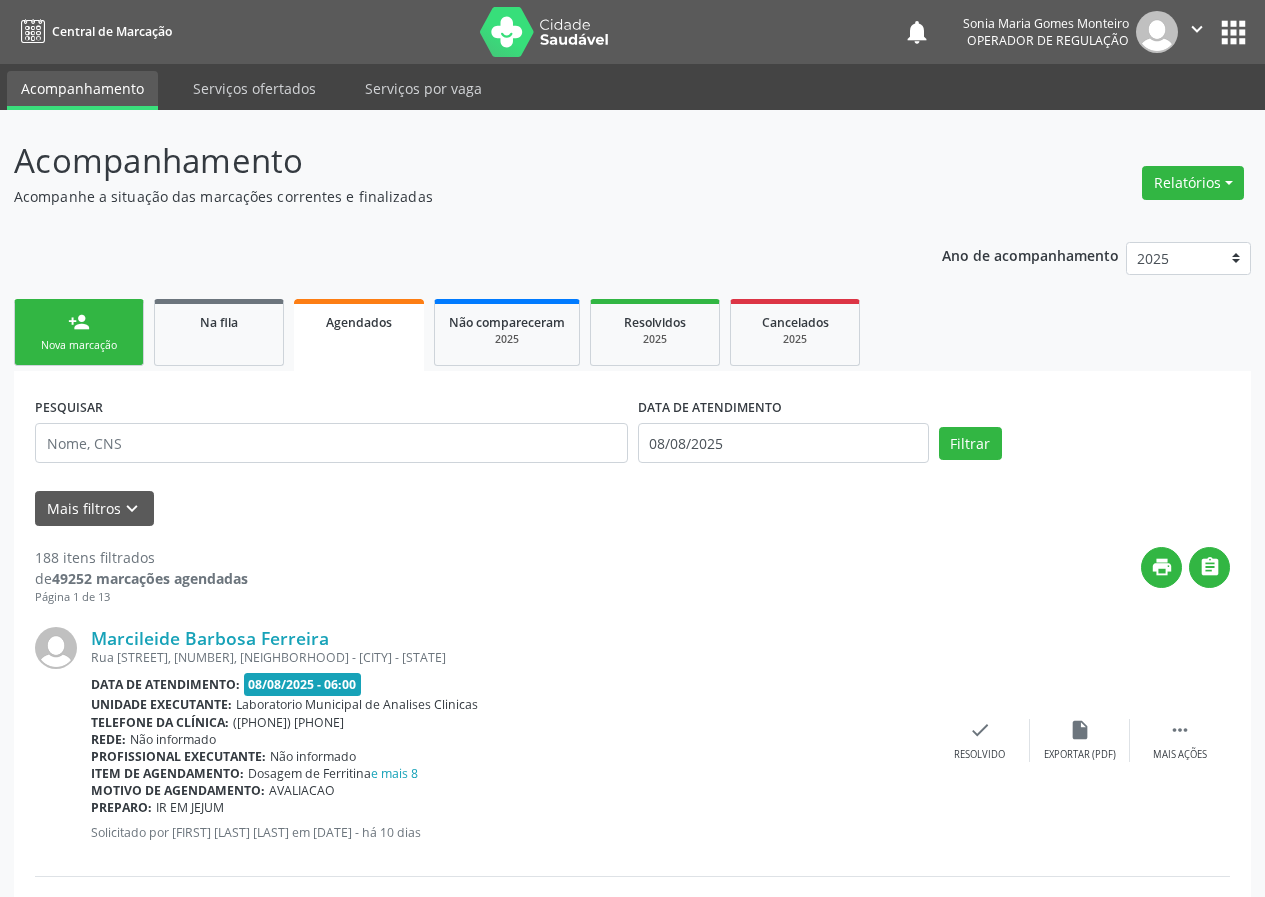 click on "Nova marcação" at bounding box center (79, 345) 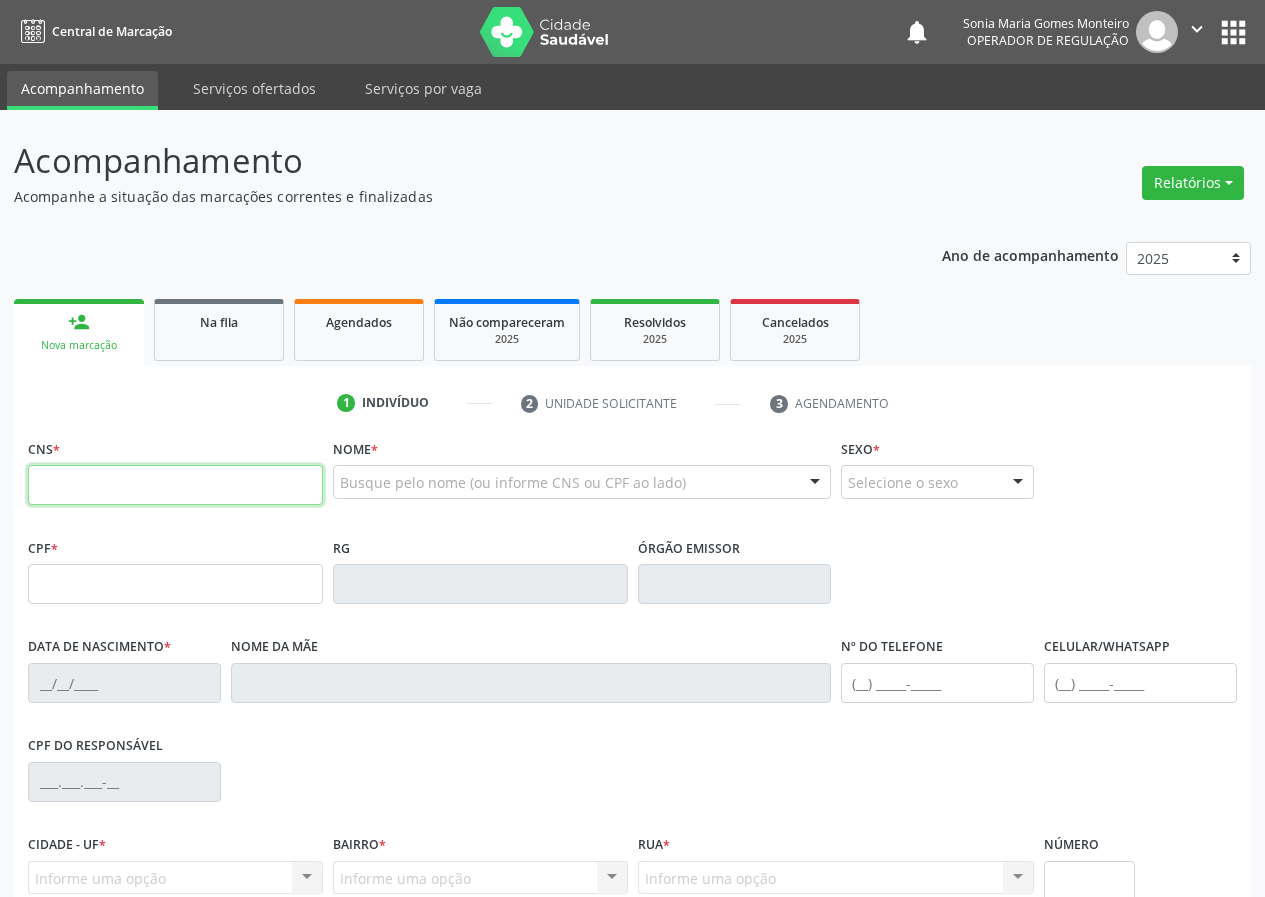 click at bounding box center (175, 485) 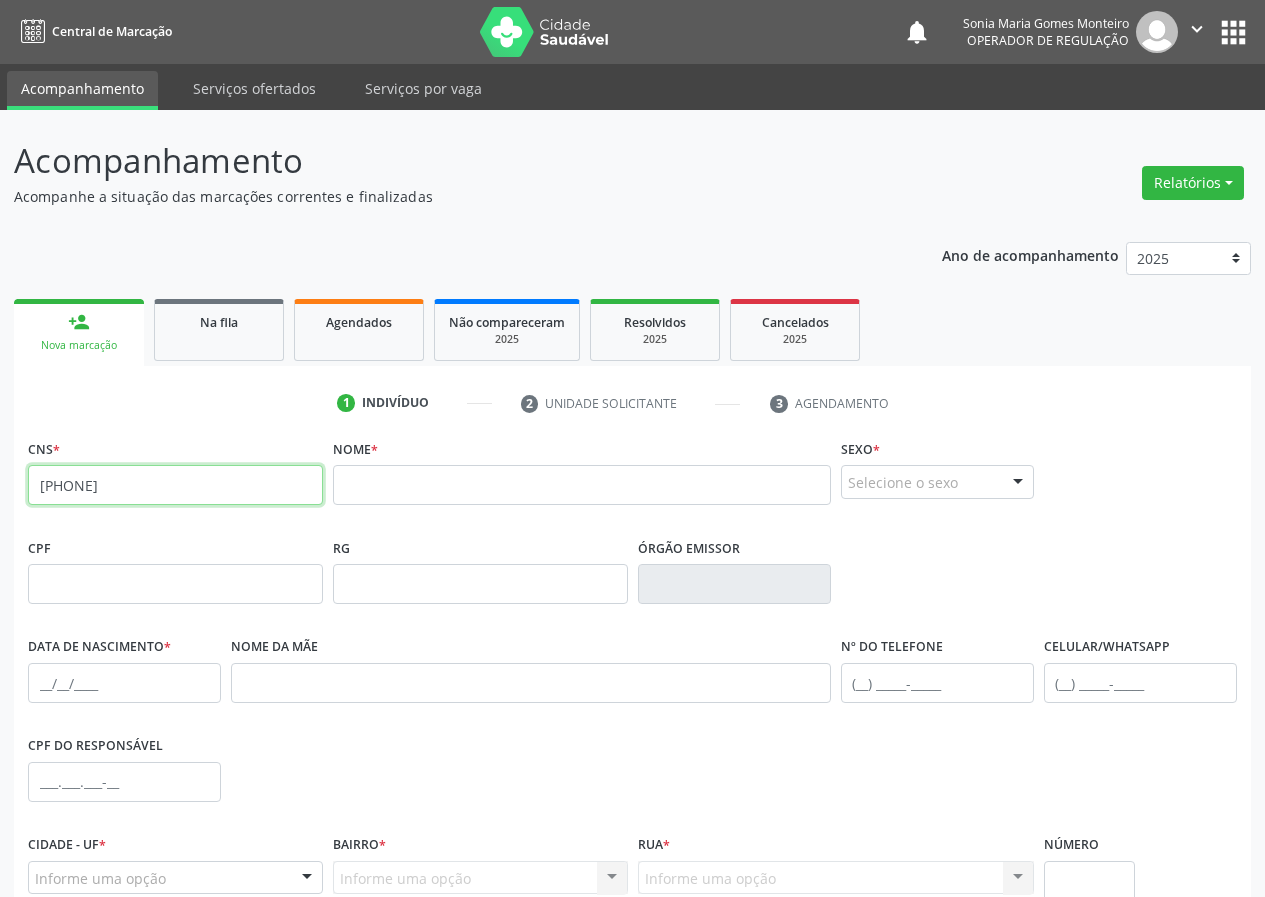 drag, startPoint x: 212, startPoint y: 475, endPoint x: 0, endPoint y: 478, distance: 212.02122 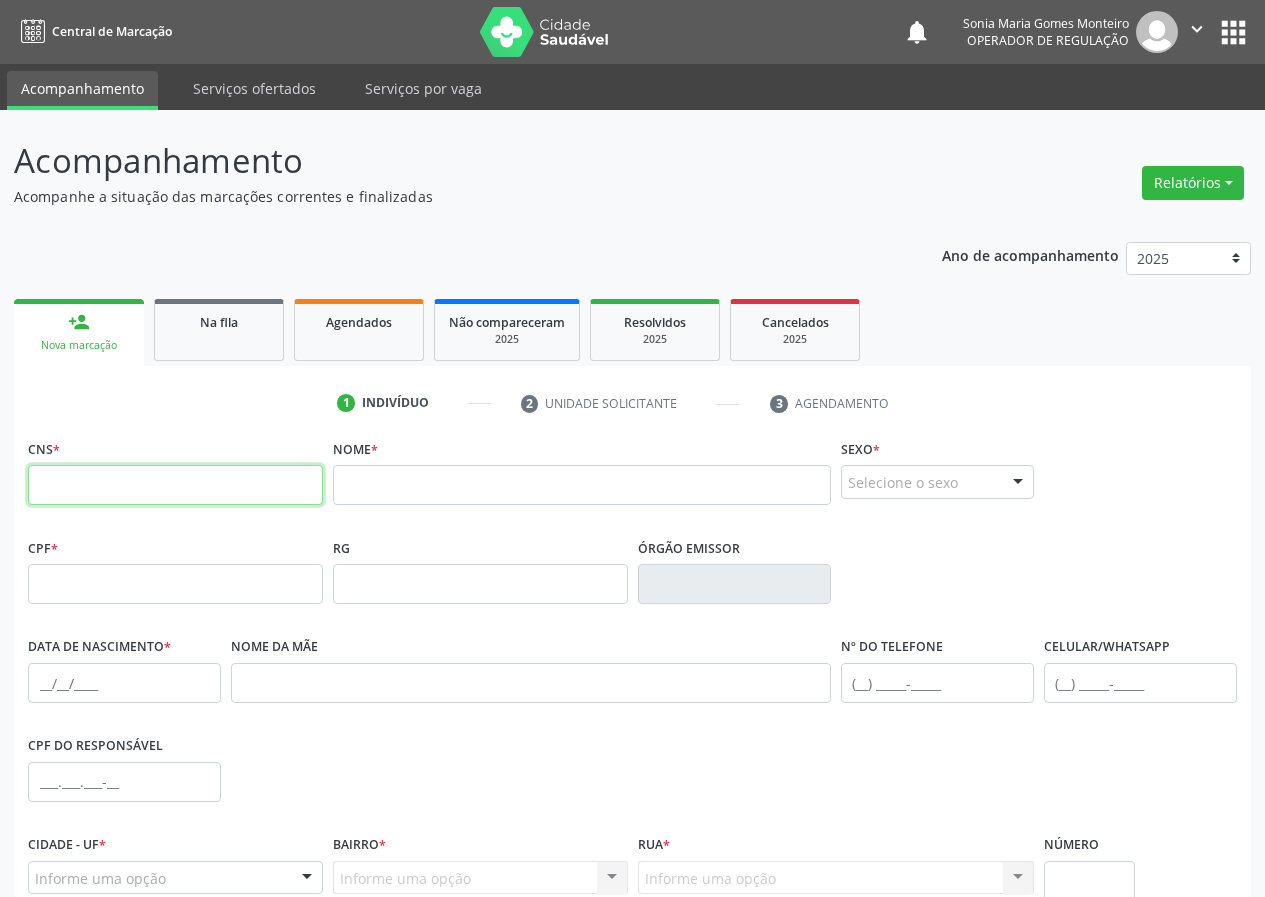 type 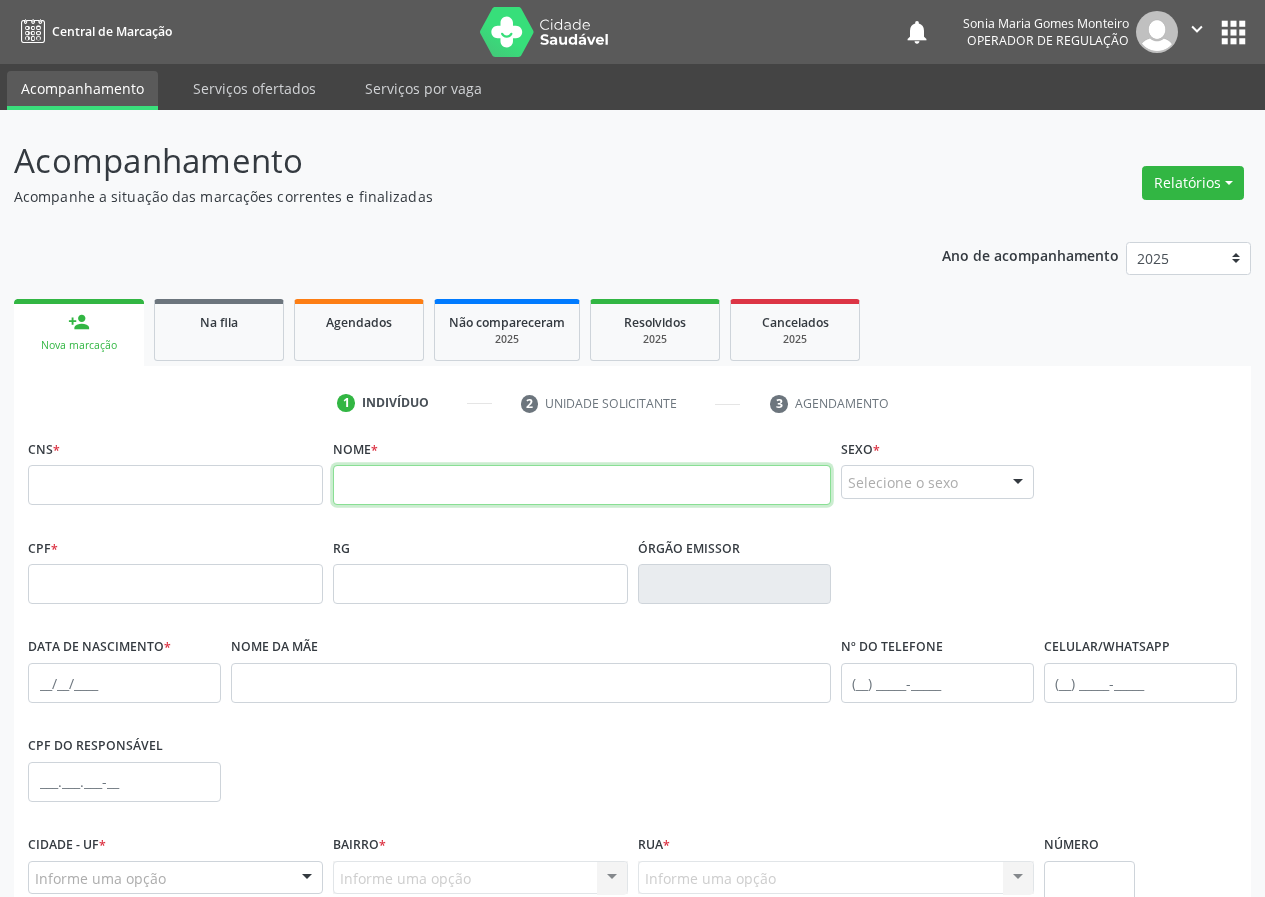 click at bounding box center (582, 485) 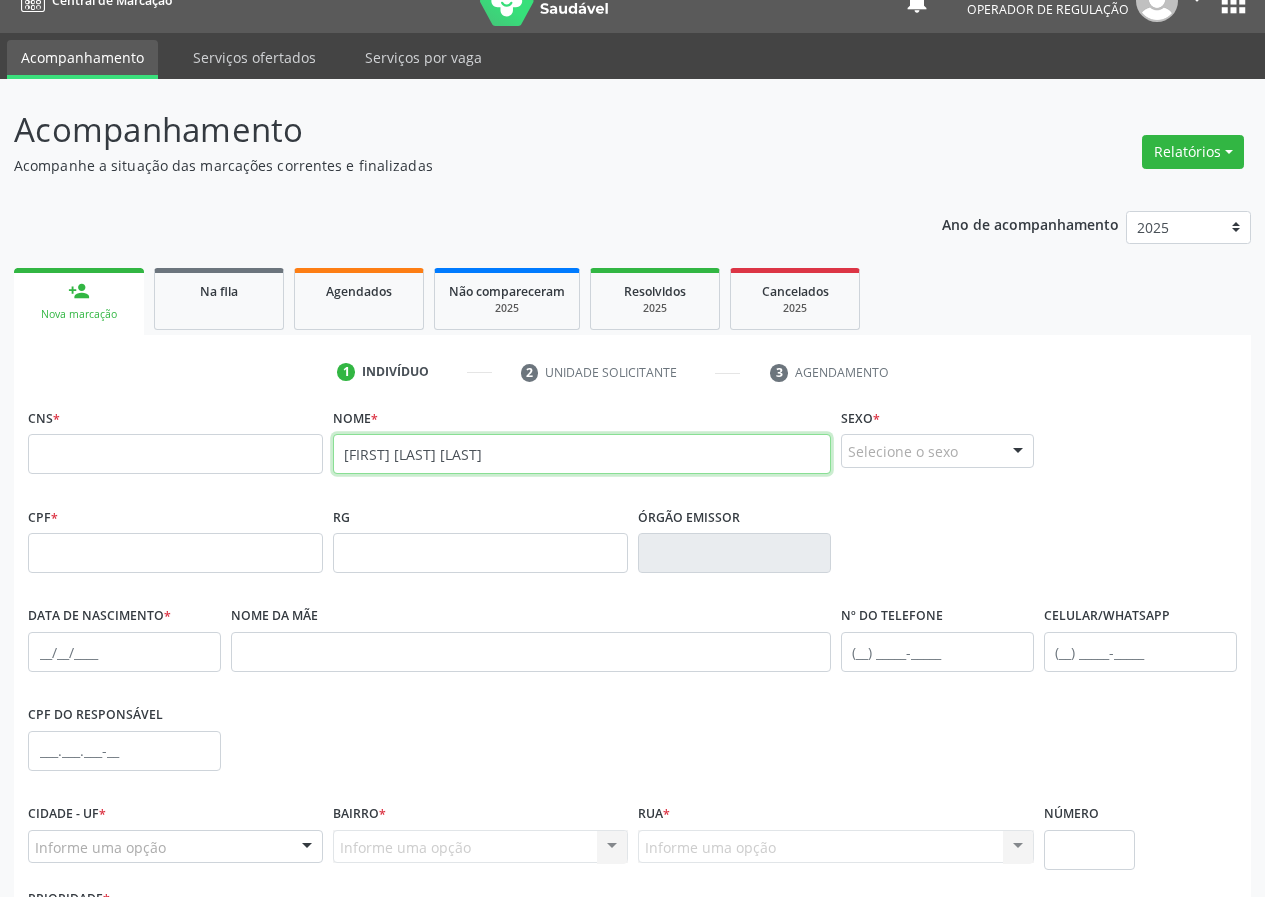 scroll, scrollTop: 0, scrollLeft: 0, axis: both 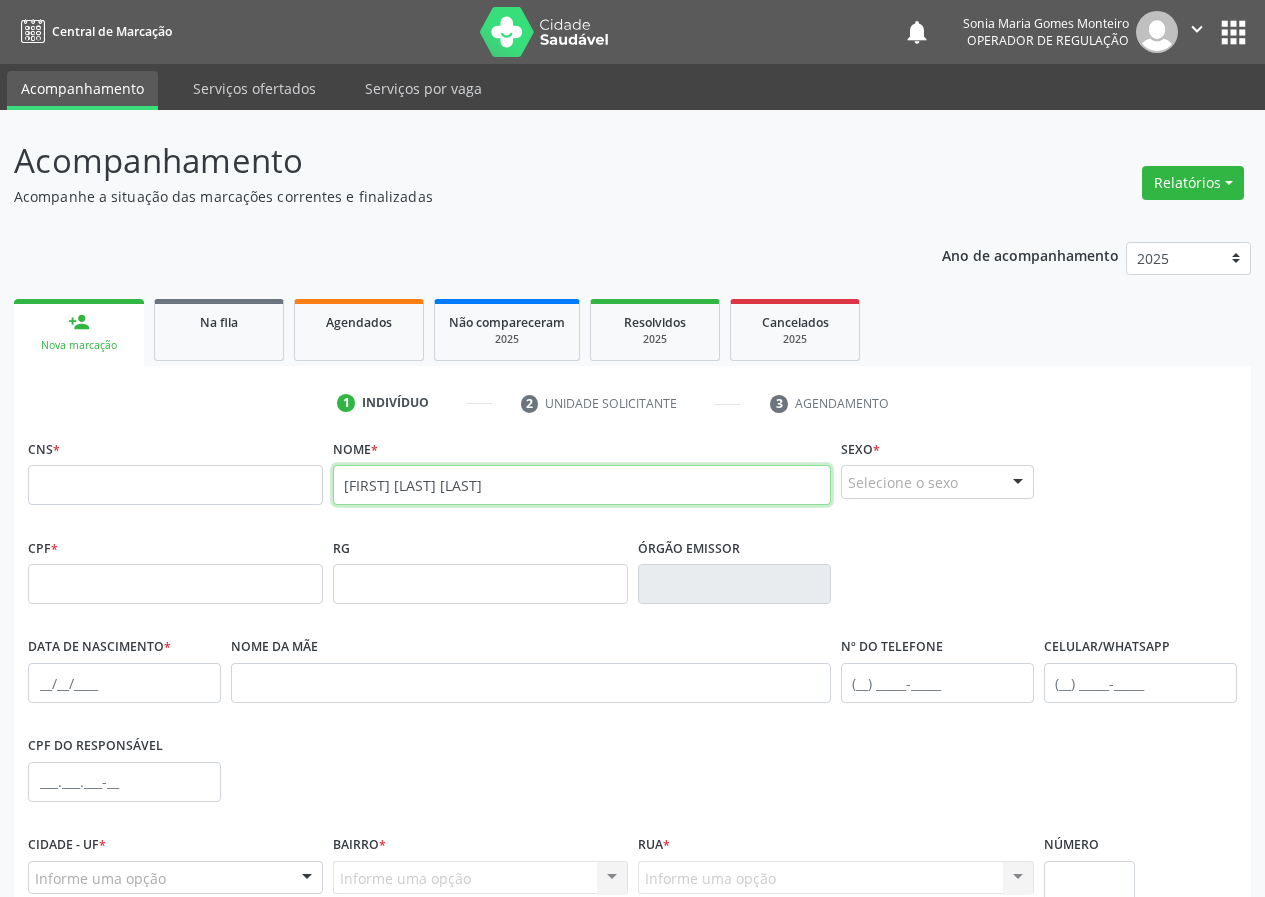 type on "[FIRST] [LAST] [LAST]" 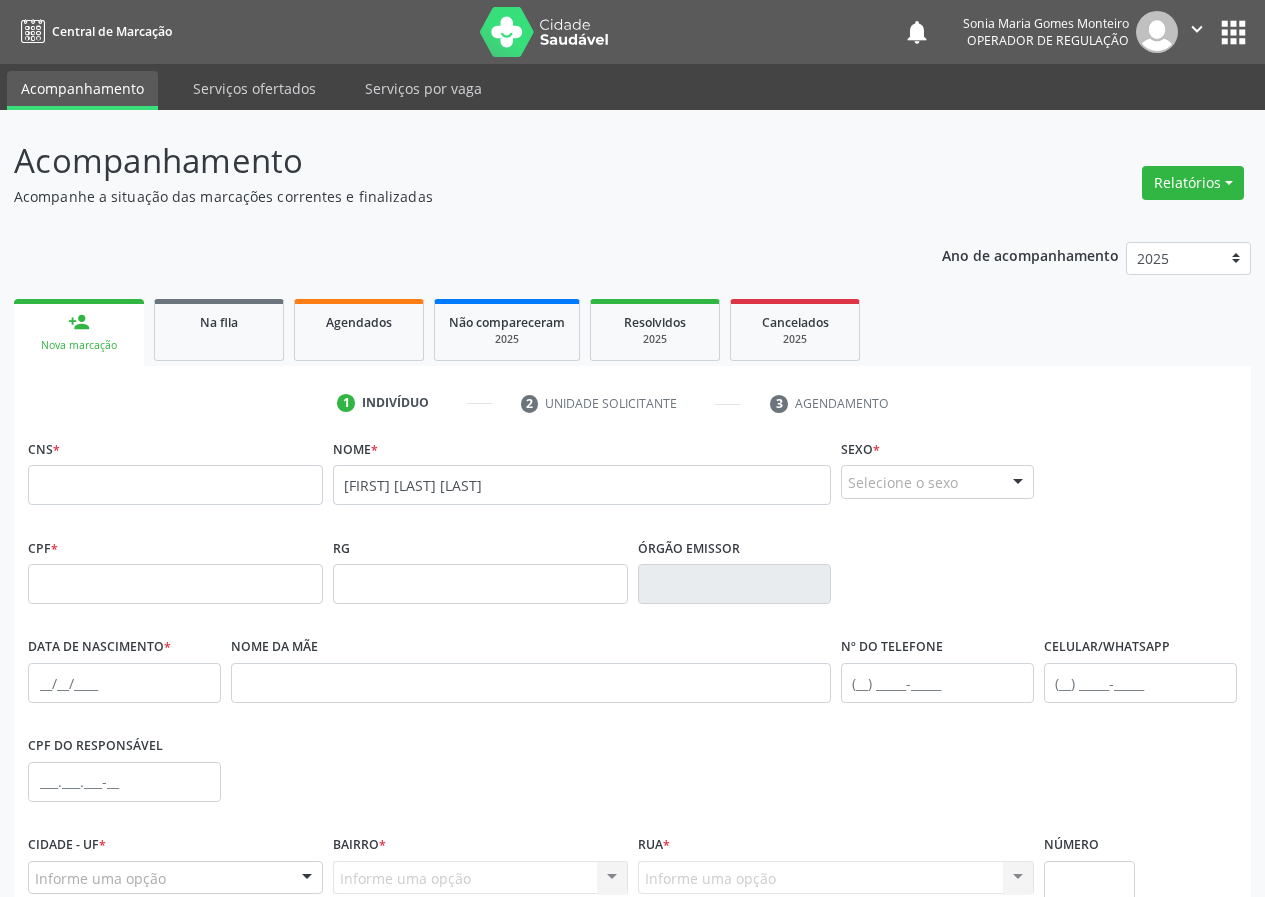 click on "apps" at bounding box center [1233, 32] 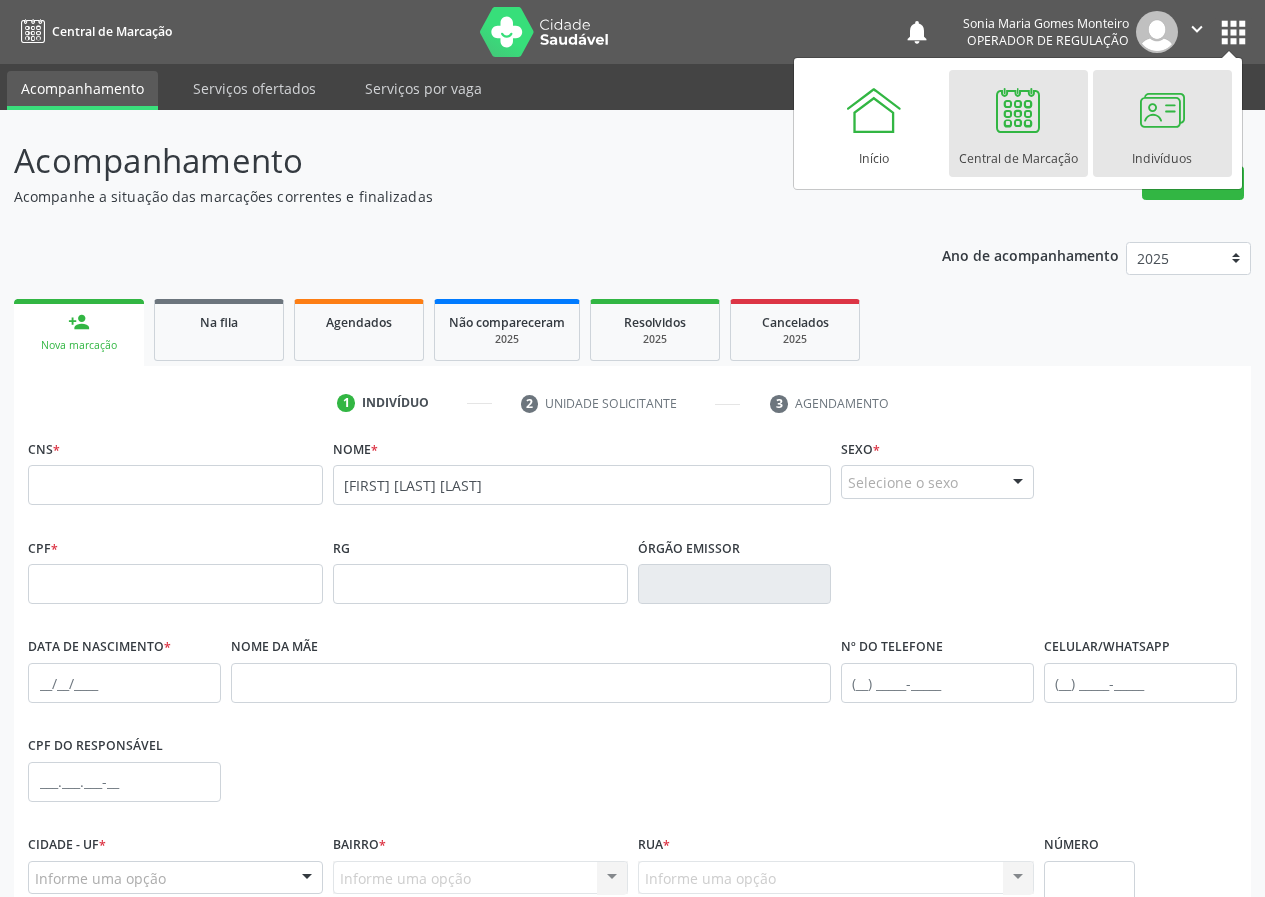 drag, startPoint x: 1166, startPoint y: 112, endPoint x: 1131, endPoint y: 128, distance: 38.483765 